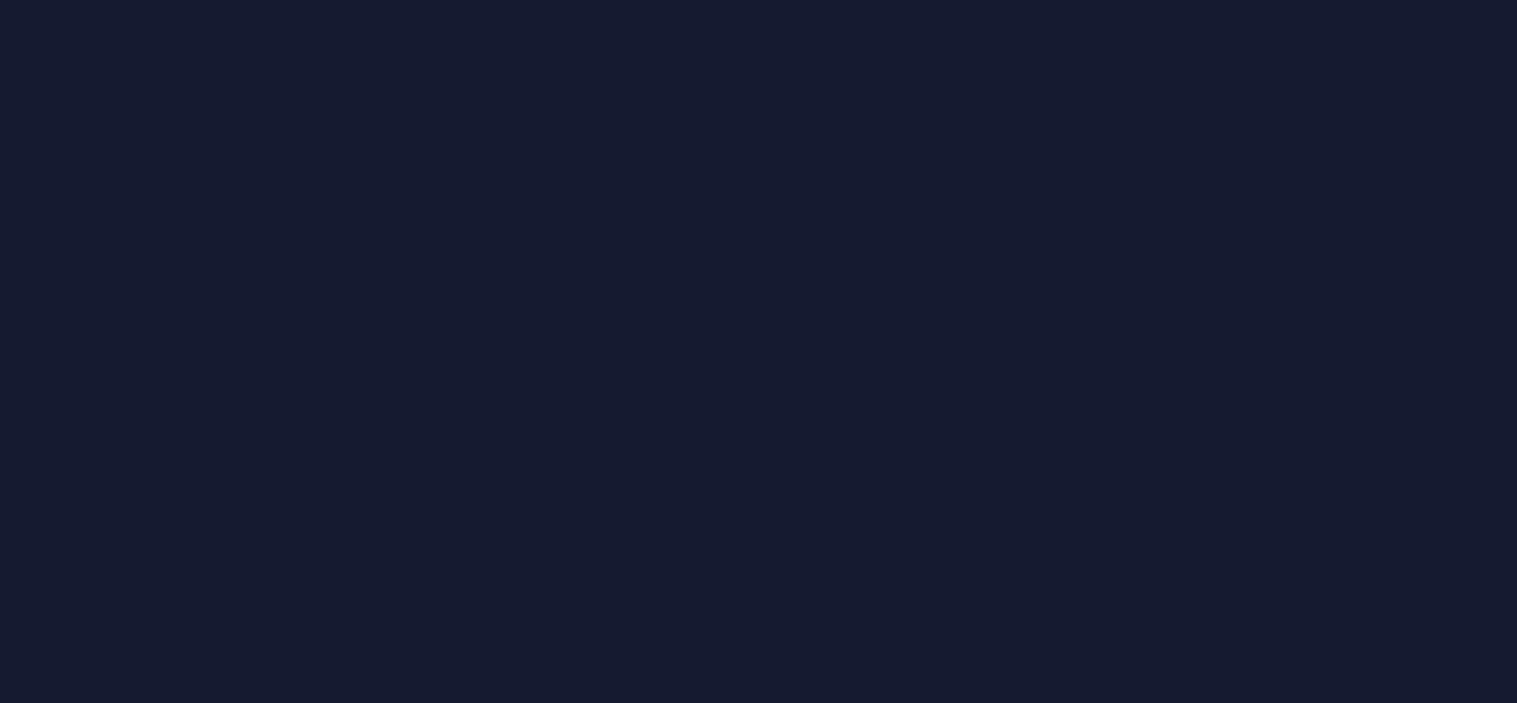 scroll, scrollTop: 0, scrollLeft: 0, axis: both 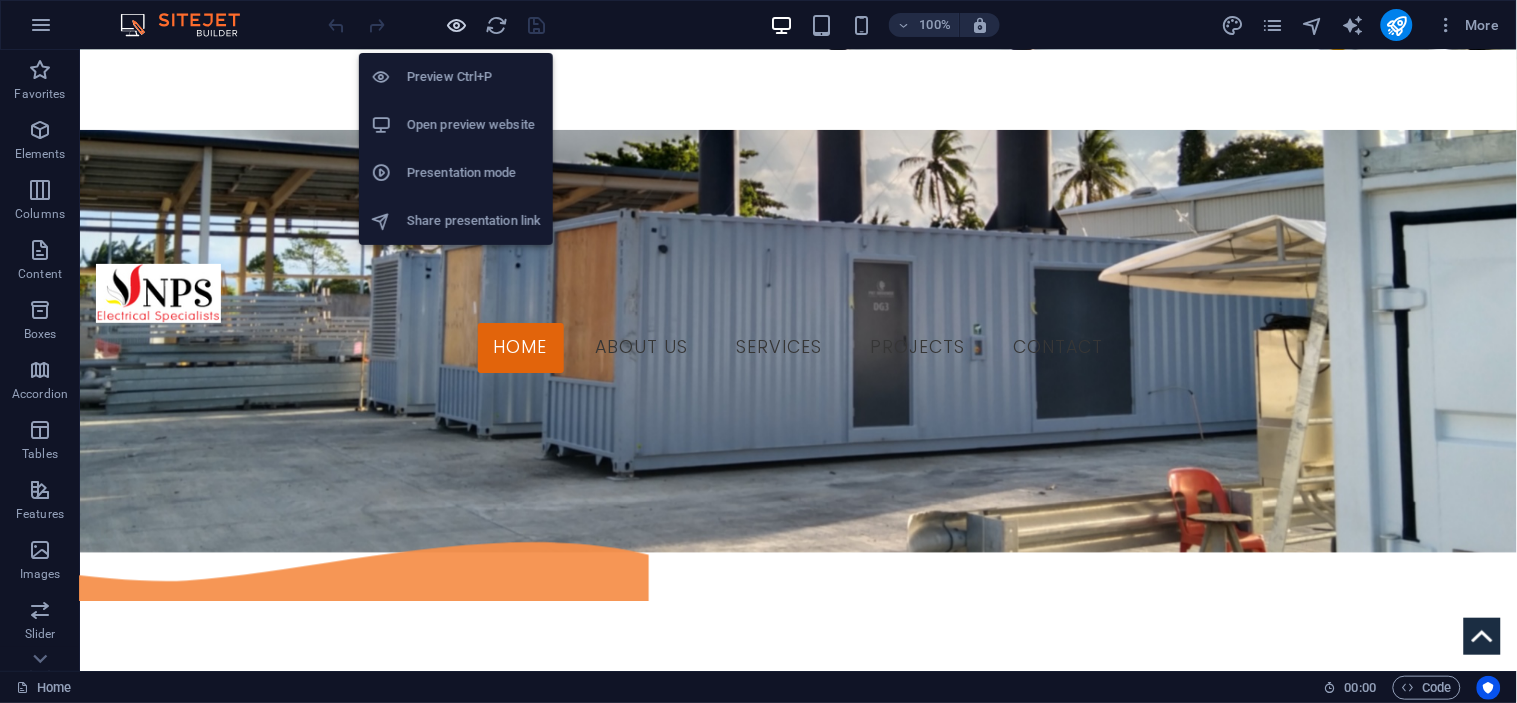 click at bounding box center [457, 25] 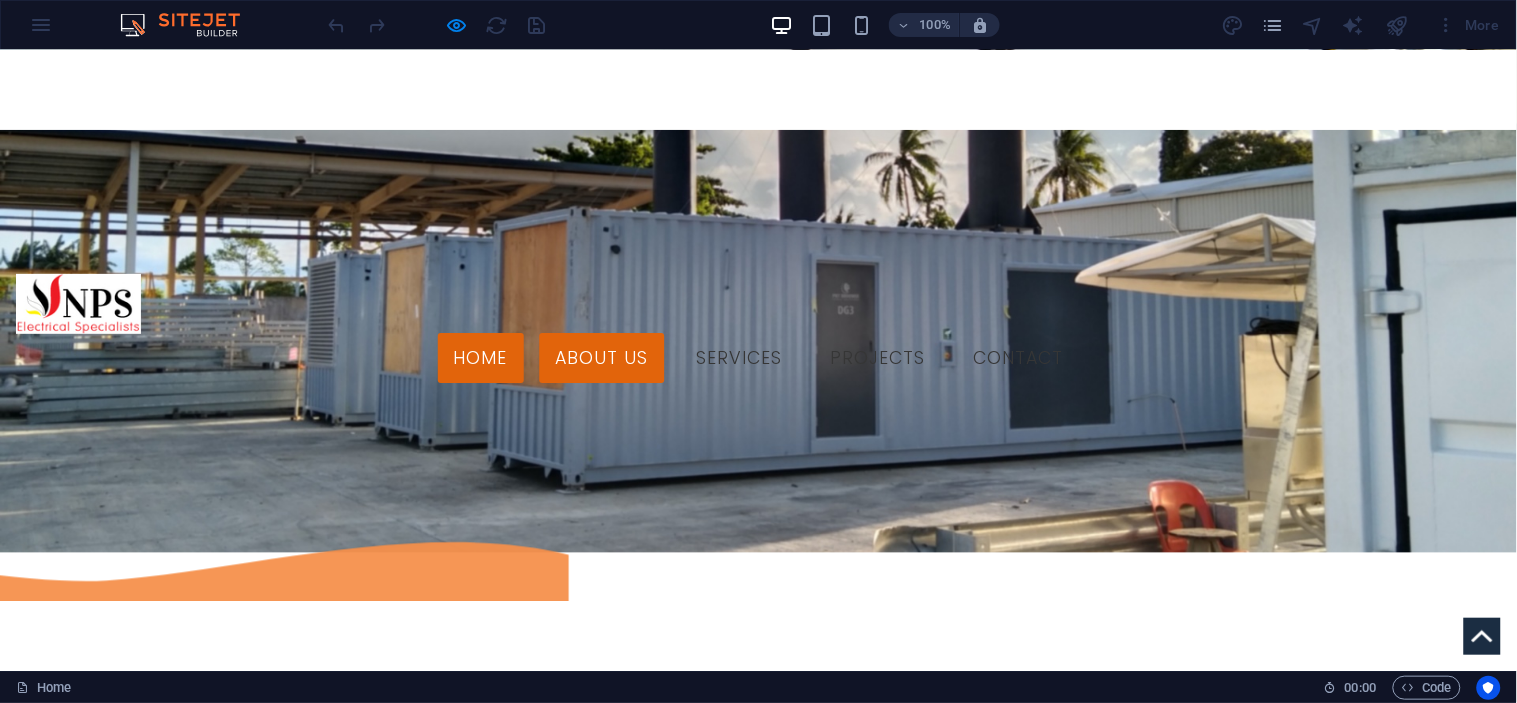 click on "About us" at bounding box center (602, 358) 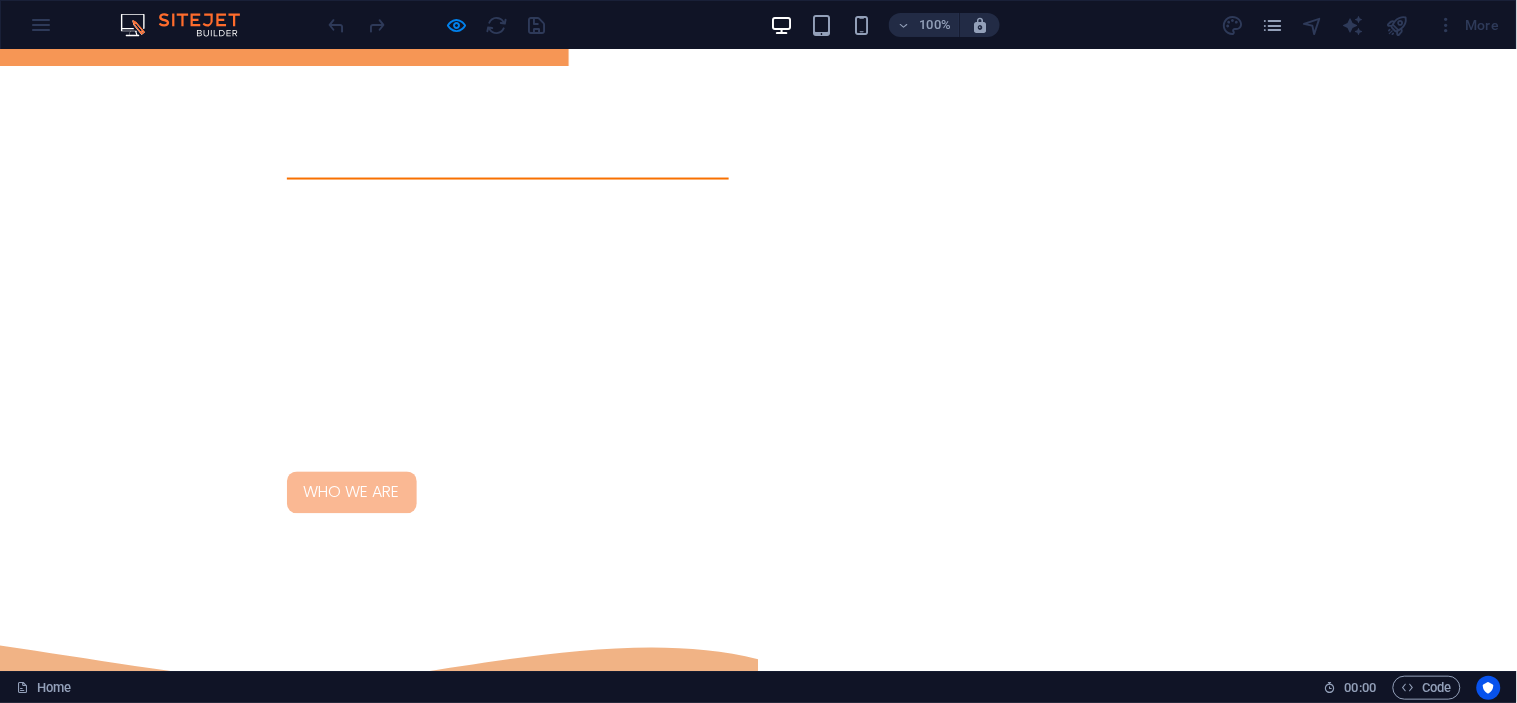 scroll, scrollTop: 0, scrollLeft: 0, axis: both 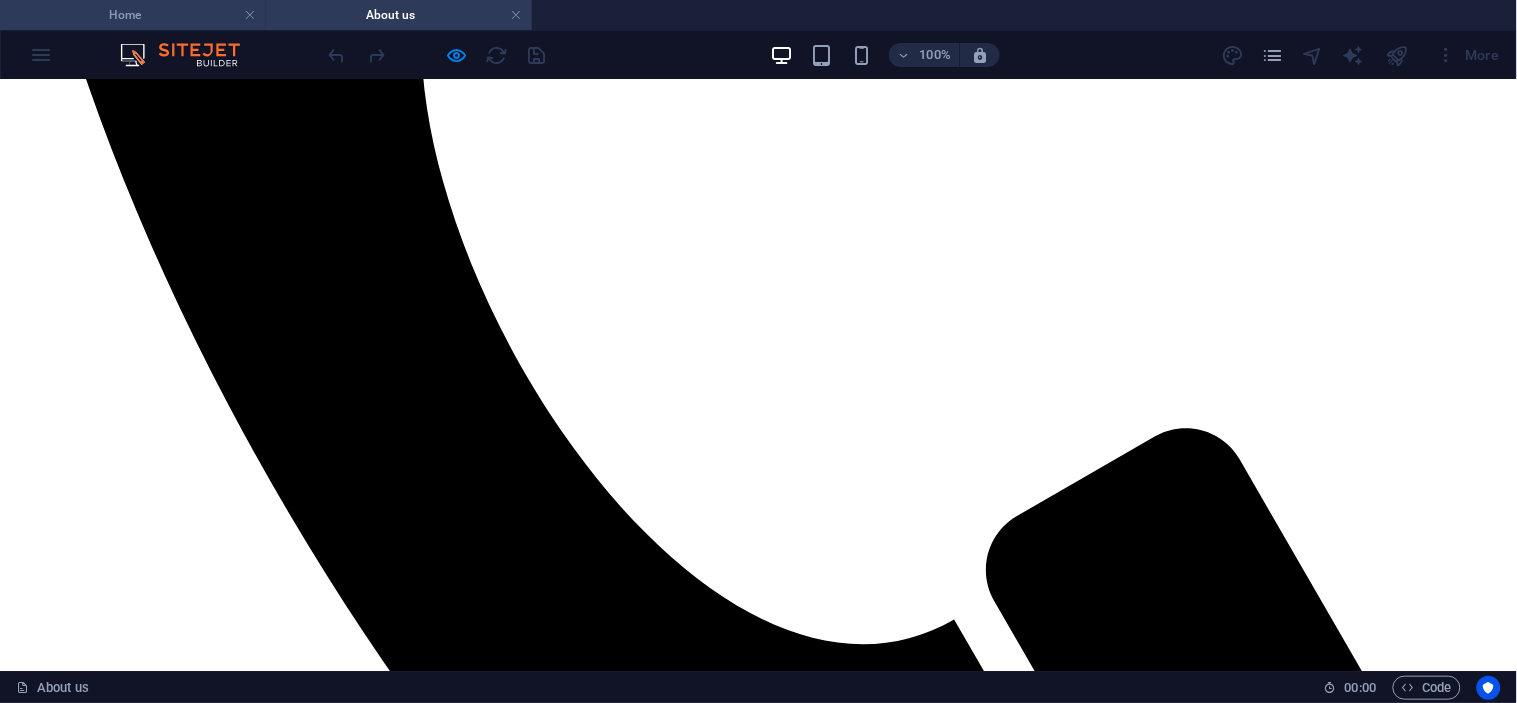 click on "Home" at bounding box center (133, 15) 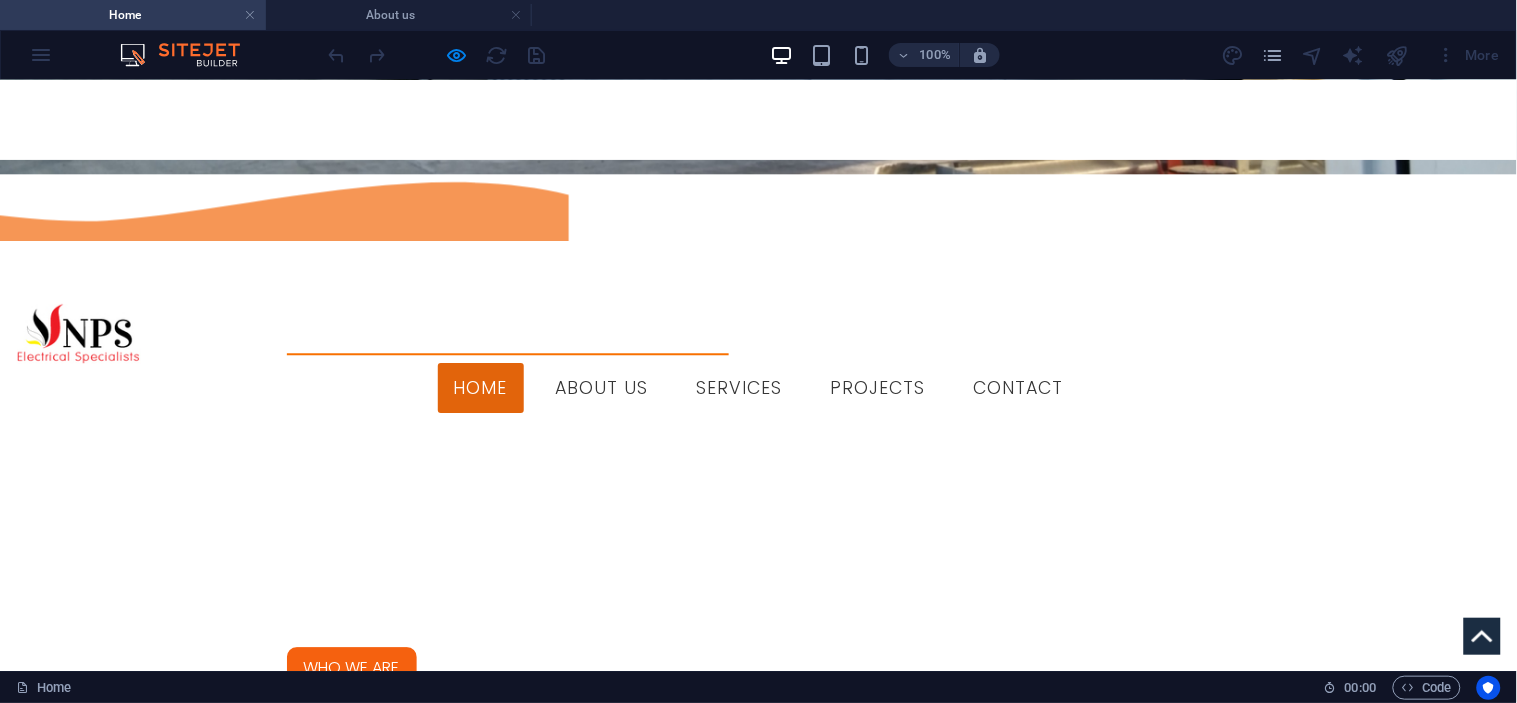 scroll, scrollTop: 1146, scrollLeft: 0, axis: vertical 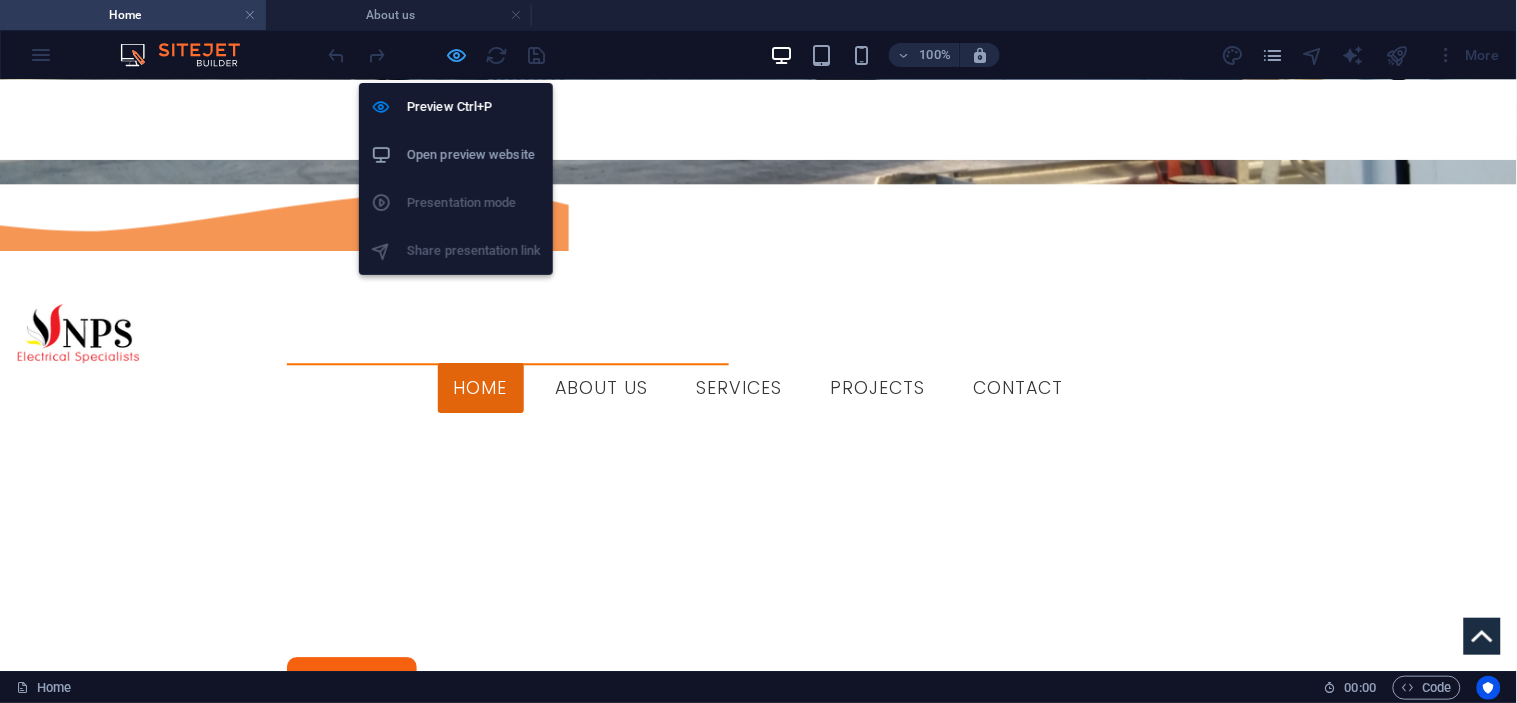 click at bounding box center [457, 55] 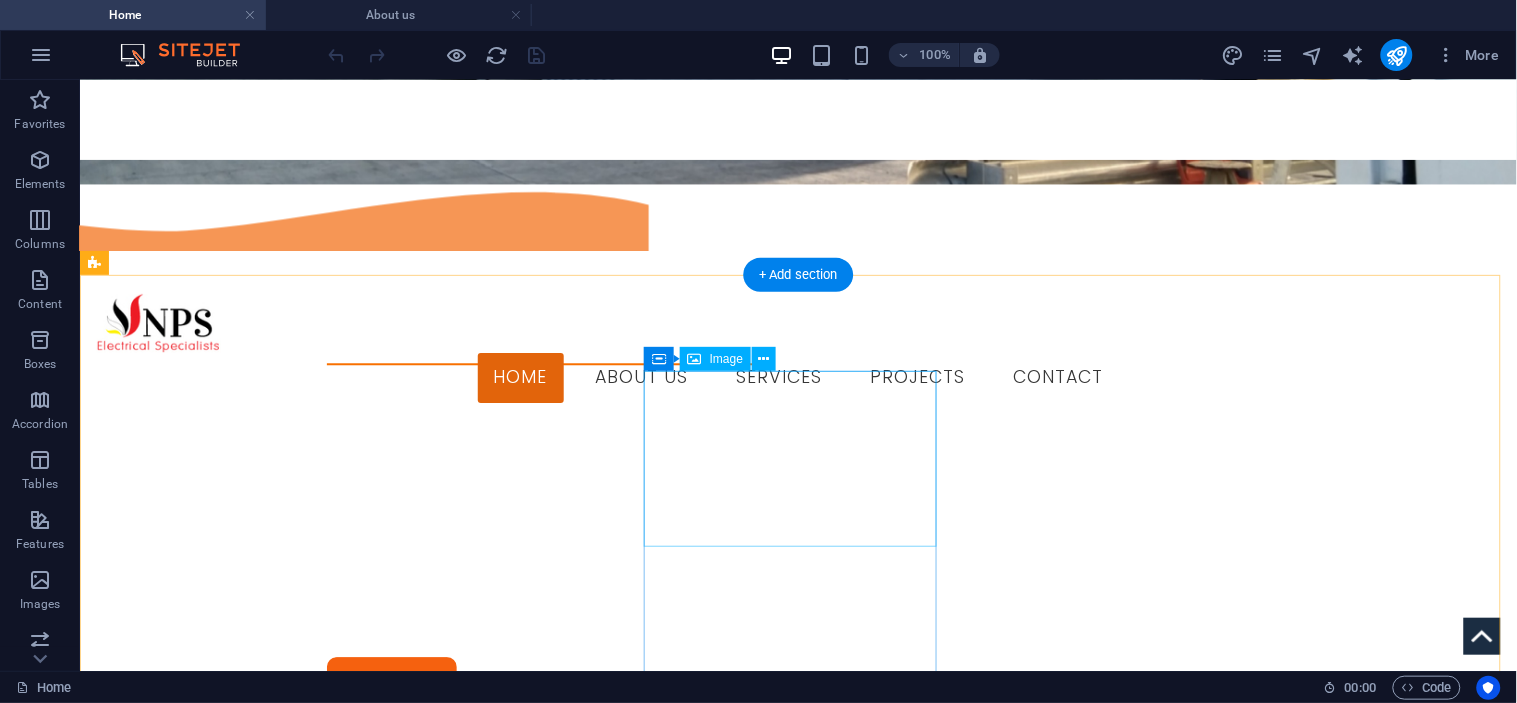 click at bounding box center (241, 2605) 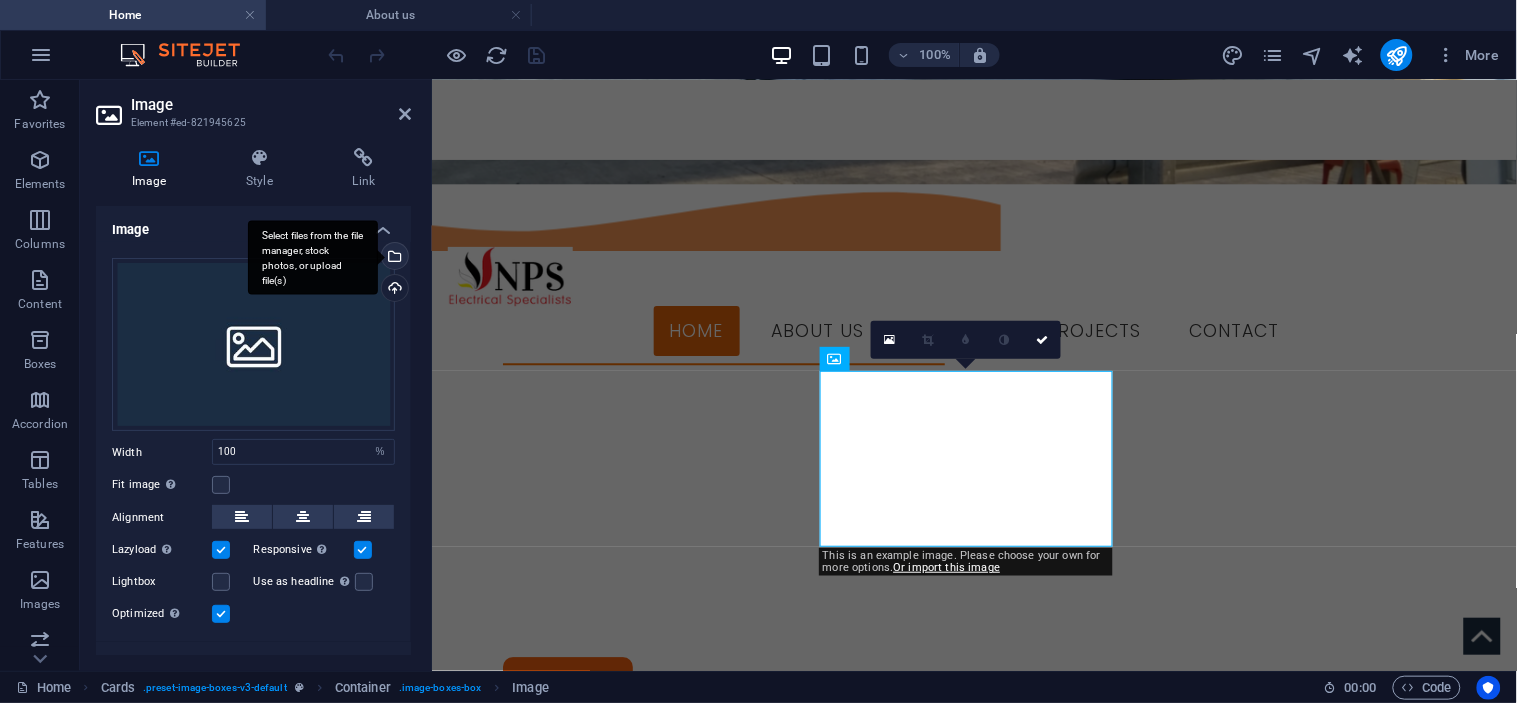 click on "Select files from the file manager, stock photos, or upload file(s)" at bounding box center [393, 258] 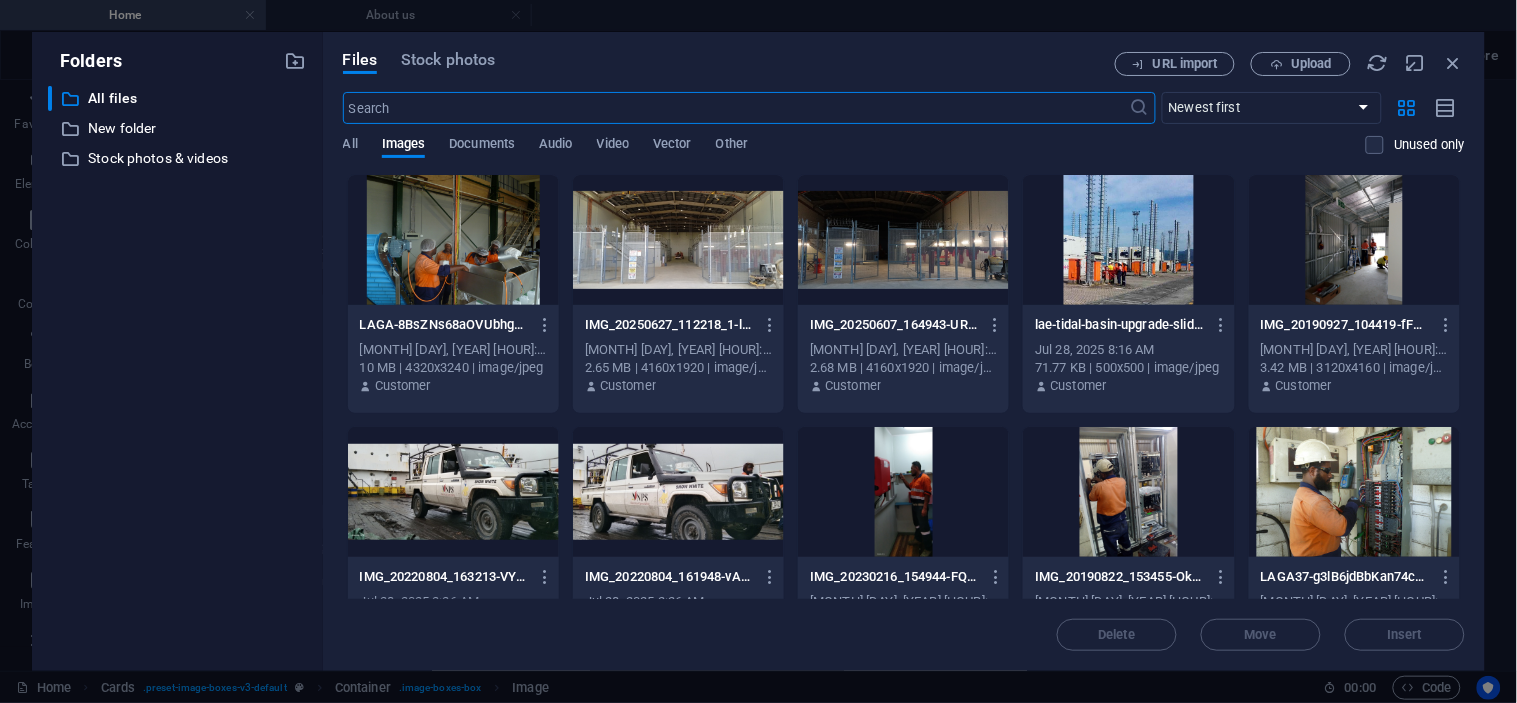 scroll, scrollTop: 1188, scrollLeft: 0, axis: vertical 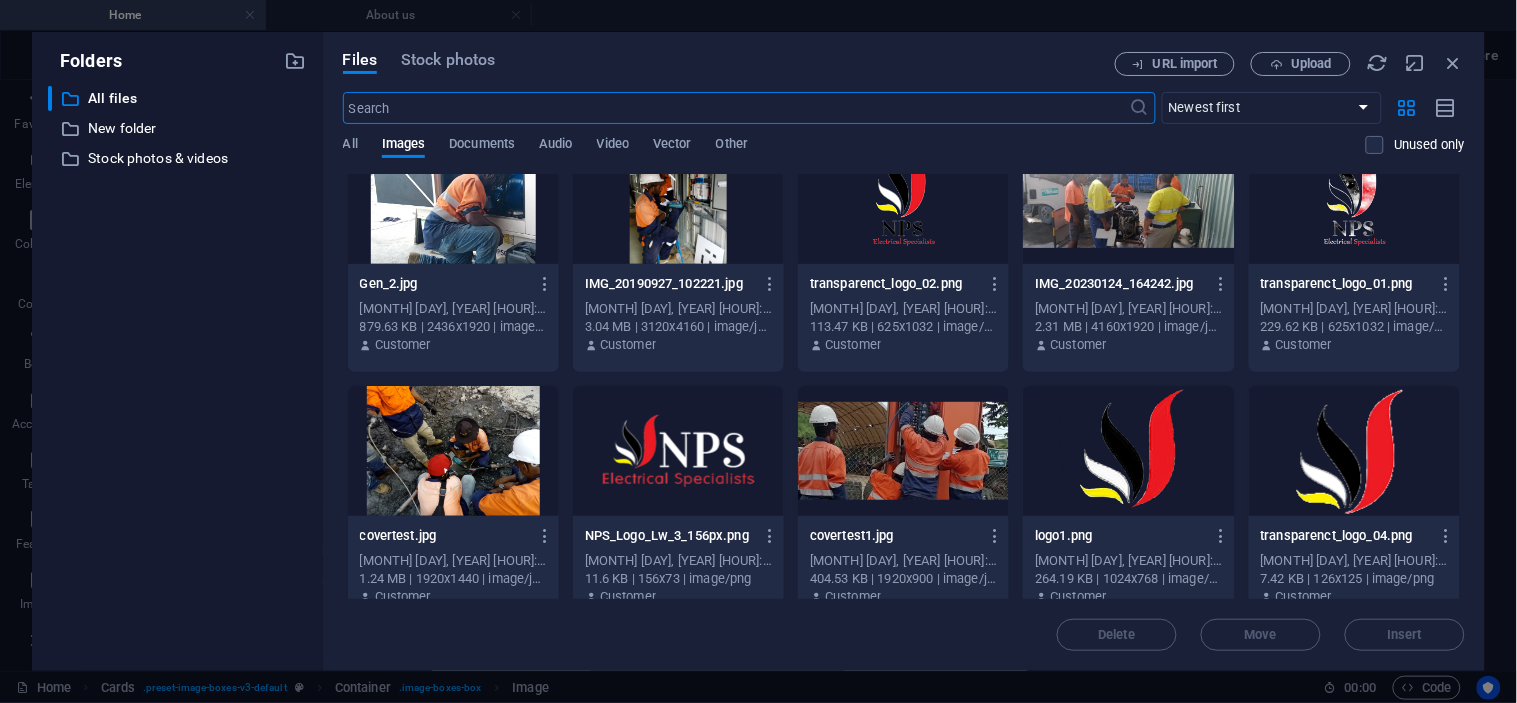 click at bounding box center [903, 451] 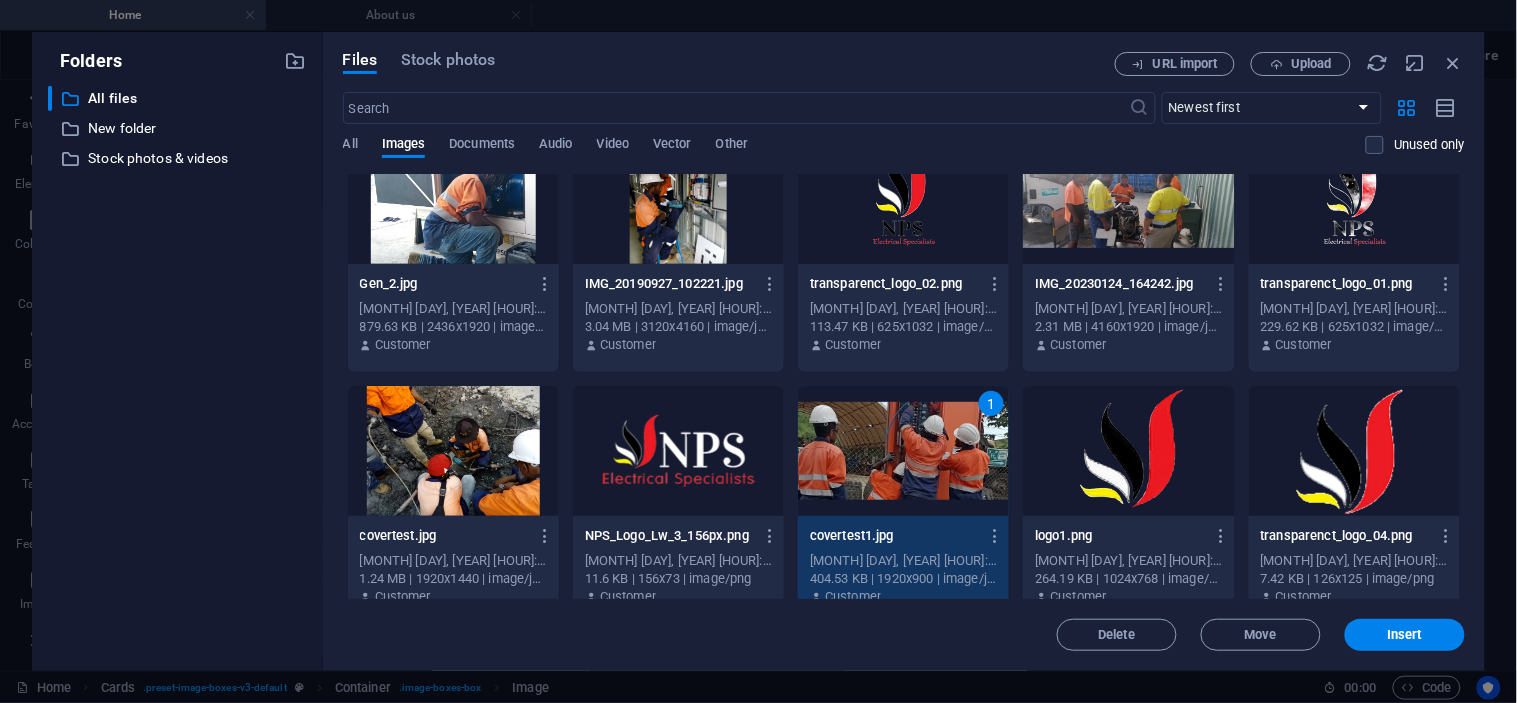 click on "1" at bounding box center (903, 451) 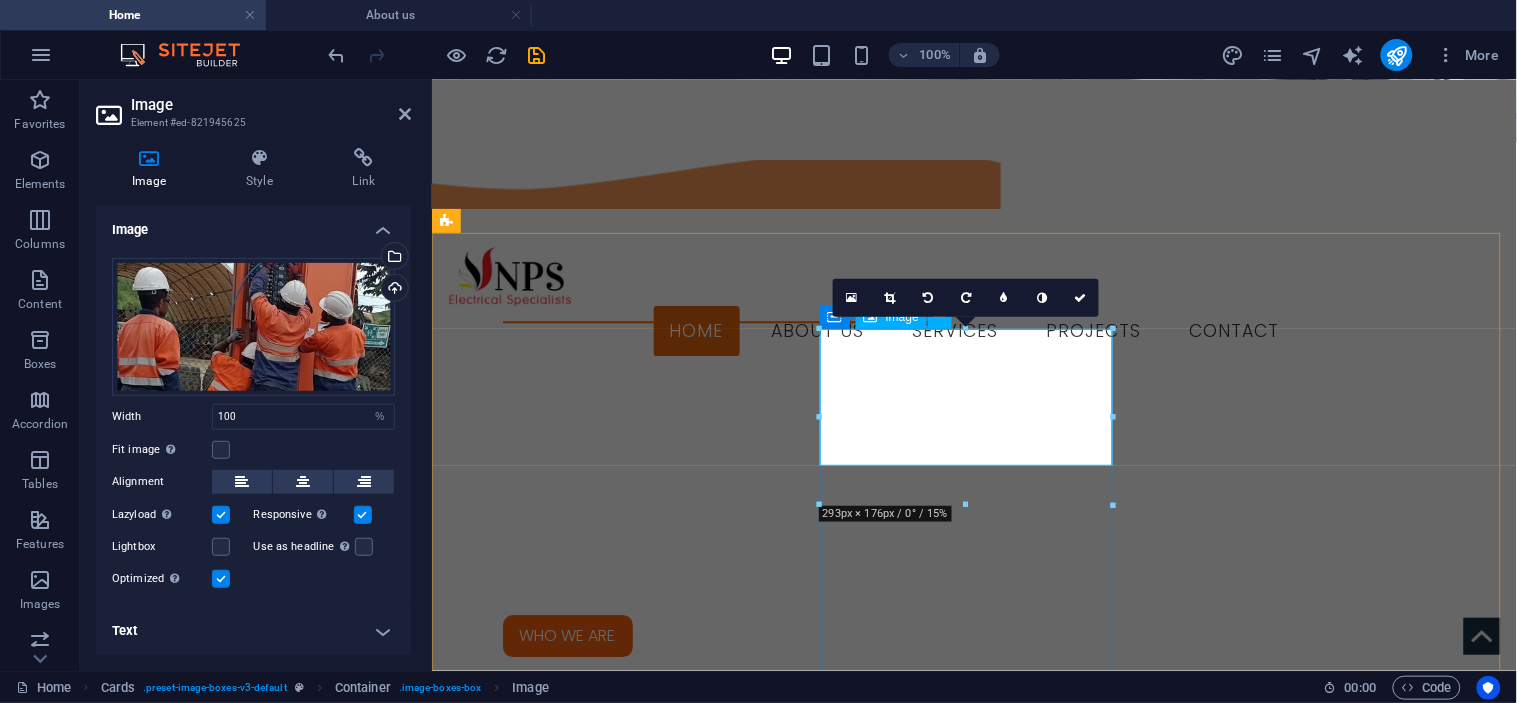 click at bounding box center (593, 2521) 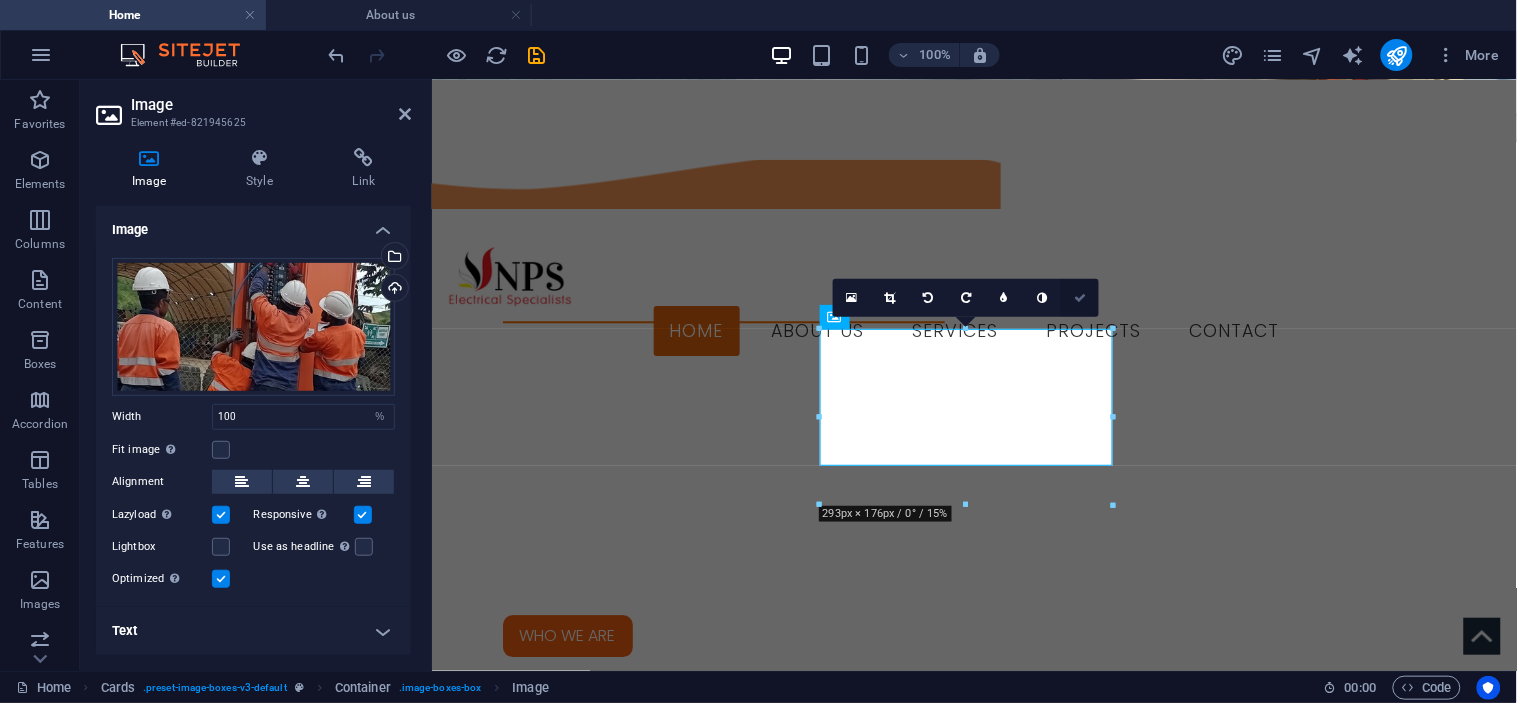 click at bounding box center [1080, 298] 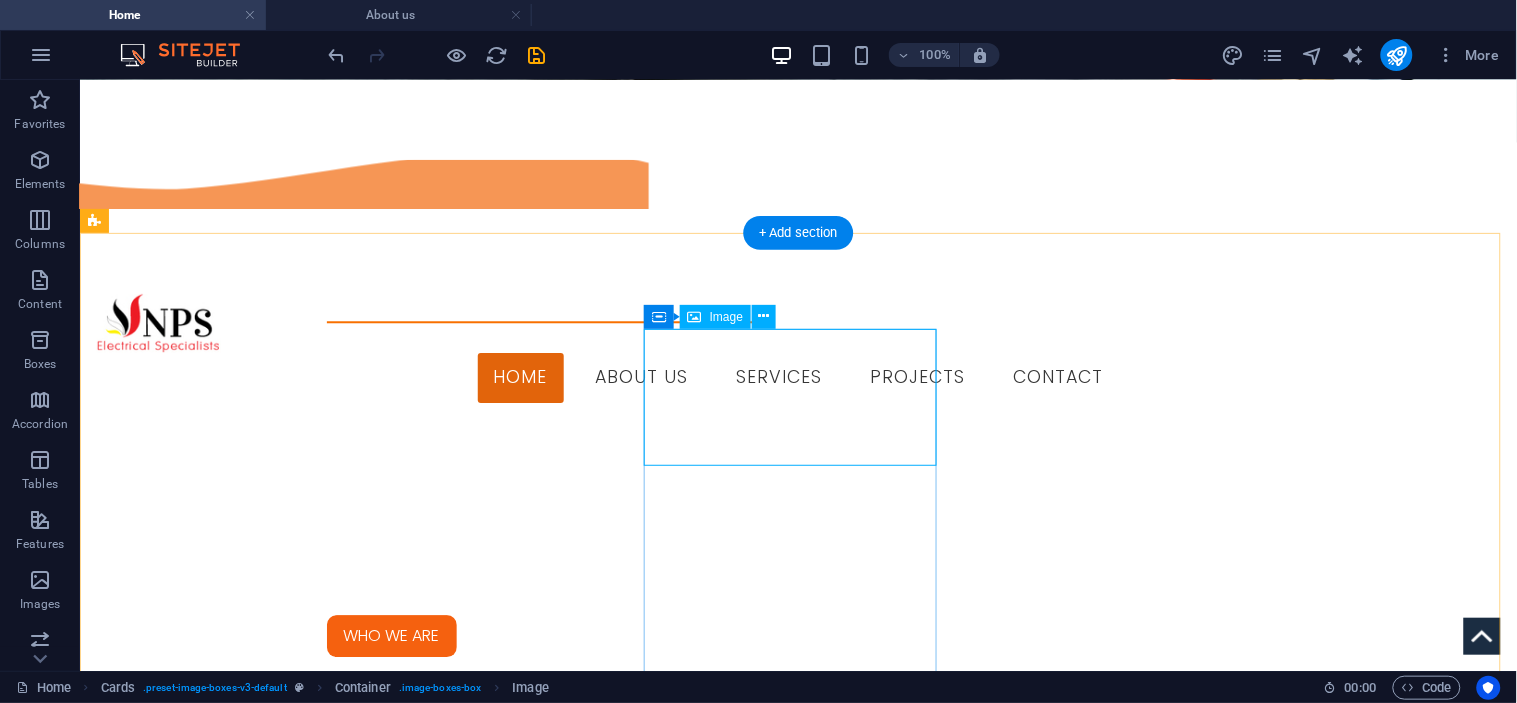 click at bounding box center [241, 2543] 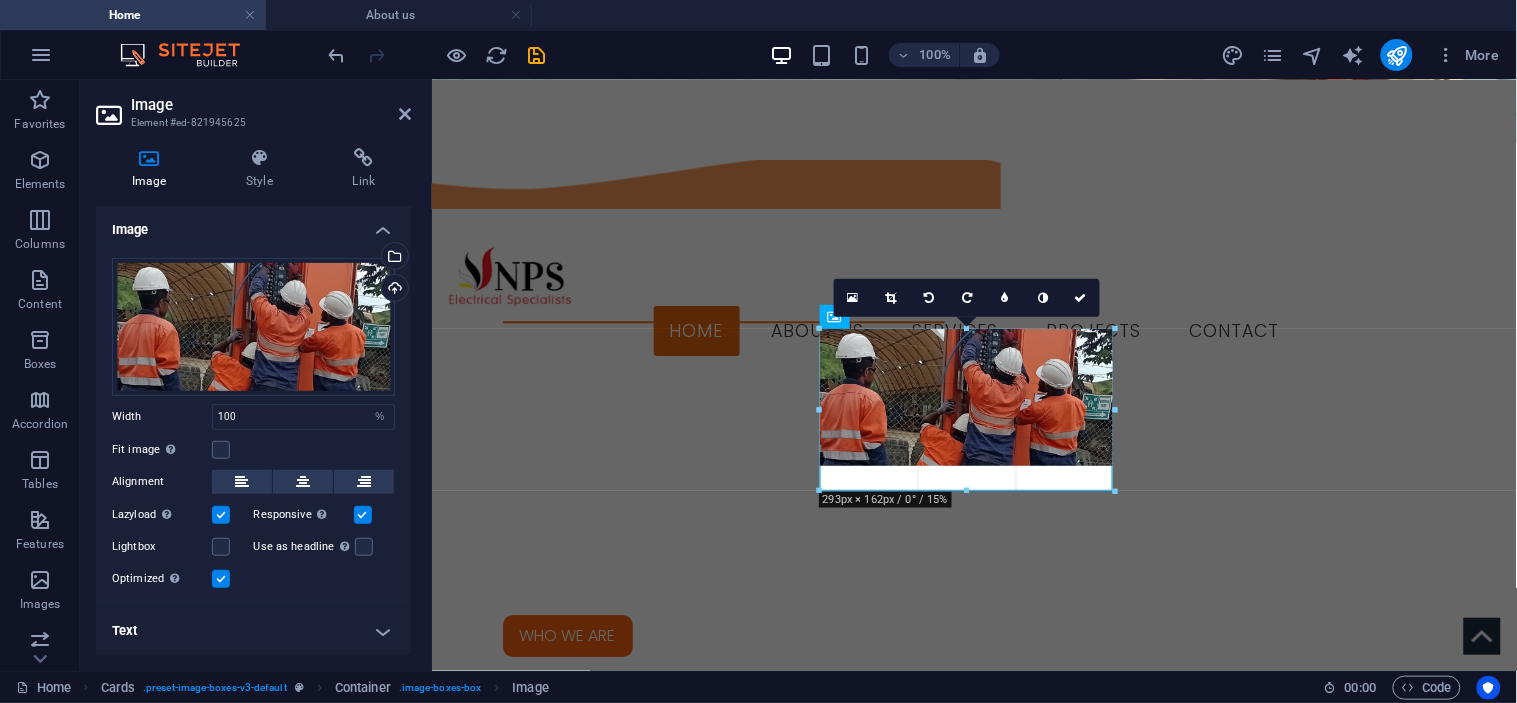 drag, startPoint x: 966, startPoint y: 464, endPoint x: 971, endPoint y: 488, distance: 24.5153 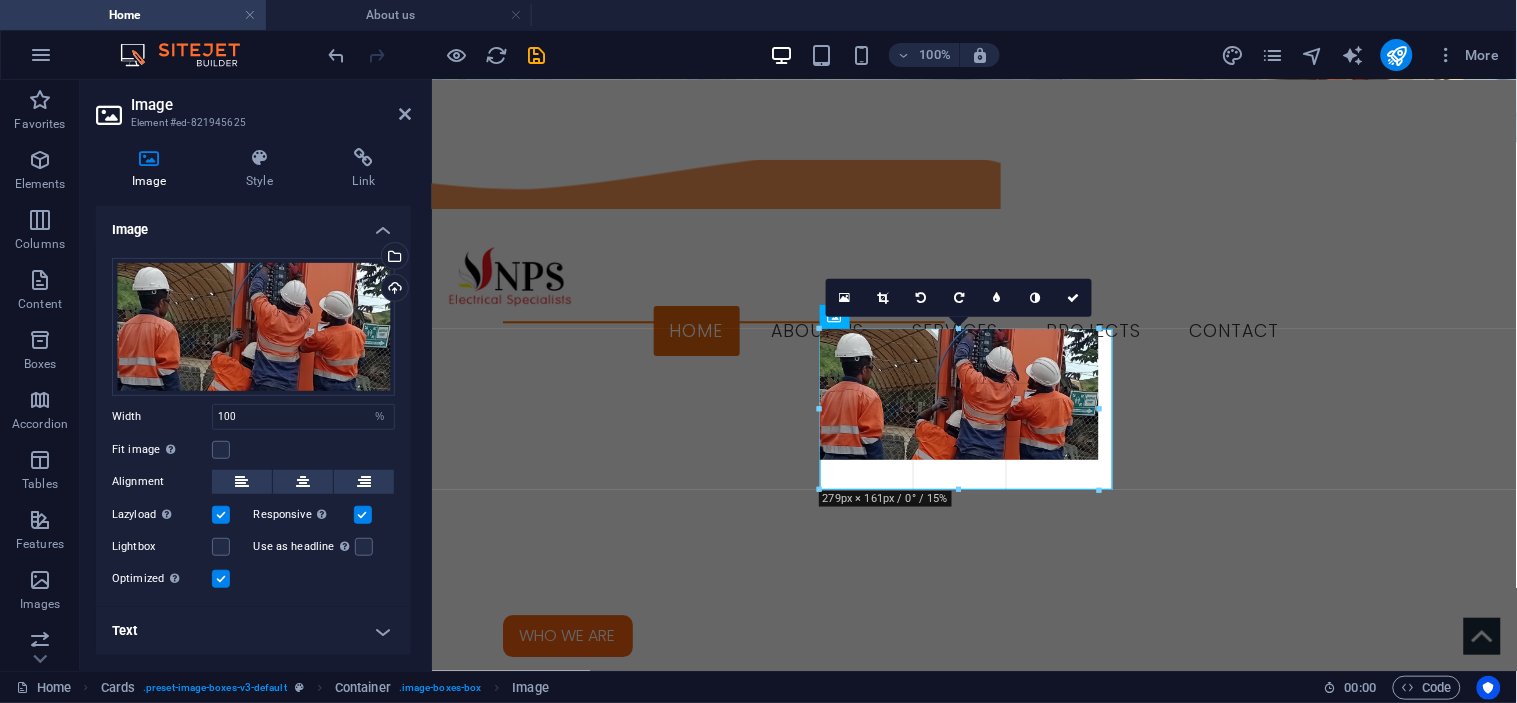 drag, startPoint x: 971, startPoint y: 468, endPoint x: 971, endPoint y: 487, distance: 19 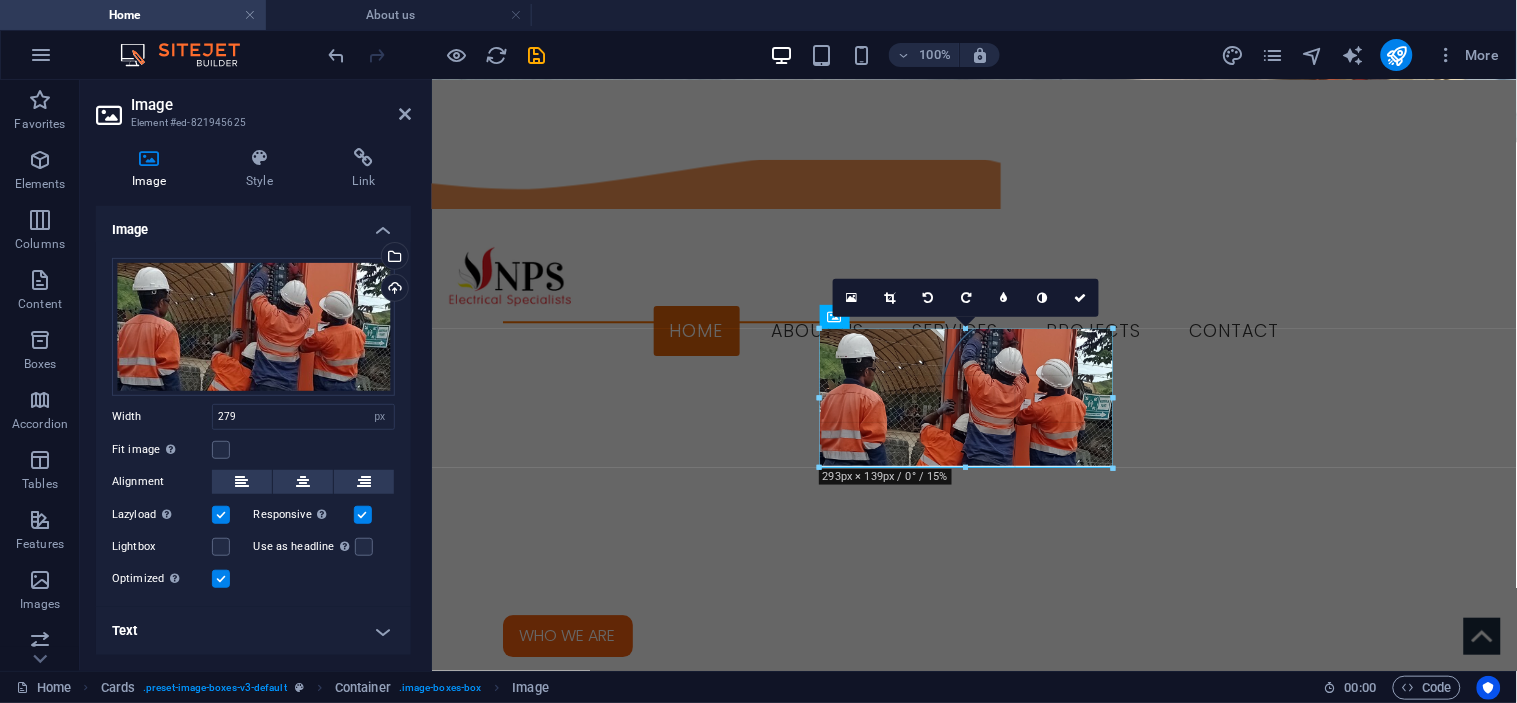 drag, startPoint x: 1096, startPoint y: 406, endPoint x: 1115, endPoint y: 487, distance: 83.198555 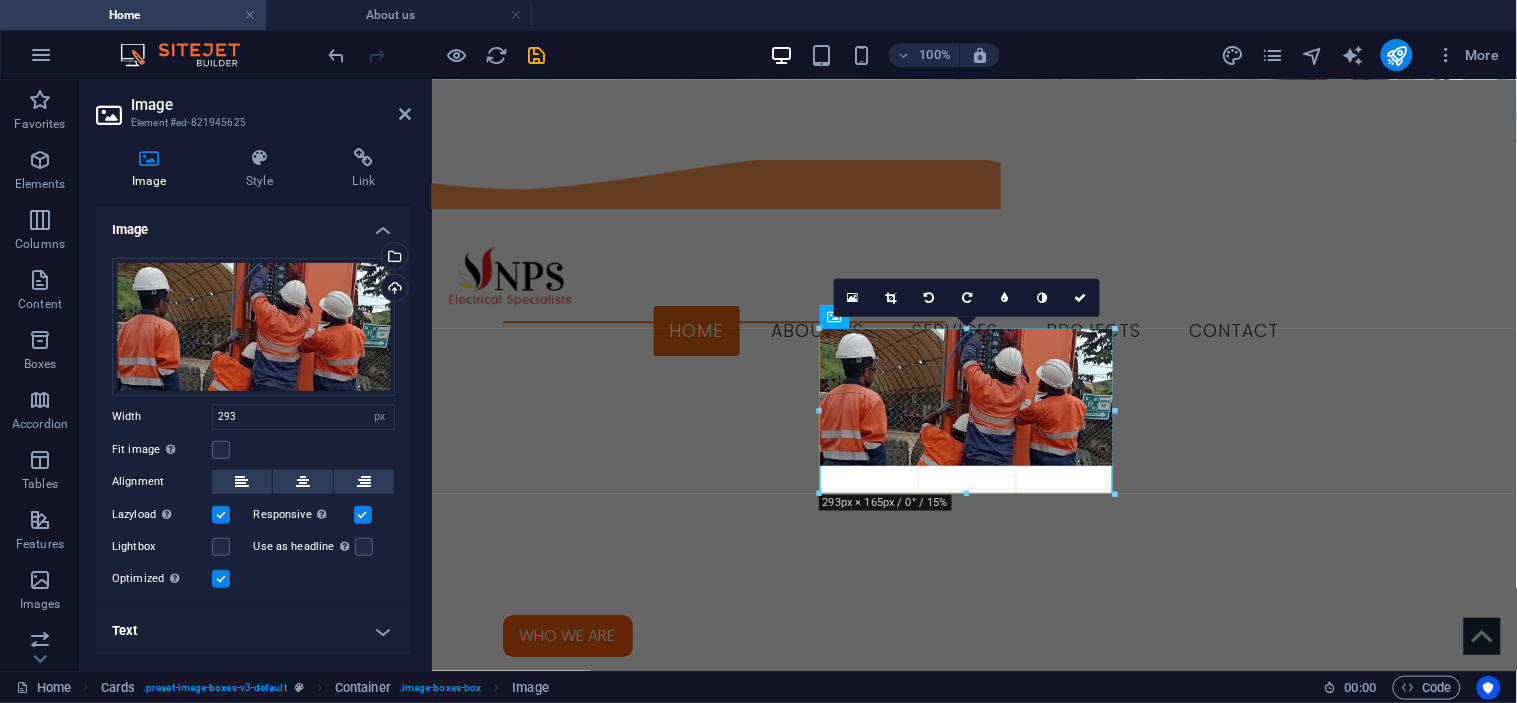 drag, startPoint x: 963, startPoint y: 464, endPoint x: 536, endPoint y: 412, distance: 430.15463 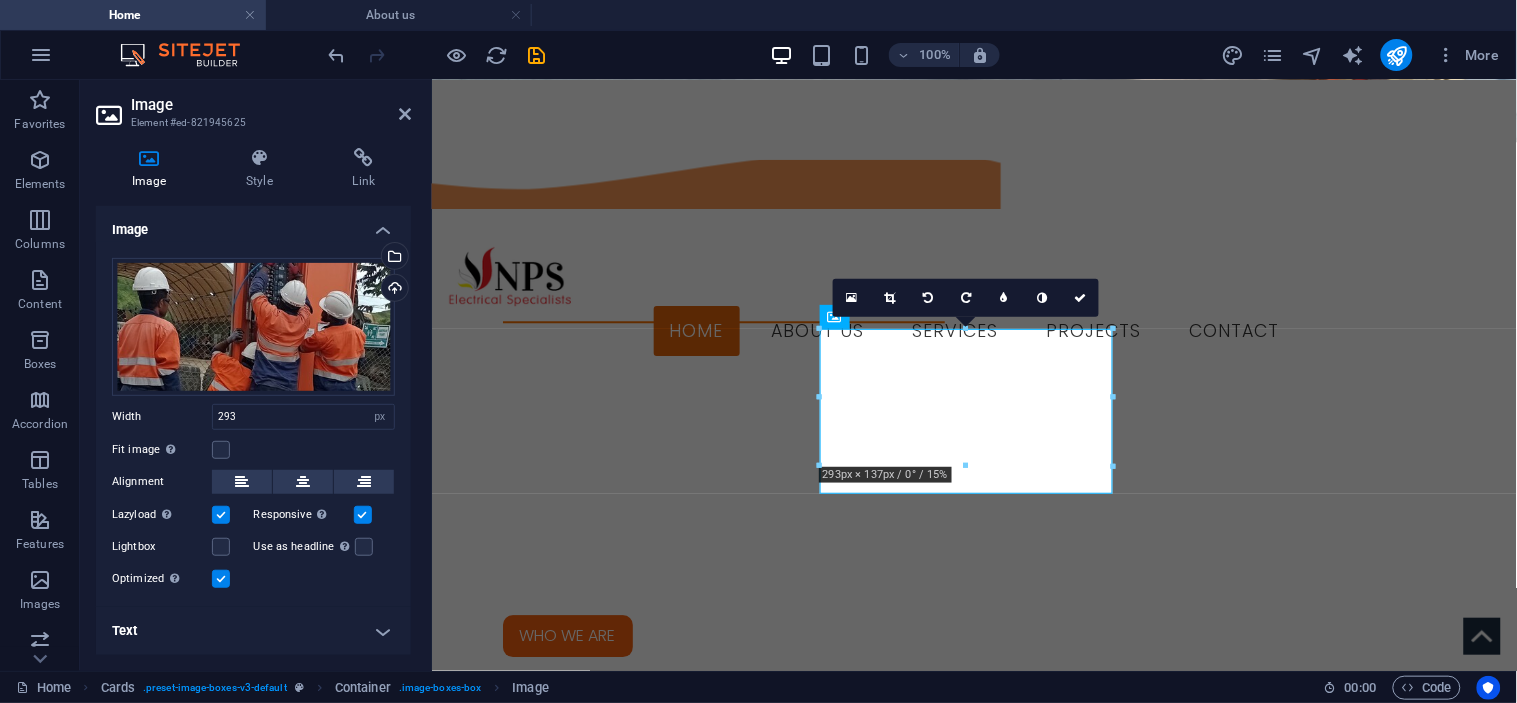 click on "Fit image Automatically fit image to a fixed width and height" at bounding box center (253, 450) 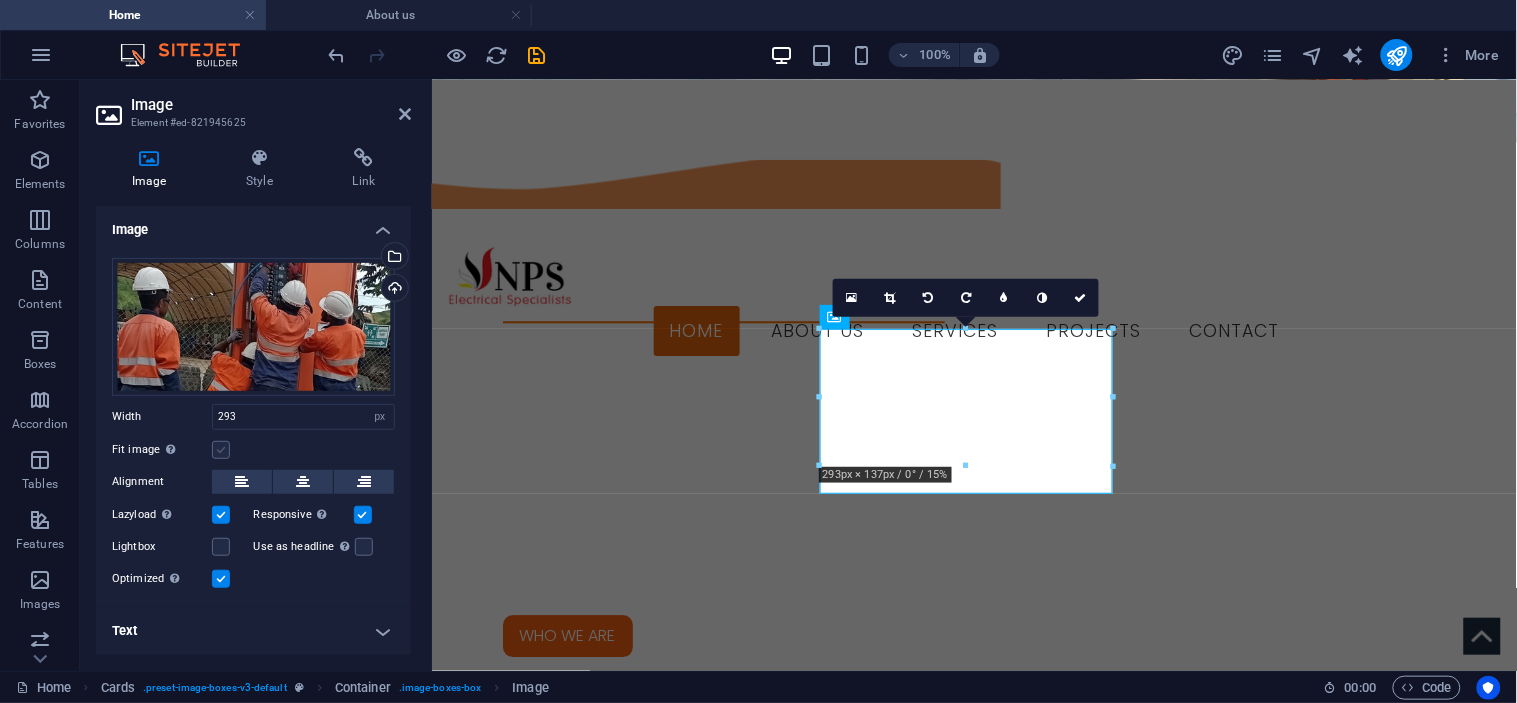 click at bounding box center [221, 450] 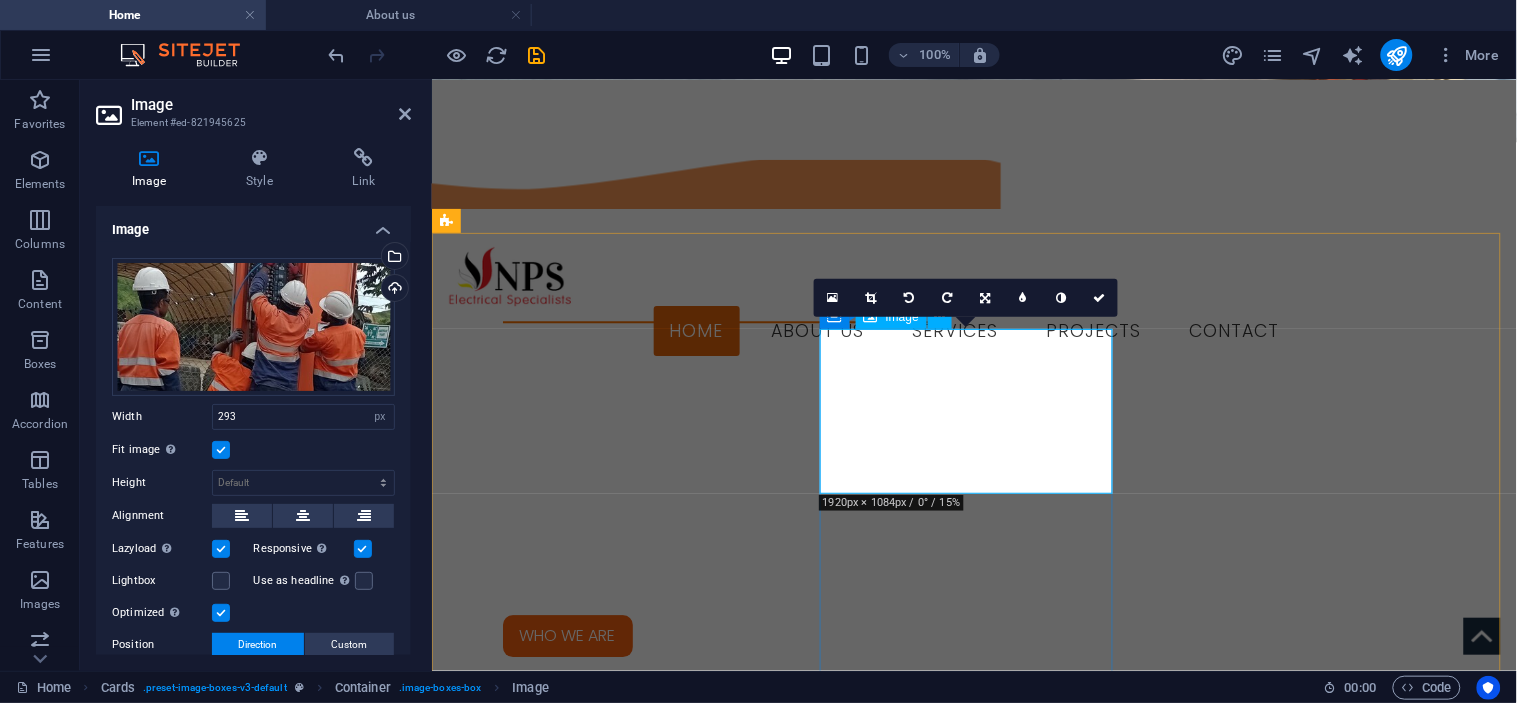 click at bounding box center [593, 2535] 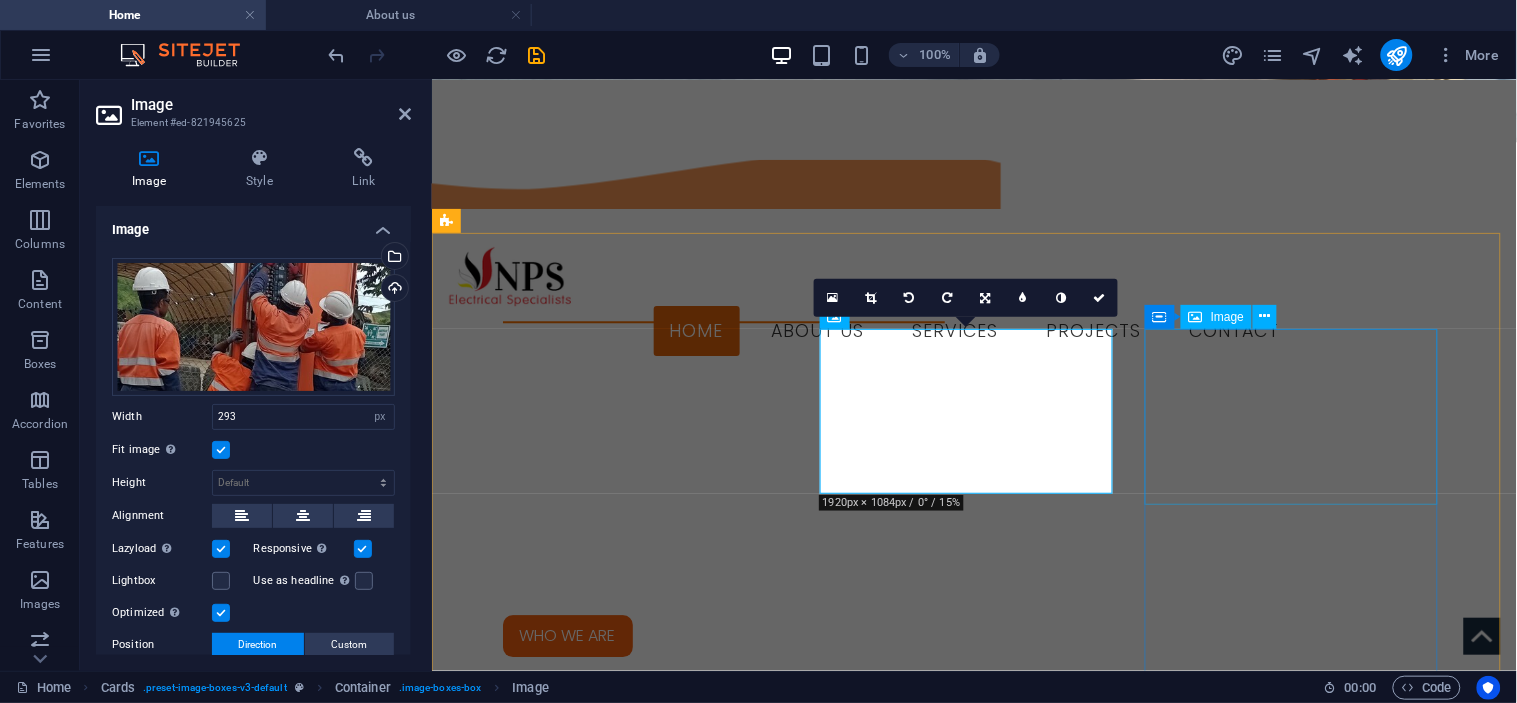 click at bounding box center (593, 2893) 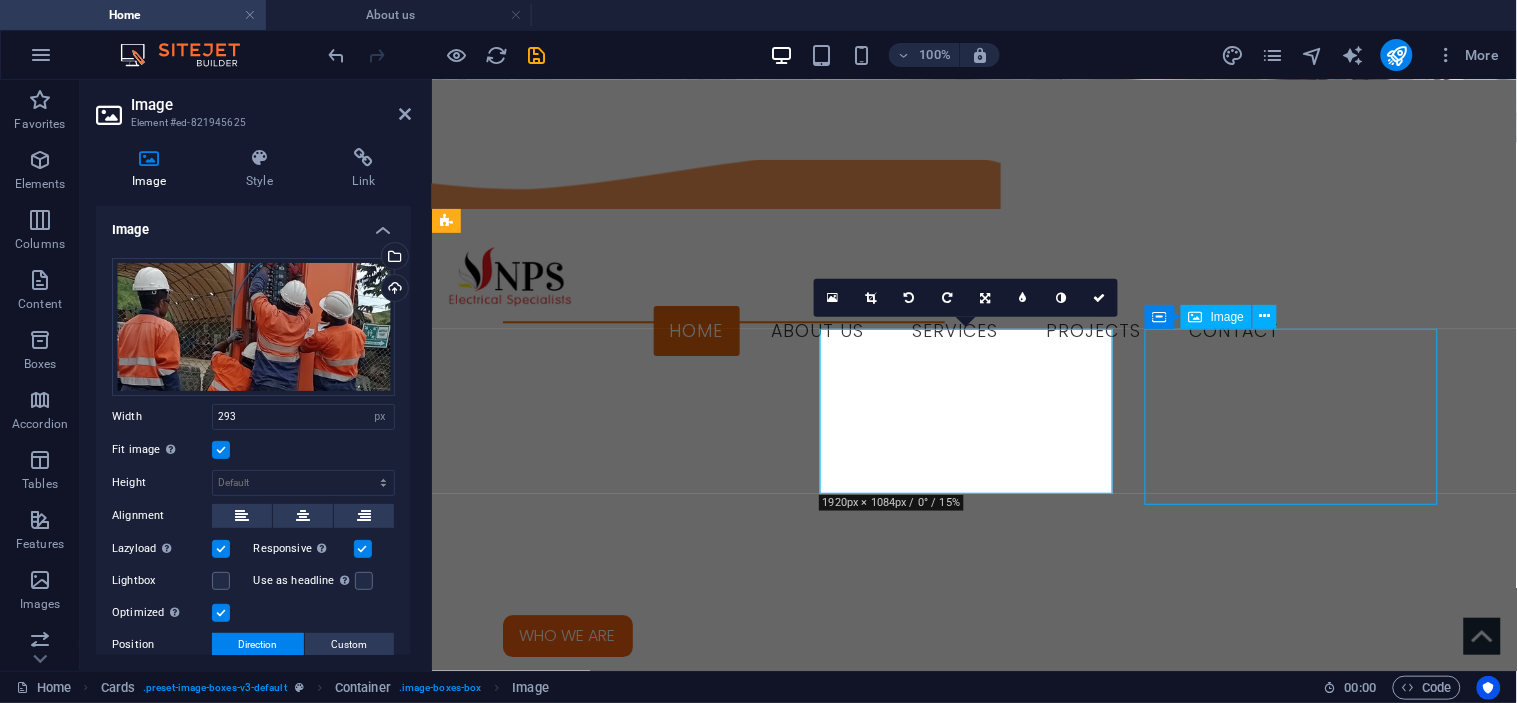 click at bounding box center (593, 2893) 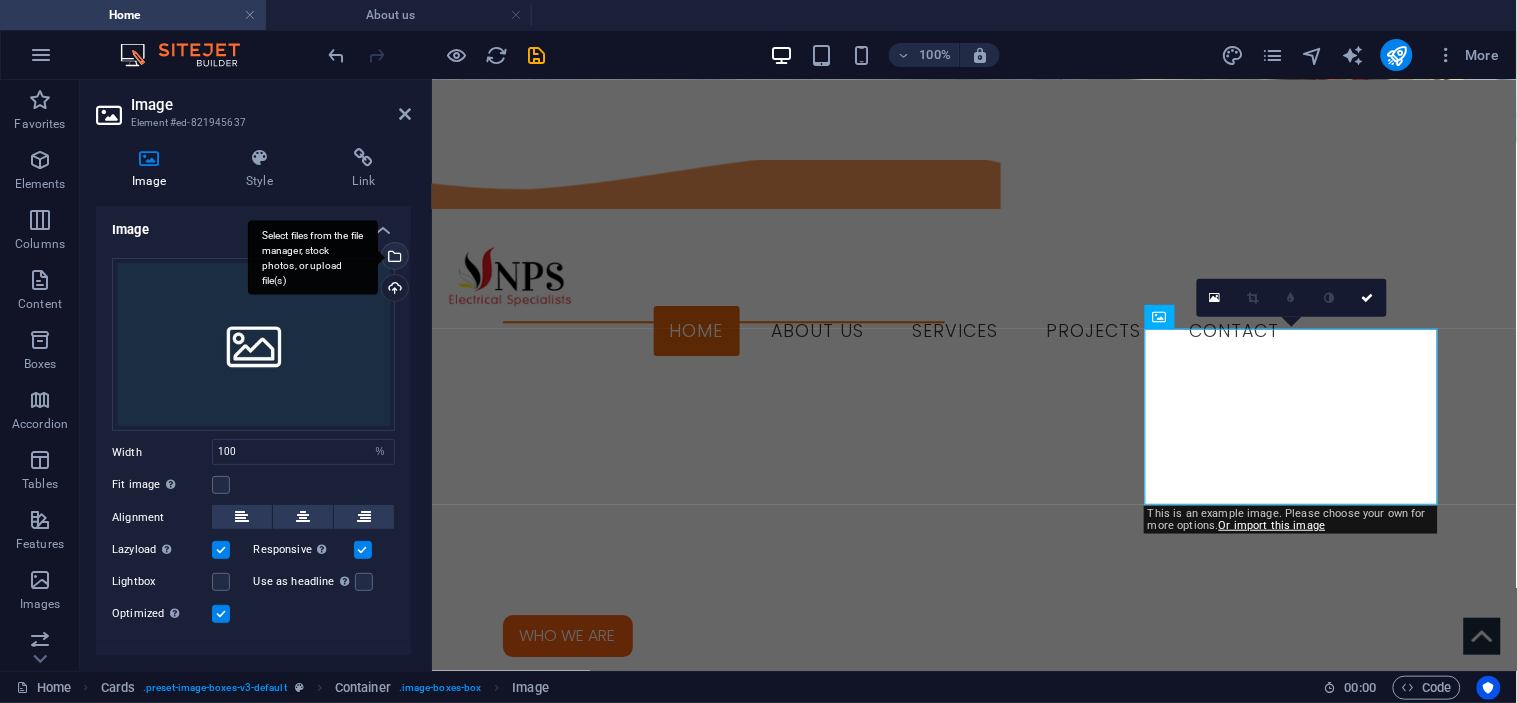 click on "Select files from the file manager, stock photos, or upload file(s)" at bounding box center [313, 257] 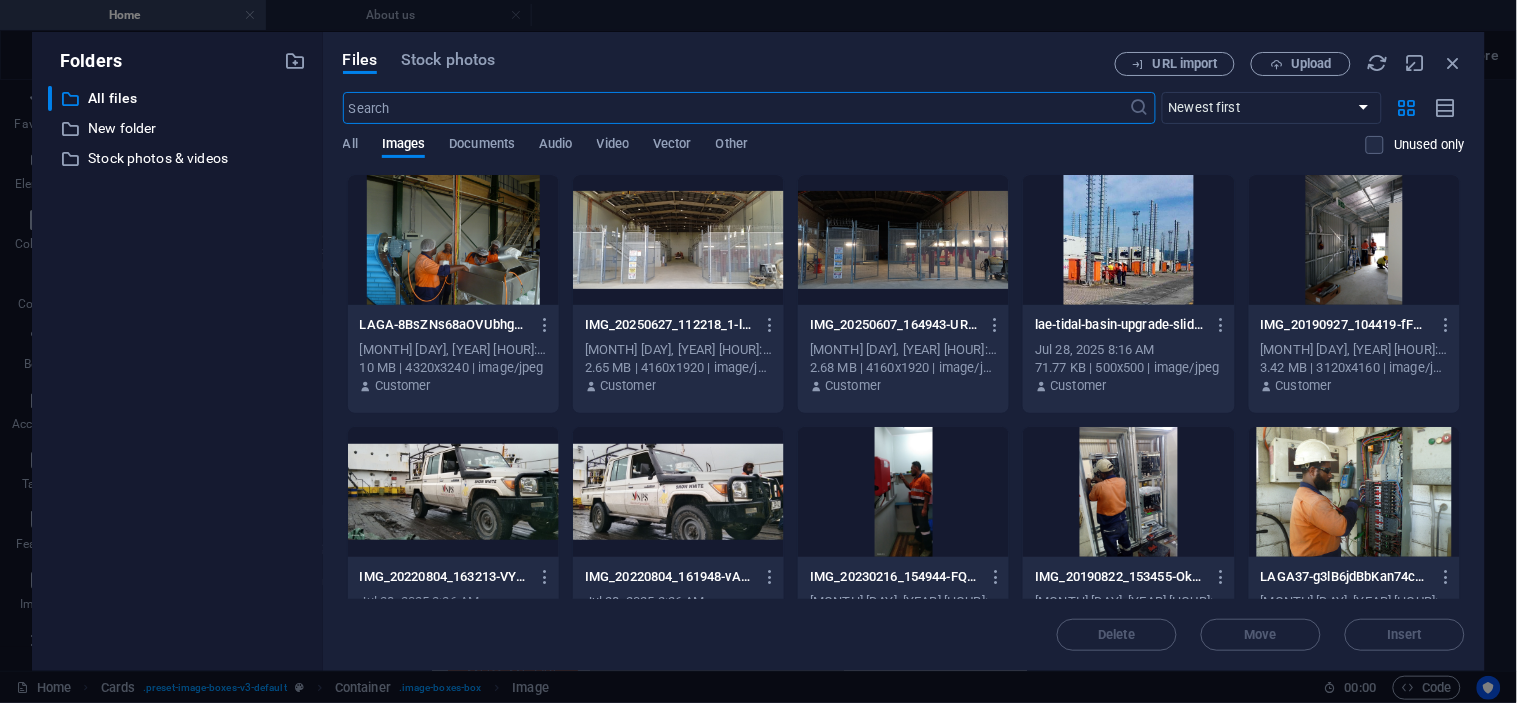 scroll, scrollTop: 1231, scrollLeft: 0, axis: vertical 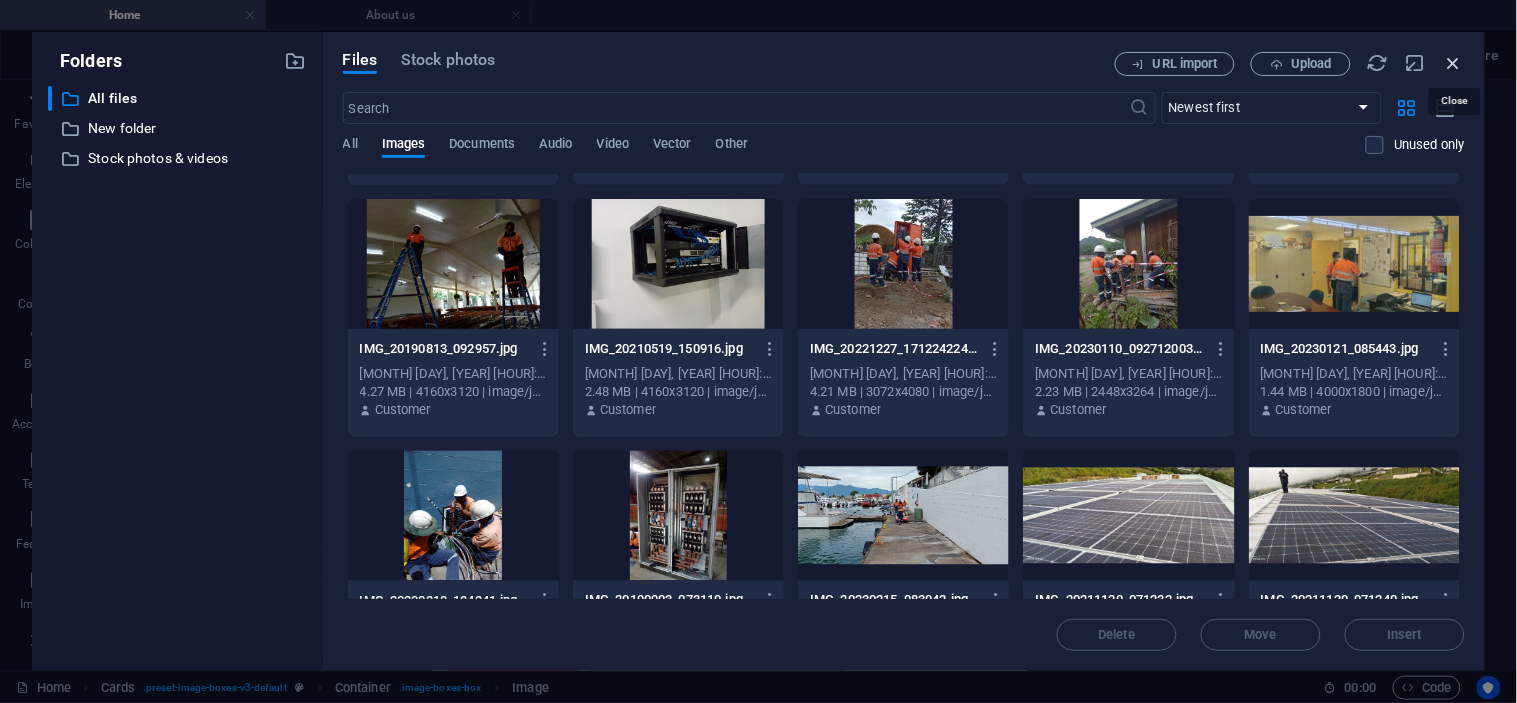 click at bounding box center [1454, 63] 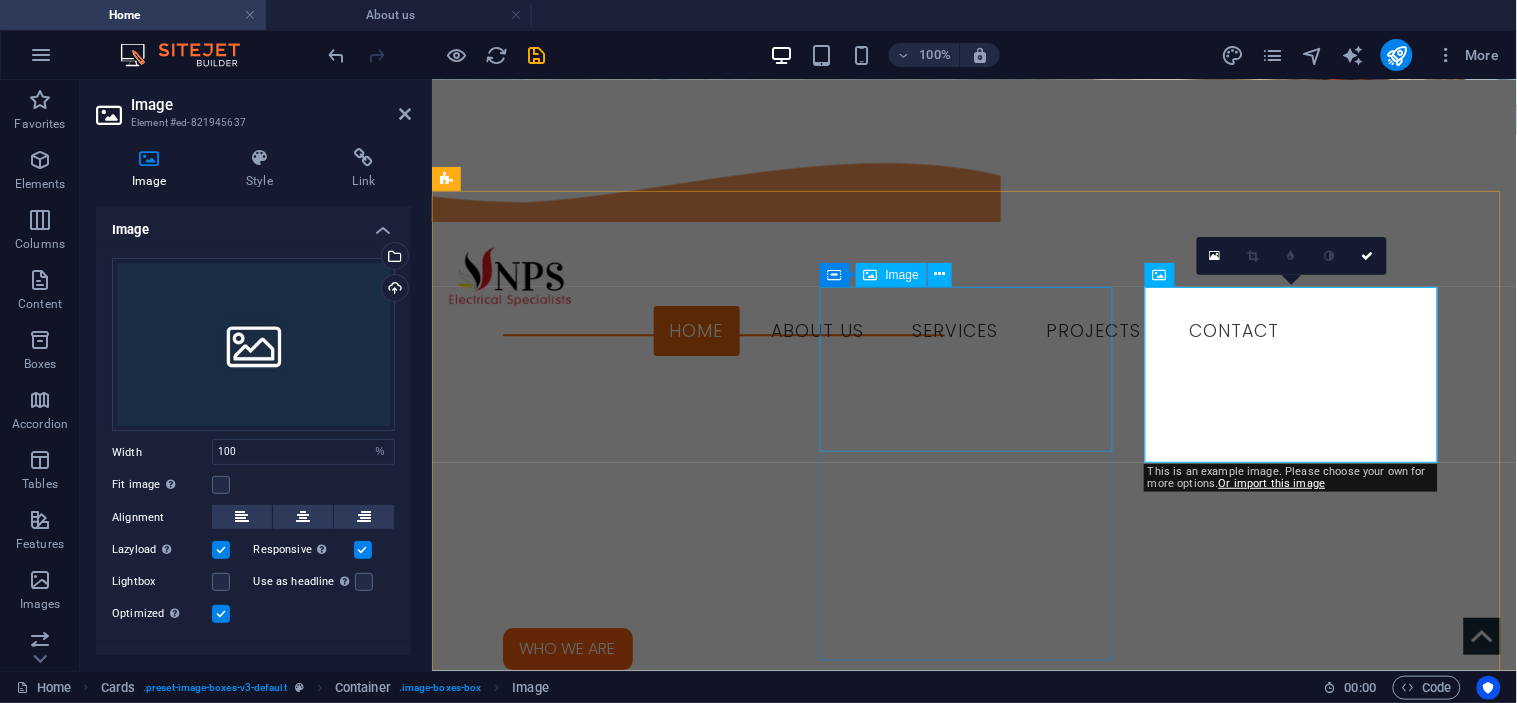 click at bounding box center [593, 2548] 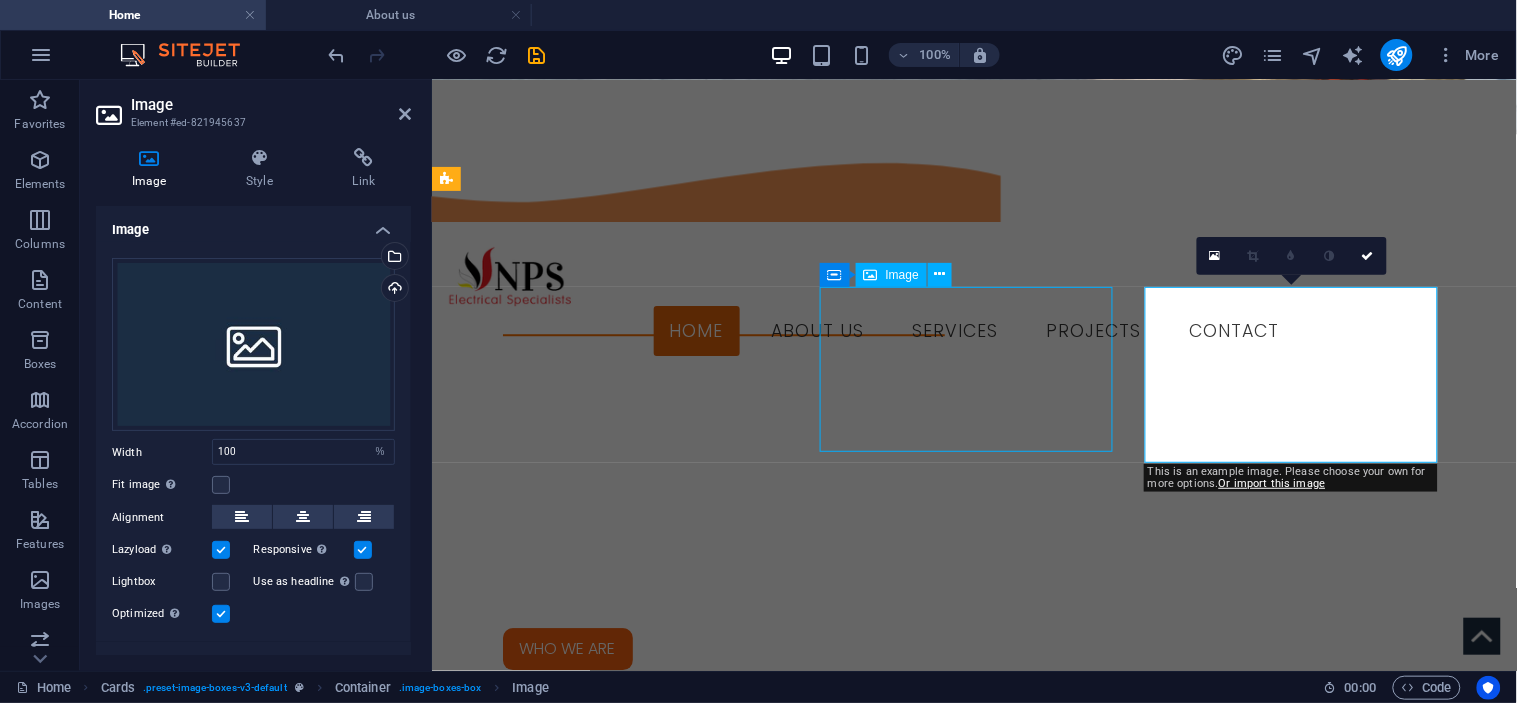 click at bounding box center (593, 2548) 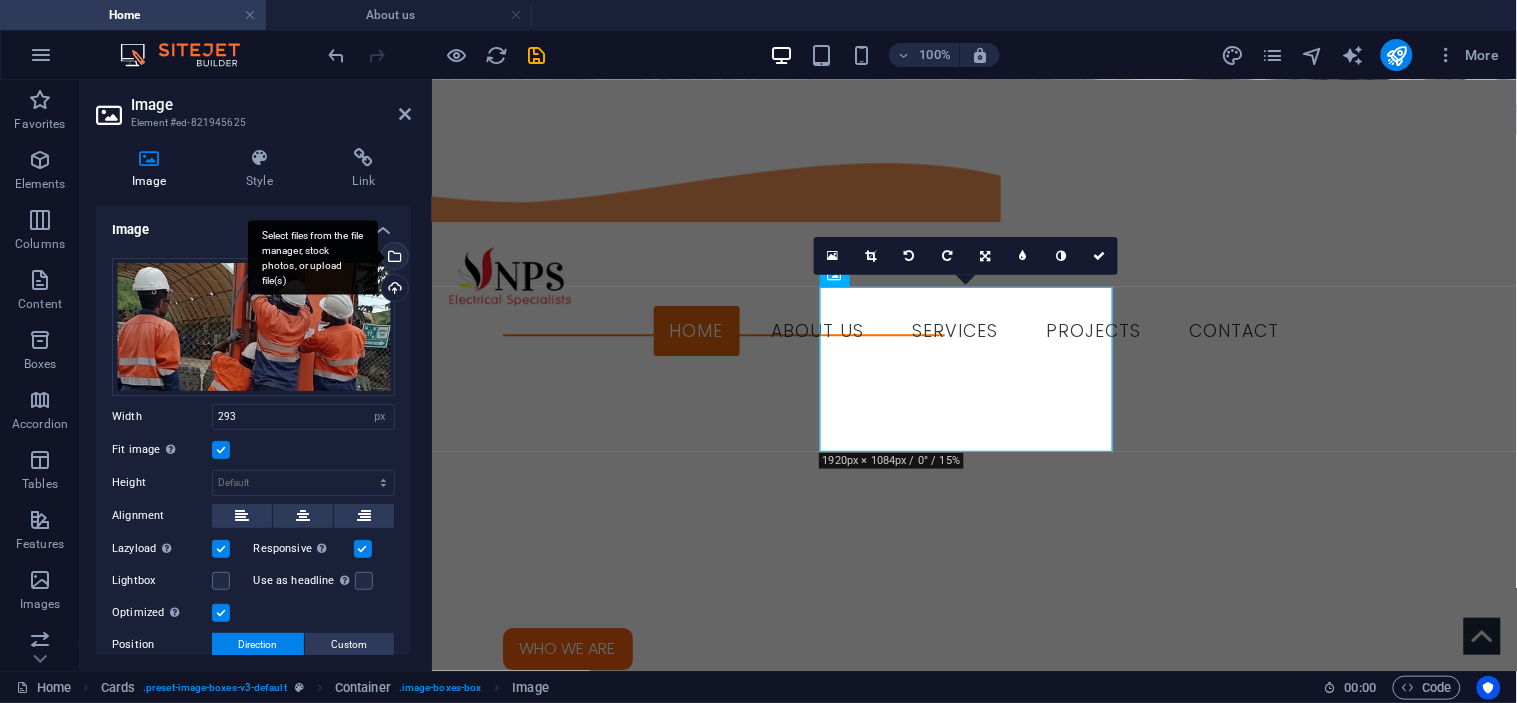 click on "Select files from the file manager, stock photos, or upload file(s)" at bounding box center (393, 258) 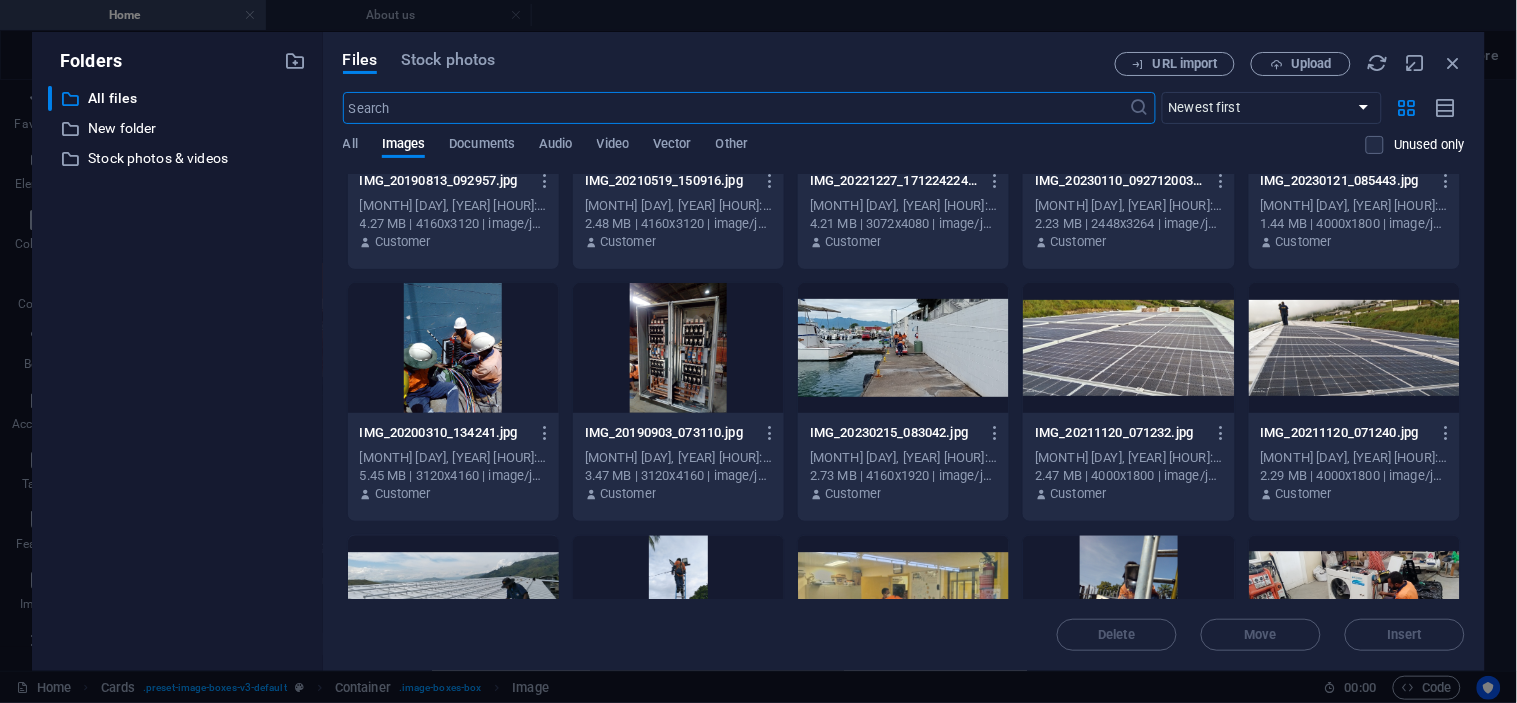 scroll, scrollTop: 3054, scrollLeft: 0, axis: vertical 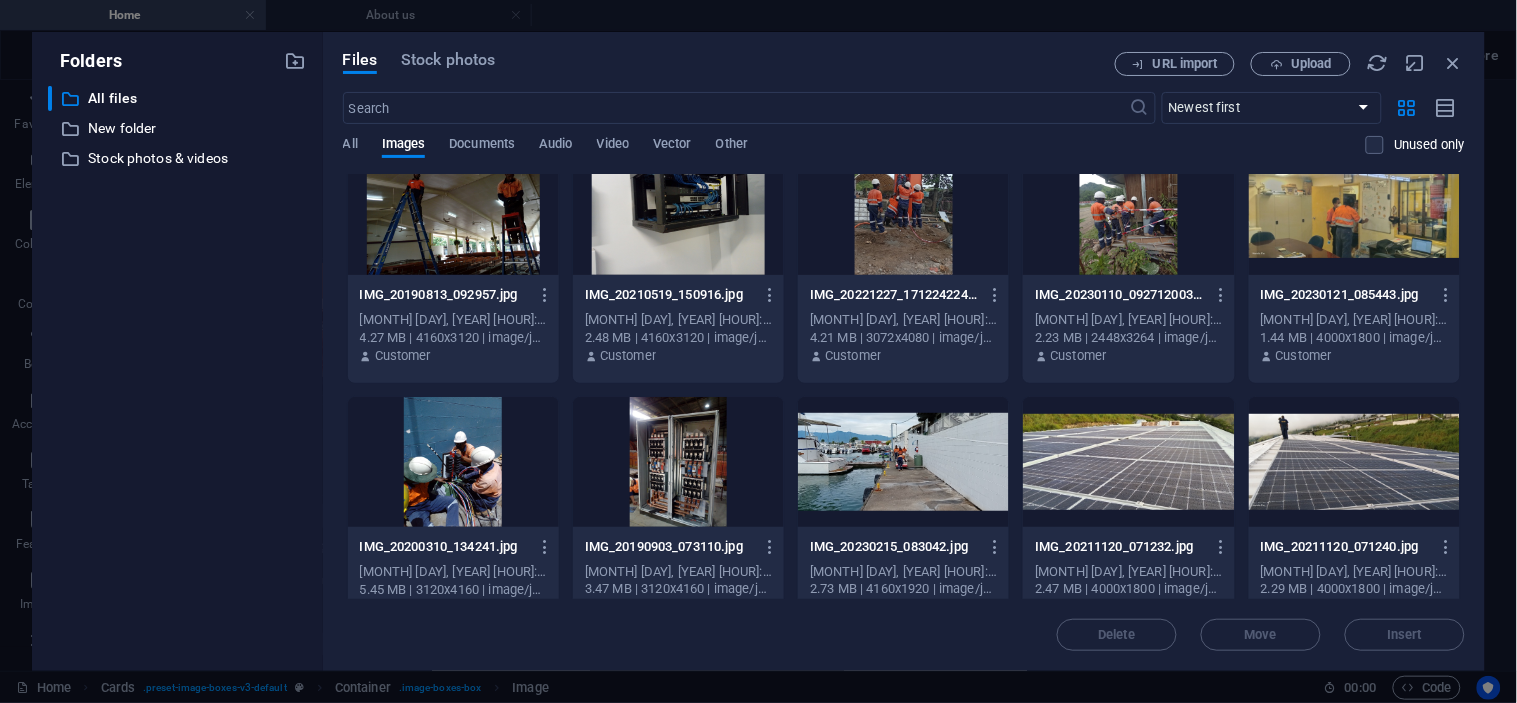 click at bounding box center (453, 462) 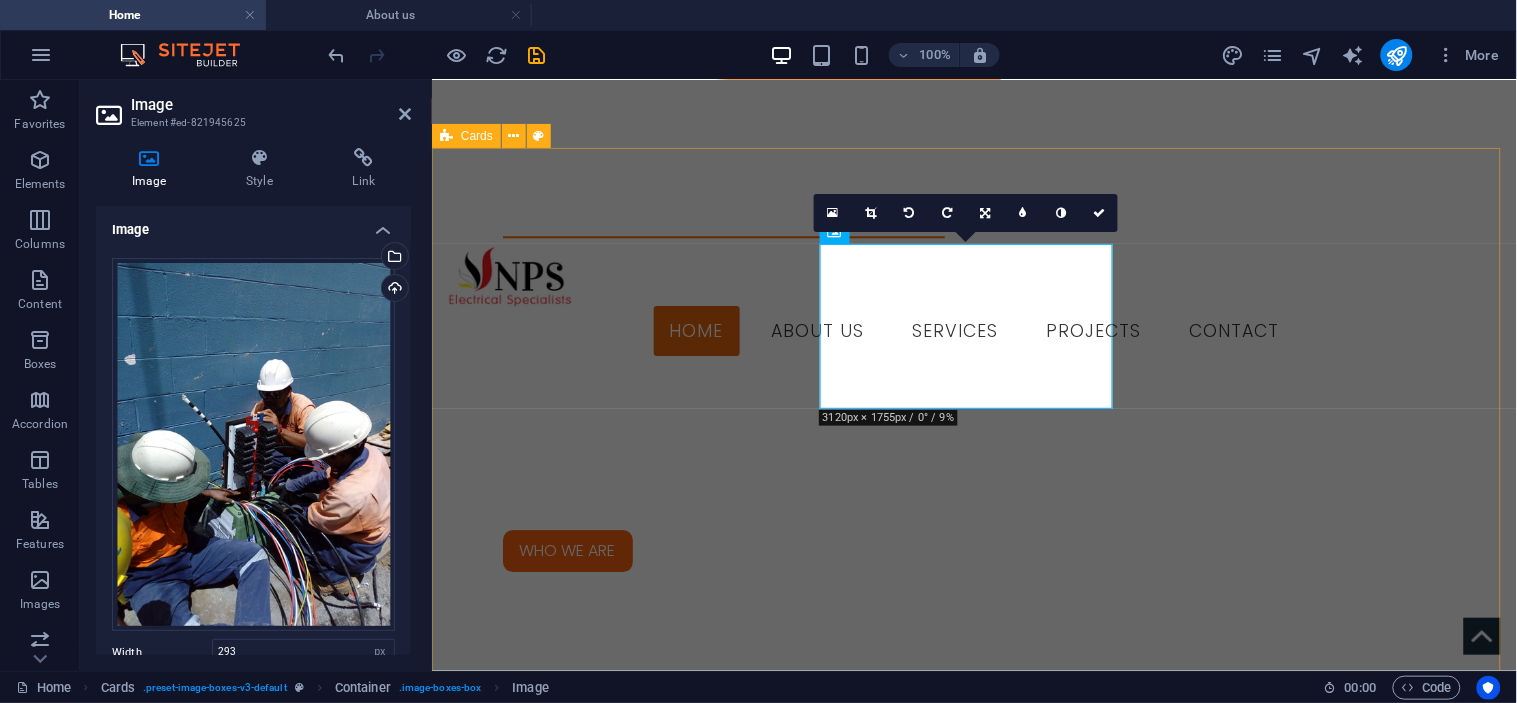 click on "Headline Lorem ipsum dolor sit amet, consectetuer adipiscing elit. Aenean commodo ligula eget dolor. Lorem ipsum dolor sit amet. Headline Lorem ipsum dolor sit amet, consectetuer adipiscing elit. Aenean commodo ligula eget dolor. Lorem ipsum dolor sit amet. Headline Lorem ipsum dolor sit amet, consectetuer adipiscing elit. Aenean commodo ligula eget dolor. Lorem ipsum dolor sit amet." at bounding box center [973, 2542] 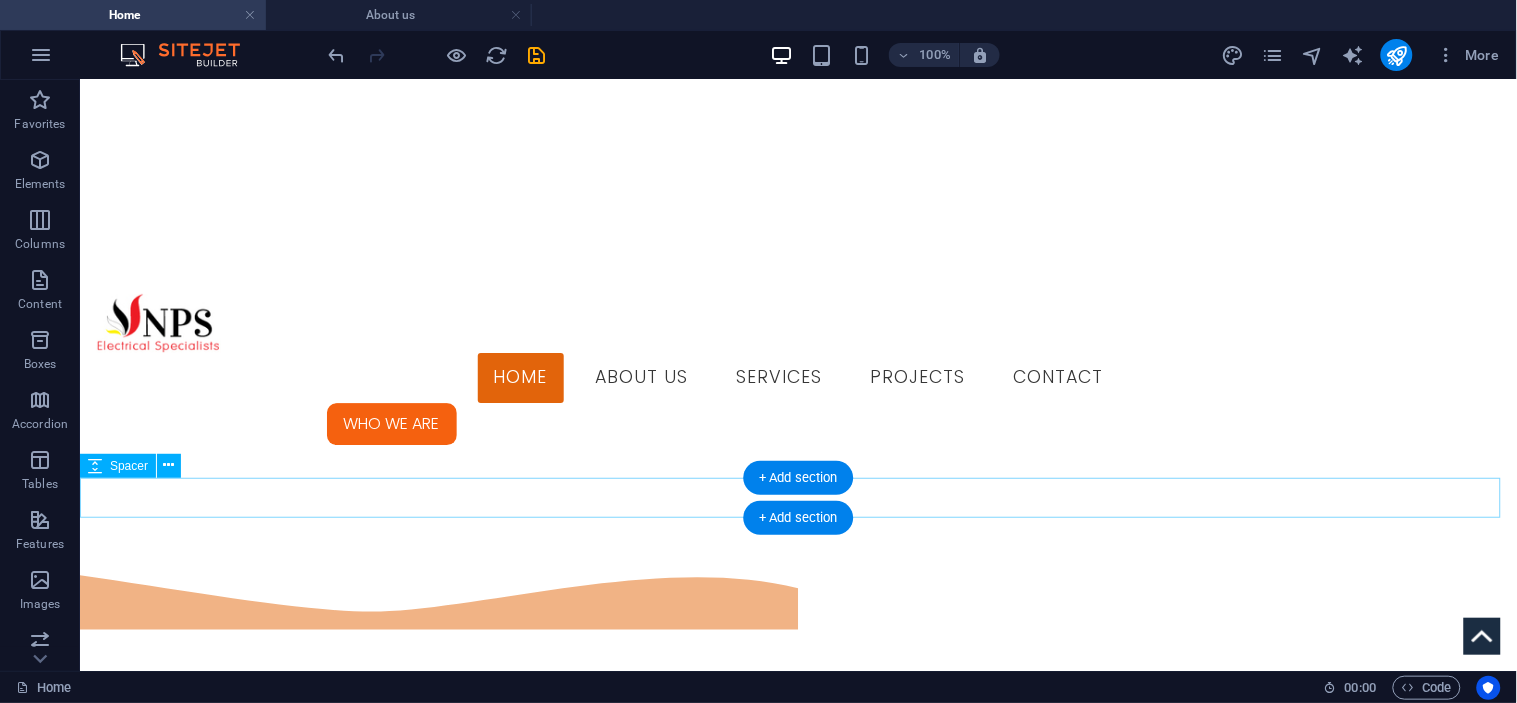 scroll, scrollTop: 1273, scrollLeft: 0, axis: vertical 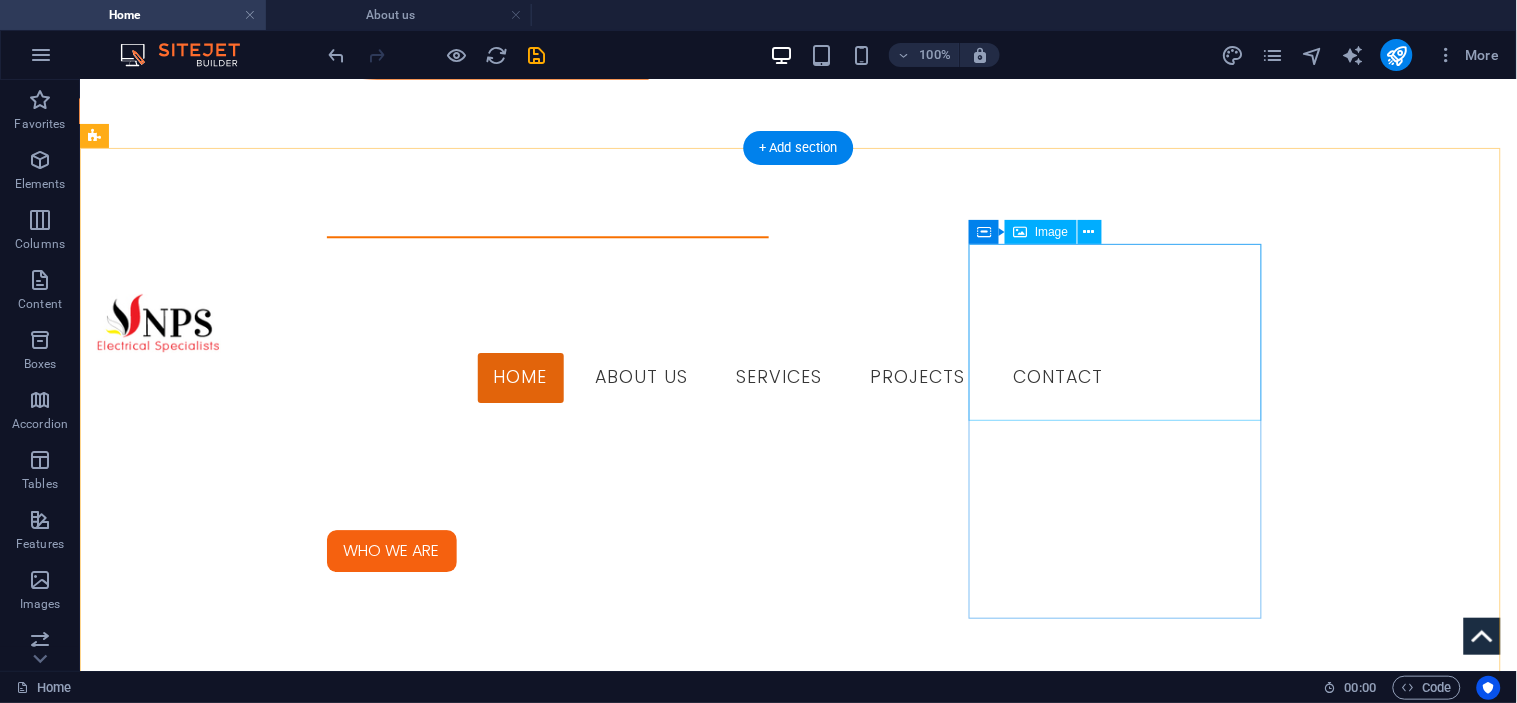 click at bounding box center (241, 2830) 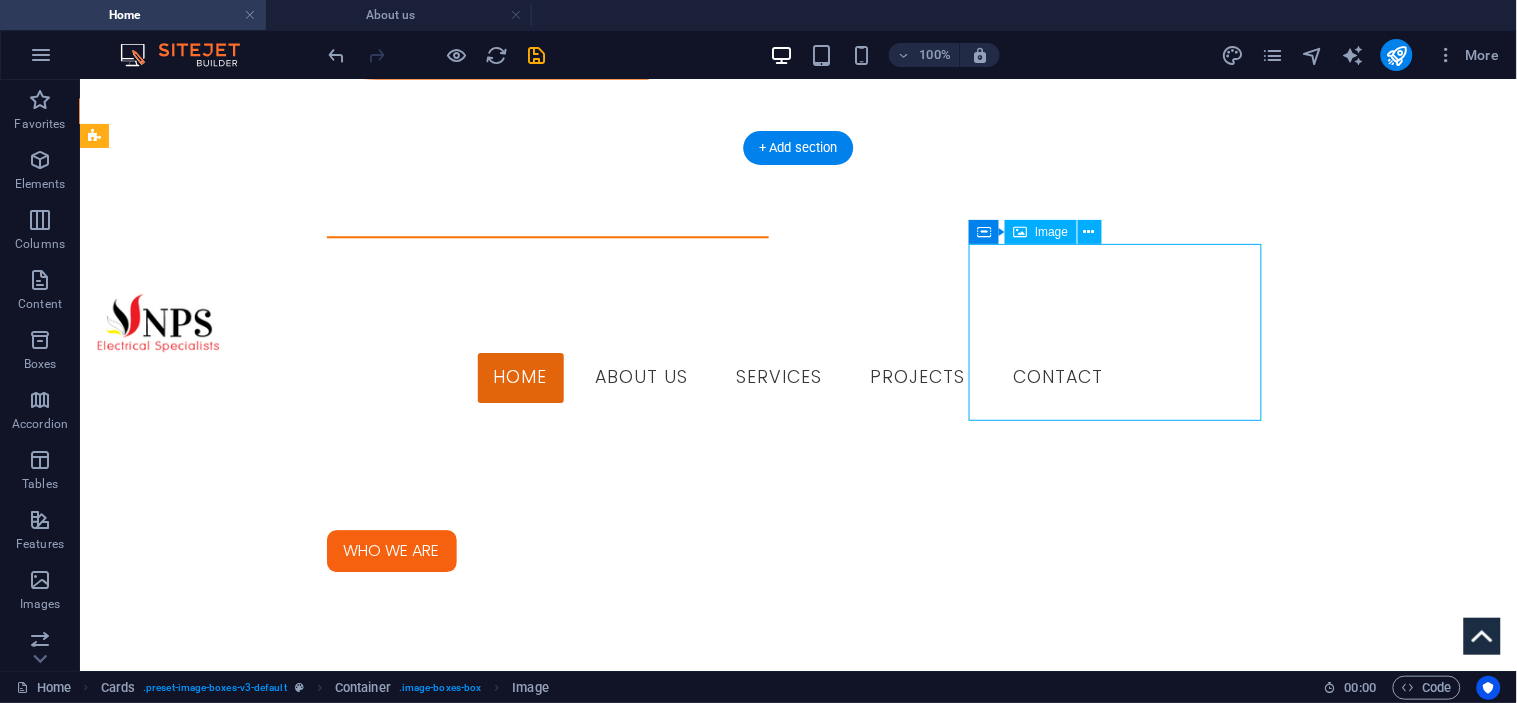 click at bounding box center (241, 2830) 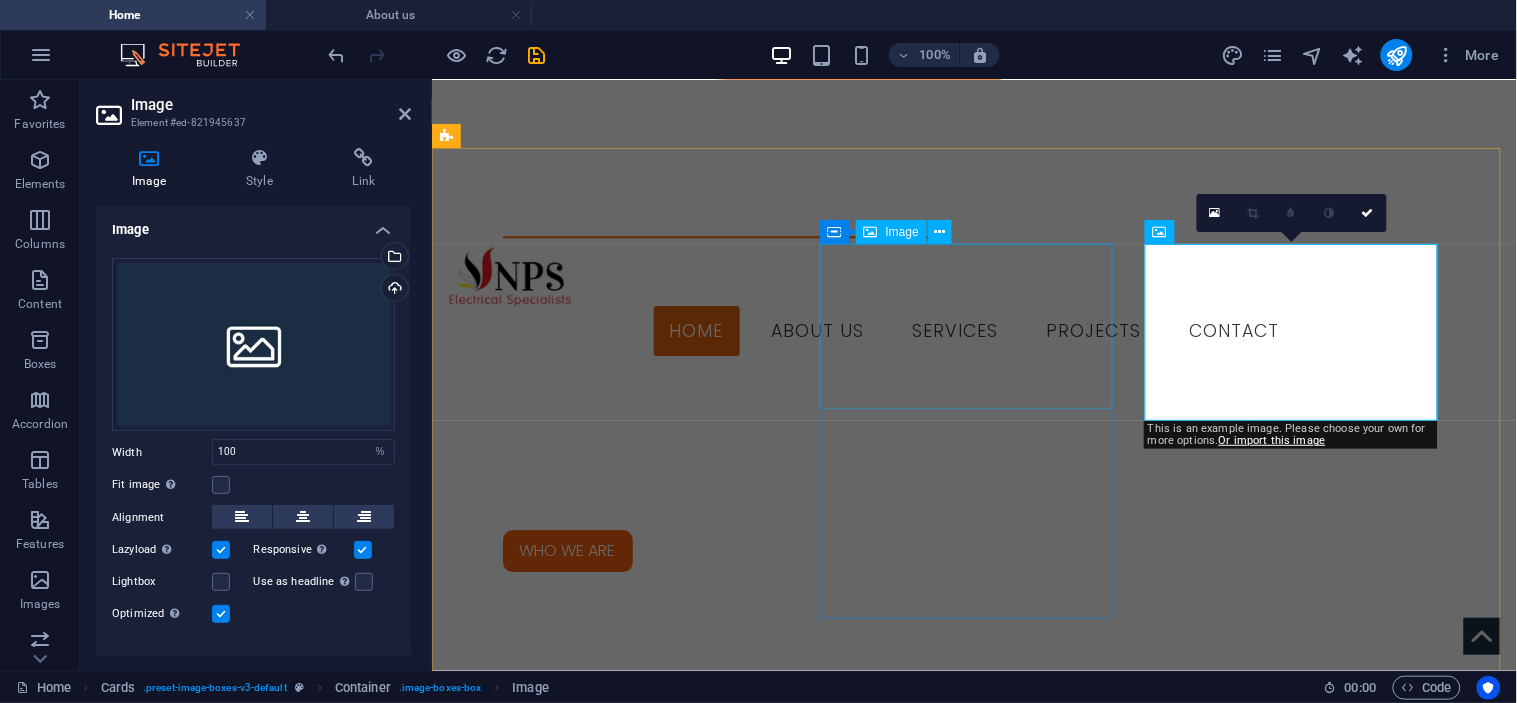 click at bounding box center [593, 2450] 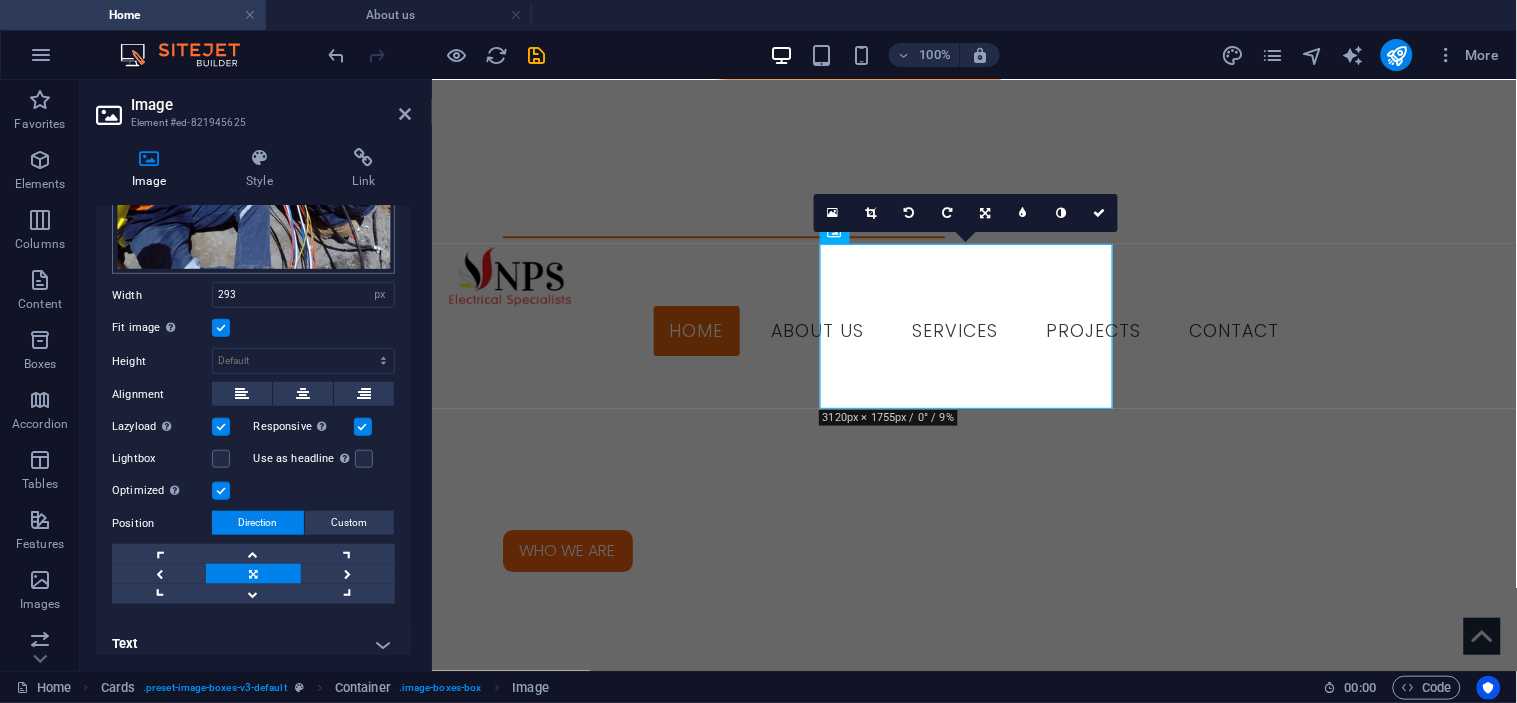 scroll, scrollTop: 365, scrollLeft: 0, axis: vertical 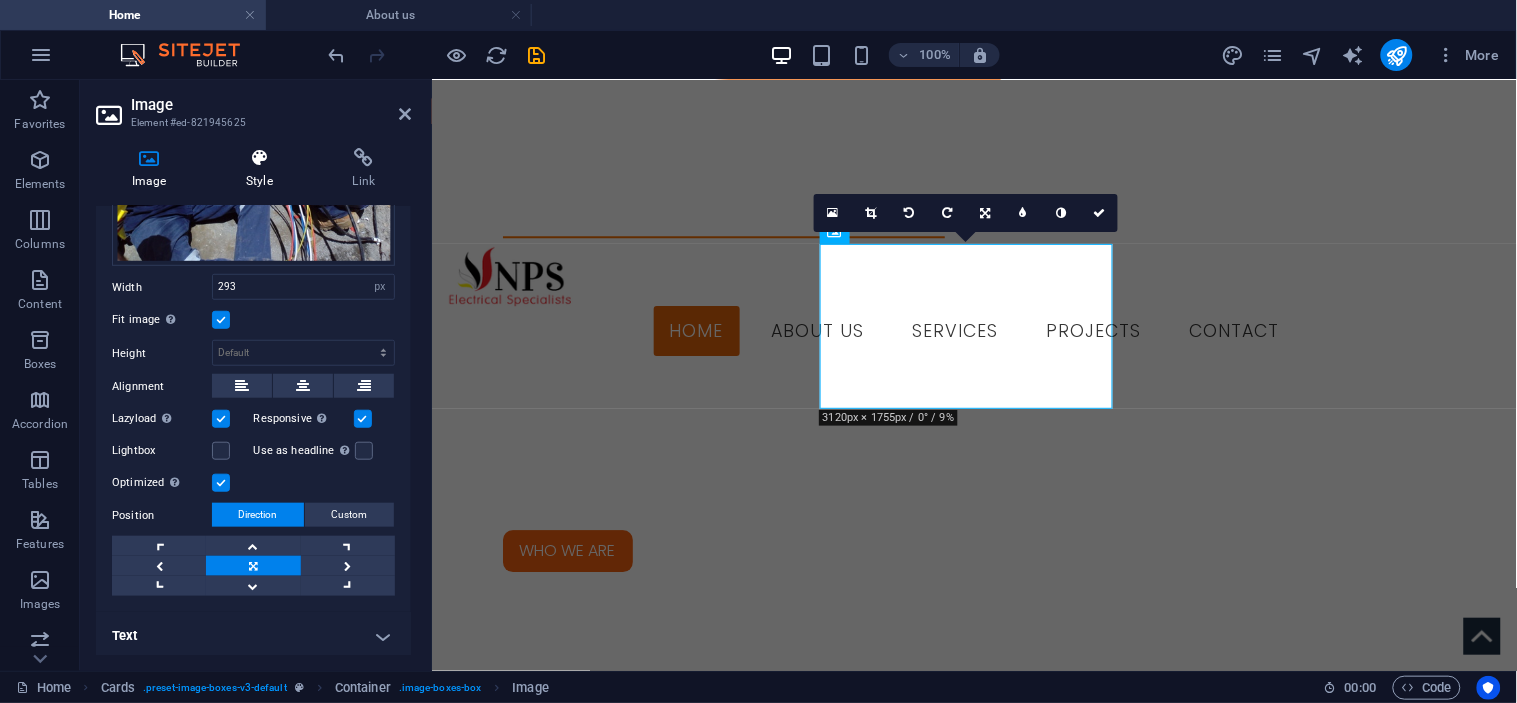 click at bounding box center [259, 158] 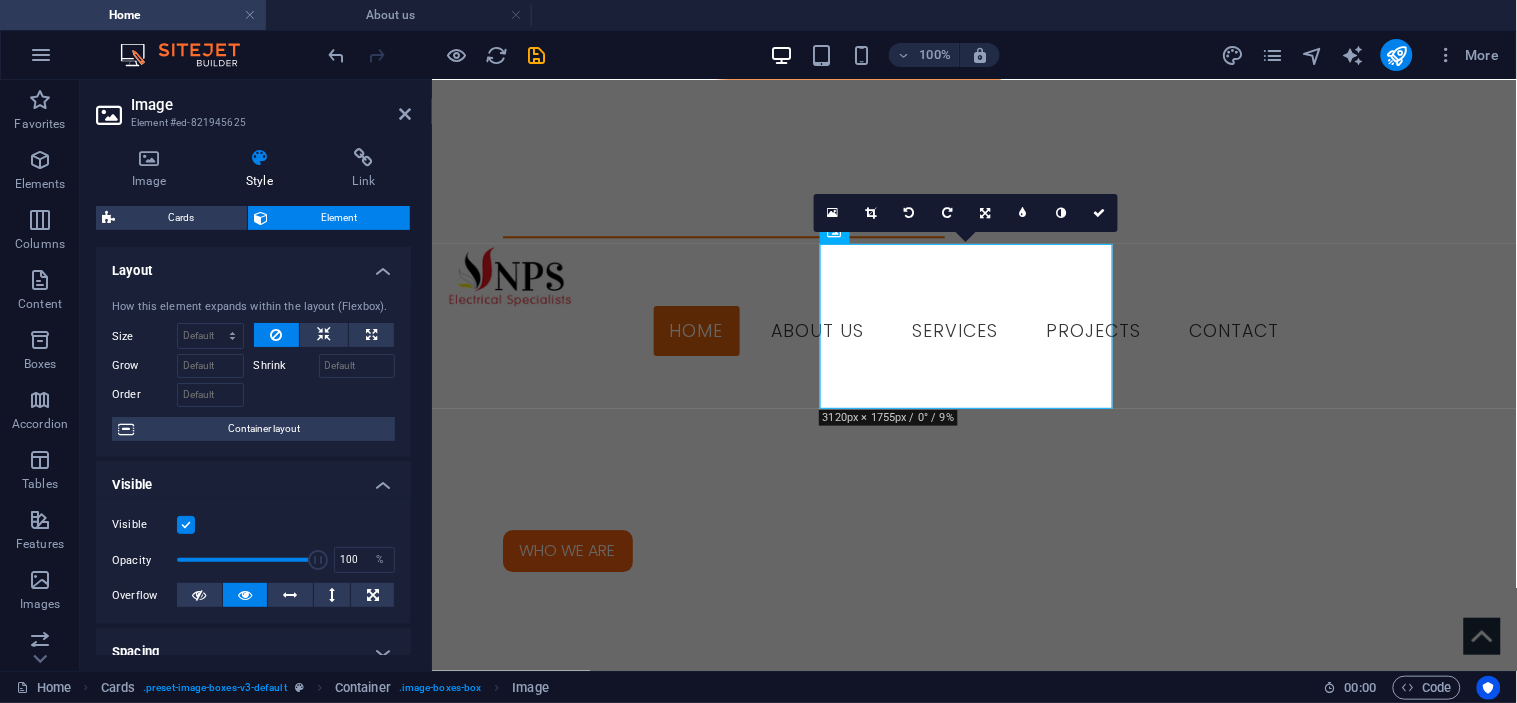 type on "80" 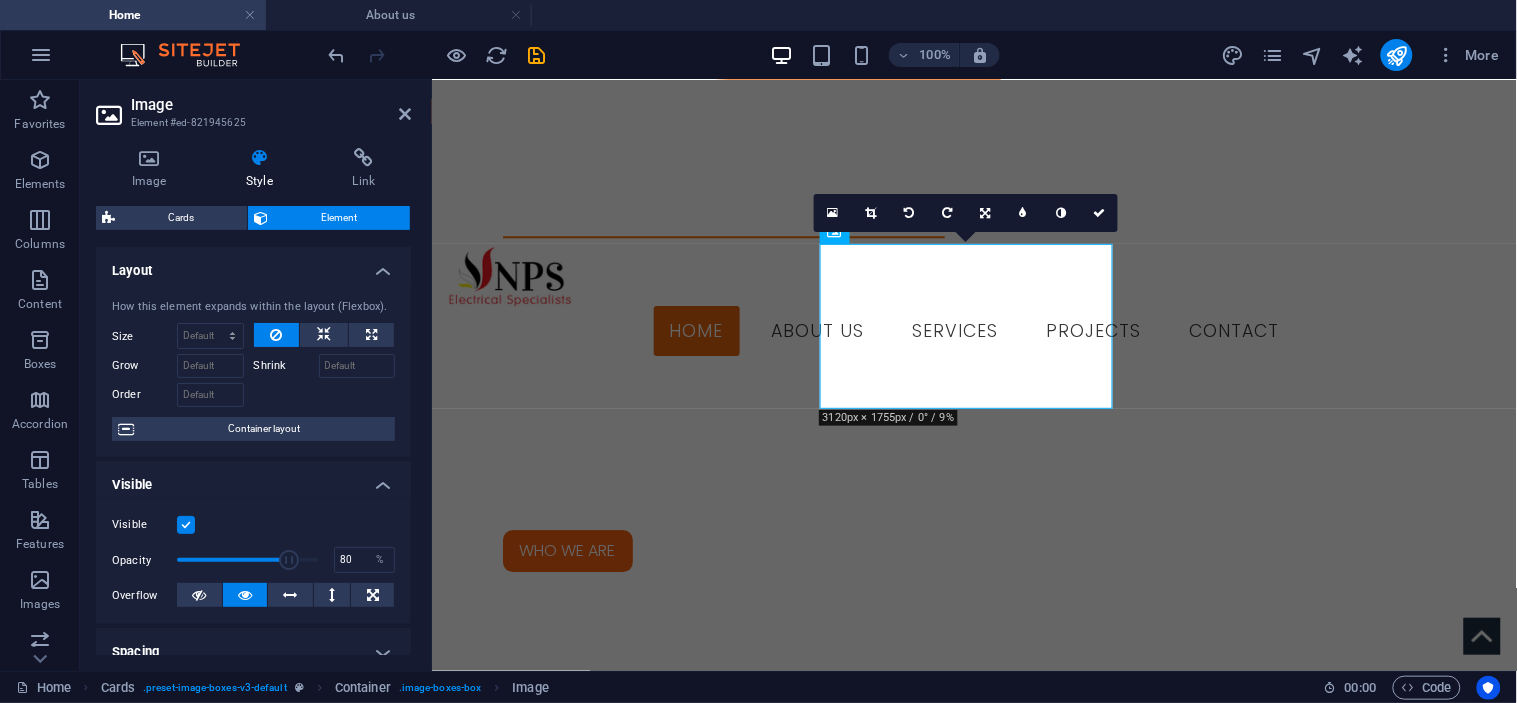 click at bounding box center [247, 560] 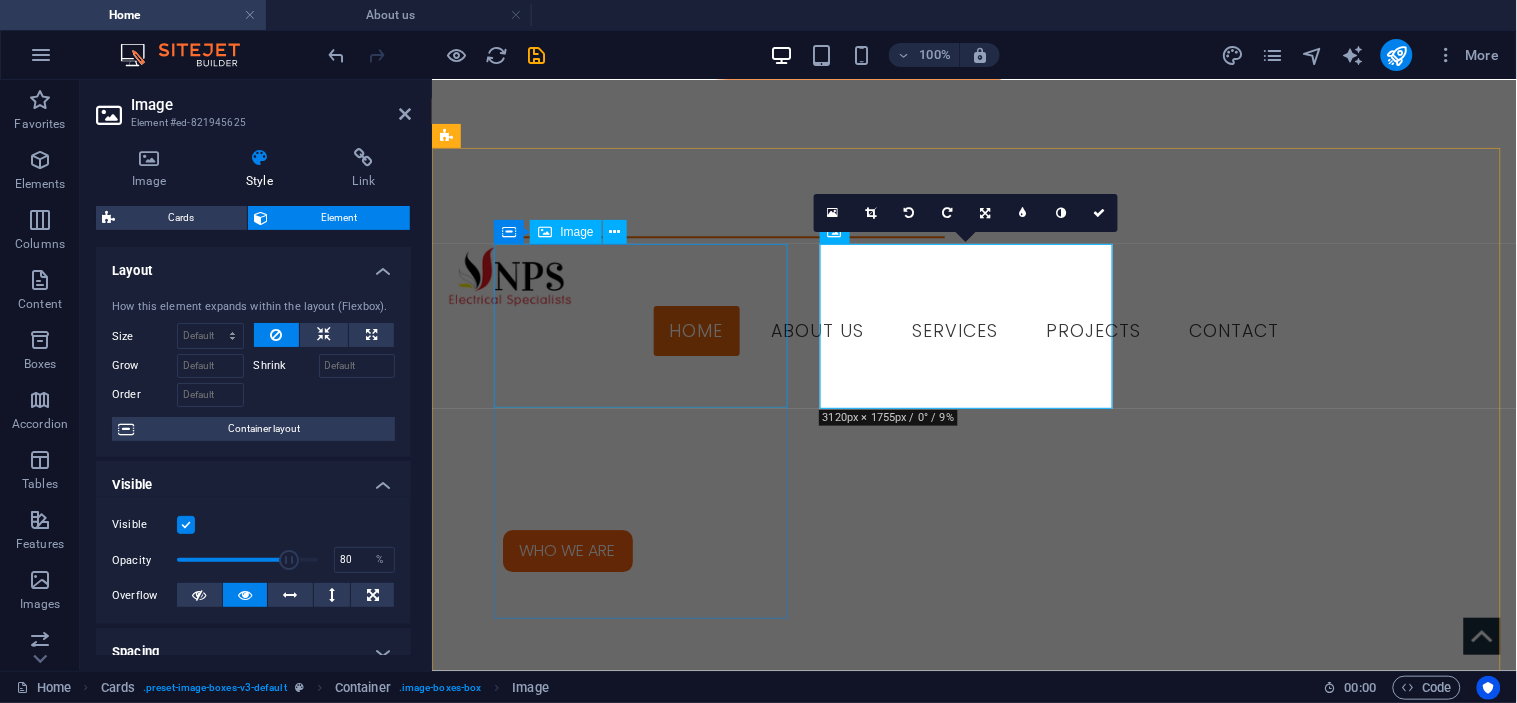 click at bounding box center [593, 2100] 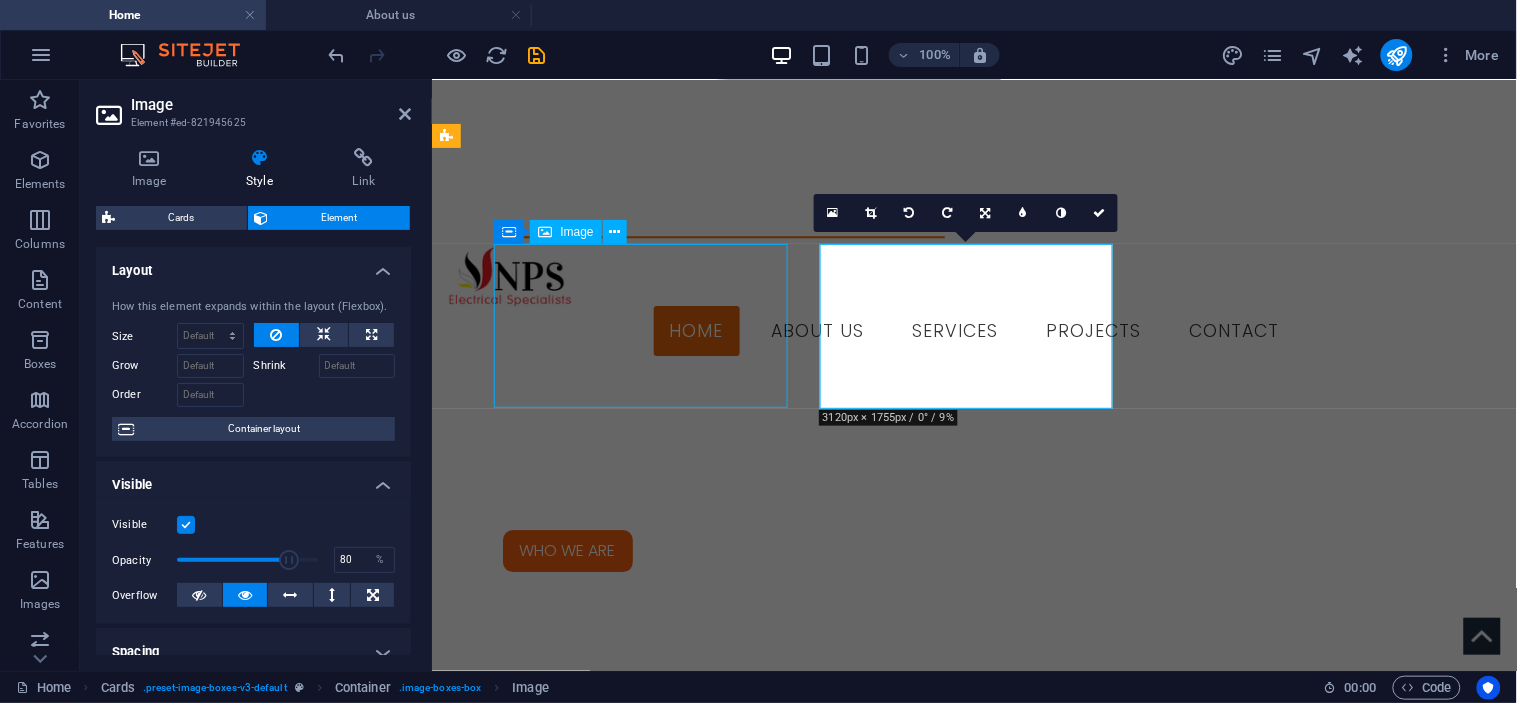 click at bounding box center (593, 2100) 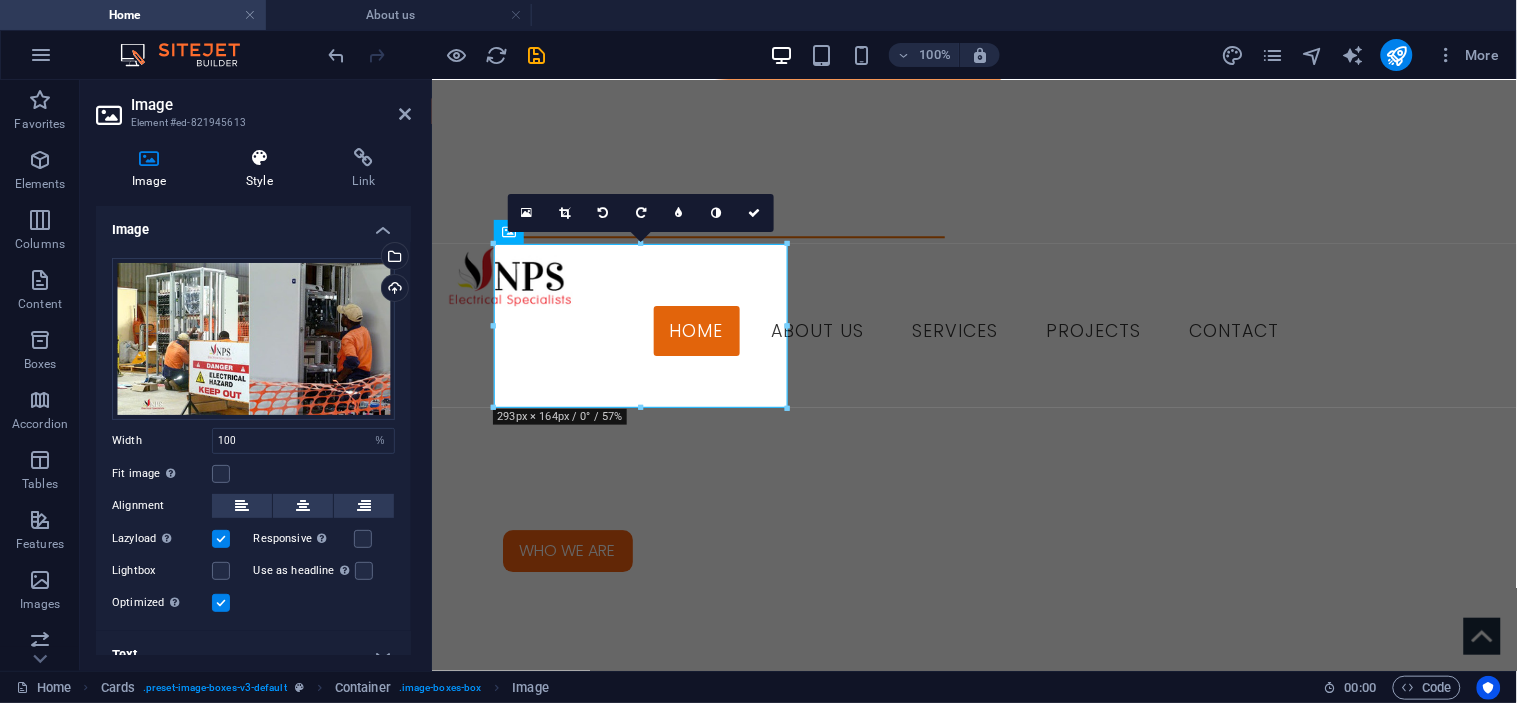 click on "Style" at bounding box center (263, 169) 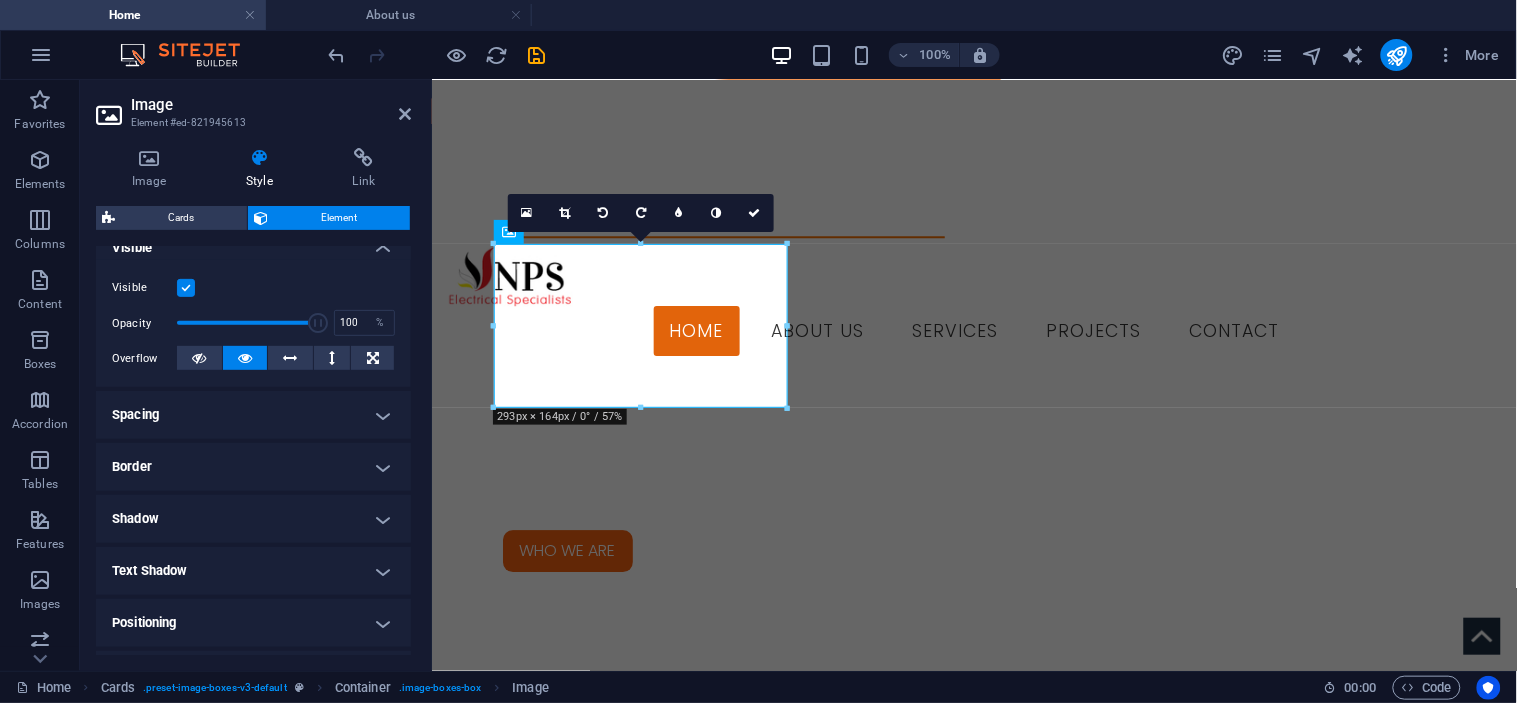 scroll, scrollTop: 111, scrollLeft: 0, axis: vertical 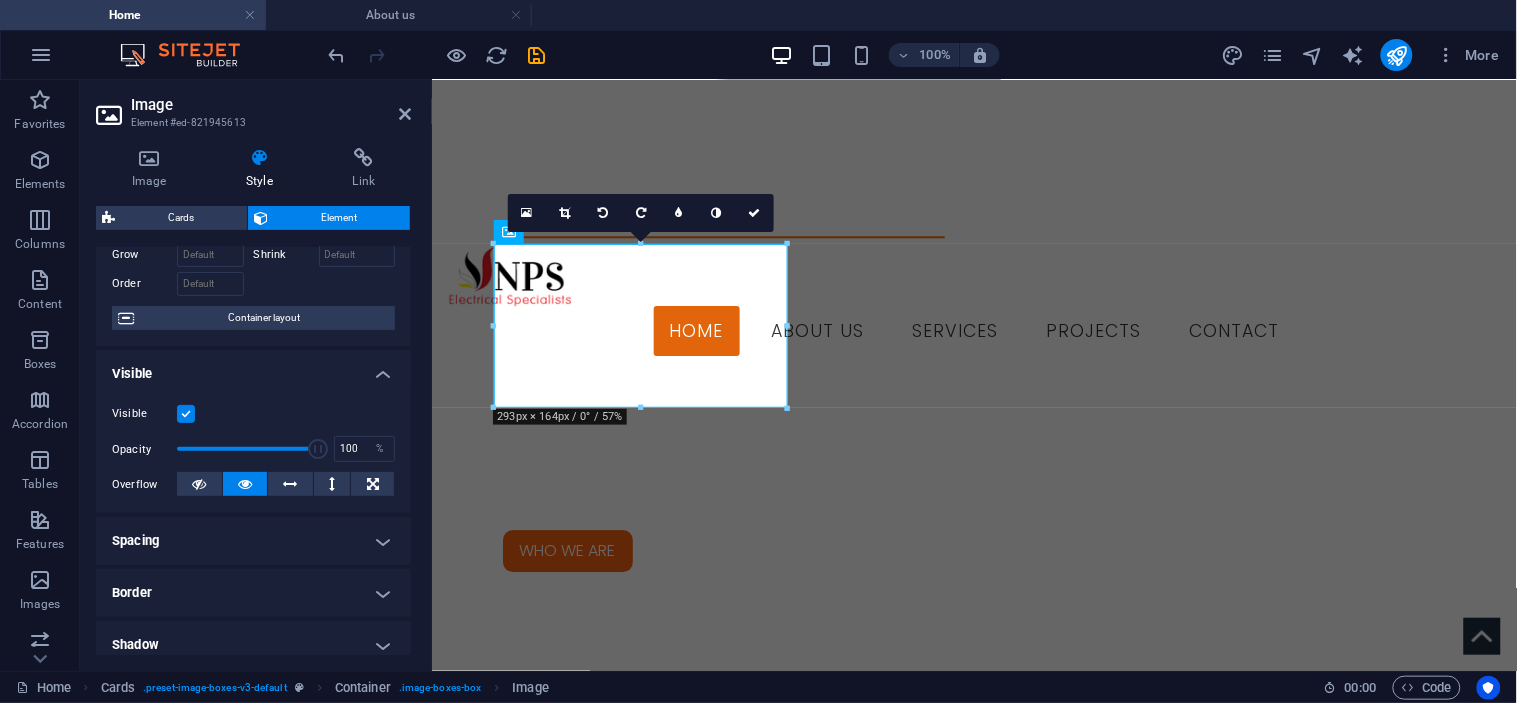 type on "77" 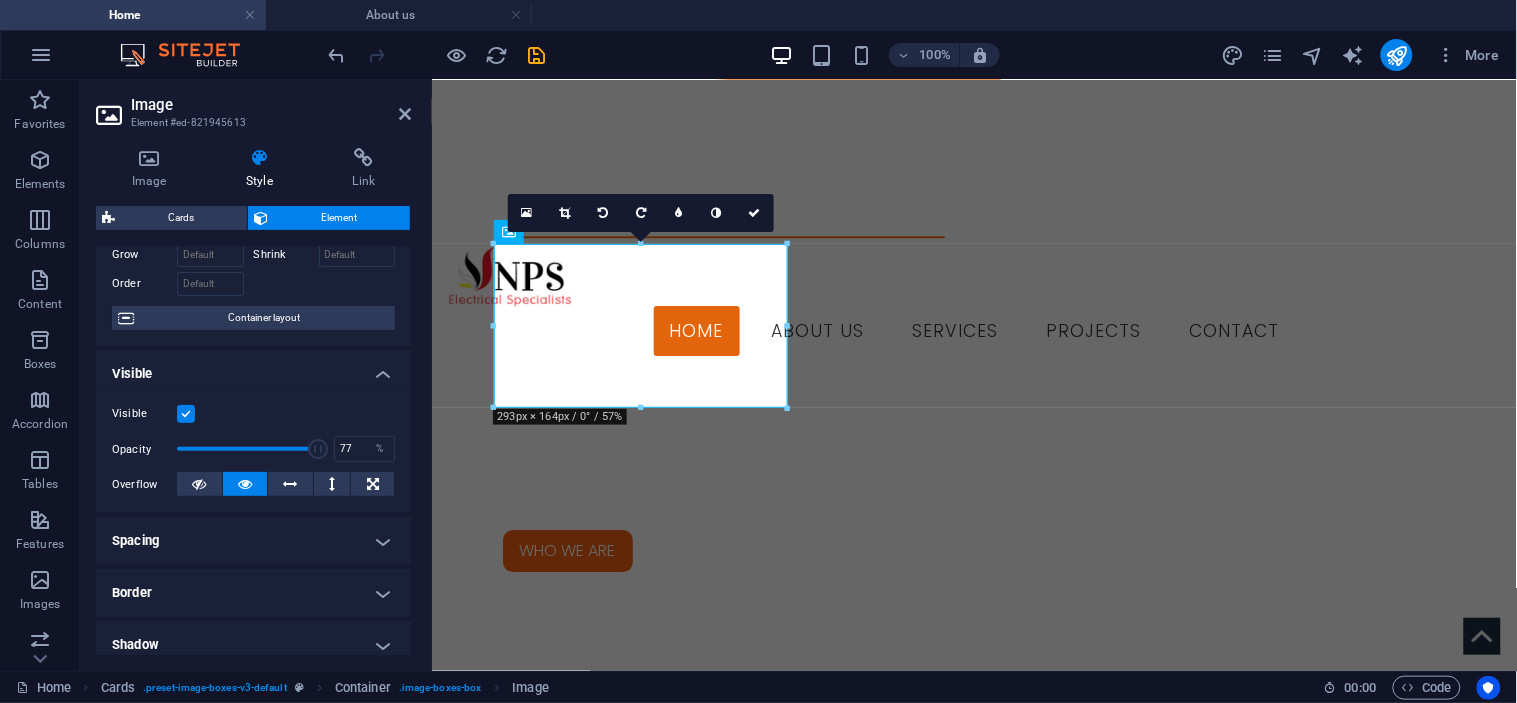 click at bounding box center (247, 449) 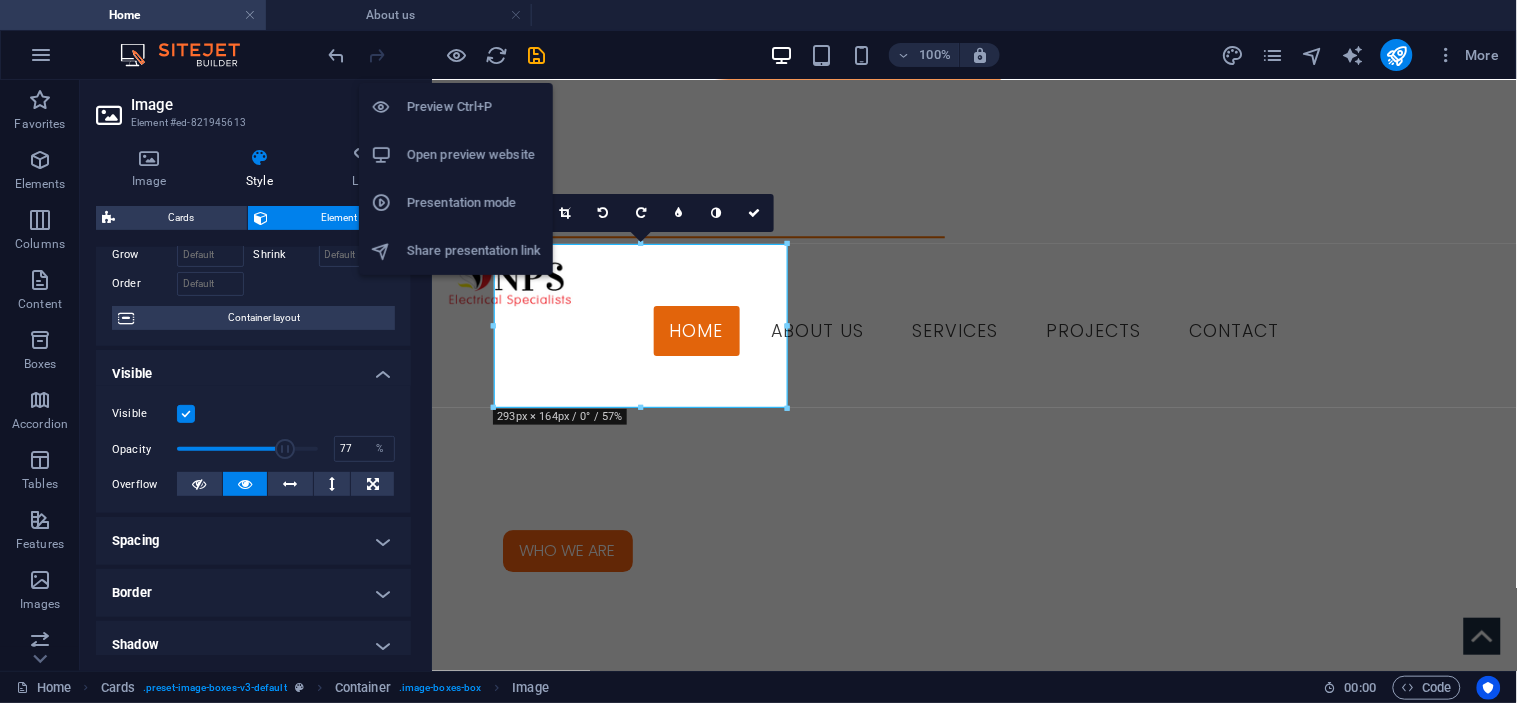 click at bounding box center [437, 55] 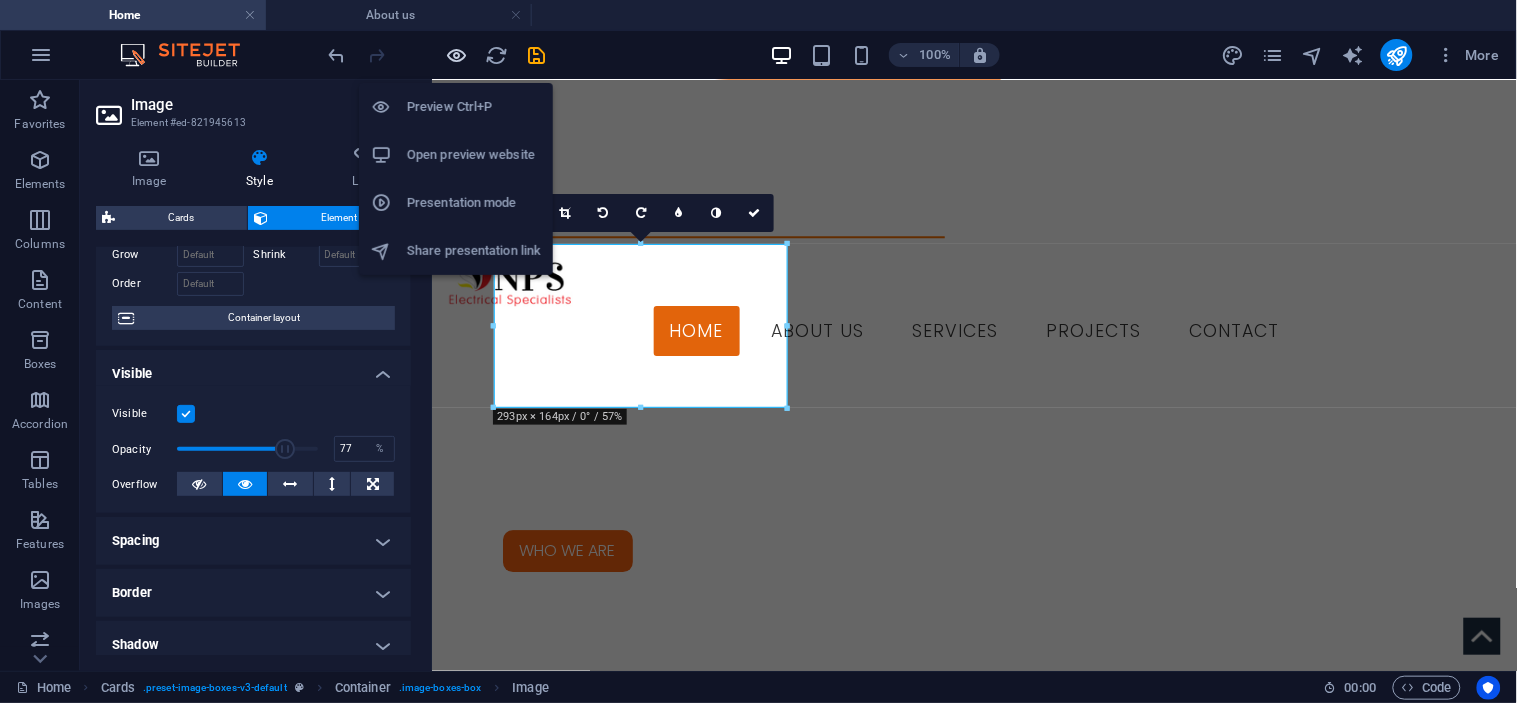 click at bounding box center (457, 55) 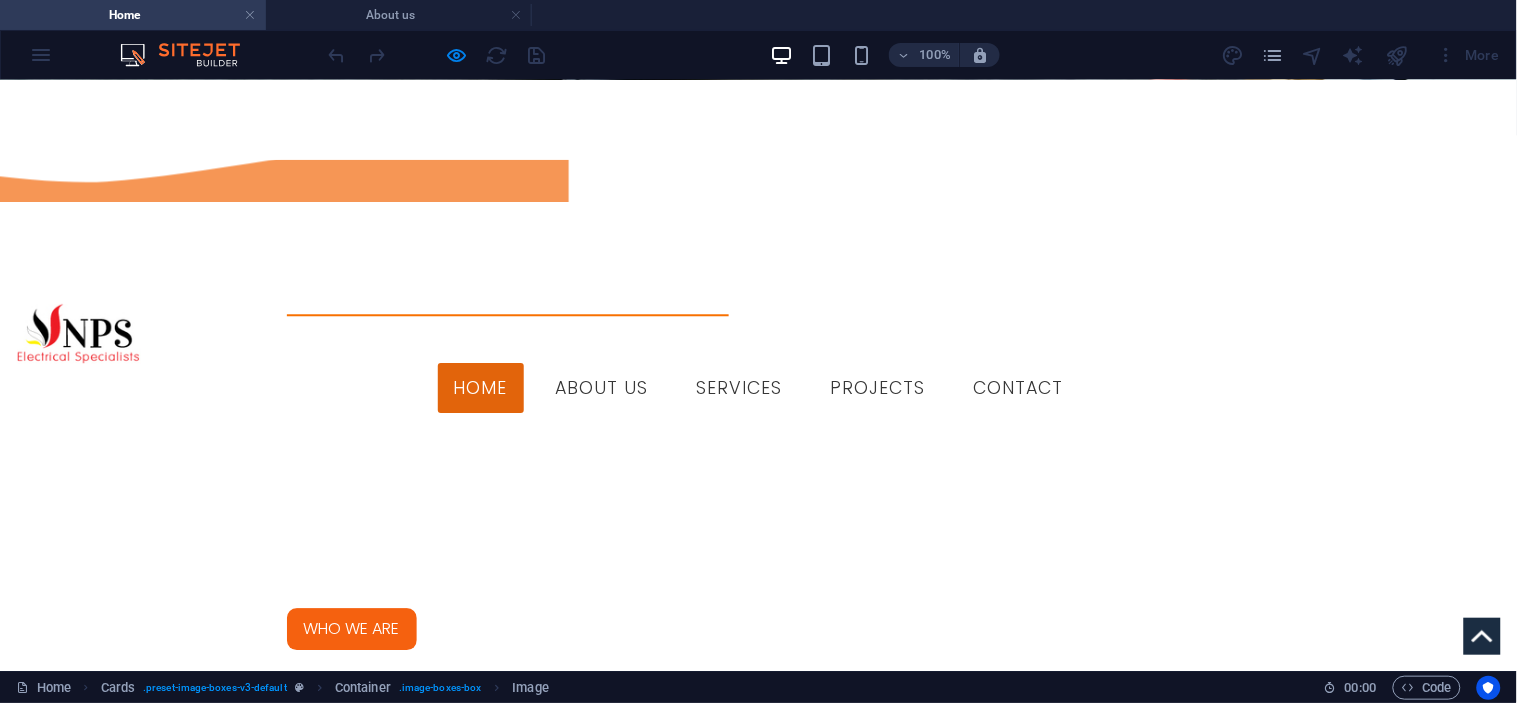 scroll, scrollTop: 1162, scrollLeft: 0, axis: vertical 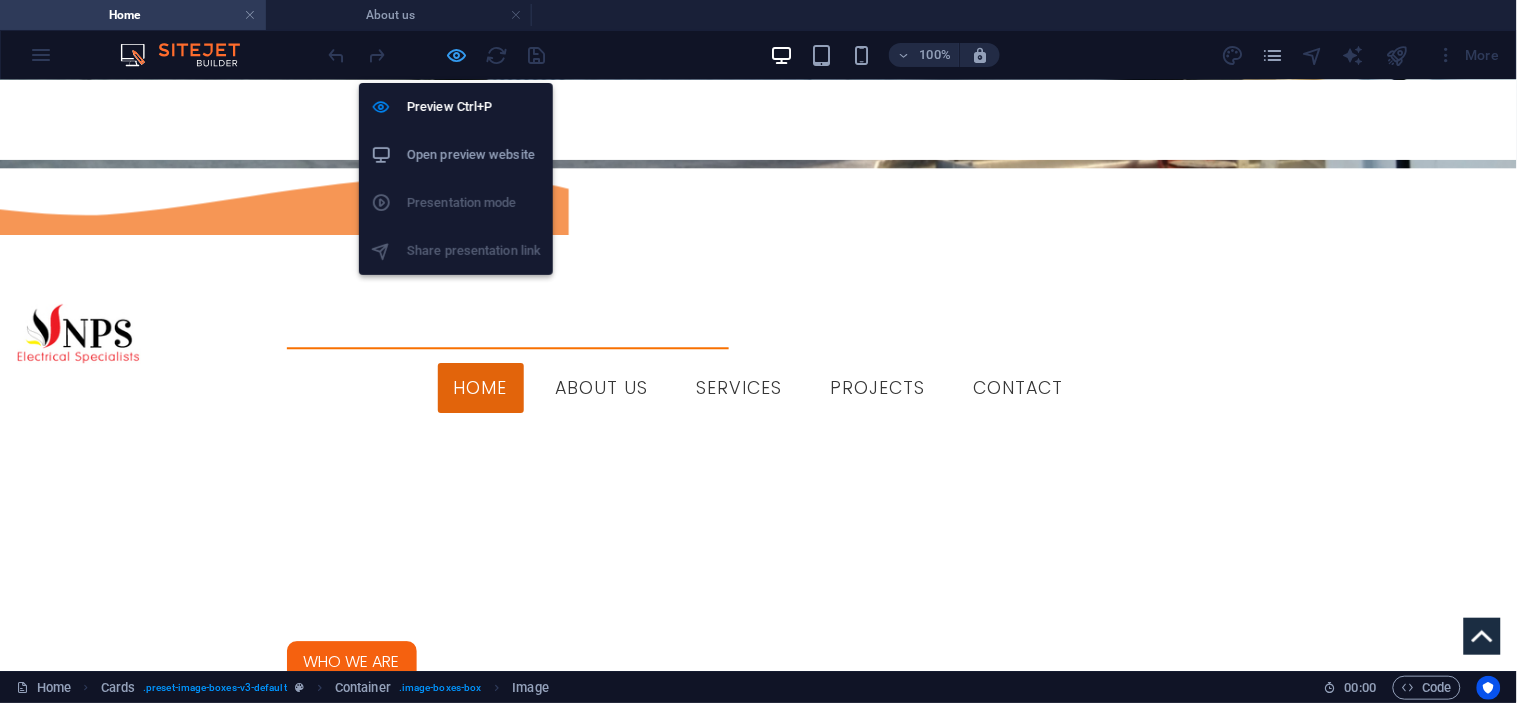click at bounding box center (457, 55) 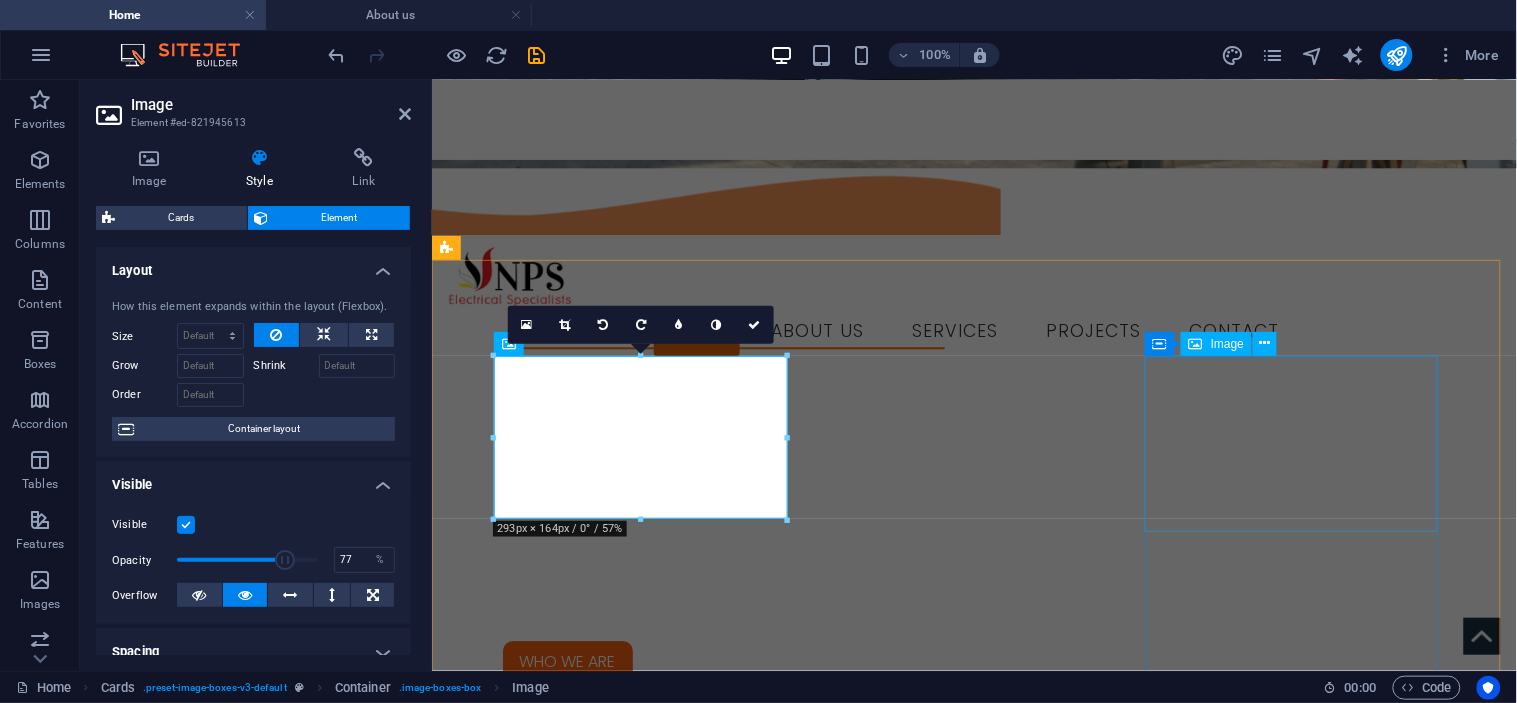 click at bounding box center (593, 2919) 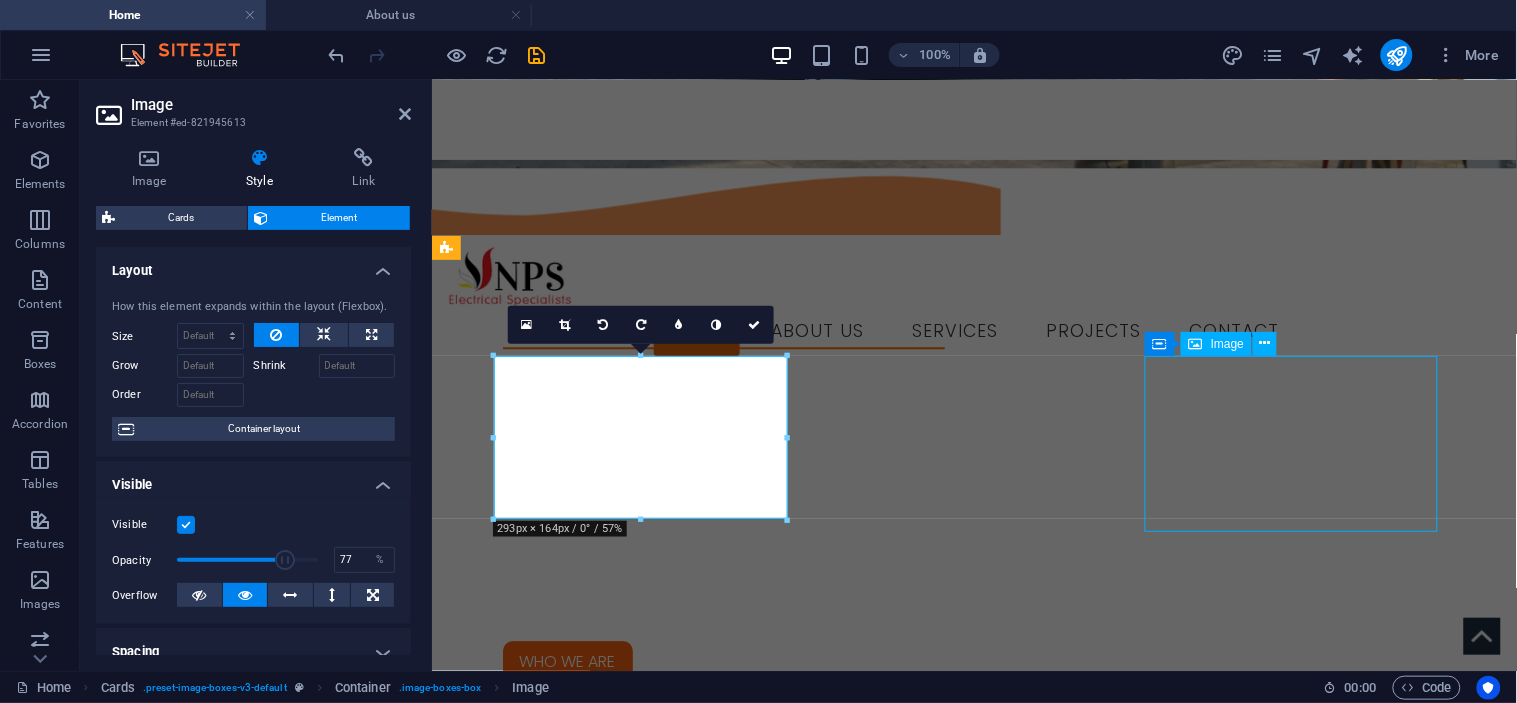 click at bounding box center [593, 2919] 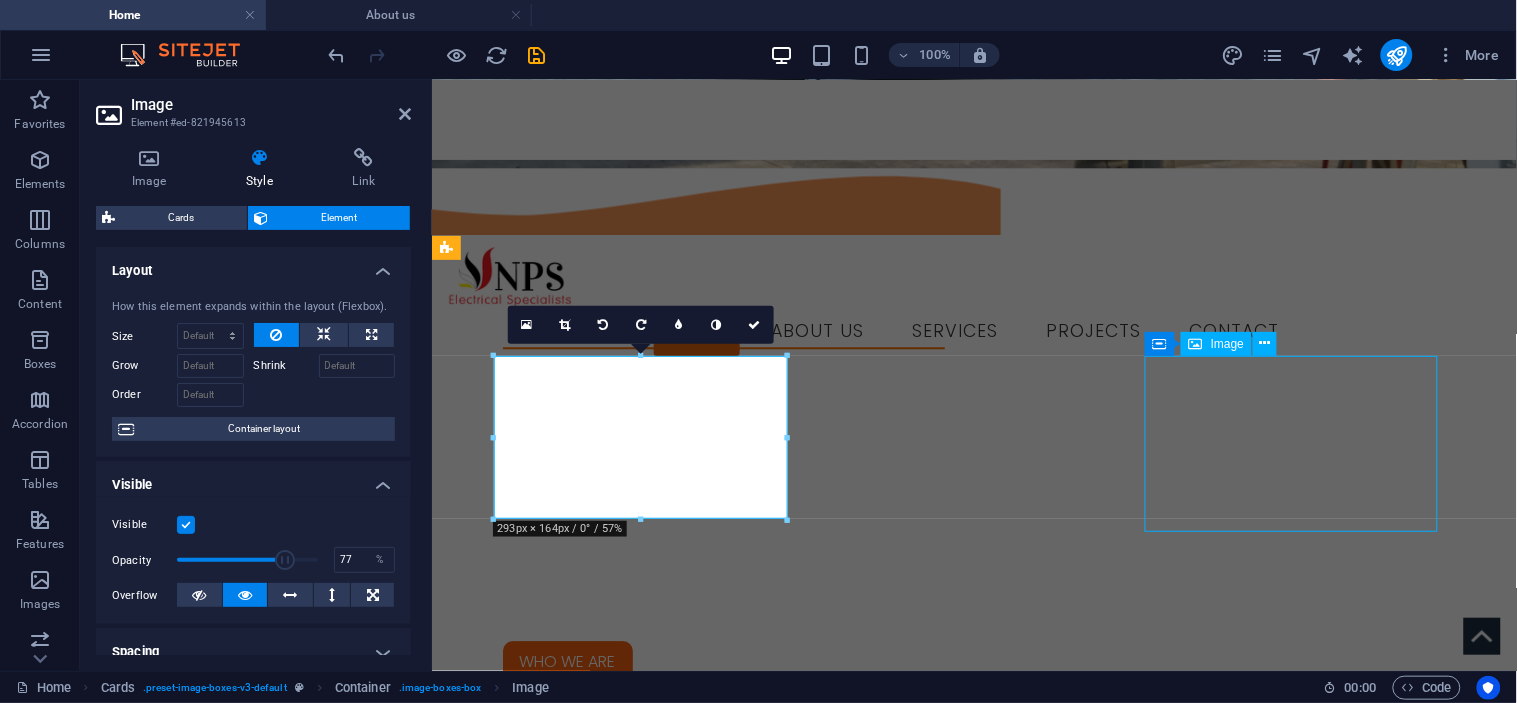 select on "%" 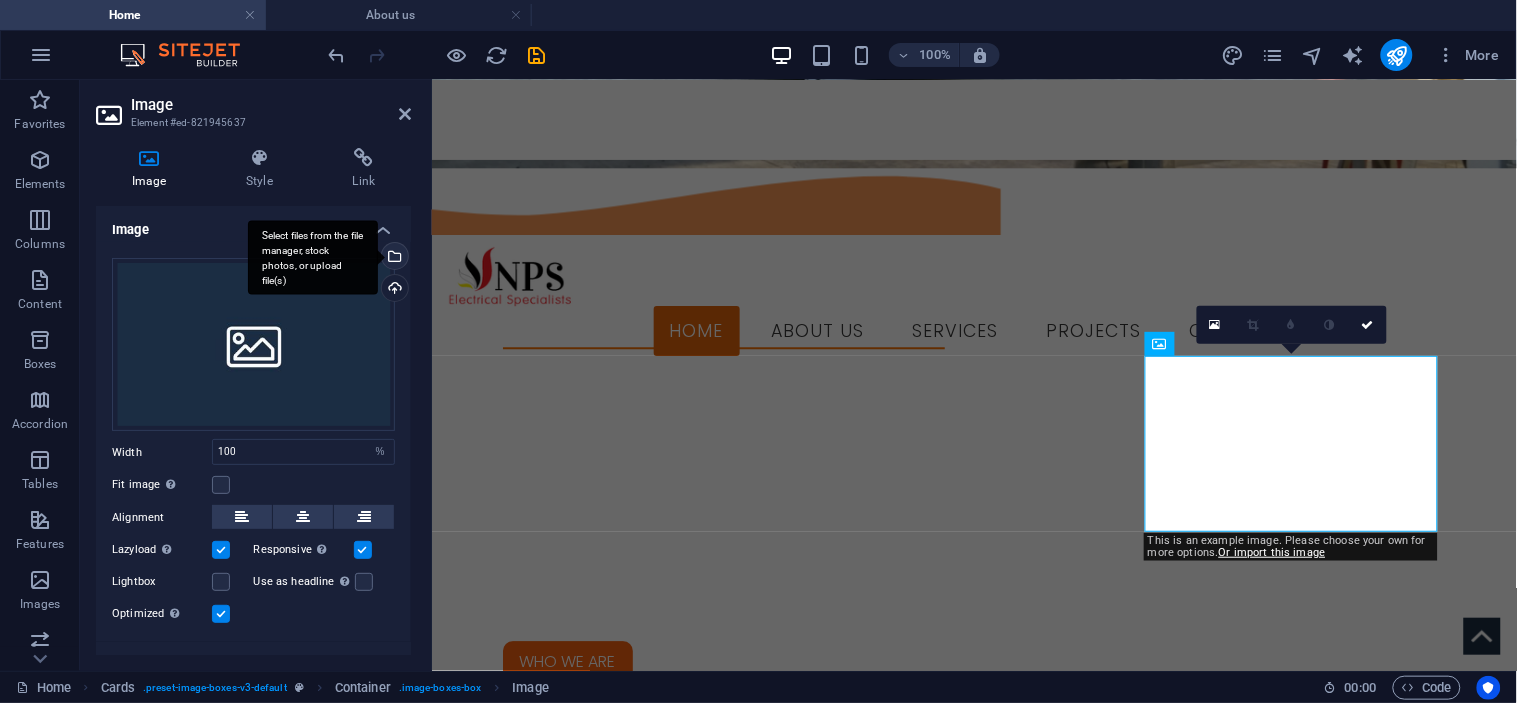 click on "Select files from the file manager, stock photos, or upload file(s)" at bounding box center (393, 258) 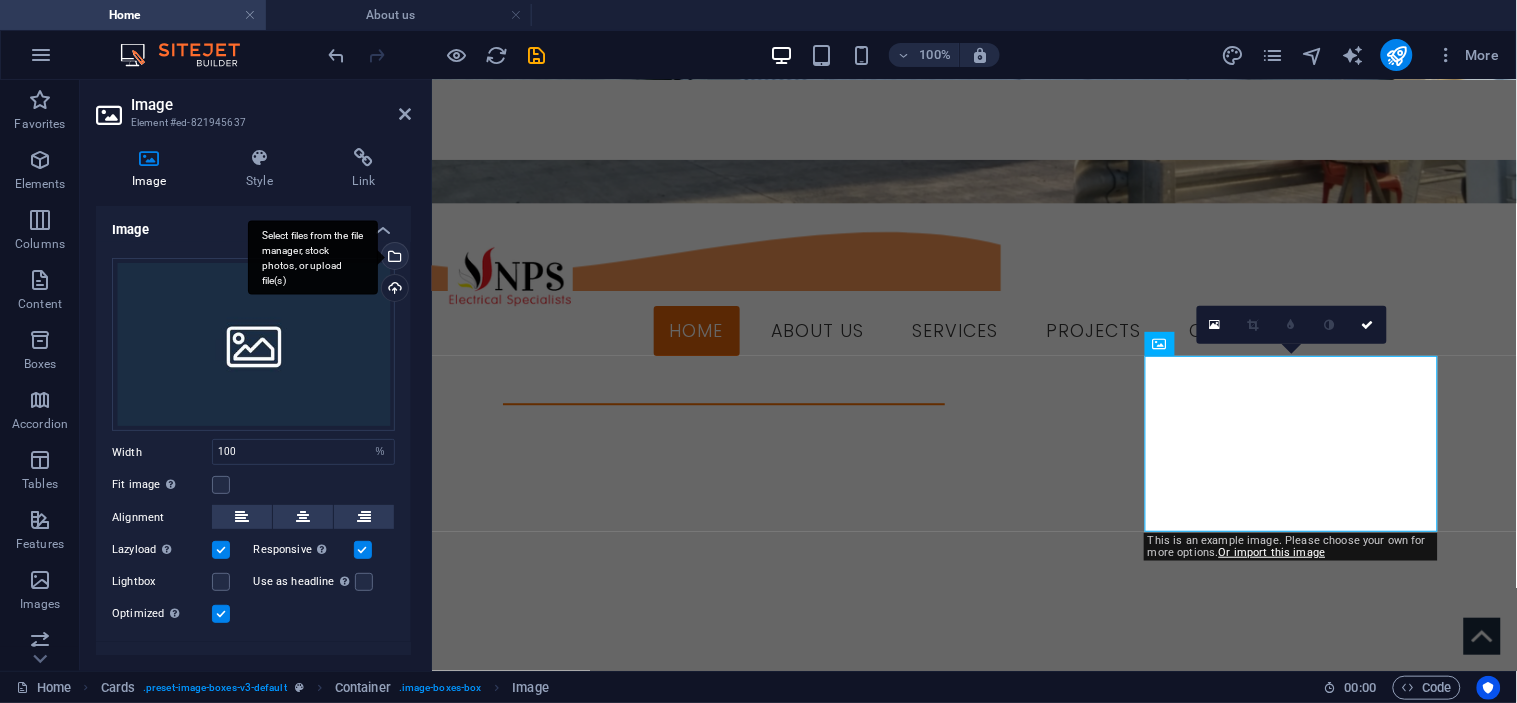 scroll, scrollTop: 1204, scrollLeft: 0, axis: vertical 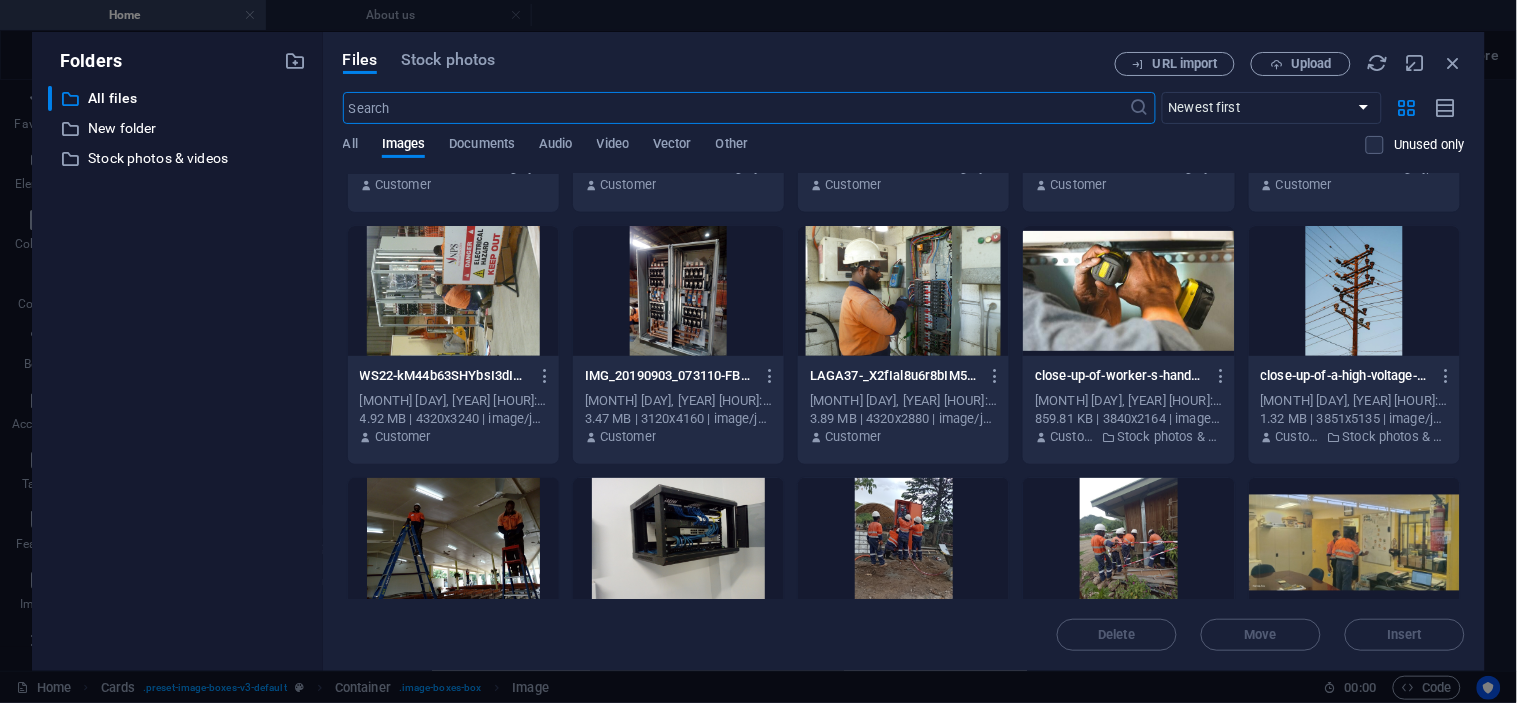 click at bounding box center (453, 543) 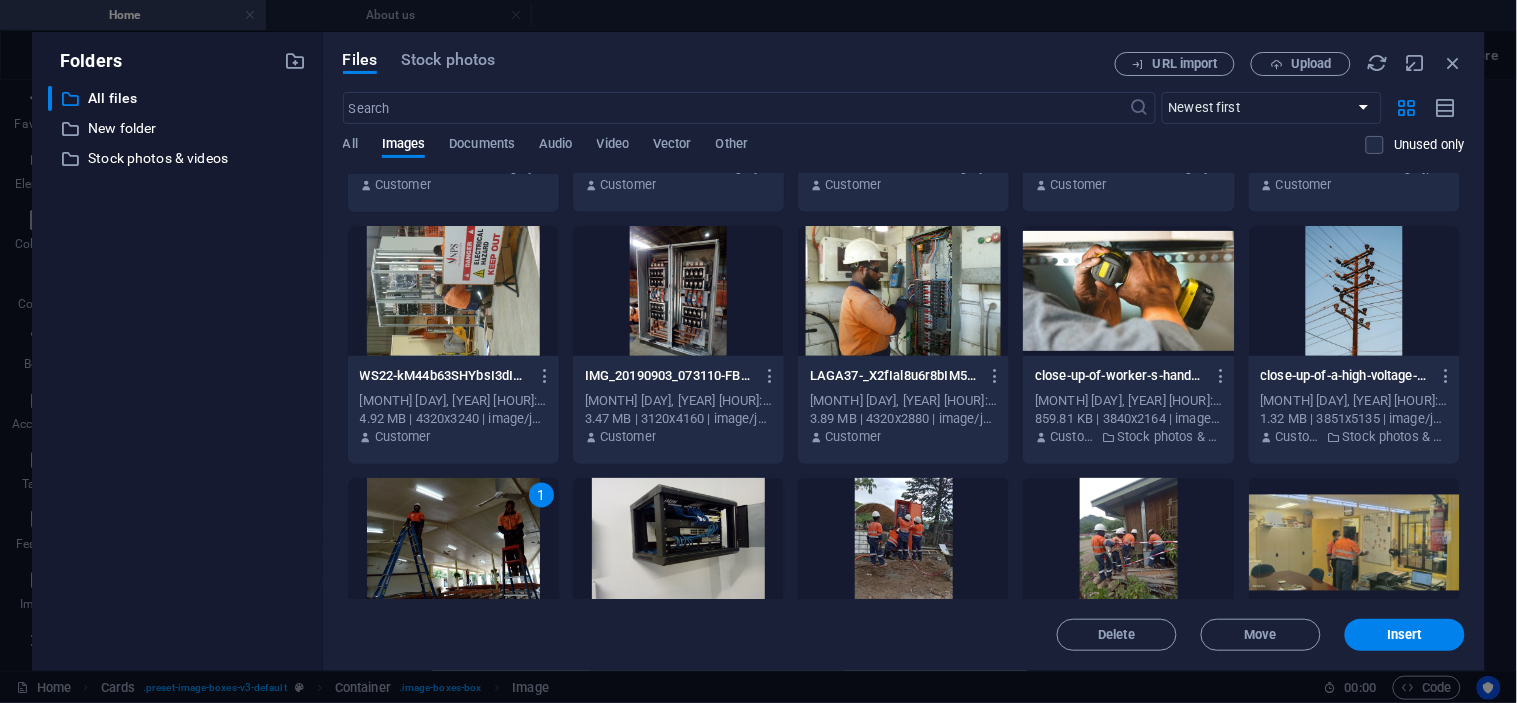 click on "1" at bounding box center [453, 543] 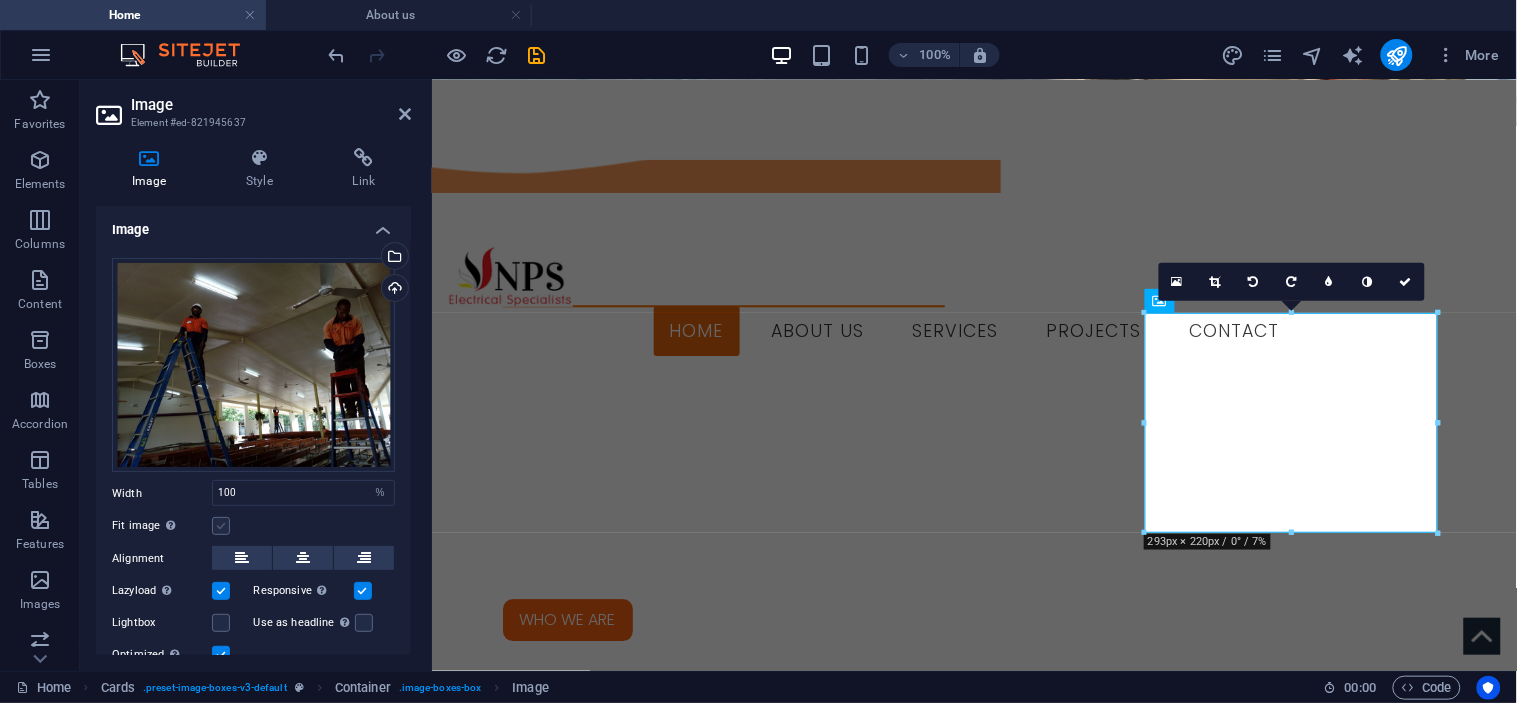 click at bounding box center (221, 526) 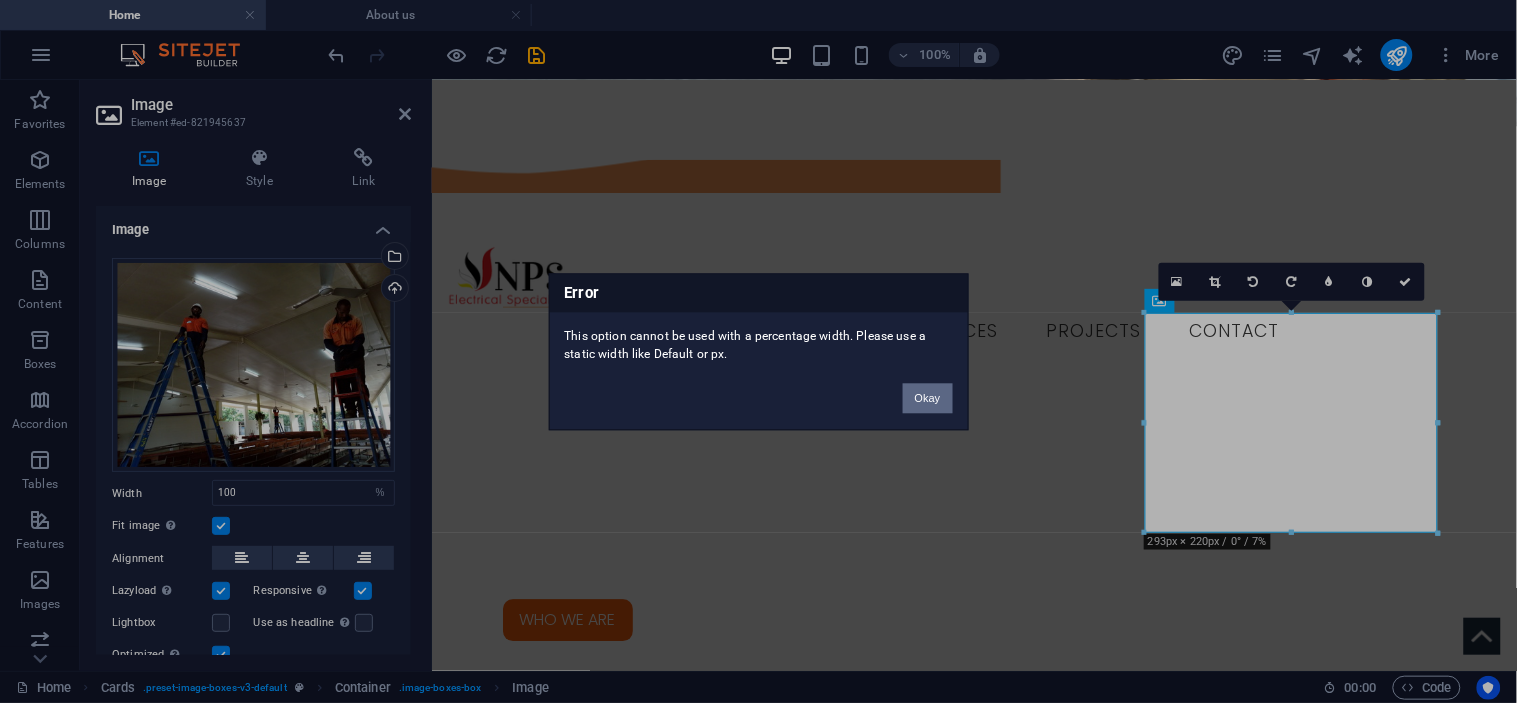 click on "Okay" at bounding box center [928, 398] 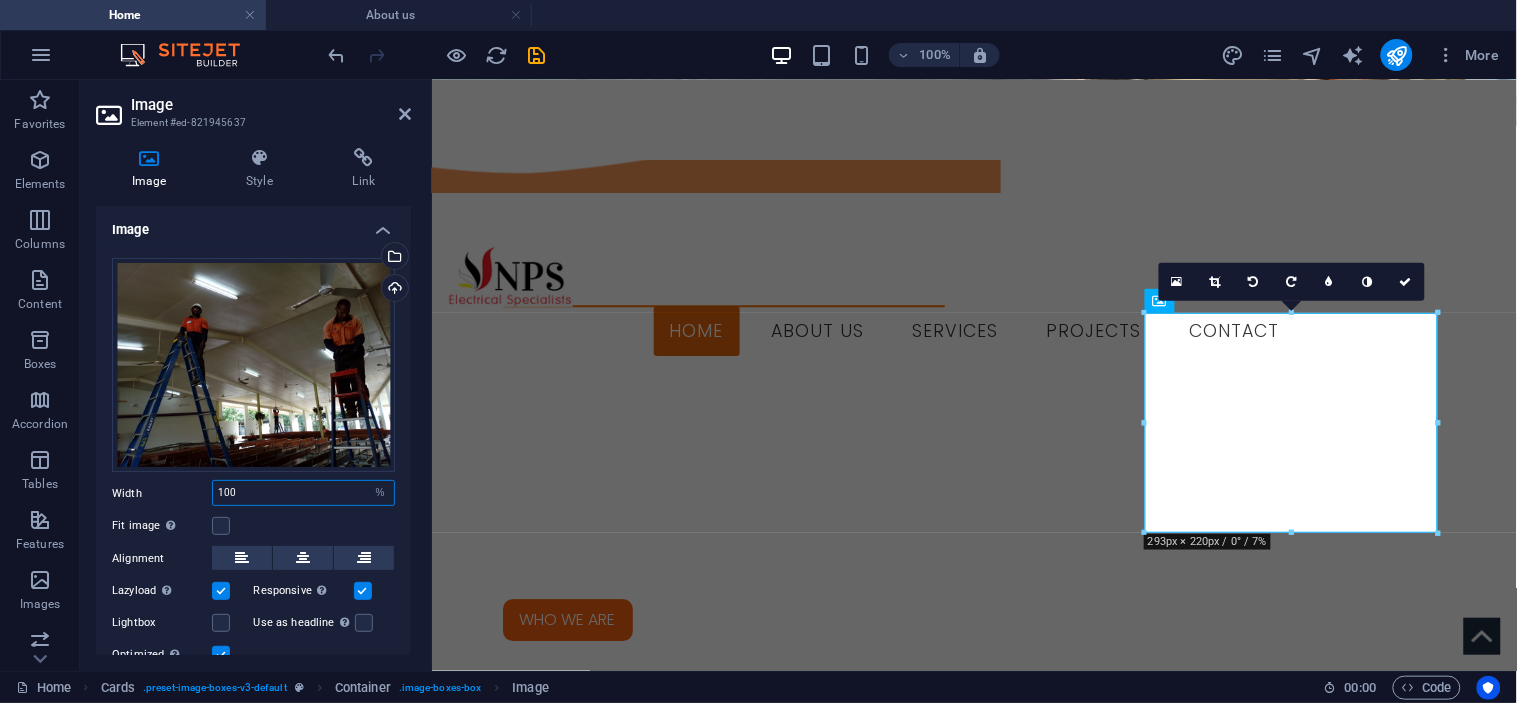 click on "100" at bounding box center [303, 493] 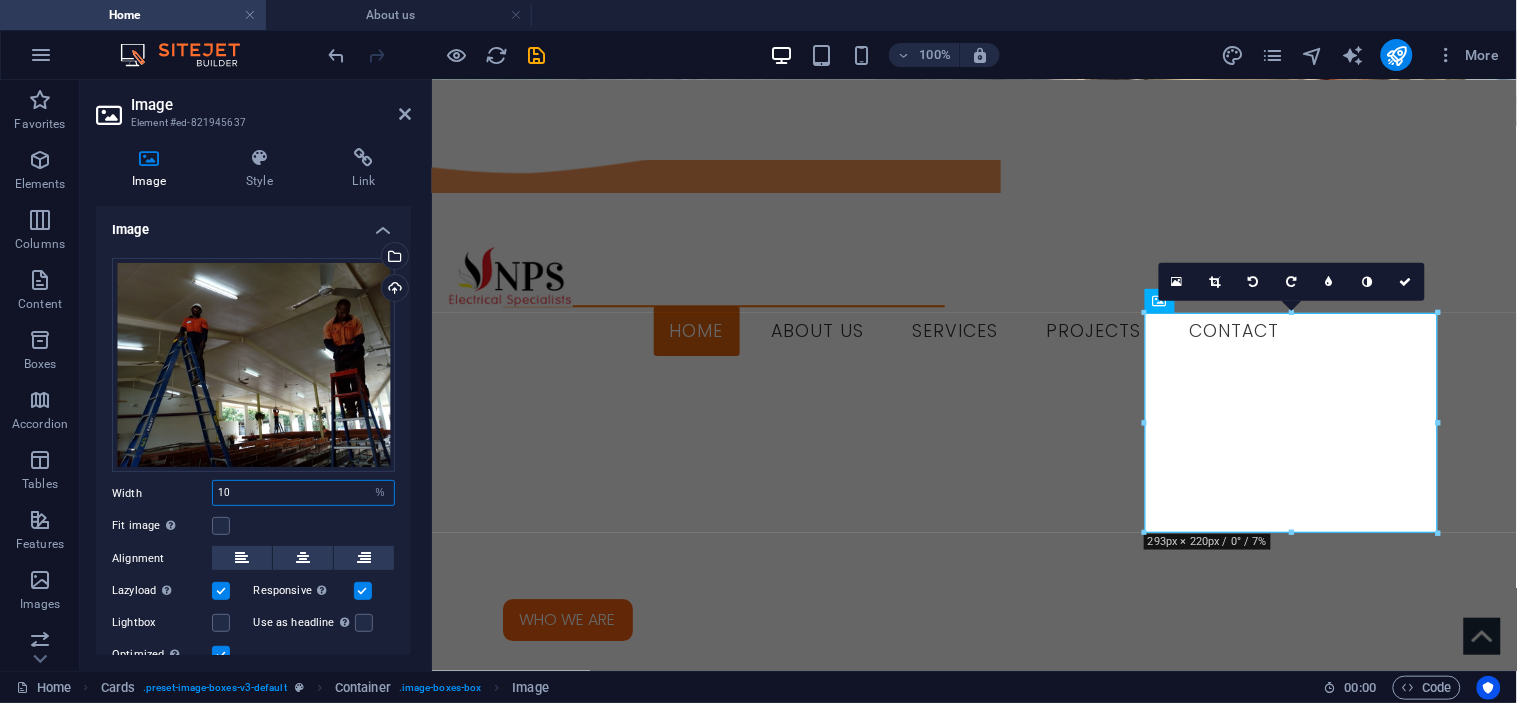 type on "1" 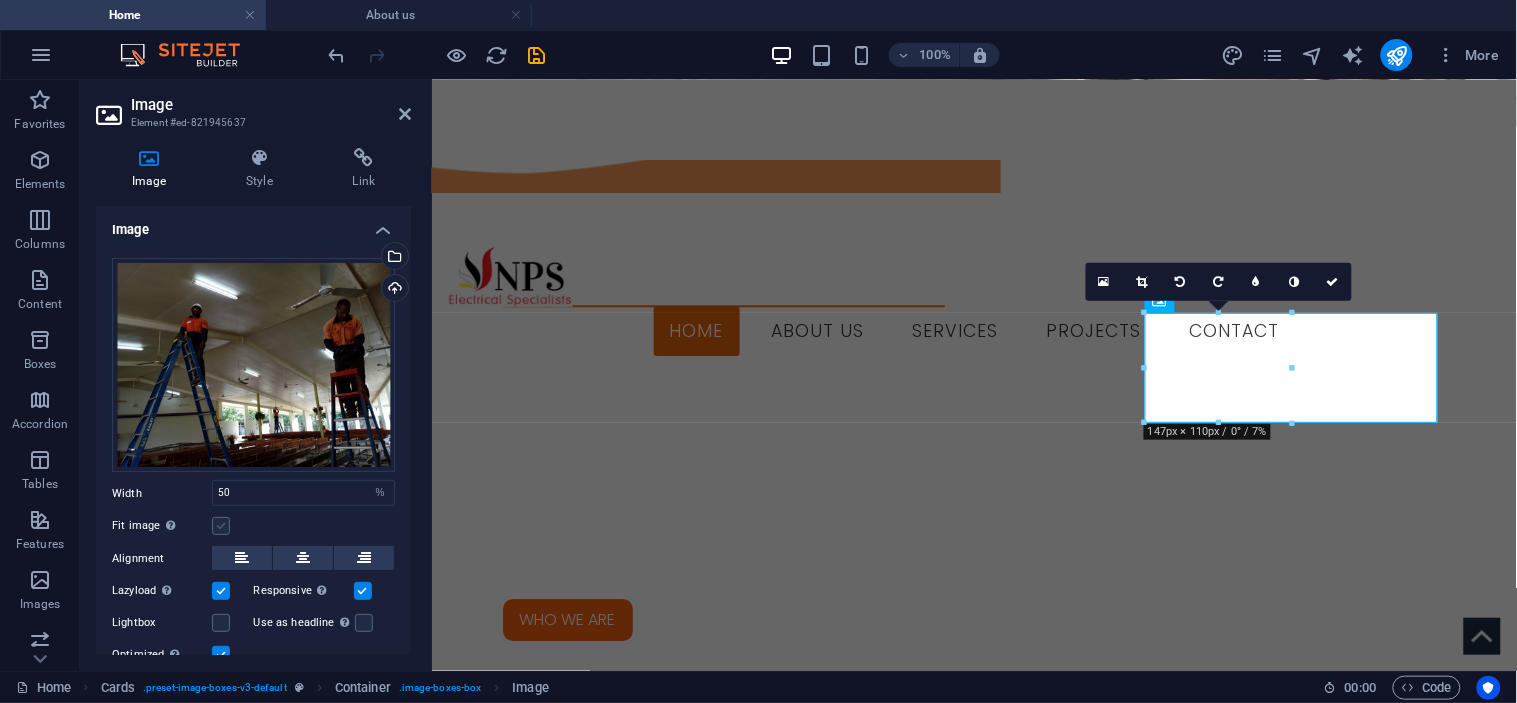 click at bounding box center (221, 526) 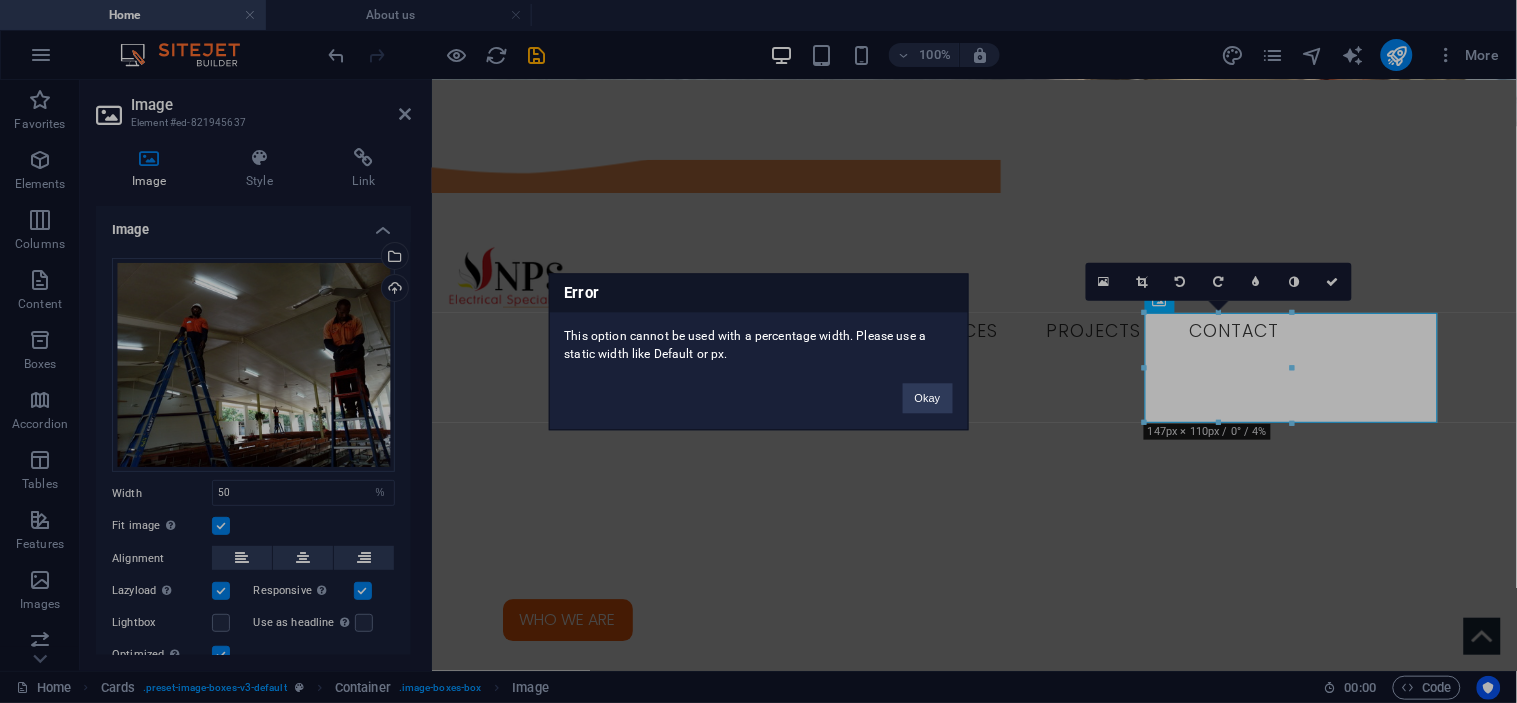 click on "Okay" at bounding box center [928, 388] 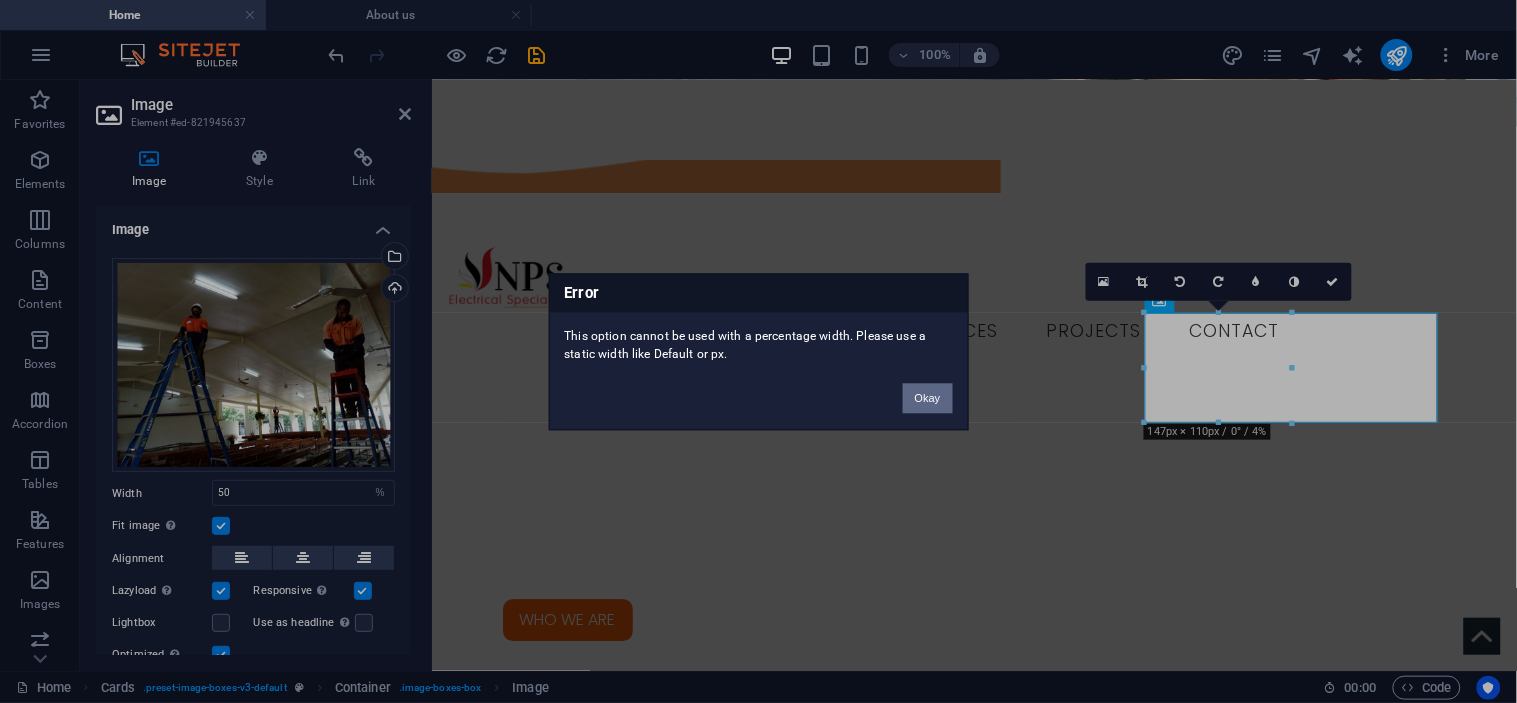 click on "Okay" at bounding box center (928, 398) 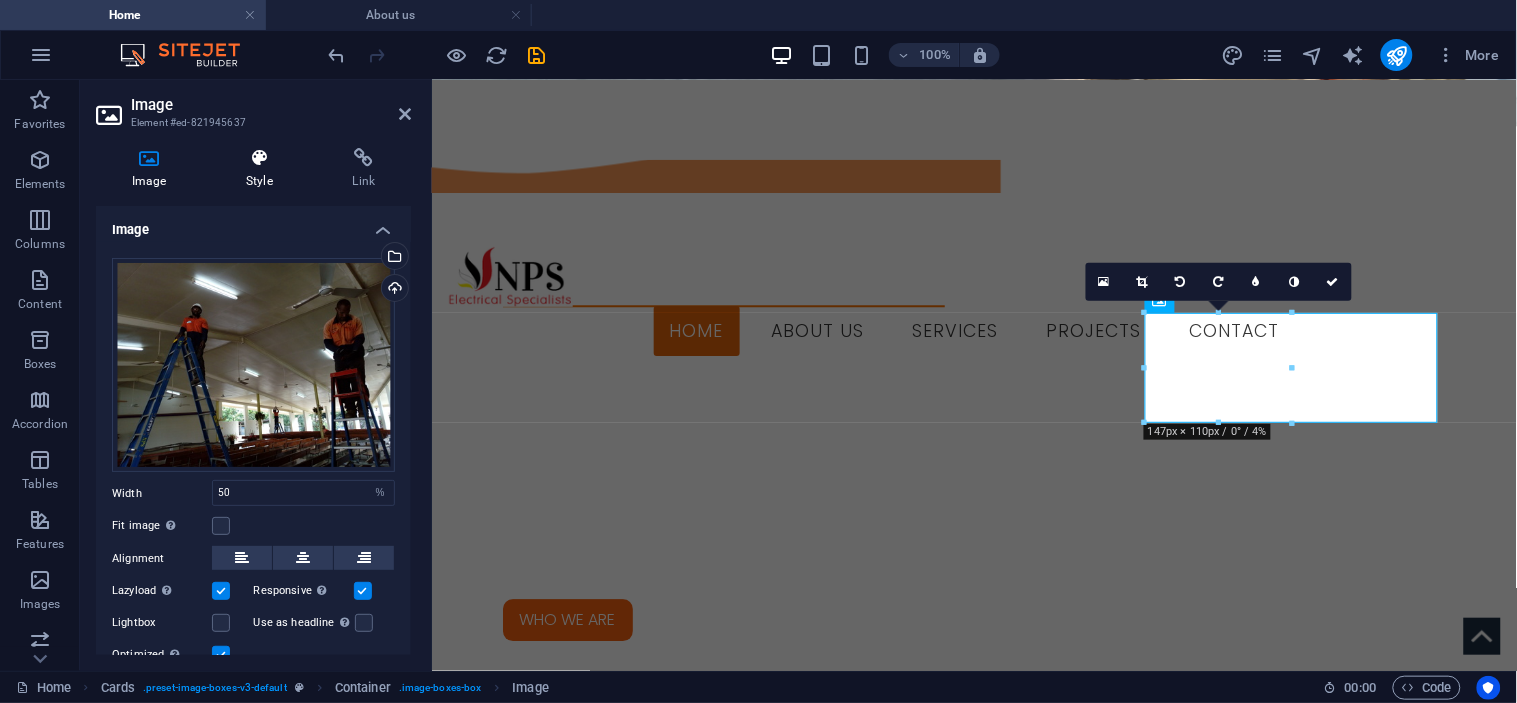 click on "Style" at bounding box center [263, 169] 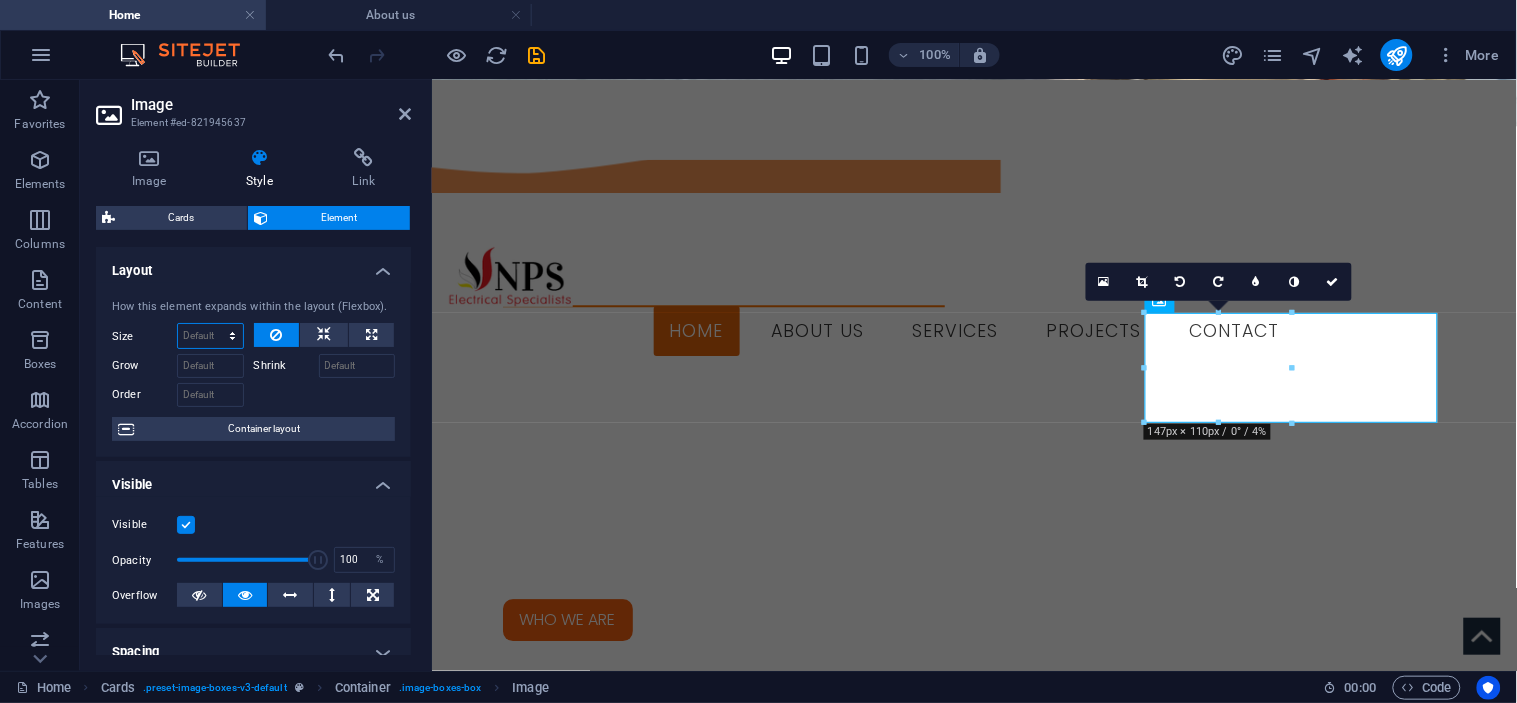 click on "Default auto px % 1/1 1/2 1/3 1/4 1/5 1/6 1/7 1/8 1/9 1/10" at bounding box center (210, 336) 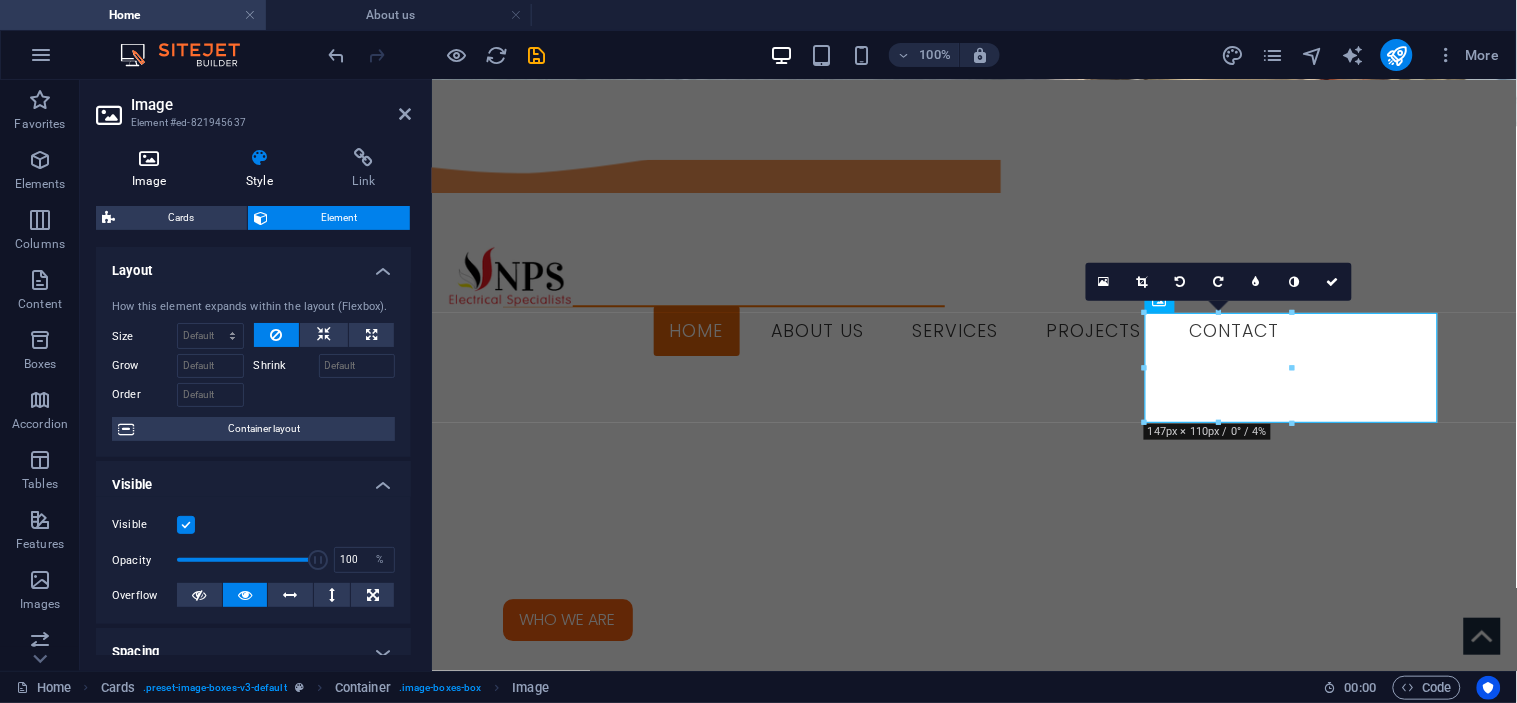 click at bounding box center [149, 158] 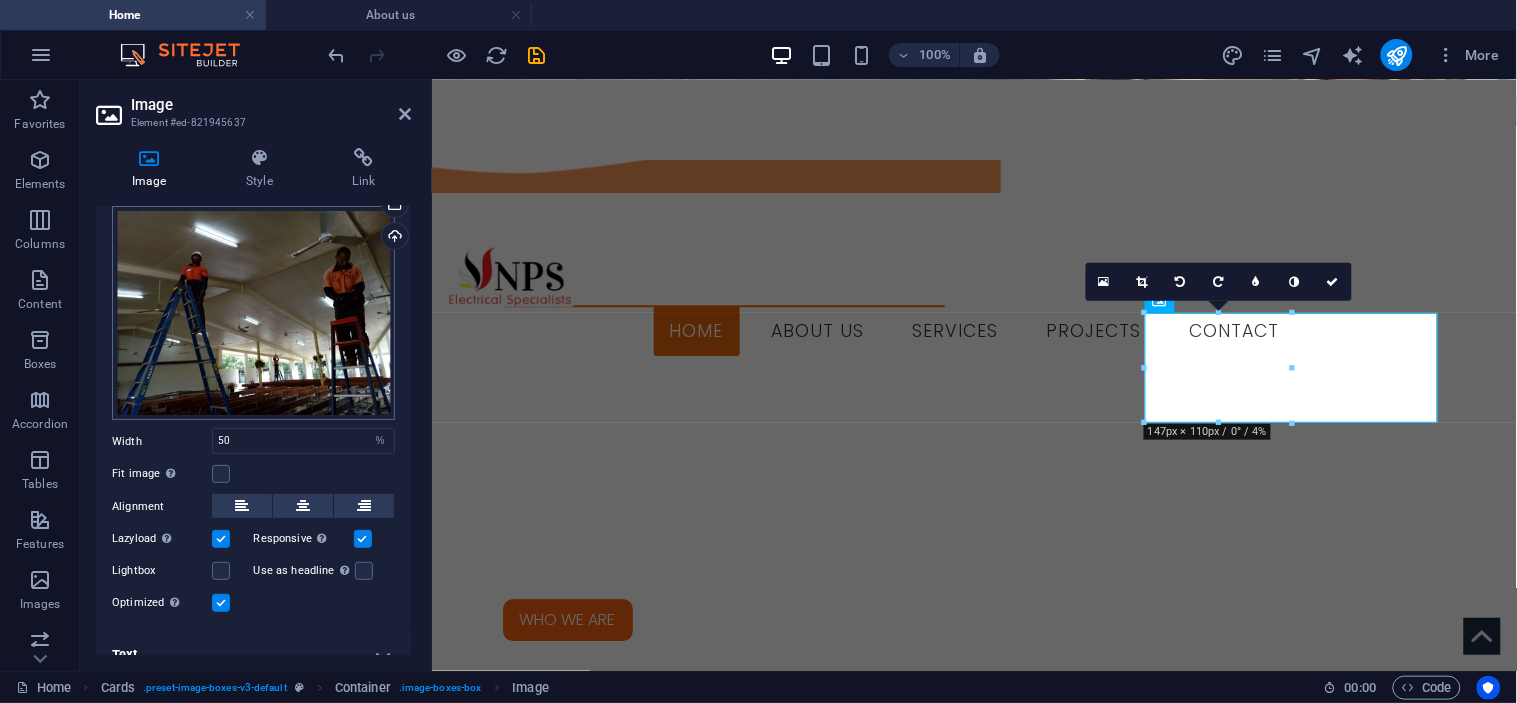 scroll, scrollTop: 73, scrollLeft: 0, axis: vertical 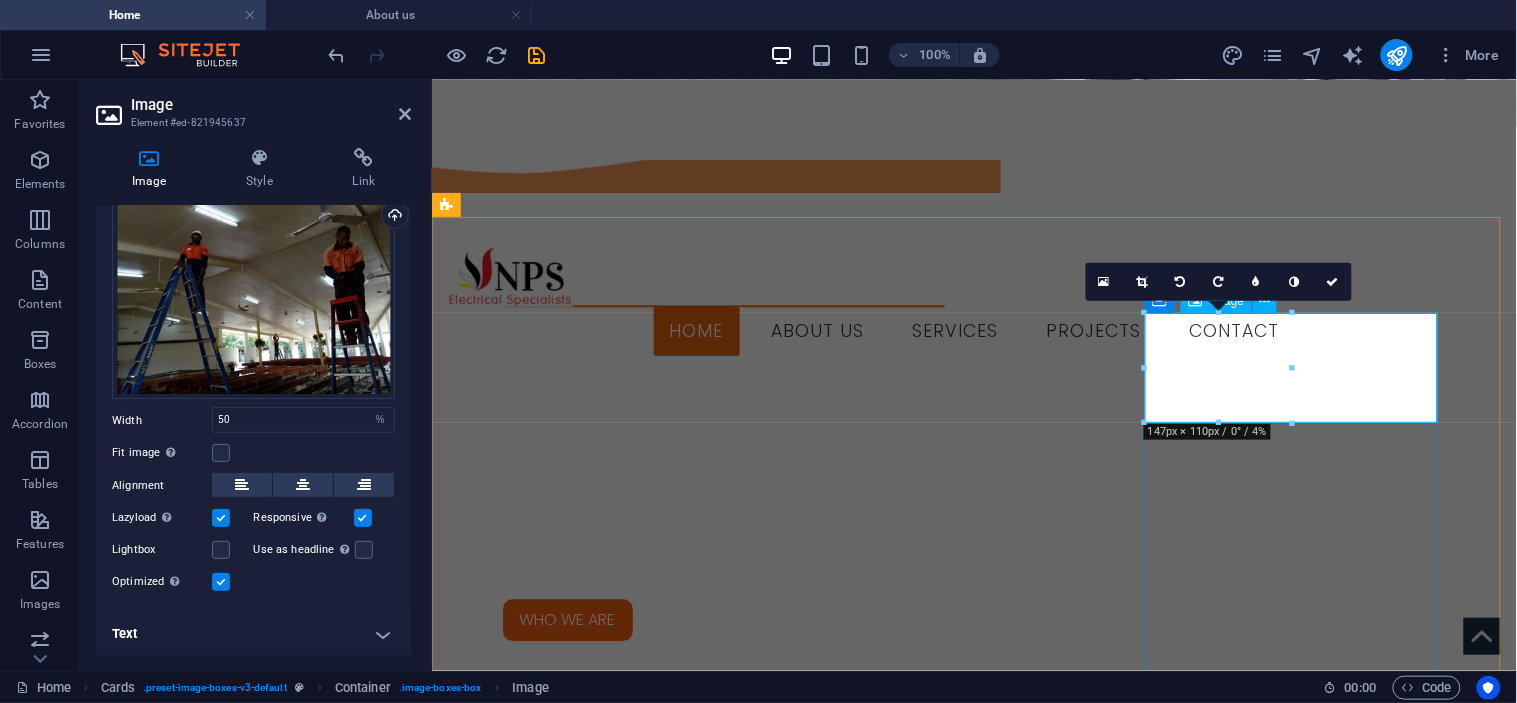 click at bounding box center (593, 2844) 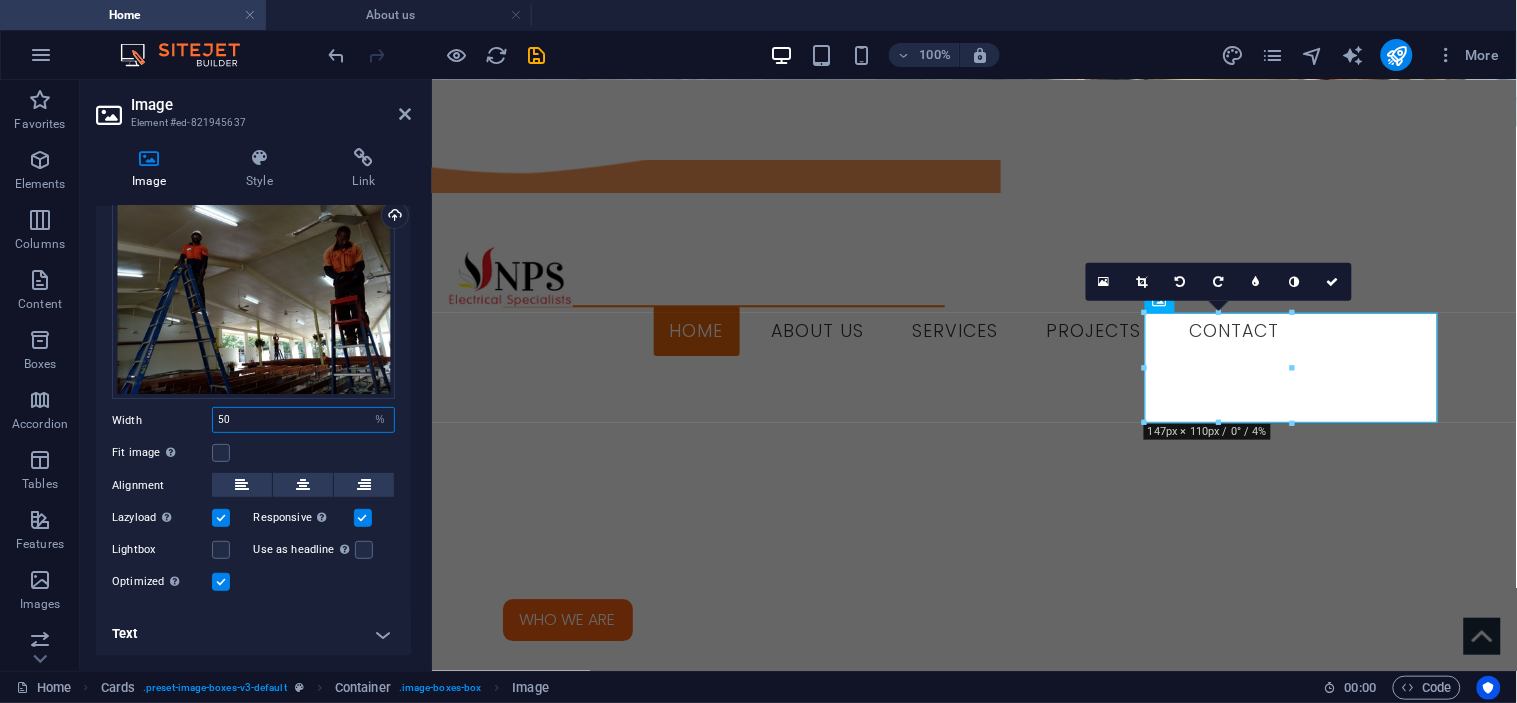 click on "50" at bounding box center (303, 420) 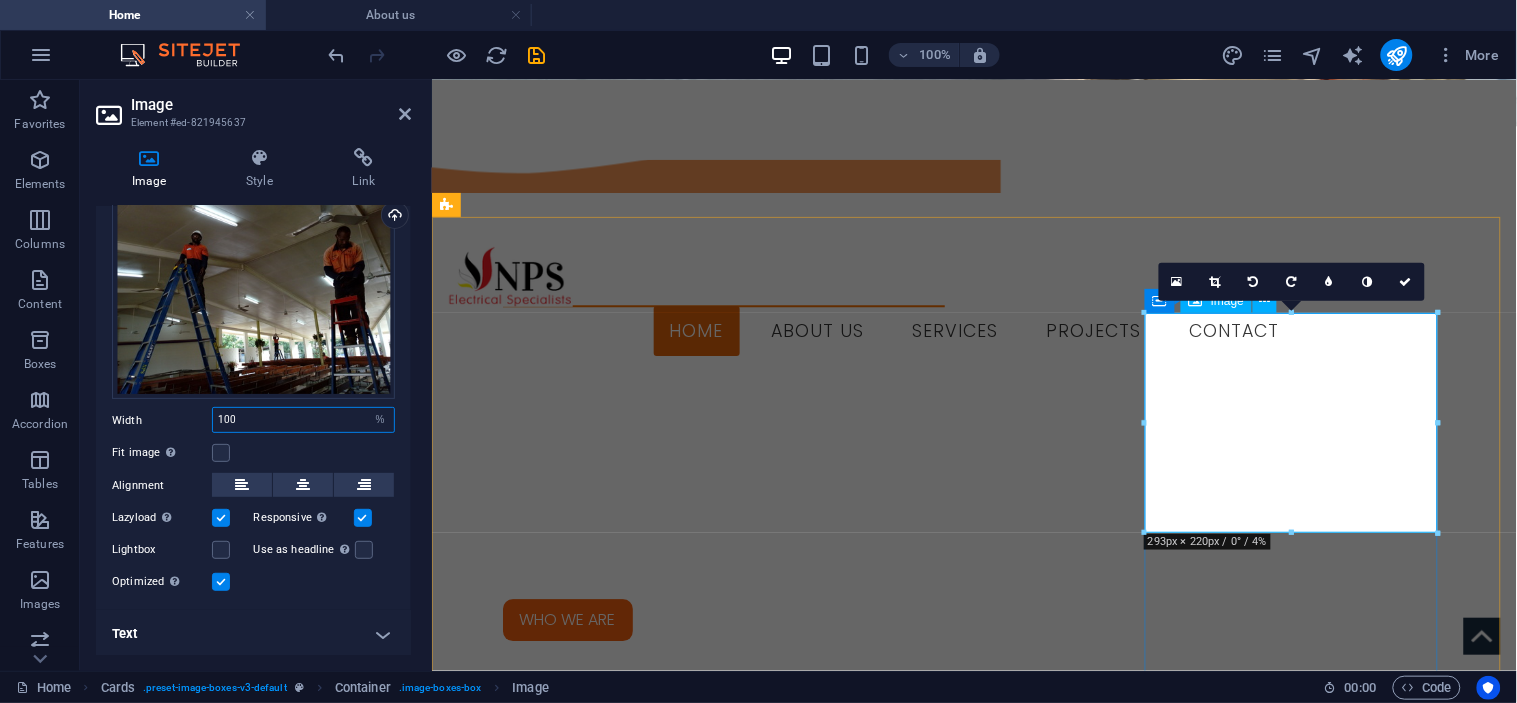 type on "100" 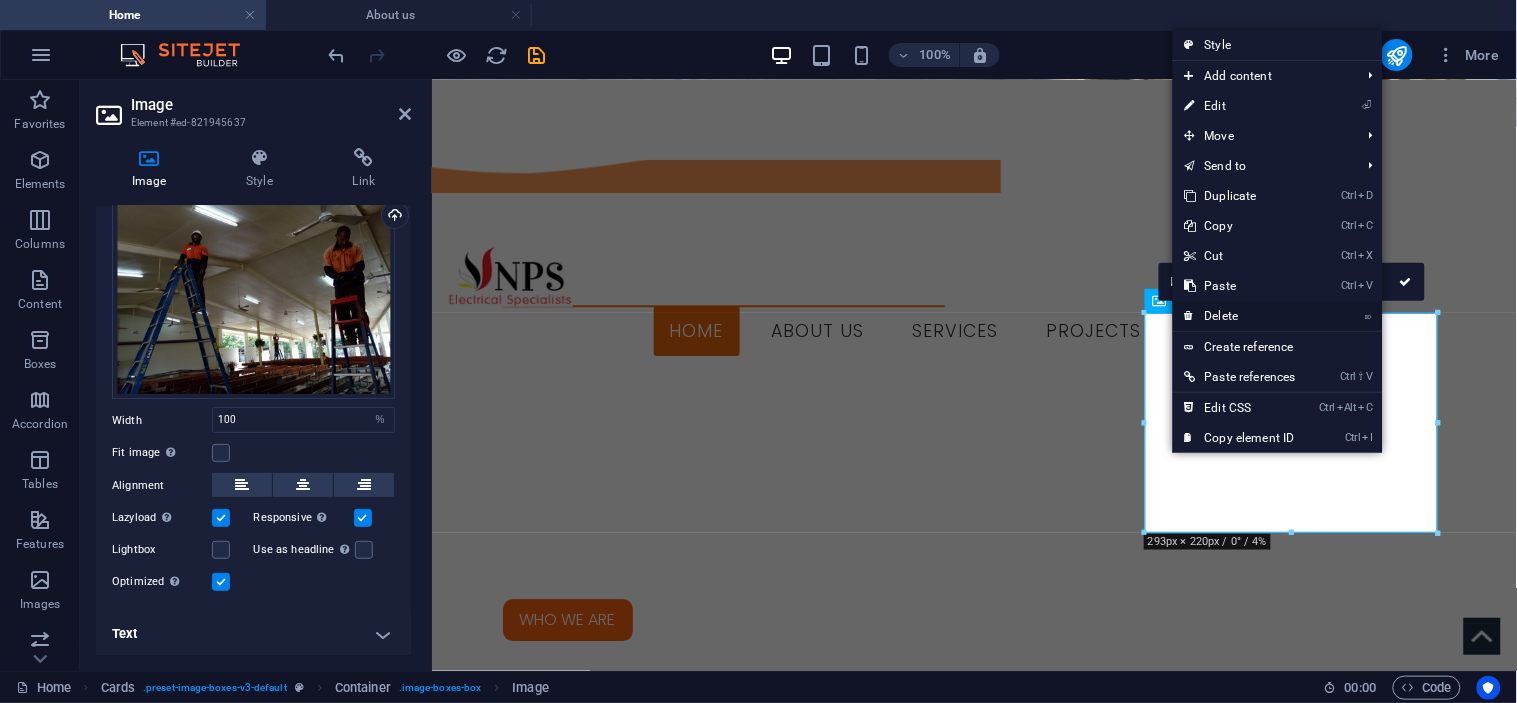 click on "⌦  Delete" at bounding box center [1240, 316] 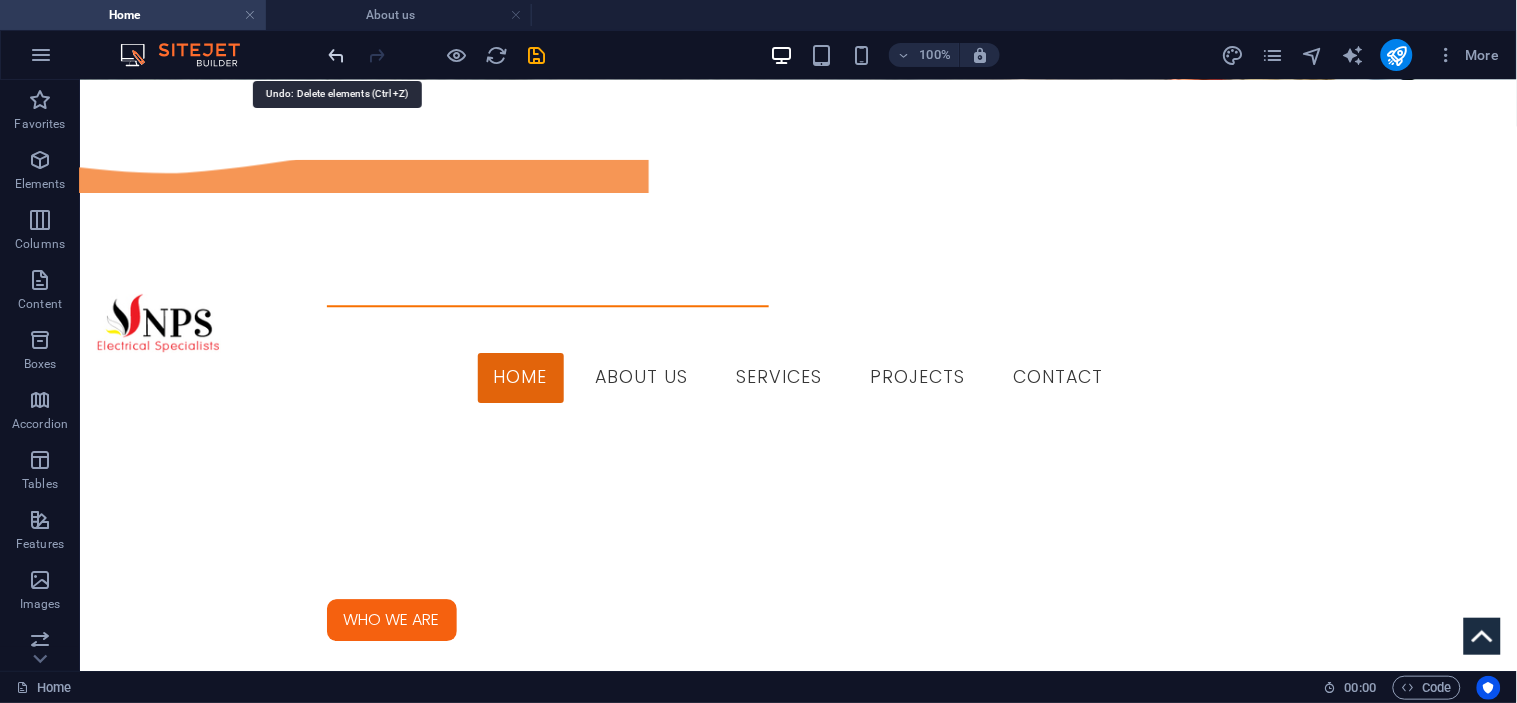 click at bounding box center [337, 55] 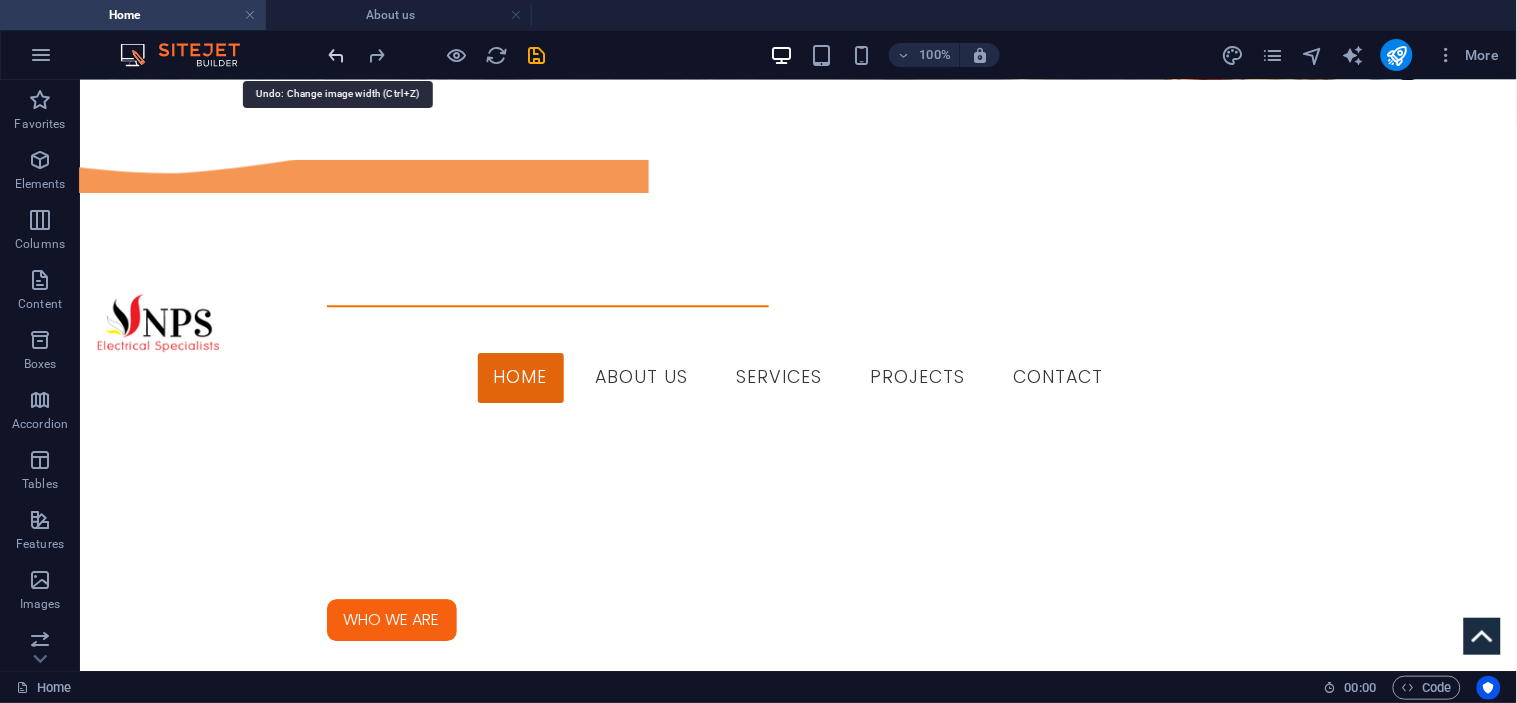 click at bounding box center (337, 55) 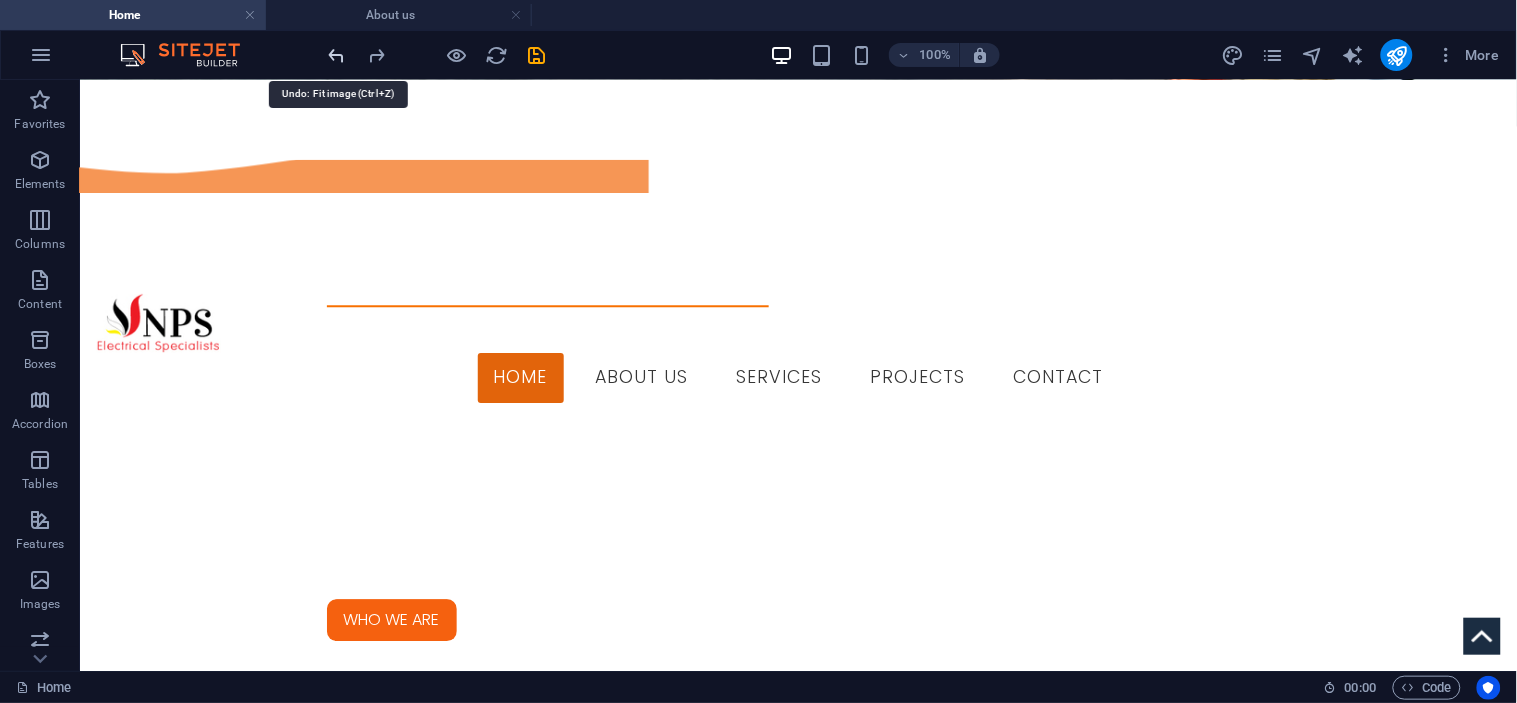 click at bounding box center (337, 55) 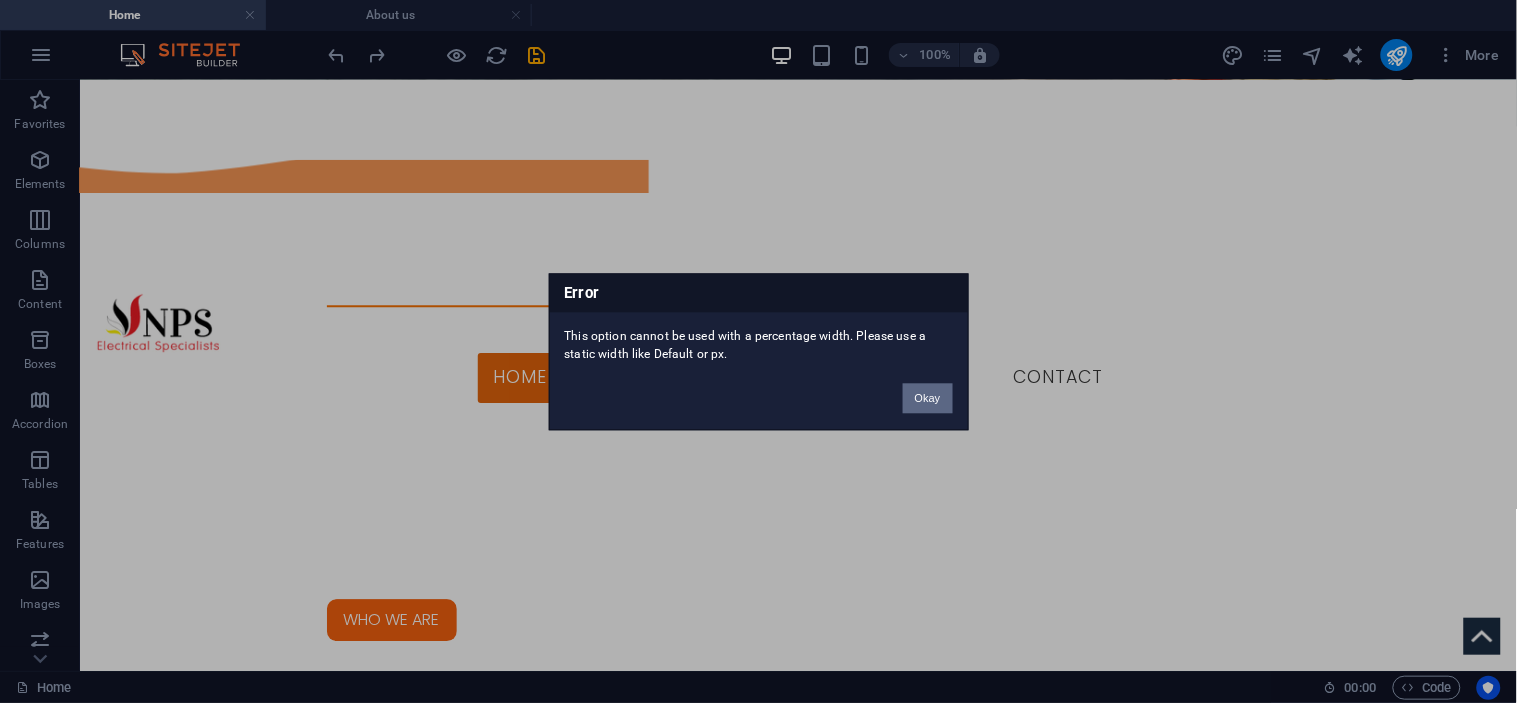 click on "Okay" at bounding box center (928, 398) 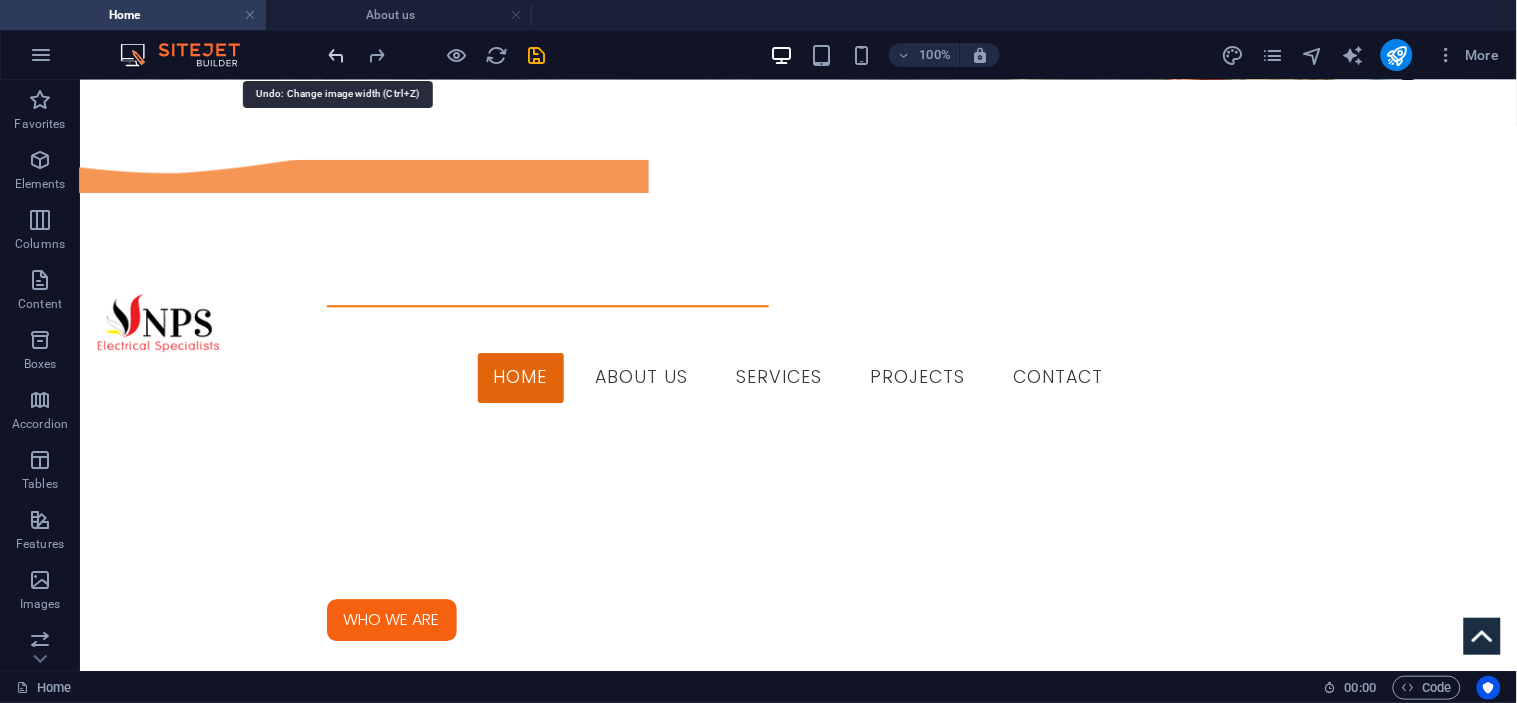 click at bounding box center [337, 55] 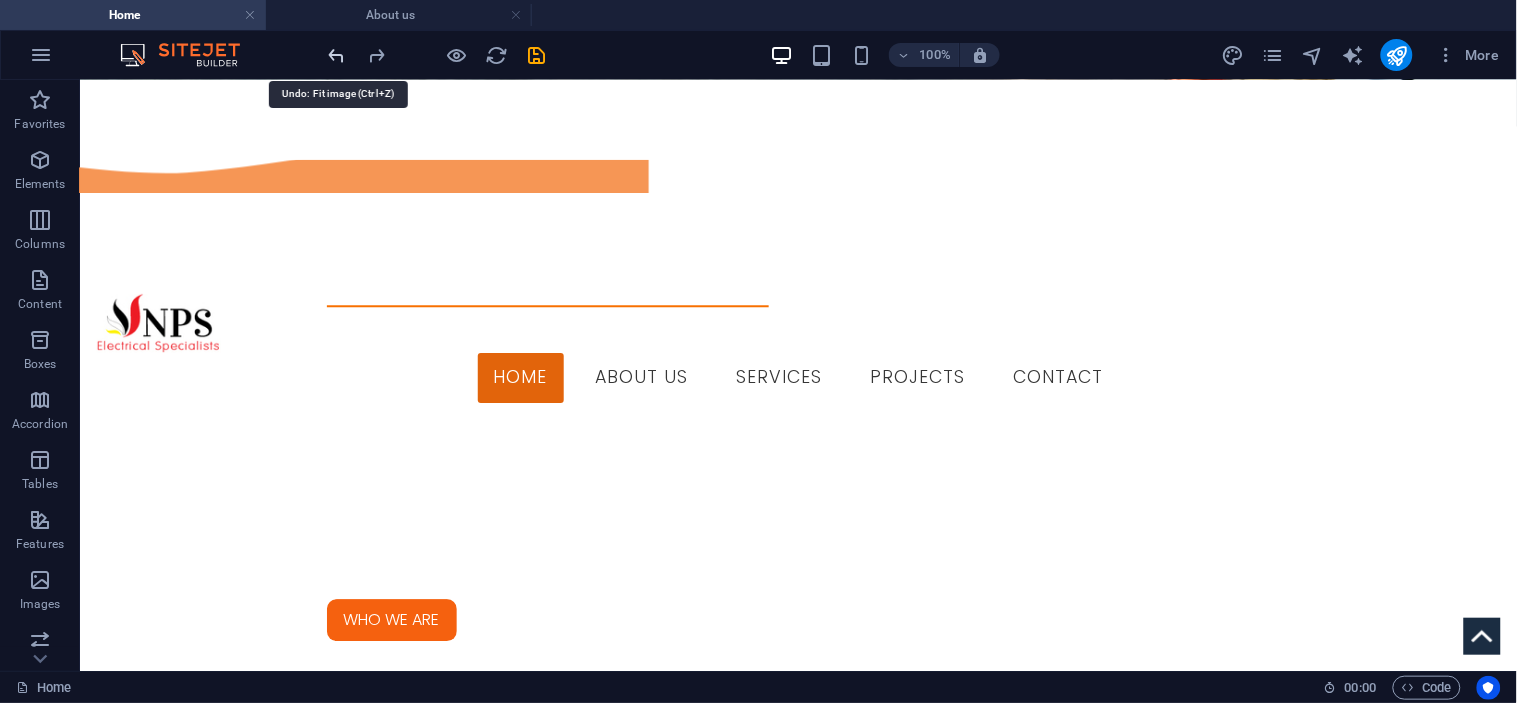 click at bounding box center [337, 55] 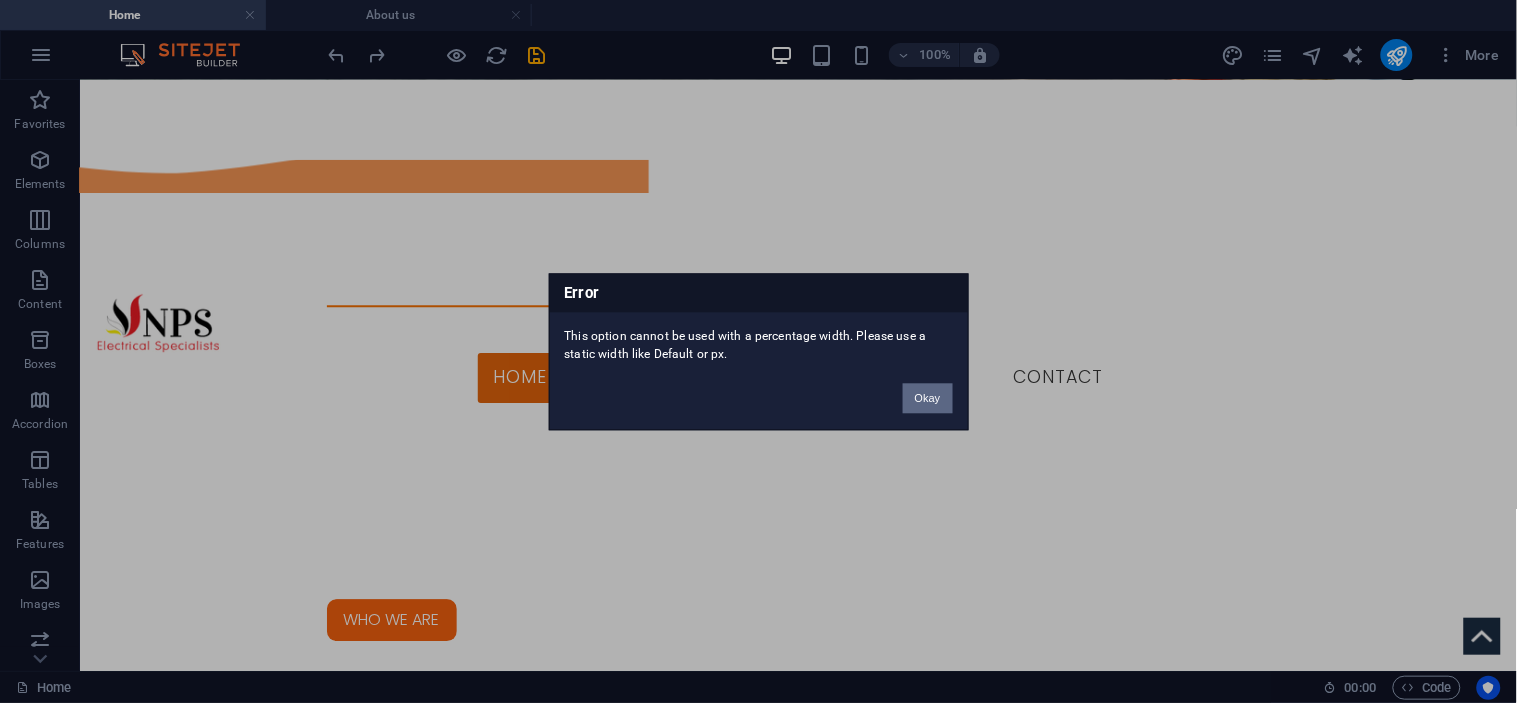 click on "Okay" at bounding box center [928, 398] 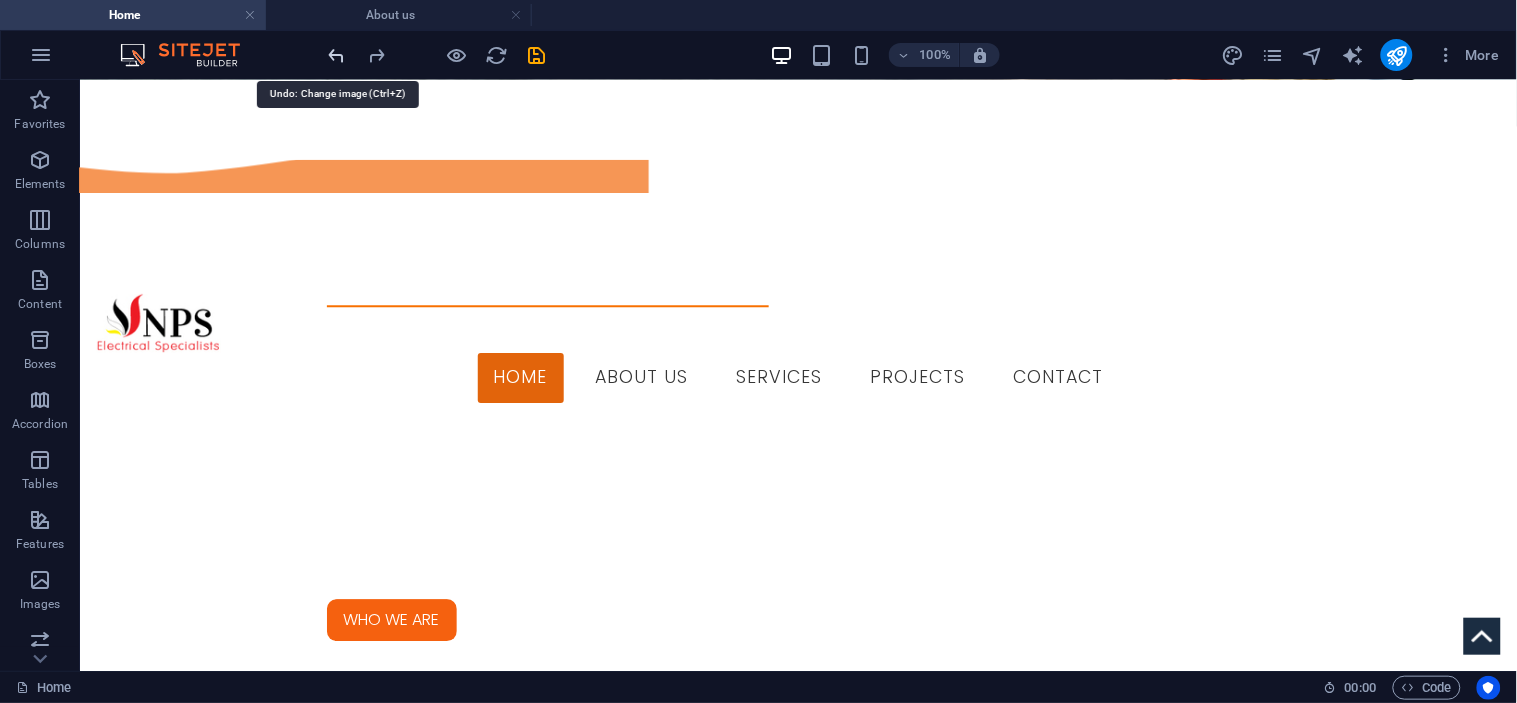 click at bounding box center (337, 55) 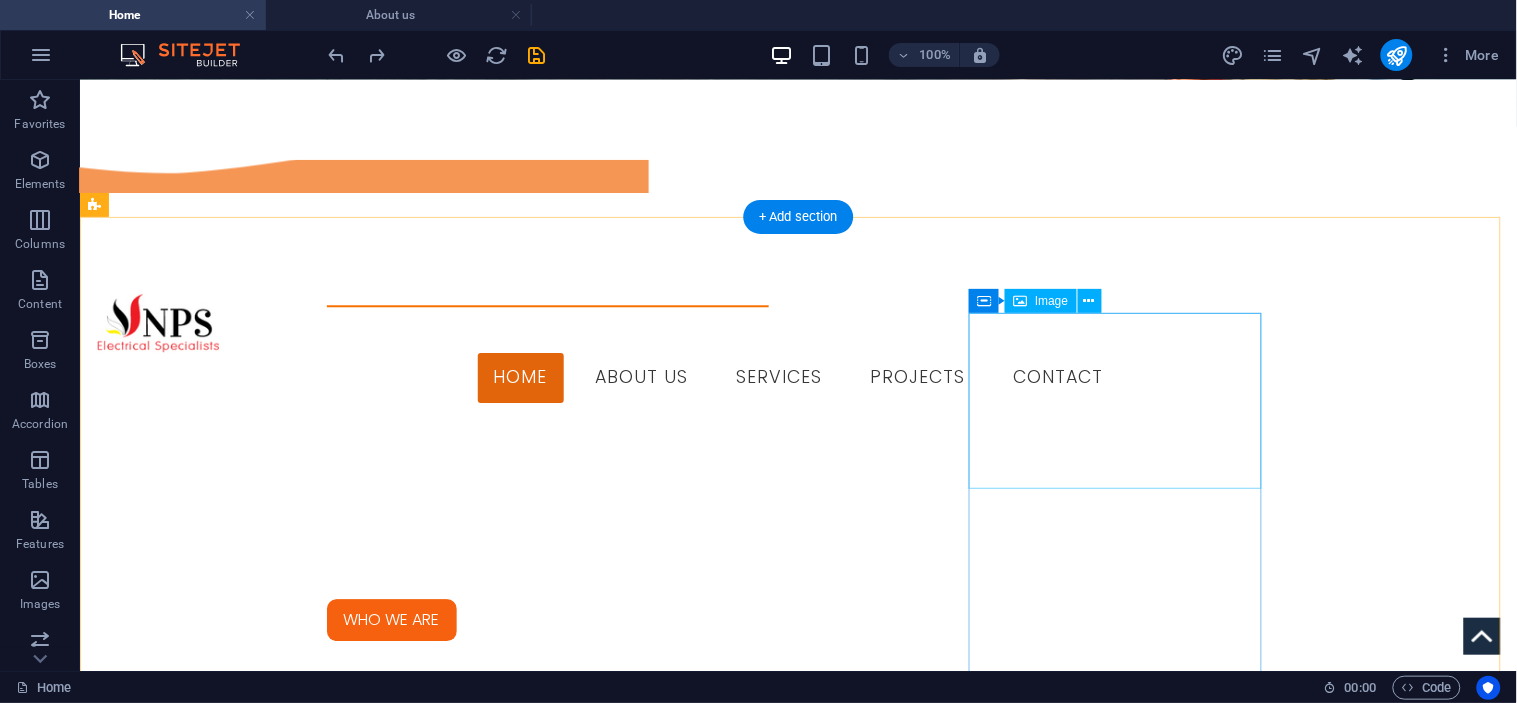click at bounding box center [241, 2899] 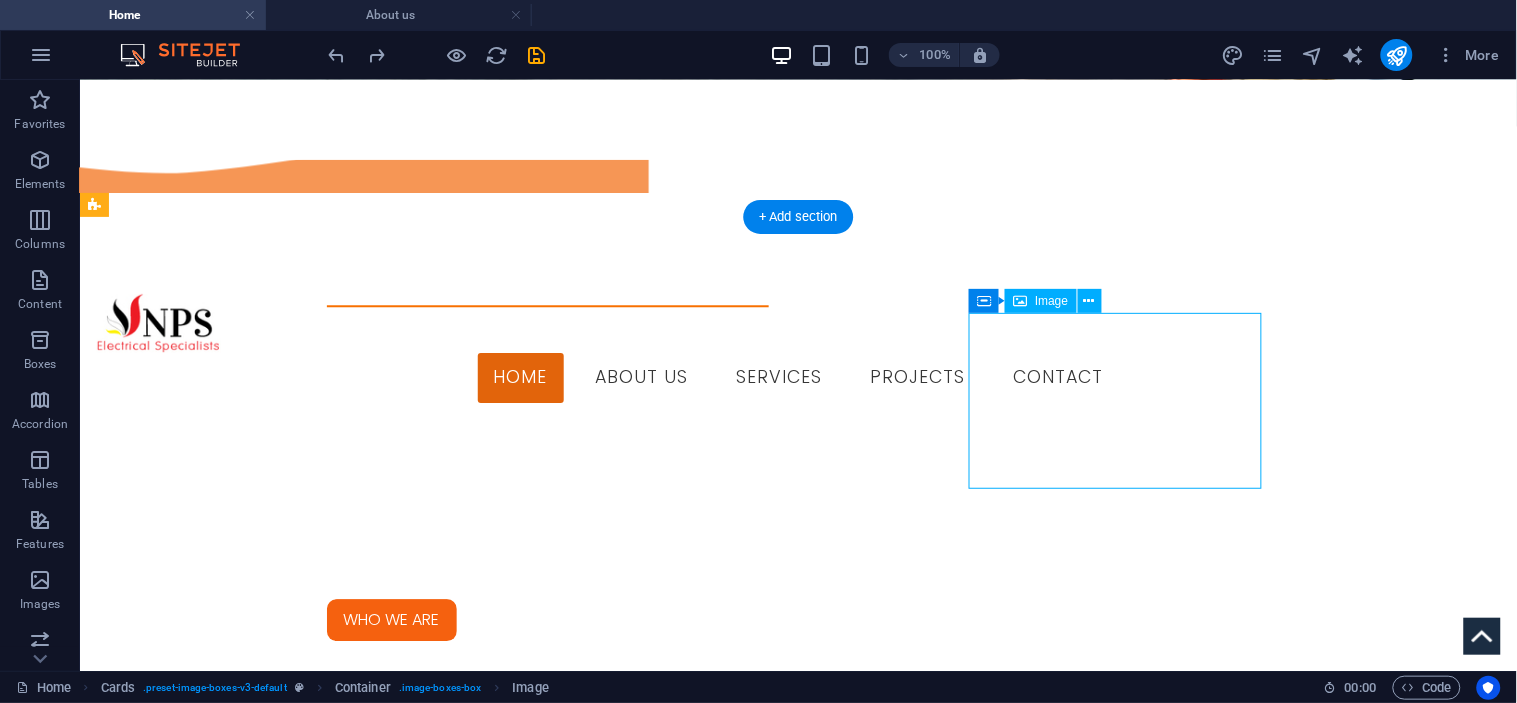 click at bounding box center [241, 2899] 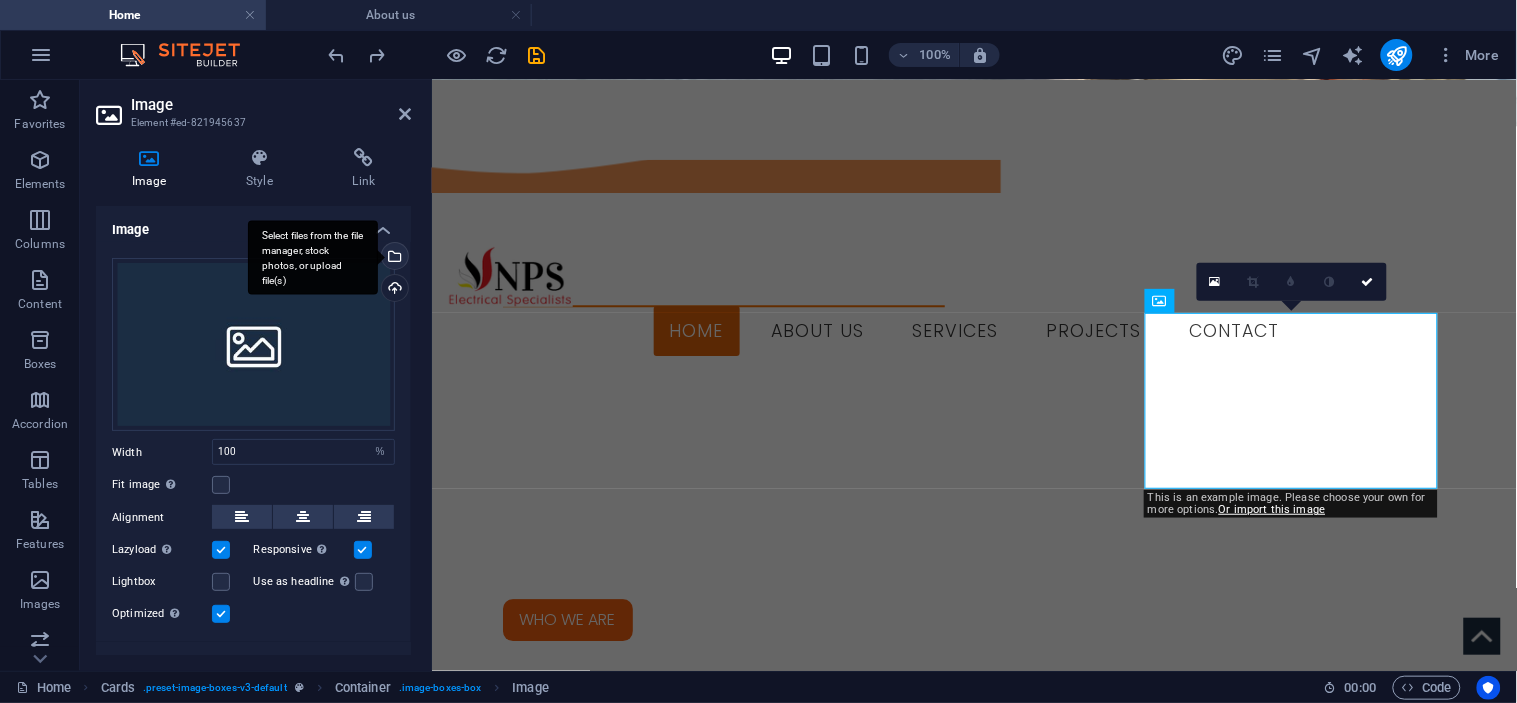 click on "Select files from the file manager, stock photos, or upload file(s)" at bounding box center (313, 257) 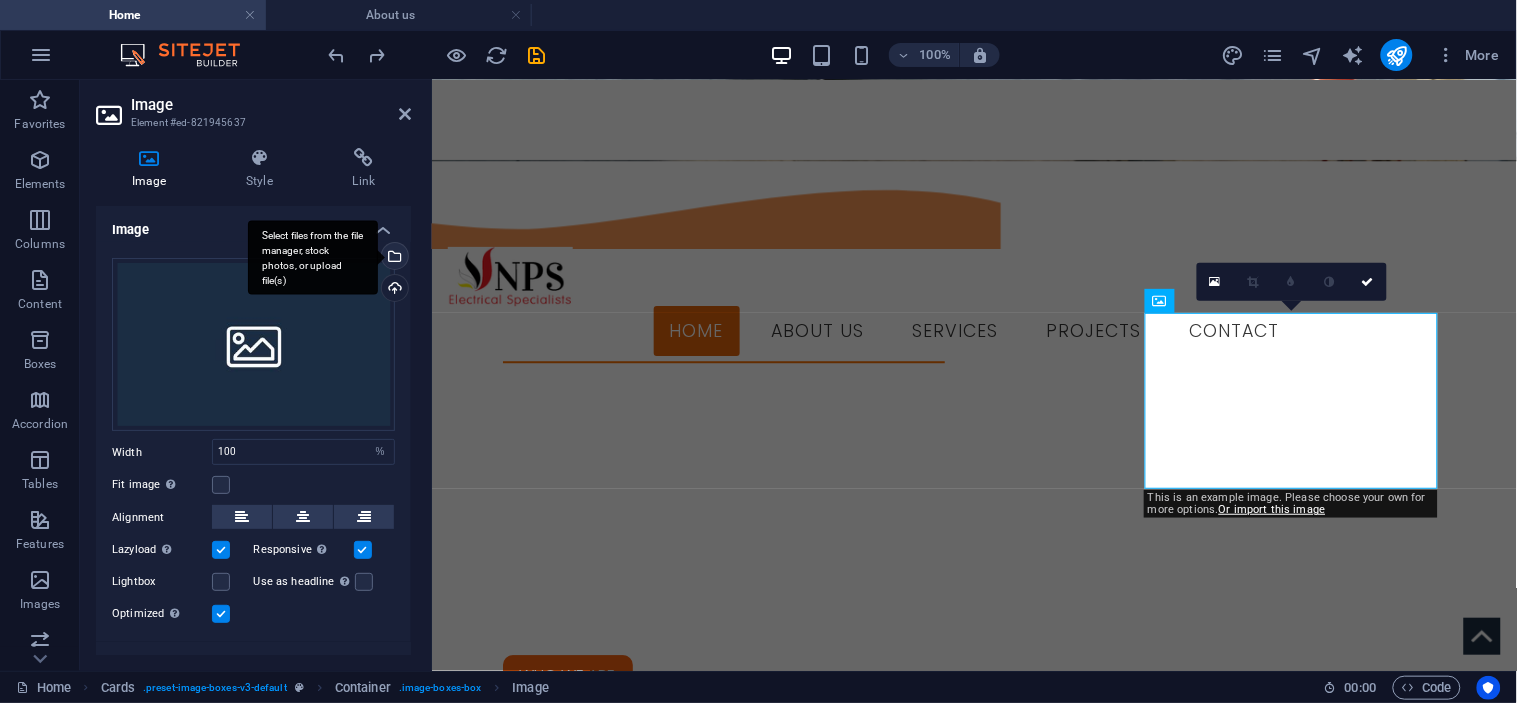 scroll, scrollTop: 1246, scrollLeft: 0, axis: vertical 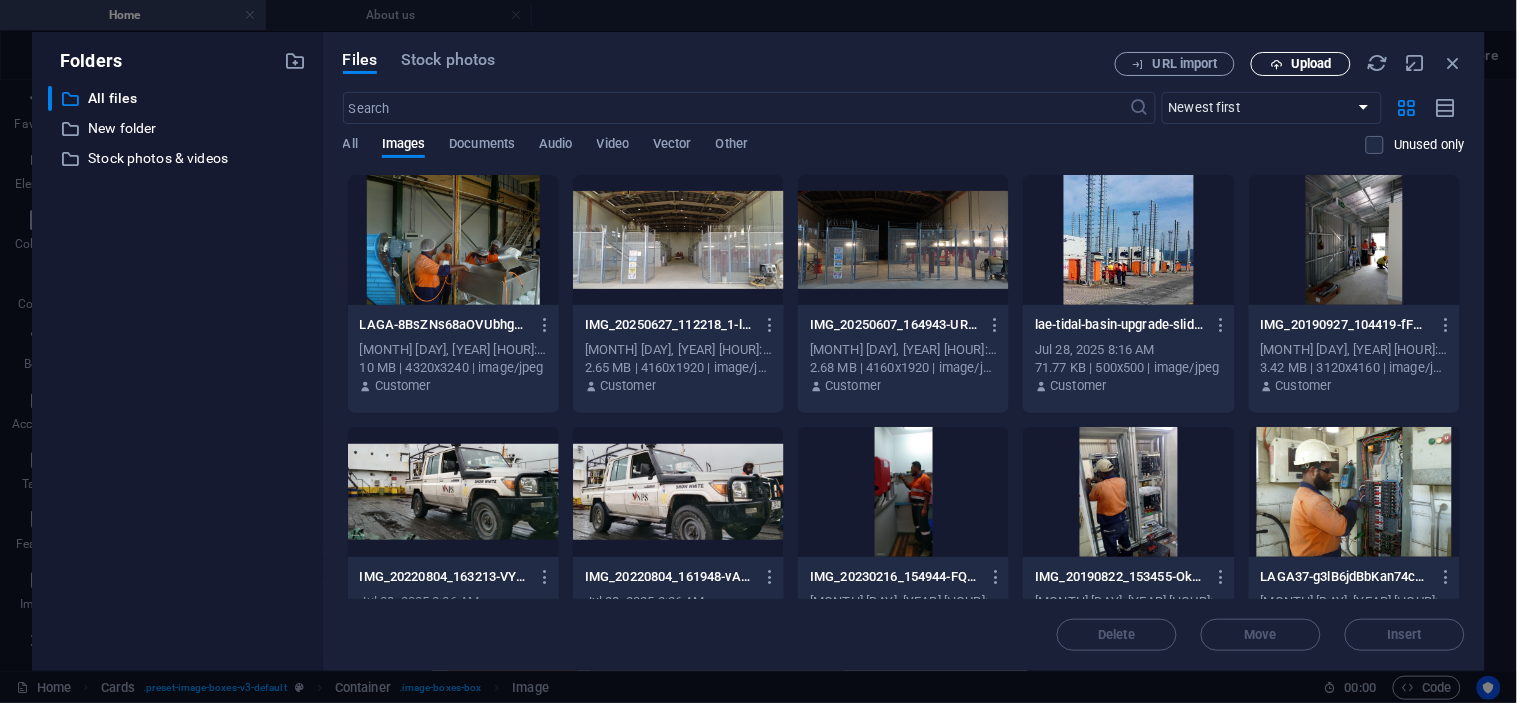 click on "Upload" at bounding box center [1311, 64] 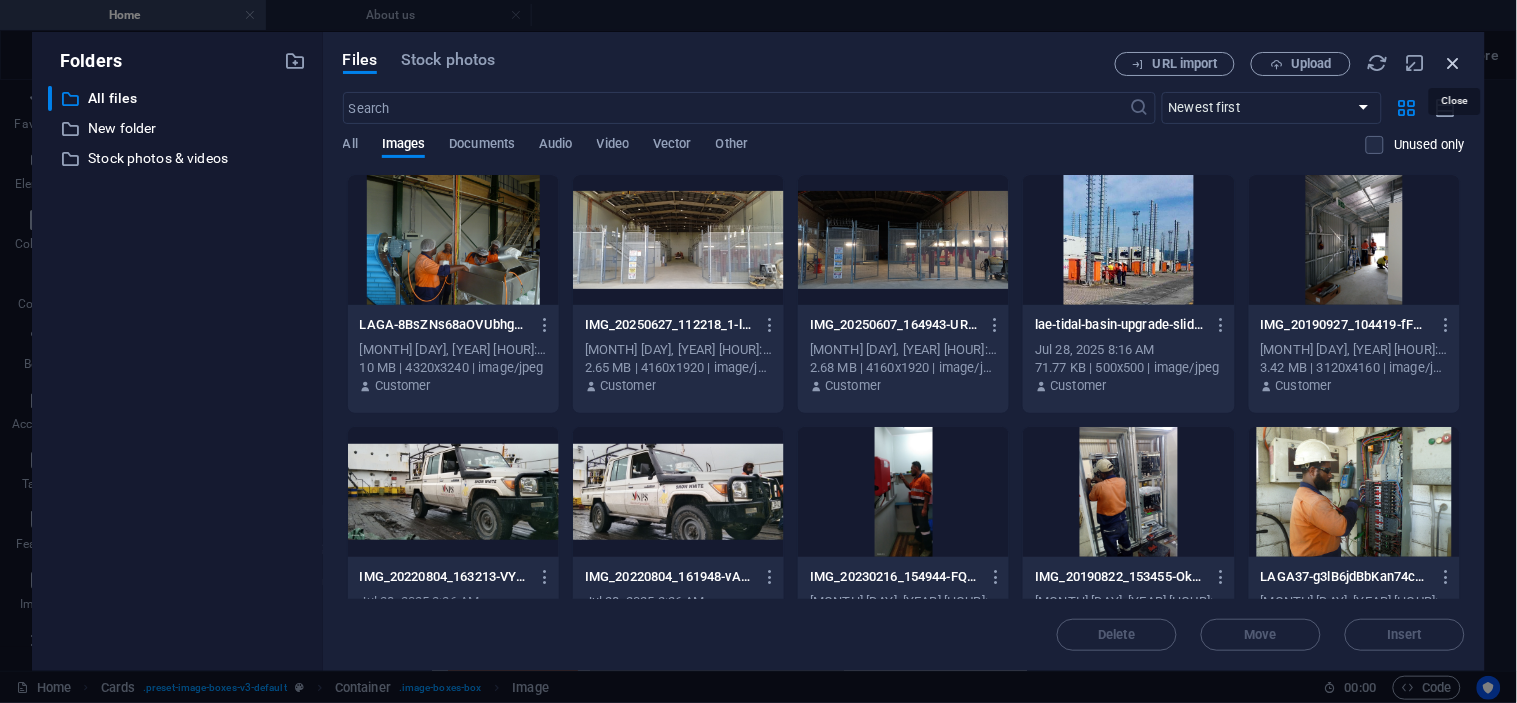 click at bounding box center (1454, 63) 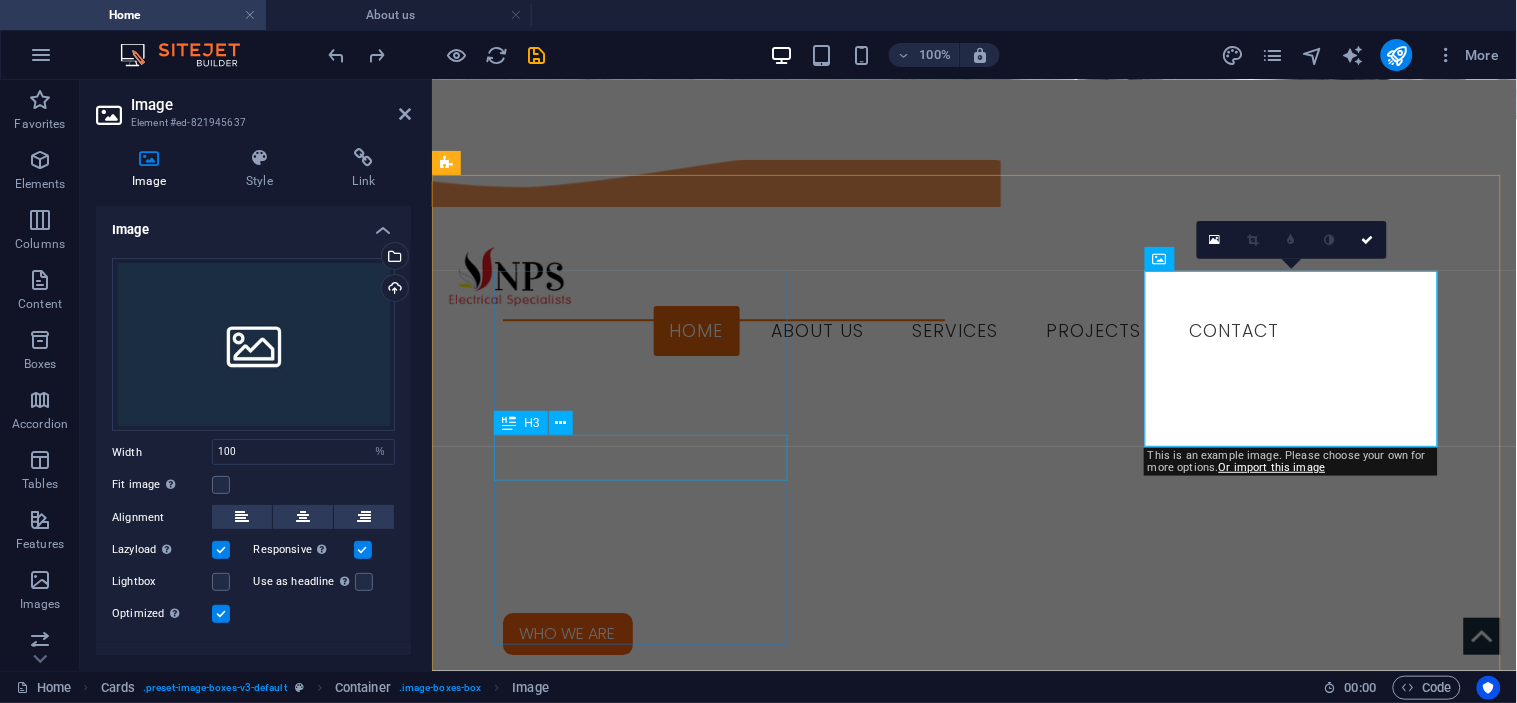 click on "Headline" at bounding box center [593, 2288] 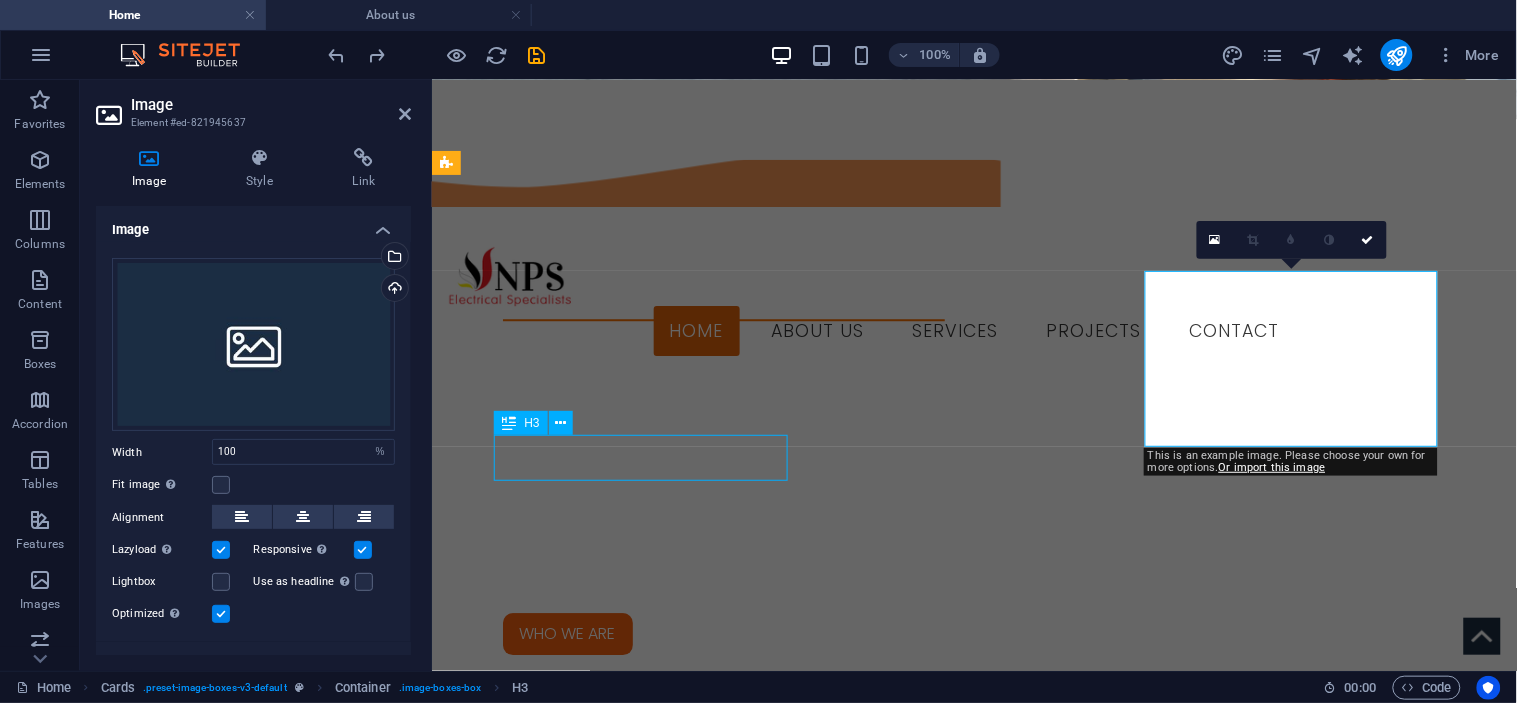 click on "Headline" at bounding box center [593, 2288] 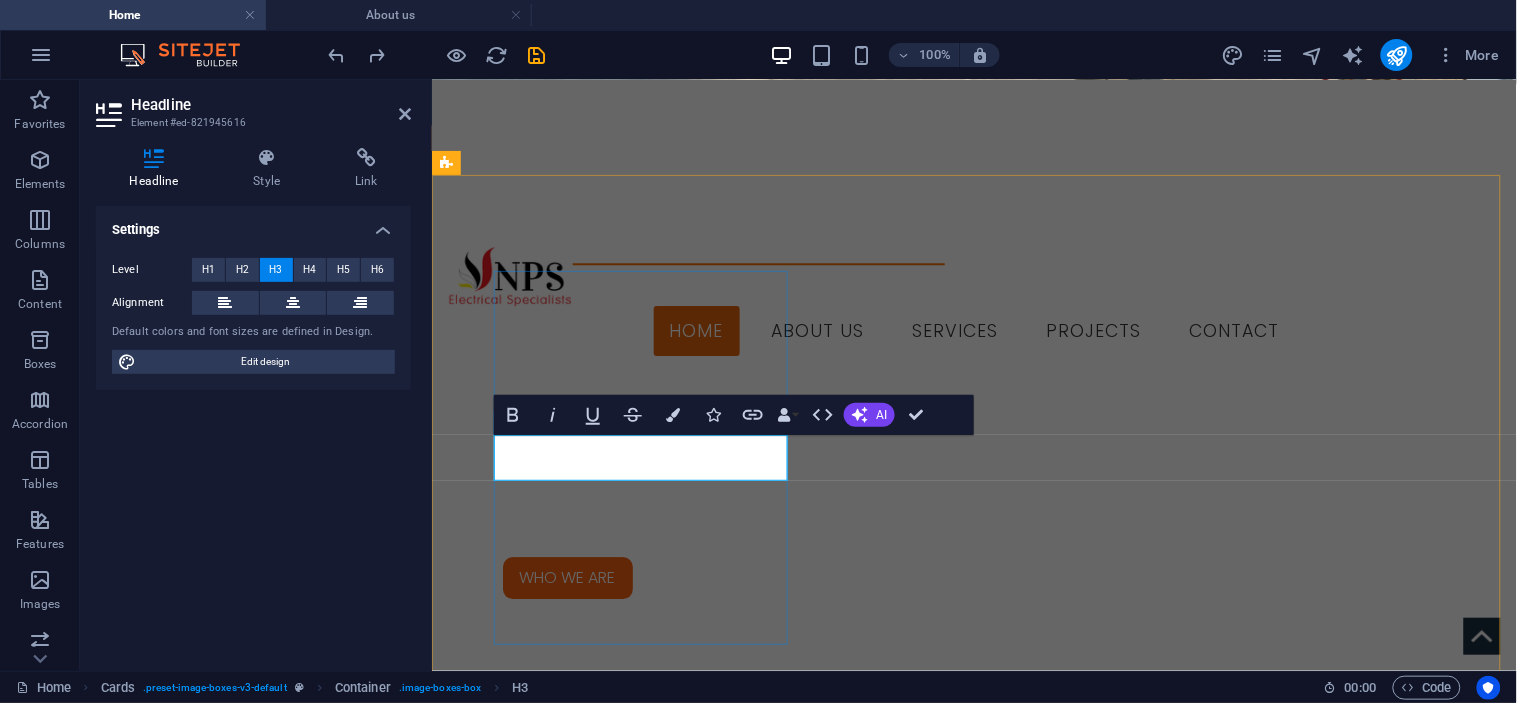 type 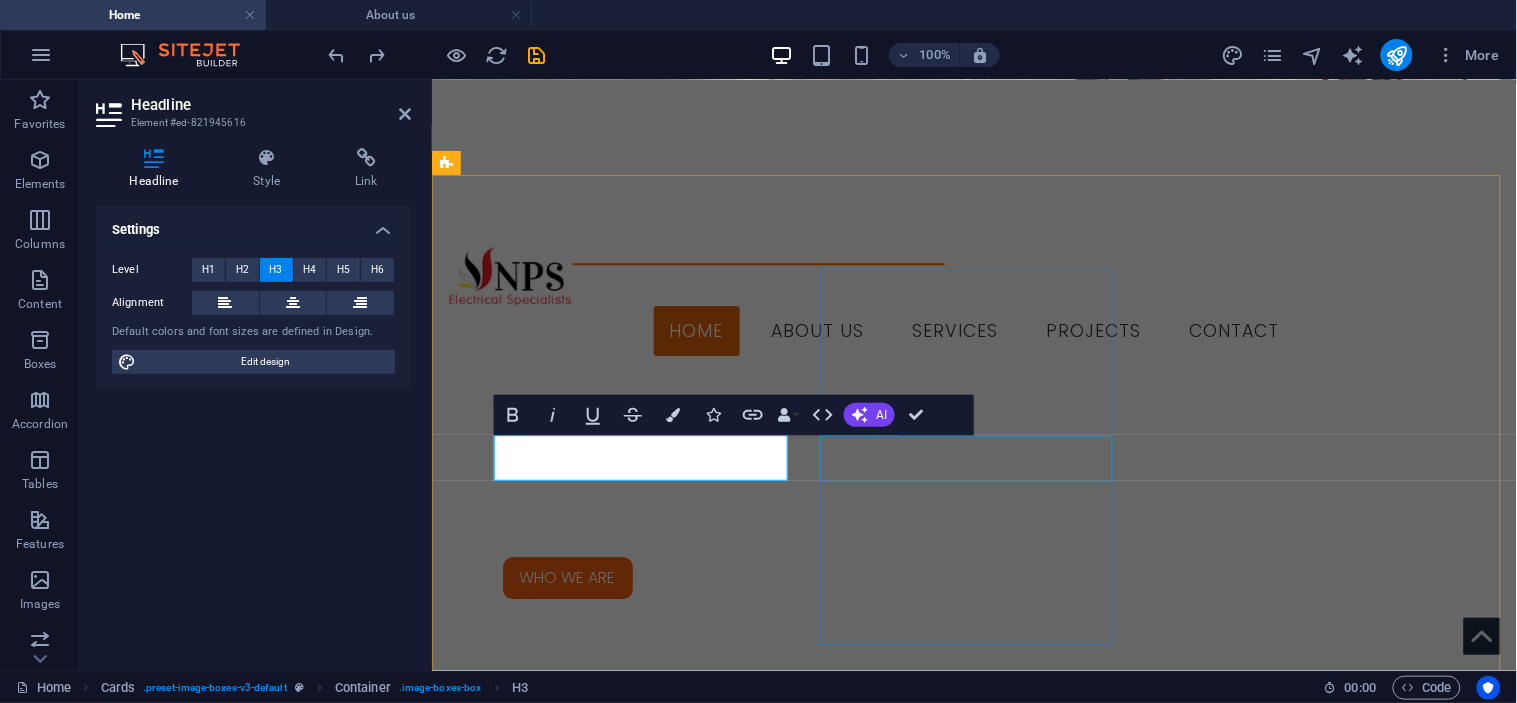click on "Headline" at bounding box center [593, 2583] 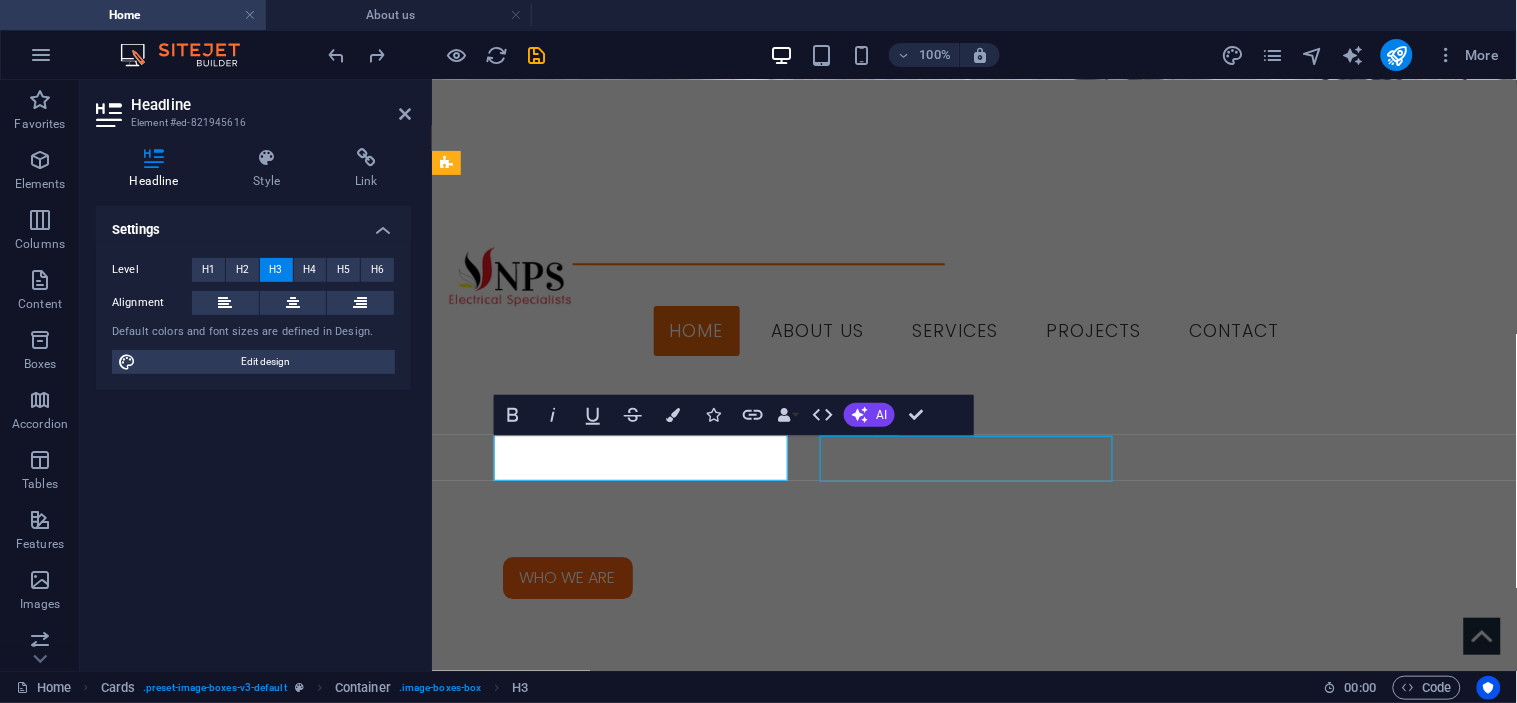 click on "Headline" at bounding box center (593, 2583) 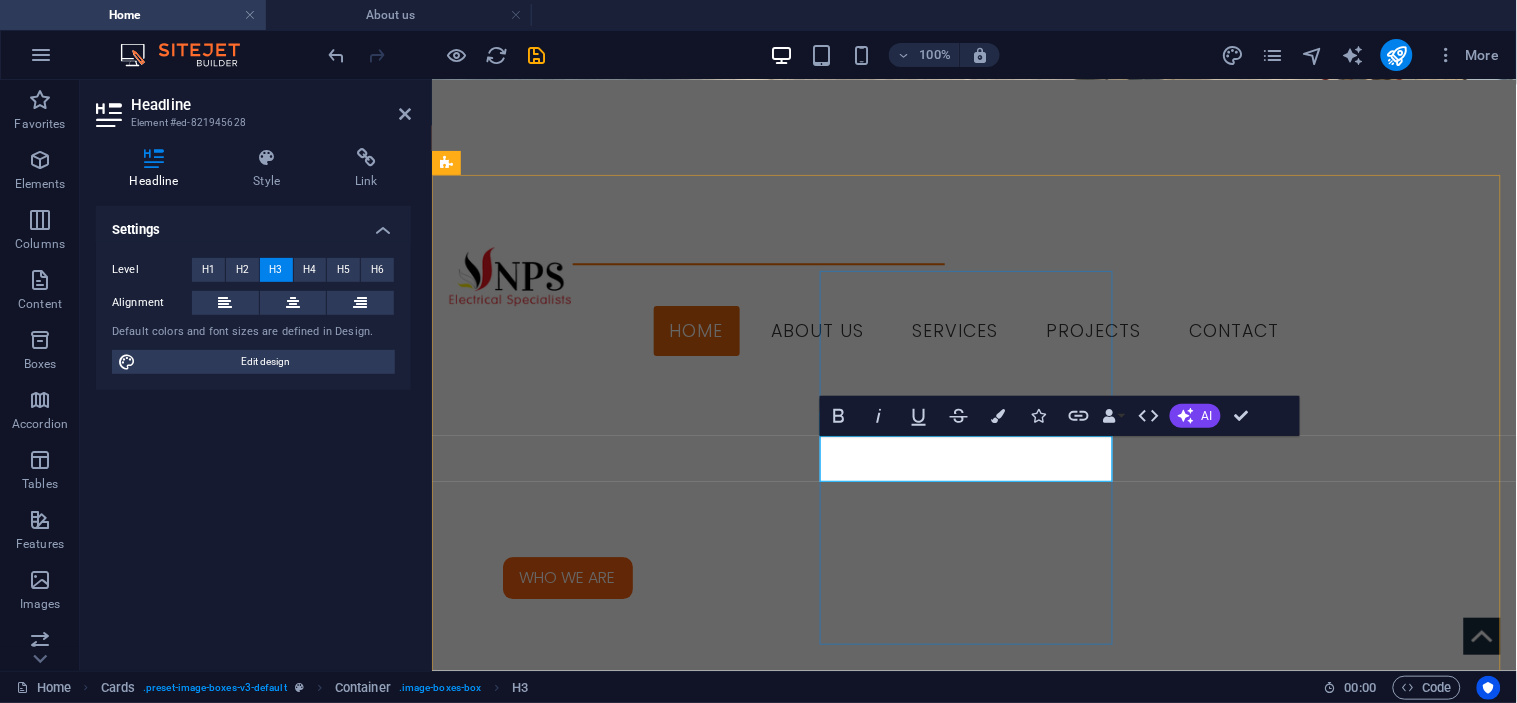 click on "Headline" at bounding box center [593, 2591] 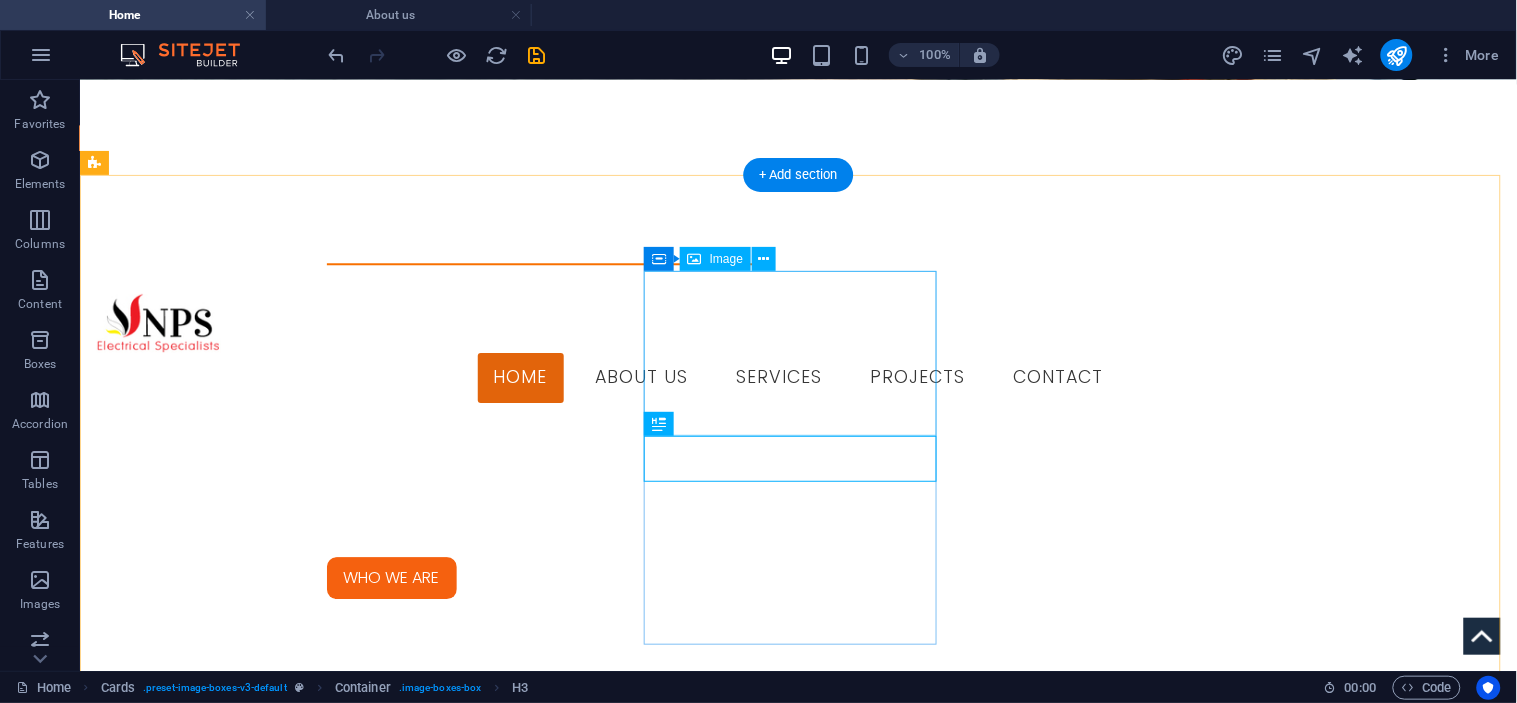 click at bounding box center (241, 2499) 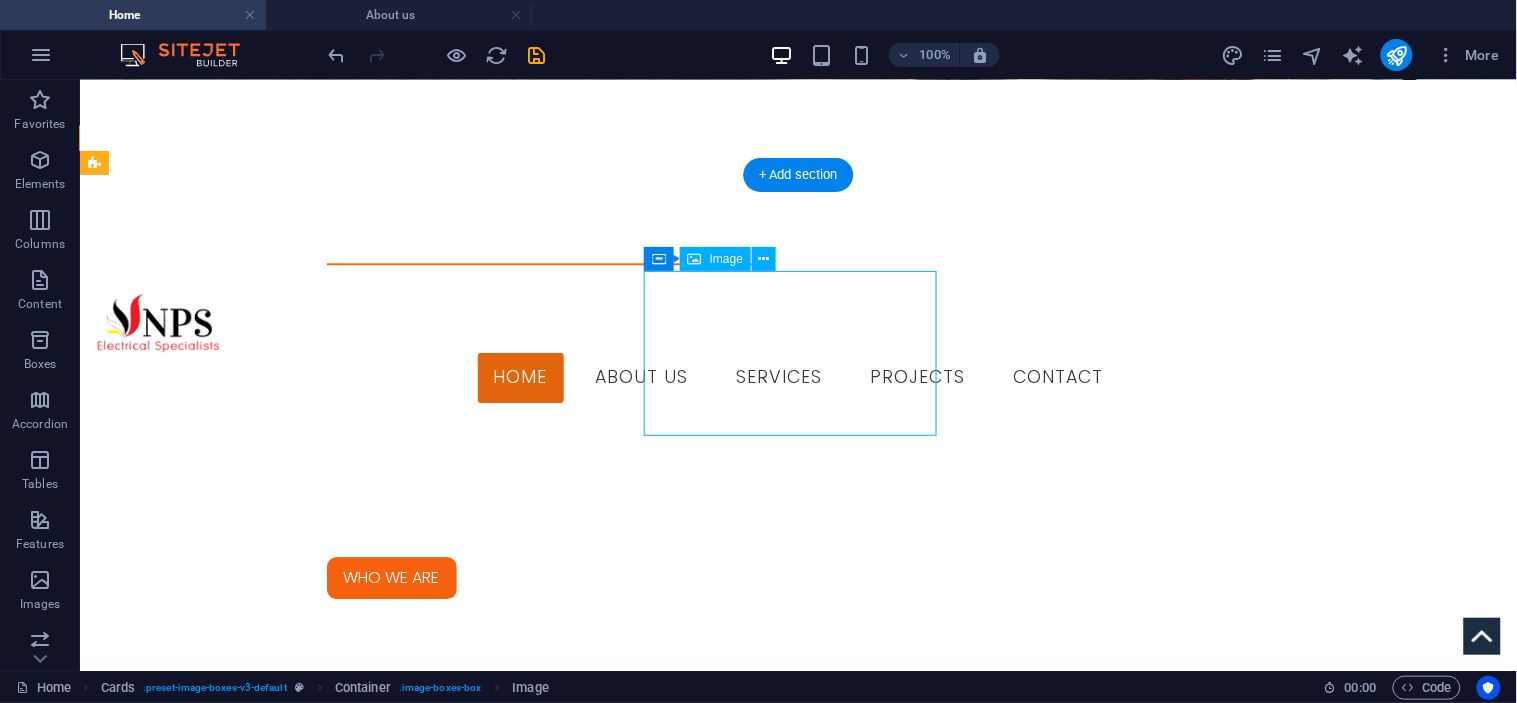 click at bounding box center (241, 2499) 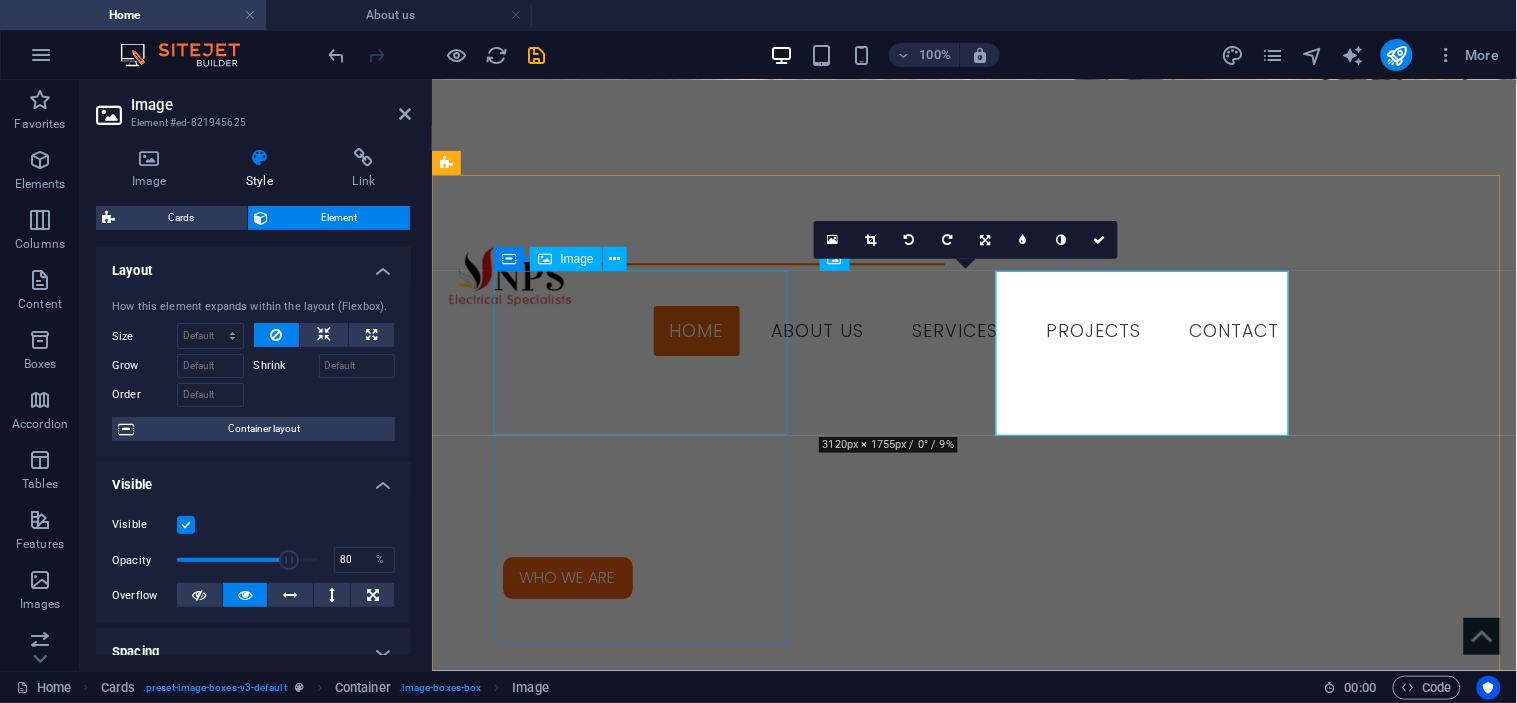 click at bounding box center (593, 2127) 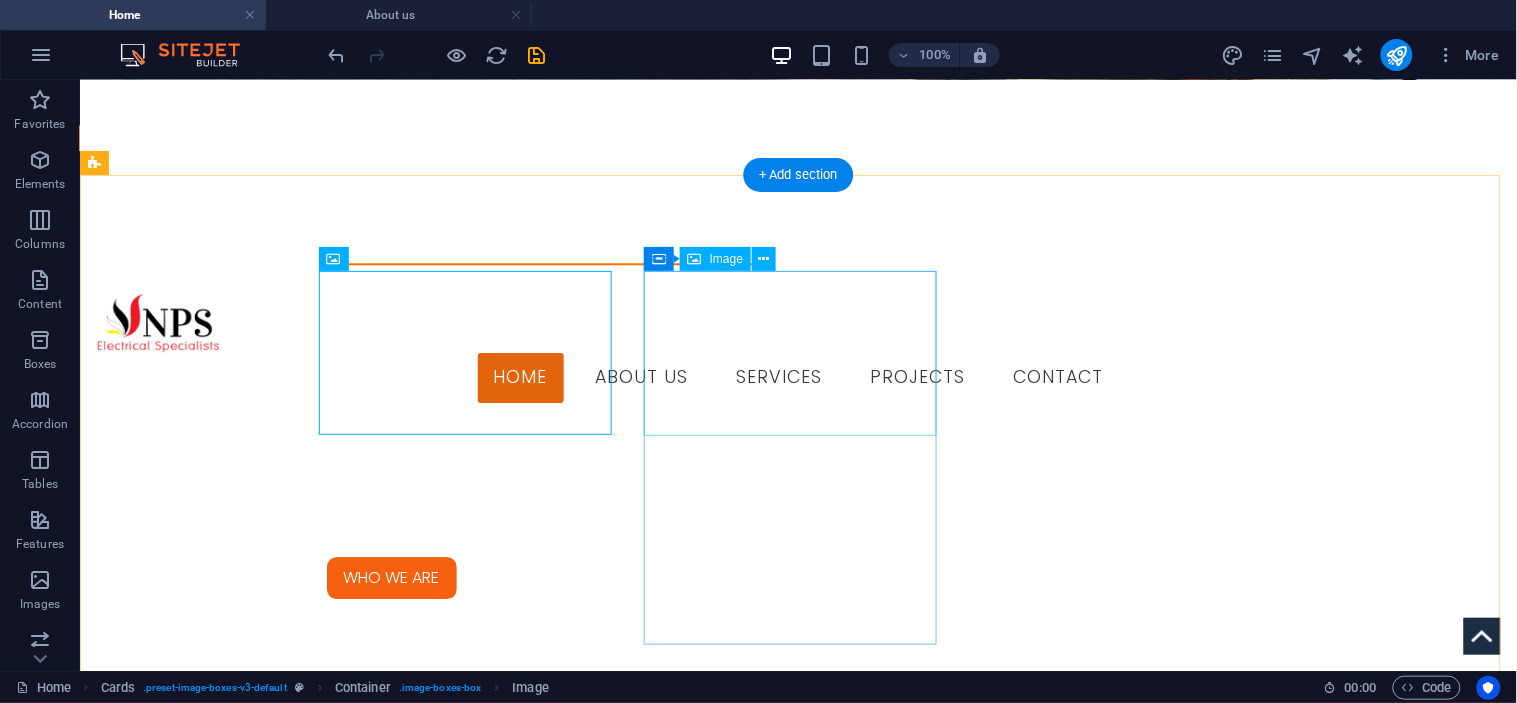 click at bounding box center [241, 2499] 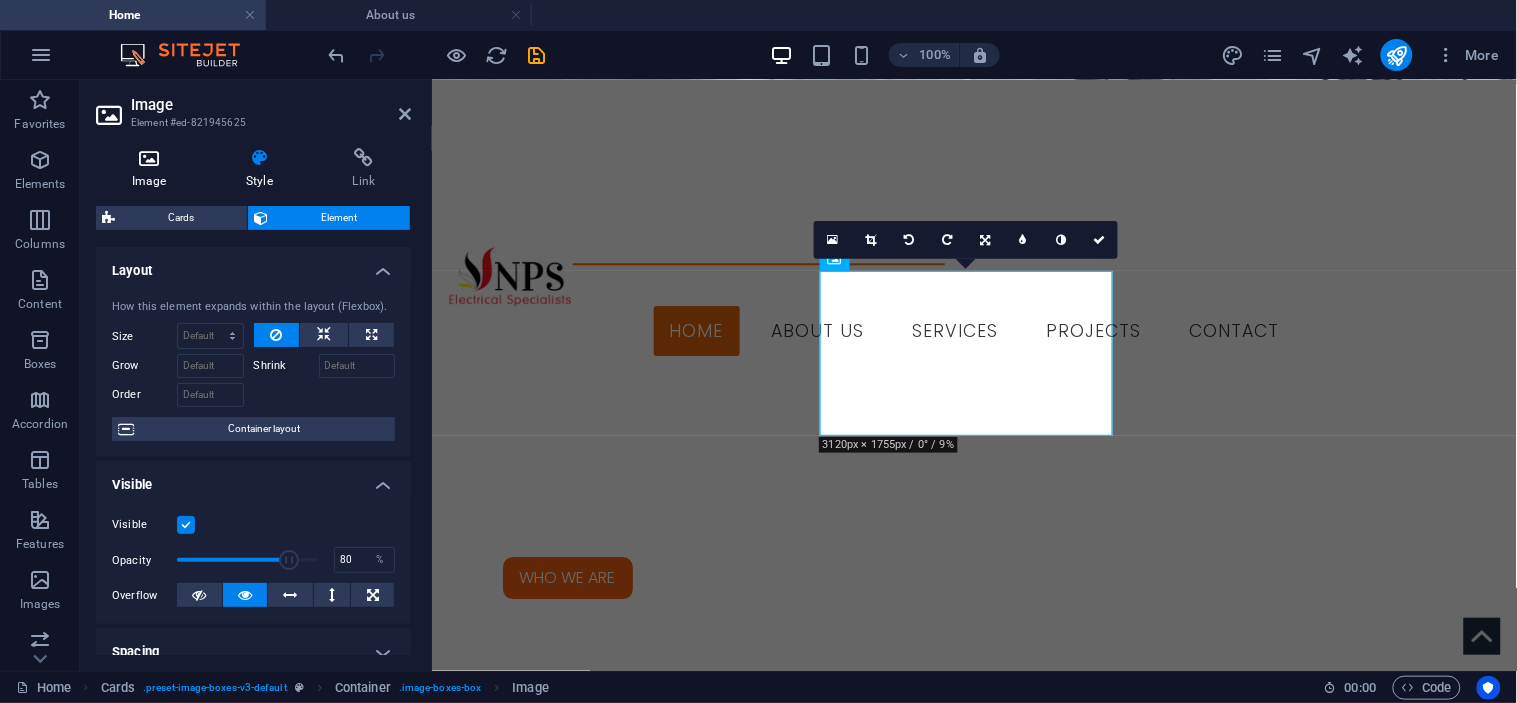 click at bounding box center [149, 158] 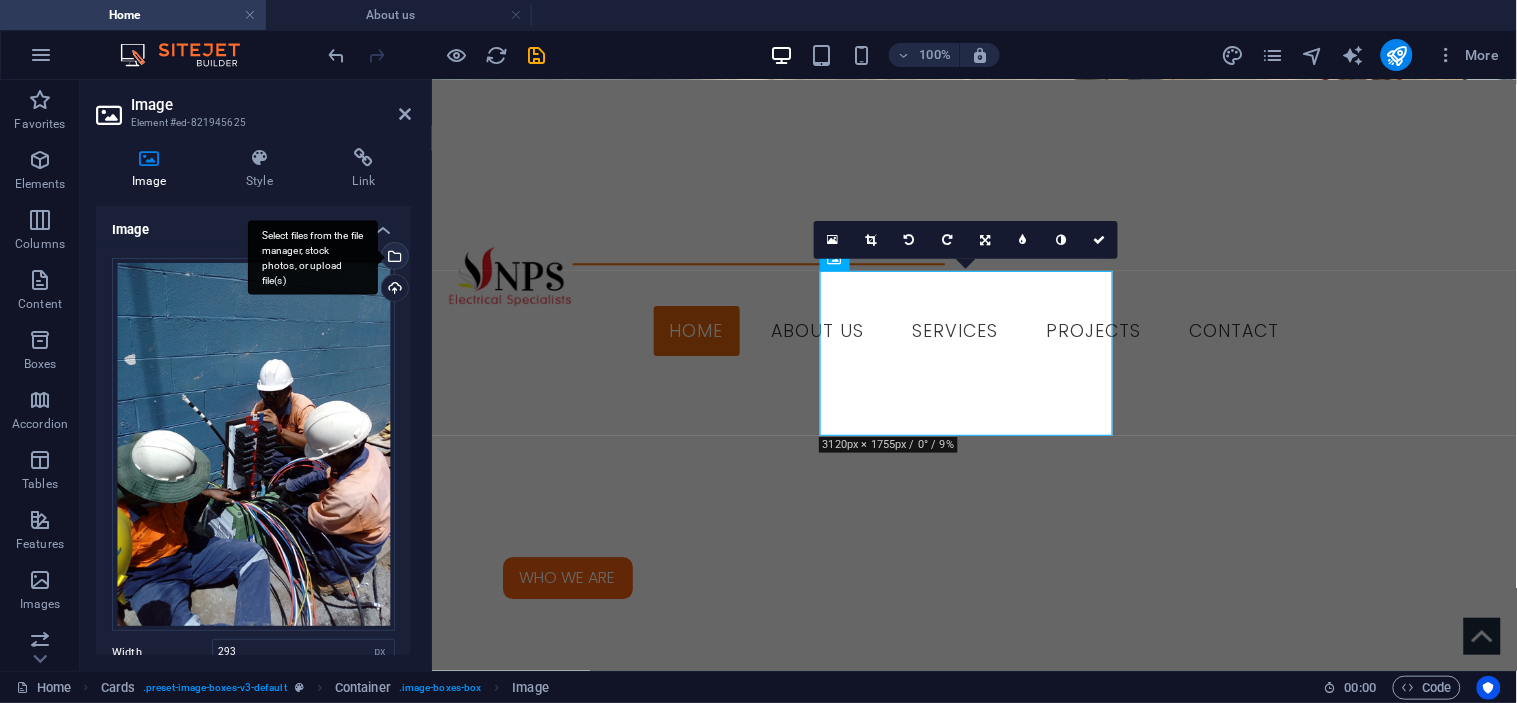 click on "Select files from the file manager, stock photos, or upload file(s)" at bounding box center (313, 257) 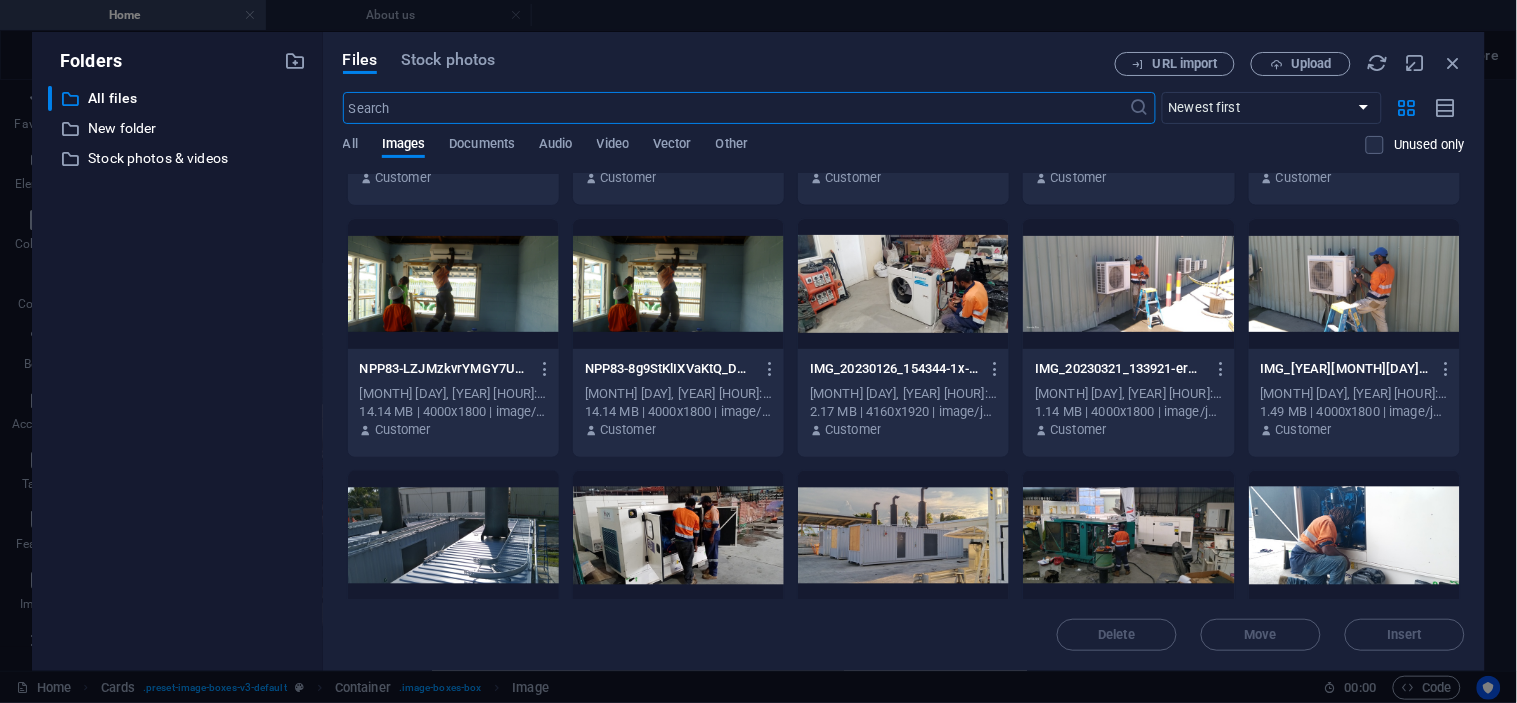 scroll, scrollTop: 1186, scrollLeft: 0, axis: vertical 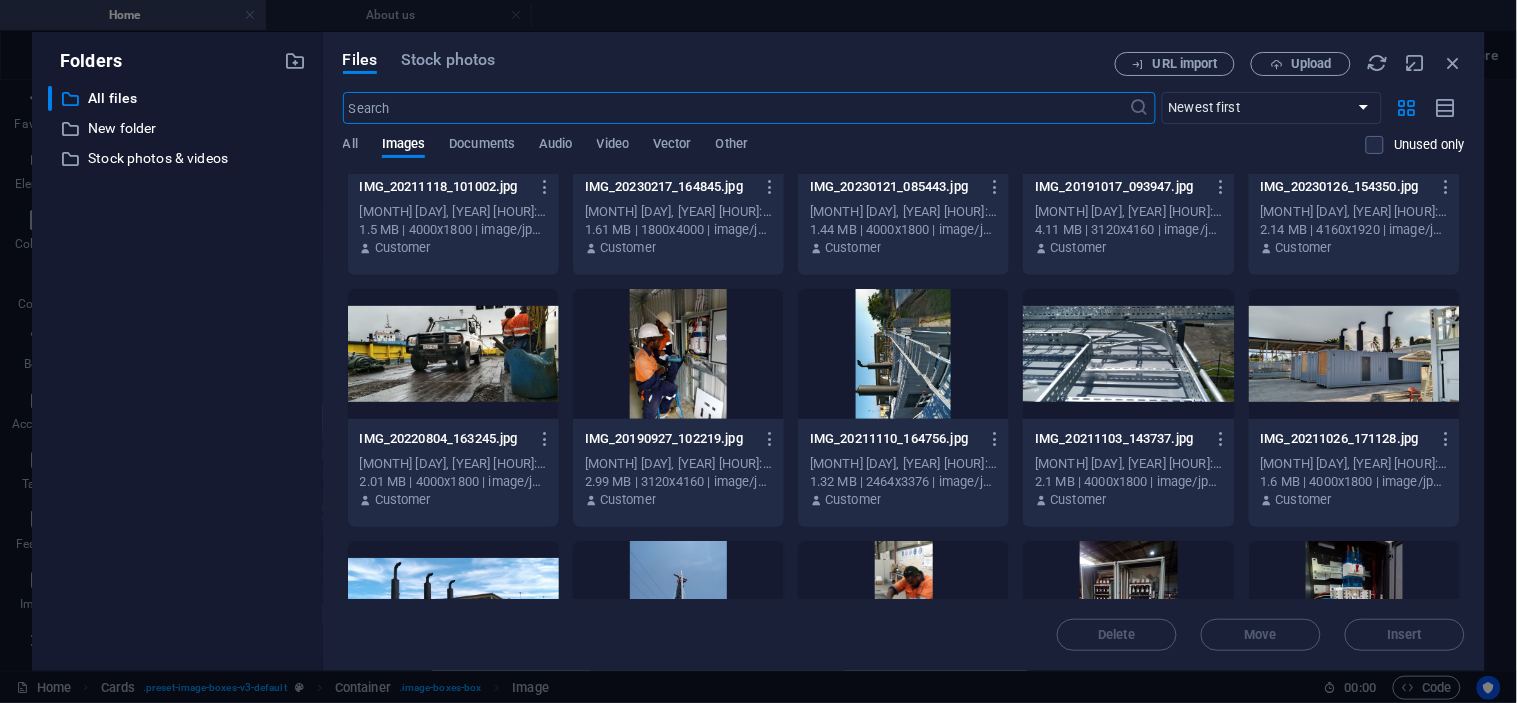 click at bounding box center [678, 354] 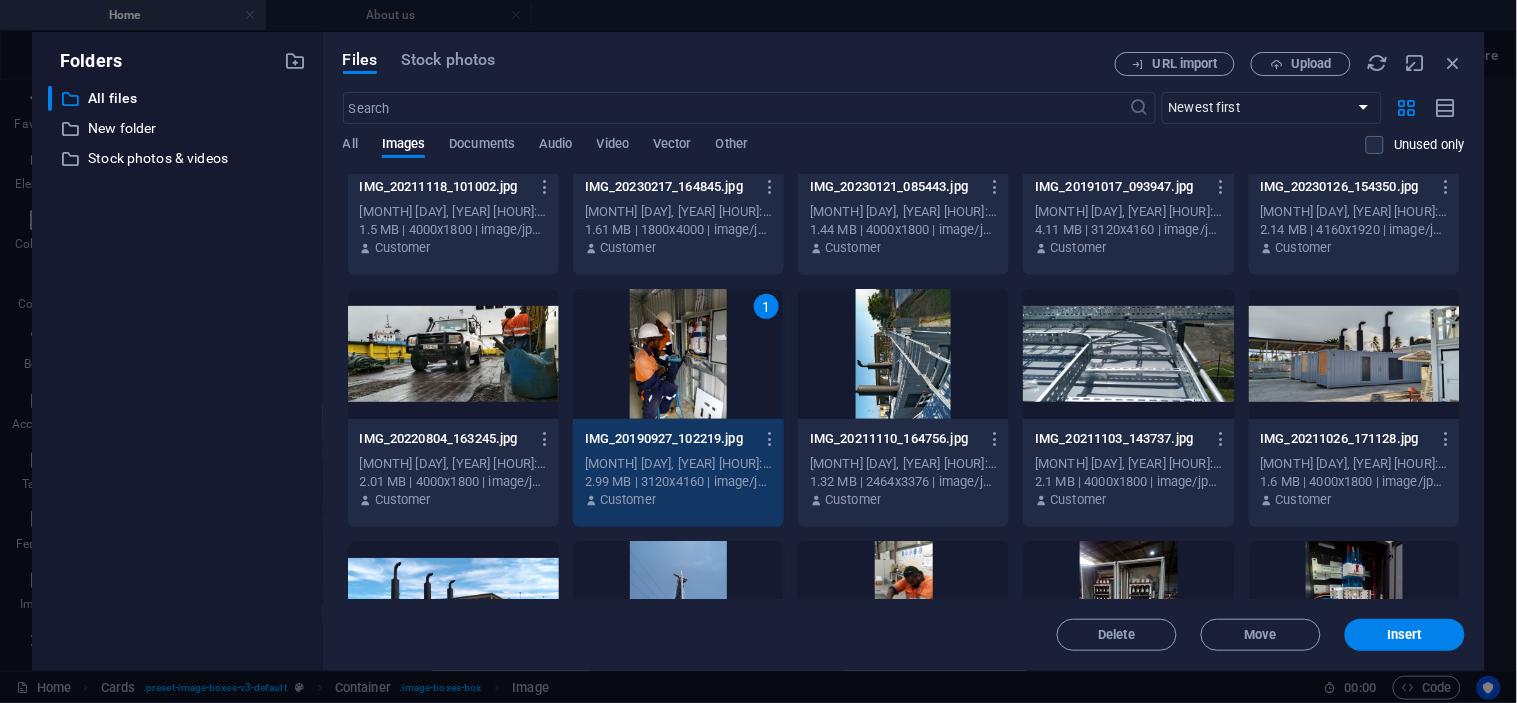 click on "1" at bounding box center [678, 354] 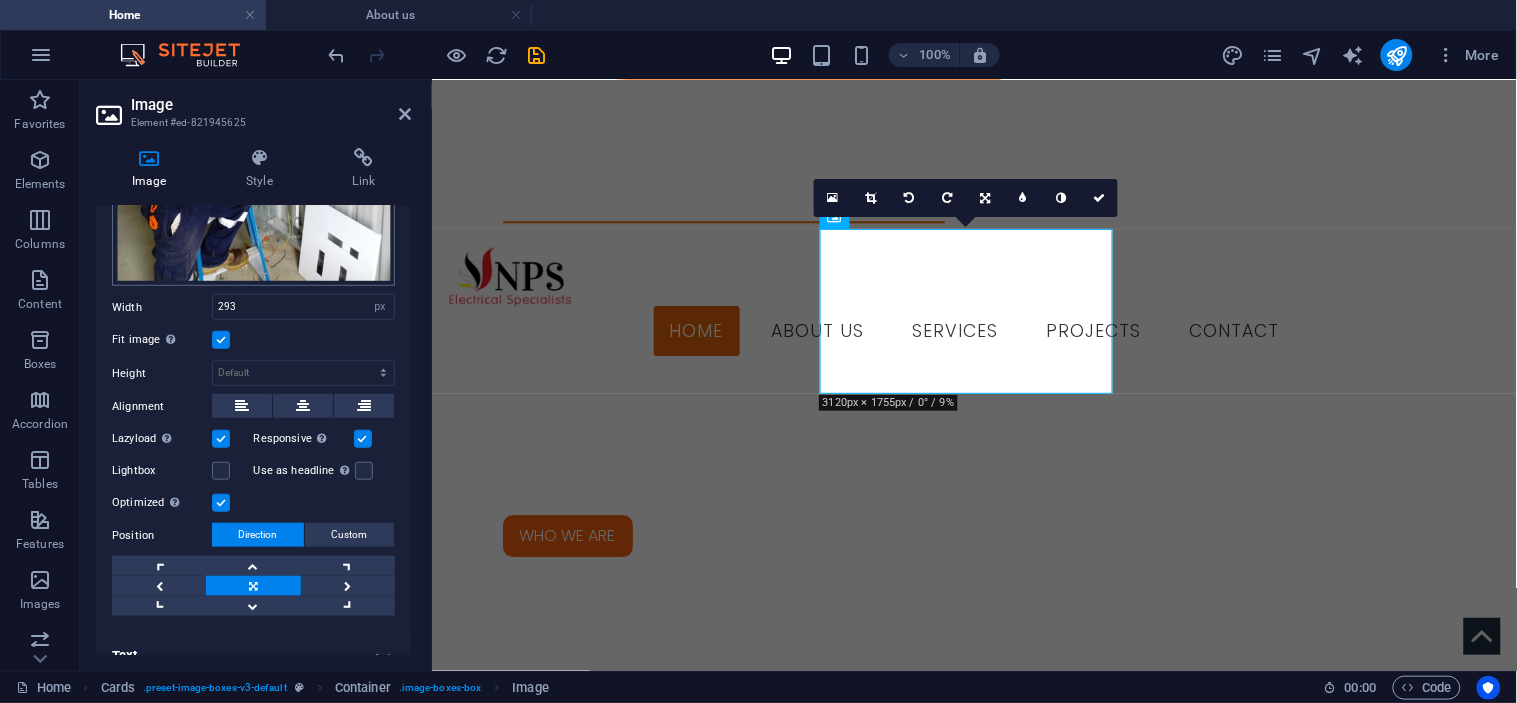 scroll, scrollTop: 365, scrollLeft: 0, axis: vertical 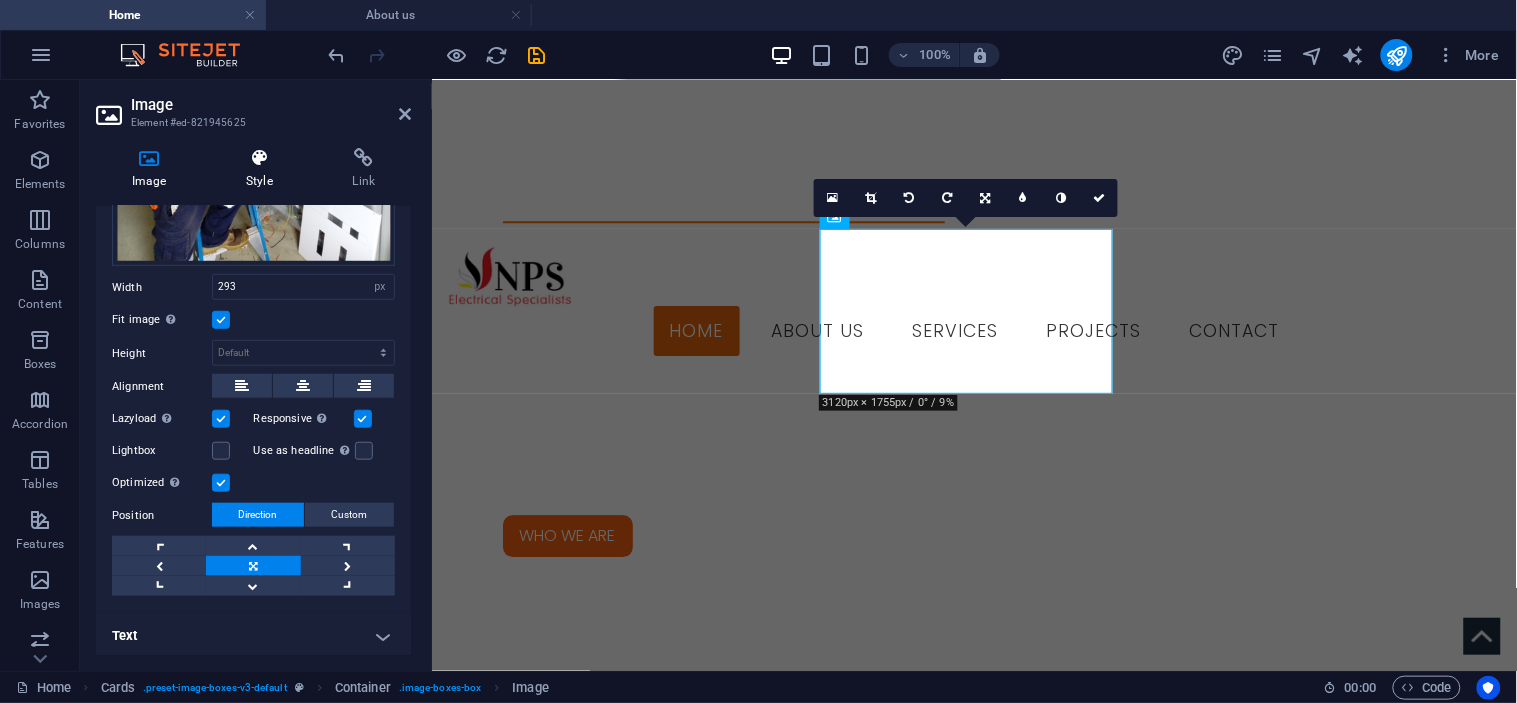 click at bounding box center [259, 158] 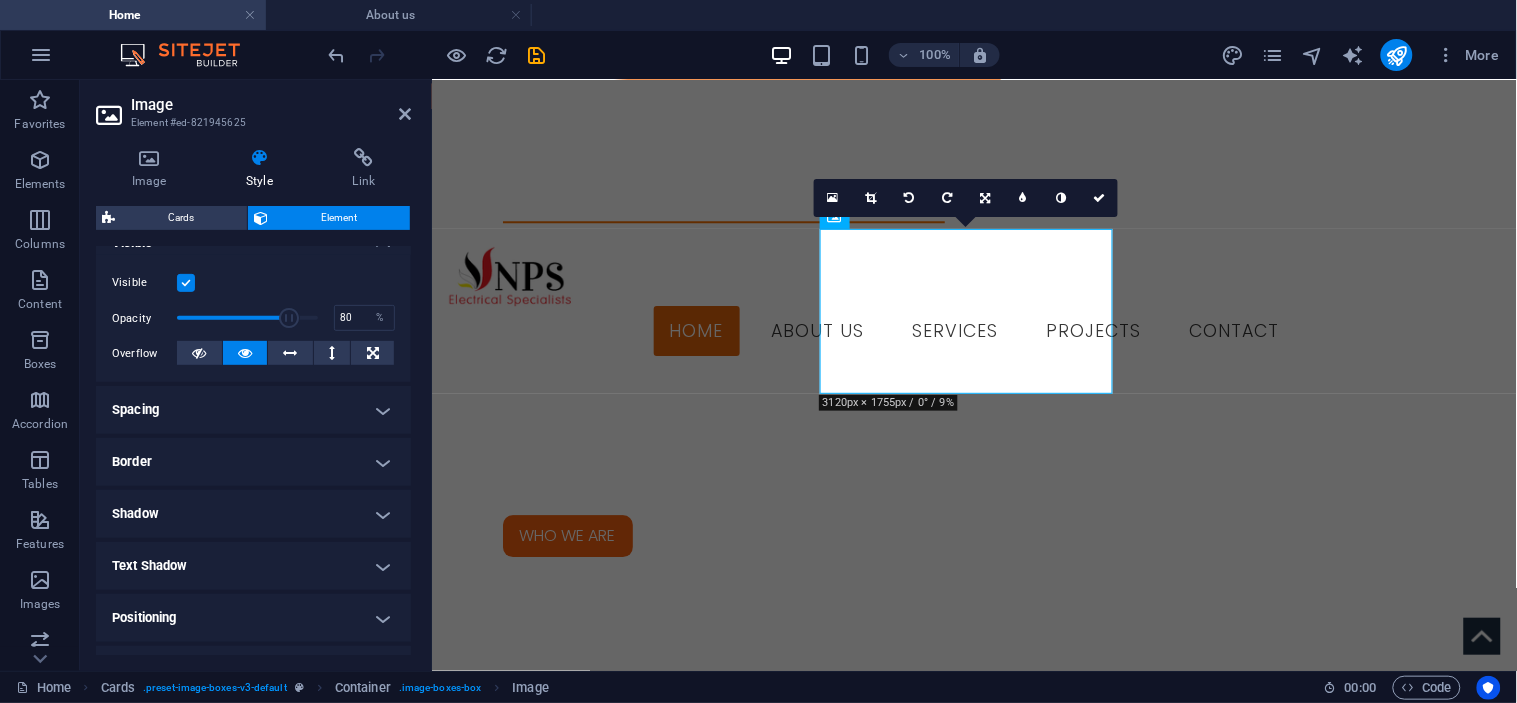 scroll, scrollTop: 103, scrollLeft: 0, axis: vertical 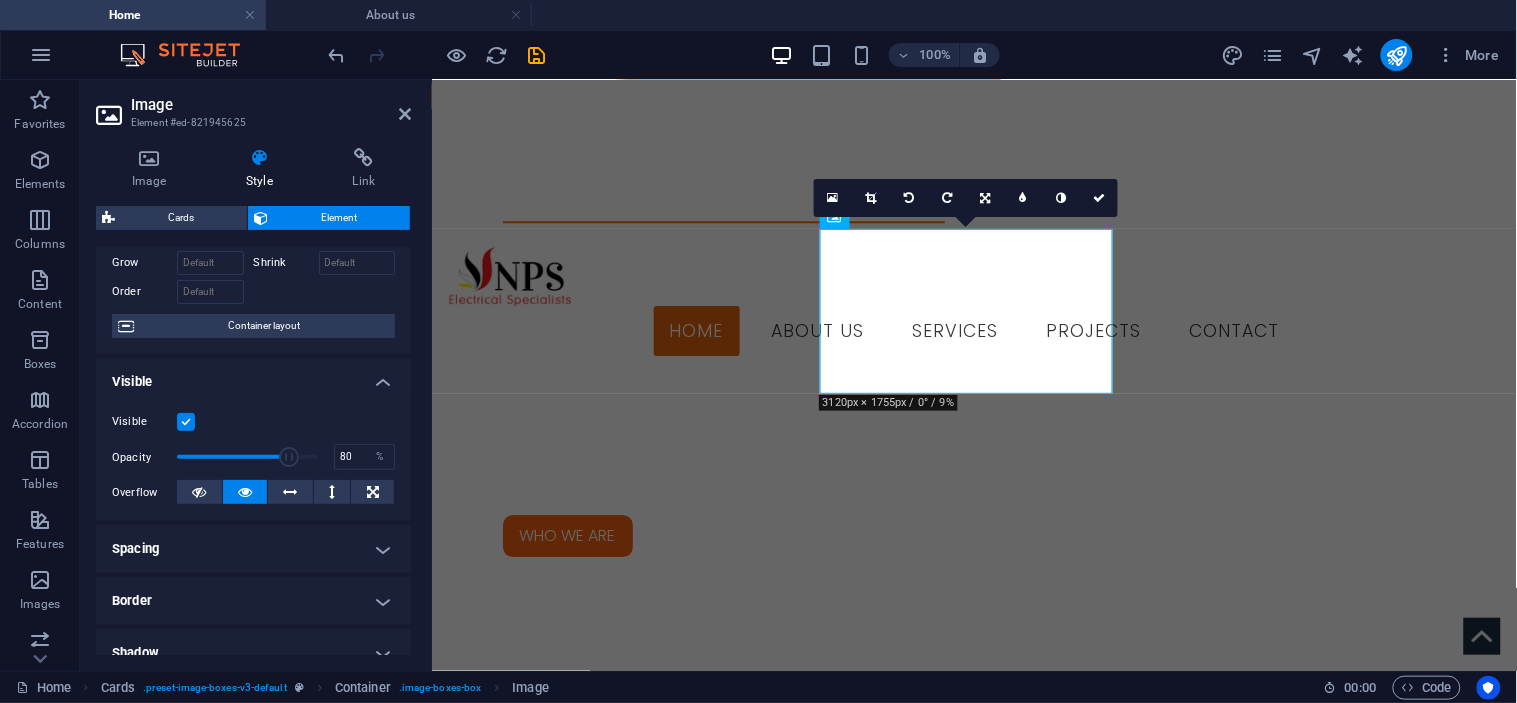 type on "94" 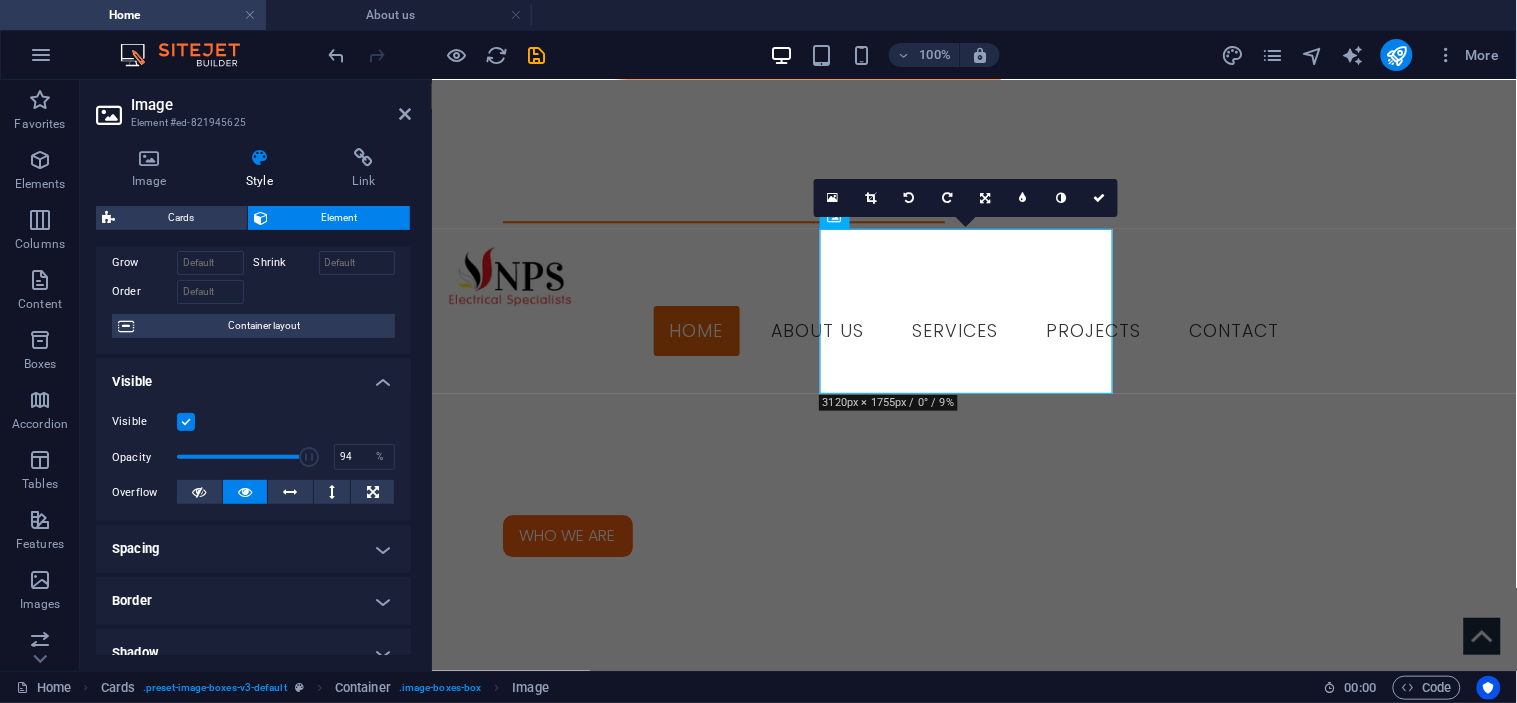 click at bounding box center [247, 457] 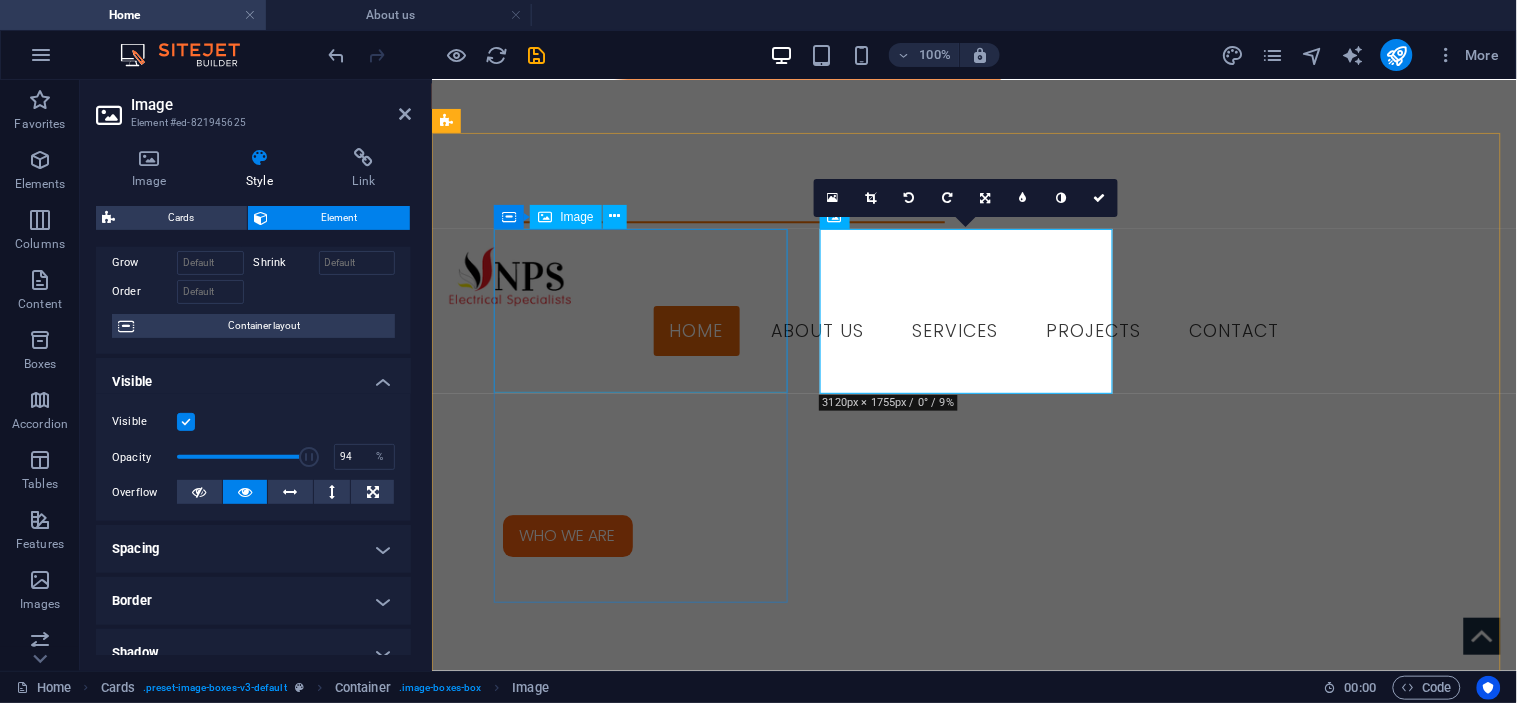 click at bounding box center (593, 2085) 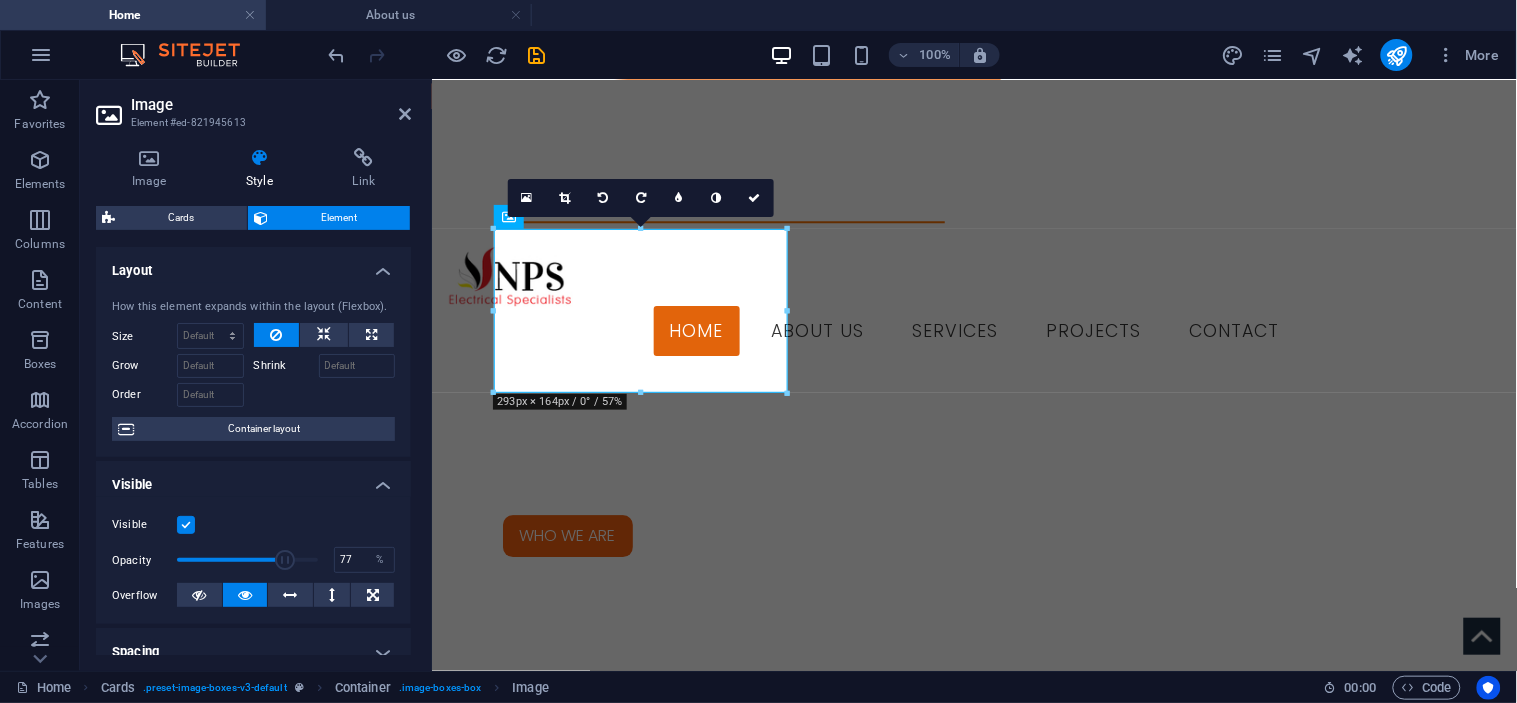 type on "97" 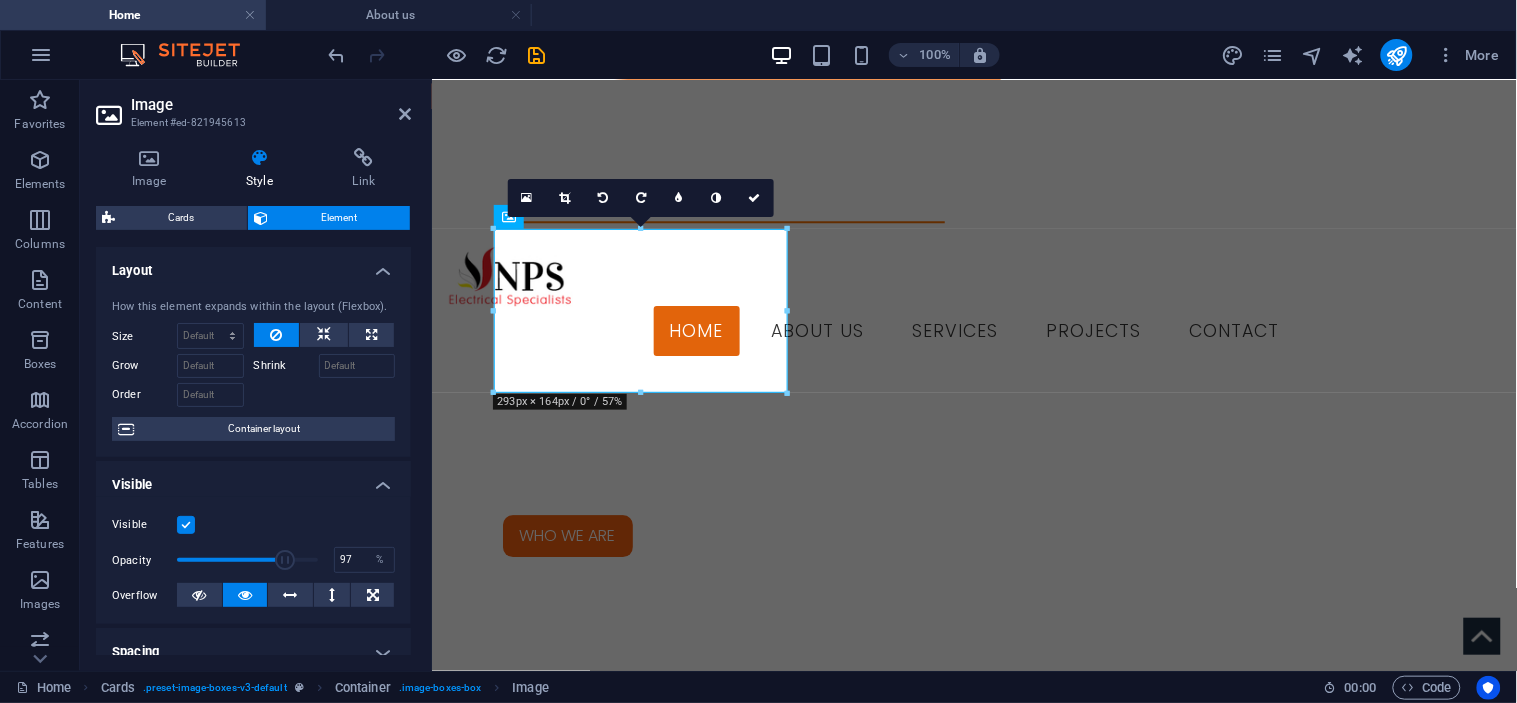 click at bounding box center (247, 560) 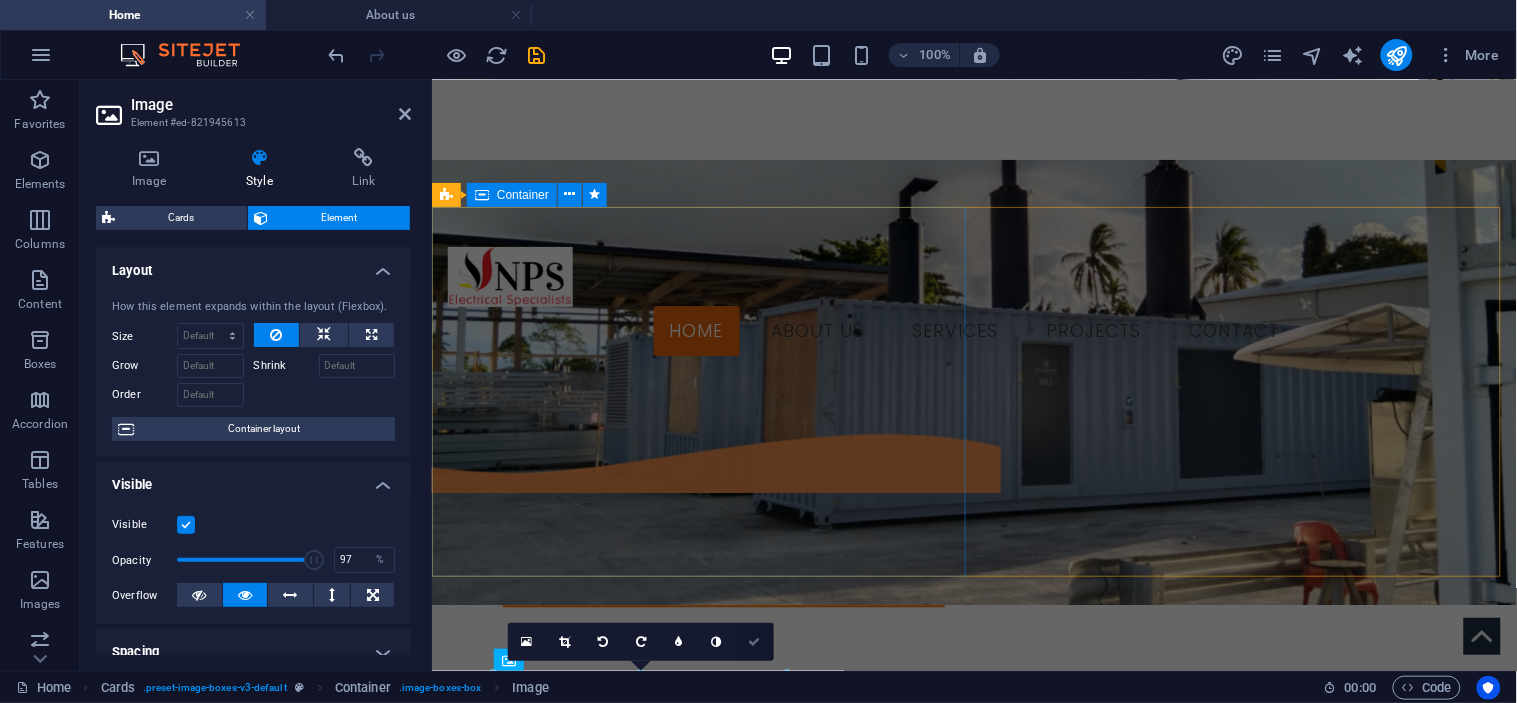scroll, scrollTop: 955, scrollLeft: 0, axis: vertical 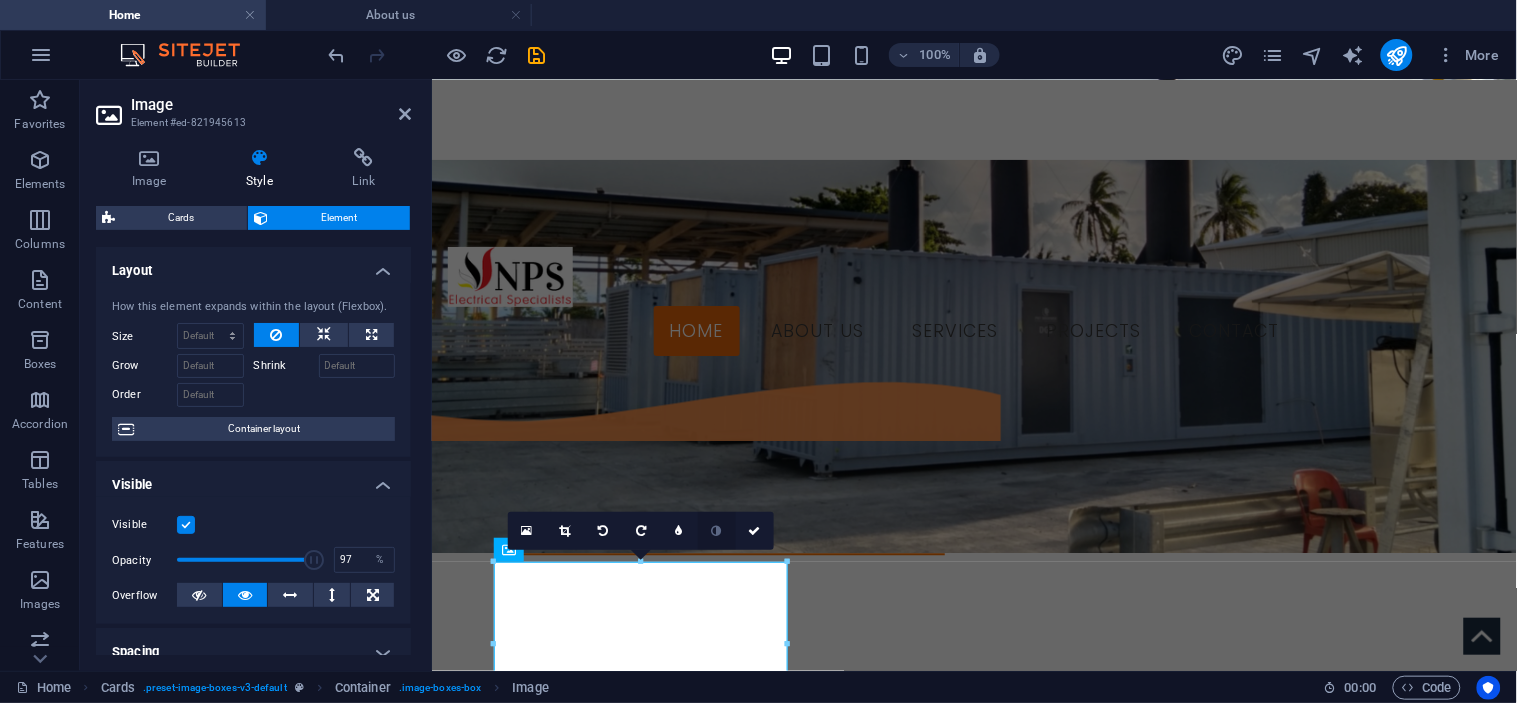 click at bounding box center (717, 531) 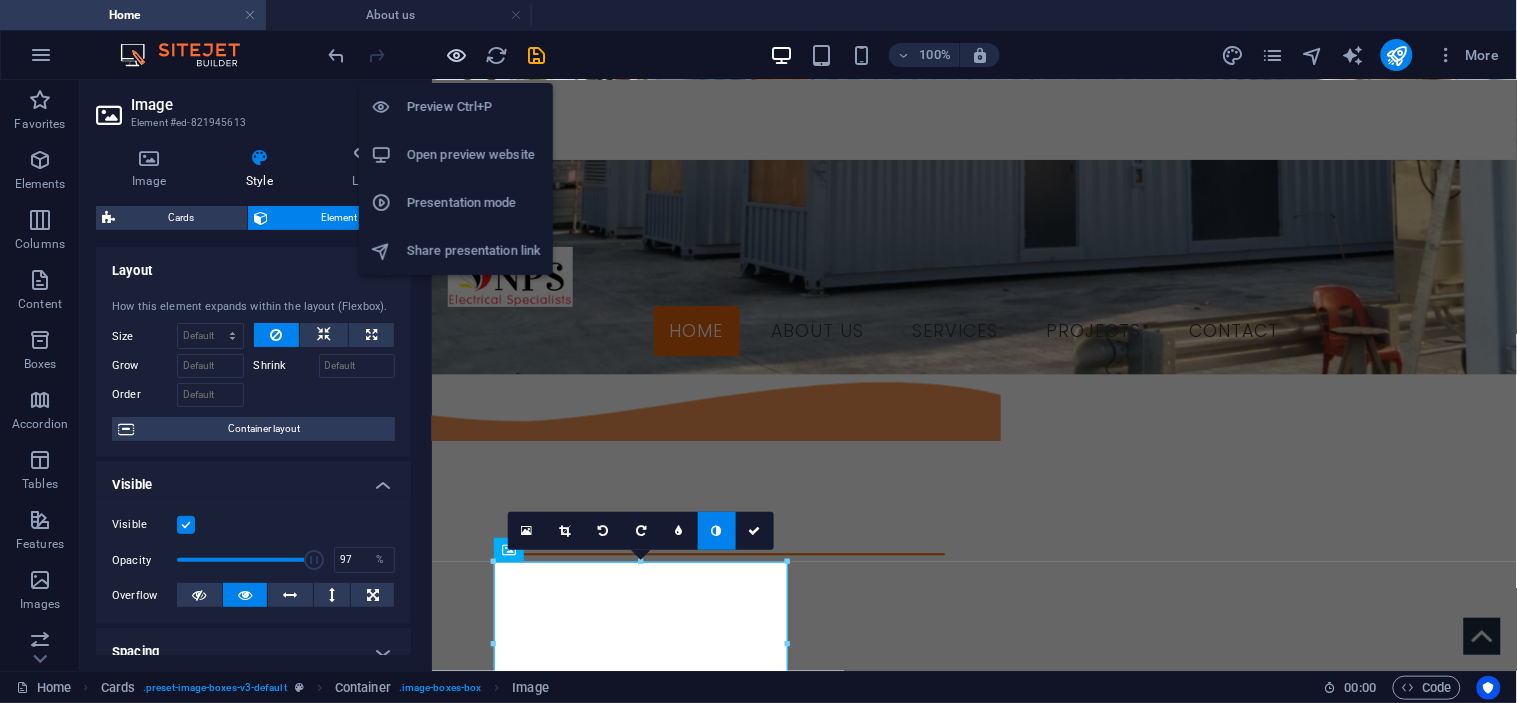 click at bounding box center (457, 55) 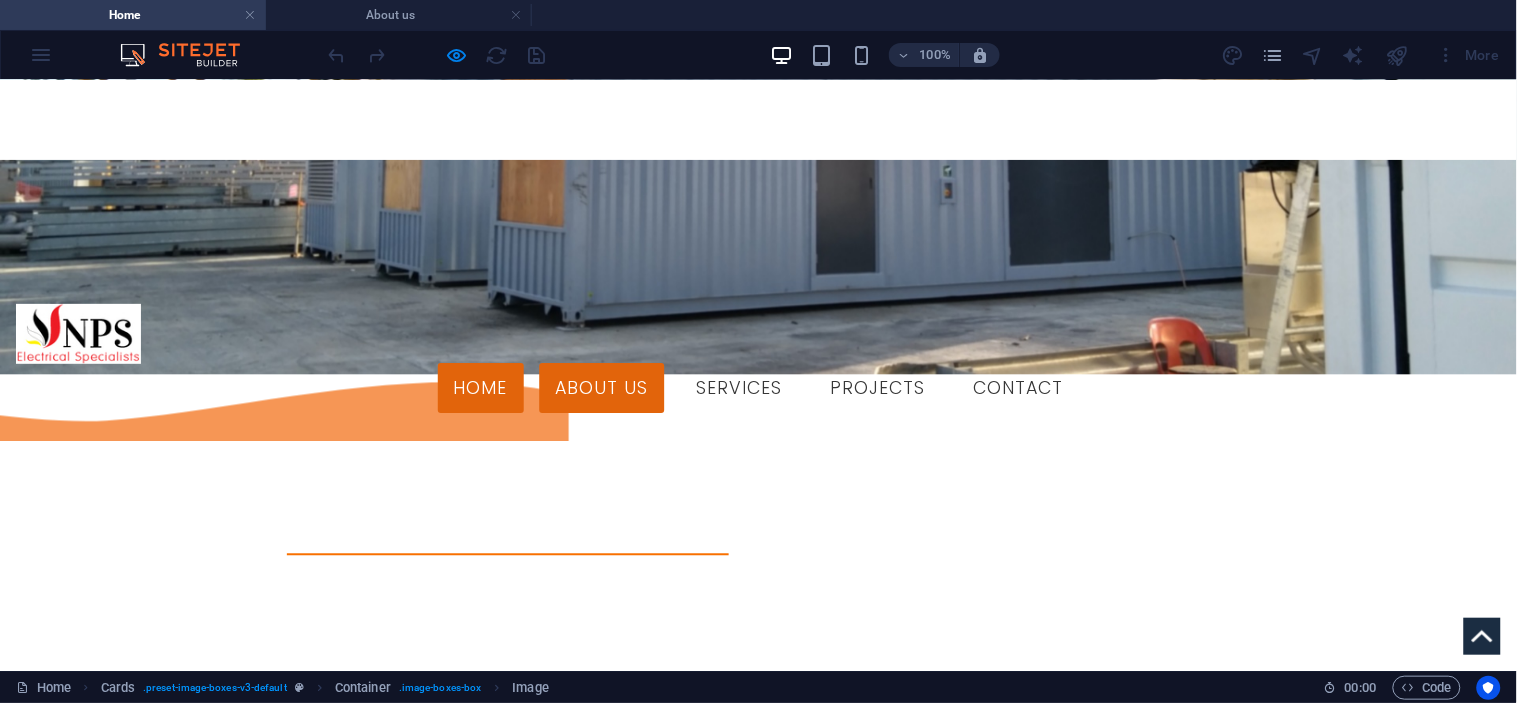 click on "About us" at bounding box center [602, 388] 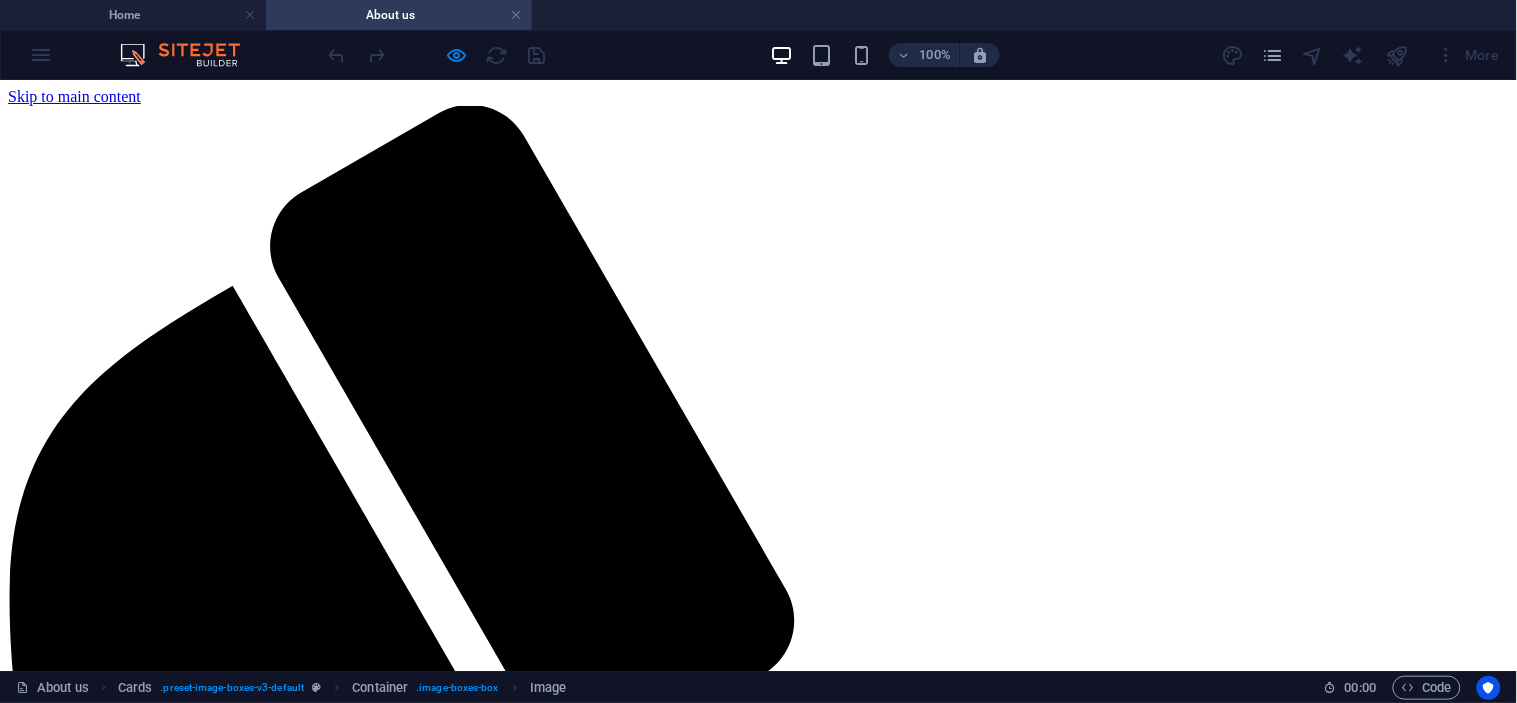 scroll, scrollTop: 916, scrollLeft: 0, axis: vertical 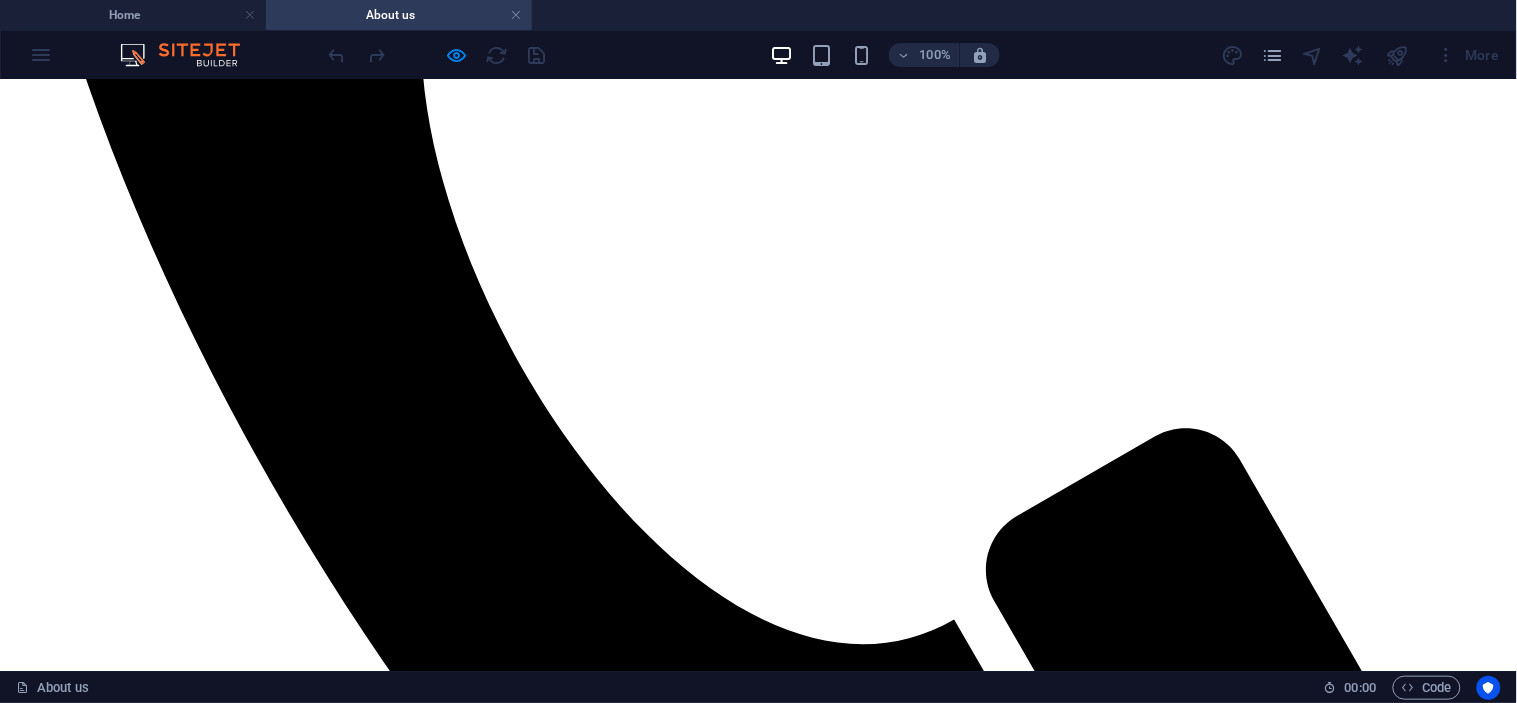 click on "Services" at bounding box center [75, 1561] 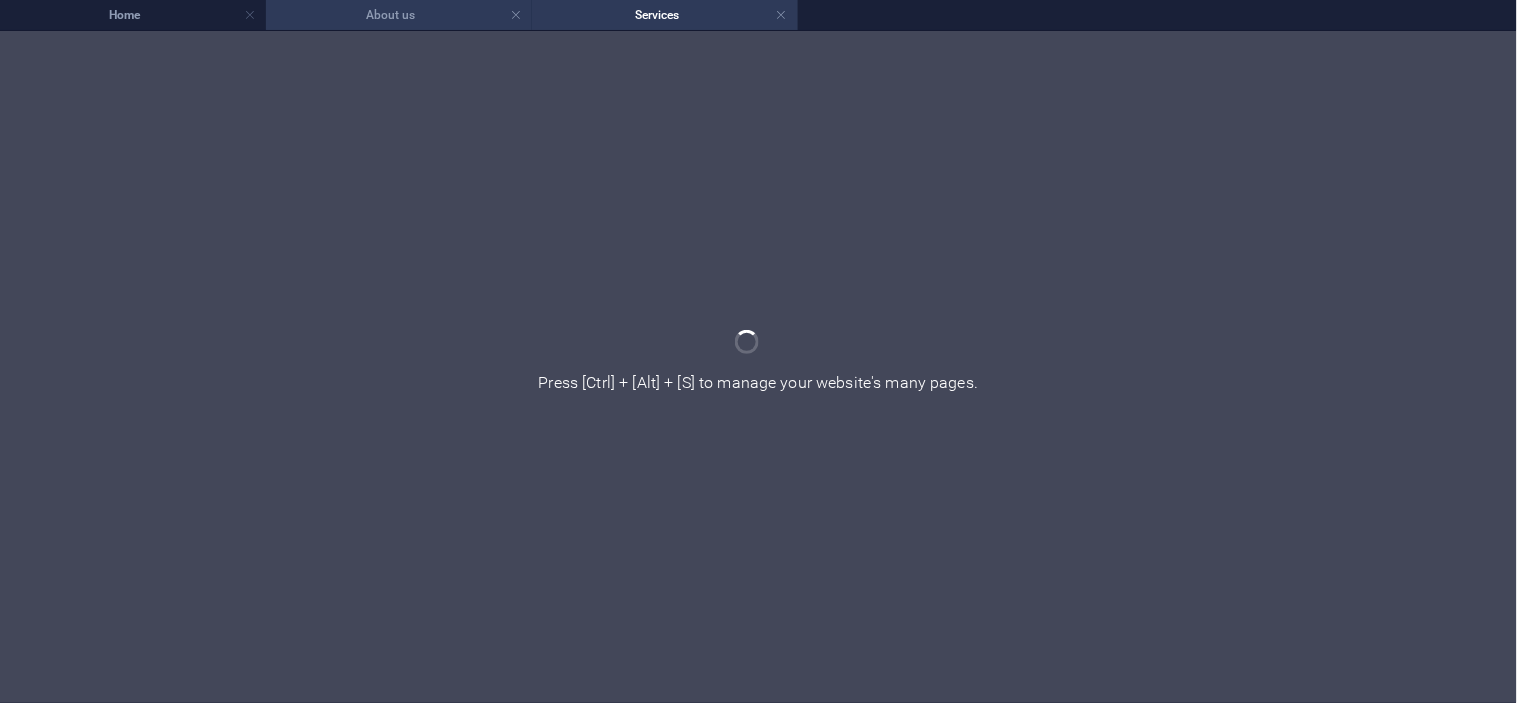 click on "About us" at bounding box center [399, 15] 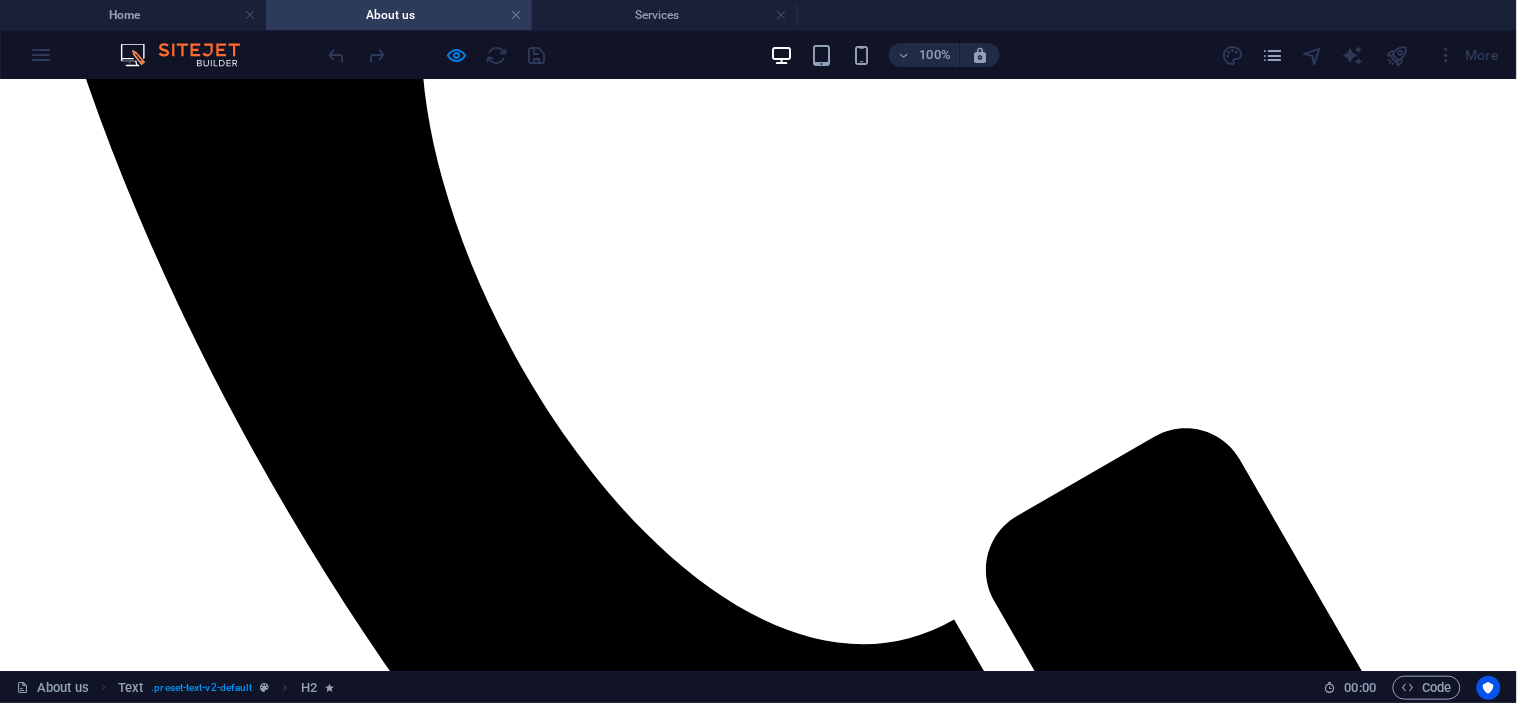 scroll, scrollTop: 0, scrollLeft: 0, axis: both 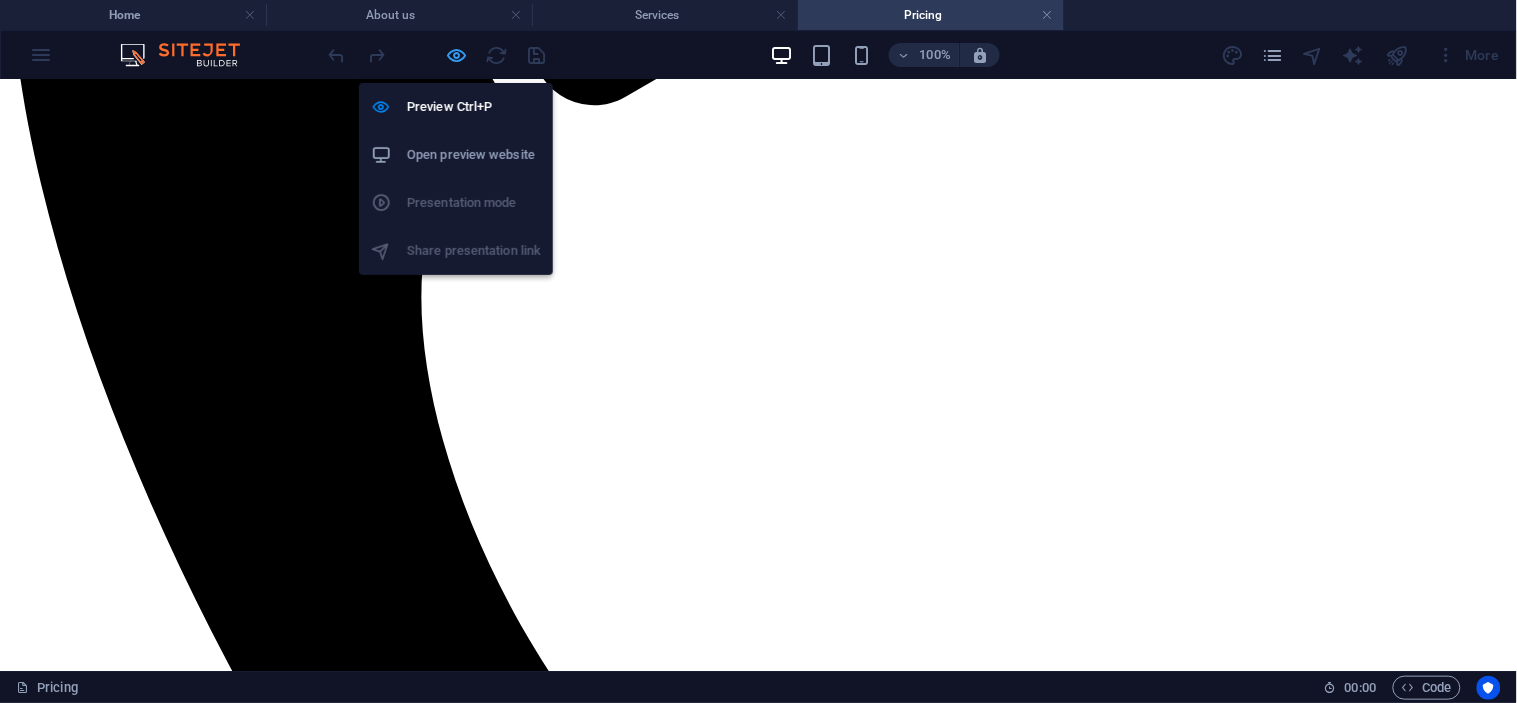 click at bounding box center [457, 55] 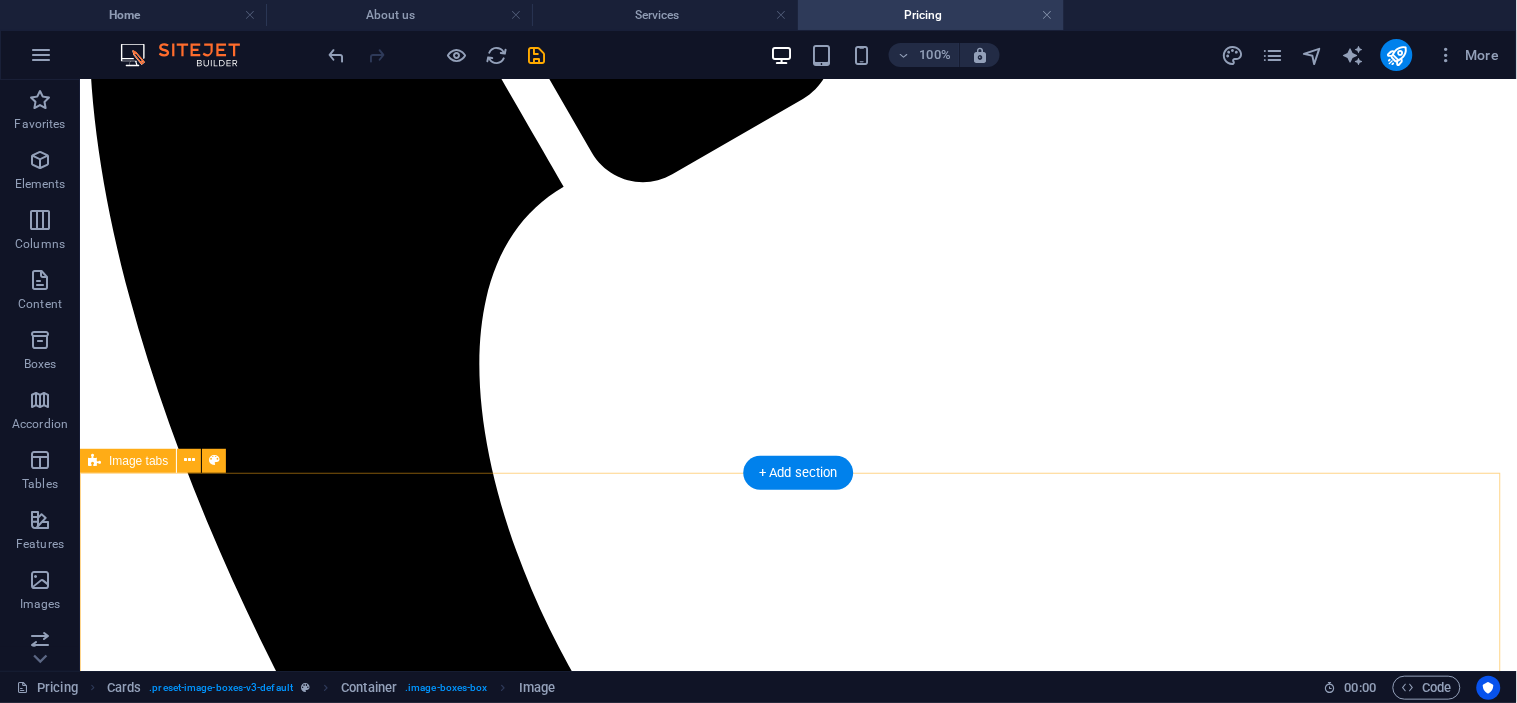 scroll, scrollTop: 546, scrollLeft: 0, axis: vertical 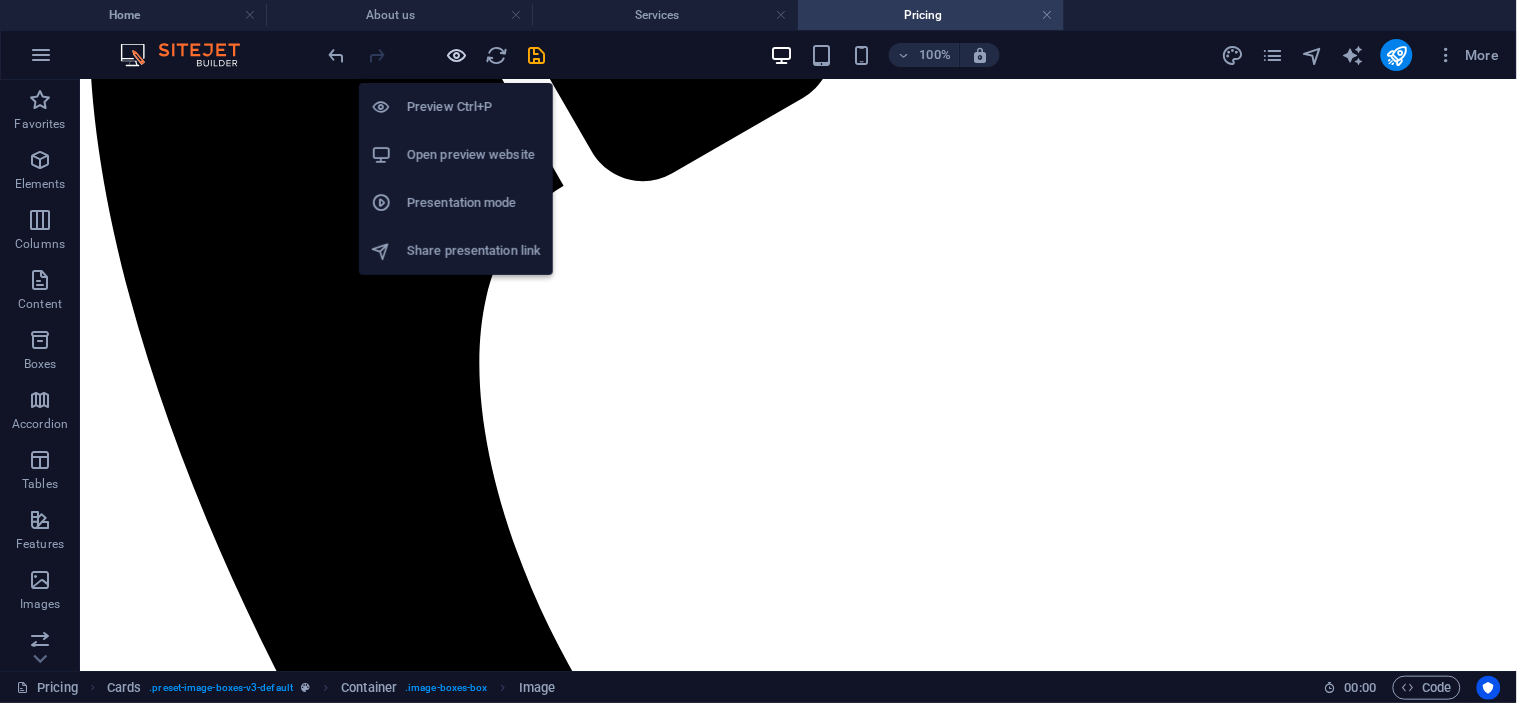 click at bounding box center [457, 55] 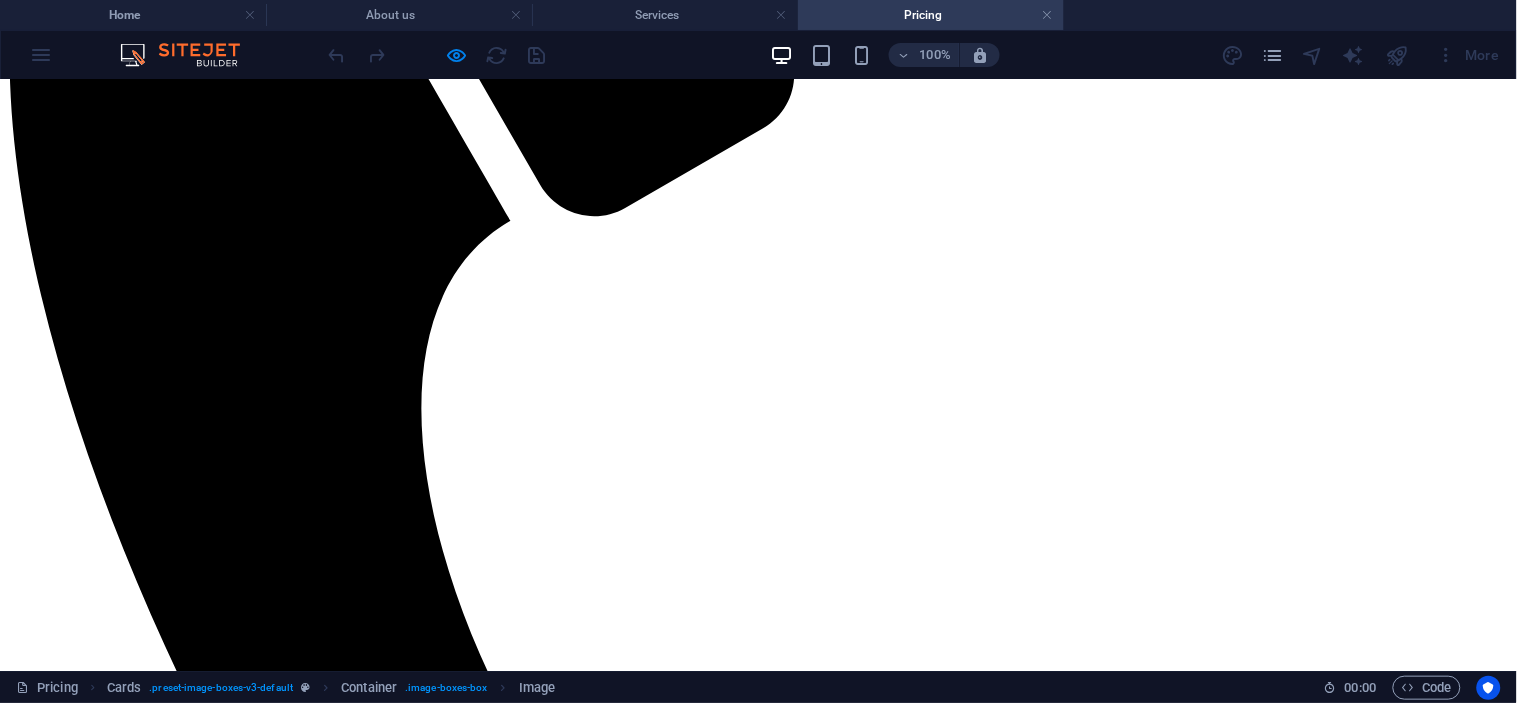 click on "Contact" at bounding box center (73, 1967) 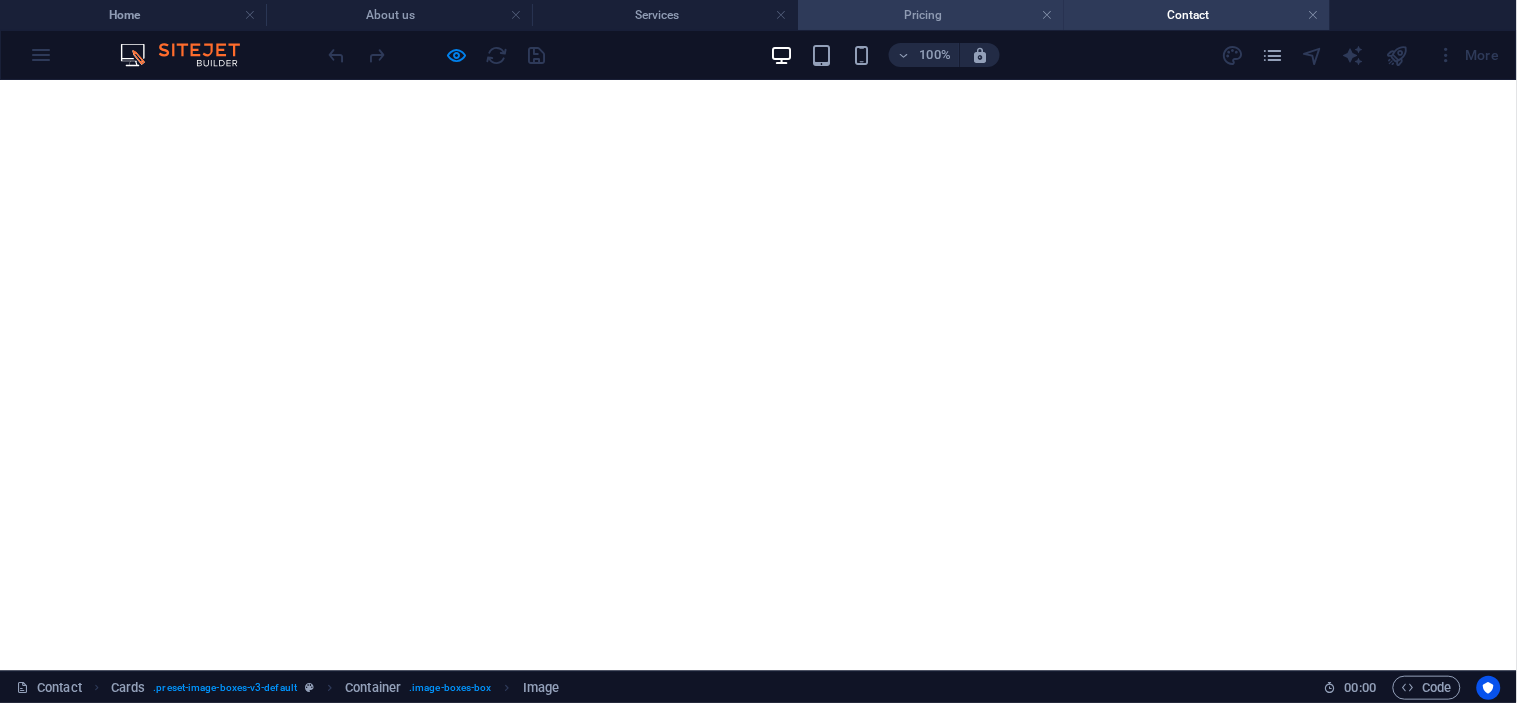 click on "Pricing" at bounding box center [931, 15] 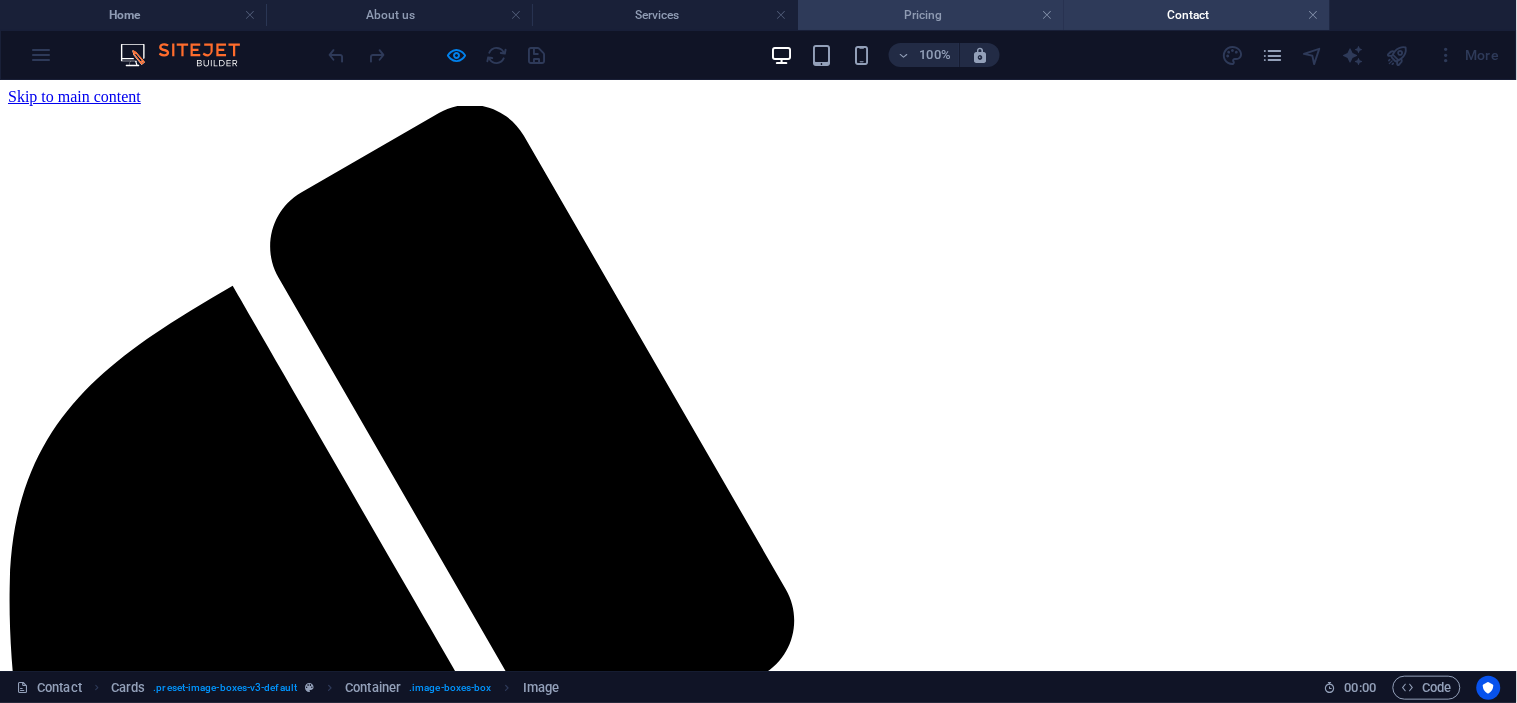 scroll, scrollTop: 546, scrollLeft: 0, axis: vertical 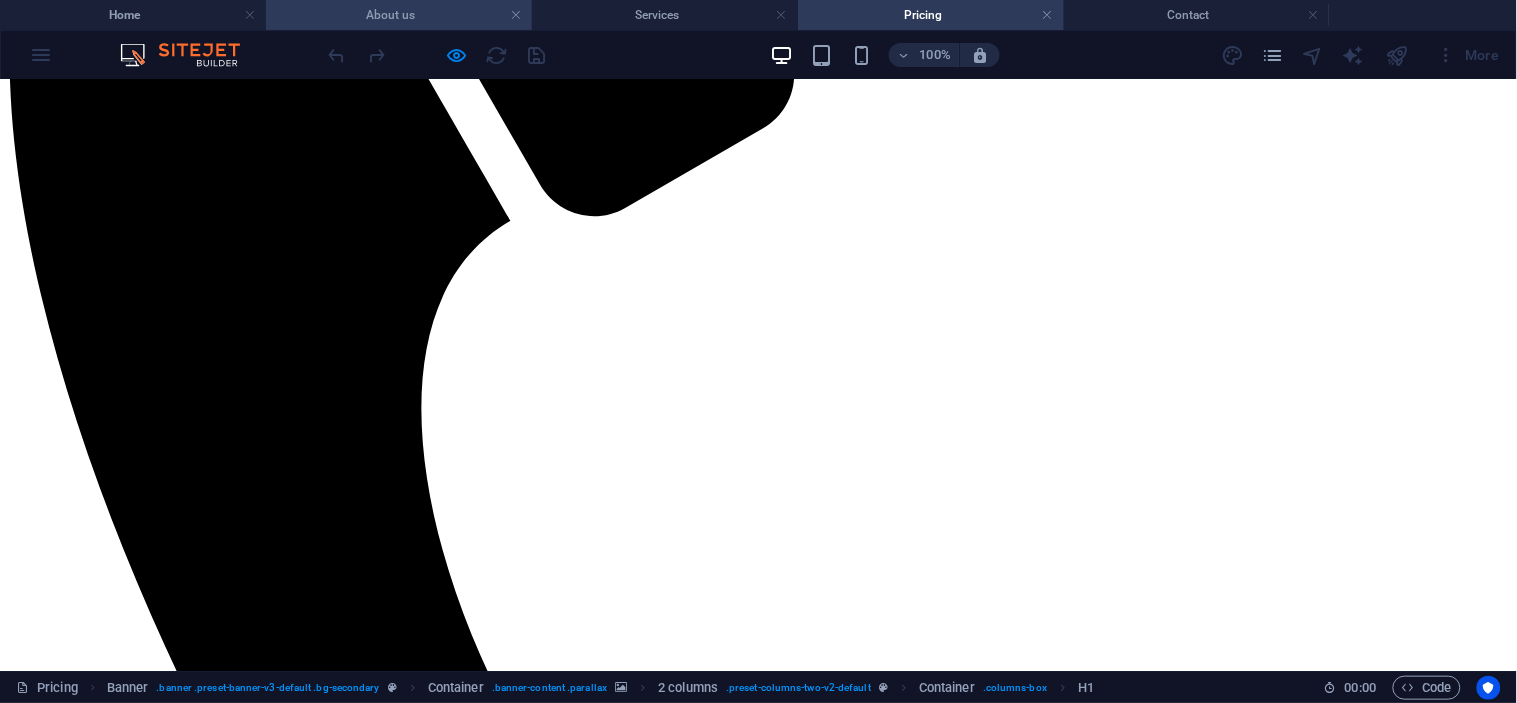 click on "About us" at bounding box center (399, 15) 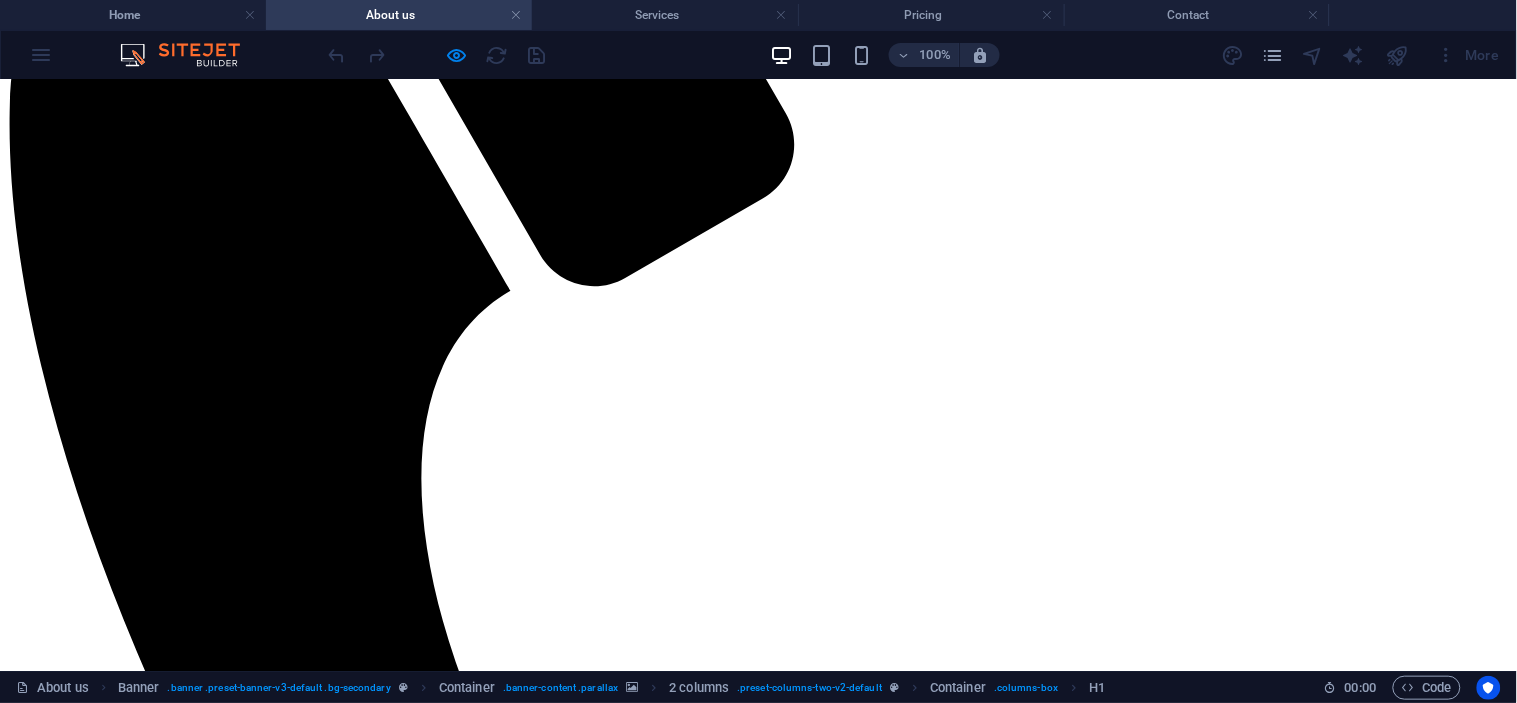 scroll, scrollTop: 361, scrollLeft: 0, axis: vertical 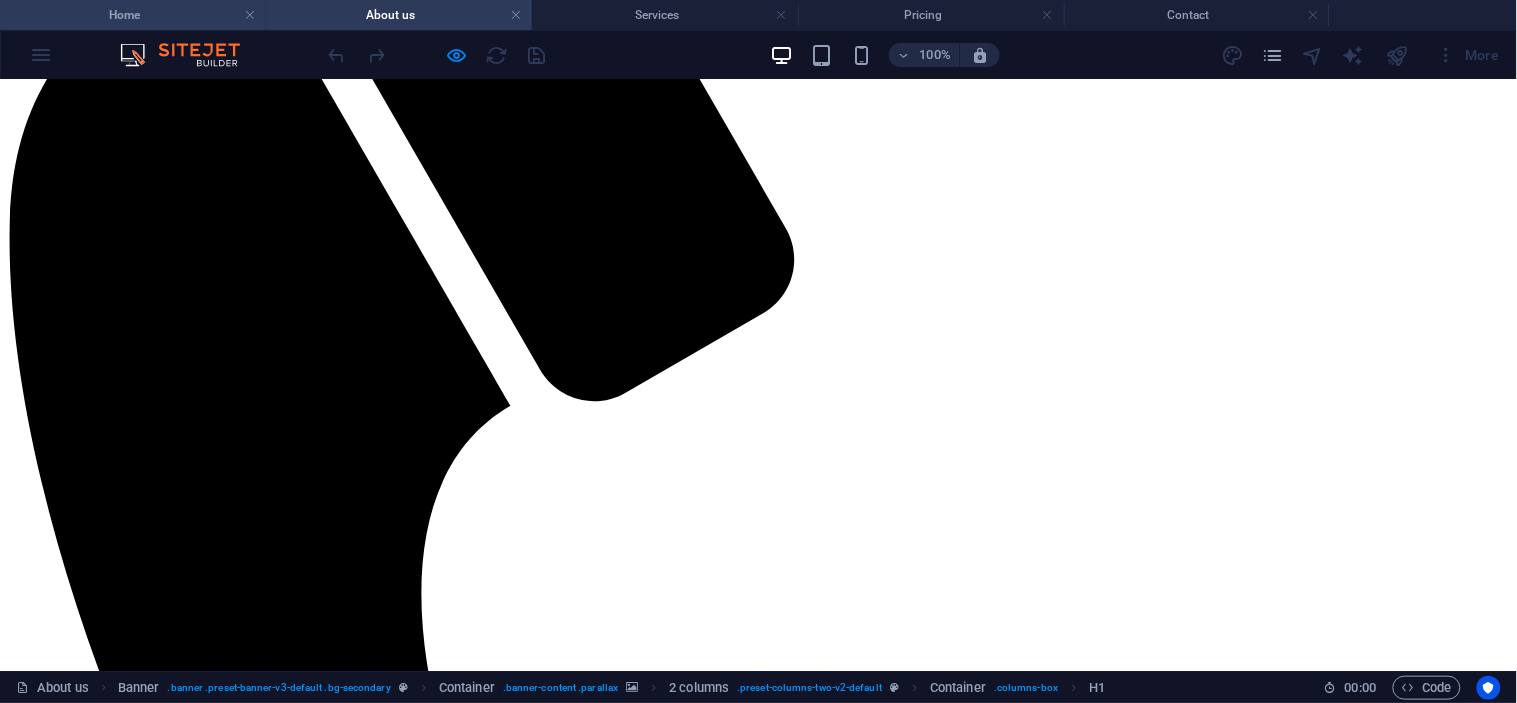 click on "Home" at bounding box center (133, 15) 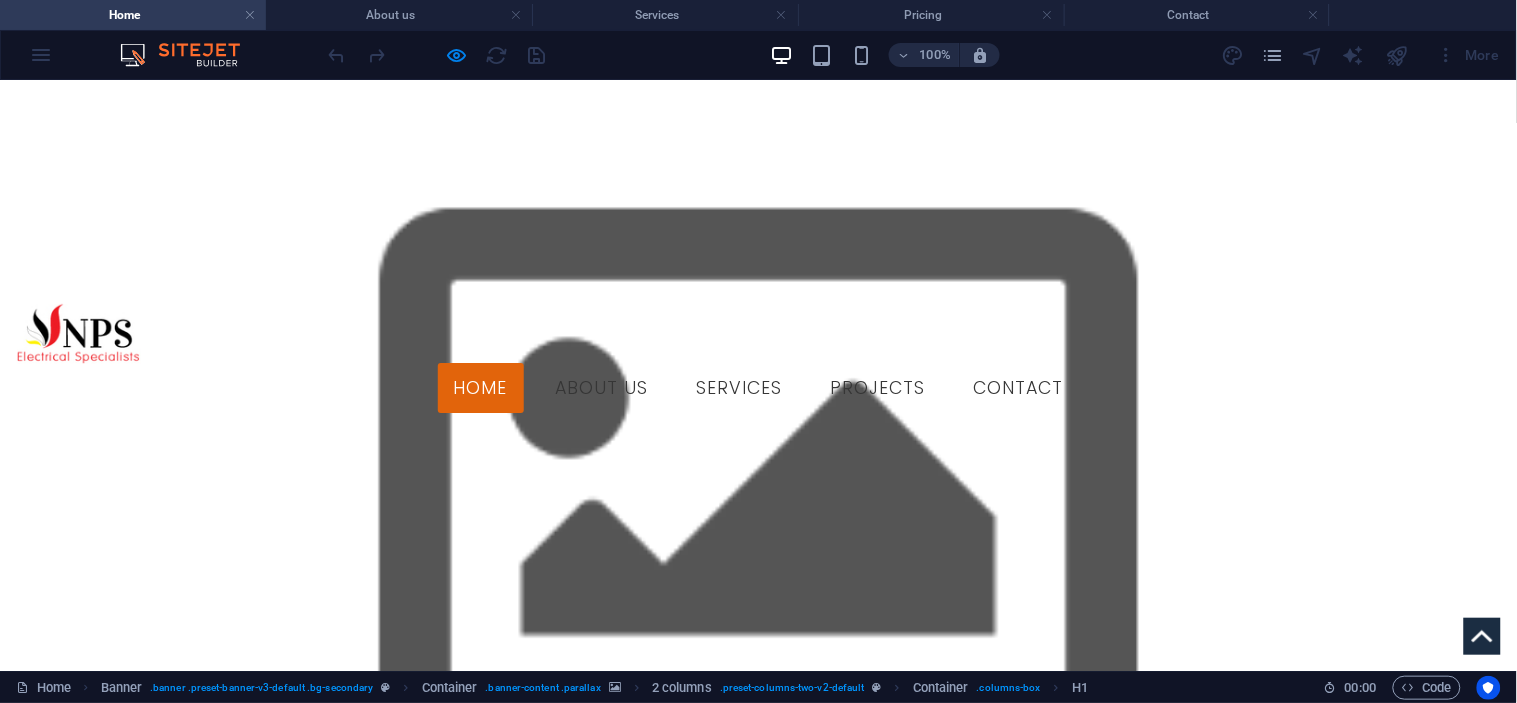 scroll, scrollTop: 955, scrollLeft: 0, axis: vertical 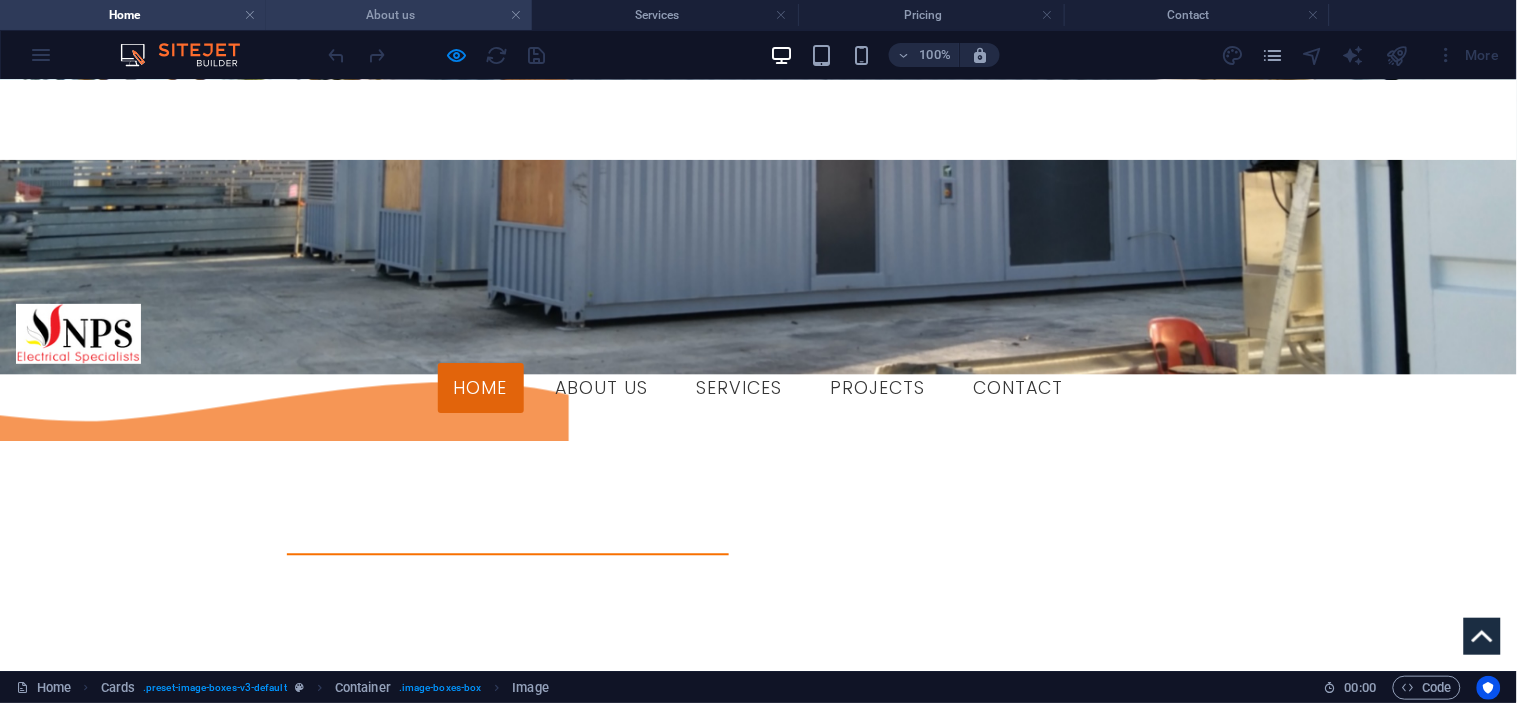 click on "About us" at bounding box center [399, 15] 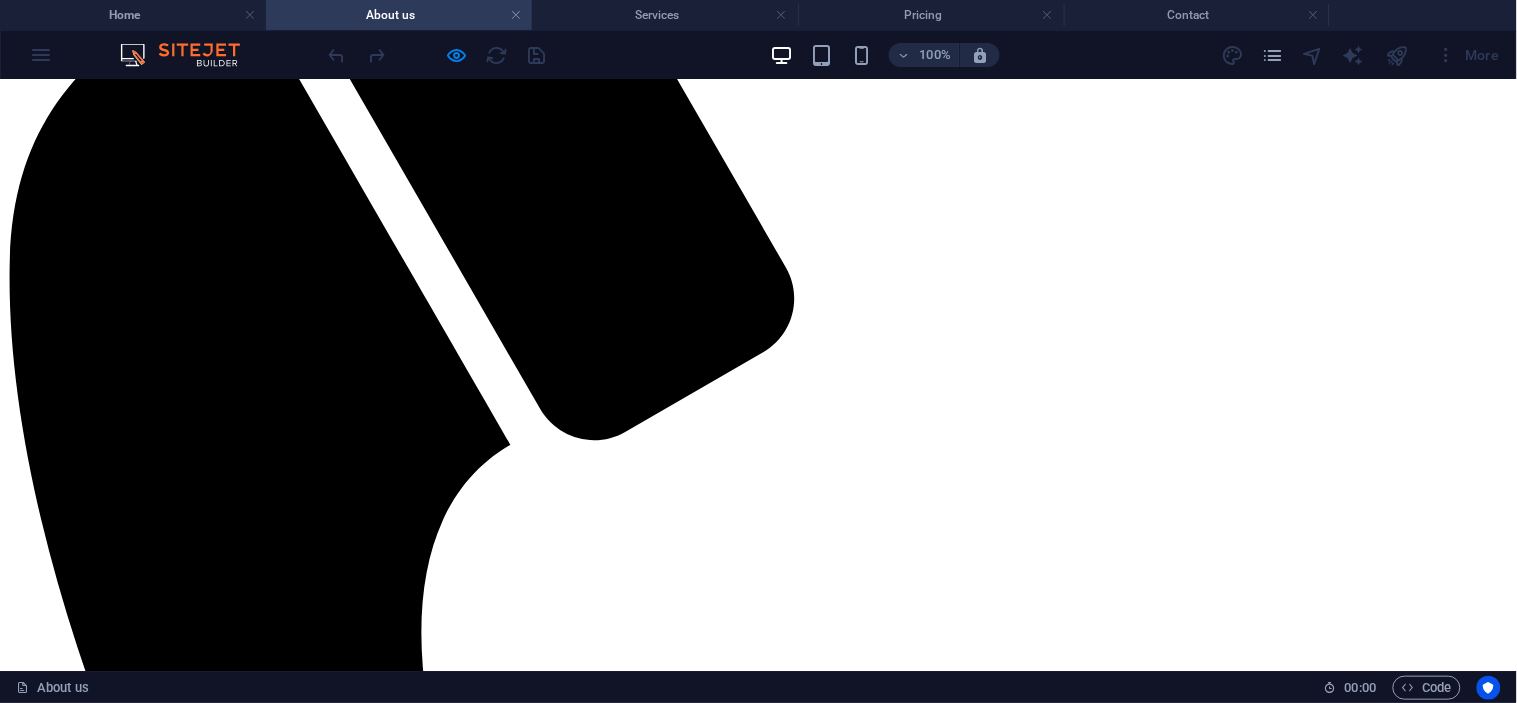 scroll, scrollTop: 250, scrollLeft: 0, axis: vertical 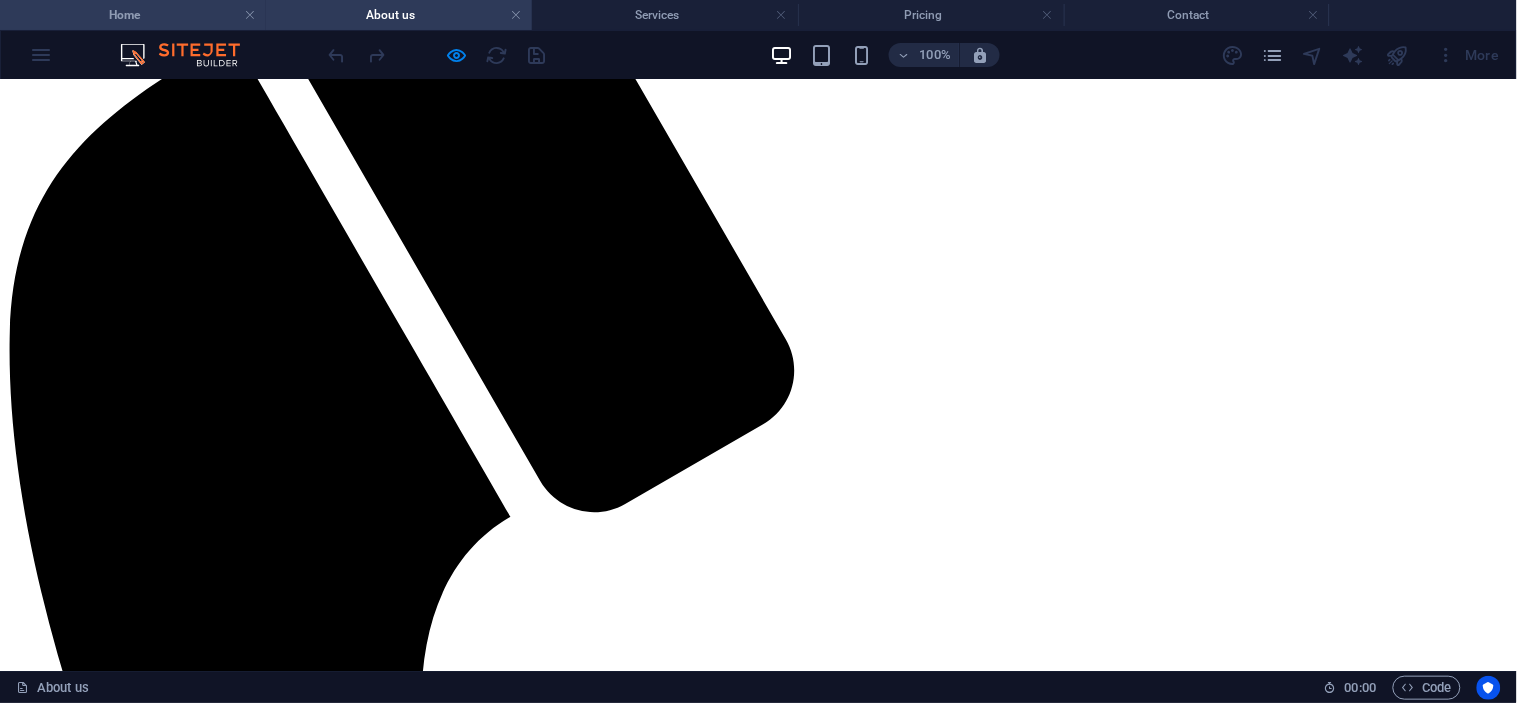 click on "Home" at bounding box center [133, 15] 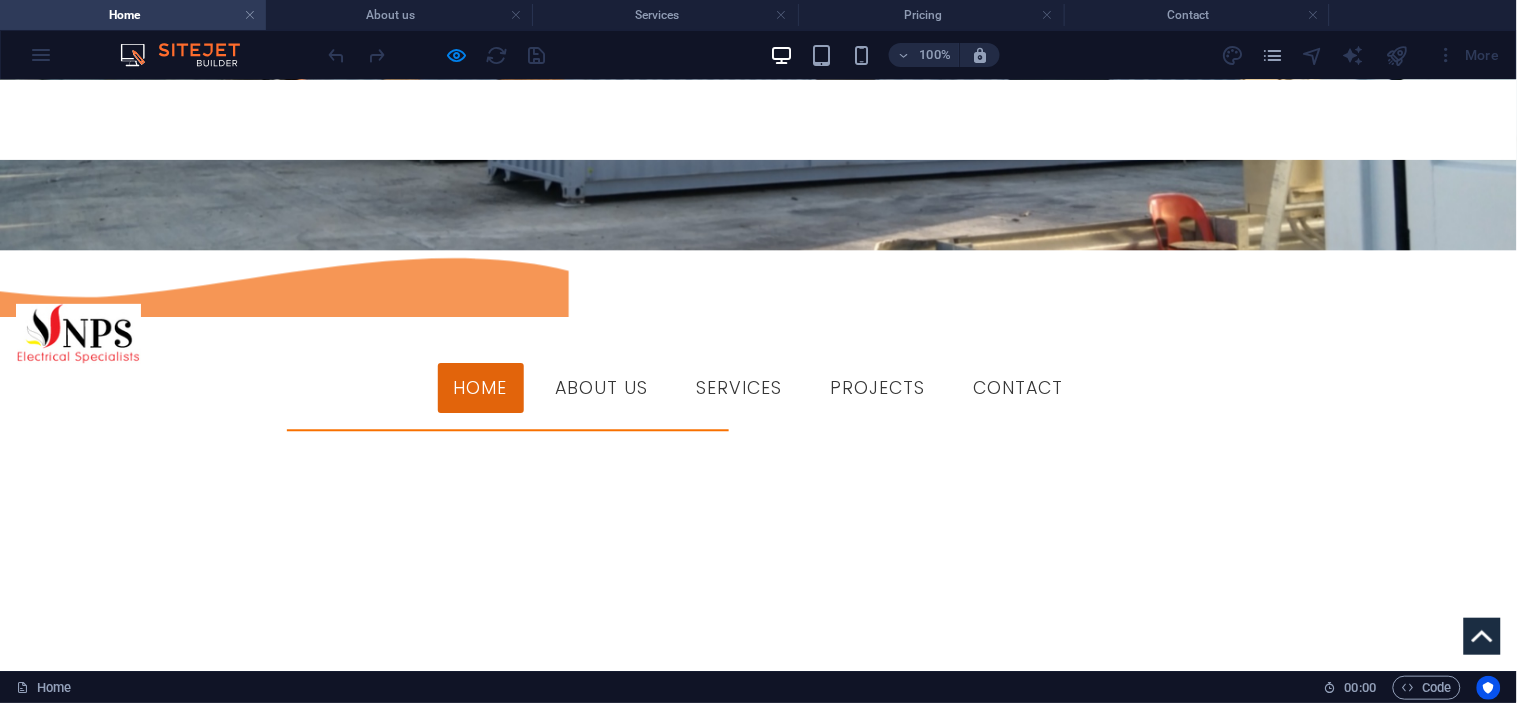 scroll, scrollTop: 1177, scrollLeft: 0, axis: vertical 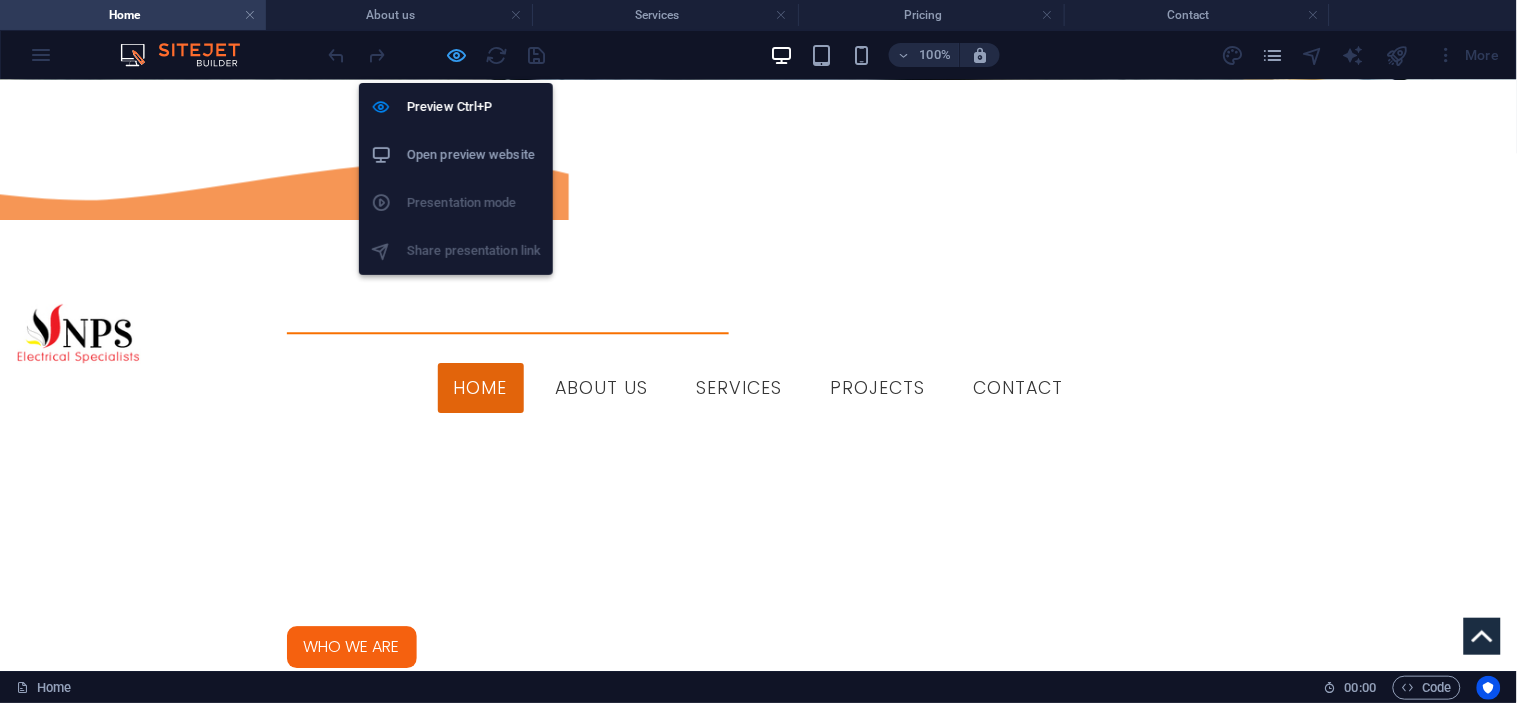 click at bounding box center (457, 55) 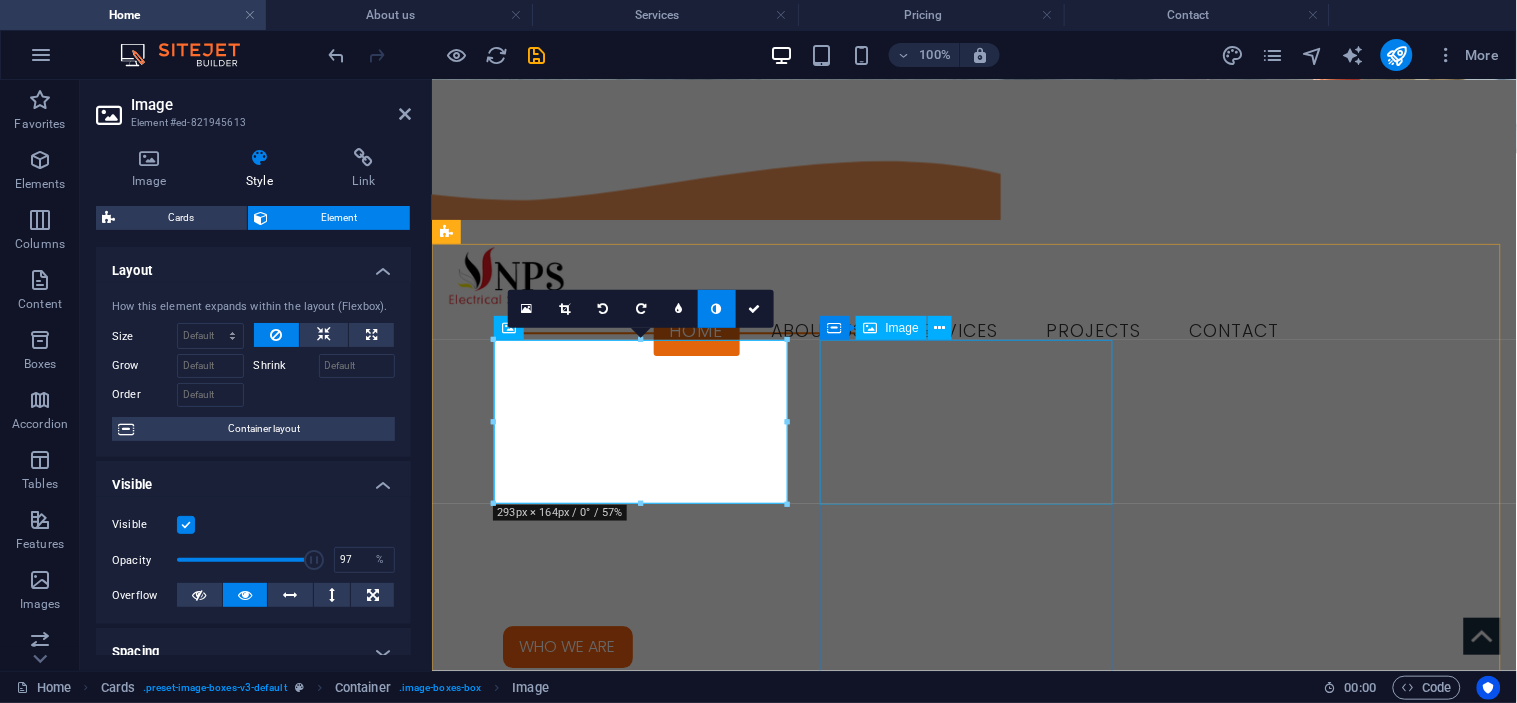 click at bounding box center (593, 2546) 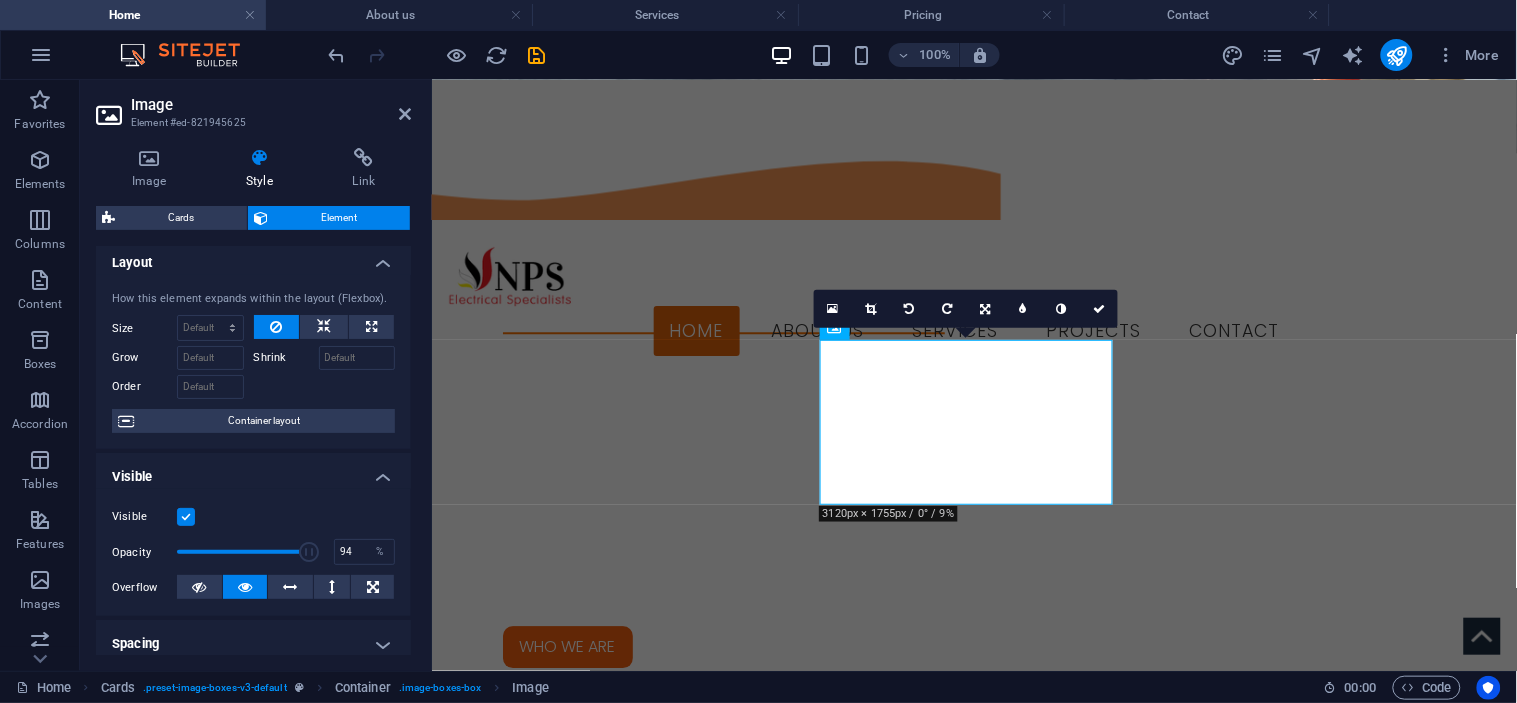 scroll, scrollTop: 0, scrollLeft: 0, axis: both 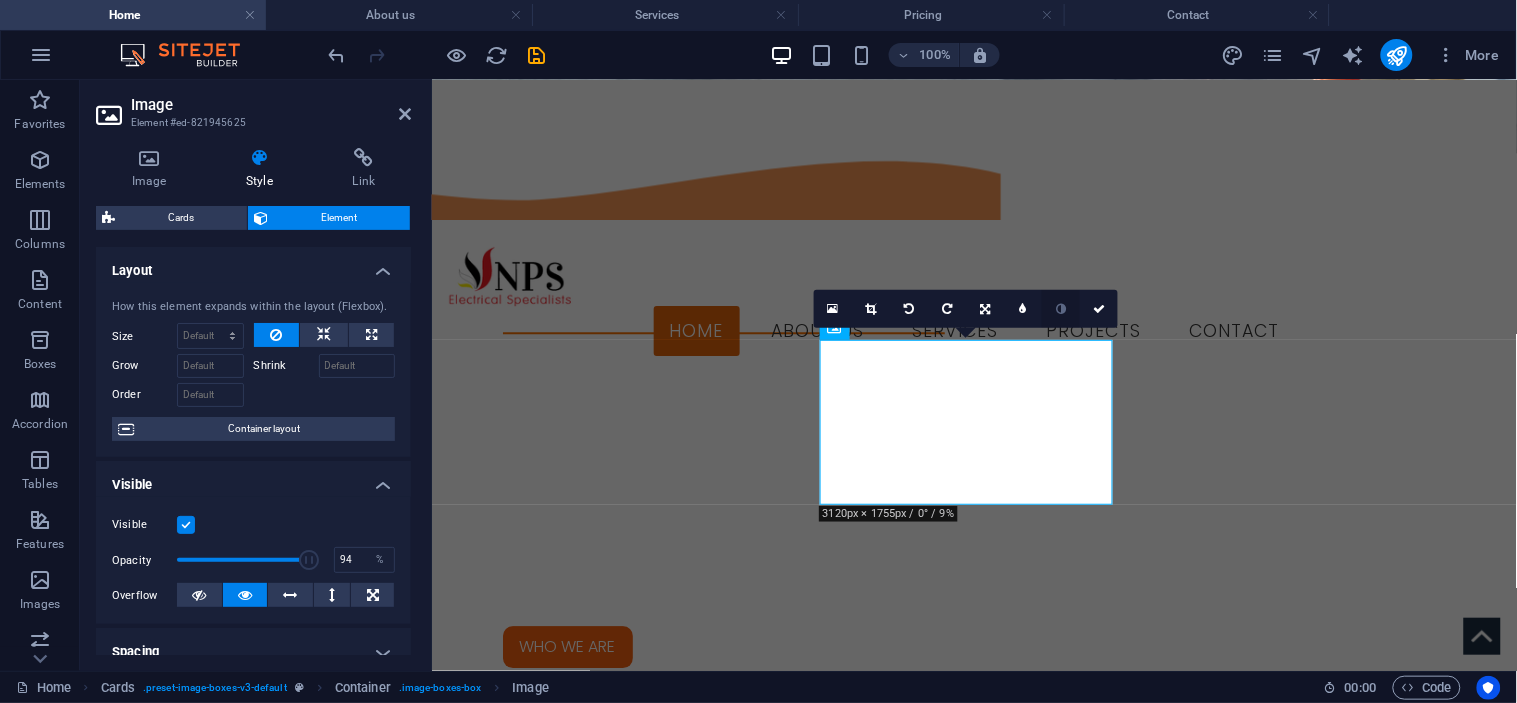 drag, startPoint x: 1055, startPoint y: 301, endPoint x: 740, endPoint y: 317, distance: 315.4061 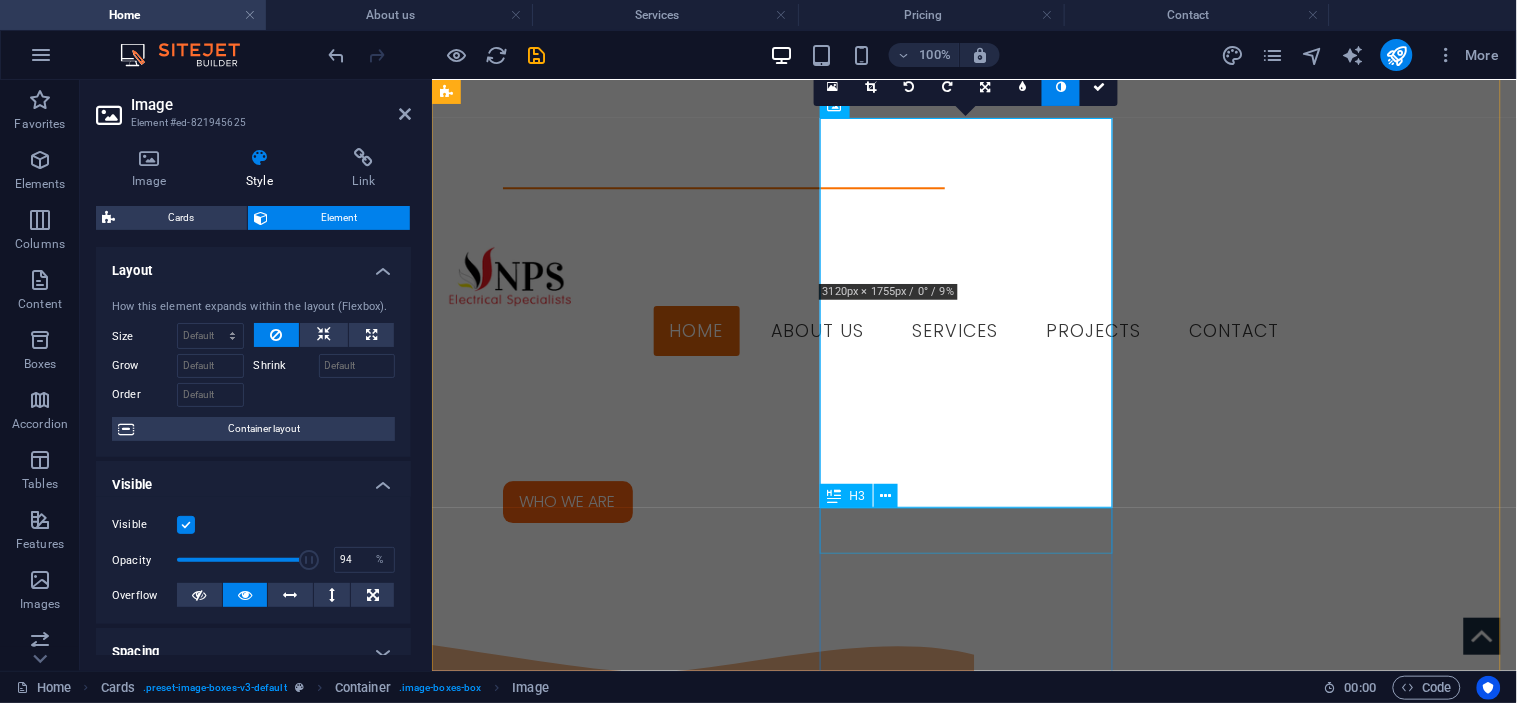 scroll, scrollTop: 1288, scrollLeft: 0, axis: vertical 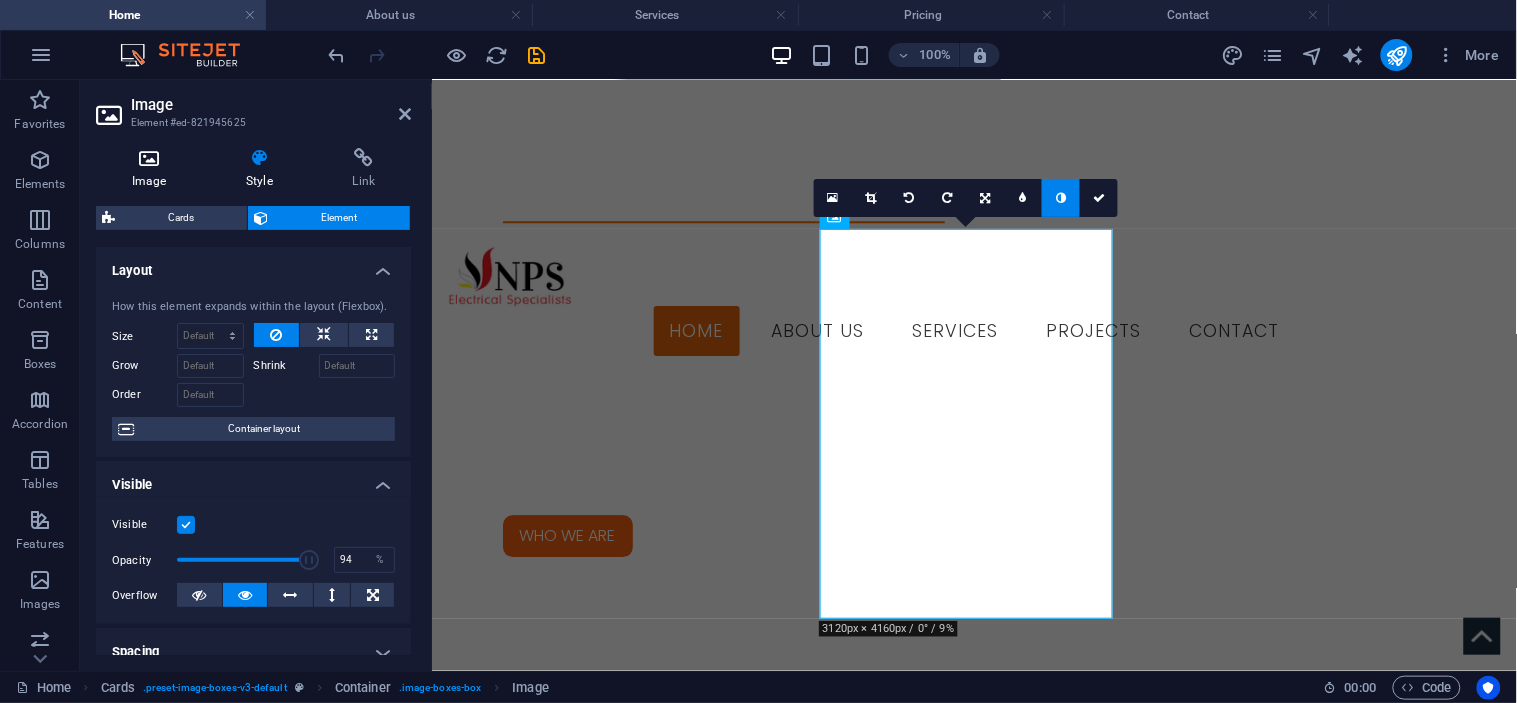 click at bounding box center (149, 158) 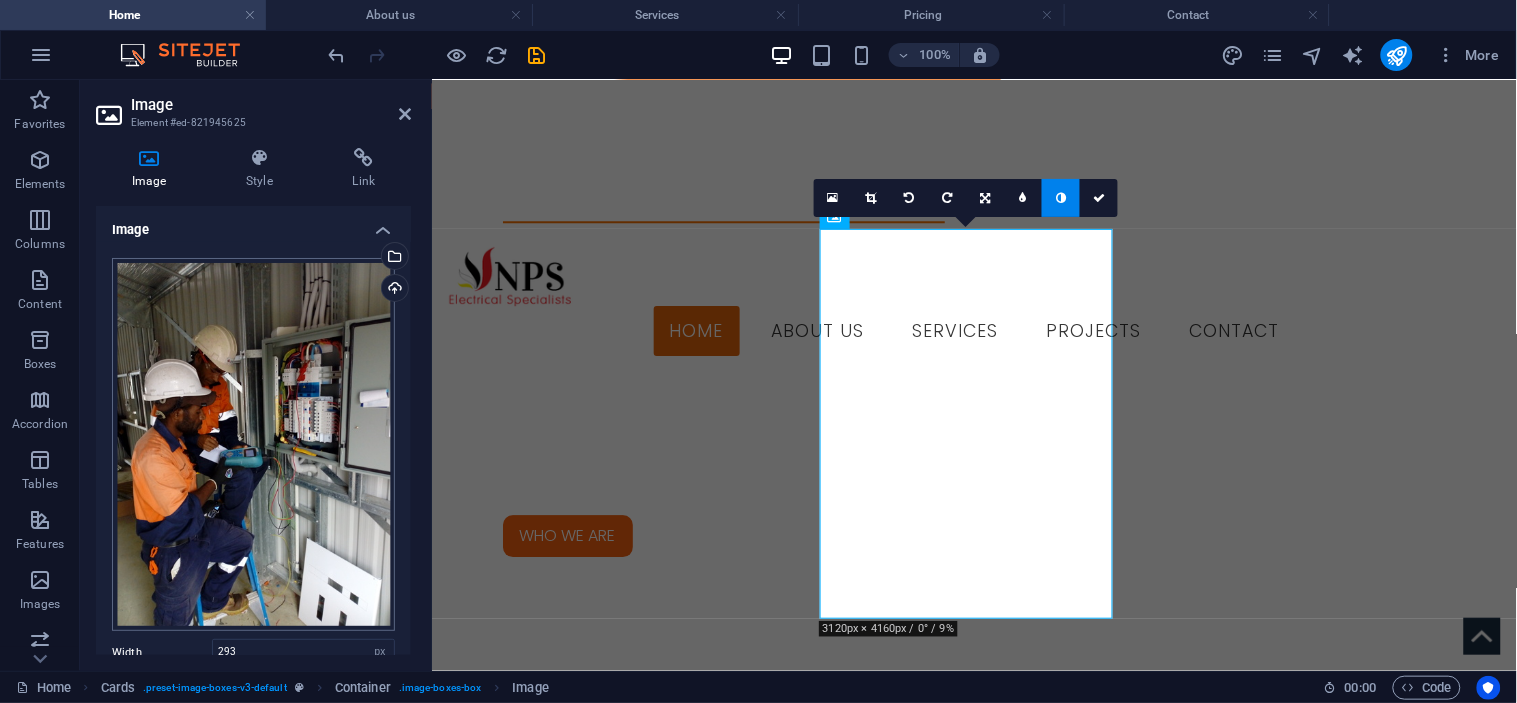 scroll, scrollTop: 222, scrollLeft: 0, axis: vertical 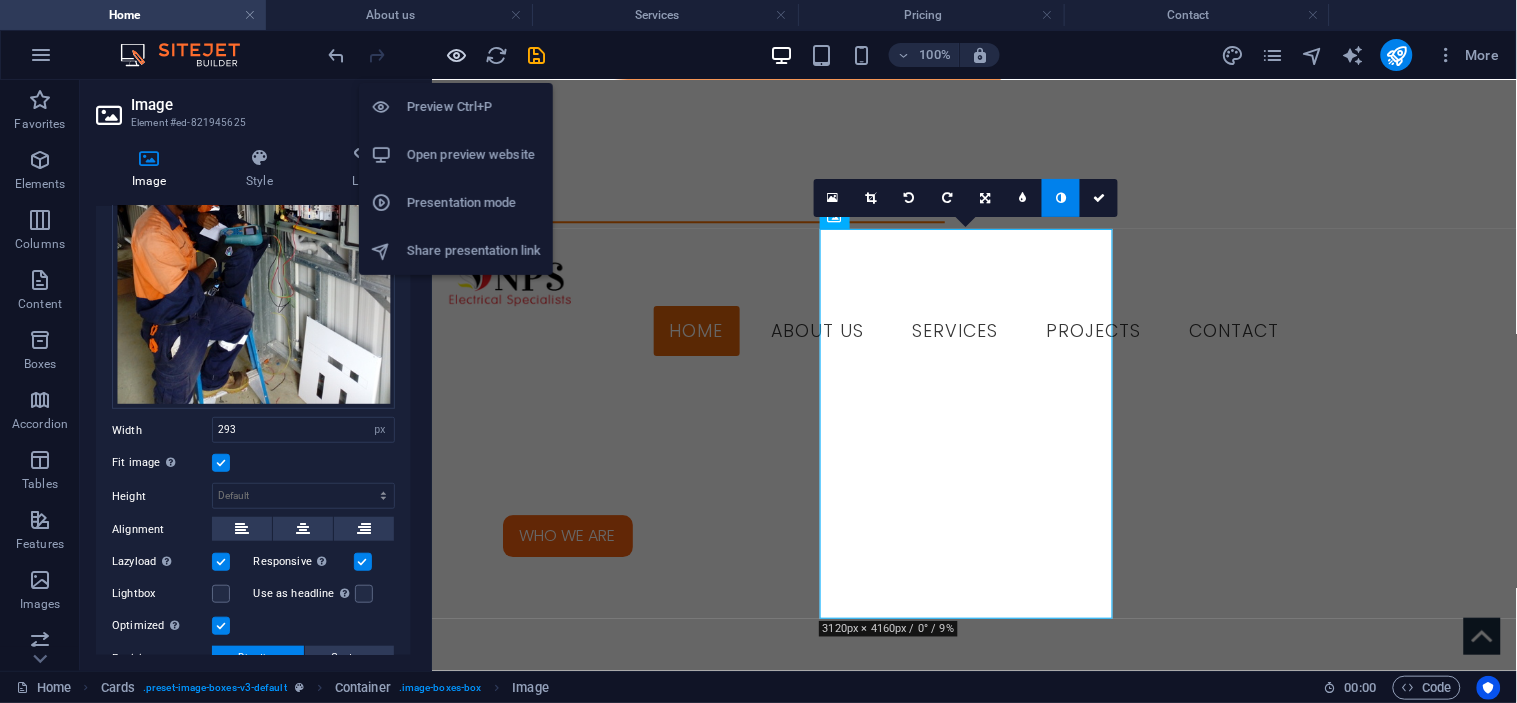 click at bounding box center (457, 55) 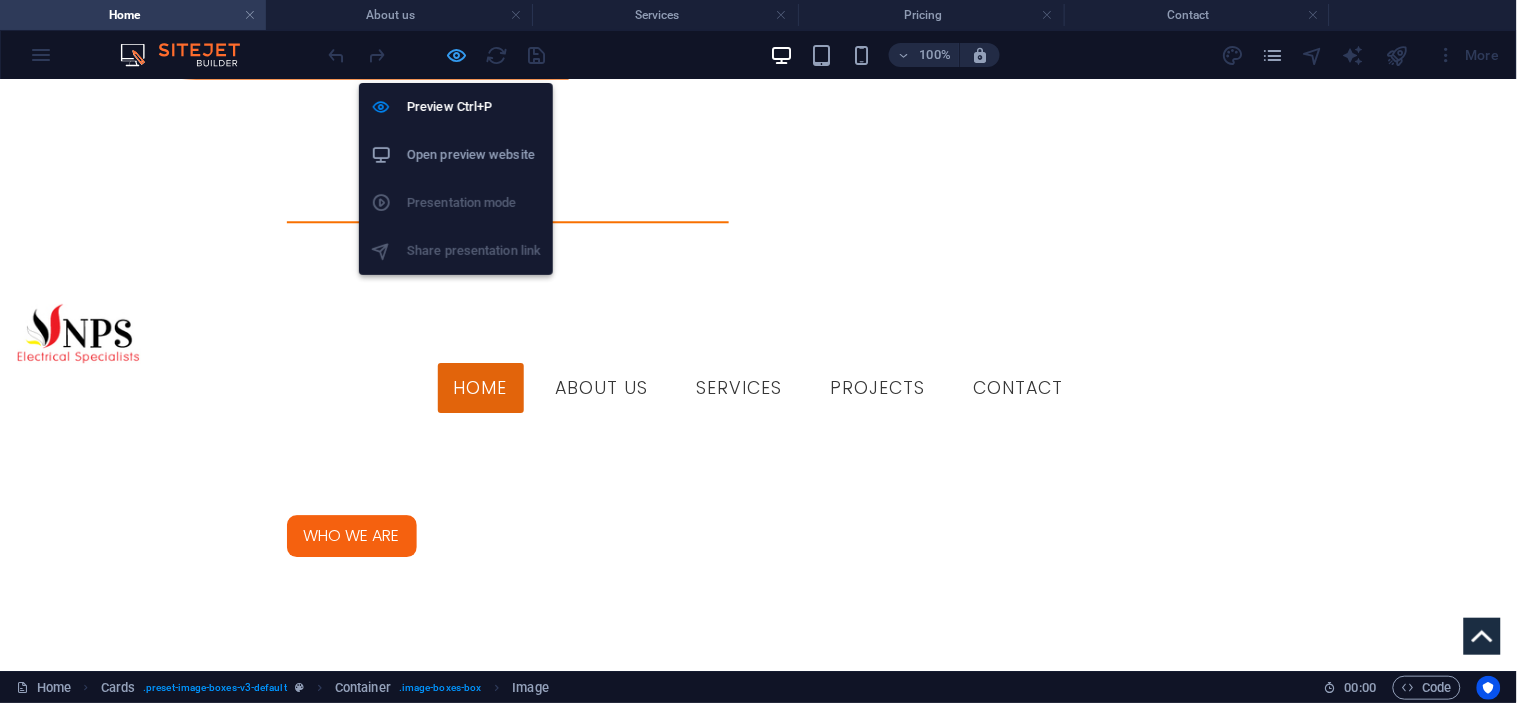 click at bounding box center [457, 55] 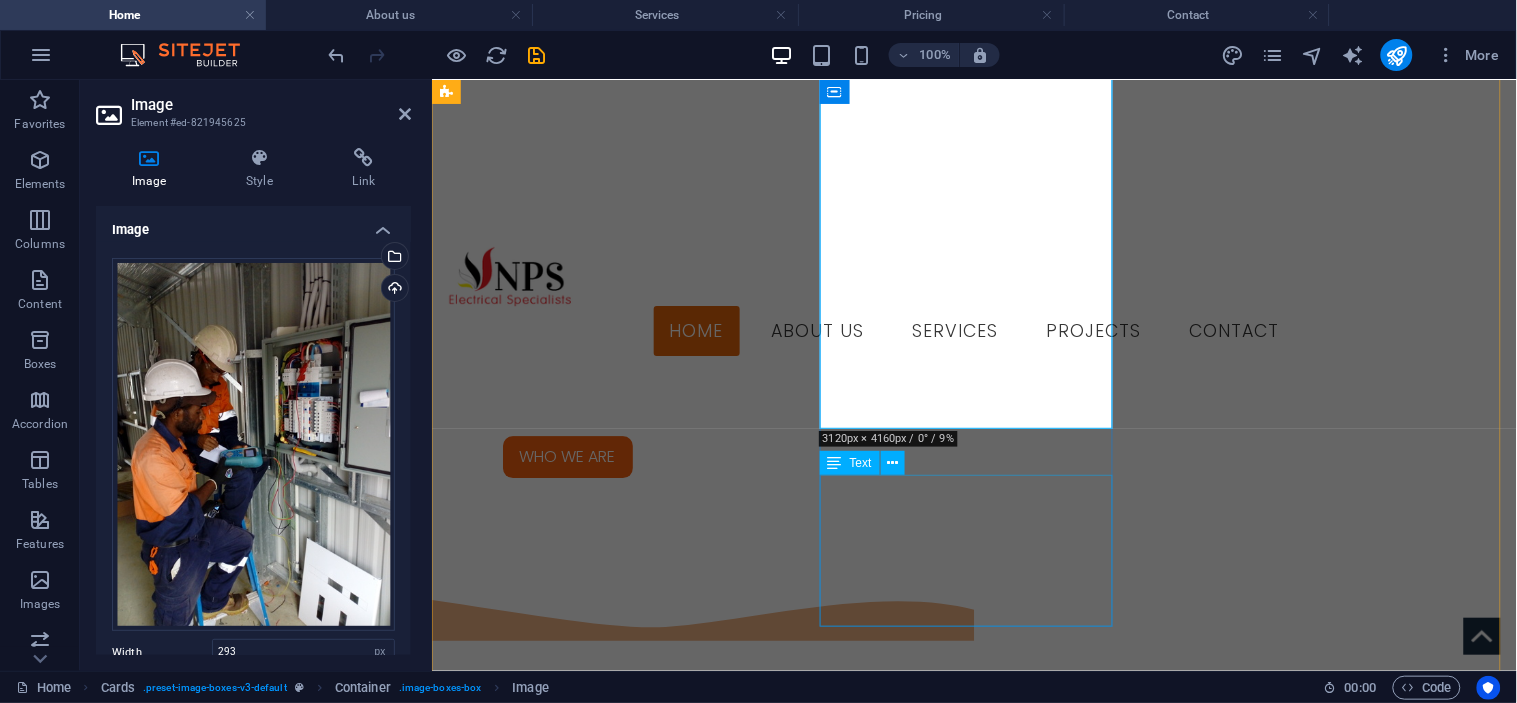 scroll, scrollTop: 1288, scrollLeft: 0, axis: vertical 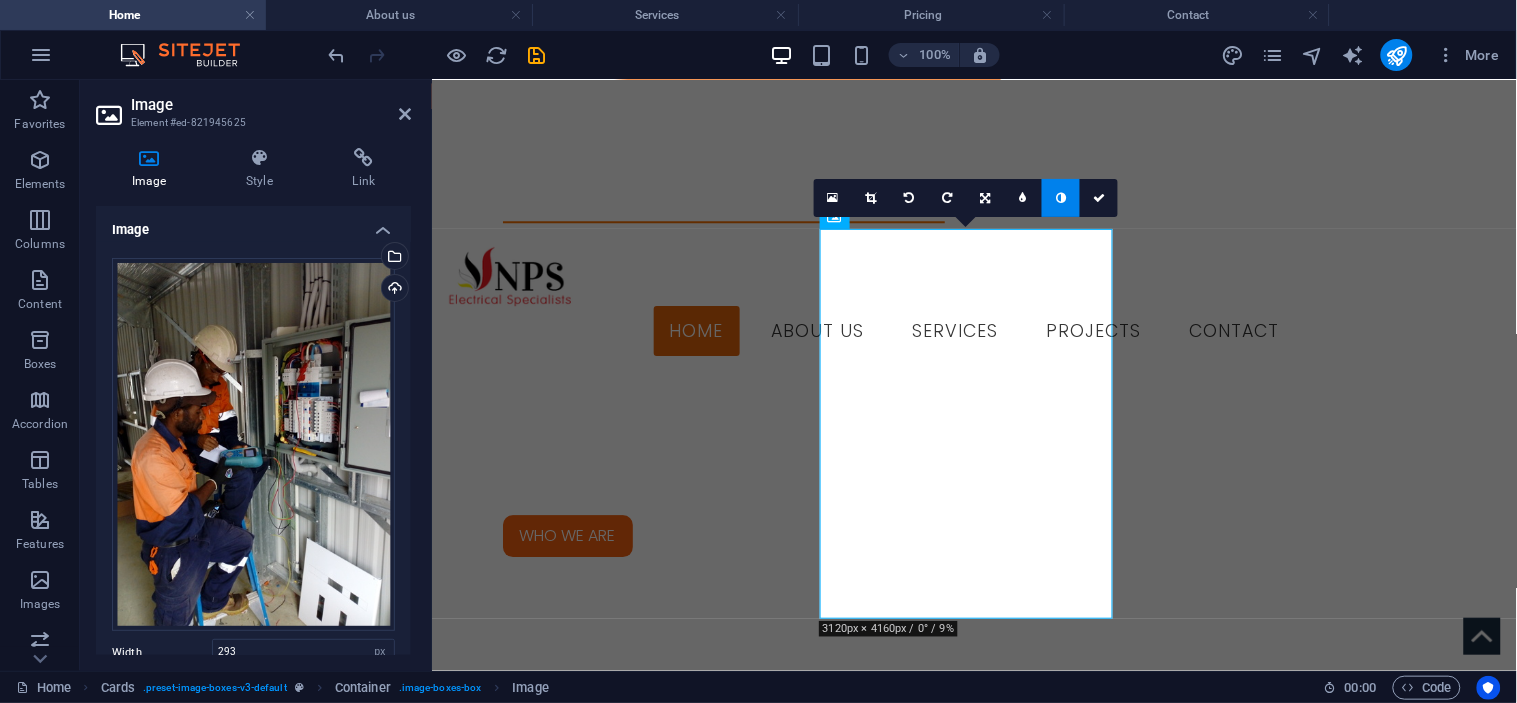 click at bounding box center [1061, 198] 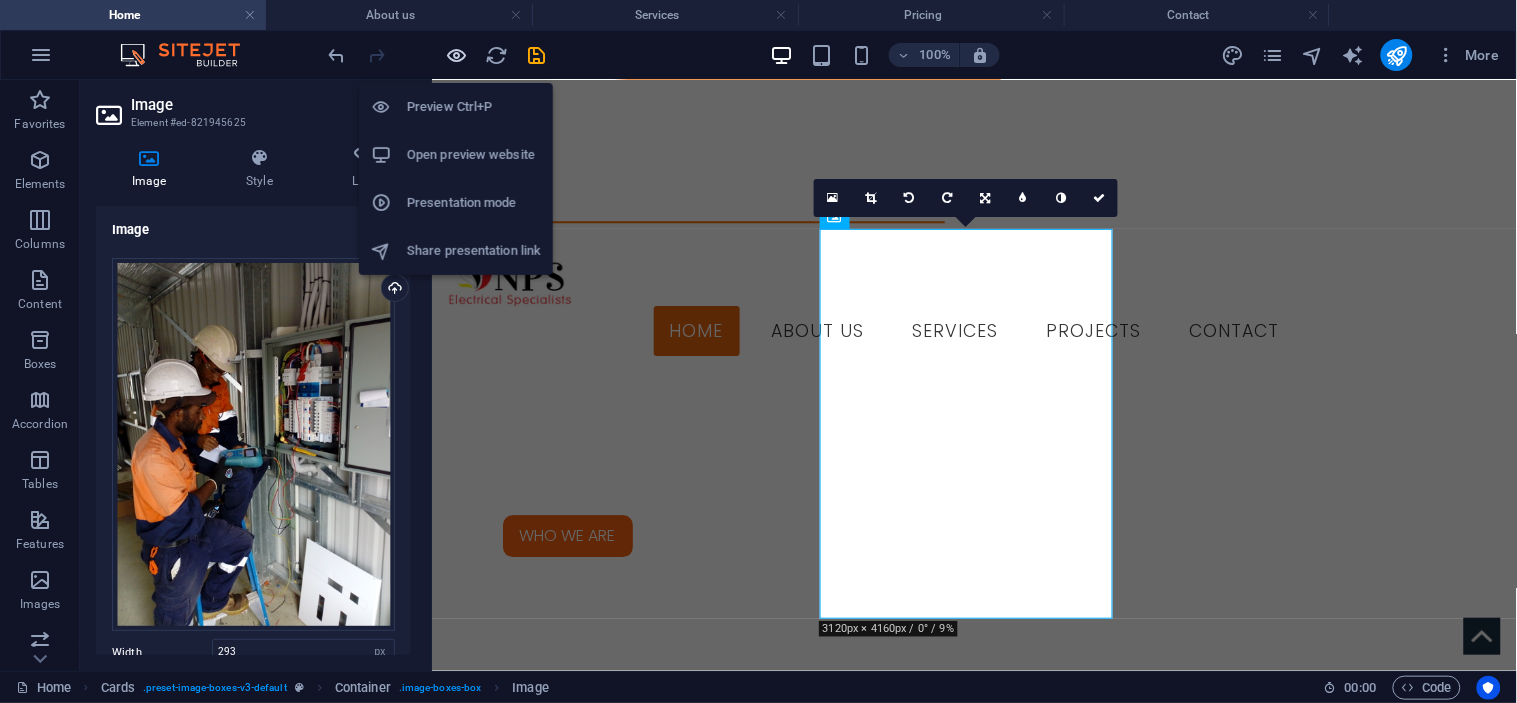 click at bounding box center (457, 55) 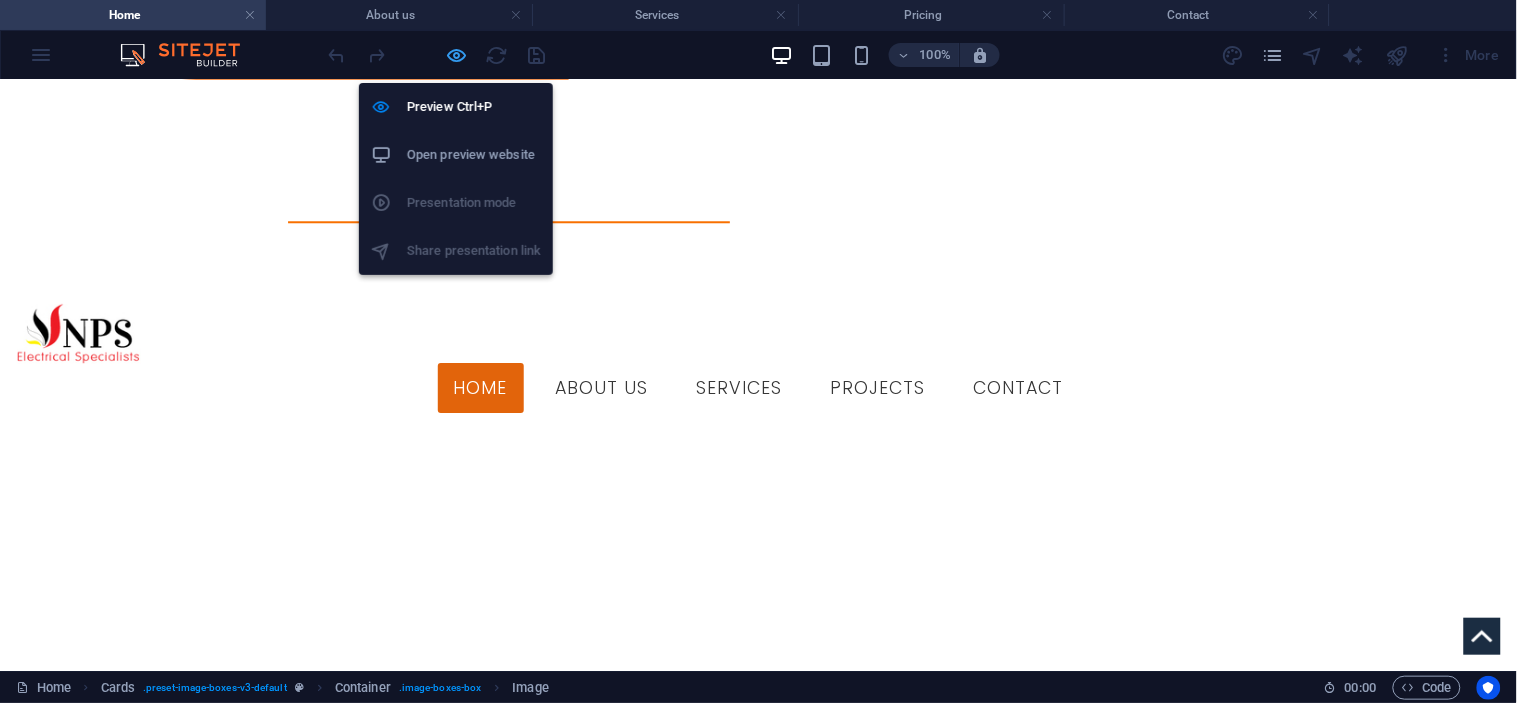 click at bounding box center [457, 55] 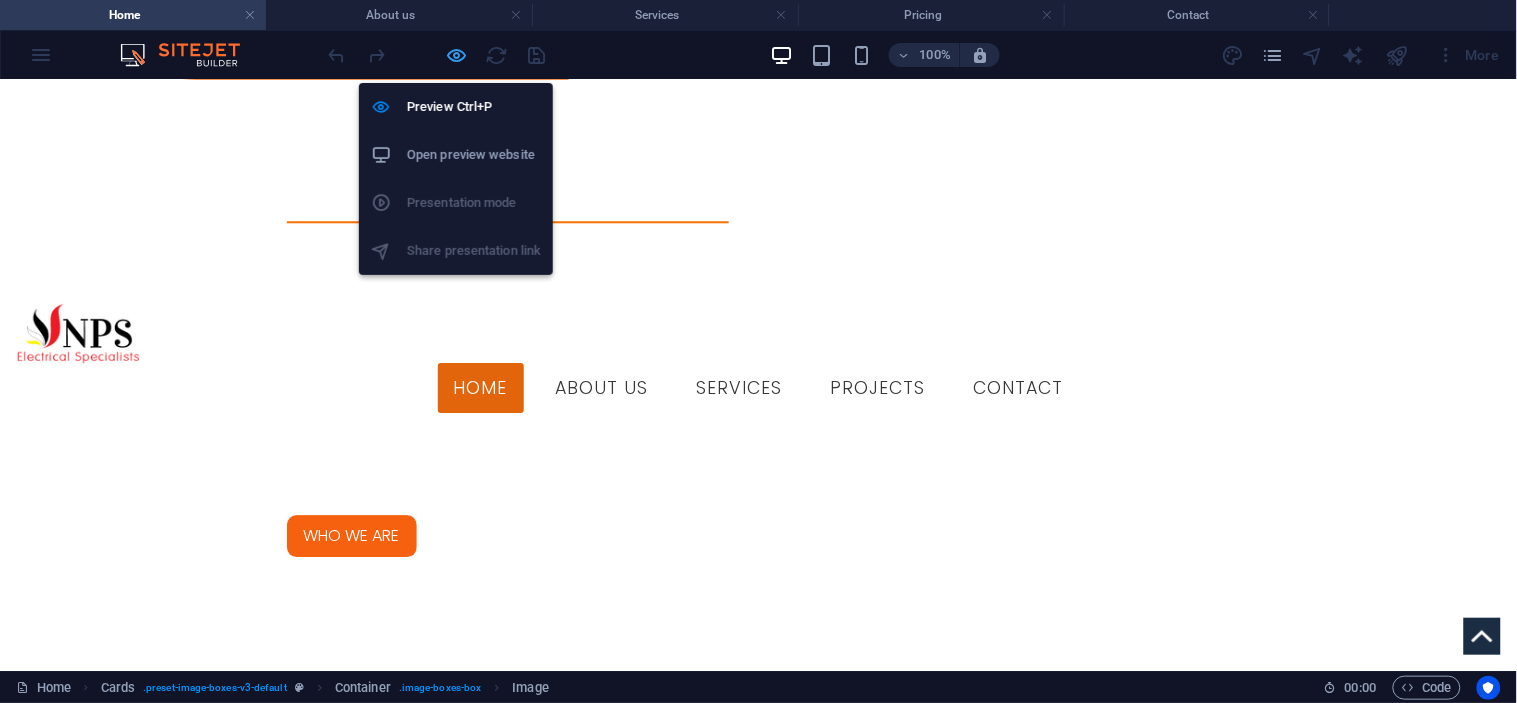select on "px" 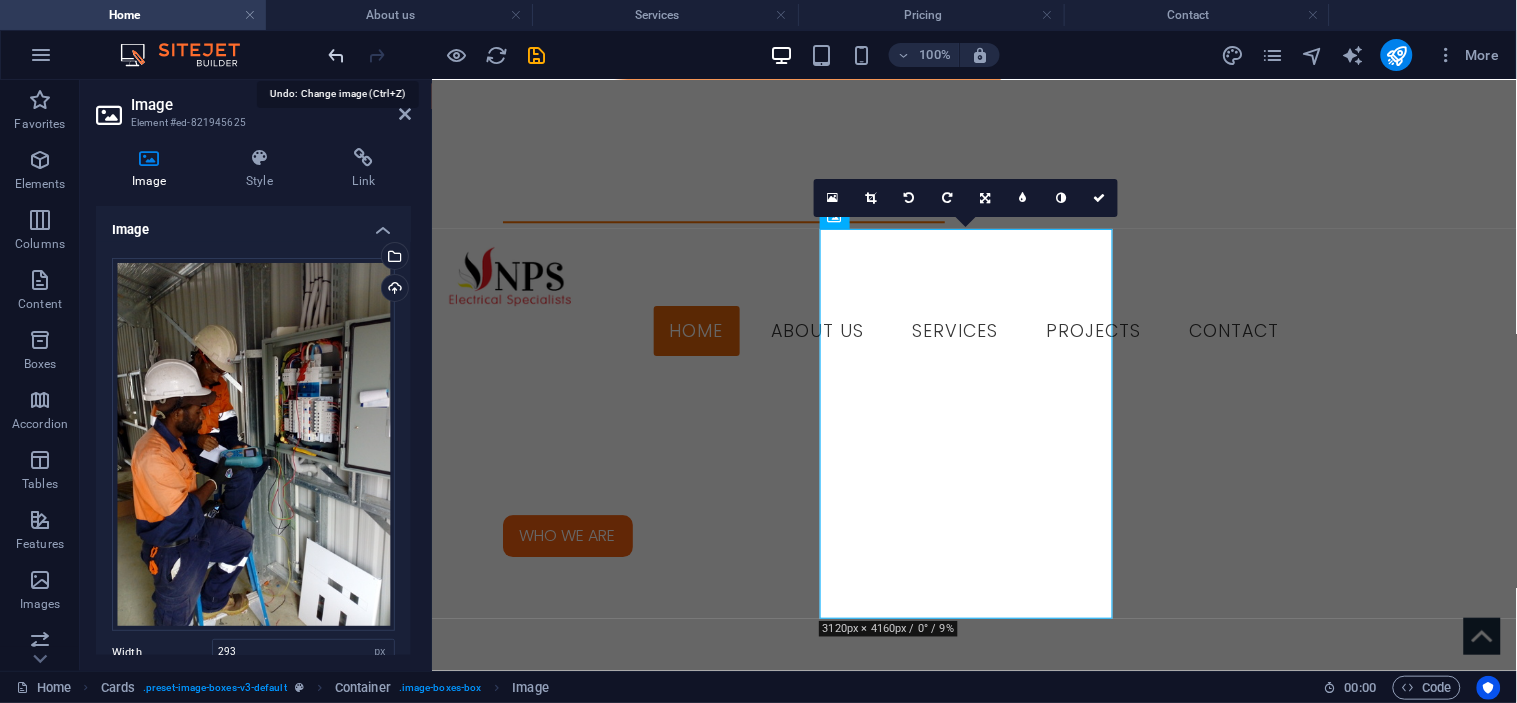 click at bounding box center (337, 55) 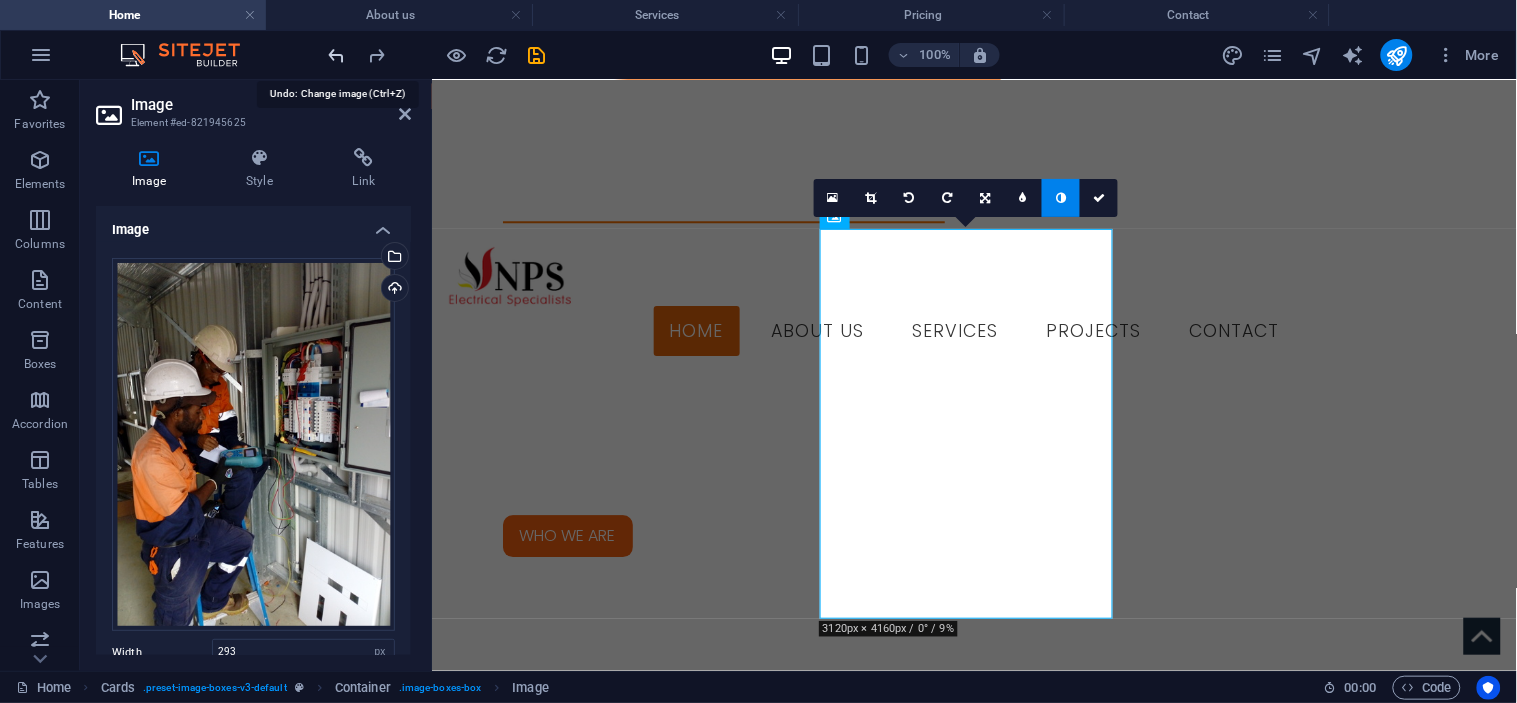click at bounding box center [337, 55] 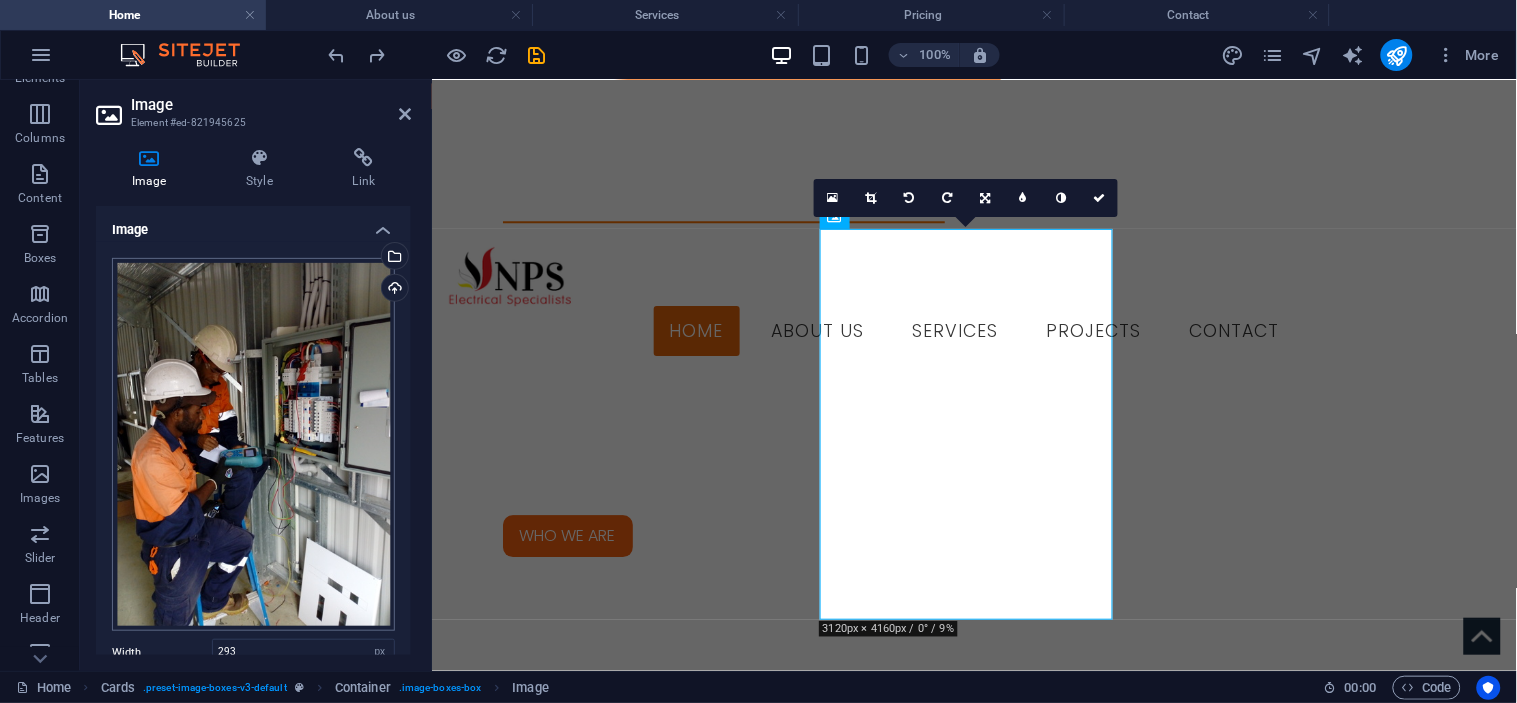 scroll, scrollTop: 222, scrollLeft: 0, axis: vertical 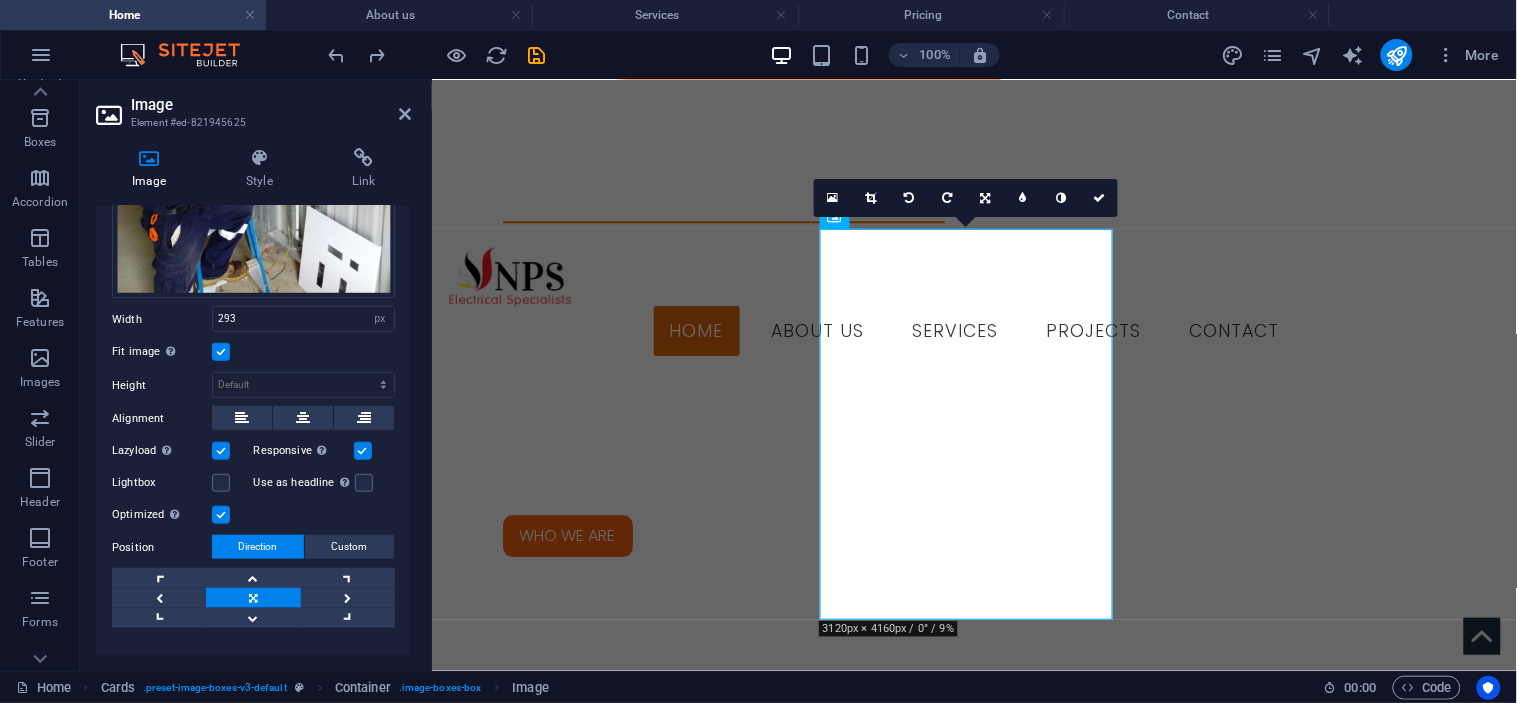click at bounding box center [221, 352] 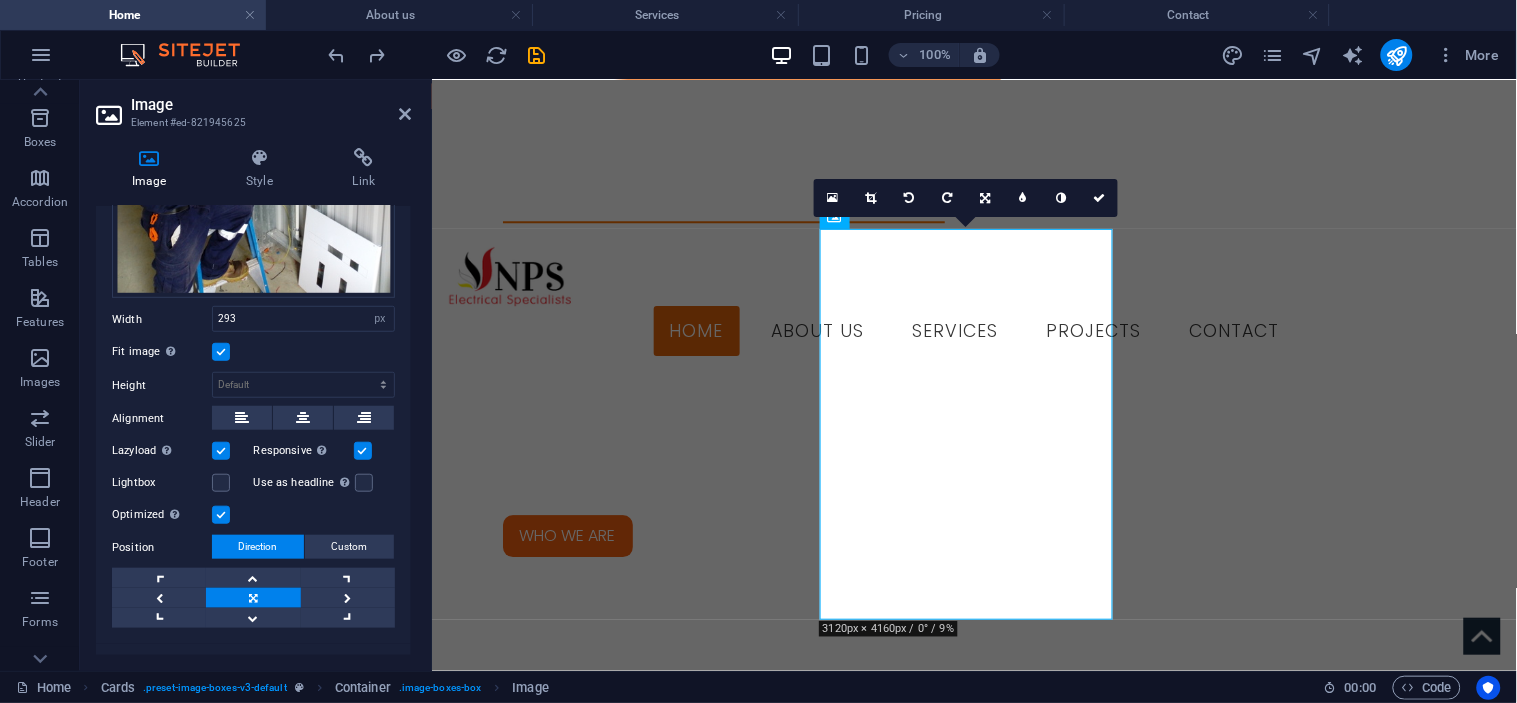 click on "Fit image Automatically fit image to a fixed width and height" at bounding box center [0, 0] 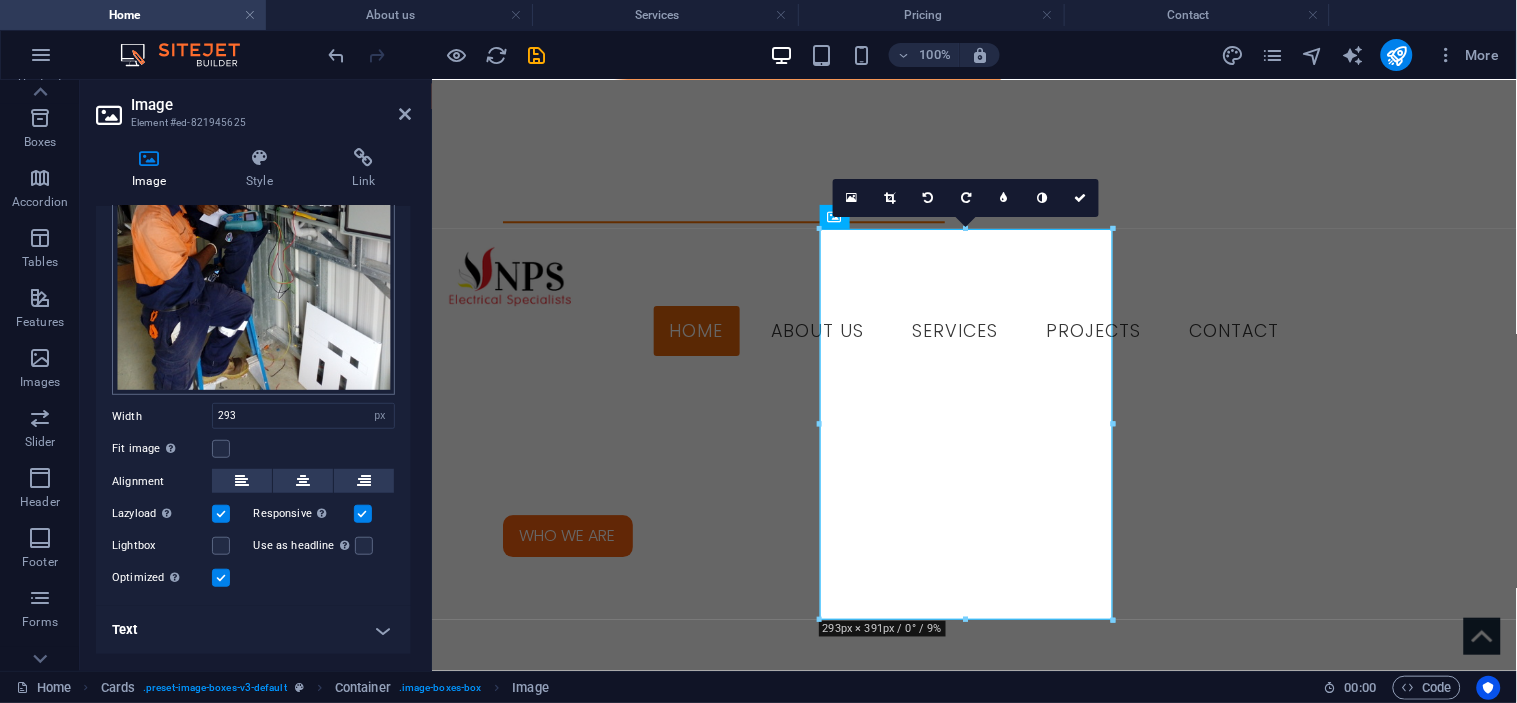 scroll, scrollTop: 230, scrollLeft: 0, axis: vertical 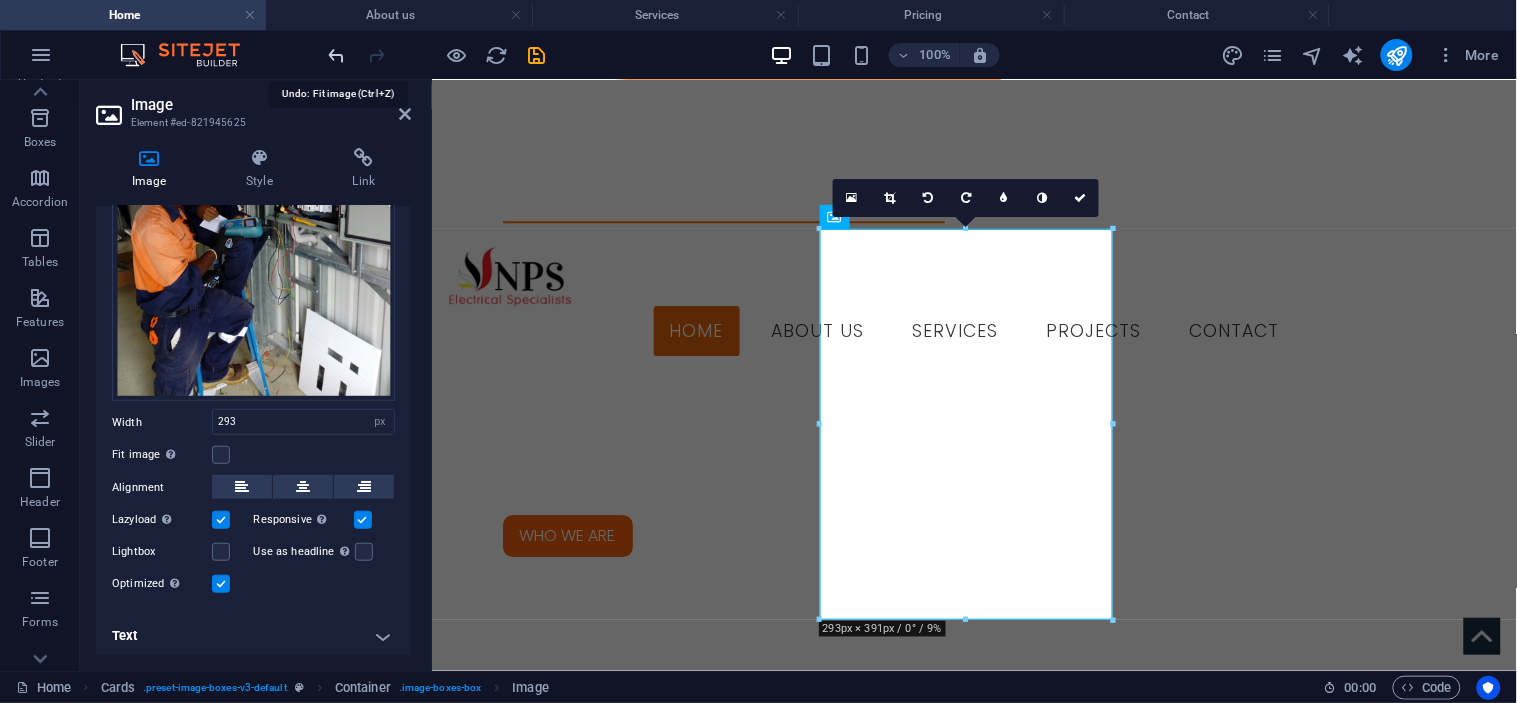 click at bounding box center (337, 55) 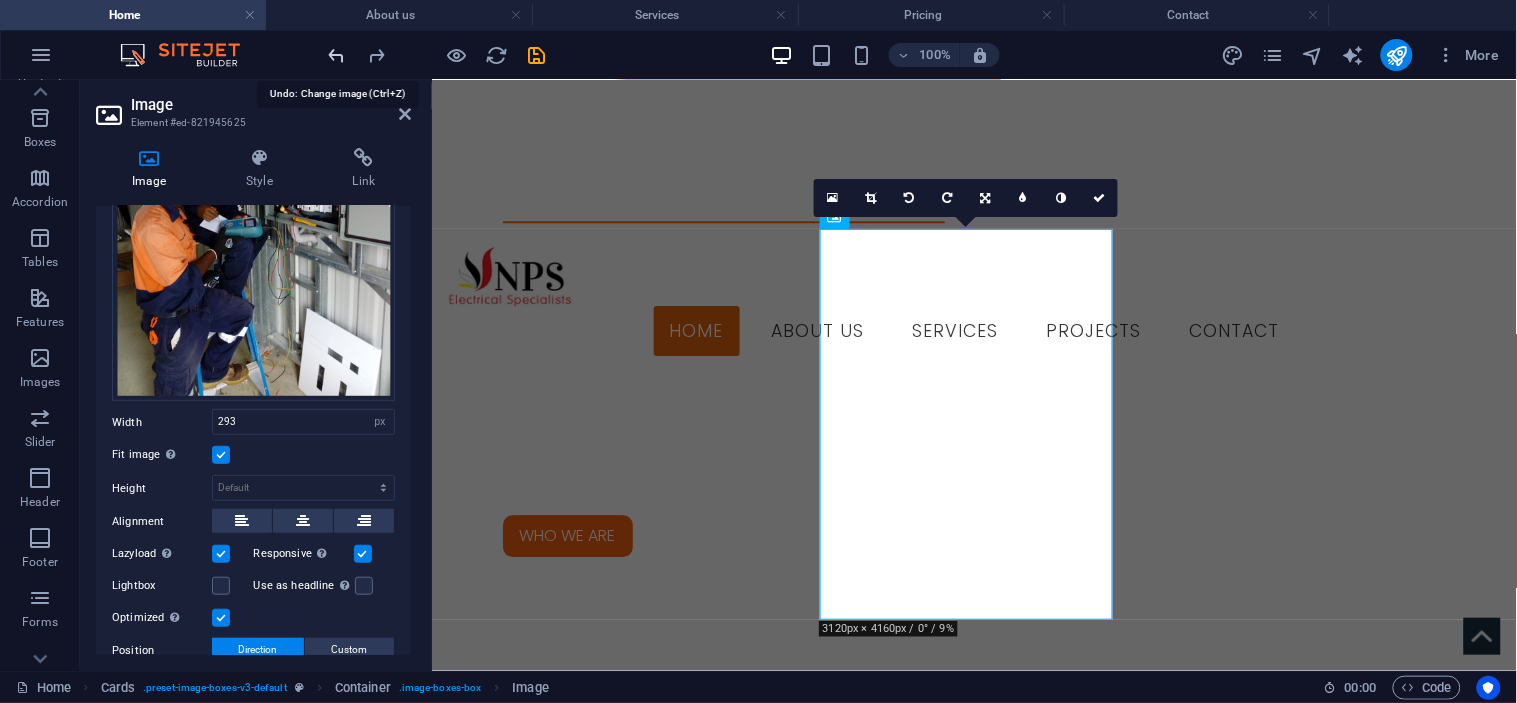 scroll, scrollTop: 333, scrollLeft: 0, axis: vertical 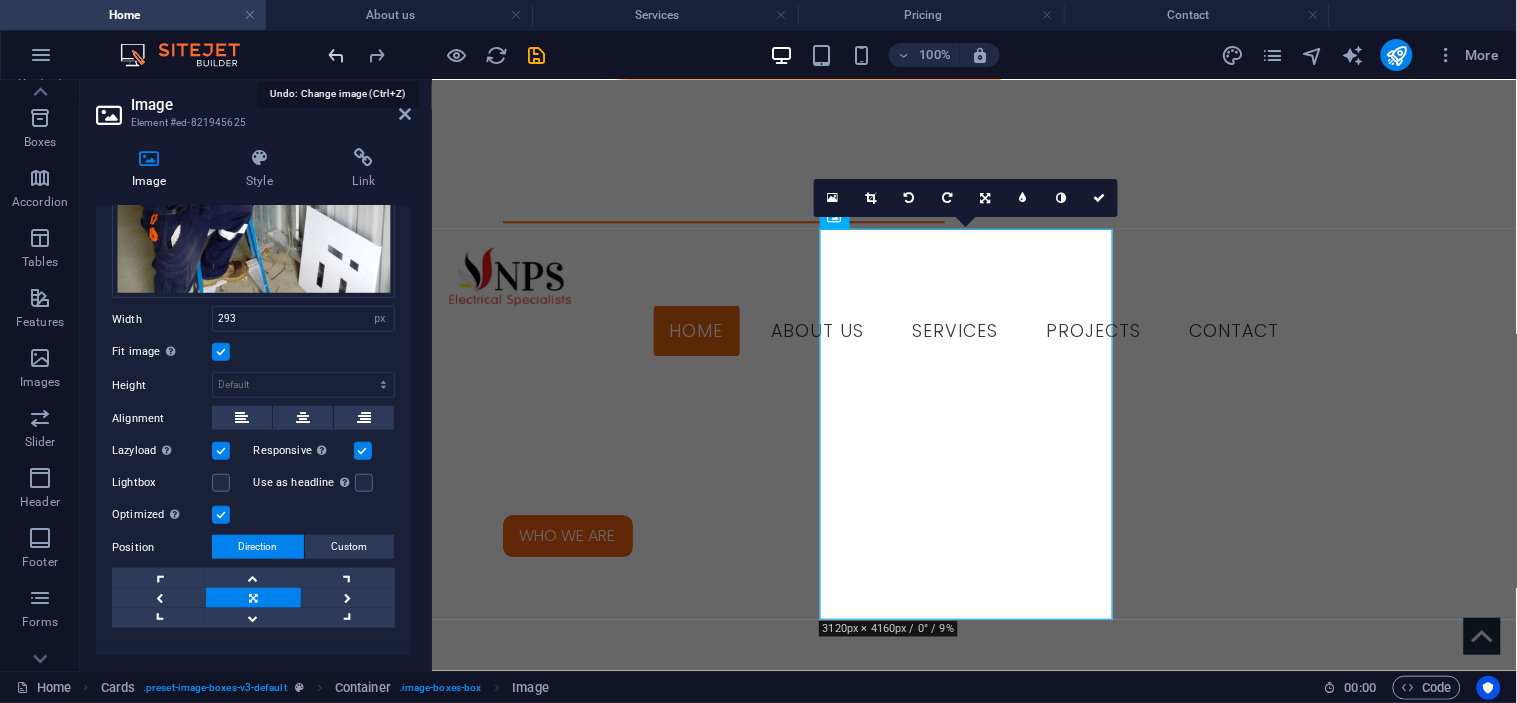 click at bounding box center (337, 55) 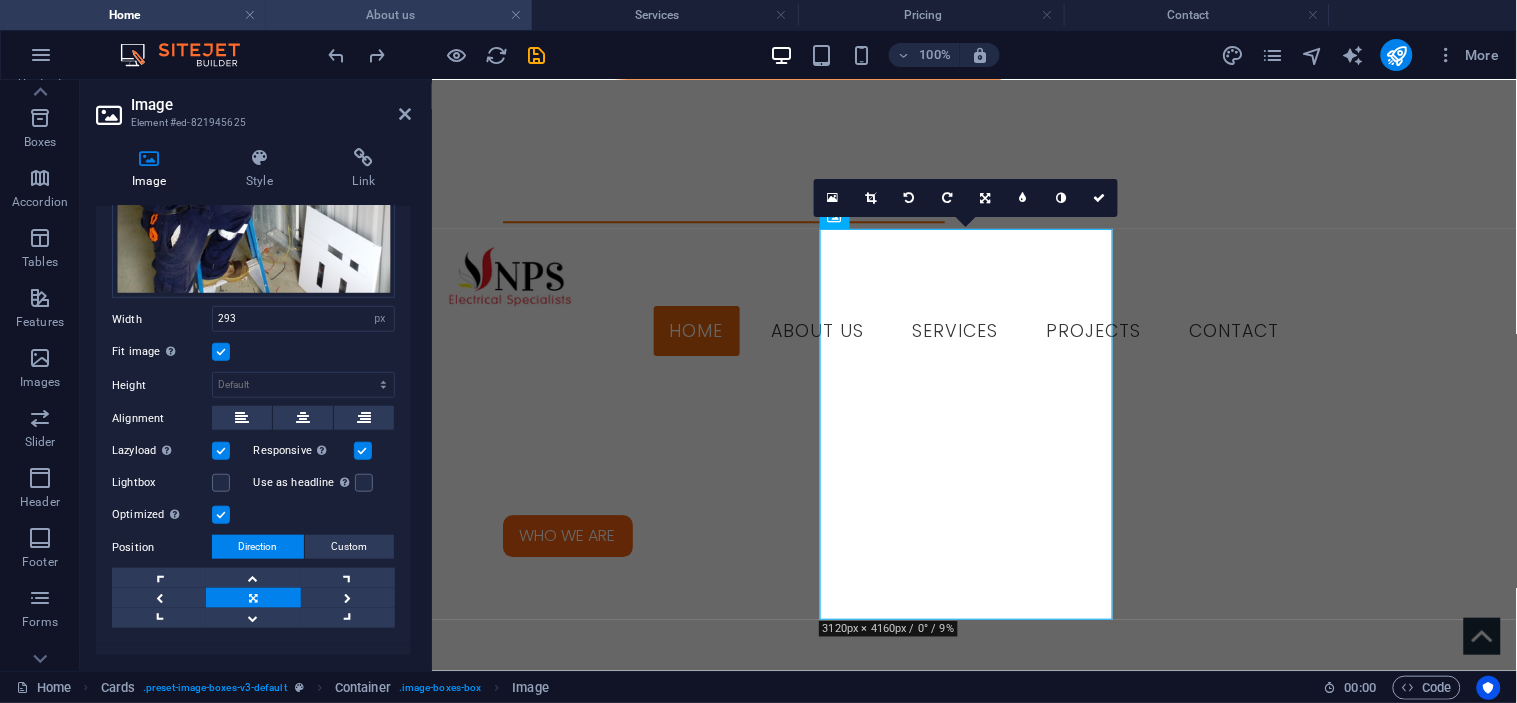click on "About us" at bounding box center [399, 15] 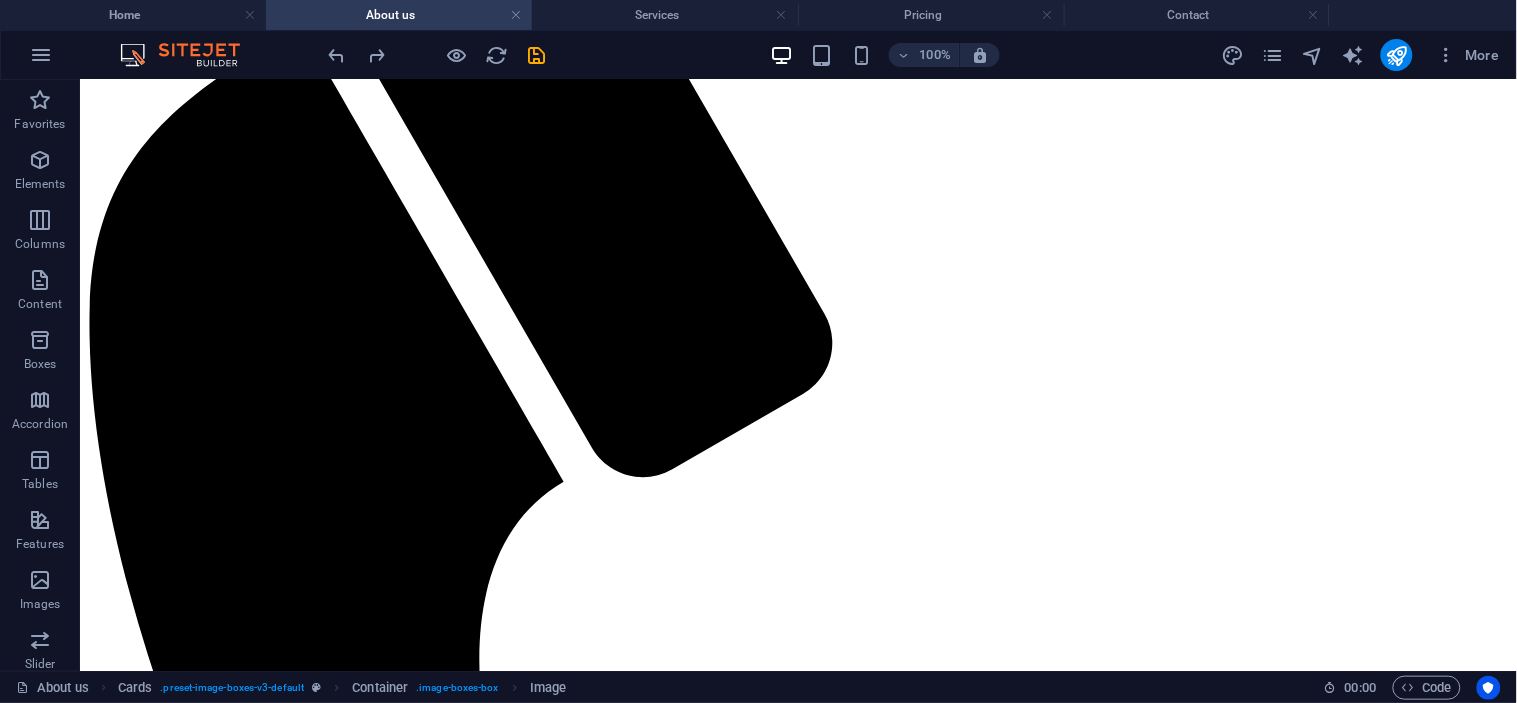 scroll, scrollTop: 0, scrollLeft: 0, axis: both 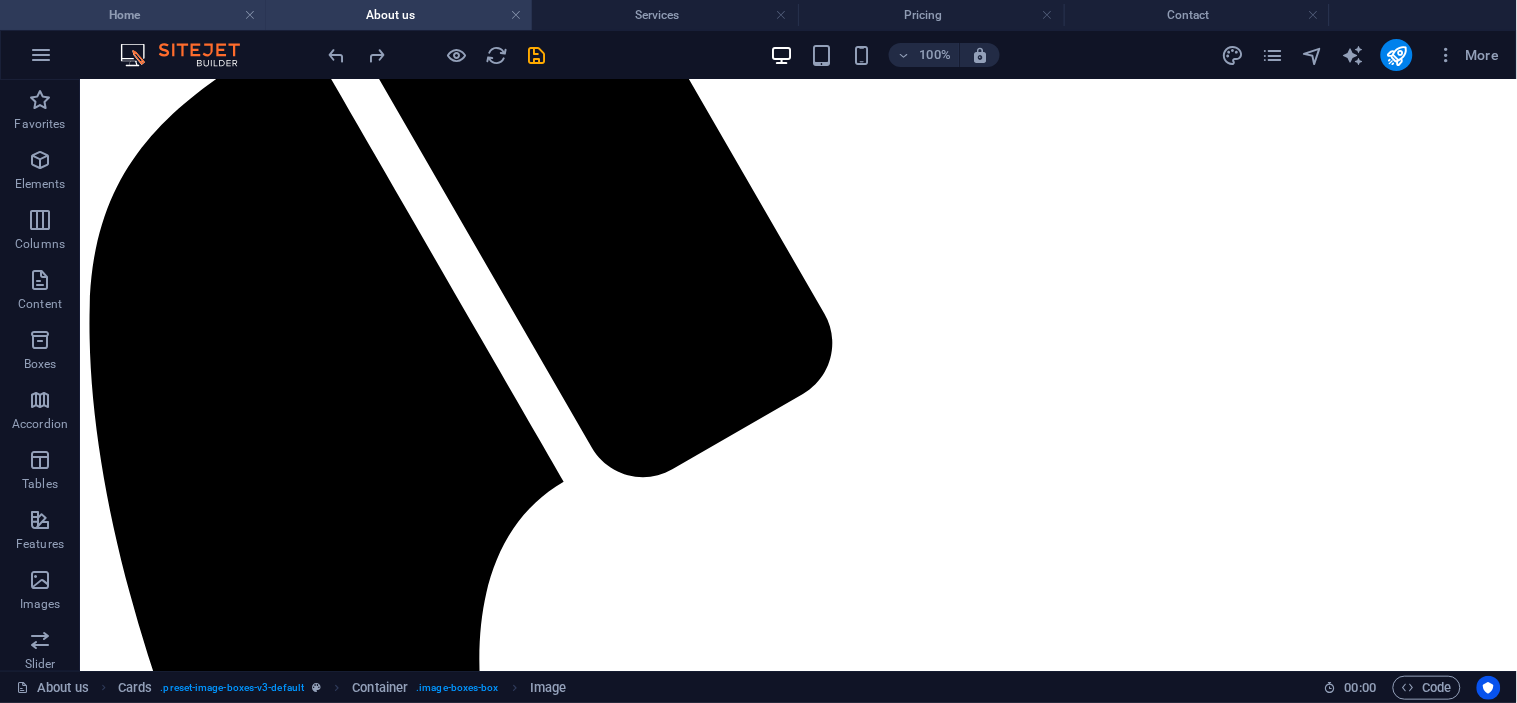 click on "Home" at bounding box center (133, 15) 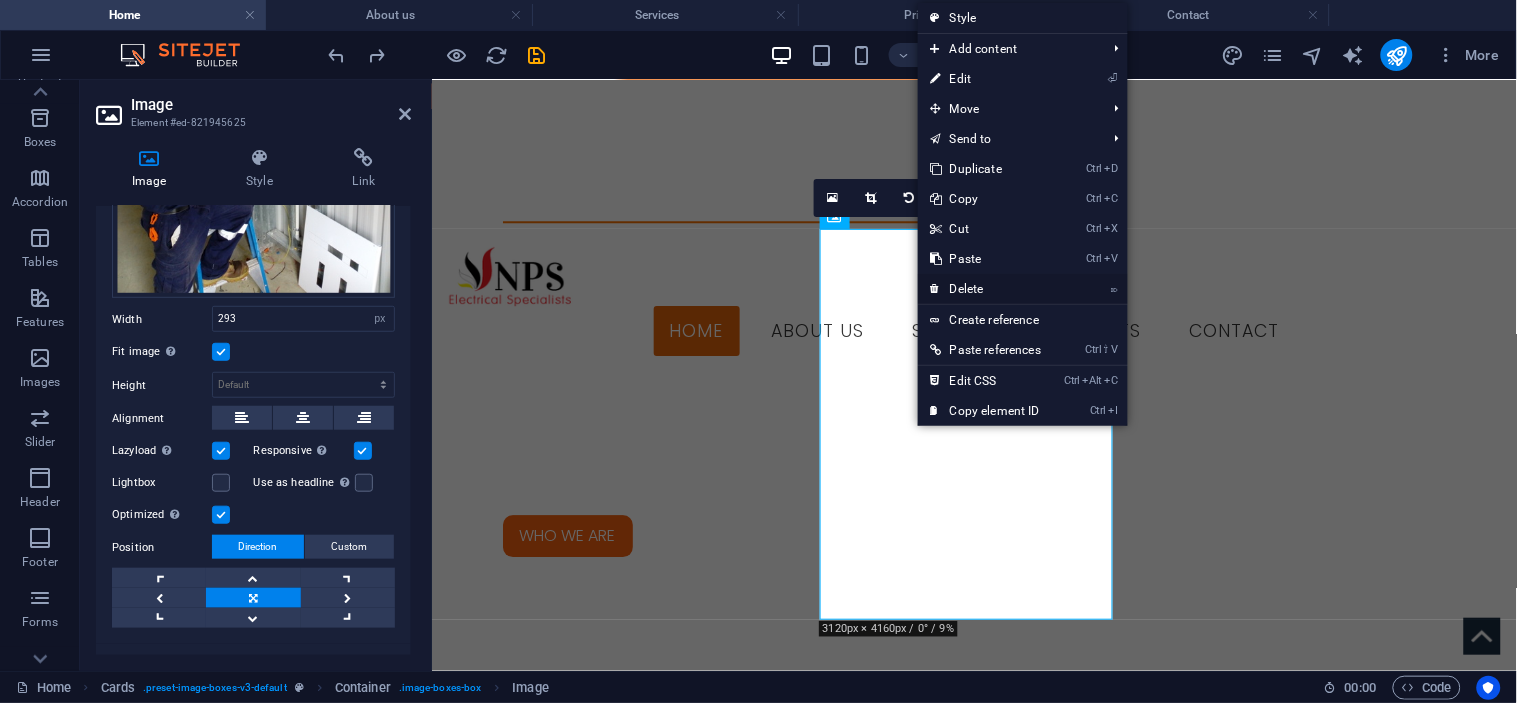click on "⌦  Delete" at bounding box center (985, 289) 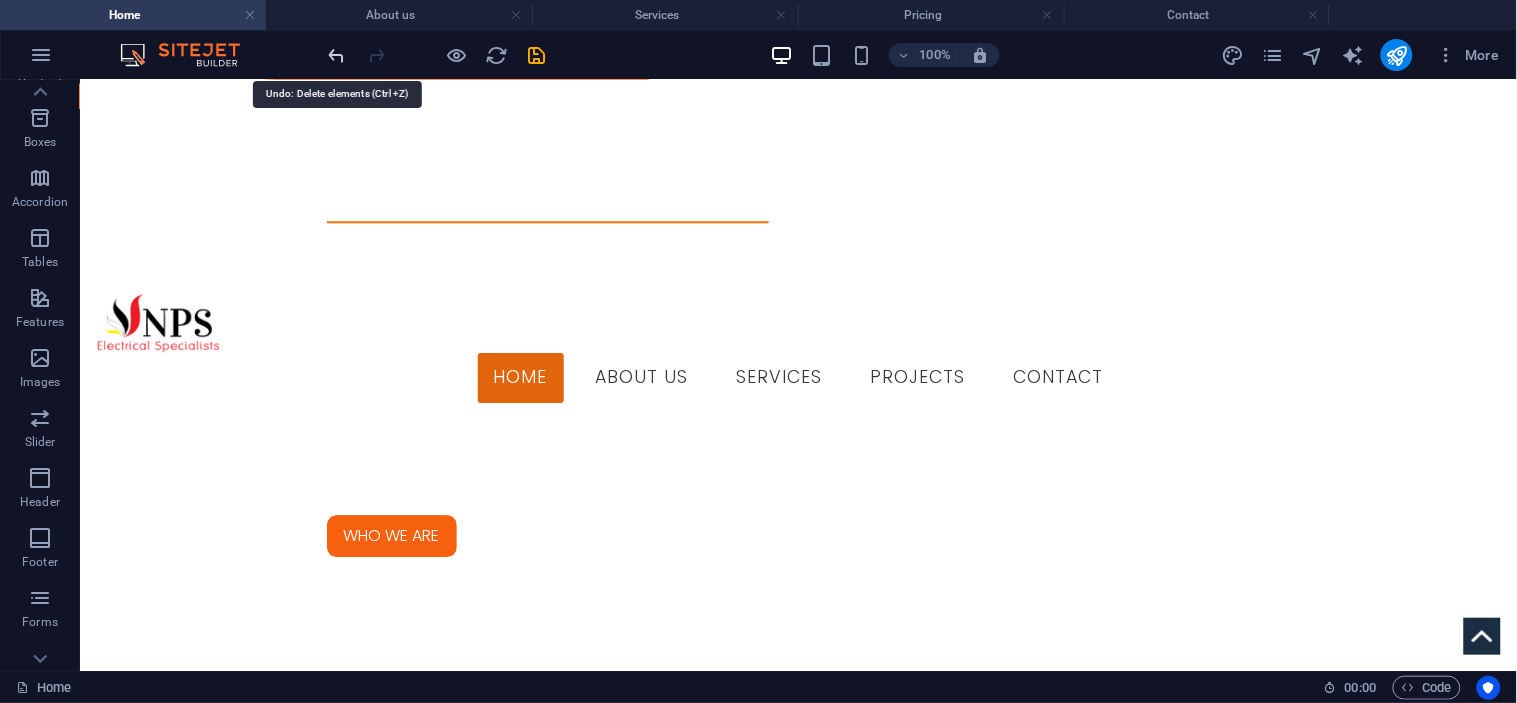 click at bounding box center (337, 55) 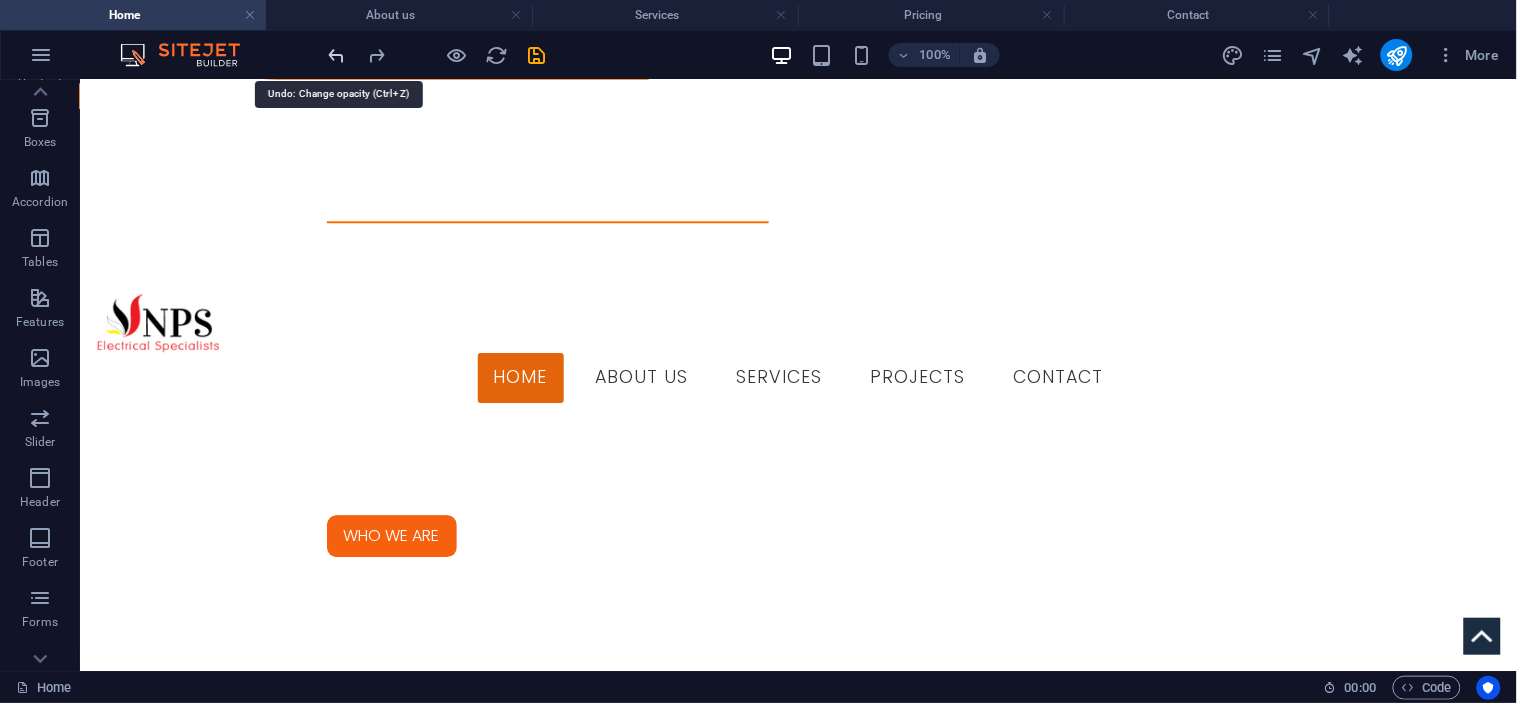 click at bounding box center [337, 55] 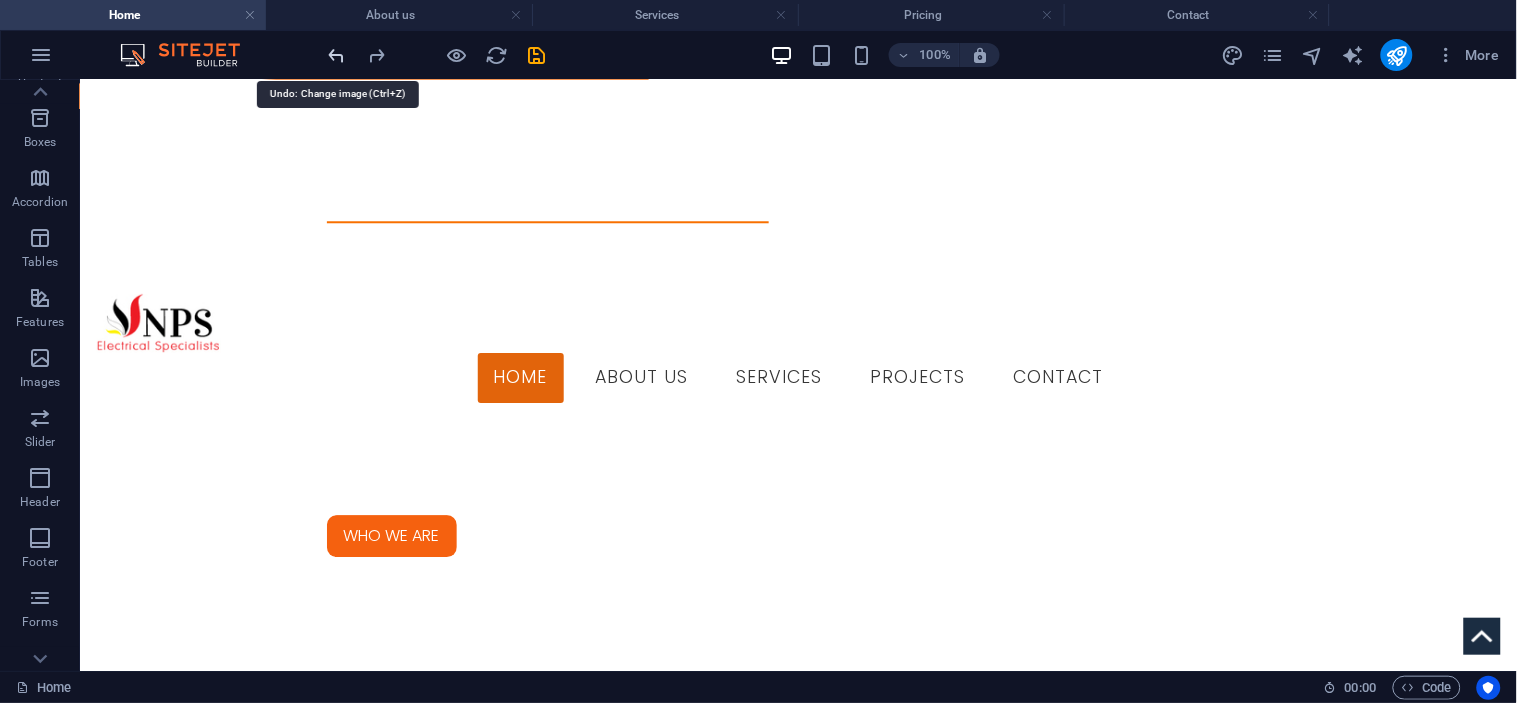 click at bounding box center (337, 55) 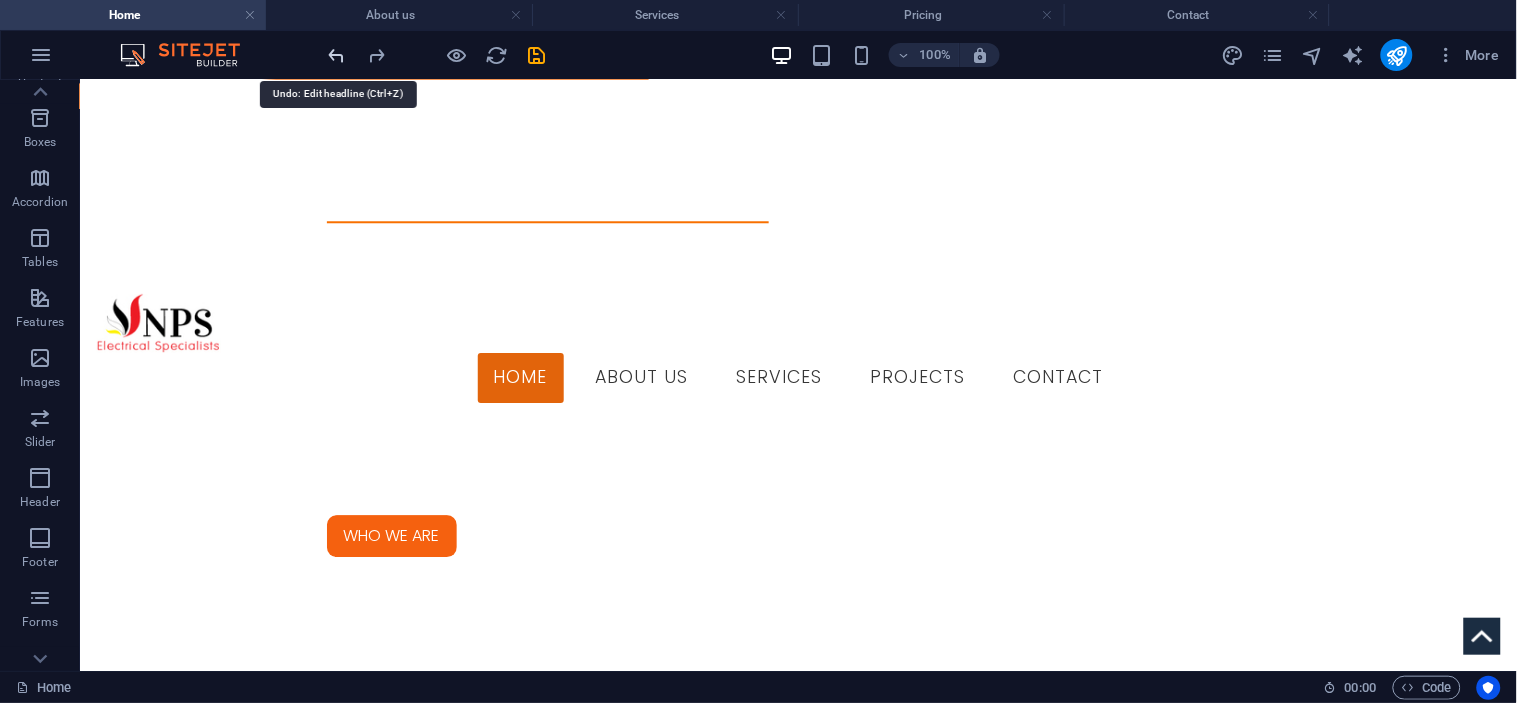 click at bounding box center [337, 55] 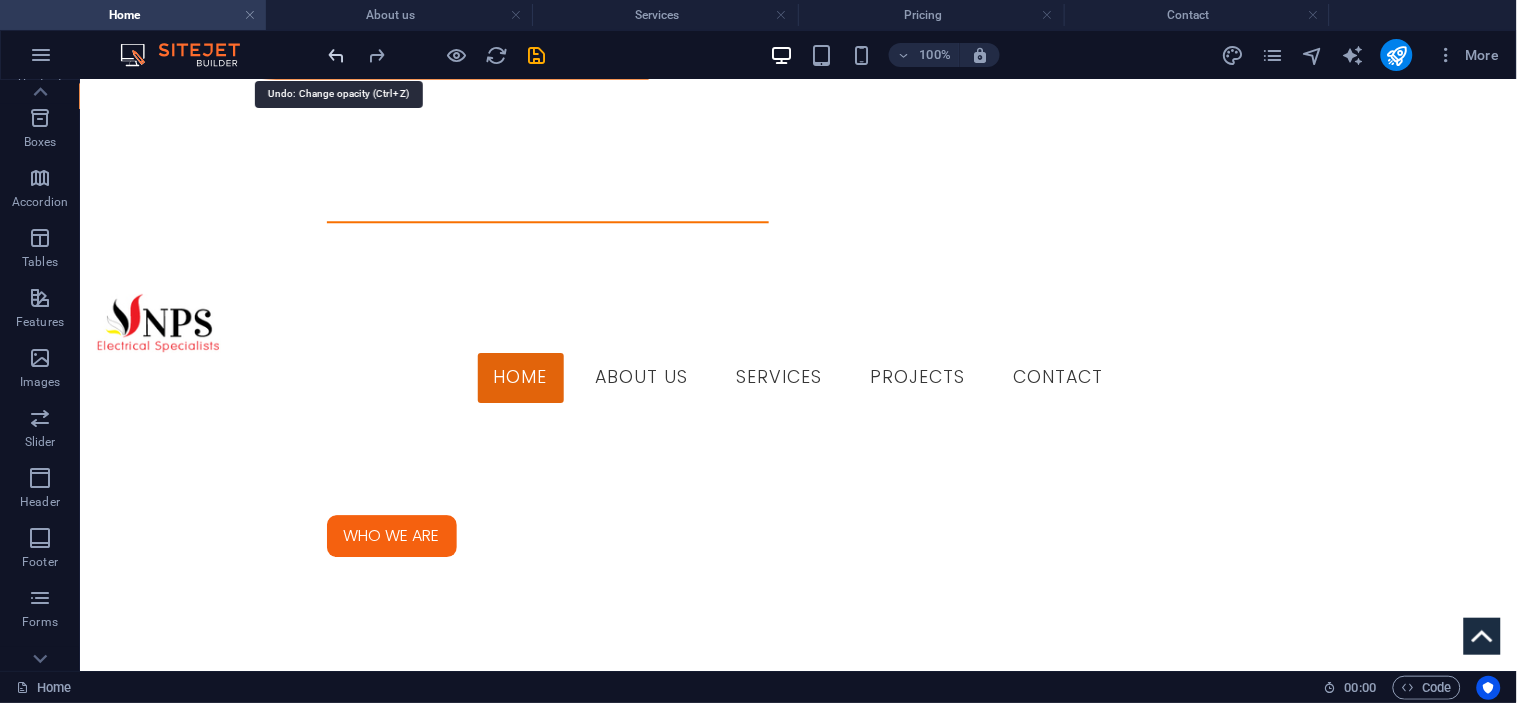 click at bounding box center (337, 55) 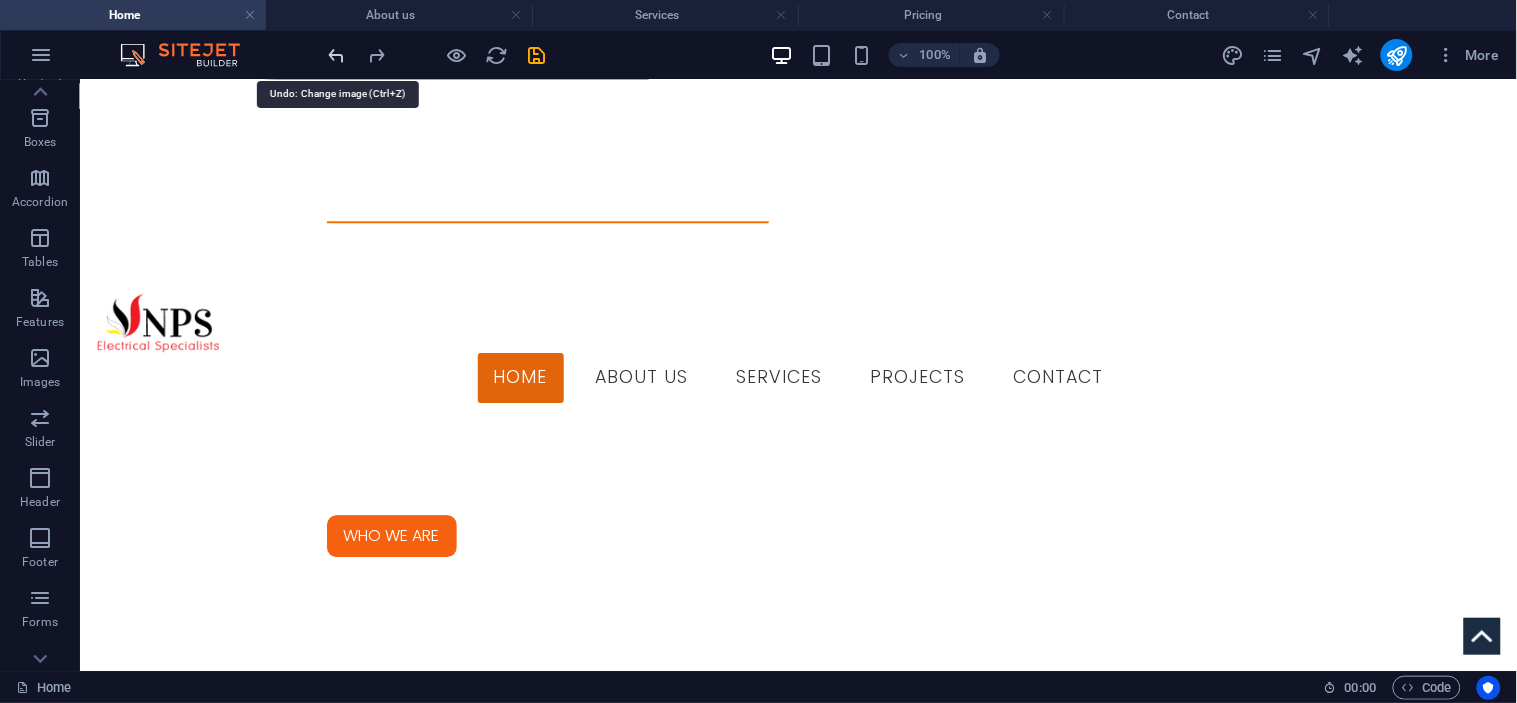 click at bounding box center (337, 55) 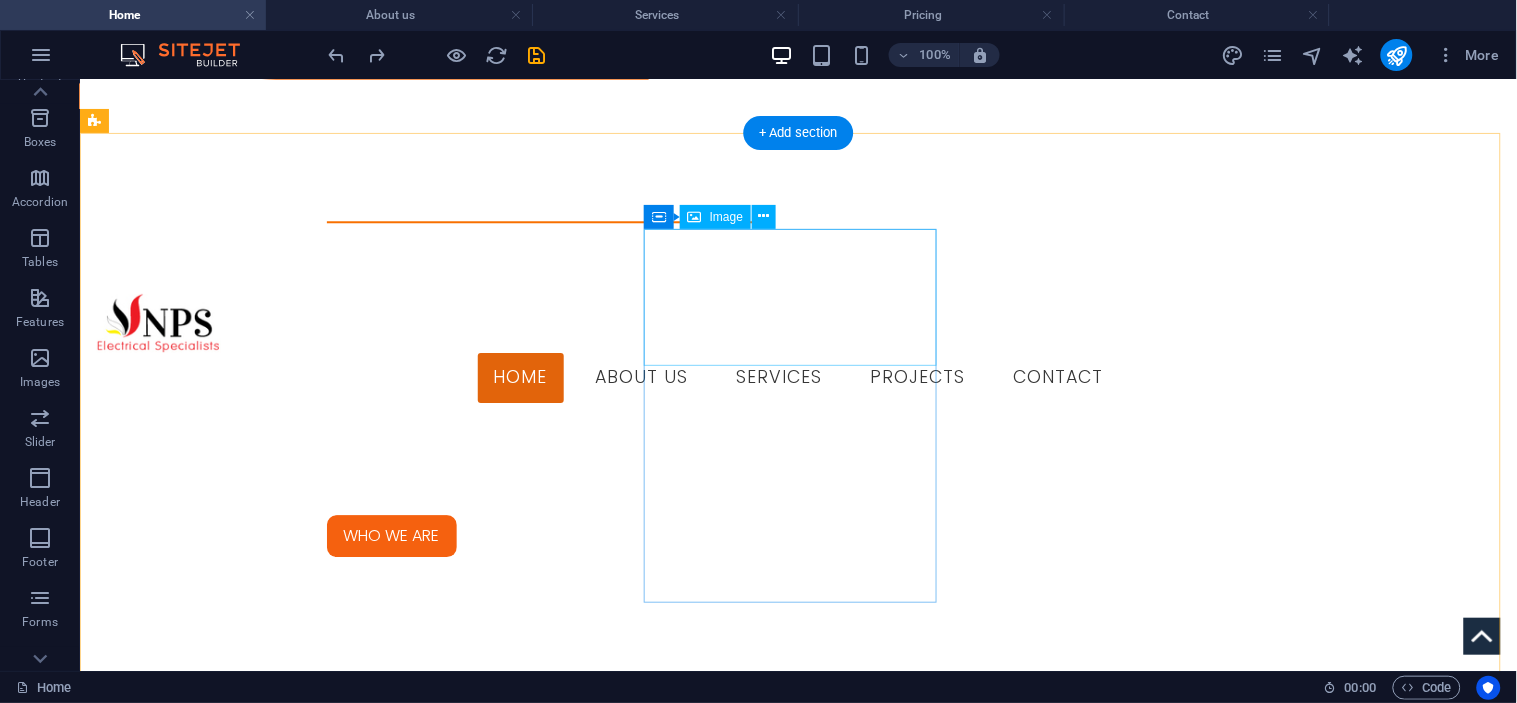 click at bounding box center (241, 2443) 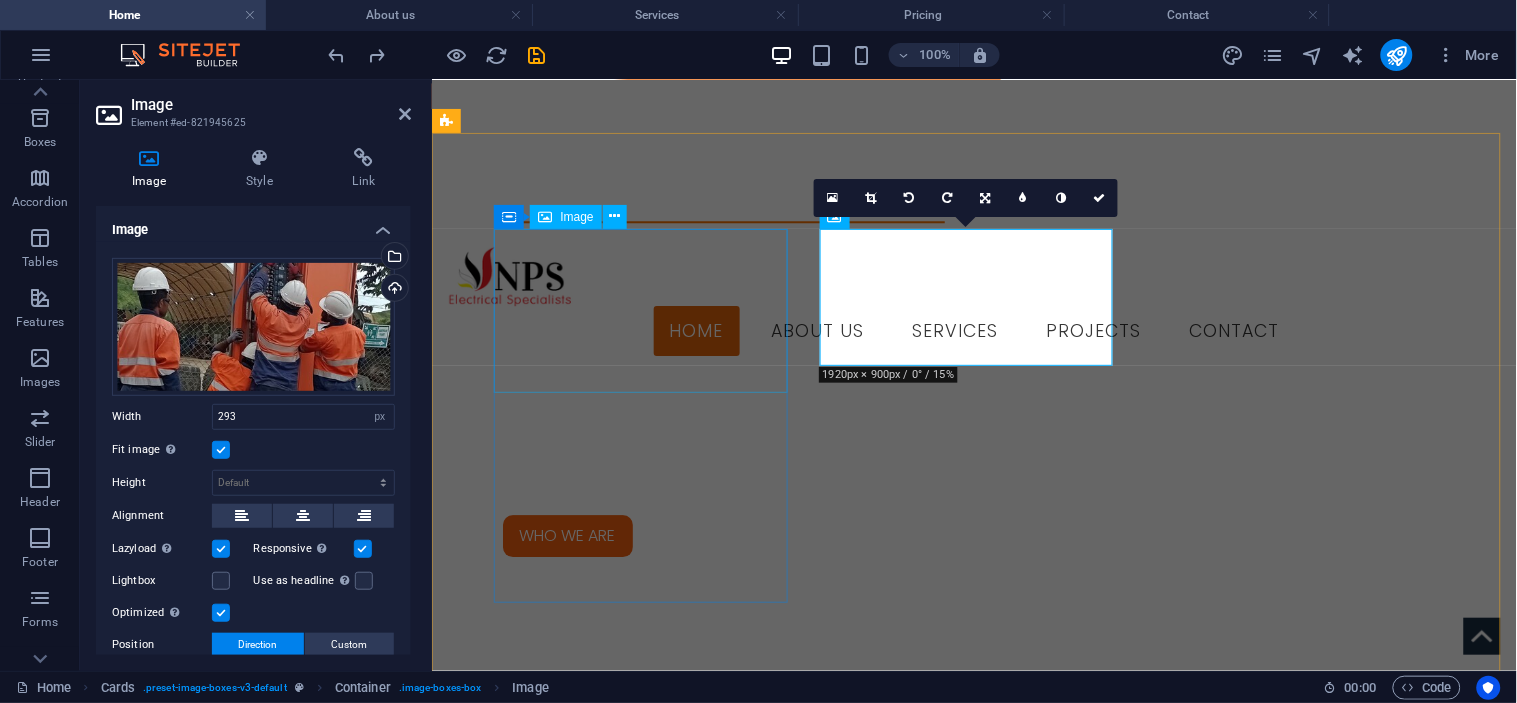 click at bounding box center [593, 2085] 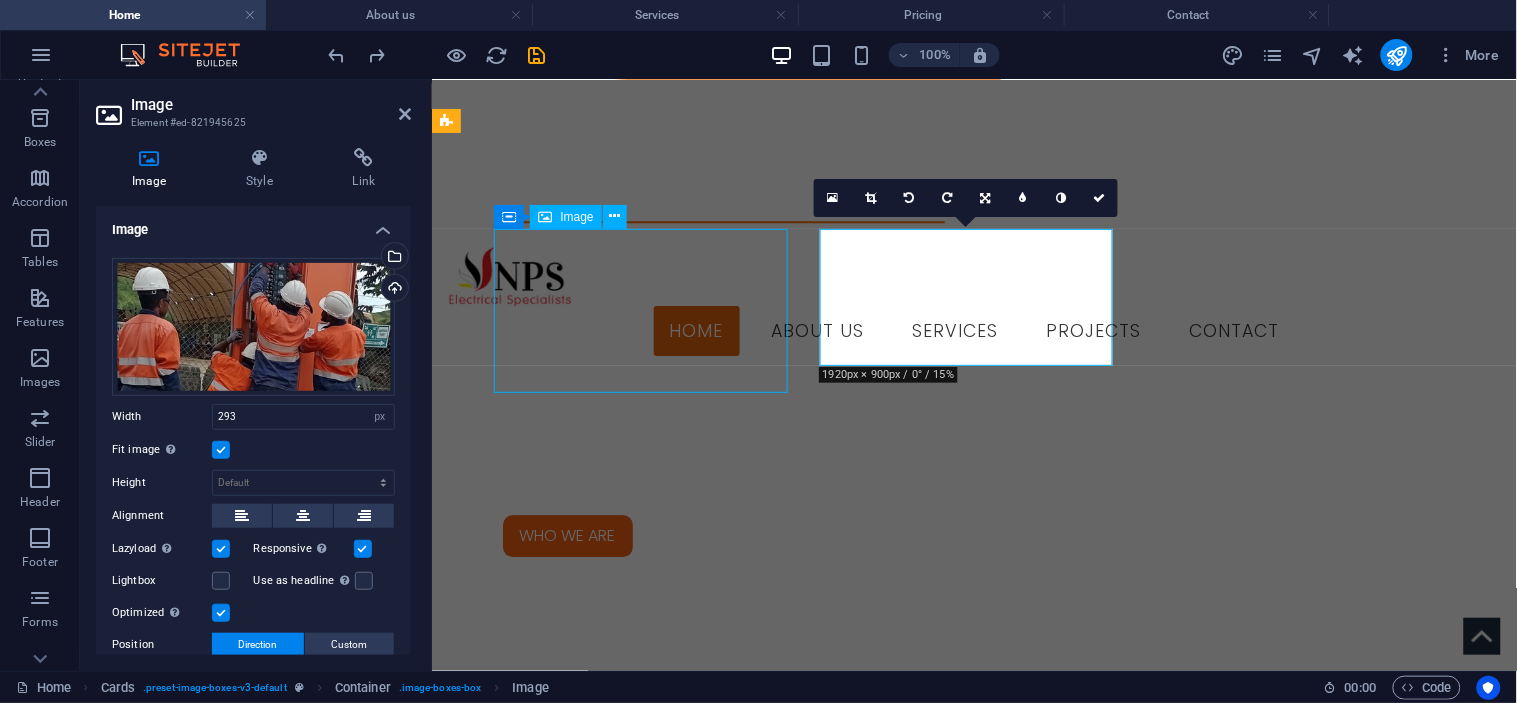 click at bounding box center [593, 2085] 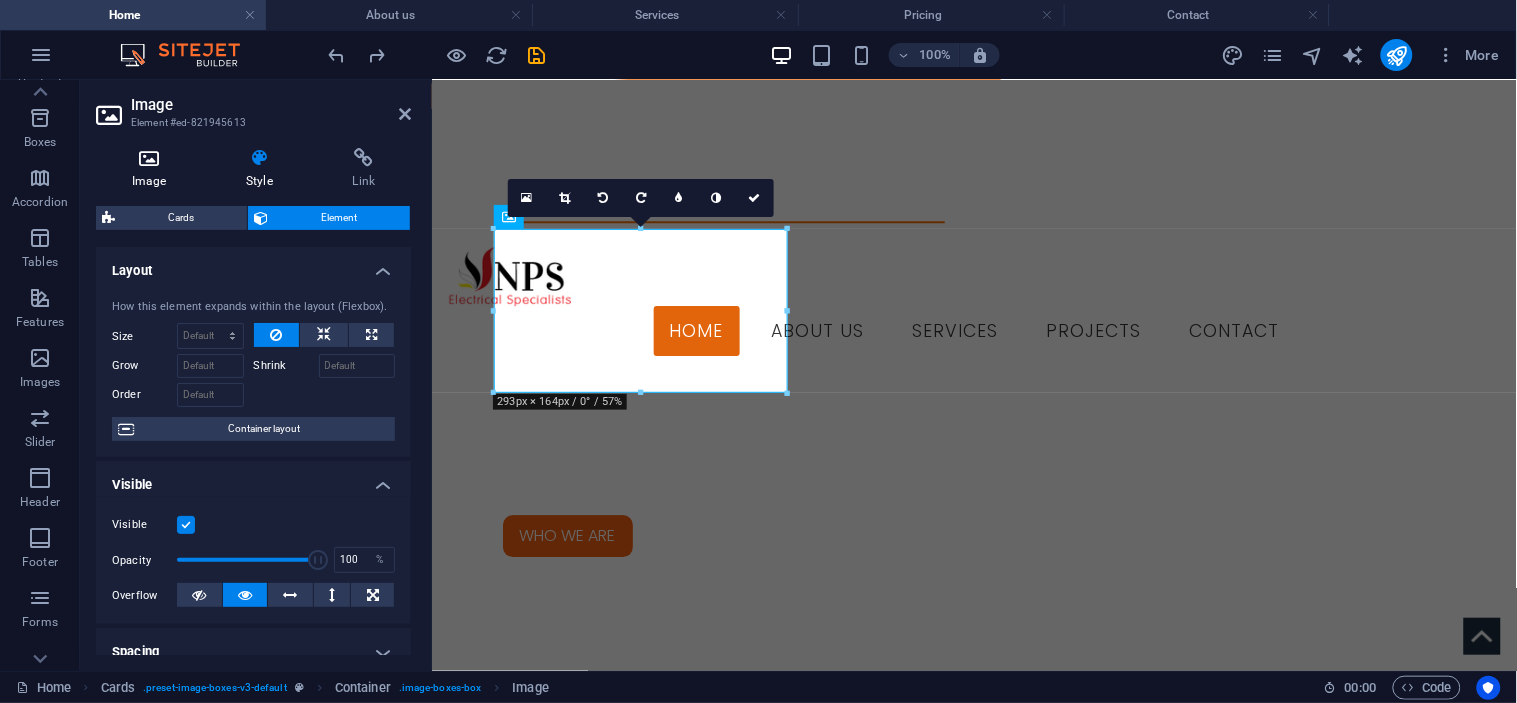 click at bounding box center [149, 158] 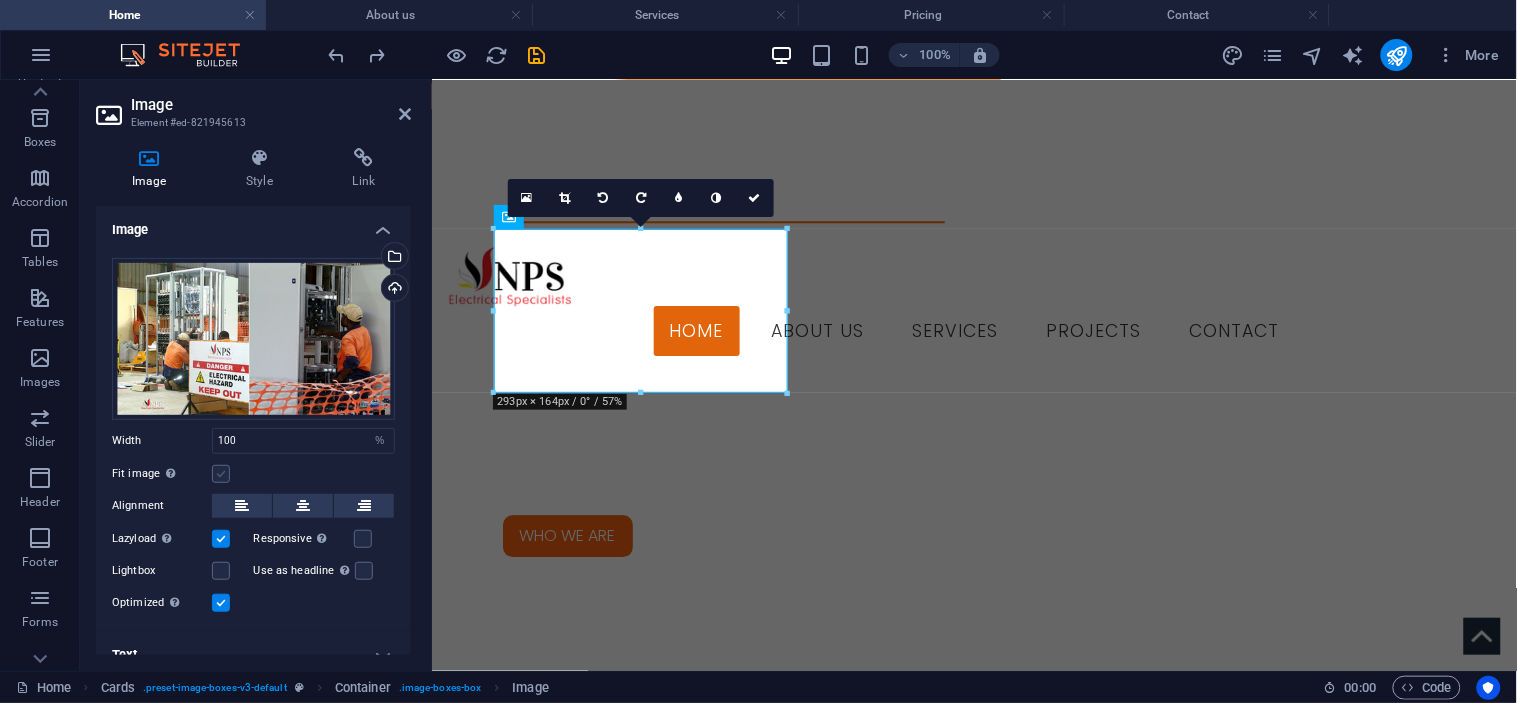 click at bounding box center [221, 474] 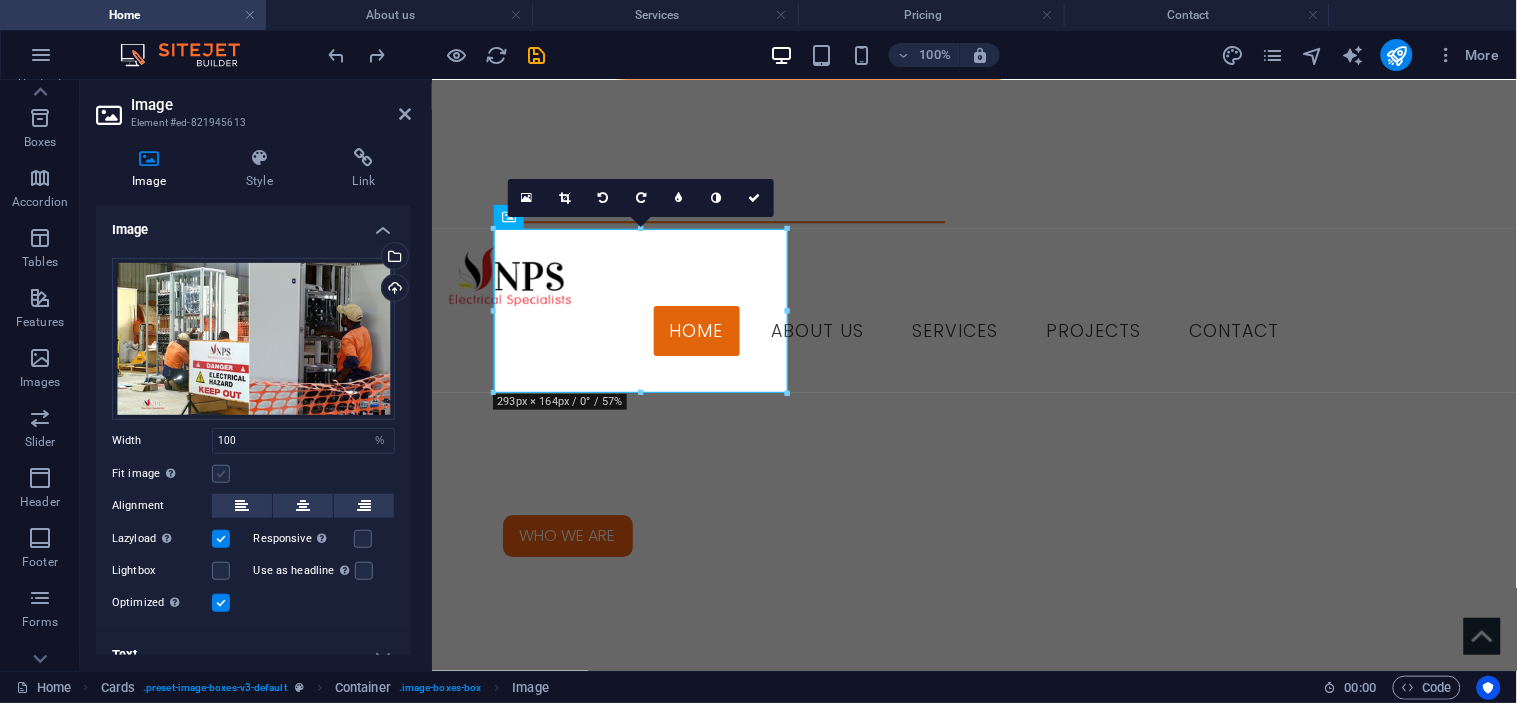 click on "Fit image Automatically fit image to a fixed width and height" at bounding box center [0, 0] 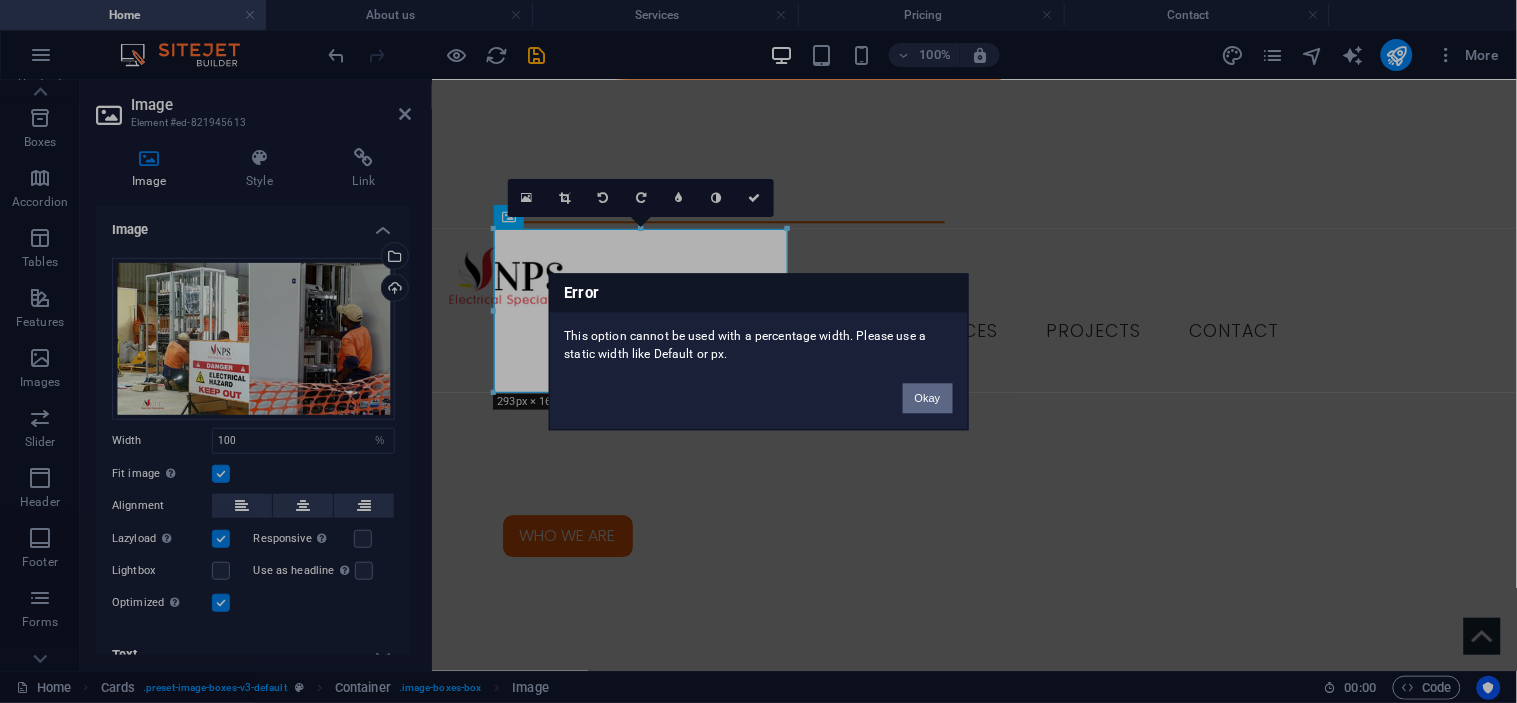 click on "Okay" at bounding box center [928, 398] 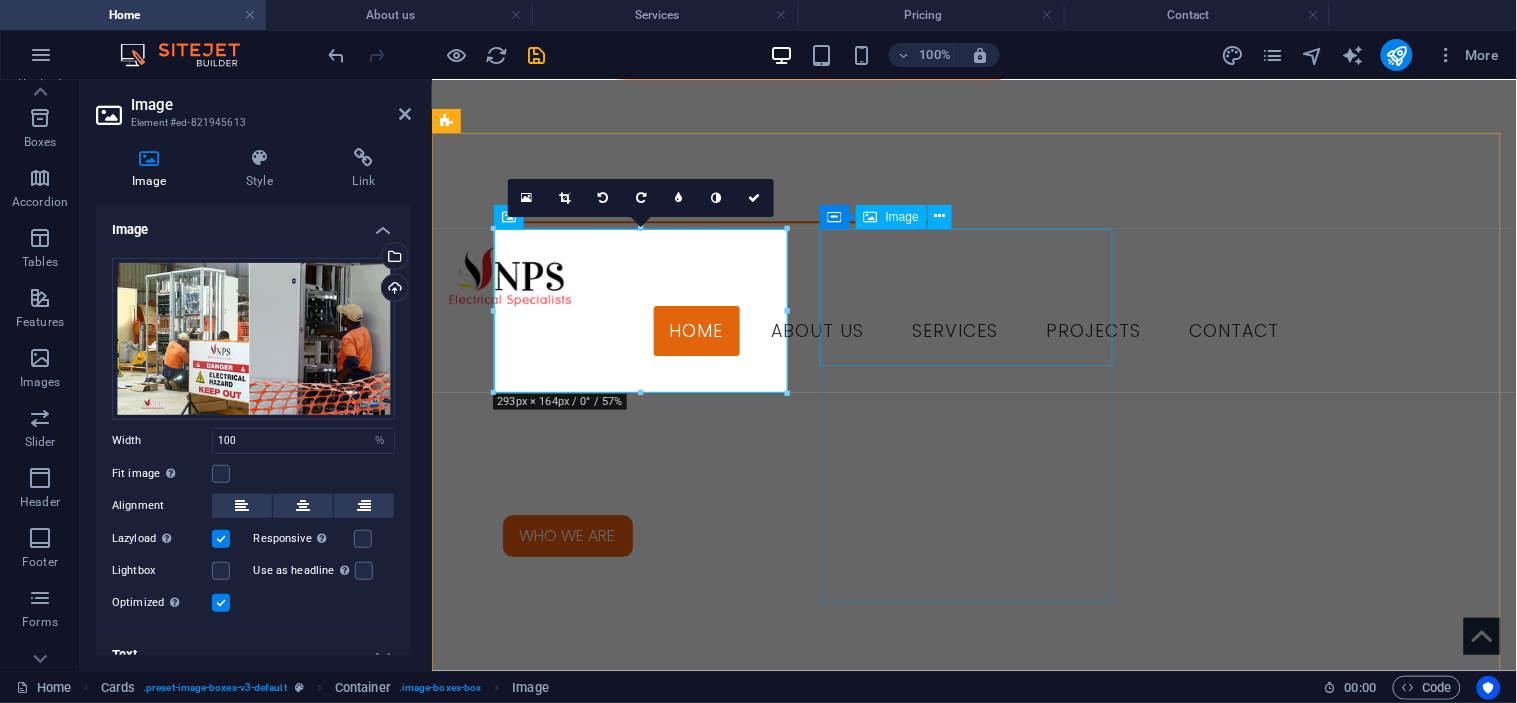 click at bounding box center (593, 2421) 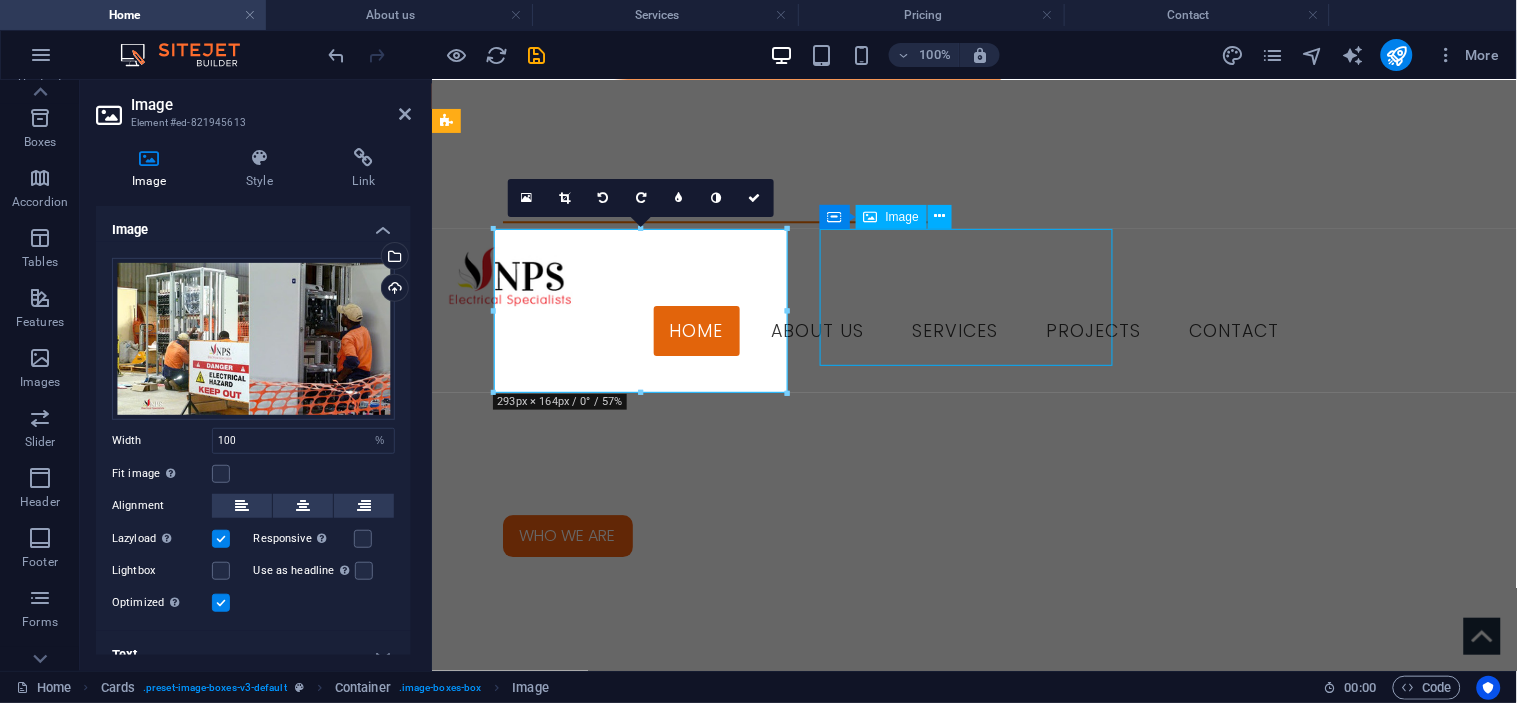 click at bounding box center (593, 2421) 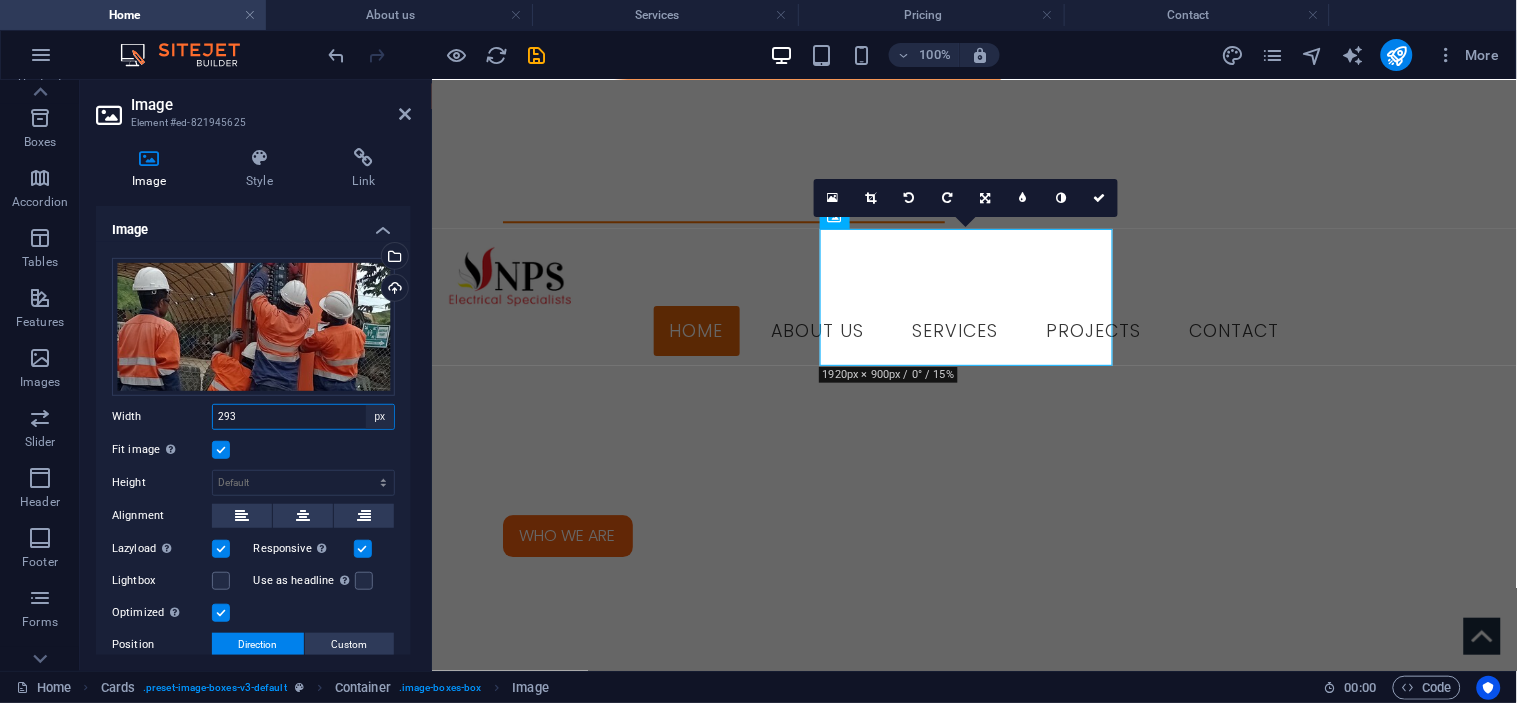 click on "Default auto px rem % em vh vw" at bounding box center (380, 417) 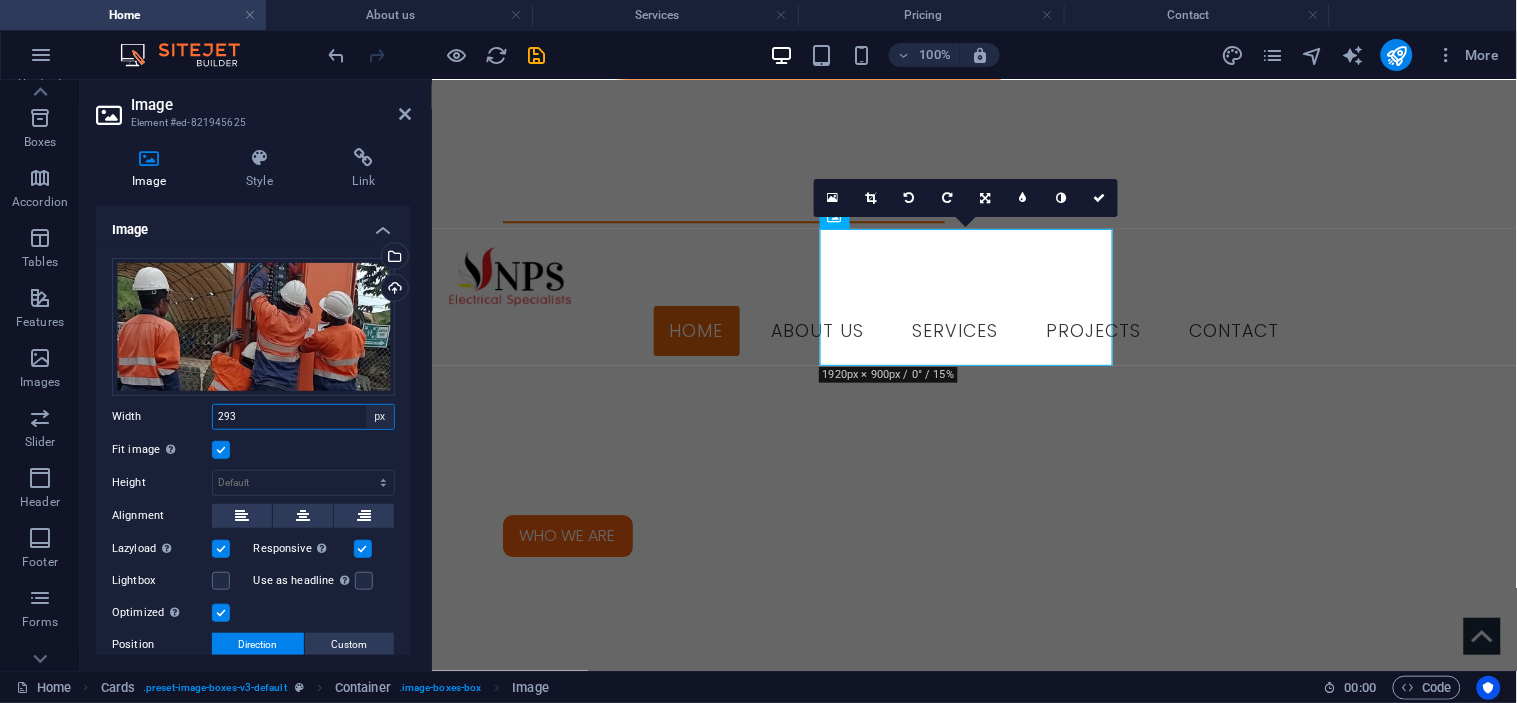 select on "default" 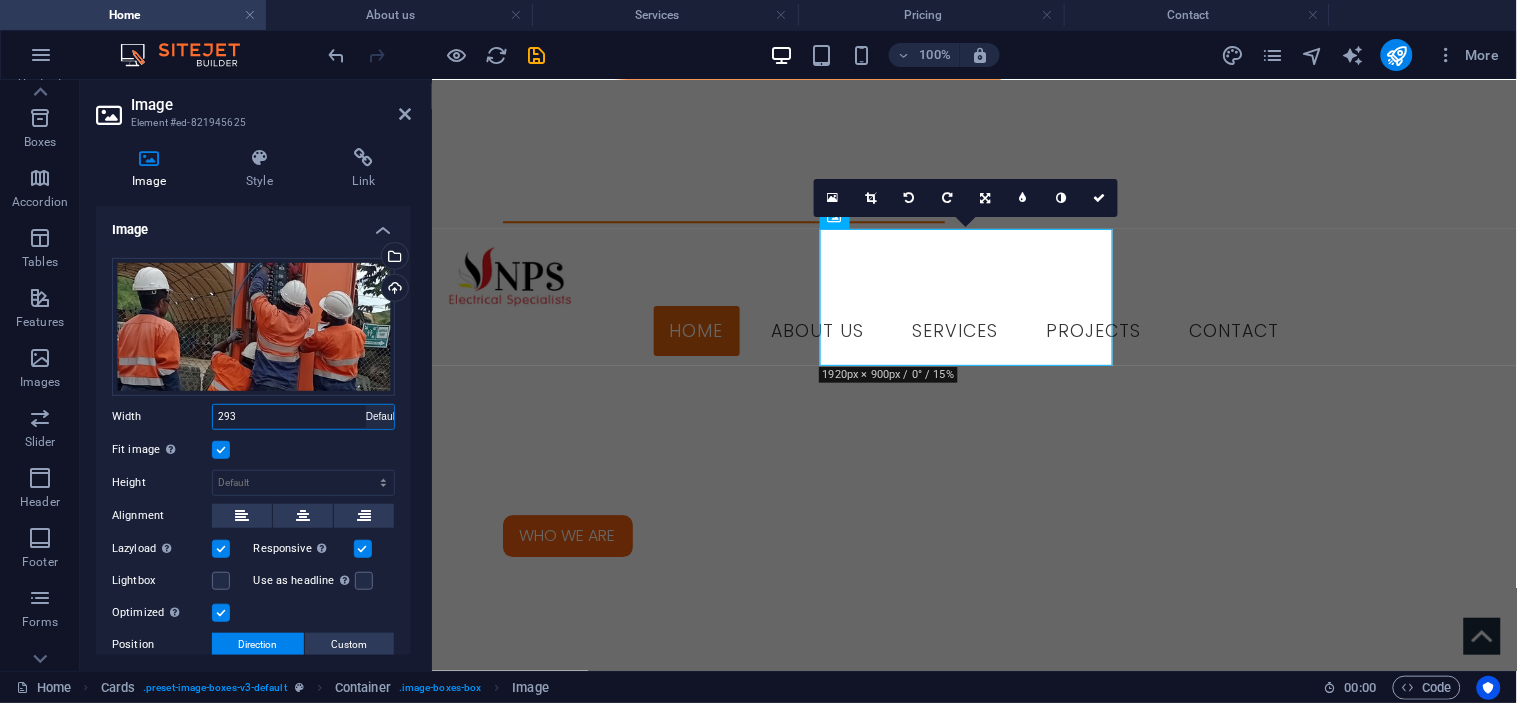 click on "Default auto px rem % em vh vw" at bounding box center (380, 417) 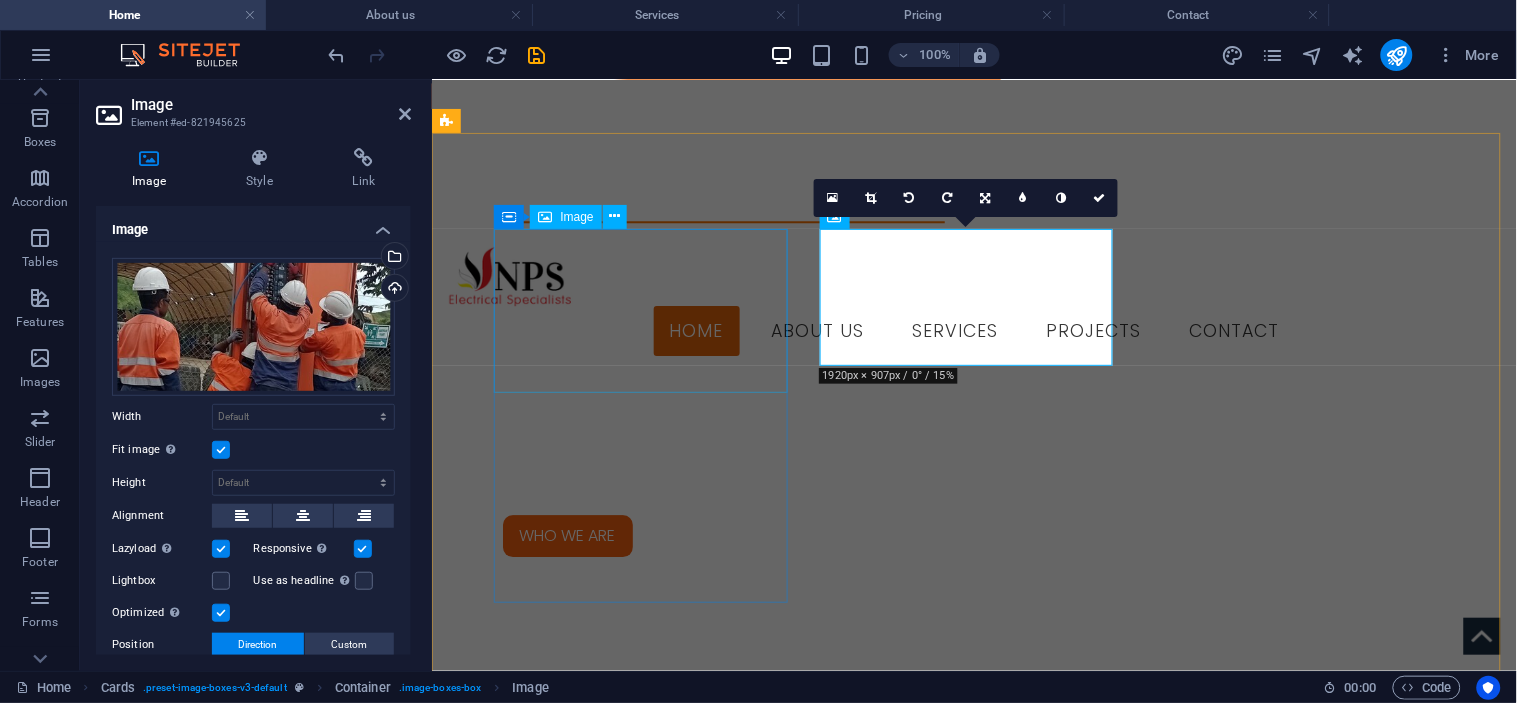 click at bounding box center (593, 2085) 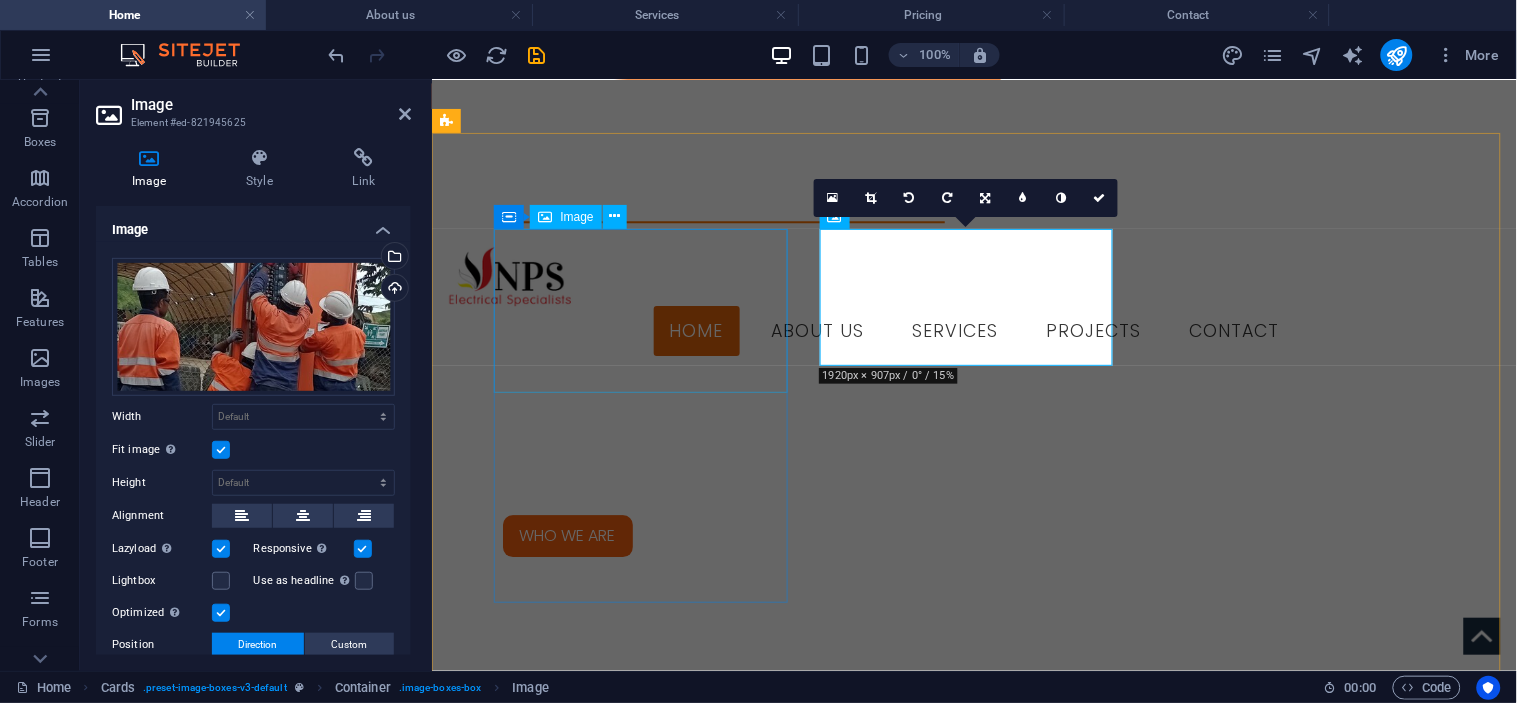 click at bounding box center [593, 2085] 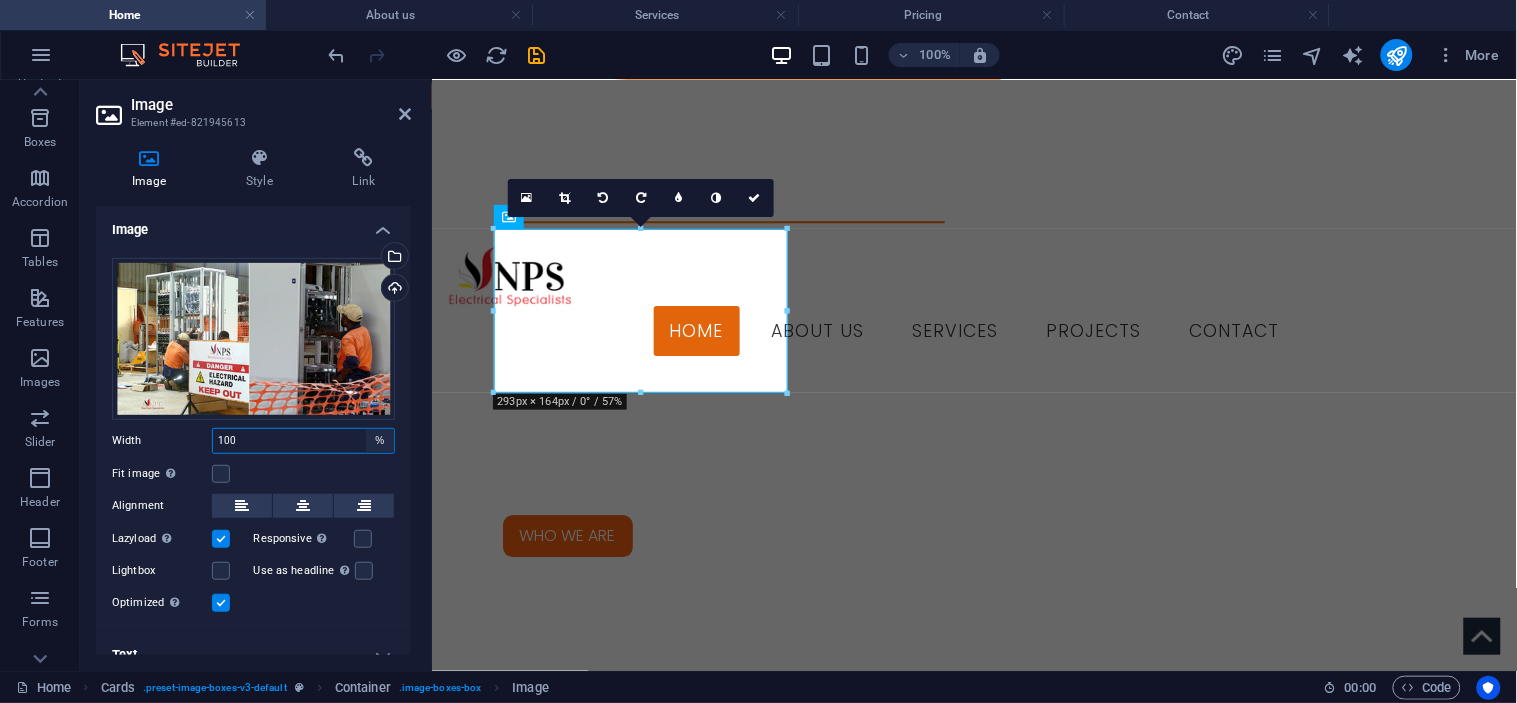 click on "Default auto px rem % em vh vw" at bounding box center [380, 441] 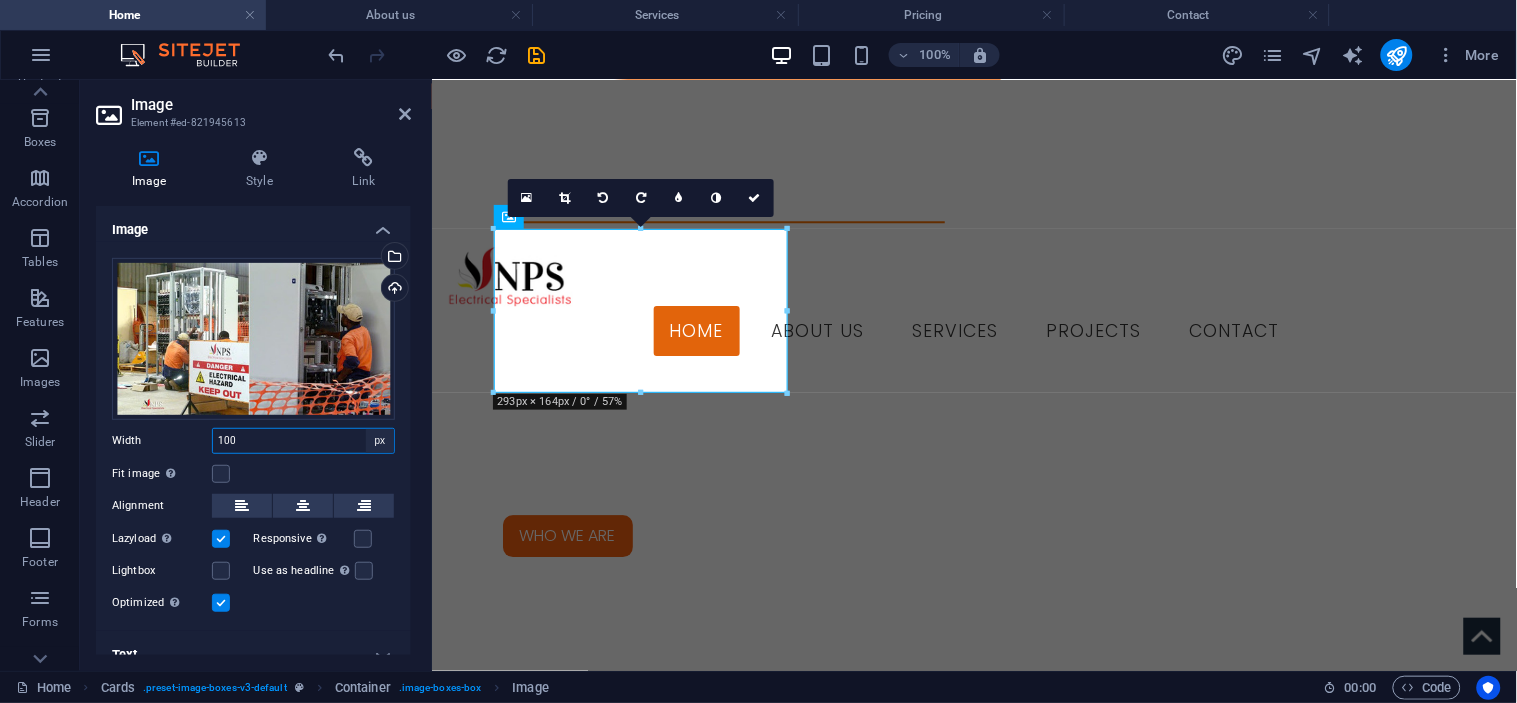 click on "Default auto px rem % em vh vw" at bounding box center [380, 441] 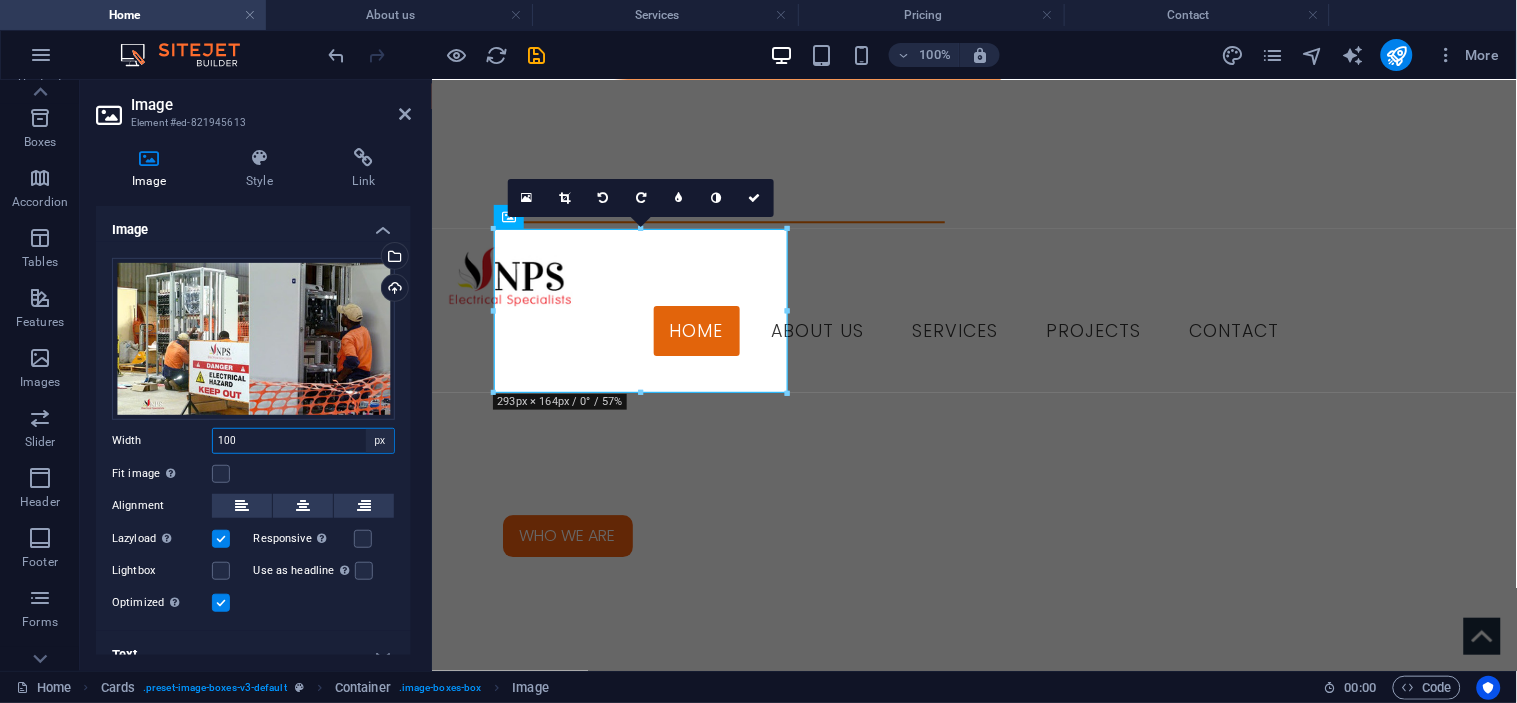 type on "293" 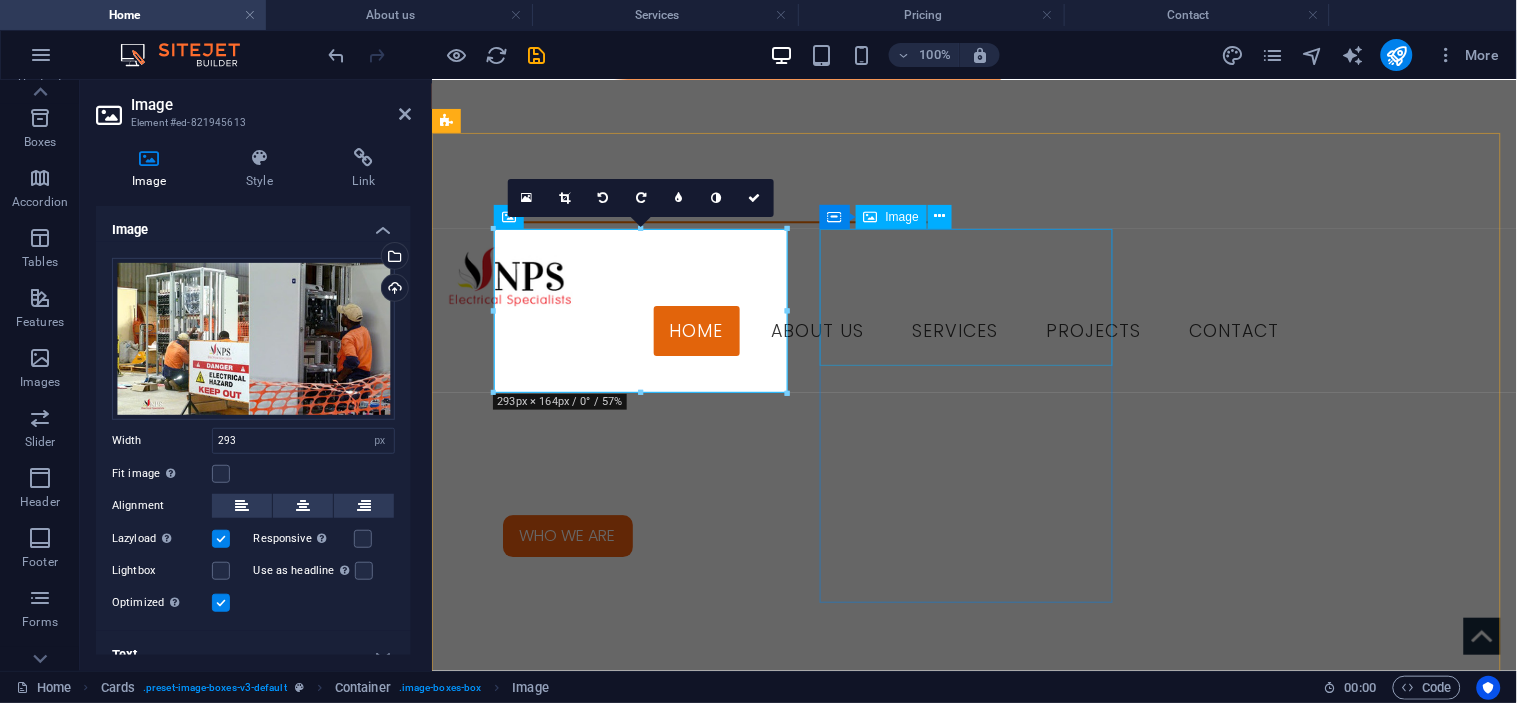 click at bounding box center (593, 2593) 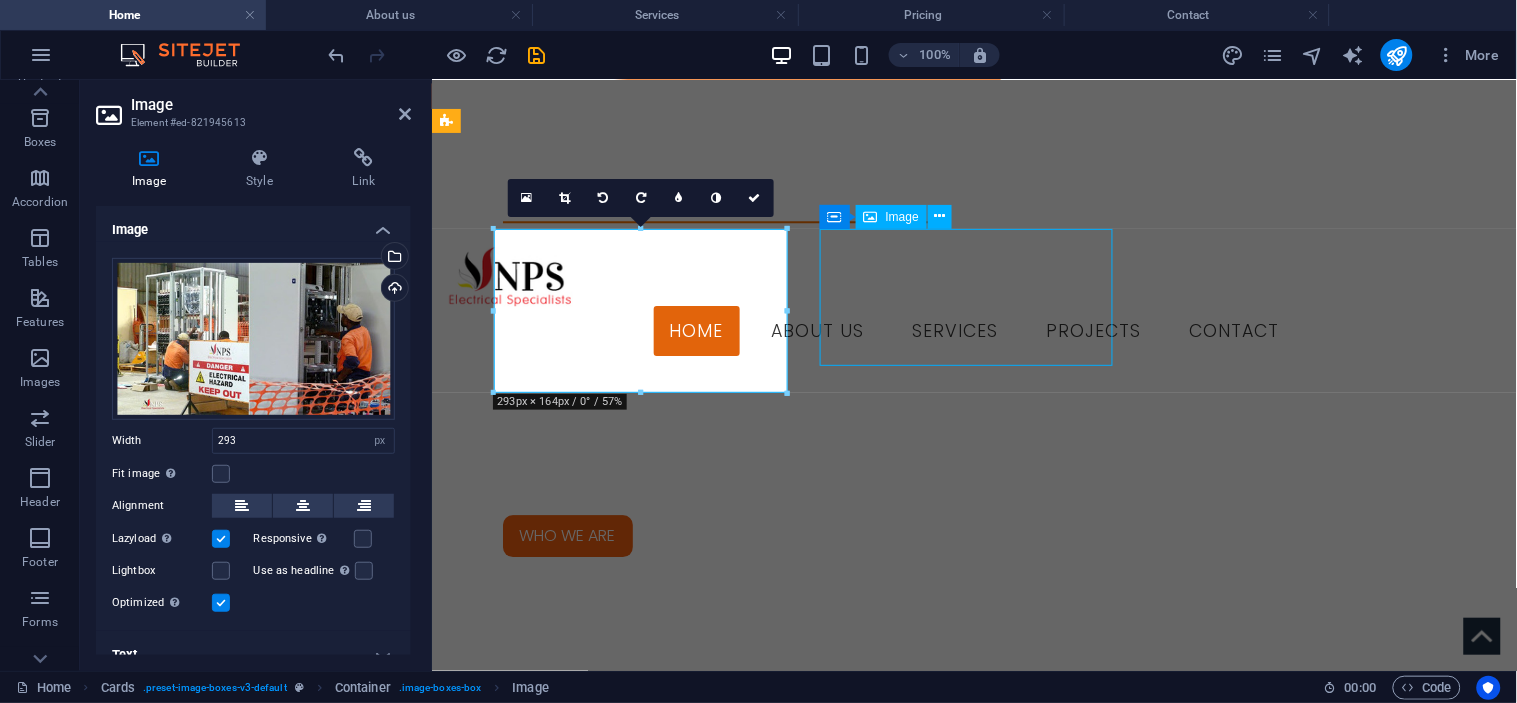 click at bounding box center [593, 2593] 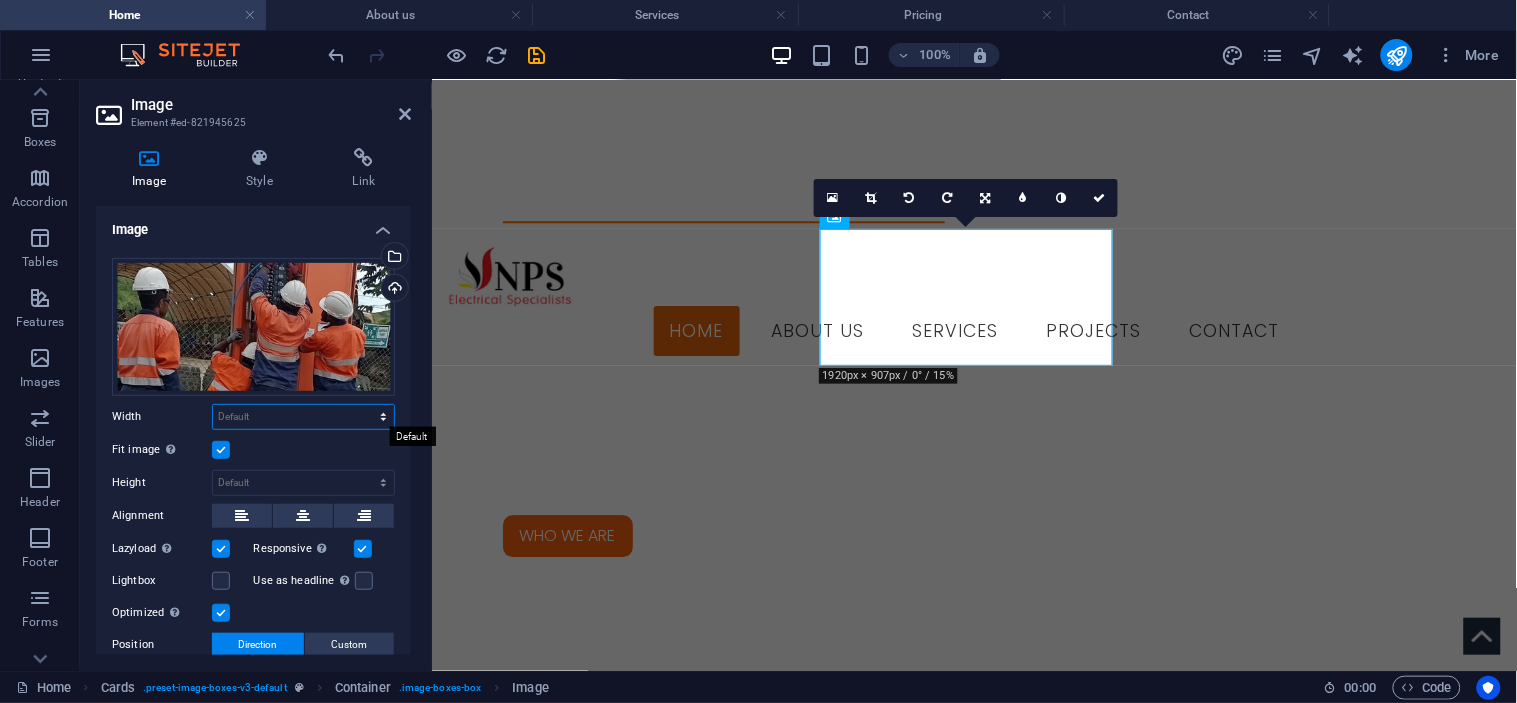 click on "Default auto px rem % em vh vw" at bounding box center (303, 417) 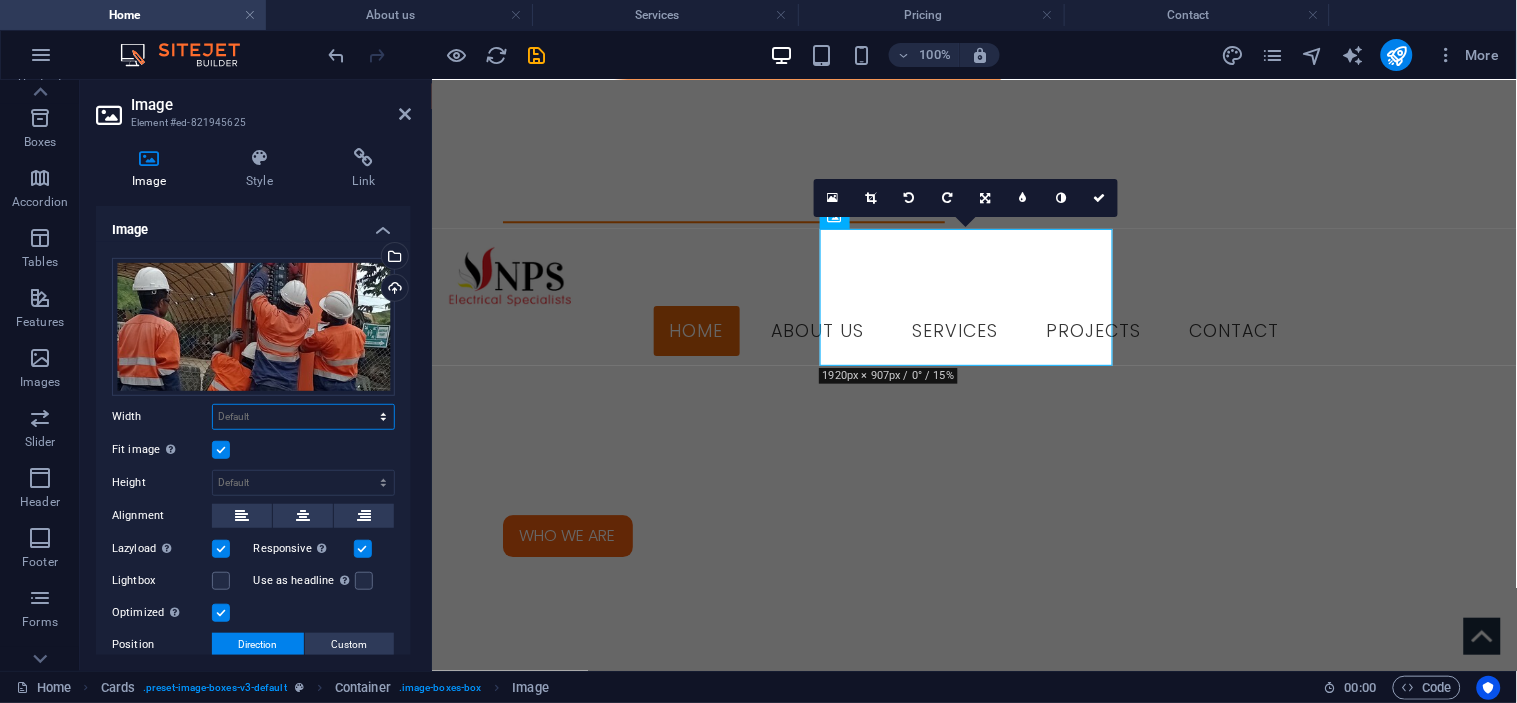 select on "px" 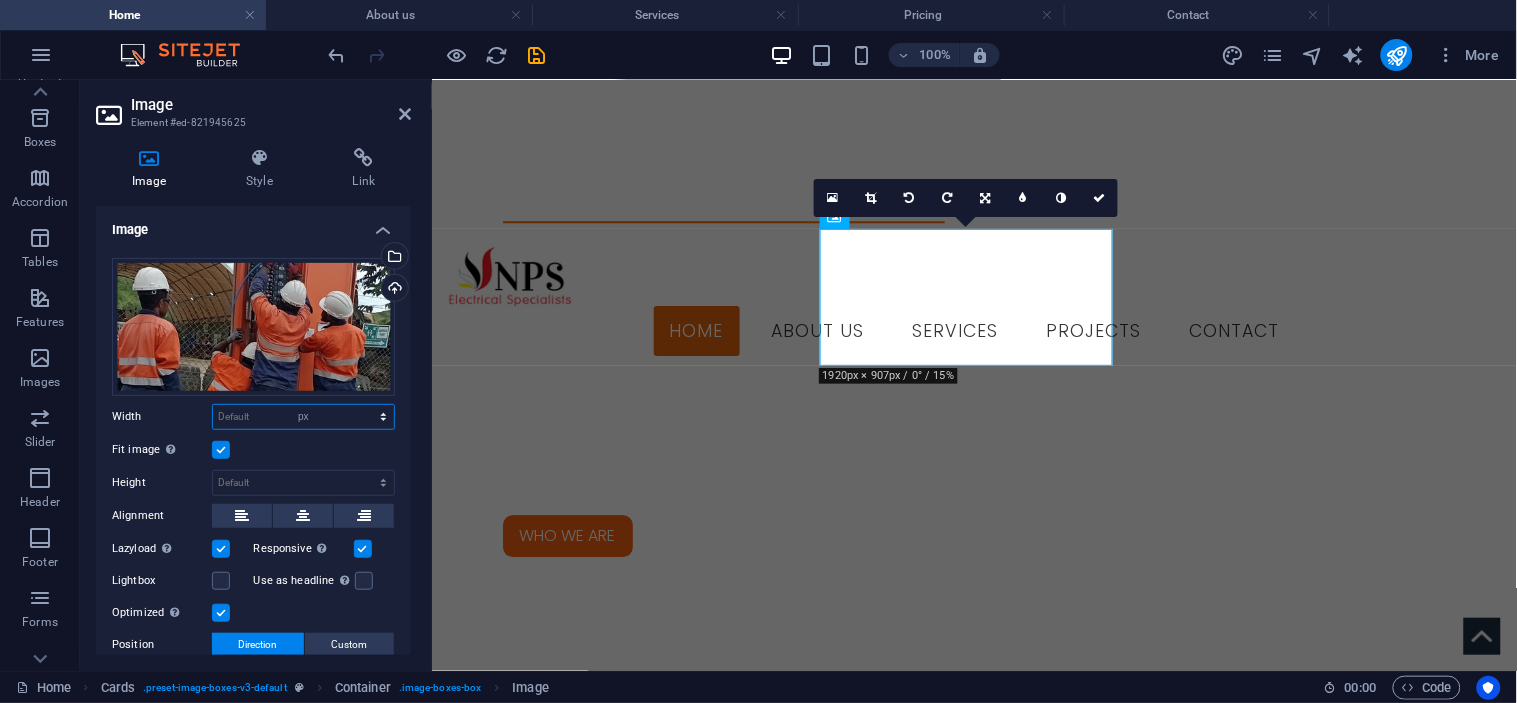 click on "Default auto px rem % em vh vw" at bounding box center [303, 417] 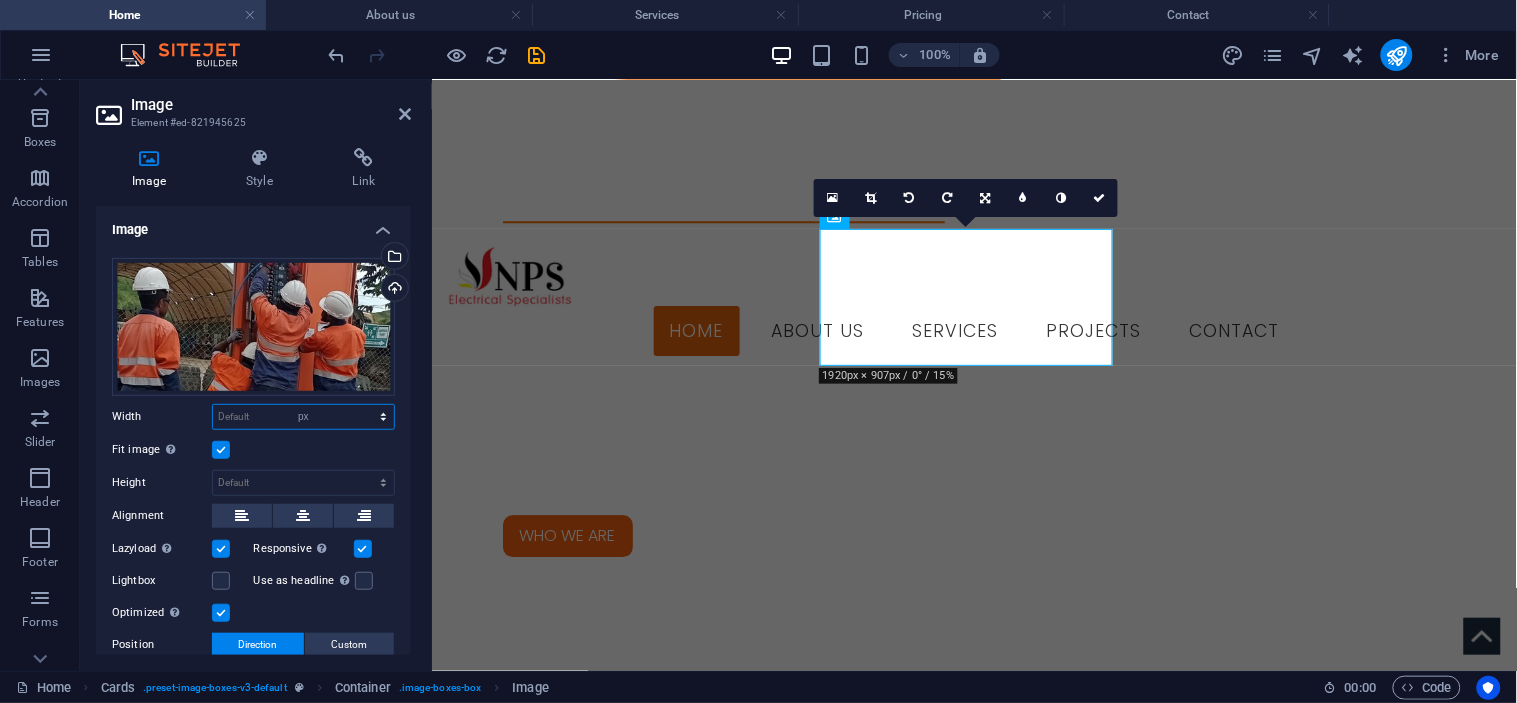 type on "293" 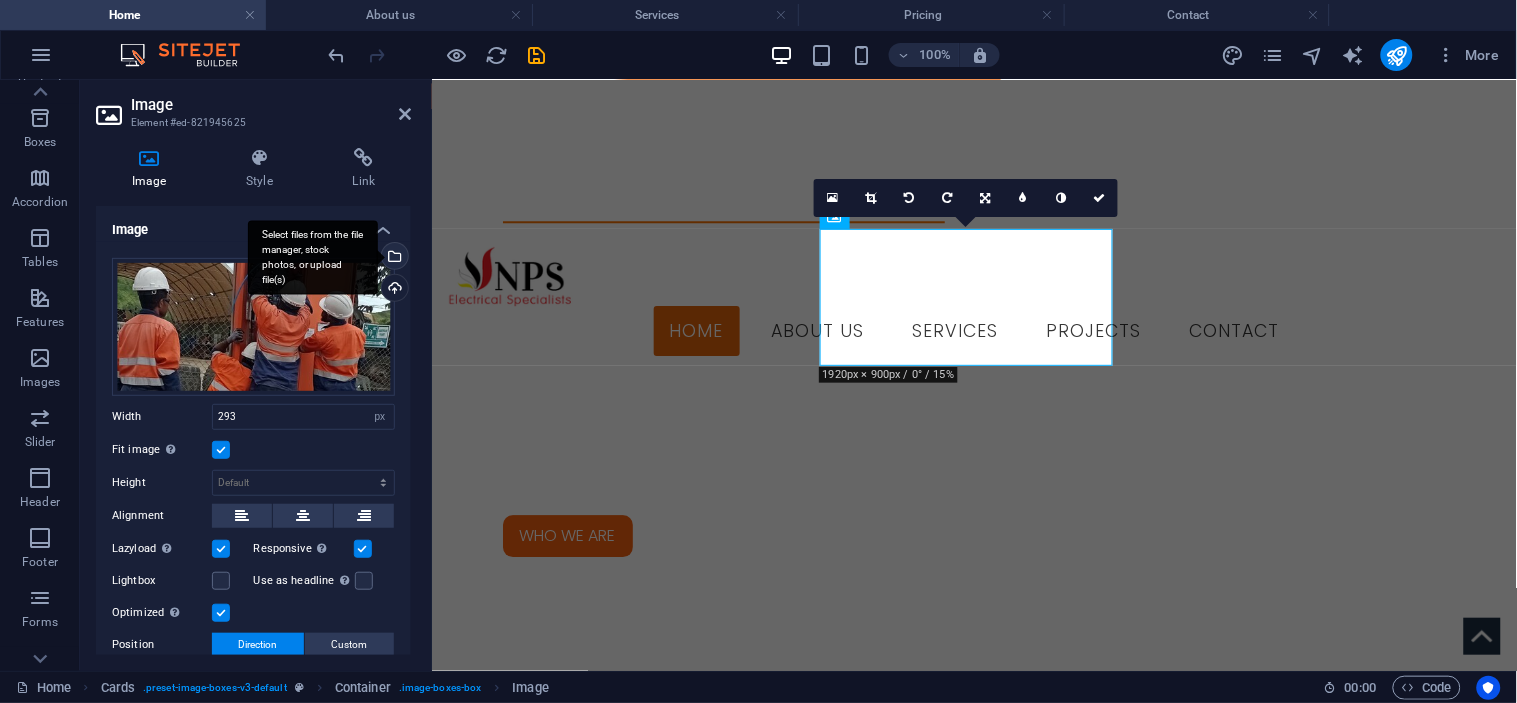 click on "Select files from the file manager, stock photos, or upload file(s)" at bounding box center (313, 257) 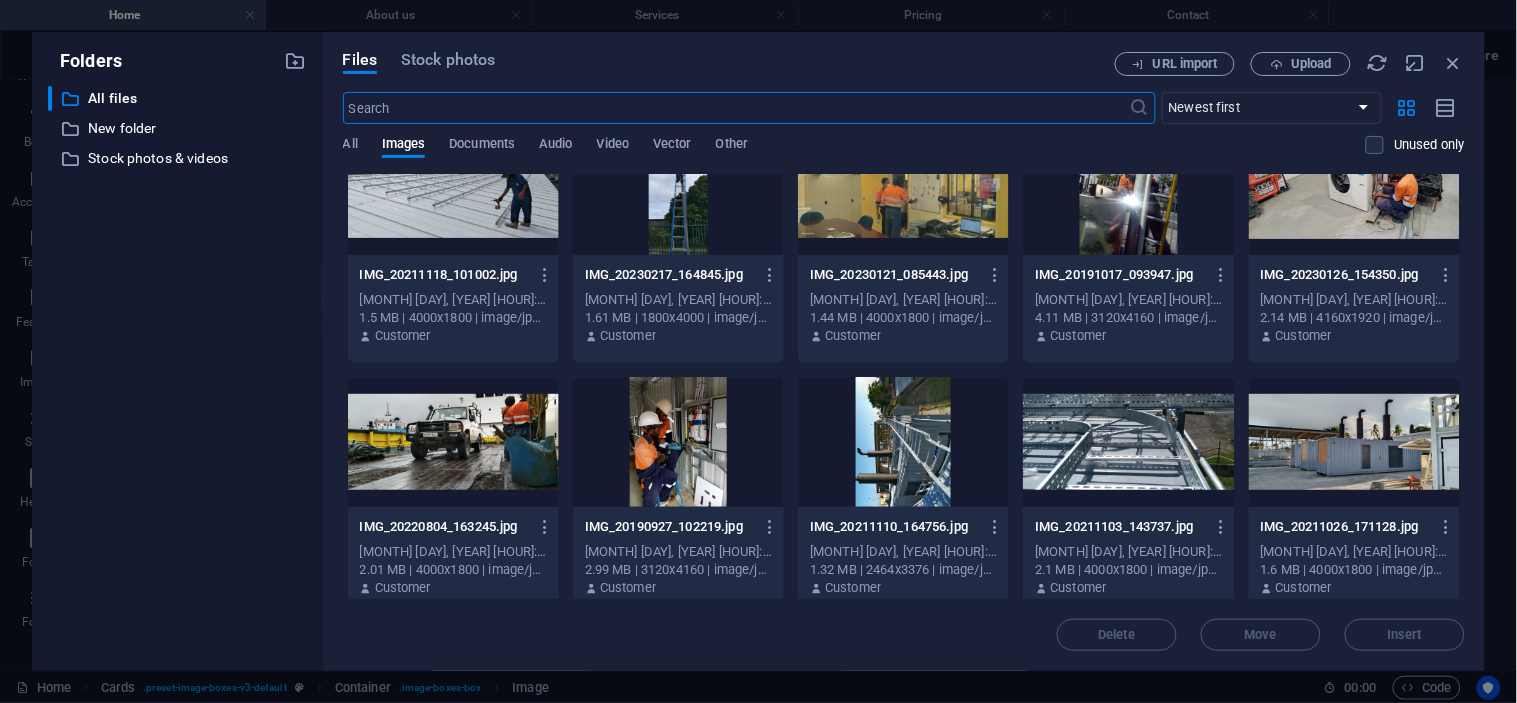 scroll, scrollTop: 3777, scrollLeft: 0, axis: vertical 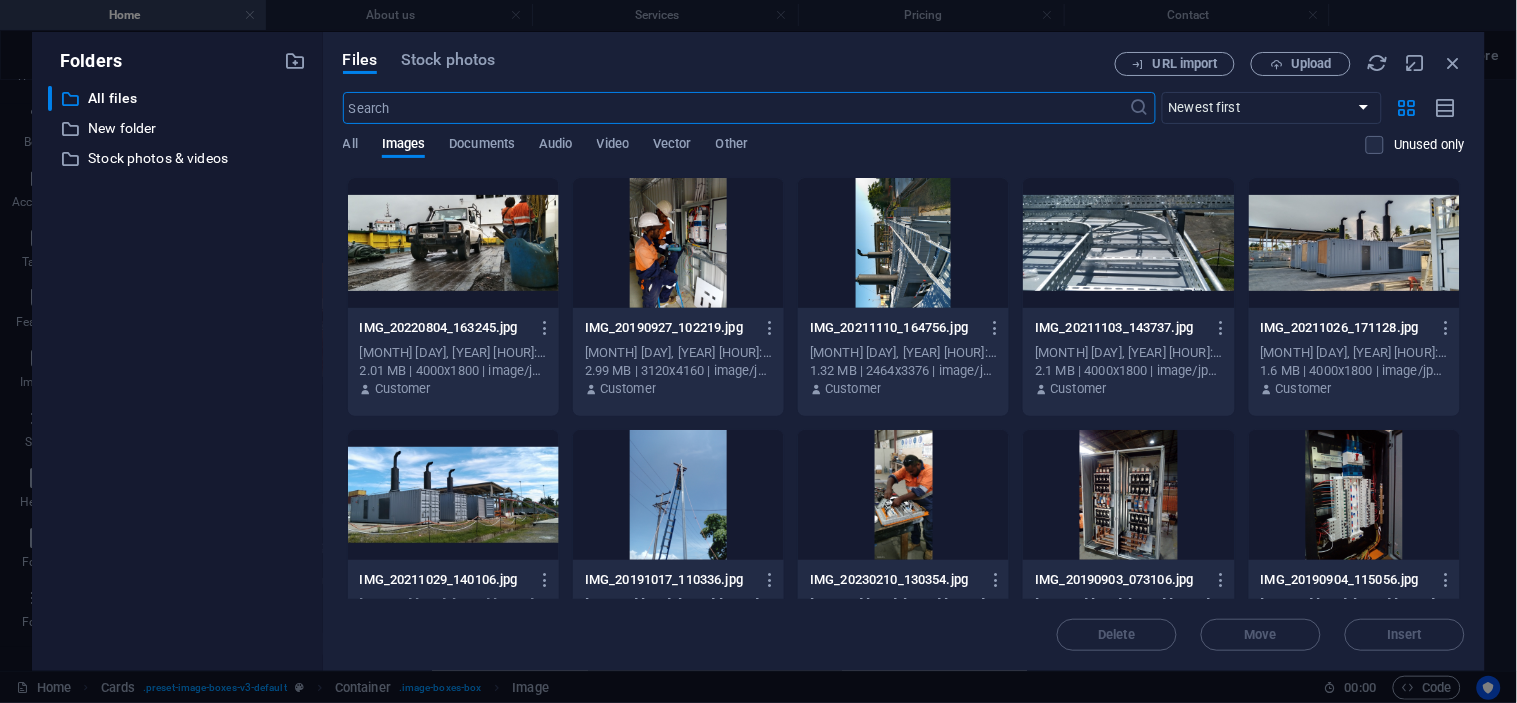 click at bounding box center [678, 243] 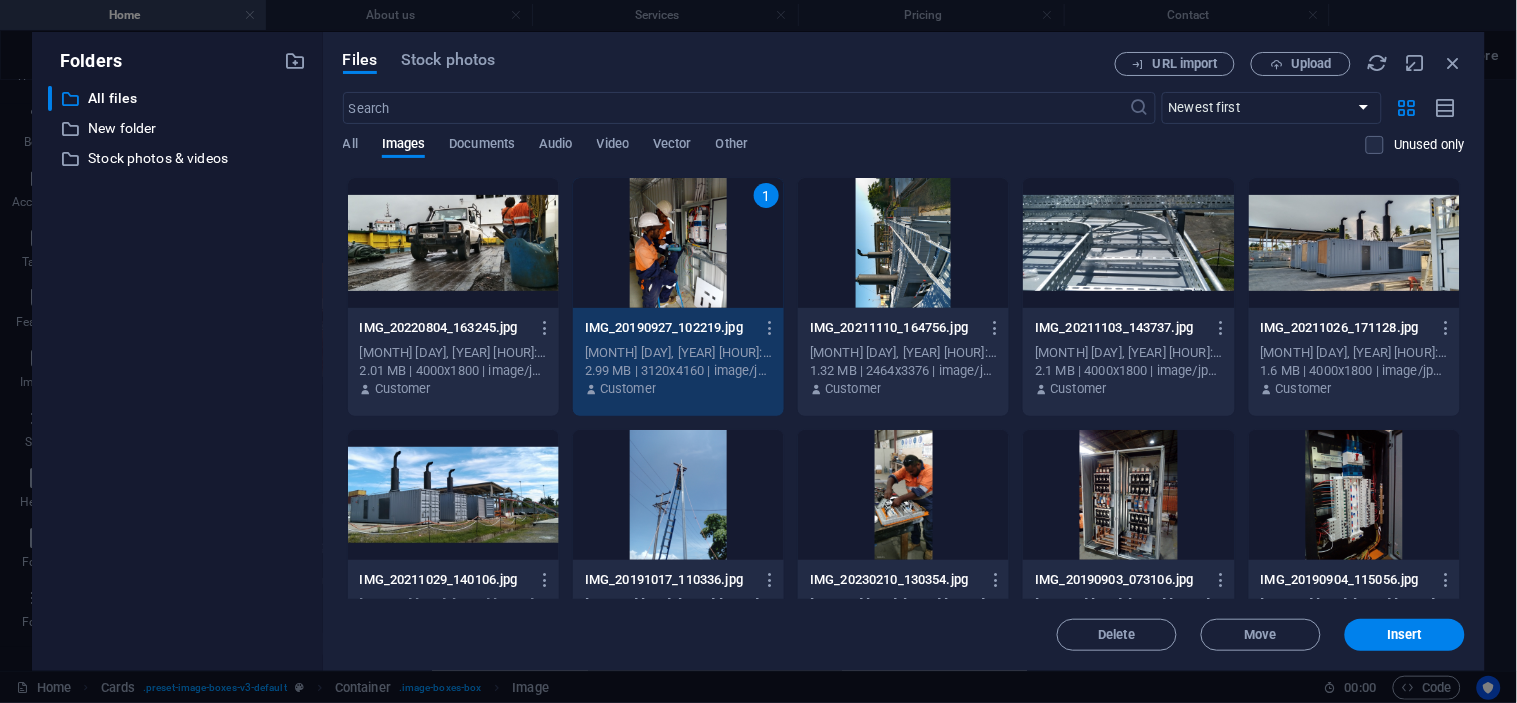 click on "1" at bounding box center (678, 243) 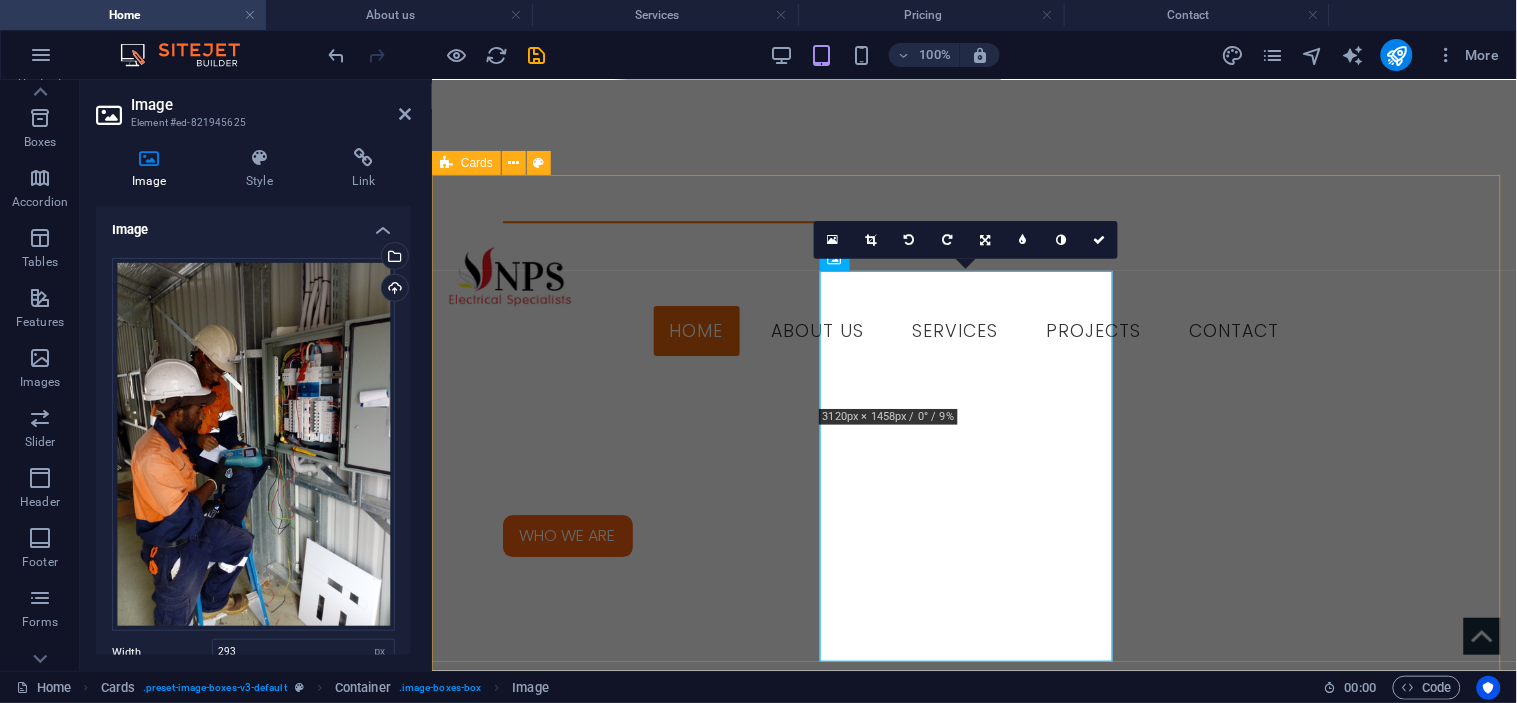 scroll, scrollTop: 1246, scrollLeft: 0, axis: vertical 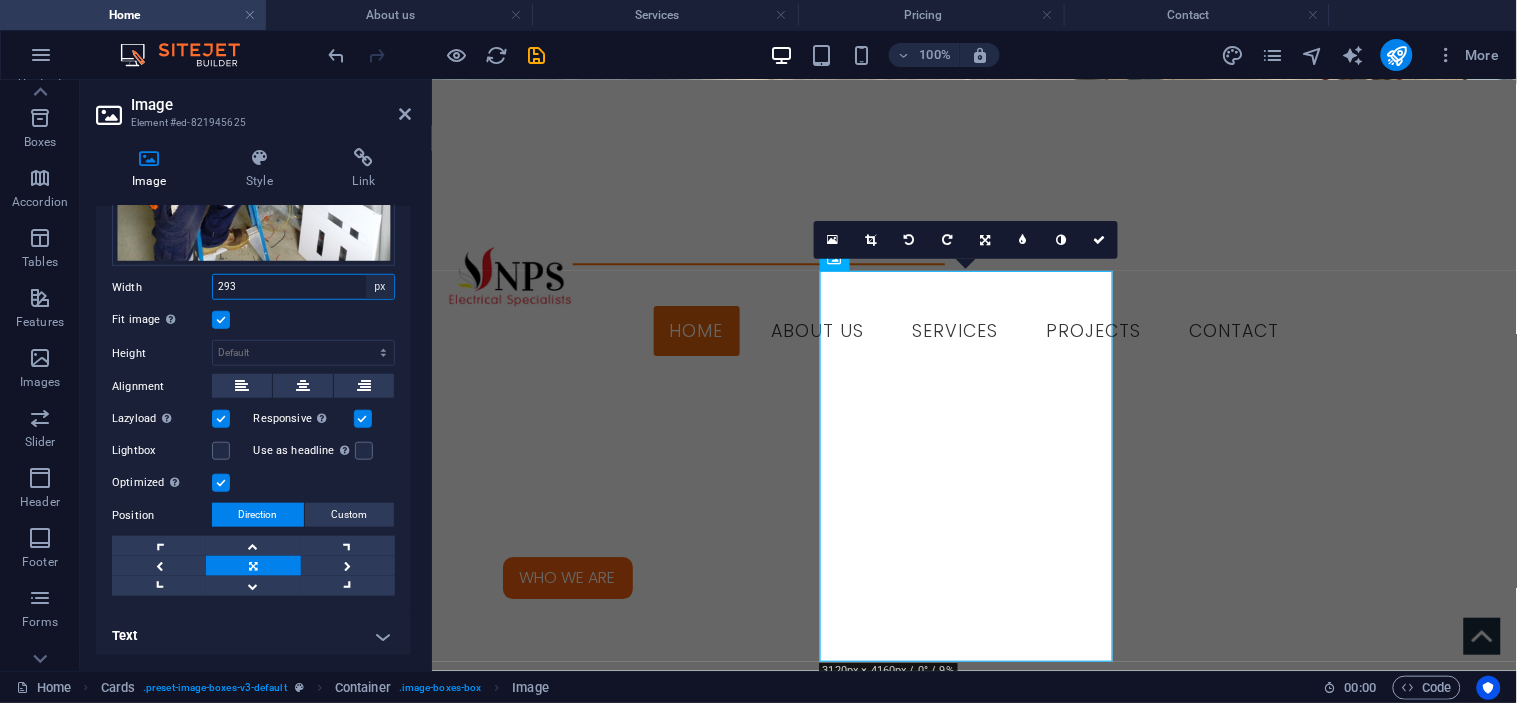 click on "Default auto px rem % em vh vw" at bounding box center (380, 287) 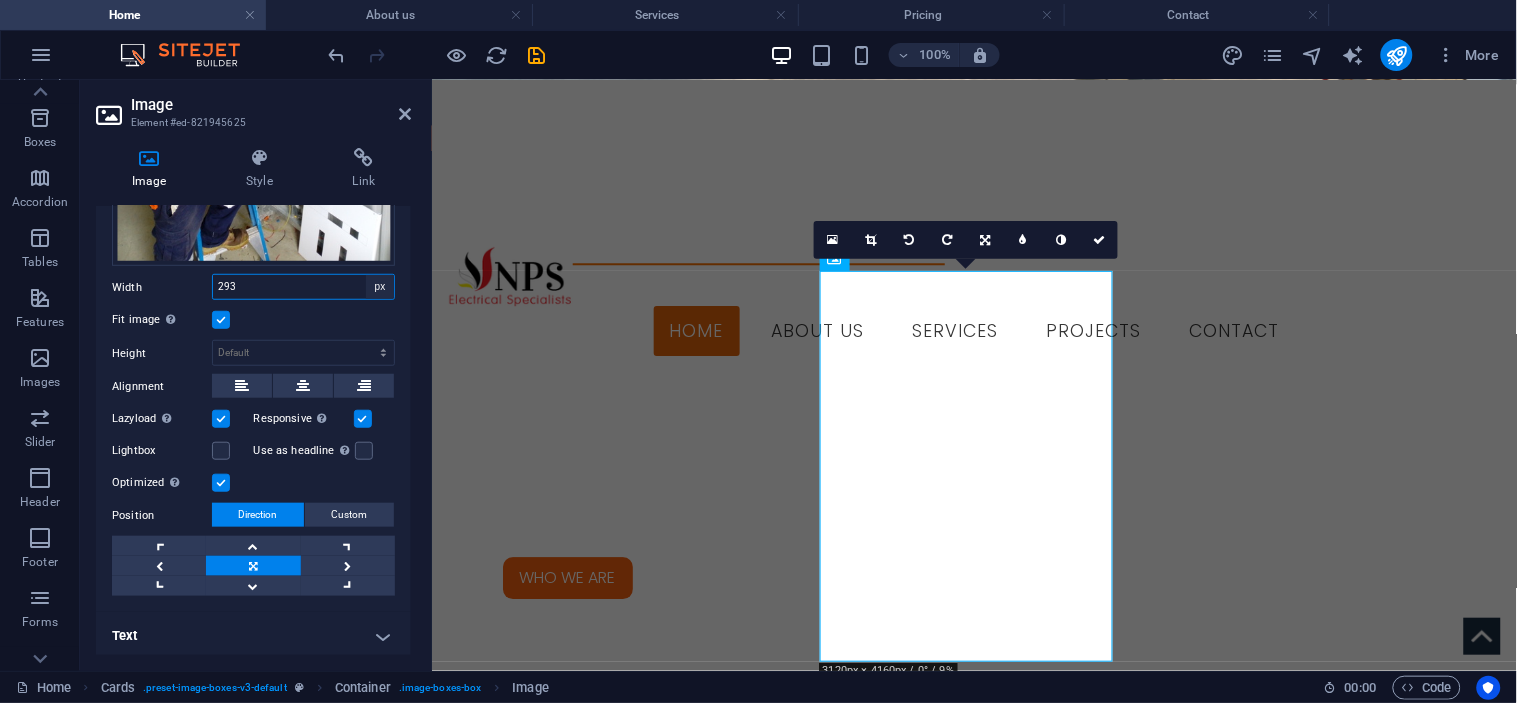 select on "default" 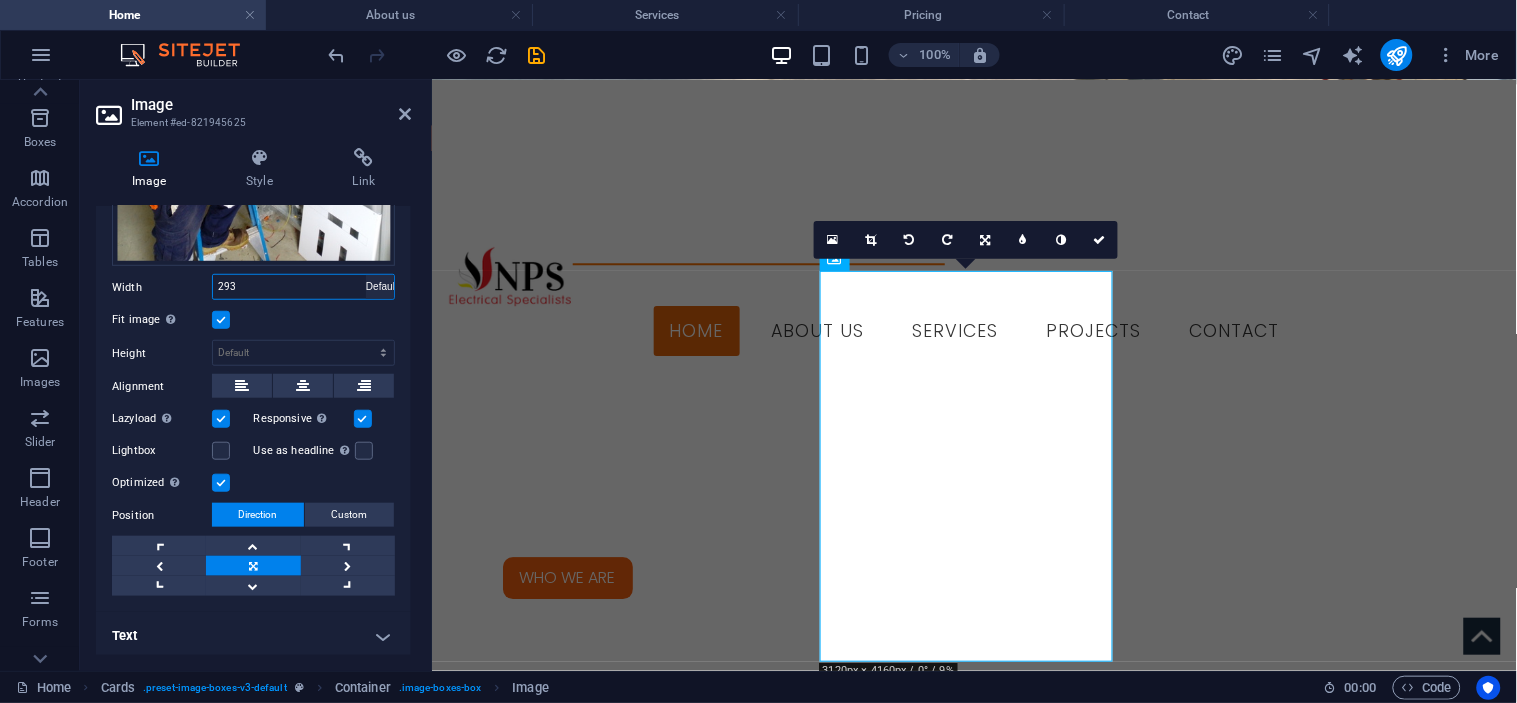 click on "Default auto px rem % em vh vw" at bounding box center [380, 287] 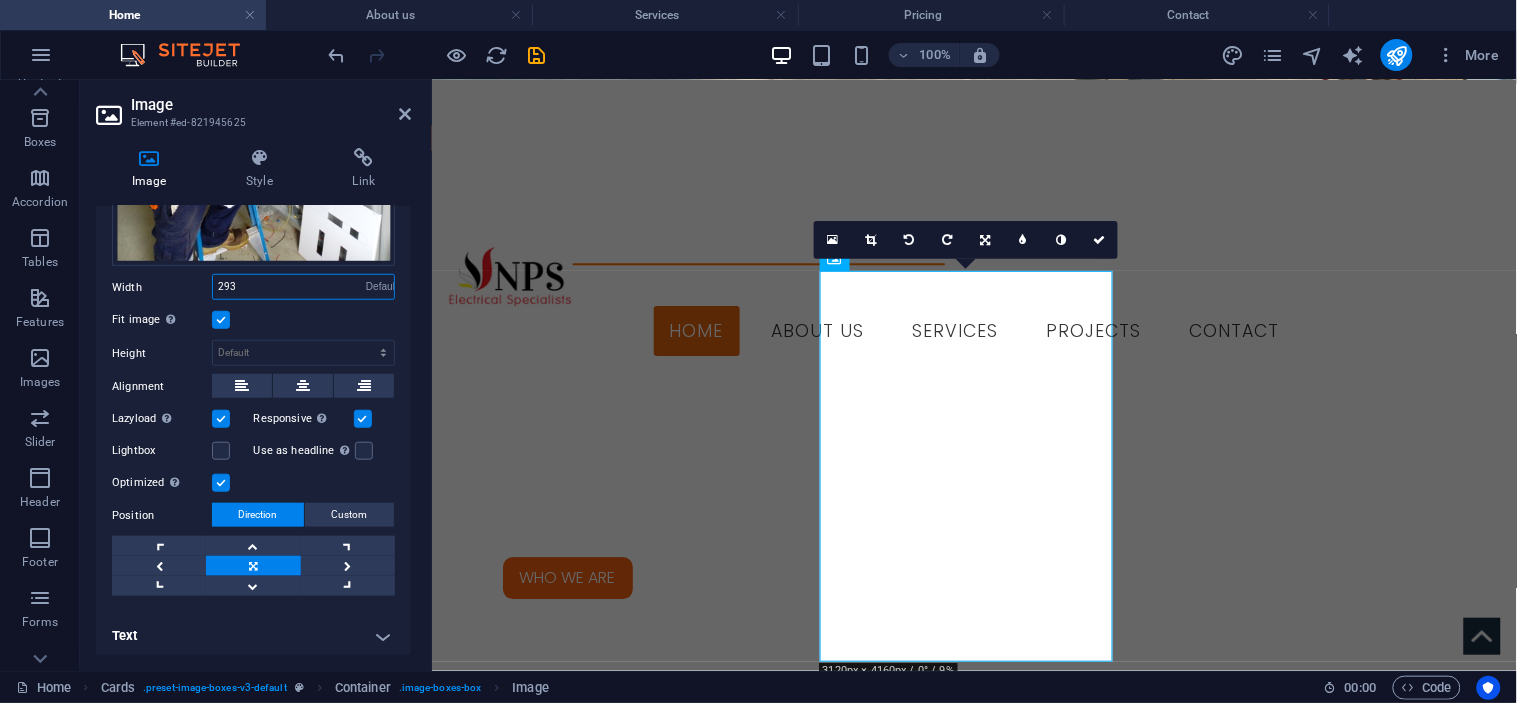 type 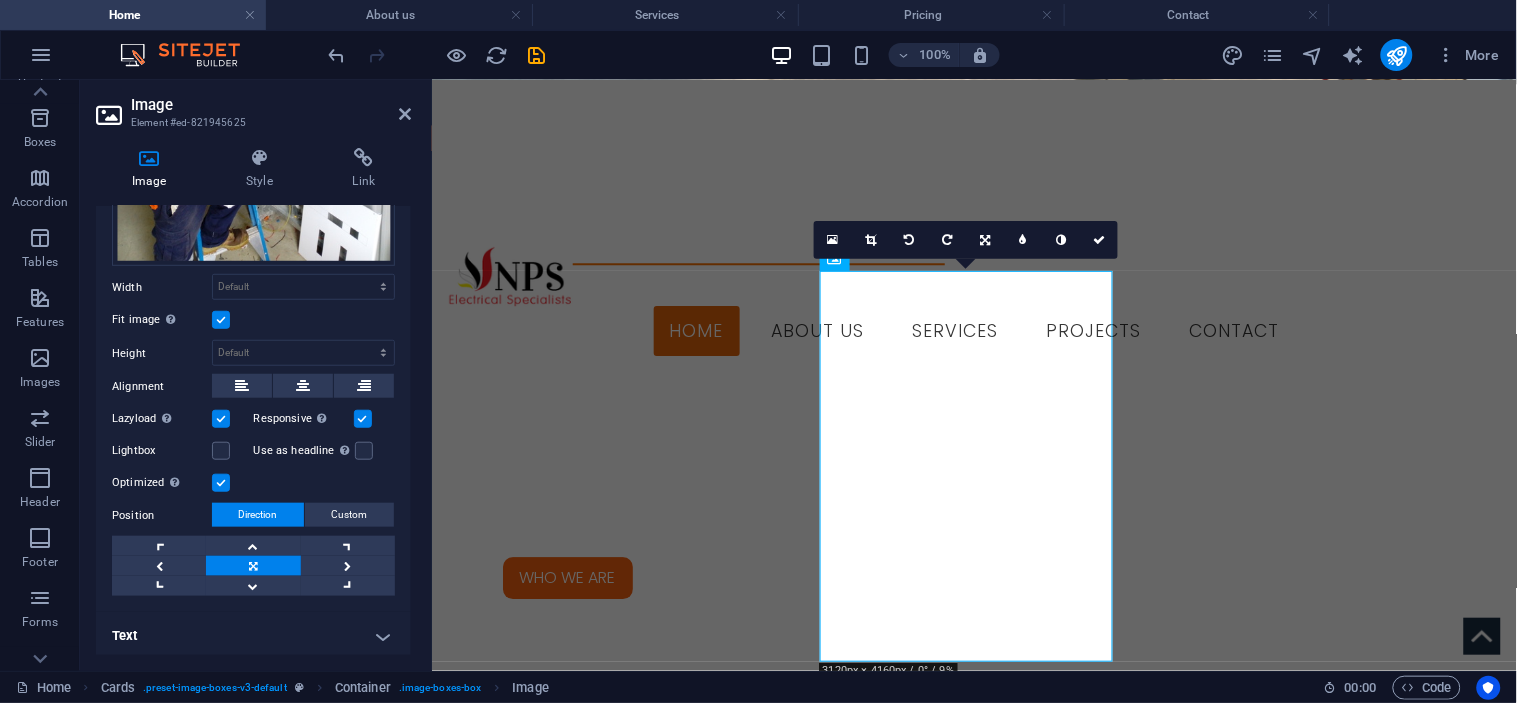 click at bounding box center [221, 320] 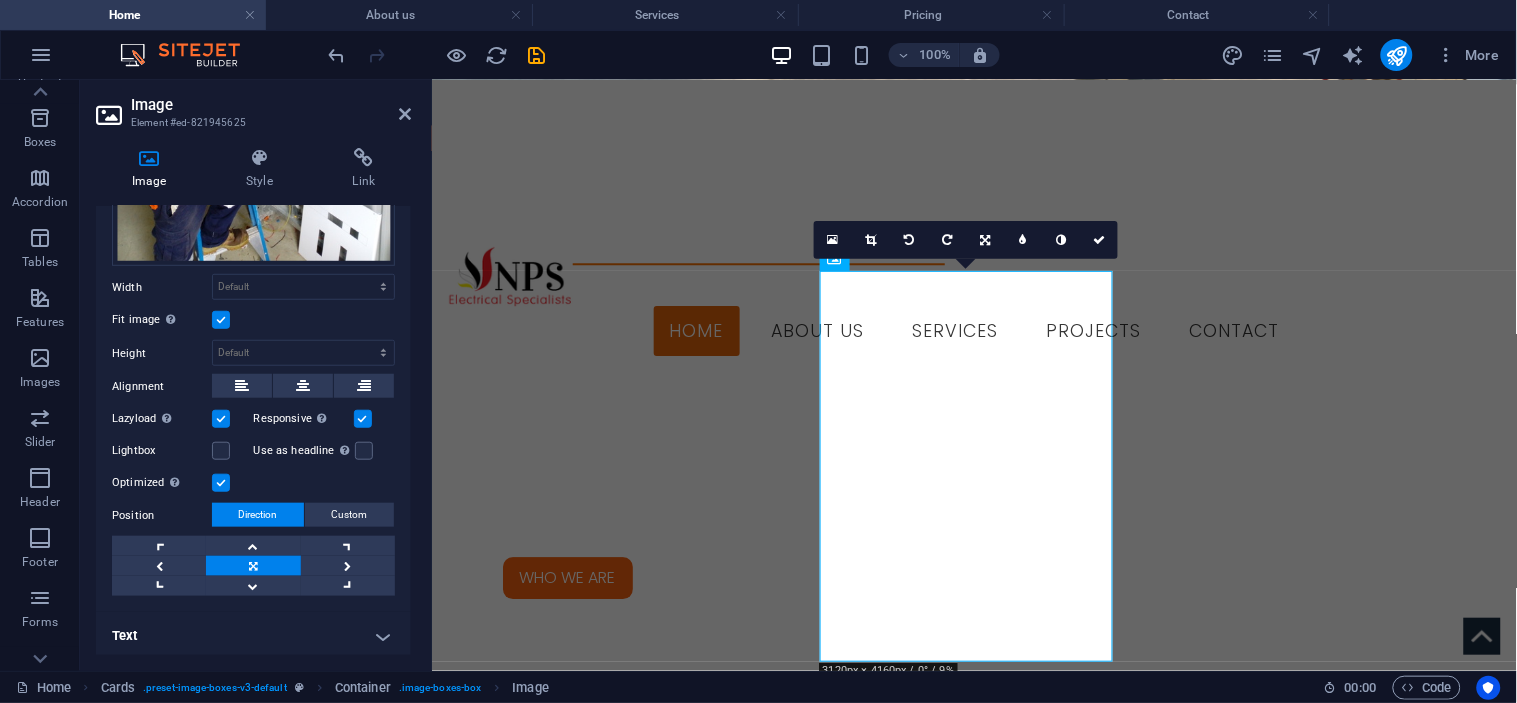 click on "Fit image Automatically fit image to a fixed width and height" at bounding box center (0, 0) 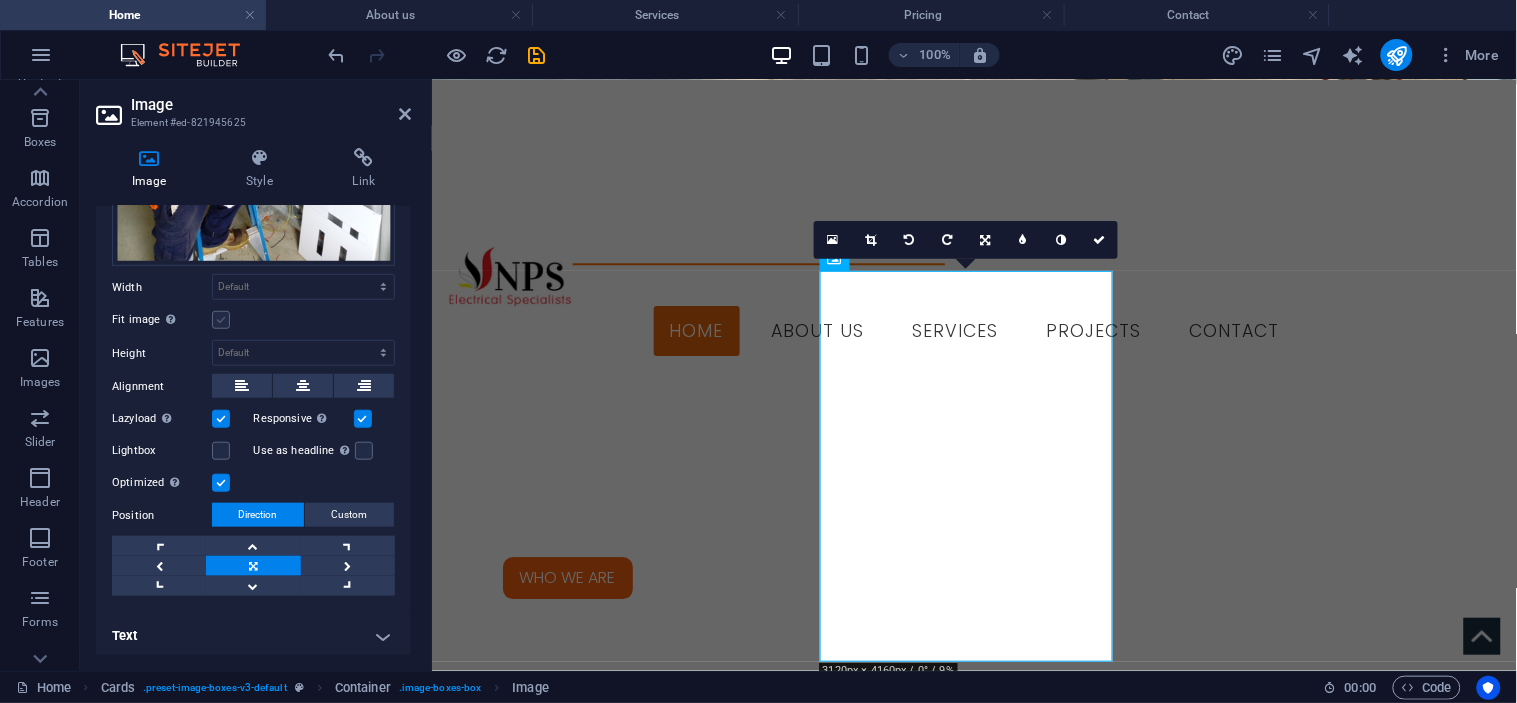 scroll, scrollTop: 230, scrollLeft: 0, axis: vertical 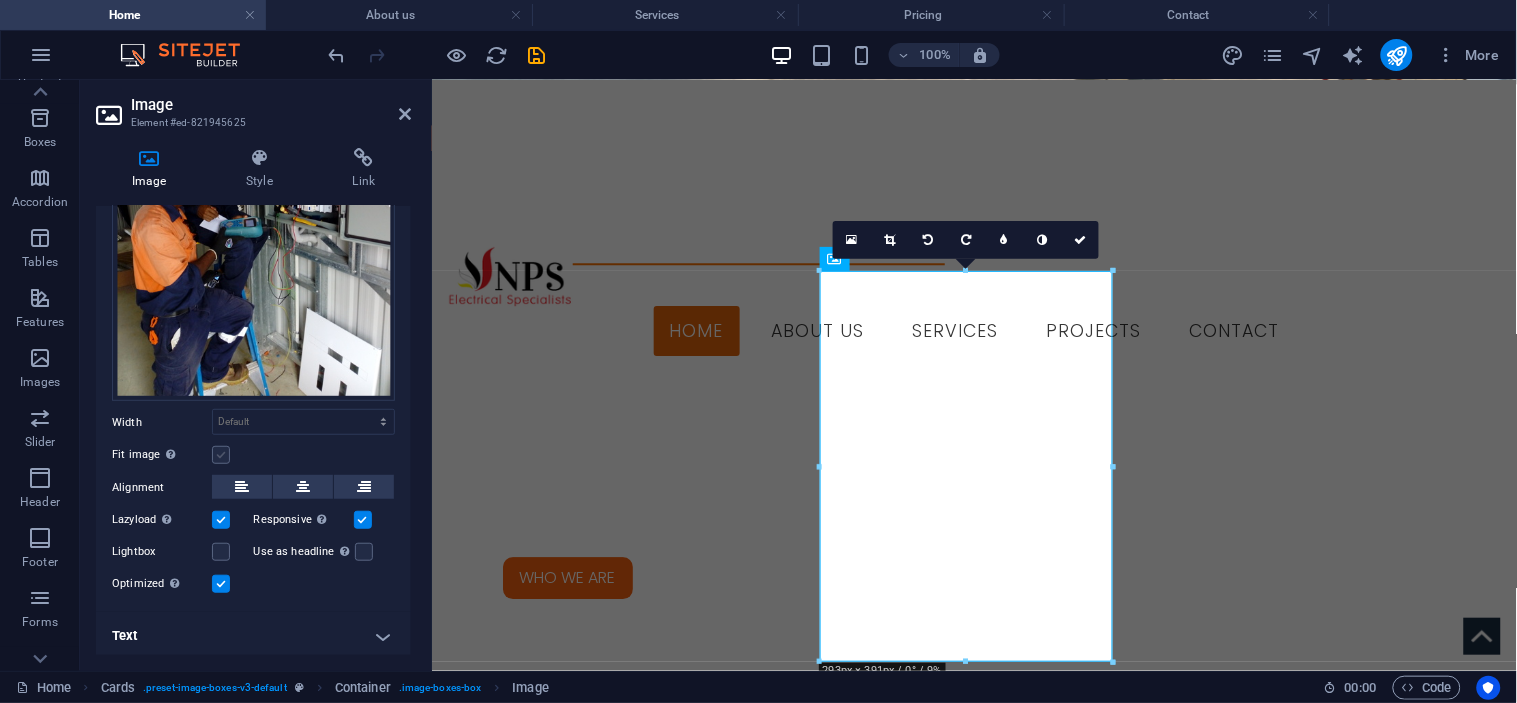 click at bounding box center [221, 455] 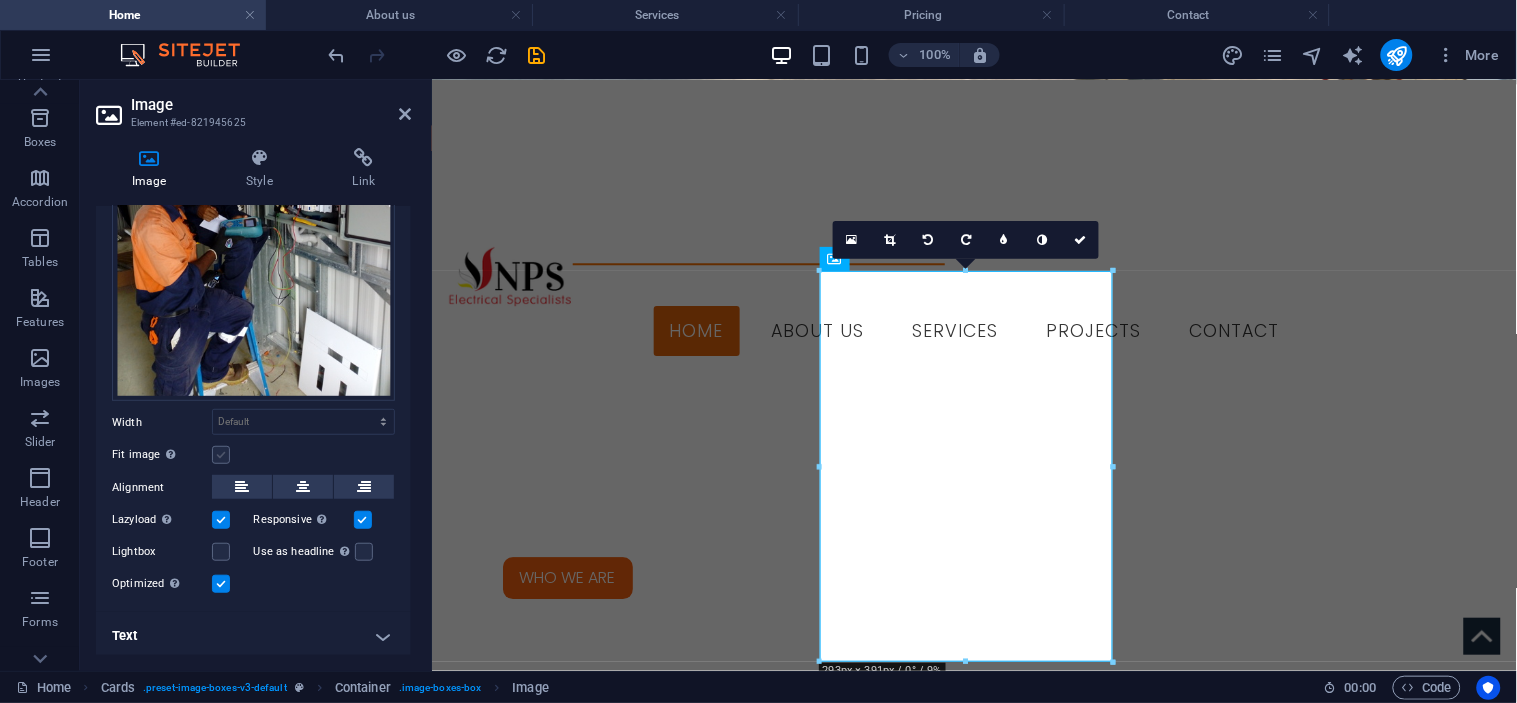 click on "Fit image Automatically fit image to a fixed width and height" at bounding box center [0, 0] 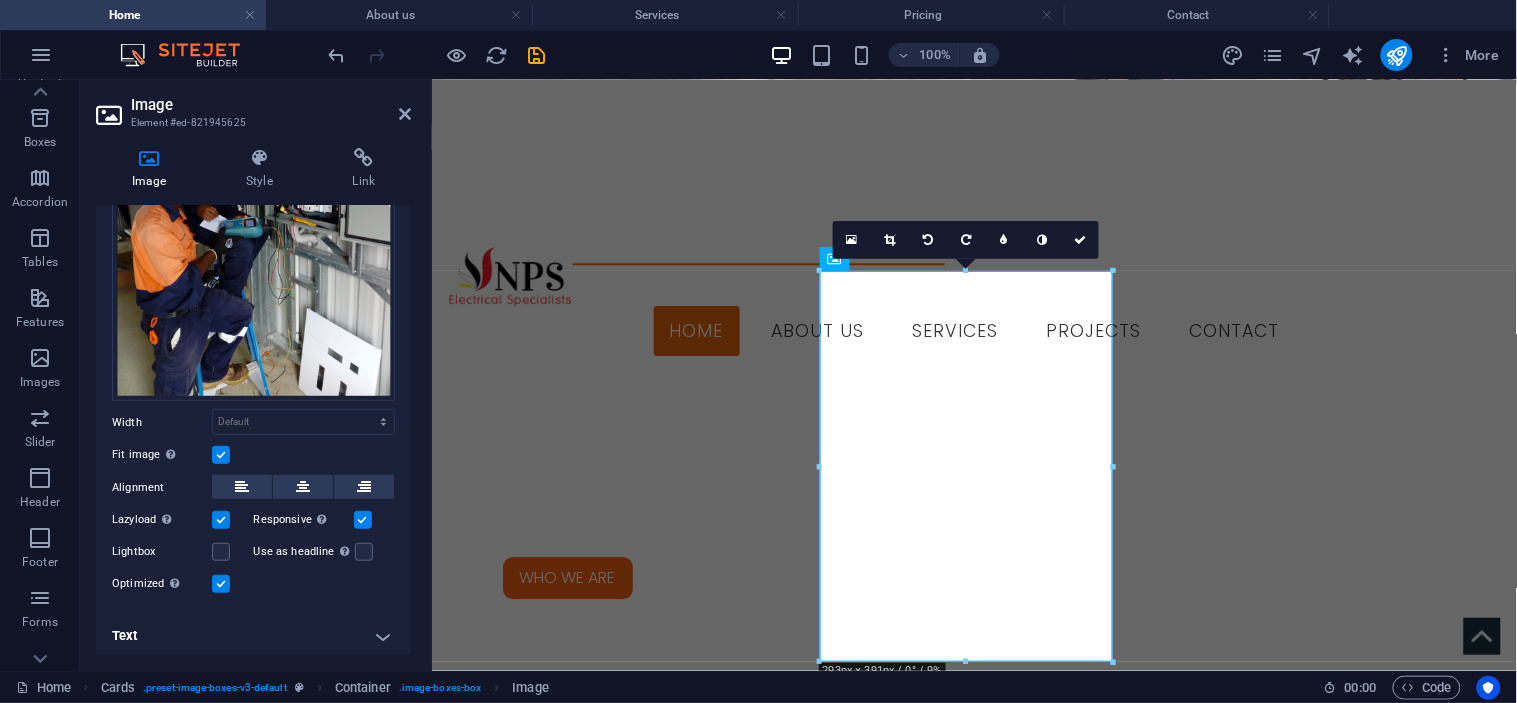 scroll, scrollTop: 365, scrollLeft: 0, axis: vertical 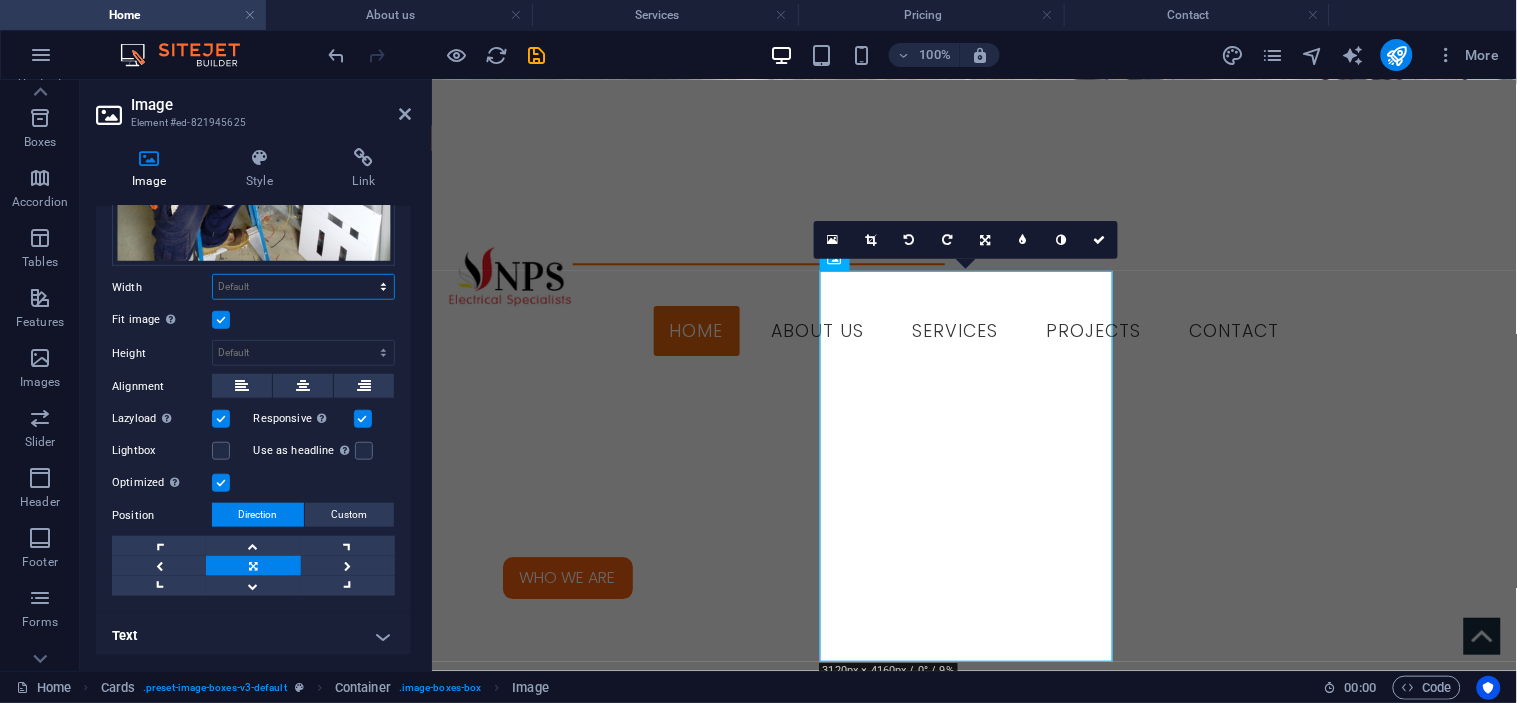 click on "Default auto px rem % em vh vw" at bounding box center [303, 287] 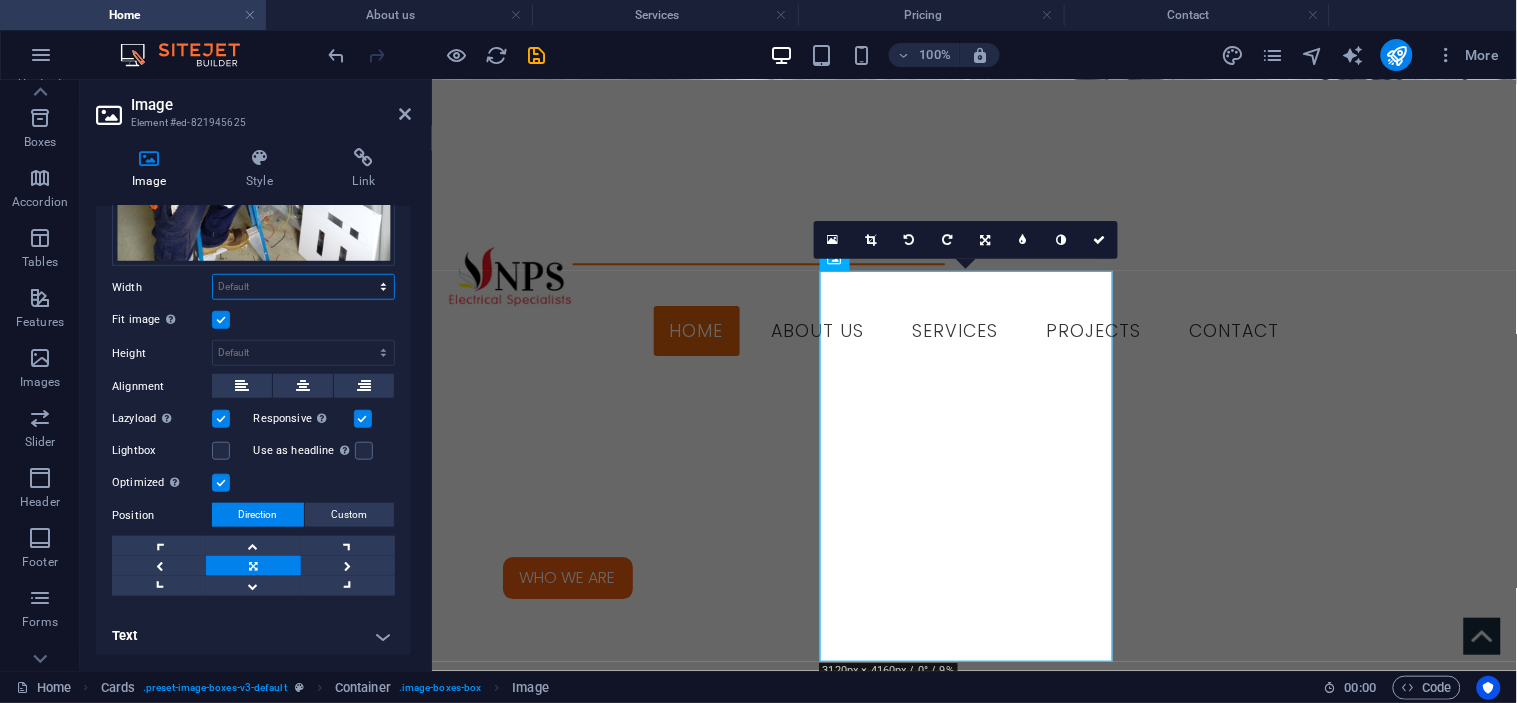 select on "%" 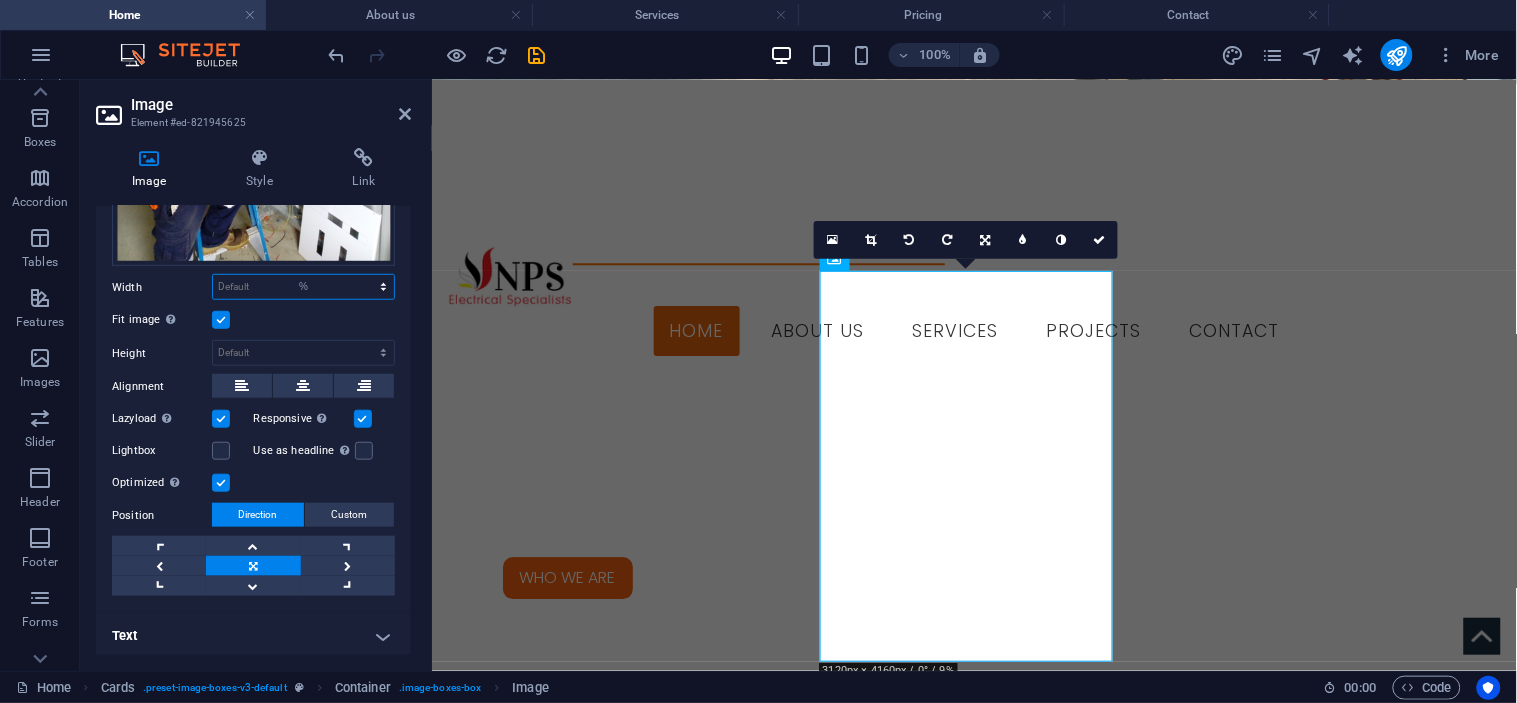 click on "Default auto px rem % em vh vw" at bounding box center (303, 287) 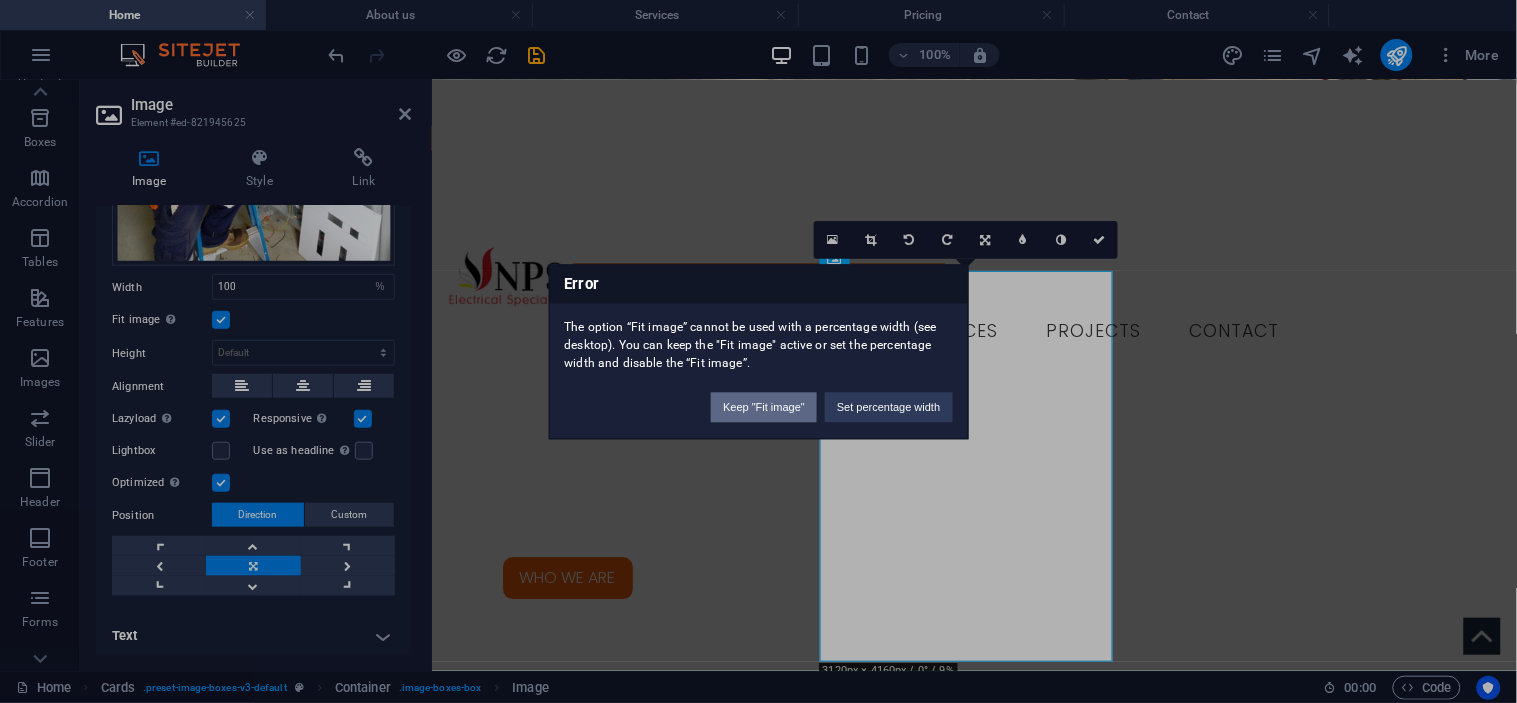 click on "Keep "Fit image"" at bounding box center [764, 407] 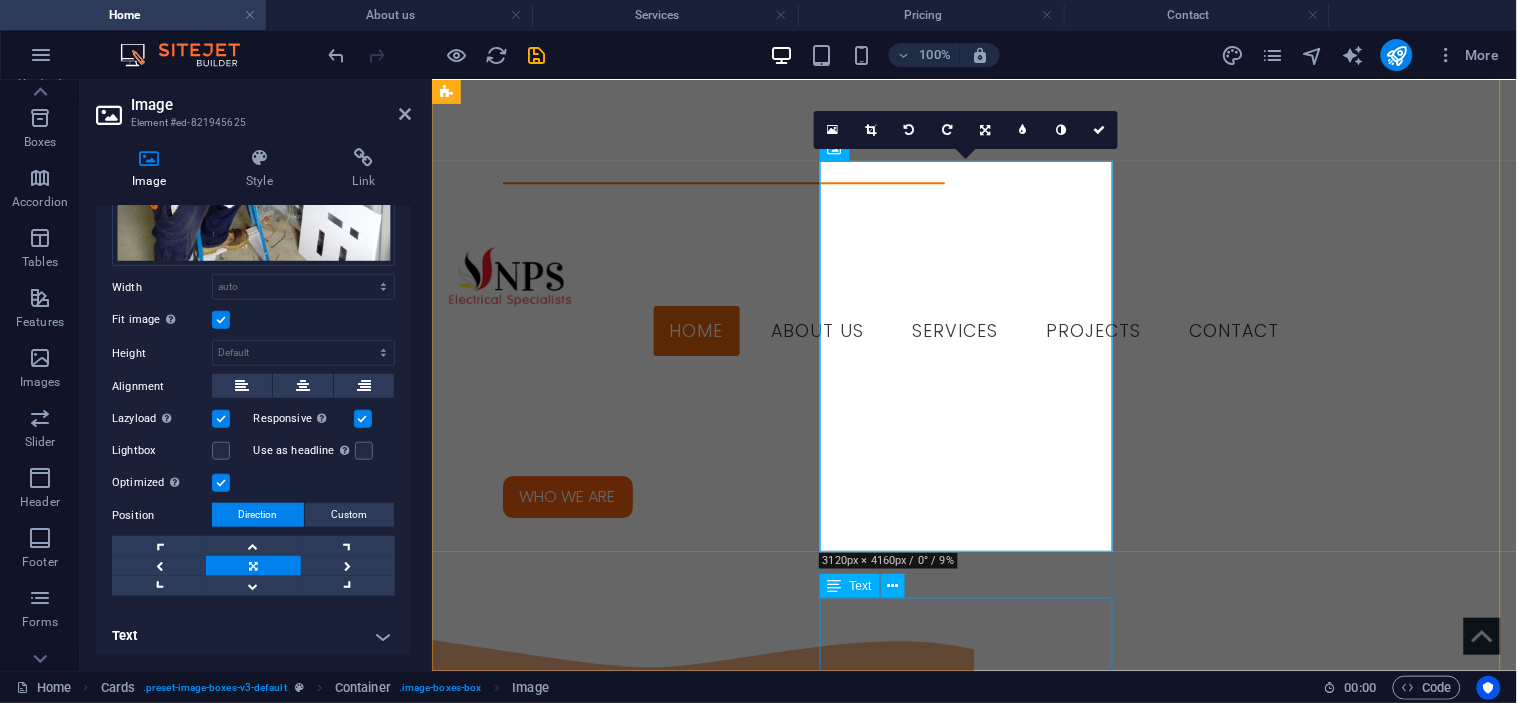 scroll, scrollTop: 1357, scrollLeft: 0, axis: vertical 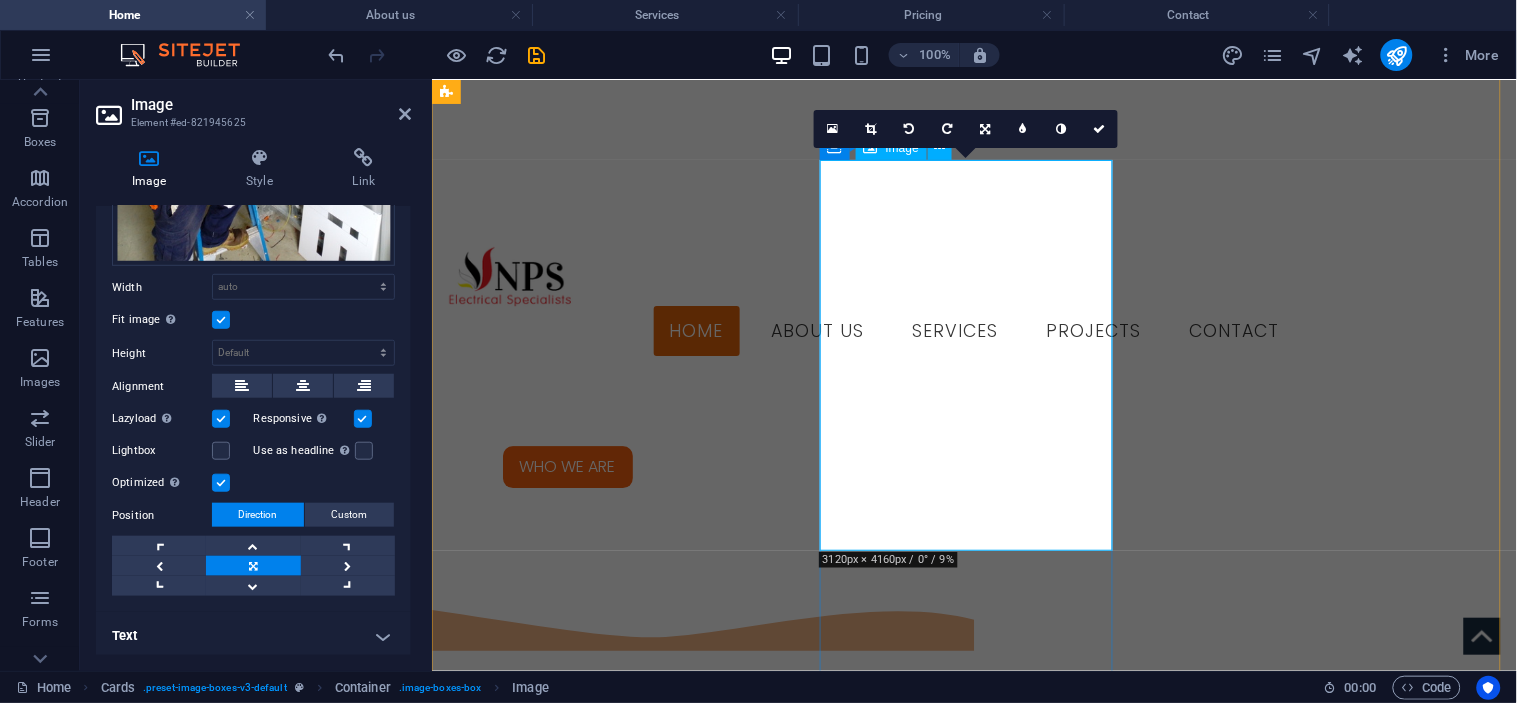 click at bounding box center (593, 2967) 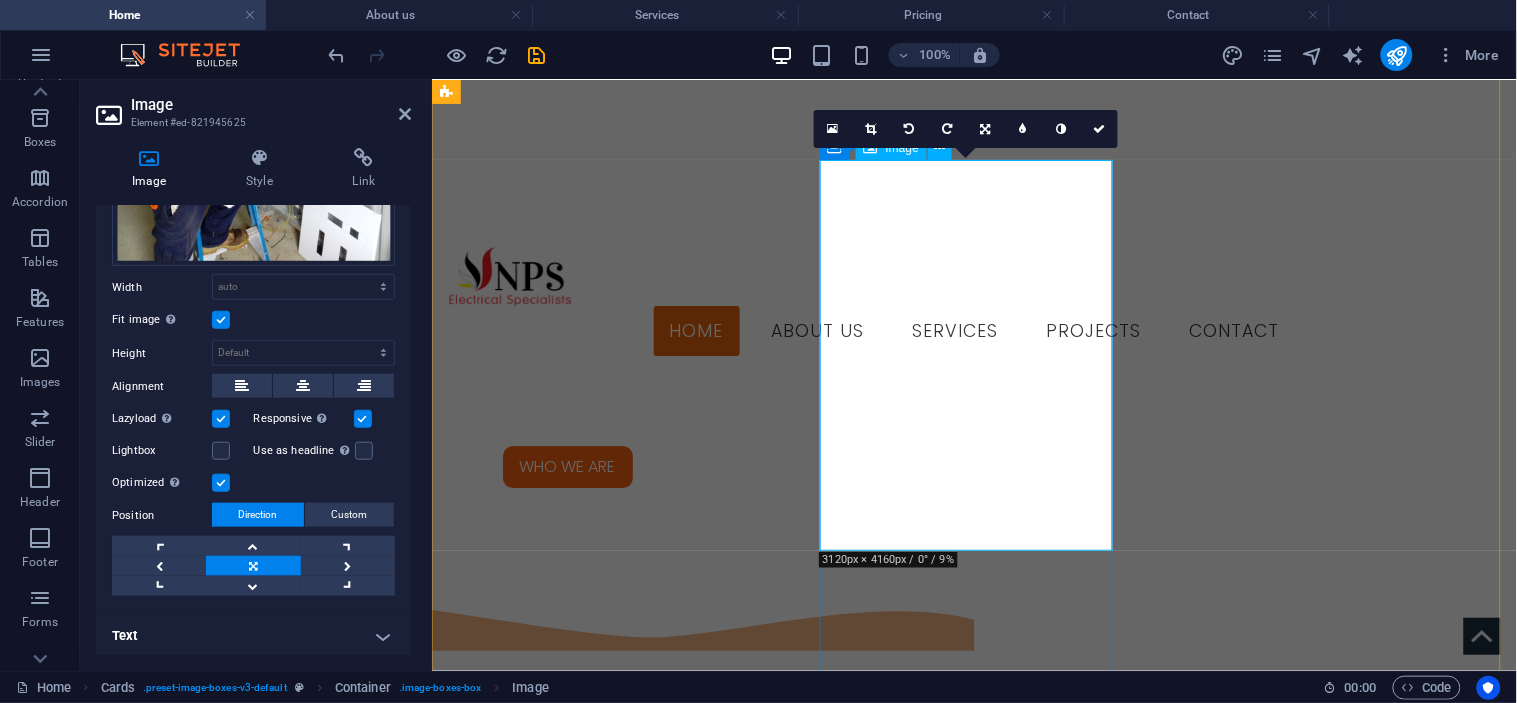 click at bounding box center [593, 2967] 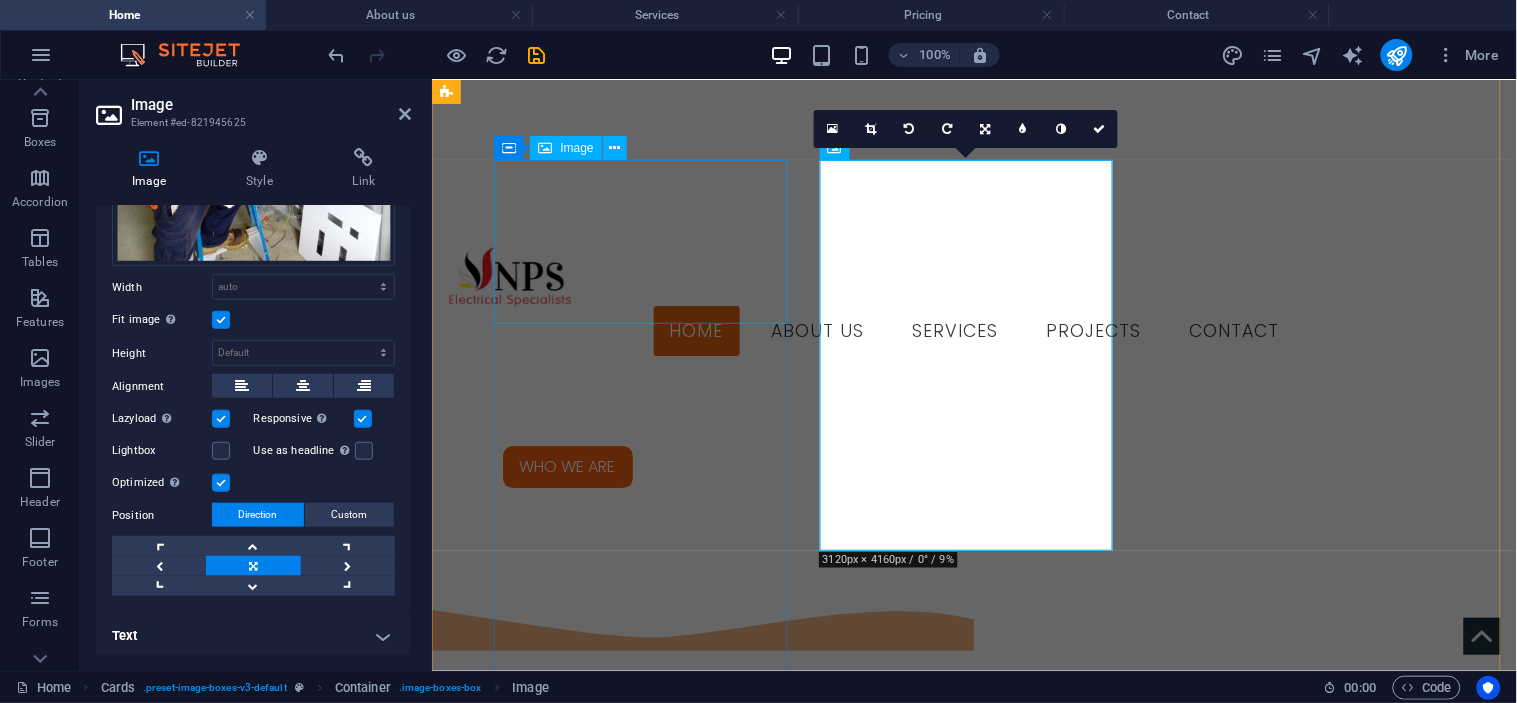 click at bounding box center (593, 2016) 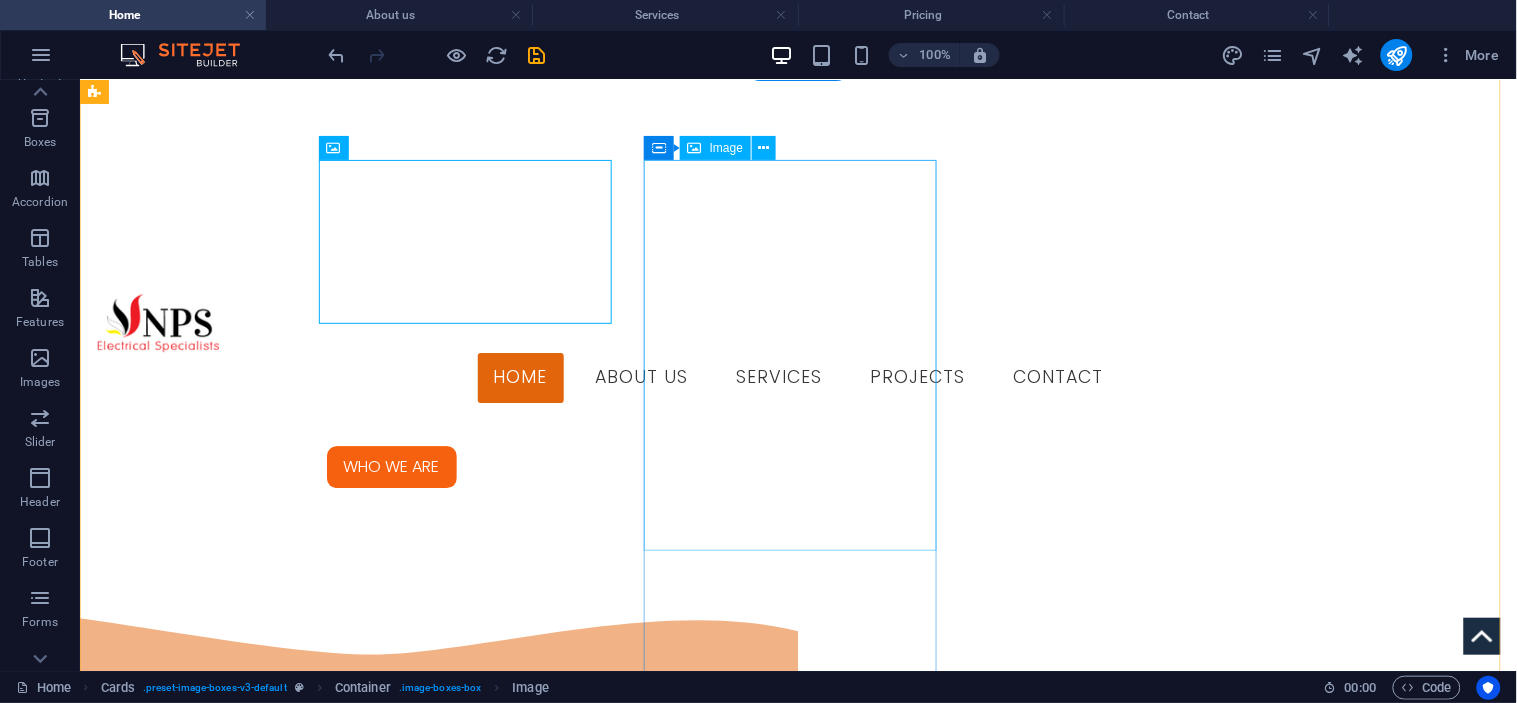 click at bounding box center (241, 2989) 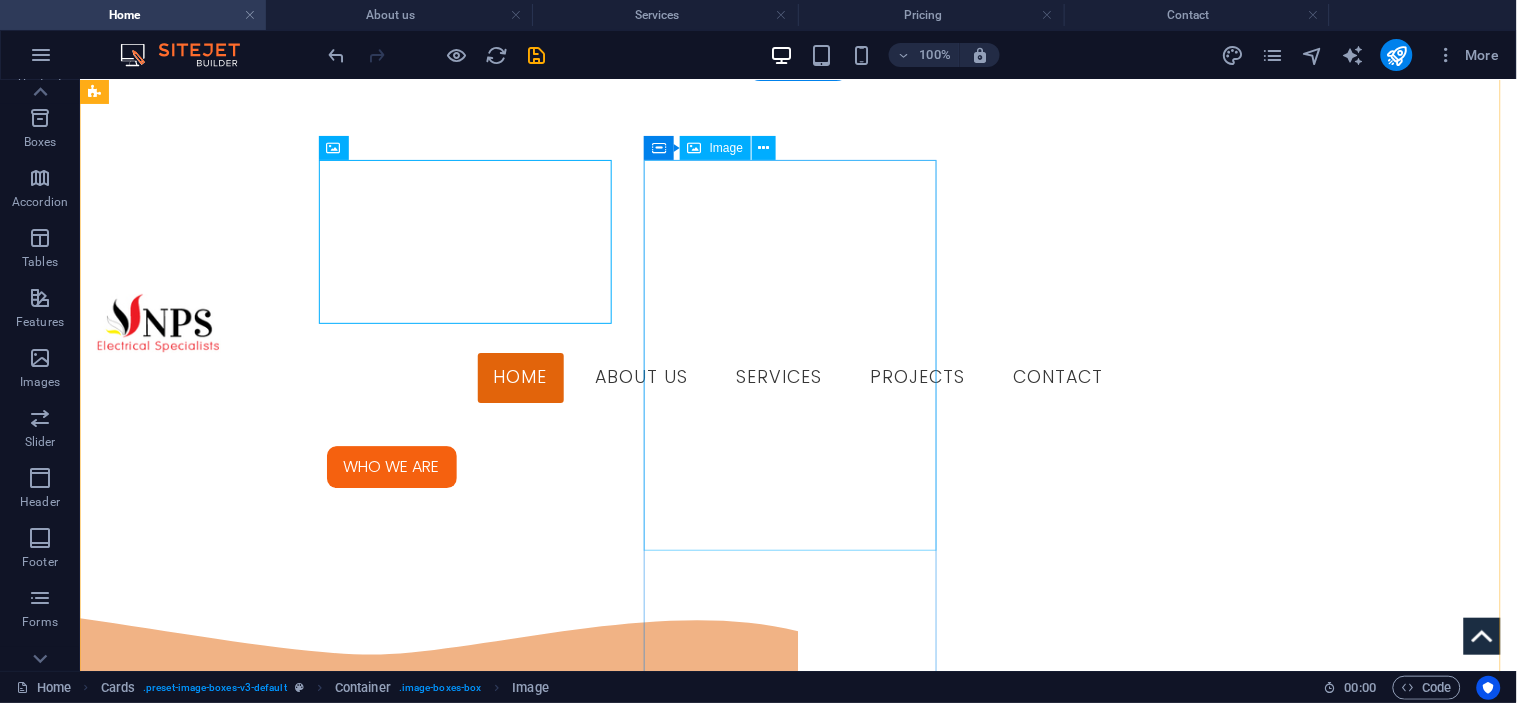 click at bounding box center (241, 2989) 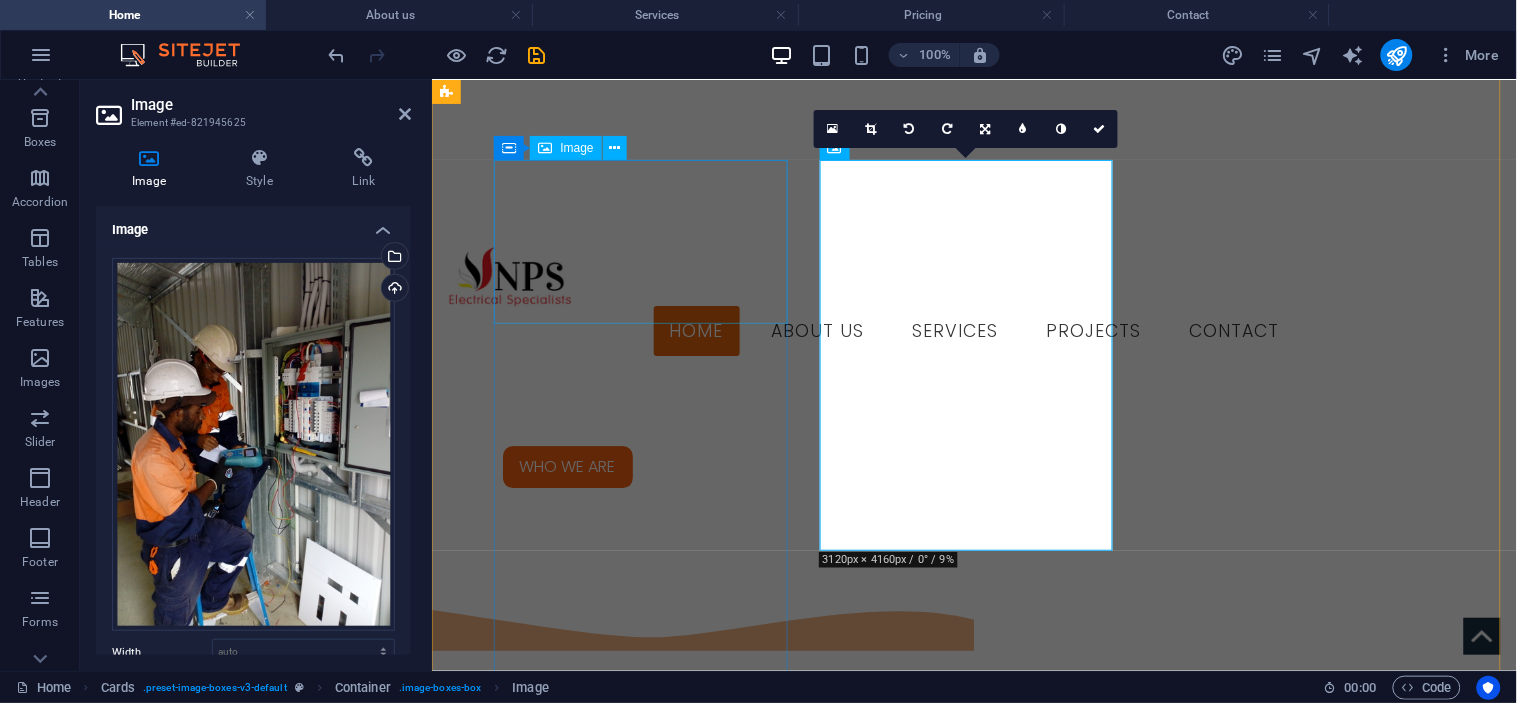 click at bounding box center (593, 2016) 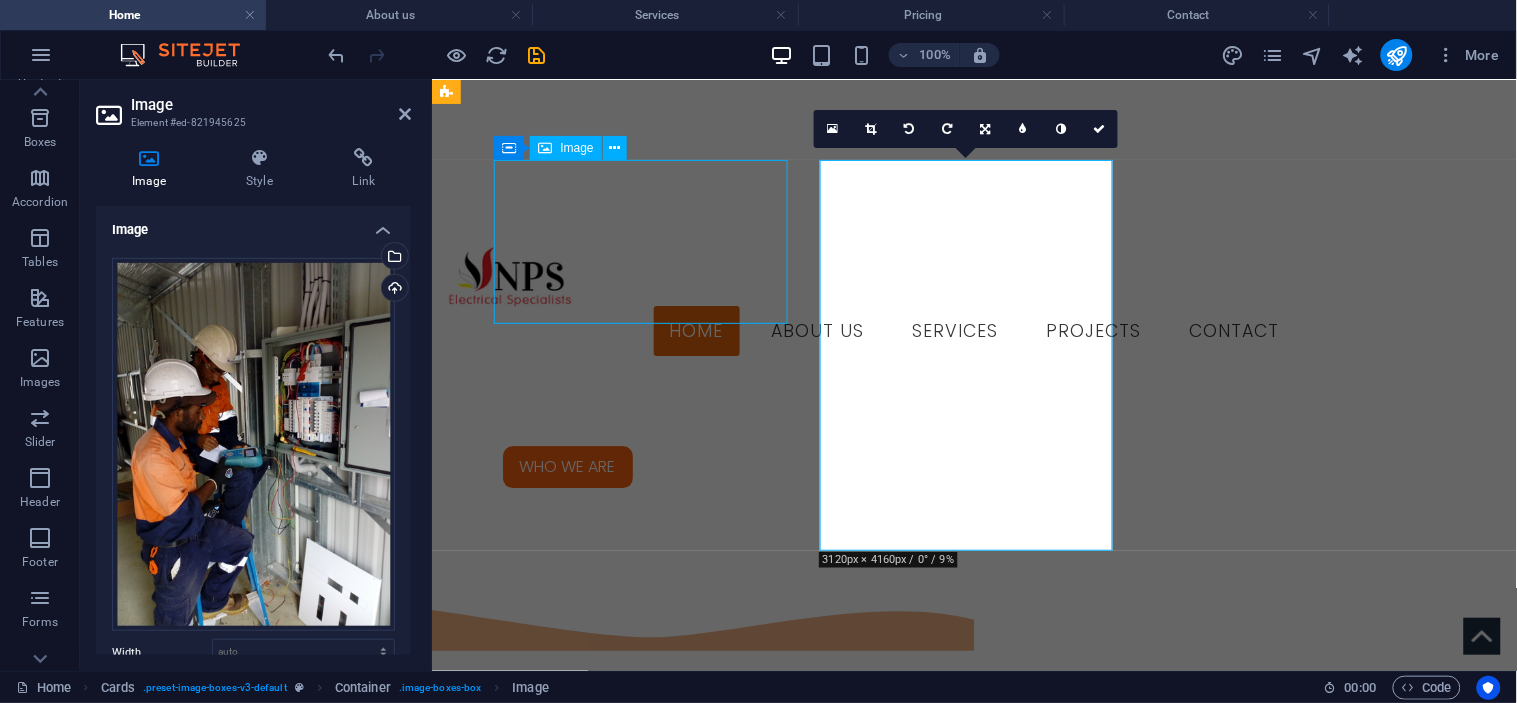 click at bounding box center (593, 2016) 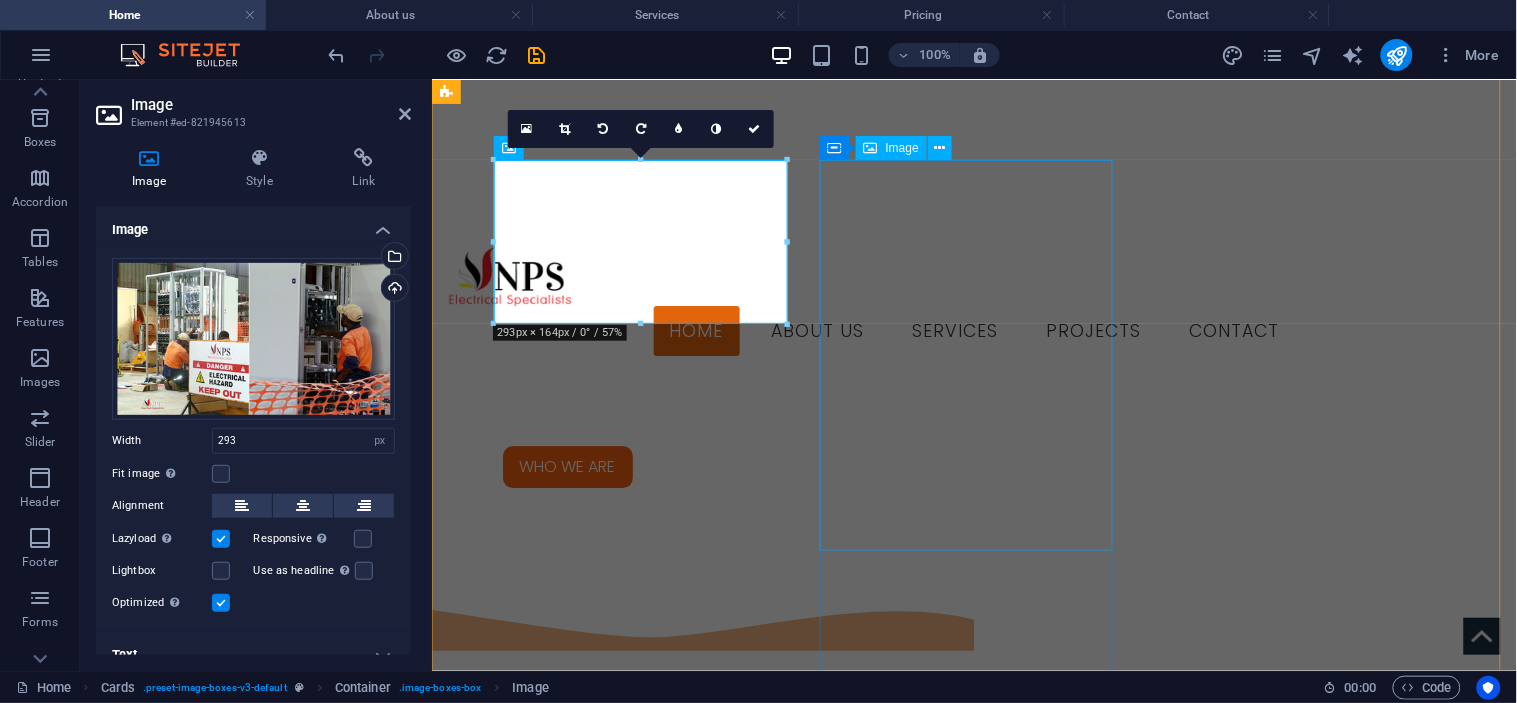 click at bounding box center [593, 2967] 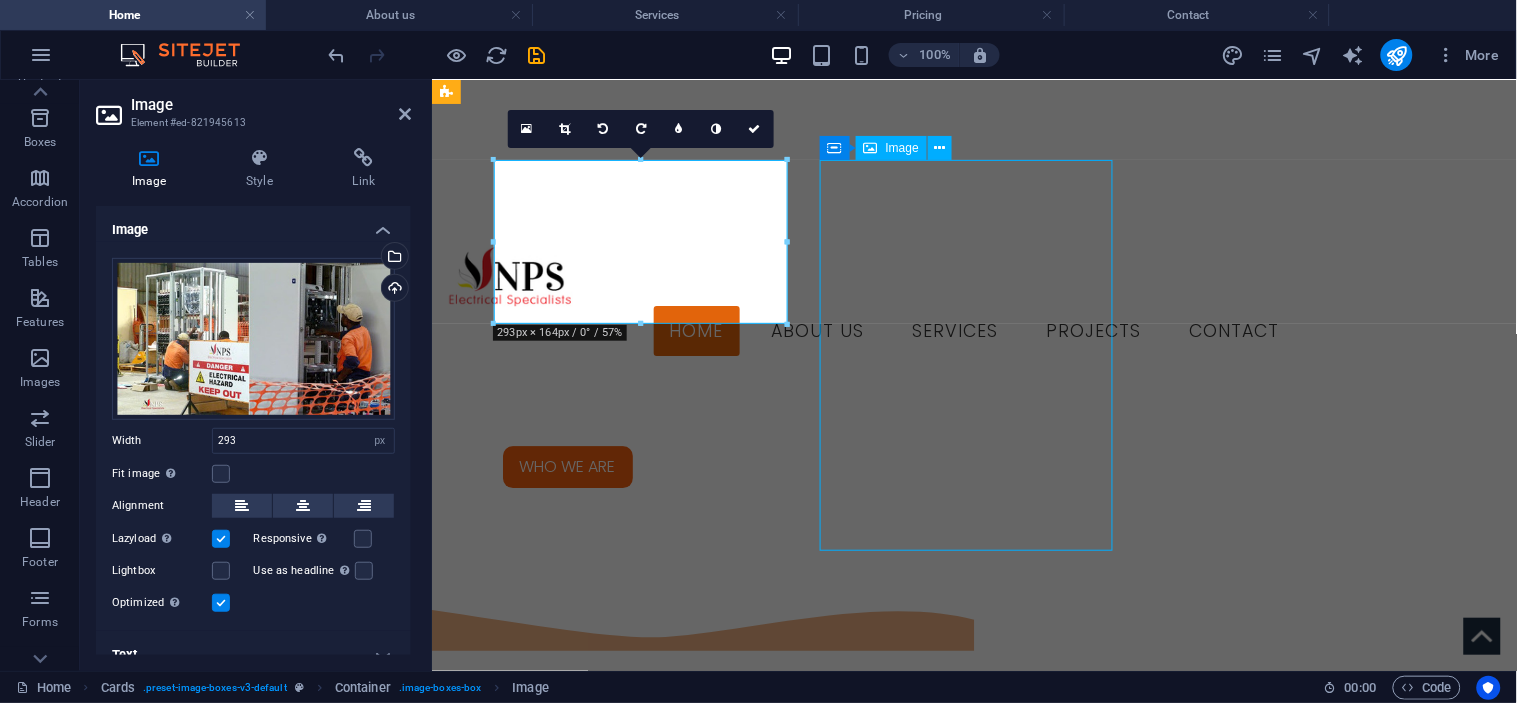 click at bounding box center (593, 2967) 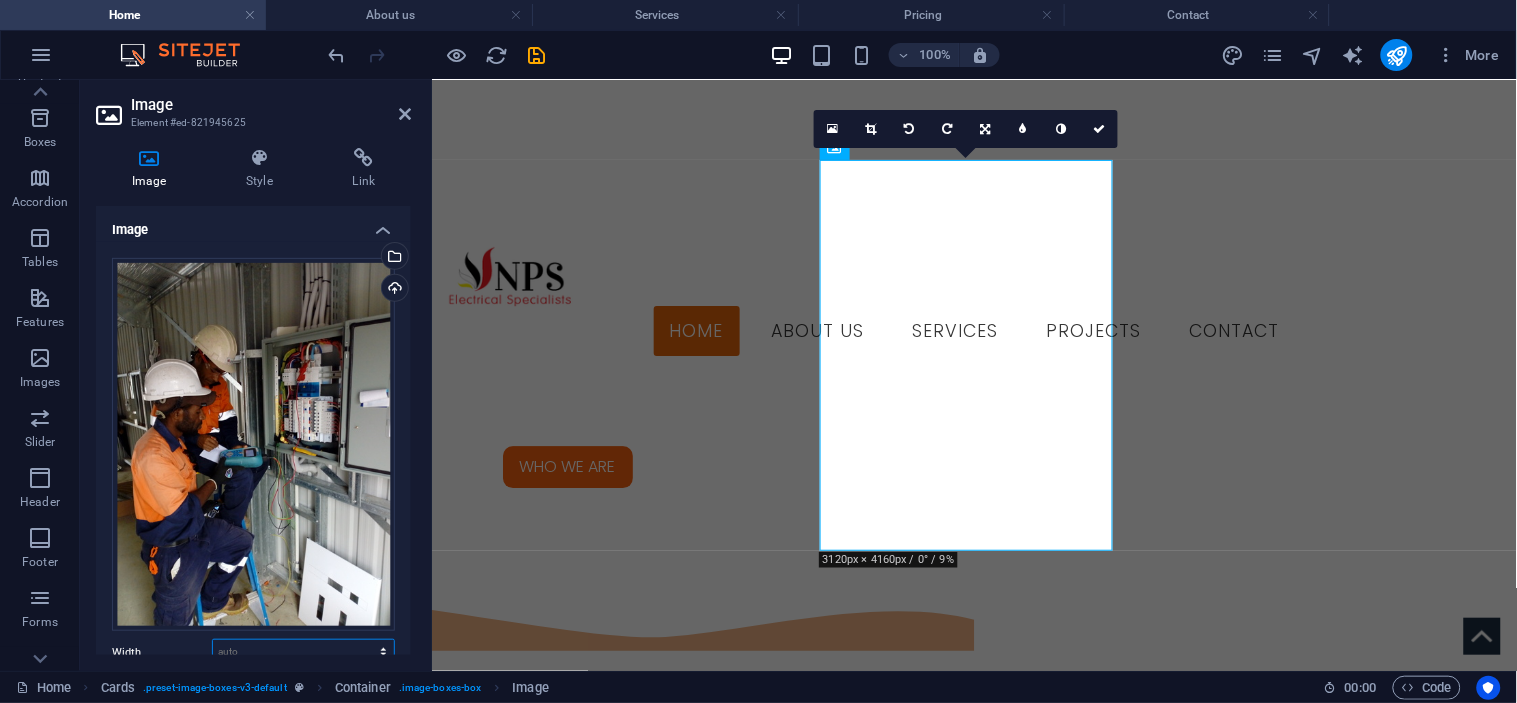 click on "Default auto px rem % em vh vw" at bounding box center (303, 652) 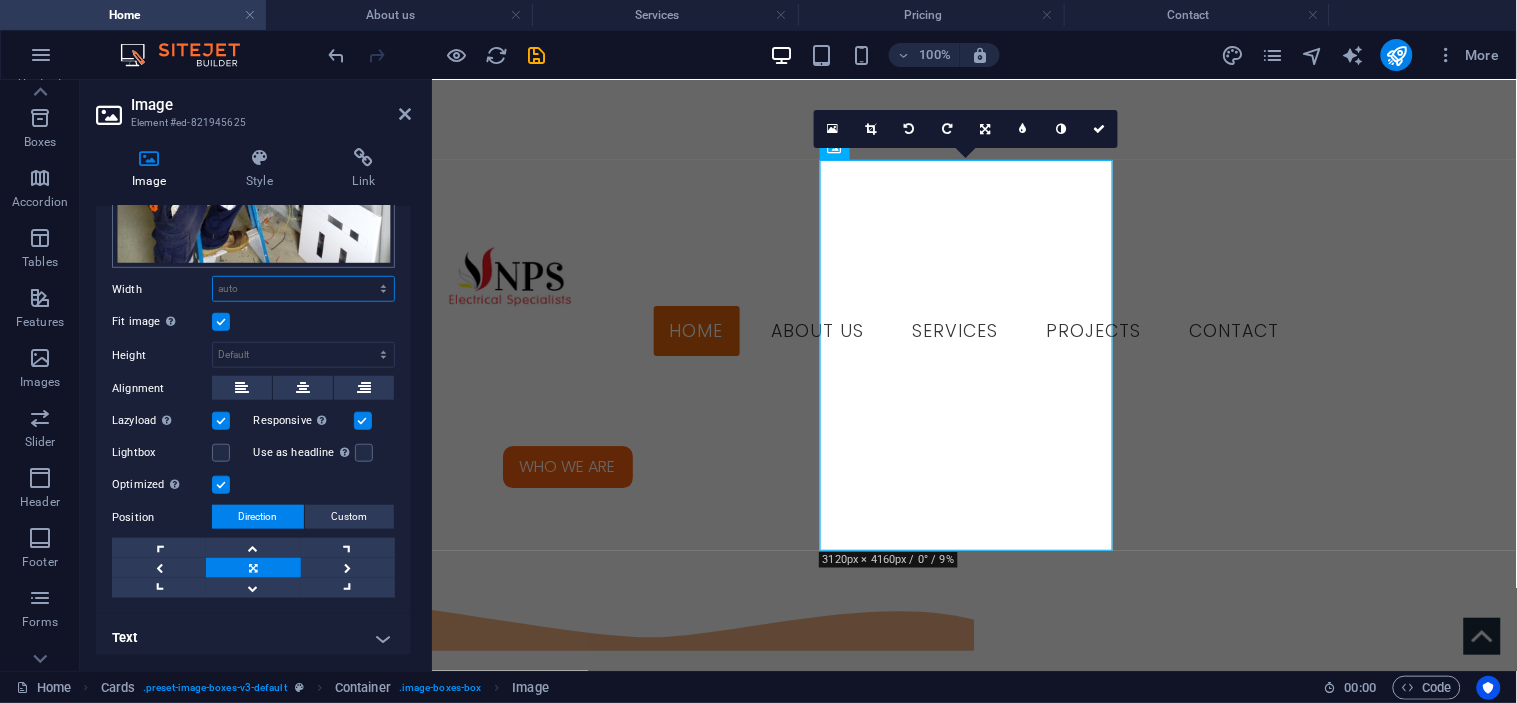 scroll, scrollTop: 365, scrollLeft: 0, axis: vertical 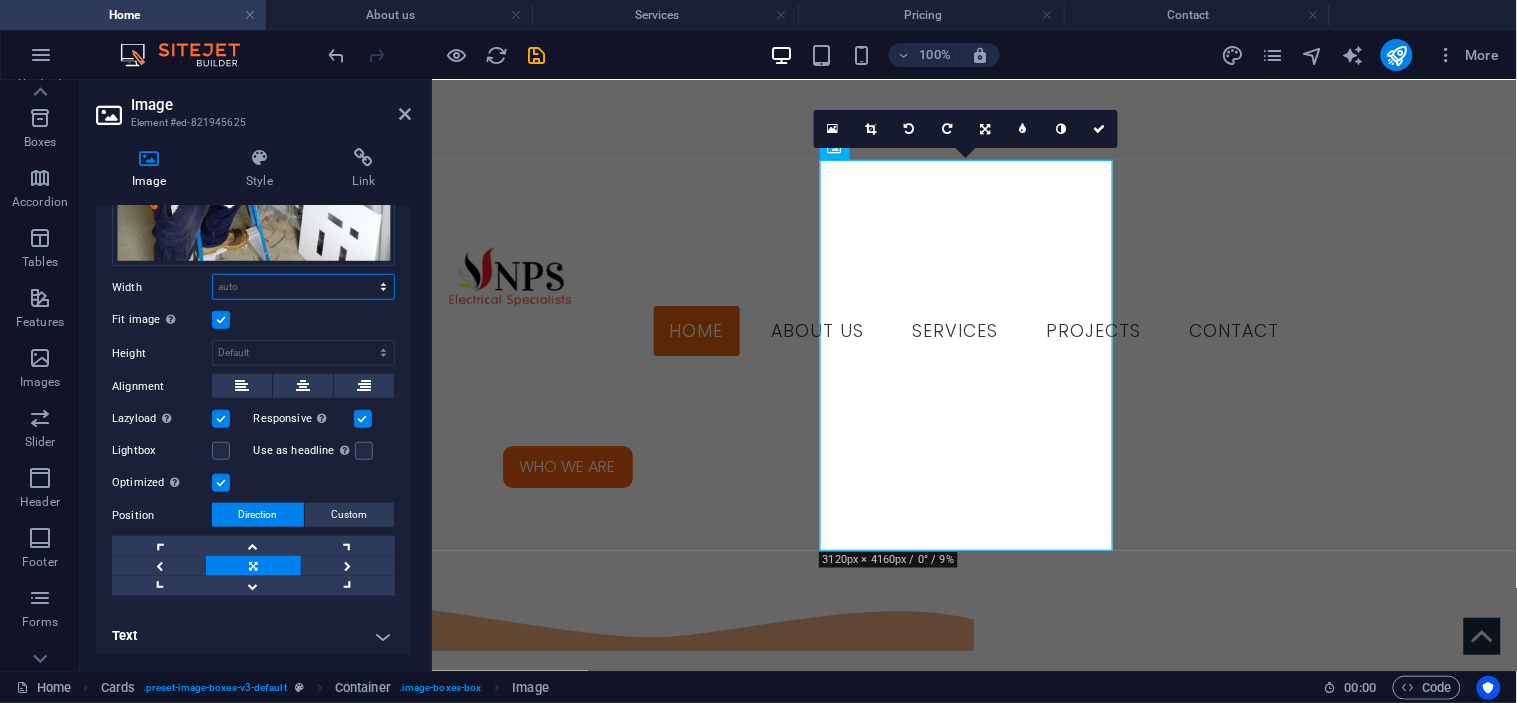 click on "Default auto px rem % em vh vw" at bounding box center [303, 287] 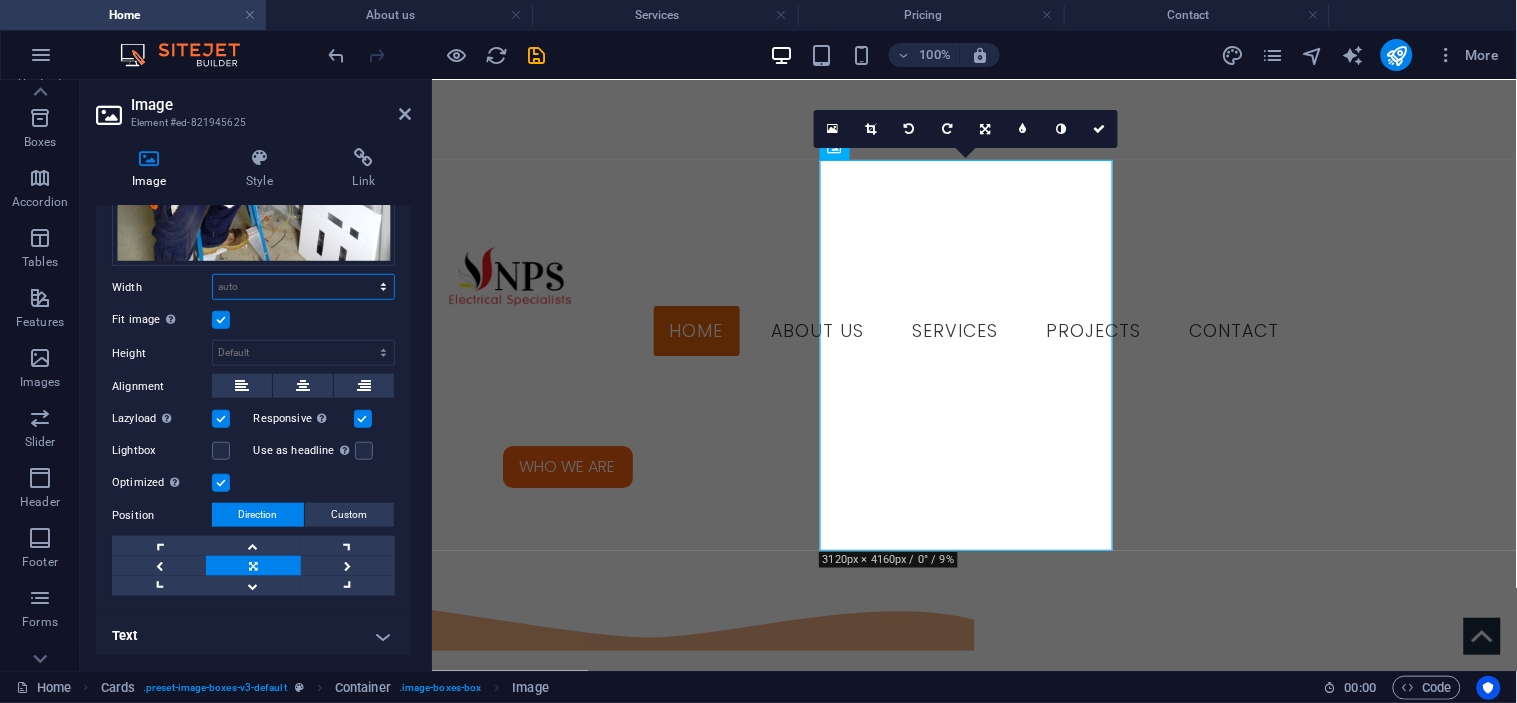 select on "px" 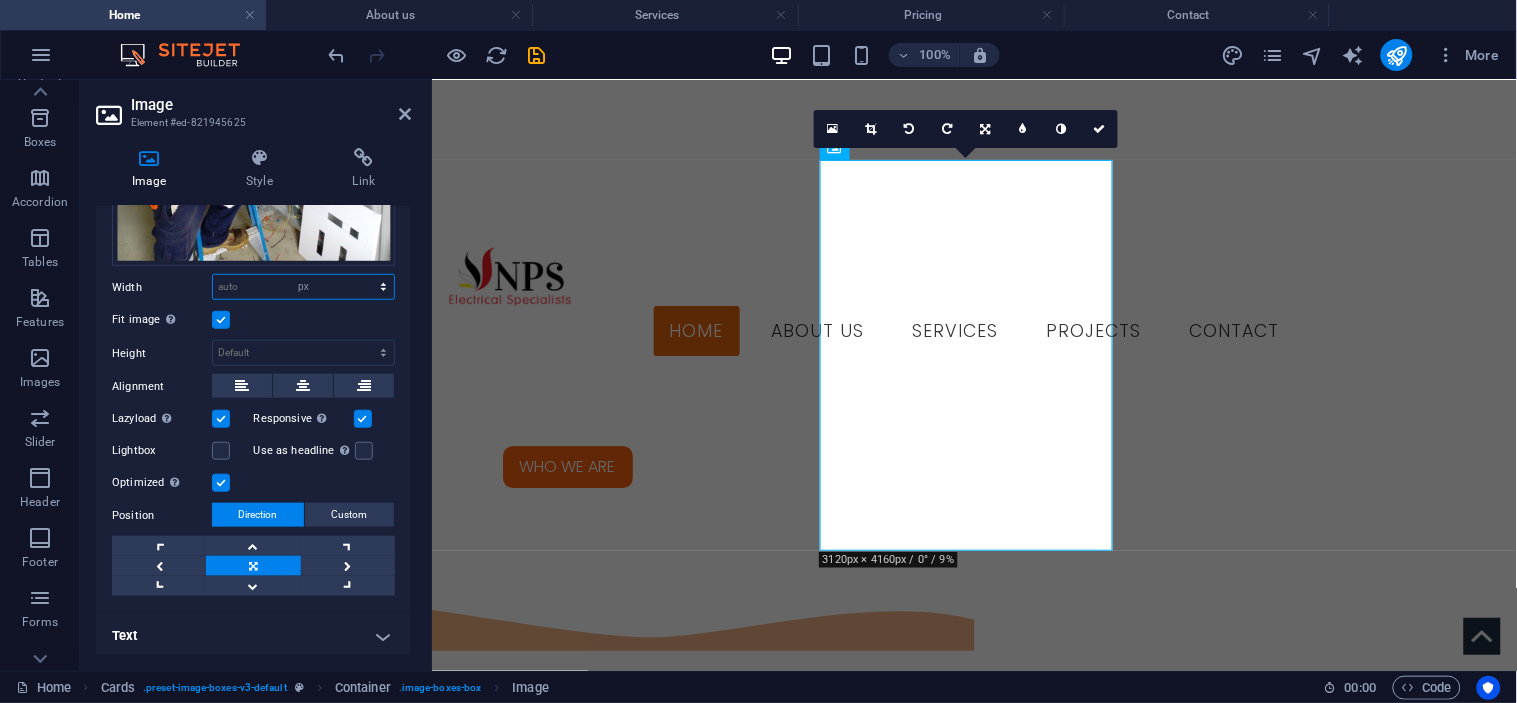 click on "Default auto px rem % em vh vw" at bounding box center (303, 287) 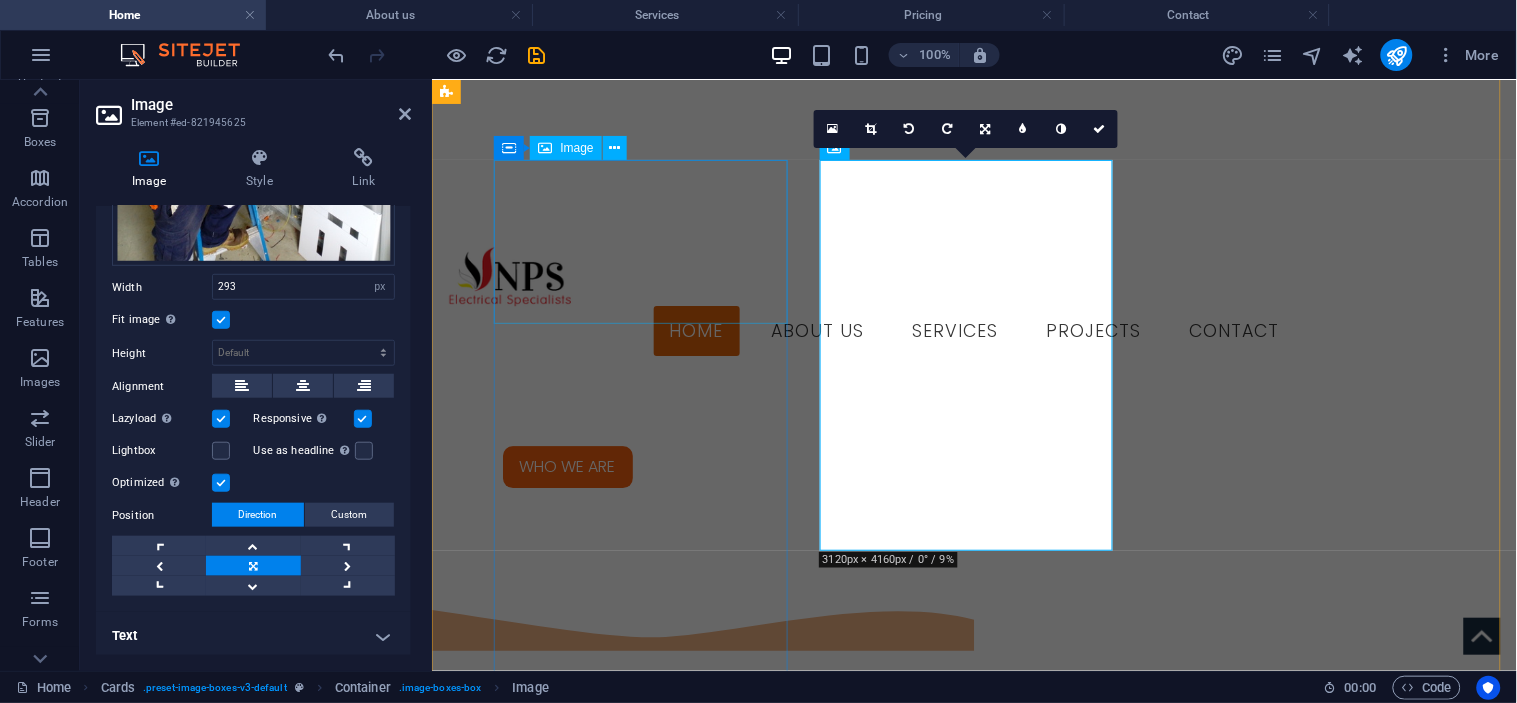click at bounding box center [593, 2016] 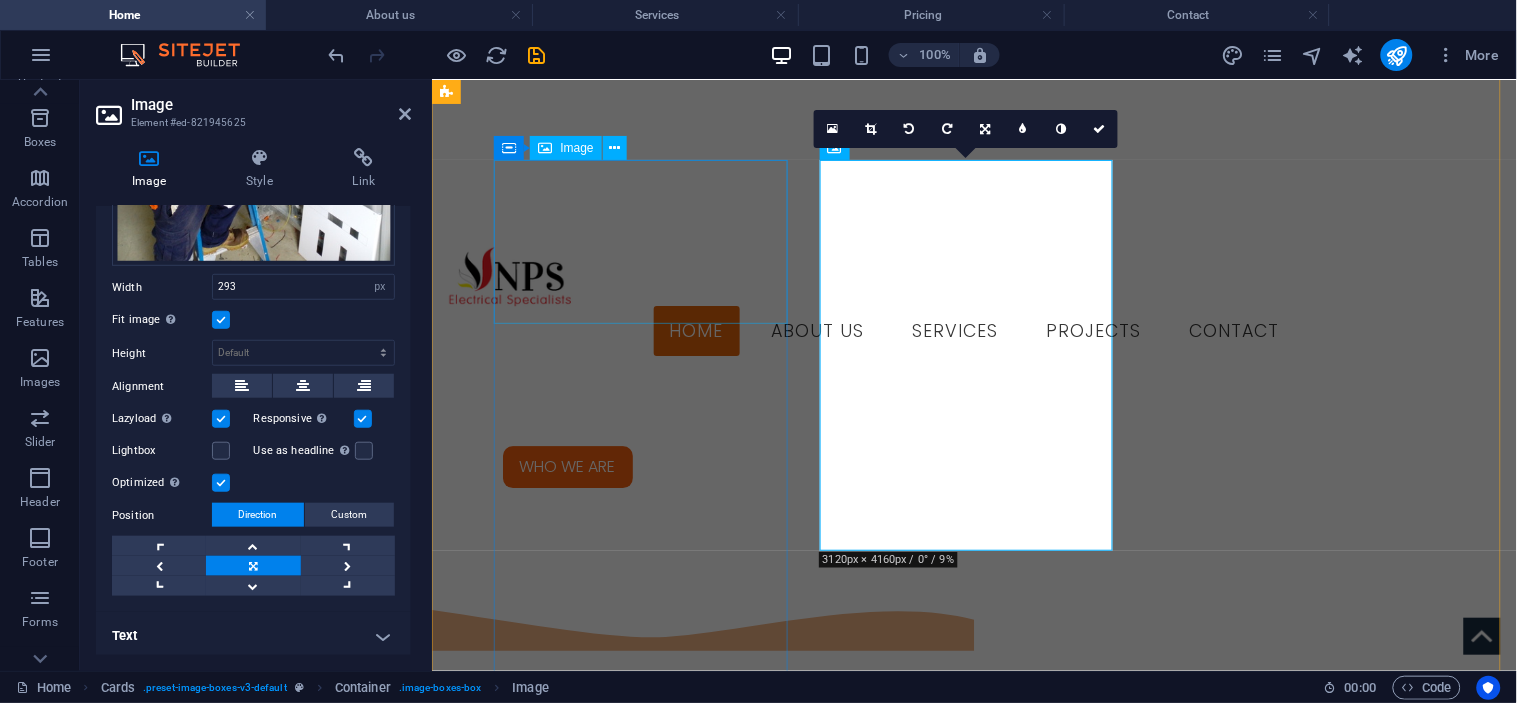 click at bounding box center (593, 2016) 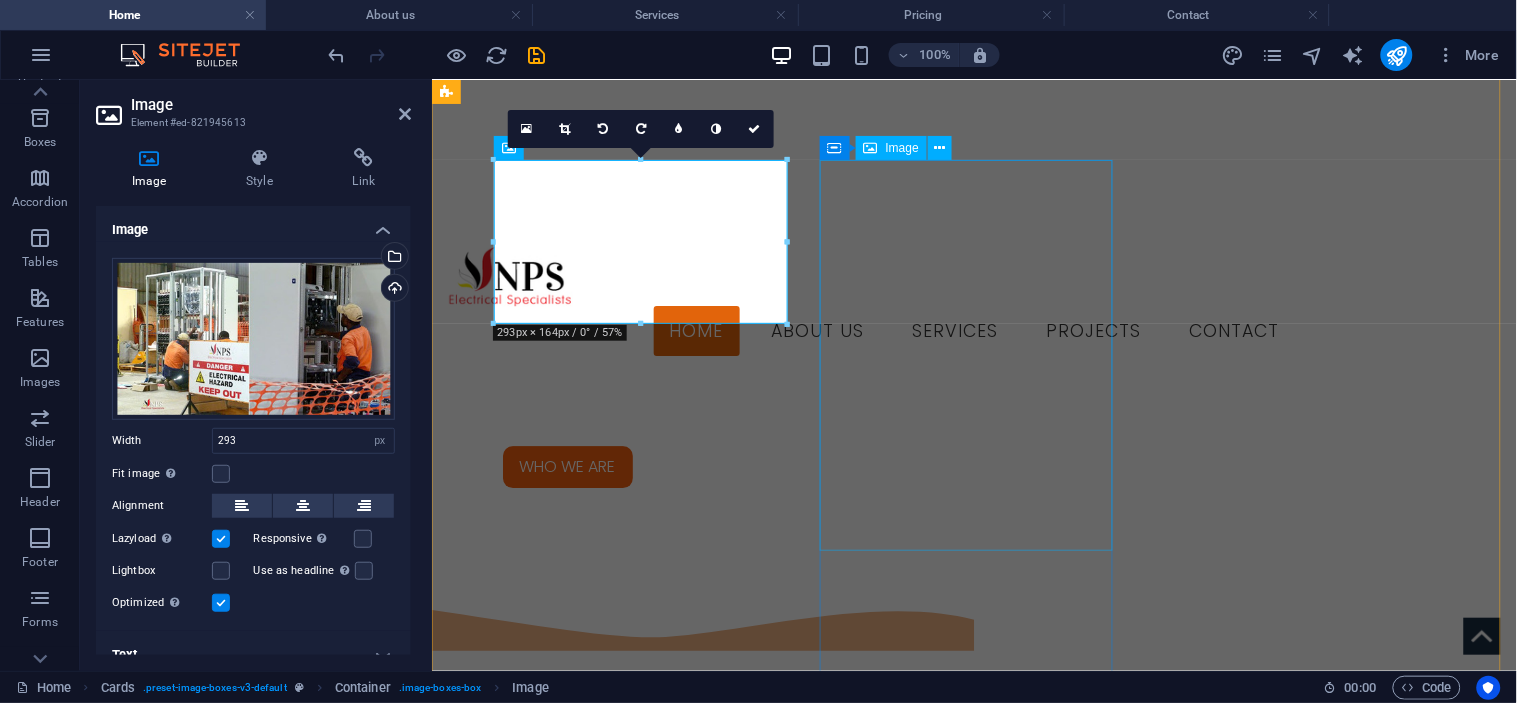 click at bounding box center [593, 2479] 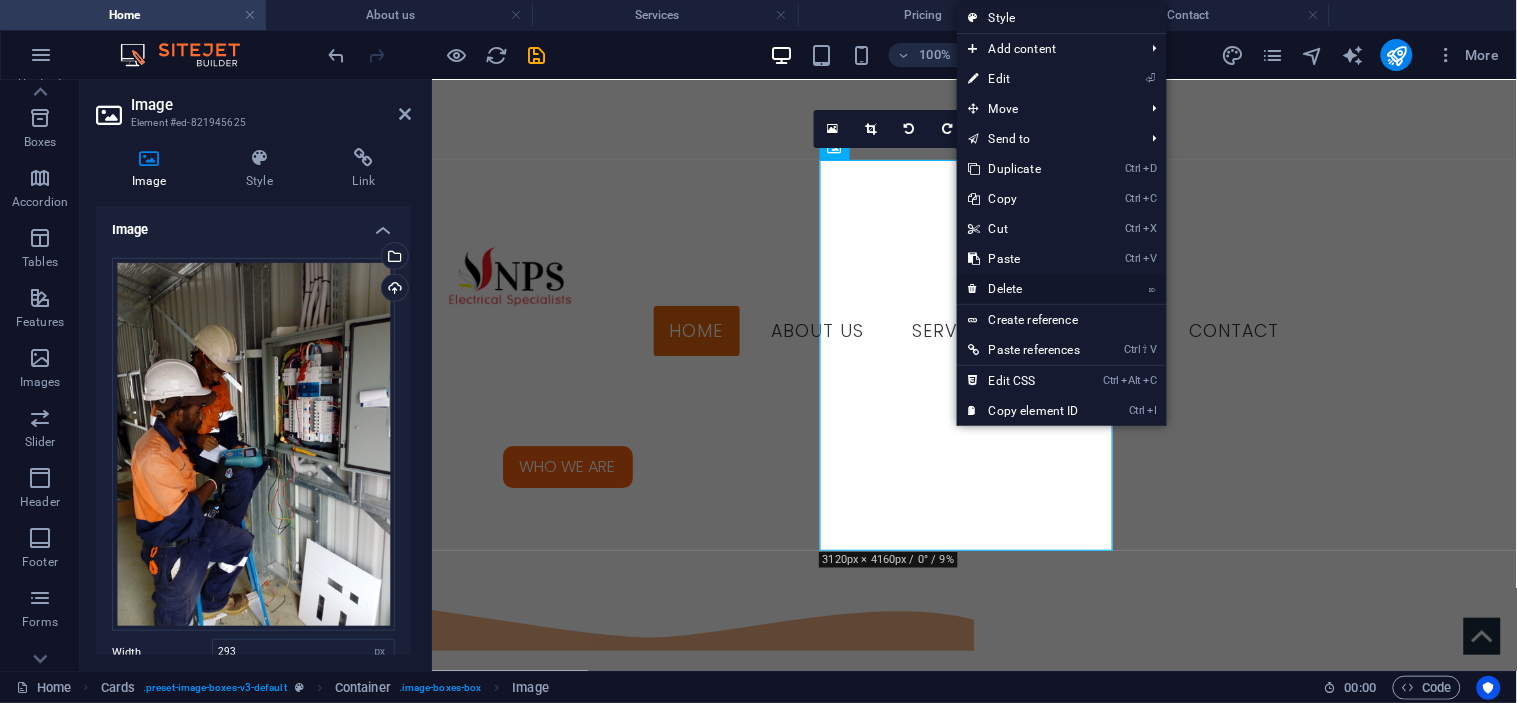 click on "⌦  Delete" at bounding box center [1024, 289] 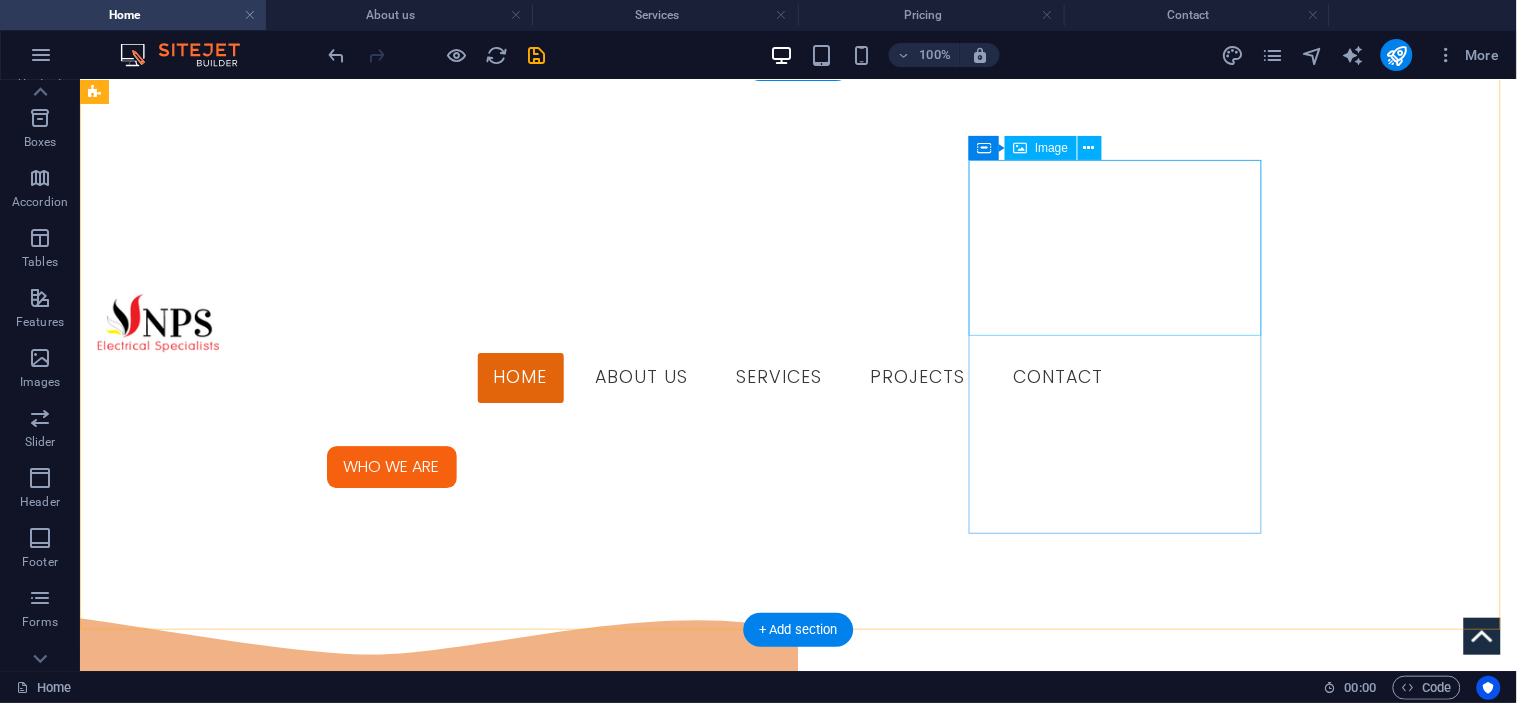 click at bounding box center (241, 2565) 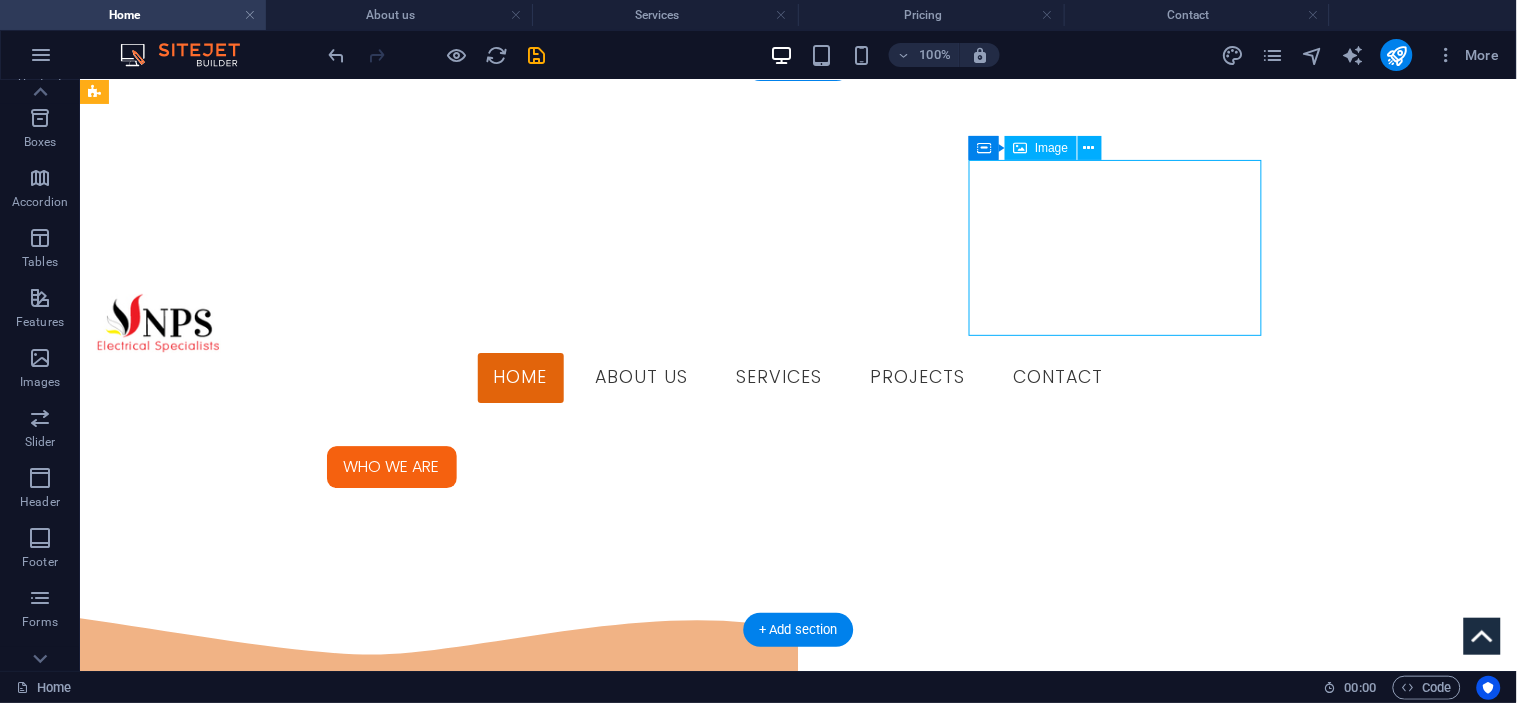 click at bounding box center (241, 2565) 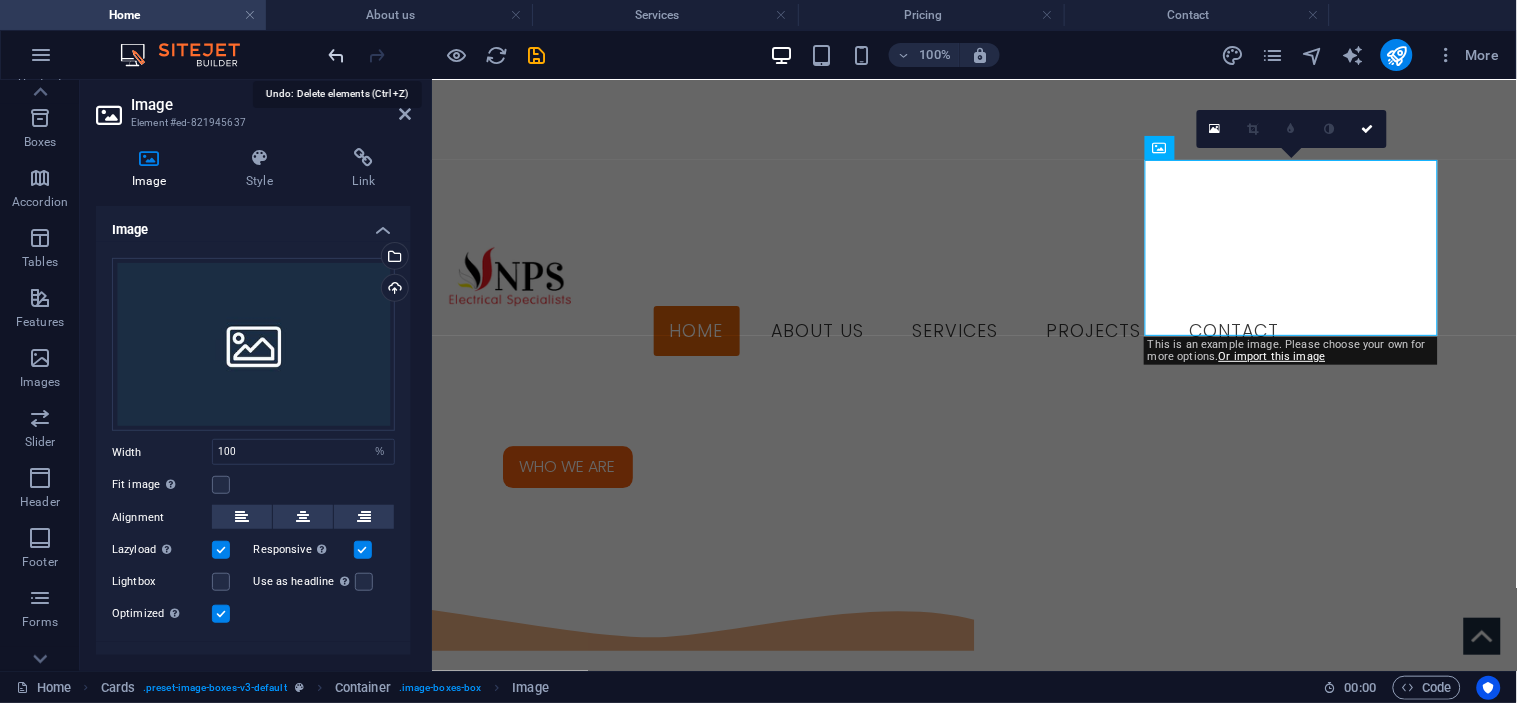 click at bounding box center (337, 55) 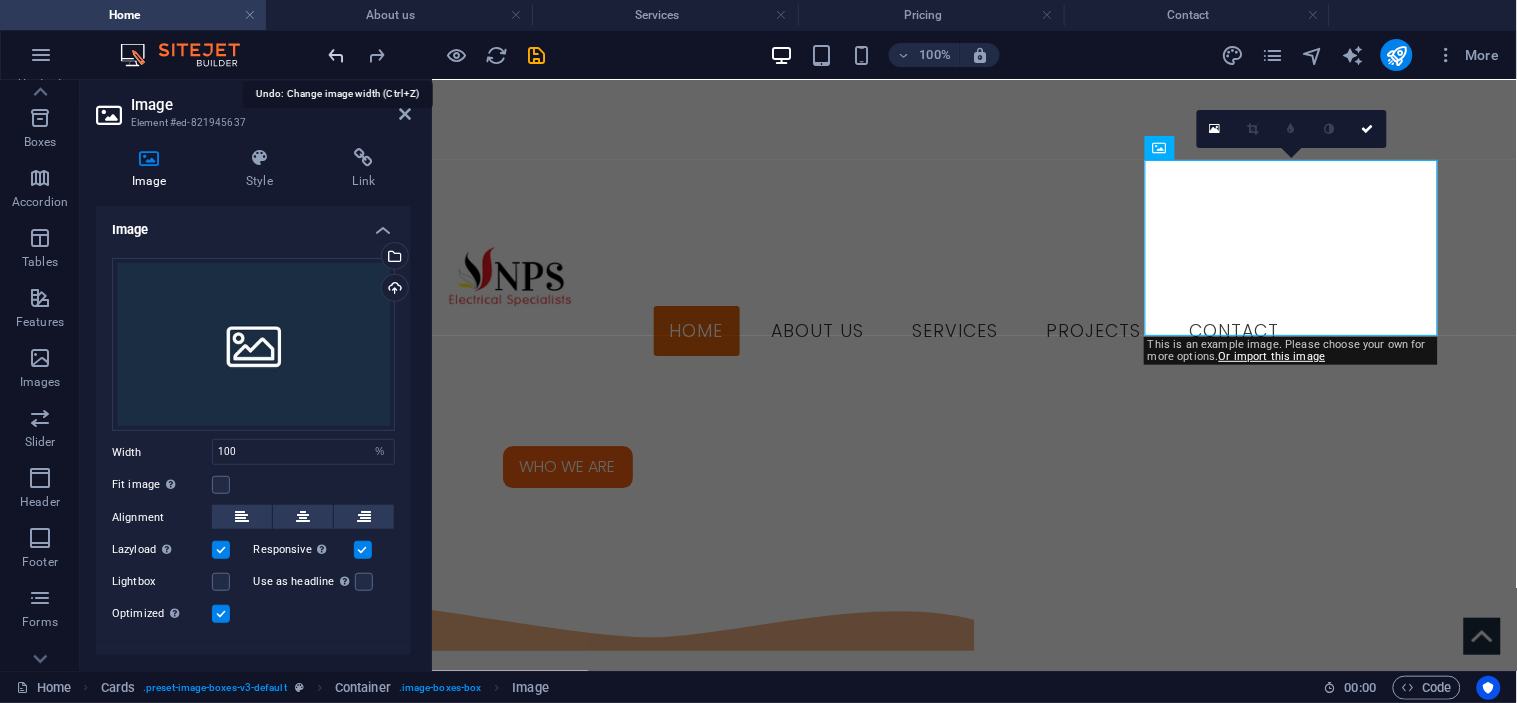 click at bounding box center [337, 55] 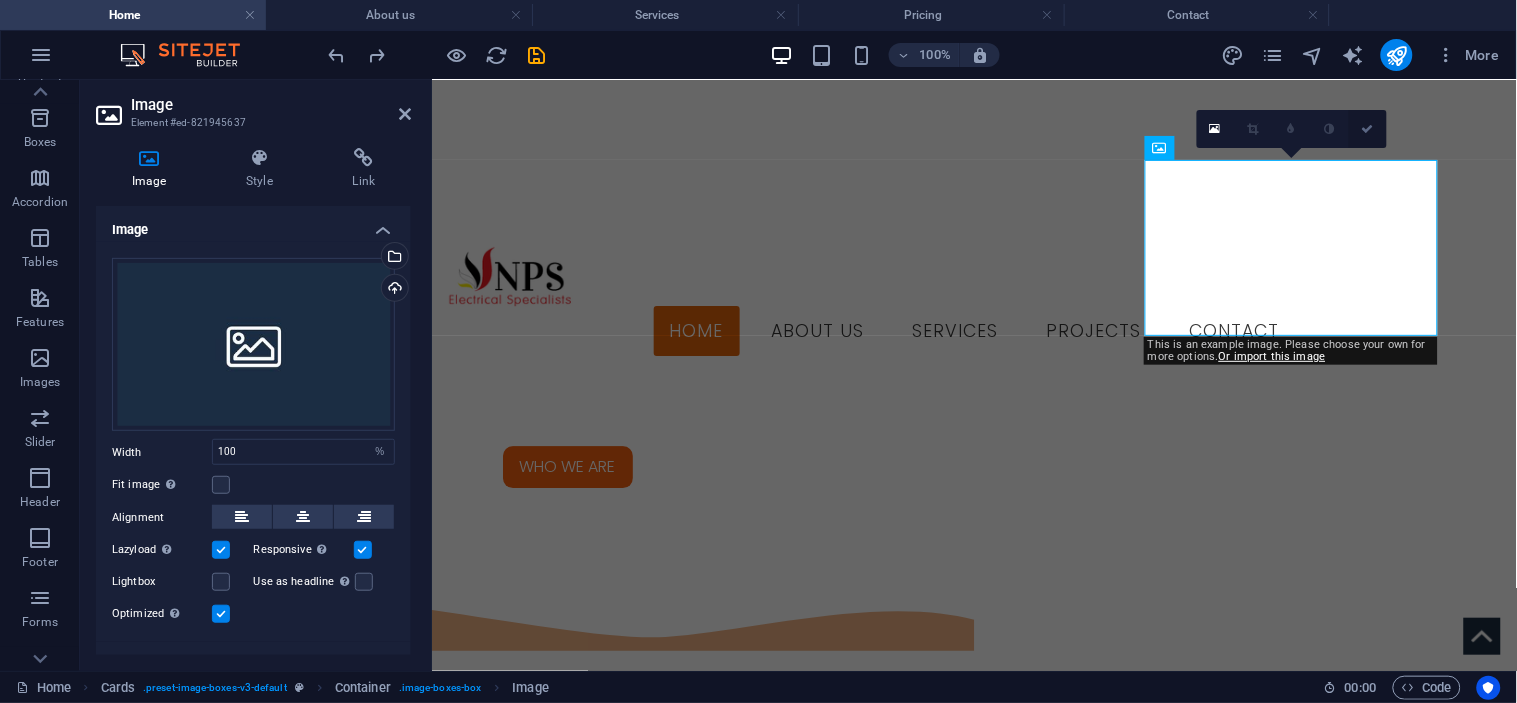 click at bounding box center (1367, 129) 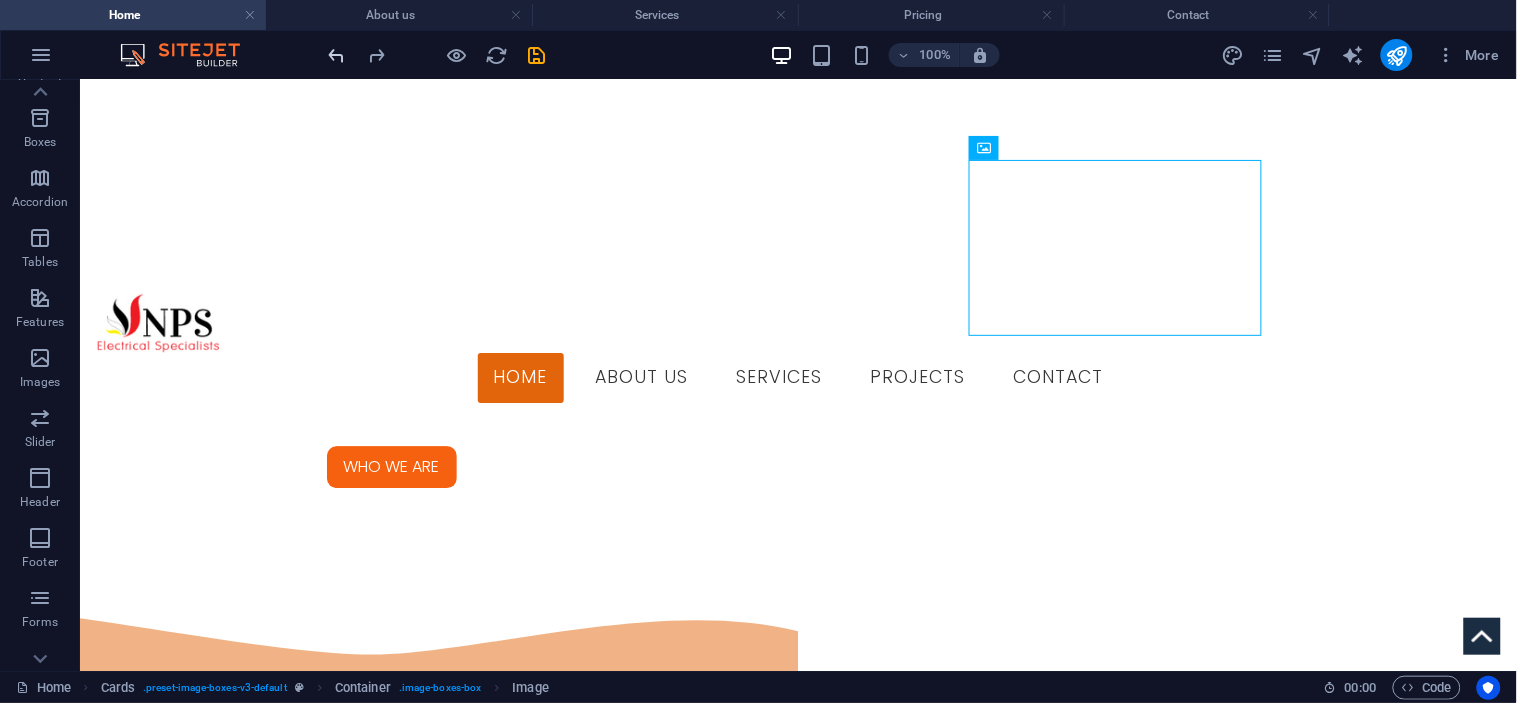 click at bounding box center [337, 55] 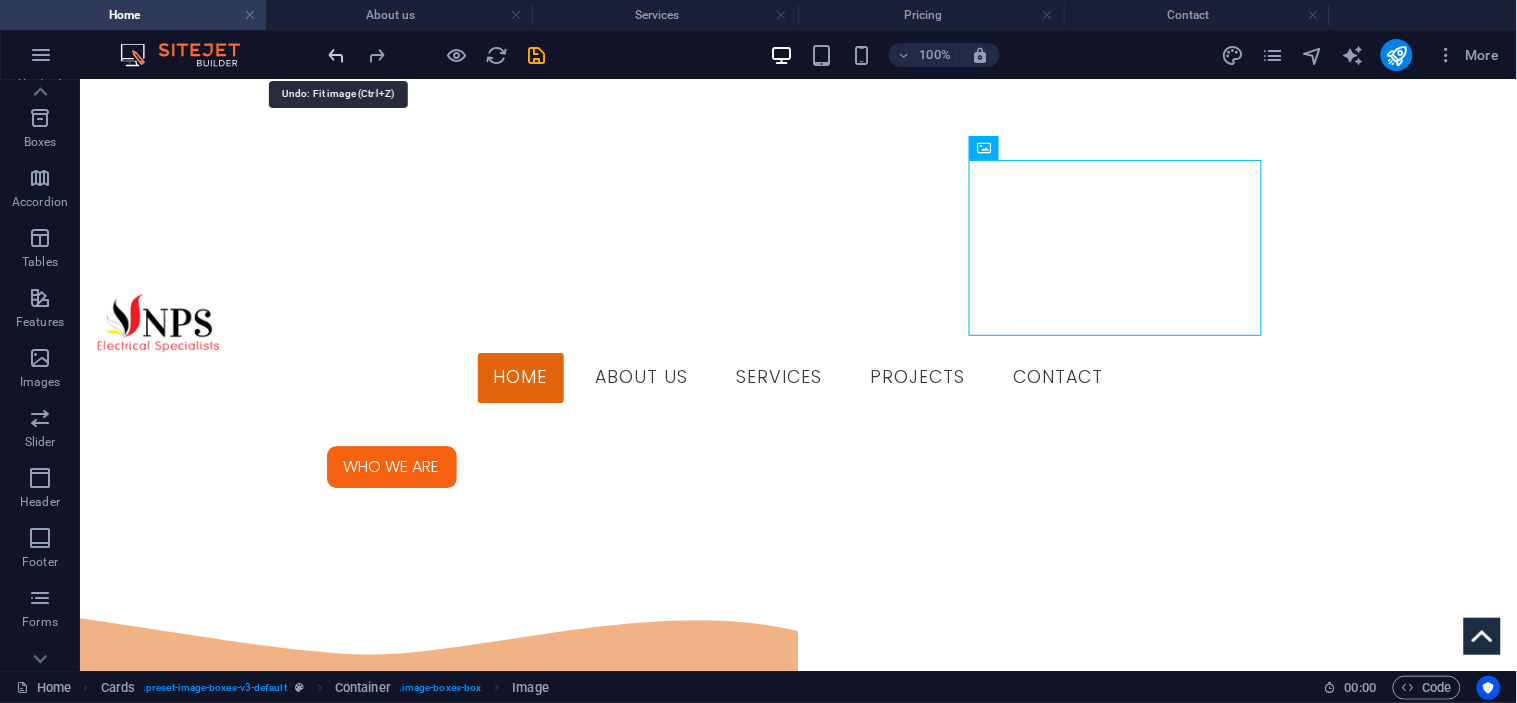 click at bounding box center (337, 55) 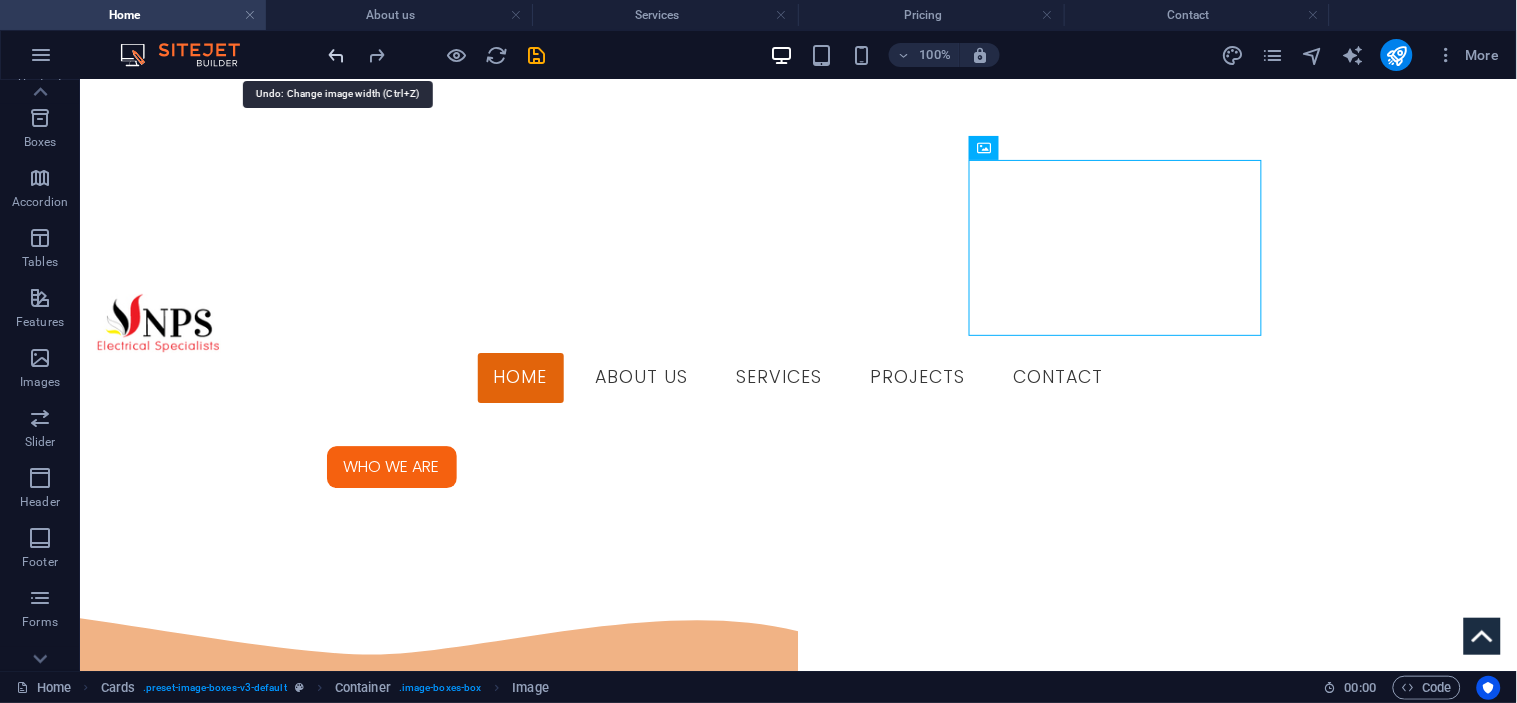 click at bounding box center (337, 55) 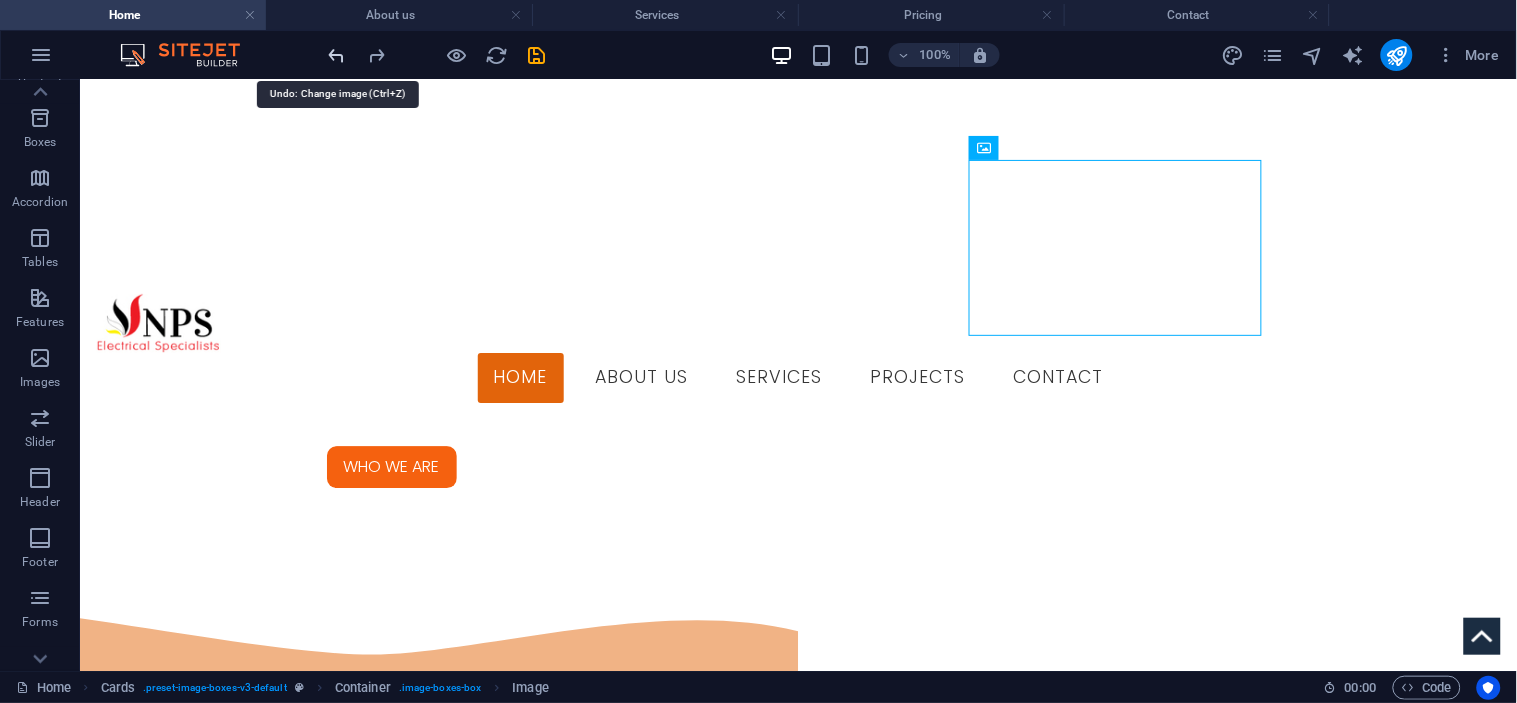 click at bounding box center (337, 55) 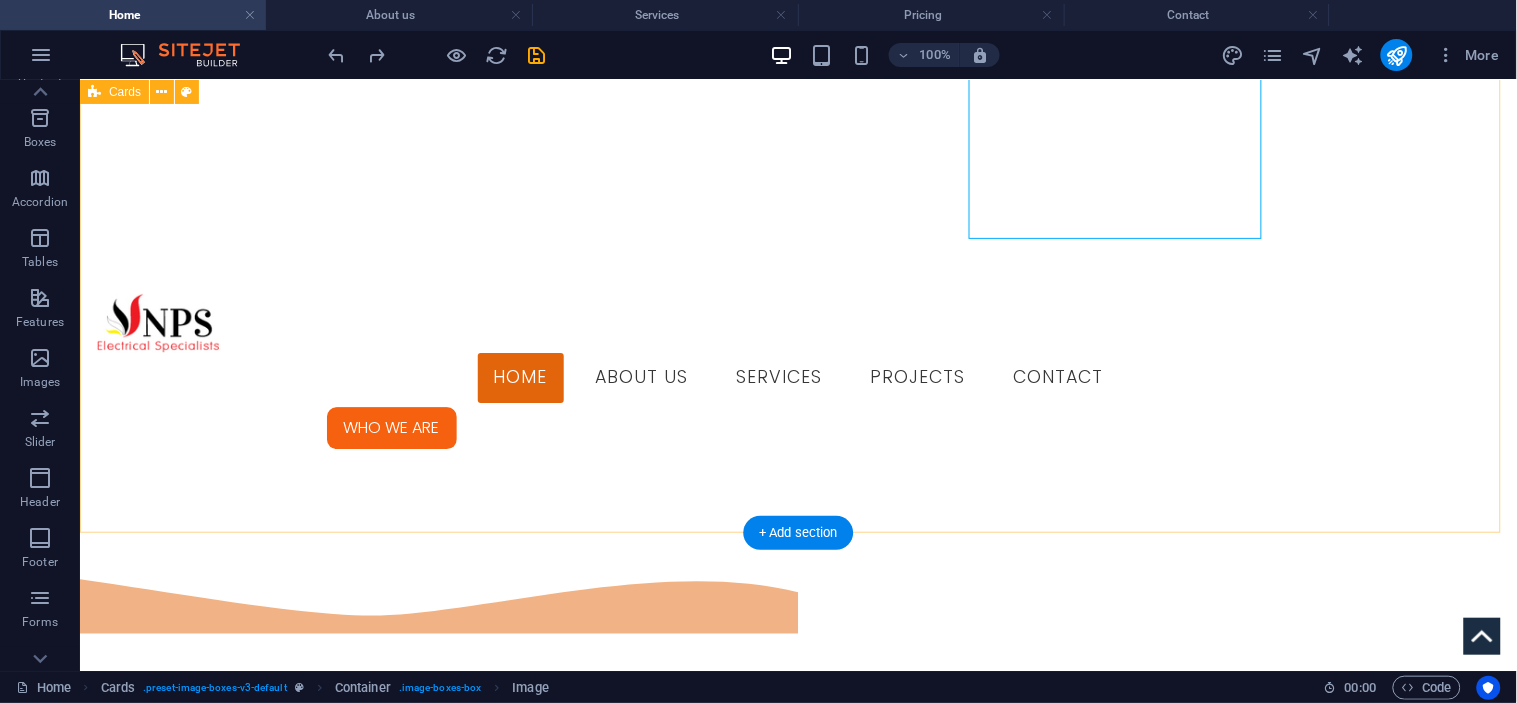 scroll, scrollTop: 1357, scrollLeft: 0, axis: vertical 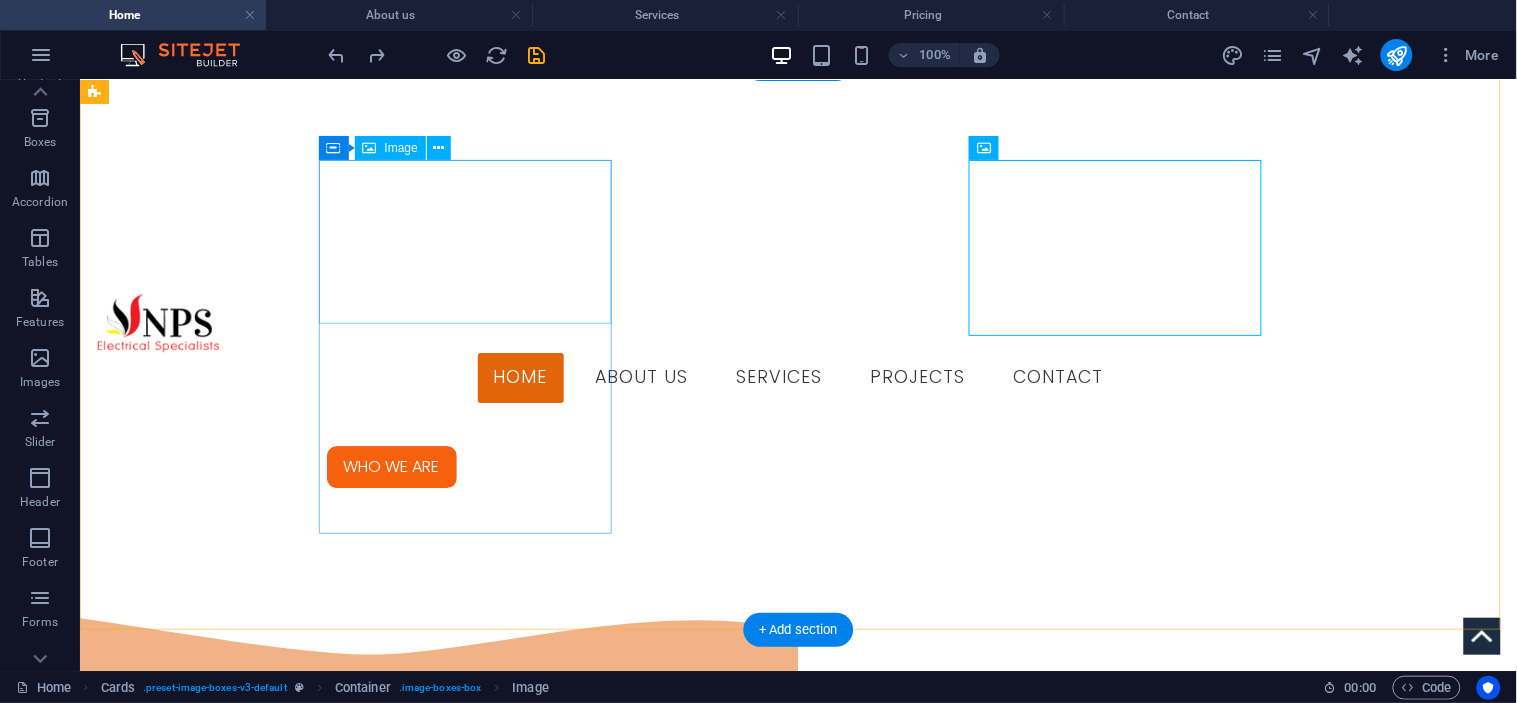 click at bounding box center (241, 2038) 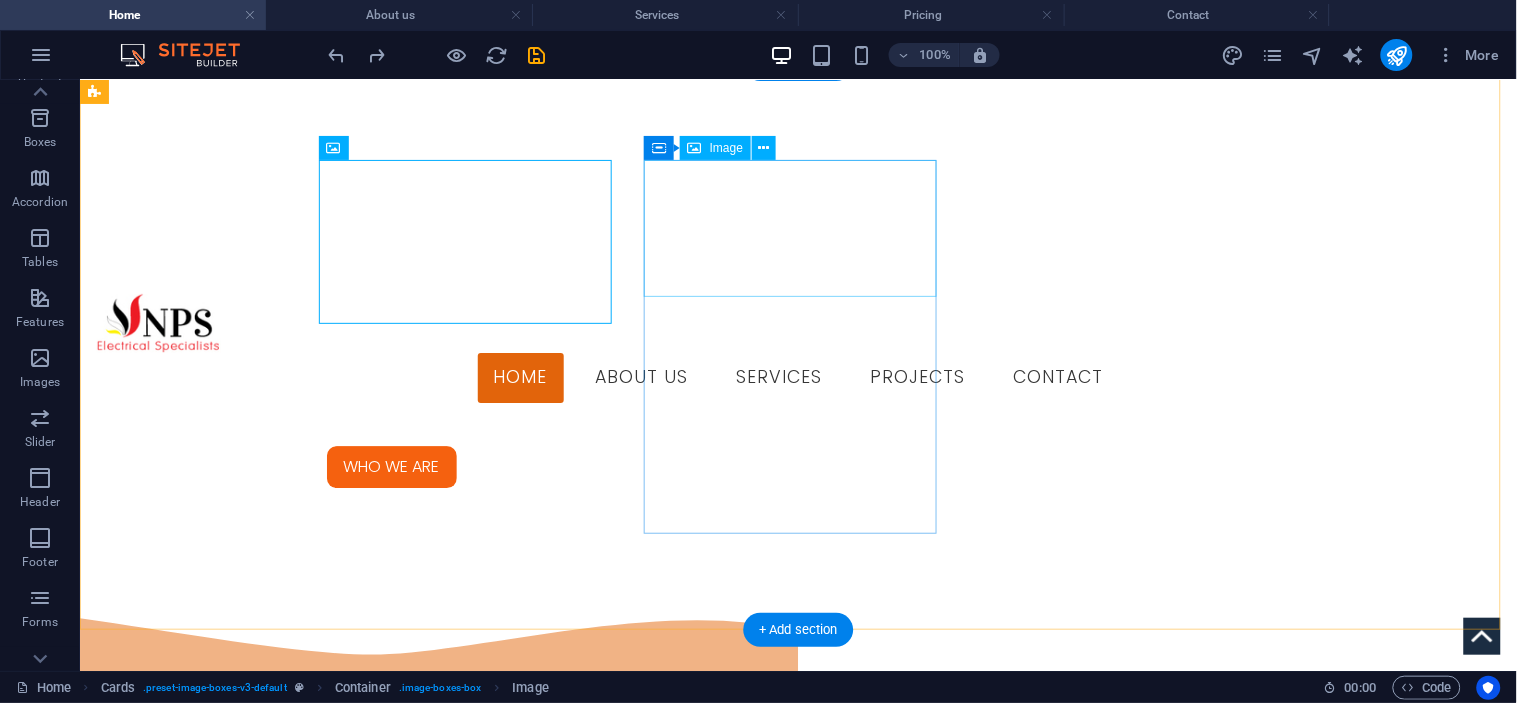 click at bounding box center (241, 2374) 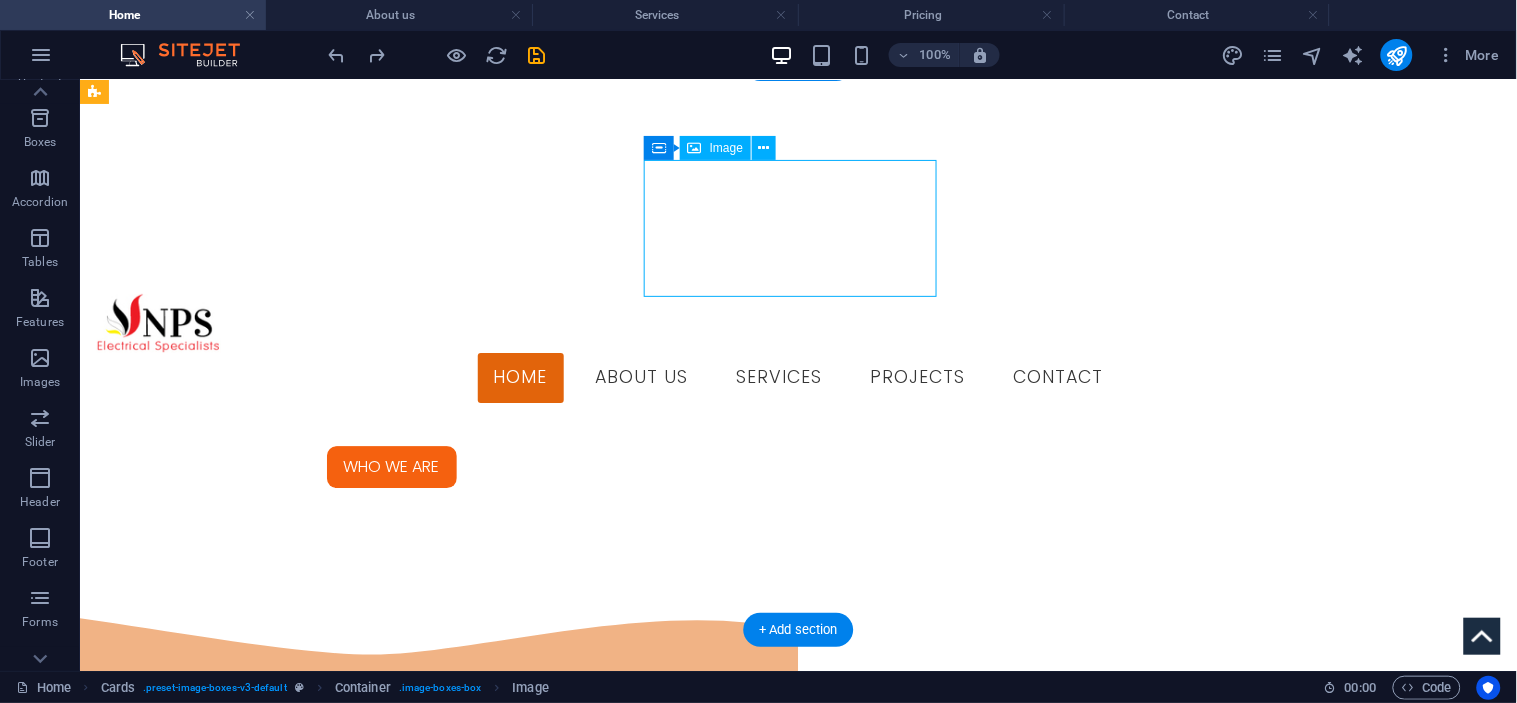 click at bounding box center (241, 2374) 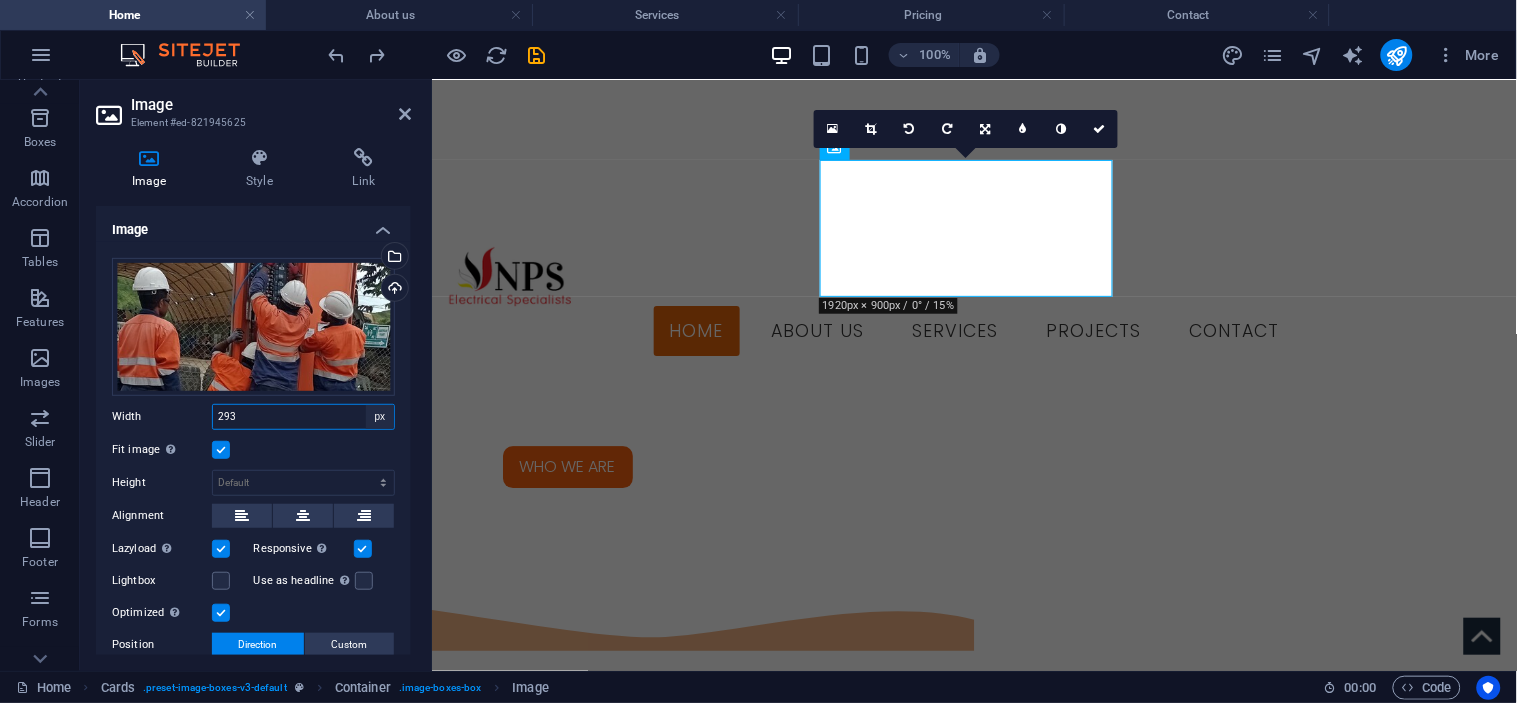 click on "Default auto px rem % em vh vw" at bounding box center [380, 417] 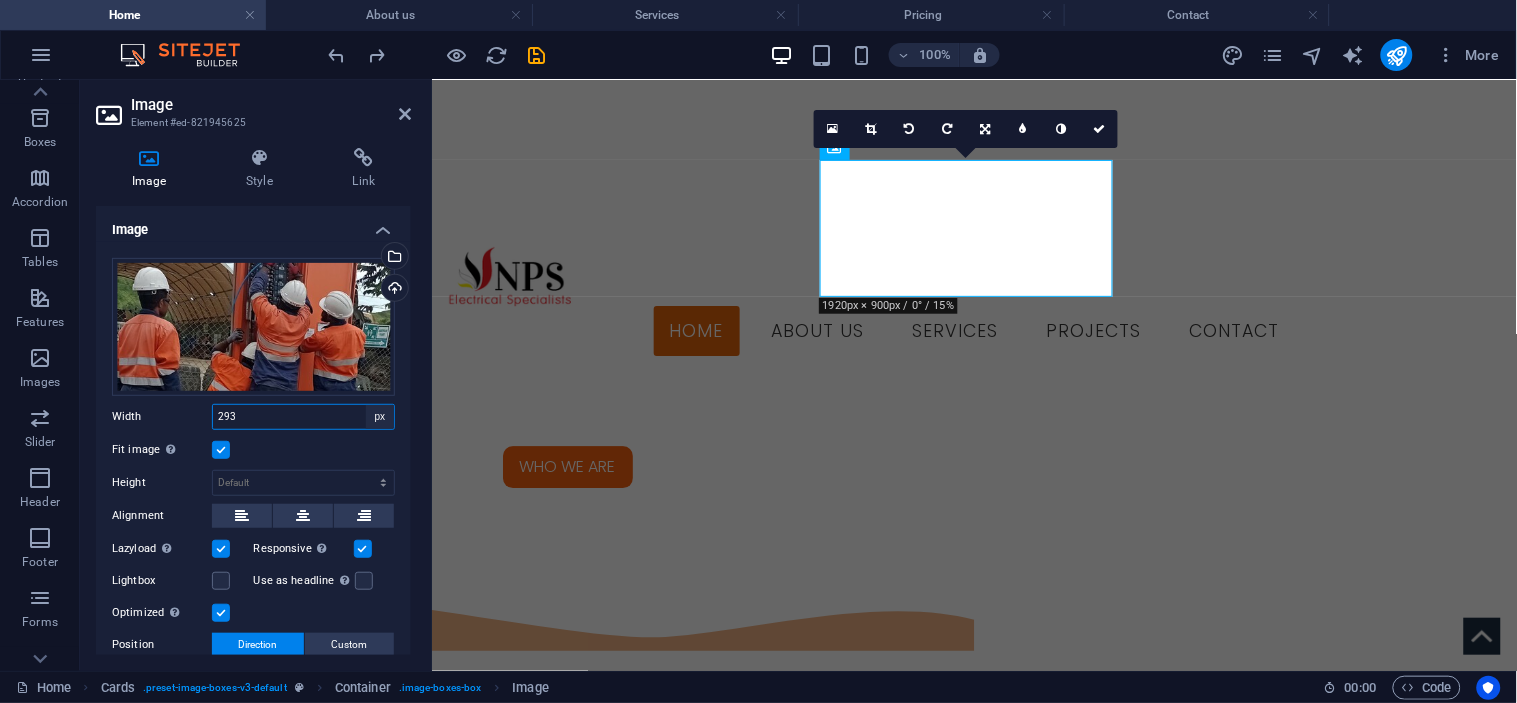 select on "%" 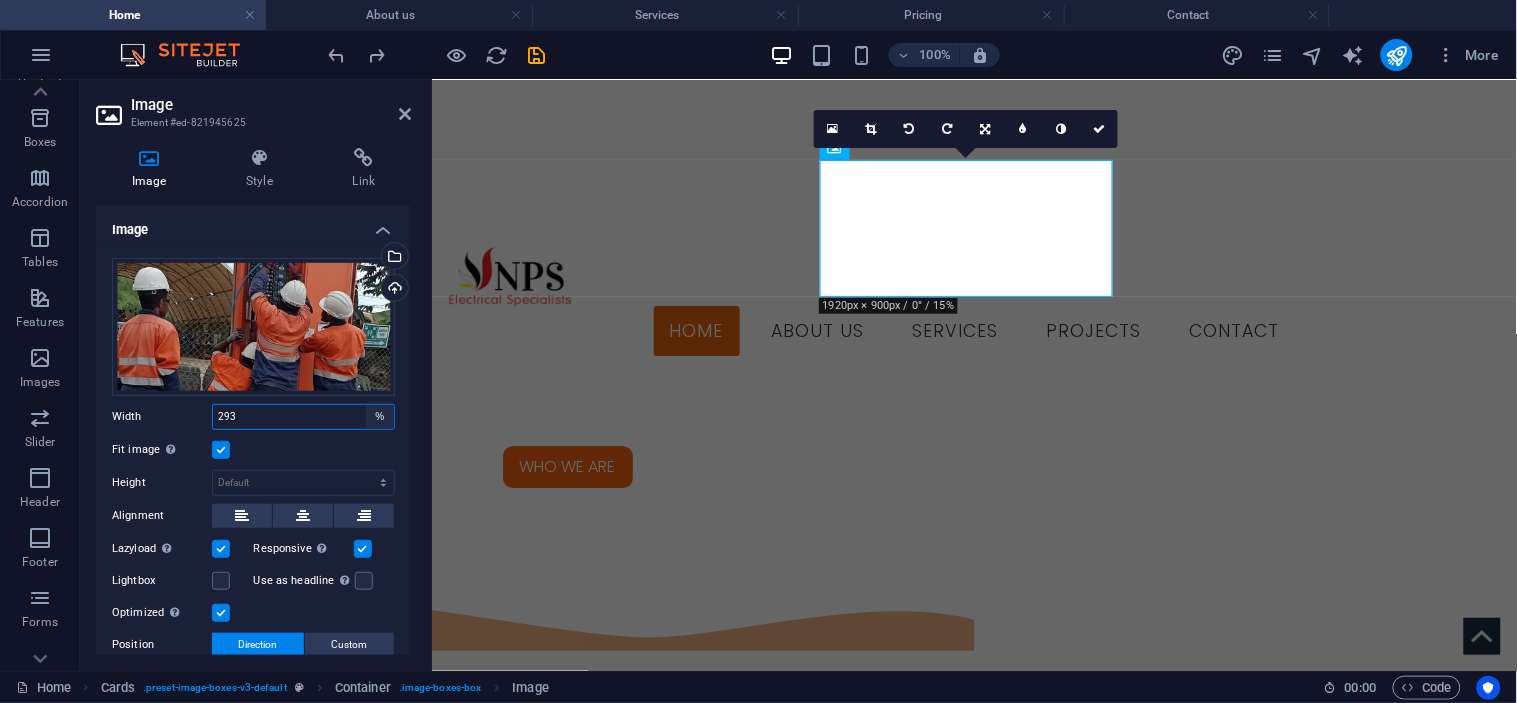 click on "Default auto px rem % em vh vw" at bounding box center (380, 417) 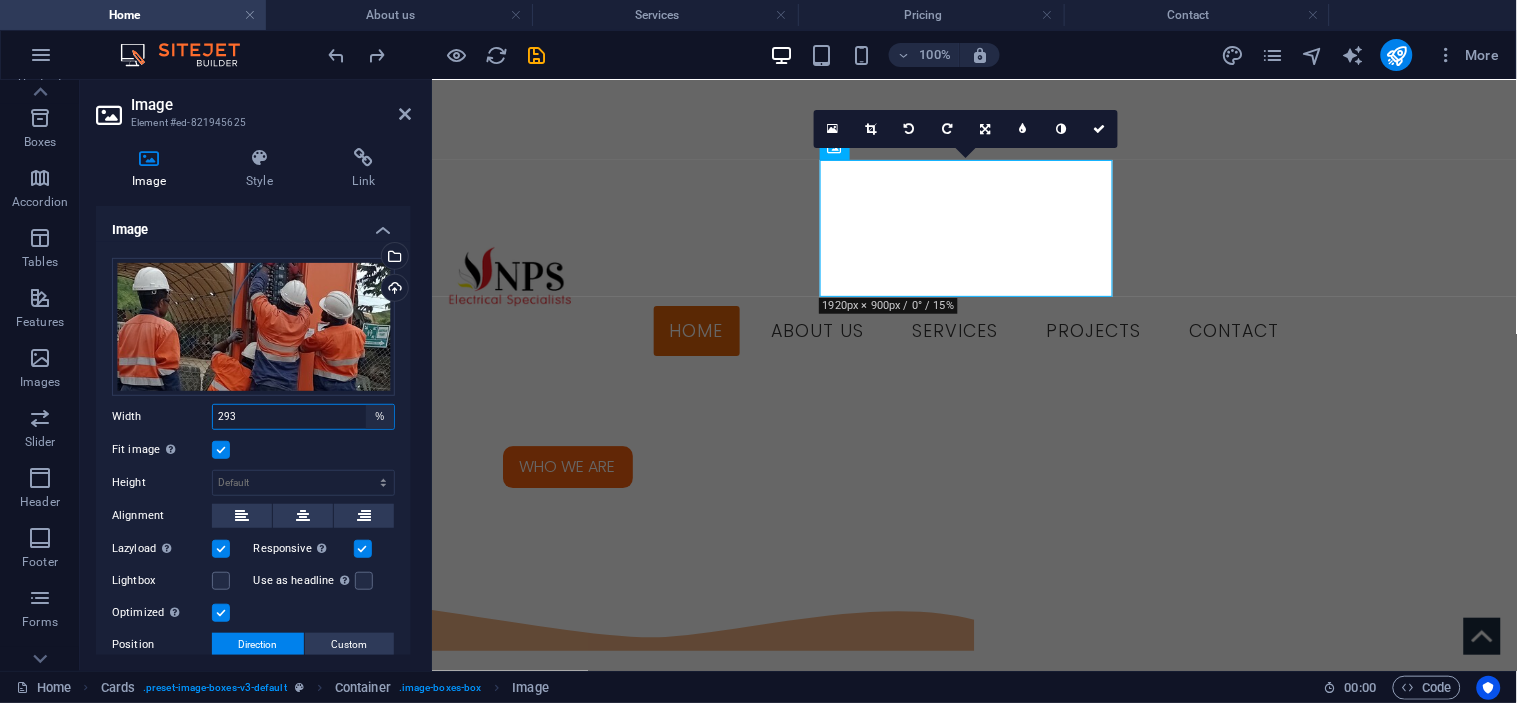 type on "100" 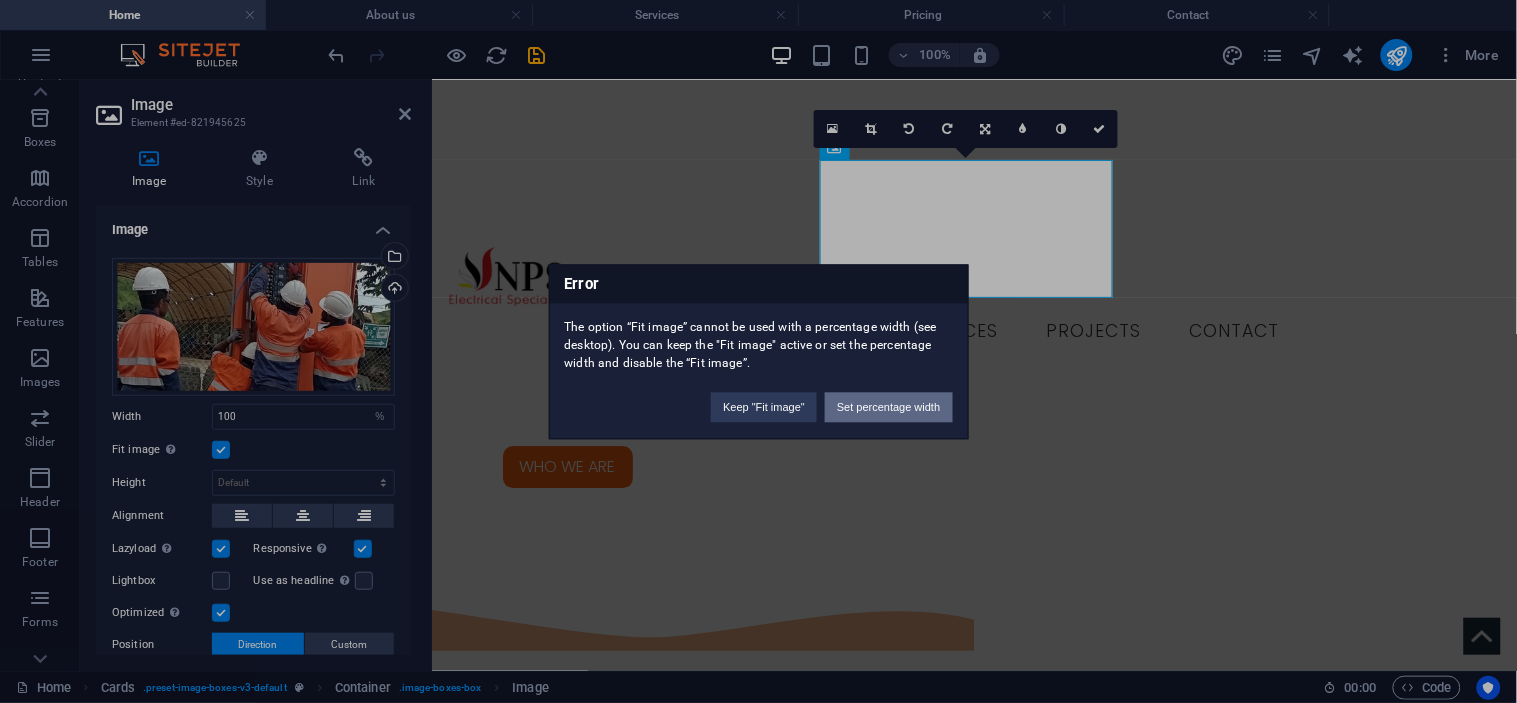 click on "Set percentage width" at bounding box center (888, 407) 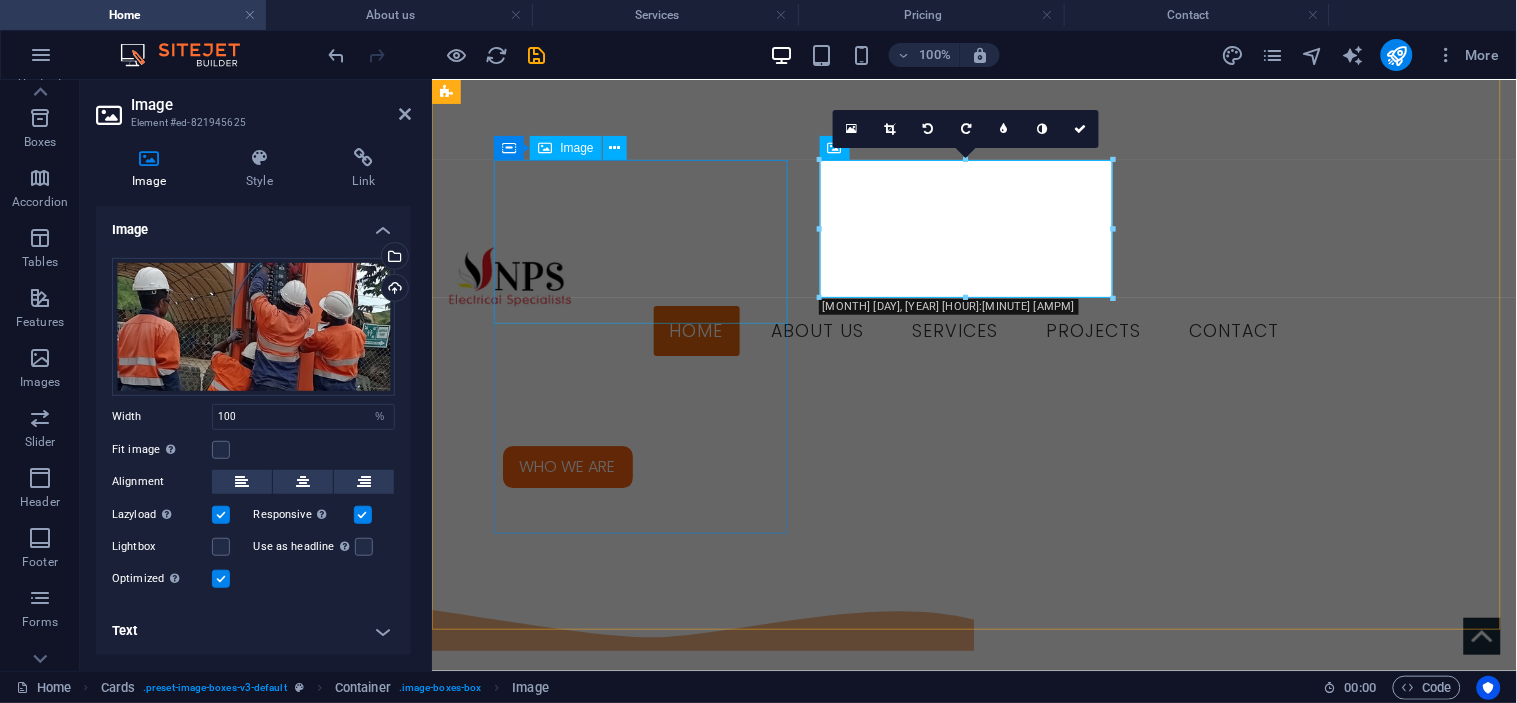 click at bounding box center [593, 2016] 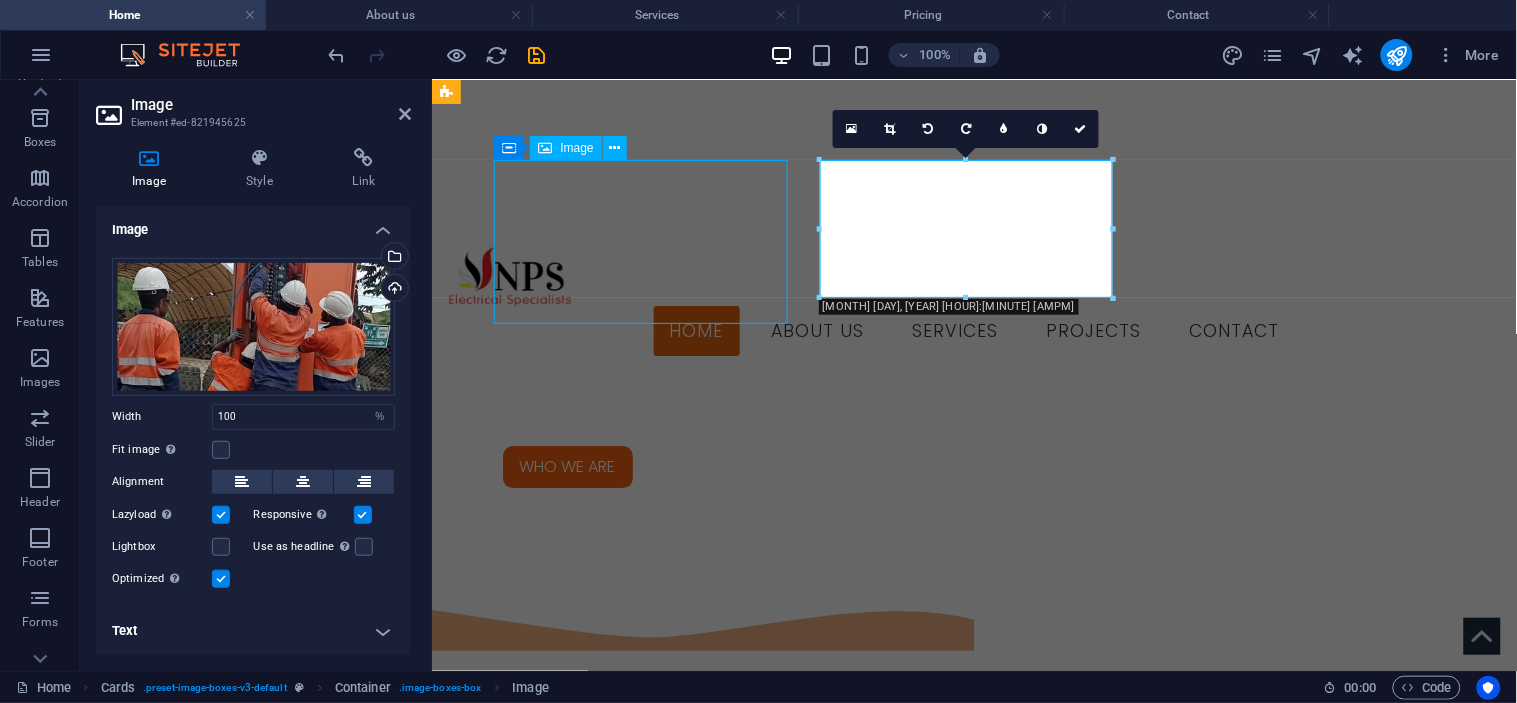 click at bounding box center (593, 2016) 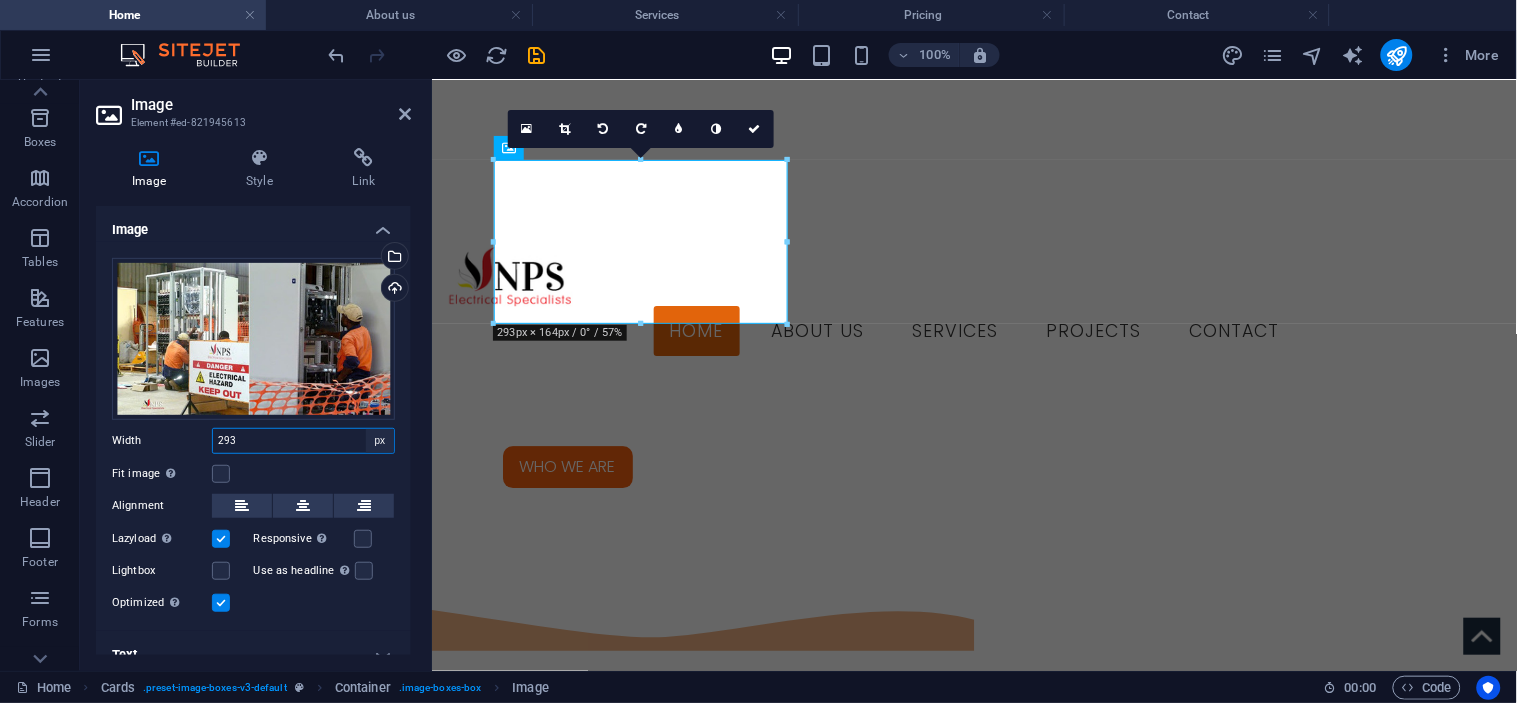 click on "Default auto px rem % em vh vw" at bounding box center (380, 441) 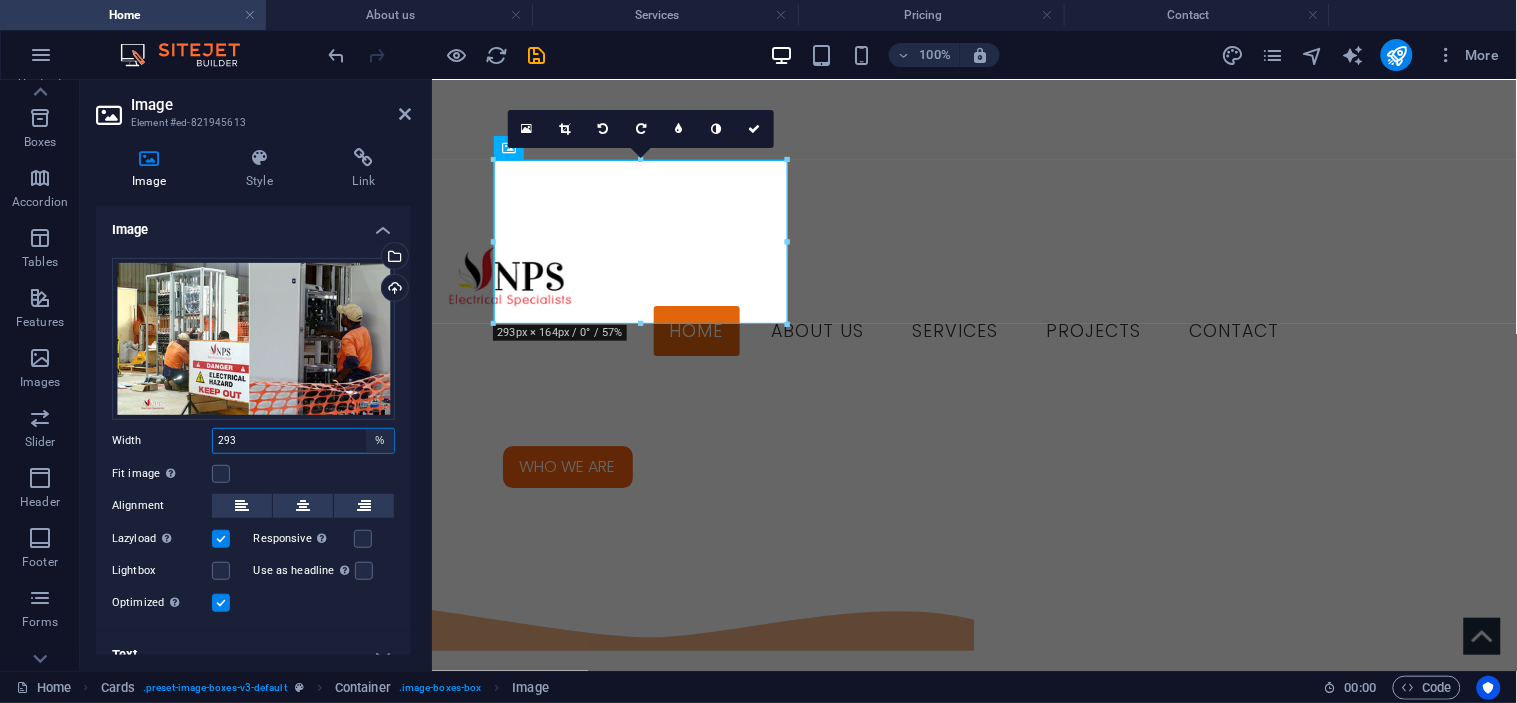 click on "Default auto px rem % em vh vw" at bounding box center [380, 441] 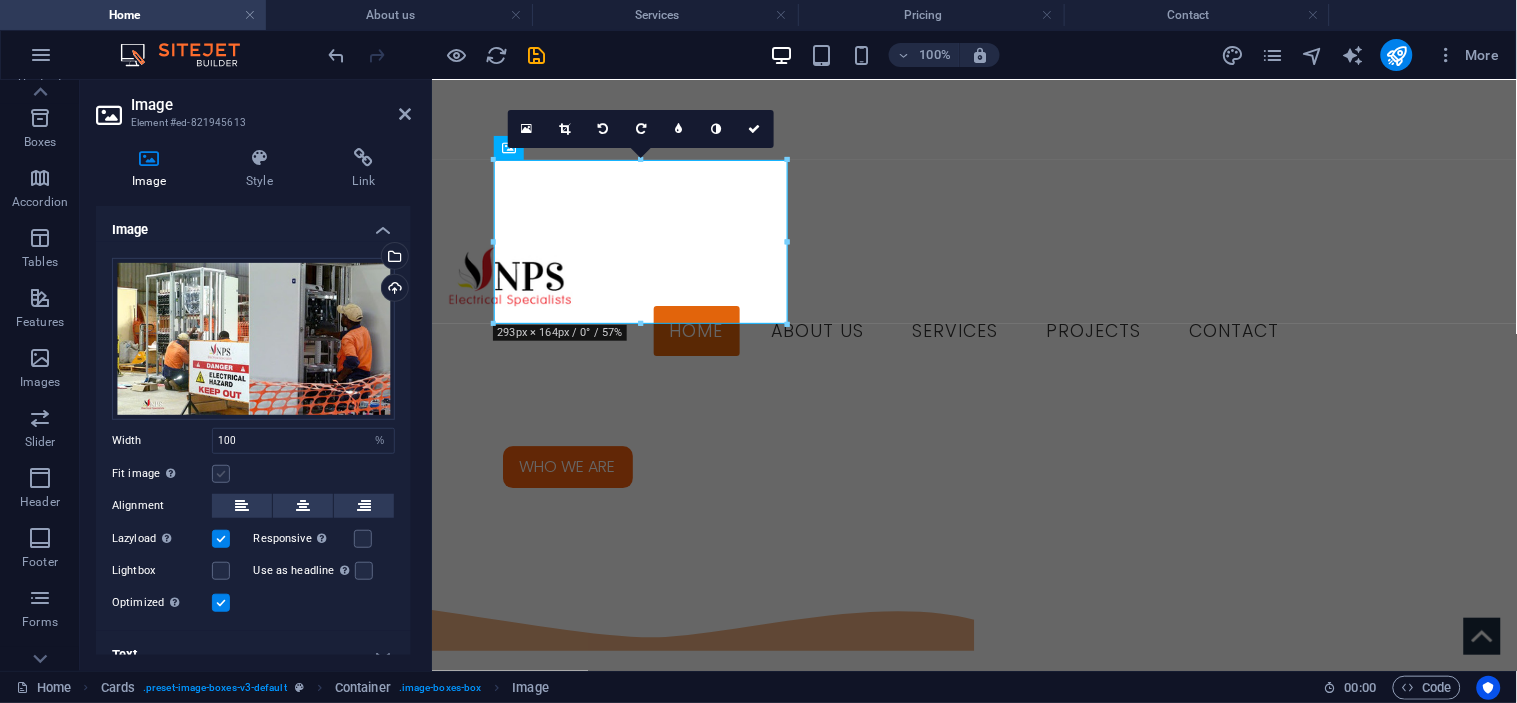 click at bounding box center [221, 474] 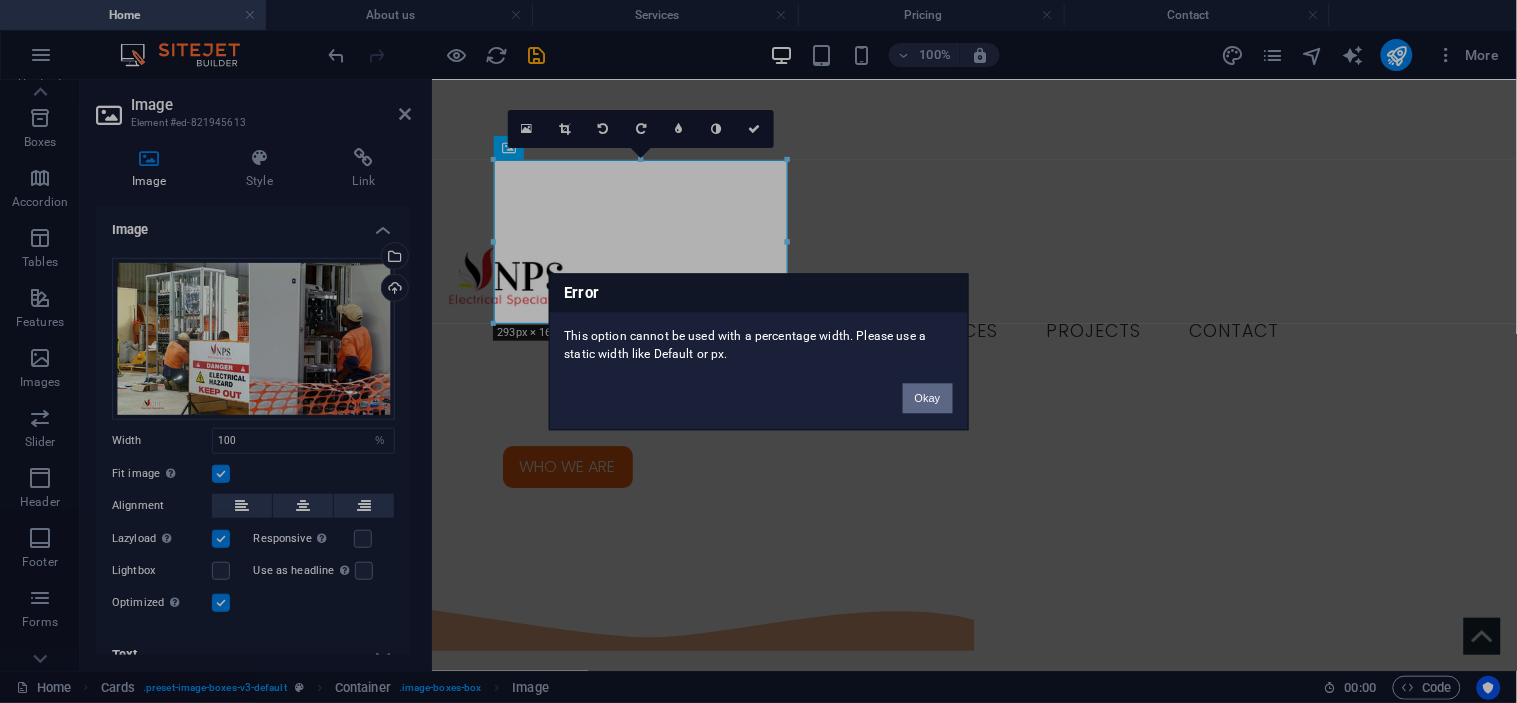 click on "Okay" at bounding box center (928, 398) 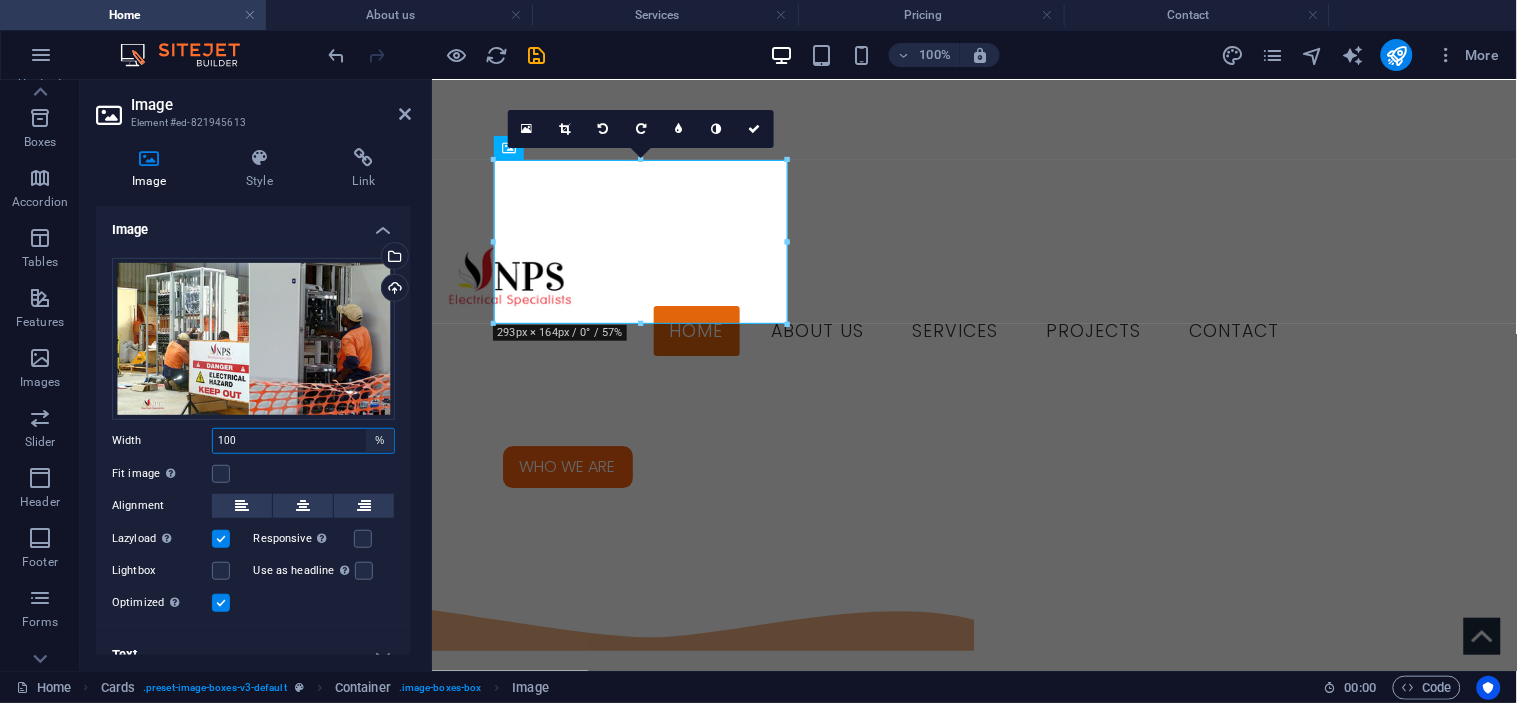 click on "Default auto px rem % em vh vw" at bounding box center [380, 441] 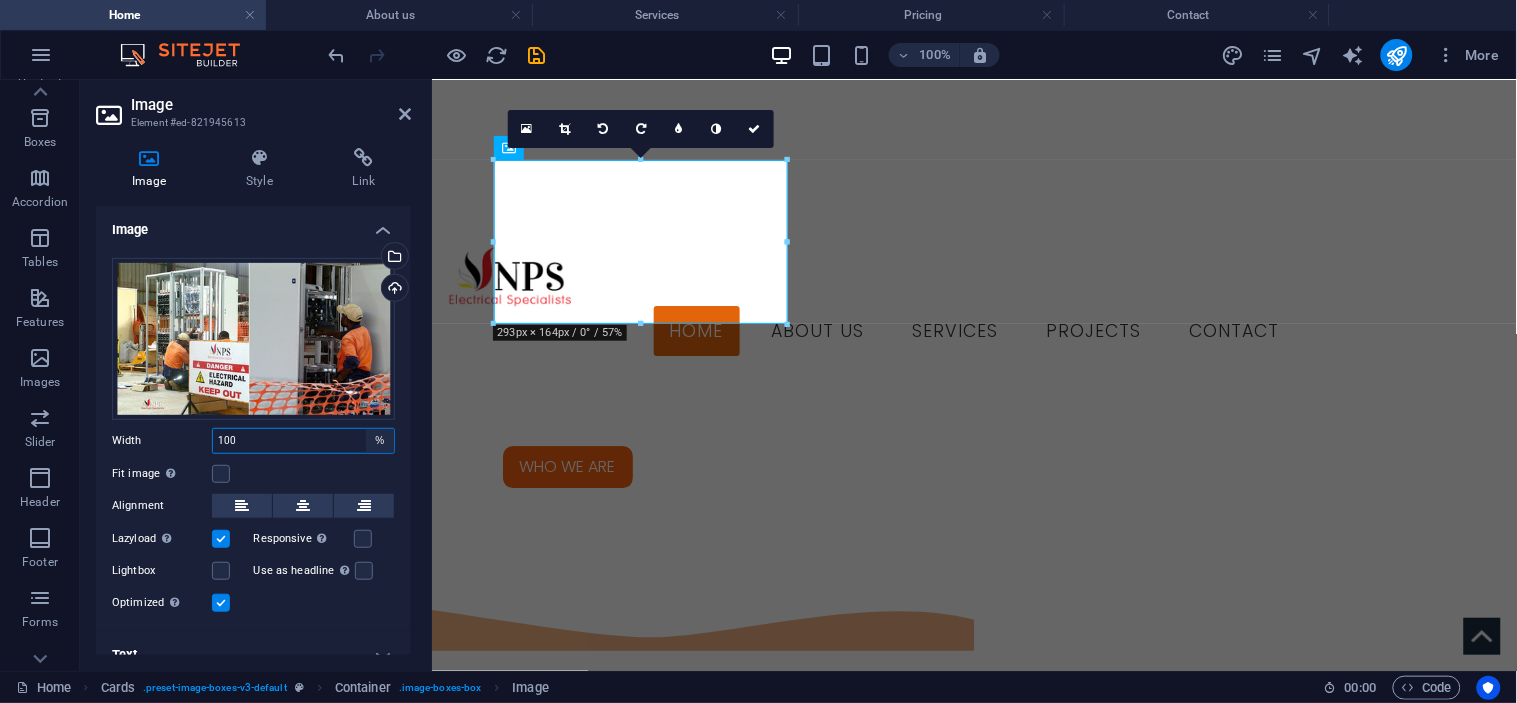 select on "default" 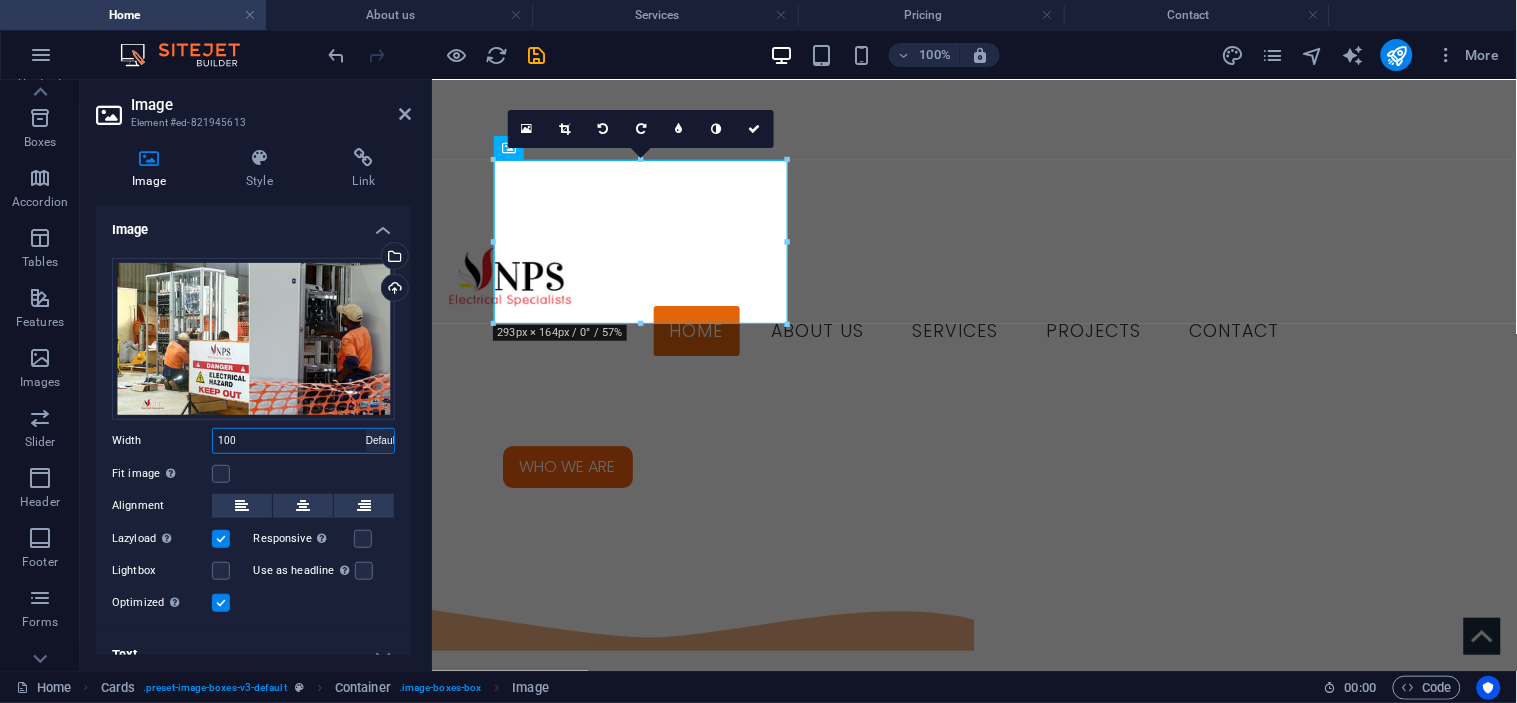 click on "Default auto px rem % em vh vw" at bounding box center [380, 441] 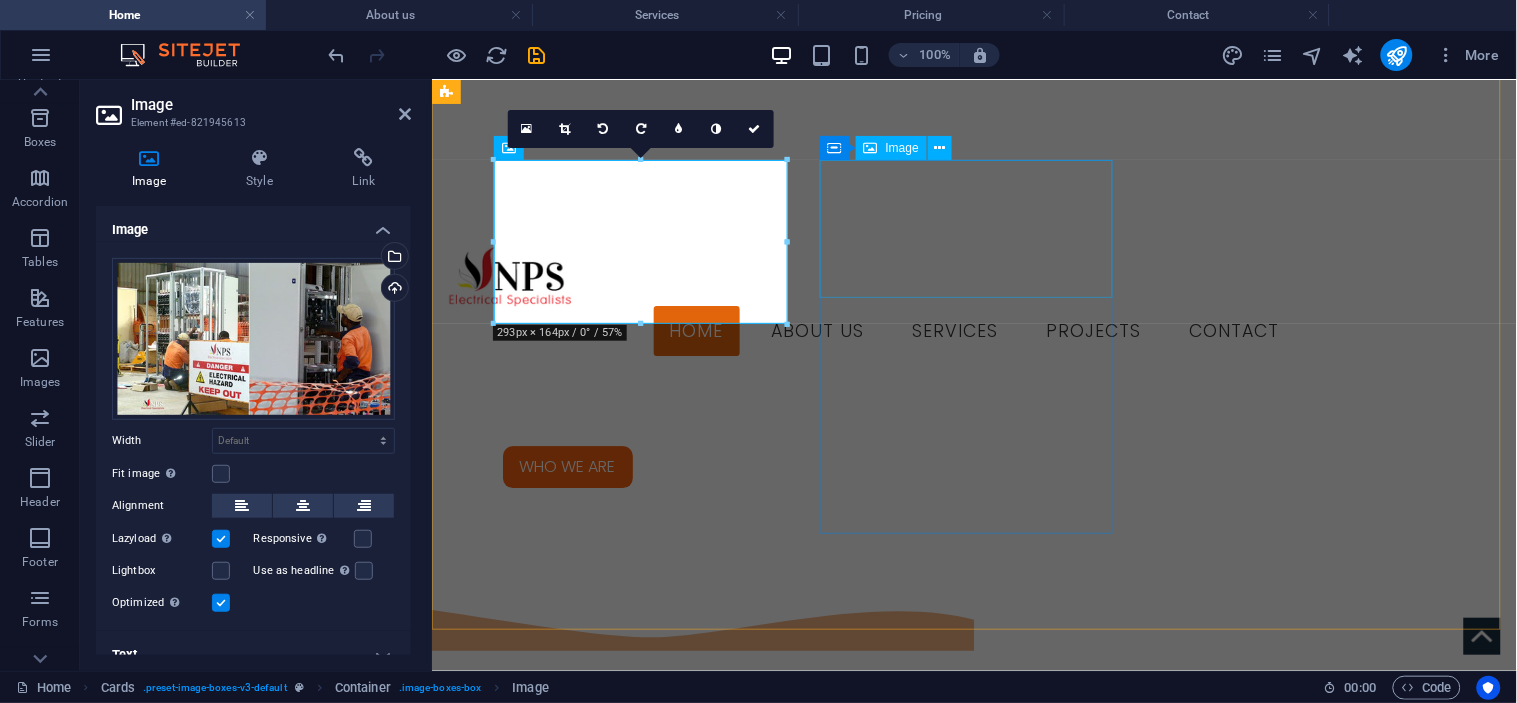 click at bounding box center [593, 2475] 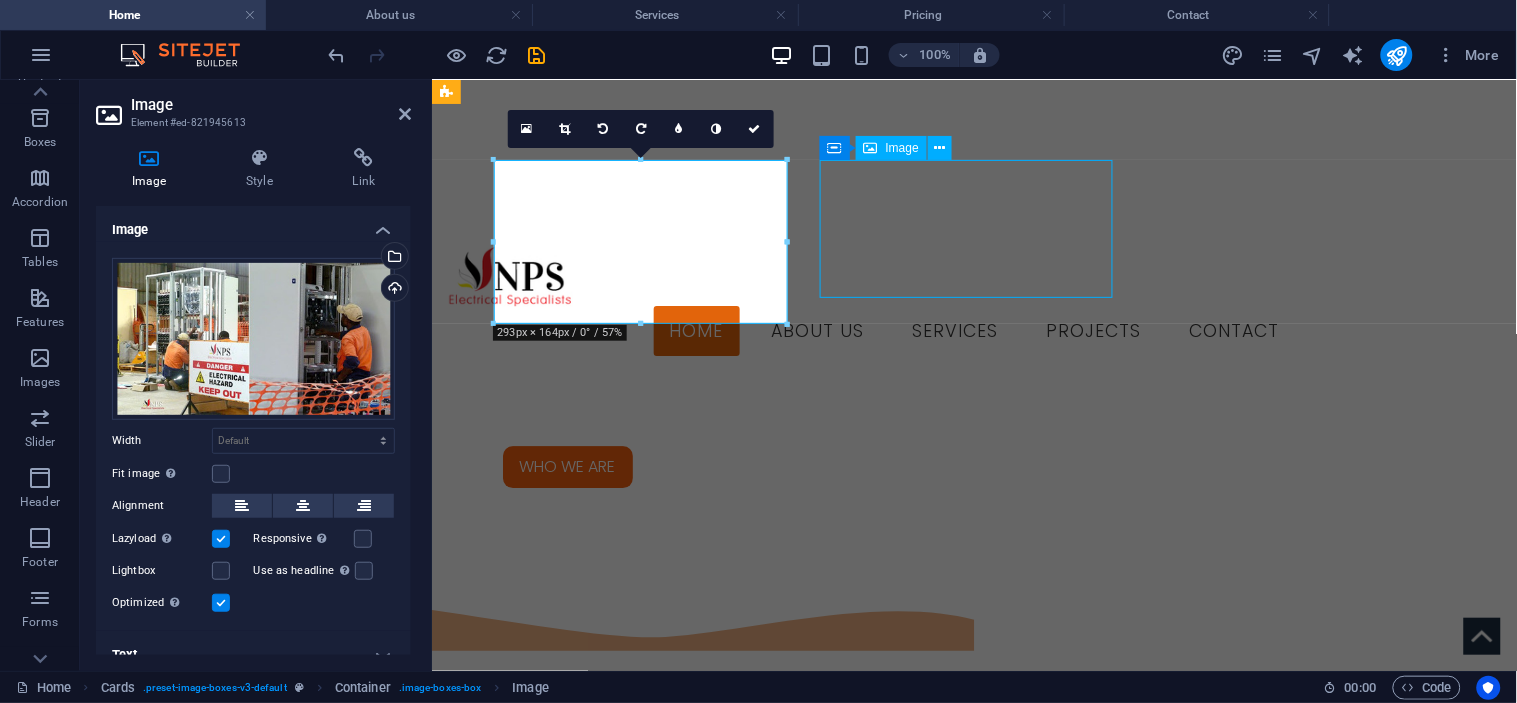 click at bounding box center [593, 2475] 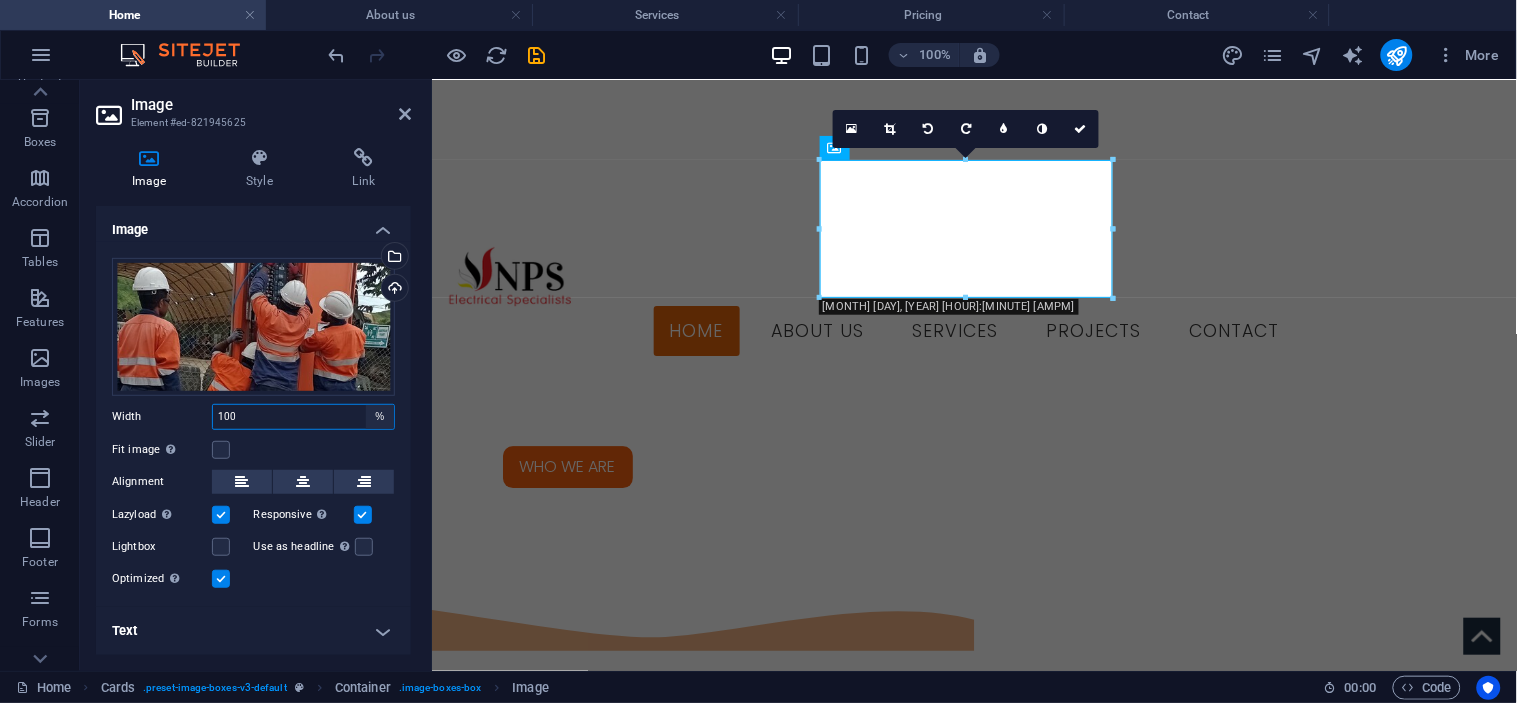 click on "Default auto px rem % em vh vw" at bounding box center [380, 417] 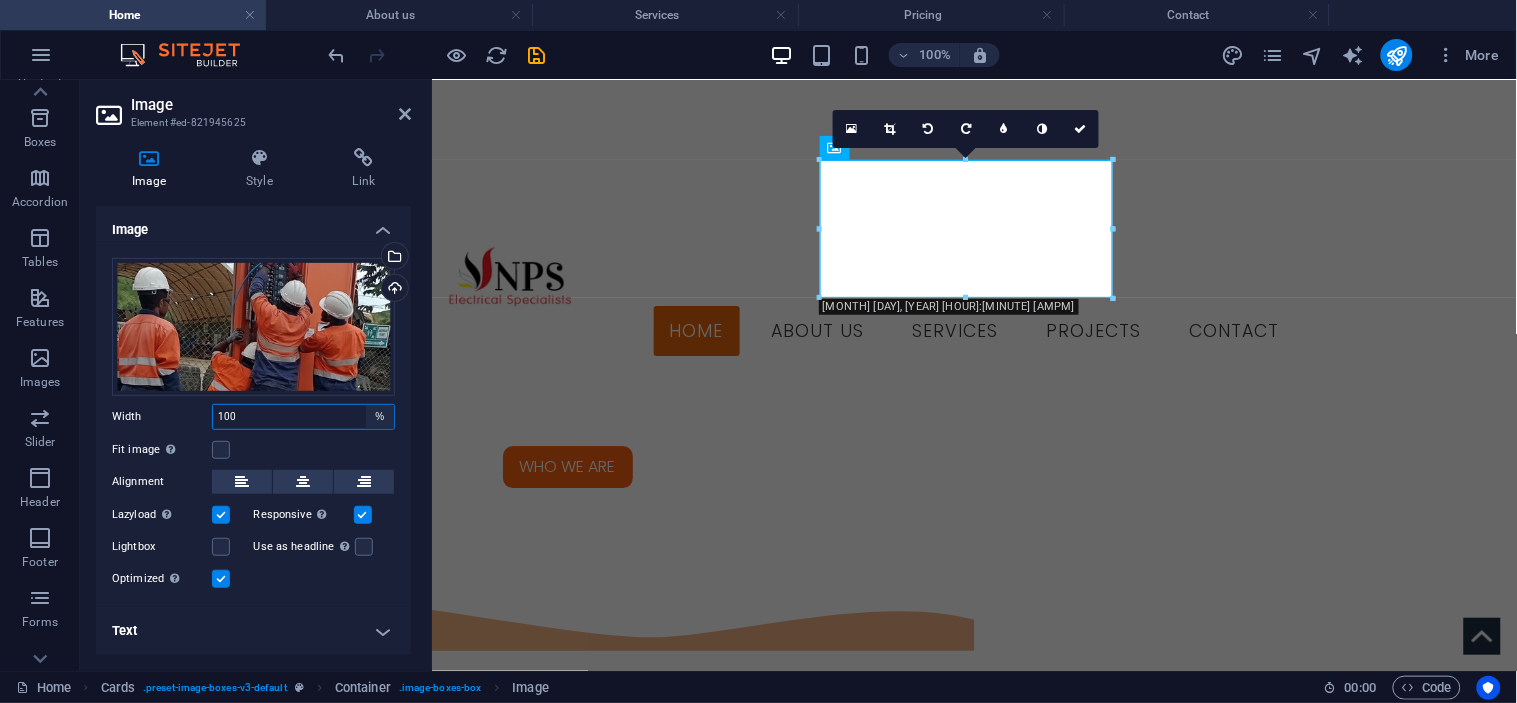 select on "default" 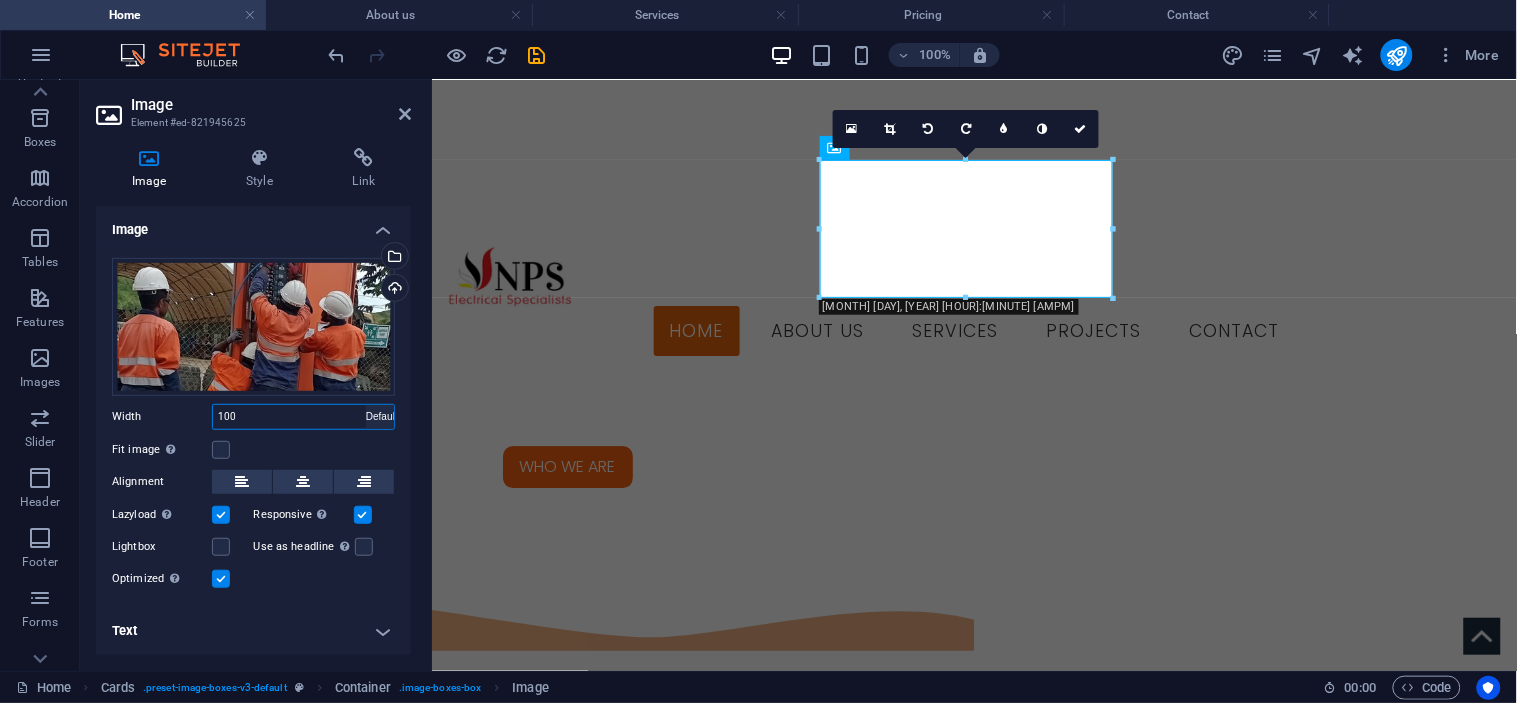 click on "Default auto px rem % em vh vw" at bounding box center (380, 417) 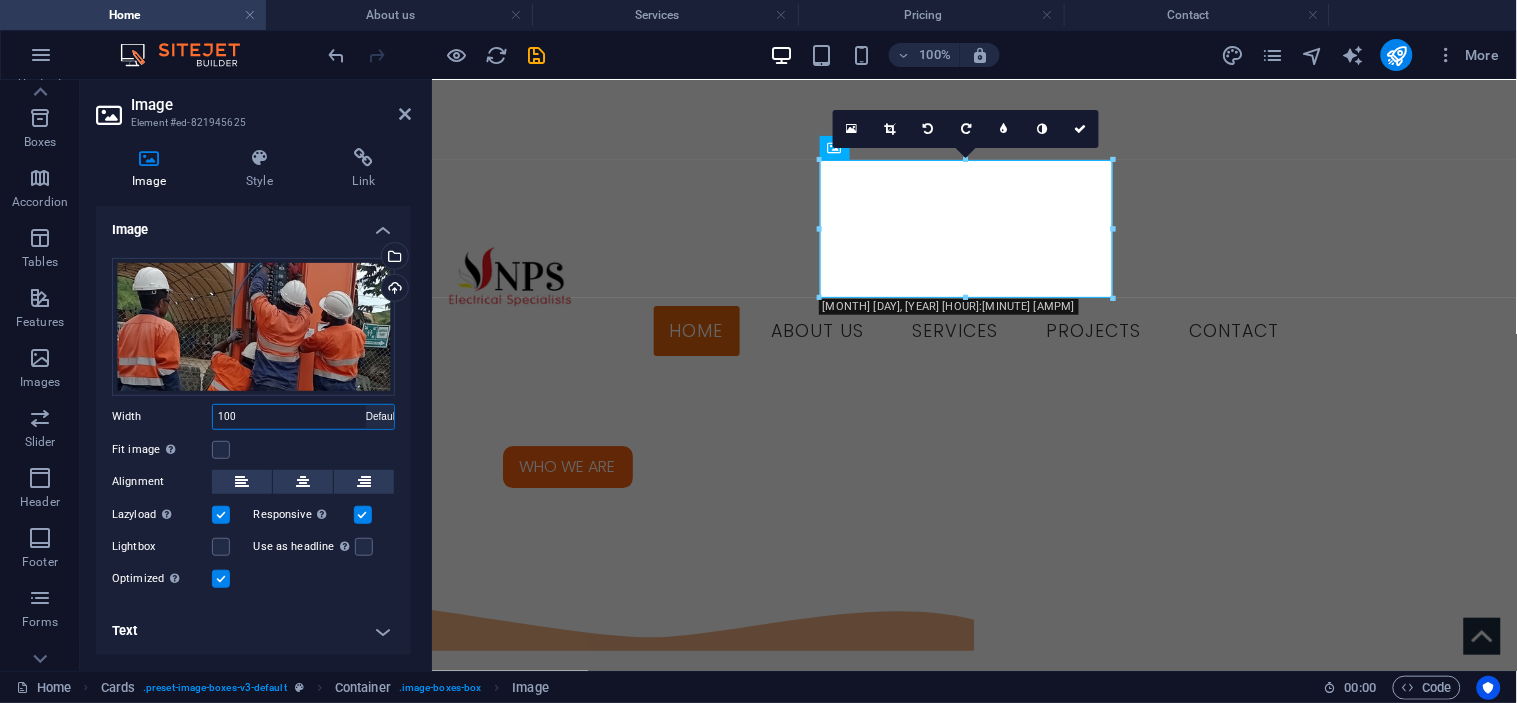 type 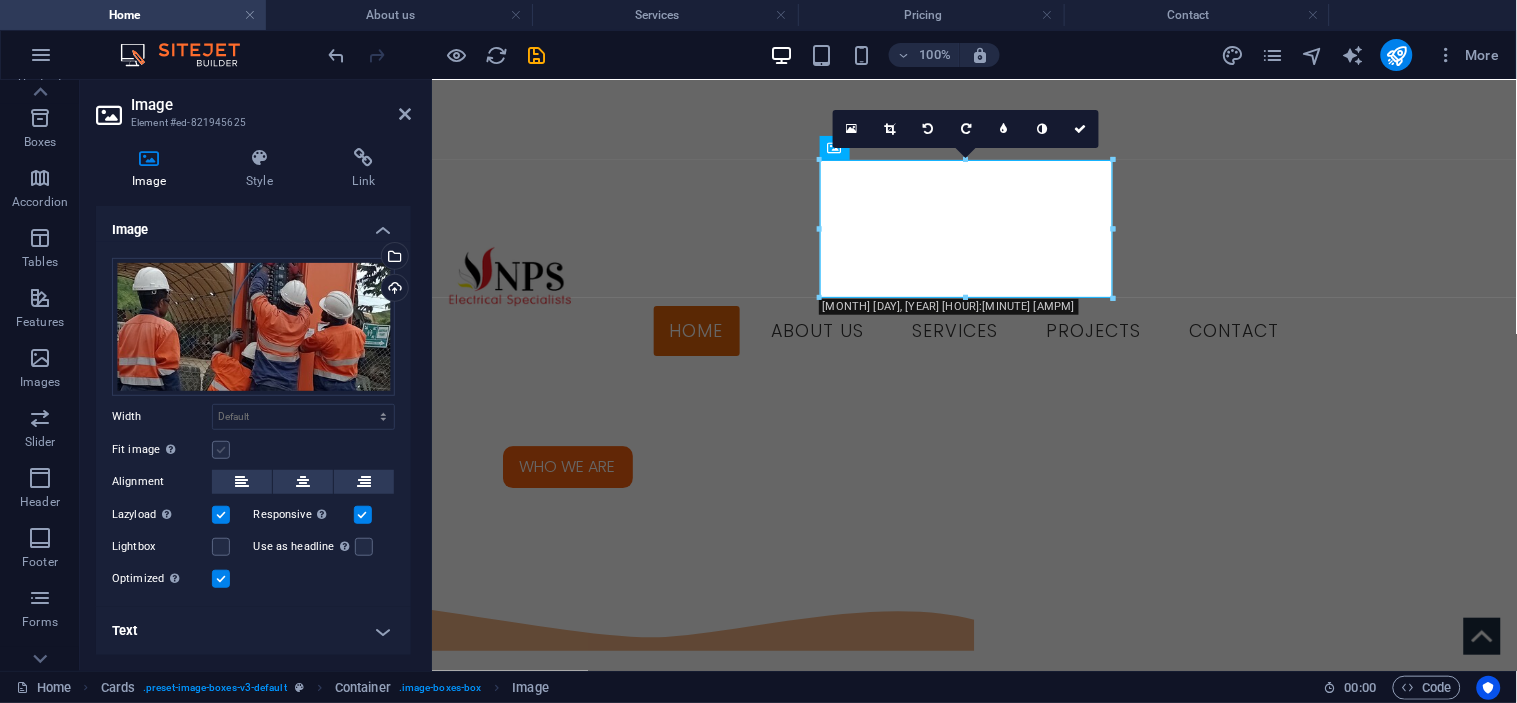click at bounding box center [221, 450] 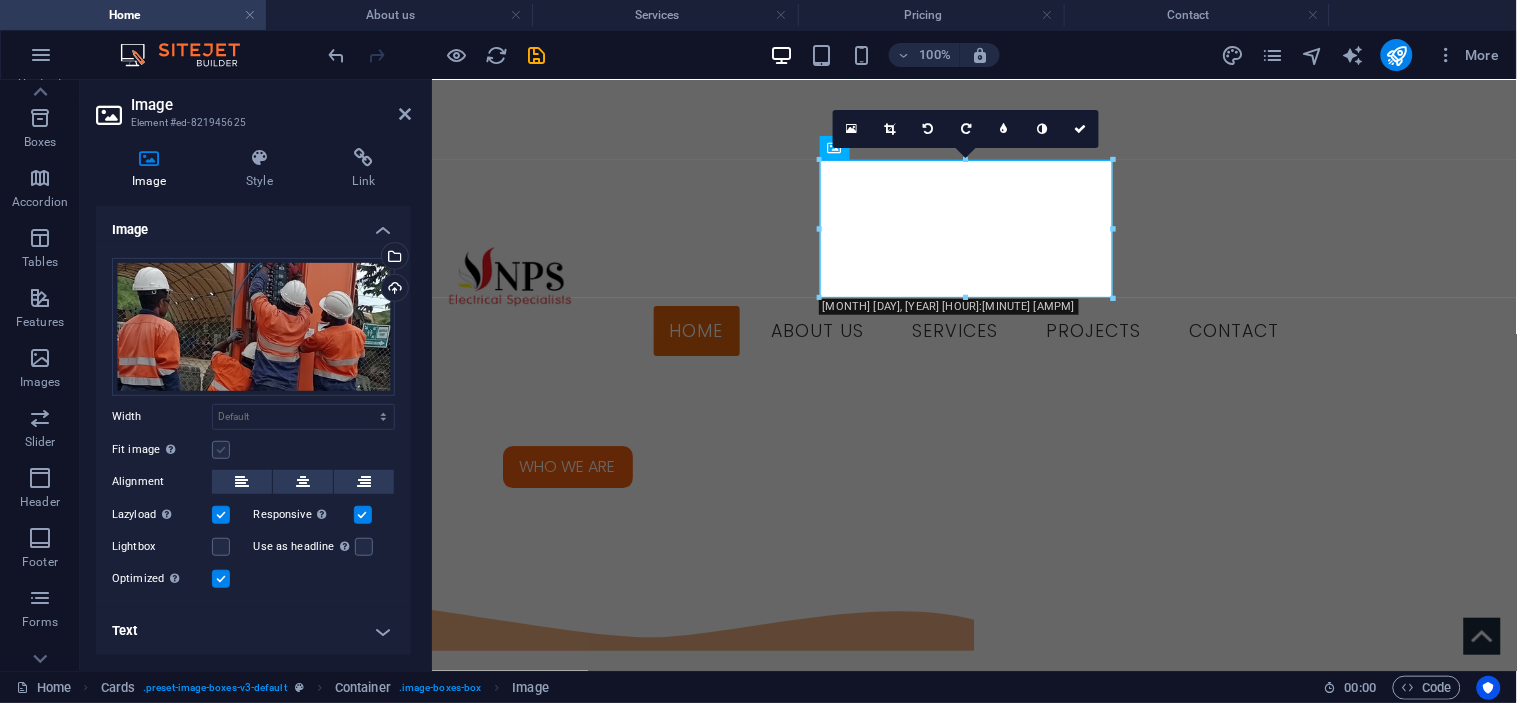 click on "Fit image Automatically fit image to a fixed width and height" at bounding box center [0, 0] 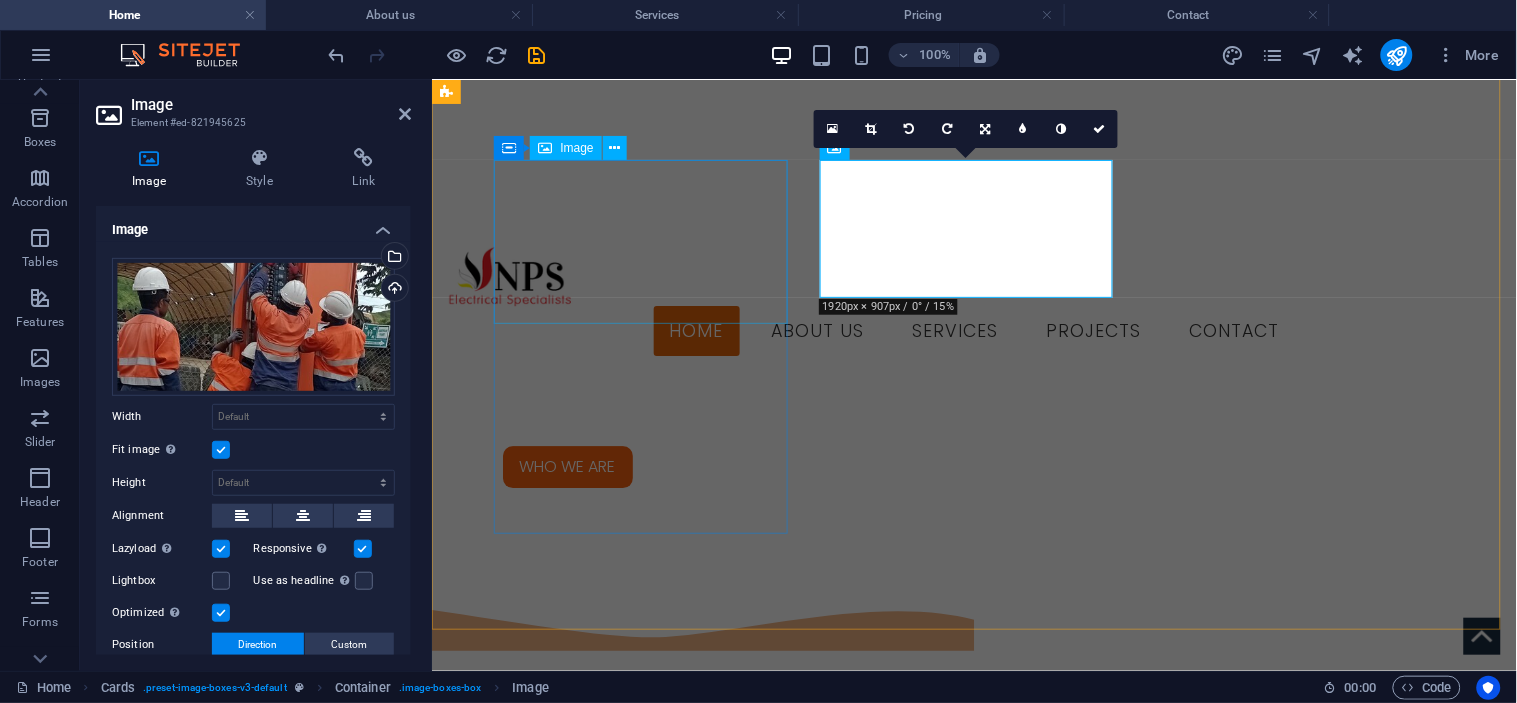 click at bounding box center [593, 2077] 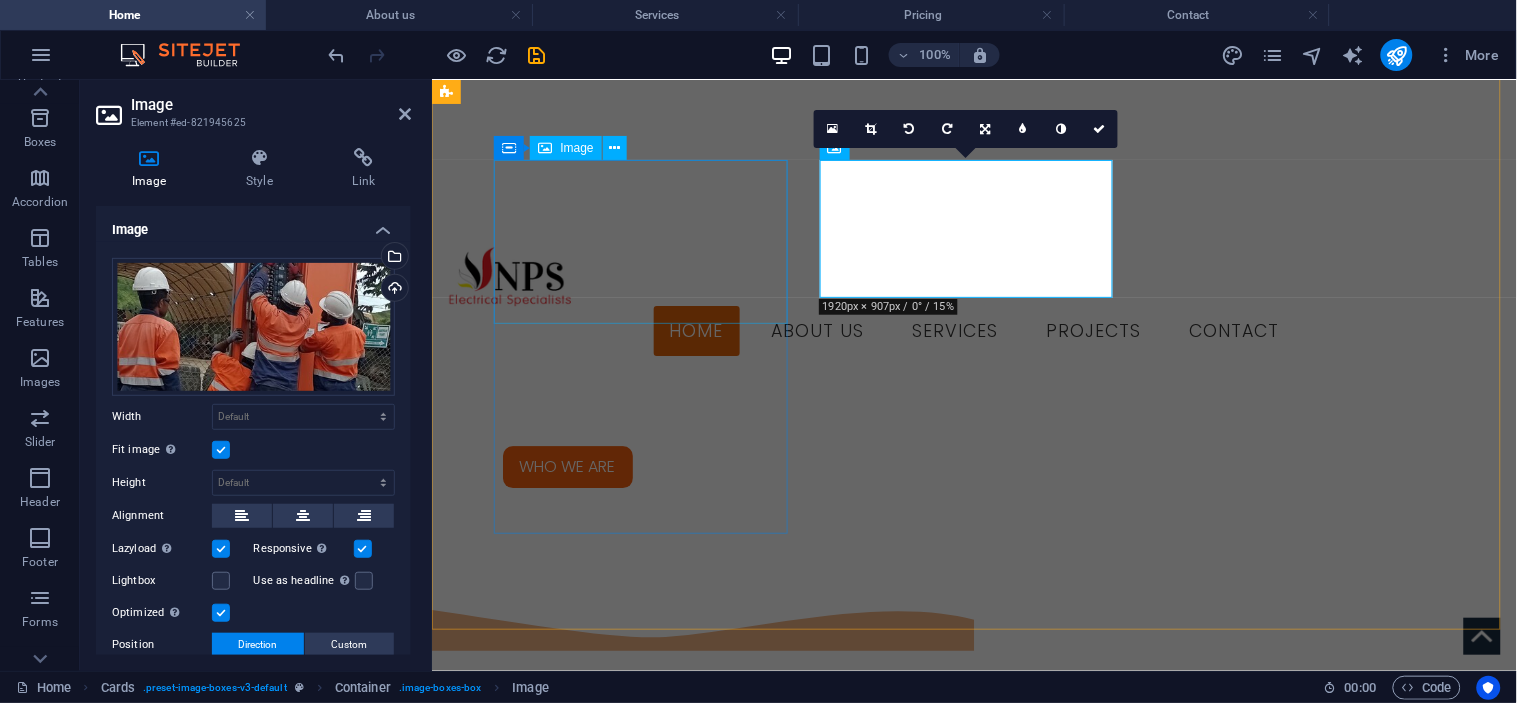 click at bounding box center (593, 2077) 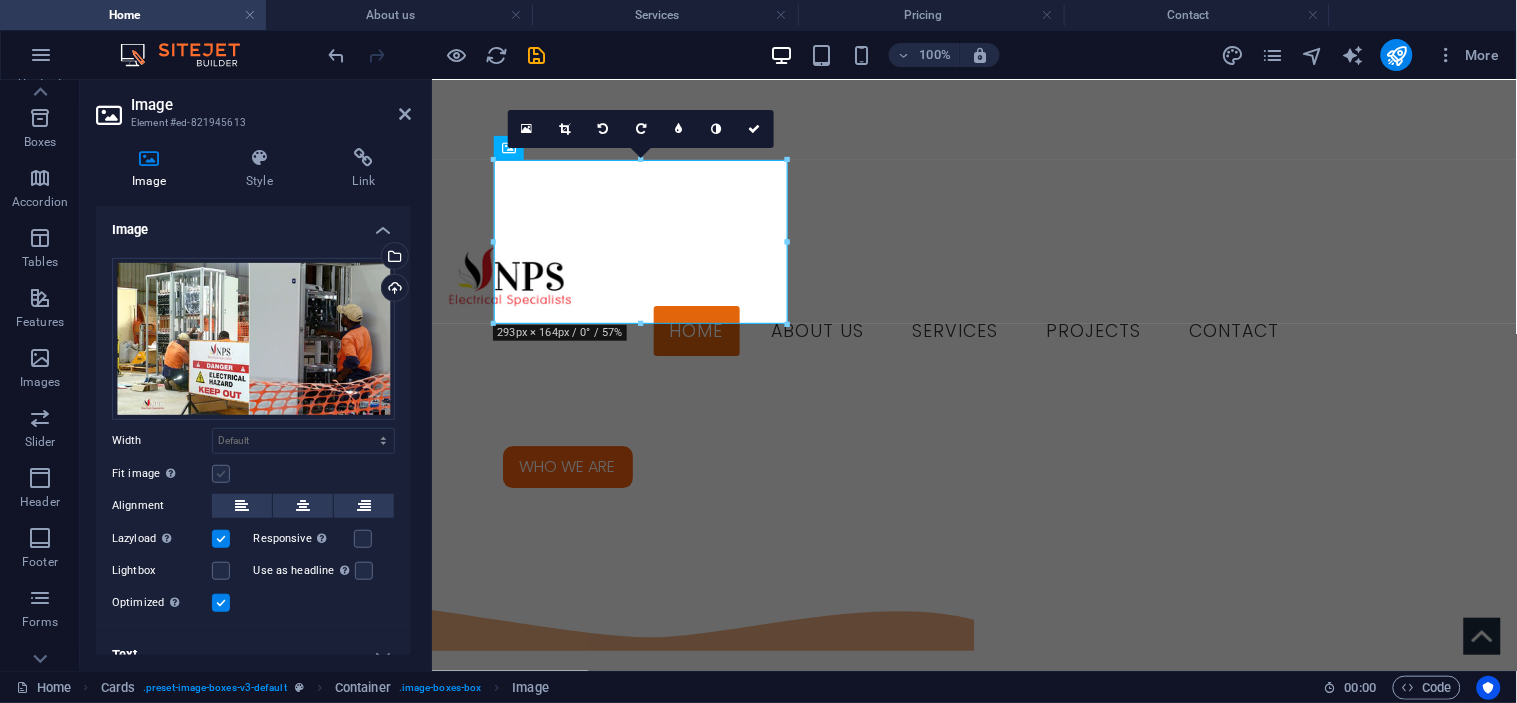 click at bounding box center [221, 474] 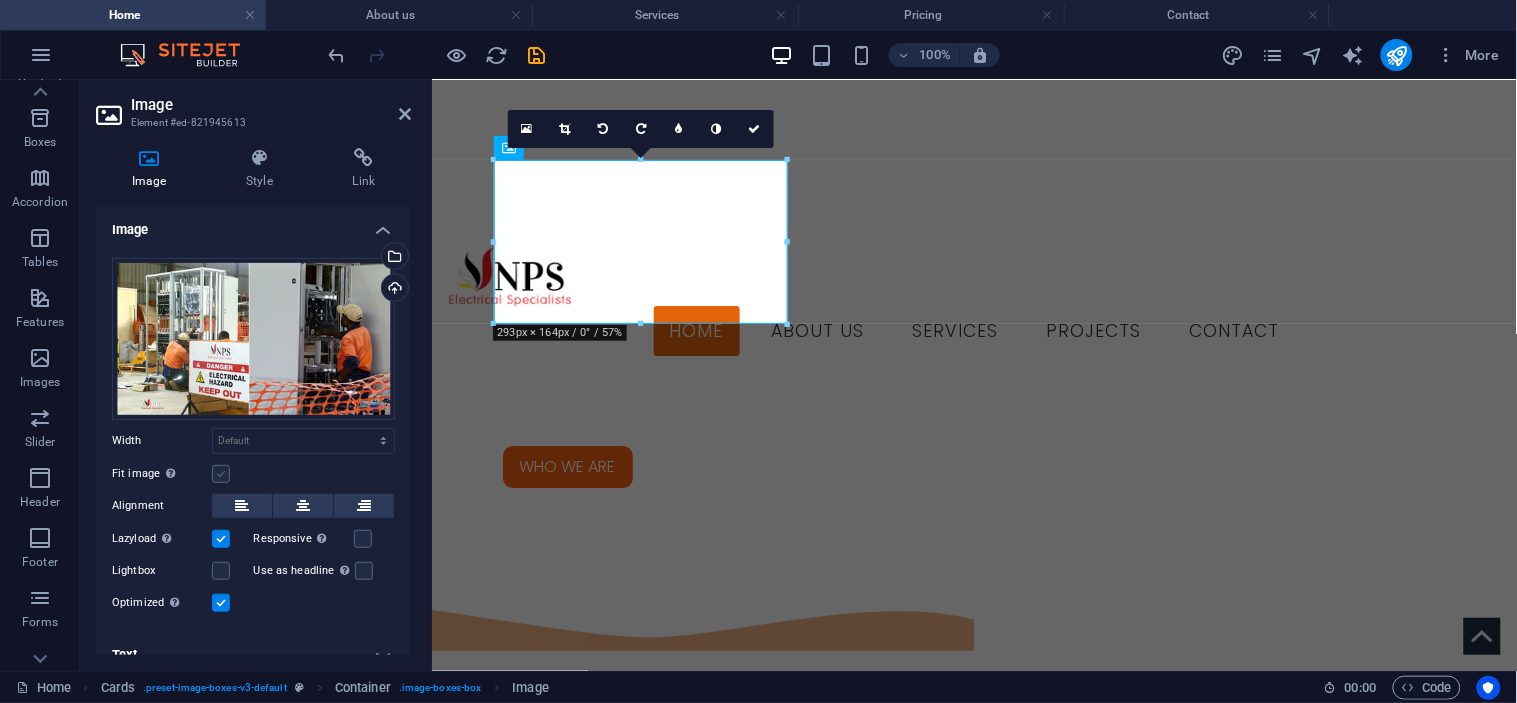 click on "Fit image Automatically fit image to a fixed width and height" at bounding box center [0, 0] 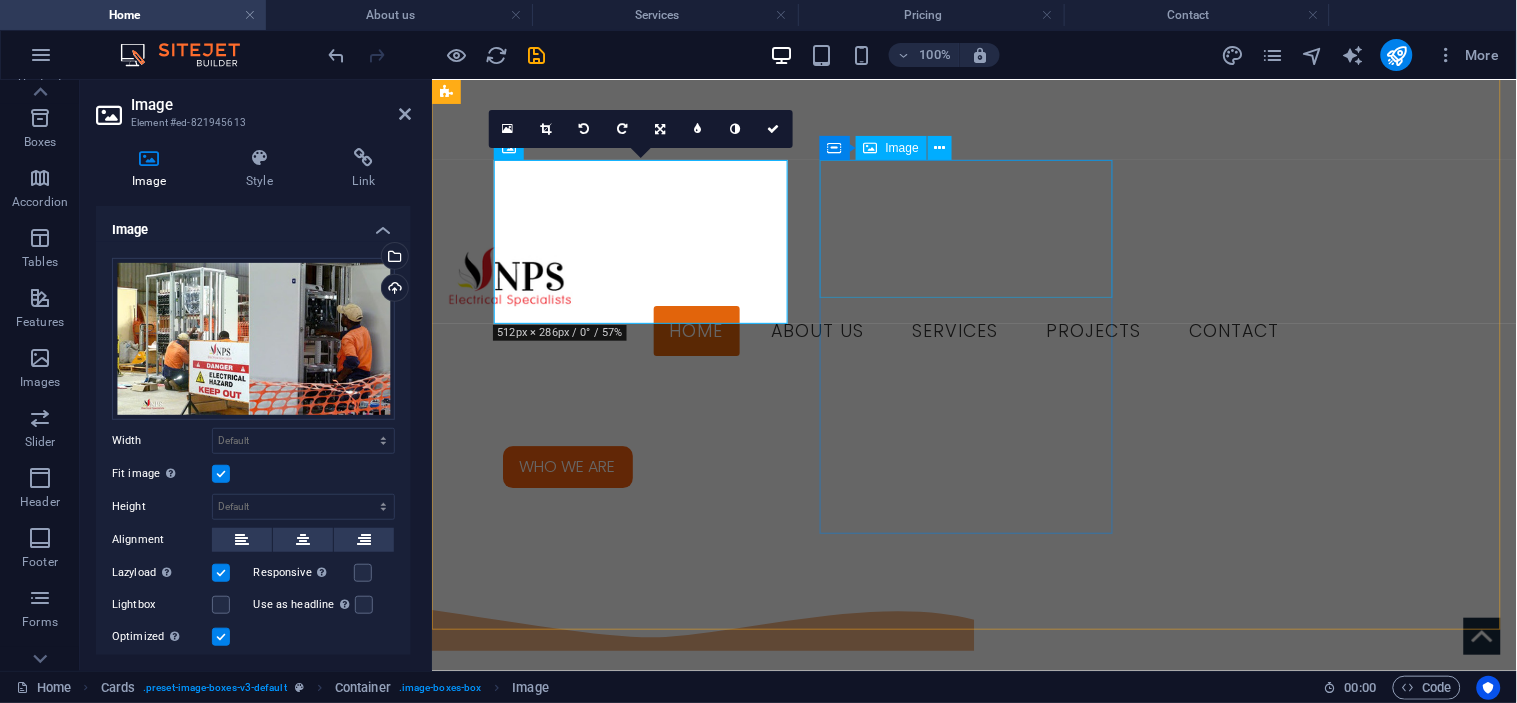 click at bounding box center (593, 2661) 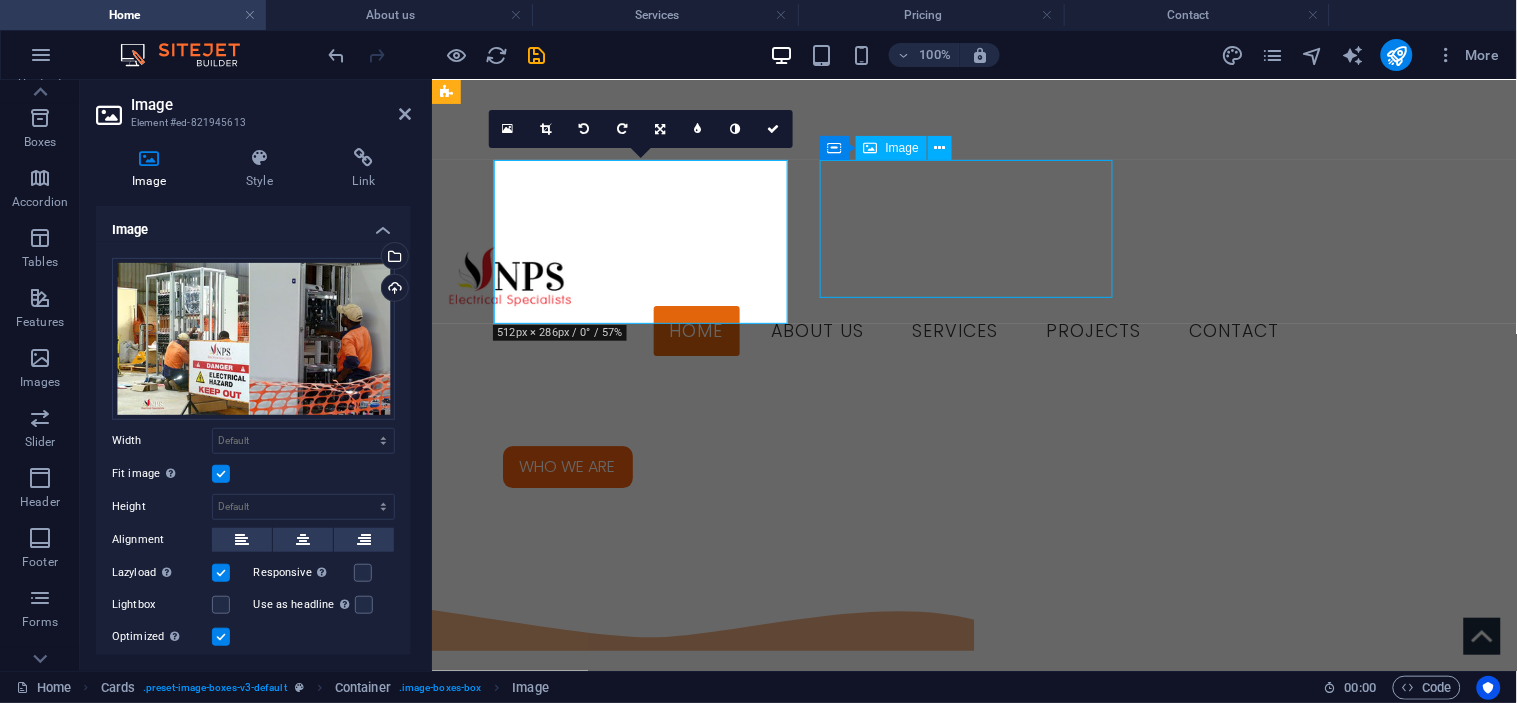 click at bounding box center [593, 2661] 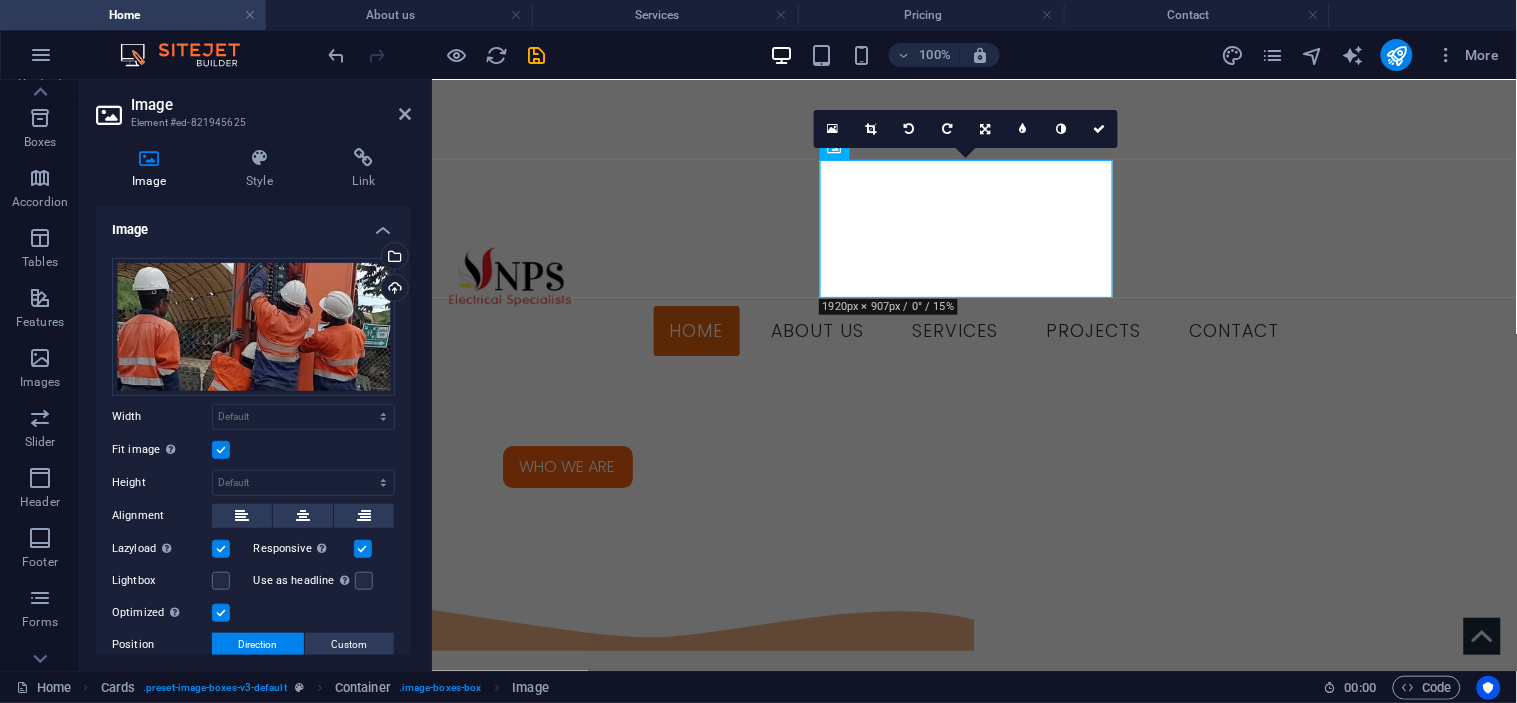 click at bounding box center [221, 450] 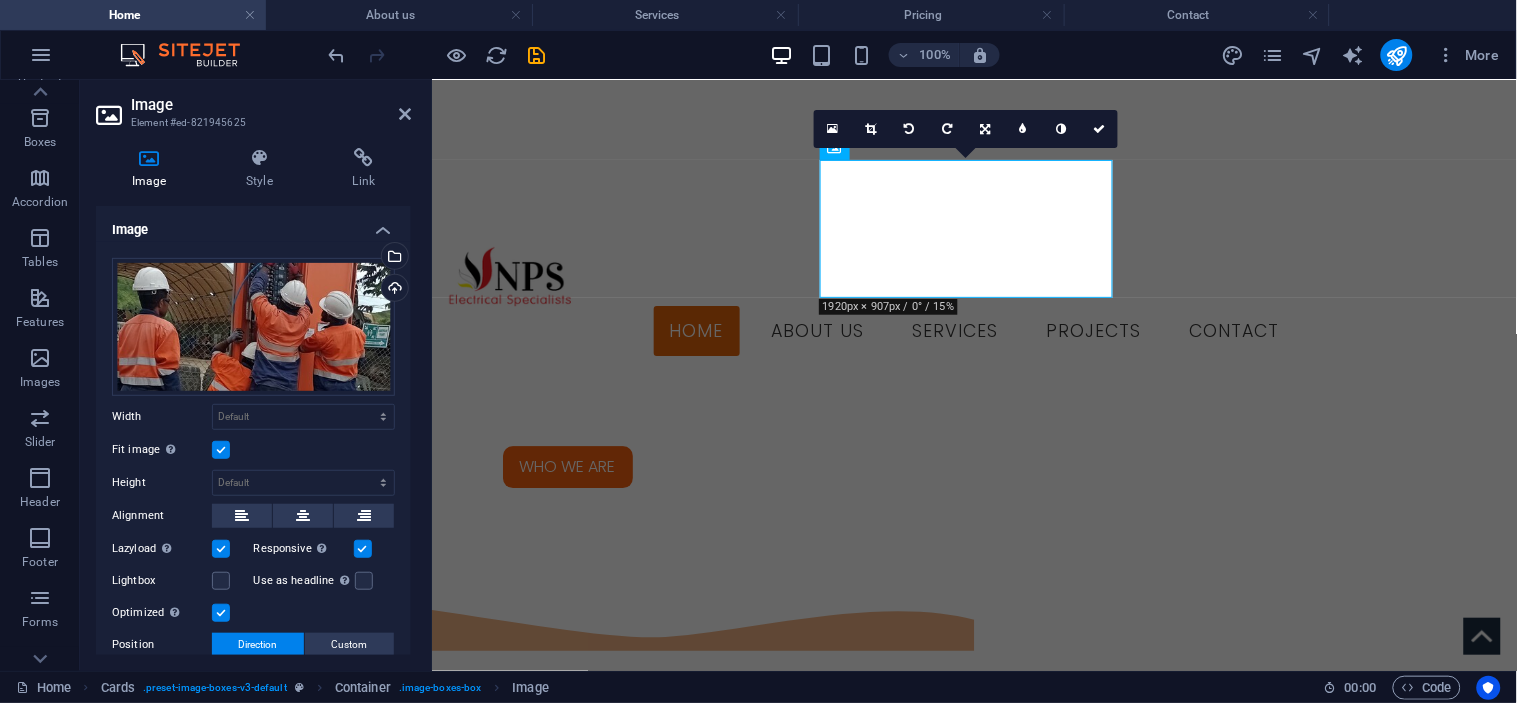 click on "Fit image Automatically fit image to a fixed width and height" at bounding box center (0, 0) 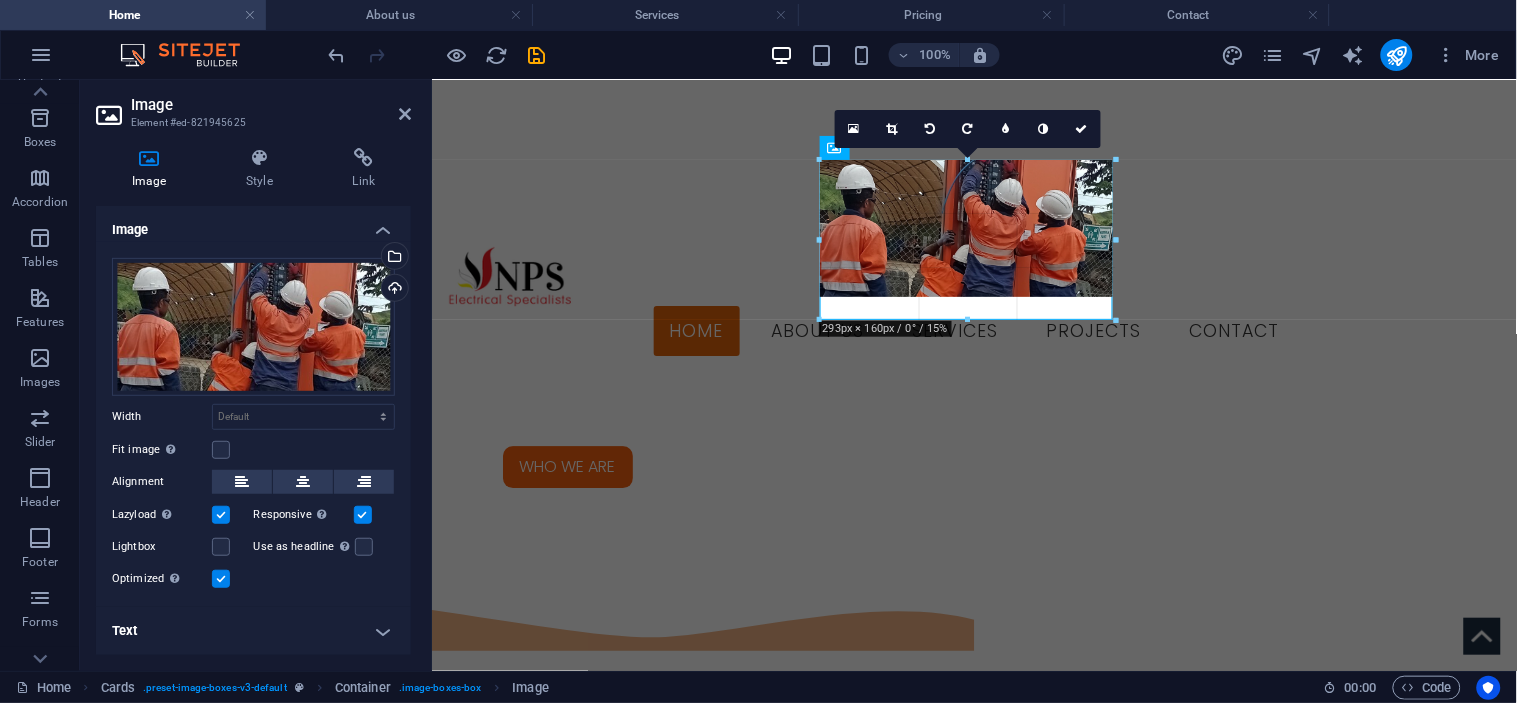 drag, startPoint x: 967, startPoint y: 298, endPoint x: 966, endPoint y: 320, distance: 22.022715 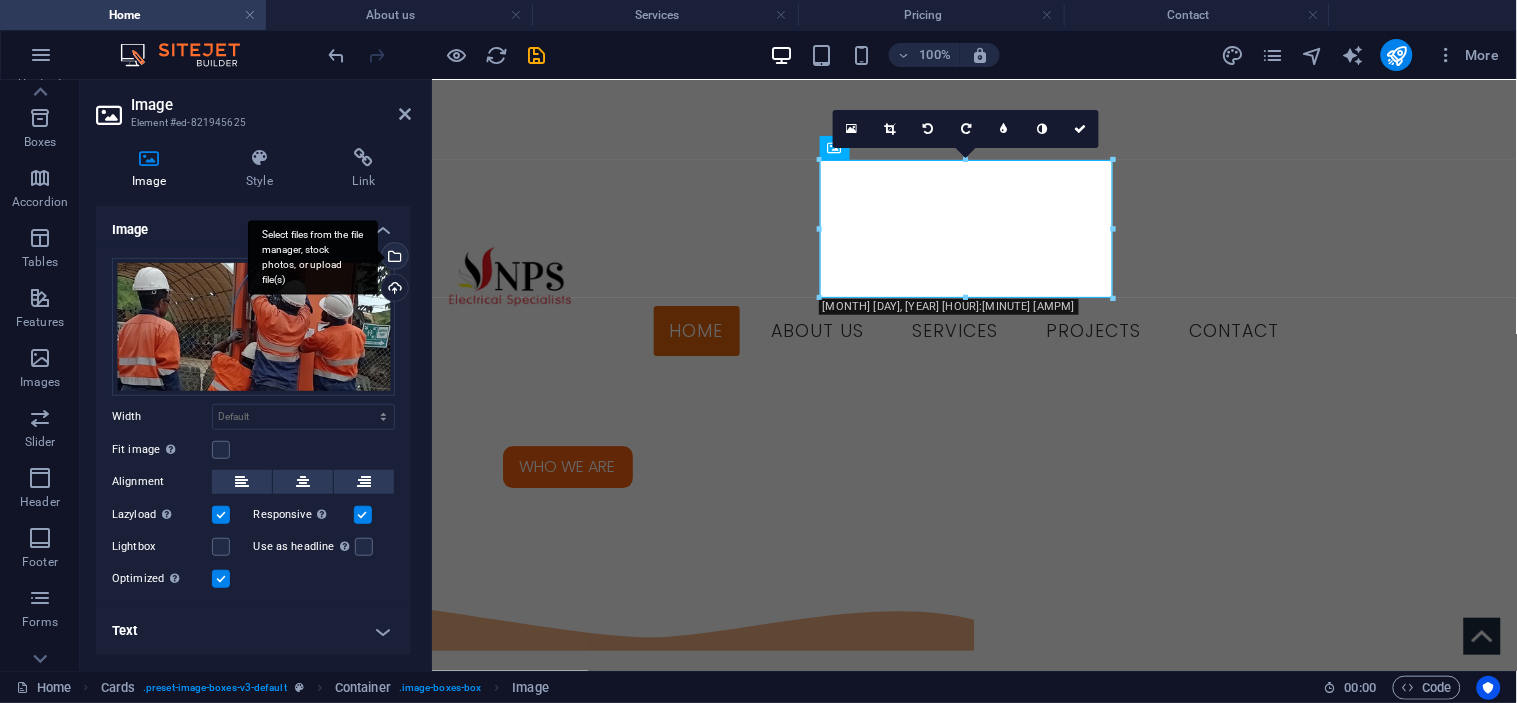click on "Select files from the file manager, stock photos, or upload file(s)" at bounding box center (393, 258) 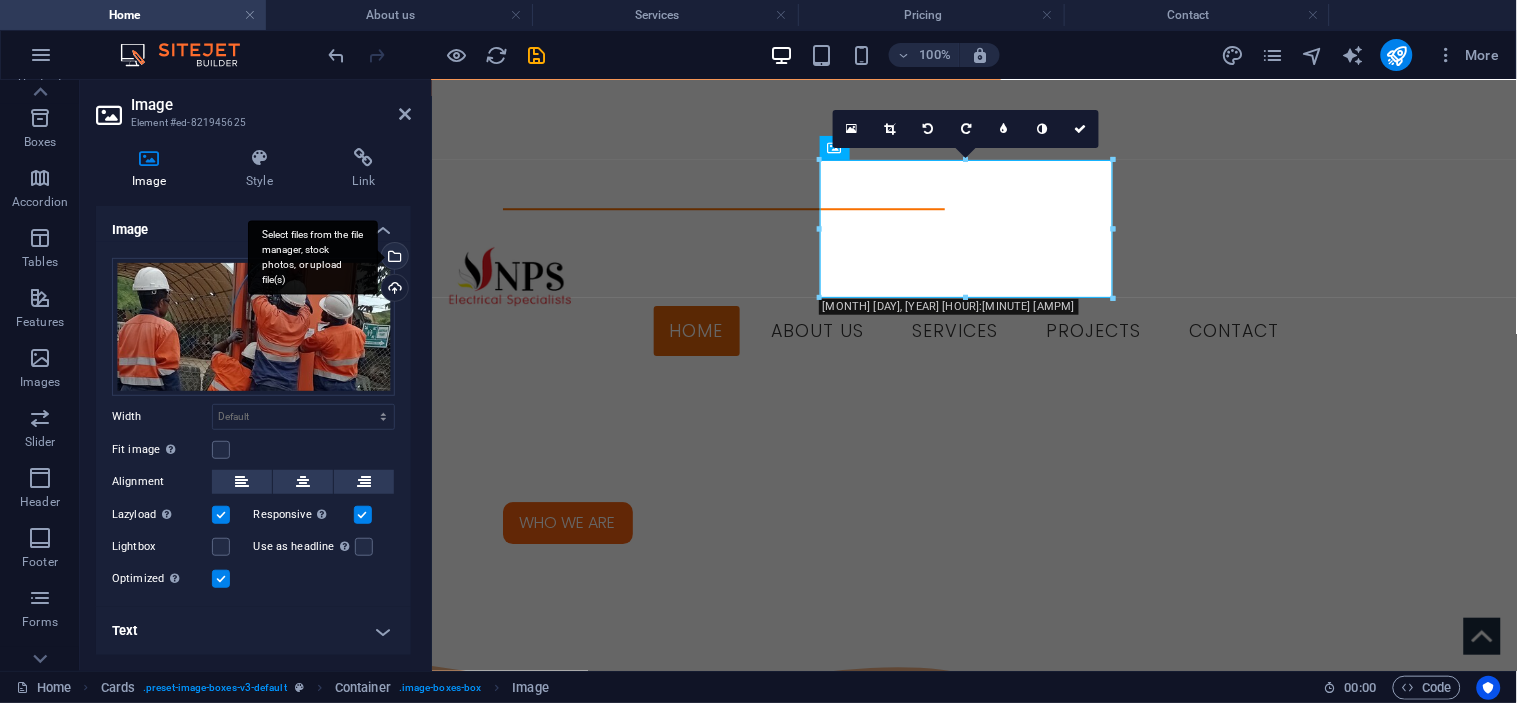 scroll, scrollTop: 1400, scrollLeft: 0, axis: vertical 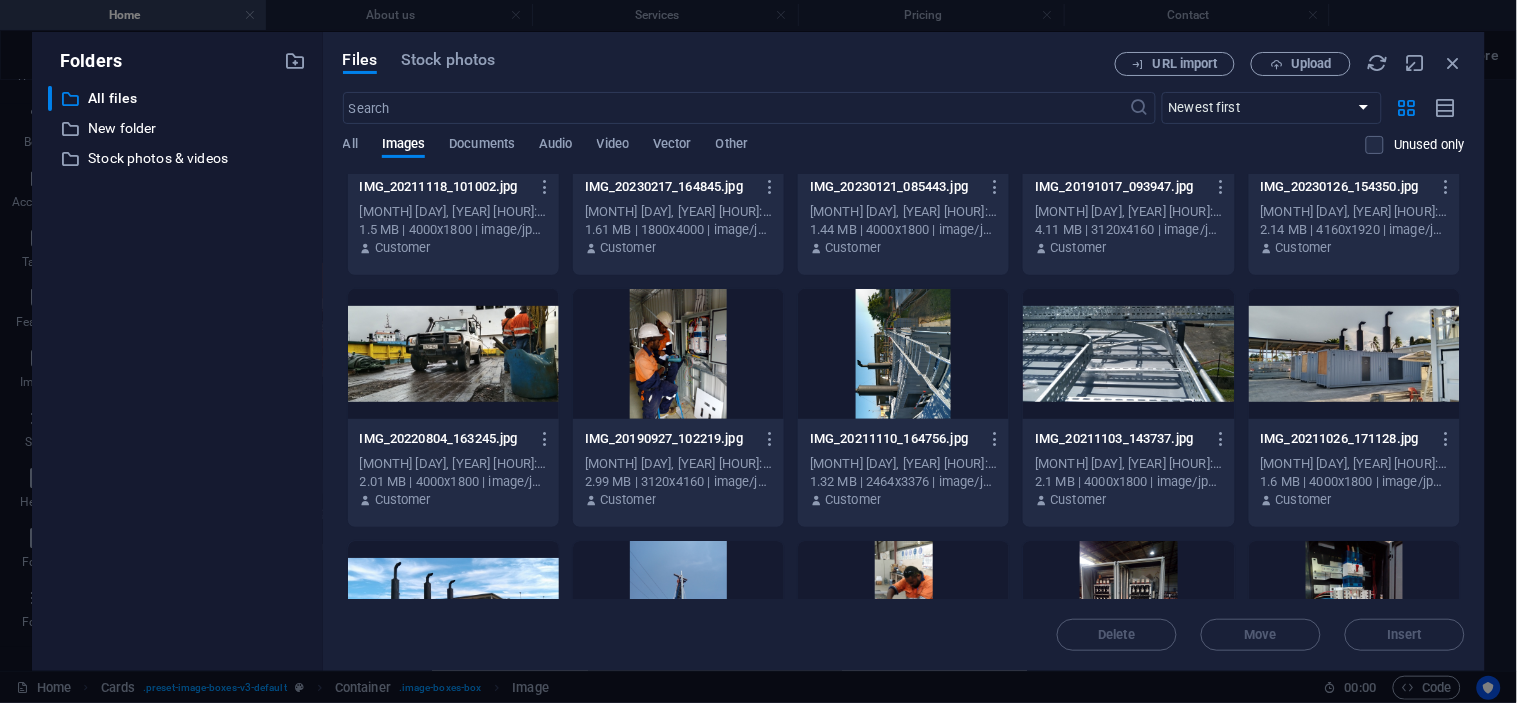 click at bounding box center [678, 354] 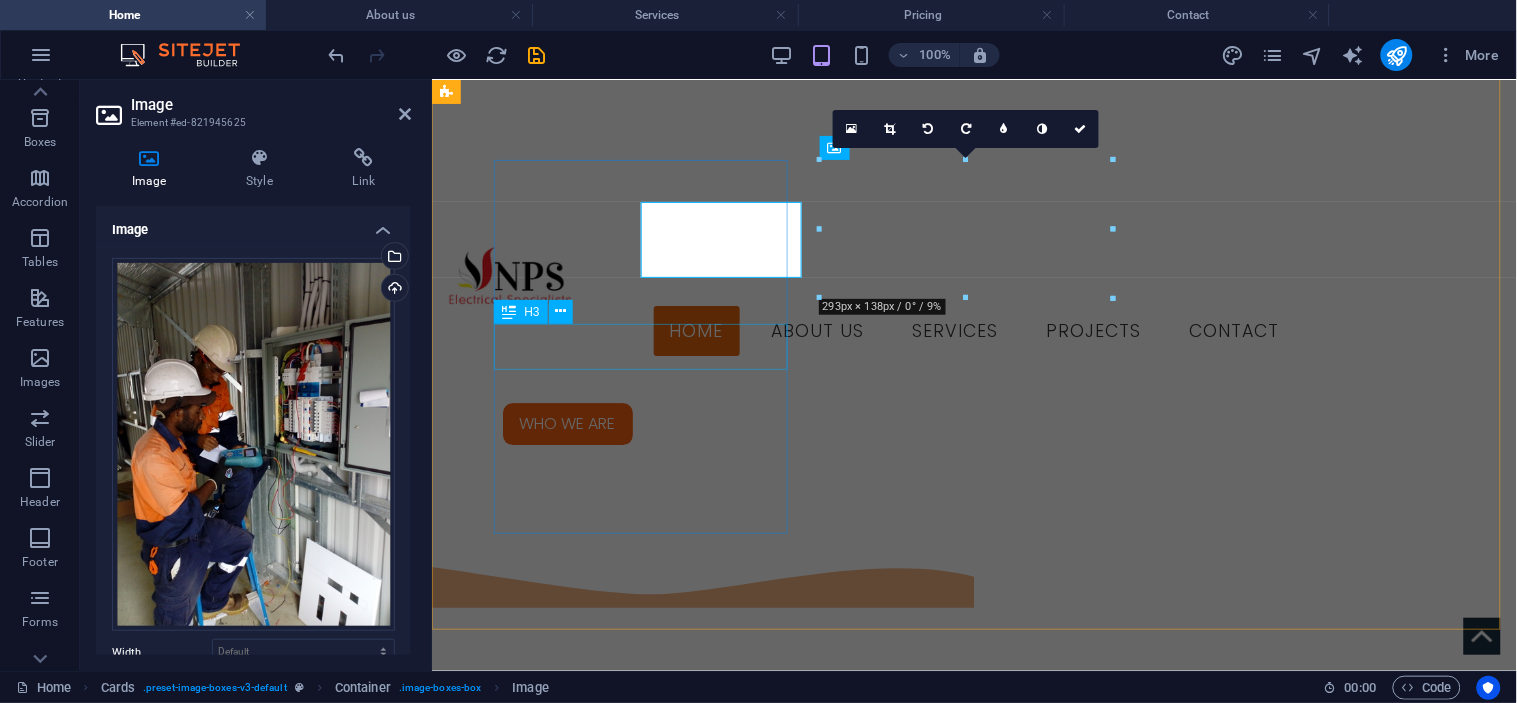 scroll, scrollTop: 1357, scrollLeft: 0, axis: vertical 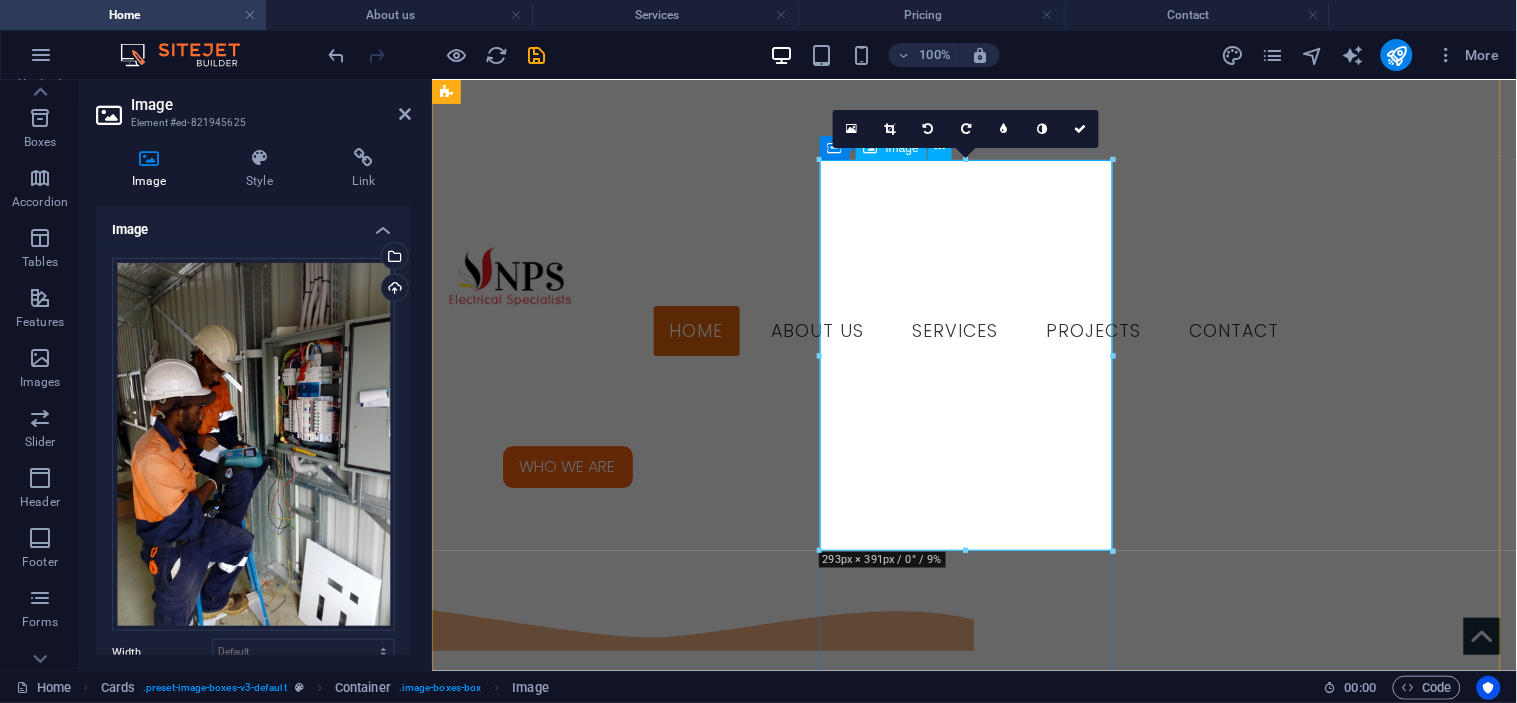 drag, startPoint x: 1397, startPoint y: 627, endPoint x: 971, endPoint y: 459, distance: 457.9301 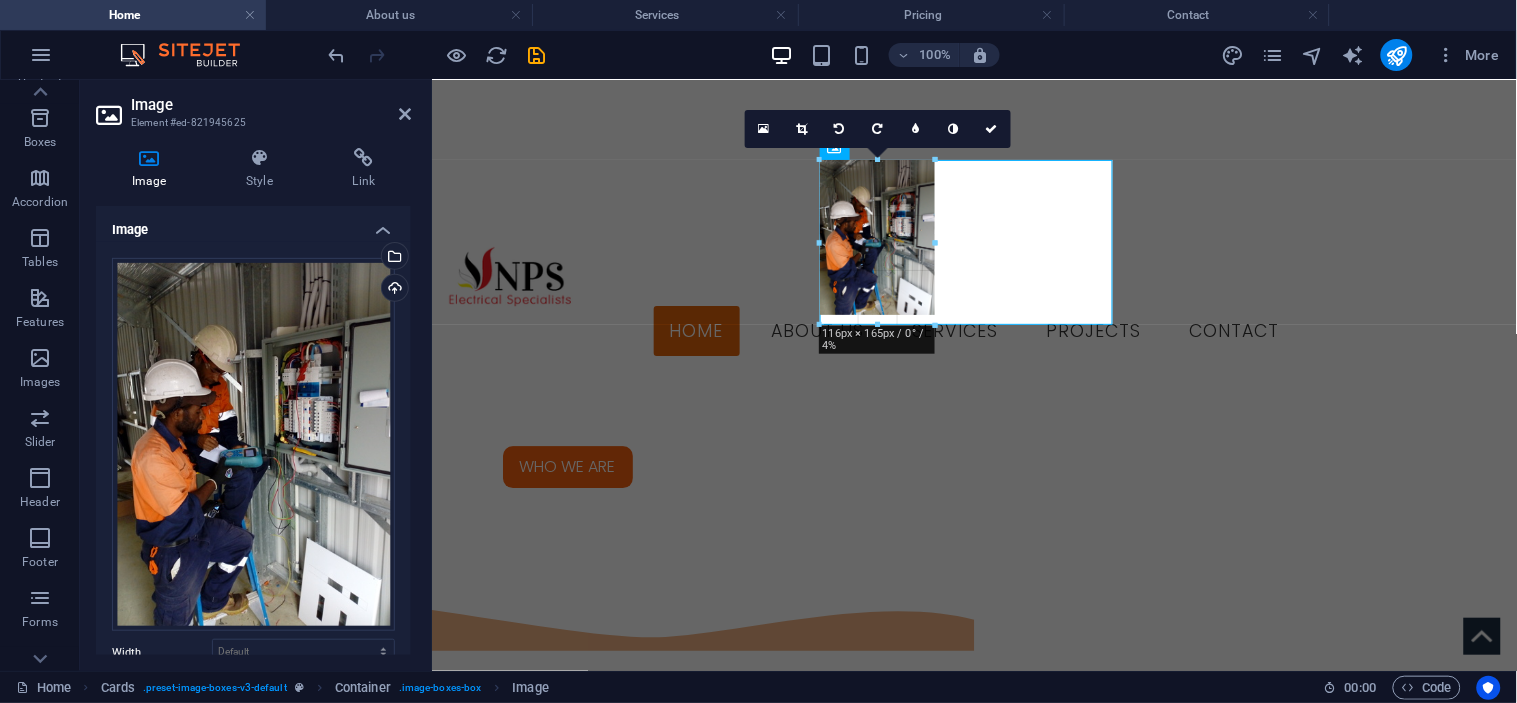 click at bounding box center (966, 242) 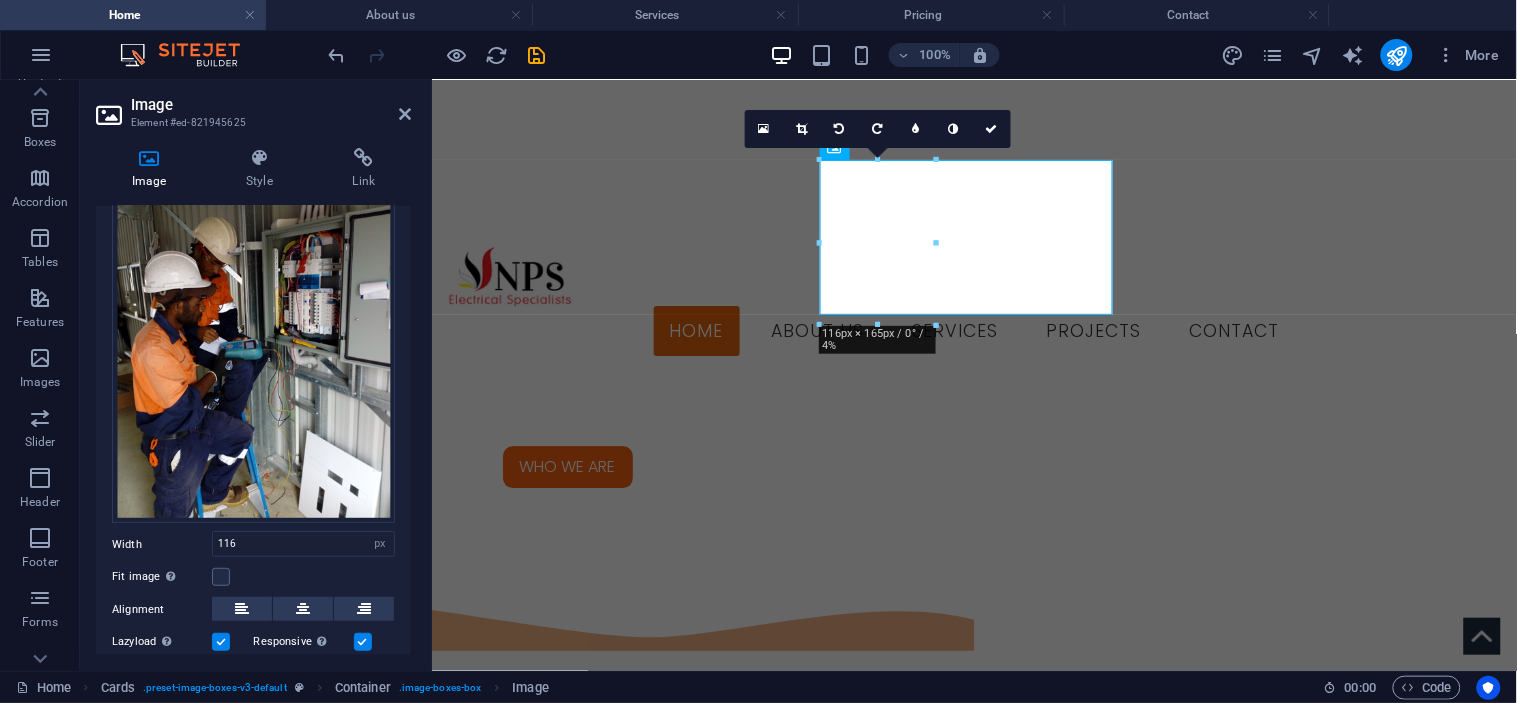 scroll, scrollTop: 222, scrollLeft: 0, axis: vertical 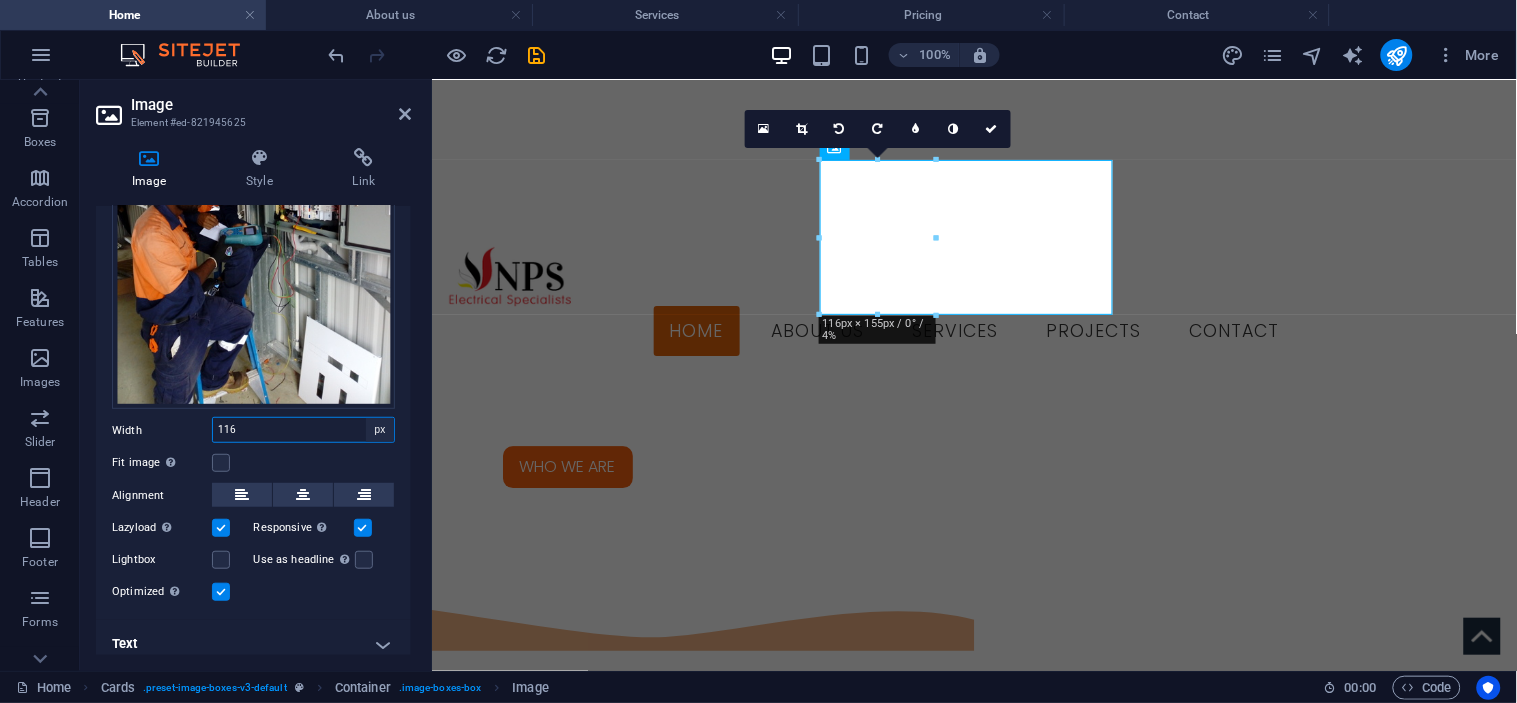 click on "Default auto px rem % em vh vw" at bounding box center [380, 430] 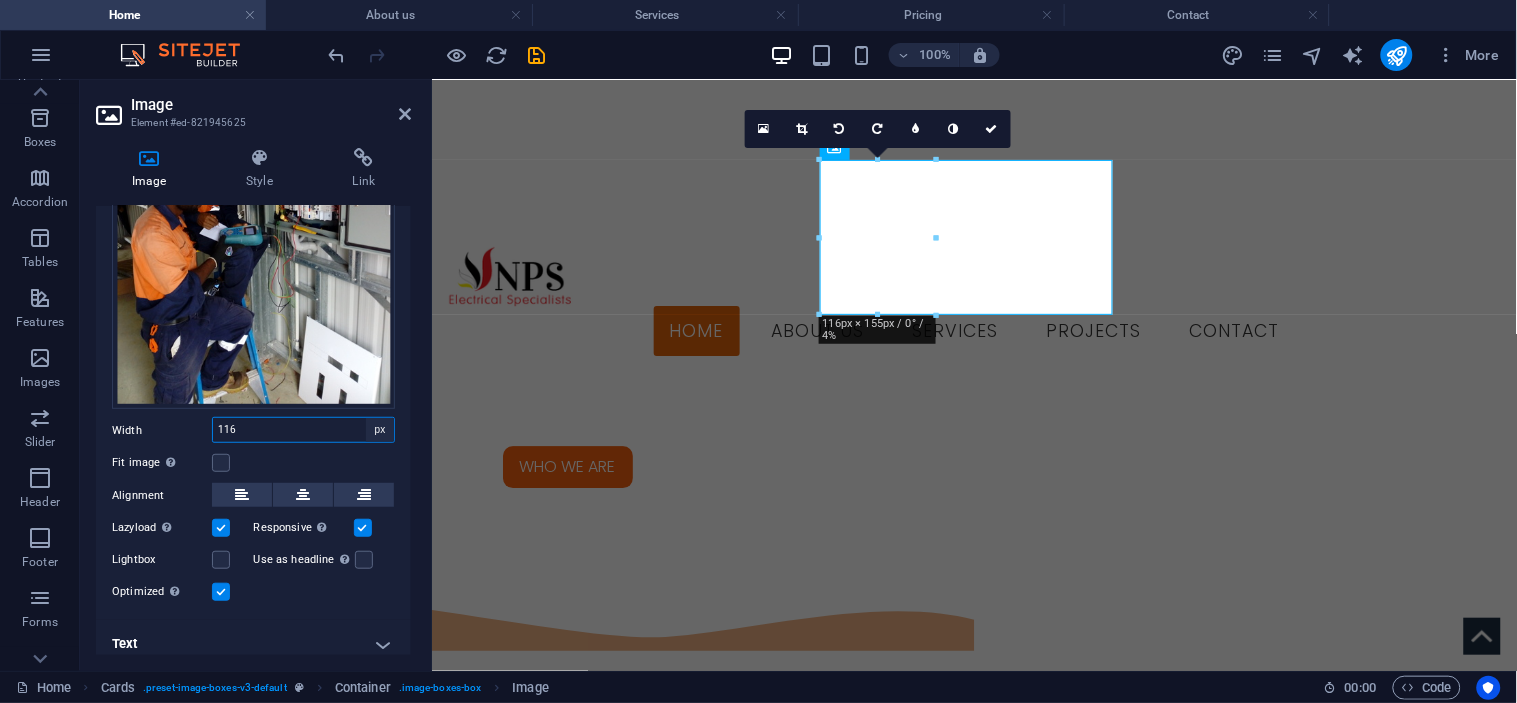 select on "default" 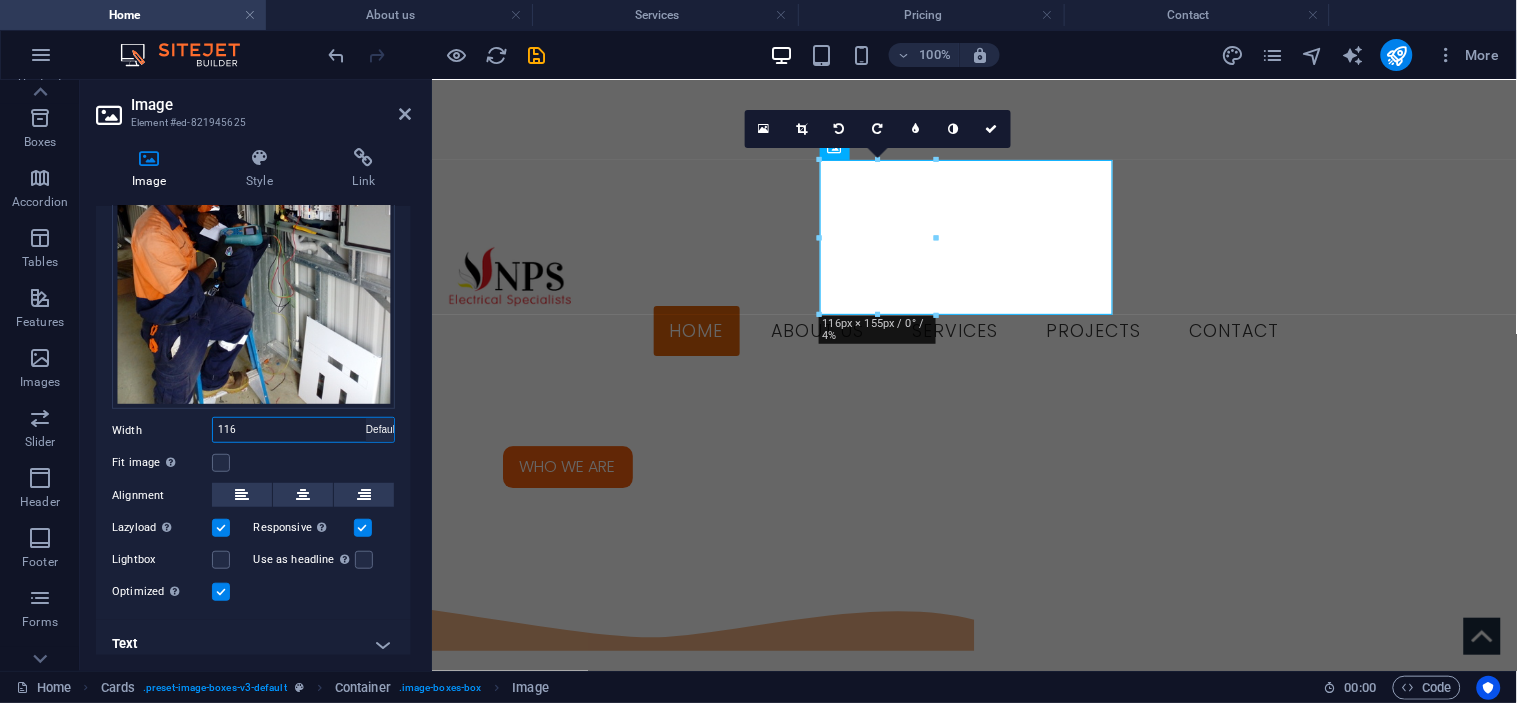 click on "Default auto px rem % em vh vw" at bounding box center [380, 430] 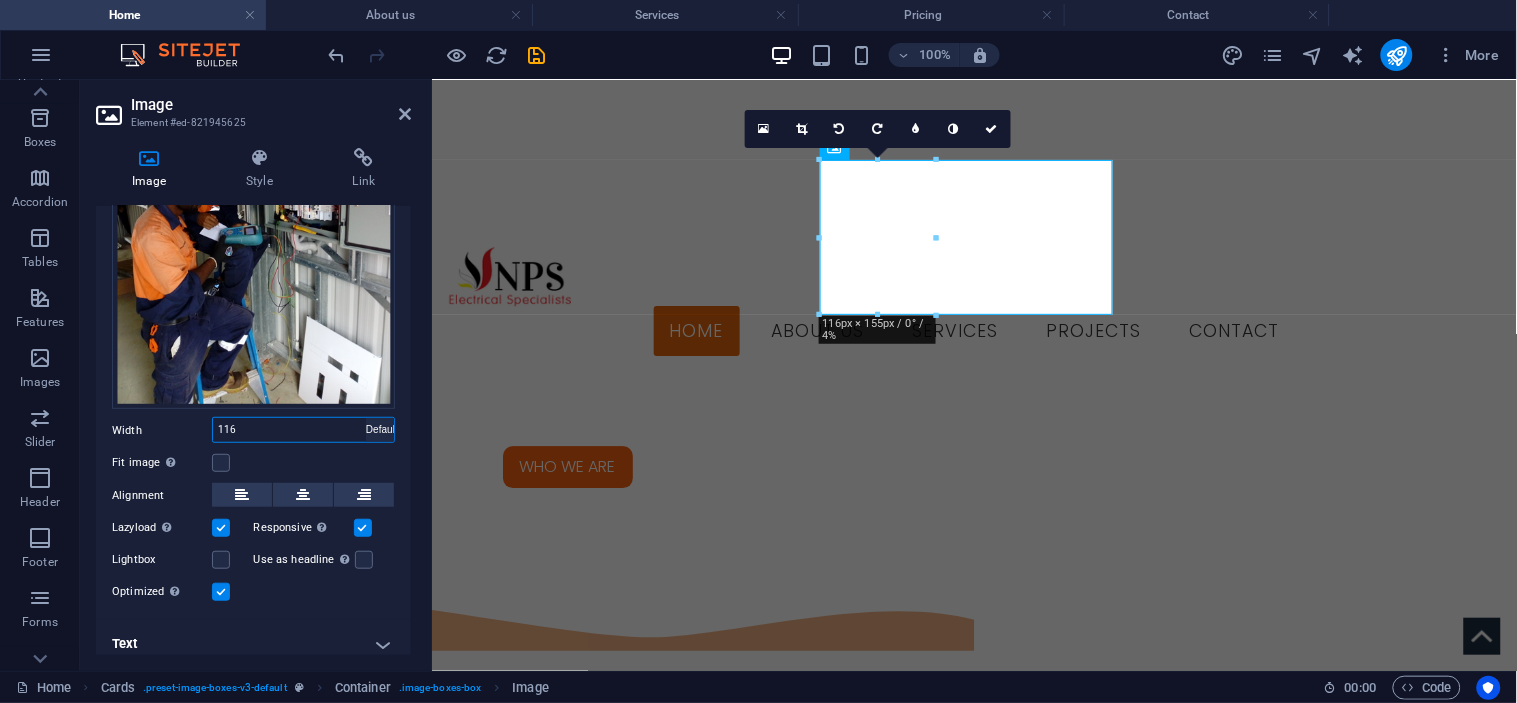 type 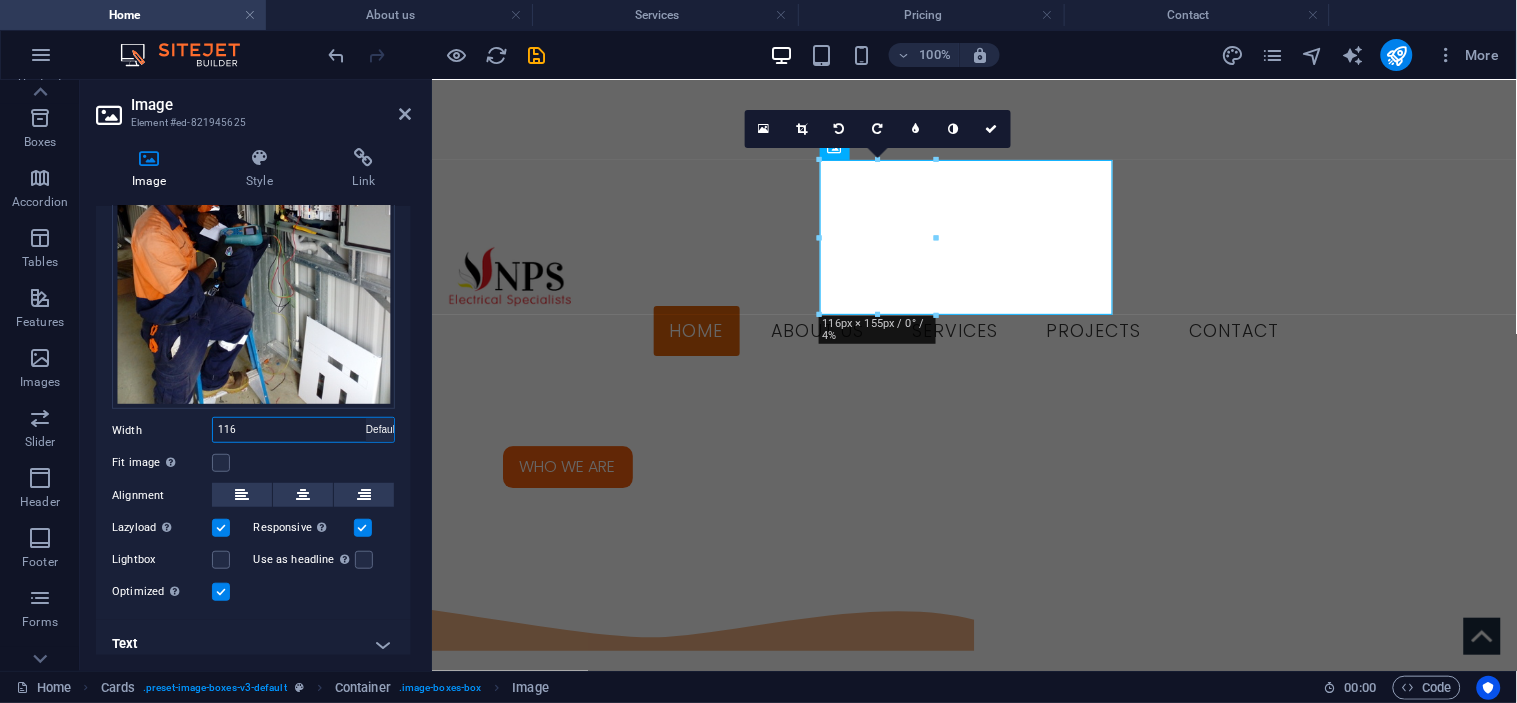 select on "DISABLED_OPTION_VALUE" 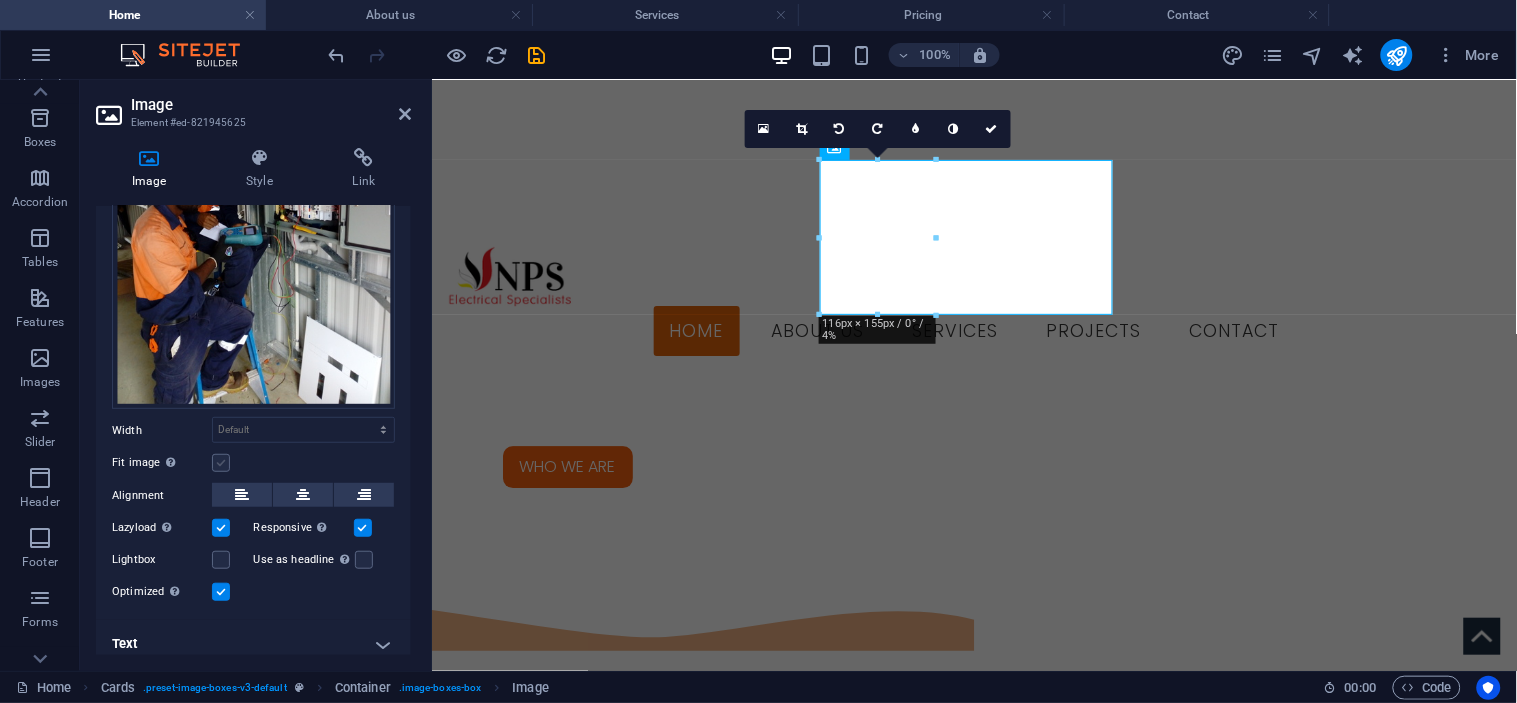 click at bounding box center [221, 463] 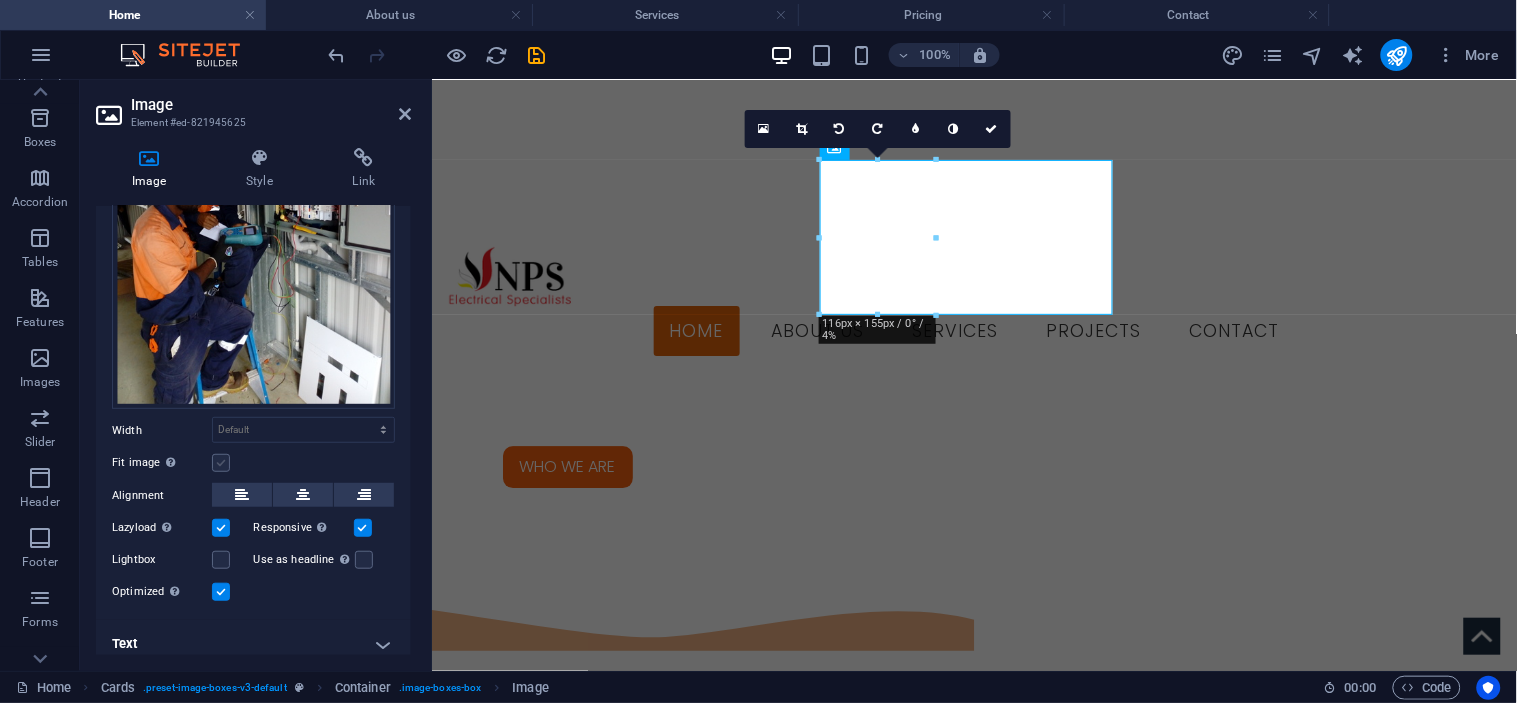 click on "Fit image Automatically fit image to a fixed width and height" at bounding box center [0, 0] 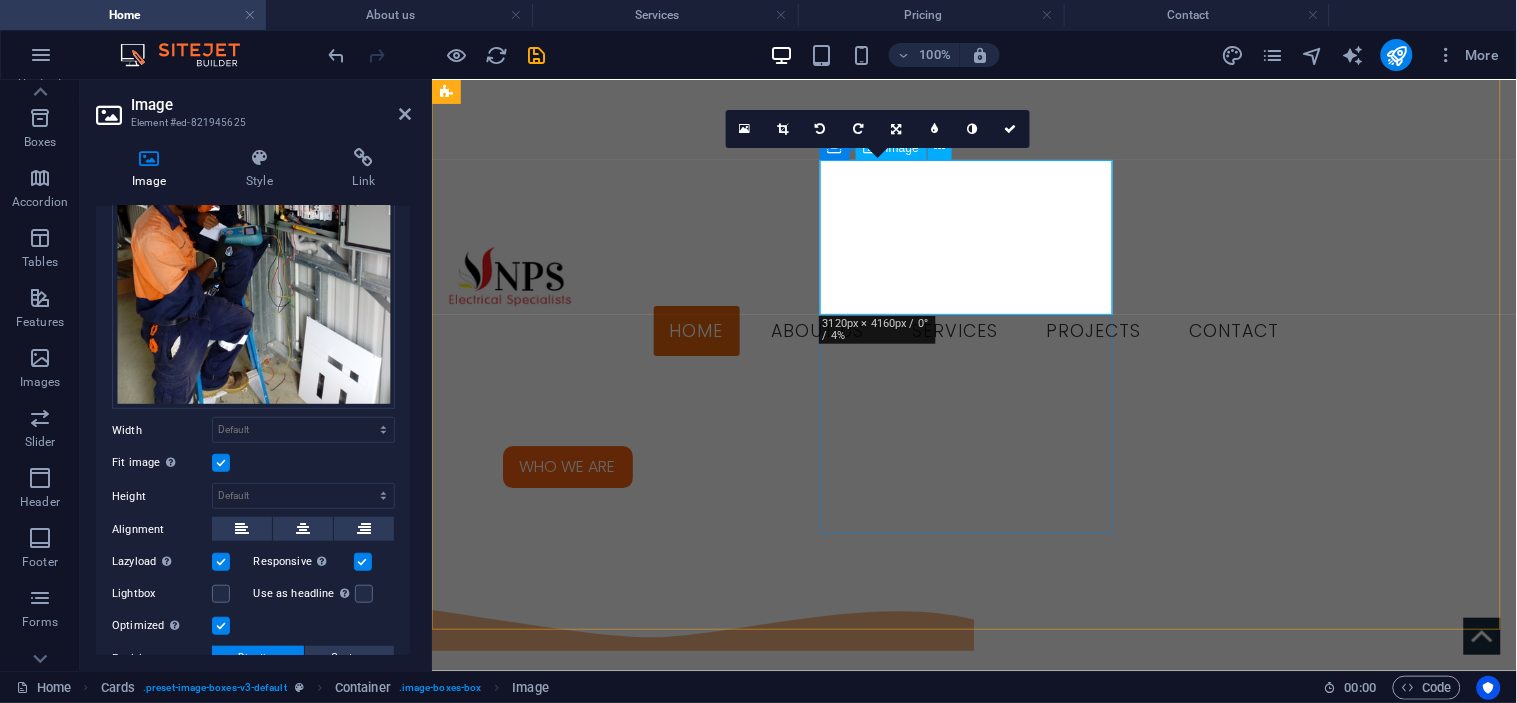 click at bounding box center [593, 2484] 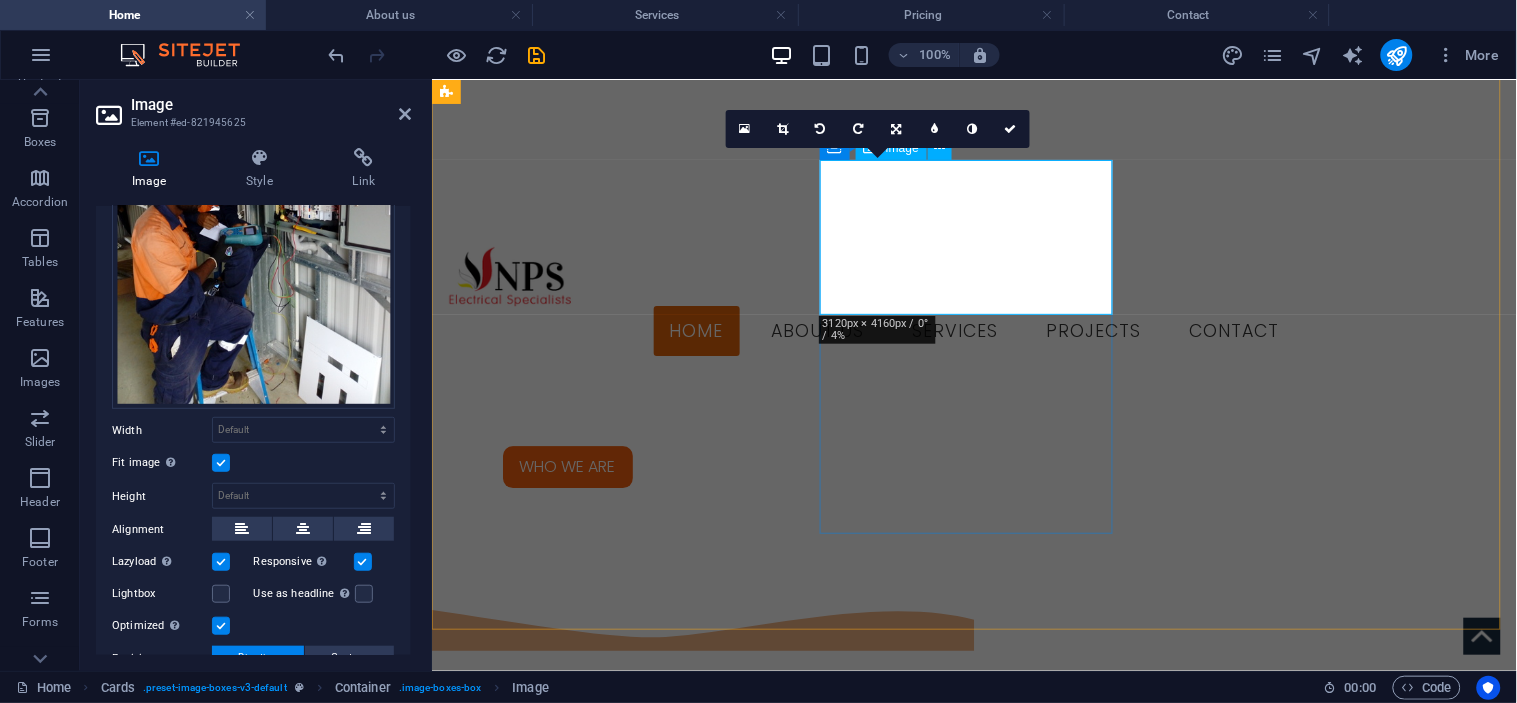 click at bounding box center [593, 2484] 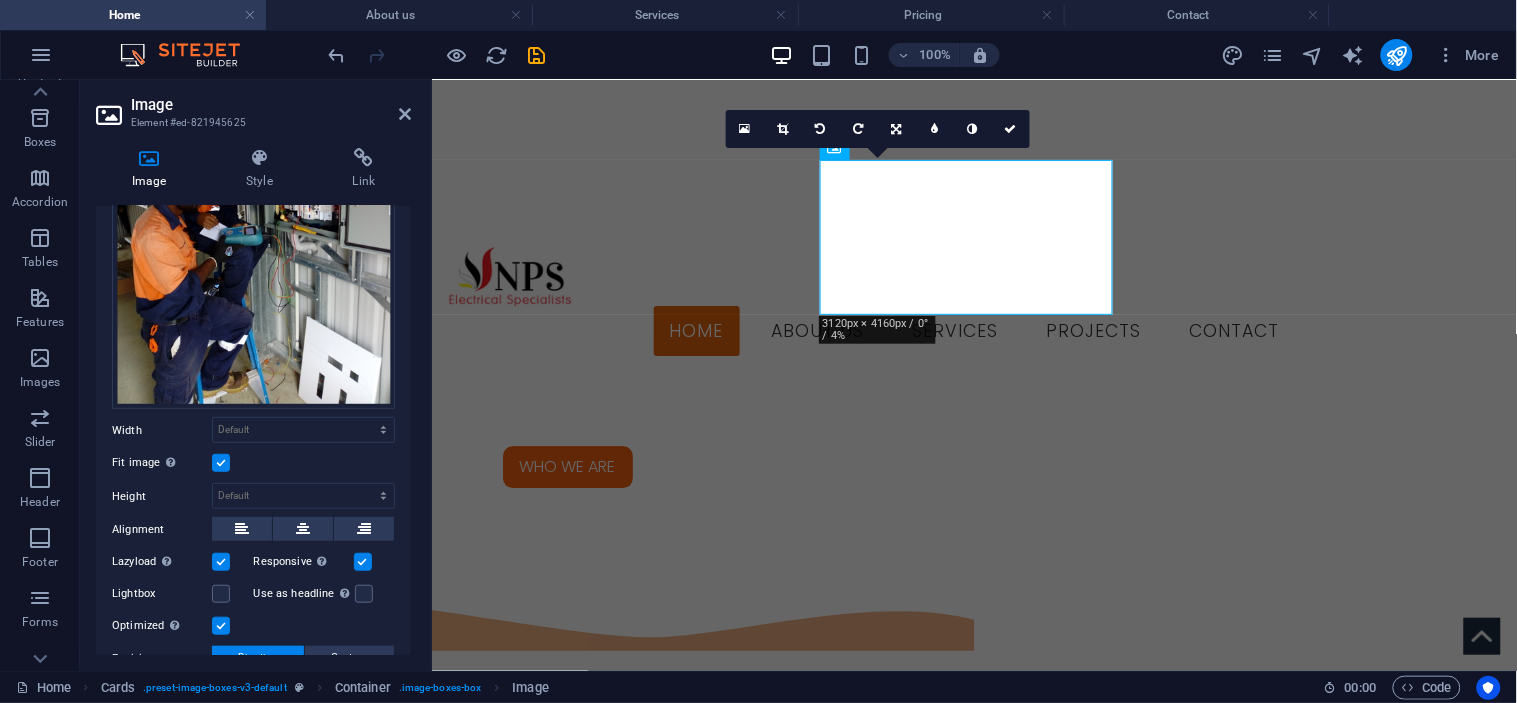 click at bounding box center (437, 55) 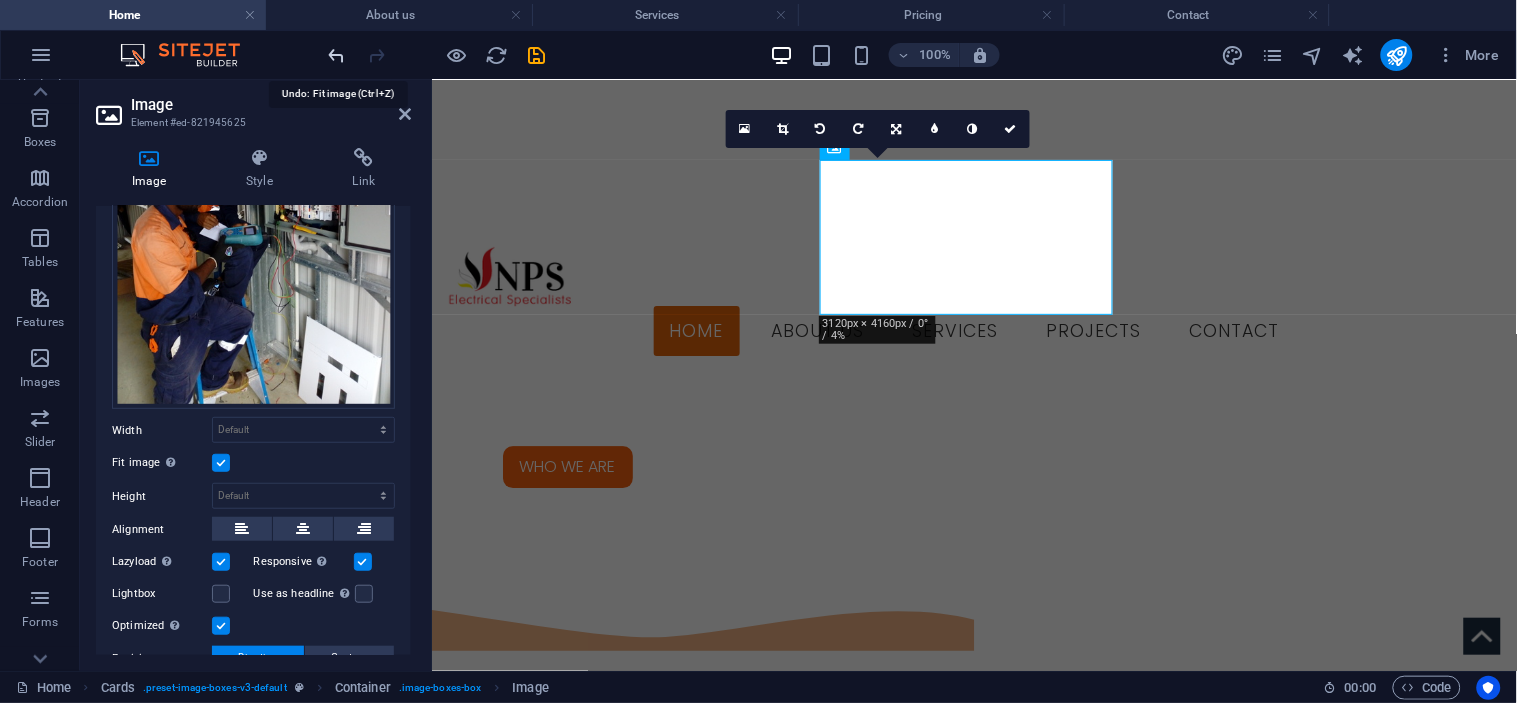 click at bounding box center (337, 55) 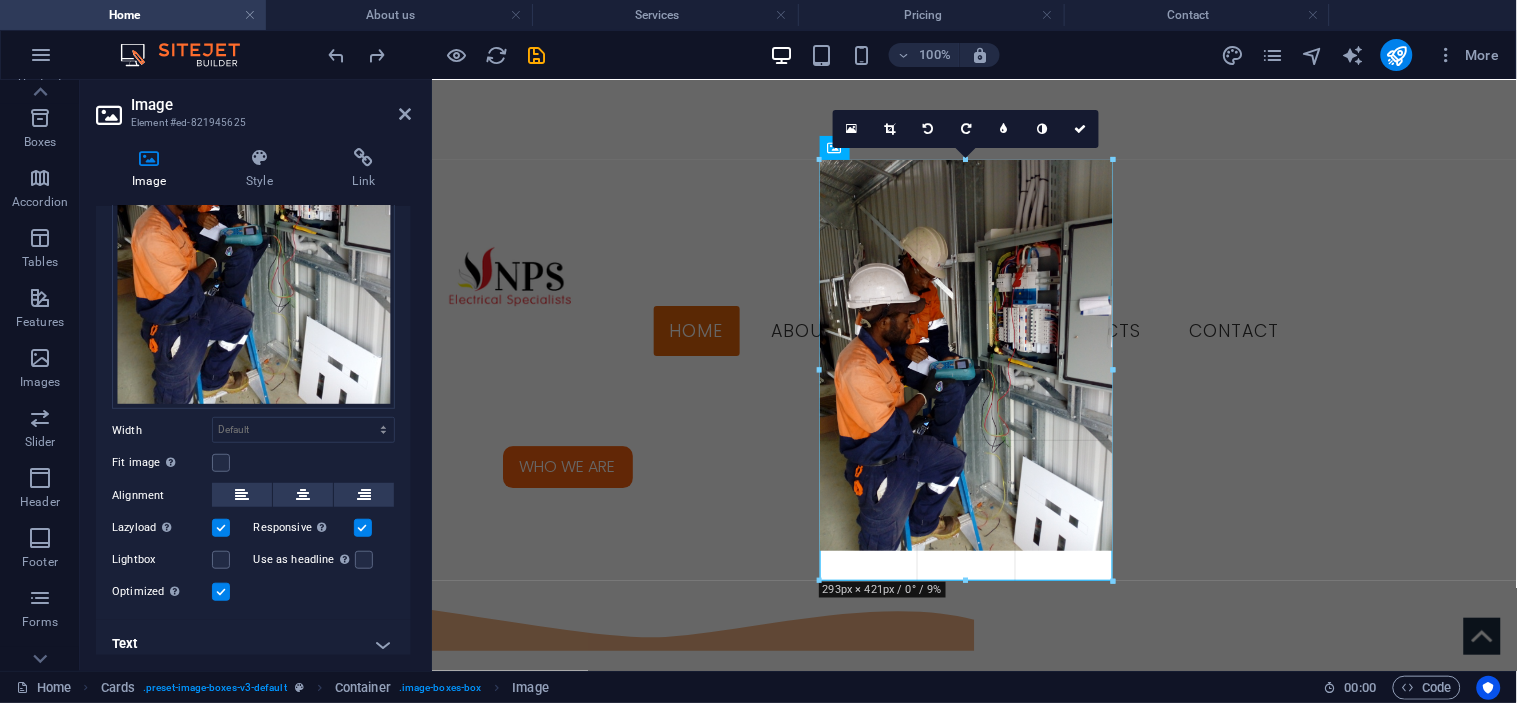 drag, startPoint x: 935, startPoint y: 232, endPoint x: 1121, endPoint y: 268, distance: 189.45184 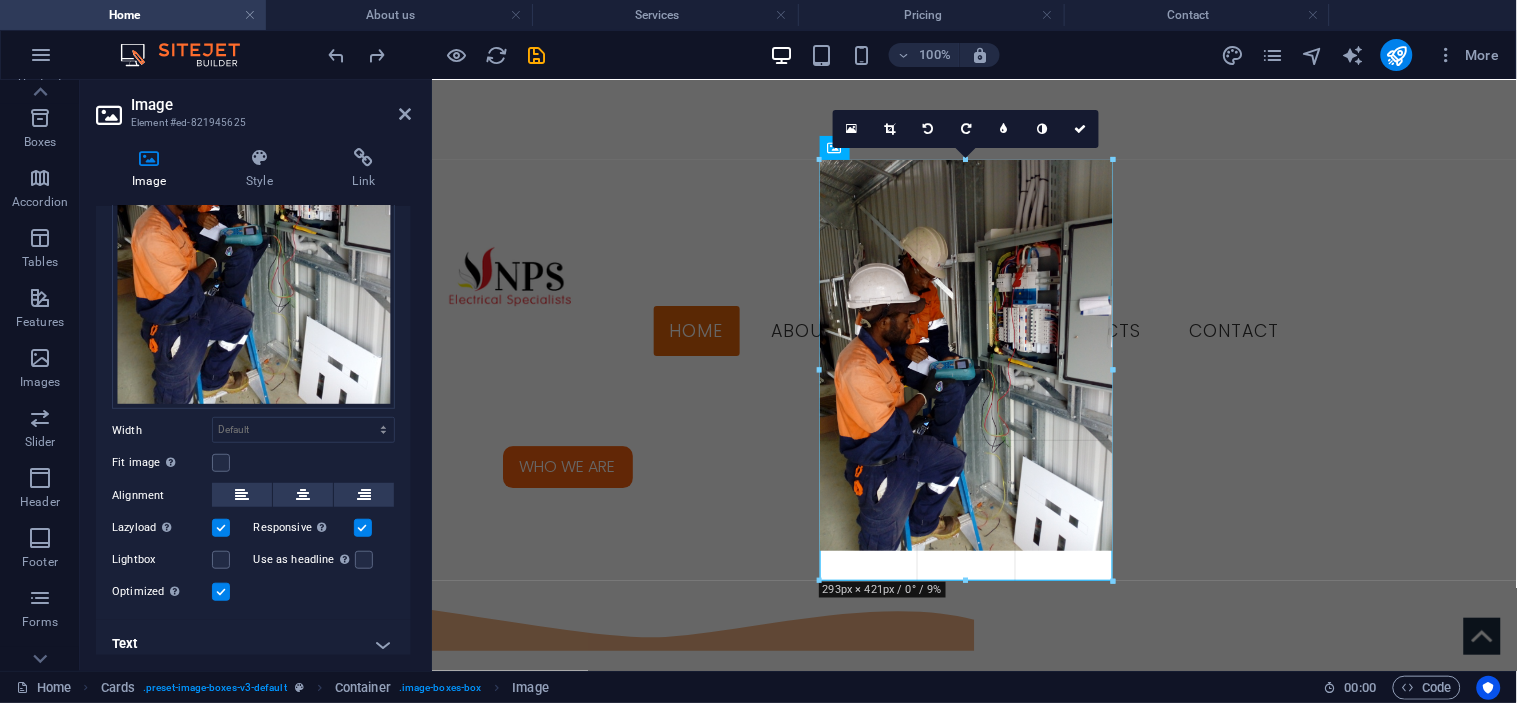 type on "293" 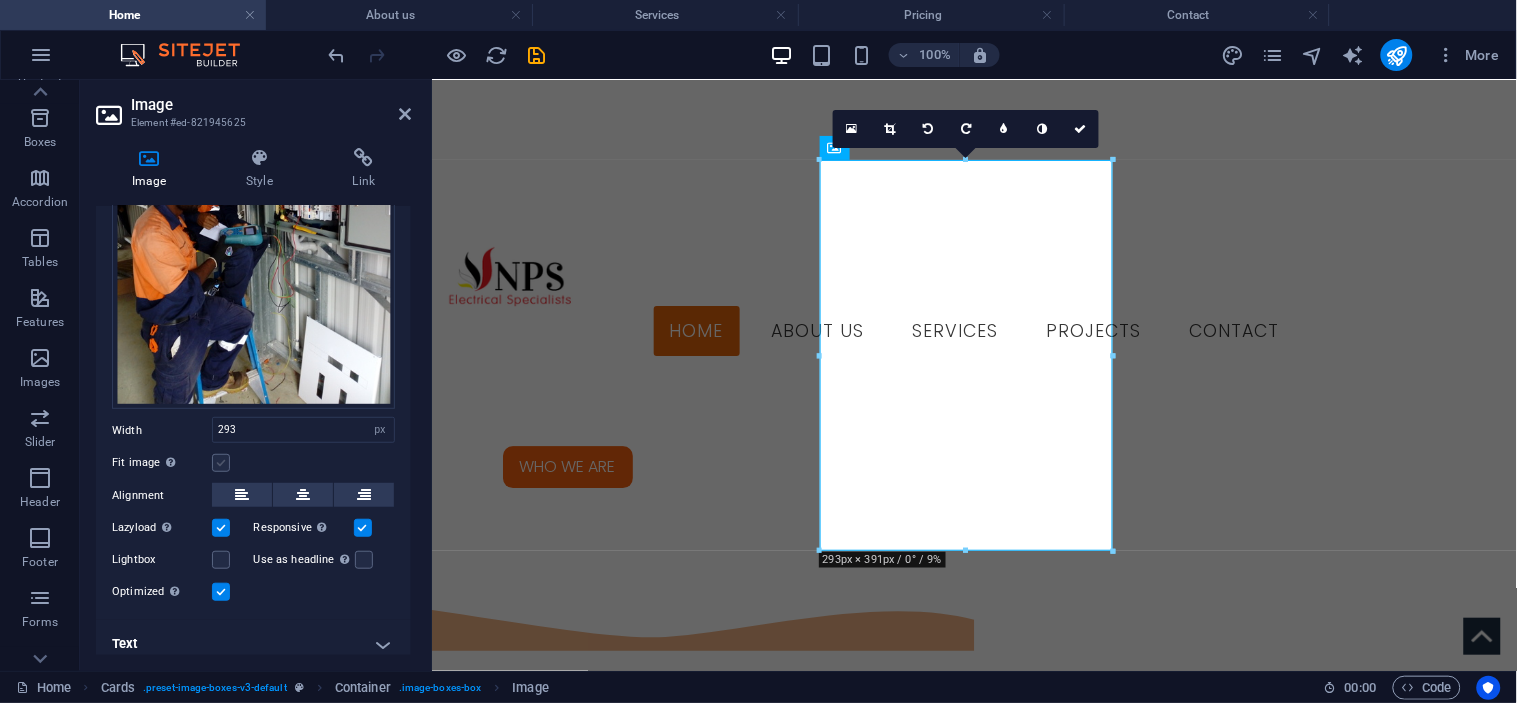 click at bounding box center [221, 463] 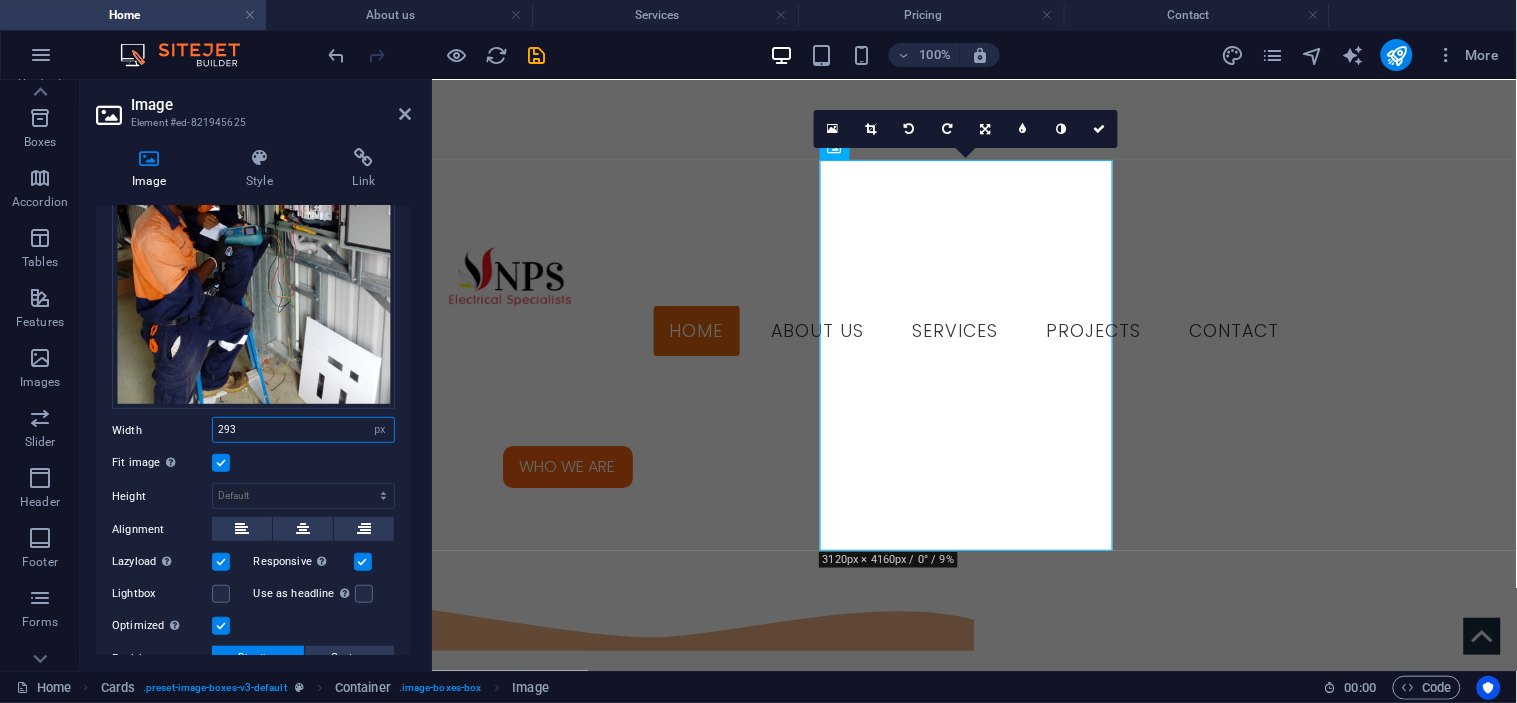 click on "293" at bounding box center [303, 430] 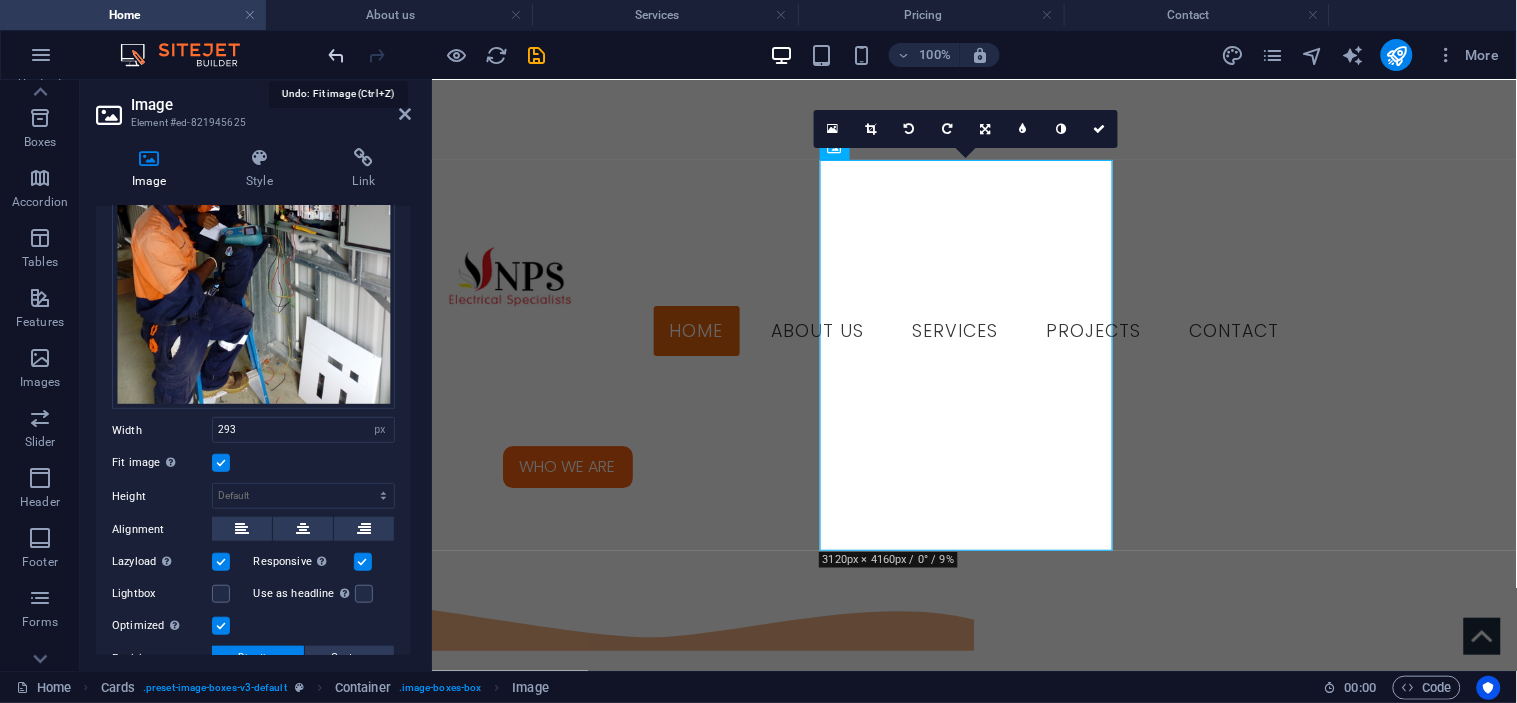 click at bounding box center [337, 55] 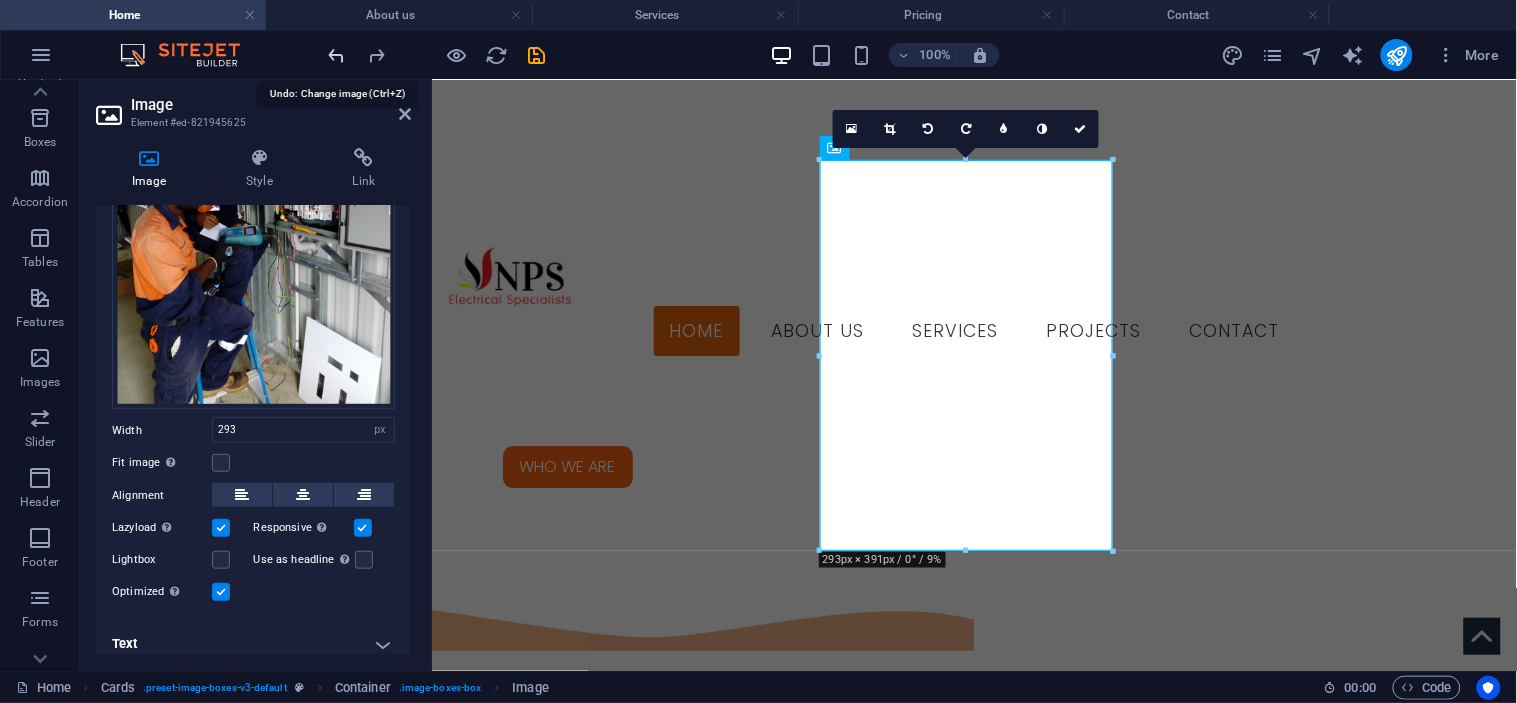 click at bounding box center (337, 55) 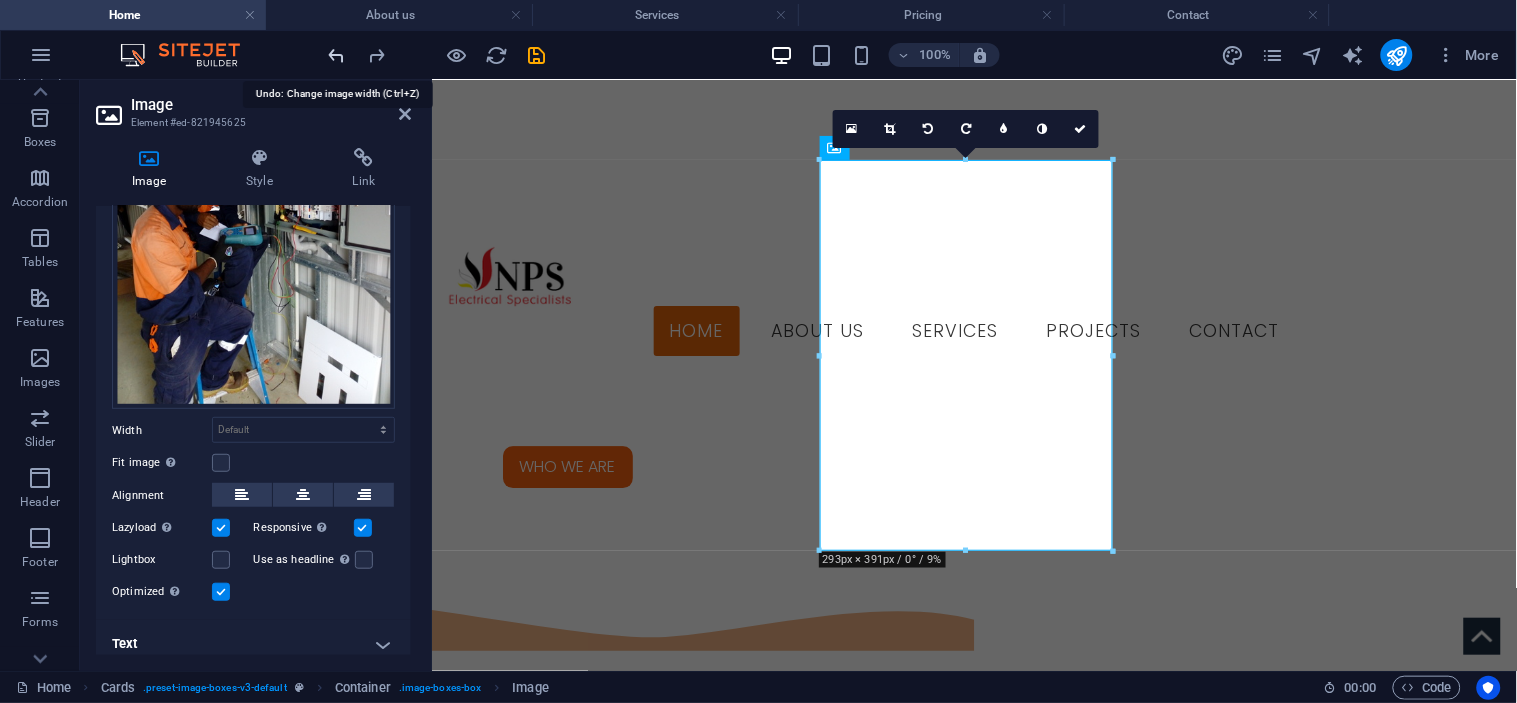 click at bounding box center [337, 55] 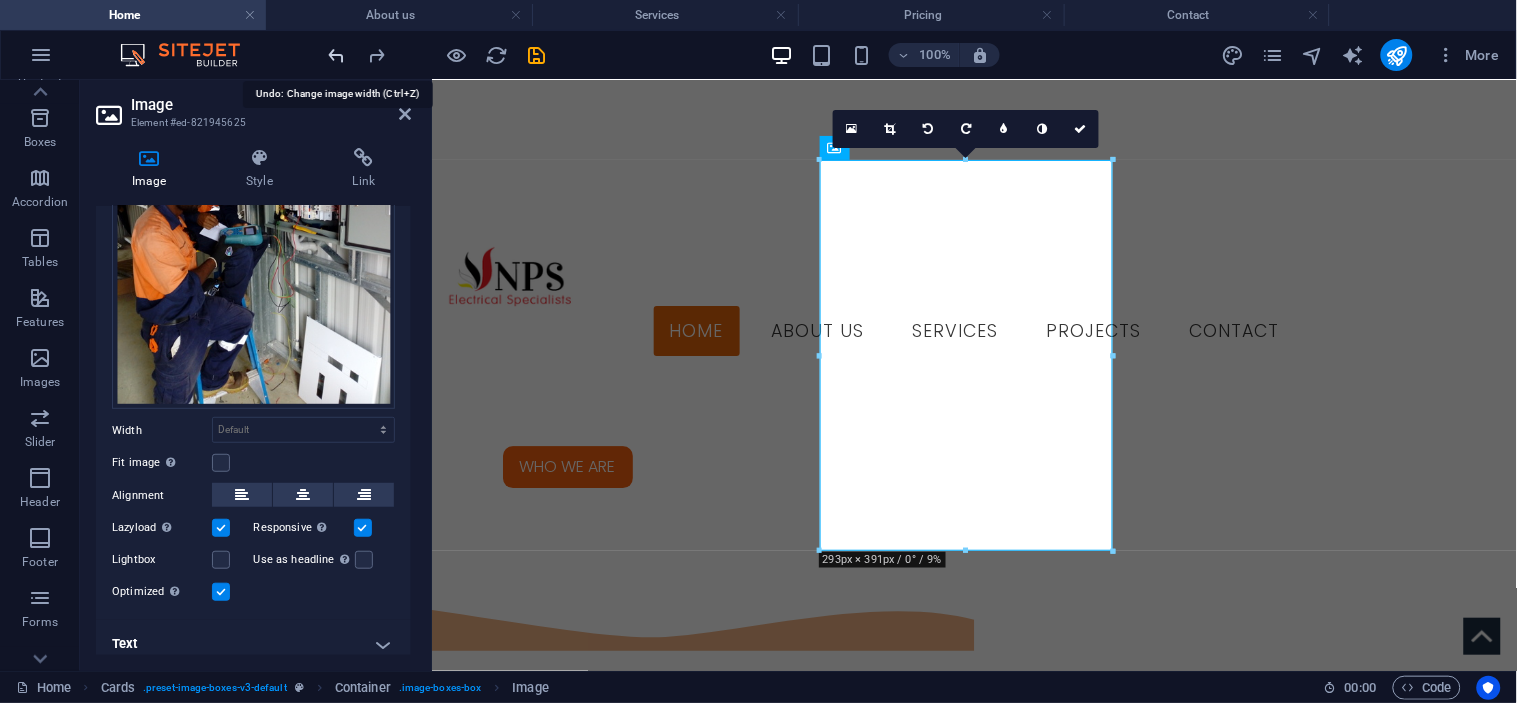 select on "px" 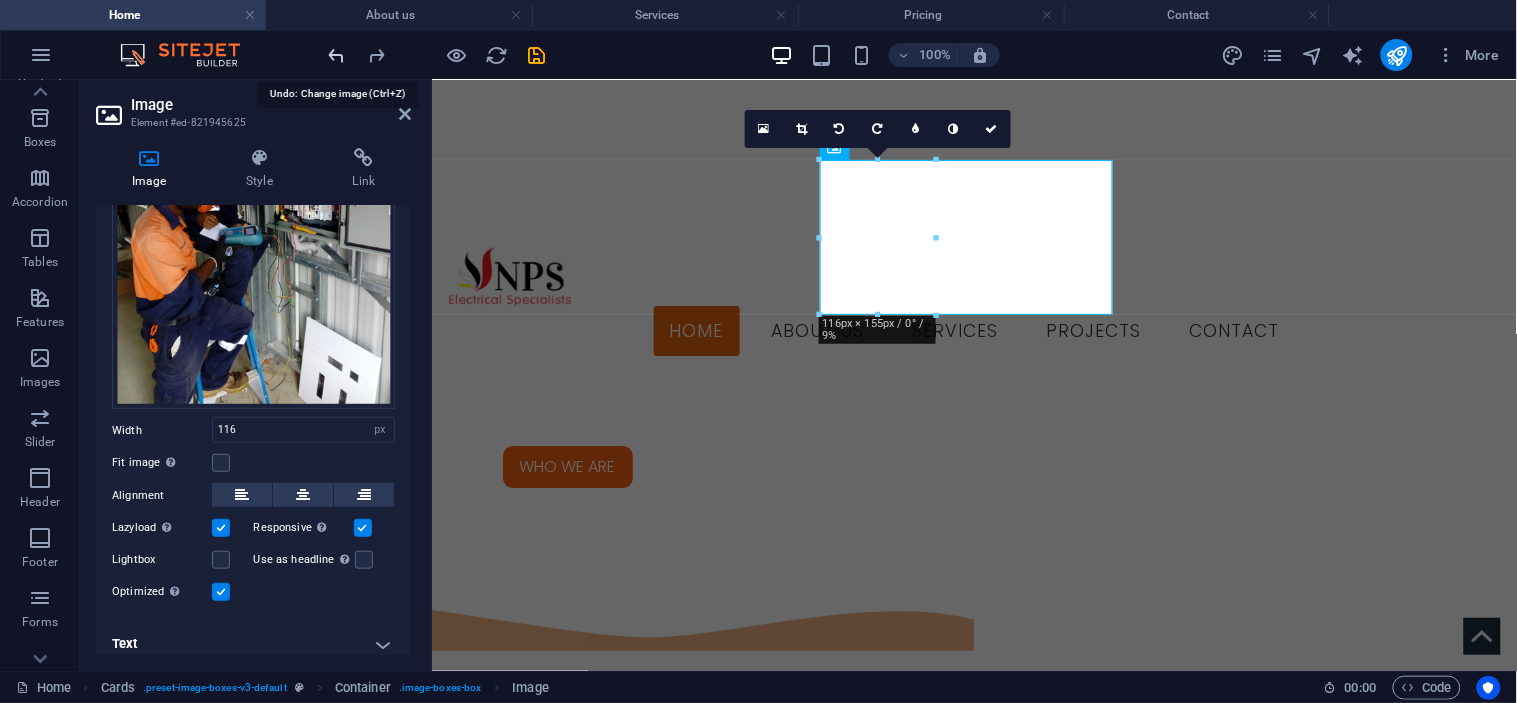 click at bounding box center (337, 55) 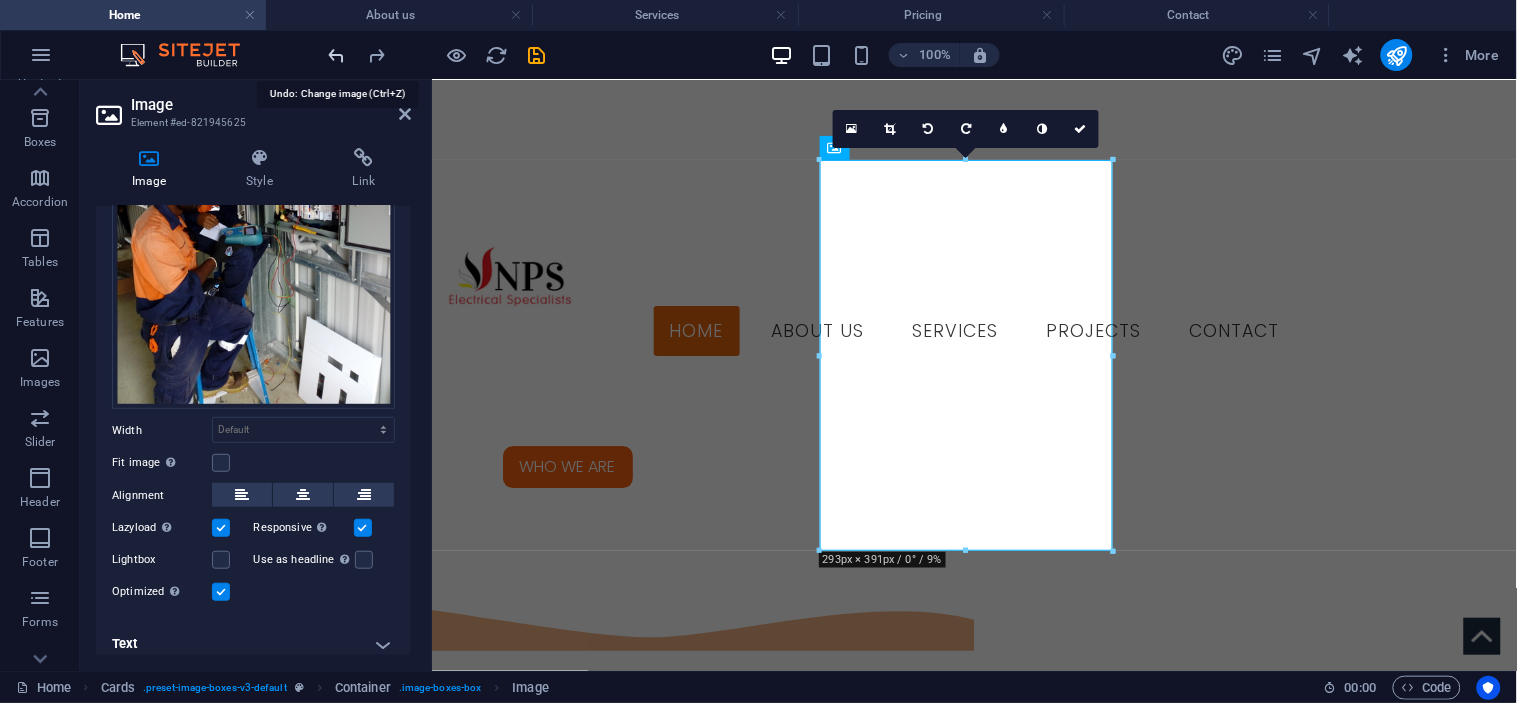 click at bounding box center [337, 55] 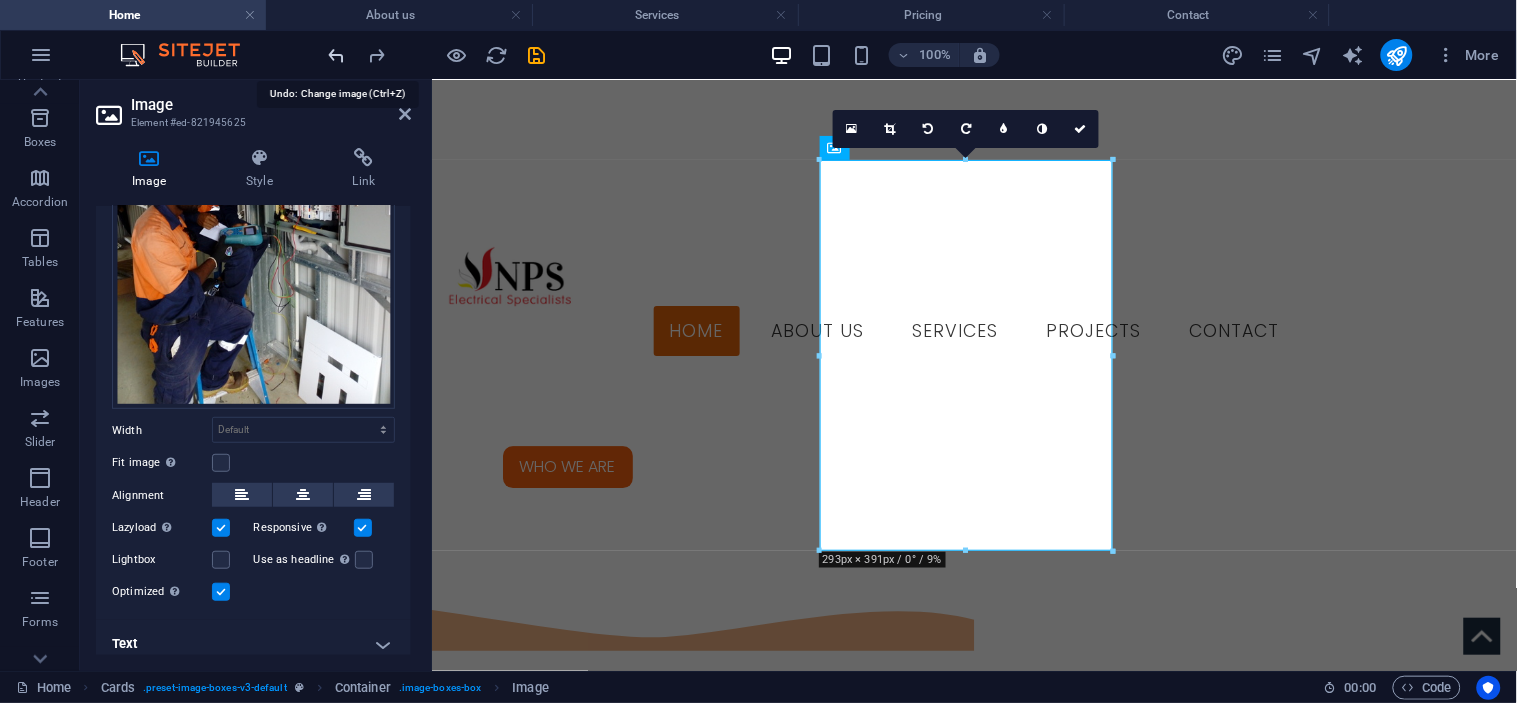 scroll, scrollTop: 0, scrollLeft: 0, axis: both 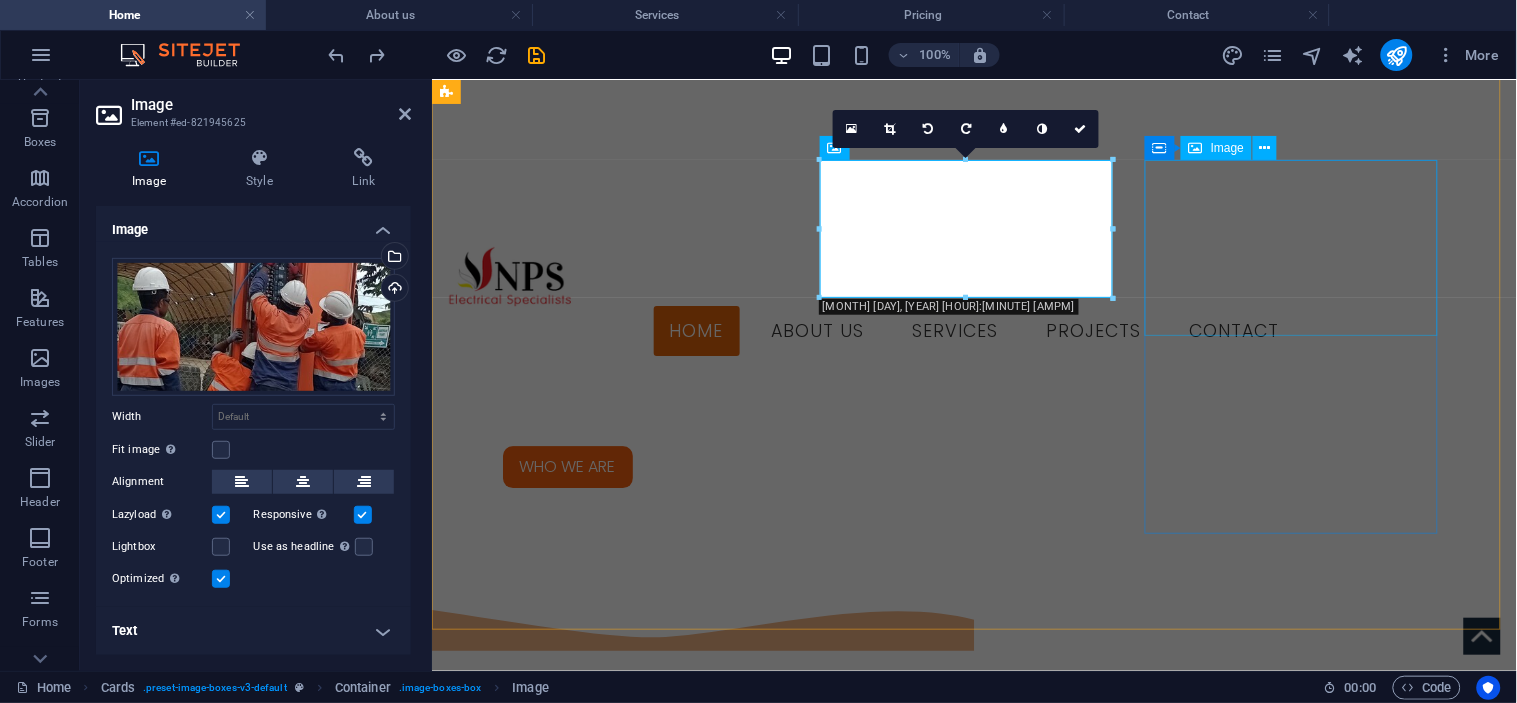 click at bounding box center (593, 3190) 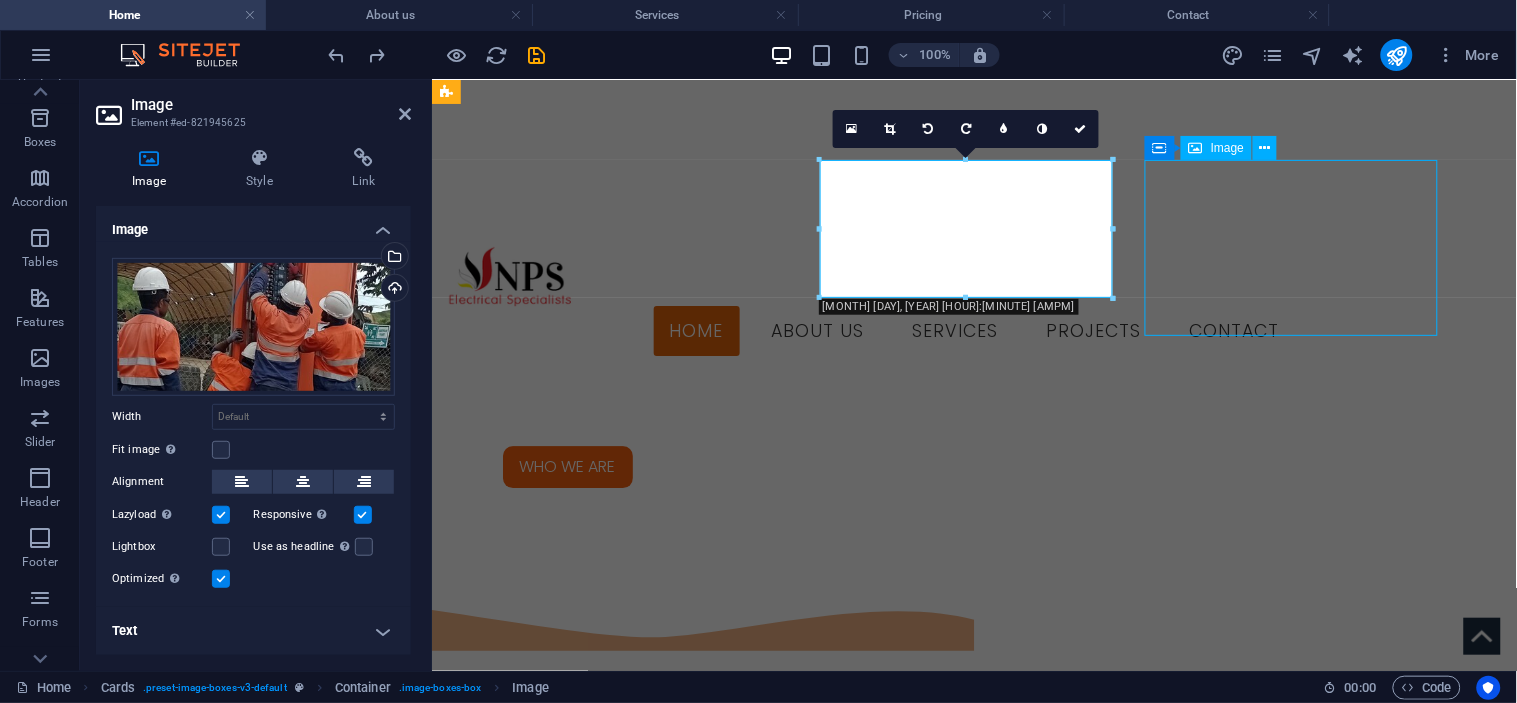 click at bounding box center [593, 3190] 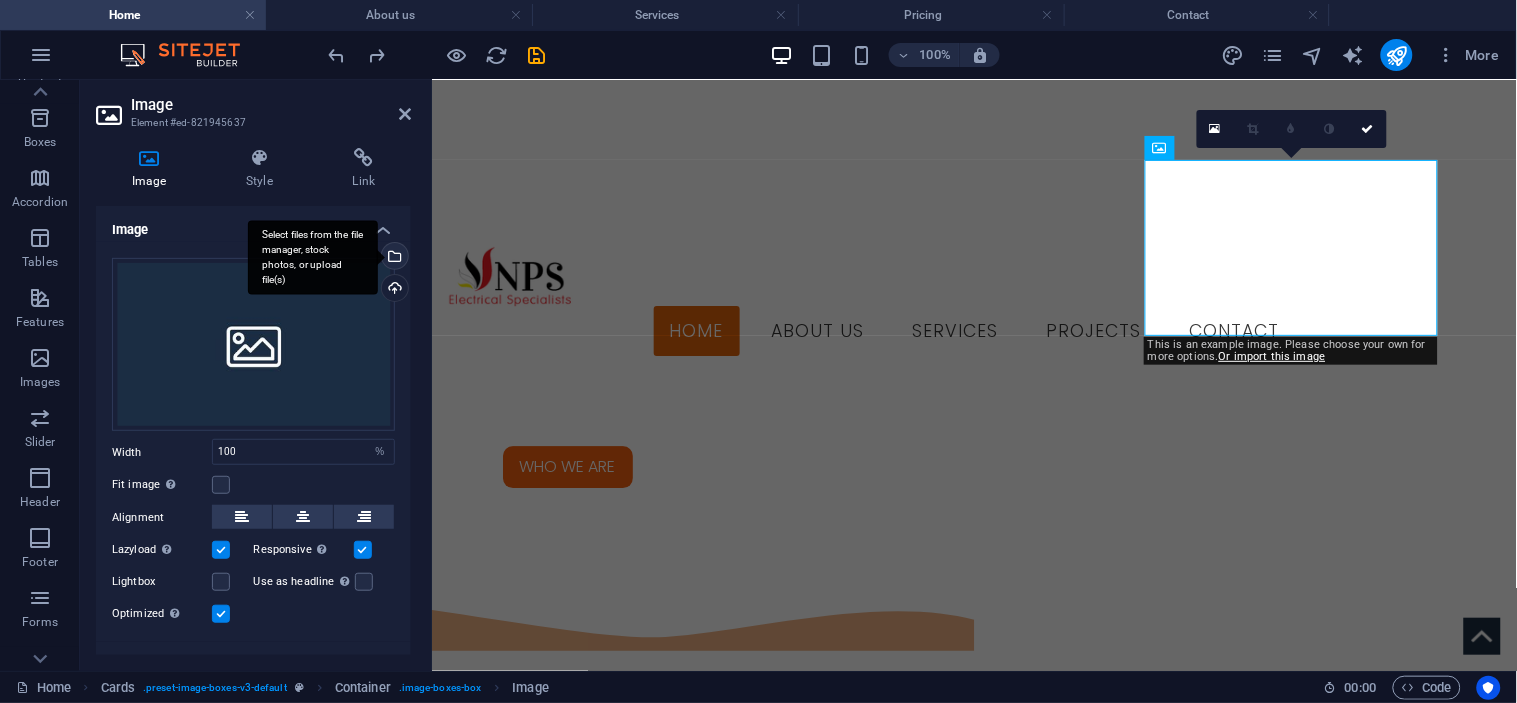 click on "Select files from the file manager, stock photos, or upload file(s)" at bounding box center (313, 257) 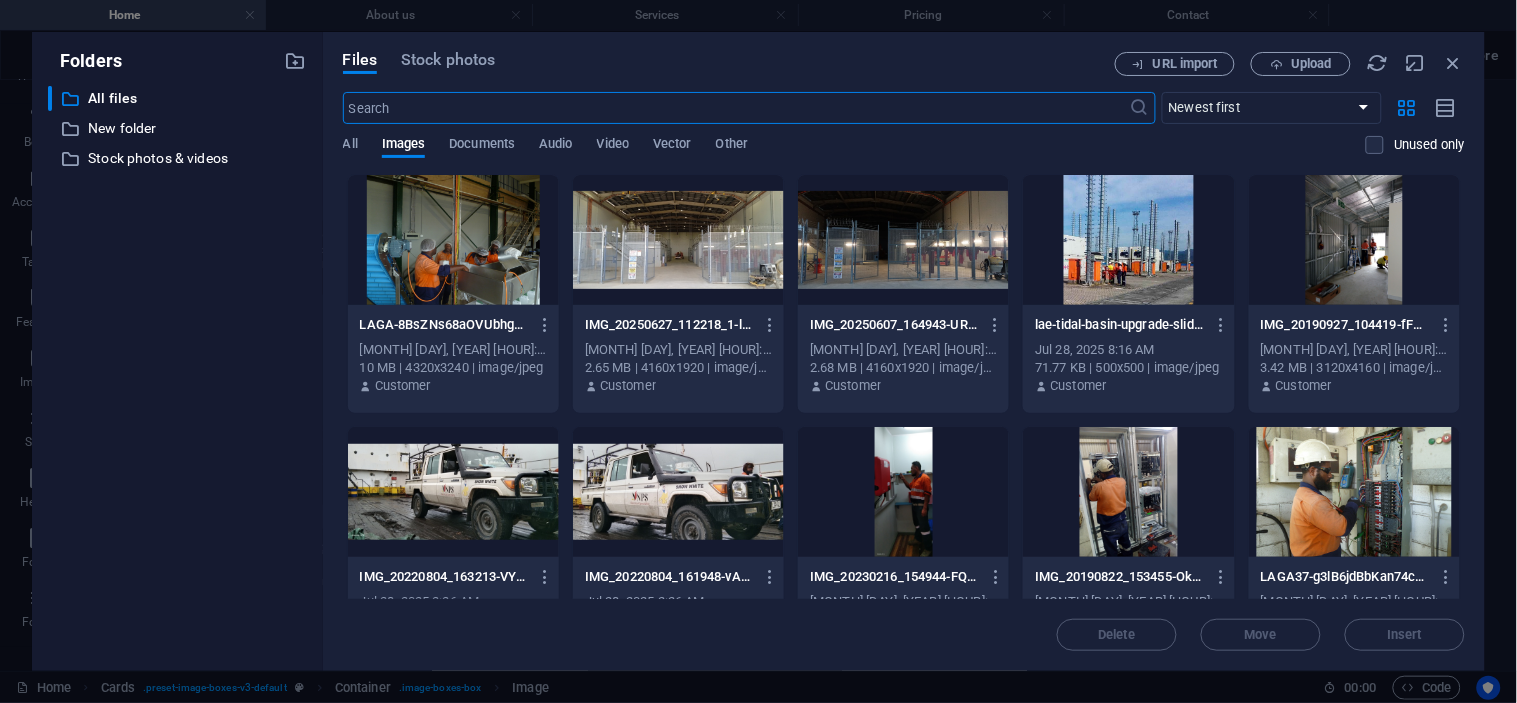 scroll, scrollTop: 1400, scrollLeft: 0, axis: vertical 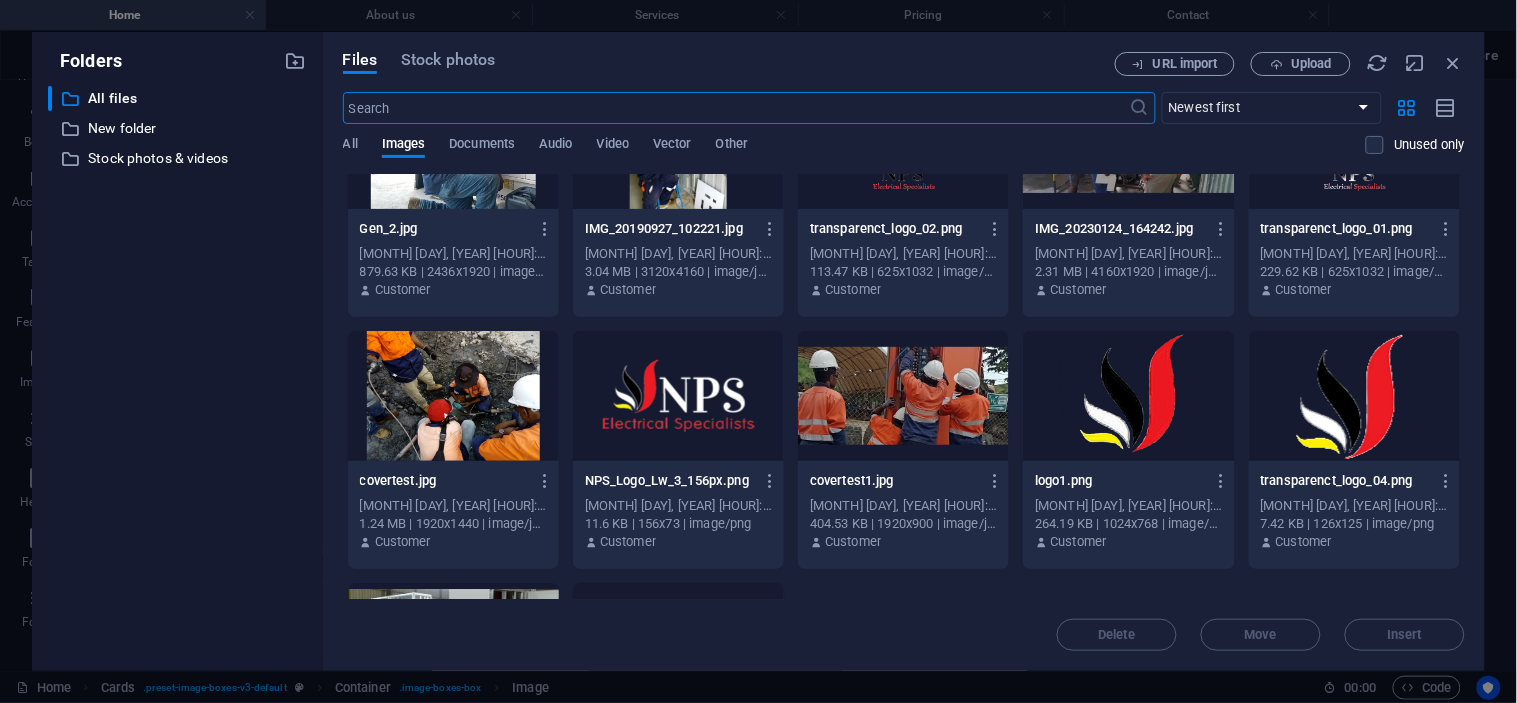 click at bounding box center (453, 396) 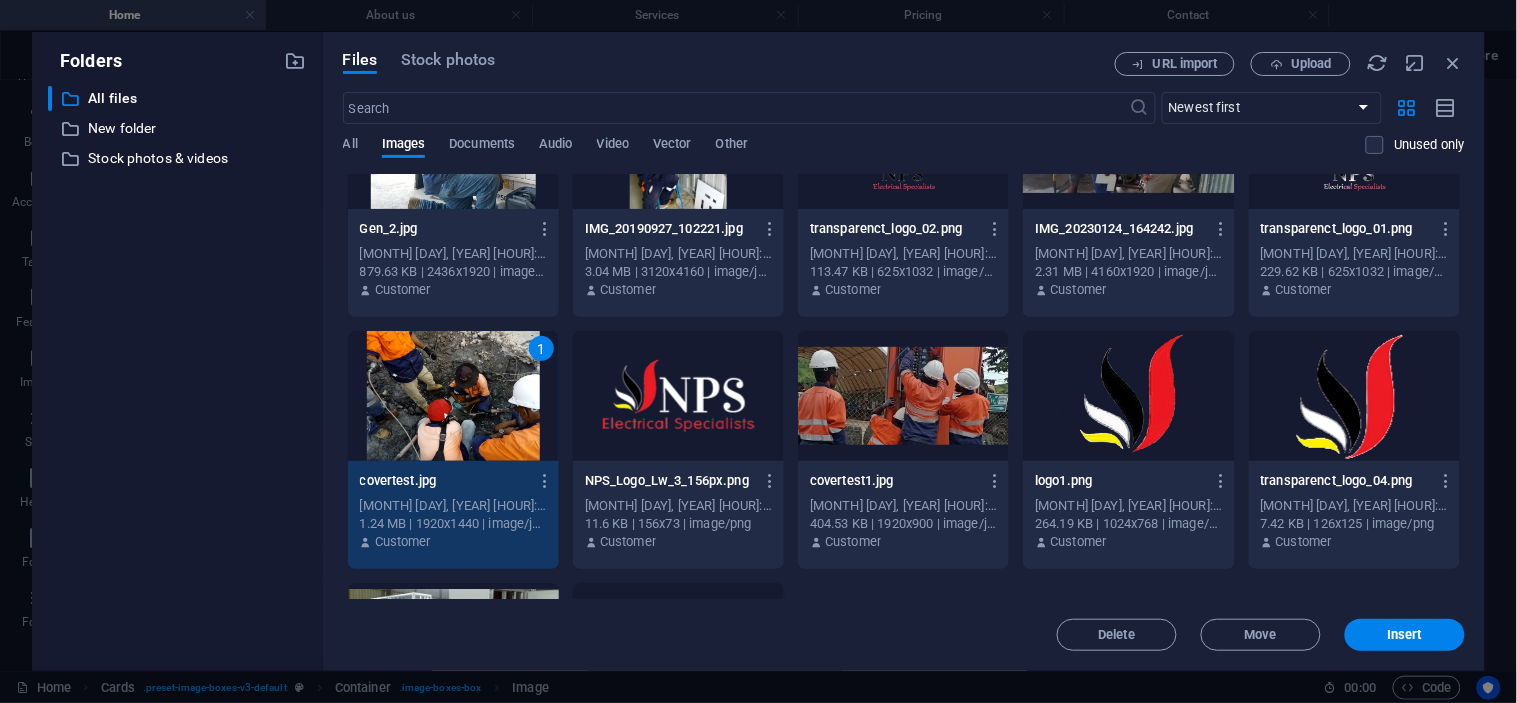 click on "1" at bounding box center (453, 396) 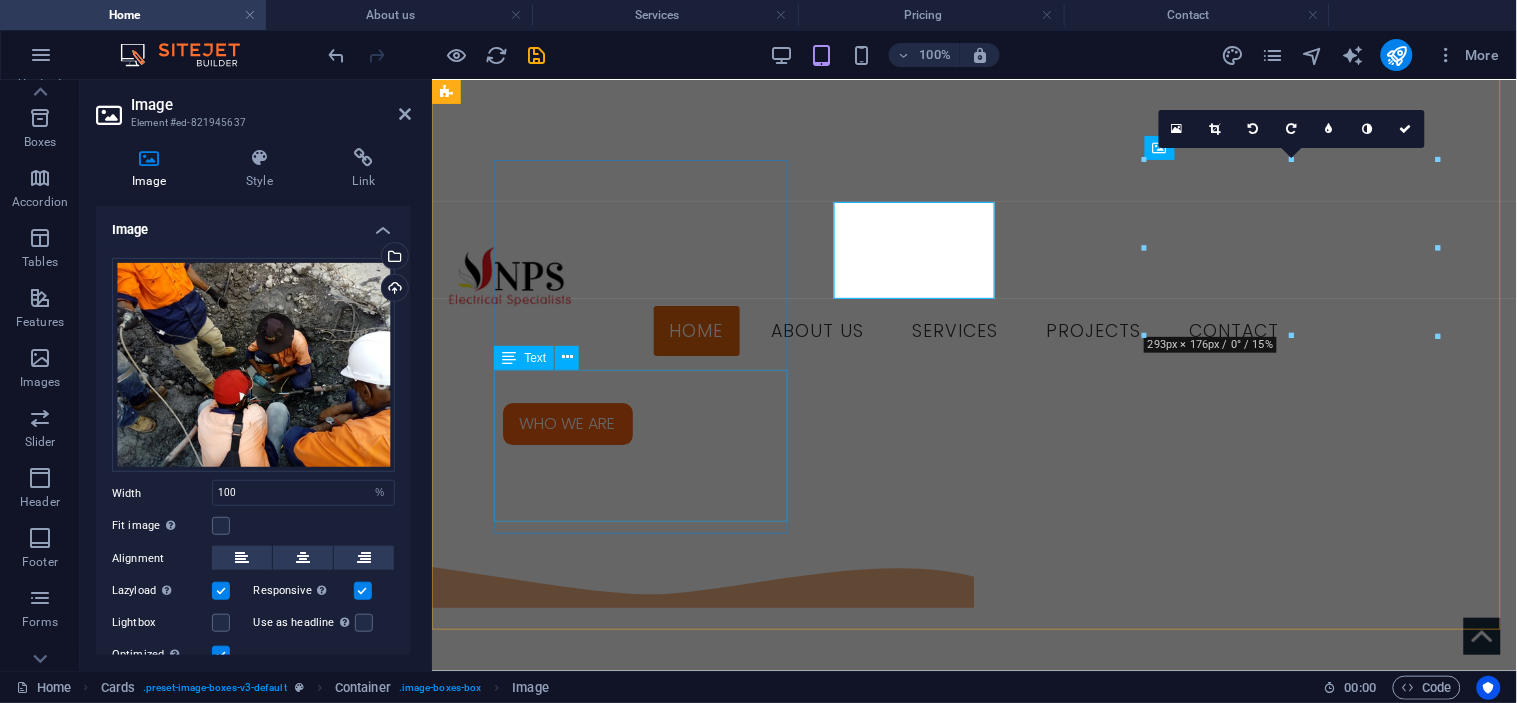 scroll, scrollTop: 1357, scrollLeft: 0, axis: vertical 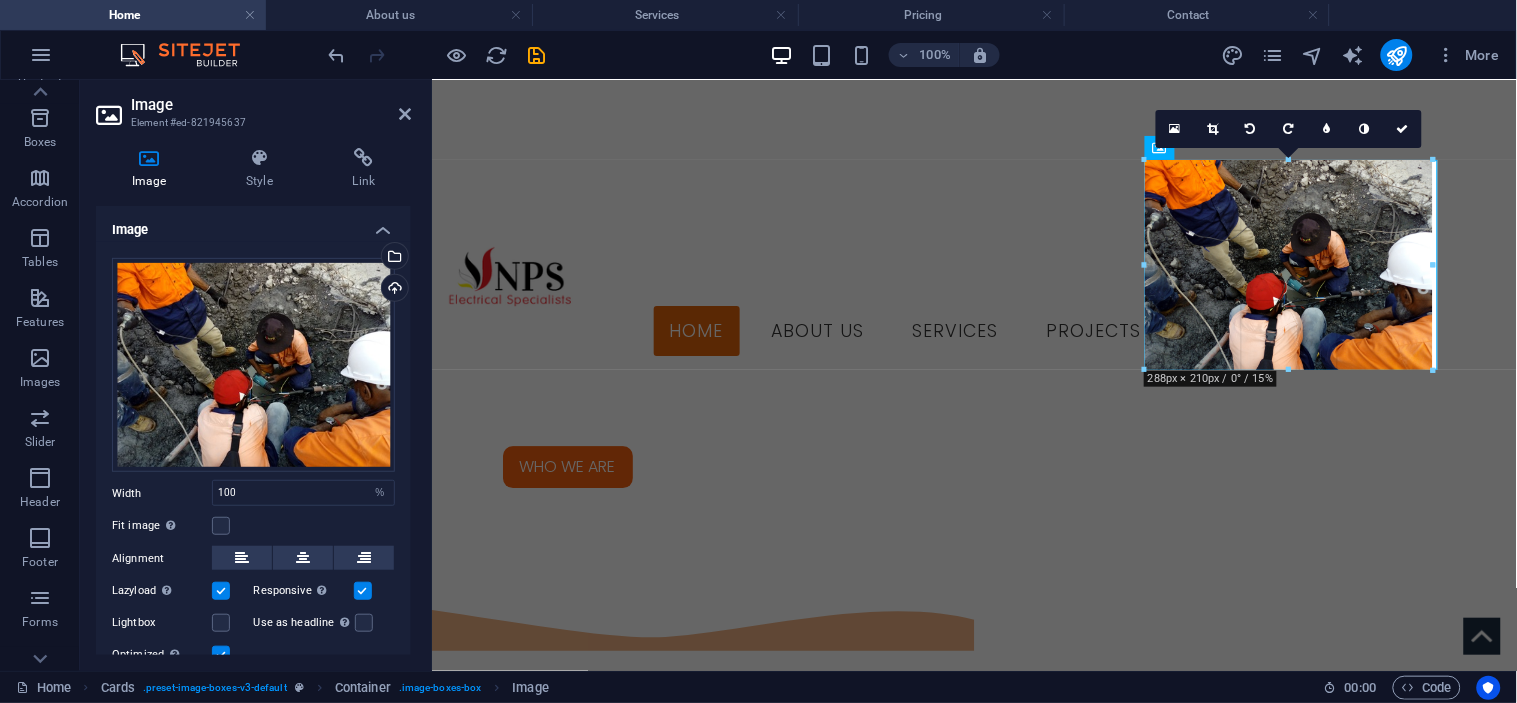 drag, startPoint x: 1291, startPoint y: 380, endPoint x: 1468, endPoint y: 377, distance: 177.02542 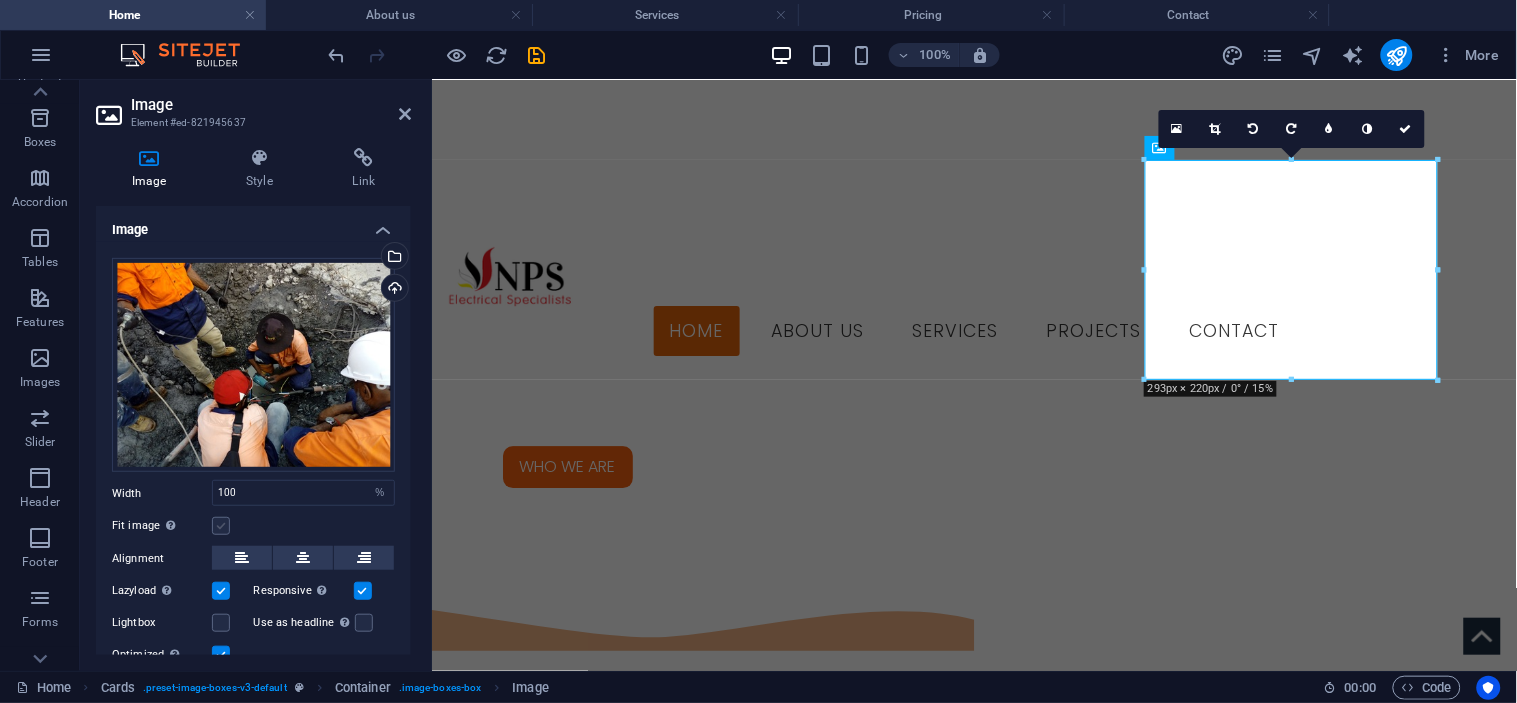 click at bounding box center [221, 526] 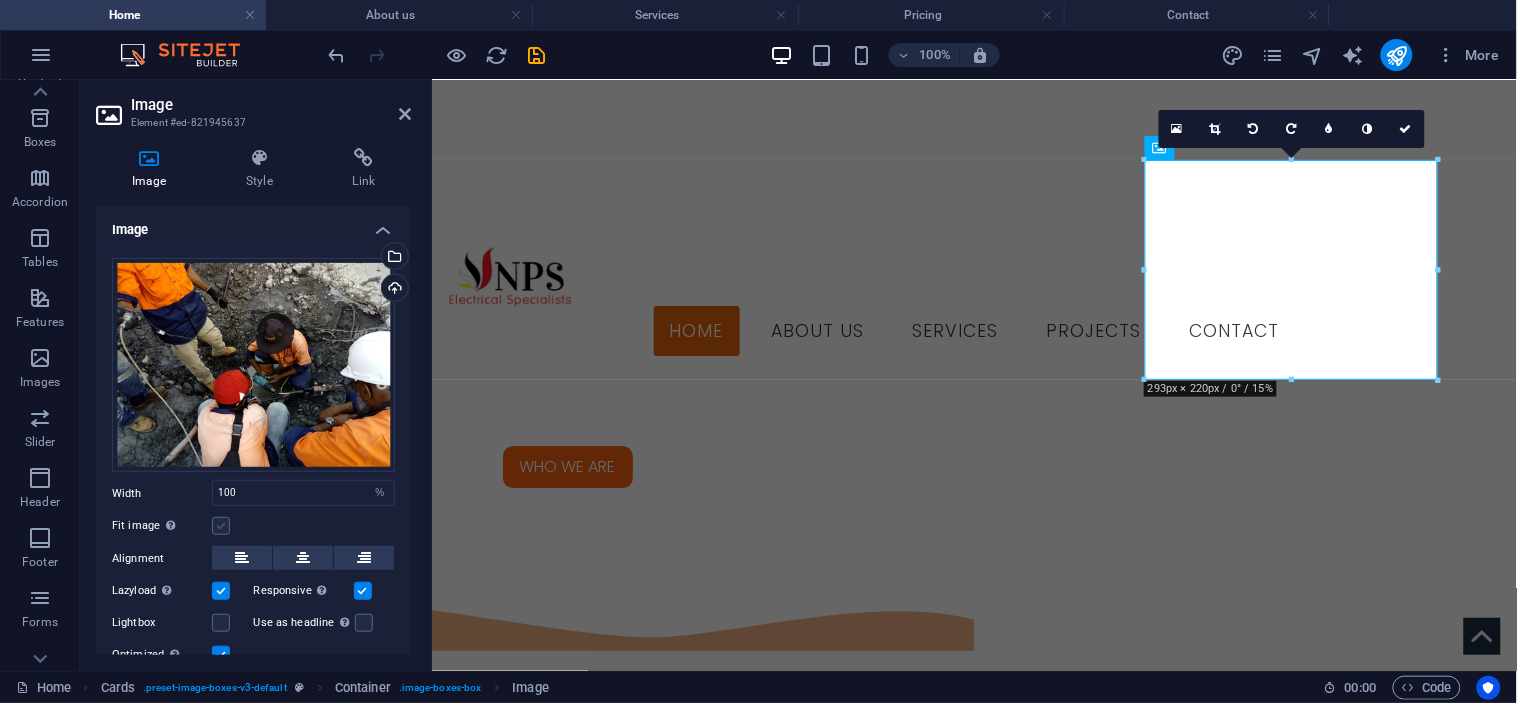 click on "Fit image Automatically fit image to a fixed width and height" at bounding box center (0, 0) 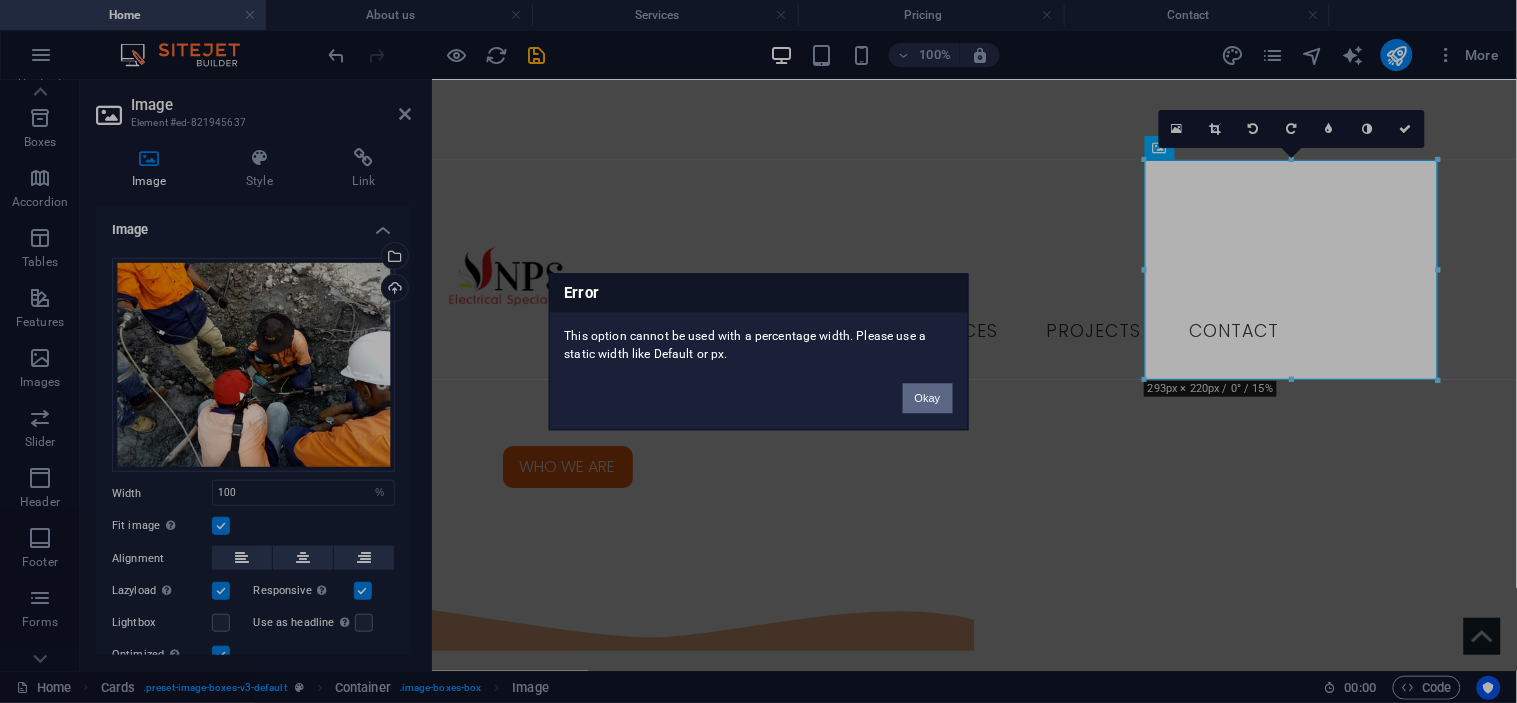 click on "Okay" at bounding box center (928, 398) 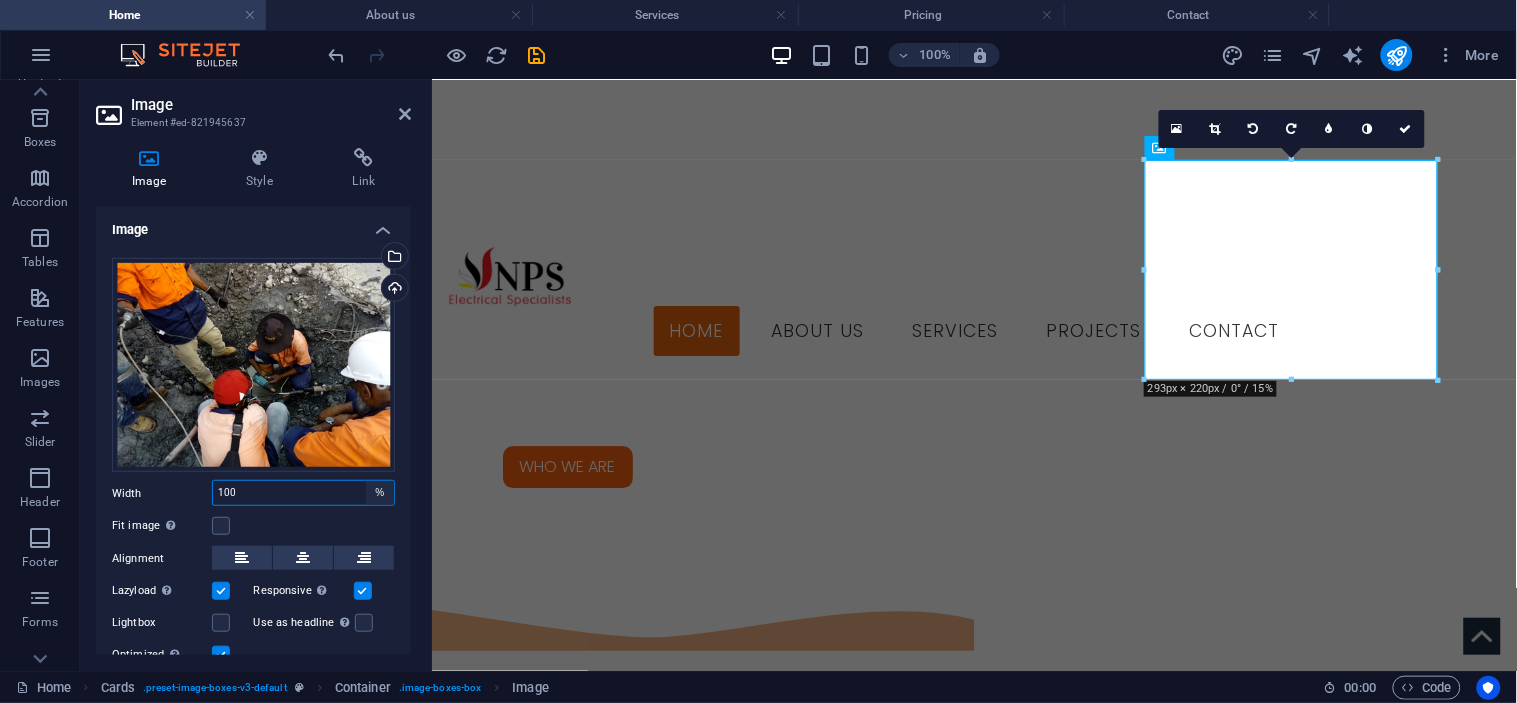 click on "Default auto px rem % em vh vw" at bounding box center [380, 493] 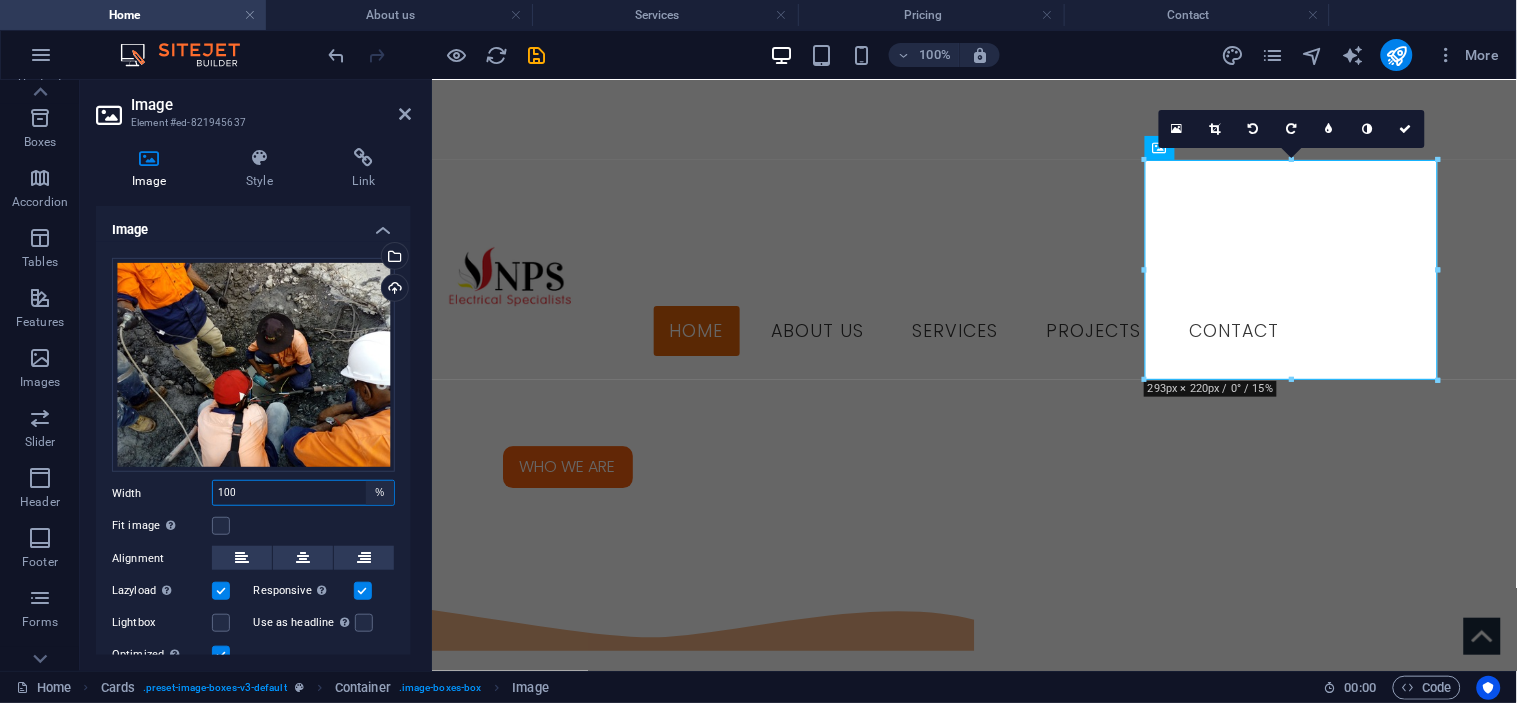 select on "default" 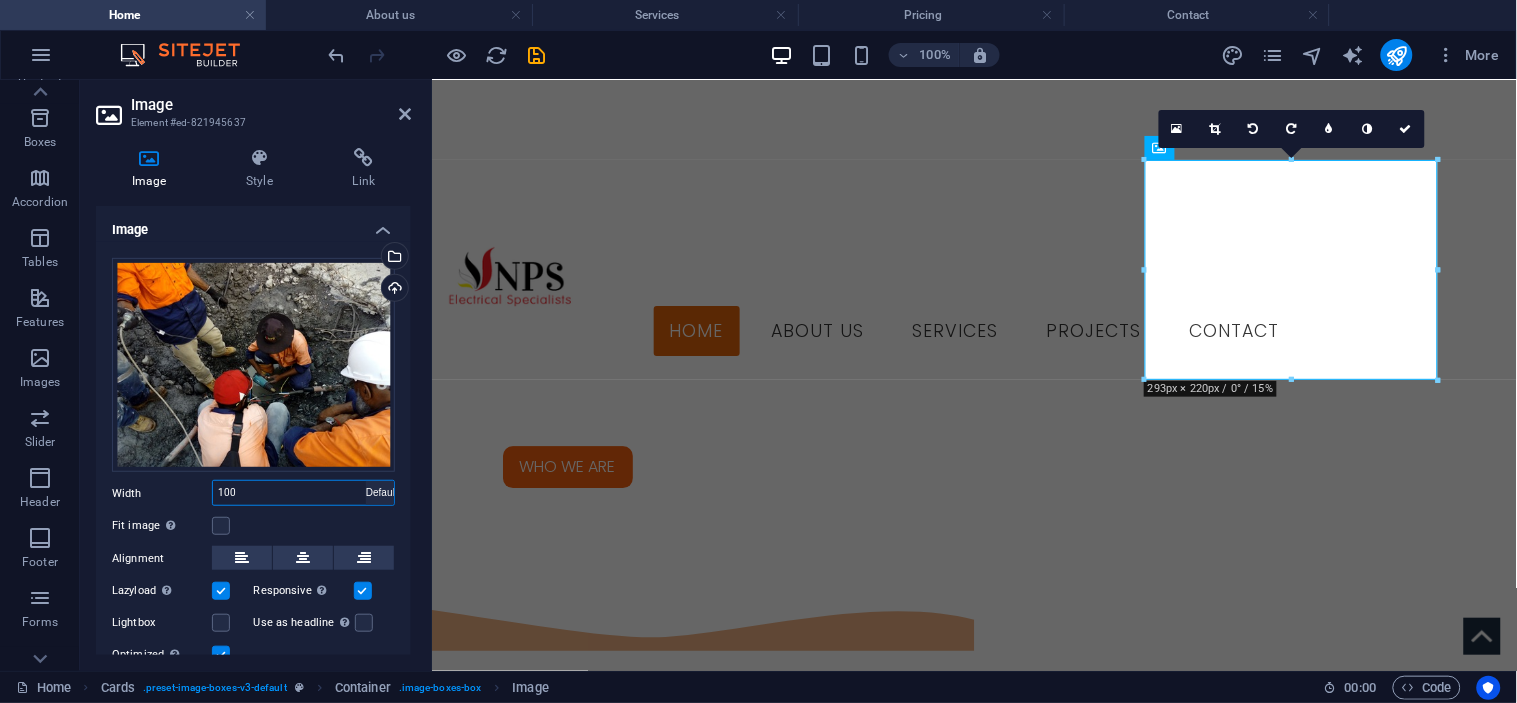 click on "Default auto px rem % em vh vw" at bounding box center (380, 493) 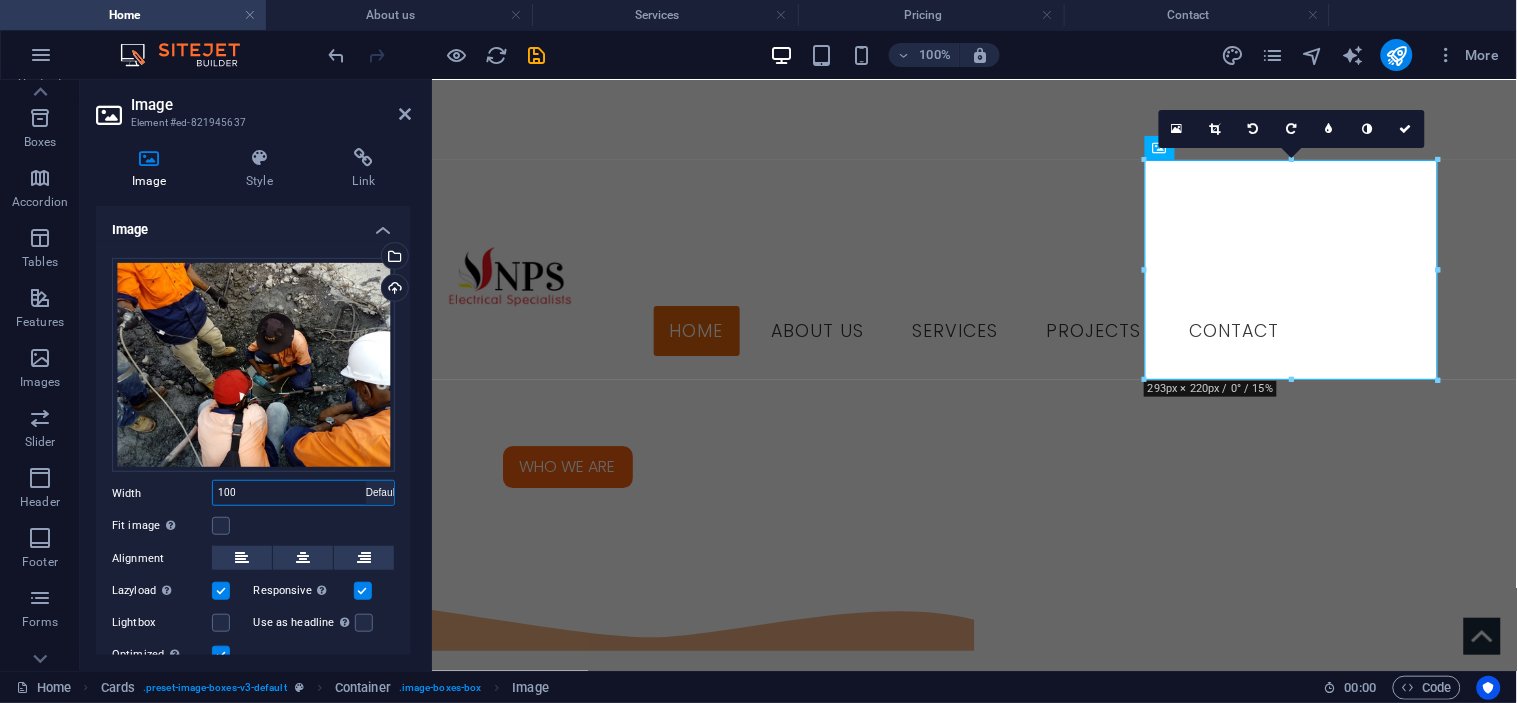 select on "DISABLED_OPTION_VALUE" 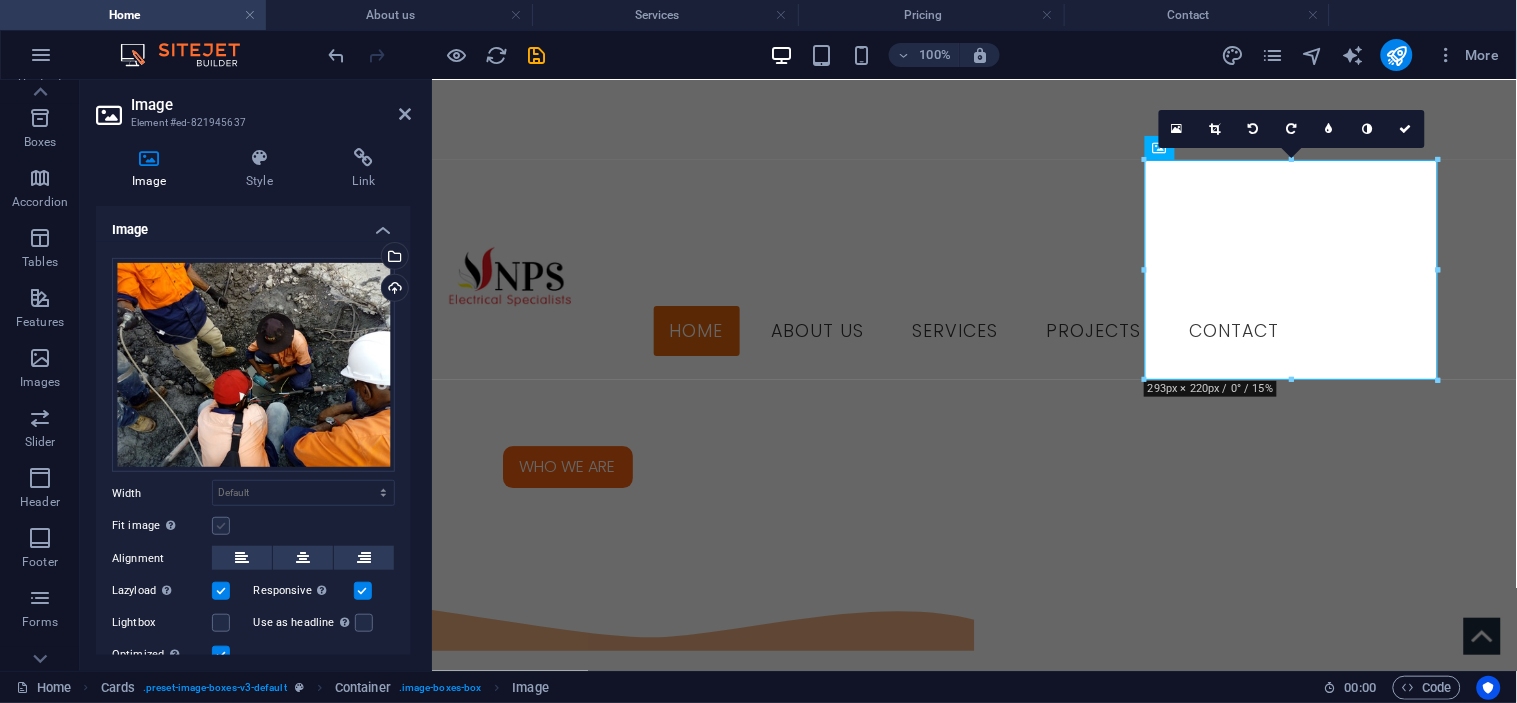 click at bounding box center (221, 526) 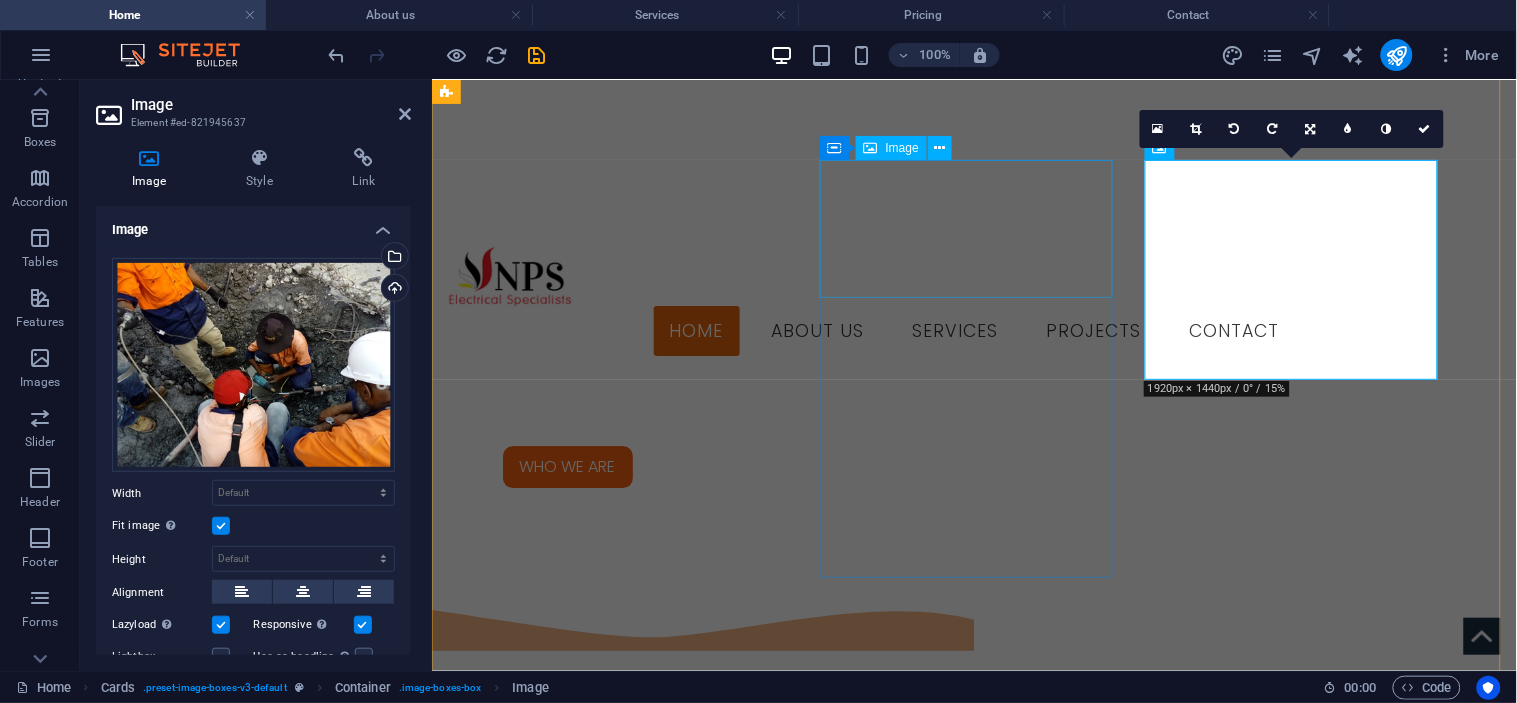 click at bounding box center [593, 2661] 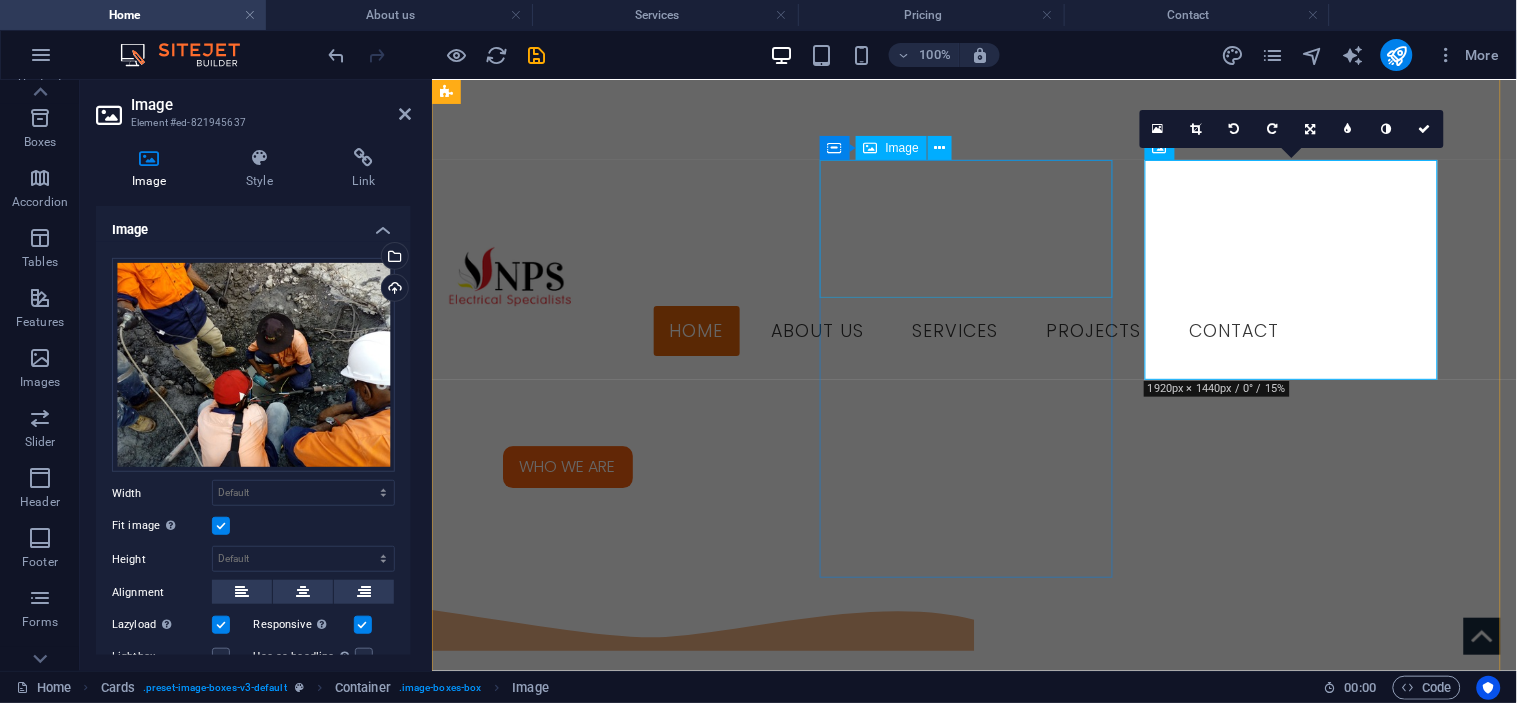 click at bounding box center (593, 2661) 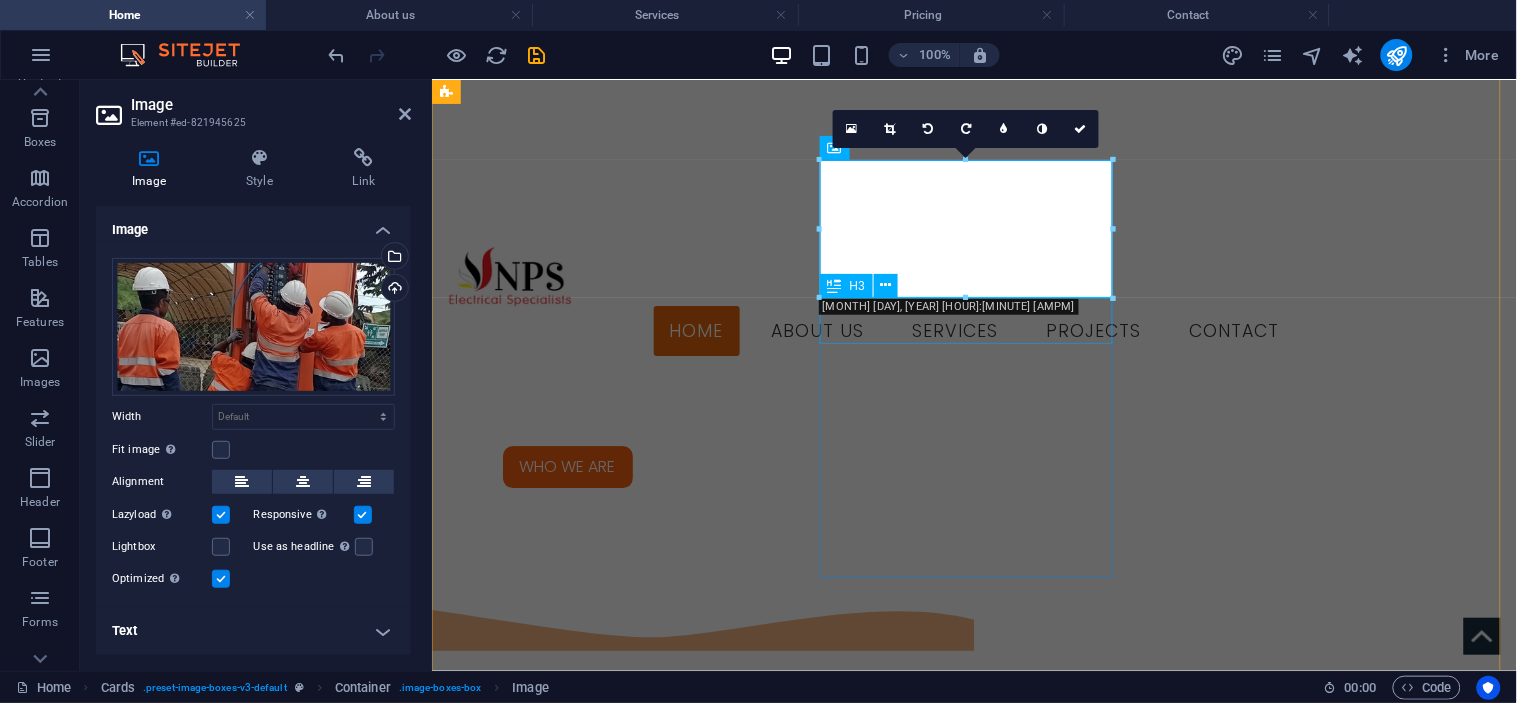 drag, startPoint x: 957, startPoint y: 302, endPoint x: 969, endPoint y: 335, distance: 35.1141 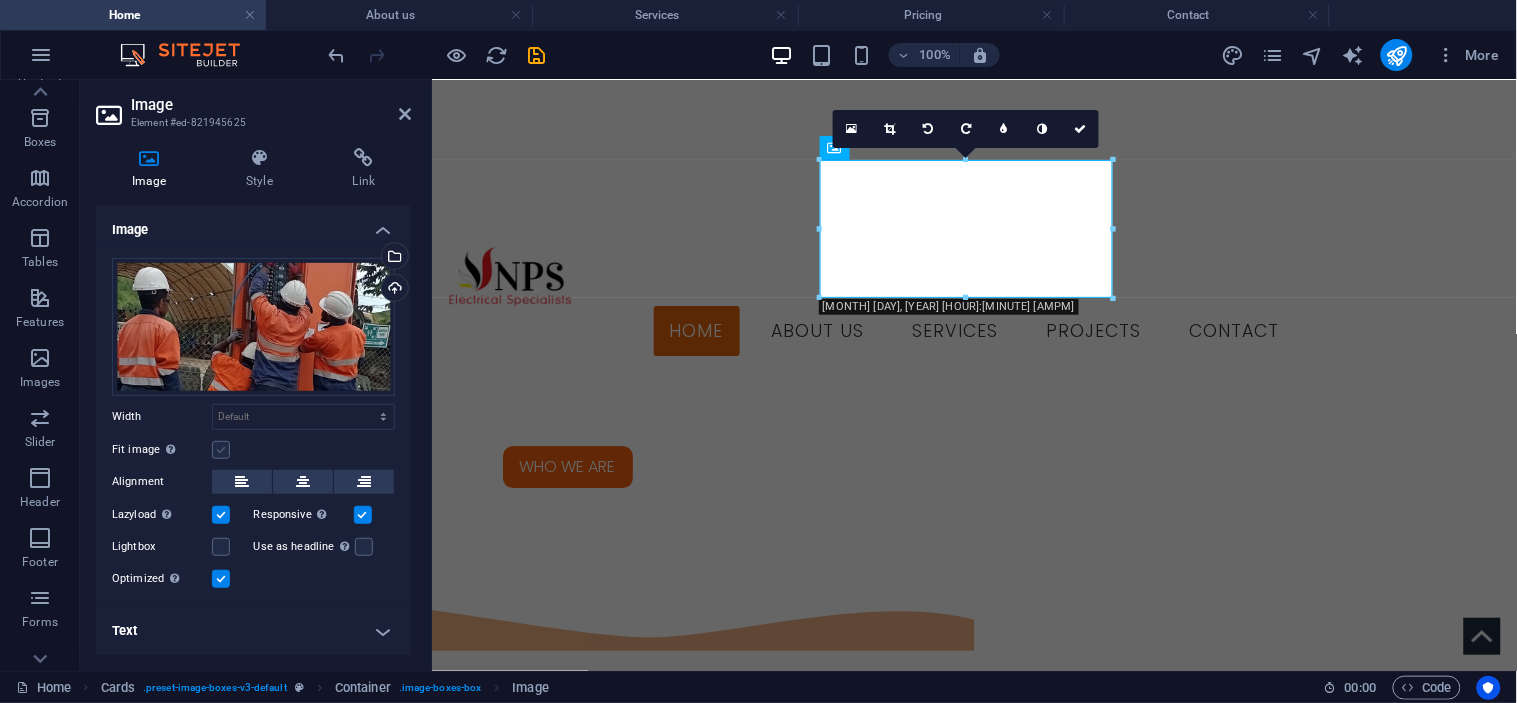 click at bounding box center [221, 450] 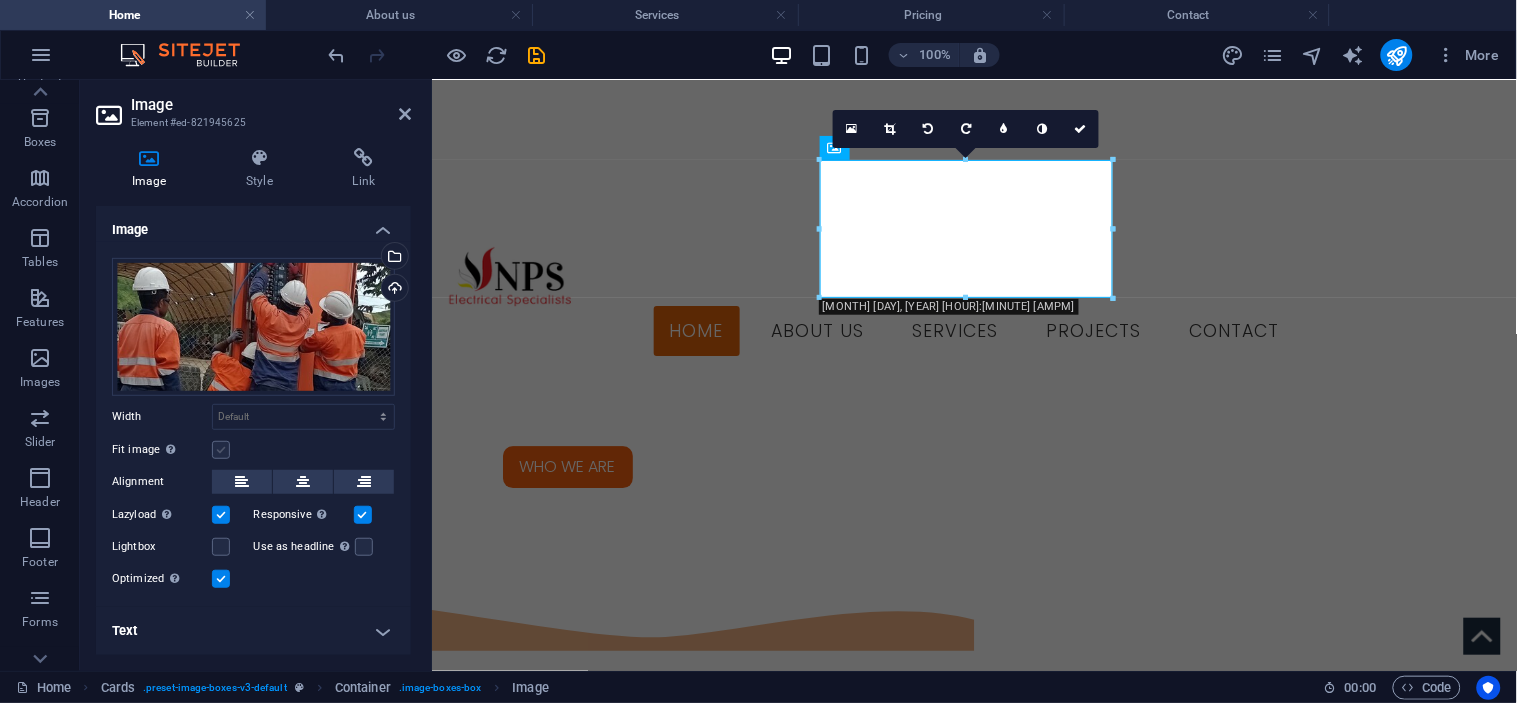 click on "Fit image Automatically fit image to a fixed width and height" at bounding box center [0, 0] 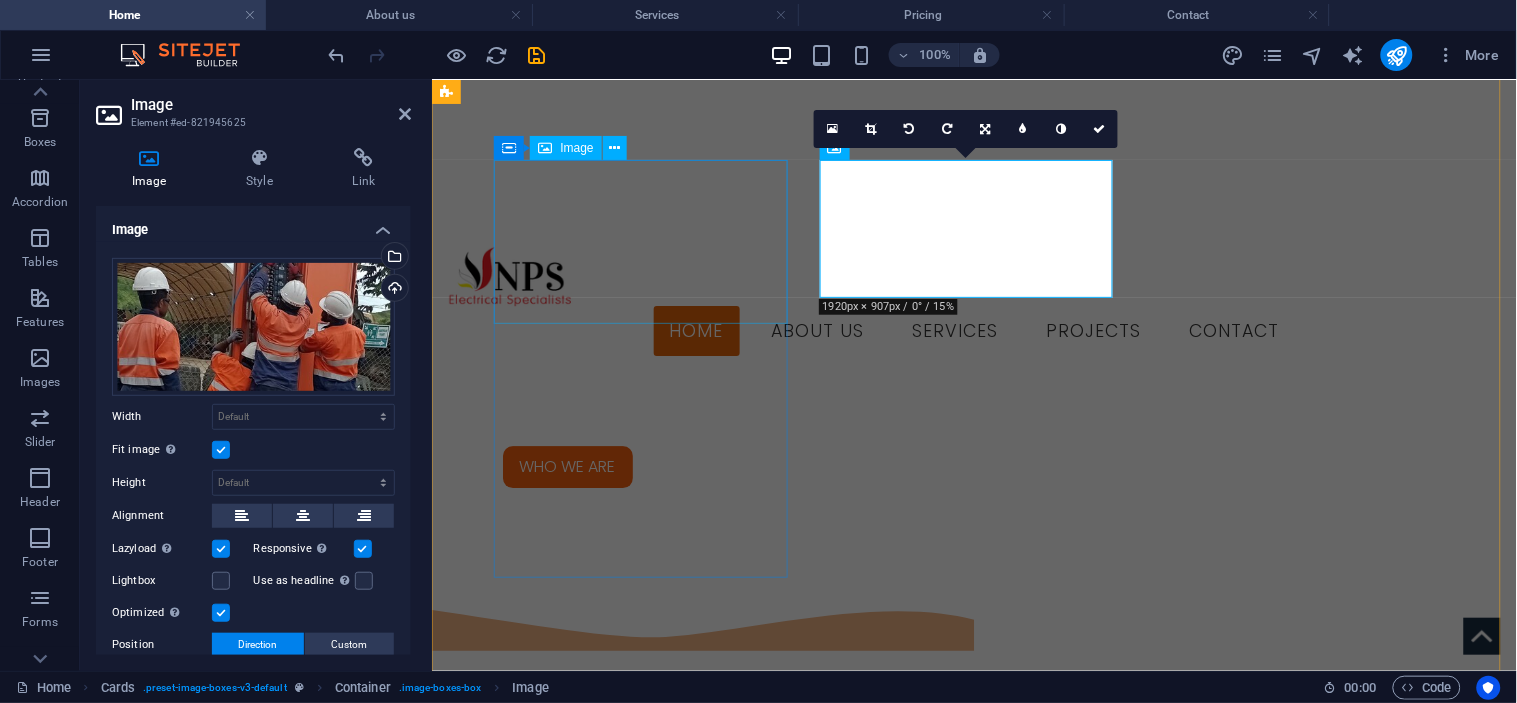 click at bounding box center [593, 2077] 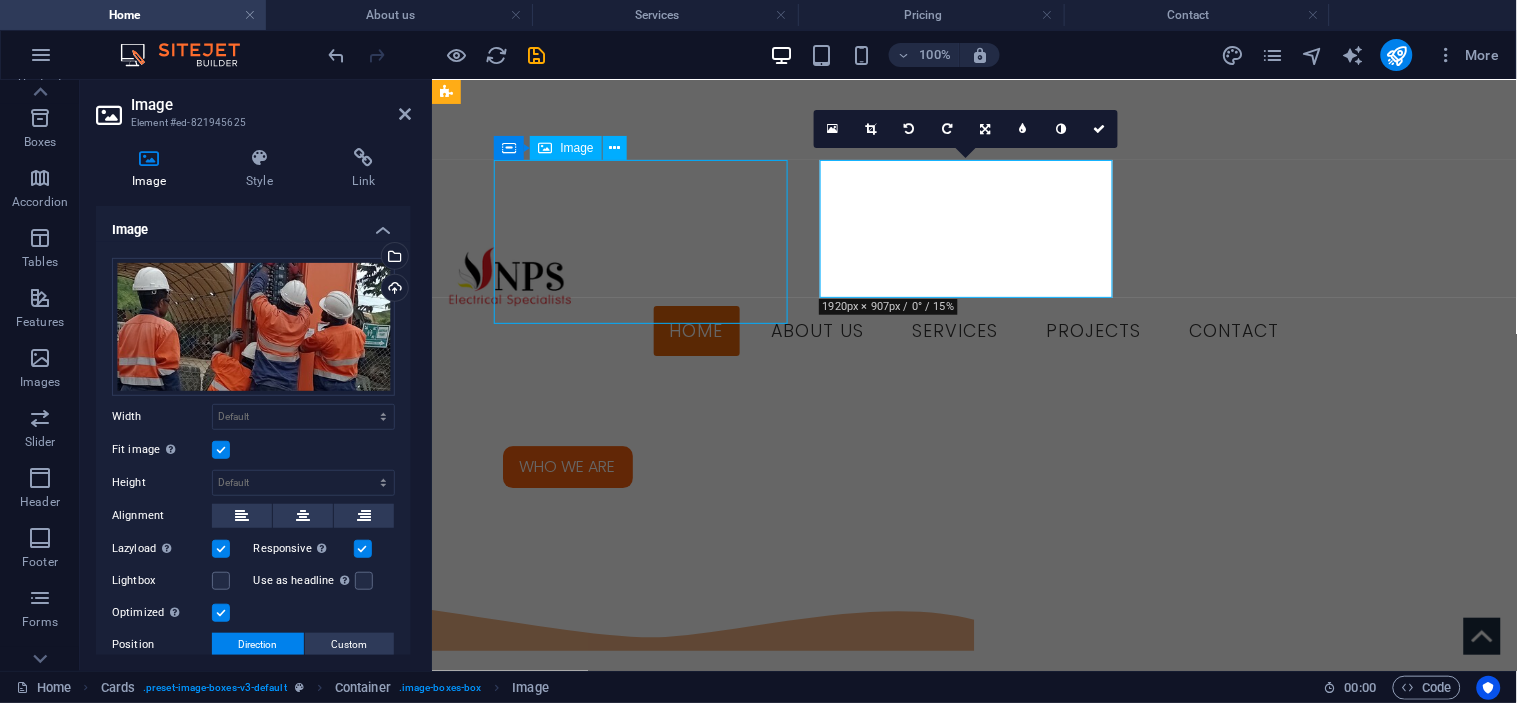 click at bounding box center [593, 2077] 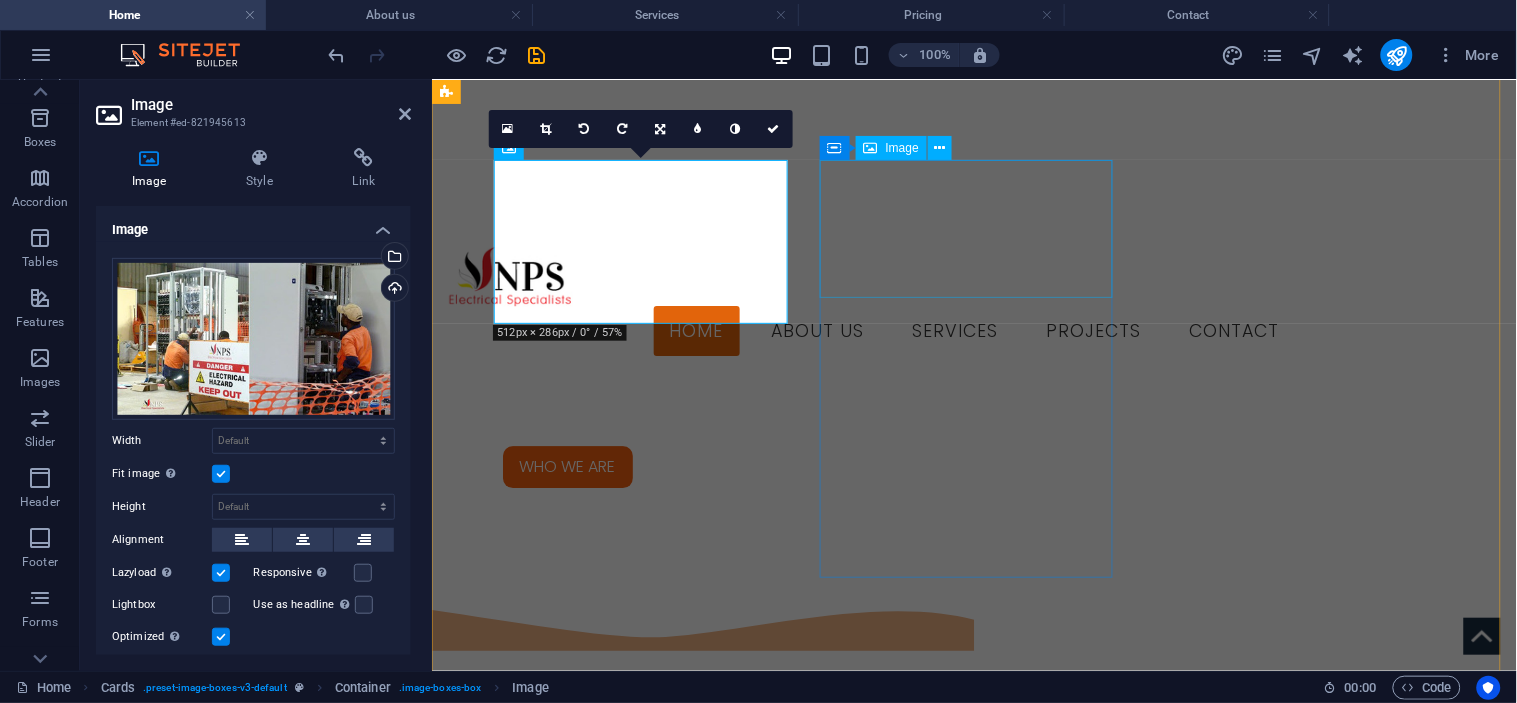 click at bounding box center (593, 2661) 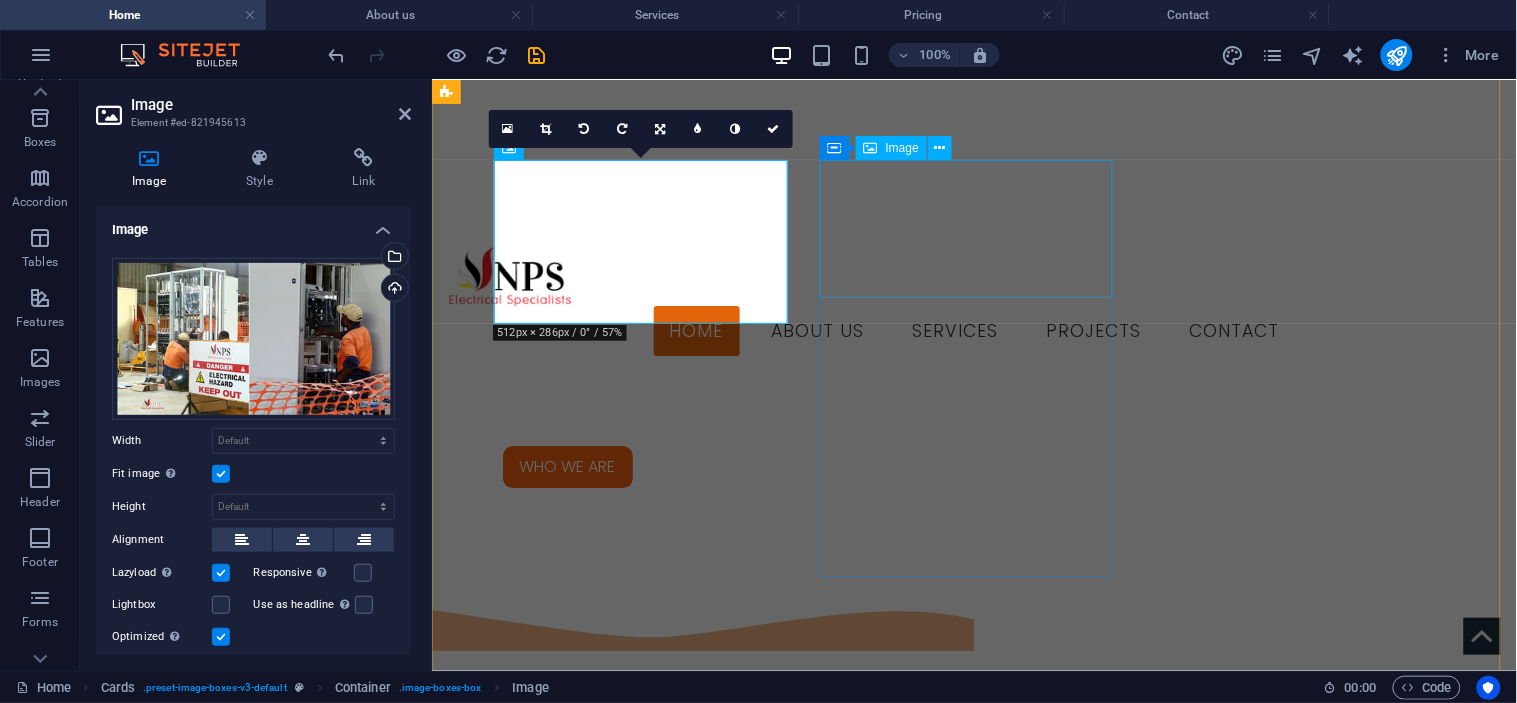 click at bounding box center (593, 2661) 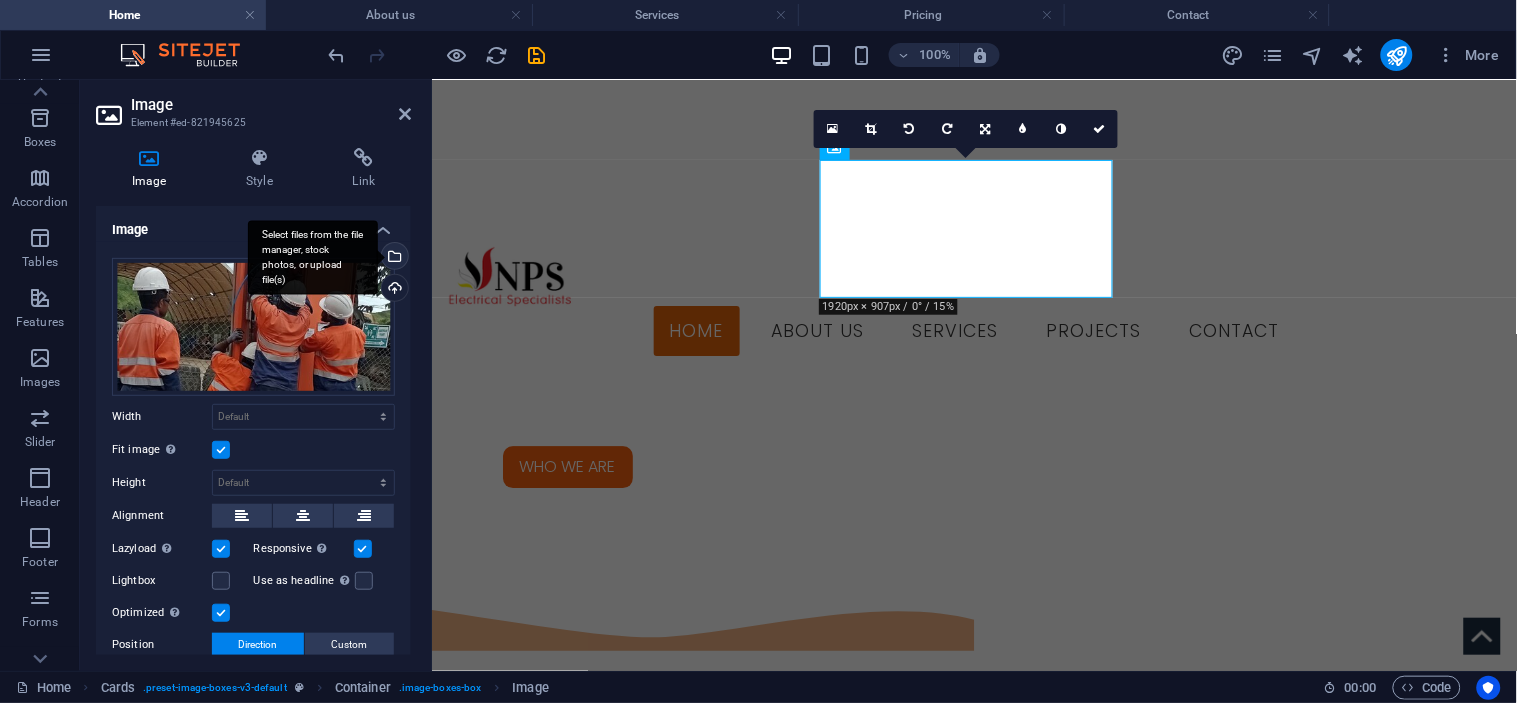 click on "Select files from the file manager, stock photos, or upload file(s)" at bounding box center (313, 257) 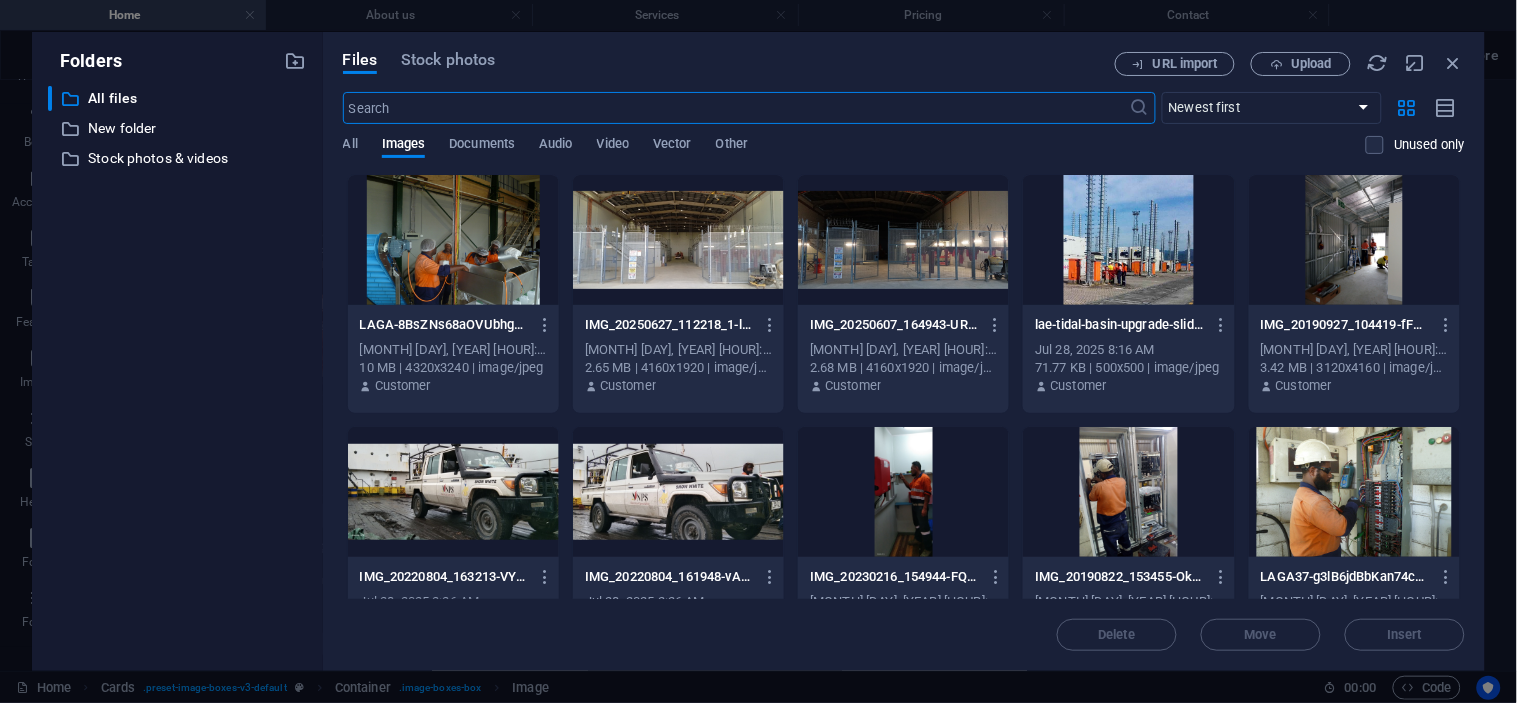 scroll, scrollTop: 1400, scrollLeft: 0, axis: vertical 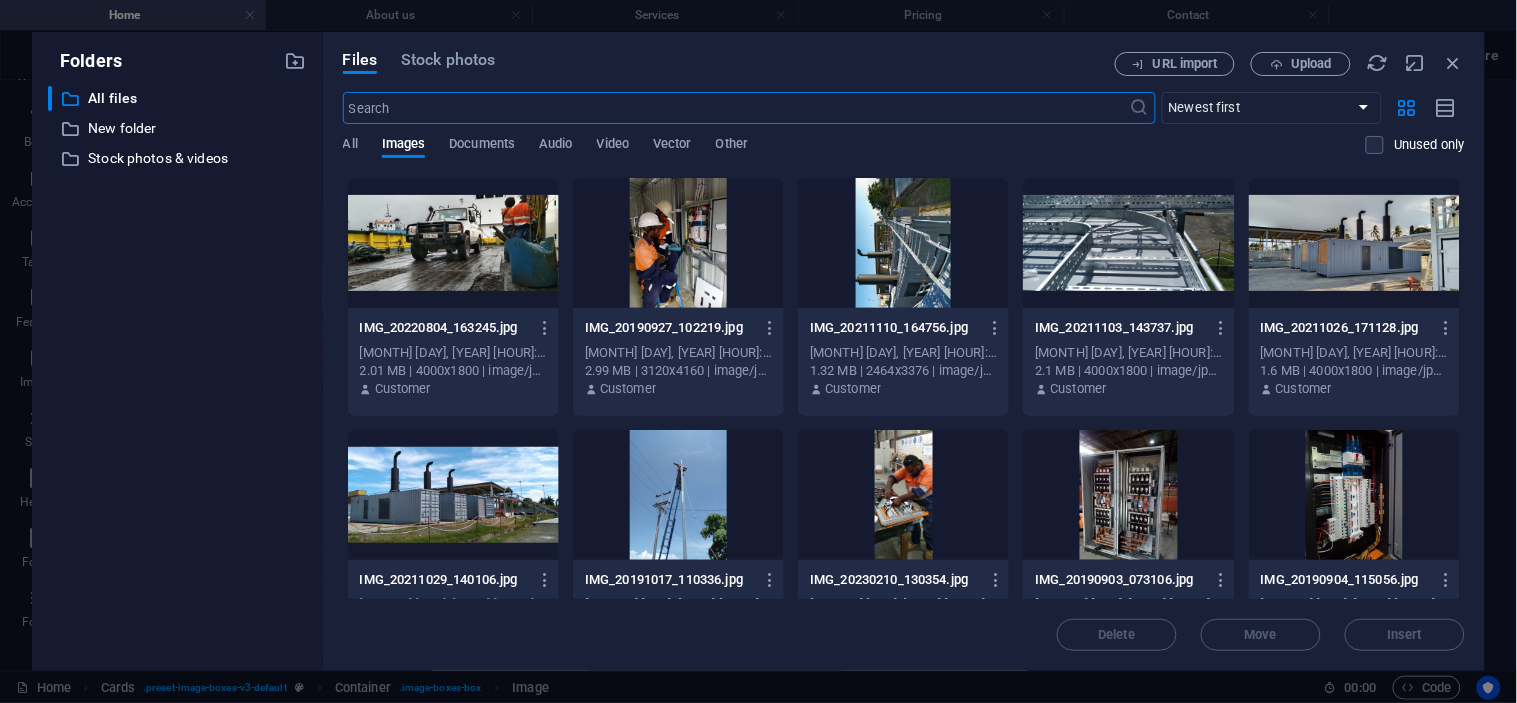 click at bounding box center (678, 243) 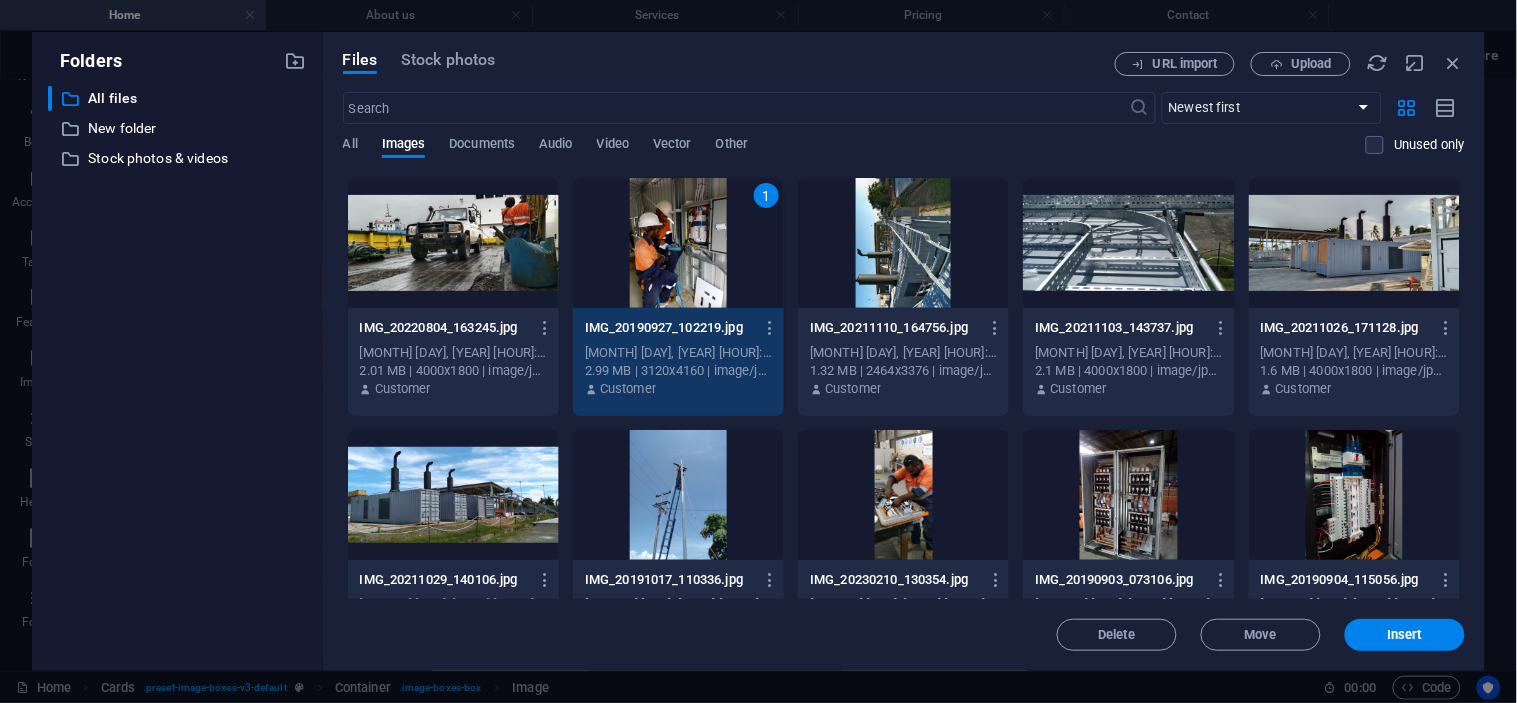 click on "1" at bounding box center [678, 243] 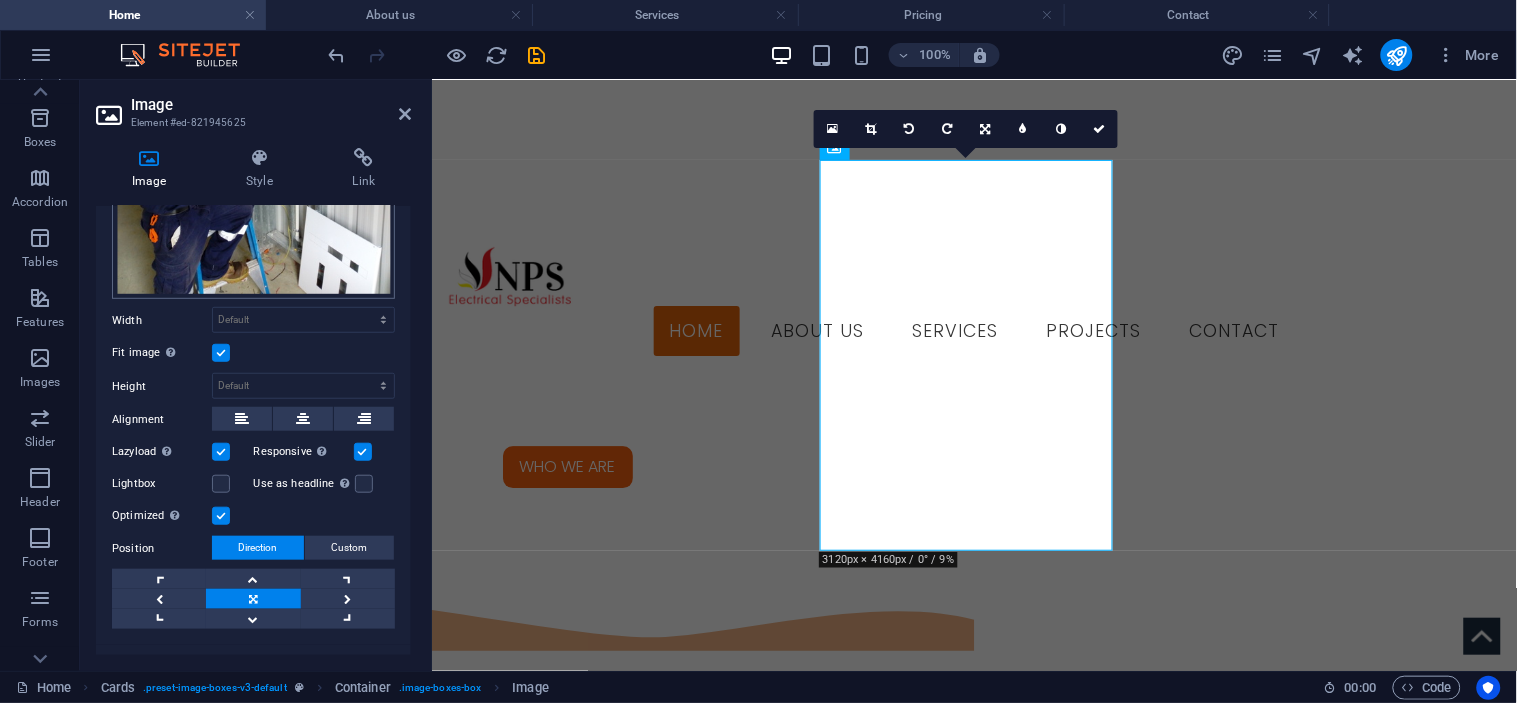 scroll, scrollTop: 333, scrollLeft: 0, axis: vertical 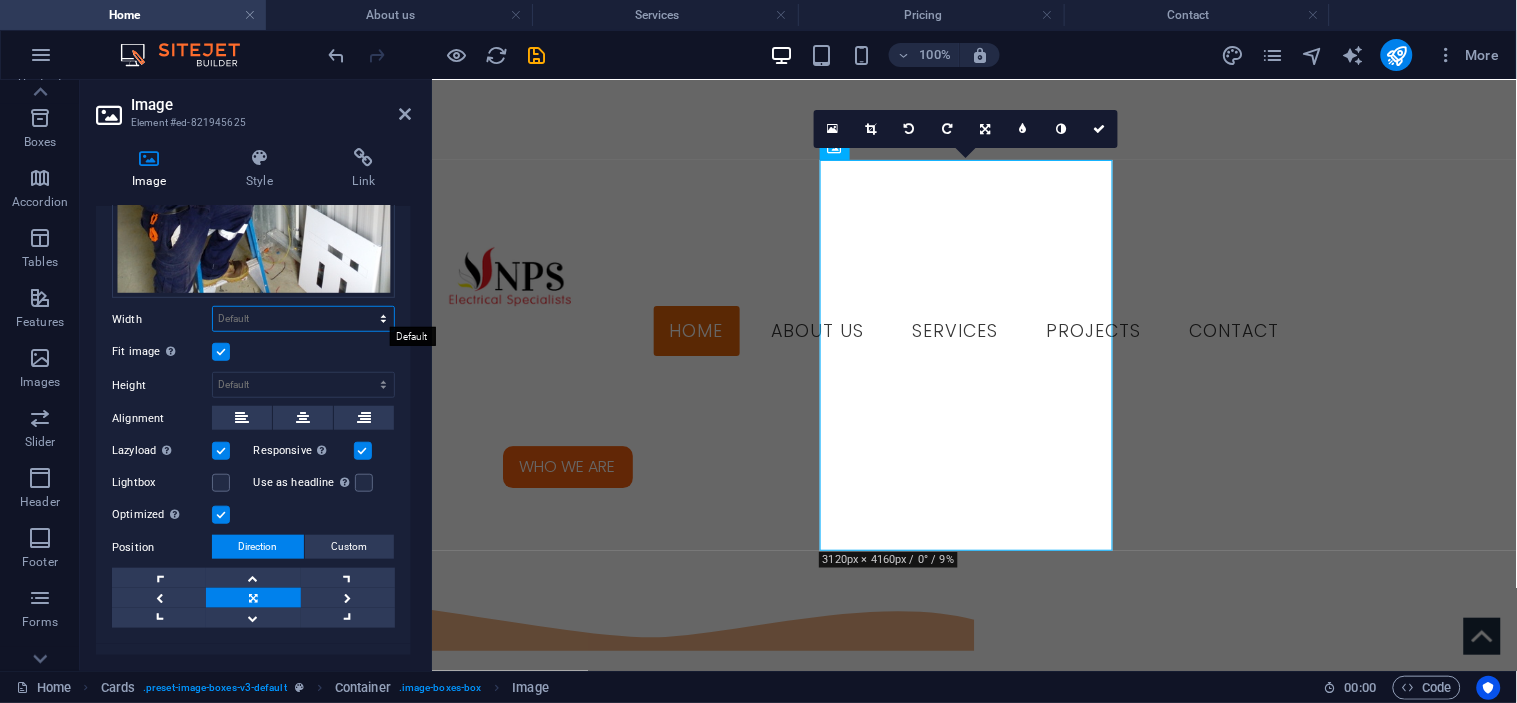 click on "Default auto px rem % em vh vw" at bounding box center [303, 319] 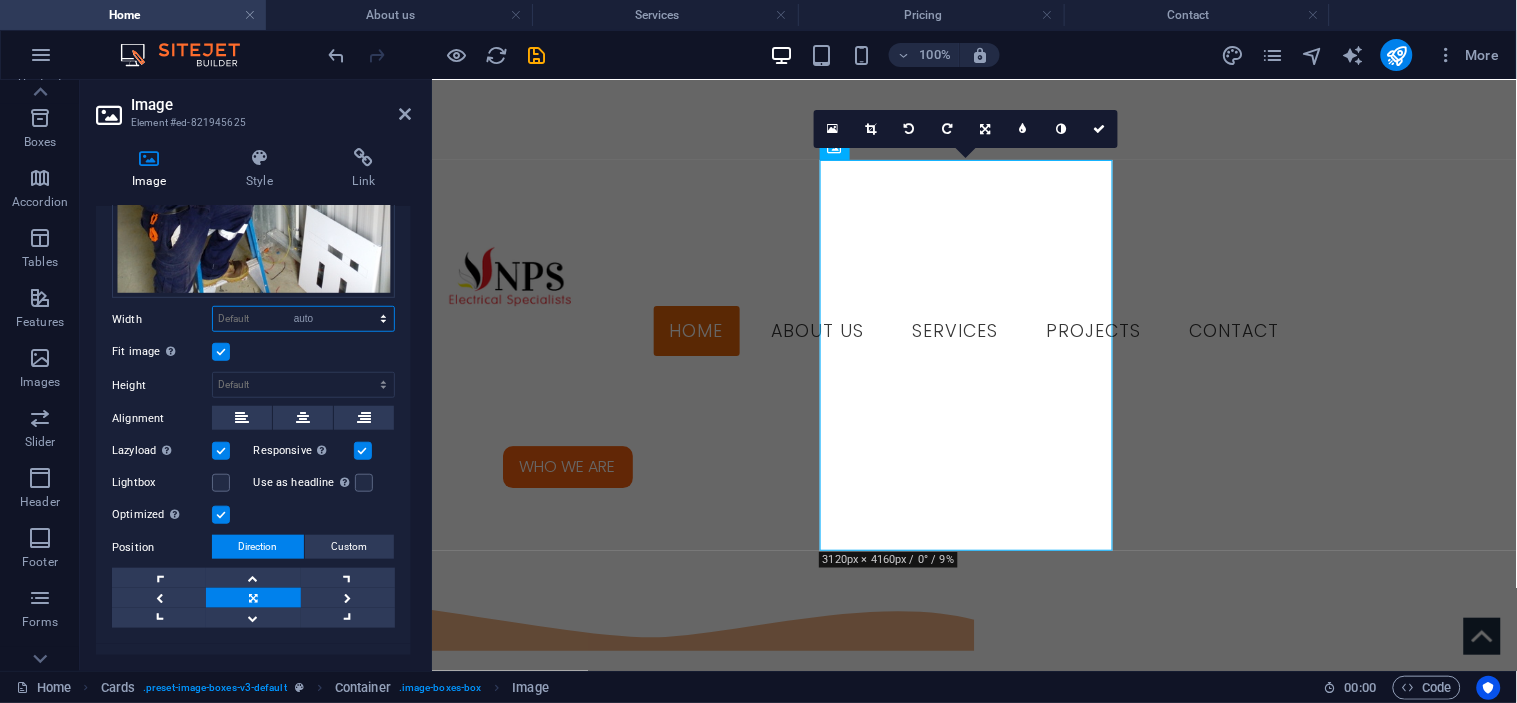 click on "Default auto px rem % em vh vw" at bounding box center [303, 319] 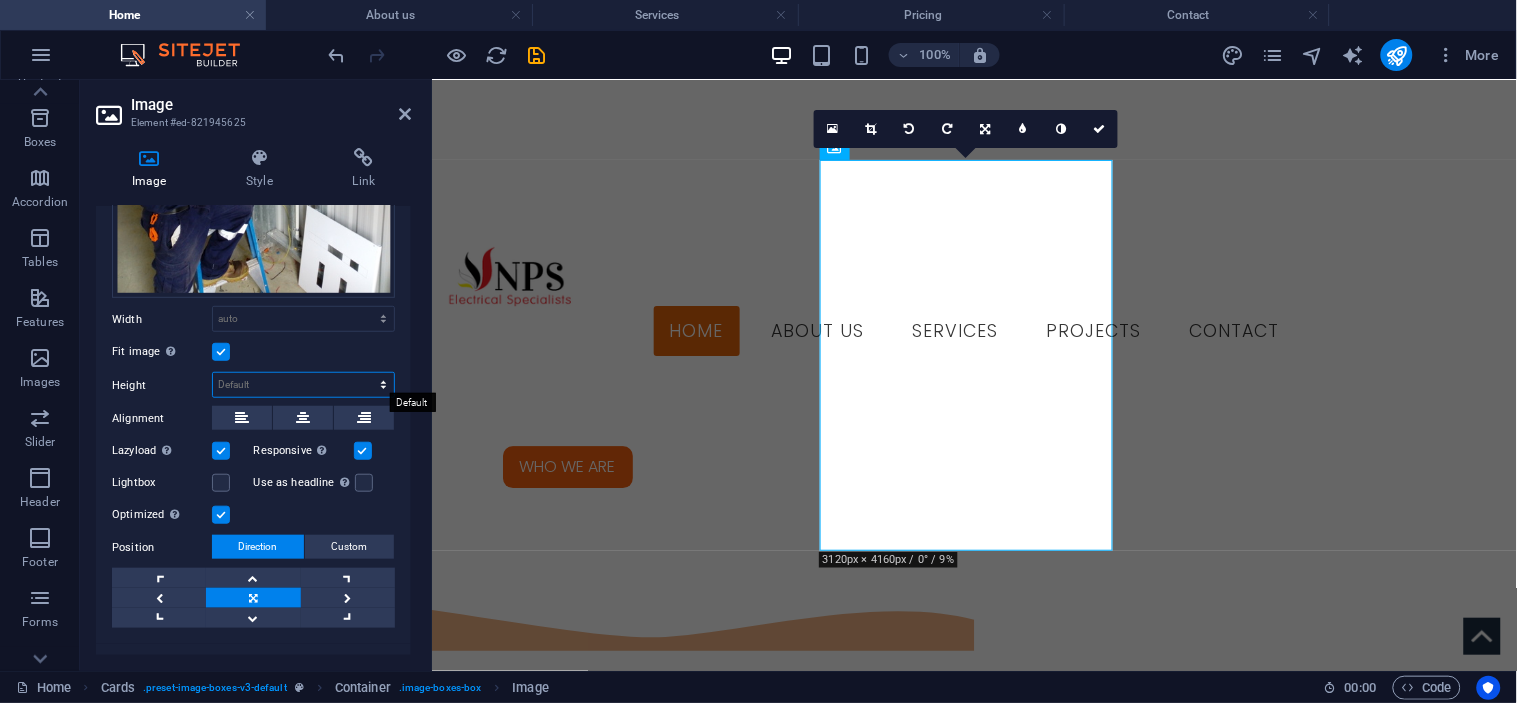 click on "Default auto px" at bounding box center [303, 385] 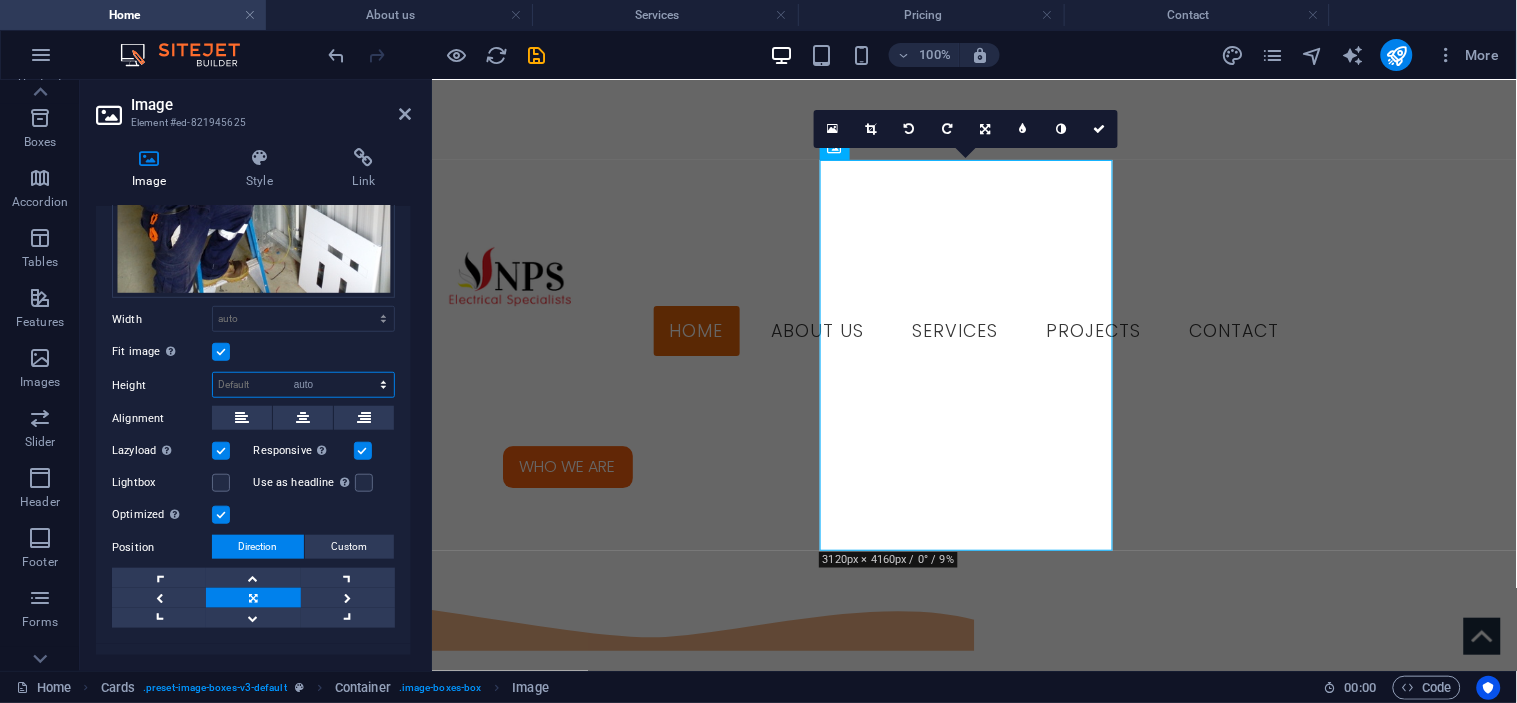 click on "Default auto px" at bounding box center [303, 385] 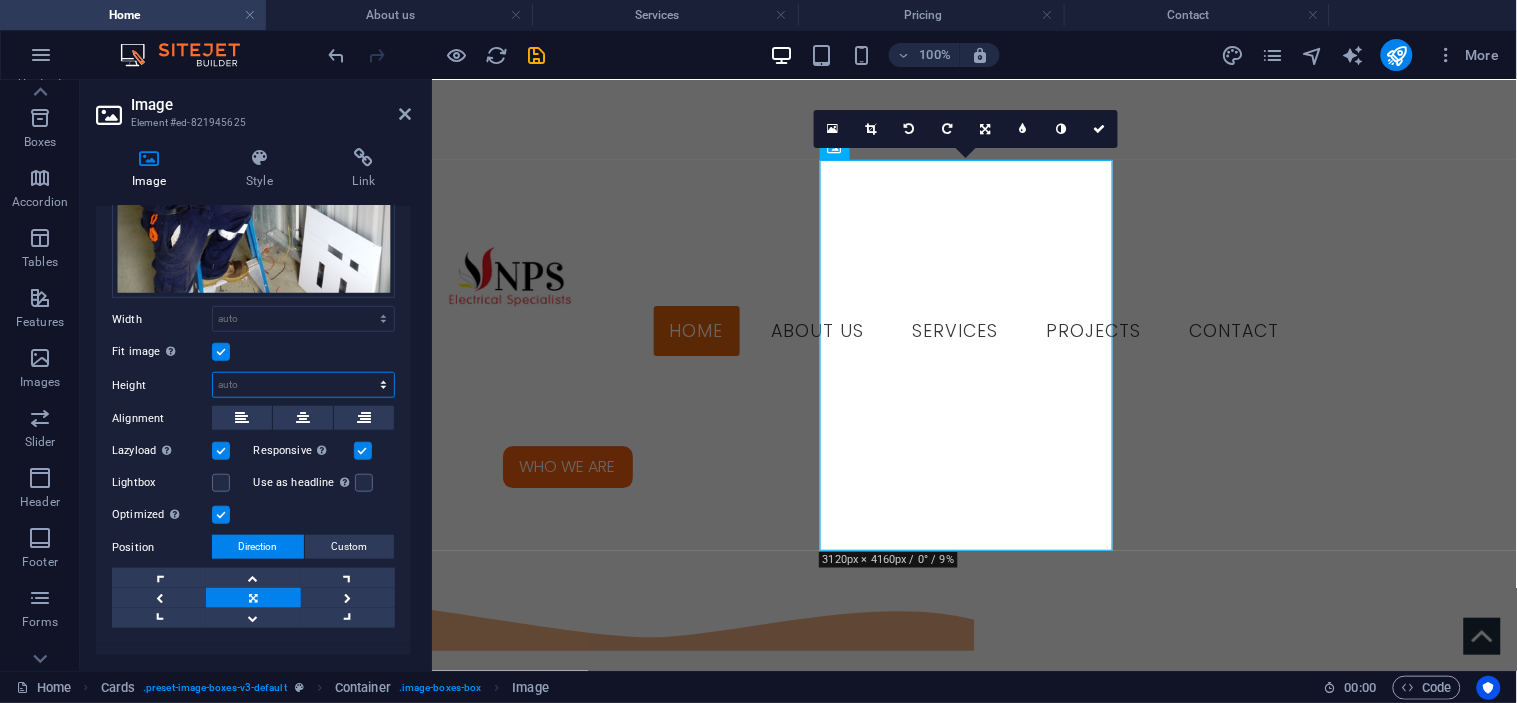click on "Default auto px" at bounding box center (303, 385) 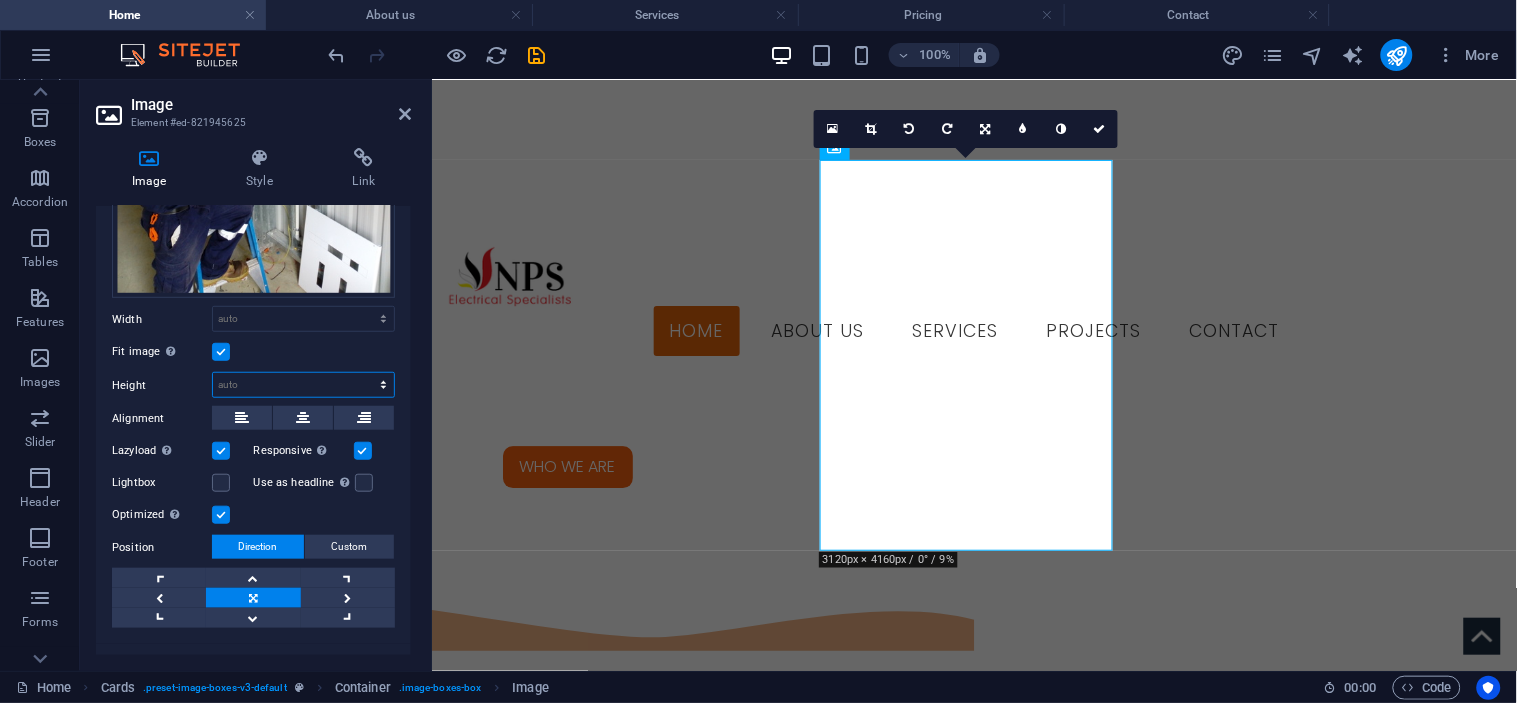 select on "px" 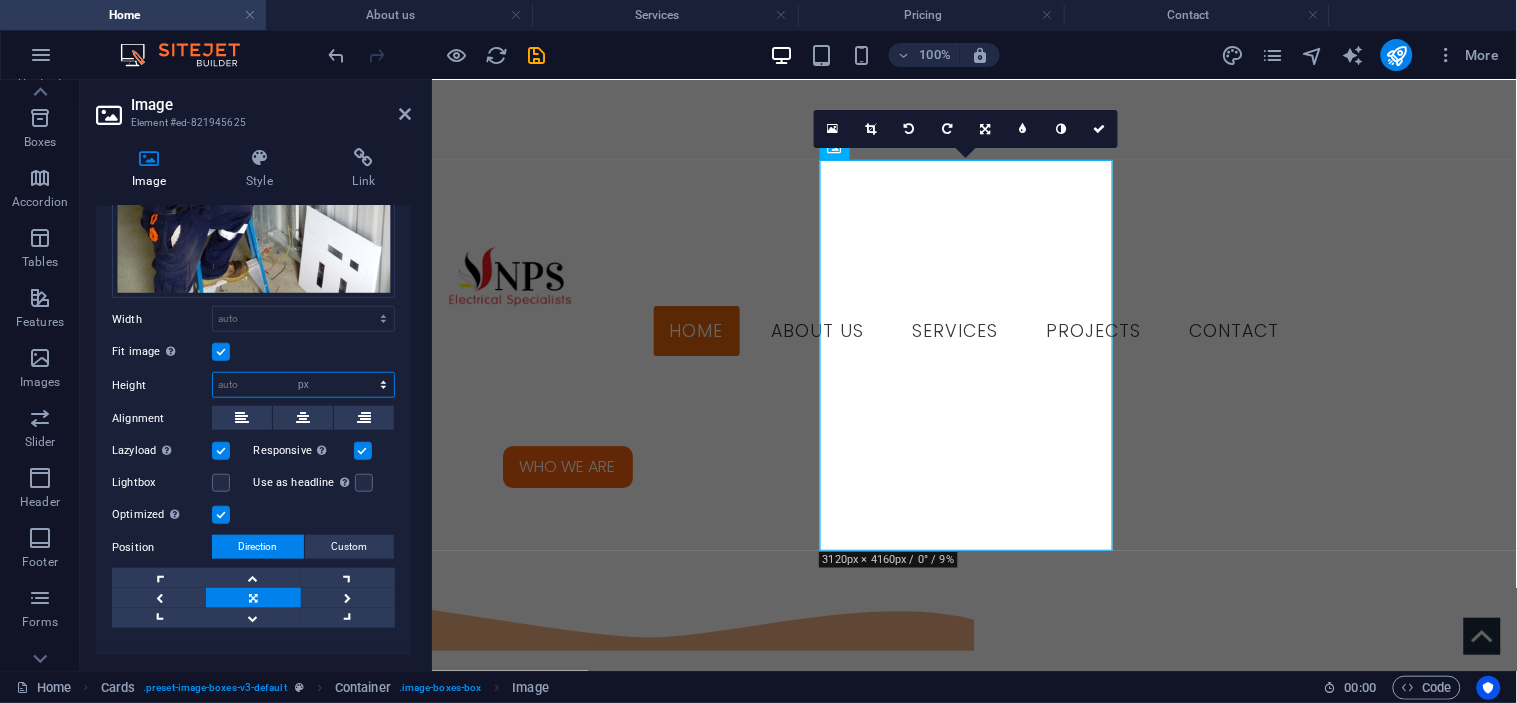 click on "Default auto px" at bounding box center [303, 385] 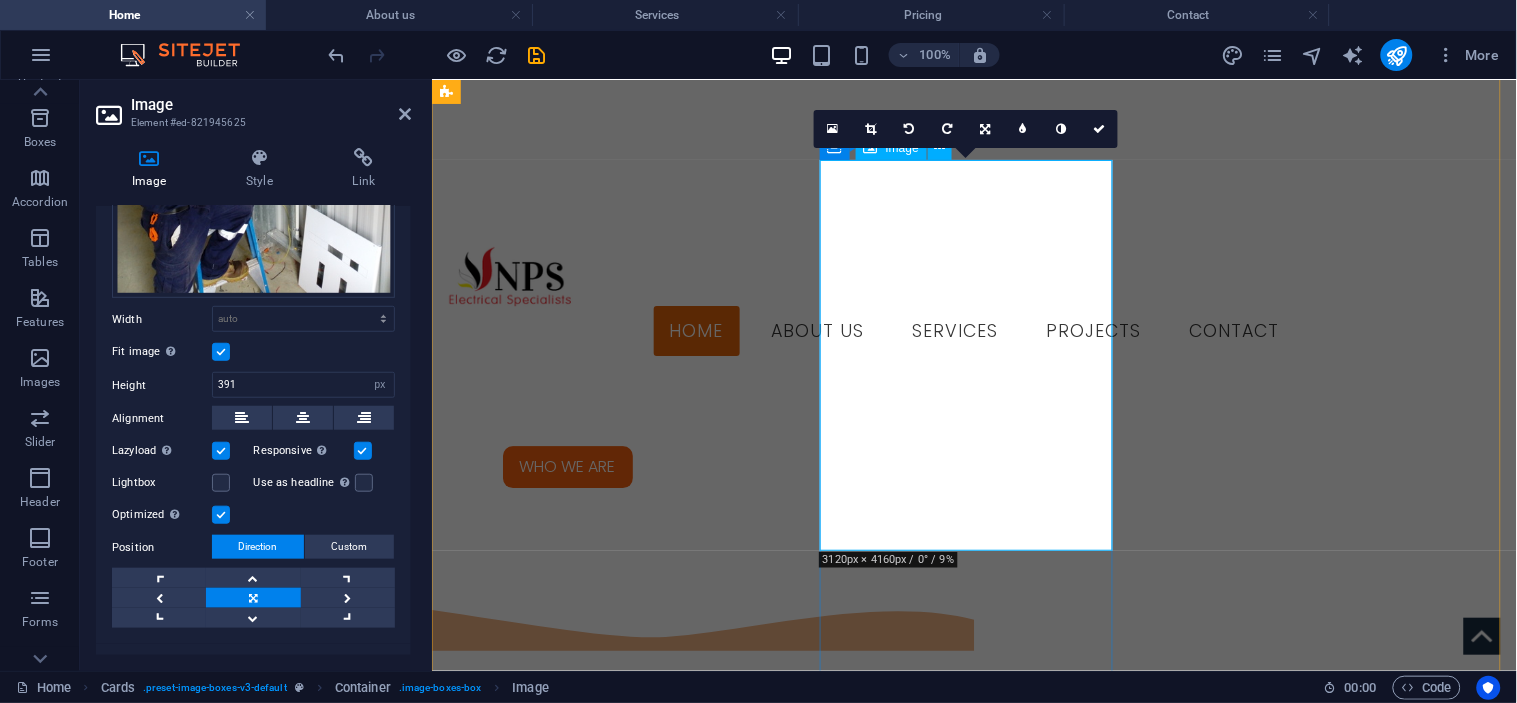 click at bounding box center (593, 2602) 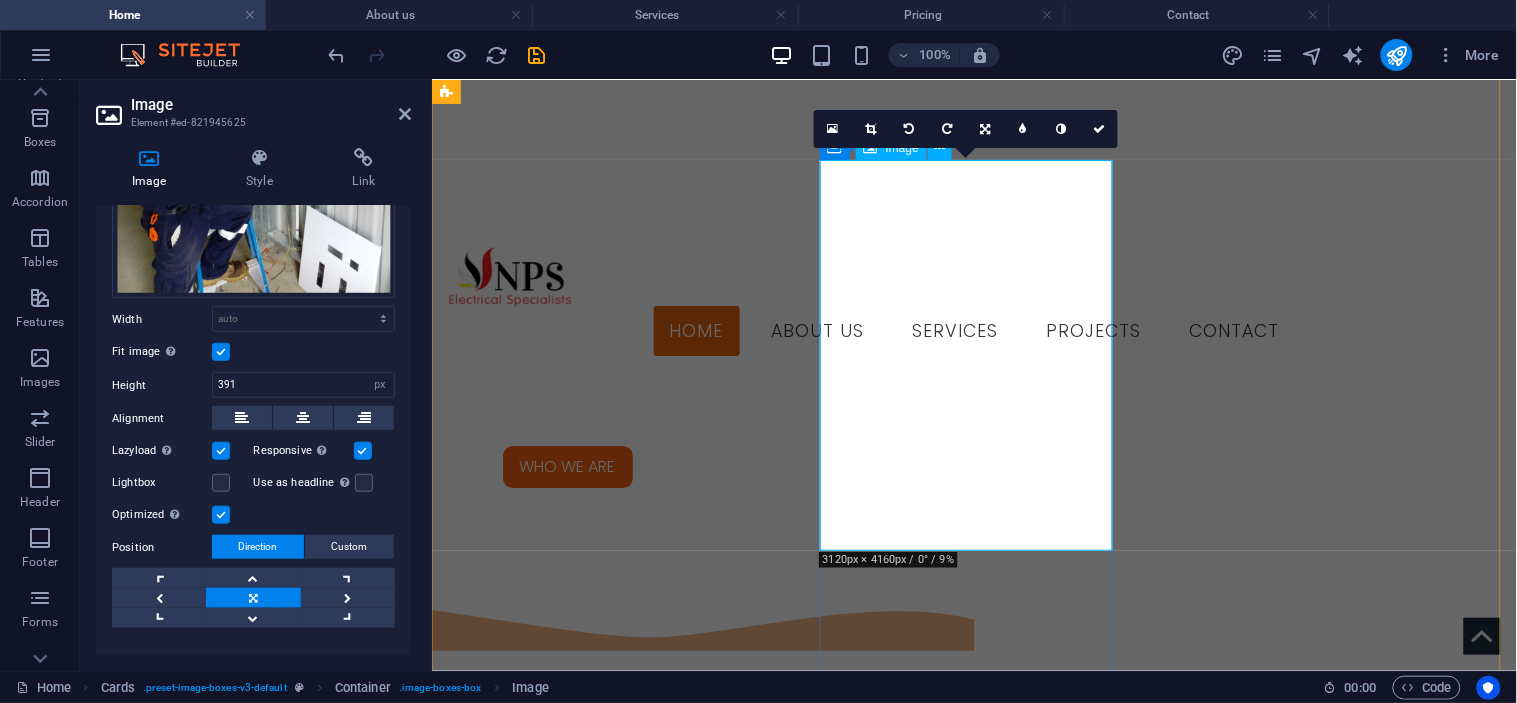 click at bounding box center [593, 2602] 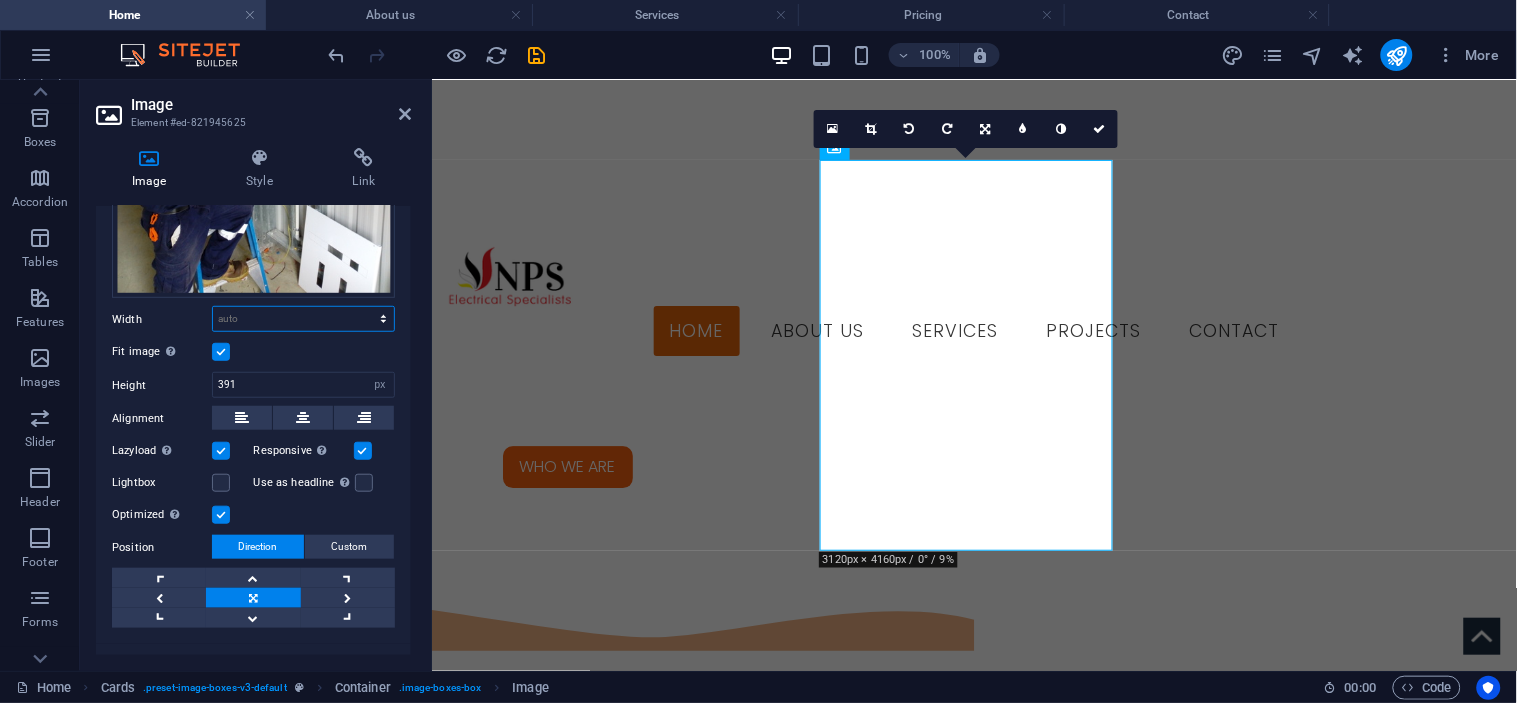 click on "Default auto px rem % em vh vw" at bounding box center [303, 319] 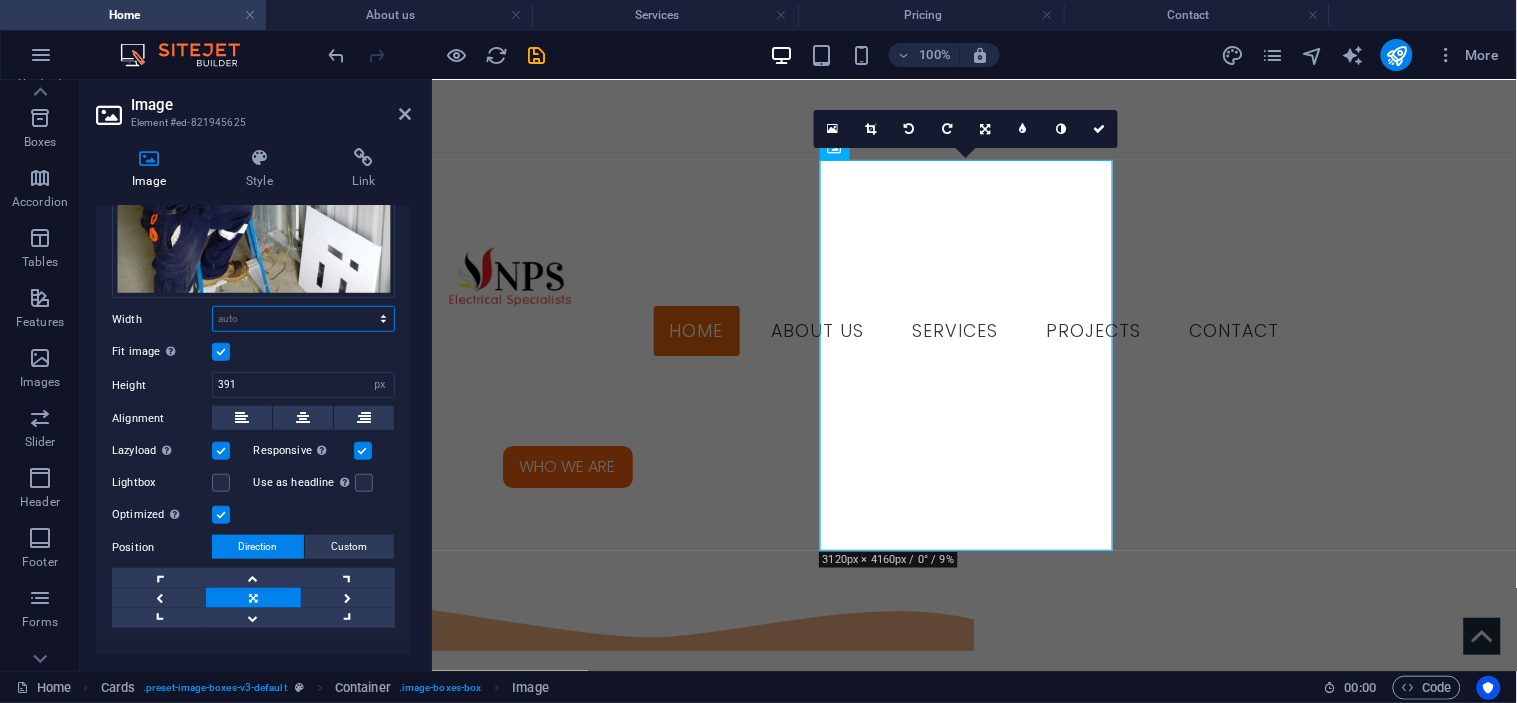 select on "px" 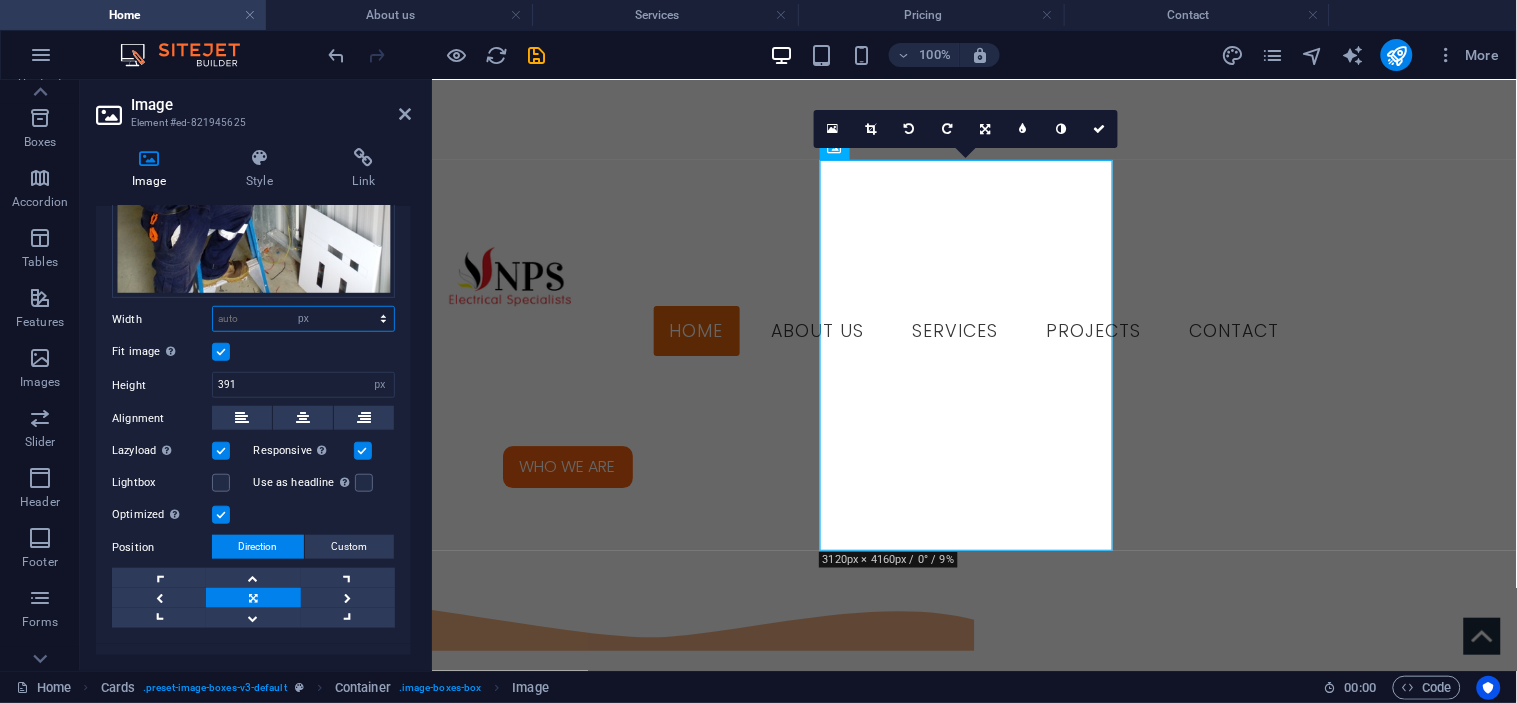 click on "Default auto px rem % em vh vw" at bounding box center (303, 319) 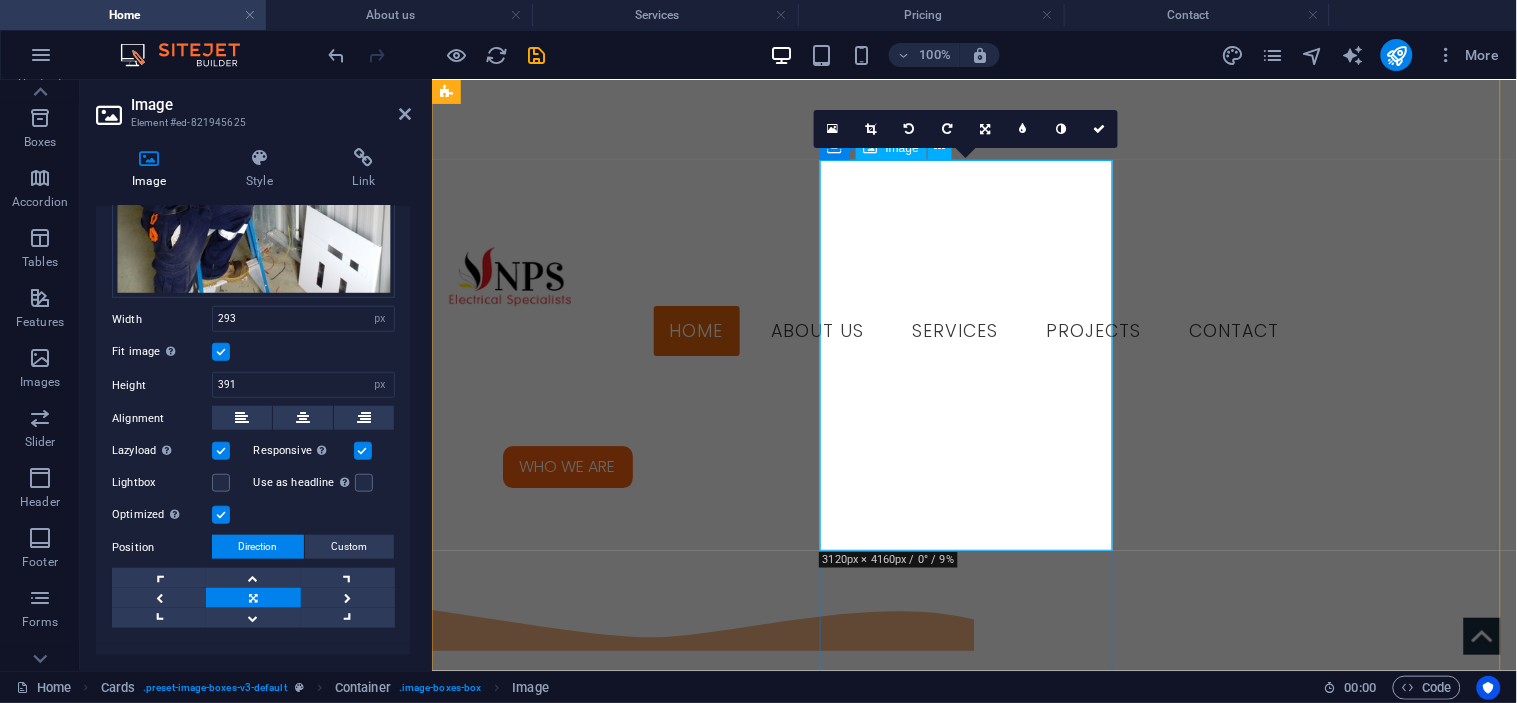 click at bounding box center [593, 2602] 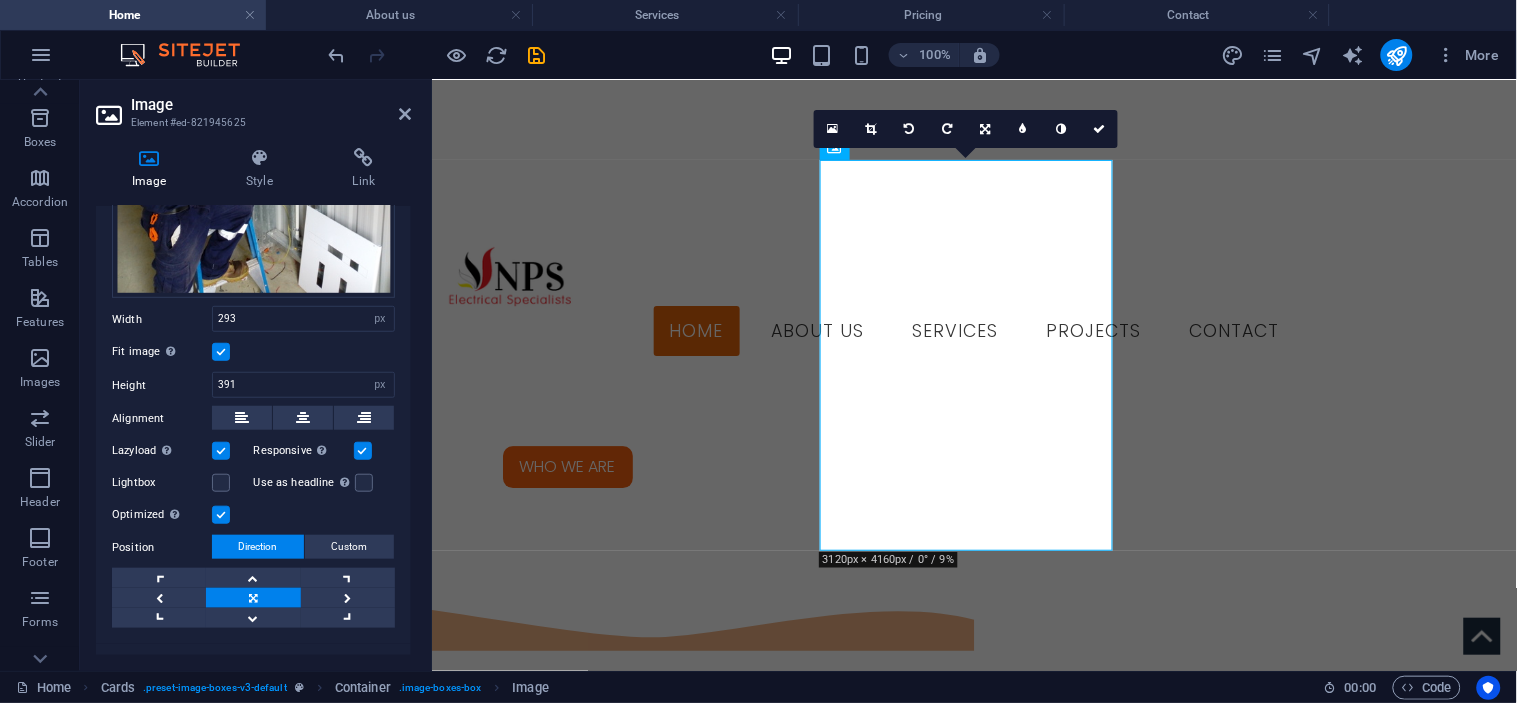 click at bounding box center (221, 352) 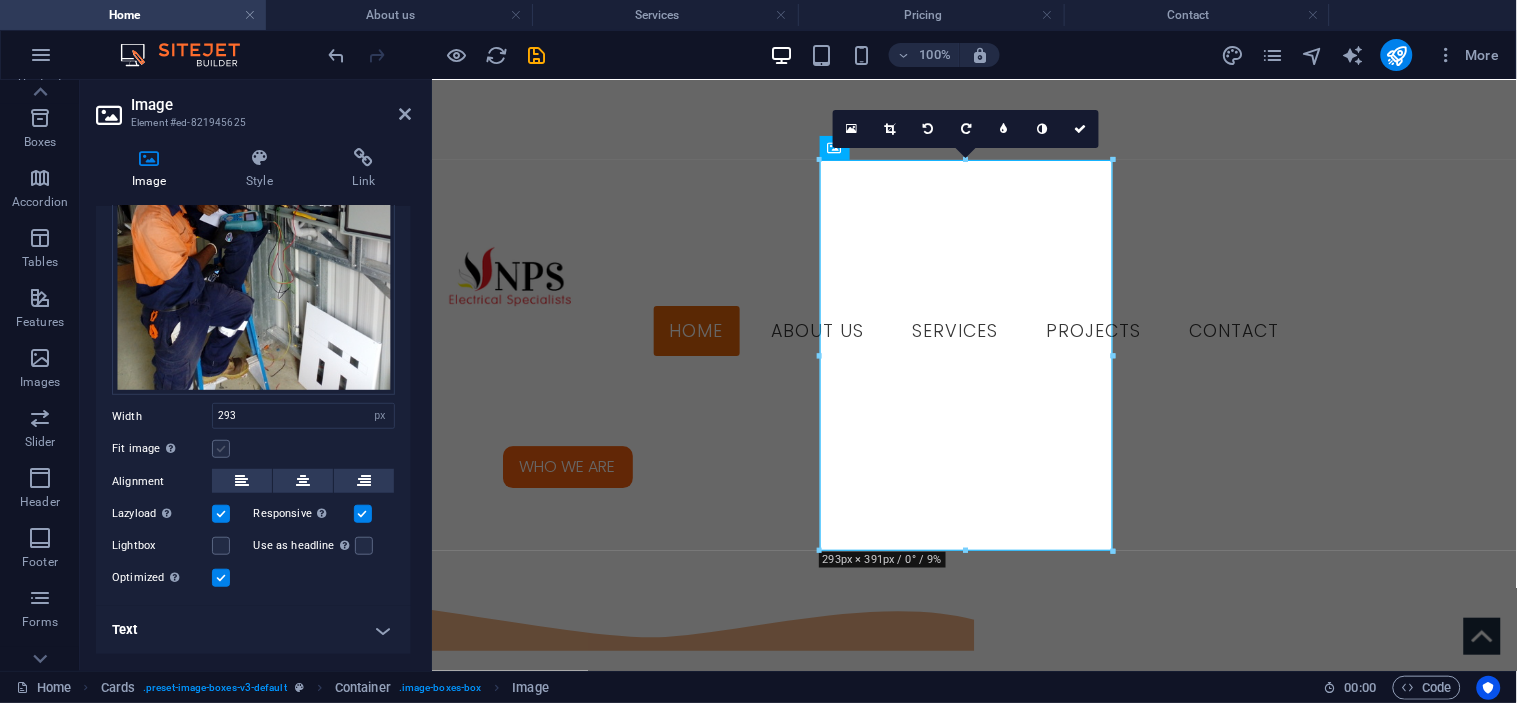 scroll, scrollTop: 230, scrollLeft: 0, axis: vertical 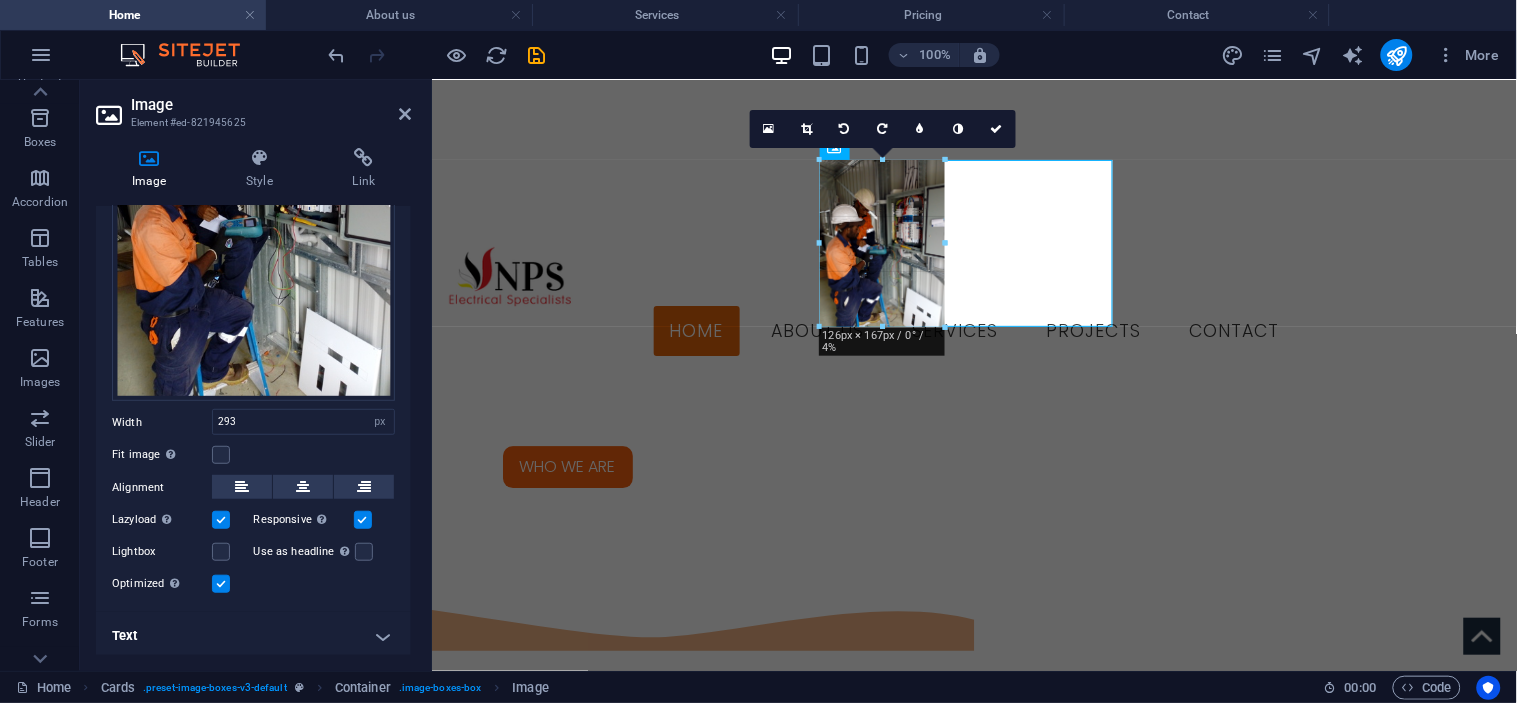 drag, startPoint x: 970, startPoint y: 551, endPoint x: 574, endPoint y: 245, distance: 500.45178 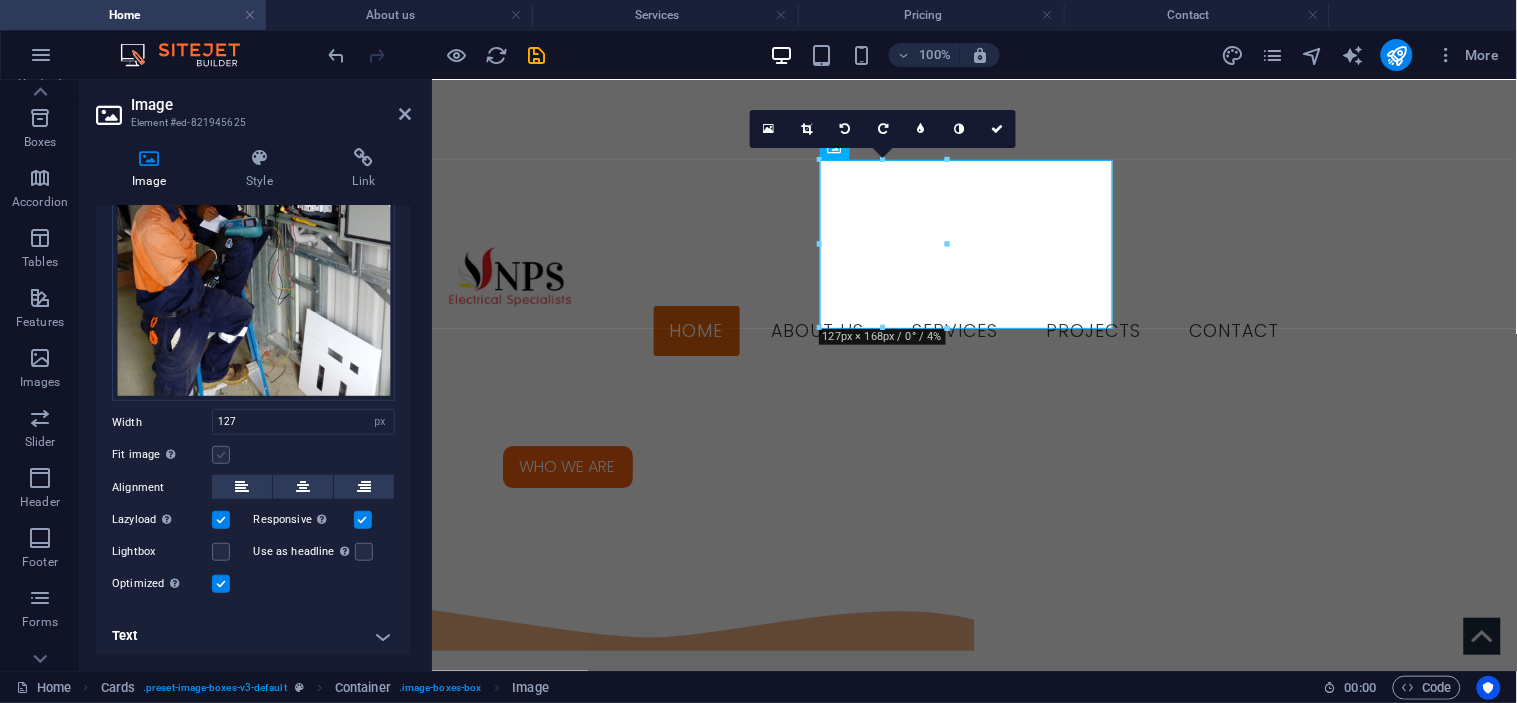 click at bounding box center [221, 455] 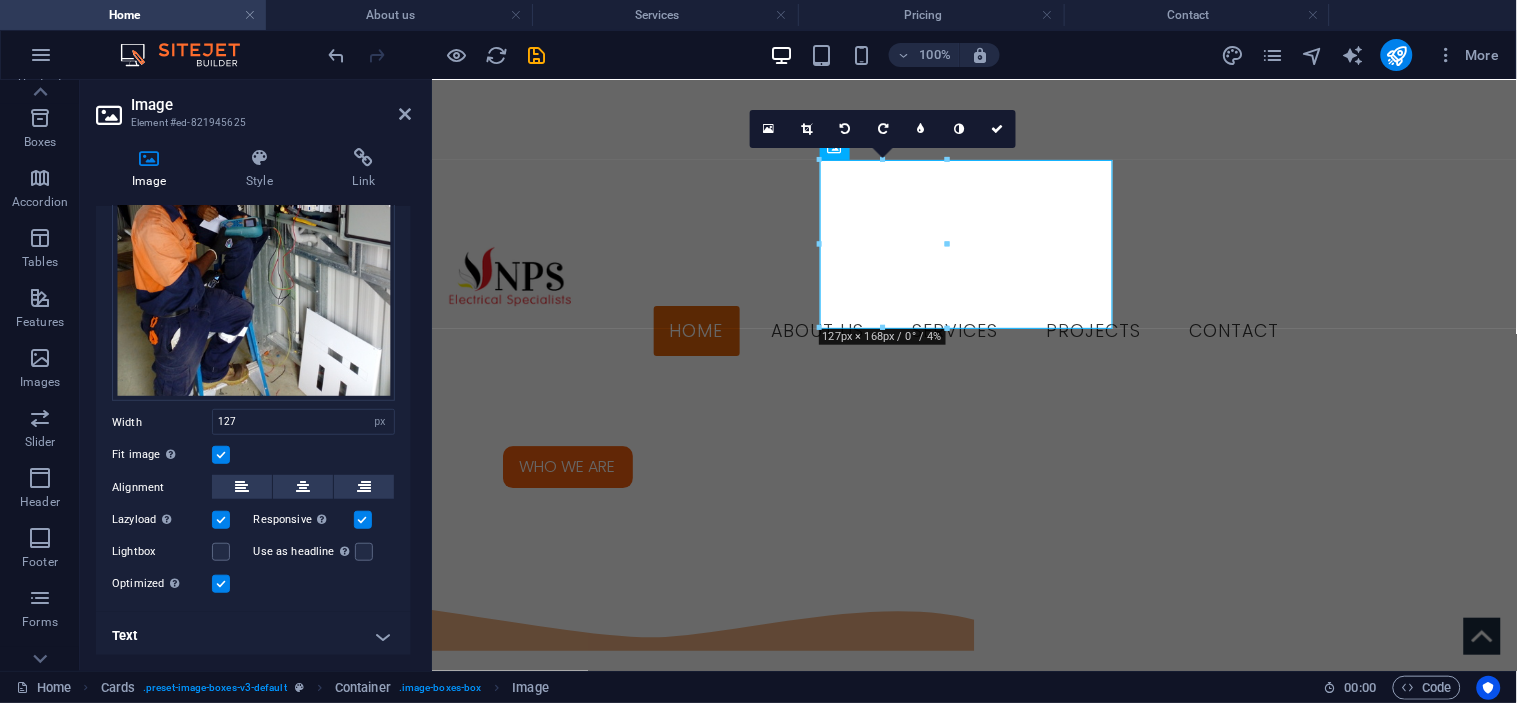 scroll, scrollTop: 333, scrollLeft: 0, axis: vertical 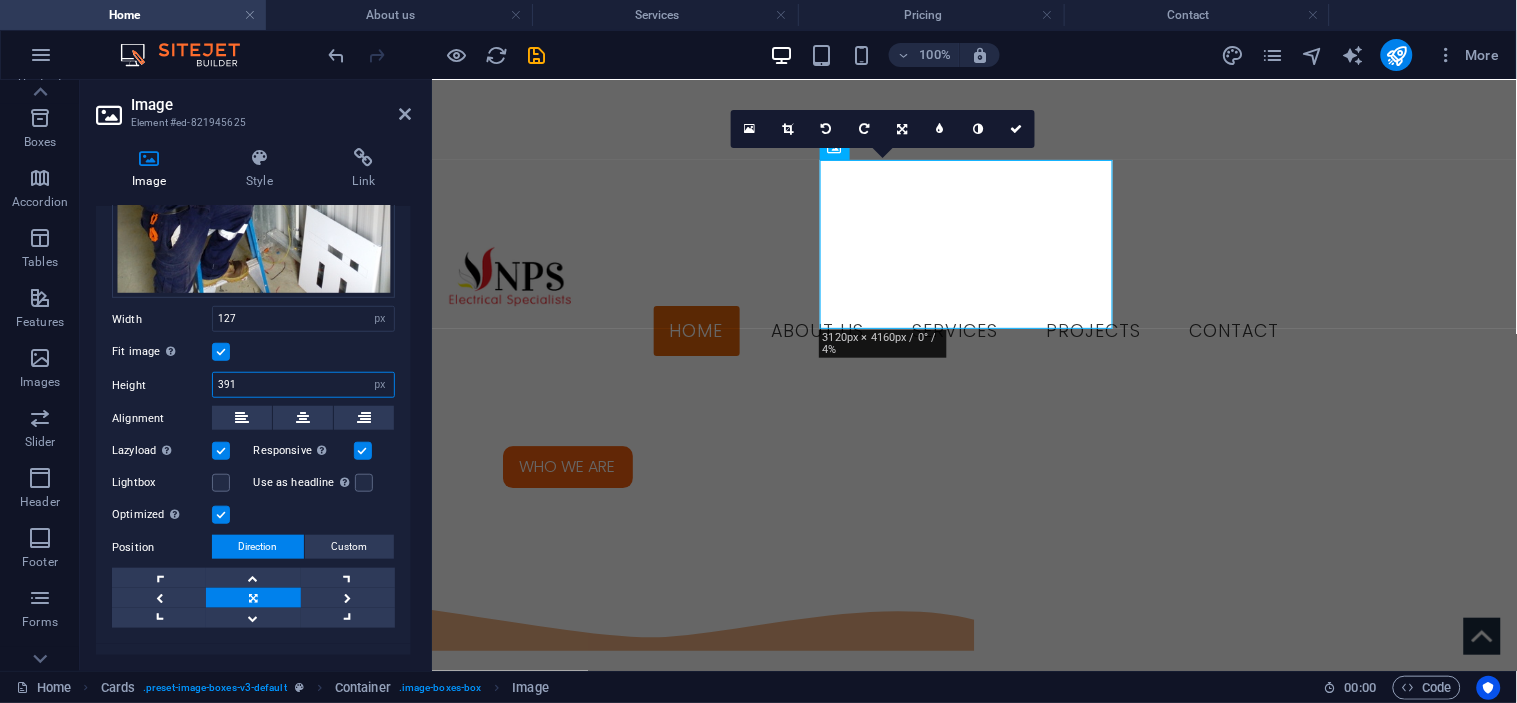 click on "391" at bounding box center [303, 385] 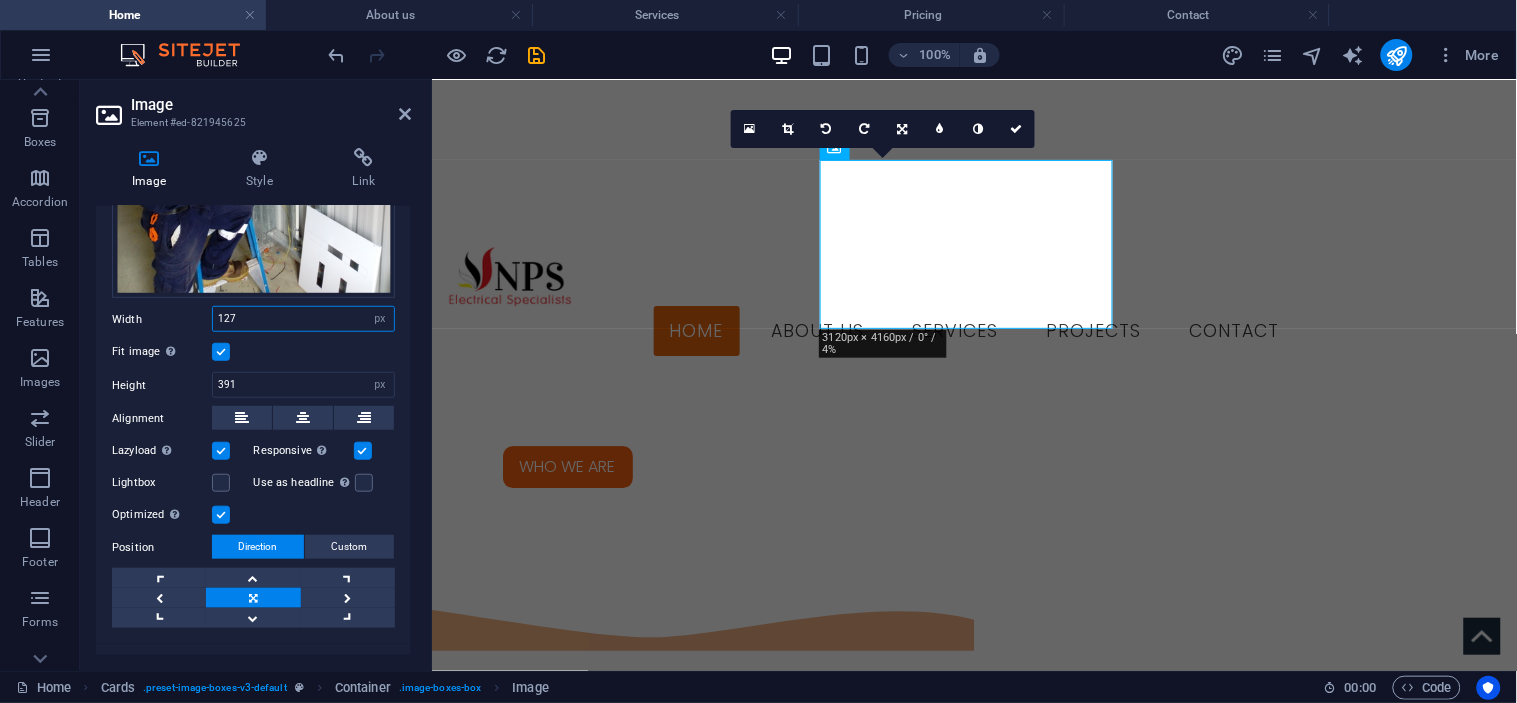 click on "127" at bounding box center [303, 319] 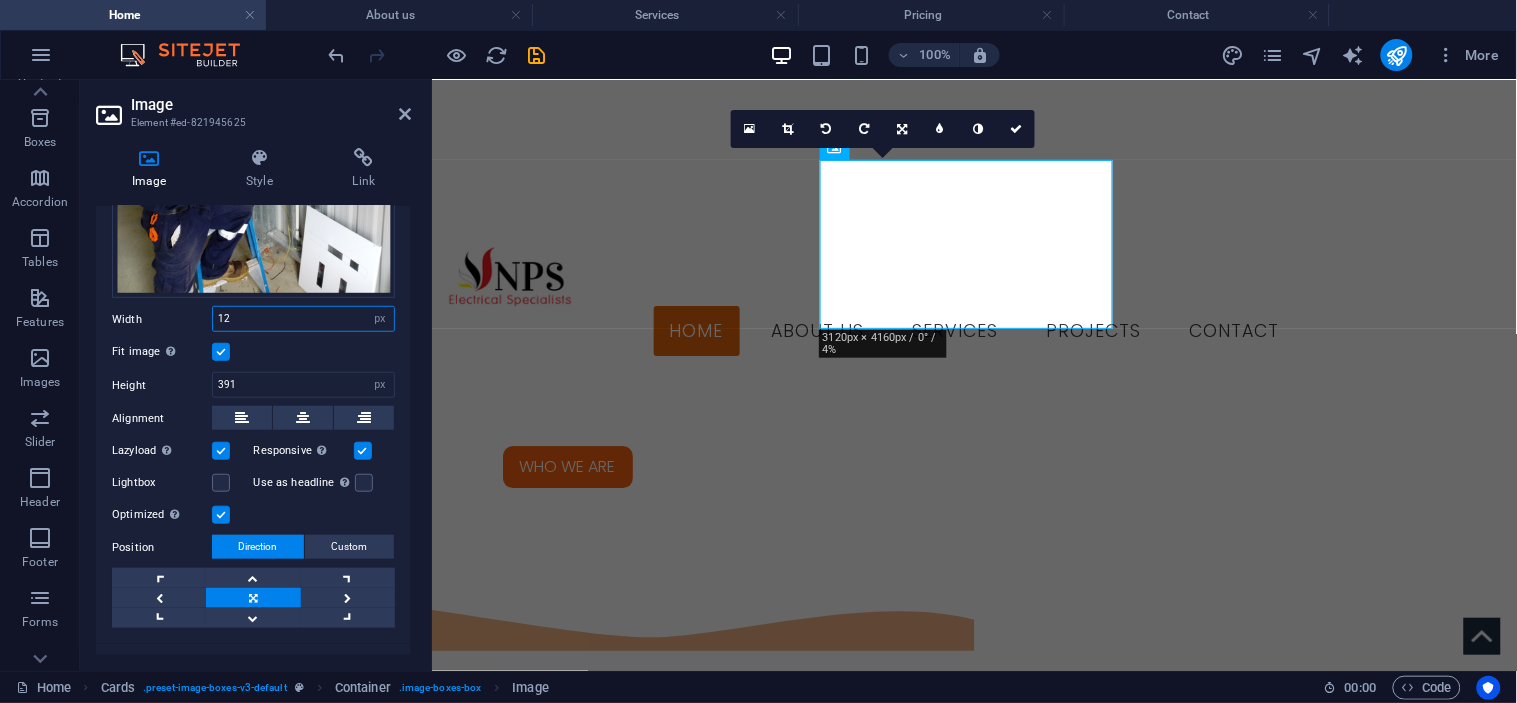 type on "1" 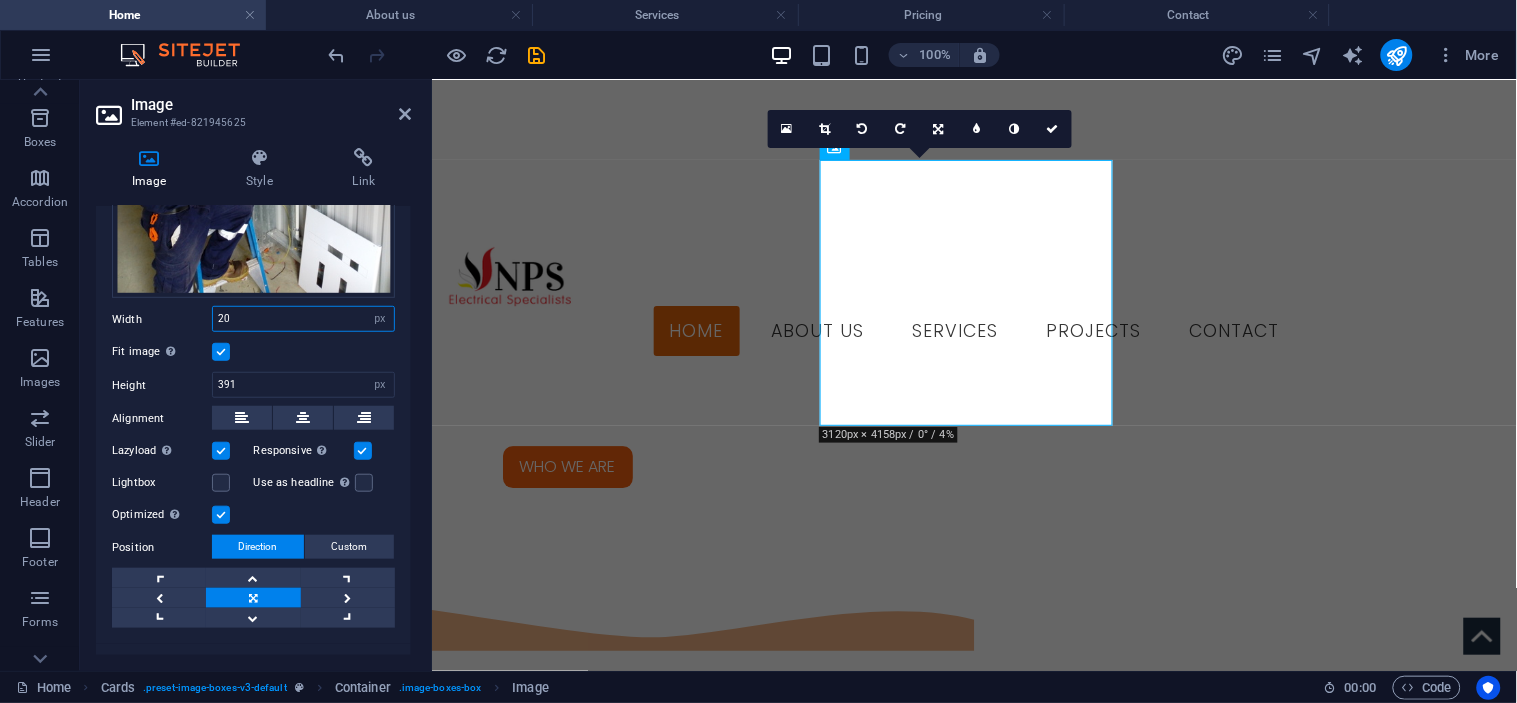 type on "2" 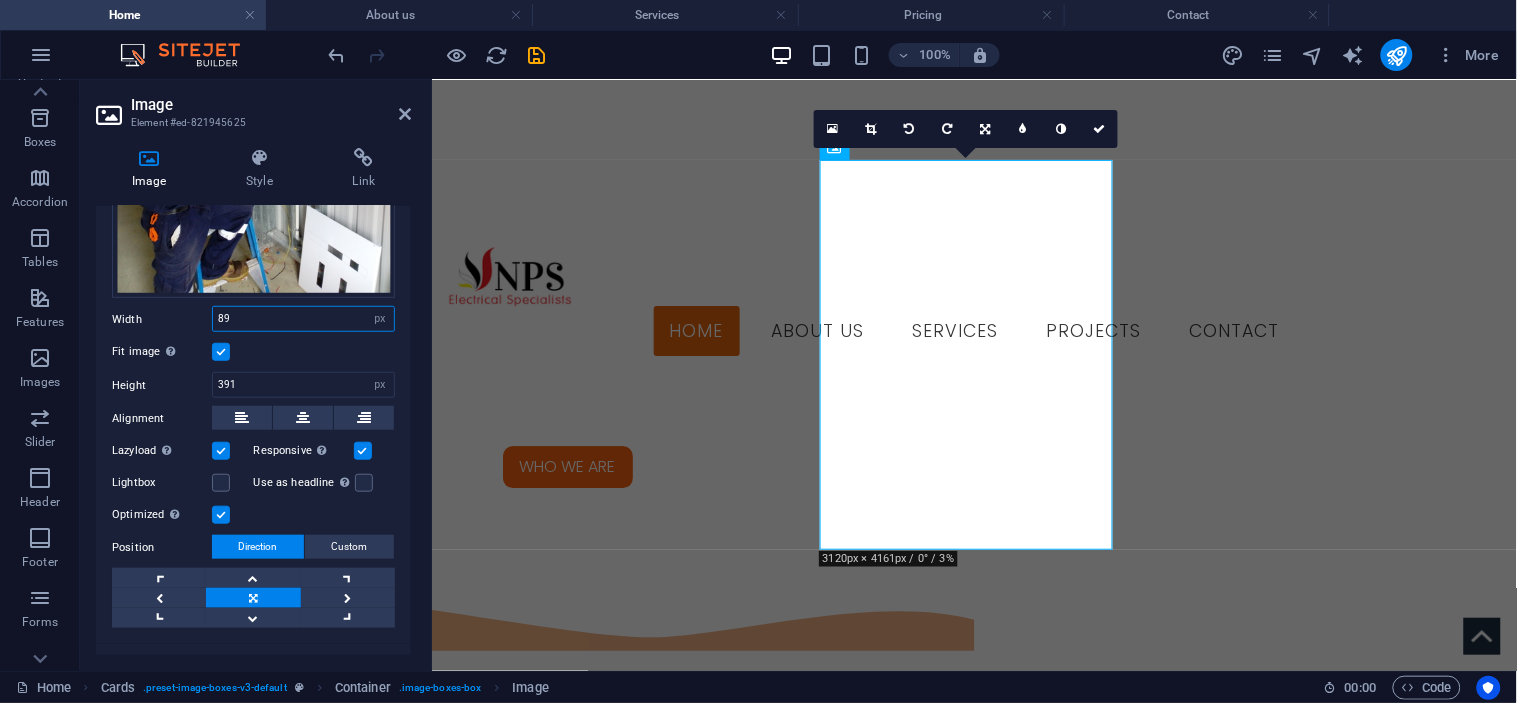type on "8" 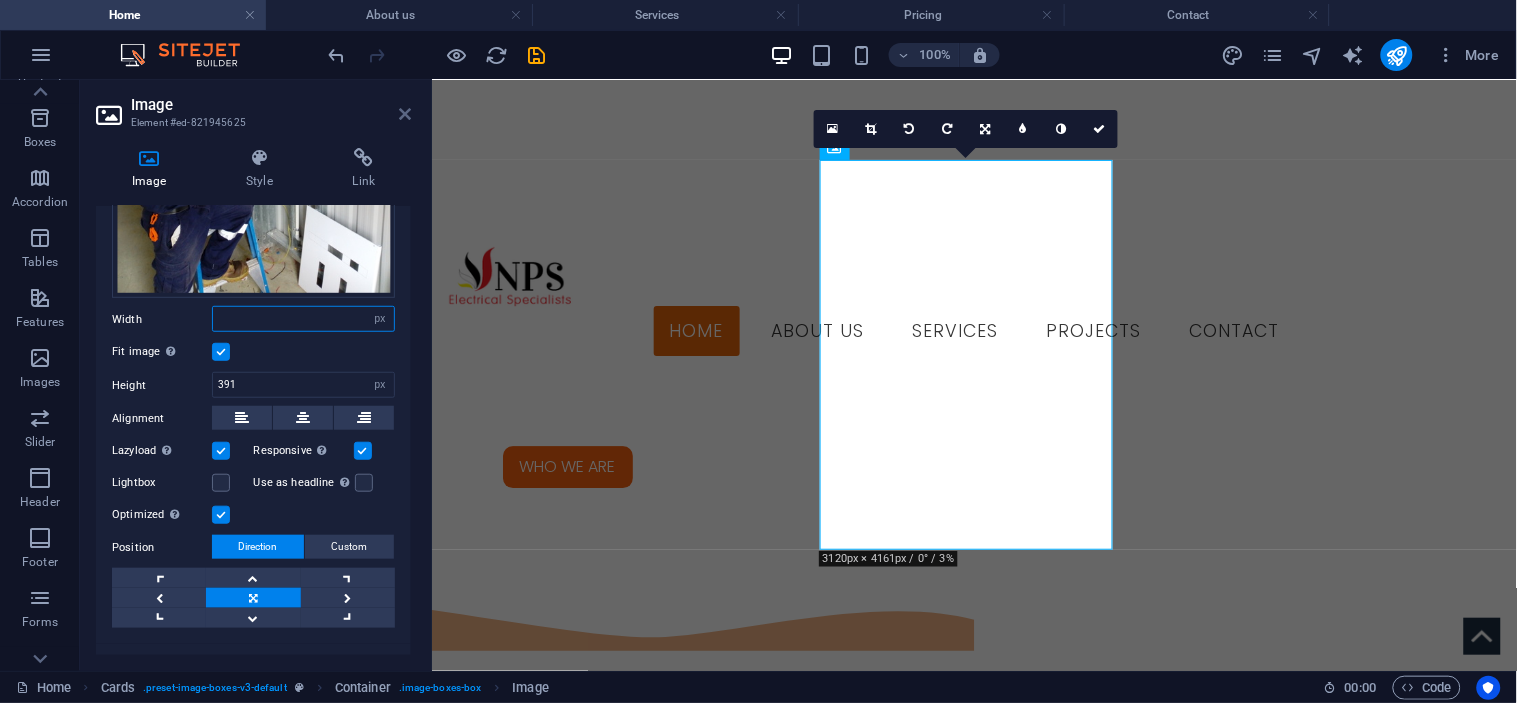 type 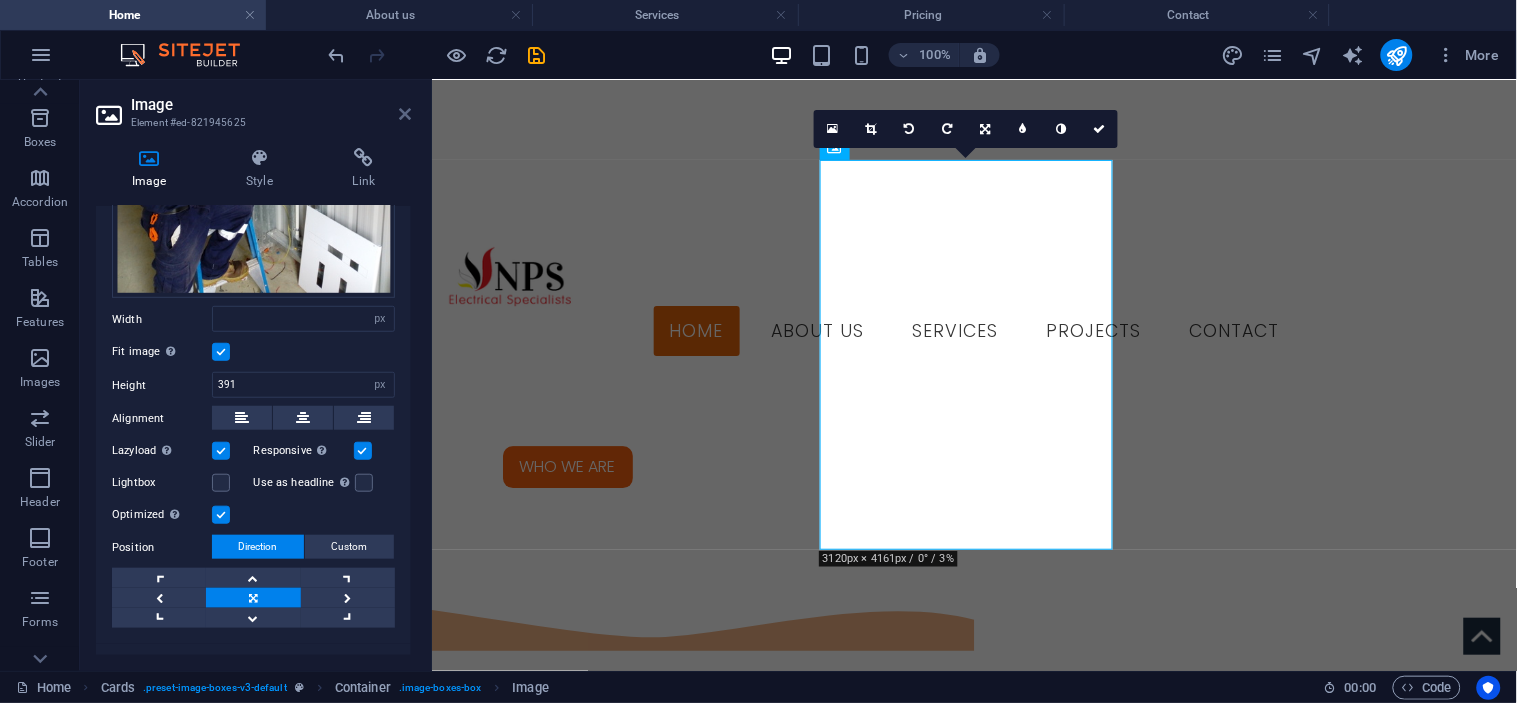 click at bounding box center [405, 114] 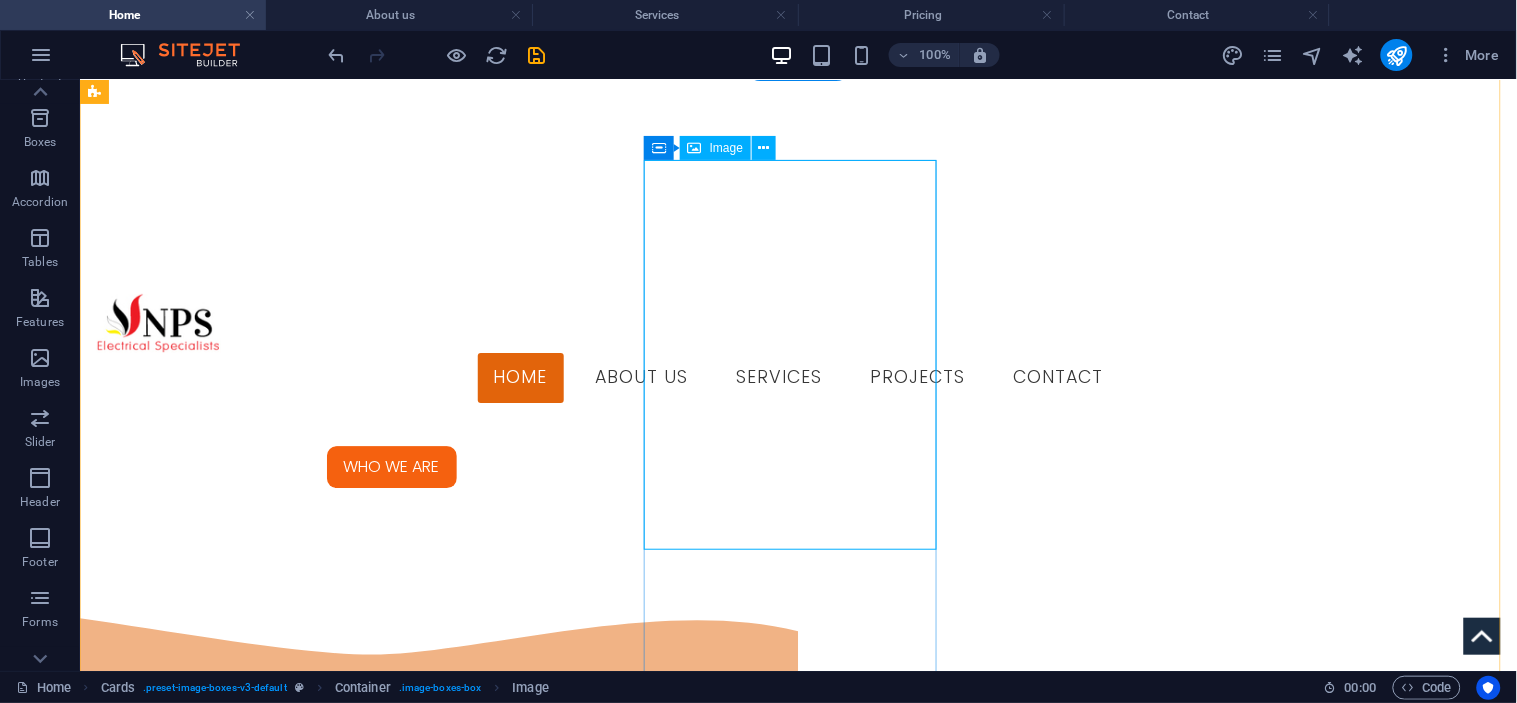 click at bounding box center (241, 3021) 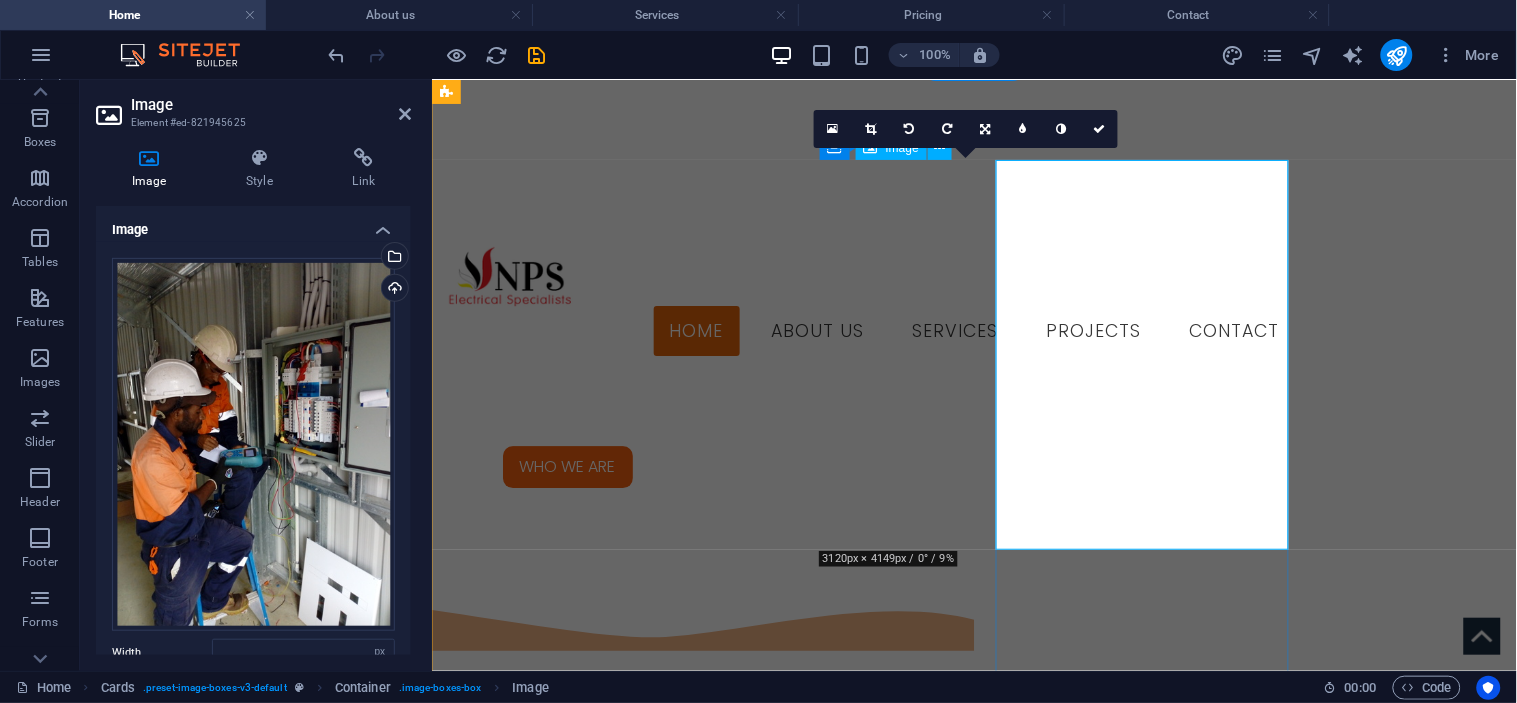type on "892" 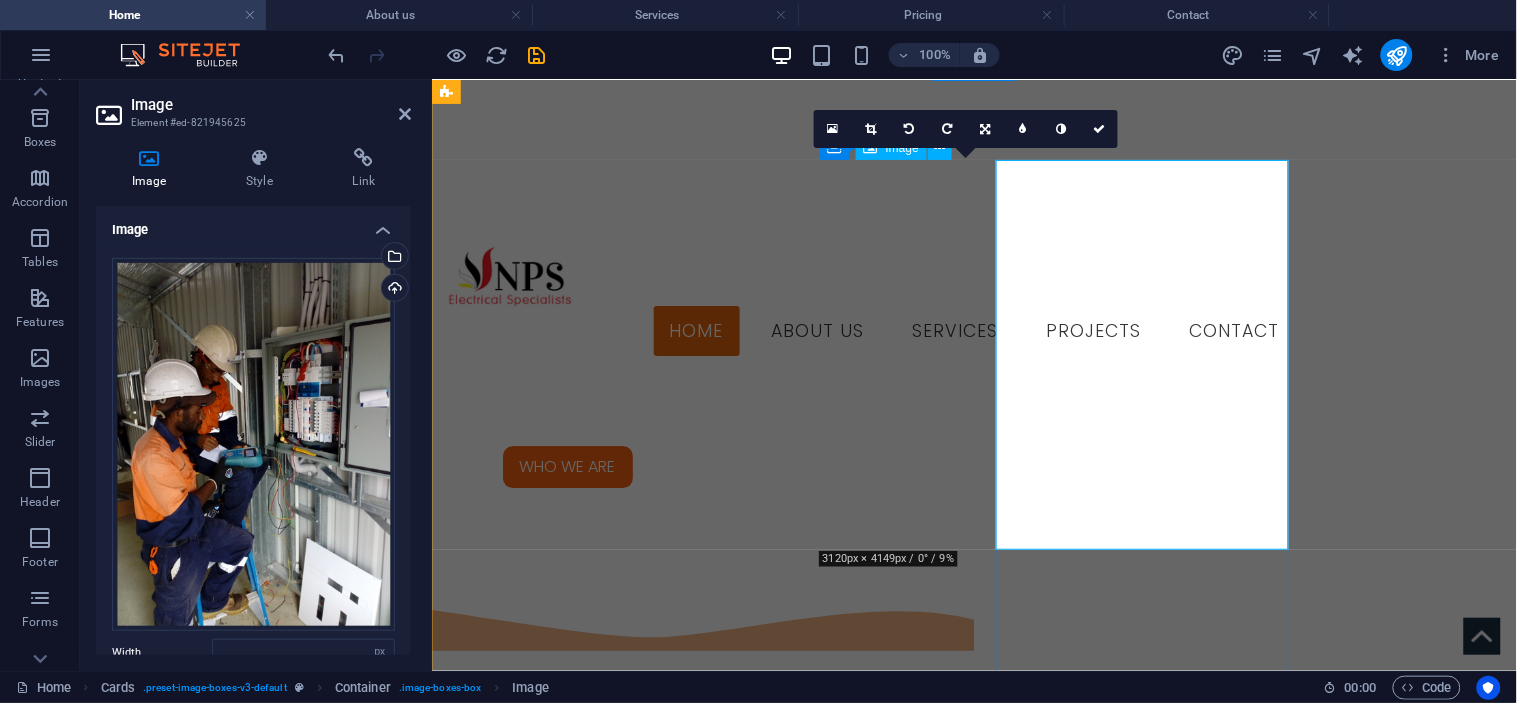 select on "DISABLED_OPTION_VALUE" 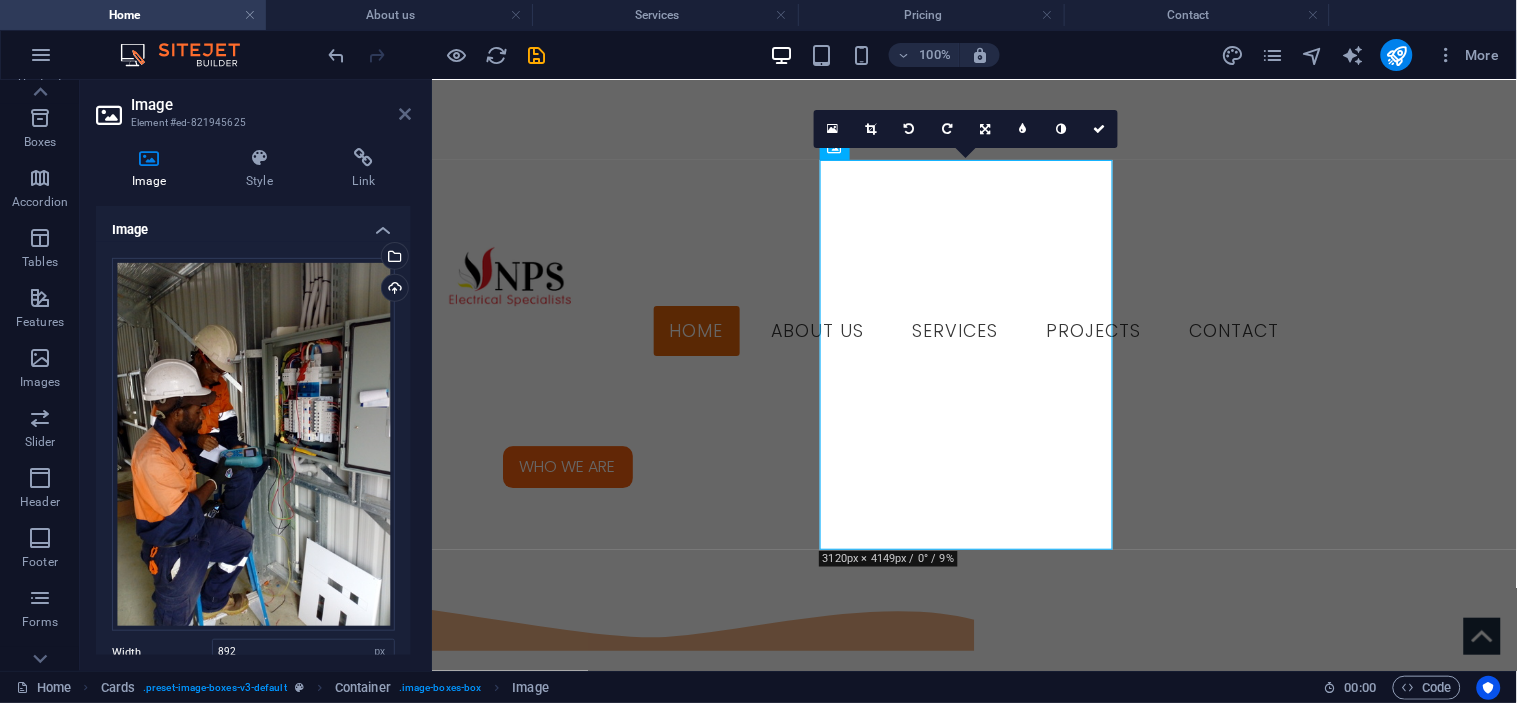 click at bounding box center (405, 114) 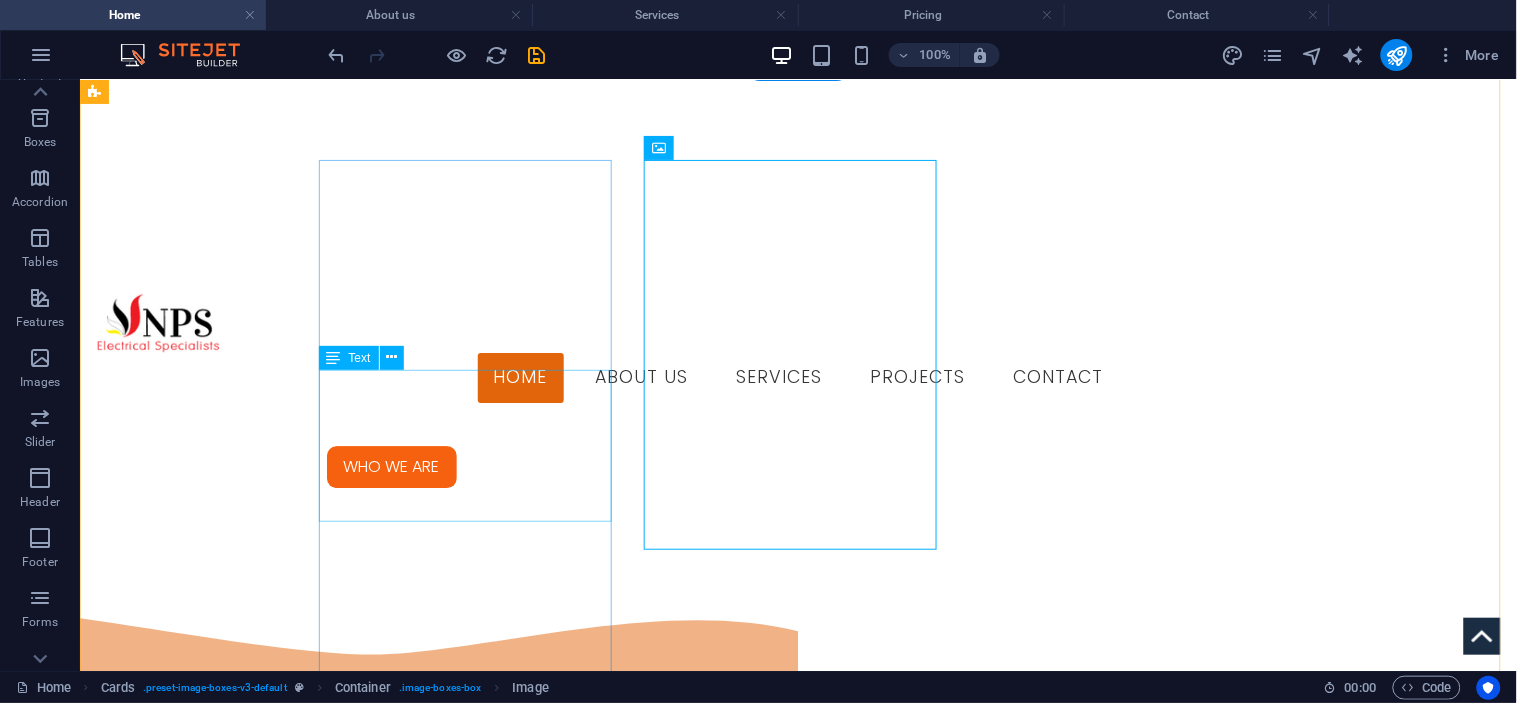scroll, scrollTop: 1024, scrollLeft: 0, axis: vertical 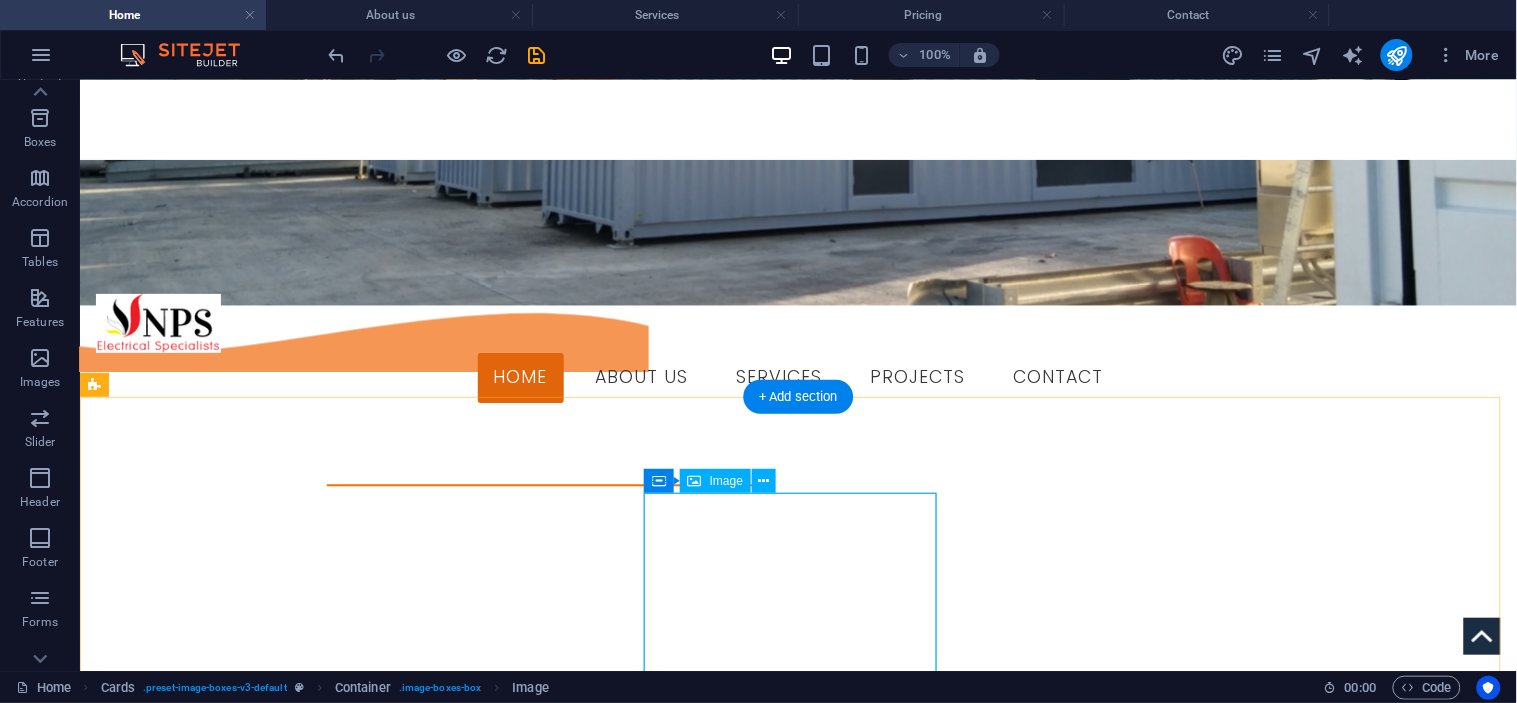 click at bounding box center (241, 3356) 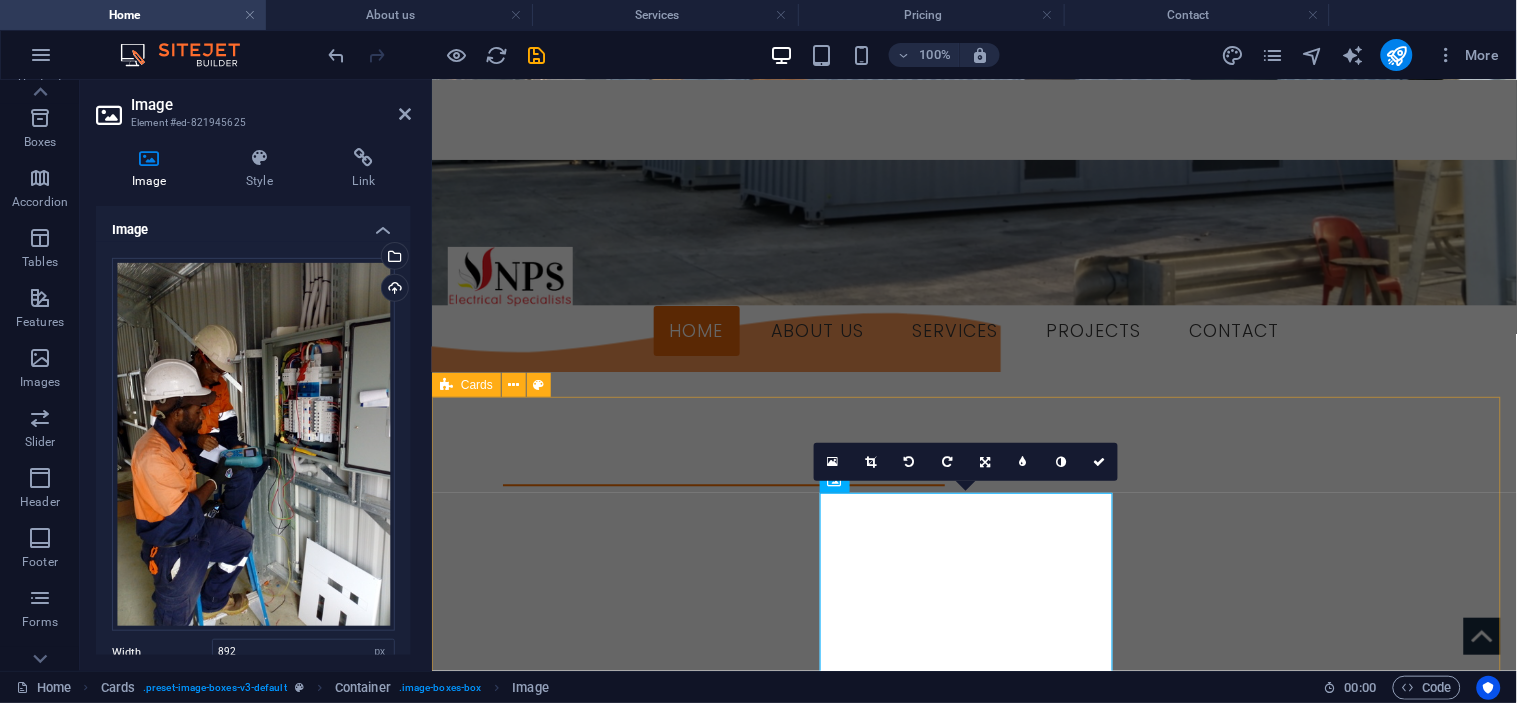 click on "Headline Lorem ipsum dolor sit amet, consectetuer adipiscing elit. Aenean commodo ligula eget dolor. Lorem ipsum dolor sit amet. Headline Lorem ipsum dolor sit amet, consectetuer adipiscing elit. Aenean commodo ligula eget dolor. Lorem ipsum dolor sit amet. Headline Lorem ipsum dolor sit amet, consectetuer adipiscing elit. Aenean commodo ligula eget dolor. Lorem ipsum dolor sit amet." at bounding box center [973, 3387] 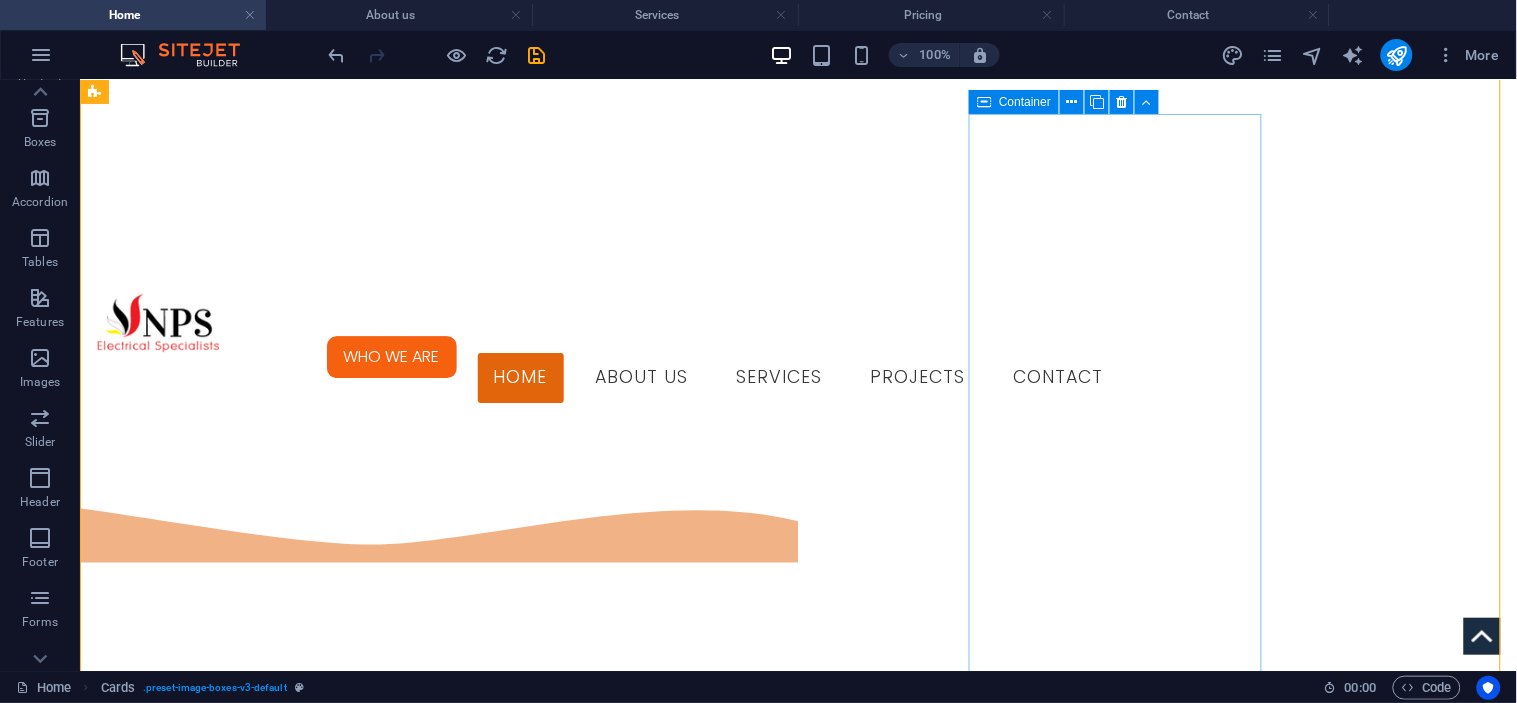 scroll, scrollTop: 1468, scrollLeft: 0, axis: vertical 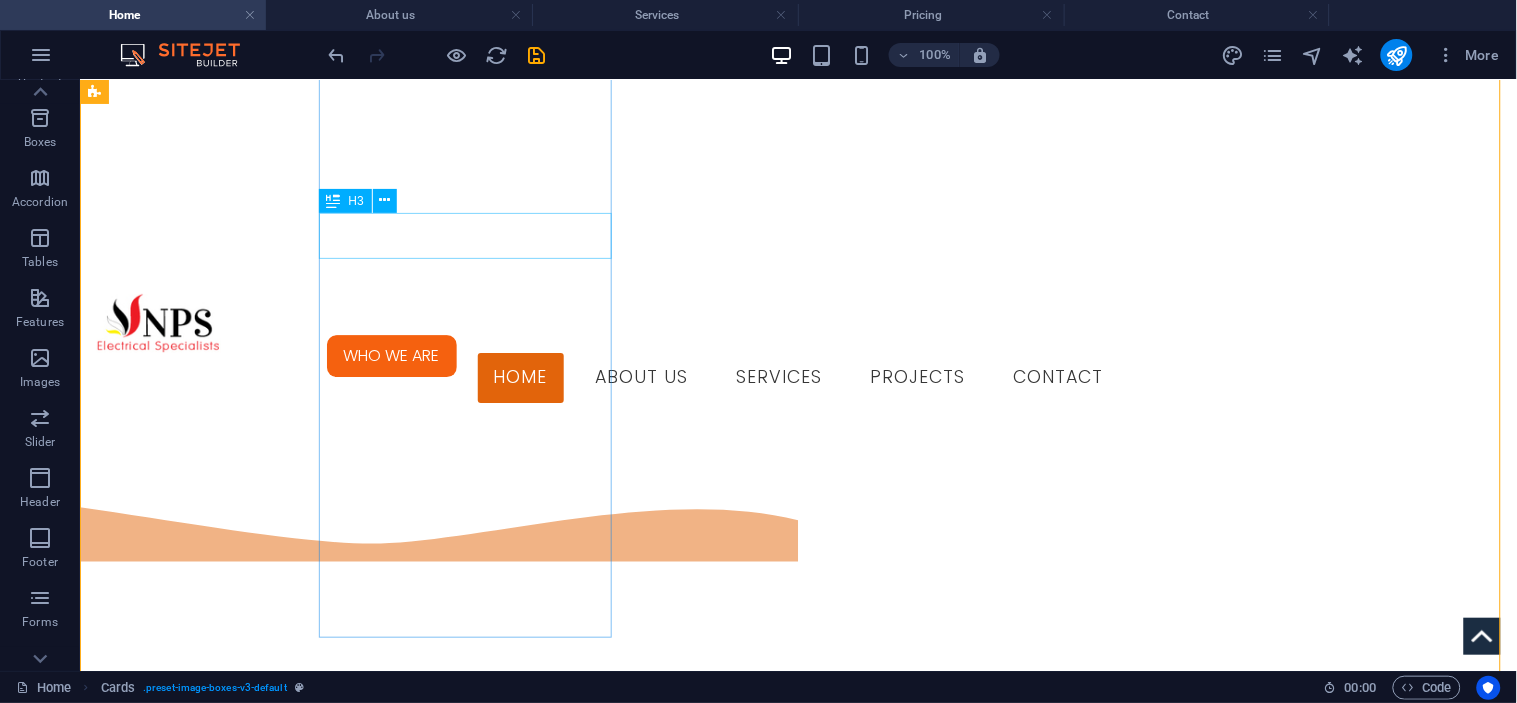 click on "Headline" at bounding box center (241, 2154) 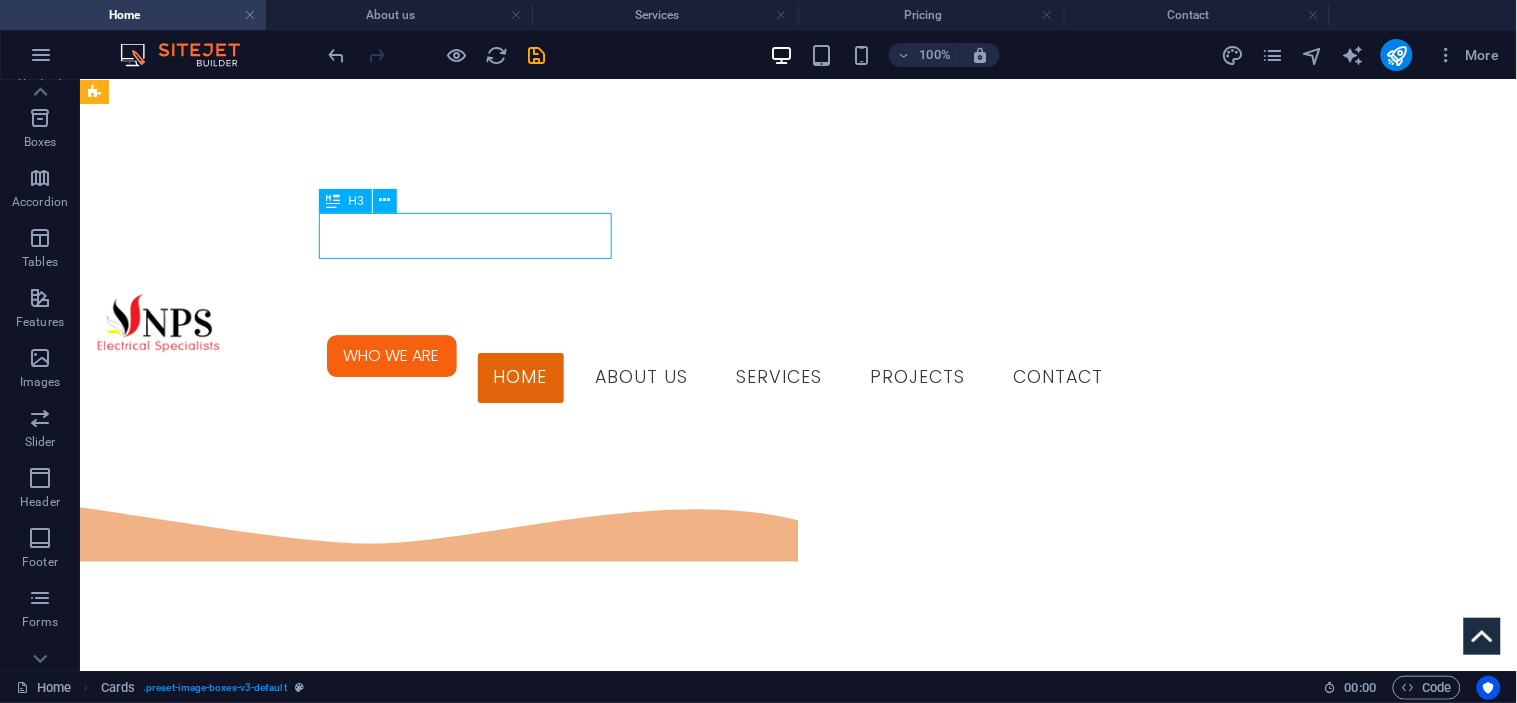 click on "Headline" at bounding box center [241, 2154] 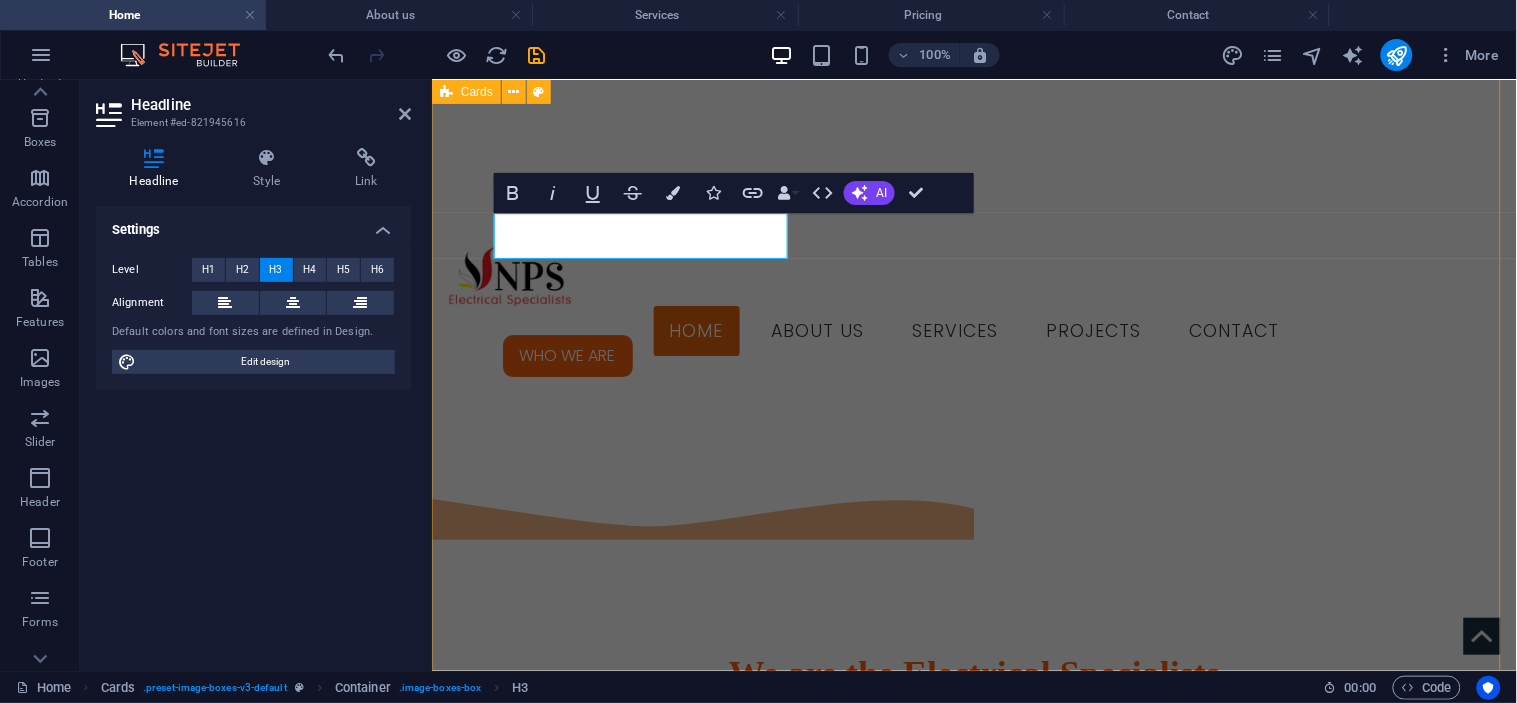type 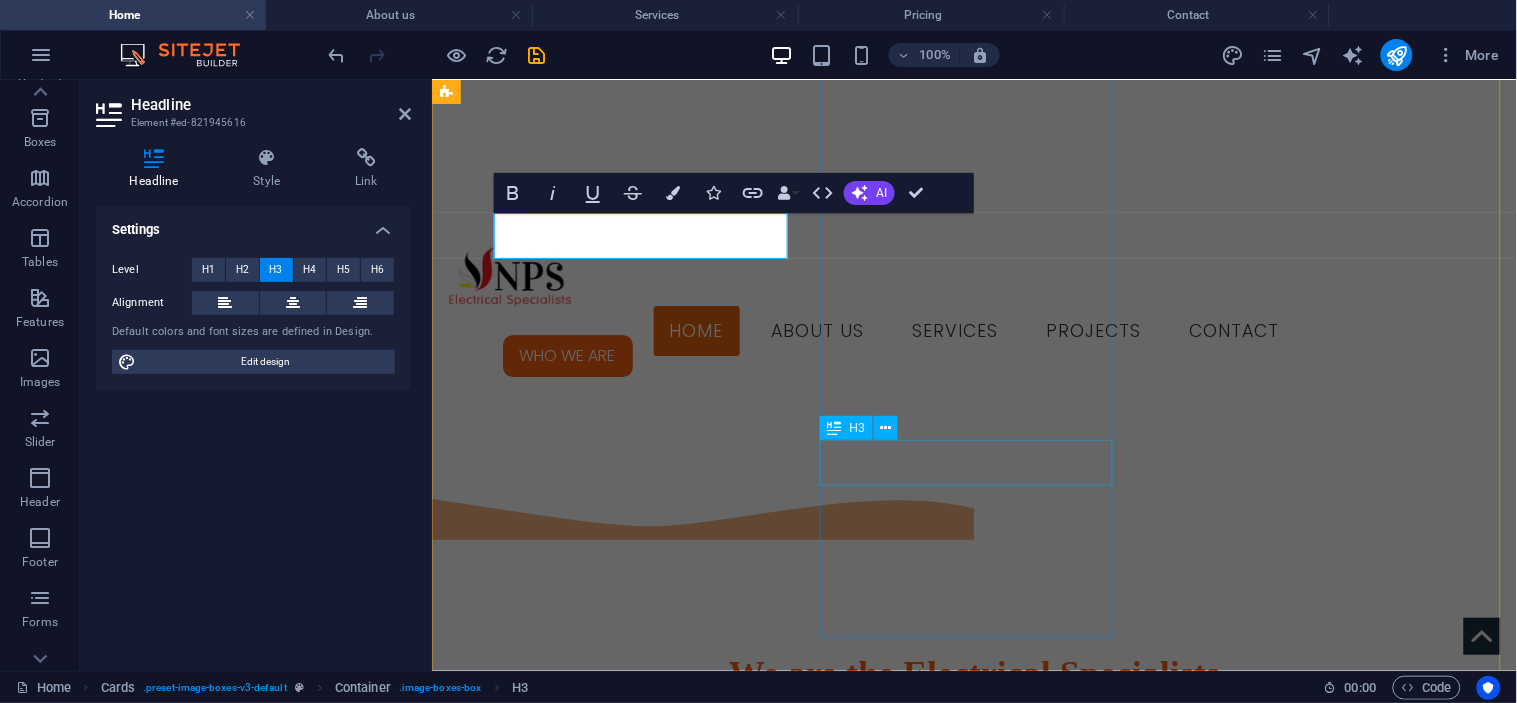 click on "Headline" at bounding box center (593, 3508) 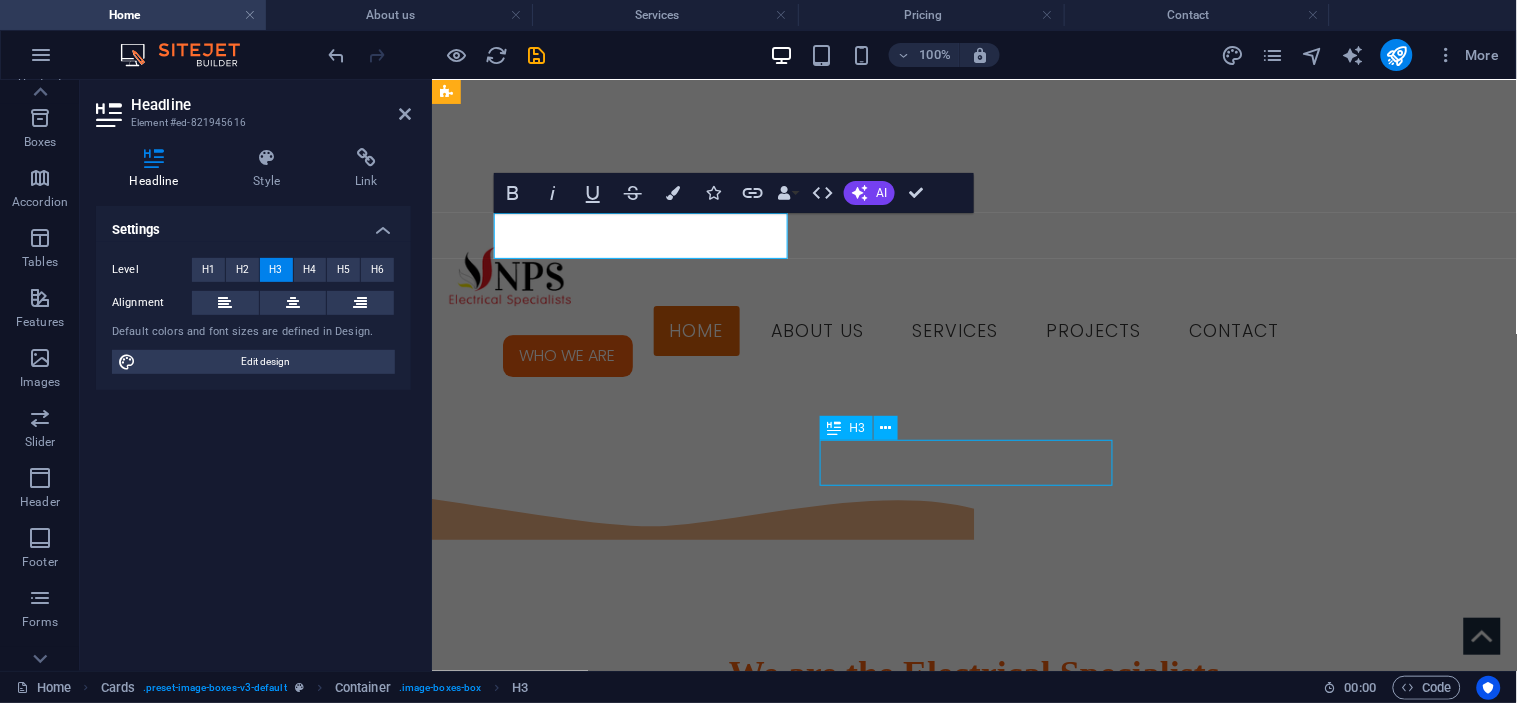 click on "Headline" at bounding box center [593, 3508] 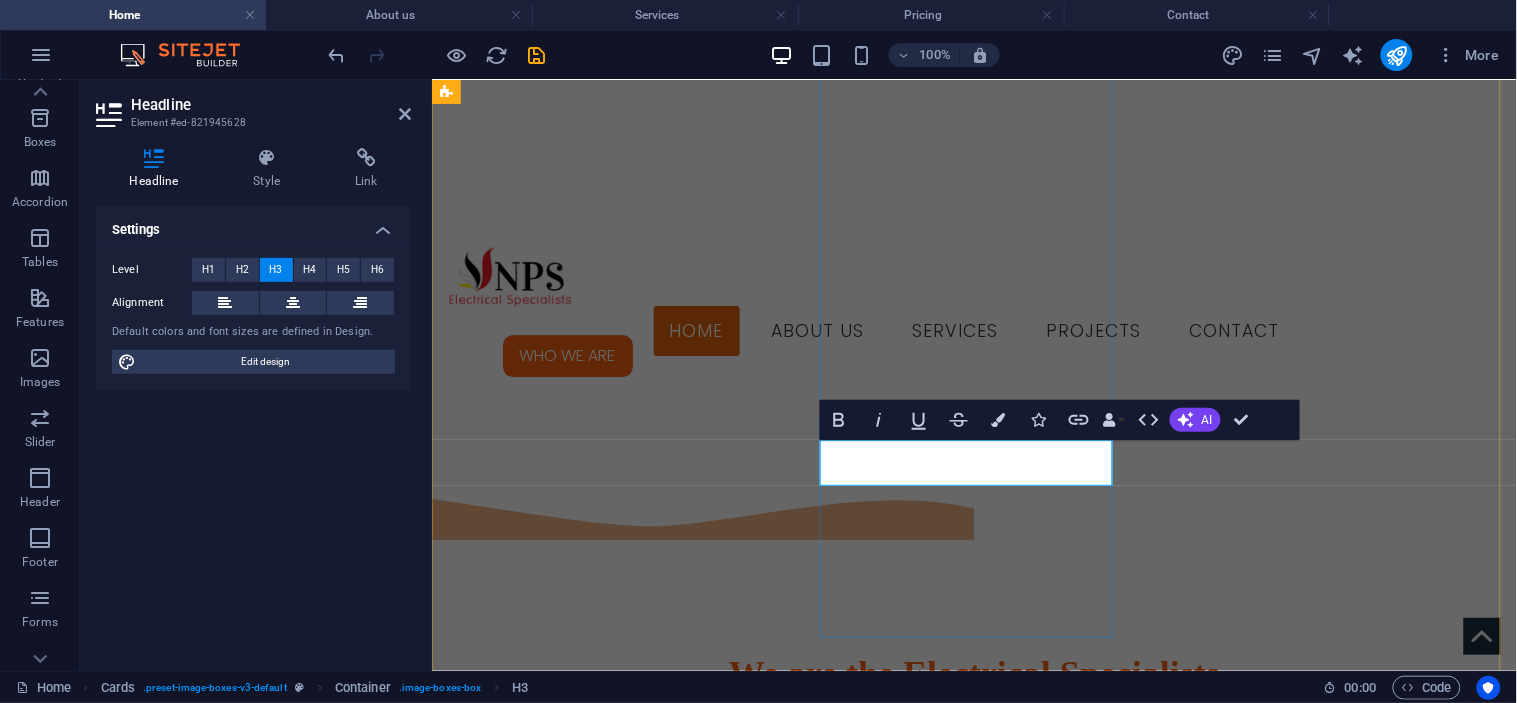 type 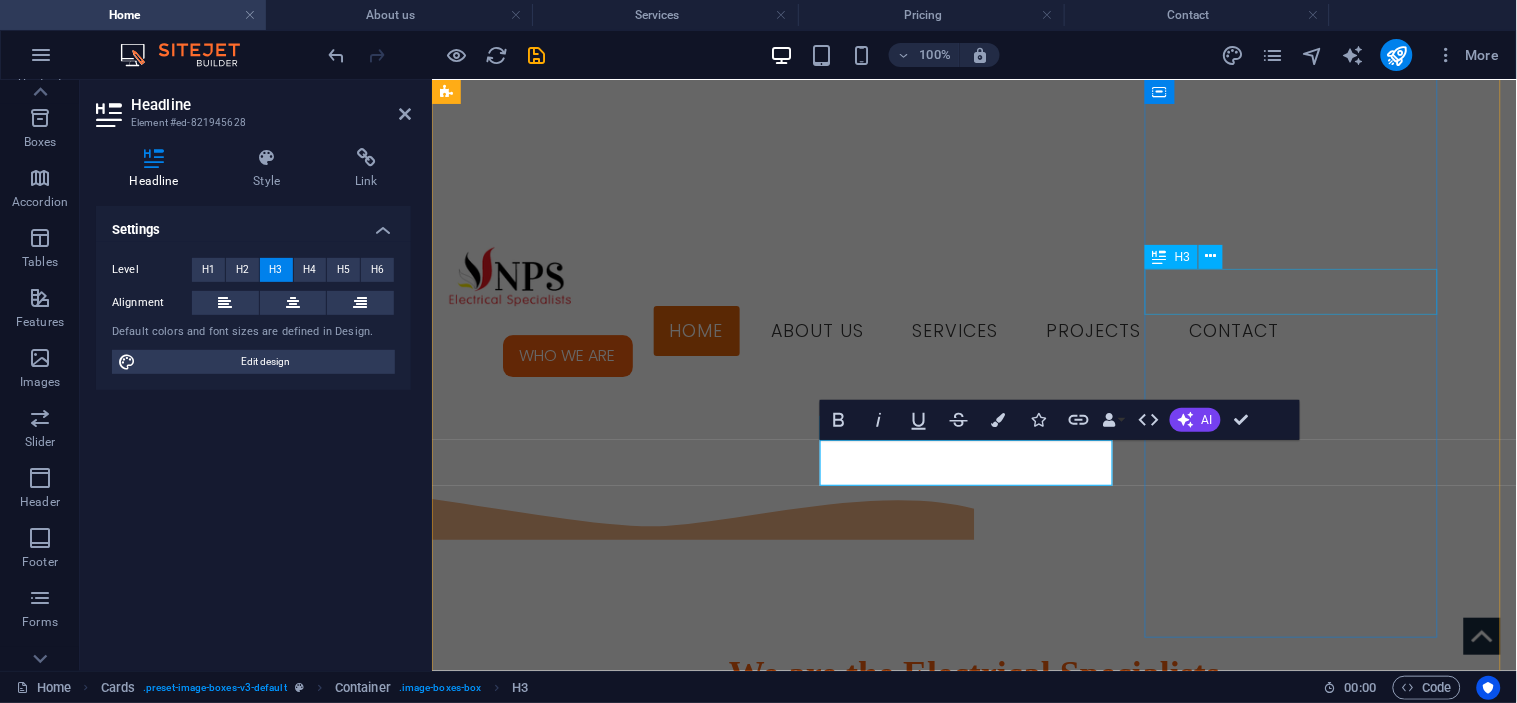 click on "Headline" at bounding box center (593, 3915) 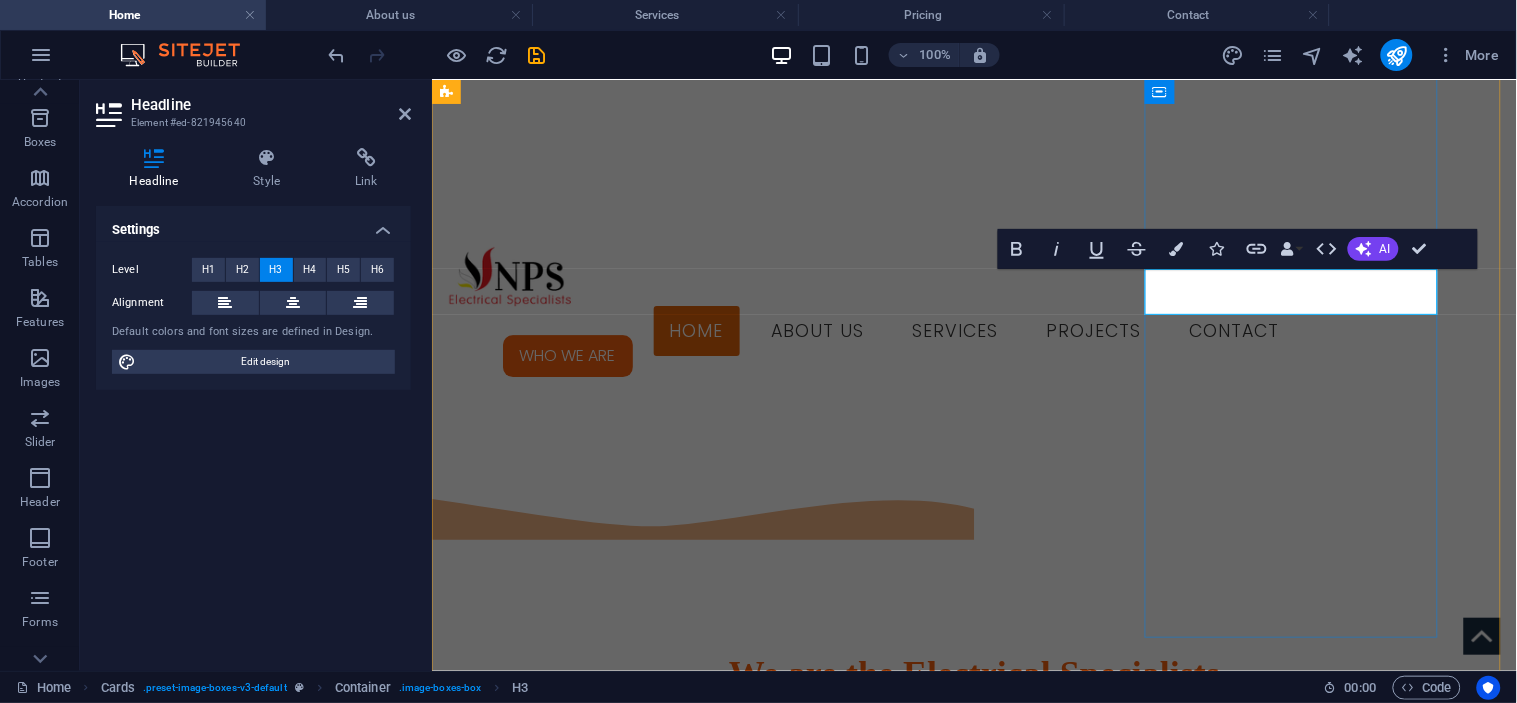 type 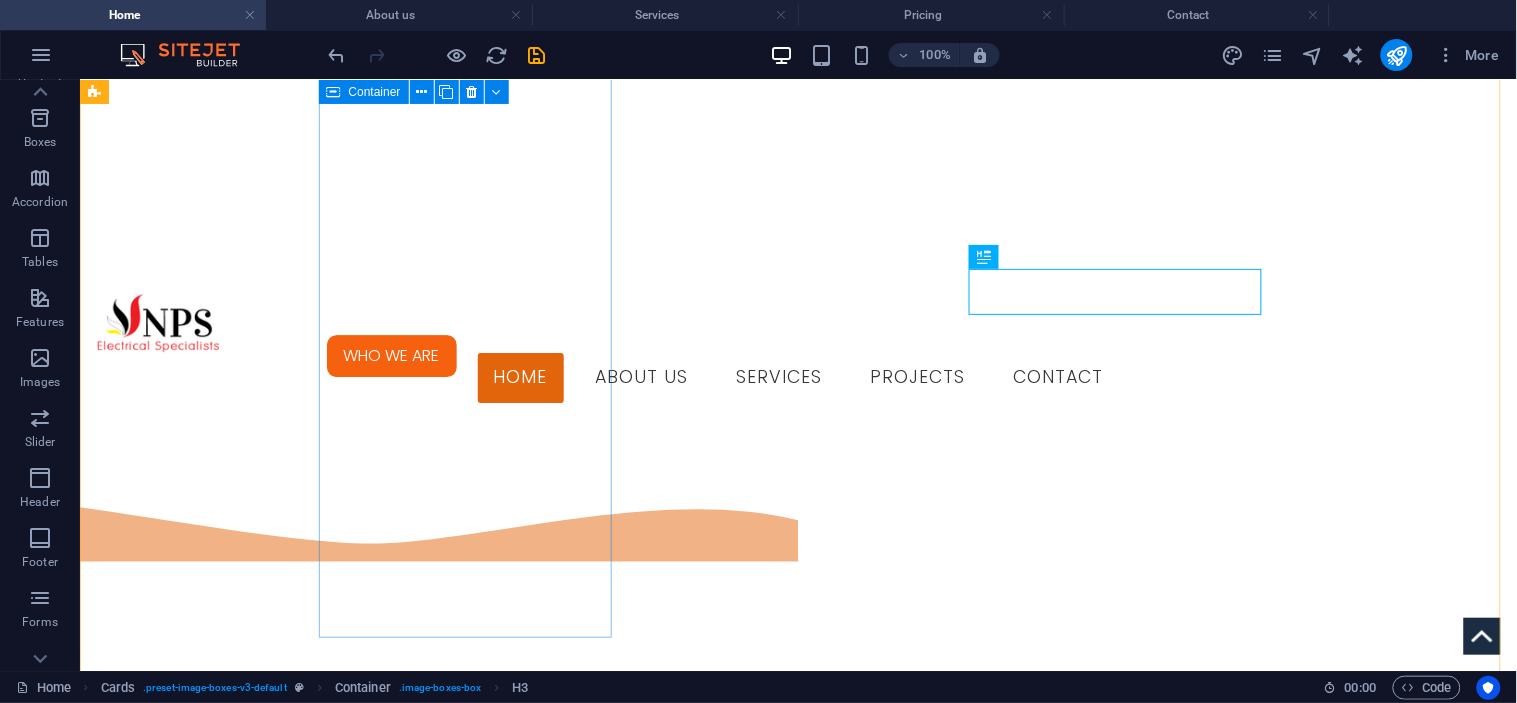 click on "INDUSTRIAL Lorem ipsum dolor sit amet, consectetuer adipiscing elit. Aenean commodo ligula eget dolor. Lorem ipsum dolor sit amet." at bounding box center [241, 2073] 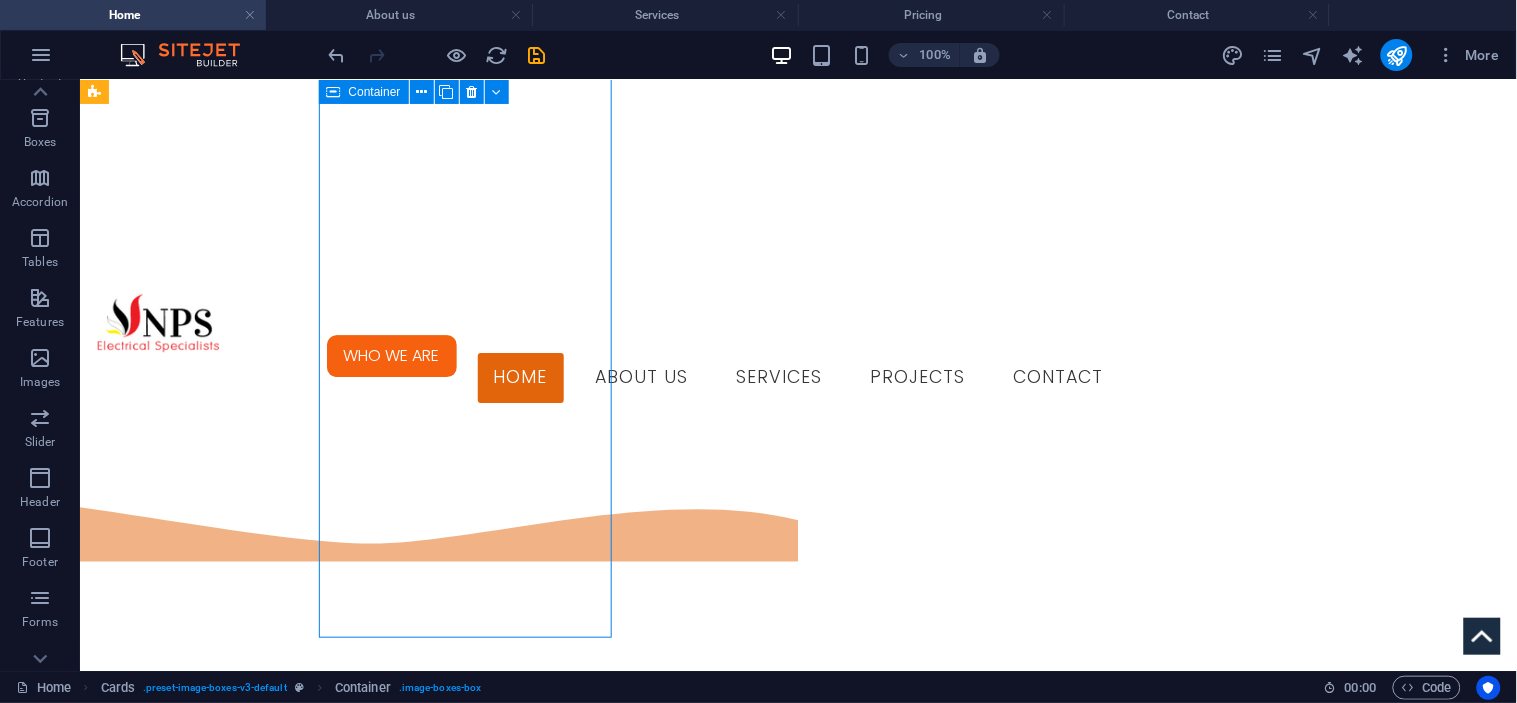click on "INDUSTRIAL Lorem ipsum dolor sit amet, consectetuer adipiscing elit. Aenean commodo ligula eget dolor. Lorem ipsum dolor sit amet." at bounding box center (241, 2073) 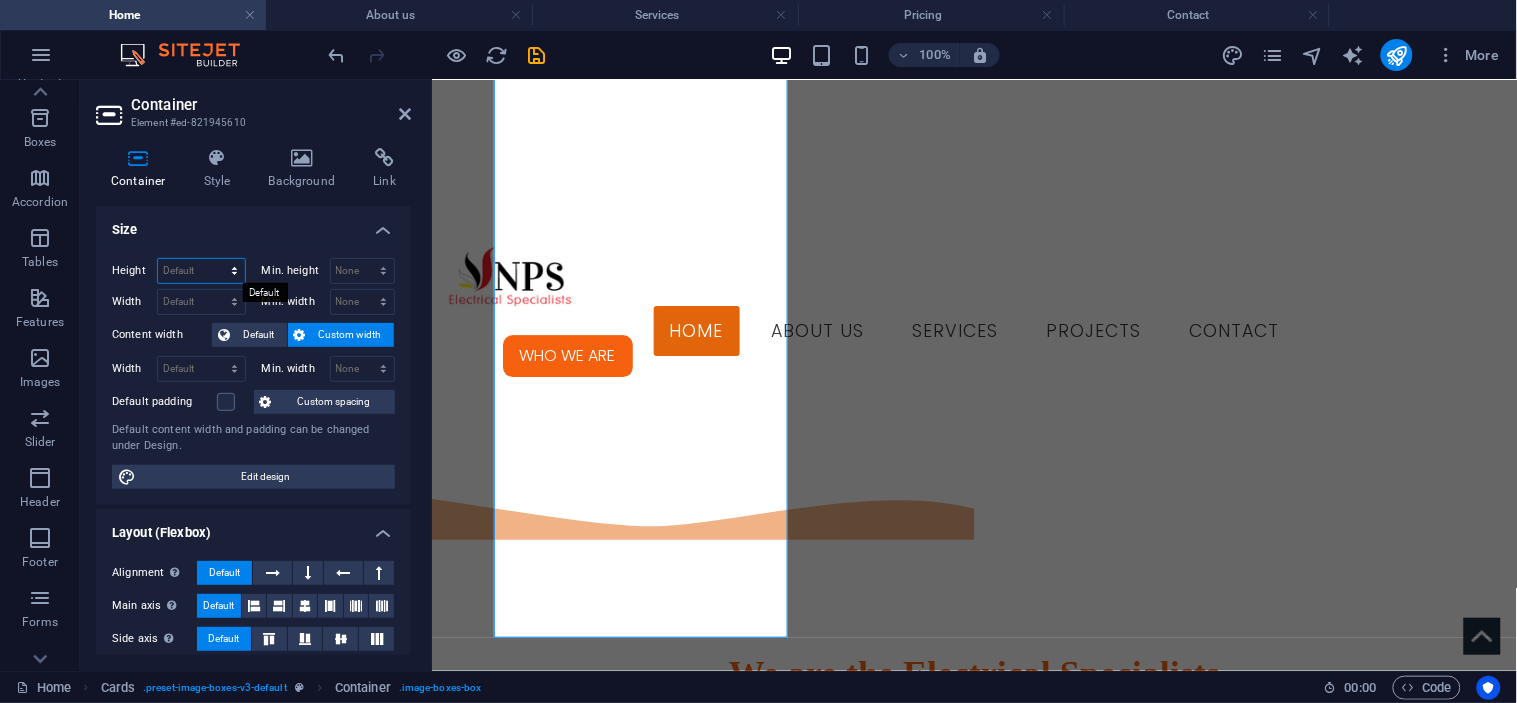 click on "Default px rem % vh vw" at bounding box center [201, 271] 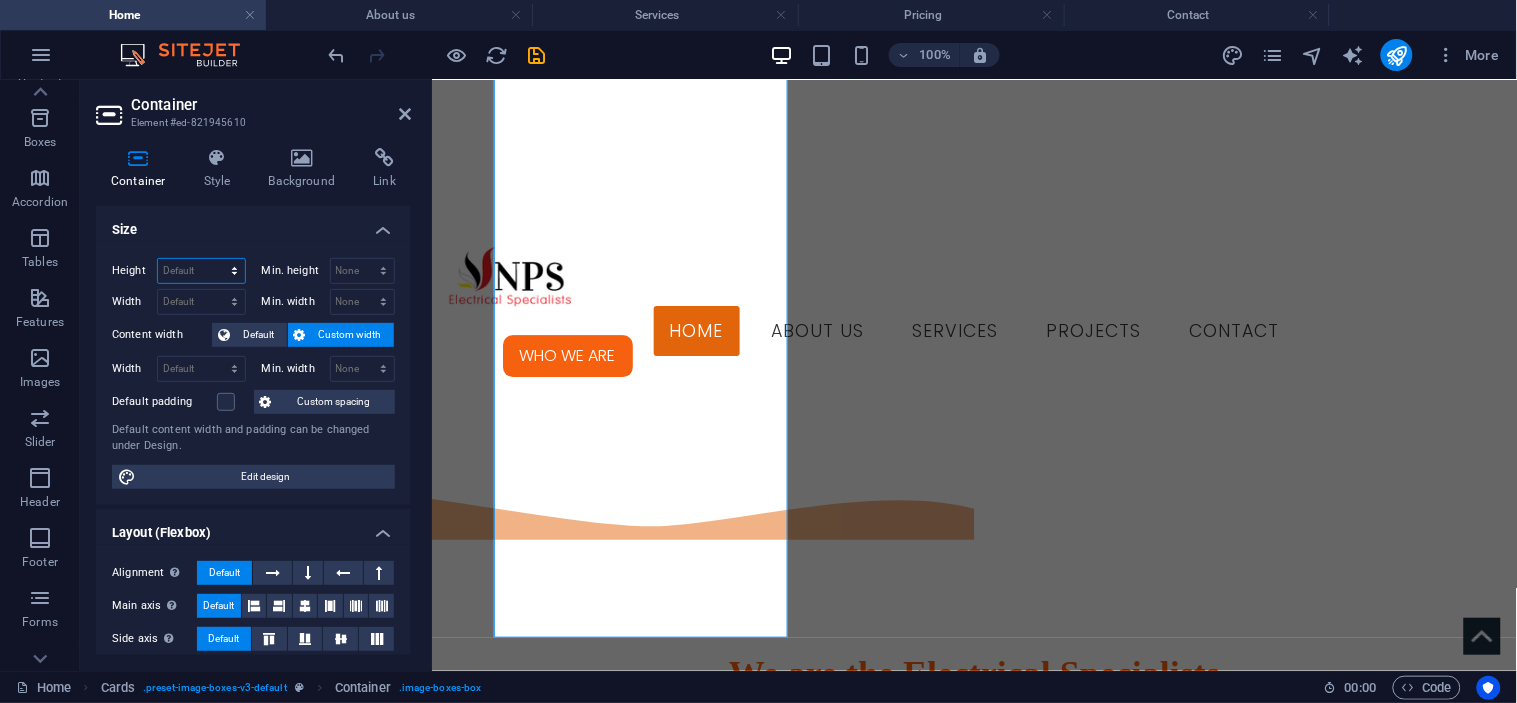 select on "px" 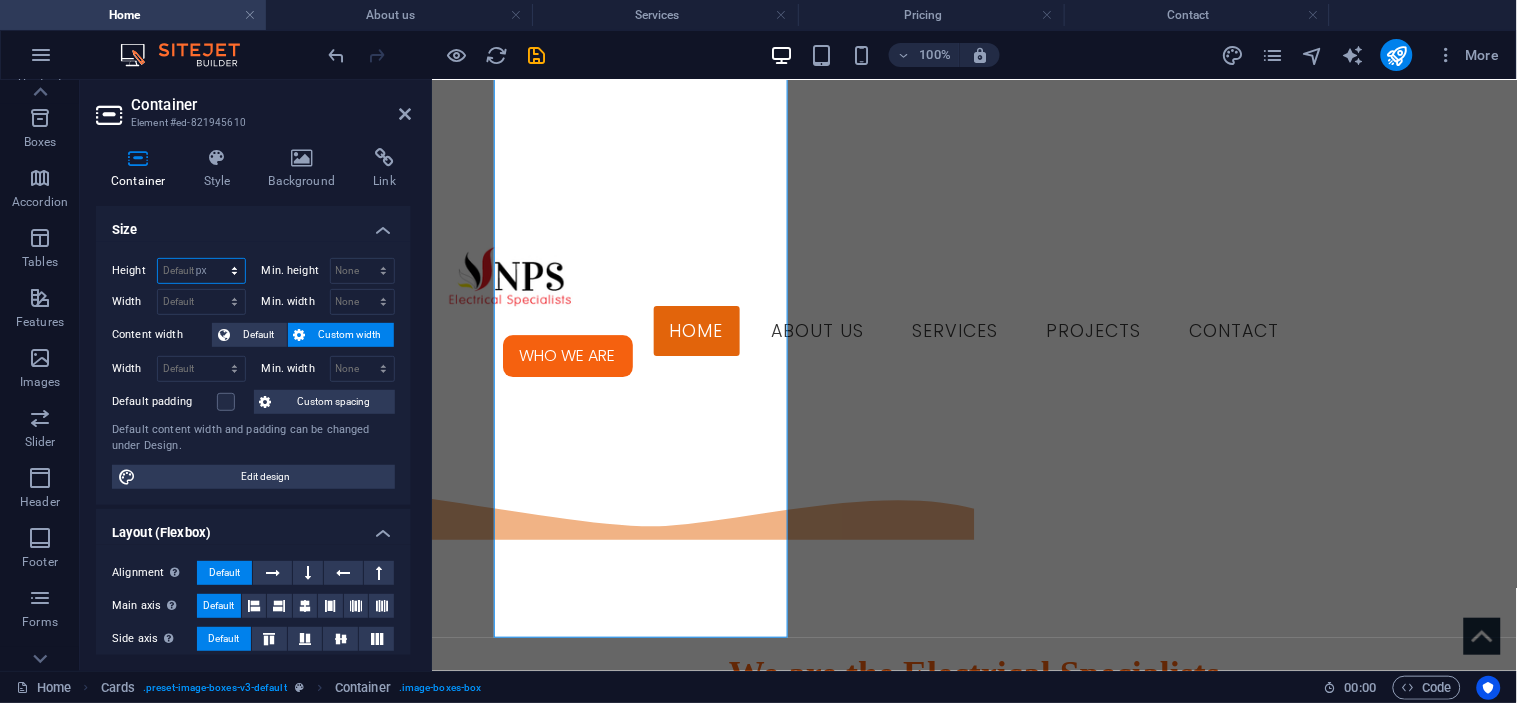 click on "Default px rem % vh vw" at bounding box center (201, 271) 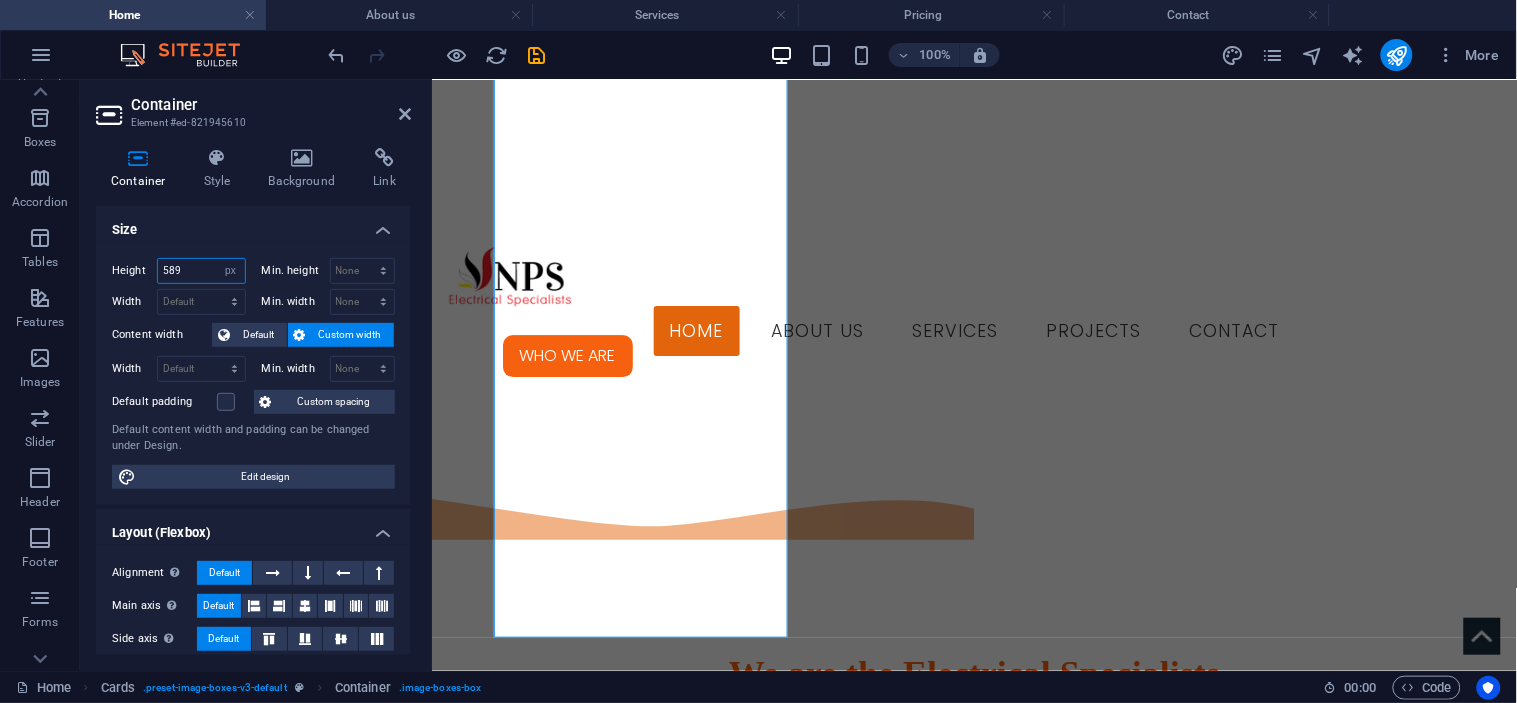 click on "589" at bounding box center [201, 271] 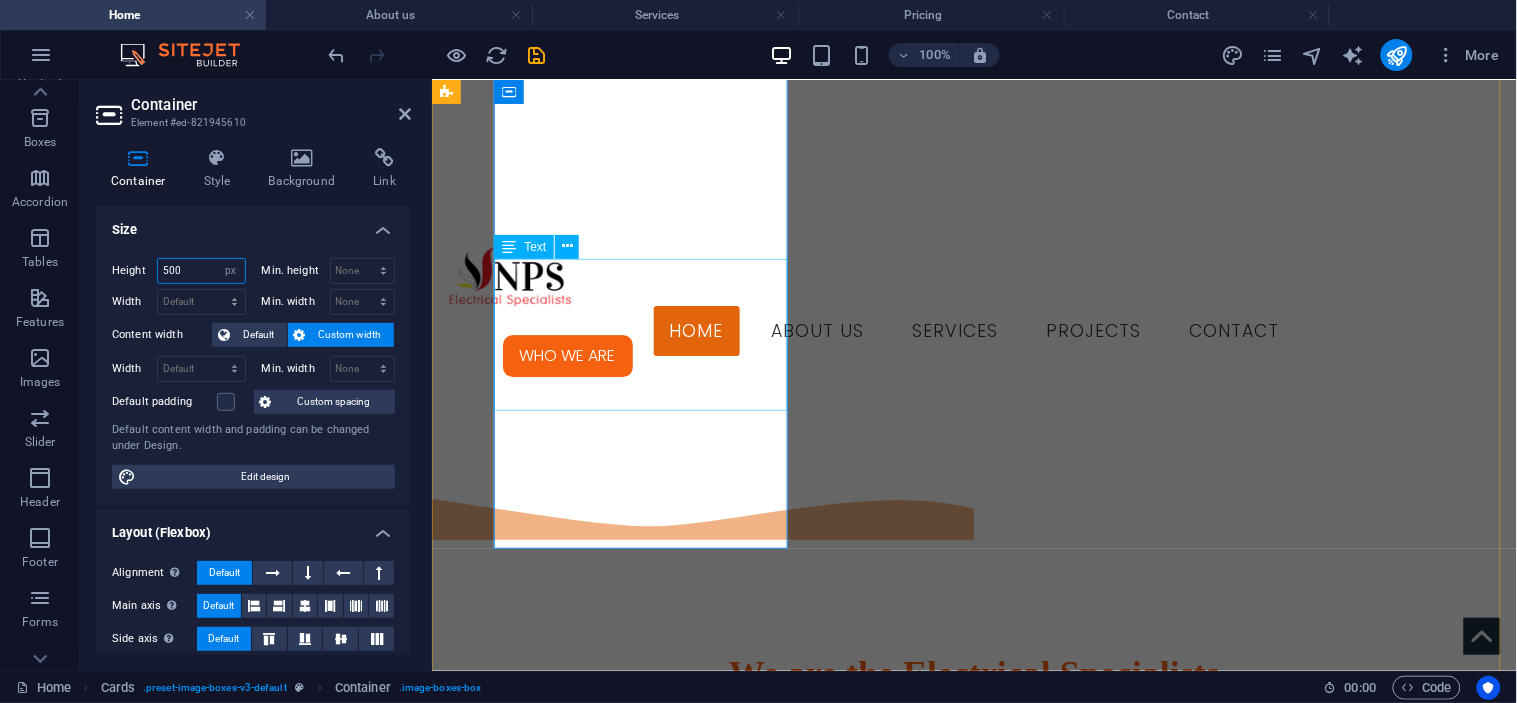 type on "500" 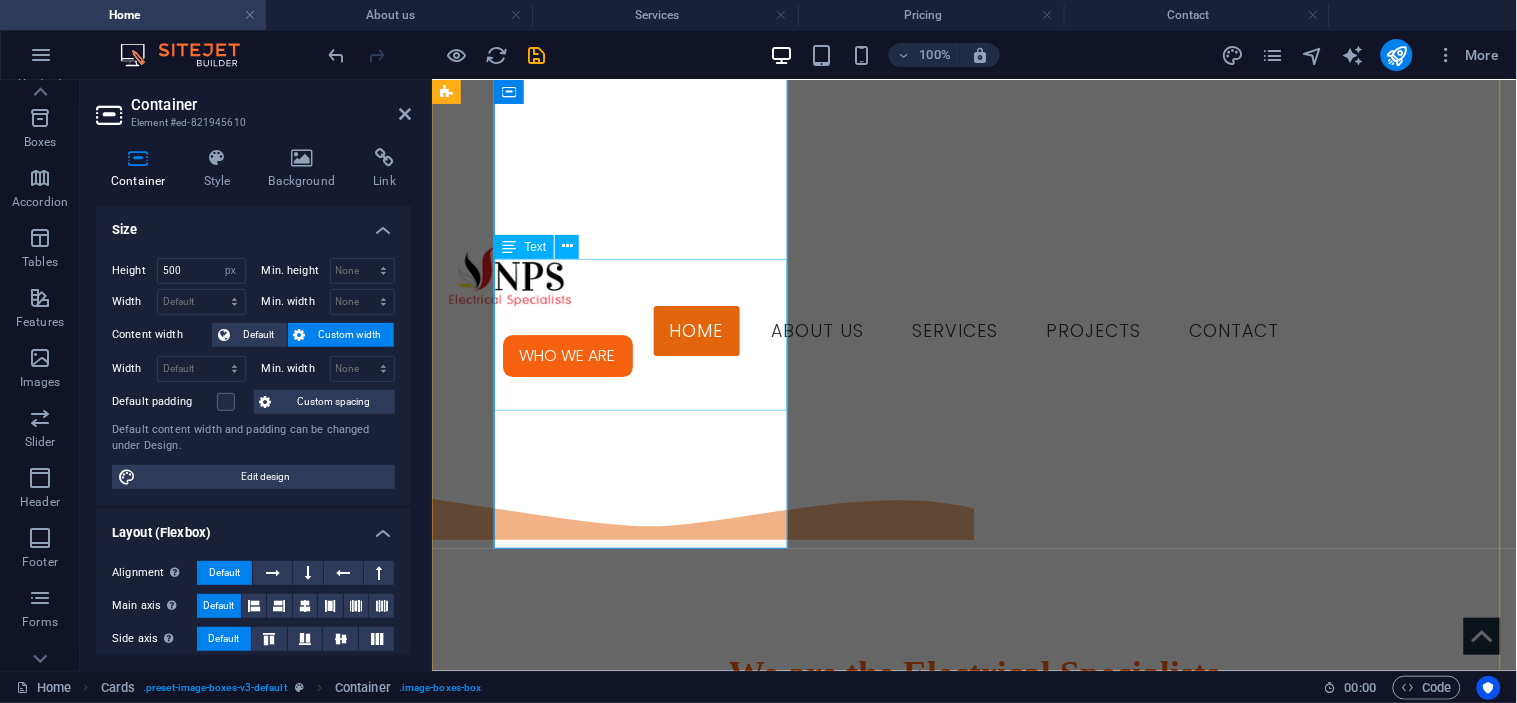 click on "Lorem ipsum dolor sit amet, consectetuer adipiscing elit. Aenean commodo ligula eget dolor. Lorem ipsum dolor sit amet." at bounding box center [593, 2217] 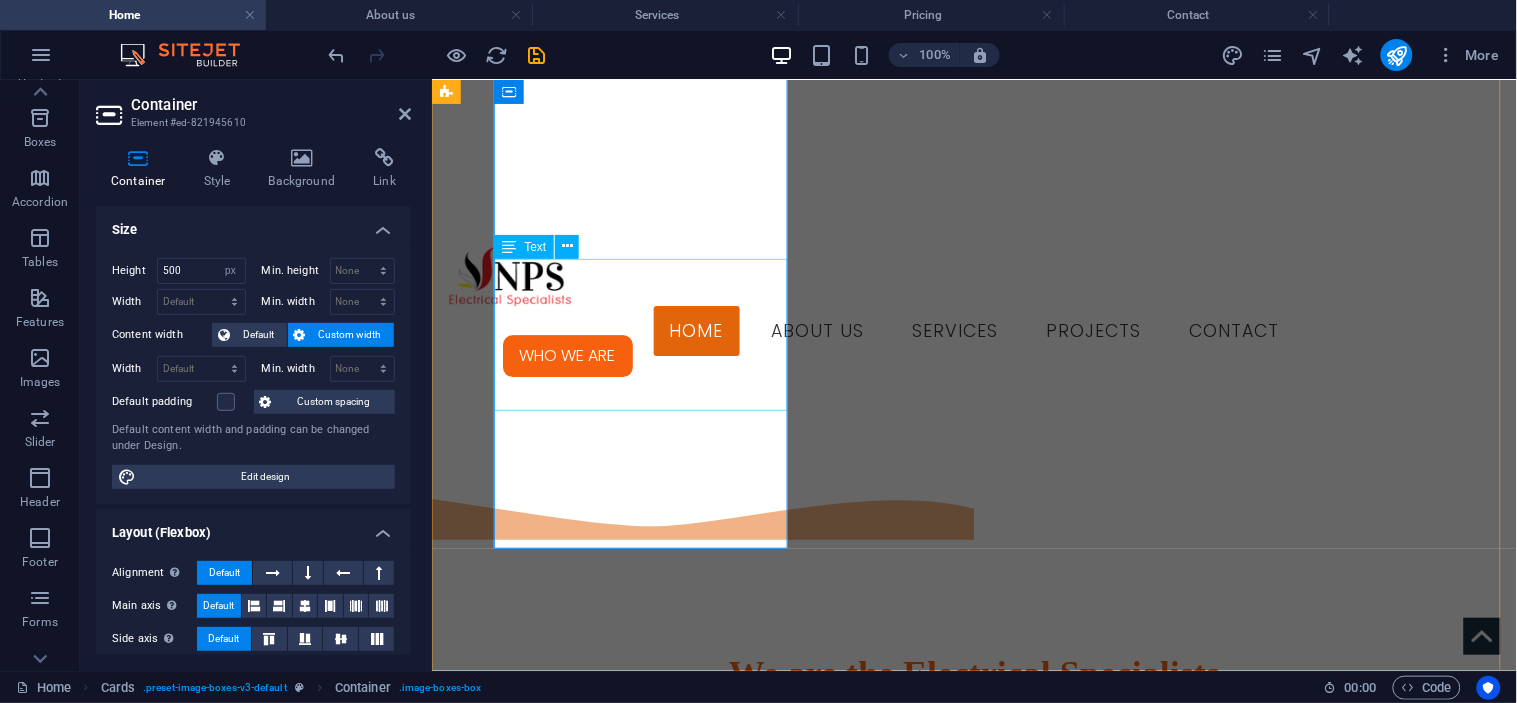 click on "Lorem ipsum dolor sit amet, consectetuer adipiscing elit. Aenean commodo ligula eget dolor. Lorem ipsum dolor sit amet." at bounding box center (593, 2217) 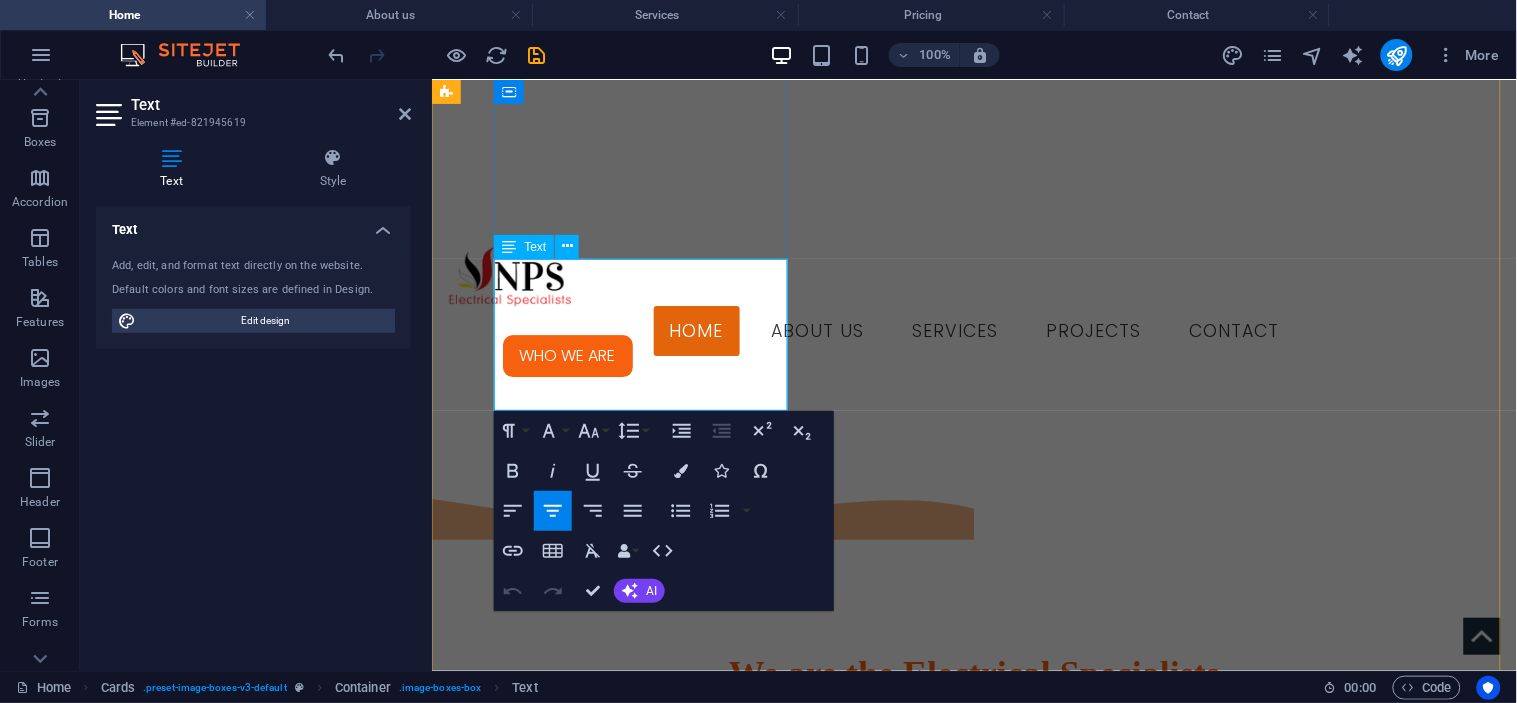 click on "Lorem ipsum dolor sit amet, consectetuer adipiscing elit. Aenean commodo ligula eget dolor. Lorem ipsum dolor sit amet." at bounding box center [593, 2209] 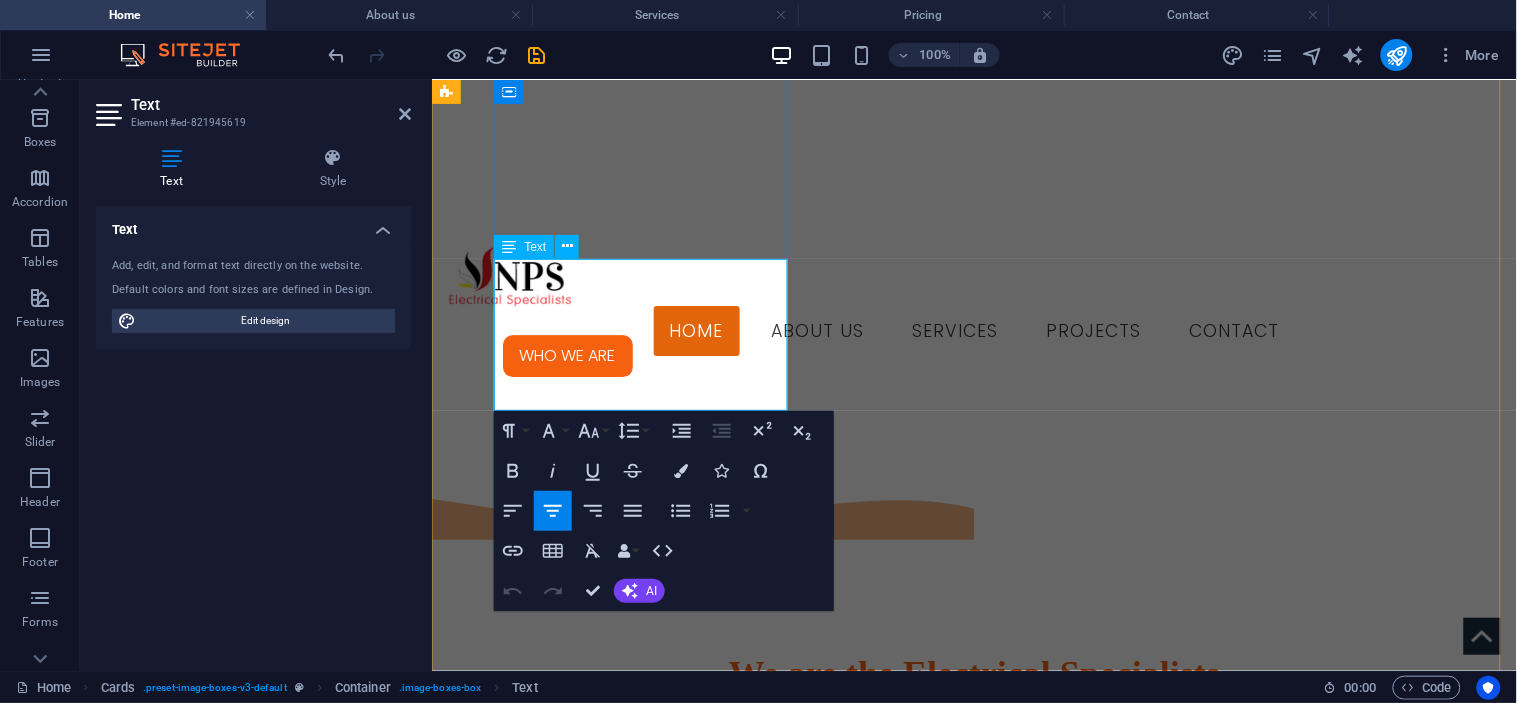 click on "Lorem ipsum dolor sit amet, consectetuer adipiscing elit. Aenean commodo ligula eget dolor. Lorem ipsum dolor sit amet." at bounding box center [593, 2209] 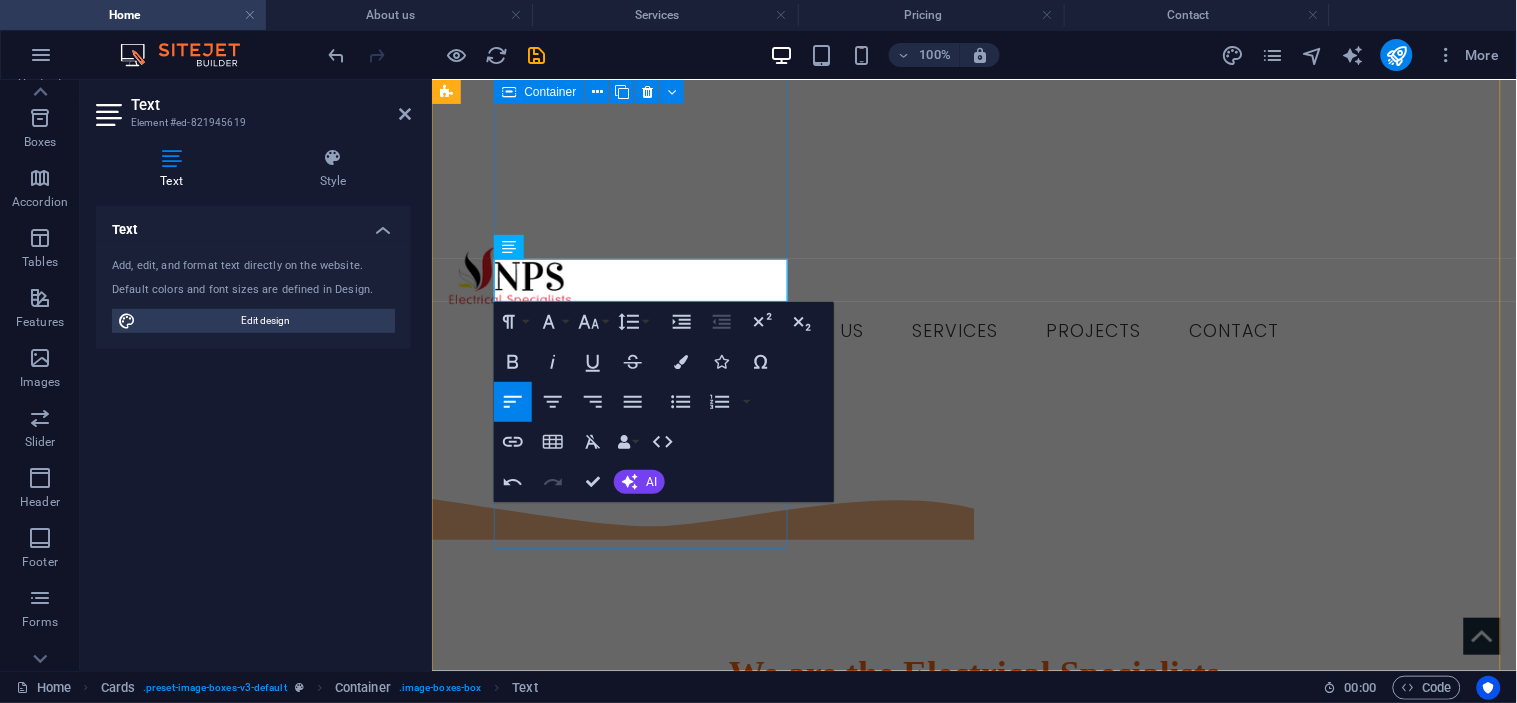 click on "INDUSTRIAL" at bounding box center [593, 2073] 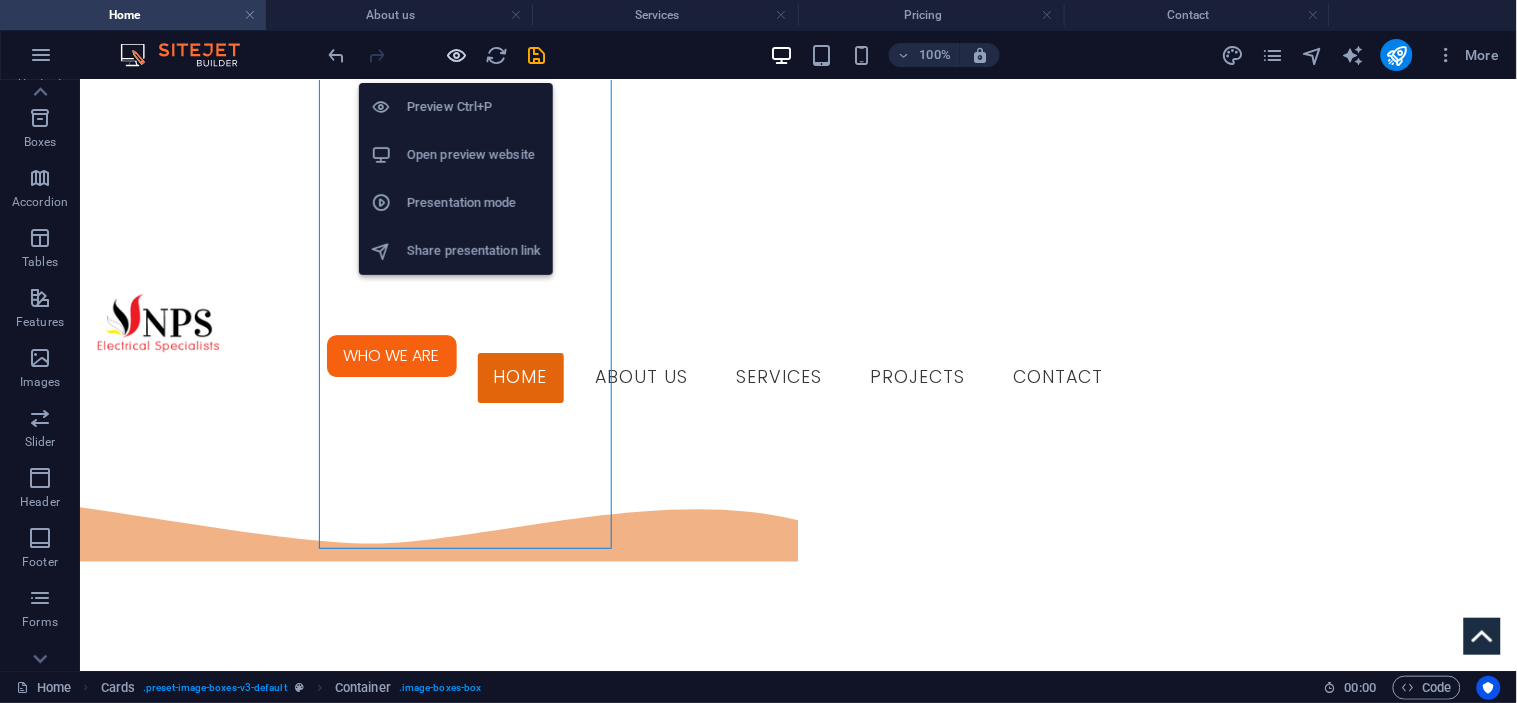 click at bounding box center [457, 55] 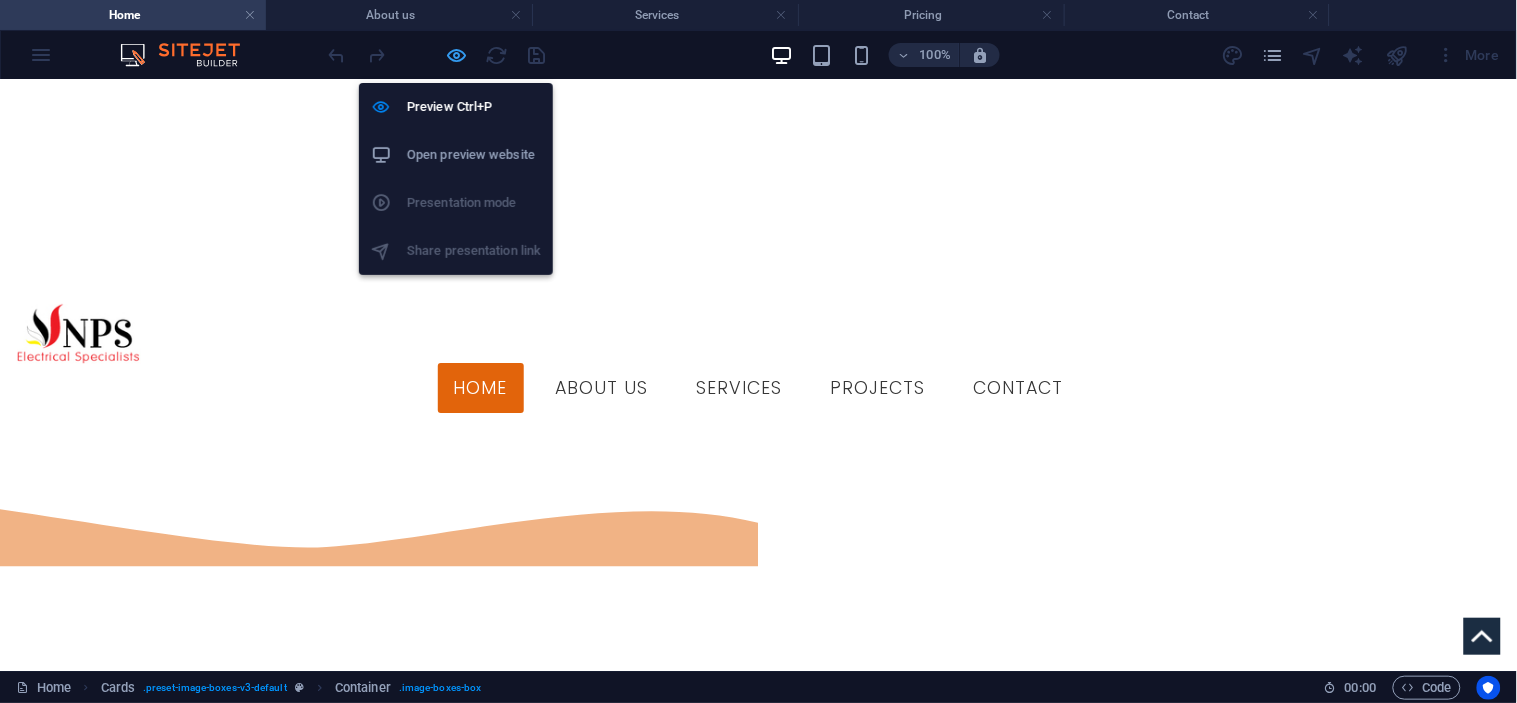 click at bounding box center (457, 55) 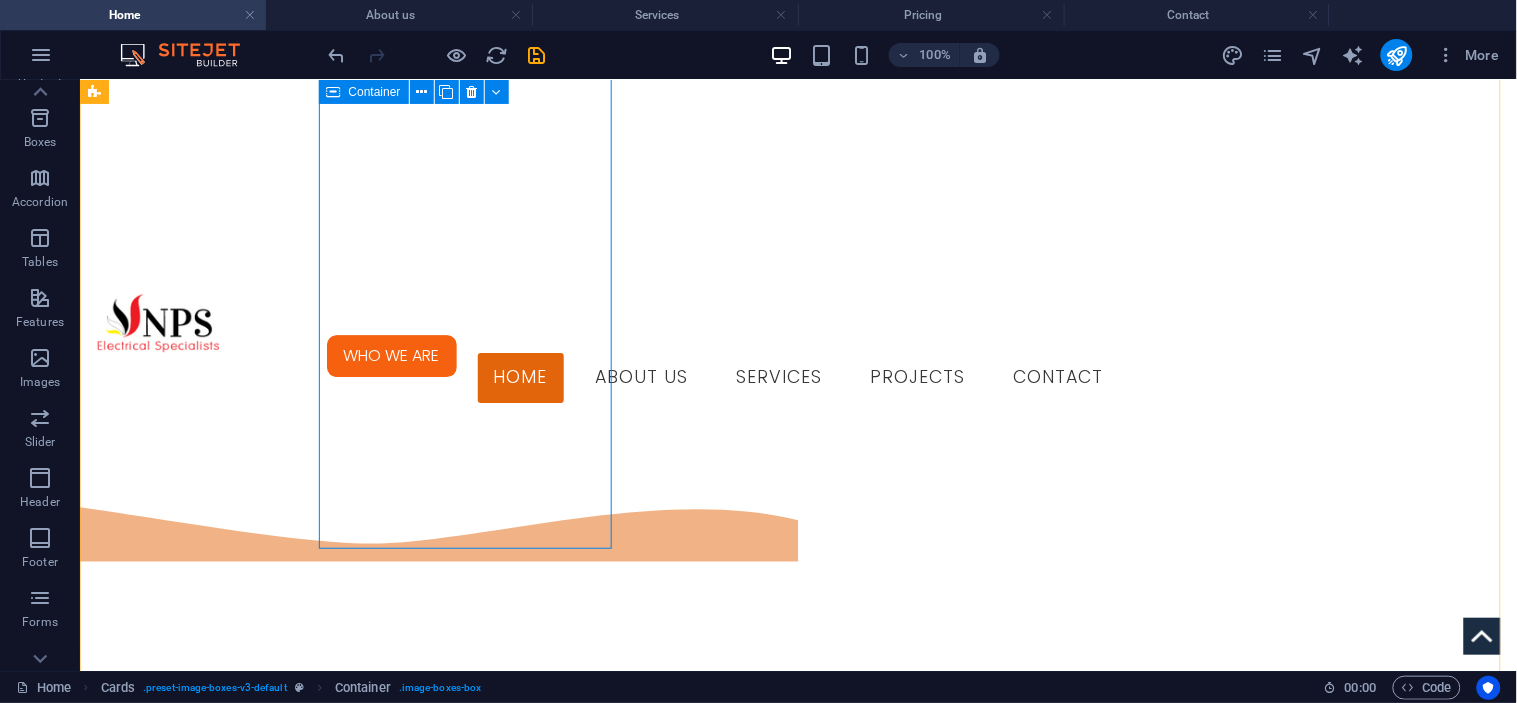 click on "INDUSTRIAL" at bounding box center [241, 2095] 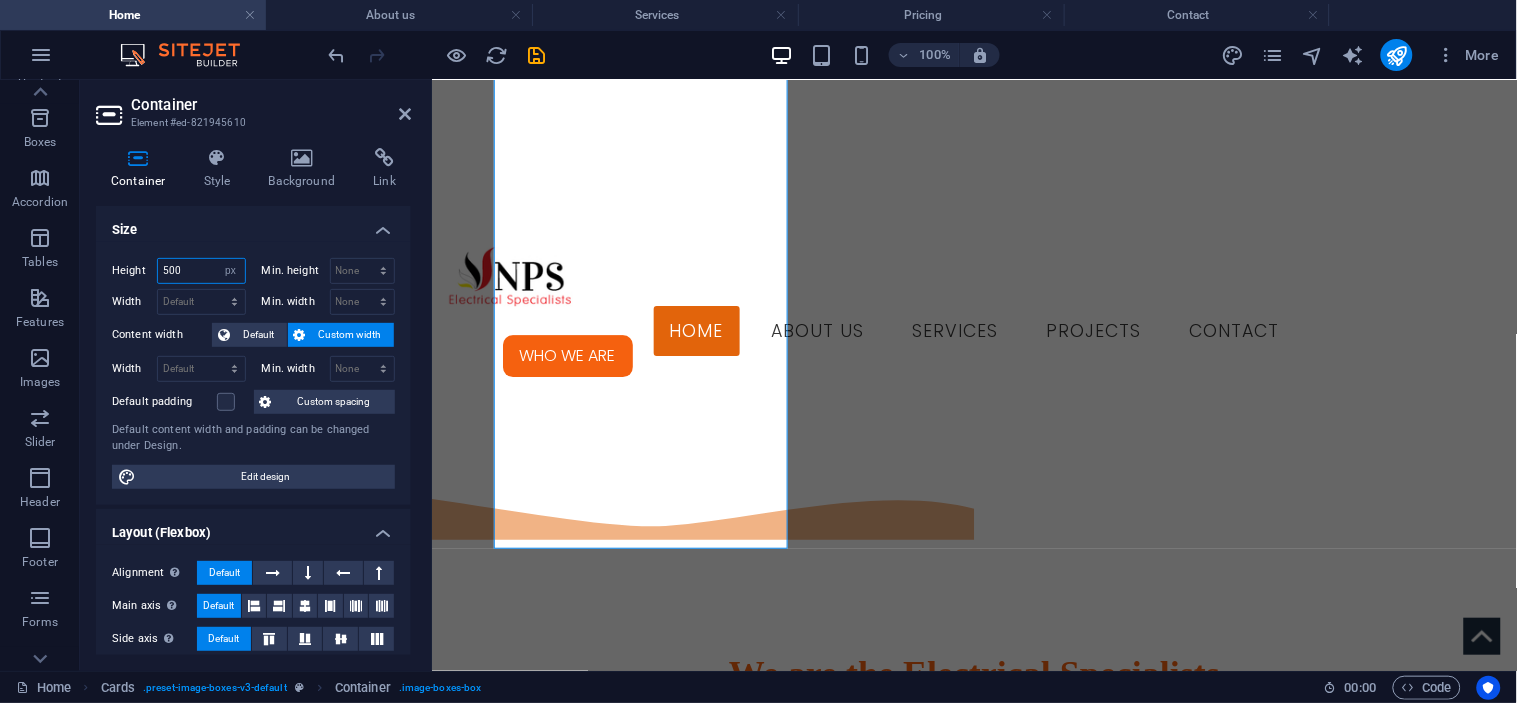 click on "500" at bounding box center (201, 271) 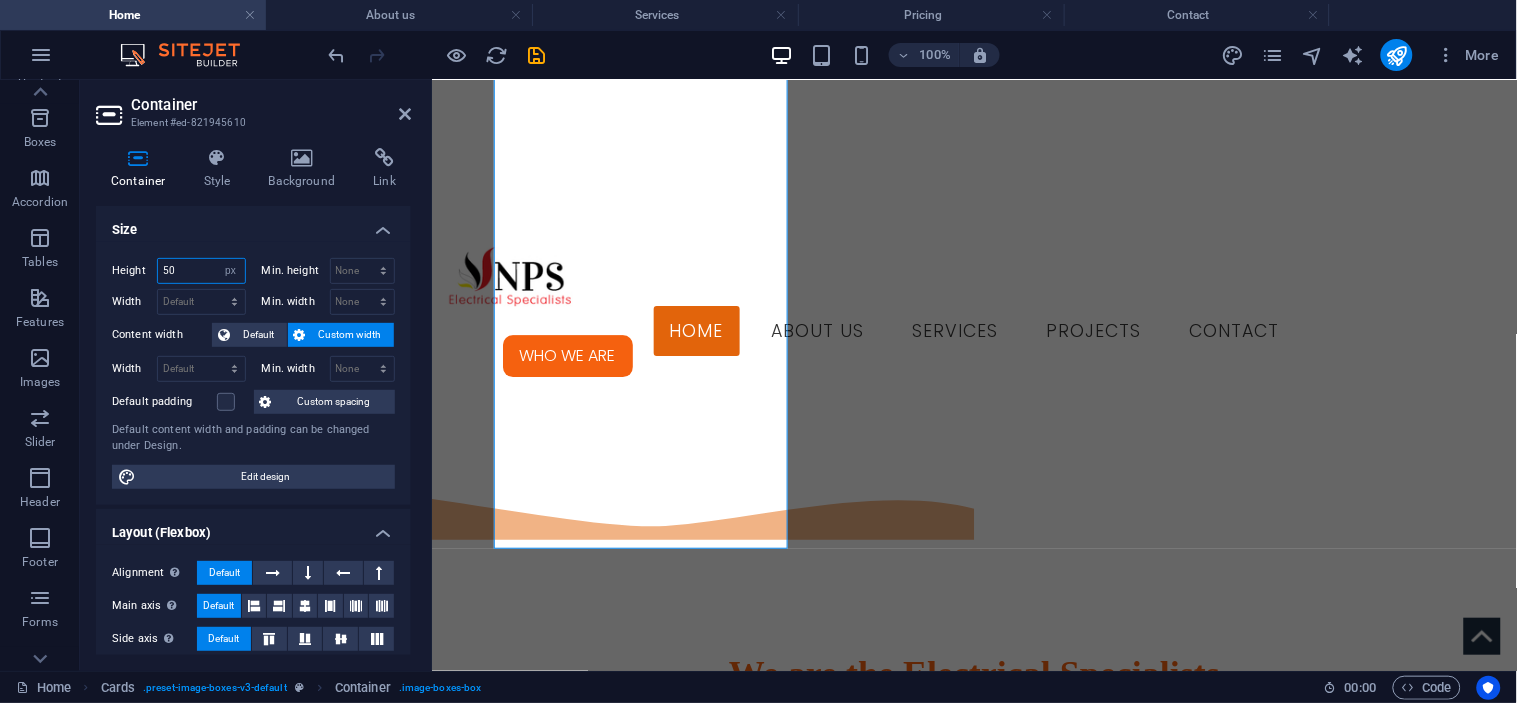 type on "5" 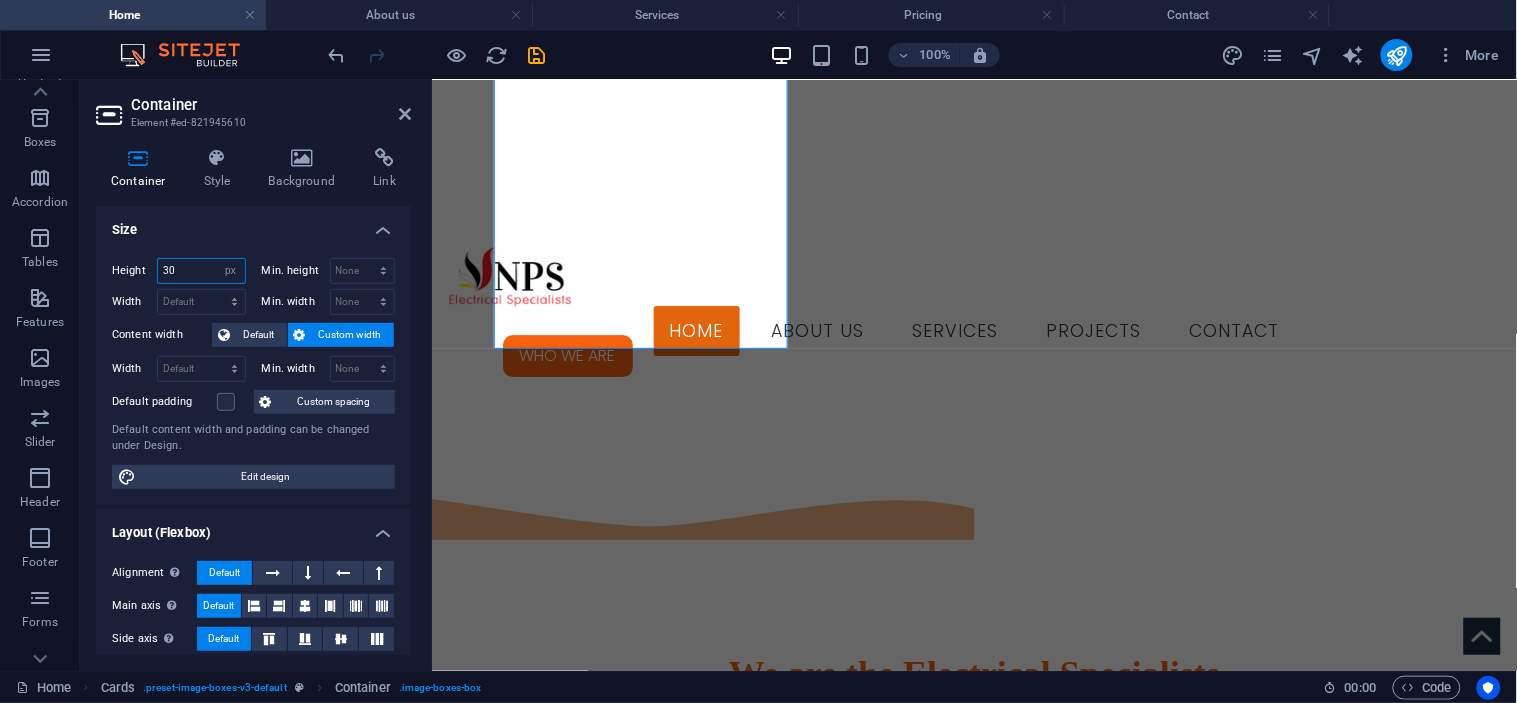 type on "3" 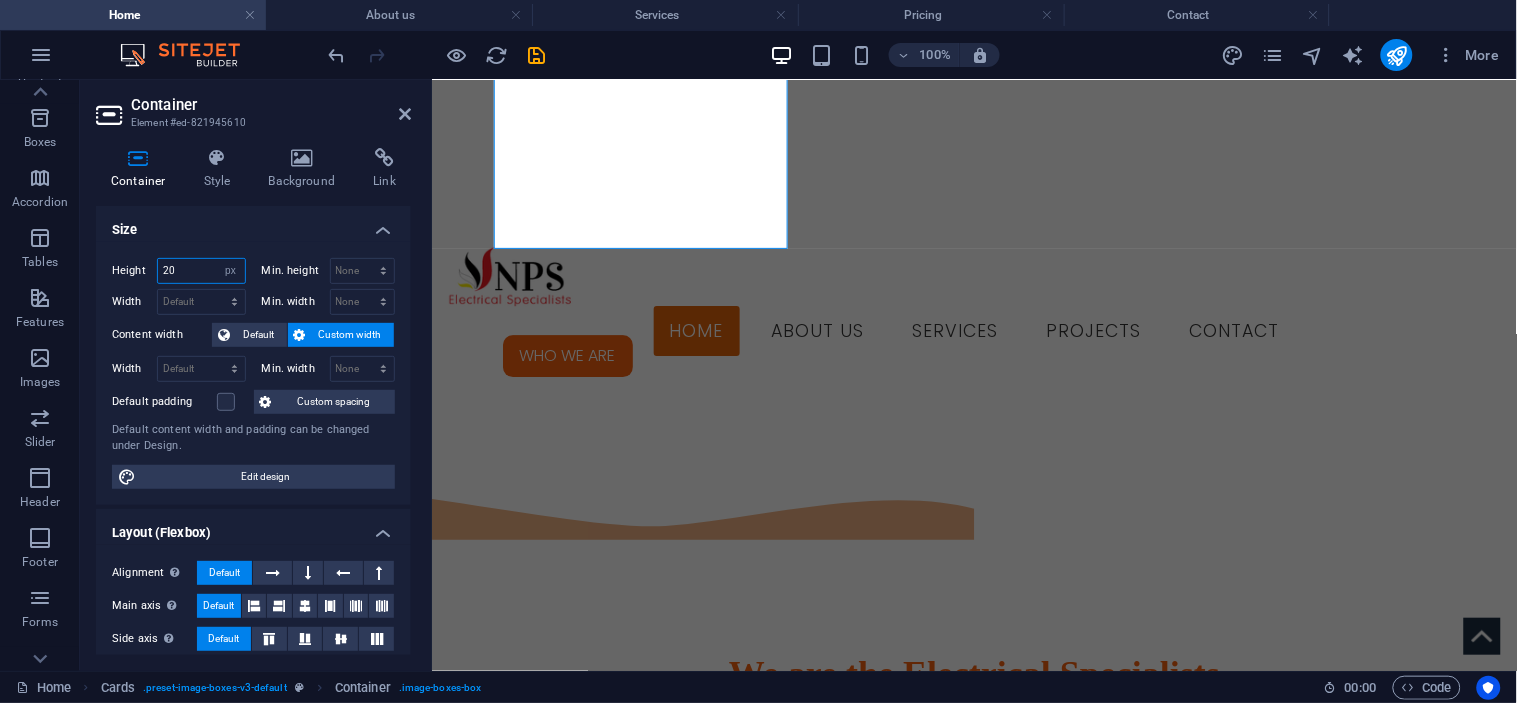 type on "2" 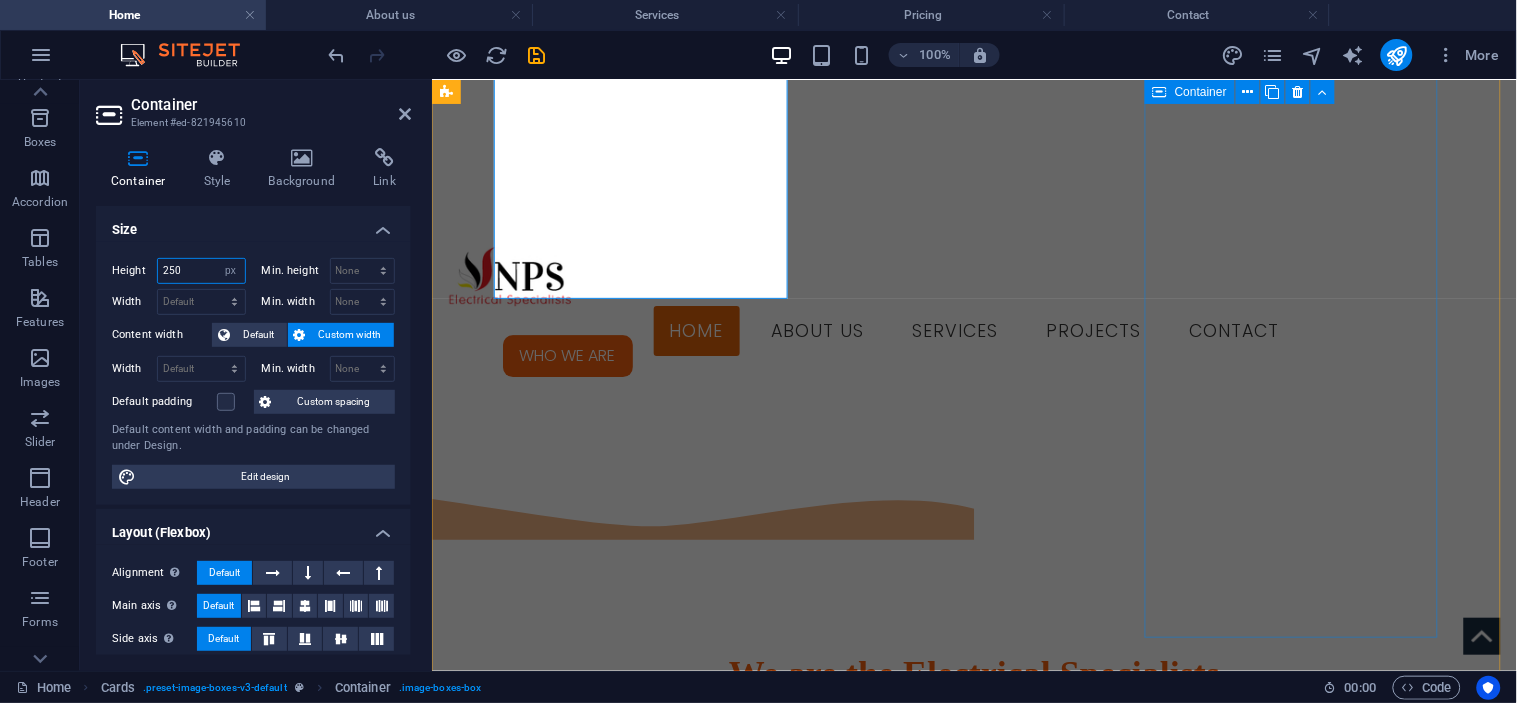 type on "250" 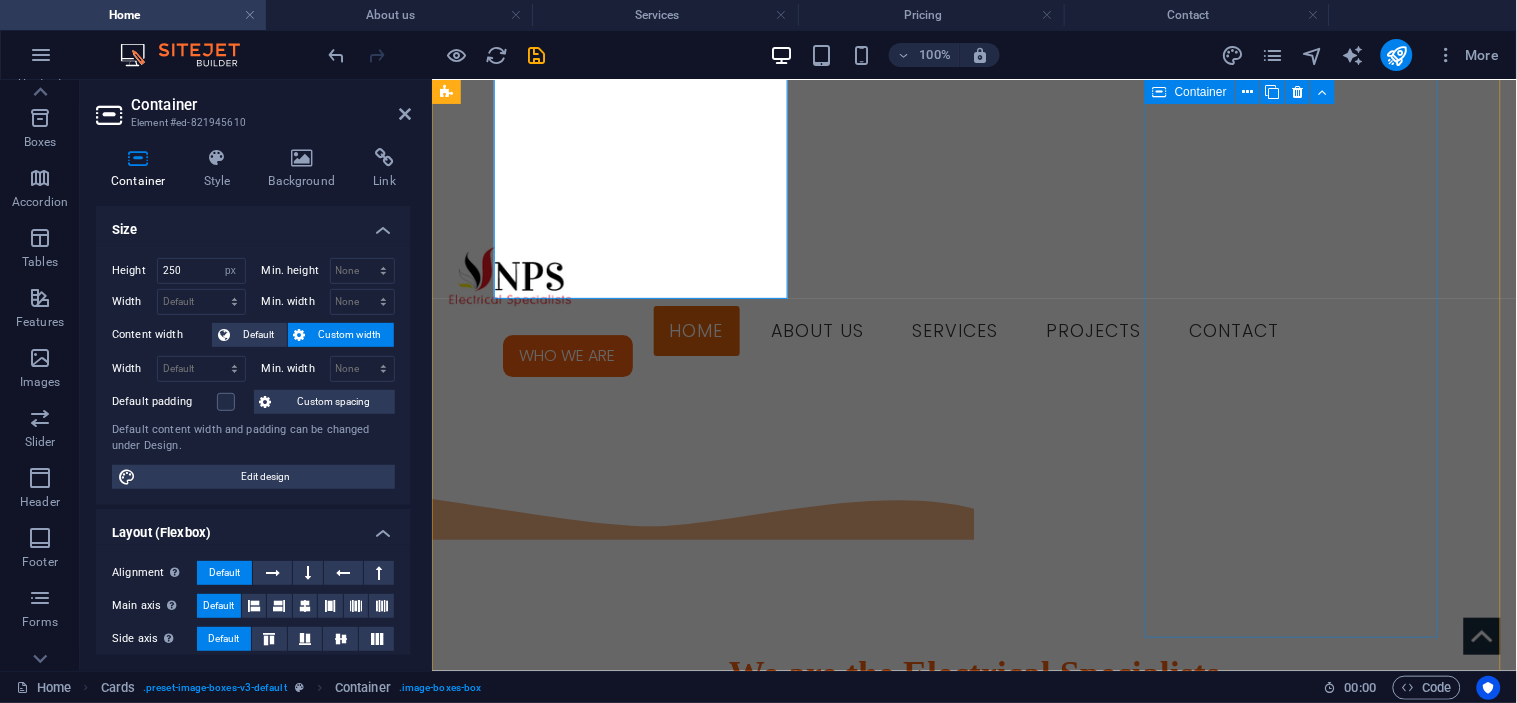click on "DOMESTIC Lorem ipsum dolor sit amet, consectetuer adipiscing elit. Aenean commodo ligula eget dolor. Lorem ipsum dolor sit amet." at bounding box center (593, 3660) 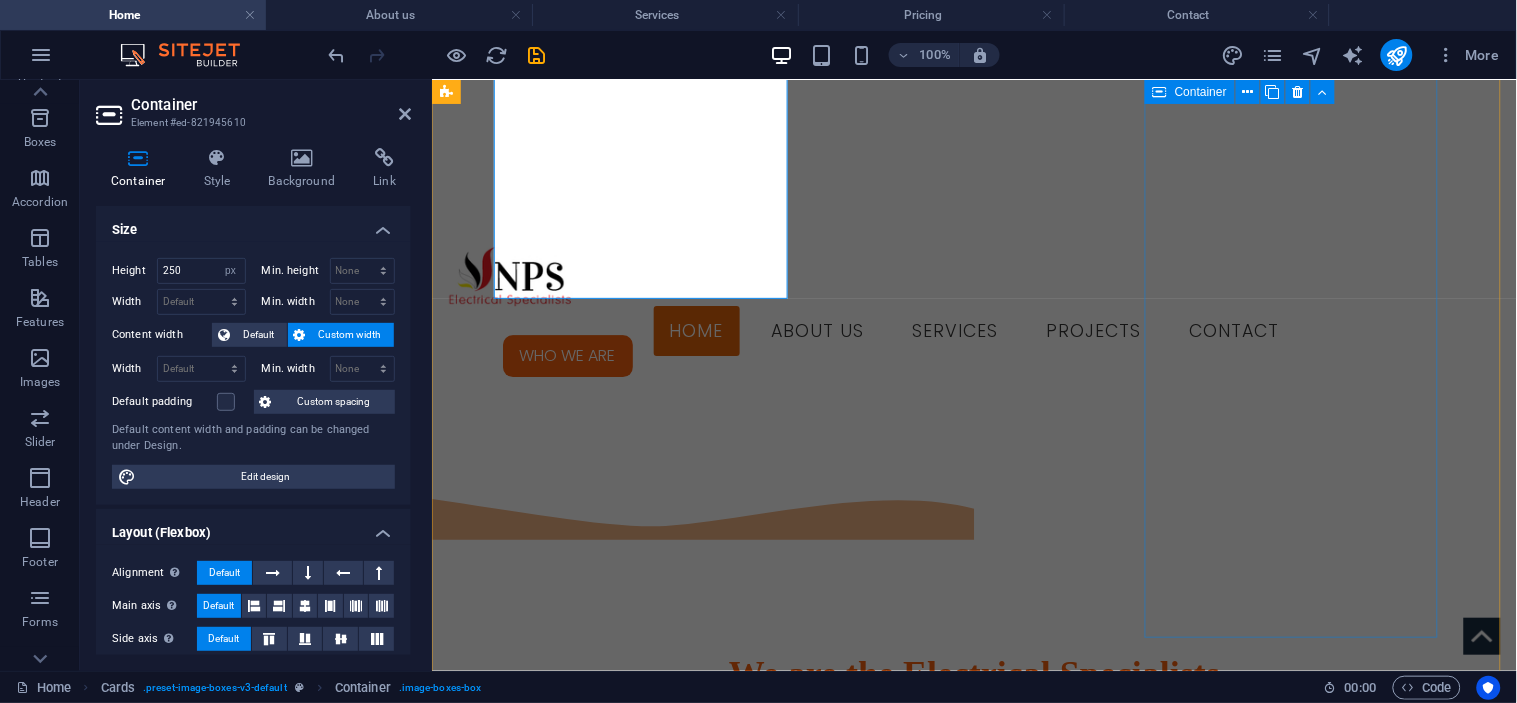 click on "DOMESTIC Lorem ipsum dolor sit amet, consectetuer adipiscing elit. Aenean commodo ligula eget dolor. Lorem ipsum dolor sit amet." at bounding box center [593, 3660] 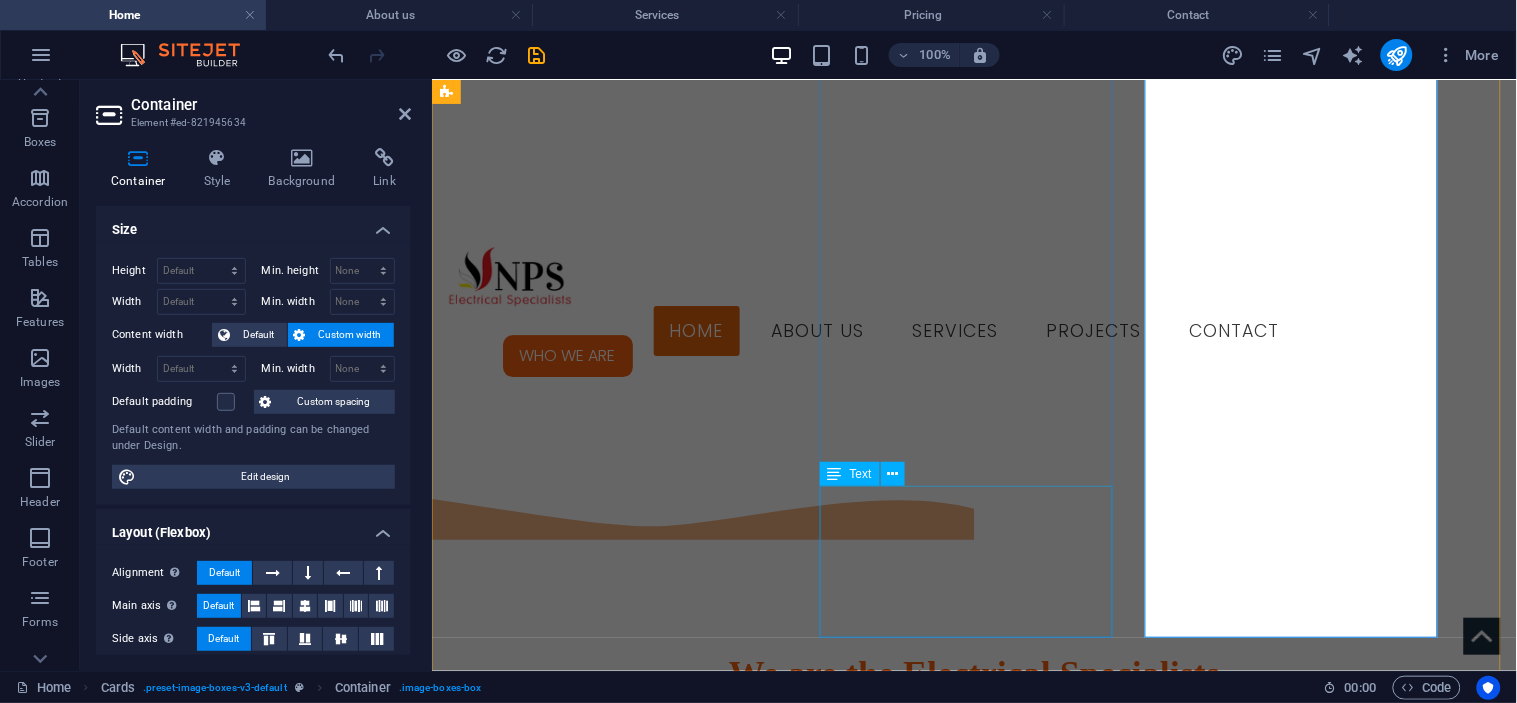 click on "Lorem ipsum dolor sit amet, consectetuer adipiscing elit. Aenean commodo ligula eget dolor. Lorem ipsum dolor sit amet." at bounding box center (593, 3386) 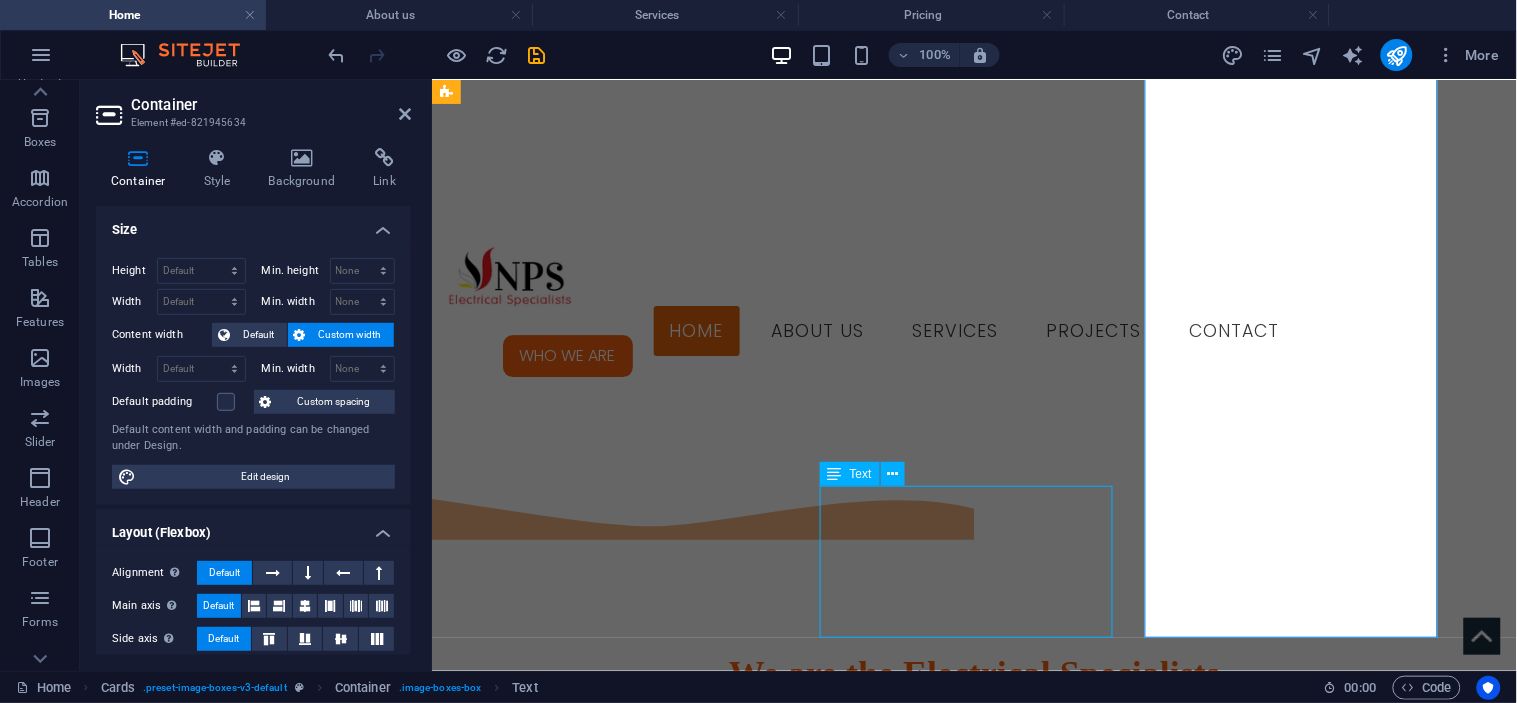 click on "Lorem ipsum dolor sit amet, consectetuer adipiscing elit. Aenean commodo ligula eget dolor. Lorem ipsum dolor sit amet." at bounding box center [593, 3386] 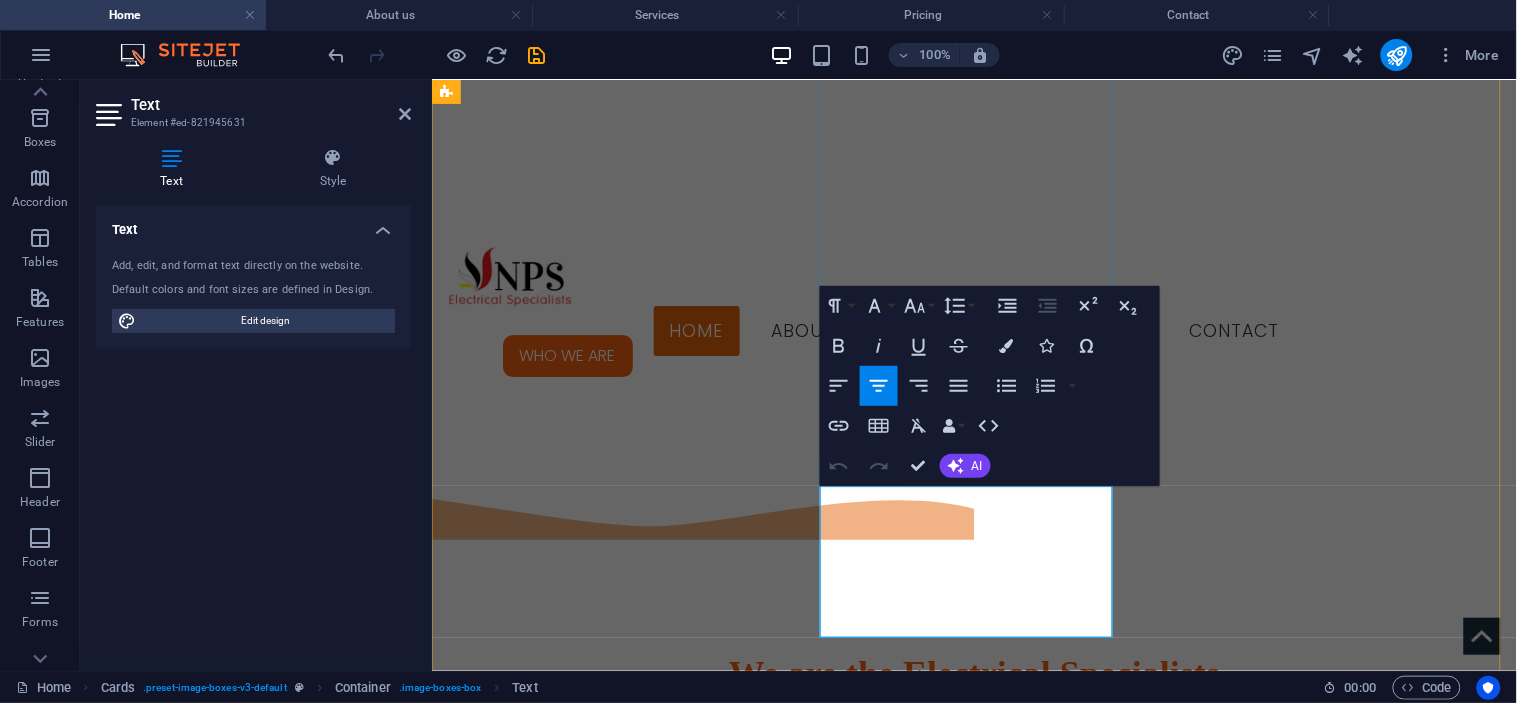 drag, startPoint x: 1017, startPoint y: 607, endPoint x: 840, endPoint y: 496, distance: 208.92583 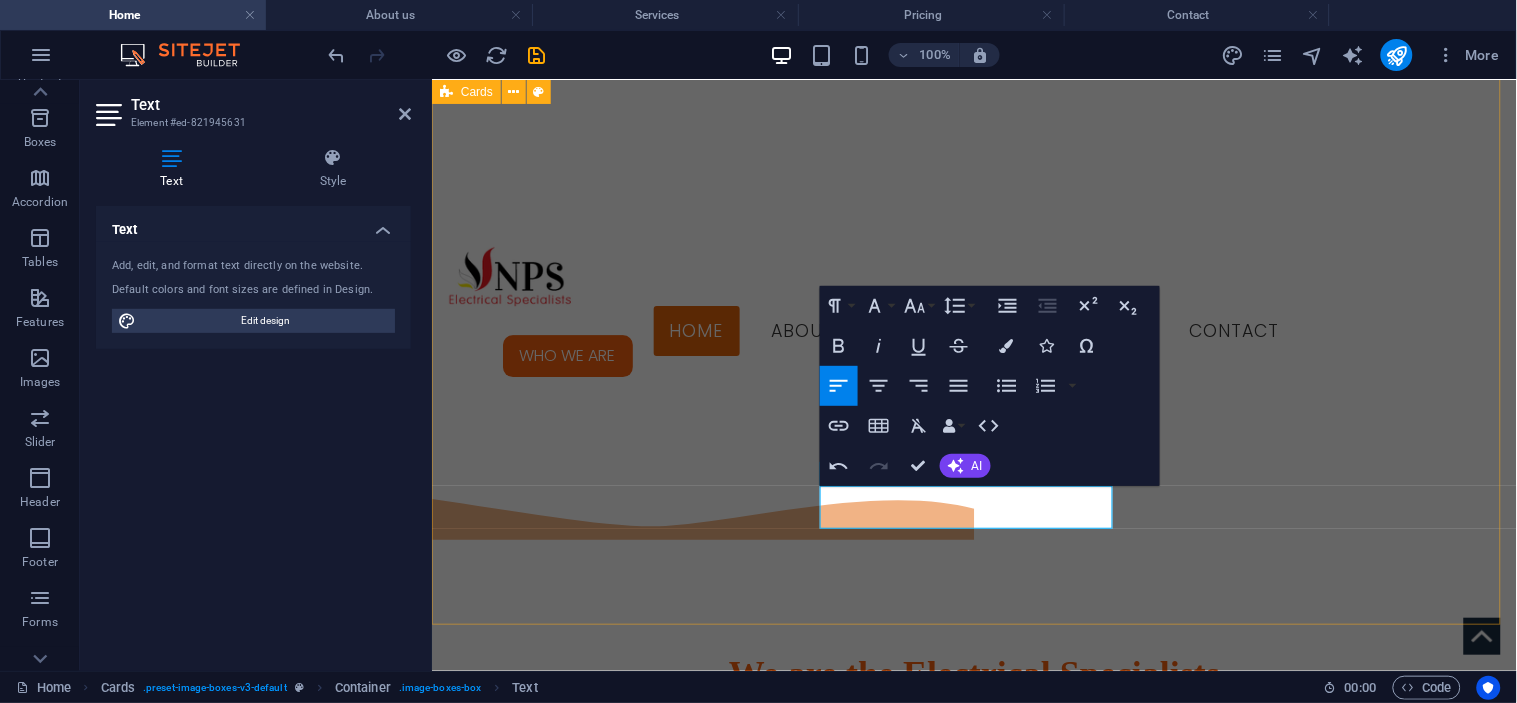 click on "INDUSTRIAL COMMERCIAL DOMESTIC Lorem ipsum dolor sit amet, consectetuer adipiscing elit. Aenean commodo ligula eget dolor. Lorem ipsum dolor sit amet." at bounding box center [973, 2798] 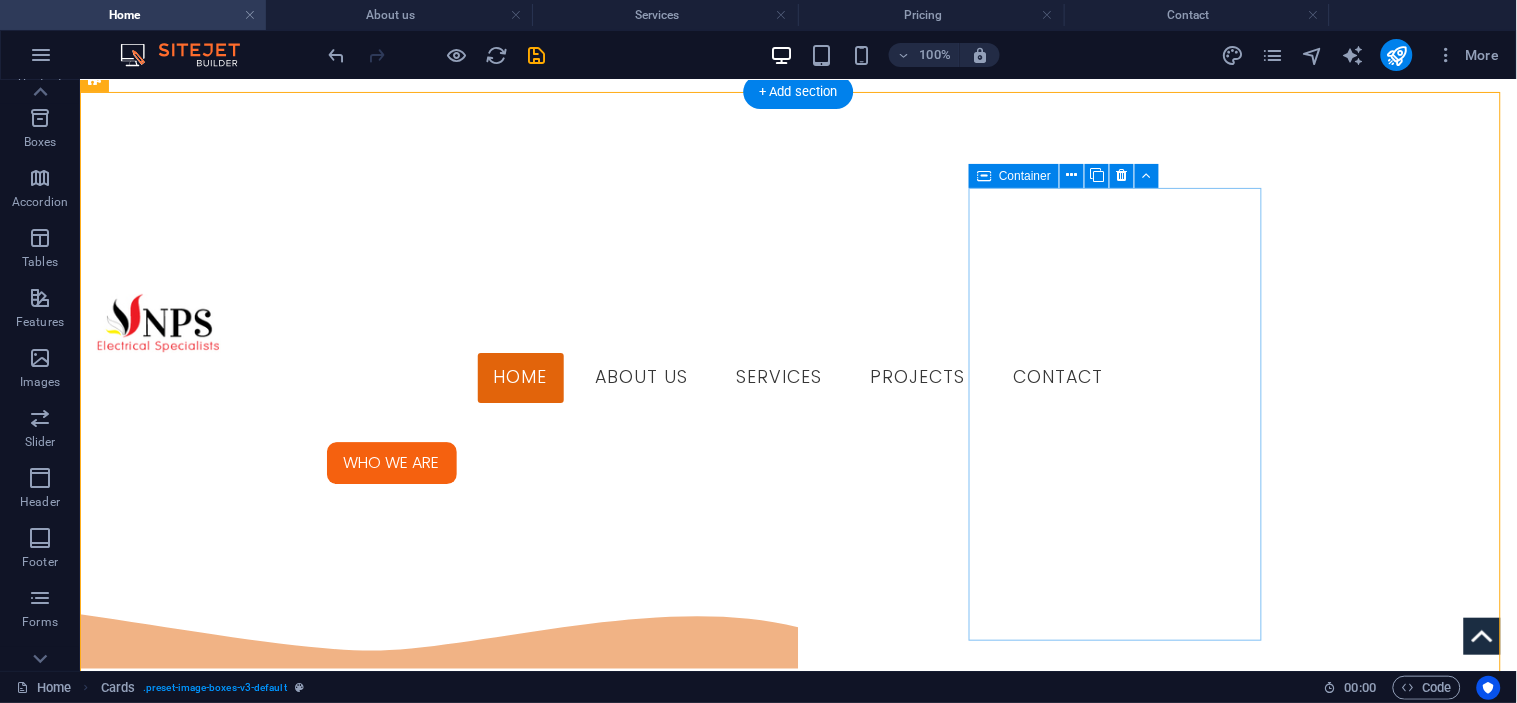 scroll, scrollTop: 1468, scrollLeft: 0, axis: vertical 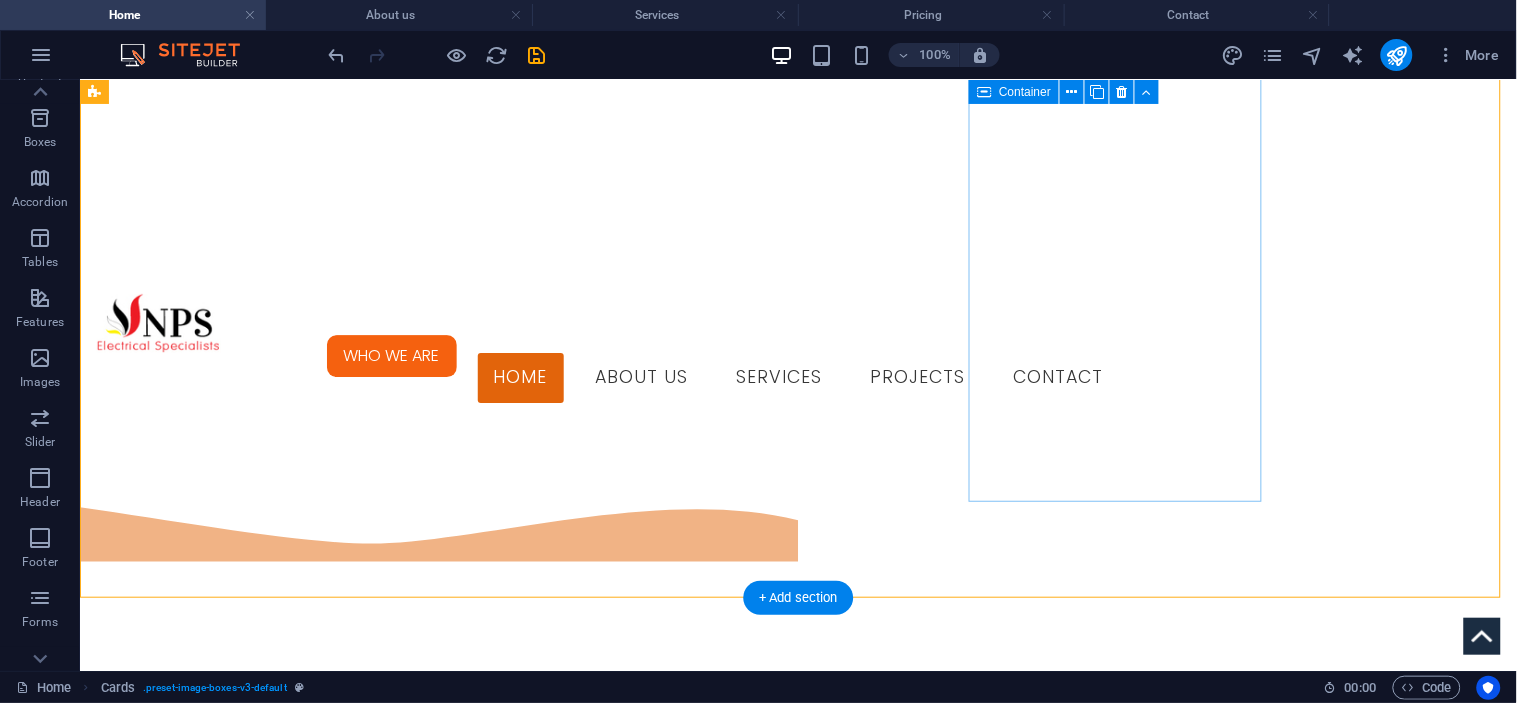 click on "DOMESTIC Lorem ipsum dolor sit amet, consectetuer adipiscing elit. Aenean commodo ligula eget dolor. Lorem ipsum dolor sit amet." at bounding box center [241, 3573] 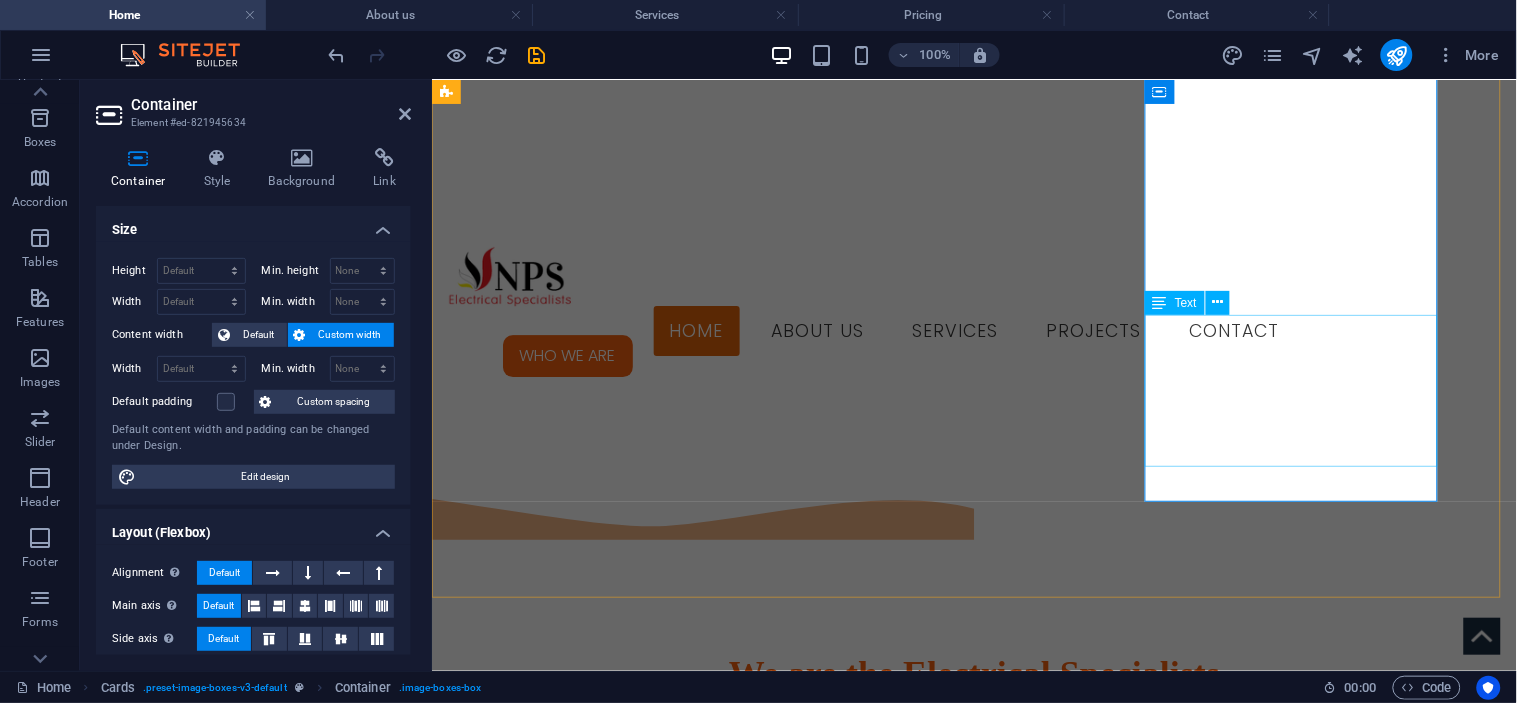 click on "Lorem ipsum dolor sit amet, consectetuer adipiscing elit. Aenean commodo ligula eget dolor. Lorem ipsum dolor sit amet." at bounding box center [593, 3684] 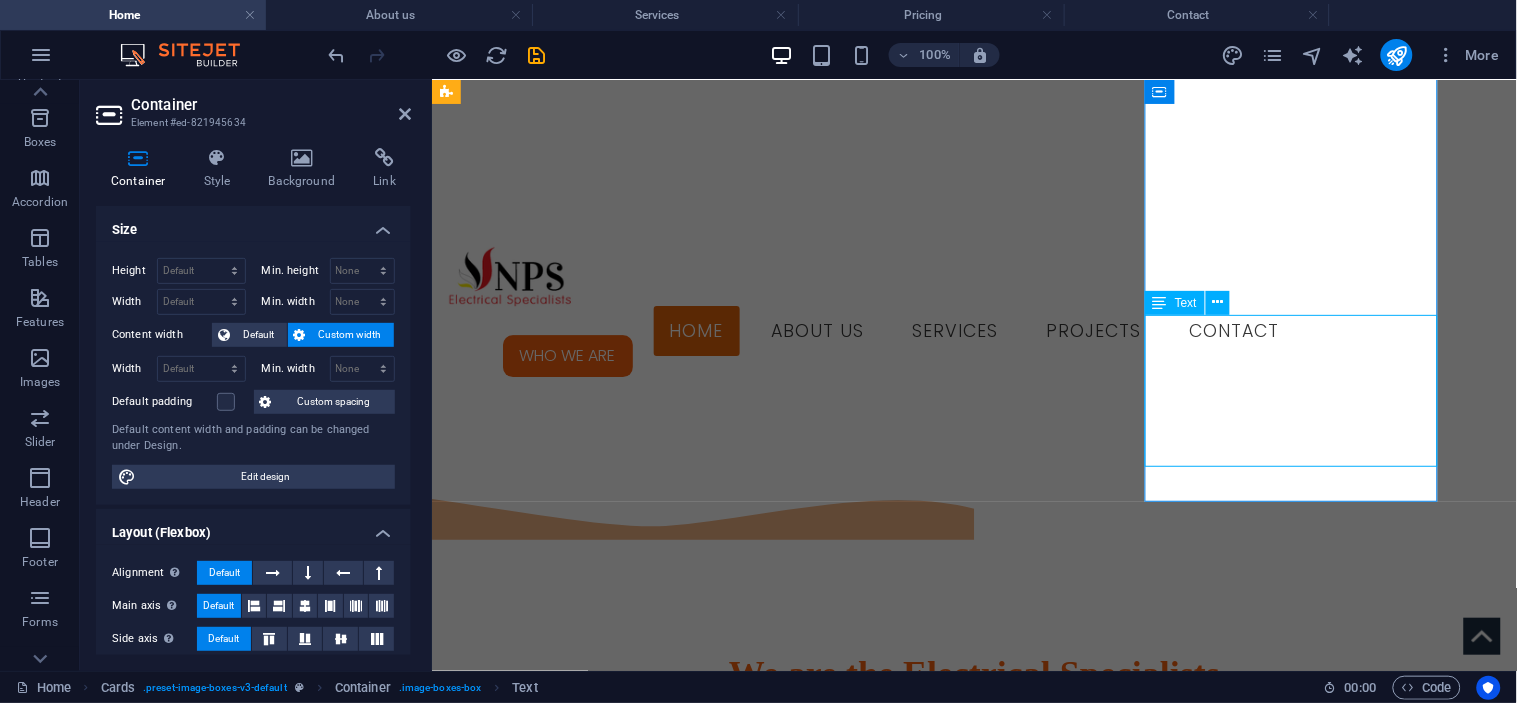 click on "Lorem ipsum dolor sit amet, consectetuer adipiscing elit. Aenean commodo ligula eget dolor. Lorem ipsum dolor sit amet." at bounding box center [593, 3684] 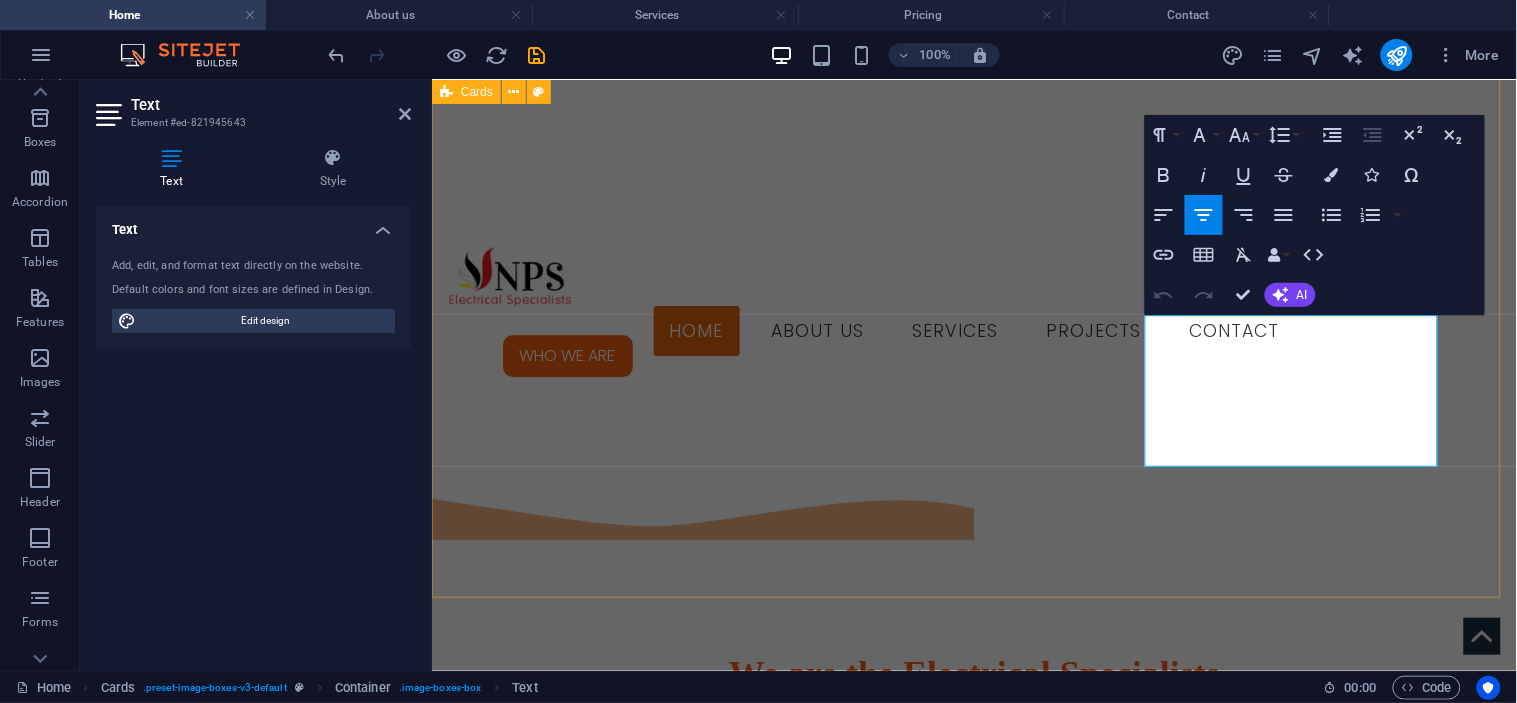 drag, startPoint x: 1371, startPoint y: 427, endPoint x: 1140, endPoint y: 325, distance: 252.51732 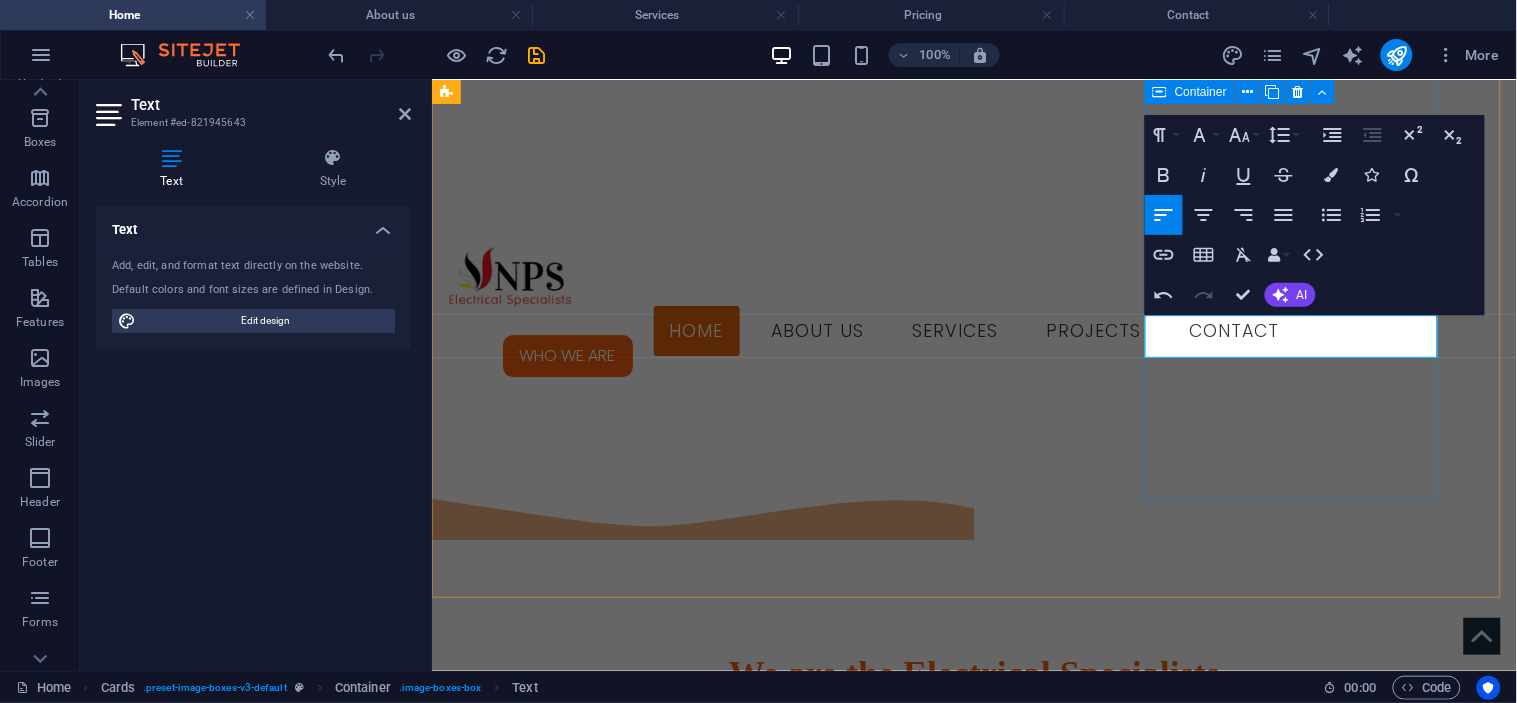 click on "DOMESTIC" at bounding box center (593, 3510) 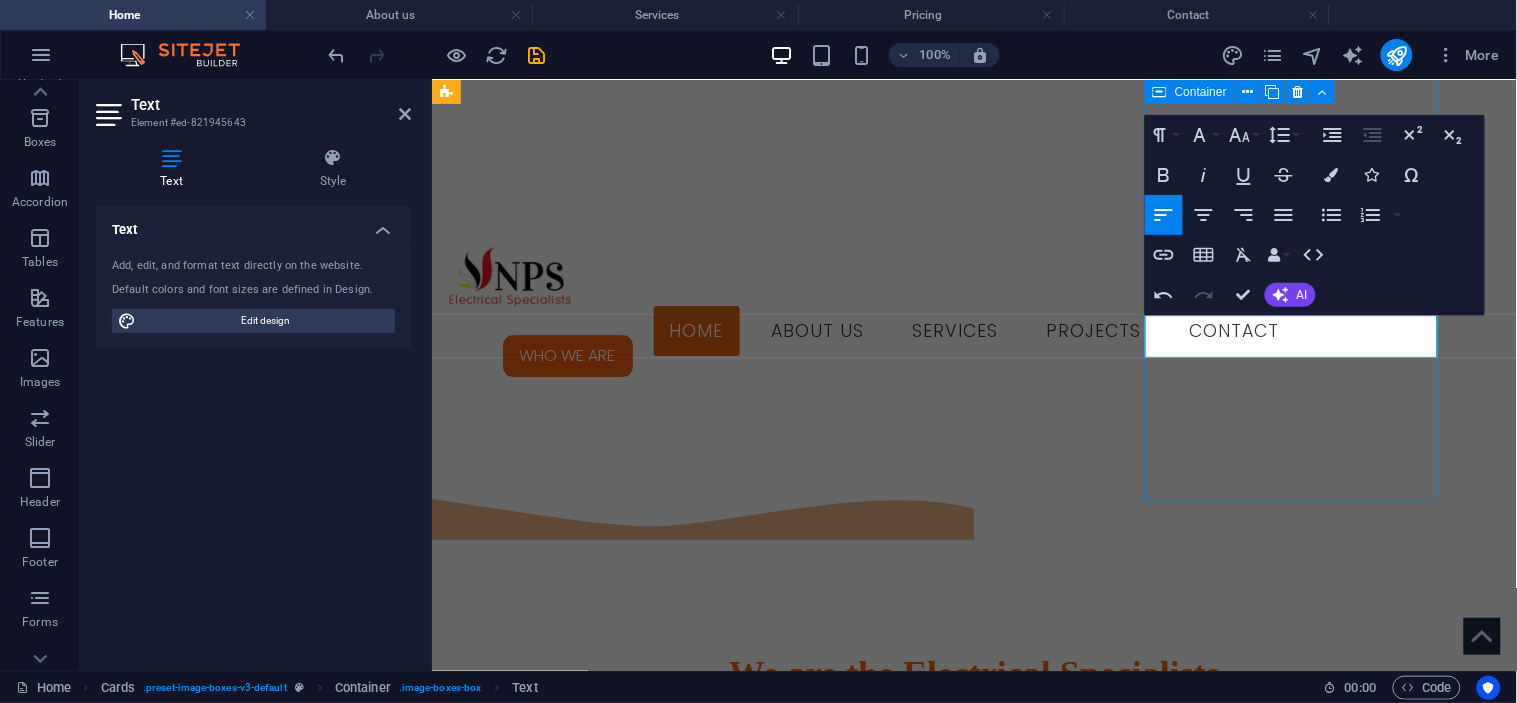click on "DOMESTIC" at bounding box center (593, 3510) 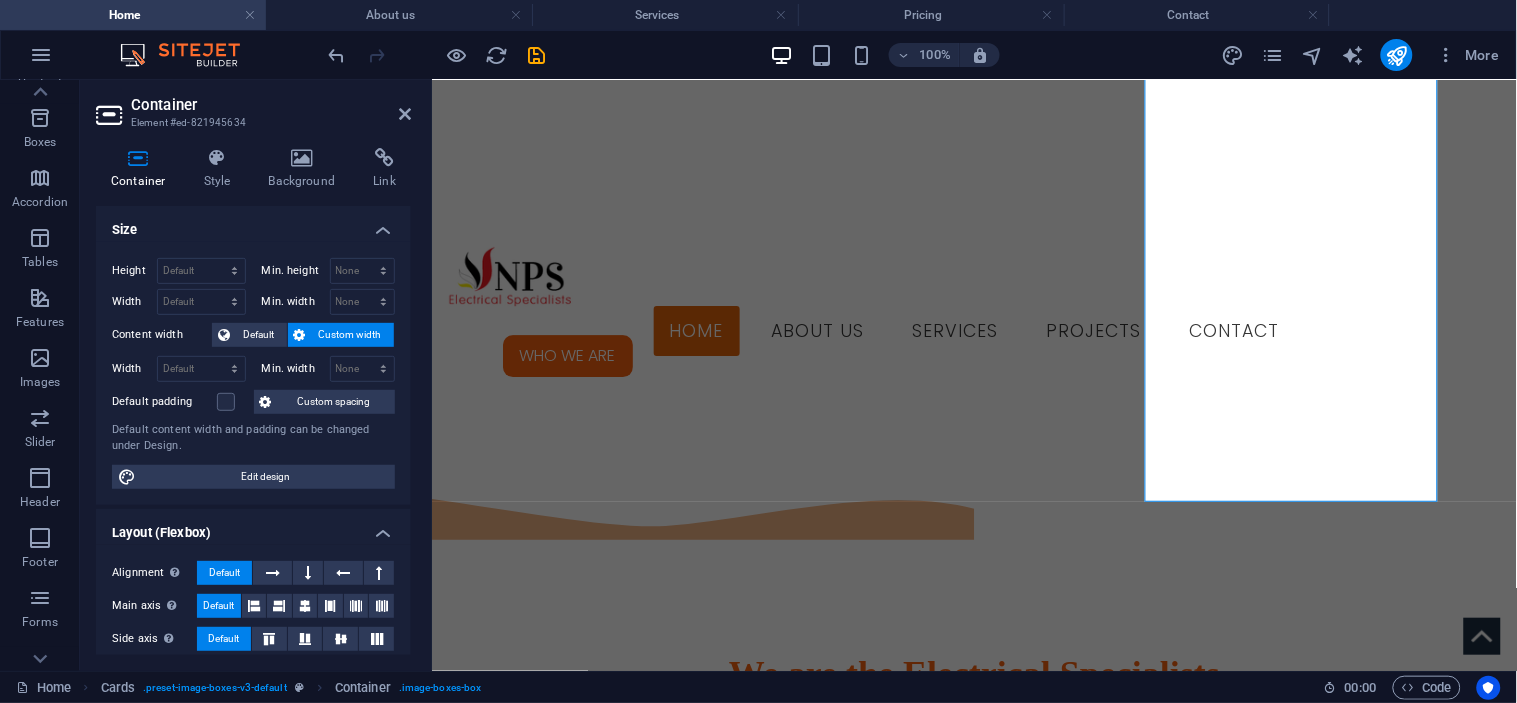 click on "DOMESTIC" at bounding box center [593, 3497] 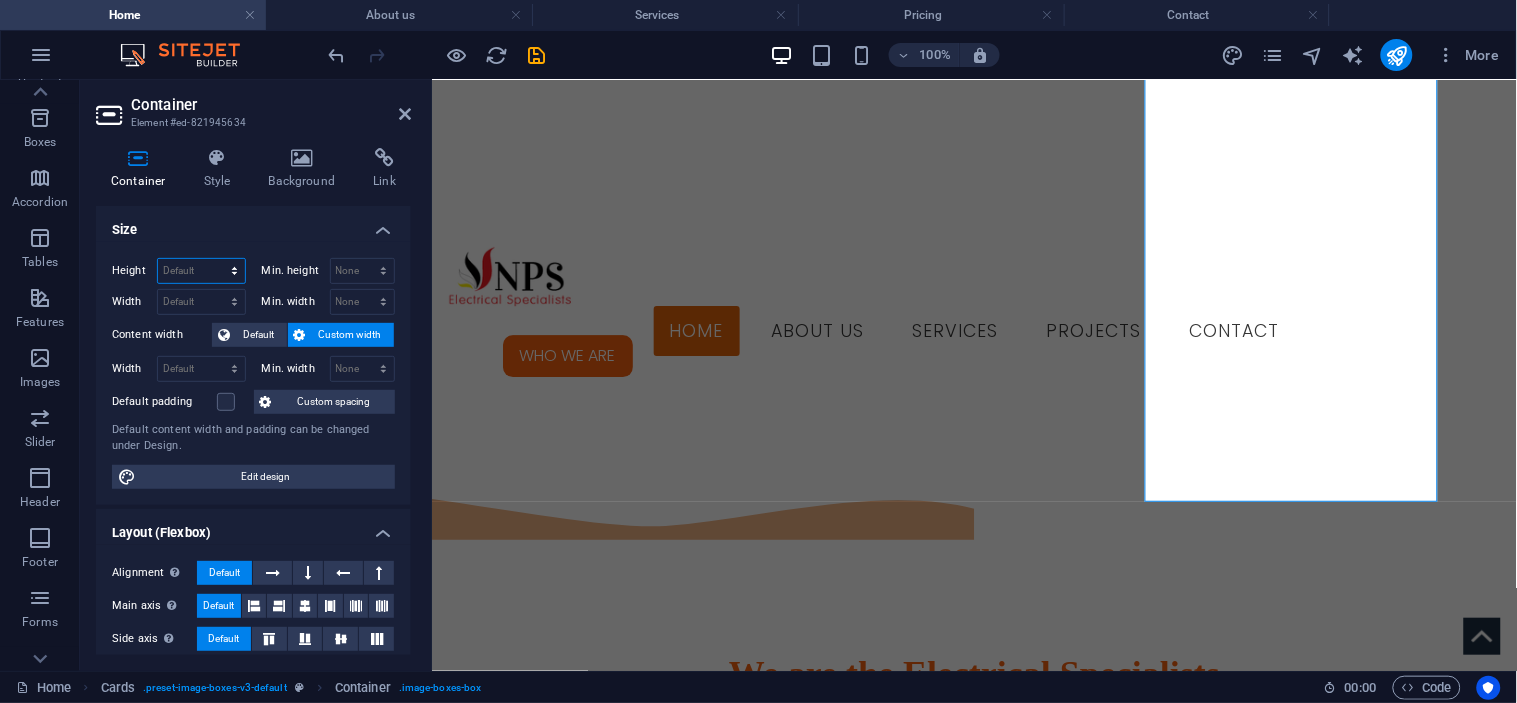 click on "Default px rem % vh vw" at bounding box center [201, 271] 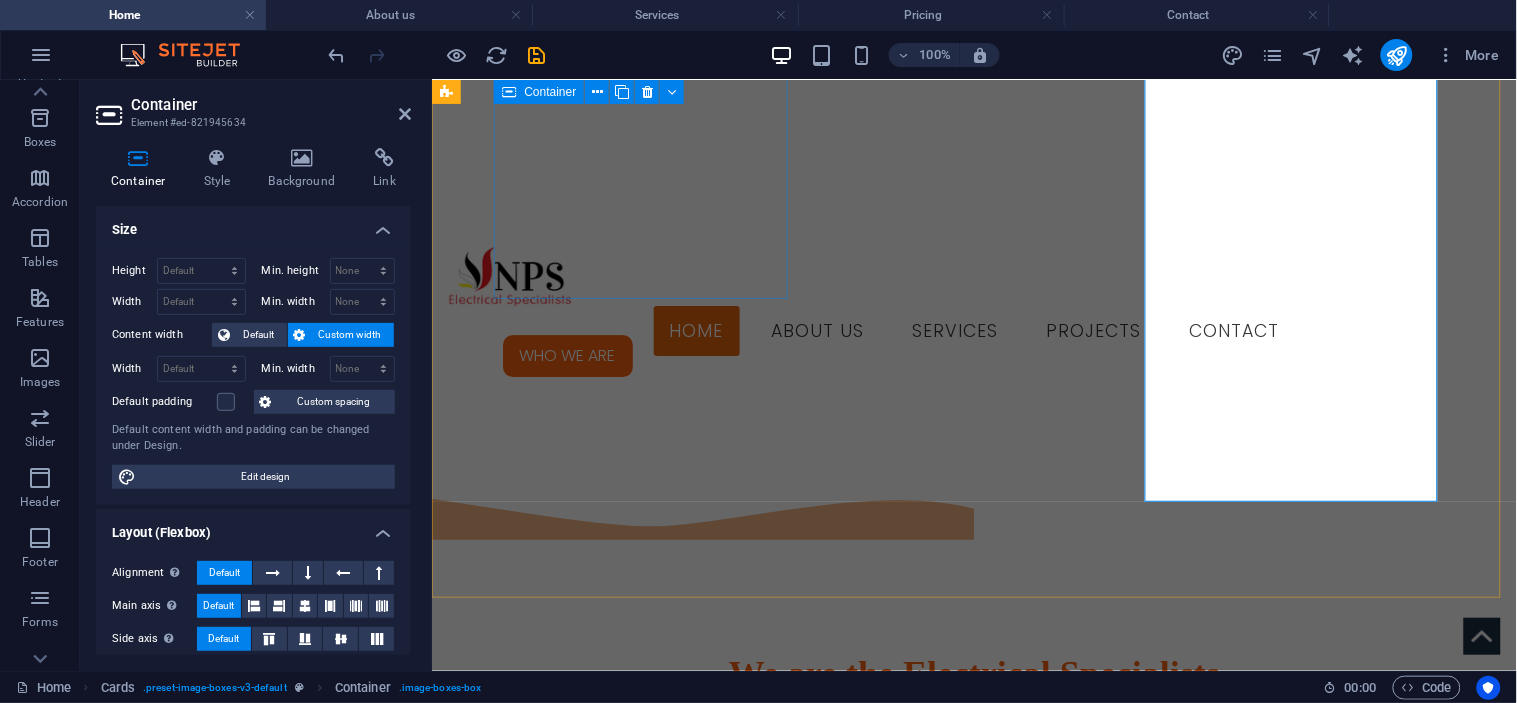 click on "INDUSTRIAL" at bounding box center [593, 1948] 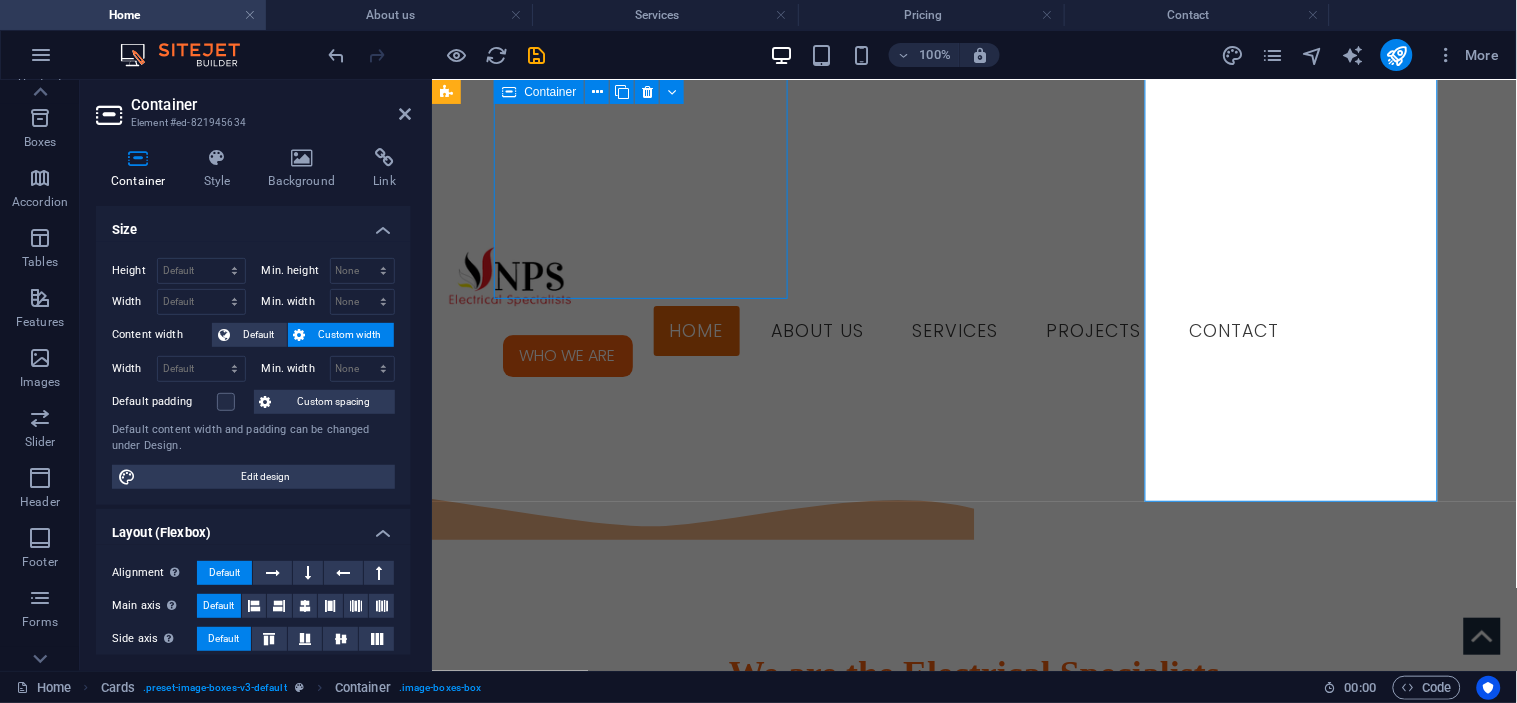 click on "INDUSTRIAL" at bounding box center [593, 1948] 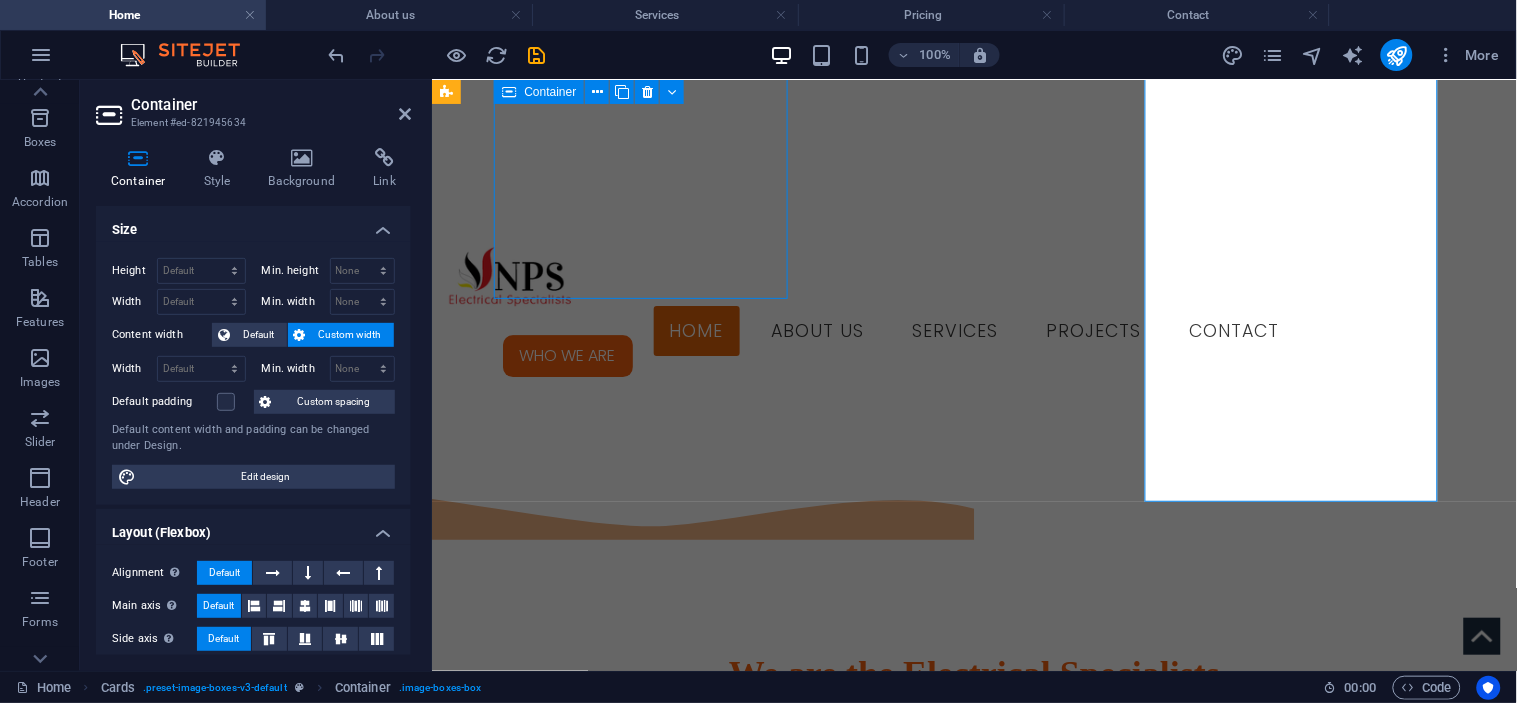 select on "px" 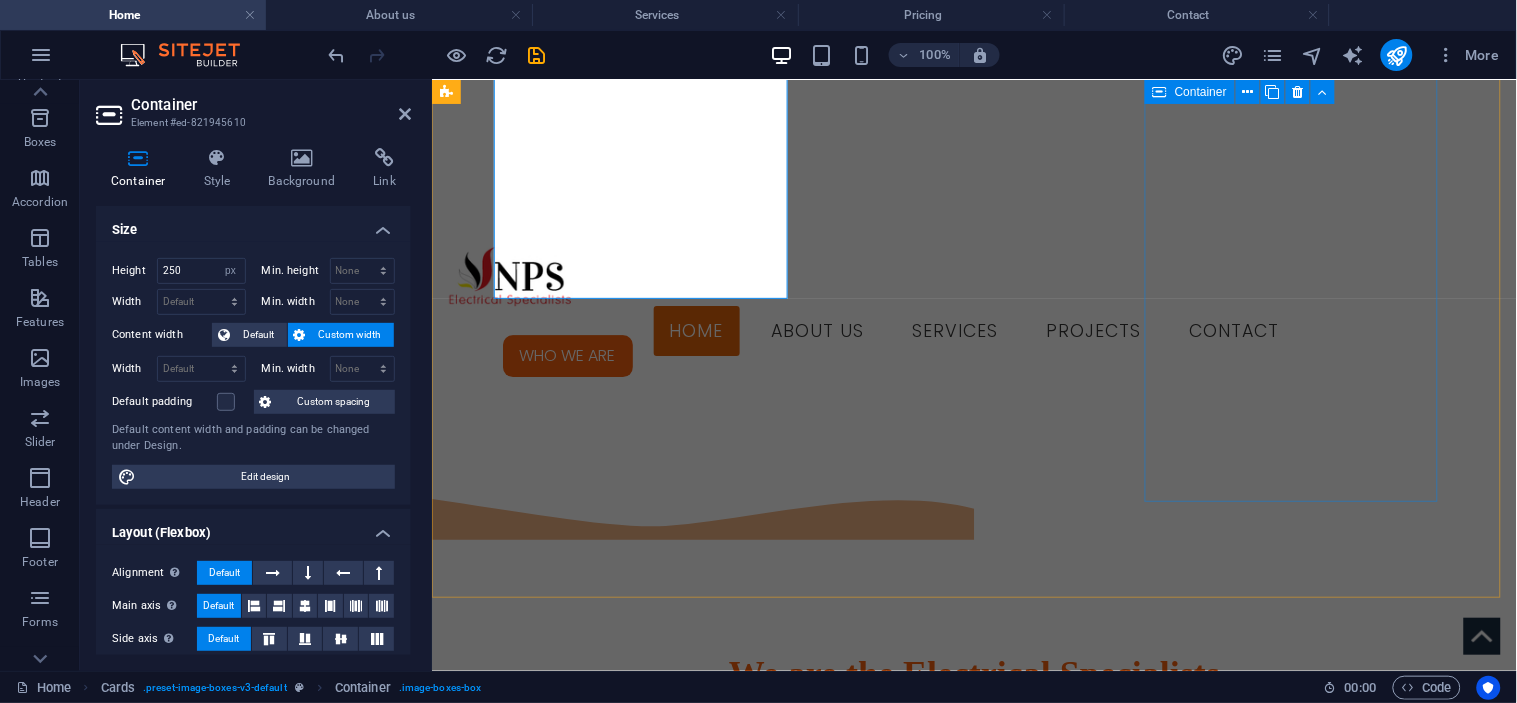 click on "DOMESTIC" at bounding box center [593, 3497] 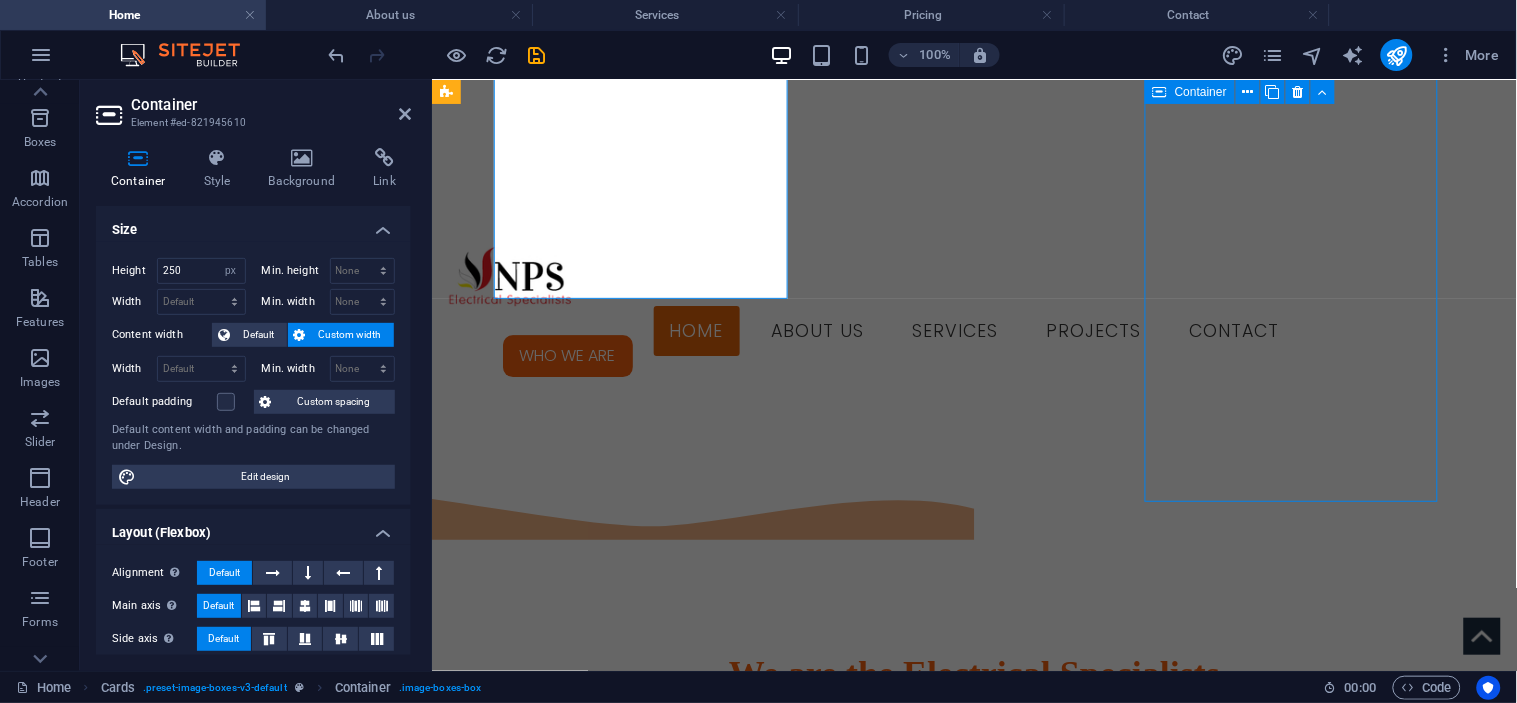 click on "DOMESTIC" at bounding box center [593, 3497] 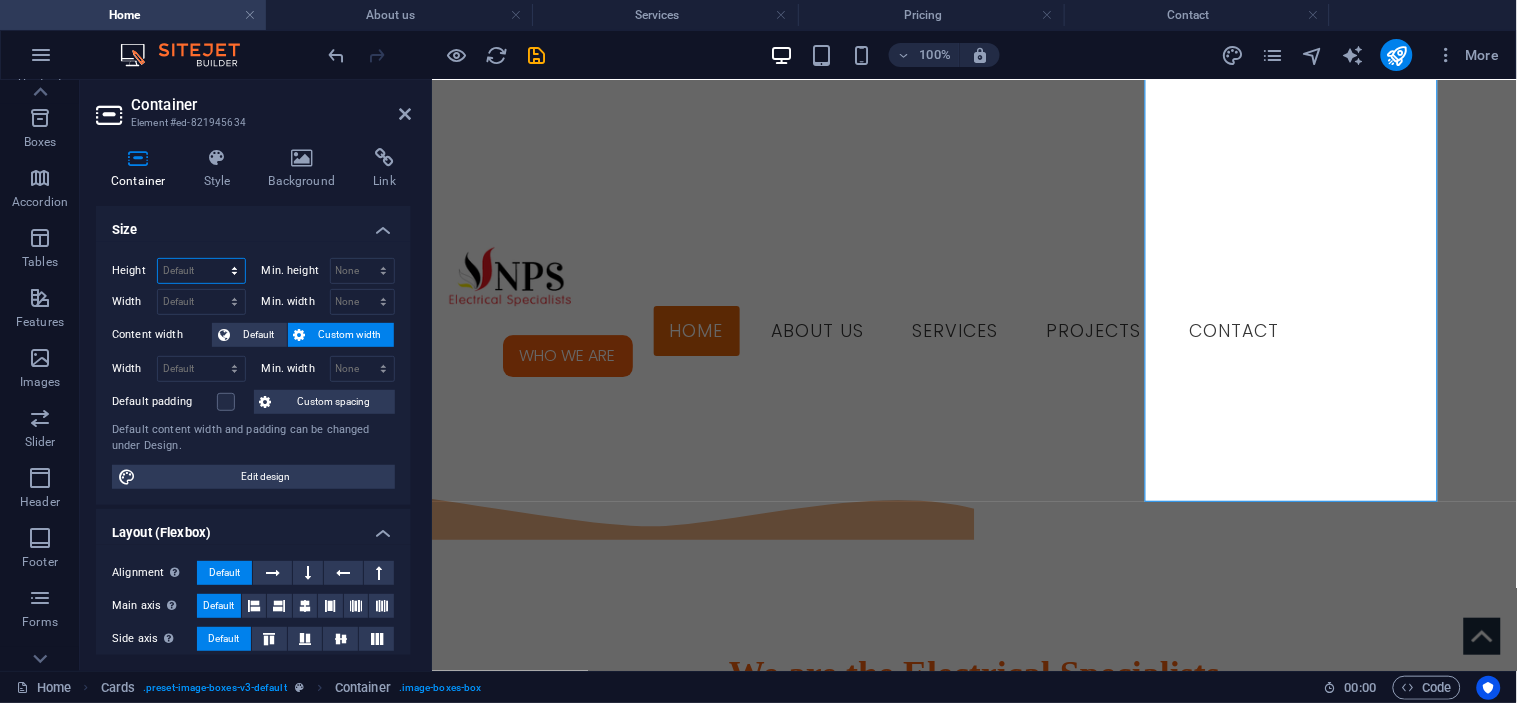 click on "Default px rem % vh vw" at bounding box center (201, 271) 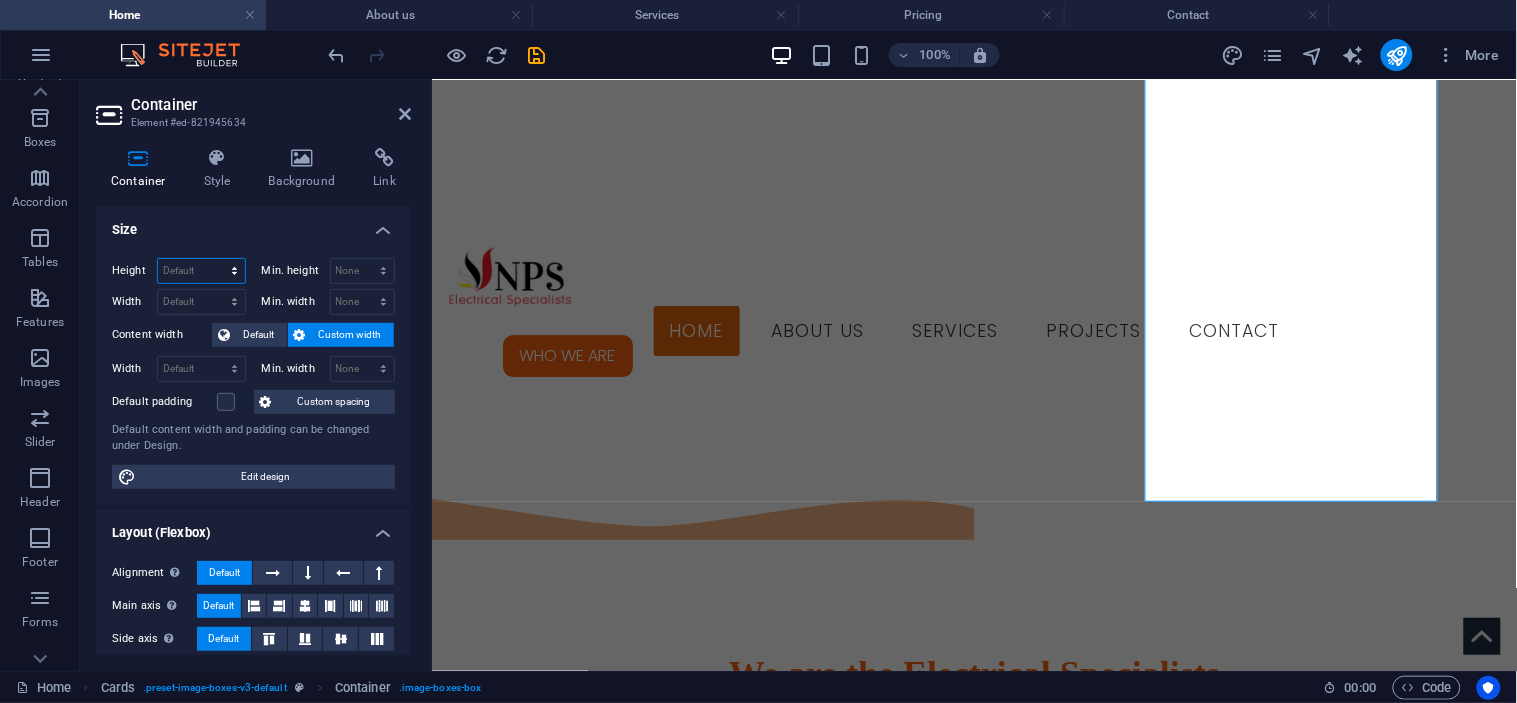 select on "px" 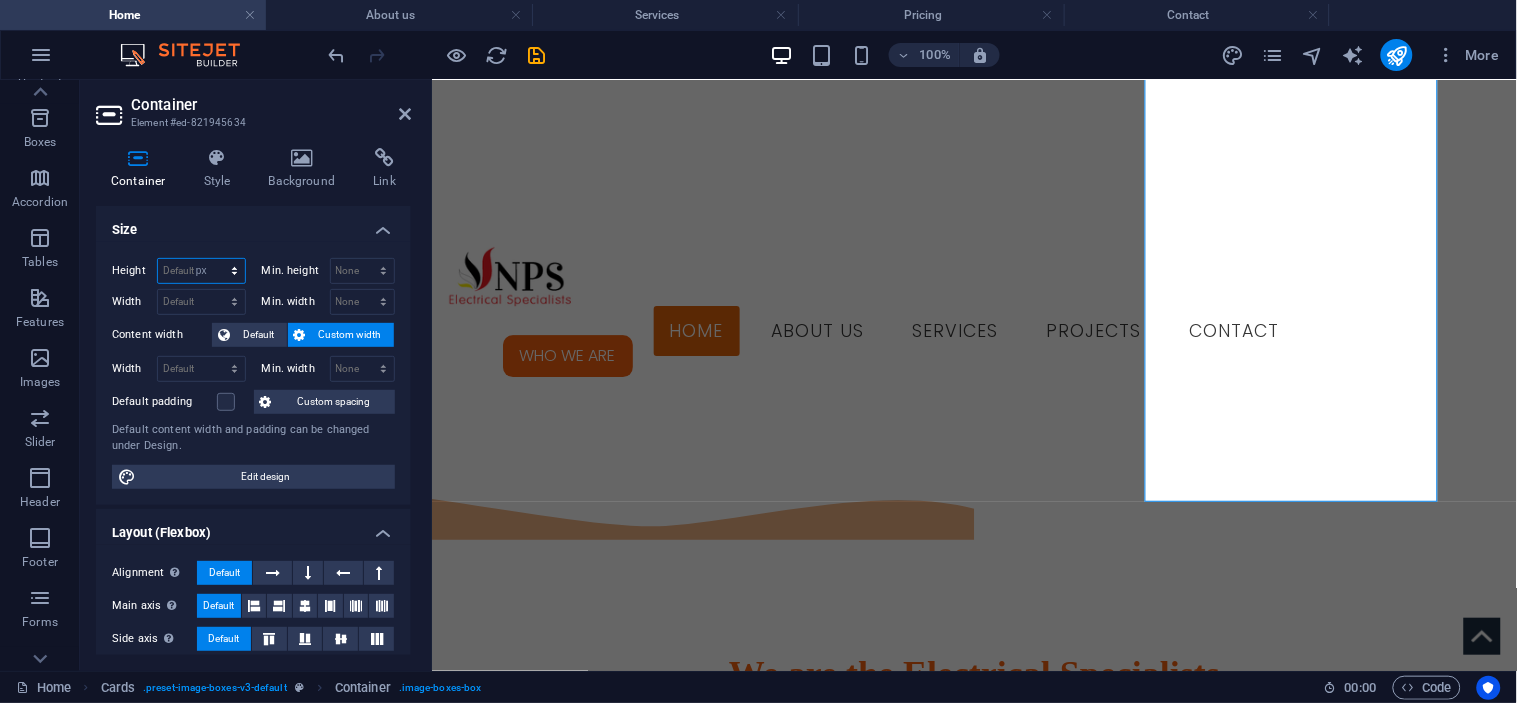 click on "Default px rem % vh vw" at bounding box center (201, 271) 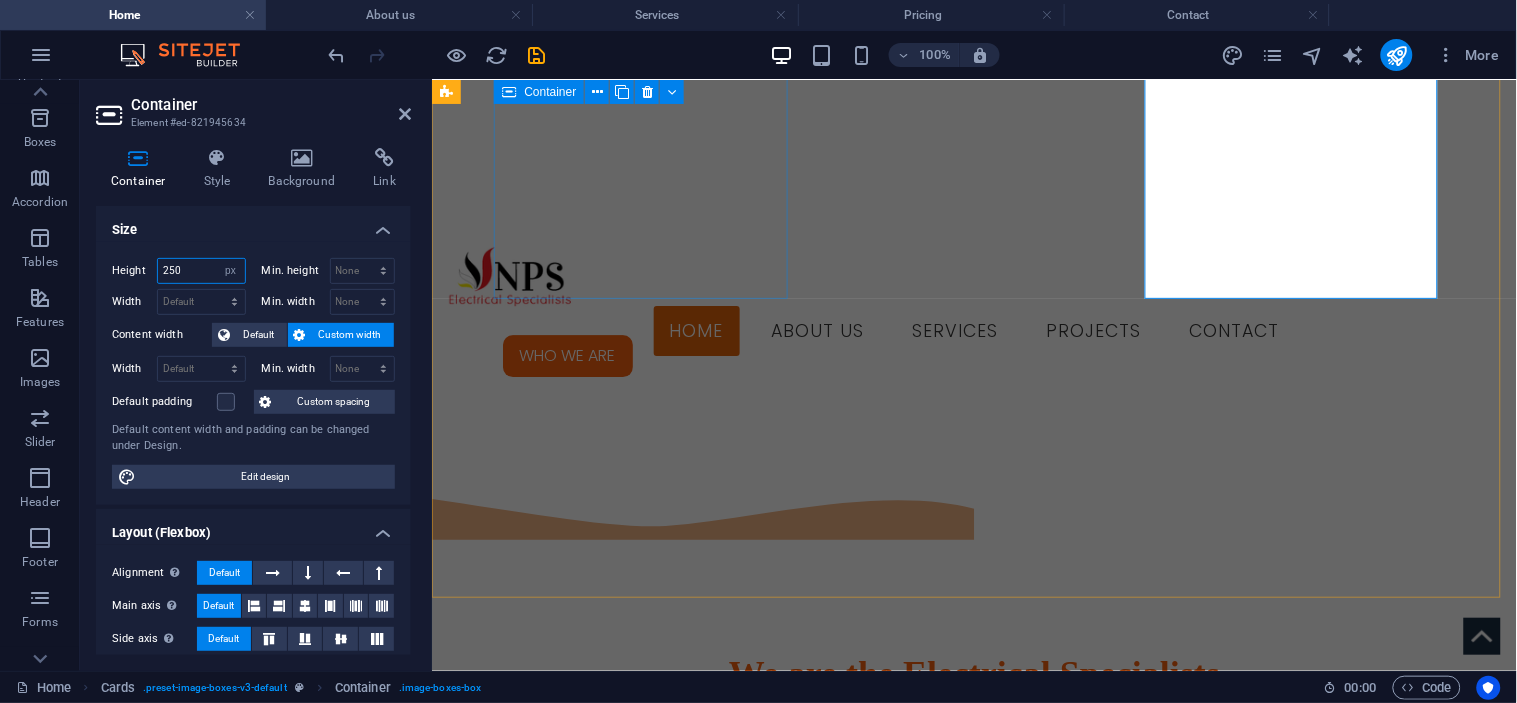 type on "250" 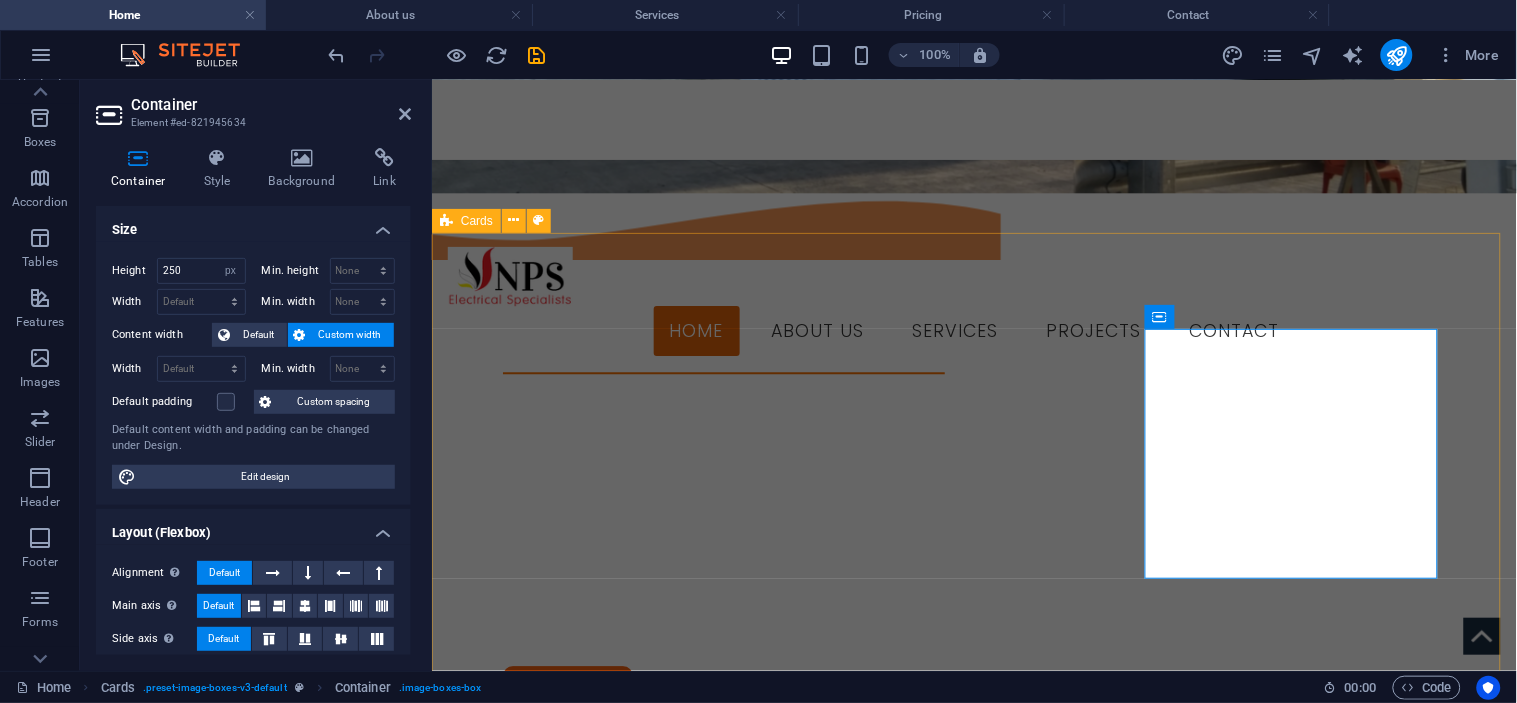scroll, scrollTop: 1135, scrollLeft: 0, axis: vertical 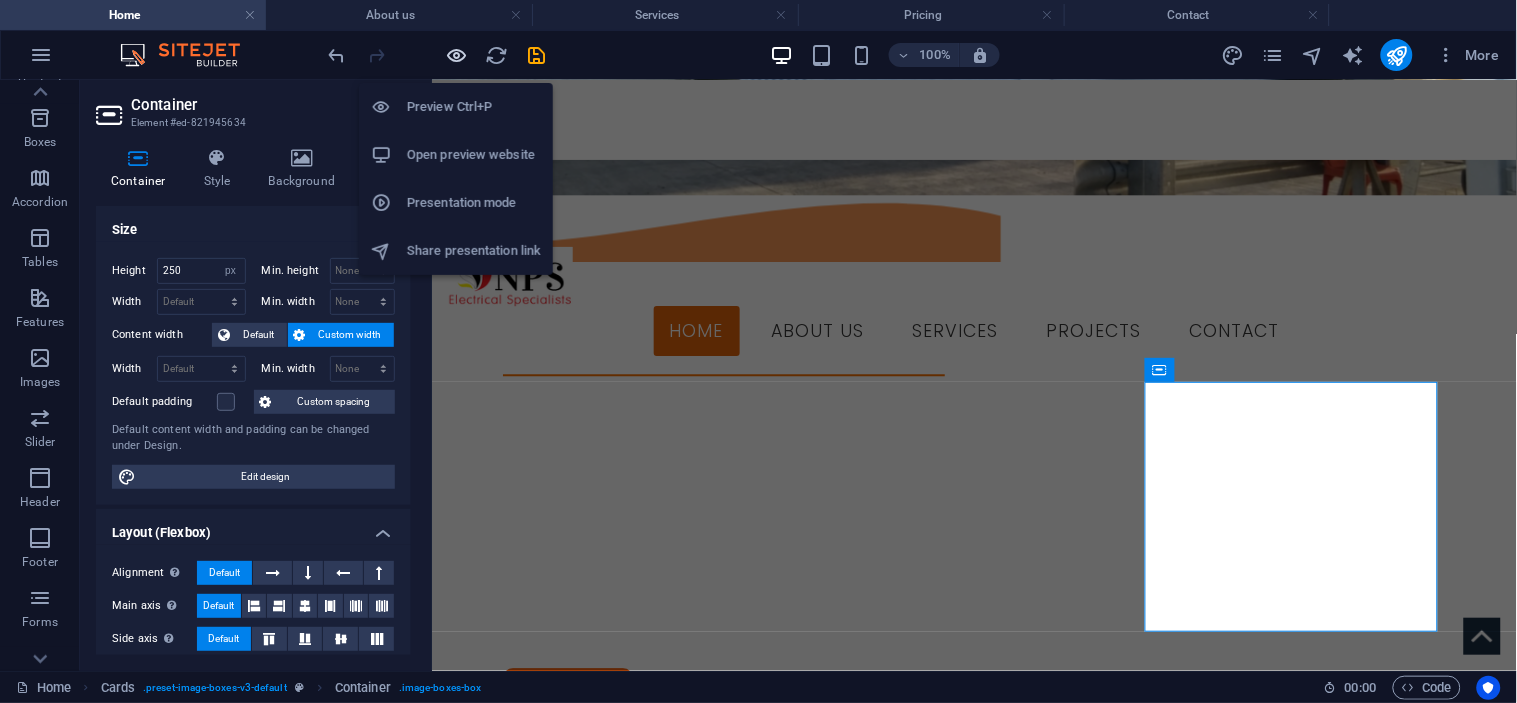 click at bounding box center (457, 55) 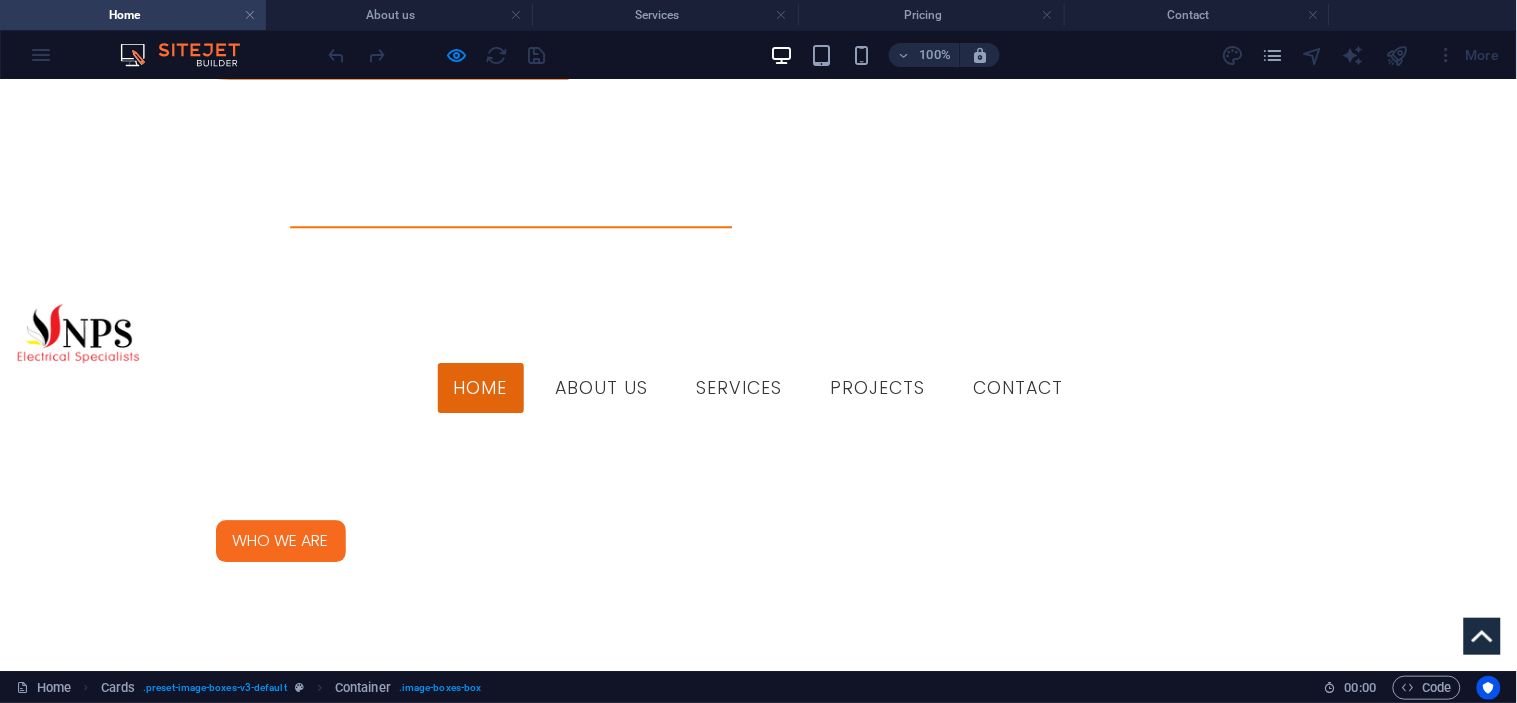 scroll, scrollTop: 1357, scrollLeft: 0, axis: vertical 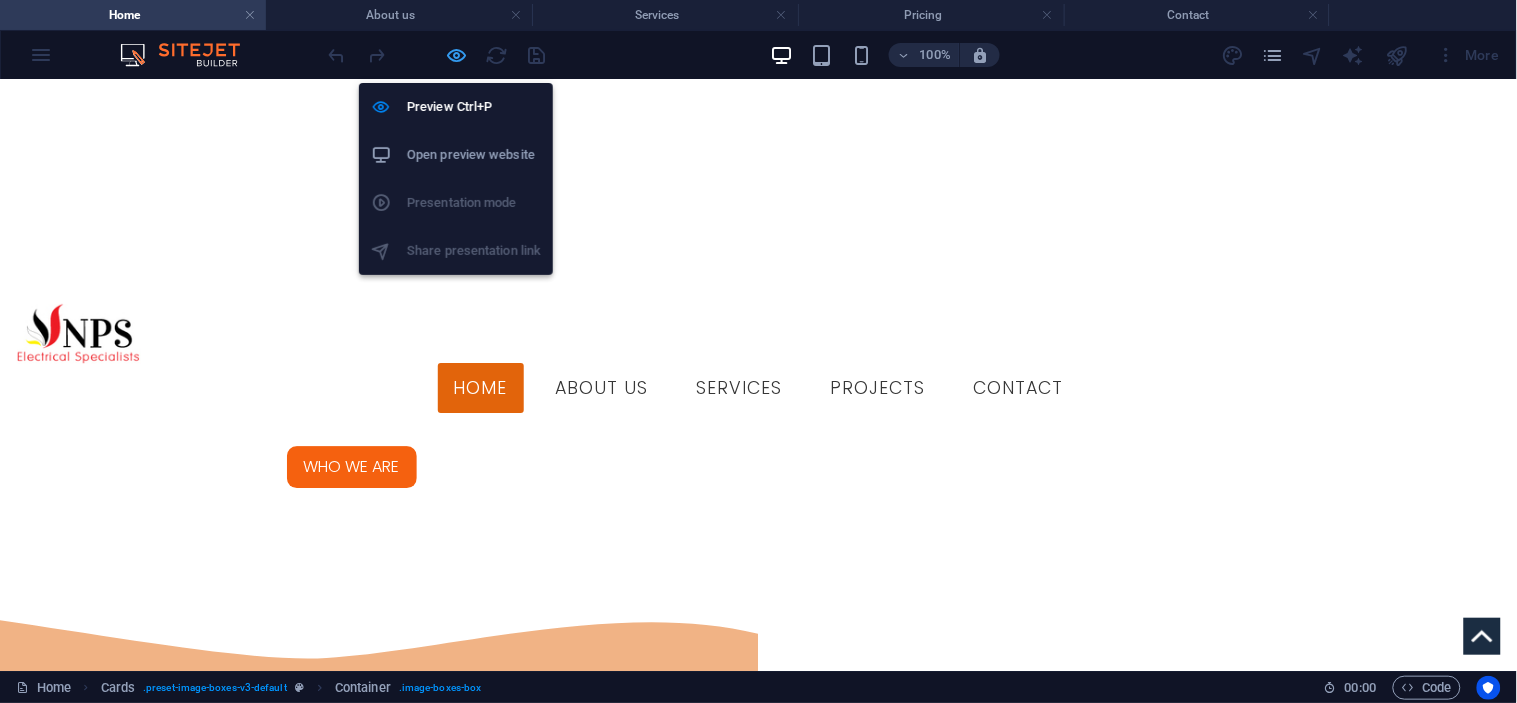 click at bounding box center [457, 55] 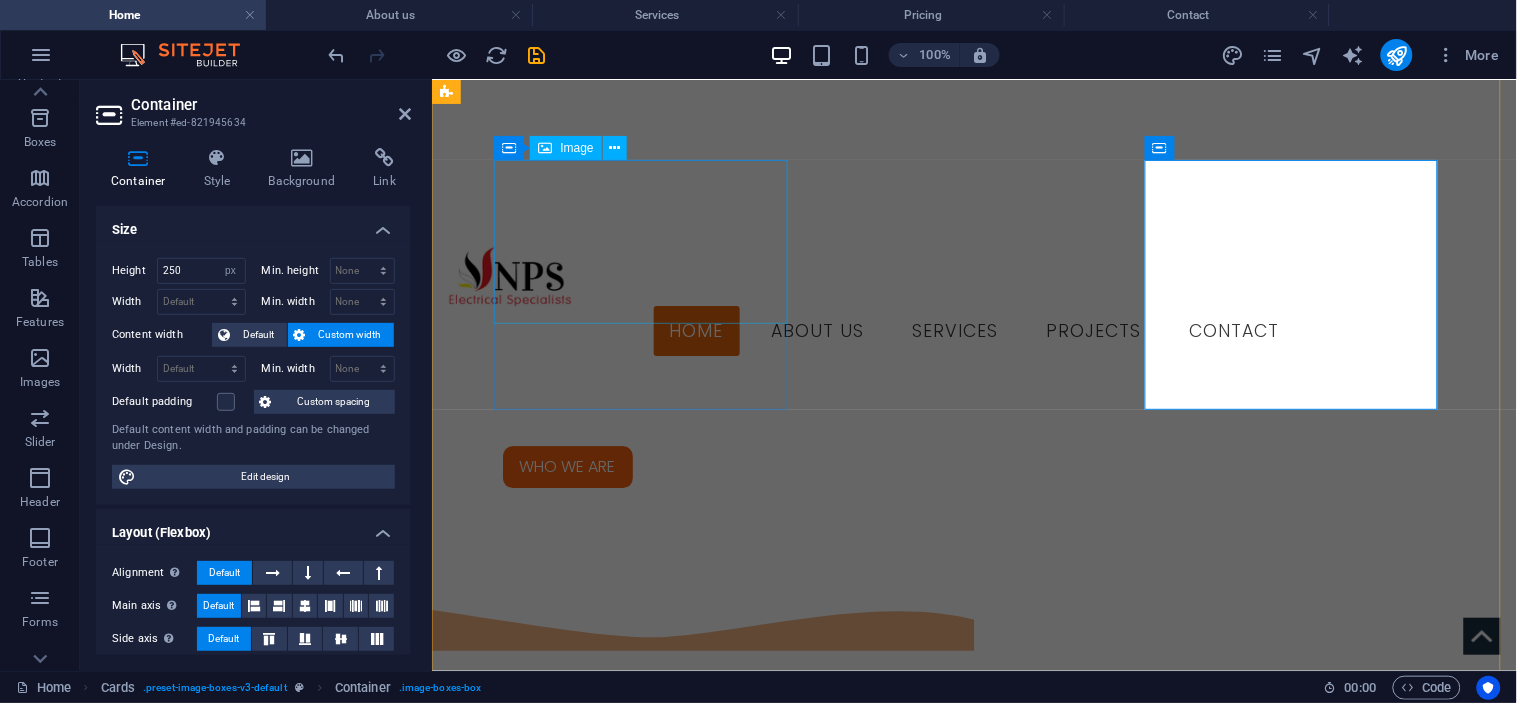 click at bounding box center [593, 2077] 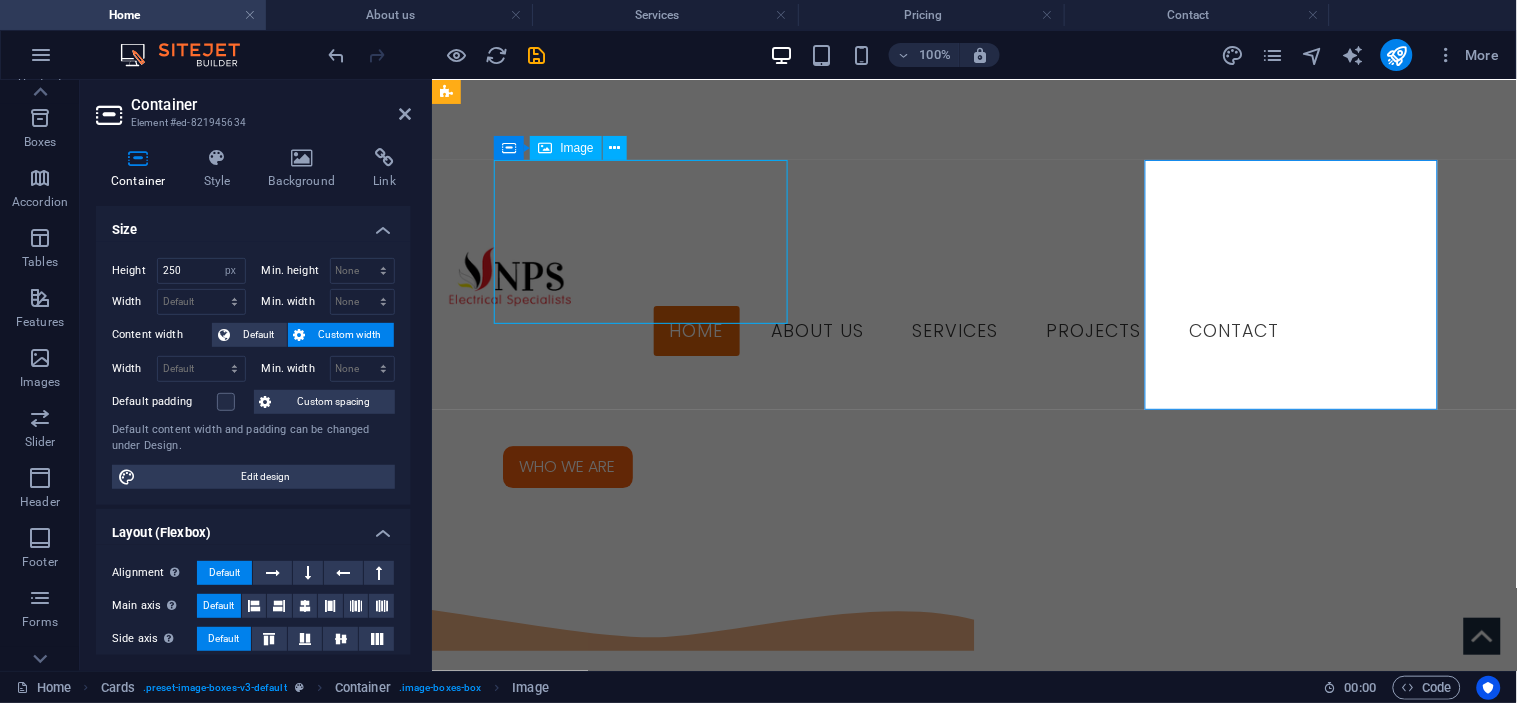 click at bounding box center [593, 2077] 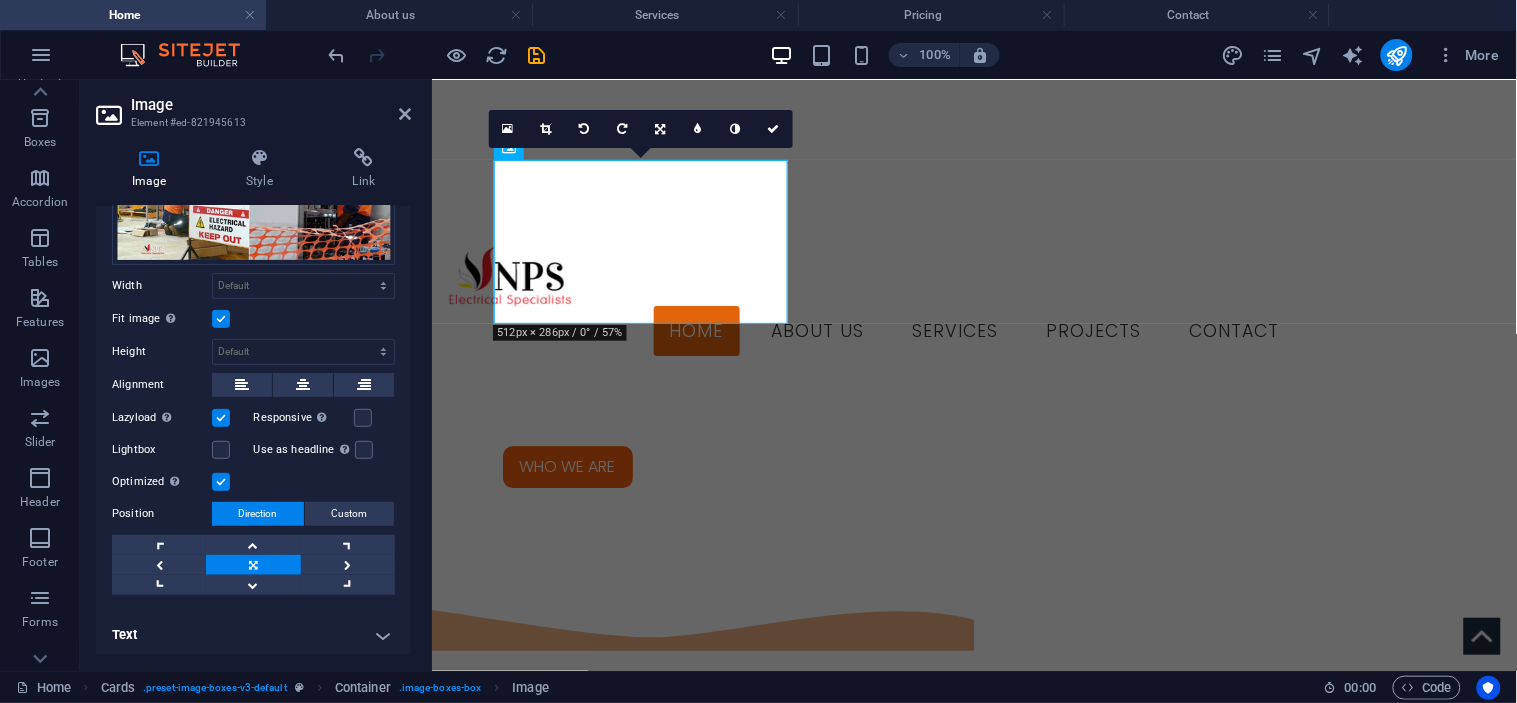 scroll, scrollTop: 156, scrollLeft: 0, axis: vertical 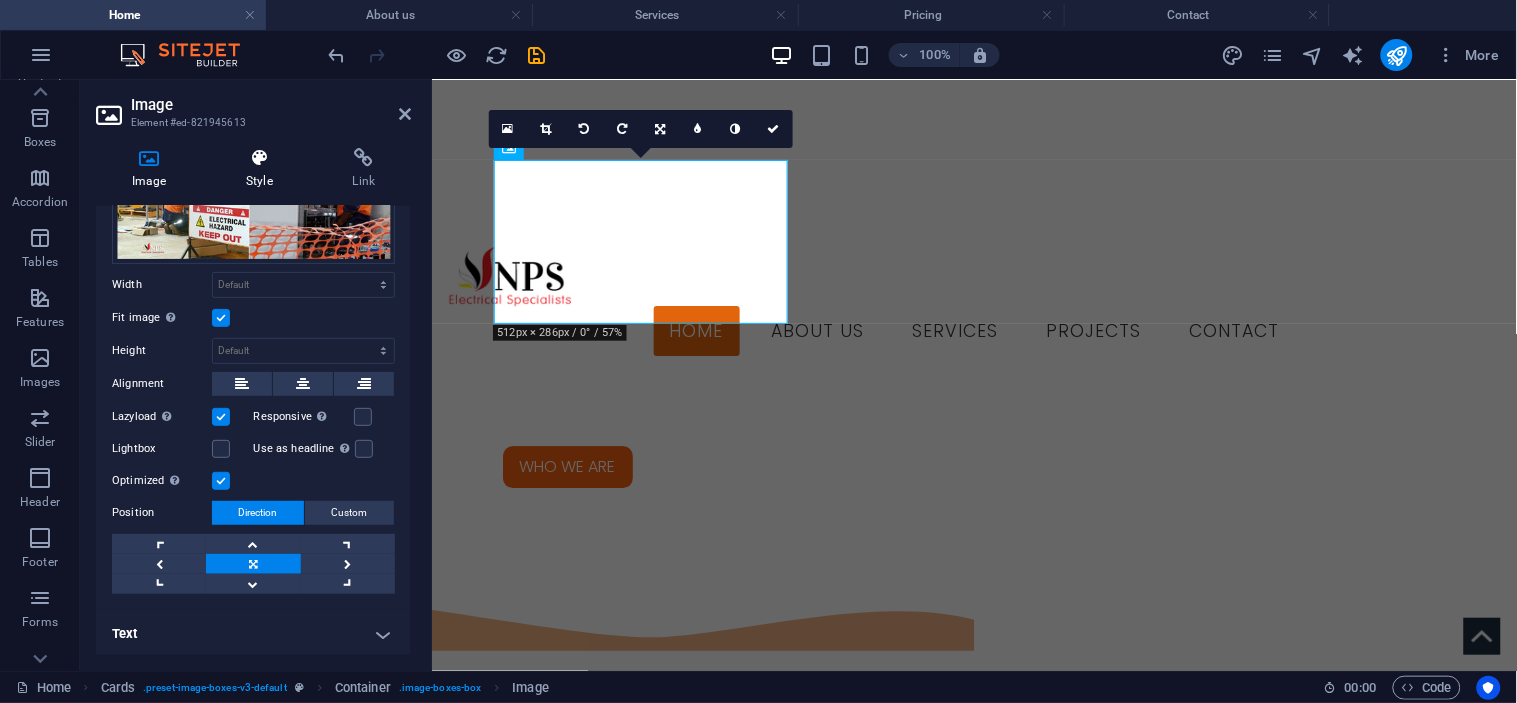 click at bounding box center [259, 158] 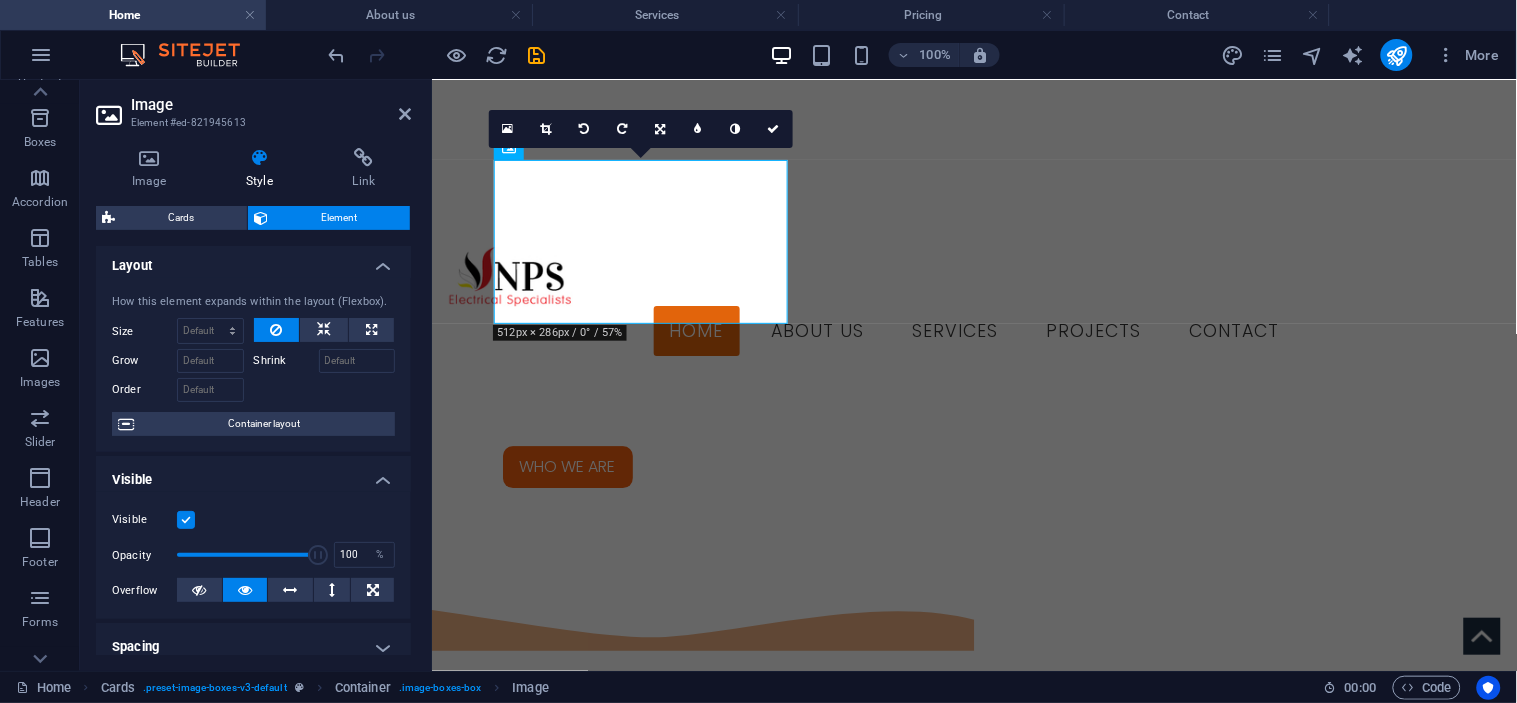 scroll, scrollTop: 0, scrollLeft: 0, axis: both 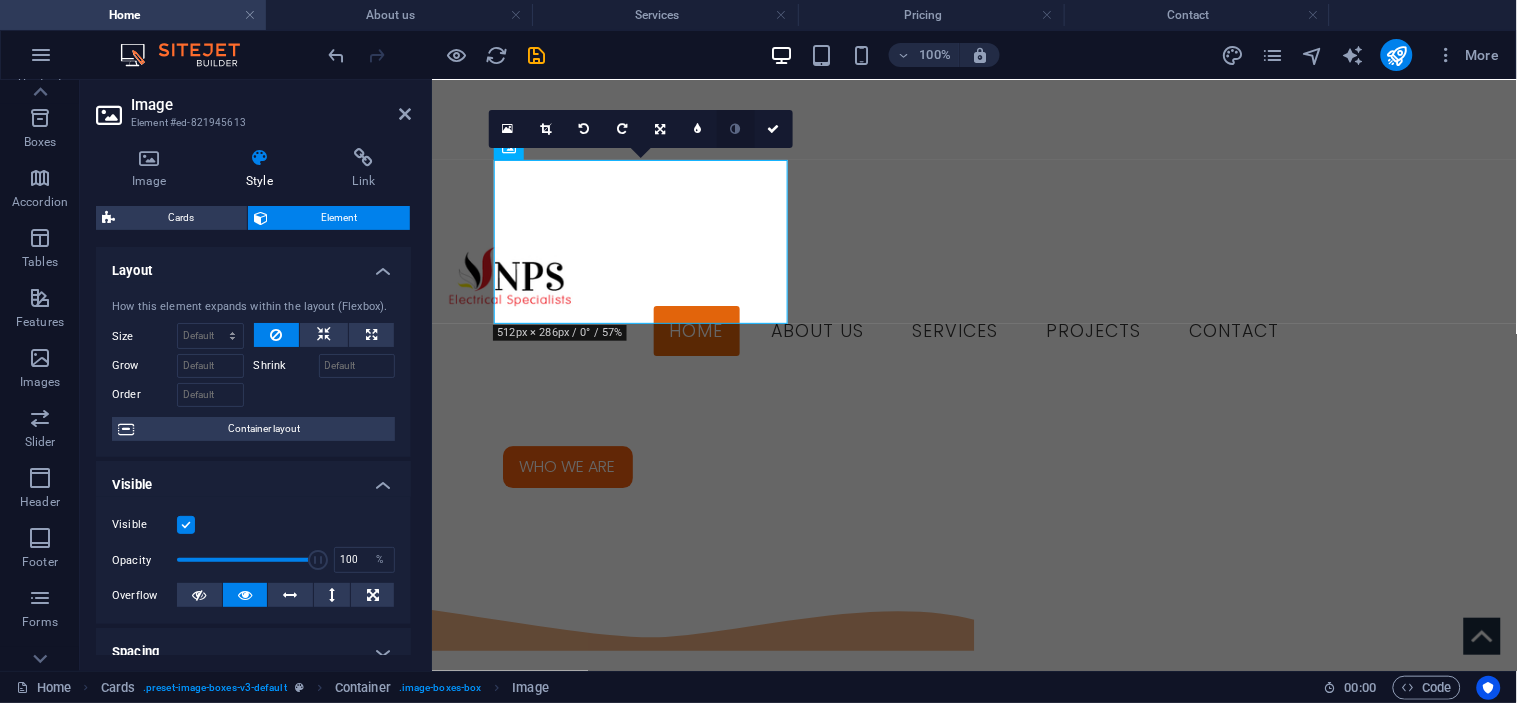click at bounding box center (736, 129) 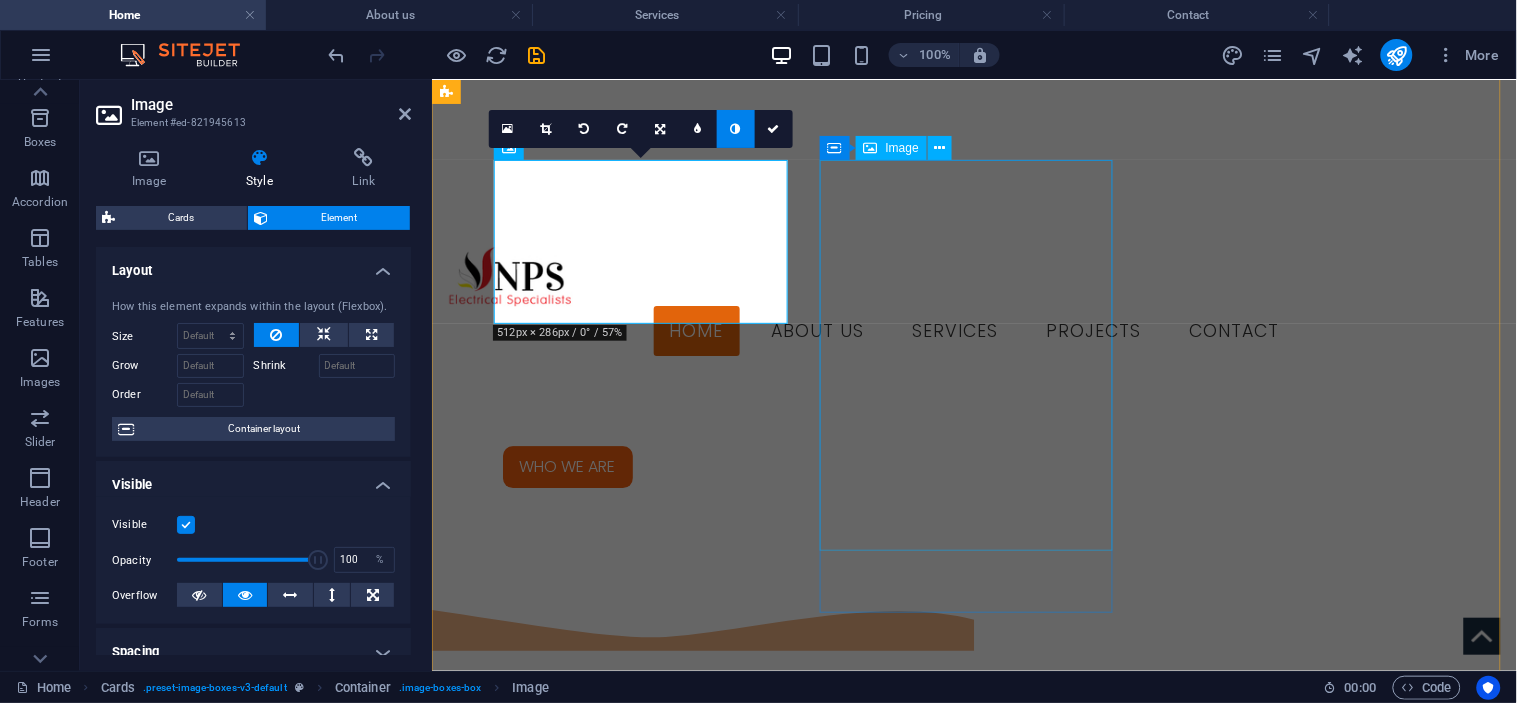 click at bounding box center [593, 2795] 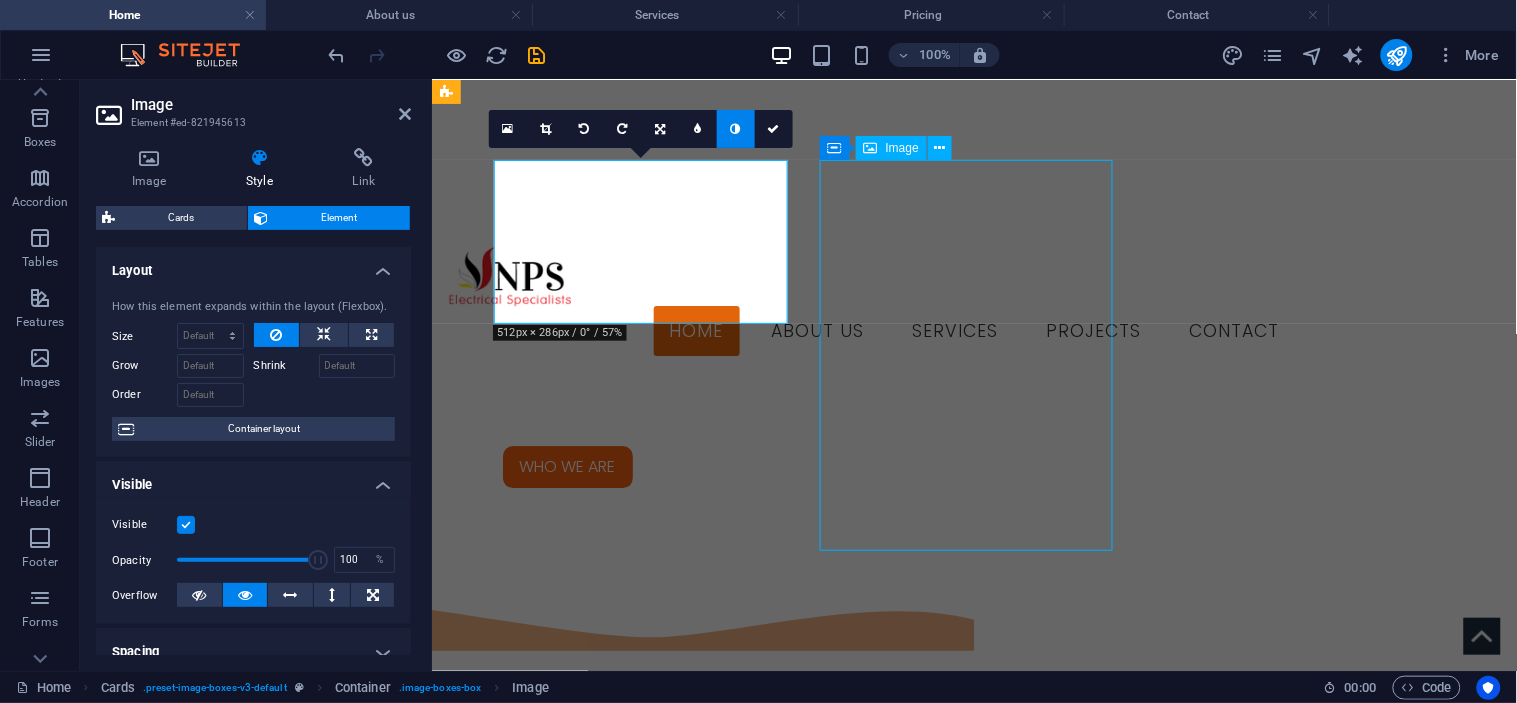 click at bounding box center (593, 2795) 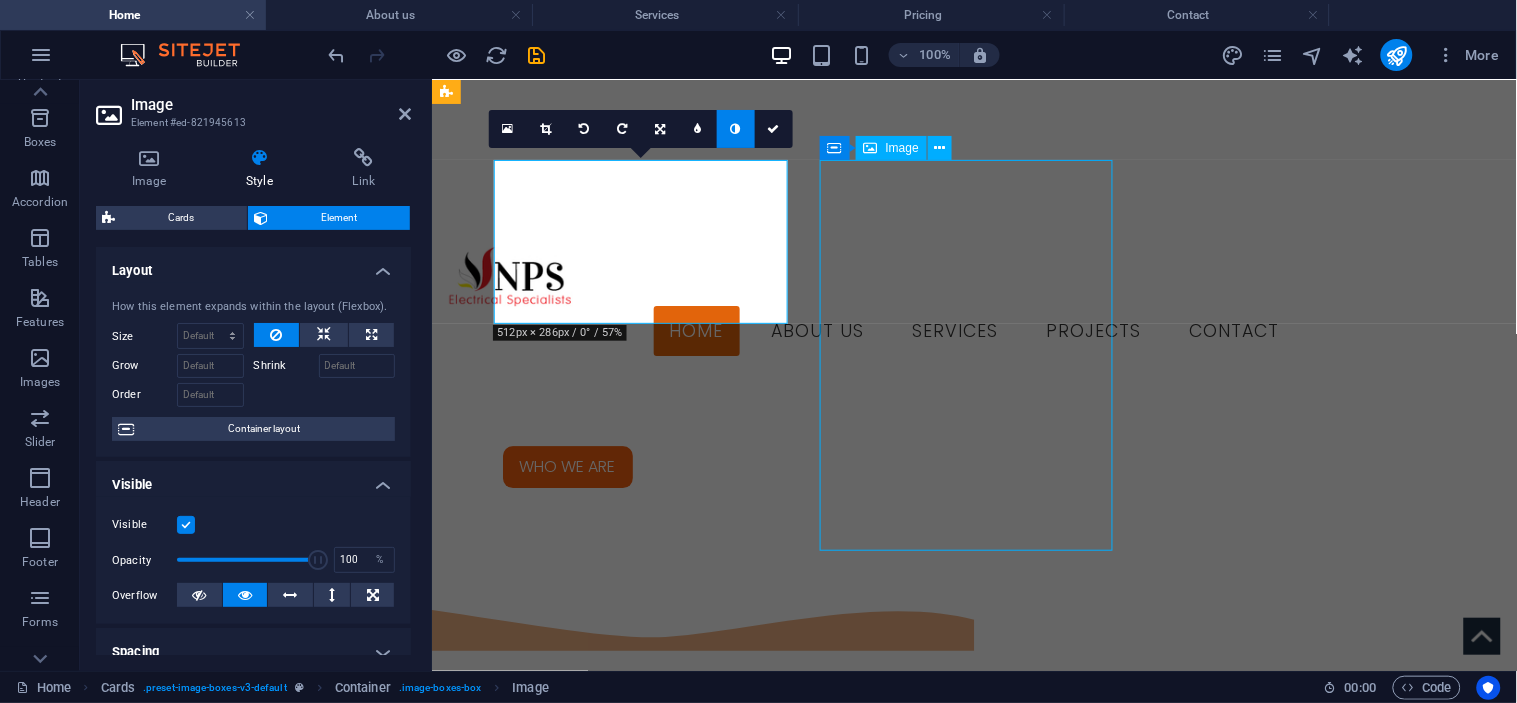 select on "px" 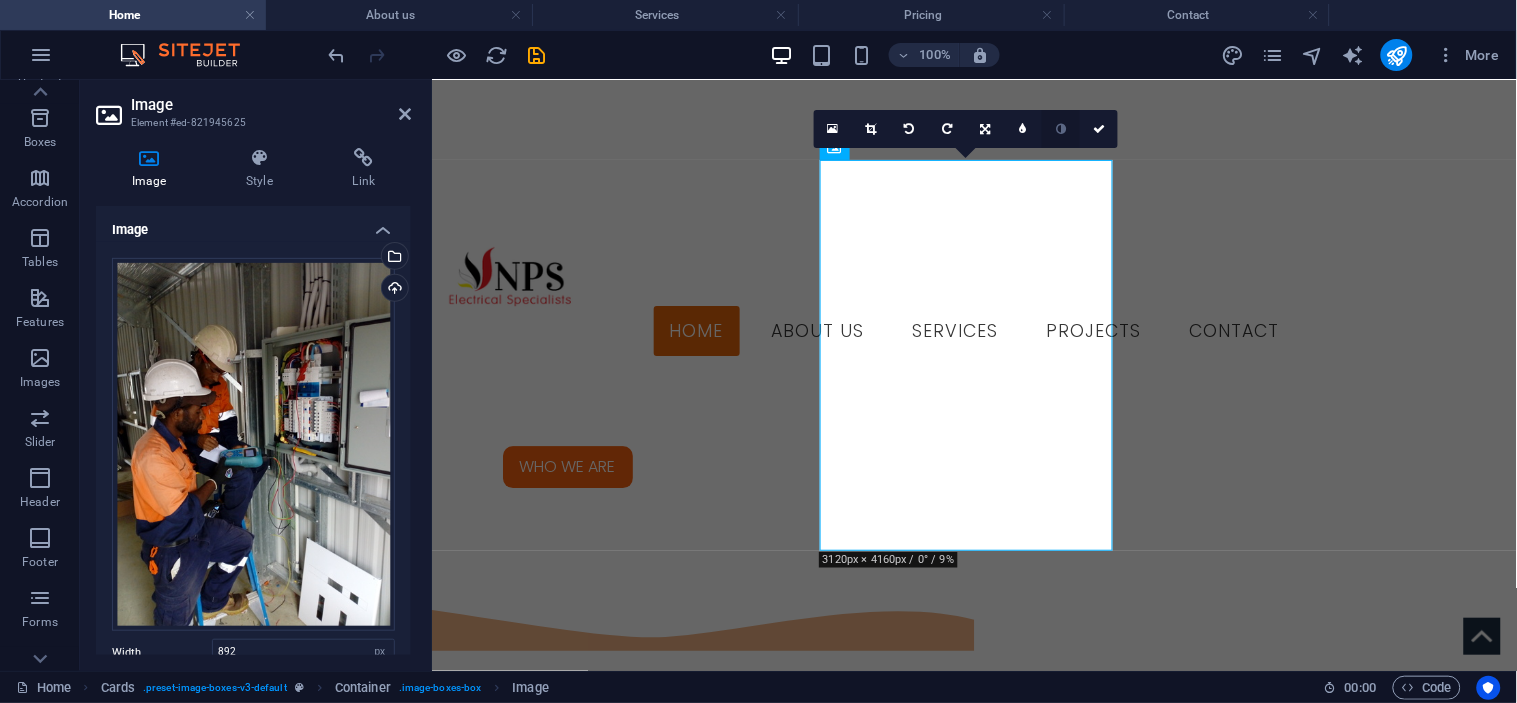 click at bounding box center [1061, 129] 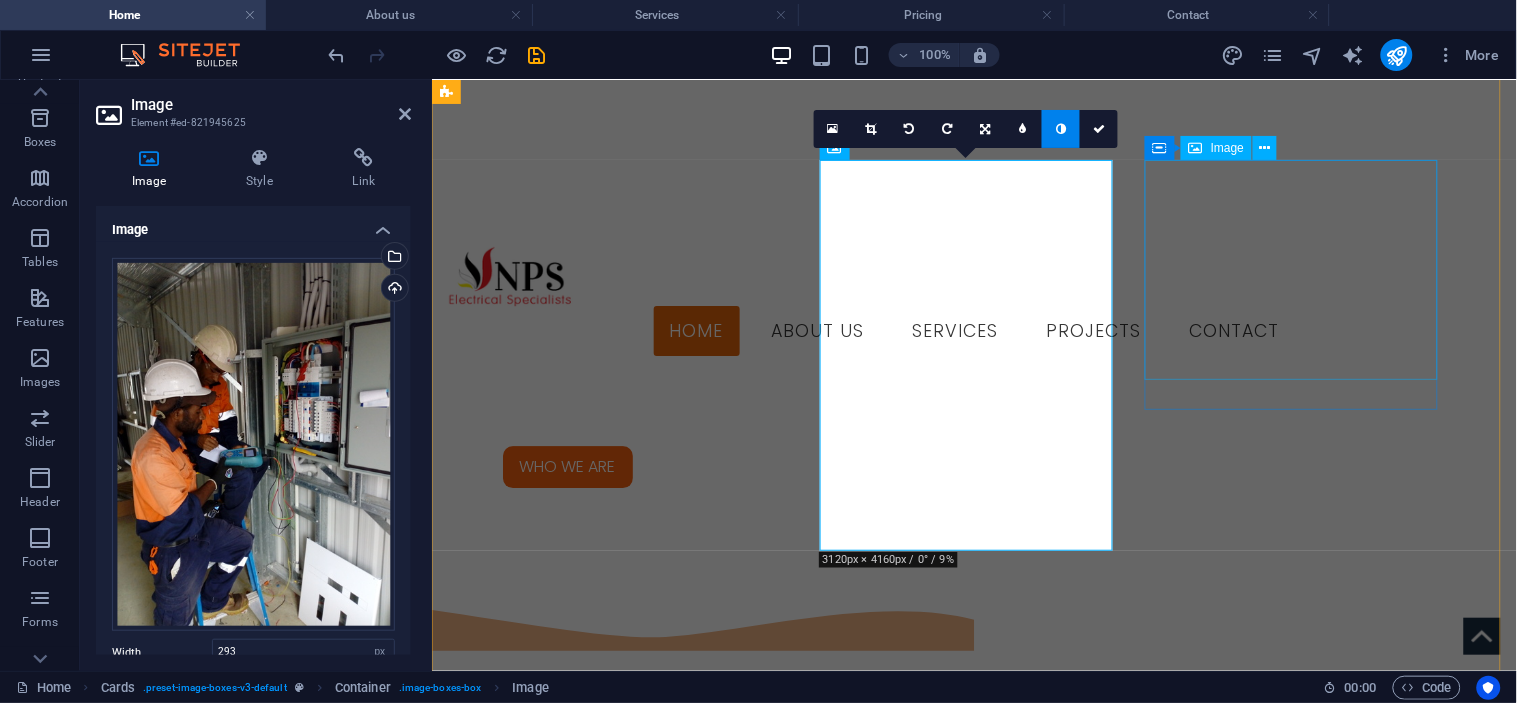 click at bounding box center [593, 2779] 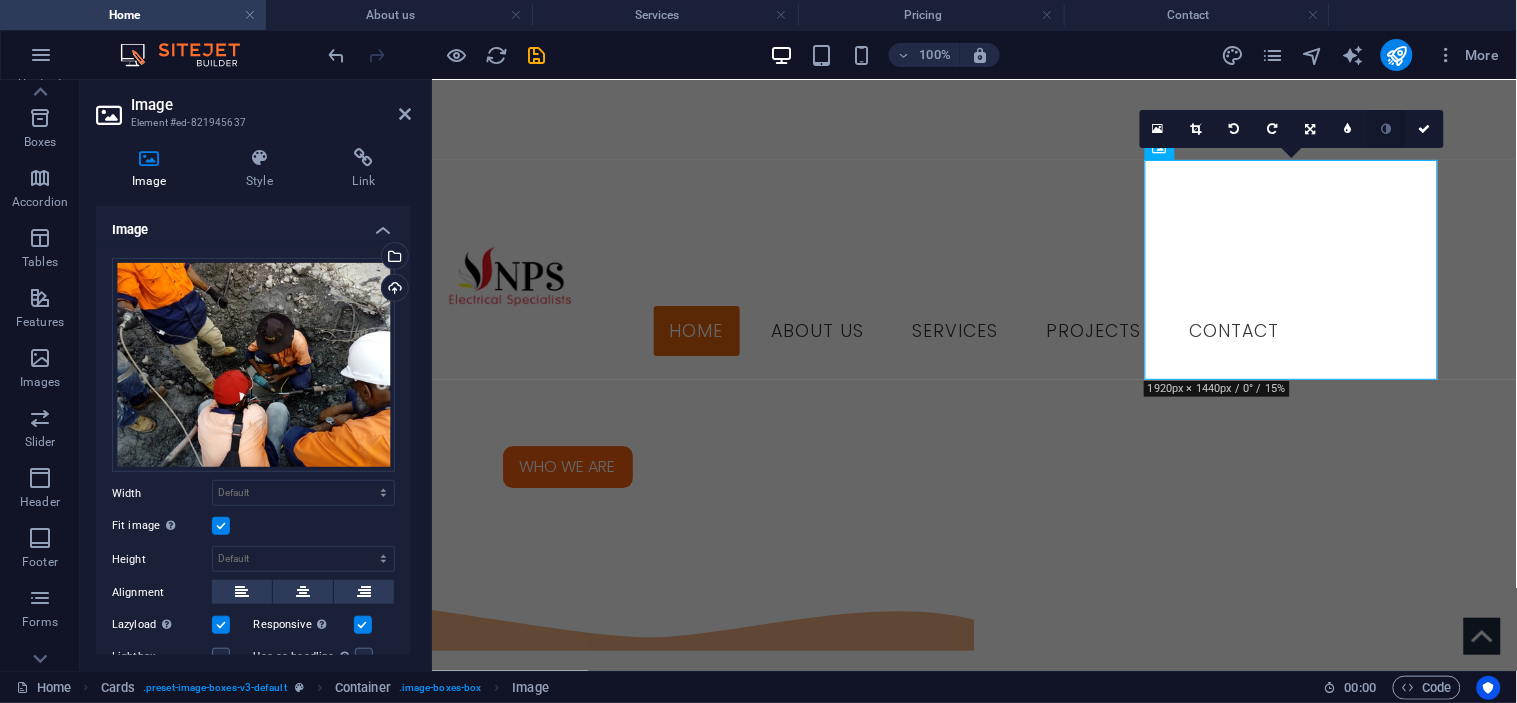 click at bounding box center (1386, 129) 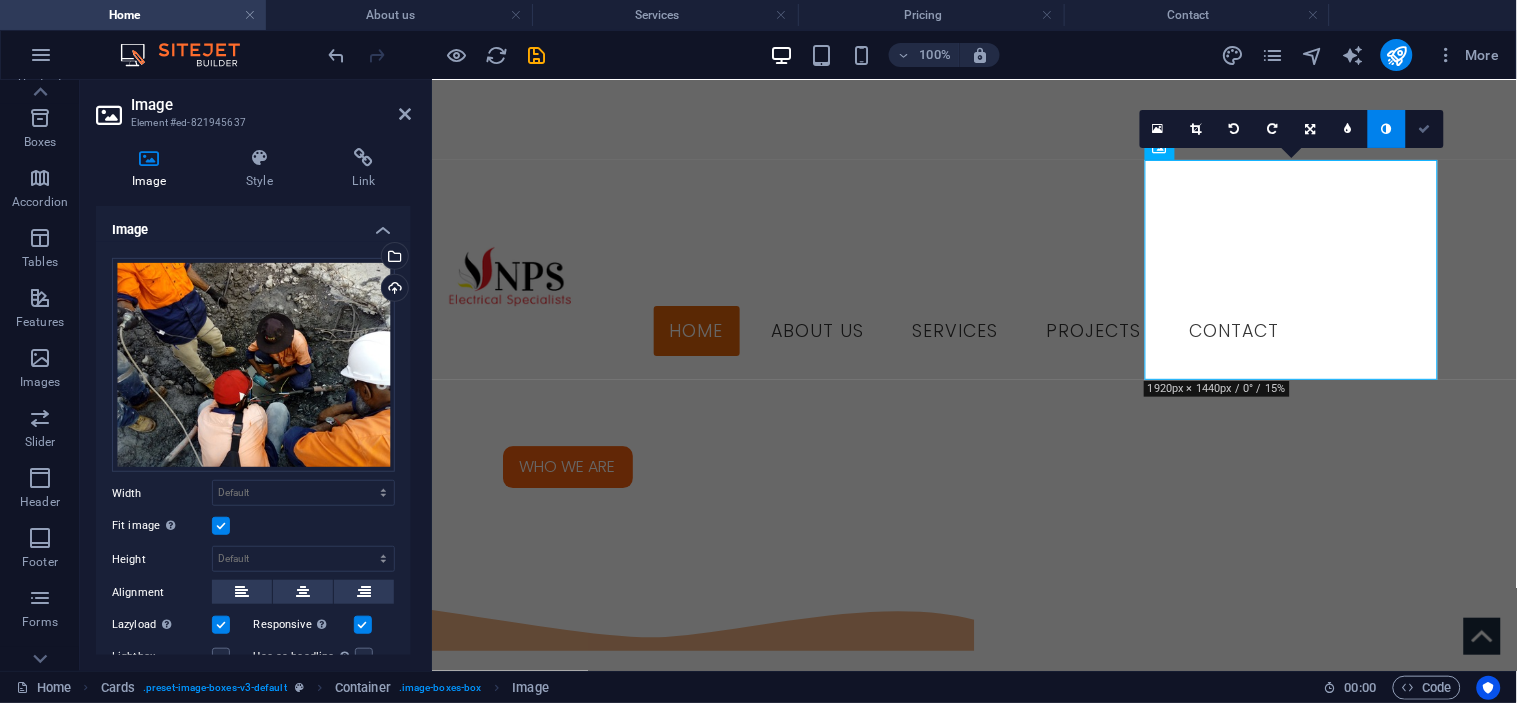 click at bounding box center (1425, 129) 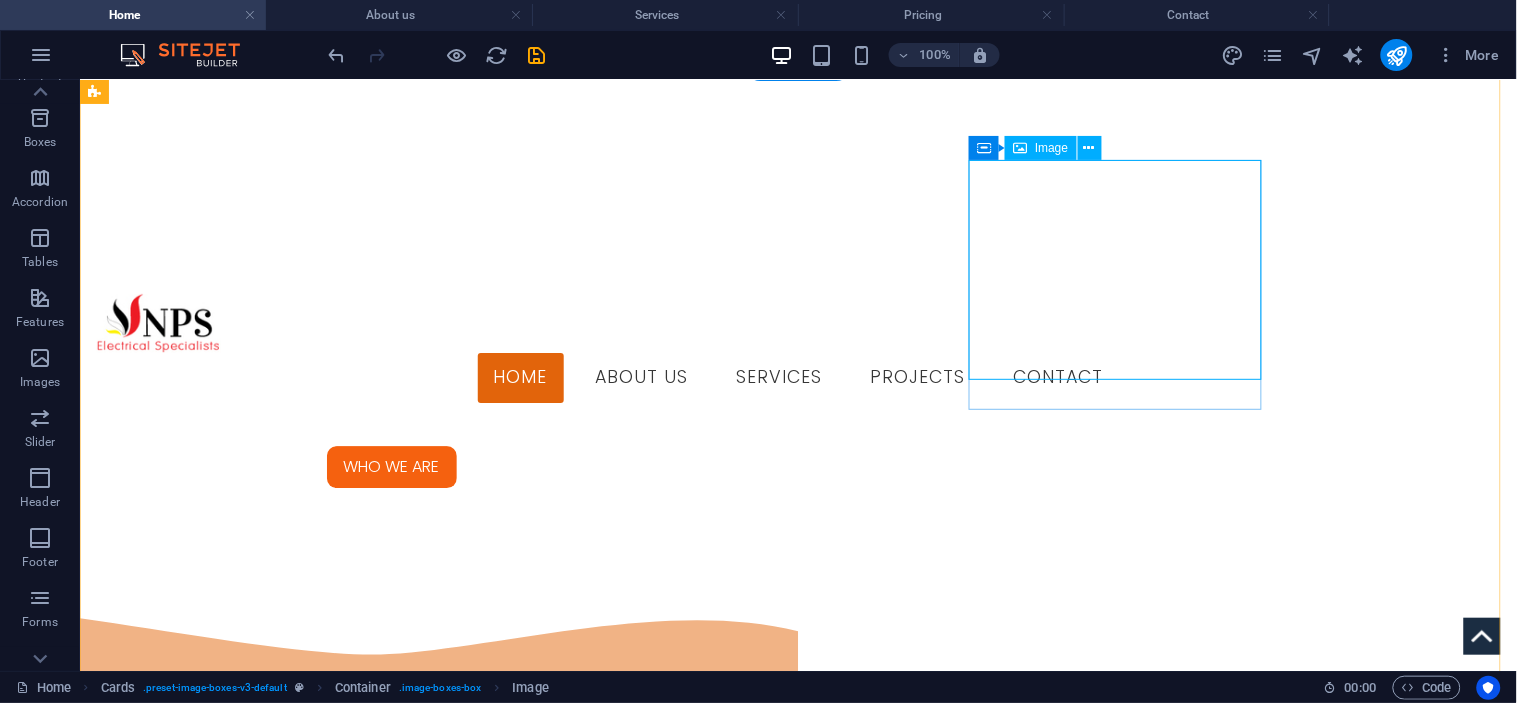 click at bounding box center [241, 2800] 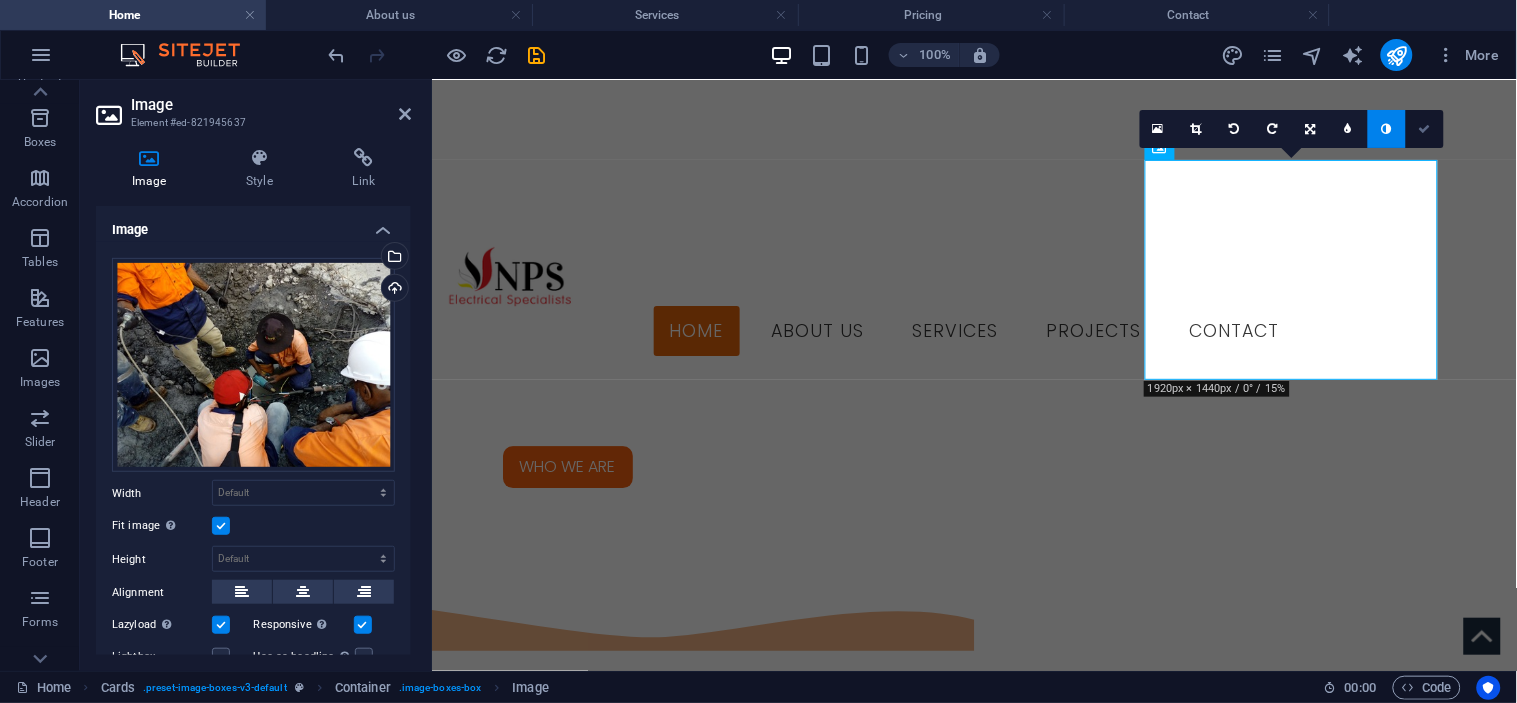 click at bounding box center (1425, 129) 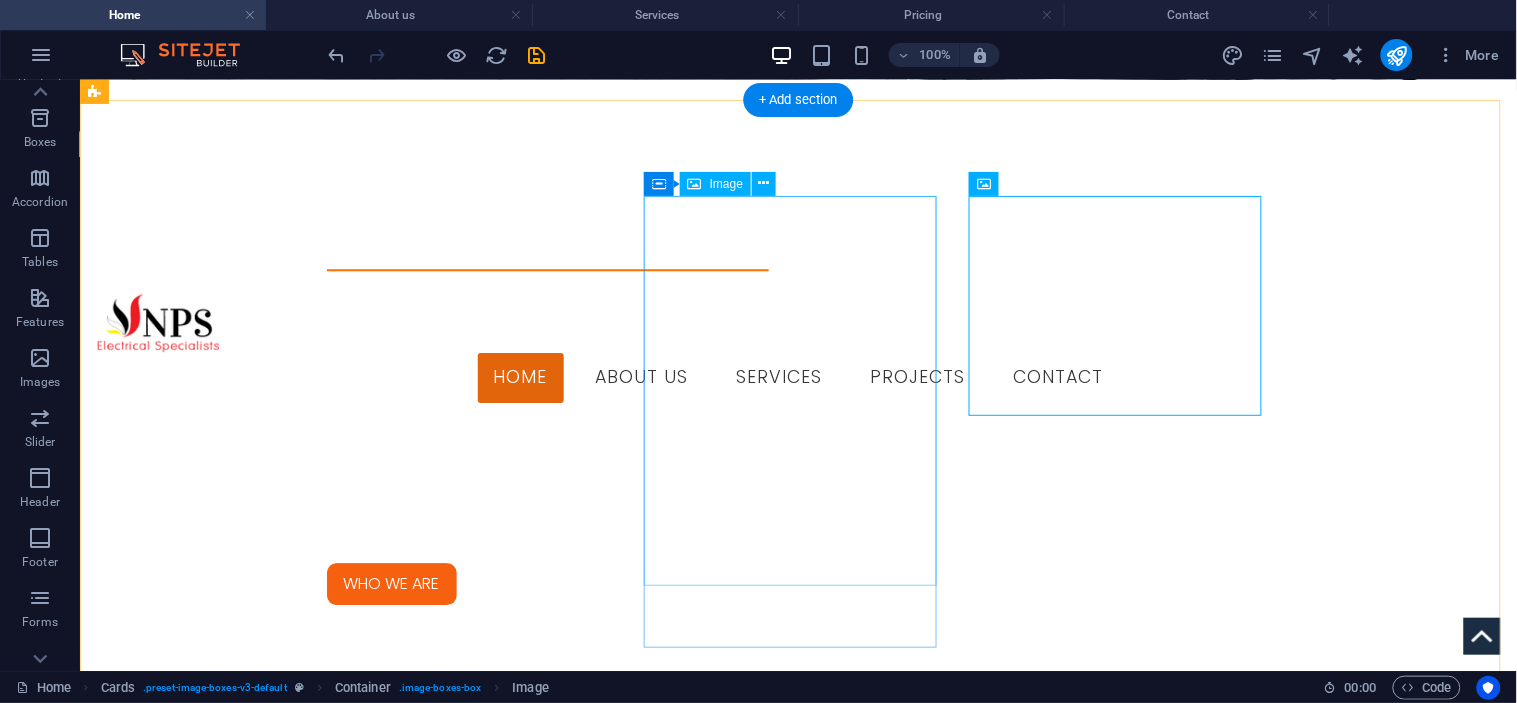 scroll, scrollTop: 1135, scrollLeft: 0, axis: vertical 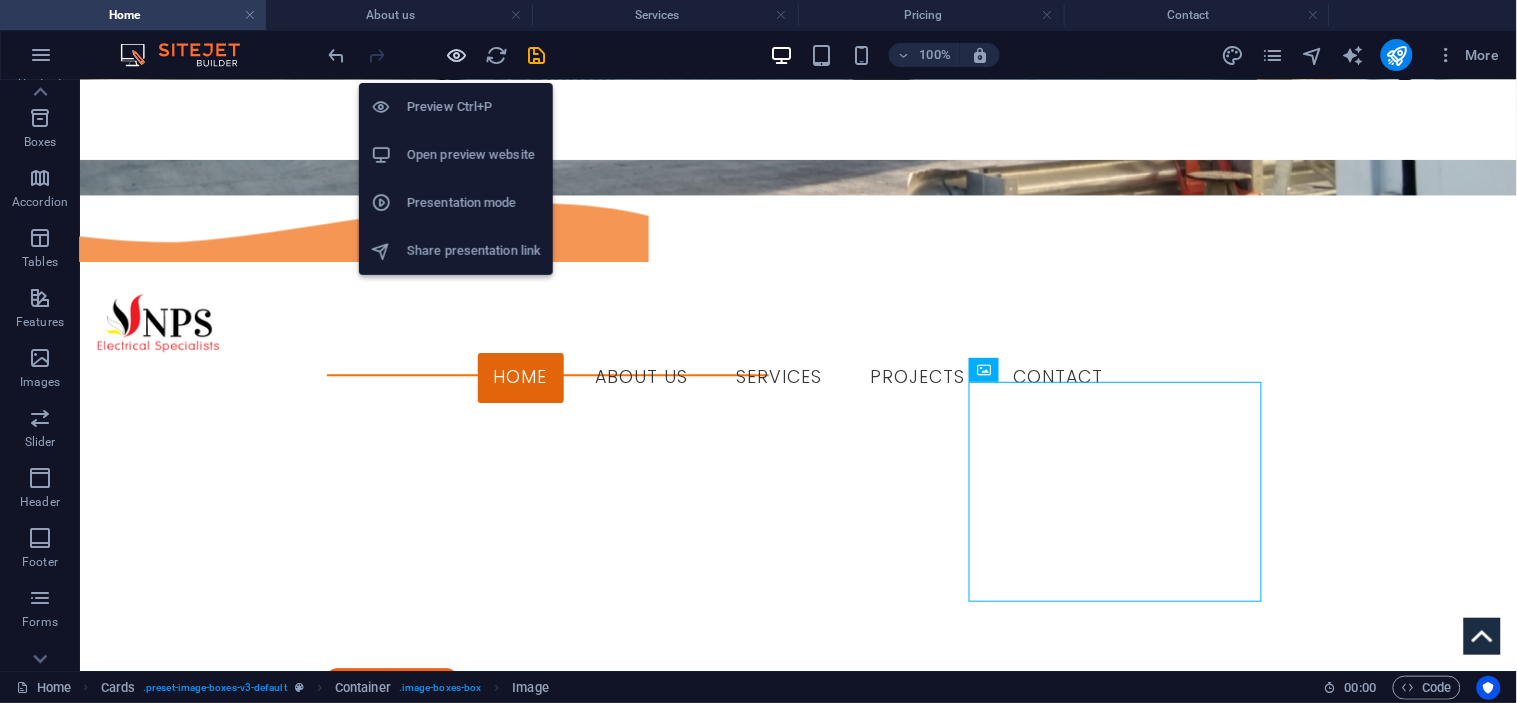 click at bounding box center [457, 55] 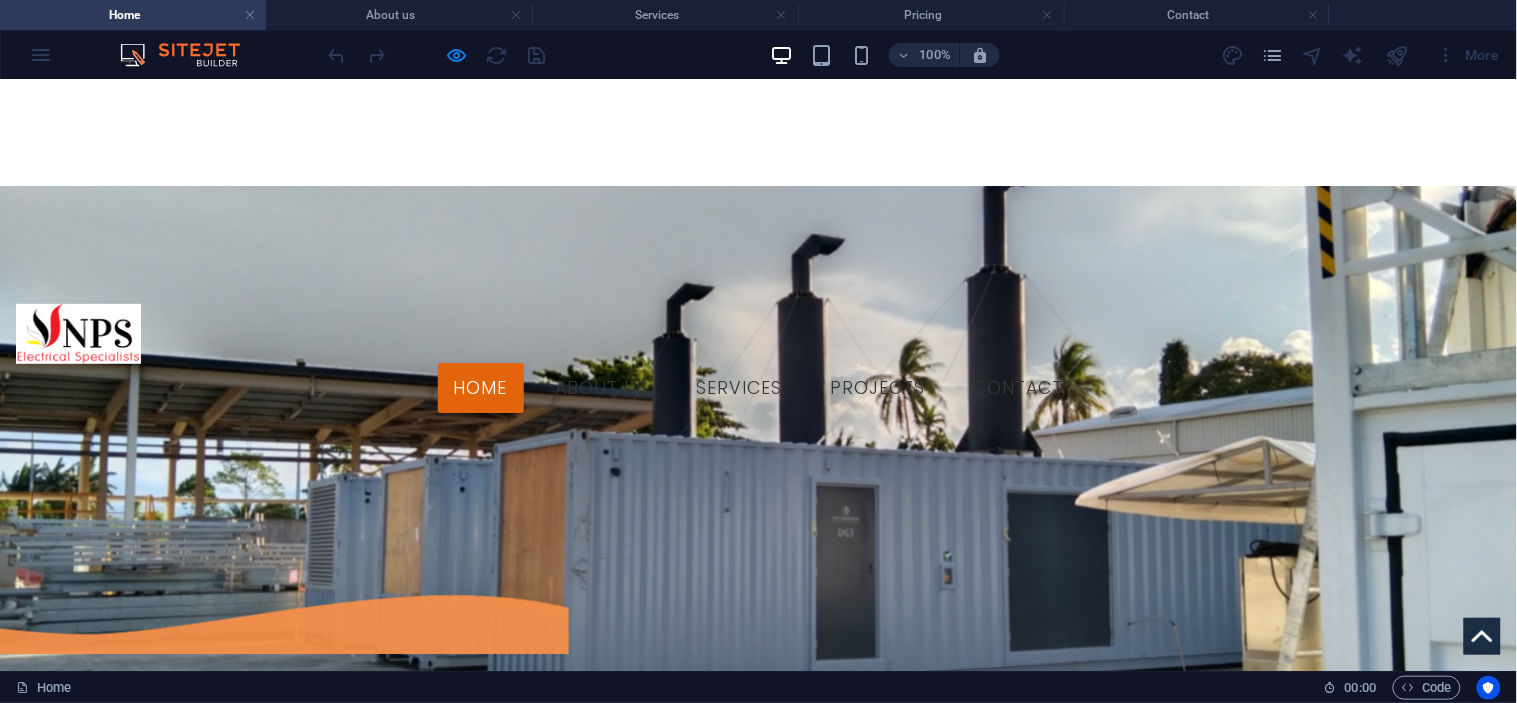 scroll, scrollTop: 913, scrollLeft: 0, axis: vertical 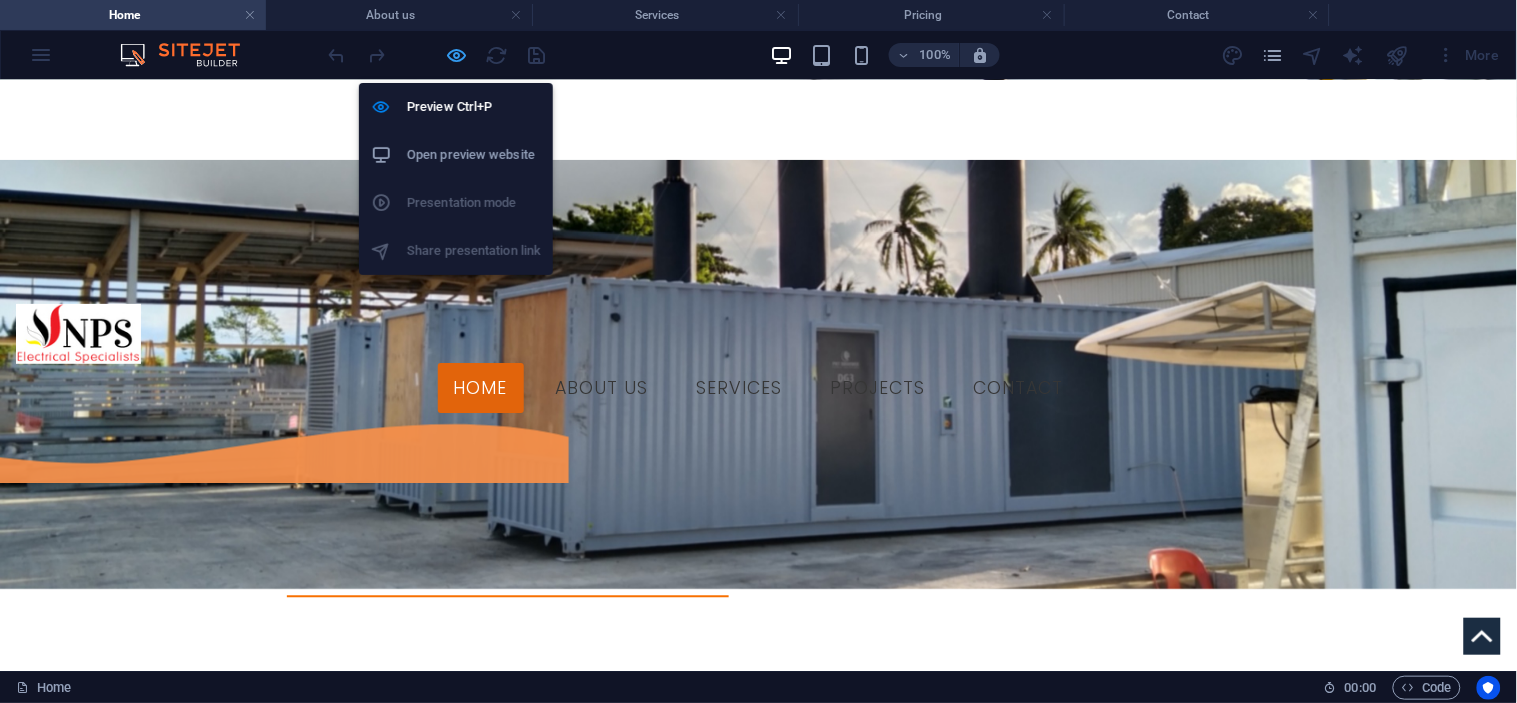 click at bounding box center (457, 55) 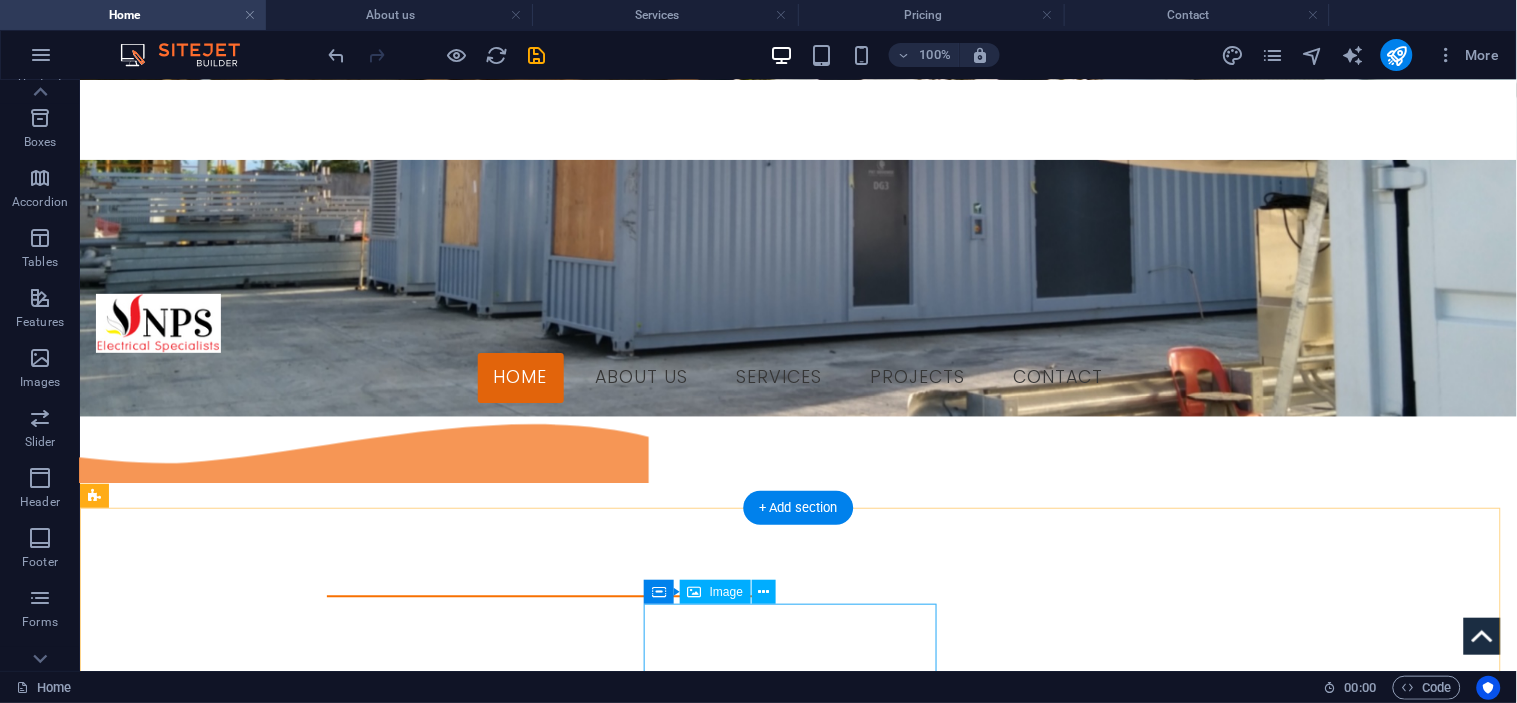 scroll, scrollTop: 1246, scrollLeft: 0, axis: vertical 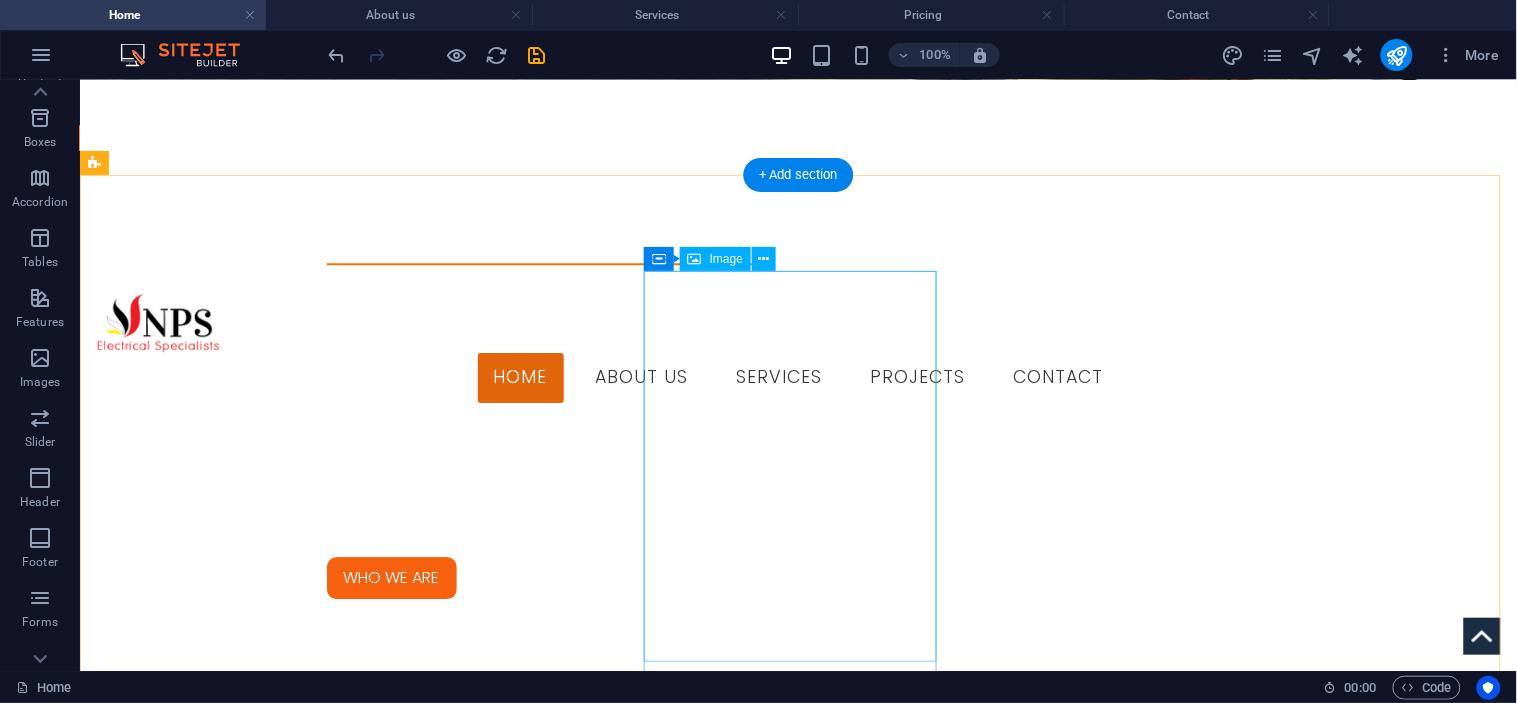 click at bounding box center [241, 2528] 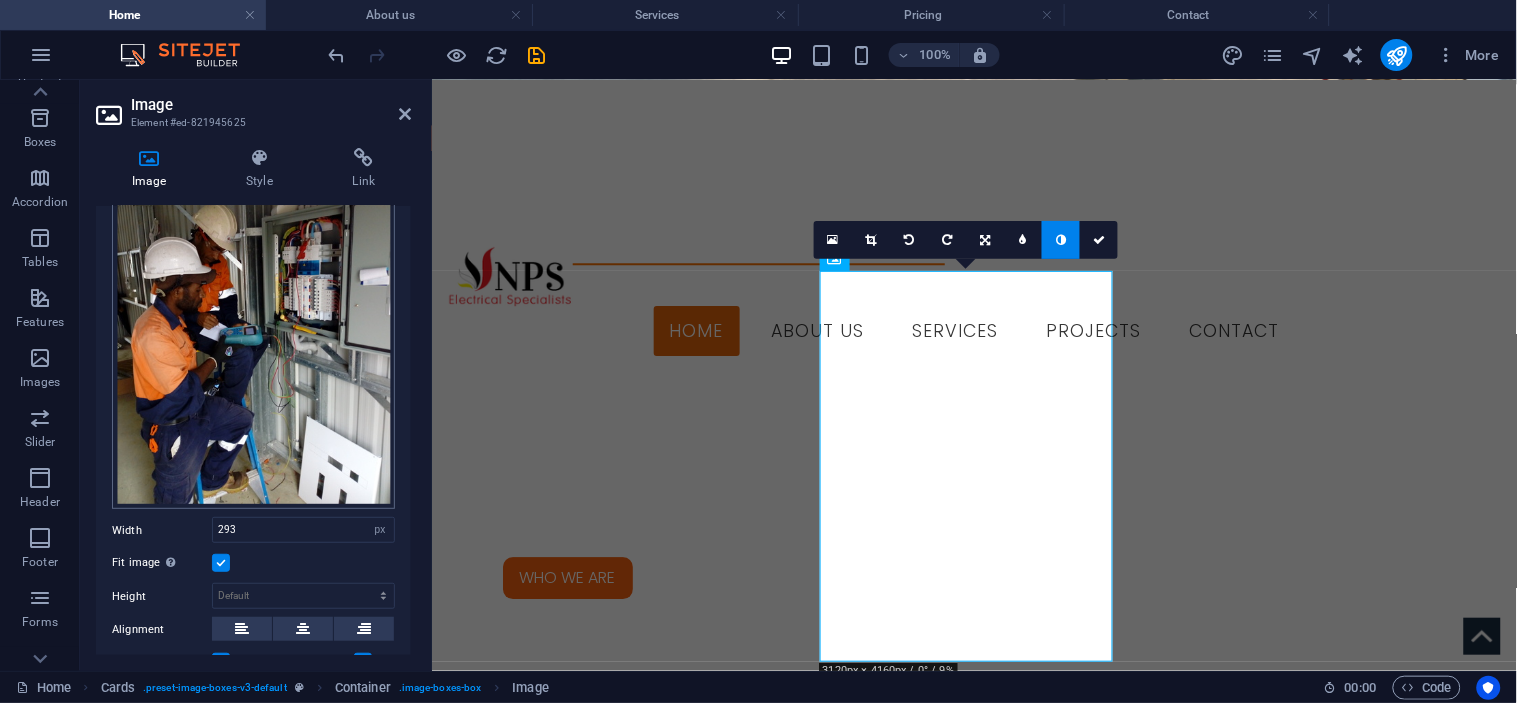 scroll, scrollTop: 222, scrollLeft: 0, axis: vertical 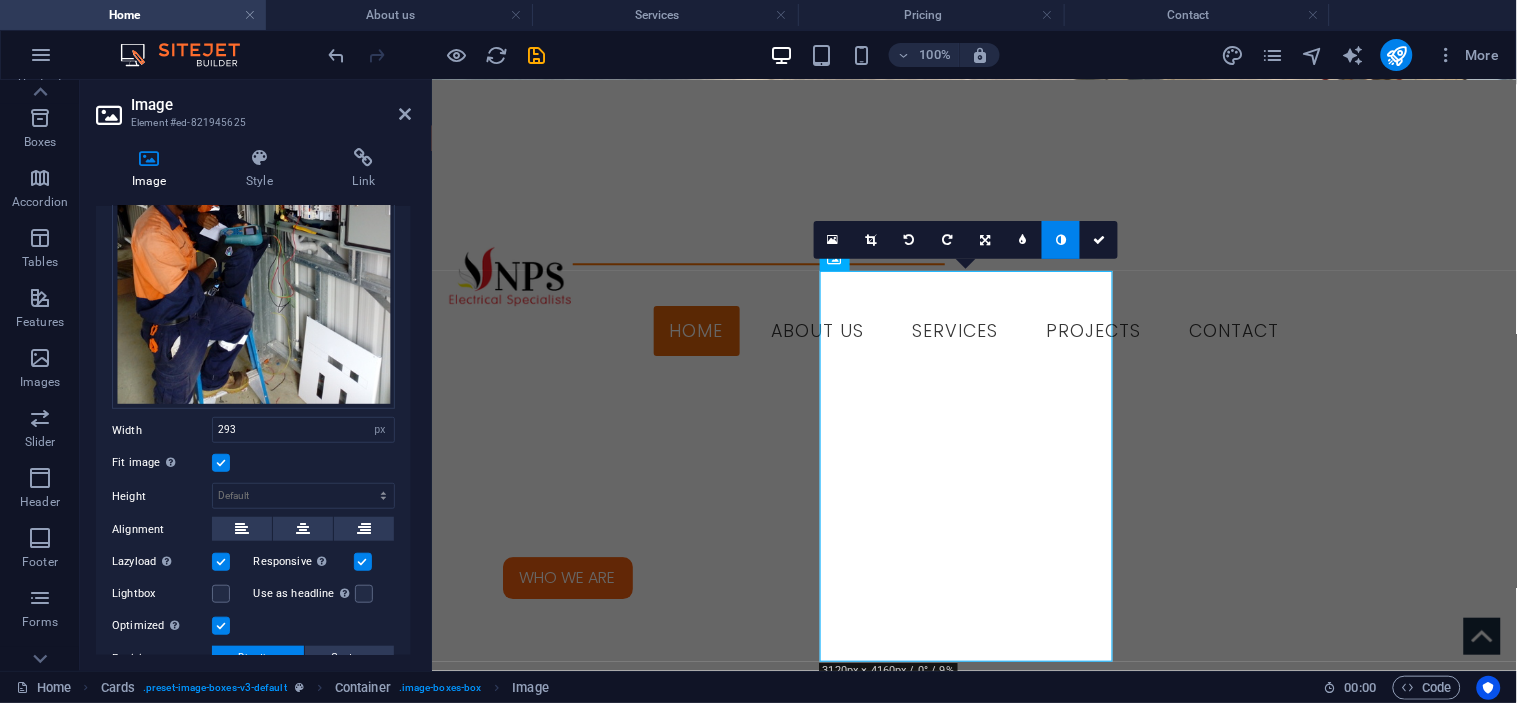 click at bounding box center [221, 463] 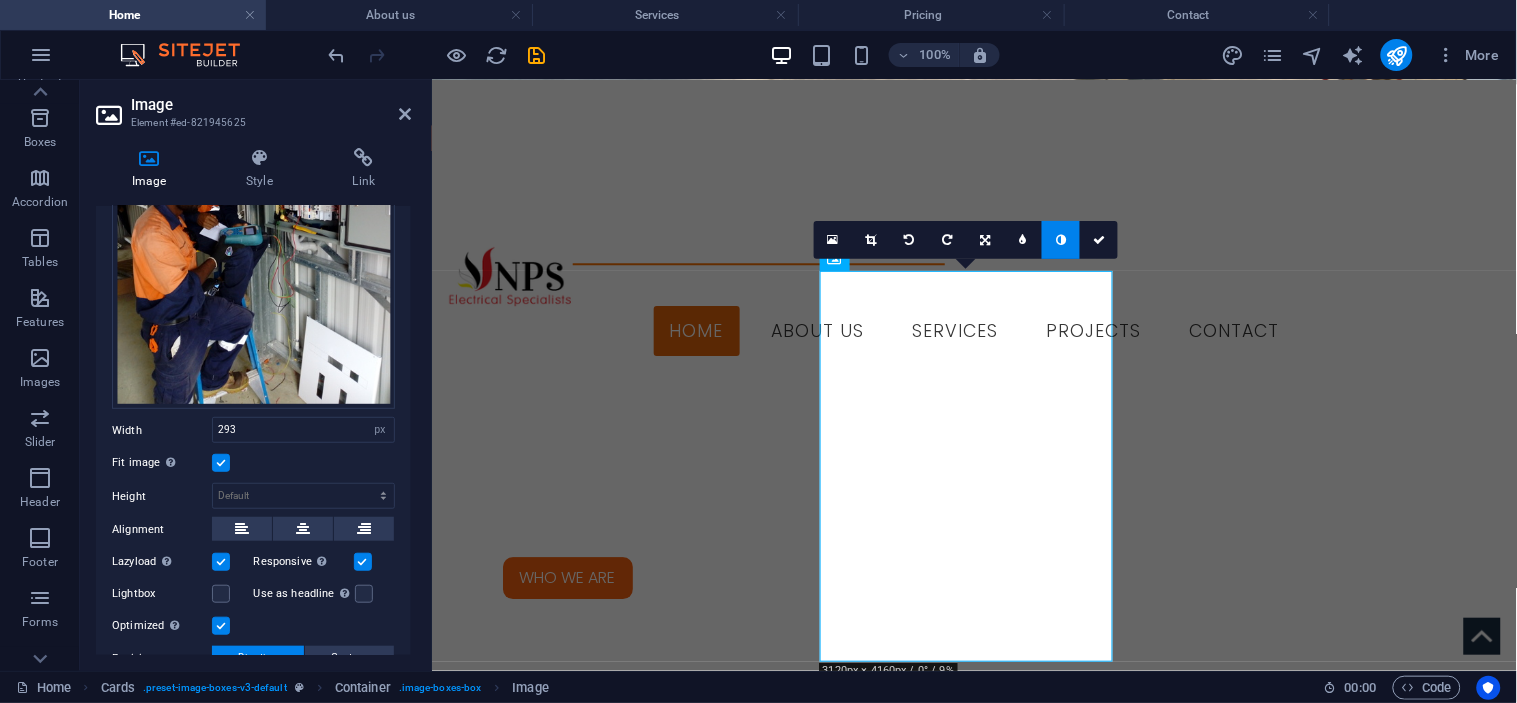 click on "Fit image Automatically fit image to a fixed width and height" at bounding box center (0, 0) 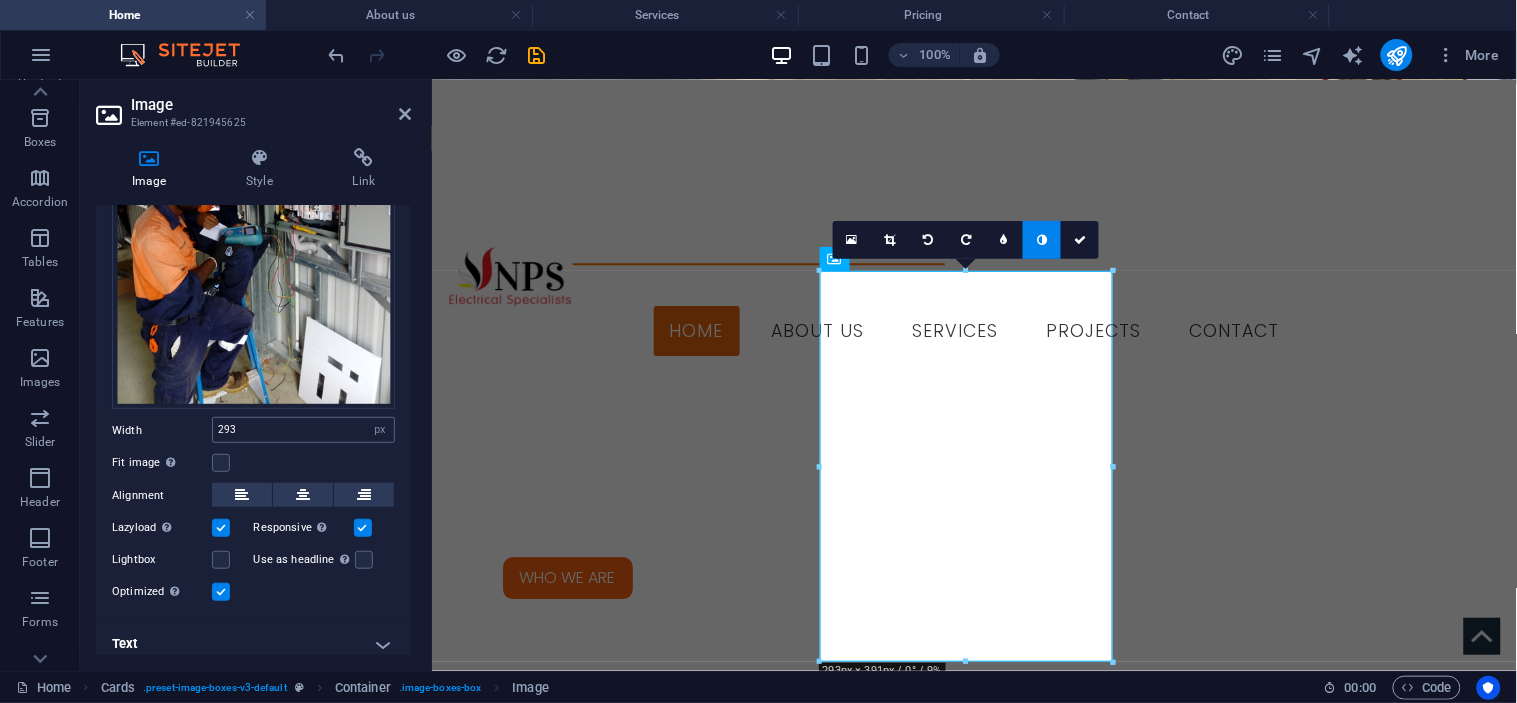 click on "293 Default auto px rem % em vh vw" at bounding box center [303, 430] 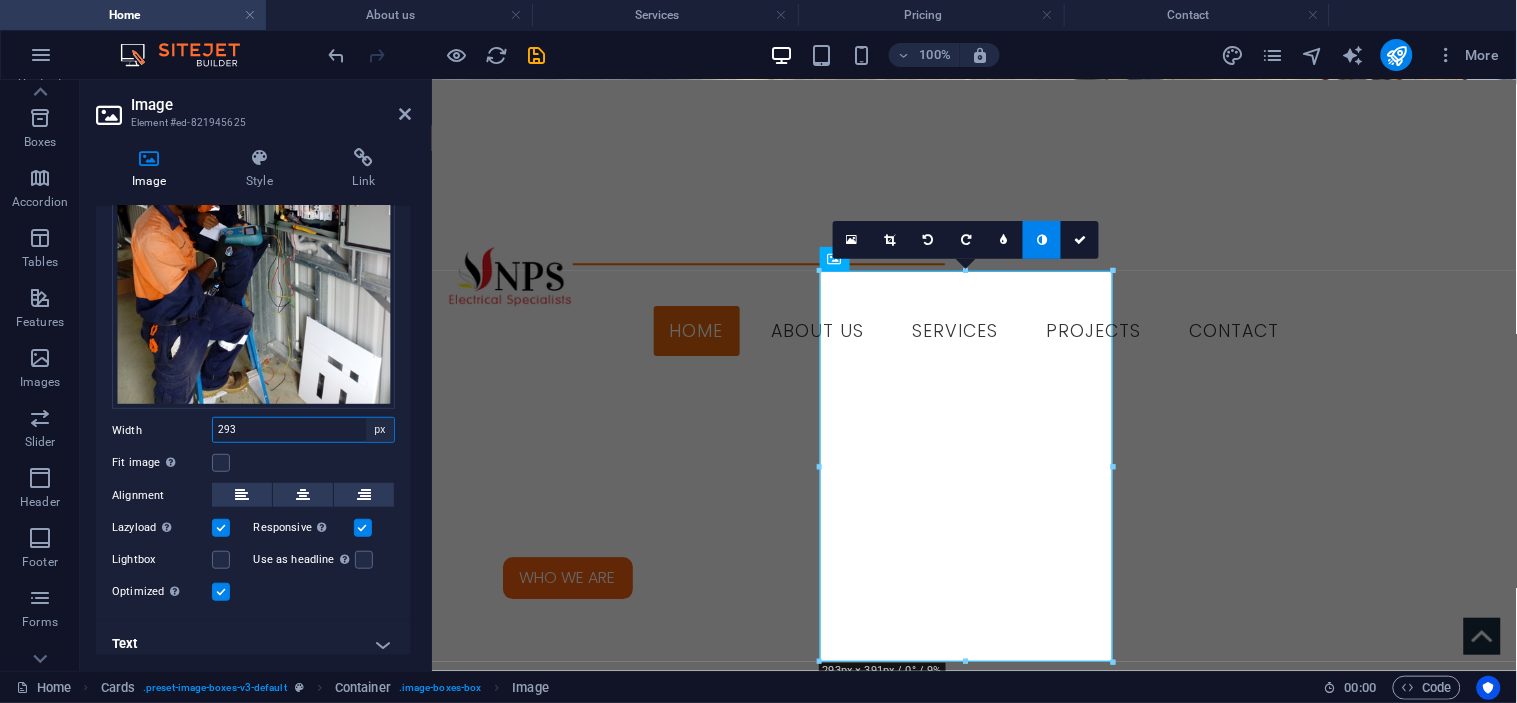 click on "293 Default auto px rem % em vh vw" at bounding box center [303, 430] 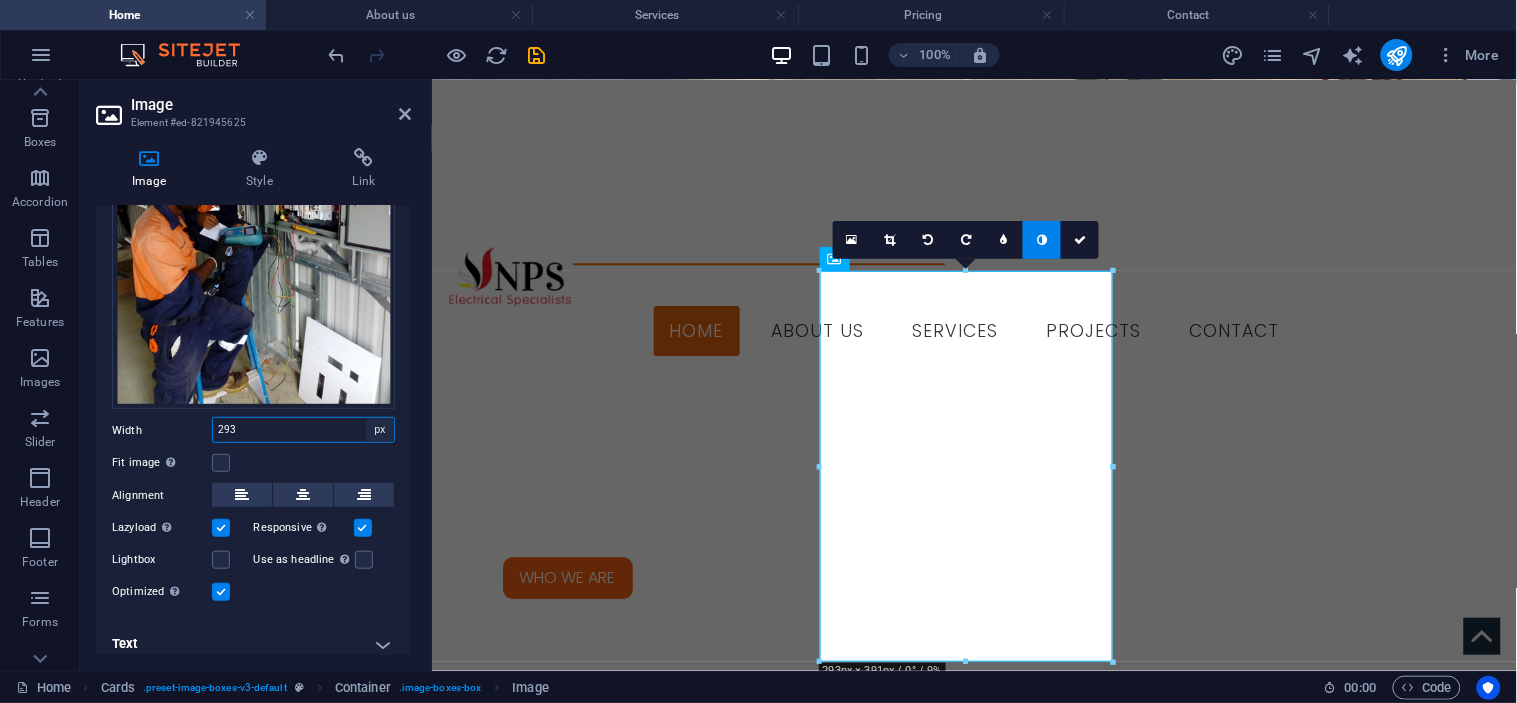 select on "rem" 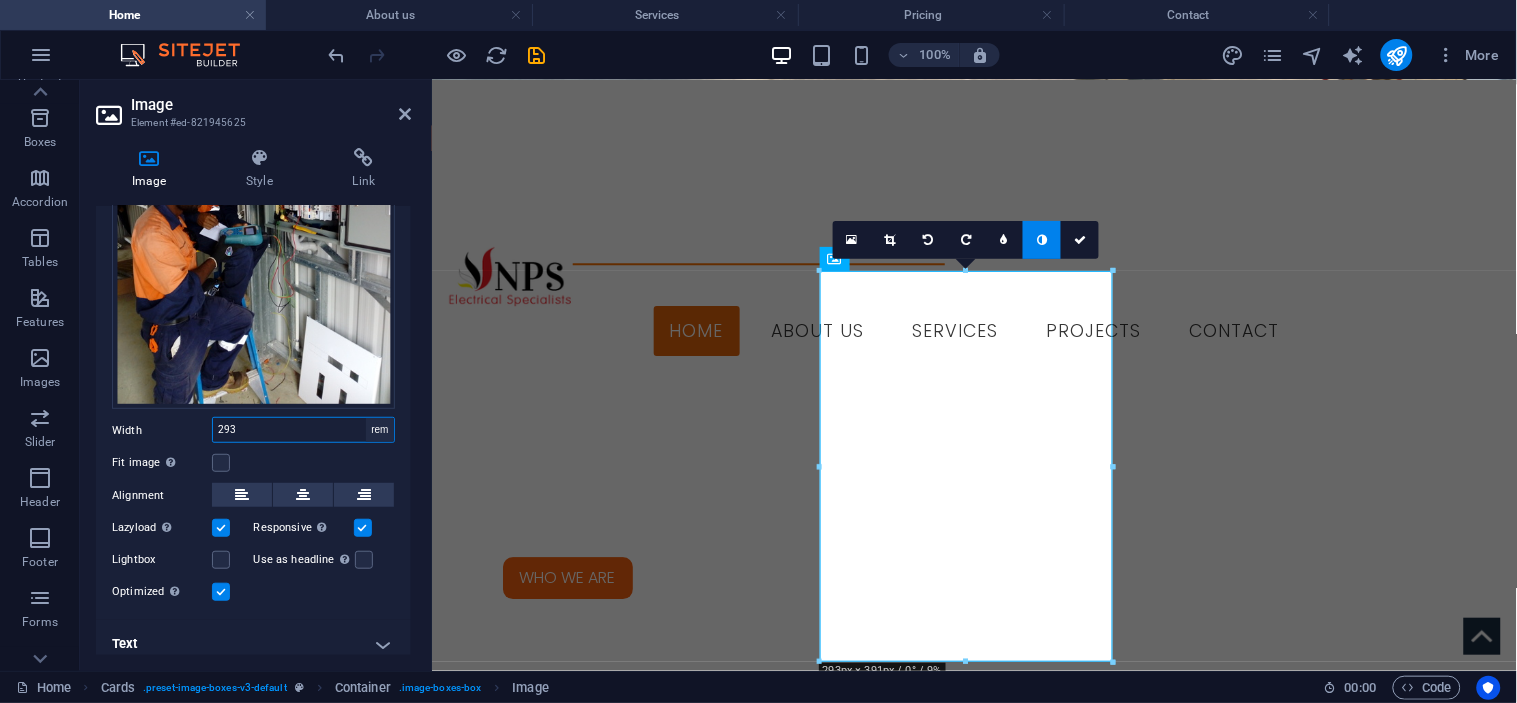 click on "Default auto px rem % em vh vw" at bounding box center [380, 430] 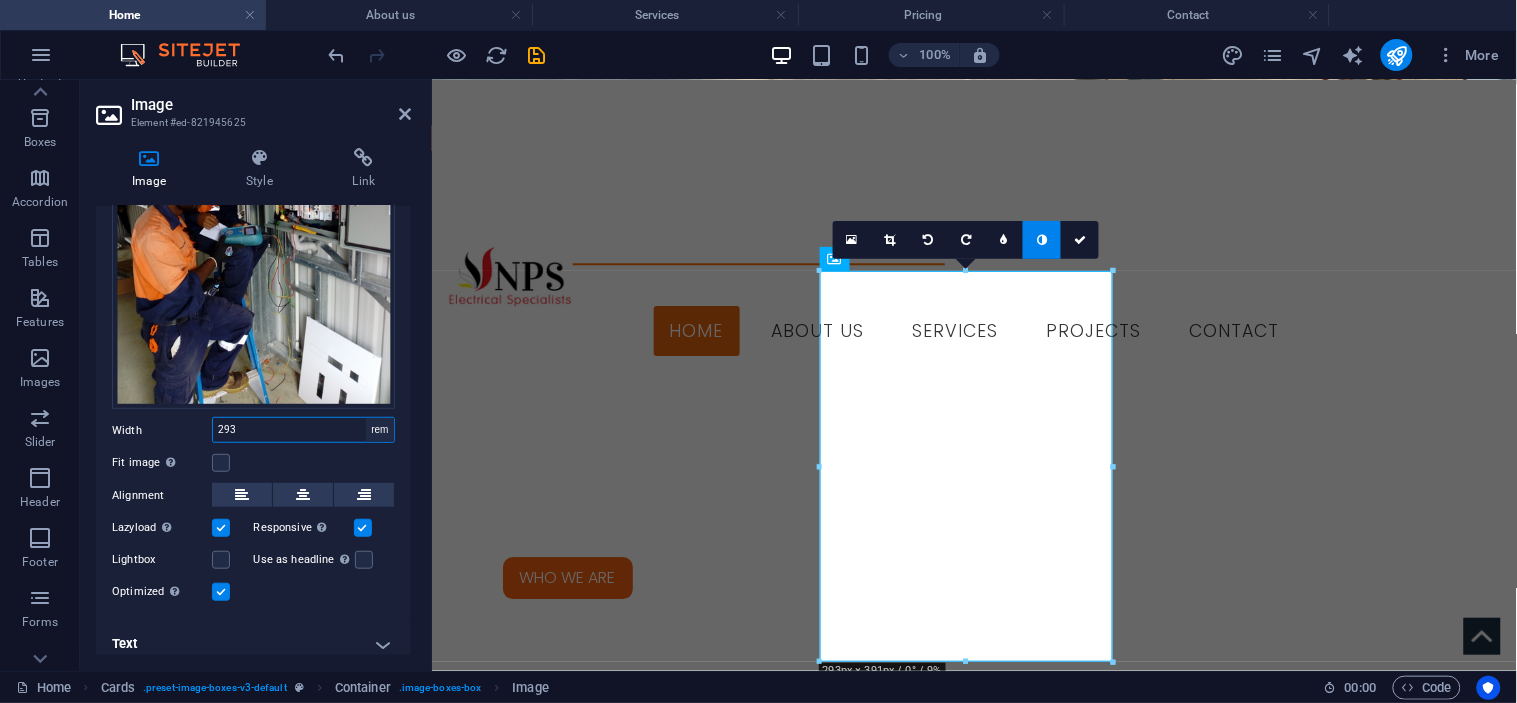 type on "18.3125" 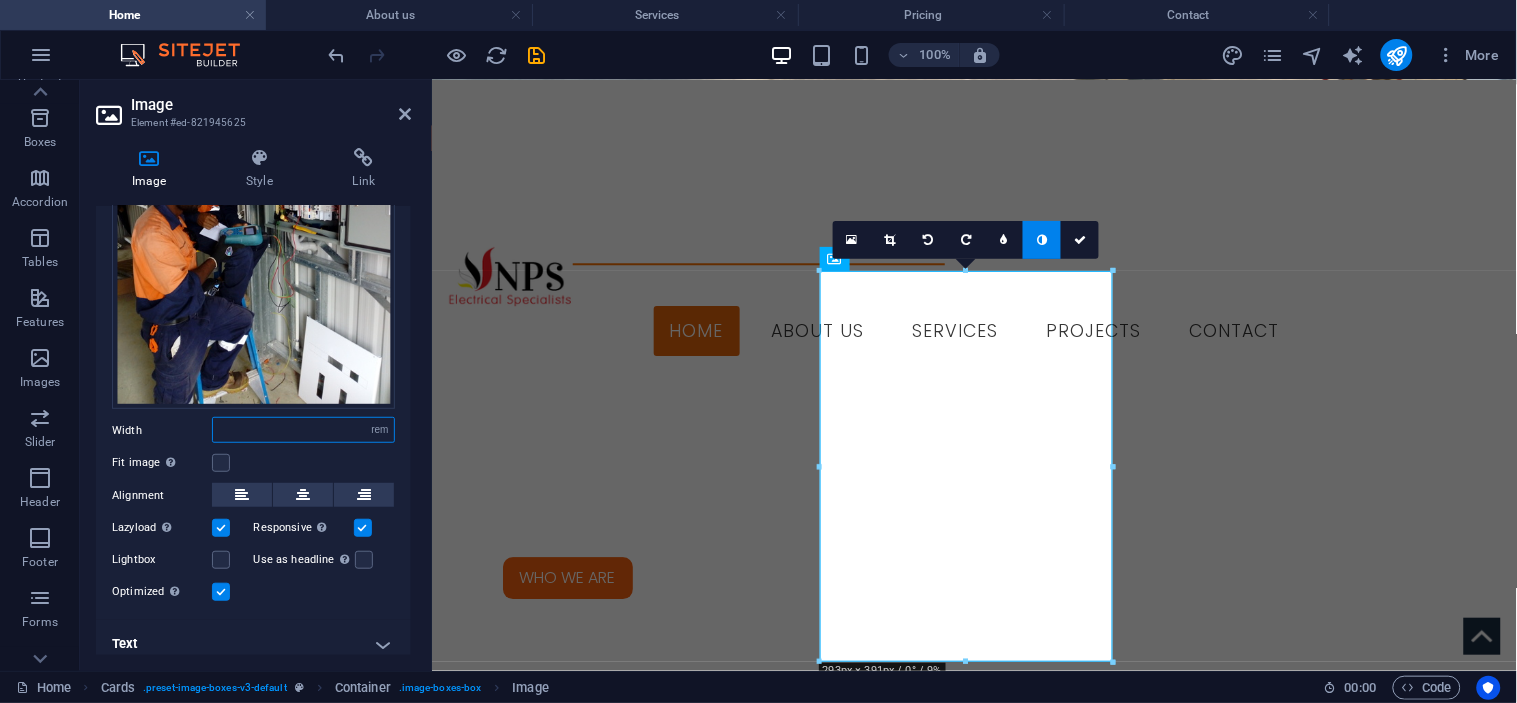 type on "2" 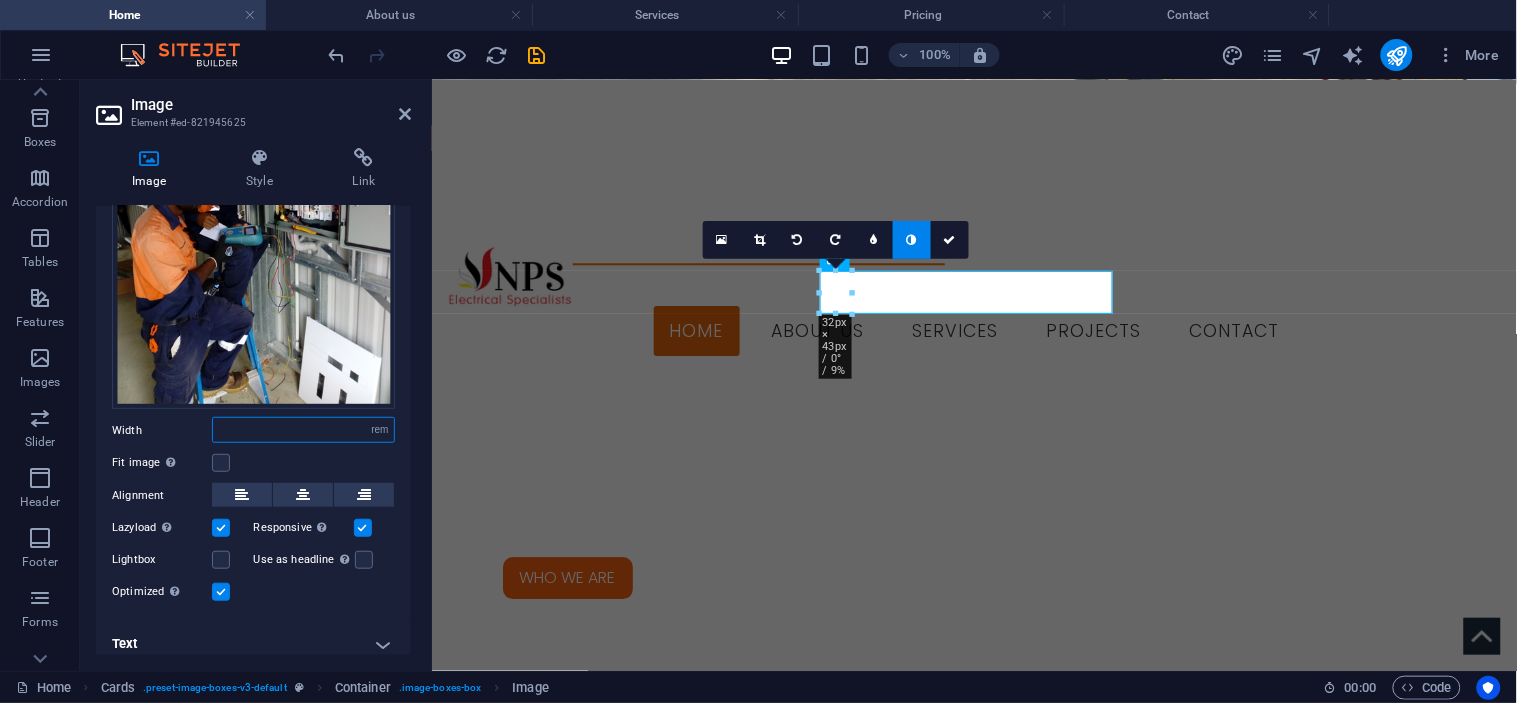 type on "6" 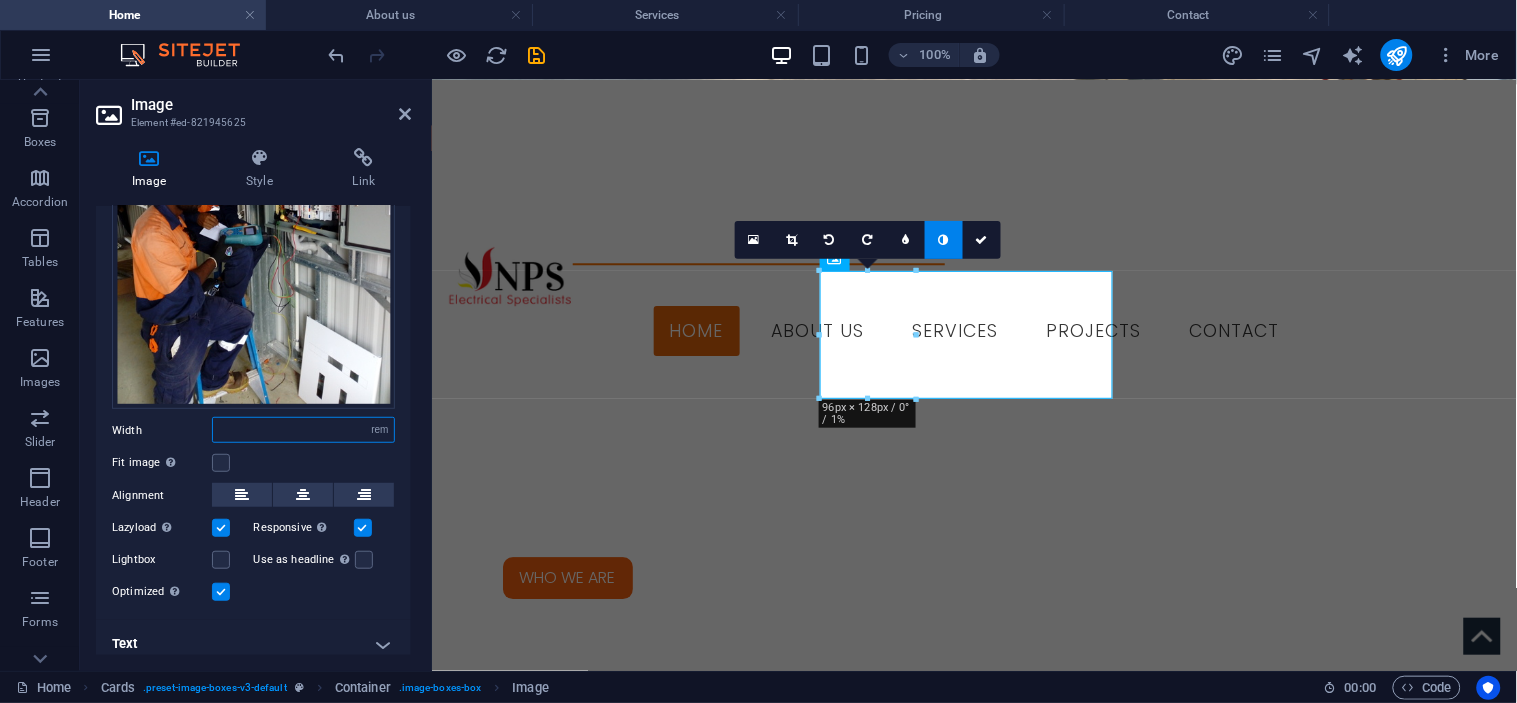 type on "8" 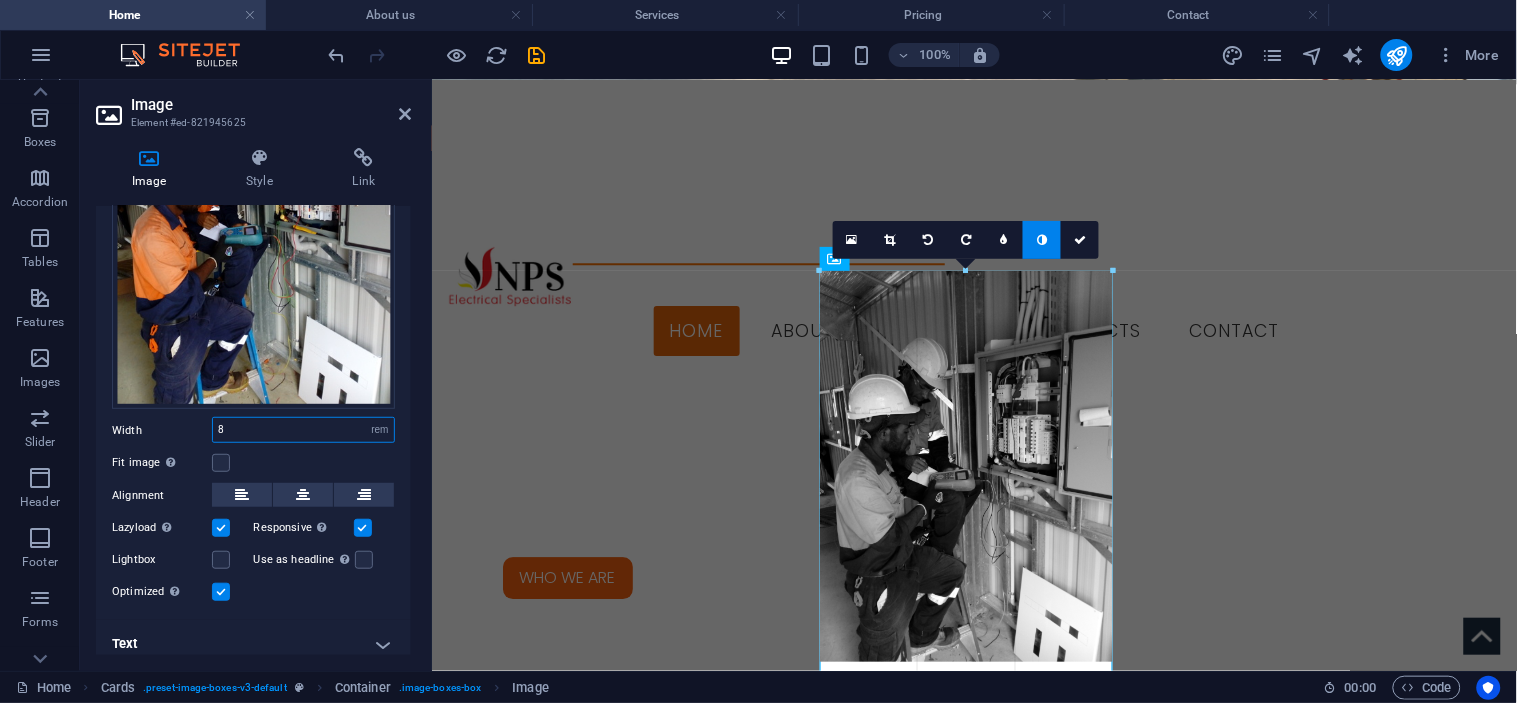 drag, startPoint x: 956, startPoint y: 357, endPoint x: 1143, endPoint y: 331, distance: 188.79883 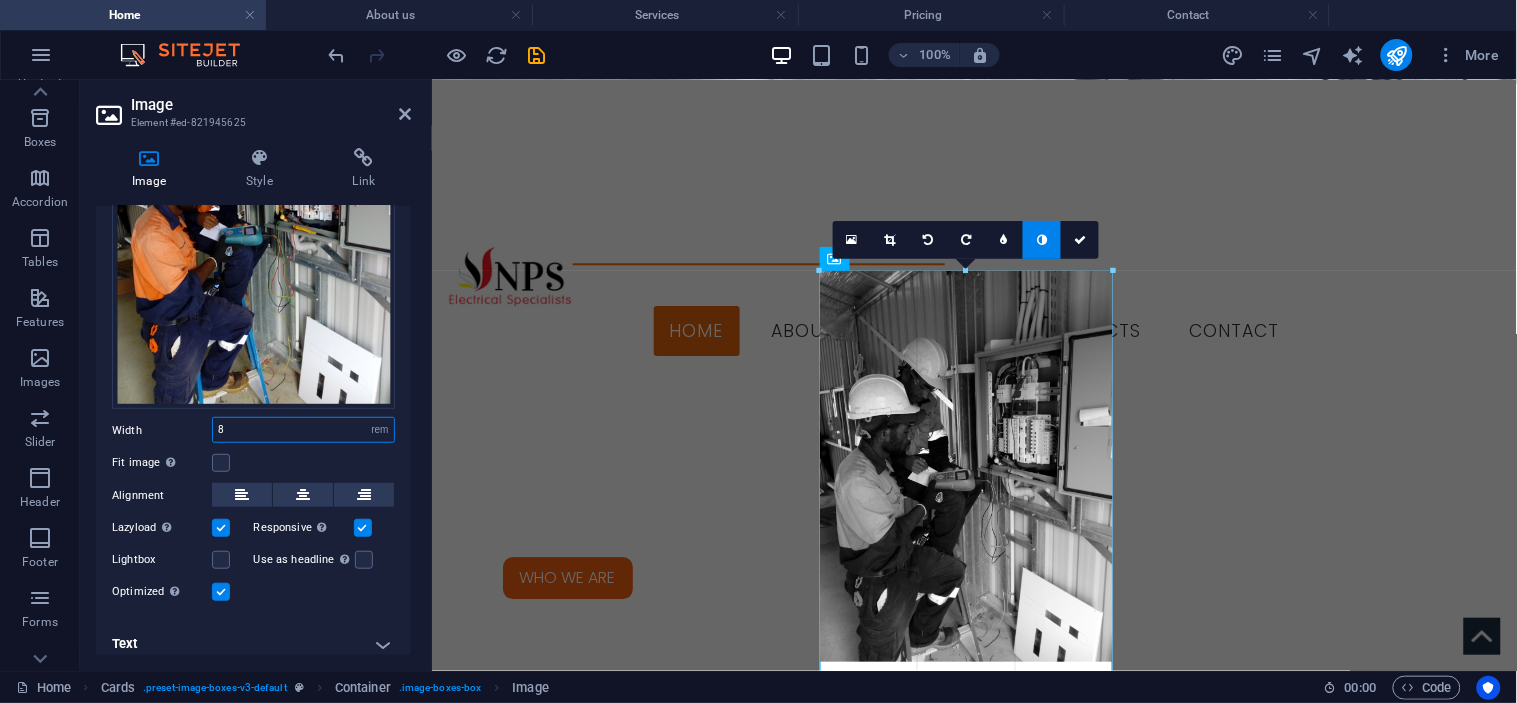 type on "293" 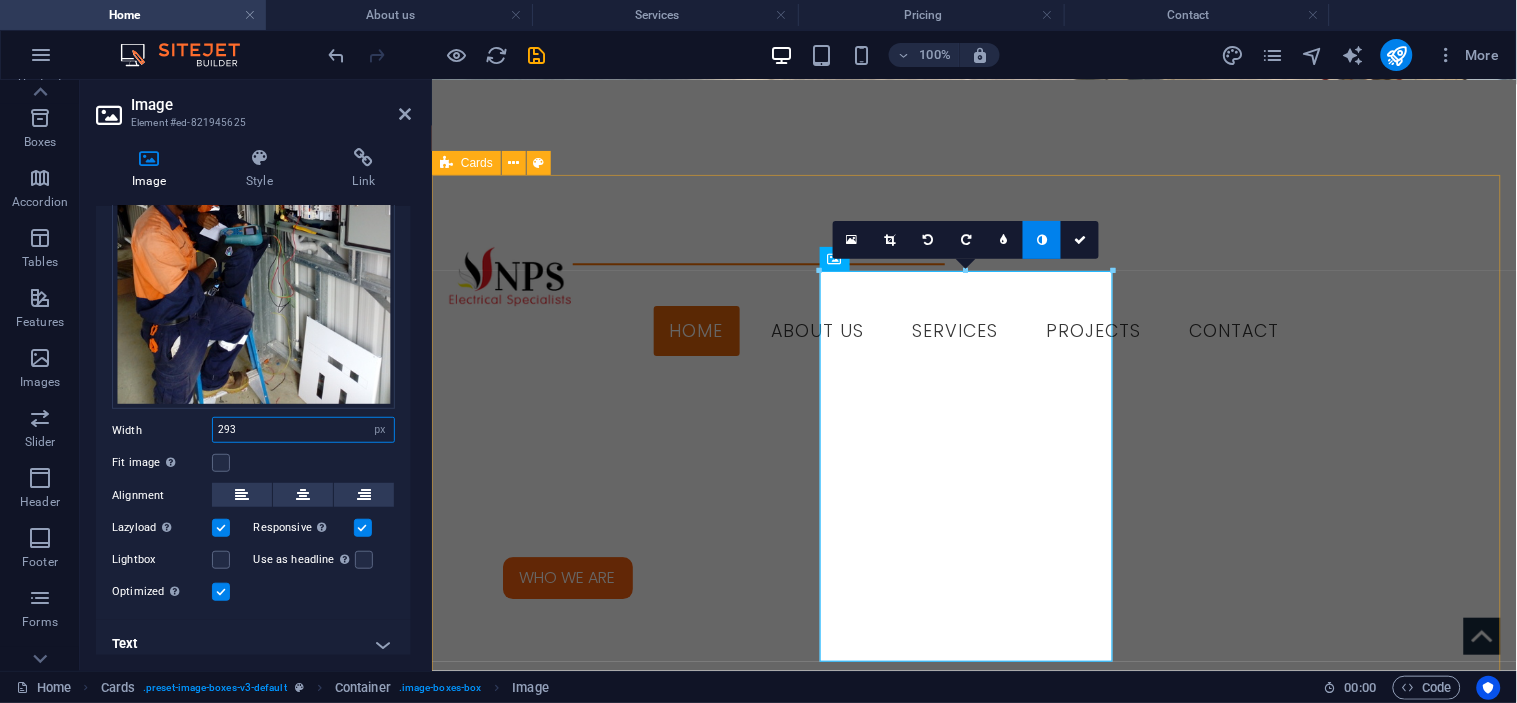 type on "293" 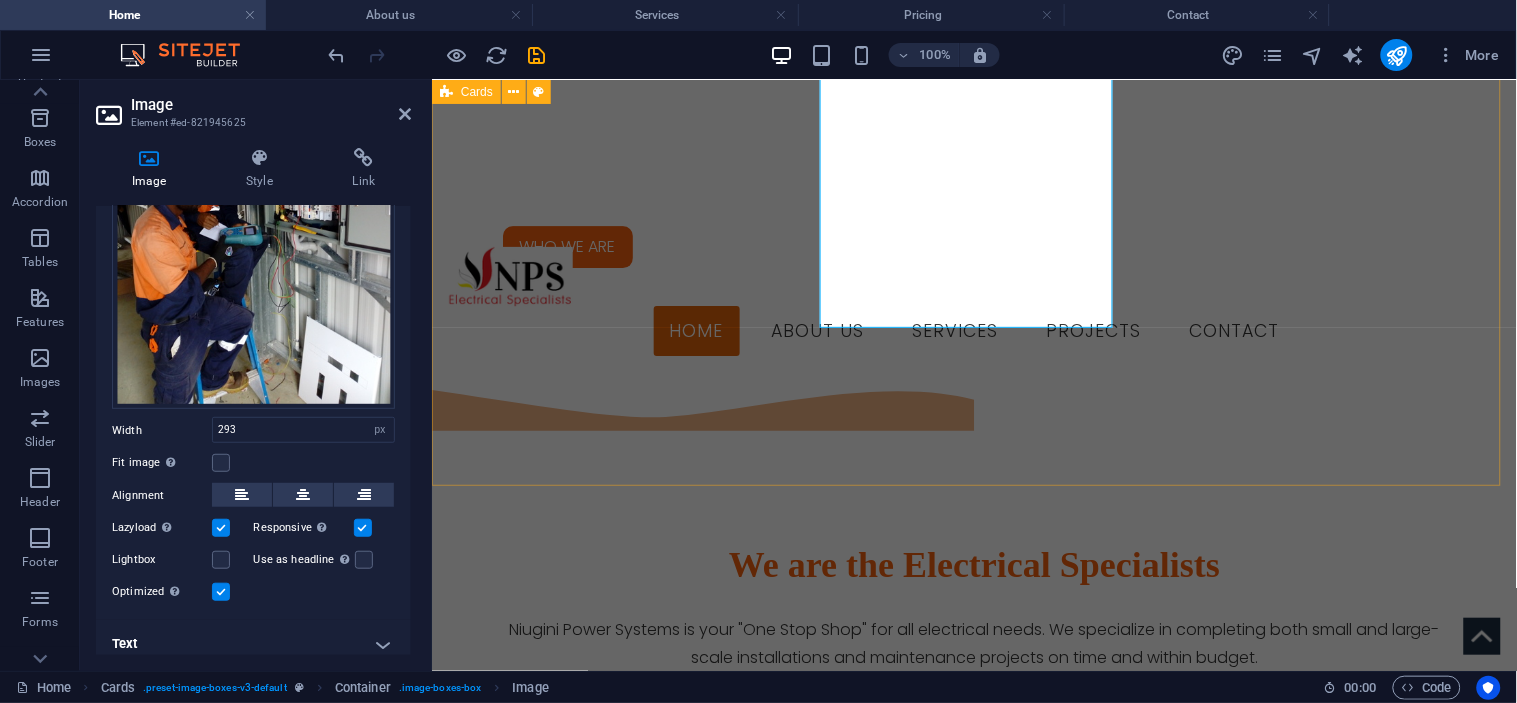 scroll, scrollTop: 1580, scrollLeft: 0, axis: vertical 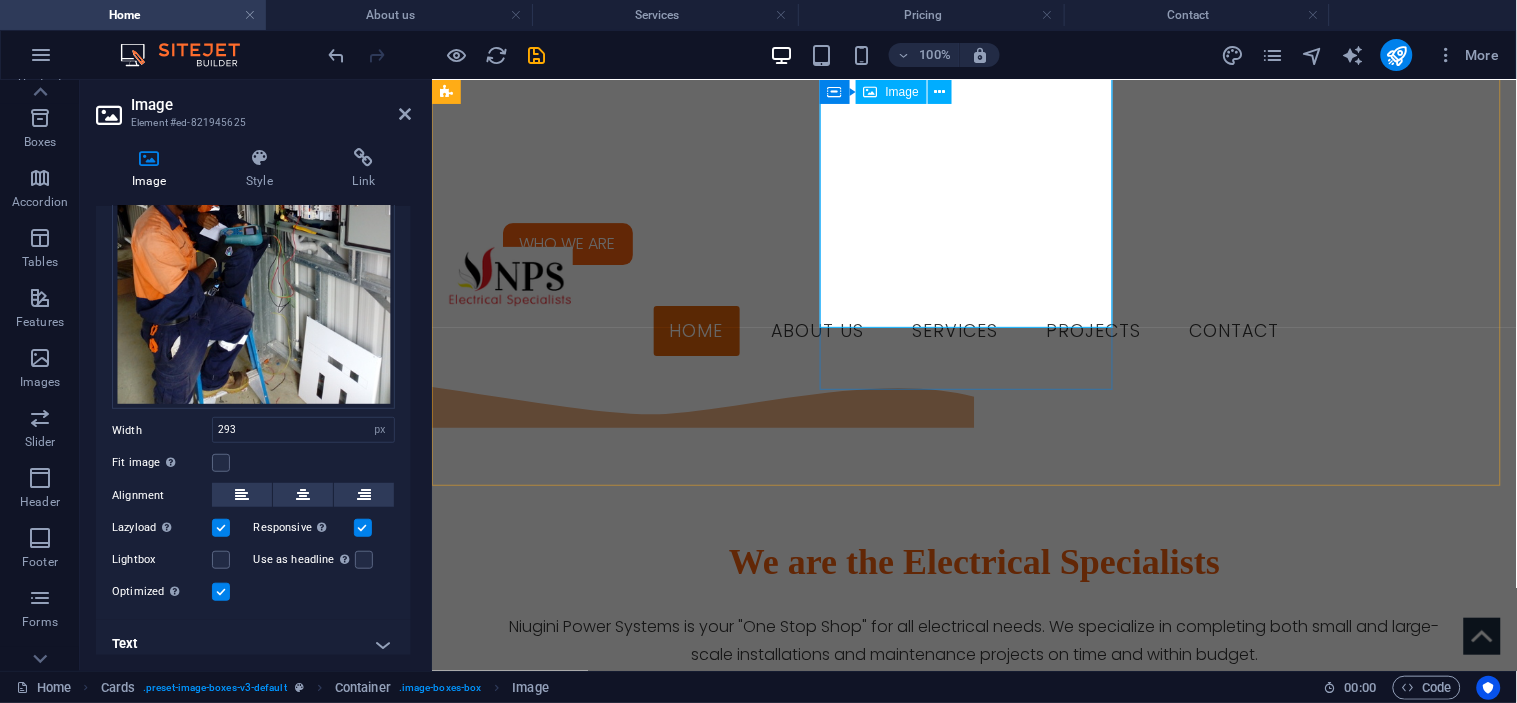 click at bounding box center (593, 2172) 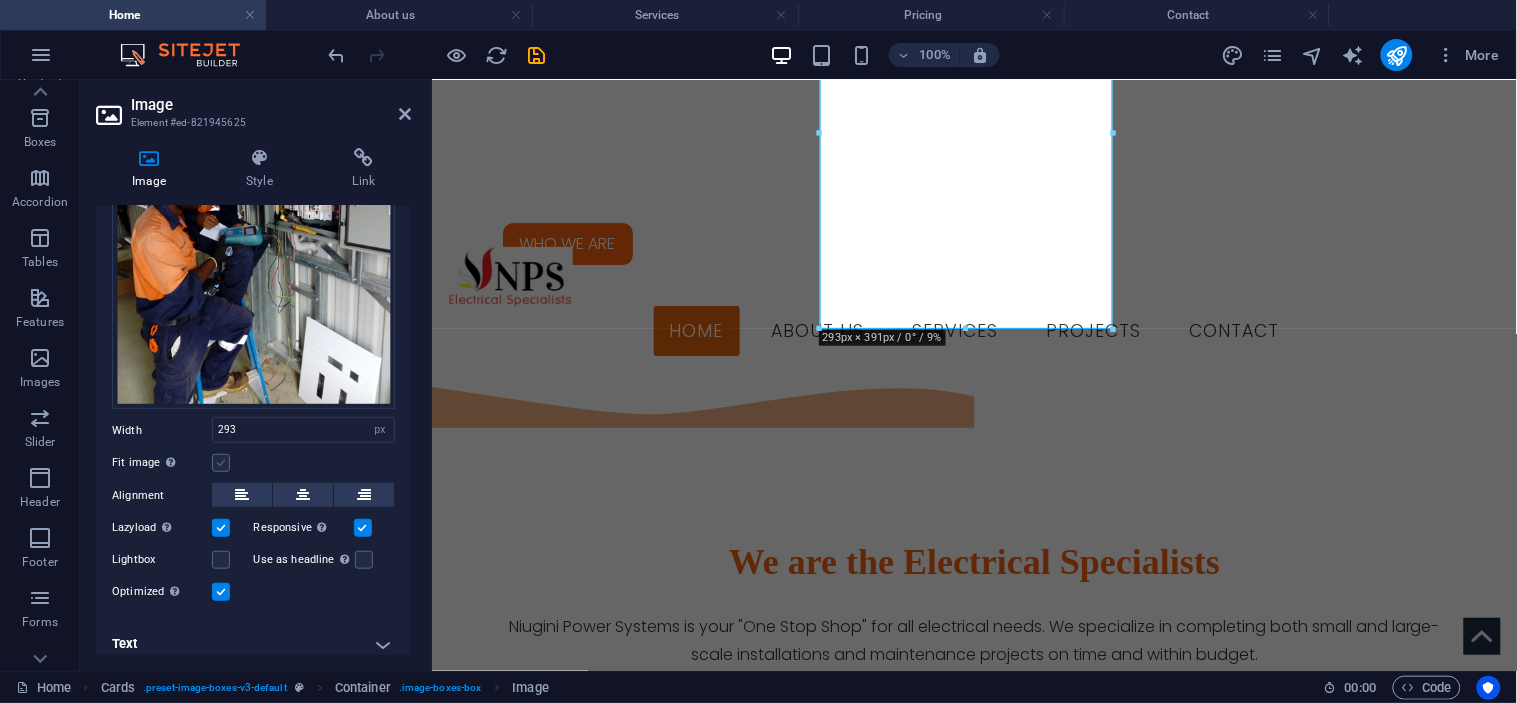click at bounding box center [221, 463] 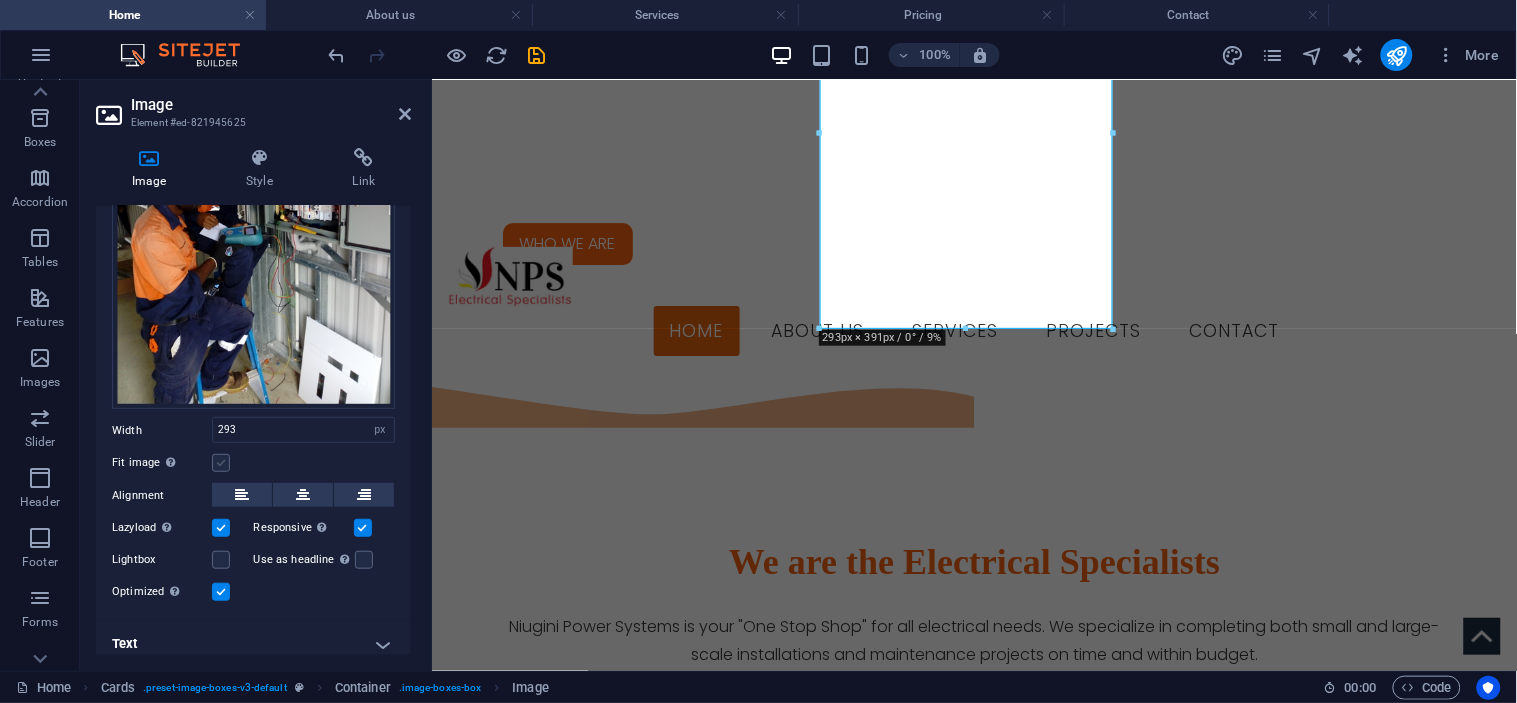 click on "Fit image Automatically fit image to a fixed width and height" at bounding box center (0, 0) 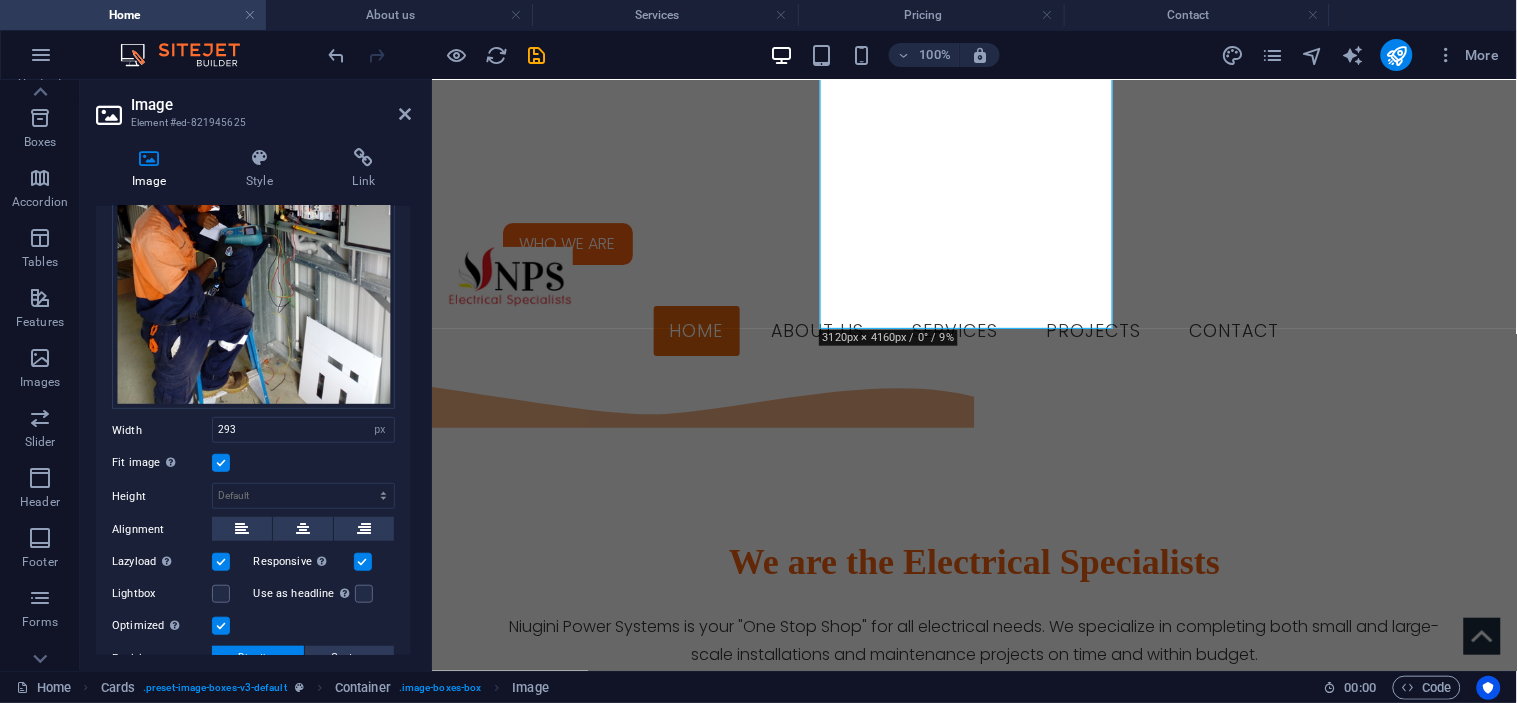 click on "Fit image Automatically fit image to a fixed width and height" at bounding box center (253, 463) 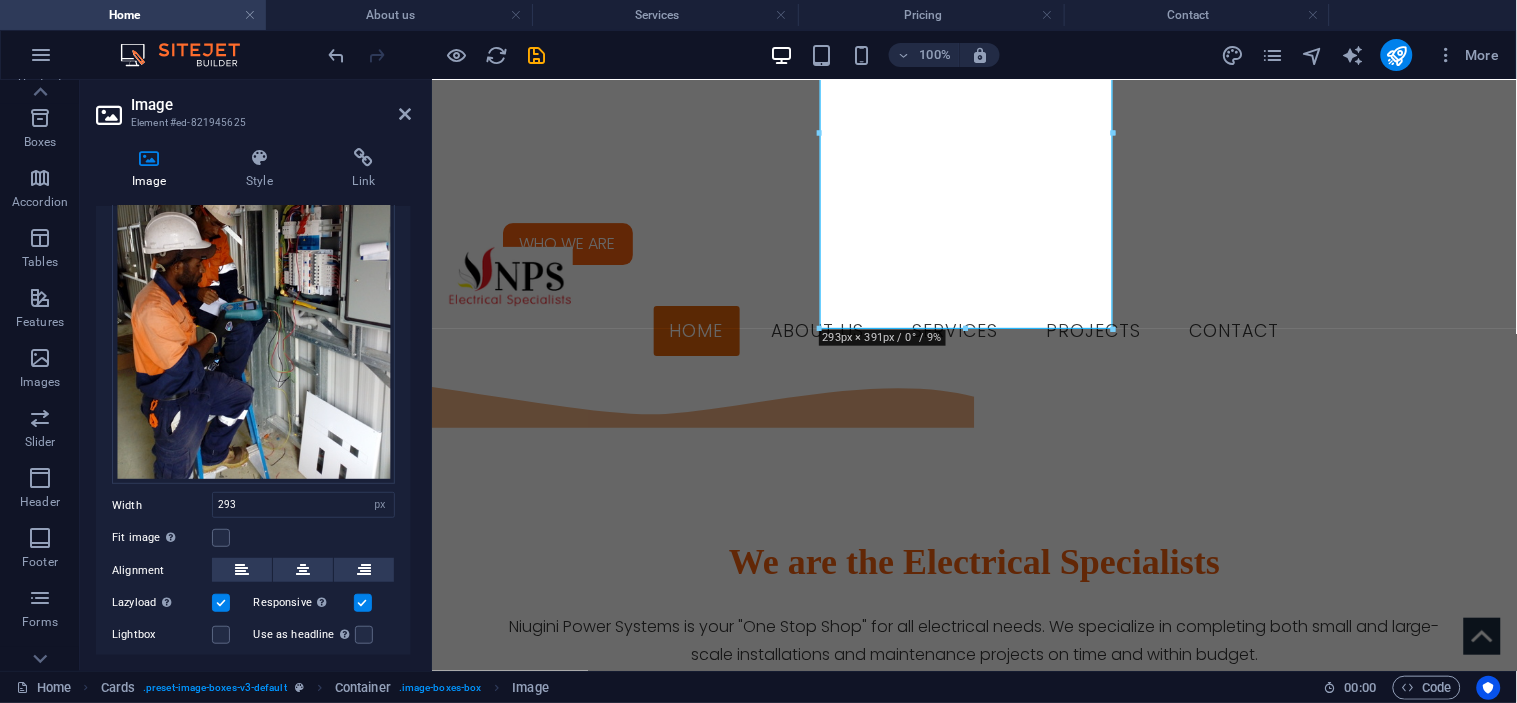 scroll, scrollTop: 111, scrollLeft: 0, axis: vertical 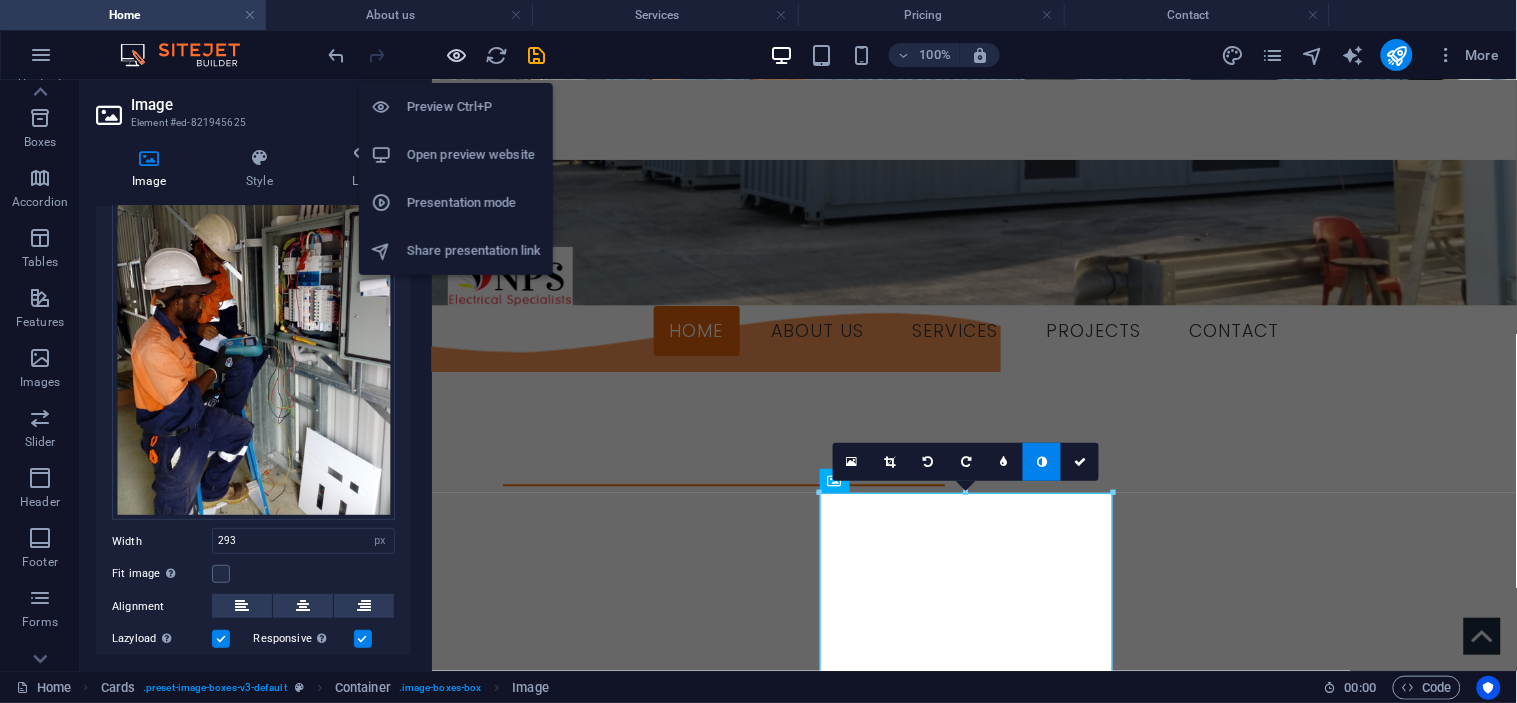 click at bounding box center [457, 55] 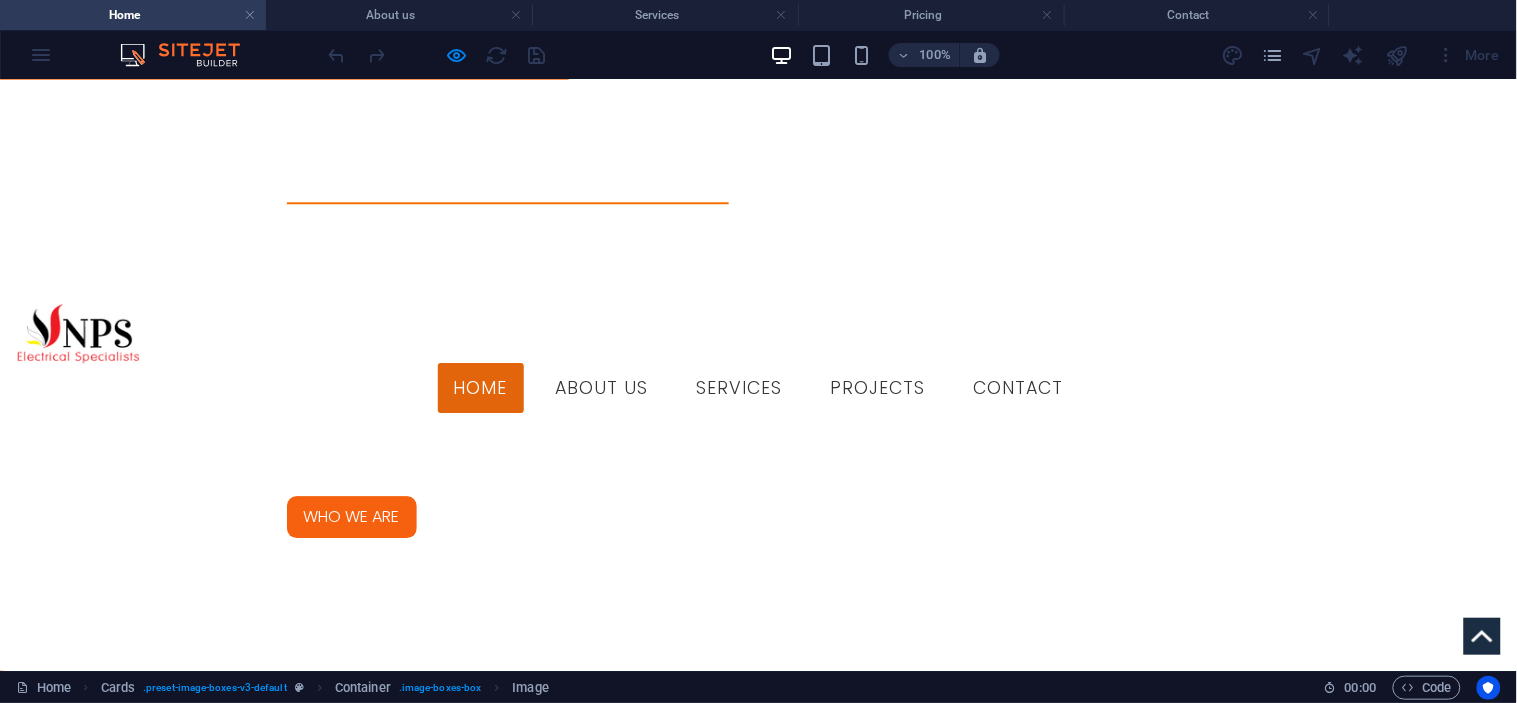 scroll, scrollTop: 1246, scrollLeft: 0, axis: vertical 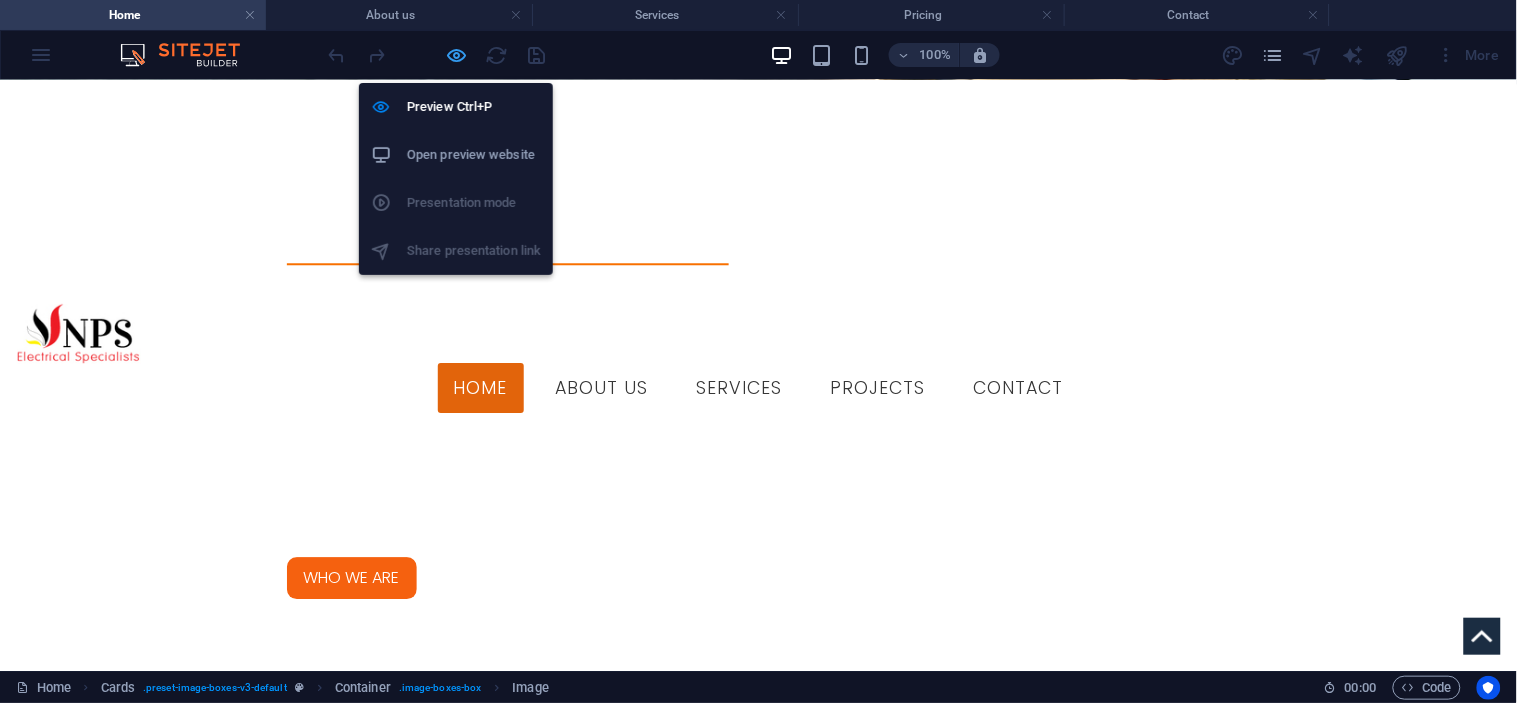 click at bounding box center (457, 55) 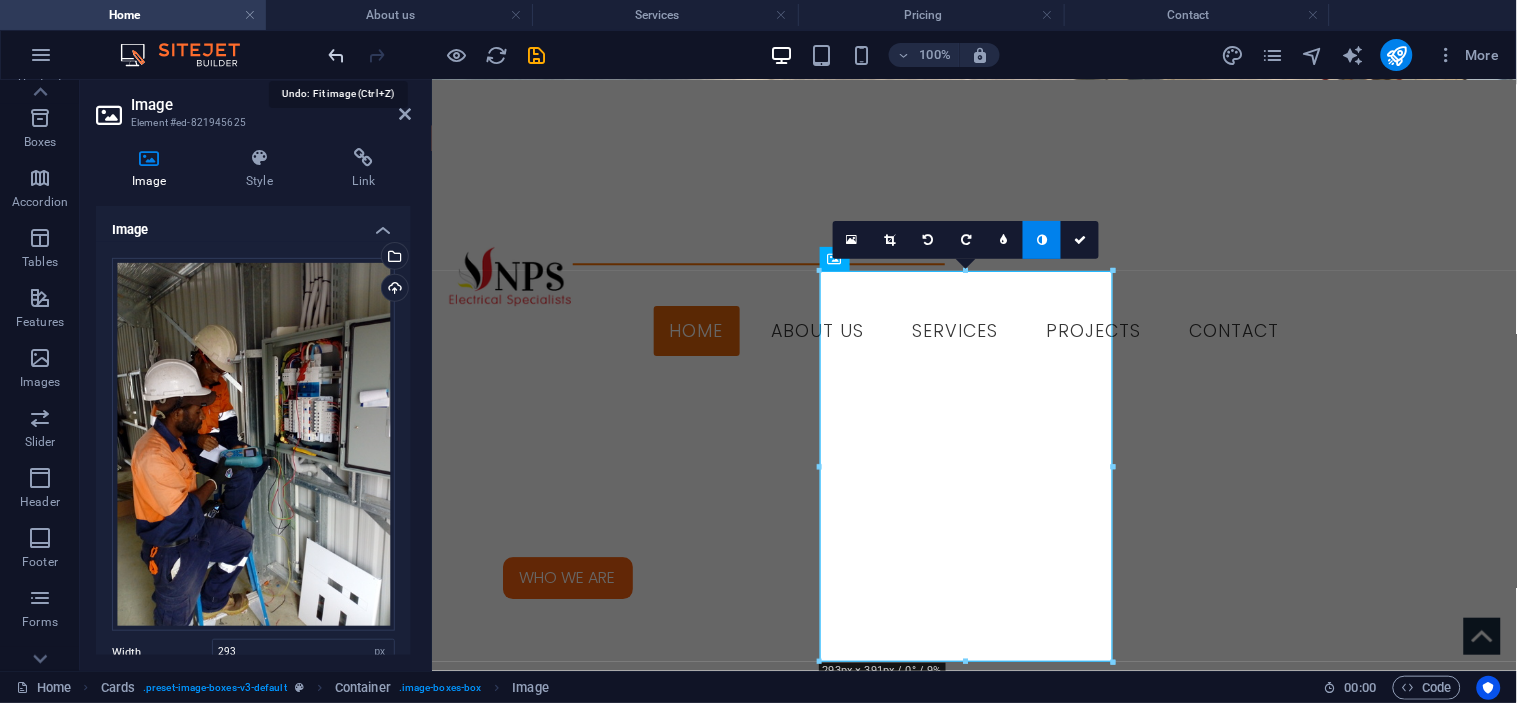click at bounding box center (337, 55) 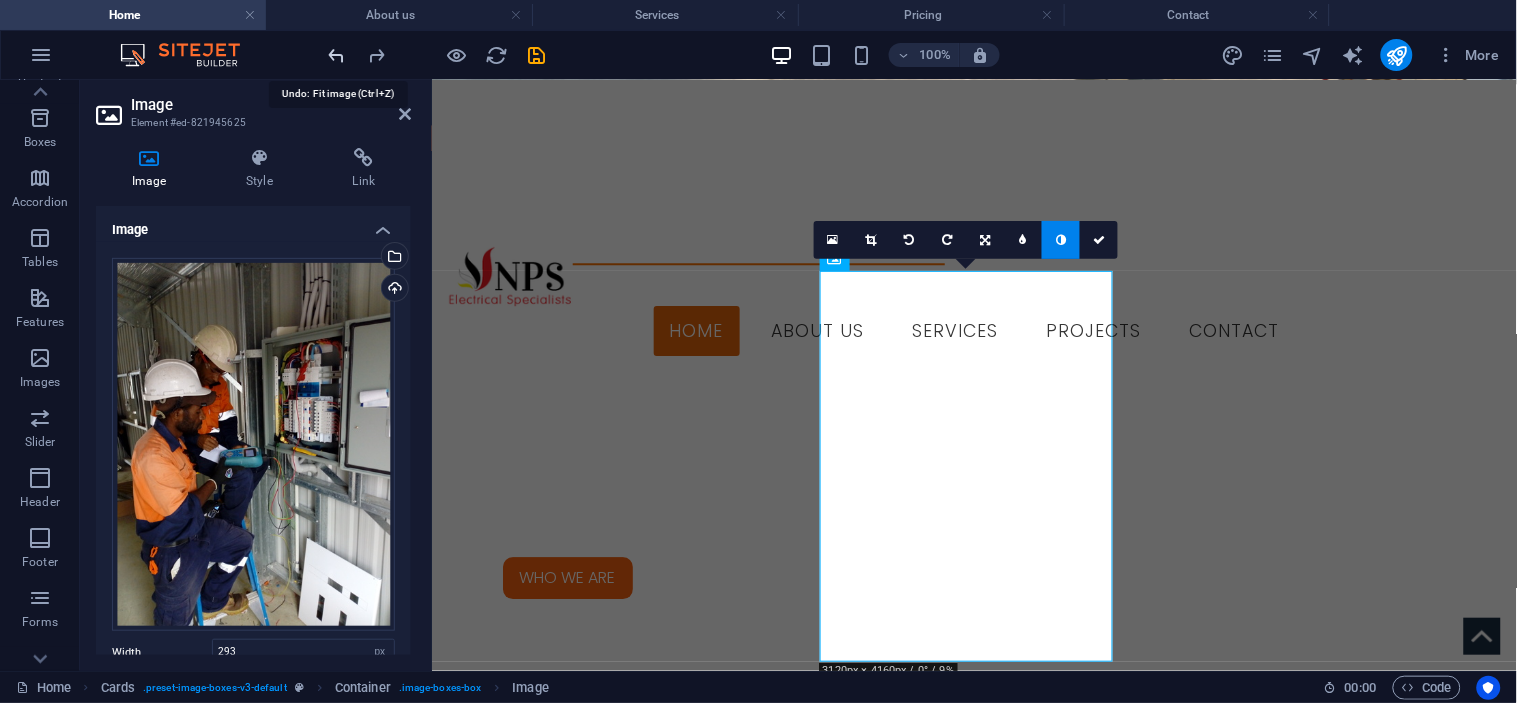click at bounding box center [337, 55] 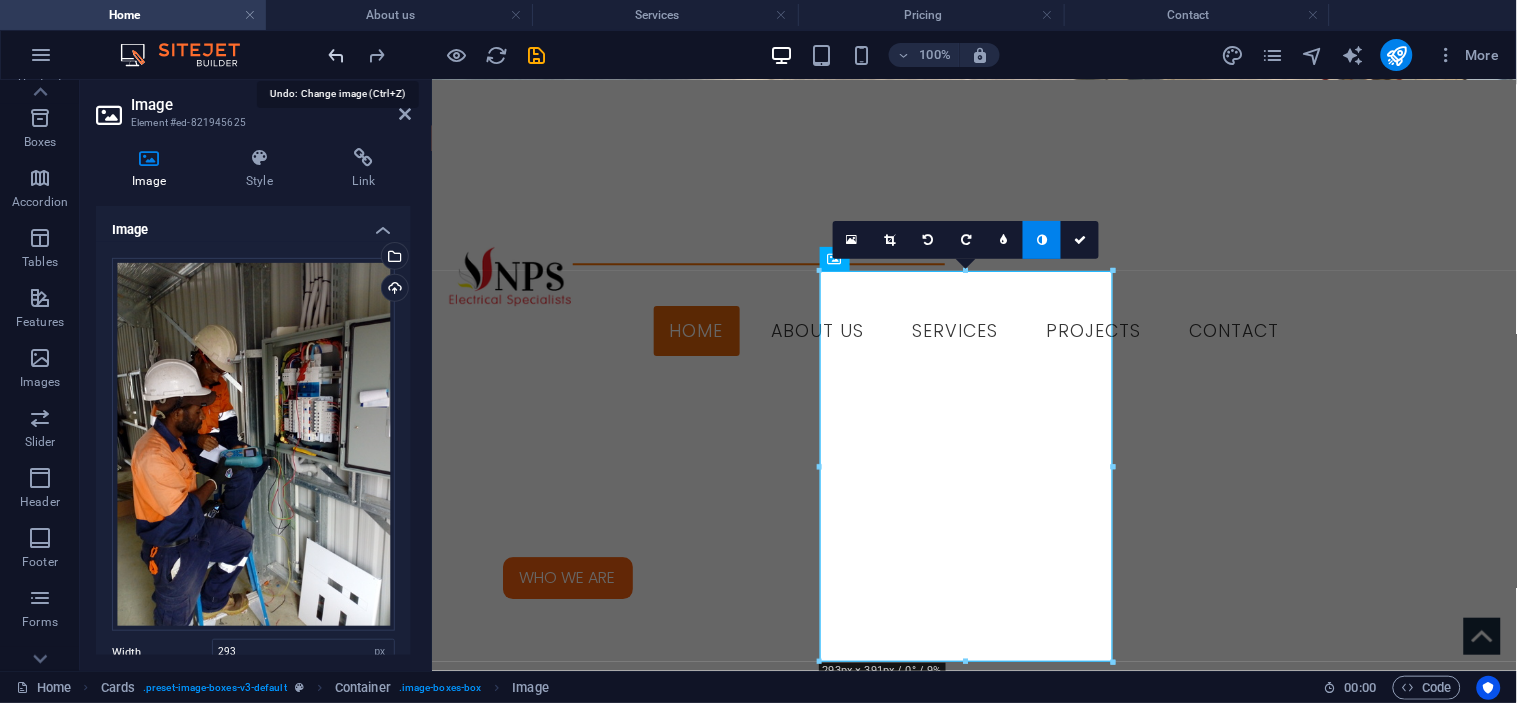 click at bounding box center [337, 55] 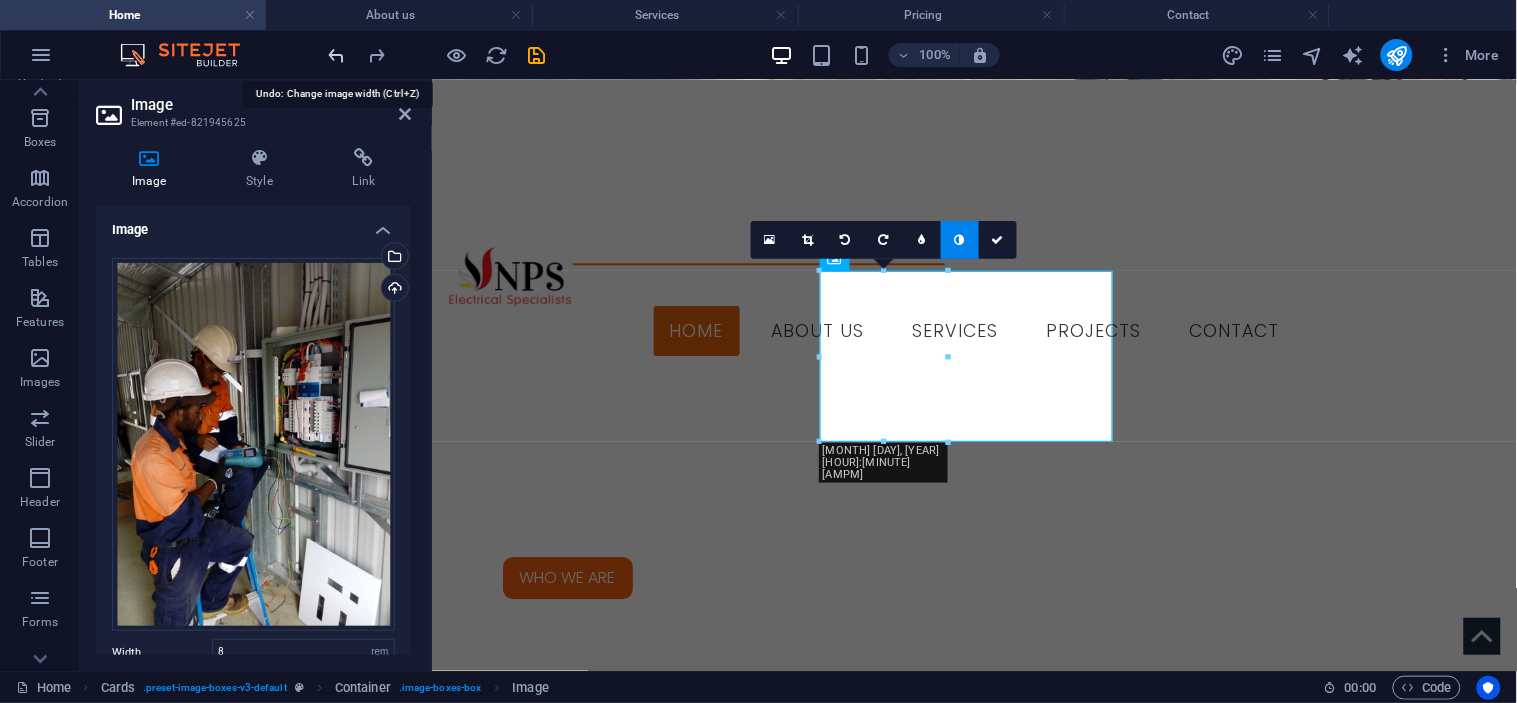 click at bounding box center (337, 55) 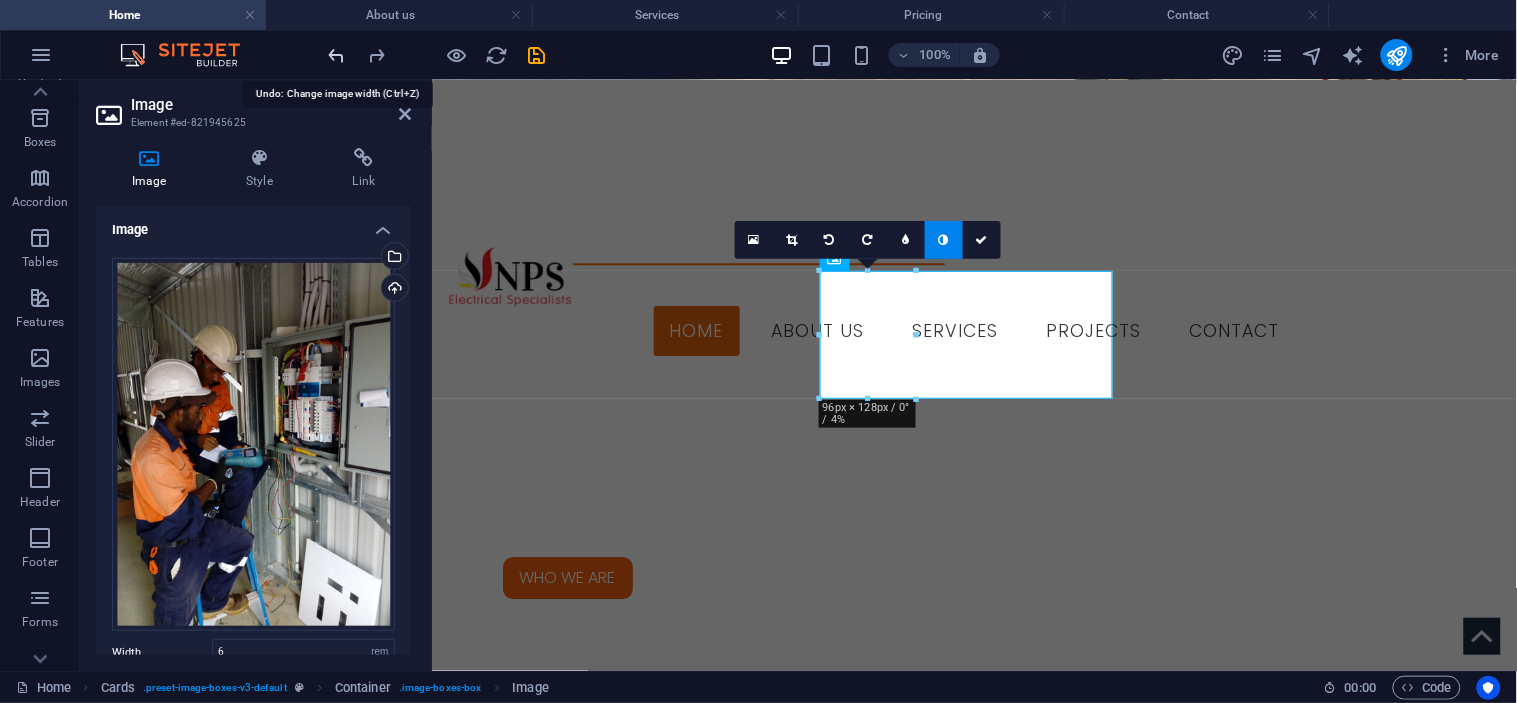click at bounding box center (337, 55) 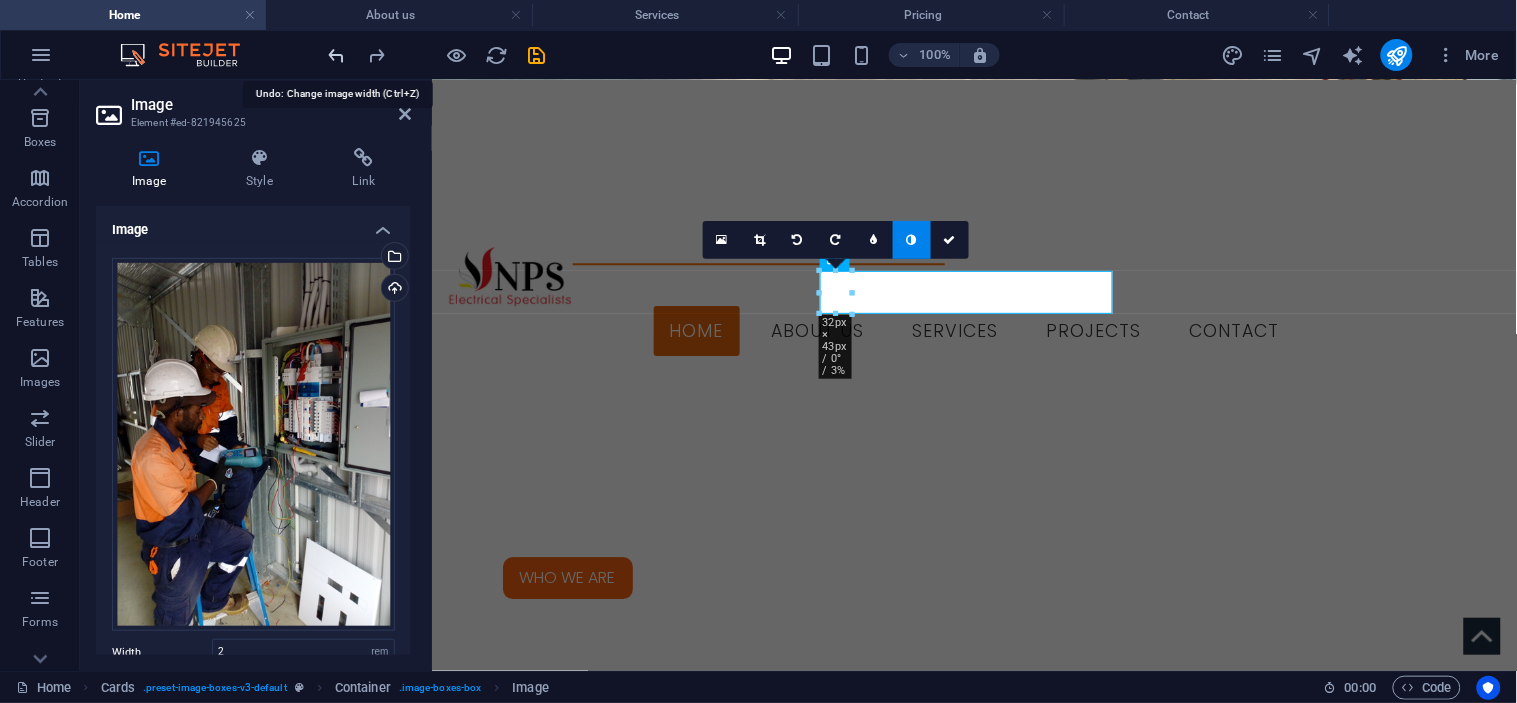 click at bounding box center [337, 55] 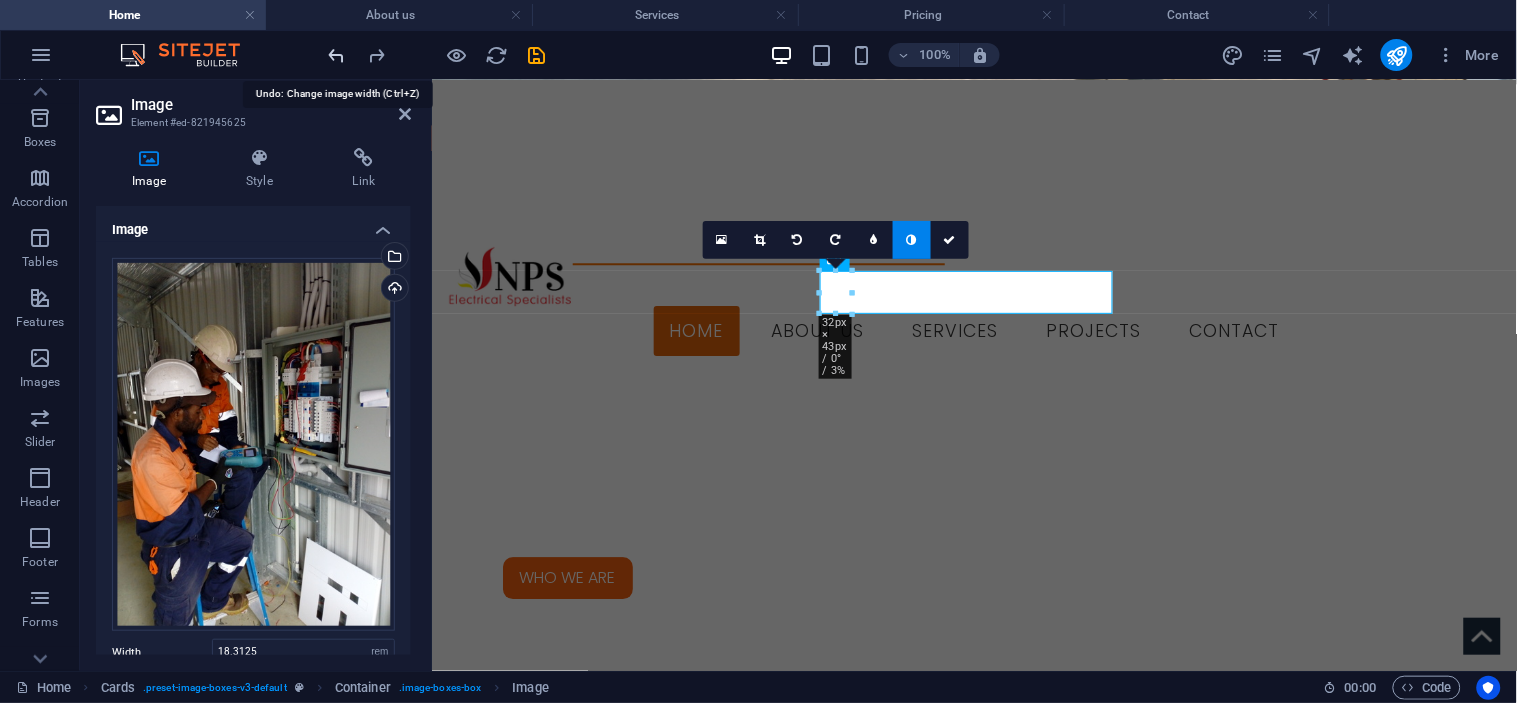 click at bounding box center [337, 55] 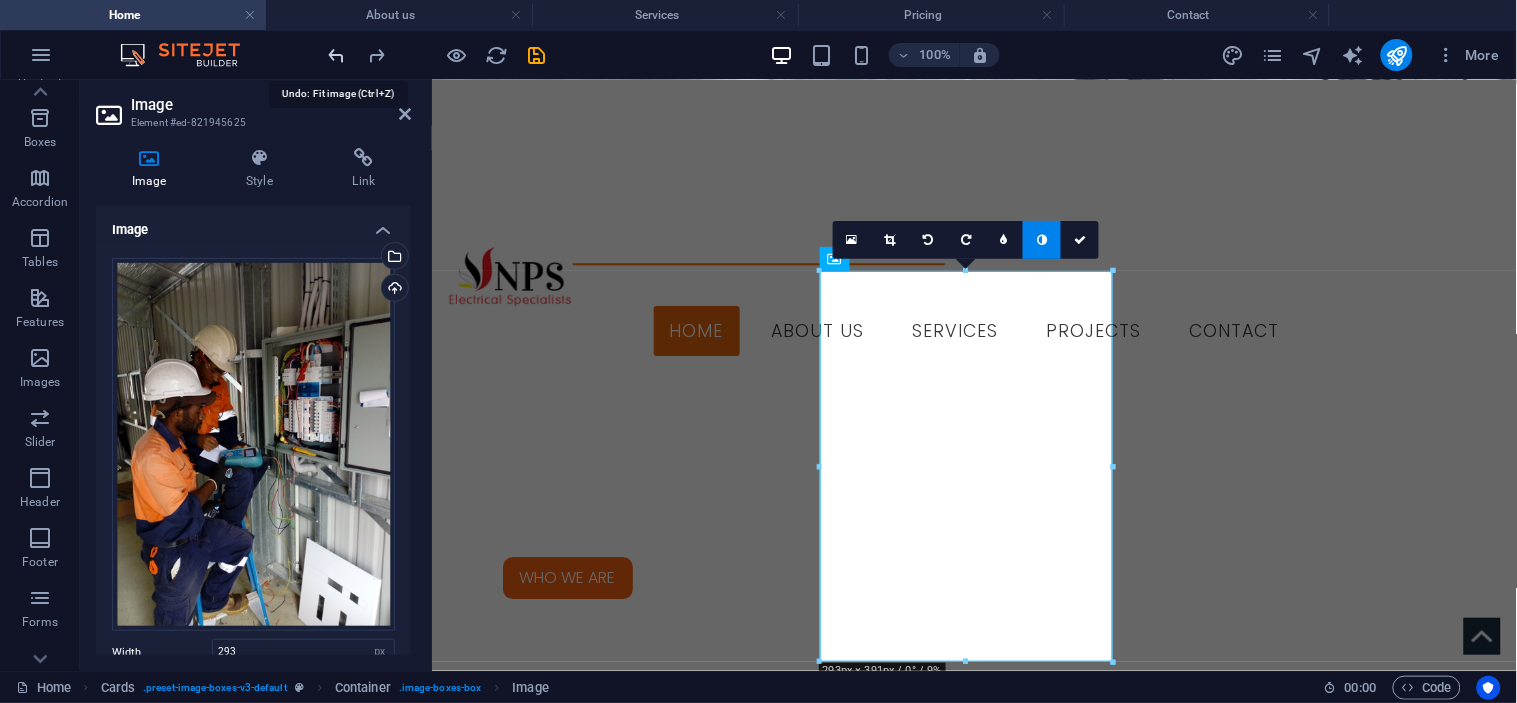 click at bounding box center [337, 55] 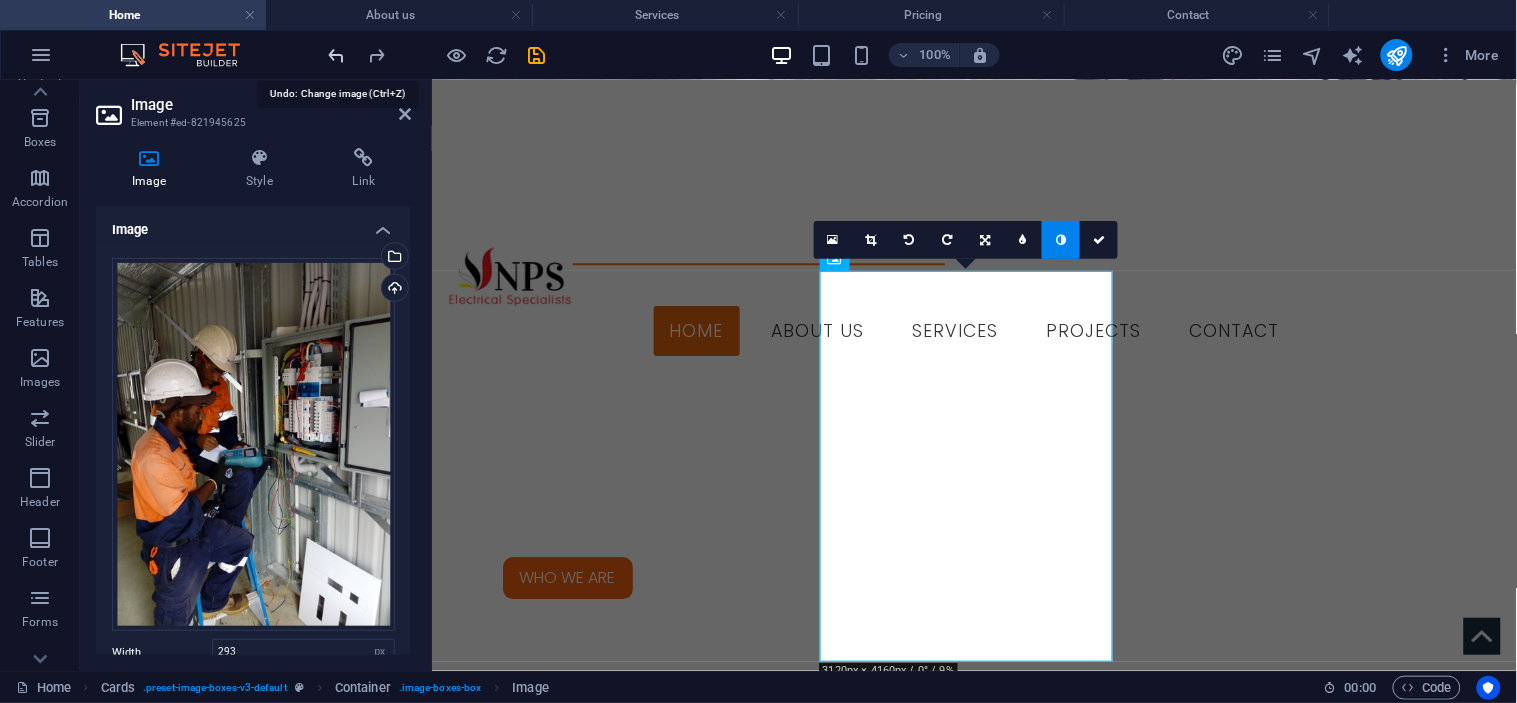 click at bounding box center [337, 55] 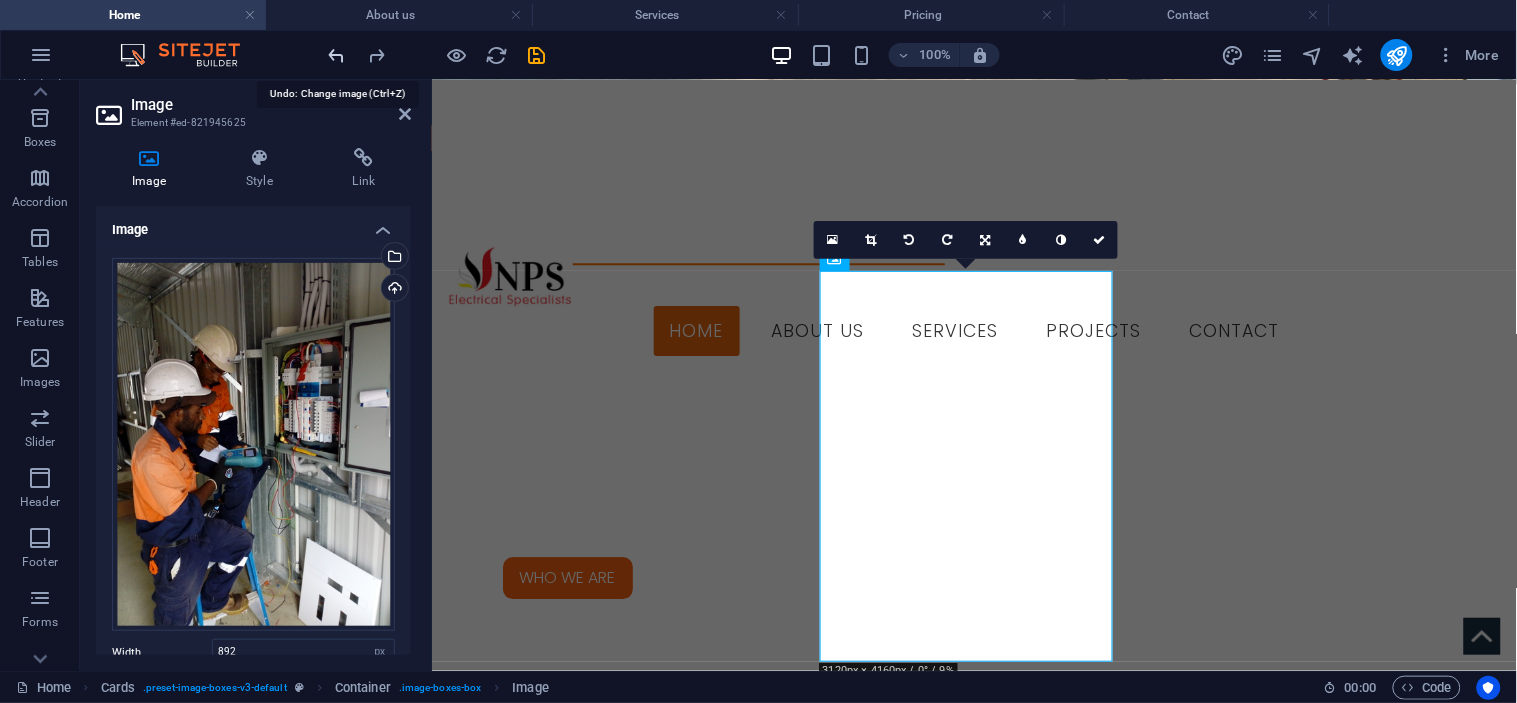 click at bounding box center [337, 55] 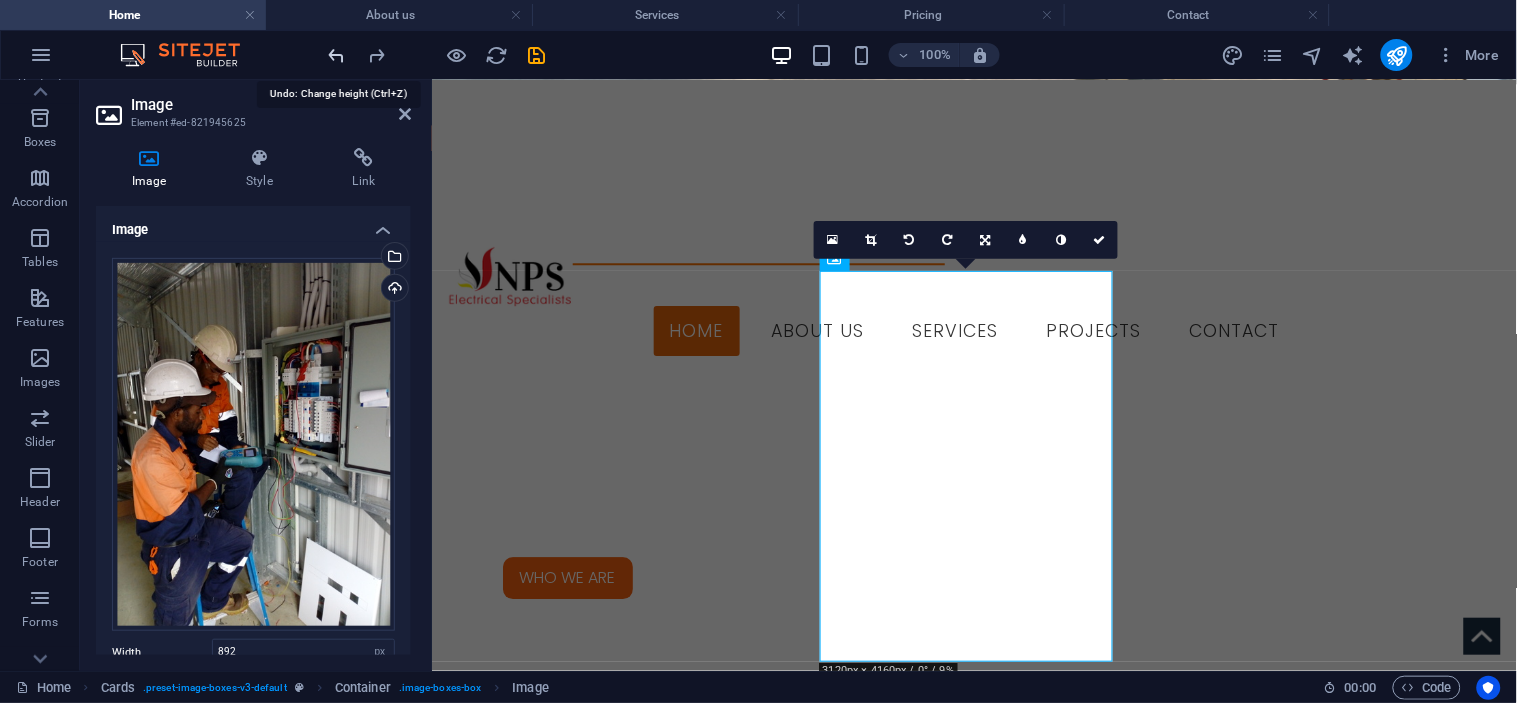 click at bounding box center [337, 55] 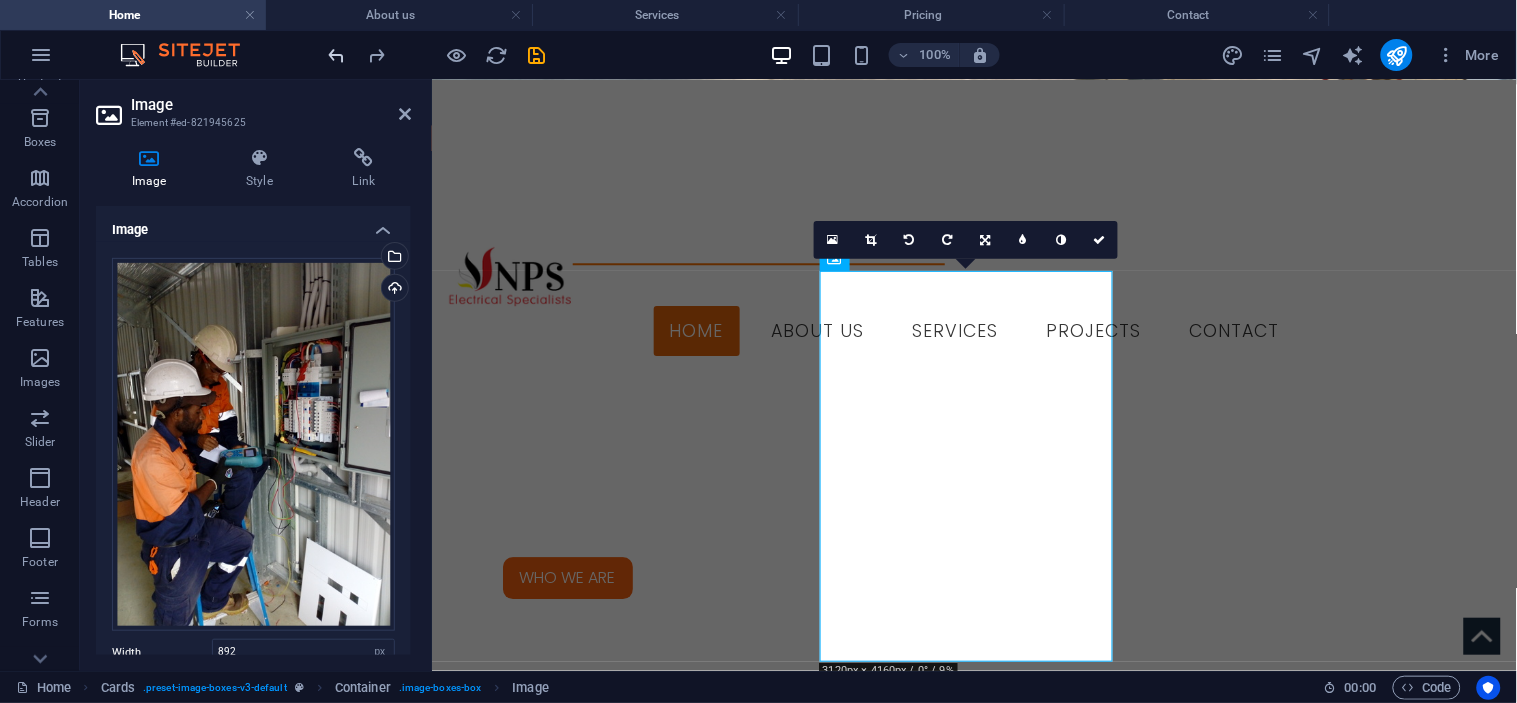 drag, startPoint x: 337, startPoint y: 36, endPoint x: 330, endPoint y: 54, distance: 19.313208 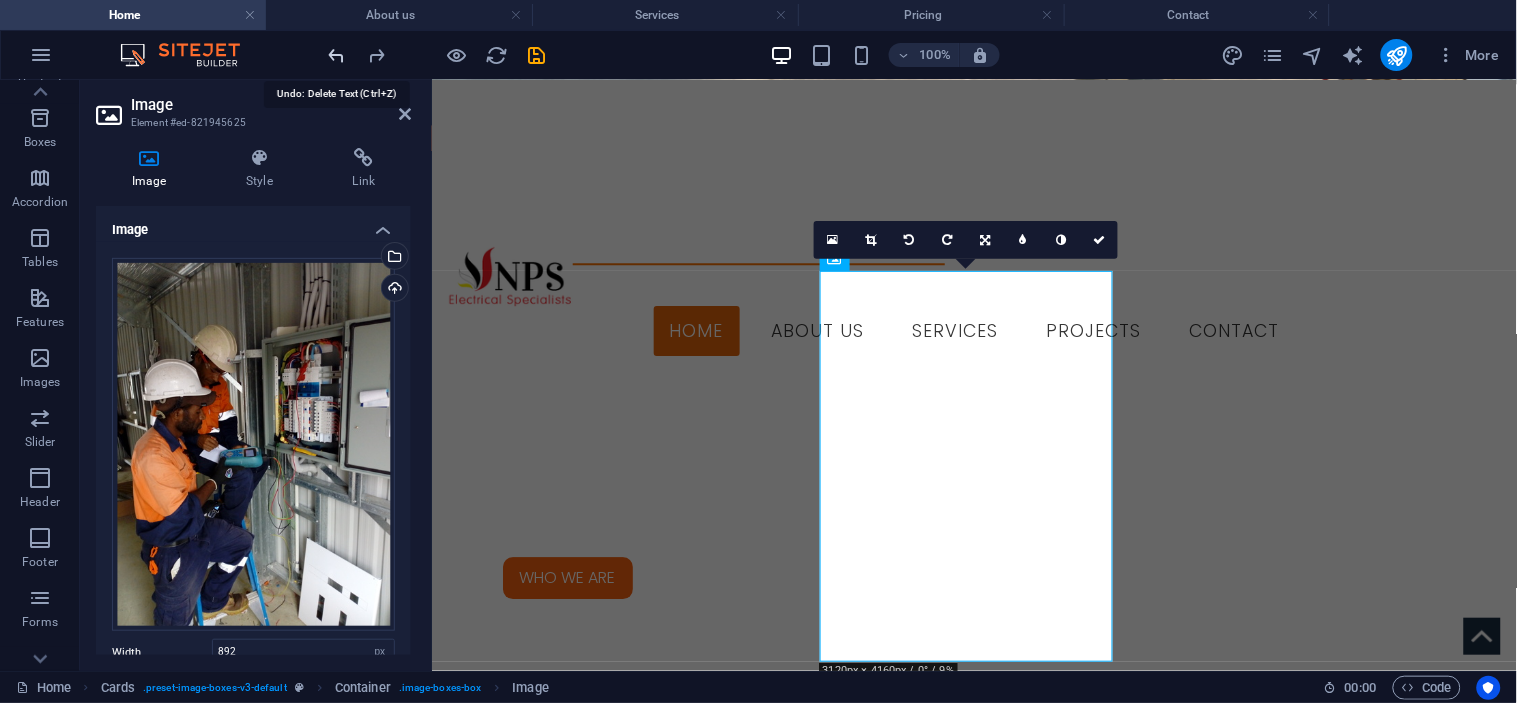 click at bounding box center [337, 55] 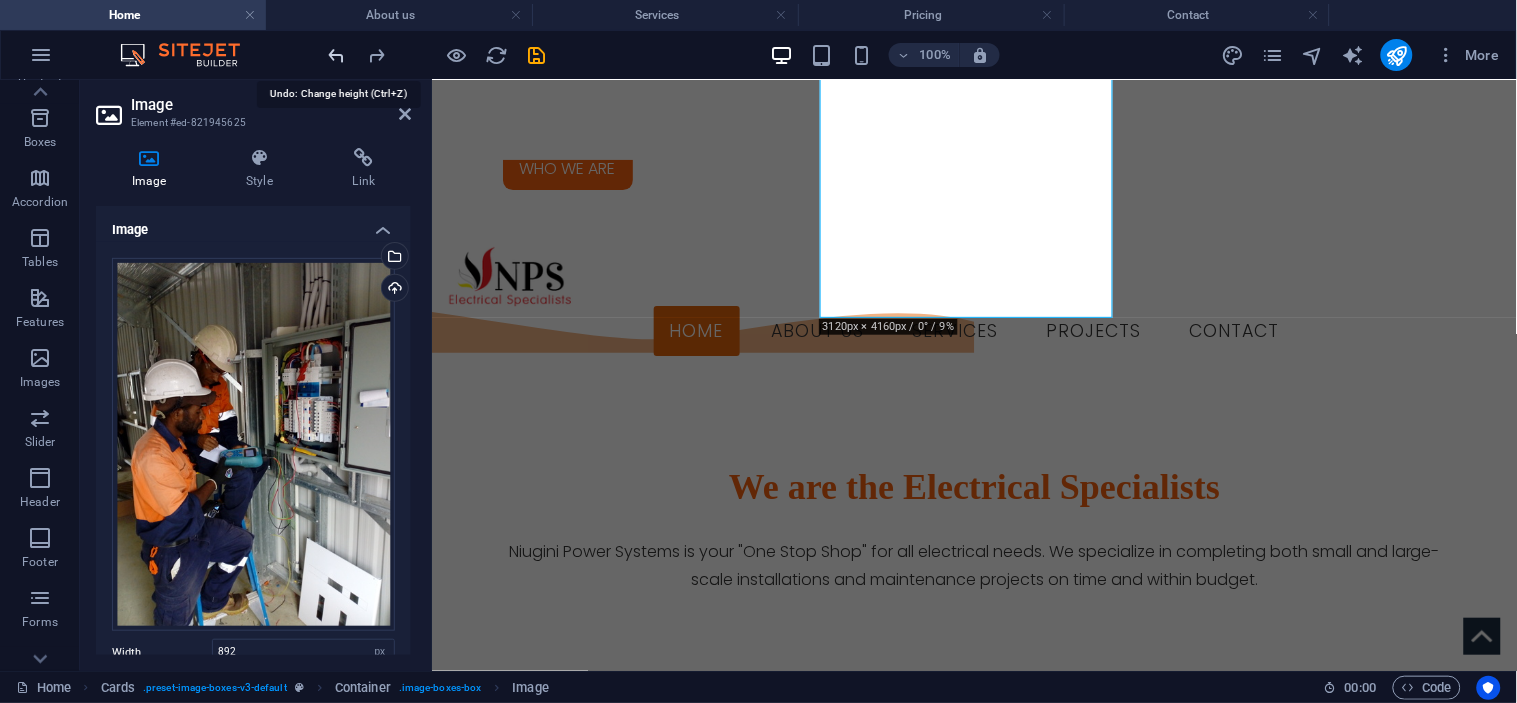 click at bounding box center (337, 55) 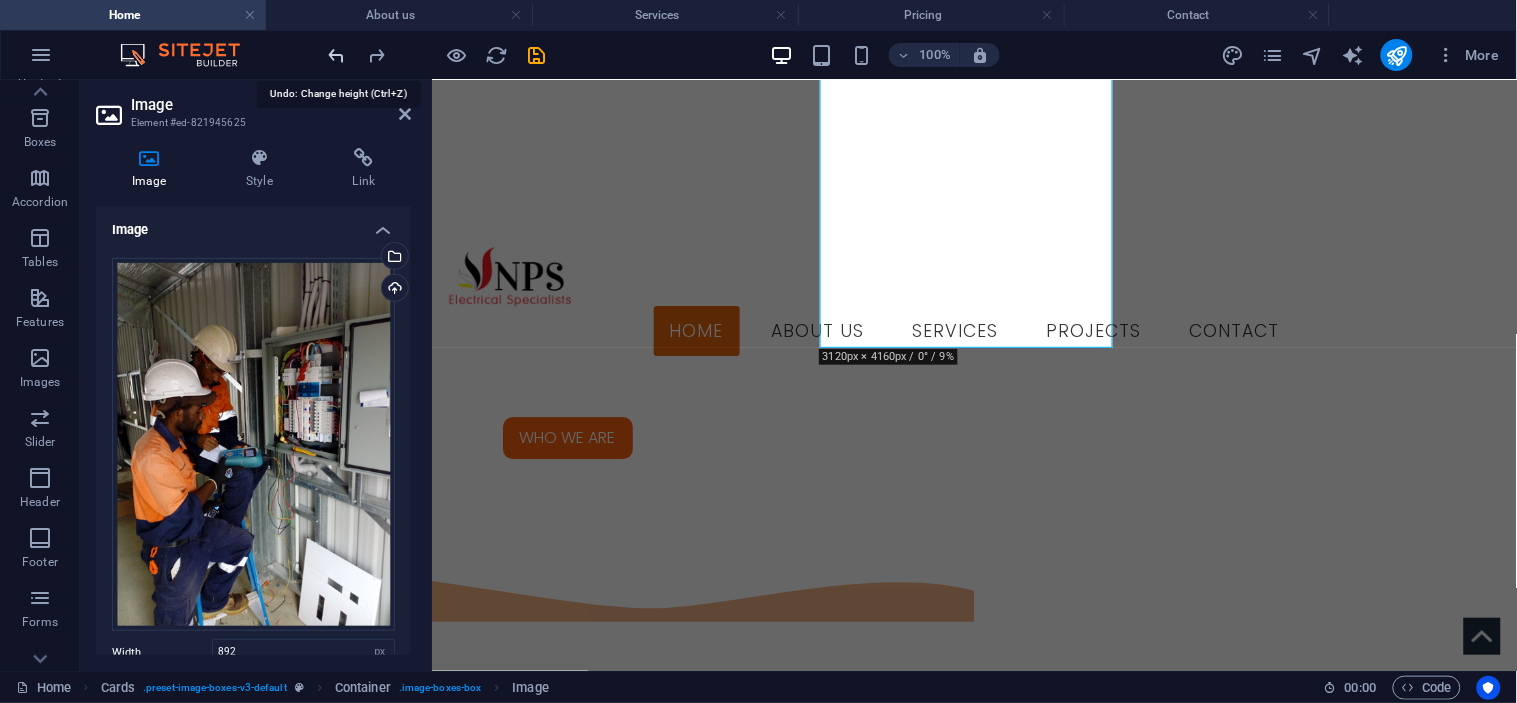 scroll, scrollTop: 1242, scrollLeft: 0, axis: vertical 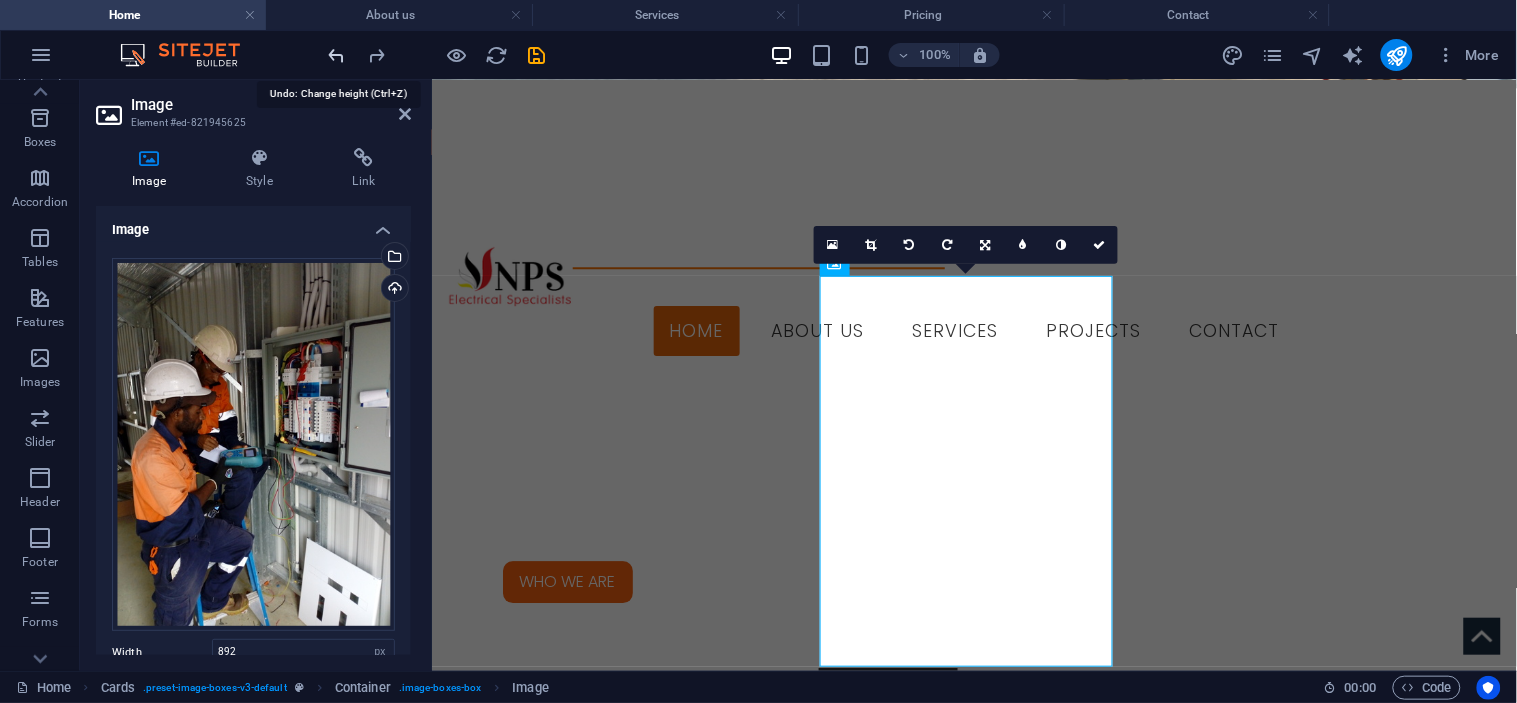 click at bounding box center [337, 55] 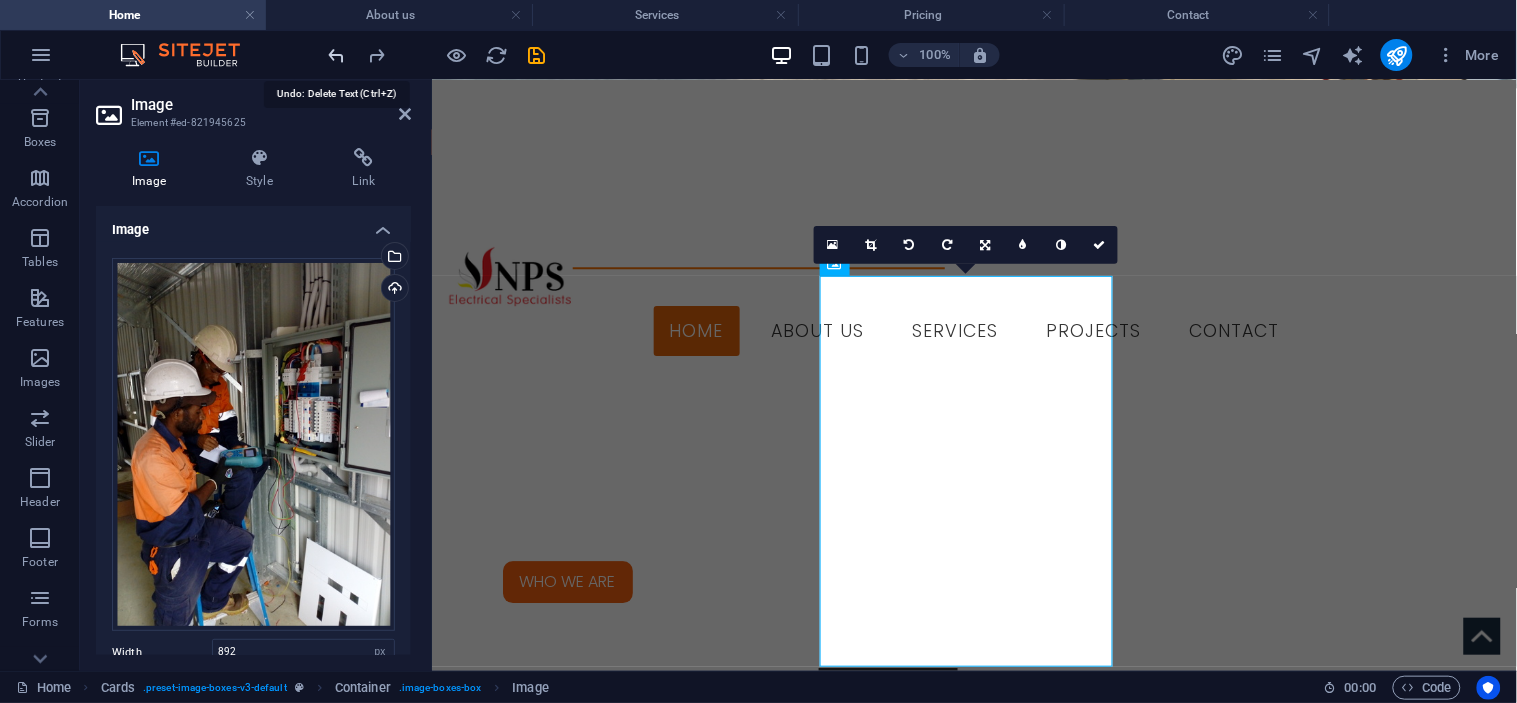 click at bounding box center [337, 55] 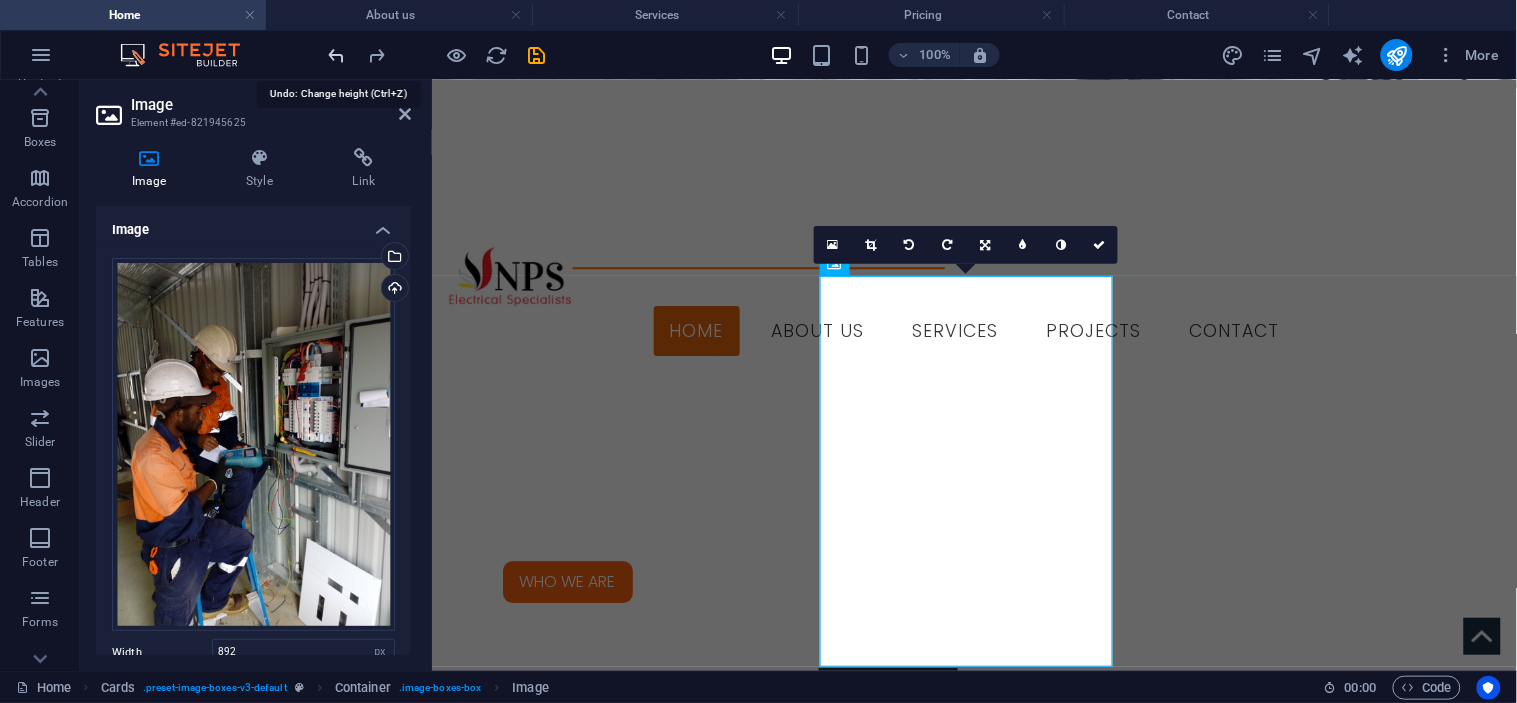 click at bounding box center [337, 55] 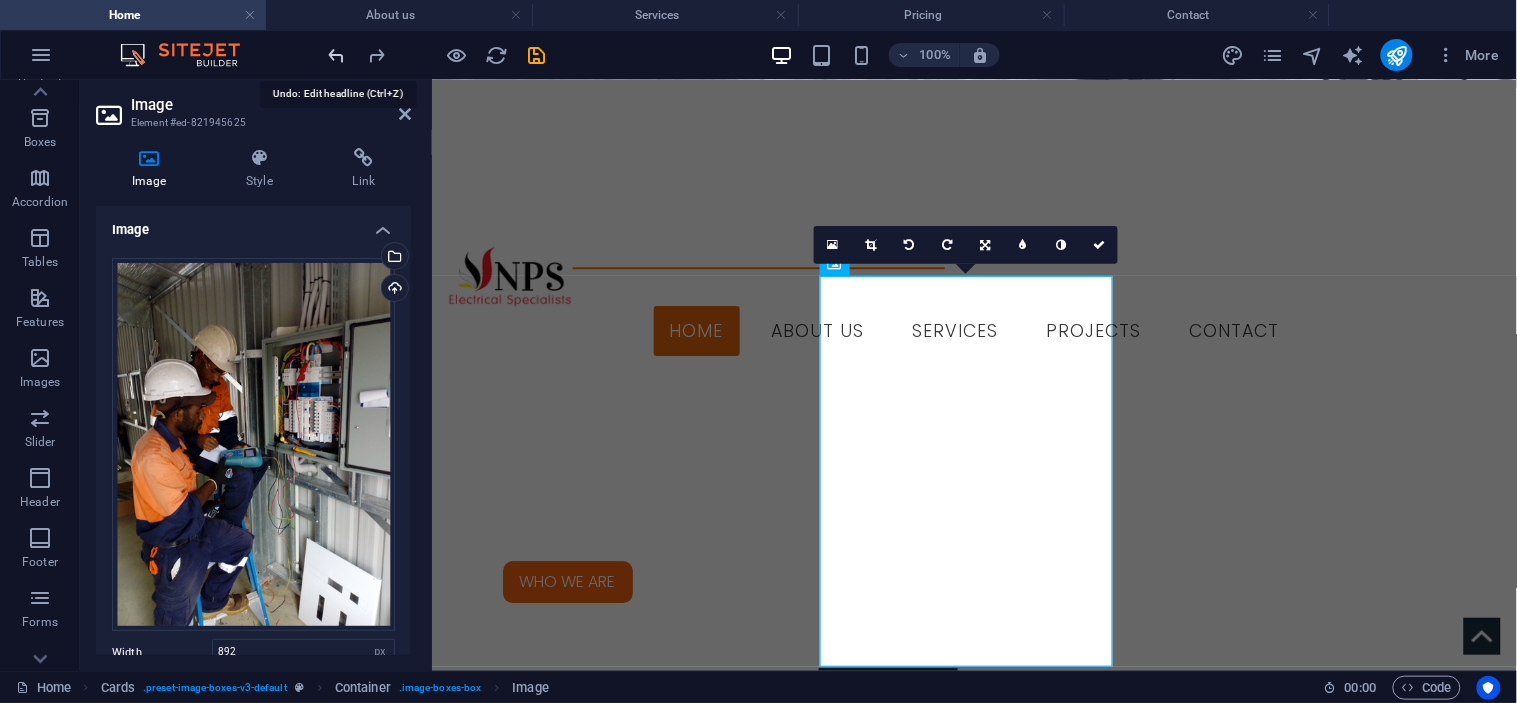click at bounding box center (337, 55) 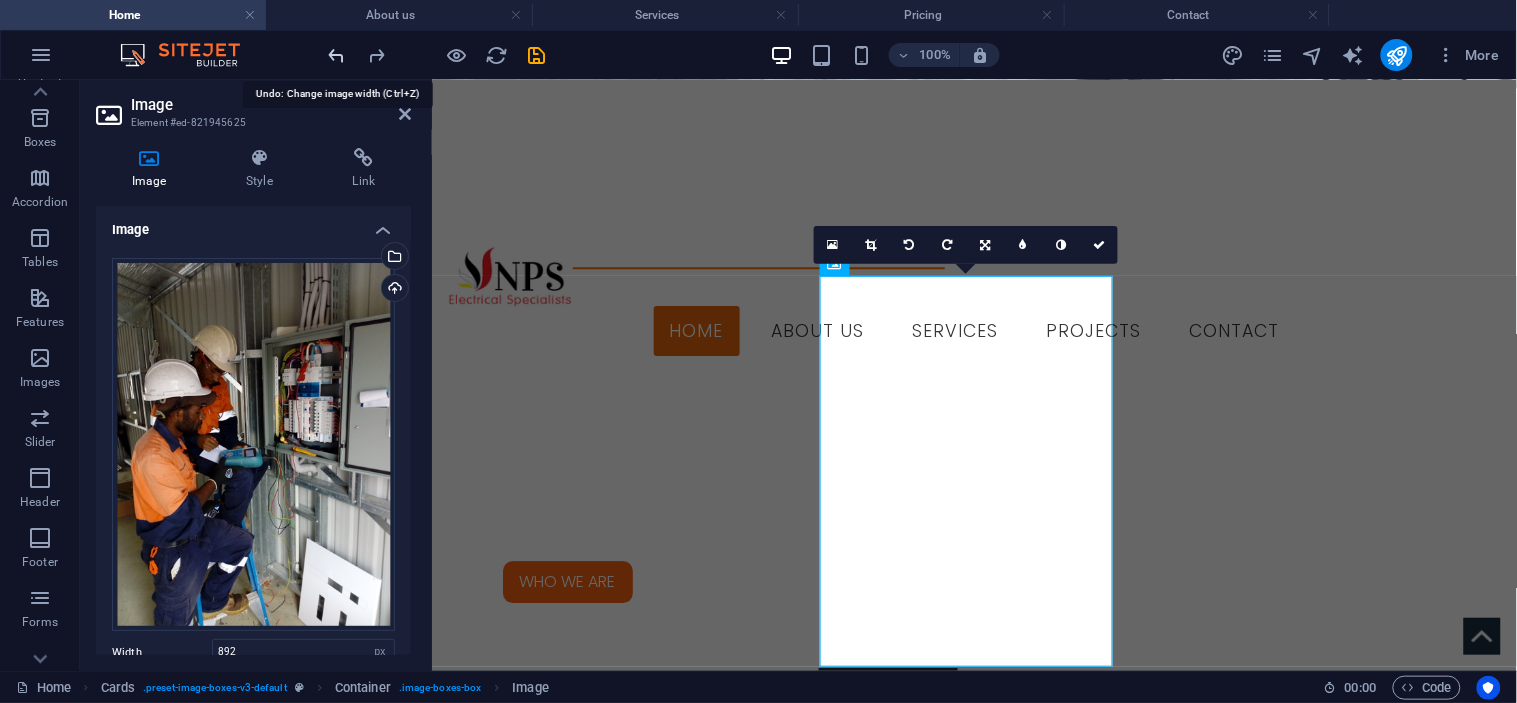 click at bounding box center [337, 55] 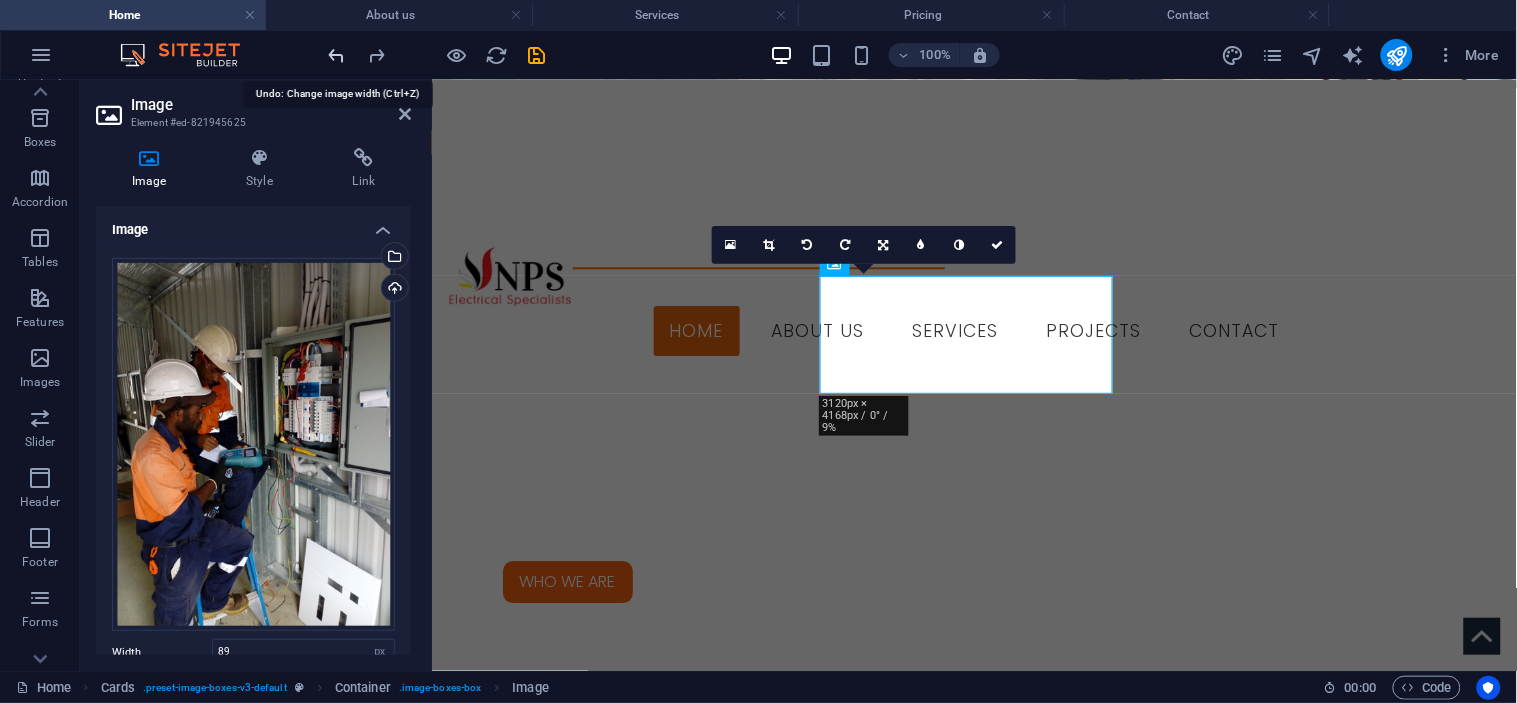 click at bounding box center [337, 55] 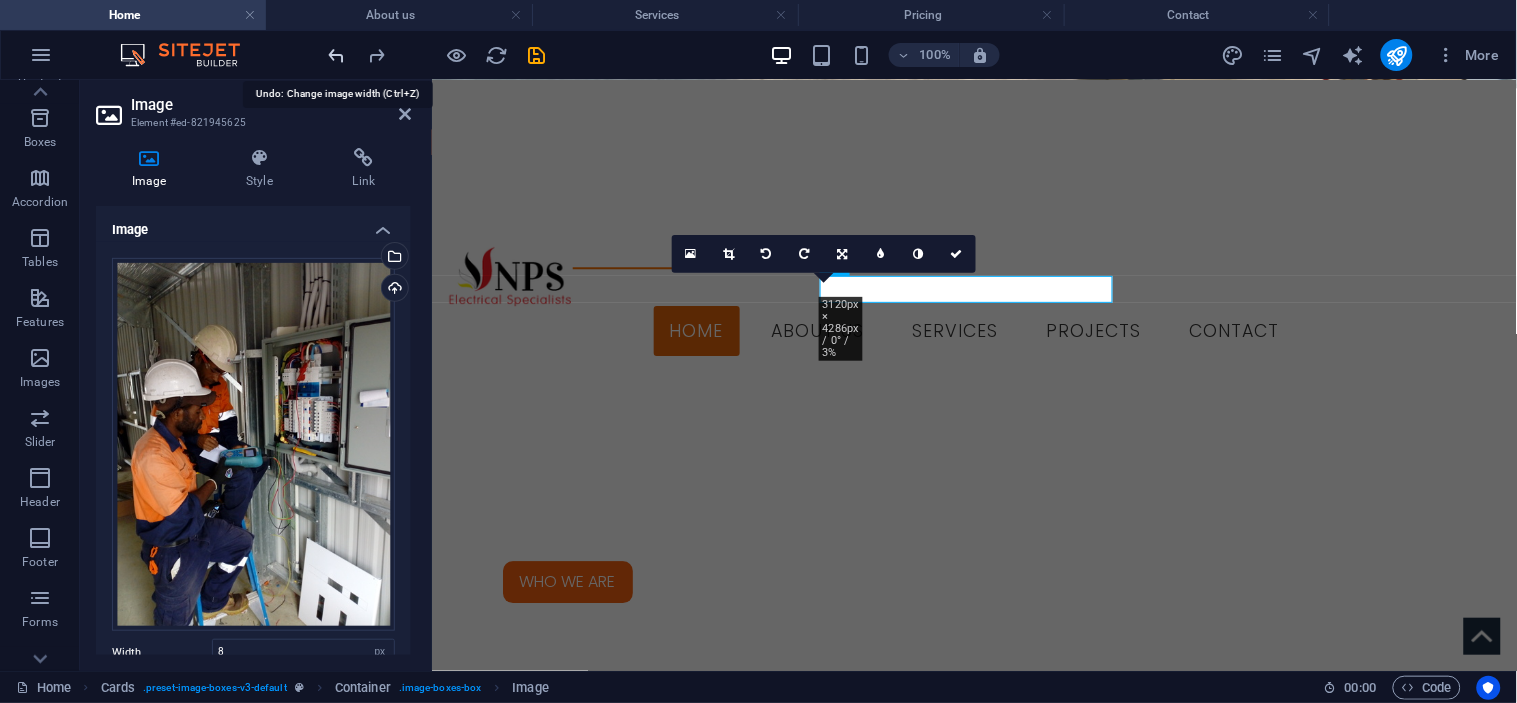 click at bounding box center (337, 55) 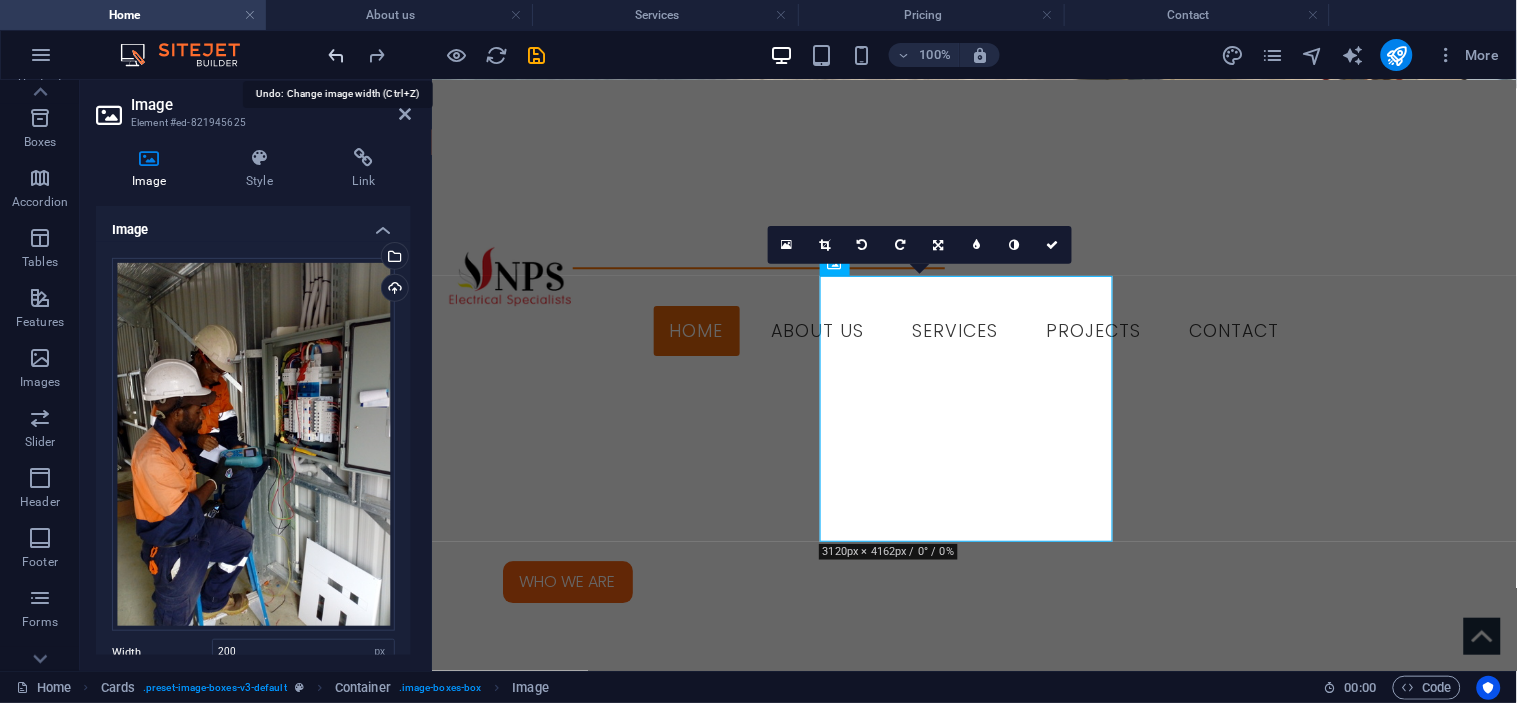 click at bounding box center [337, 55] 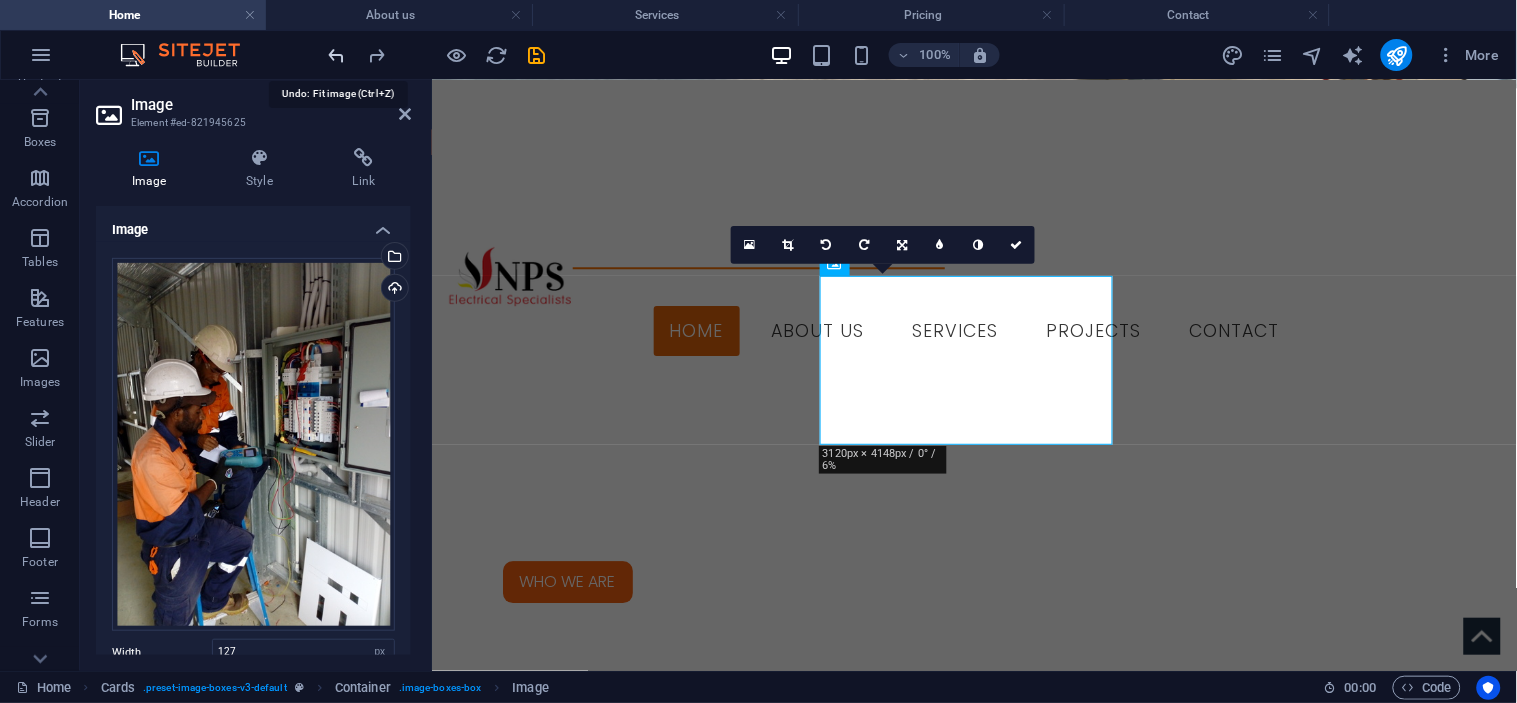 click at bounding box center (337, 55) 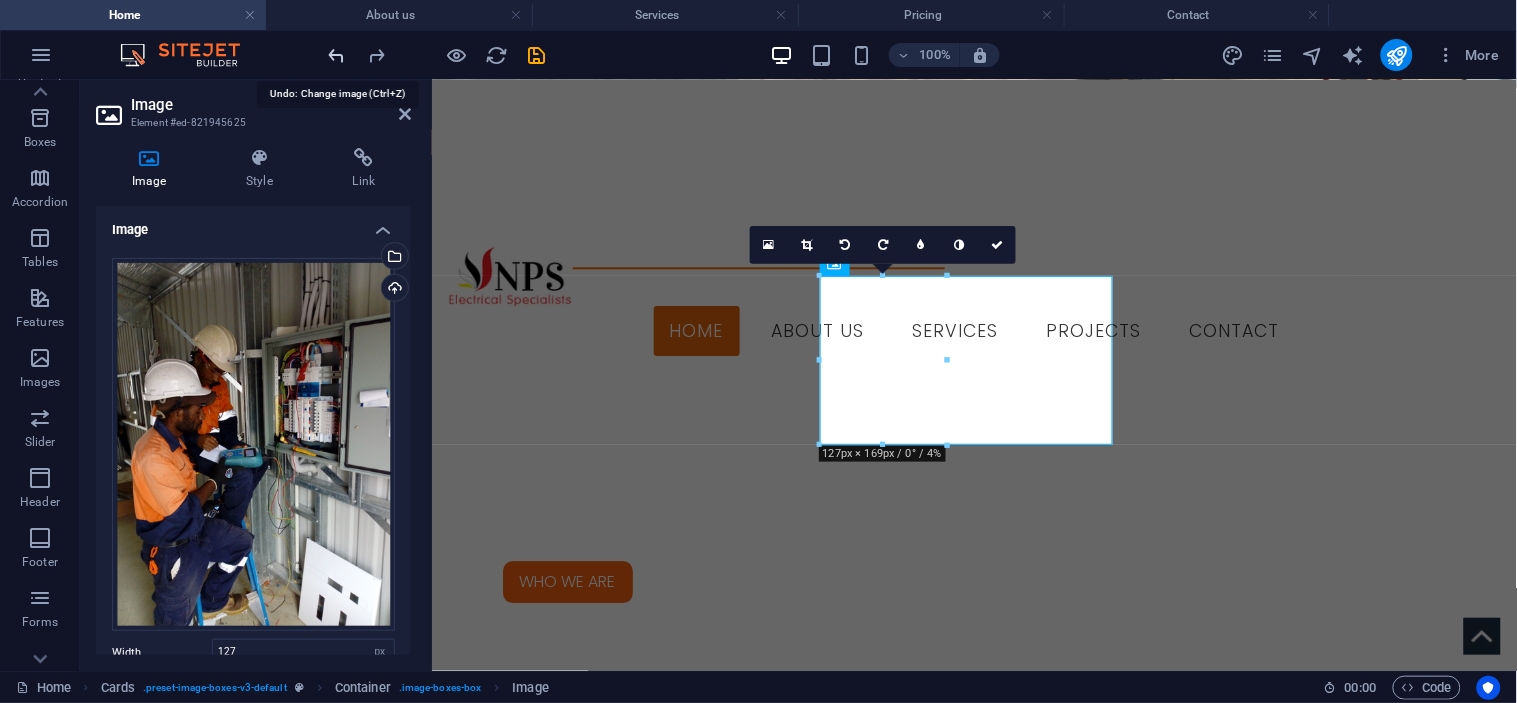click at bounding box center [337, 55] 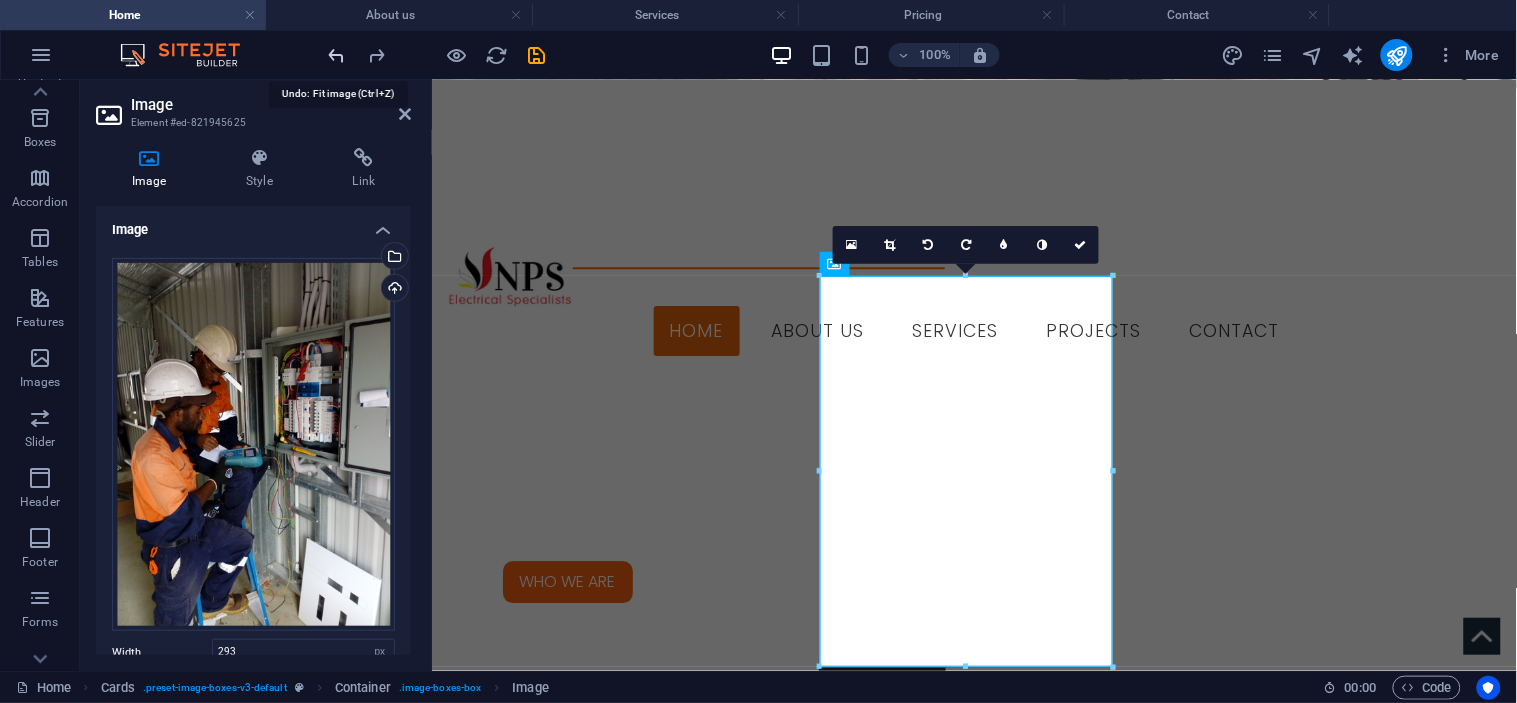 click at bounding box center (337, 55) 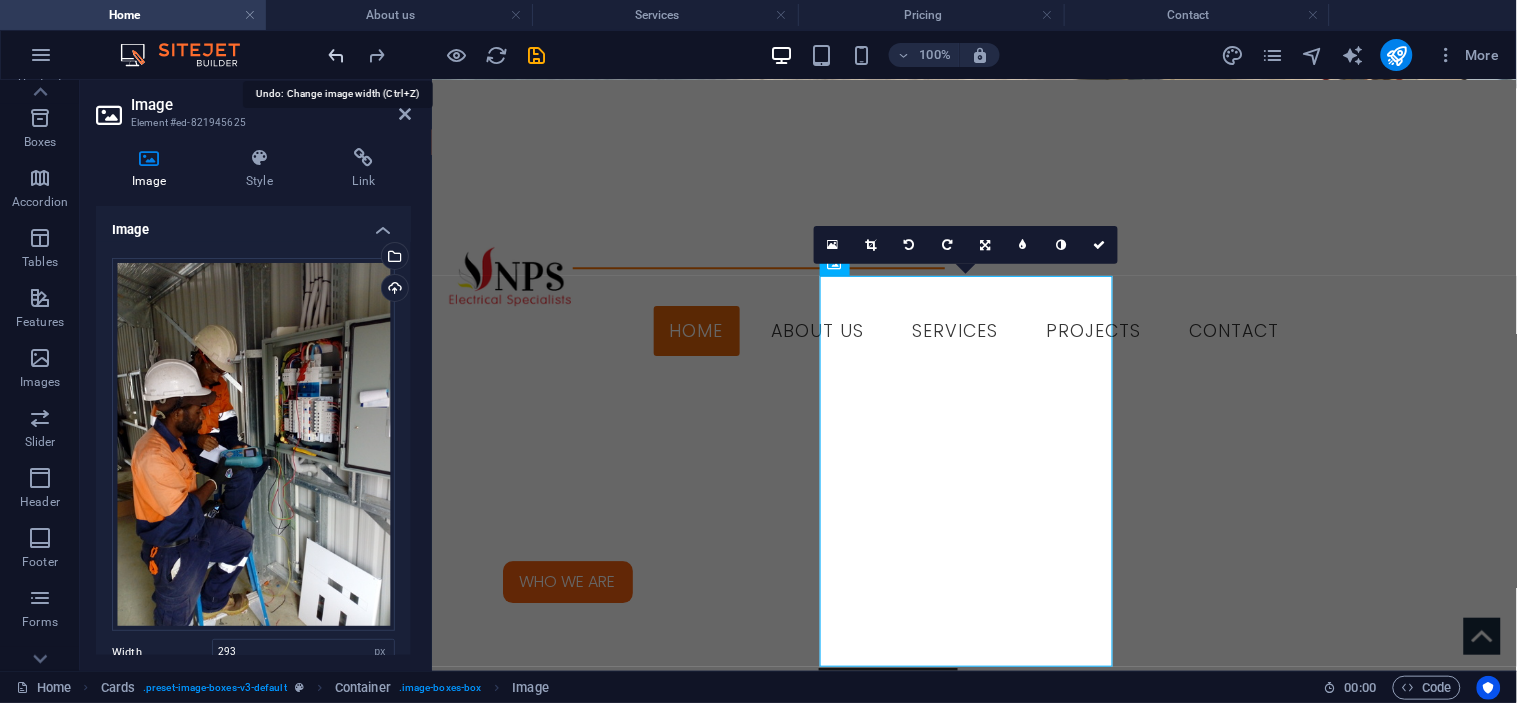 click at bounding box center (337, 55) 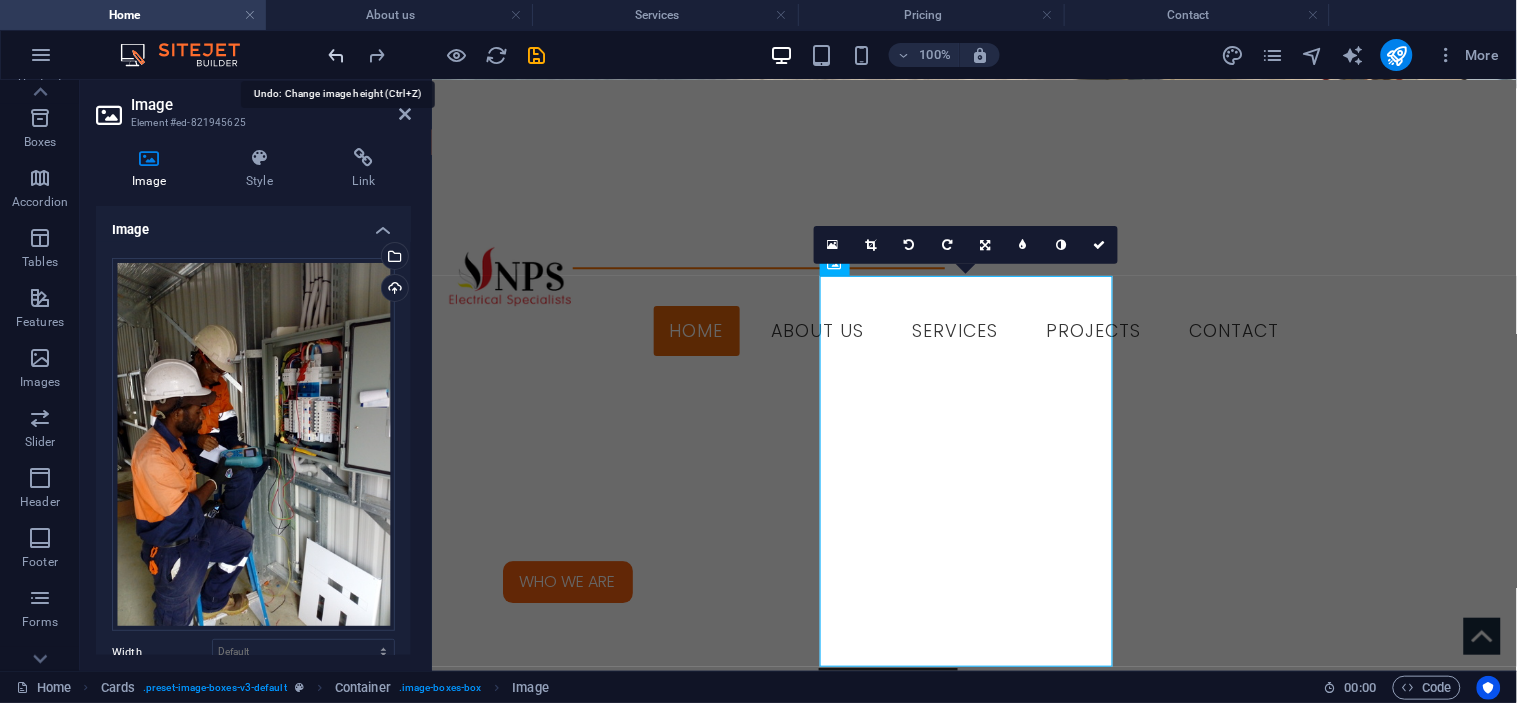 click at bounding box center [337, 55] 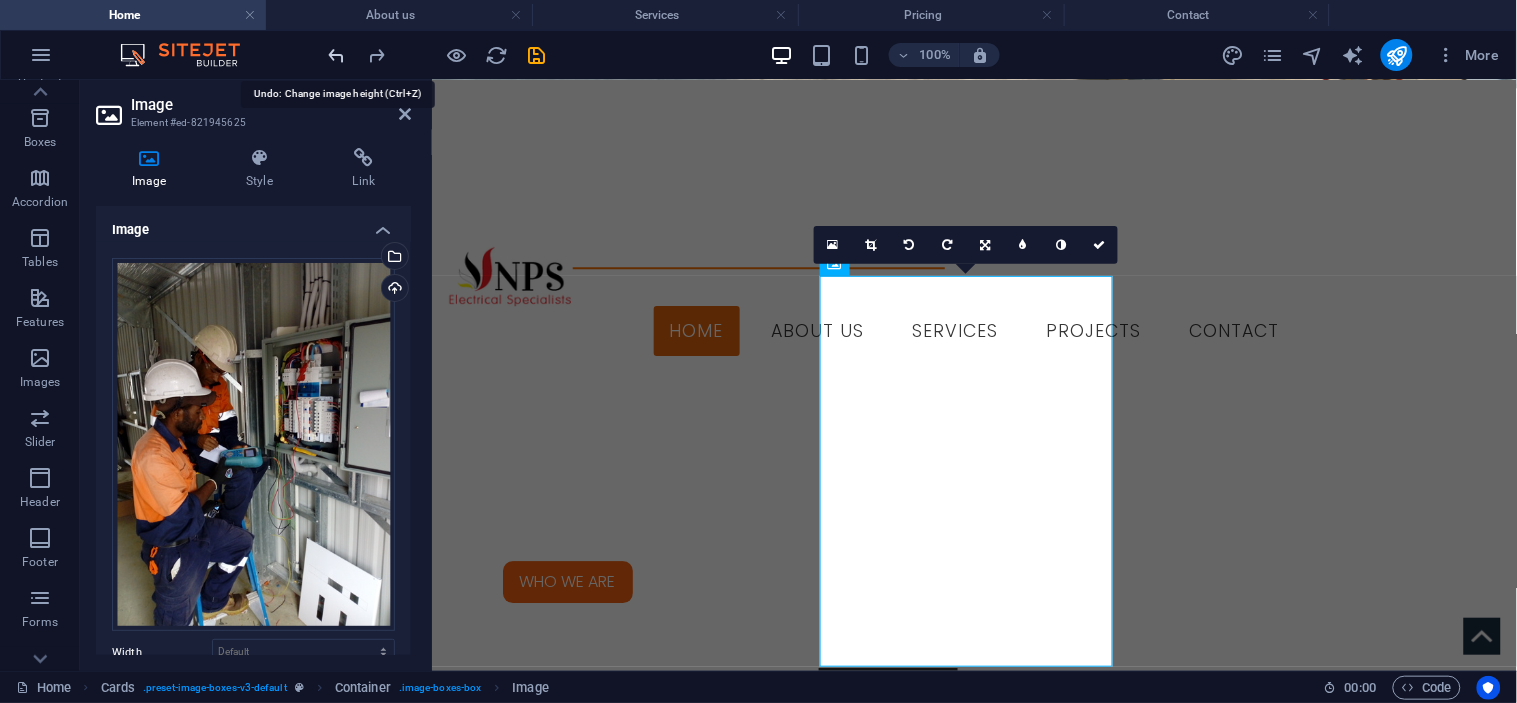 click at bounding box center [337, 55] 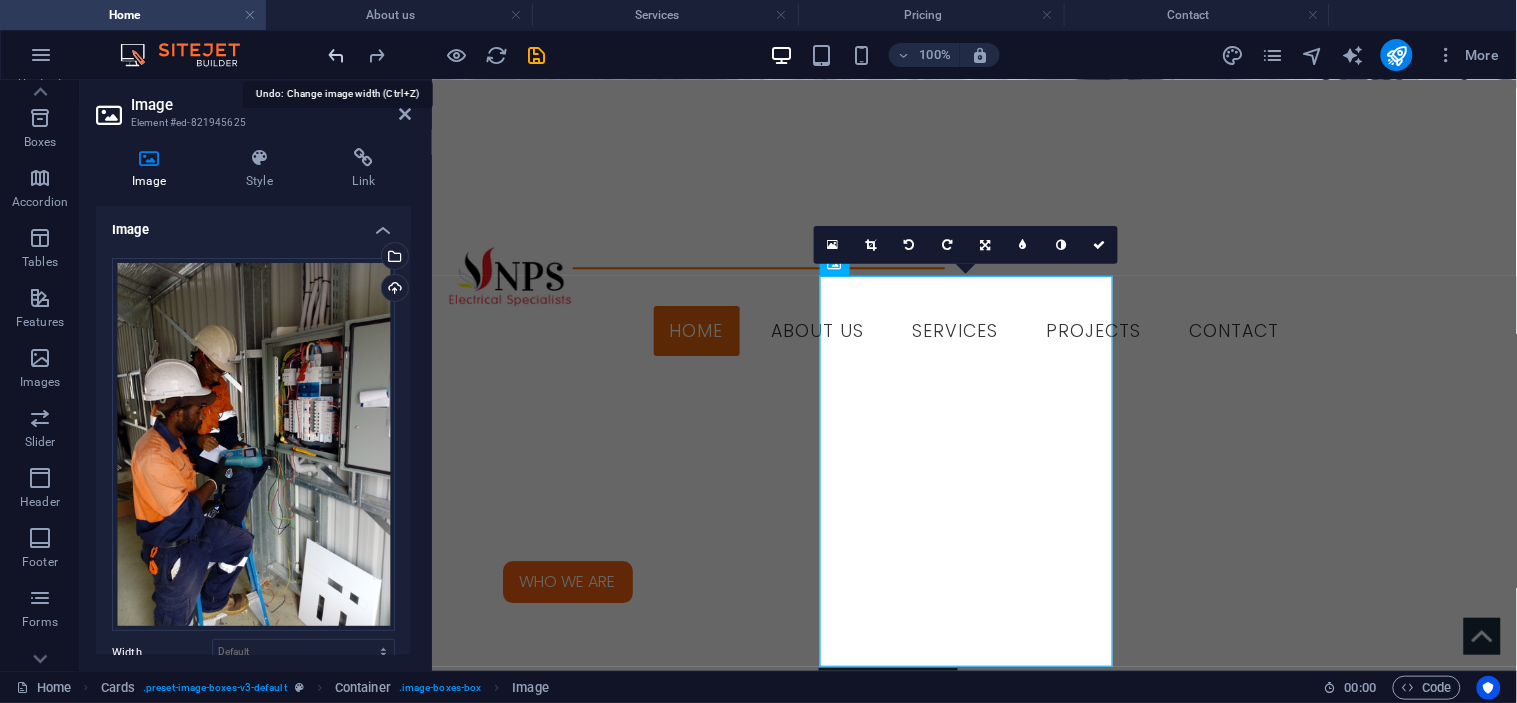 click at bounding box center (337, 55) 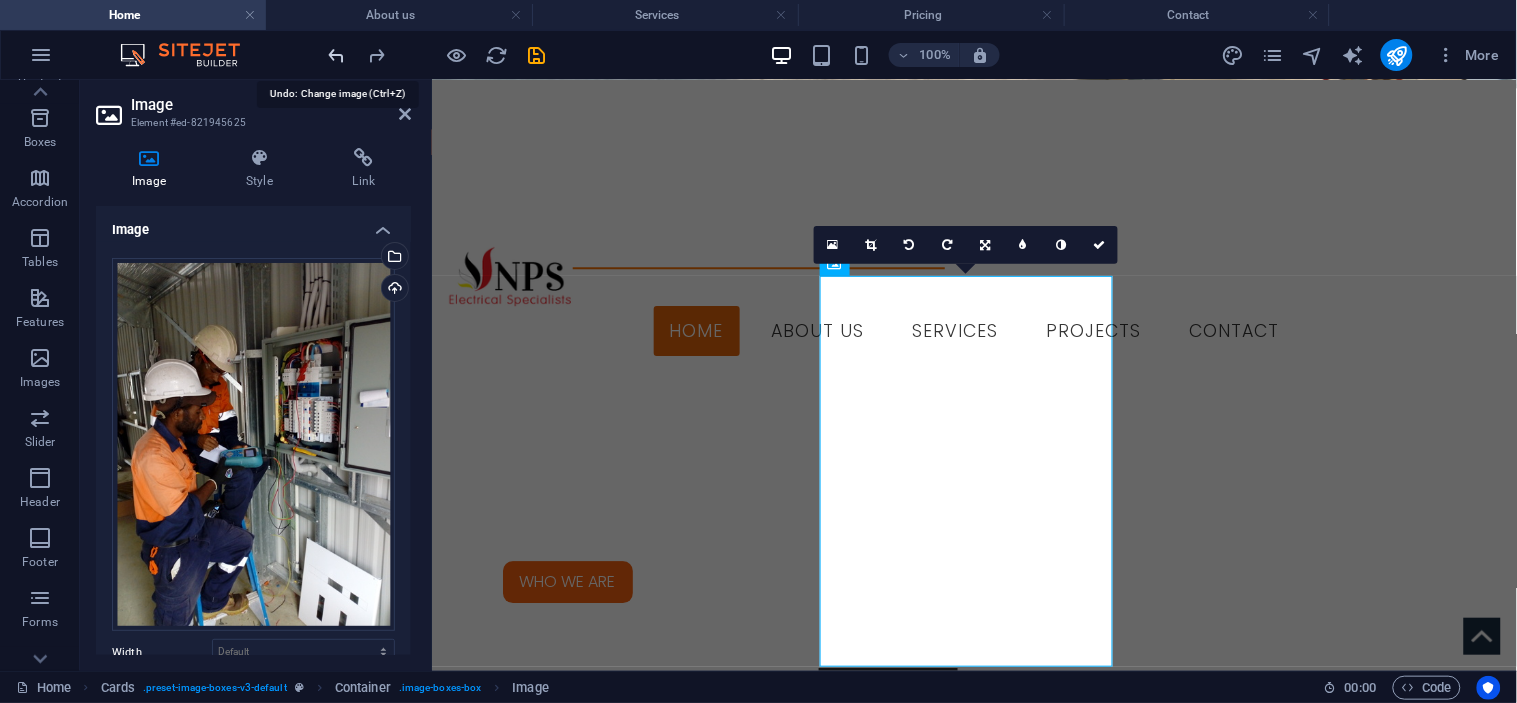 click at bounding box center [337, 55] 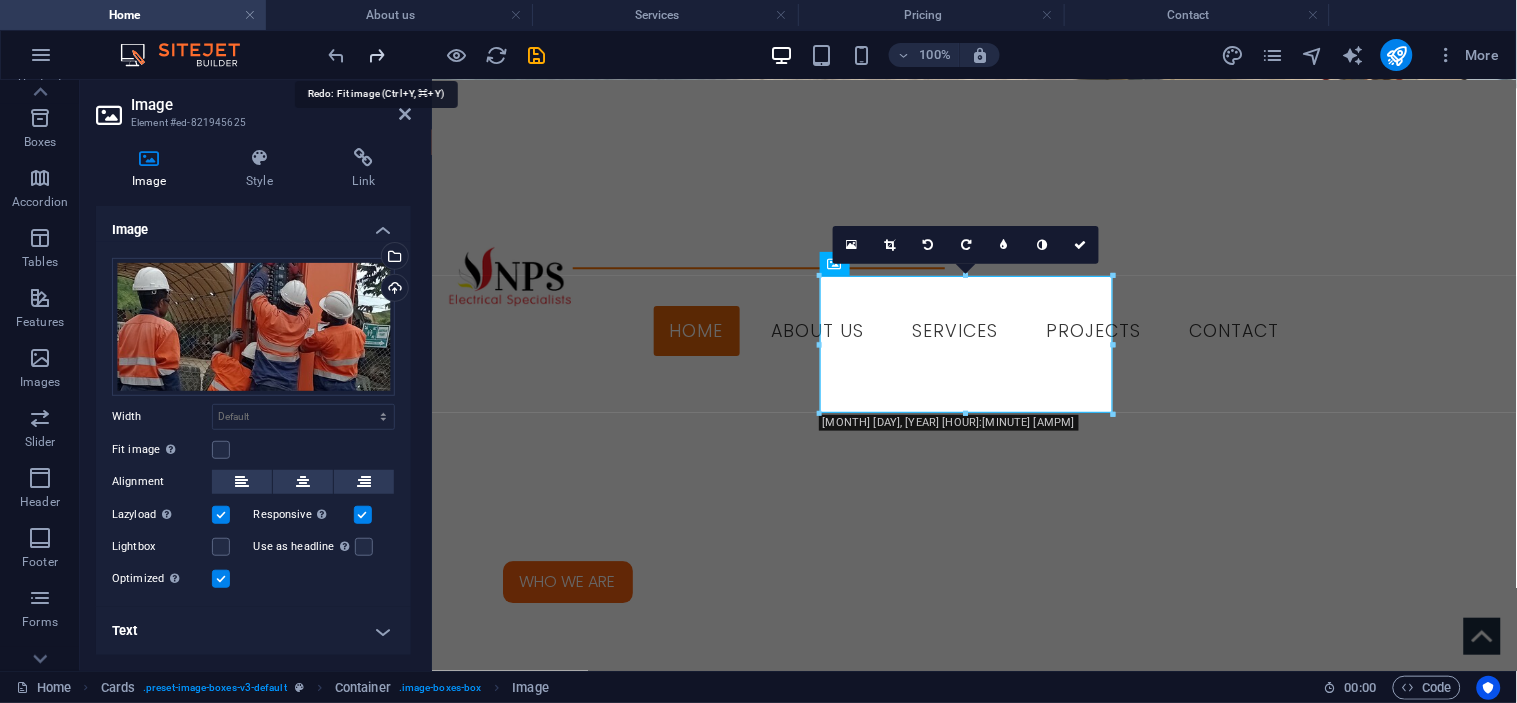 click at bounding box center (377, 55) 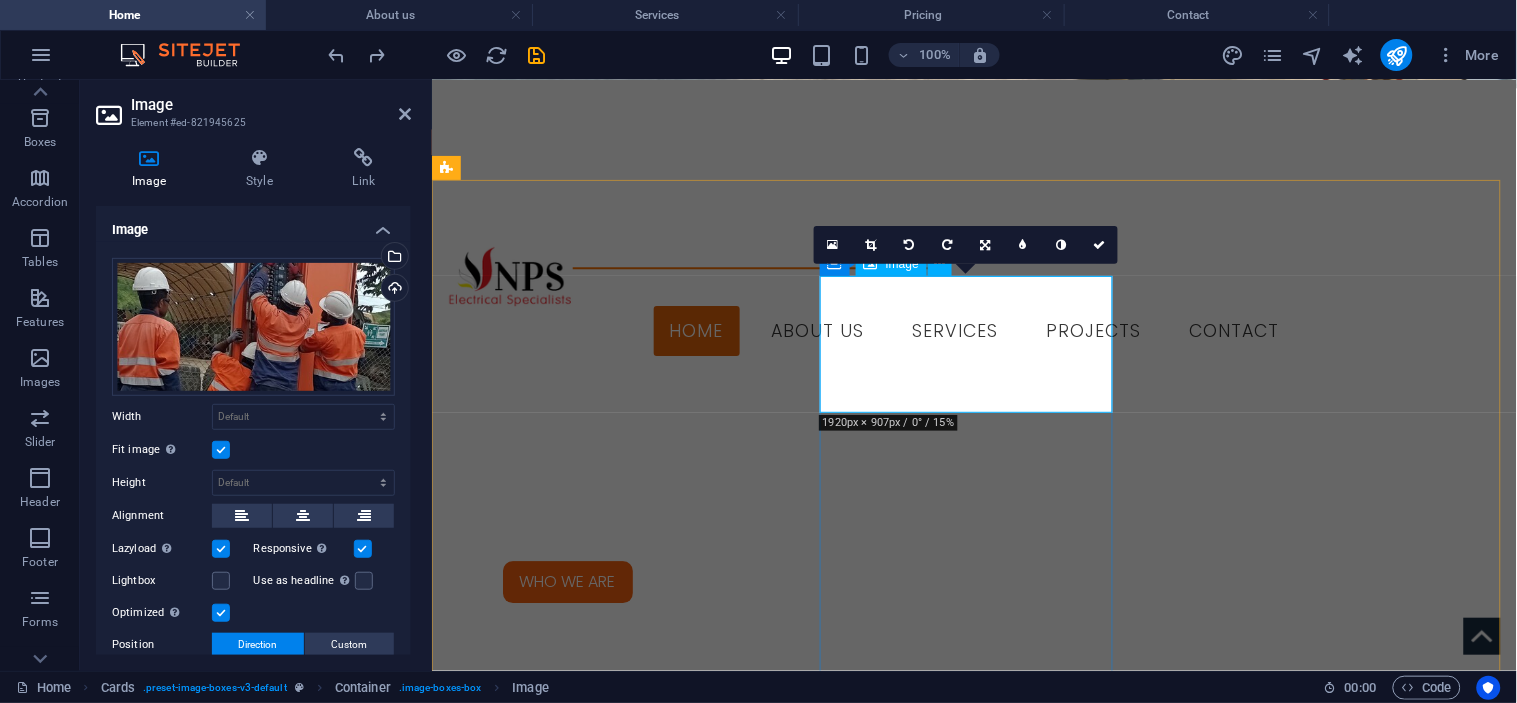 click at bounding box center (593, 2776) 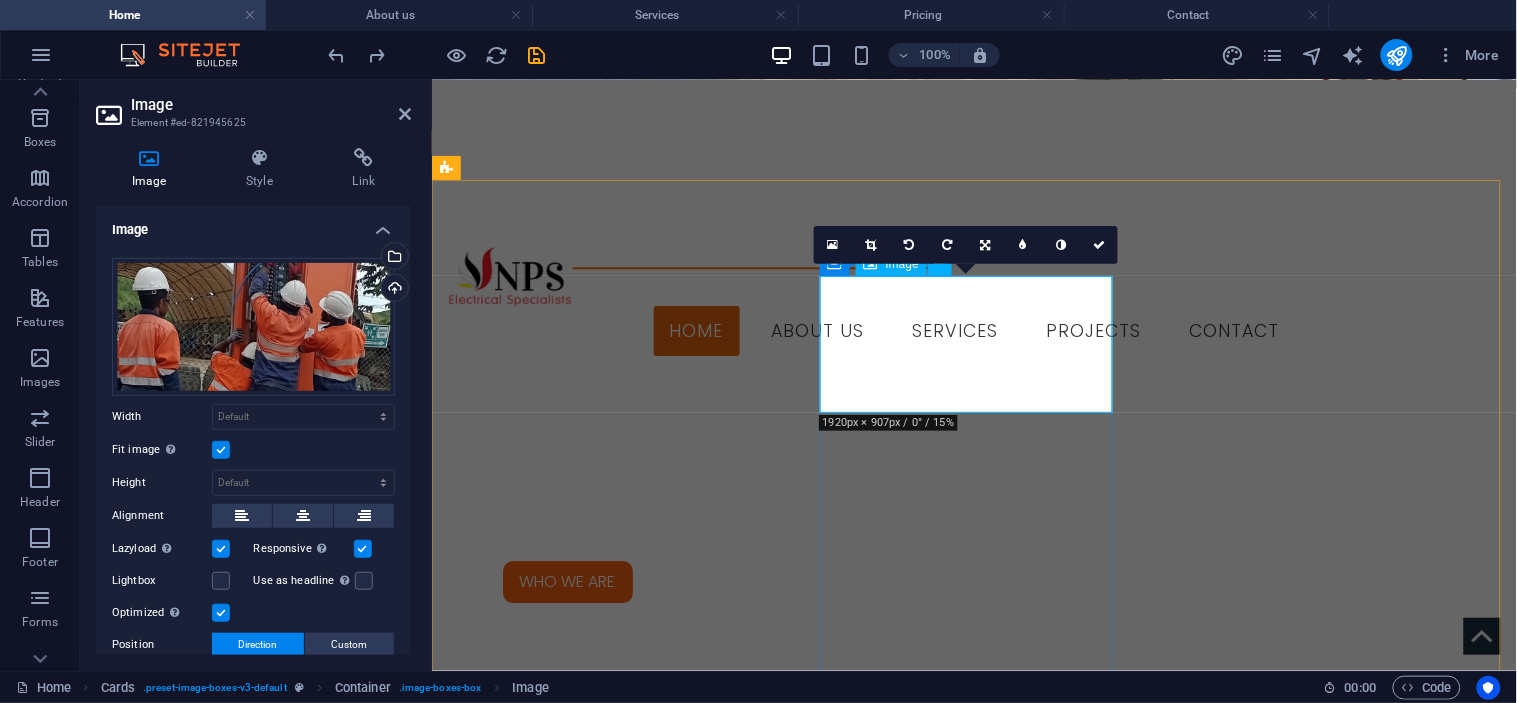 click at bounding box center (593, 2776) 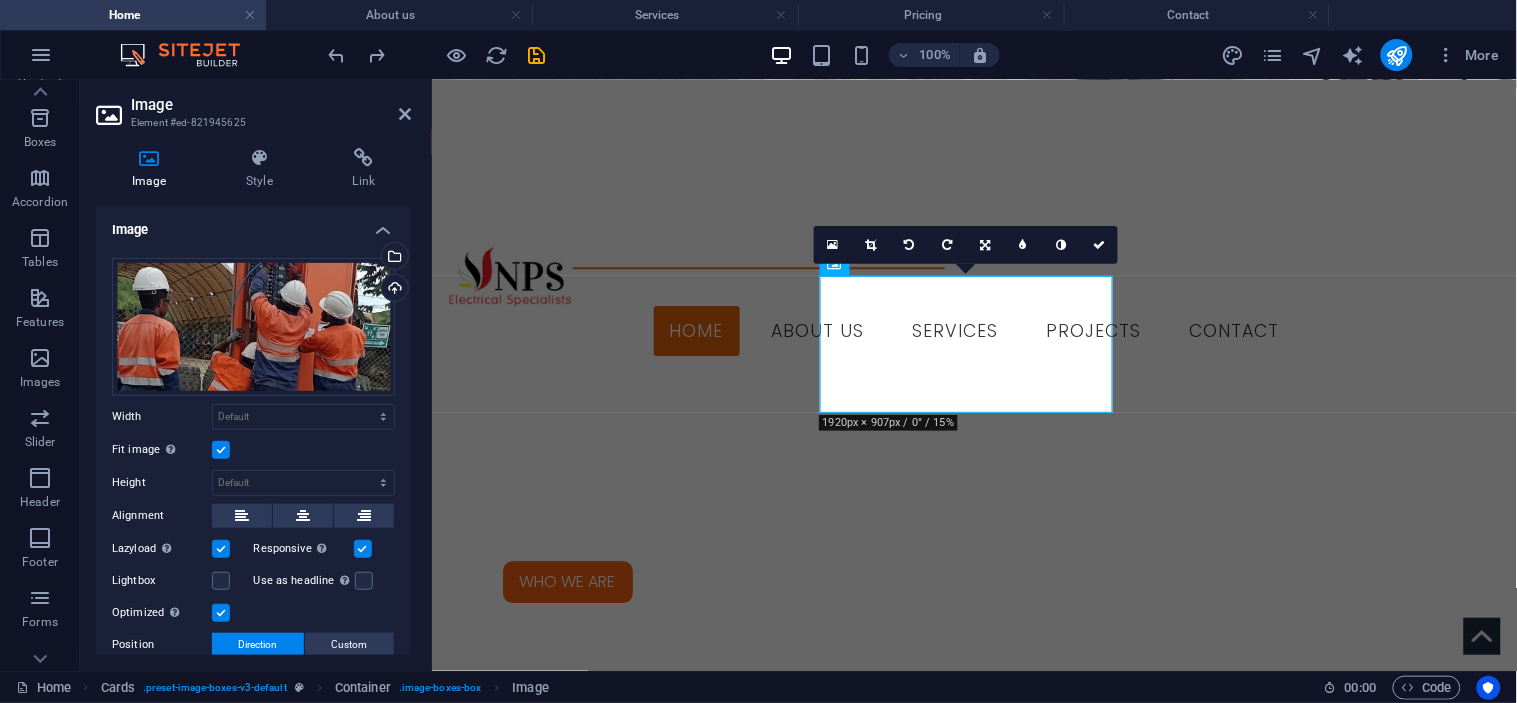 click at bounding box center (221, 450) 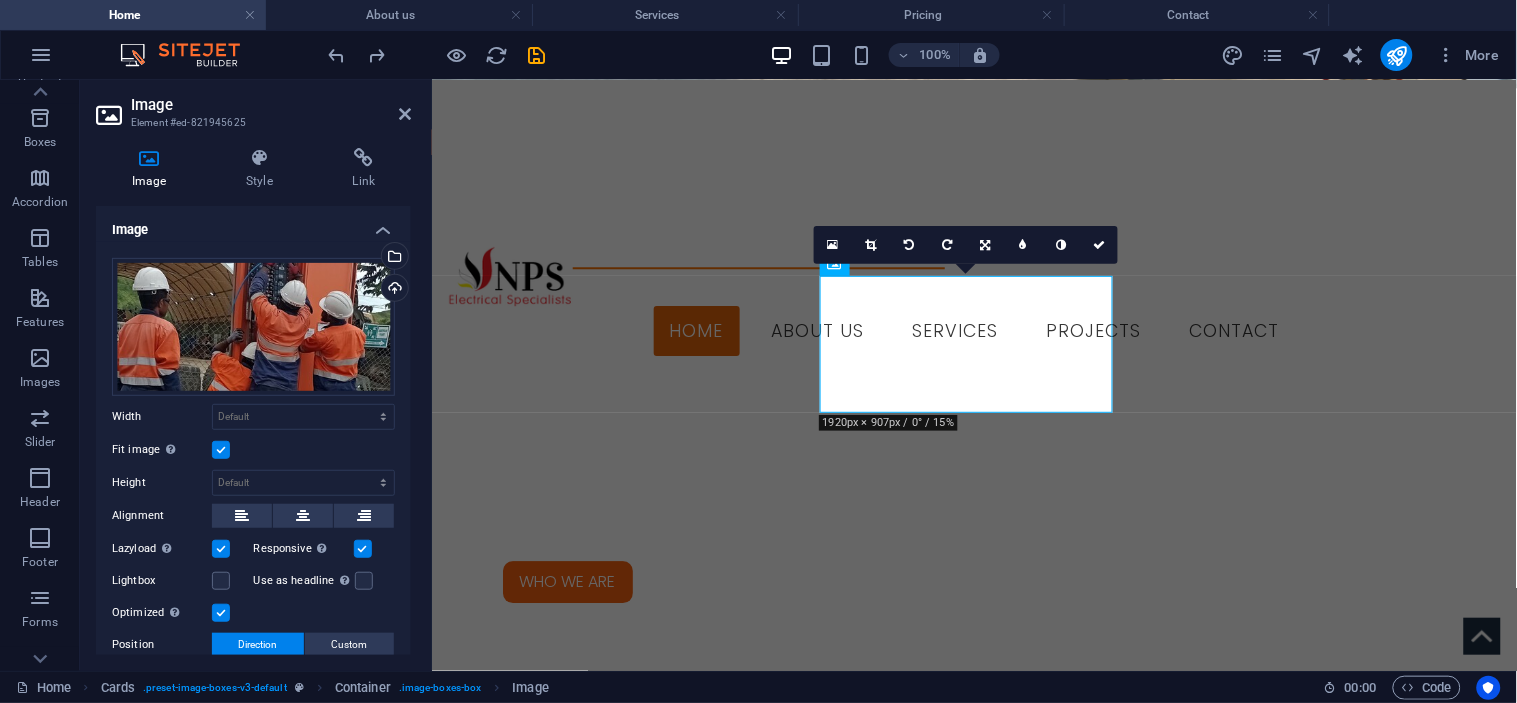 click on "Fit image Automatically fit image to a fixed width and height" at bounding box center (0, 0) 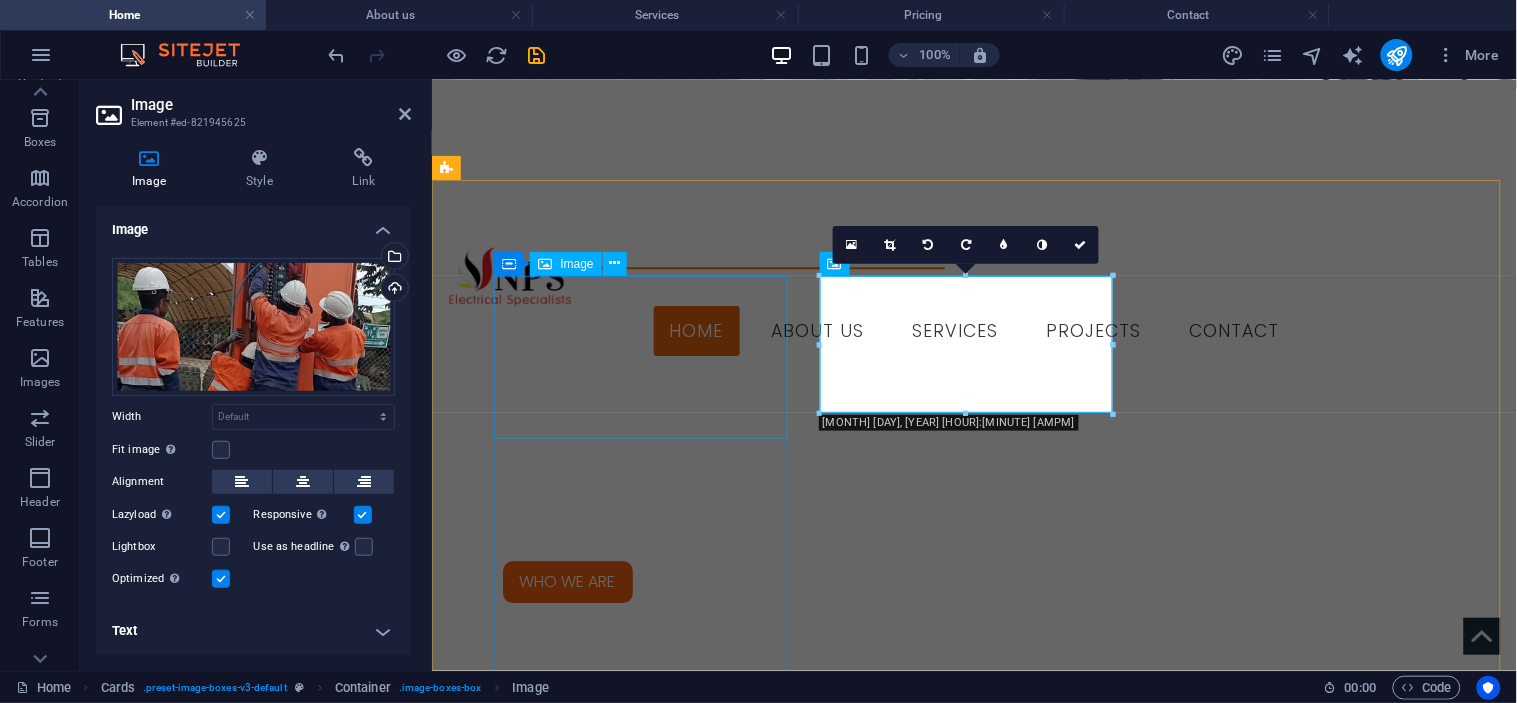 click at bounding box center (593, 2192) 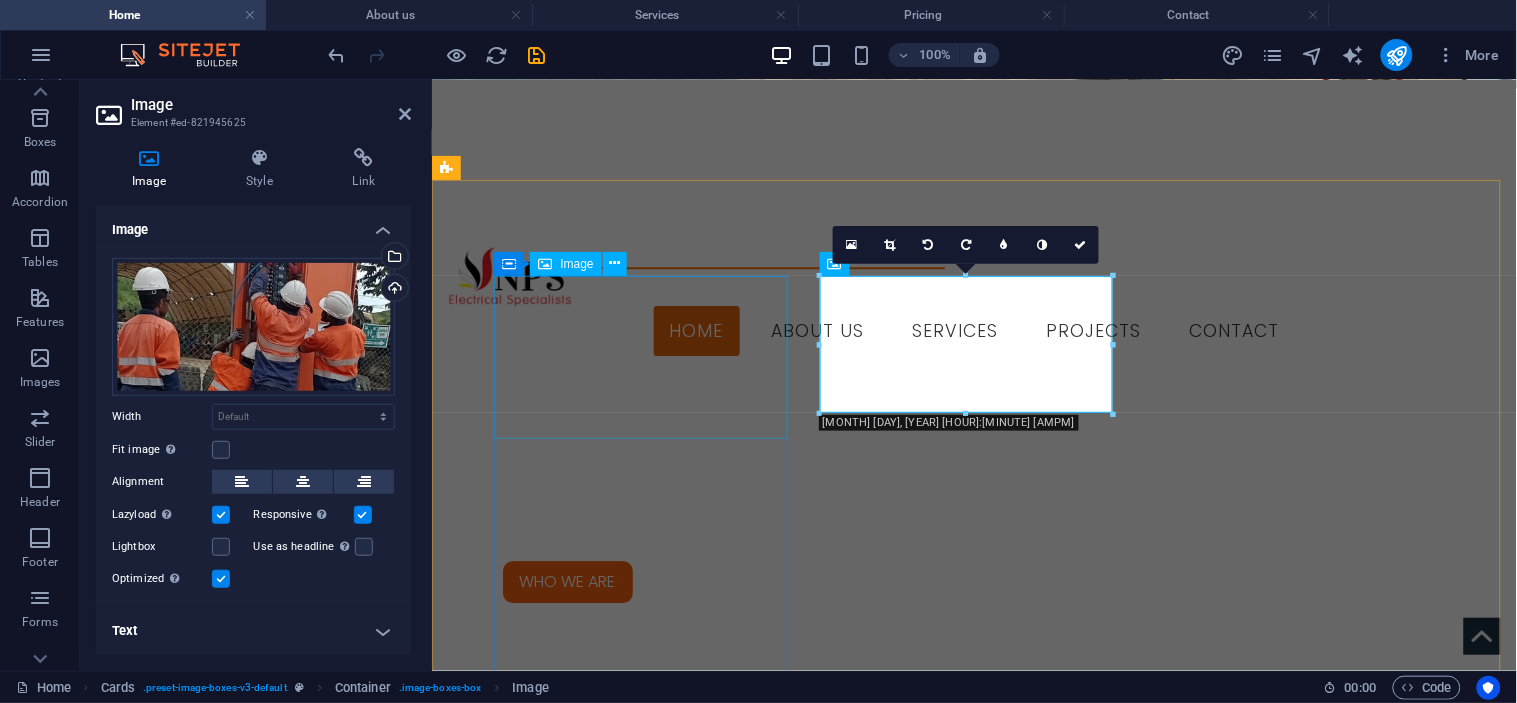click at bounding box center (593, 2192) 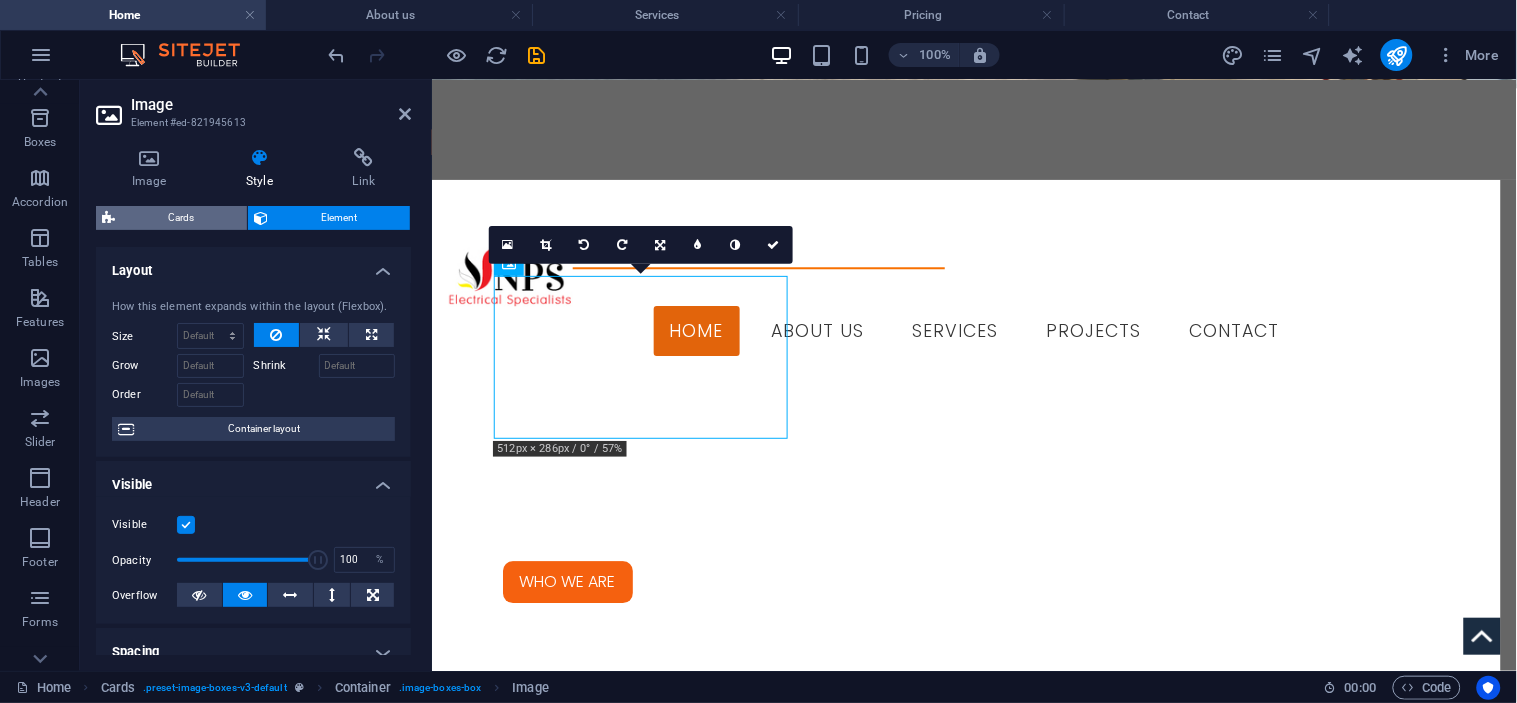 click on "Cards" at bounding box center [181, 218] 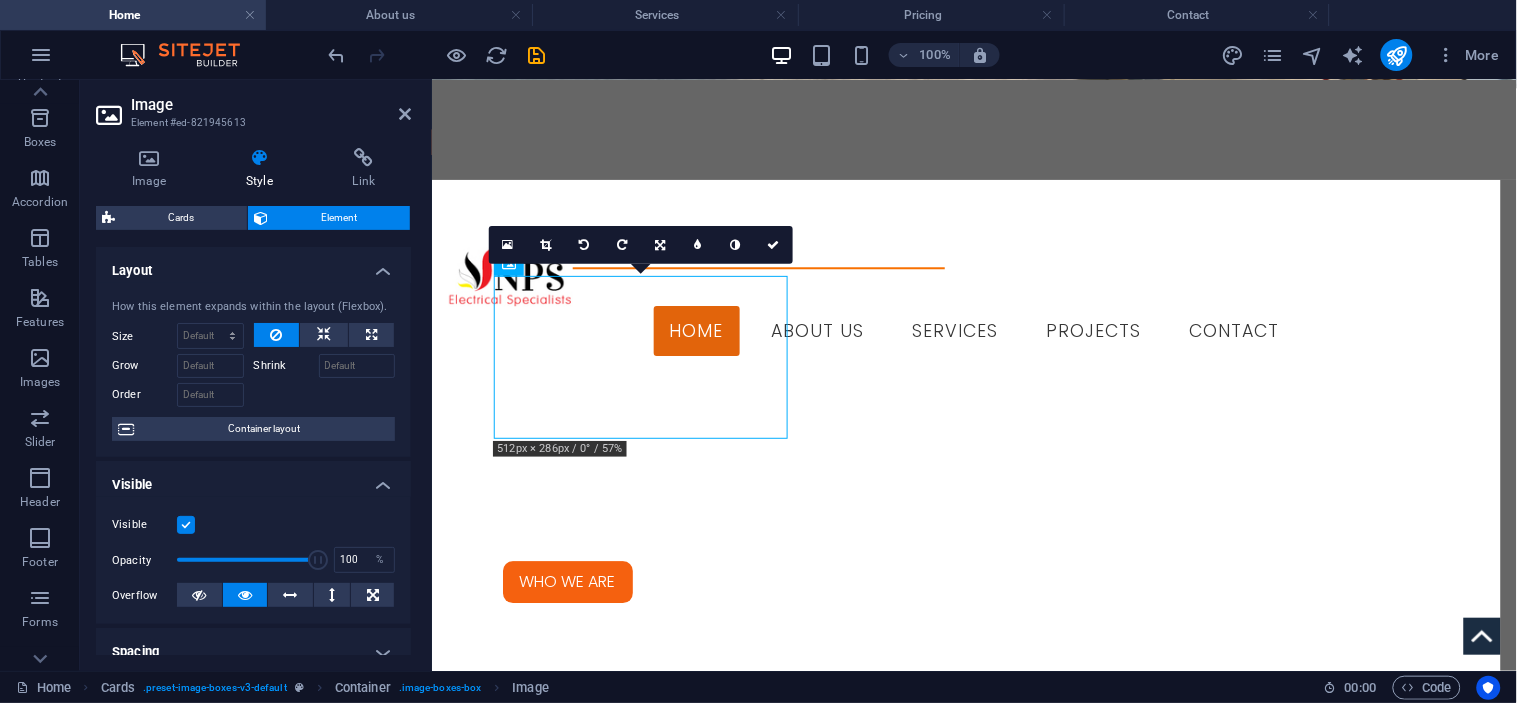 select on "rem" 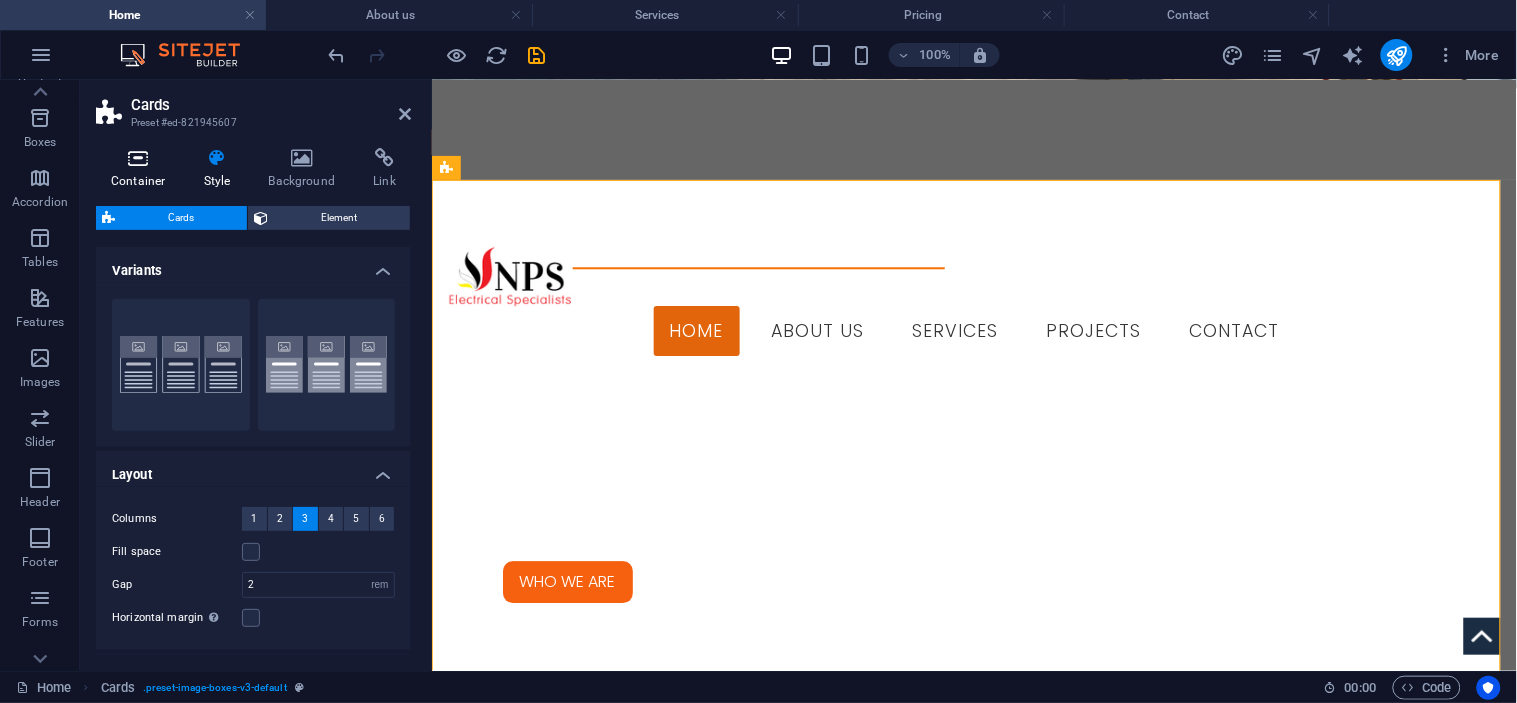 click on "Container" at bounding box center (142, 169) 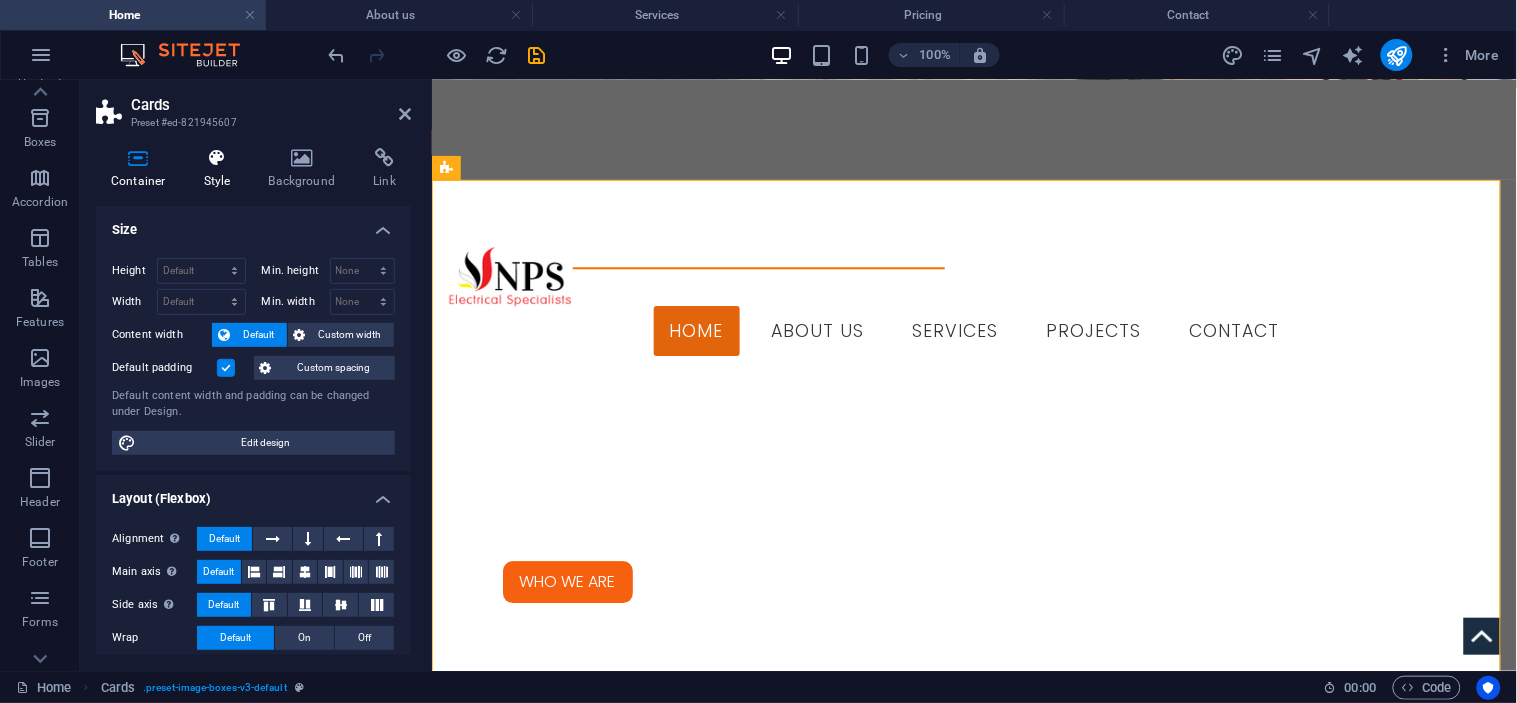 click on "Style" at bounding box center [221, 169] 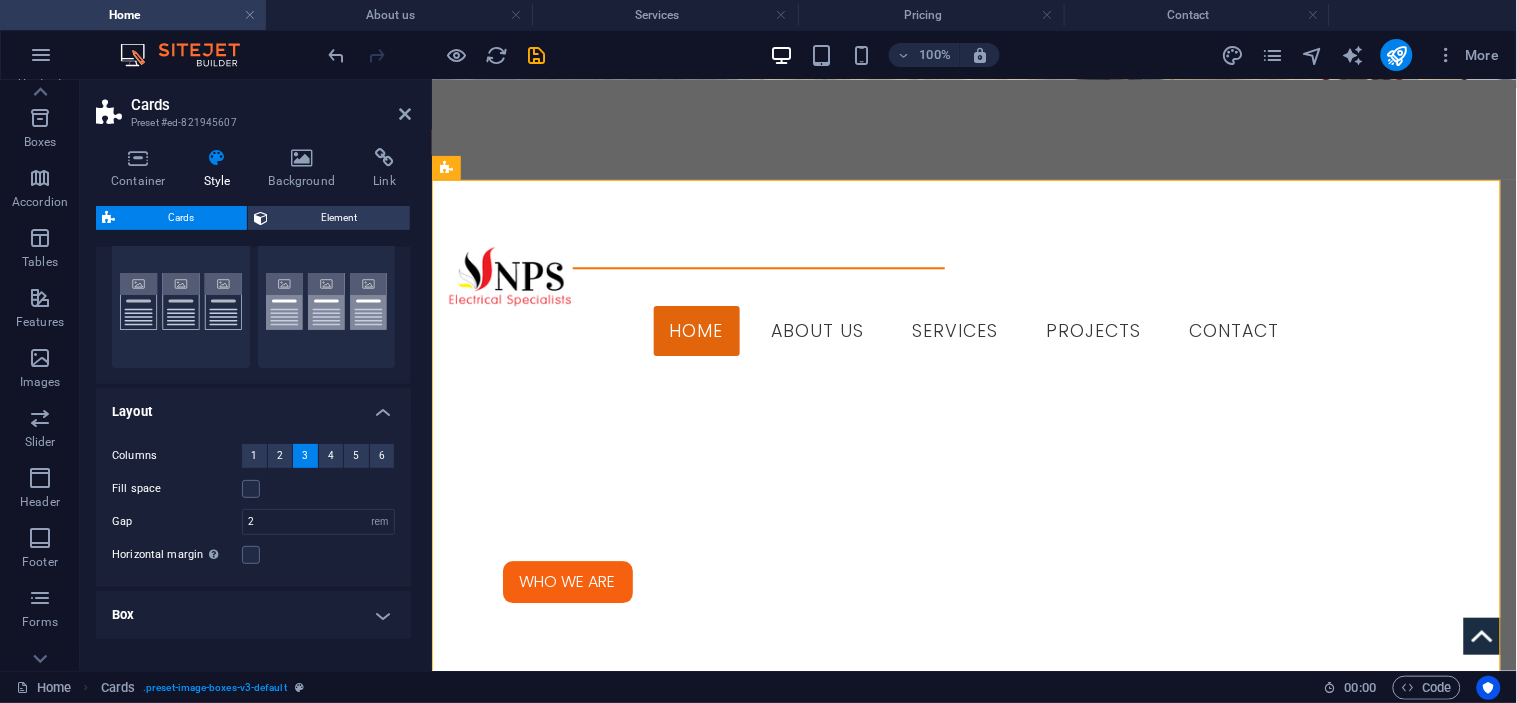 scroll, scrollTop: 125, scrollLeft: 0, axis: vertical 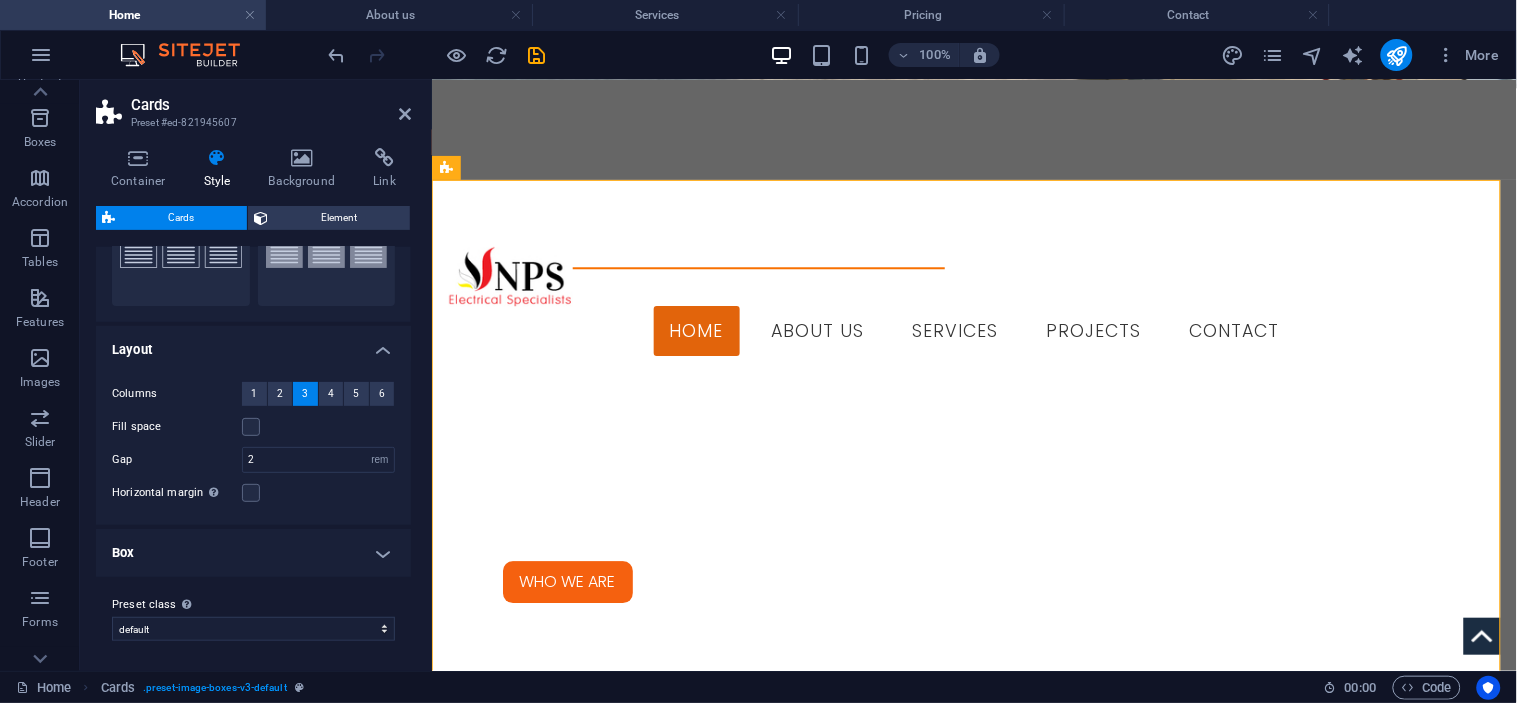 click on "Box" at bounding box center (253, 553) 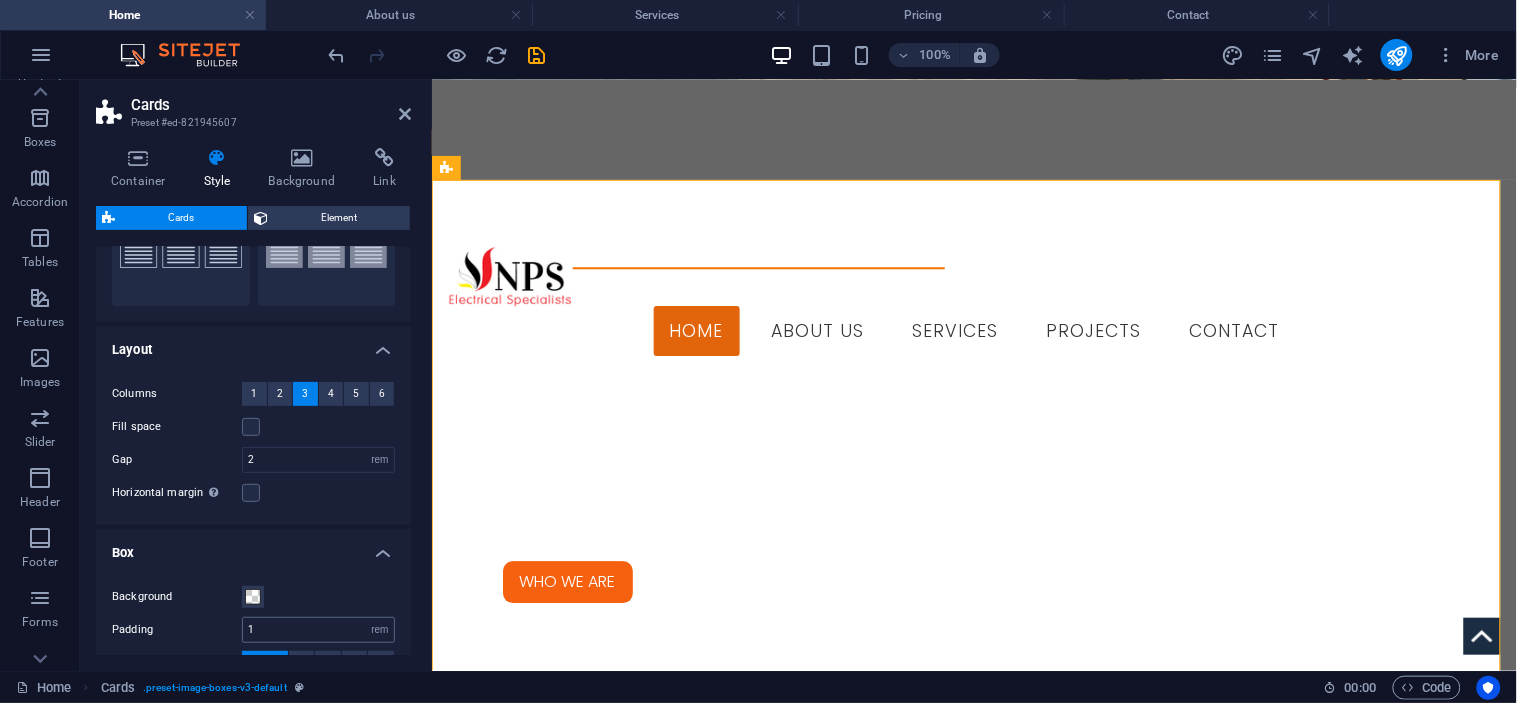 scroll, scrollTop: 312, scrollLeft: 0, axis: vertical 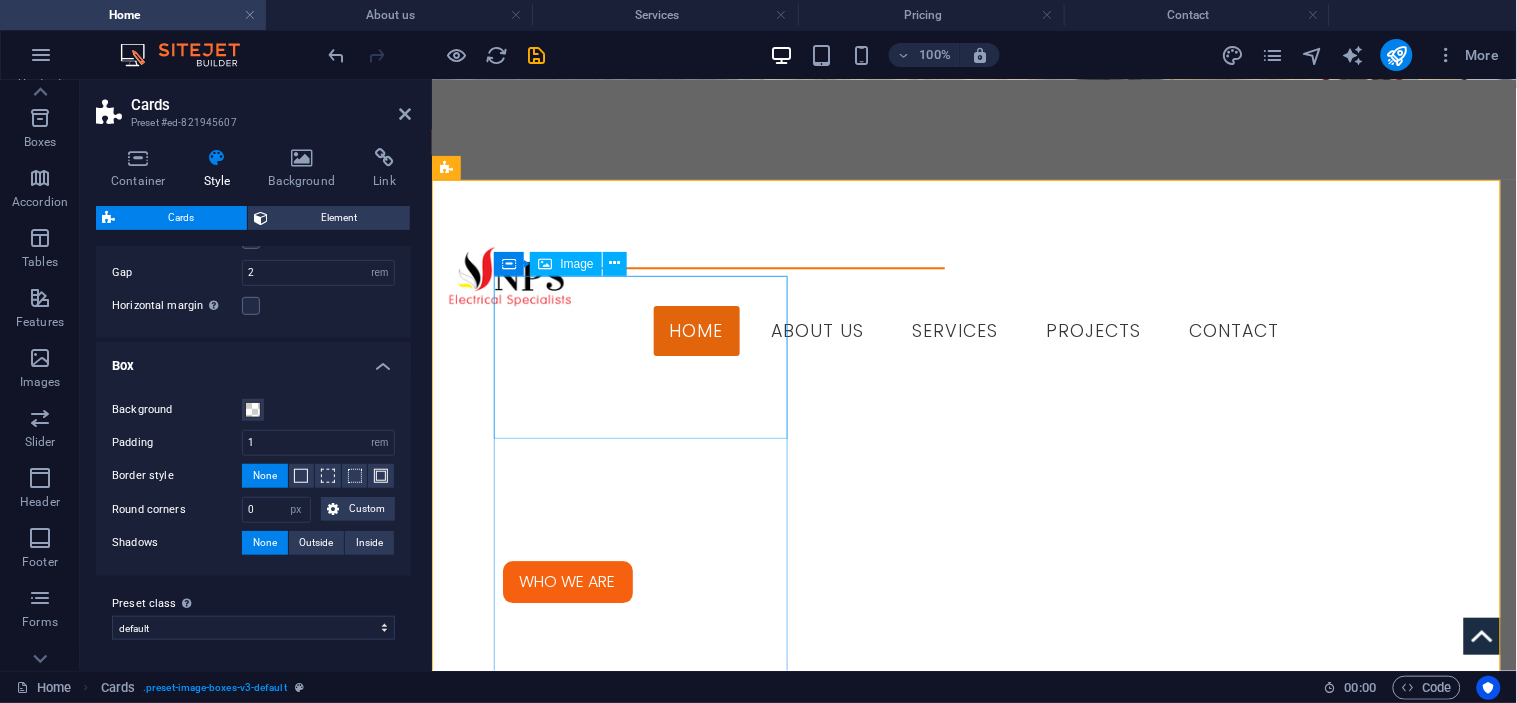 drag, startPoint x: 667, startPoint y: 323, endPoint x: 1021, endPoint y: 317, distance: 354.05084 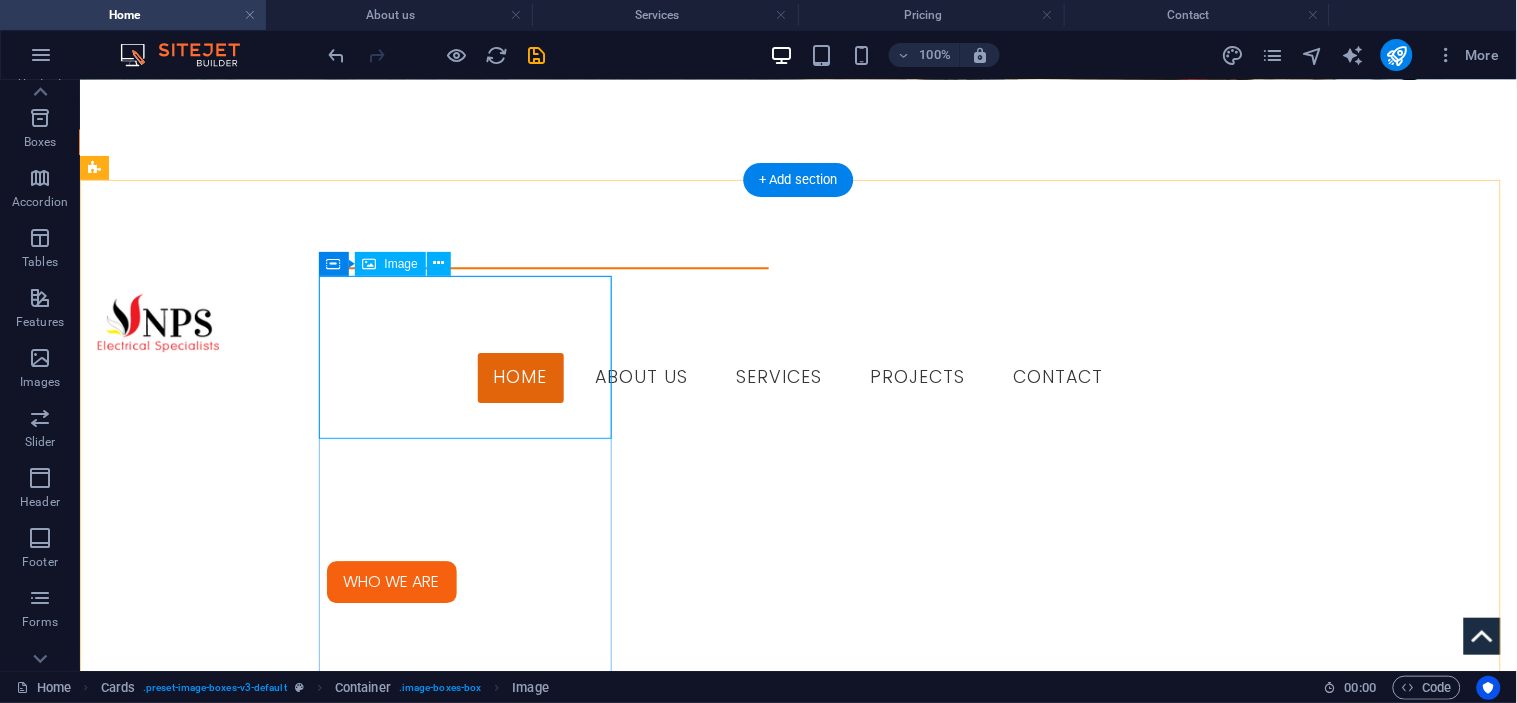 click at bounding box center [241, 2214] 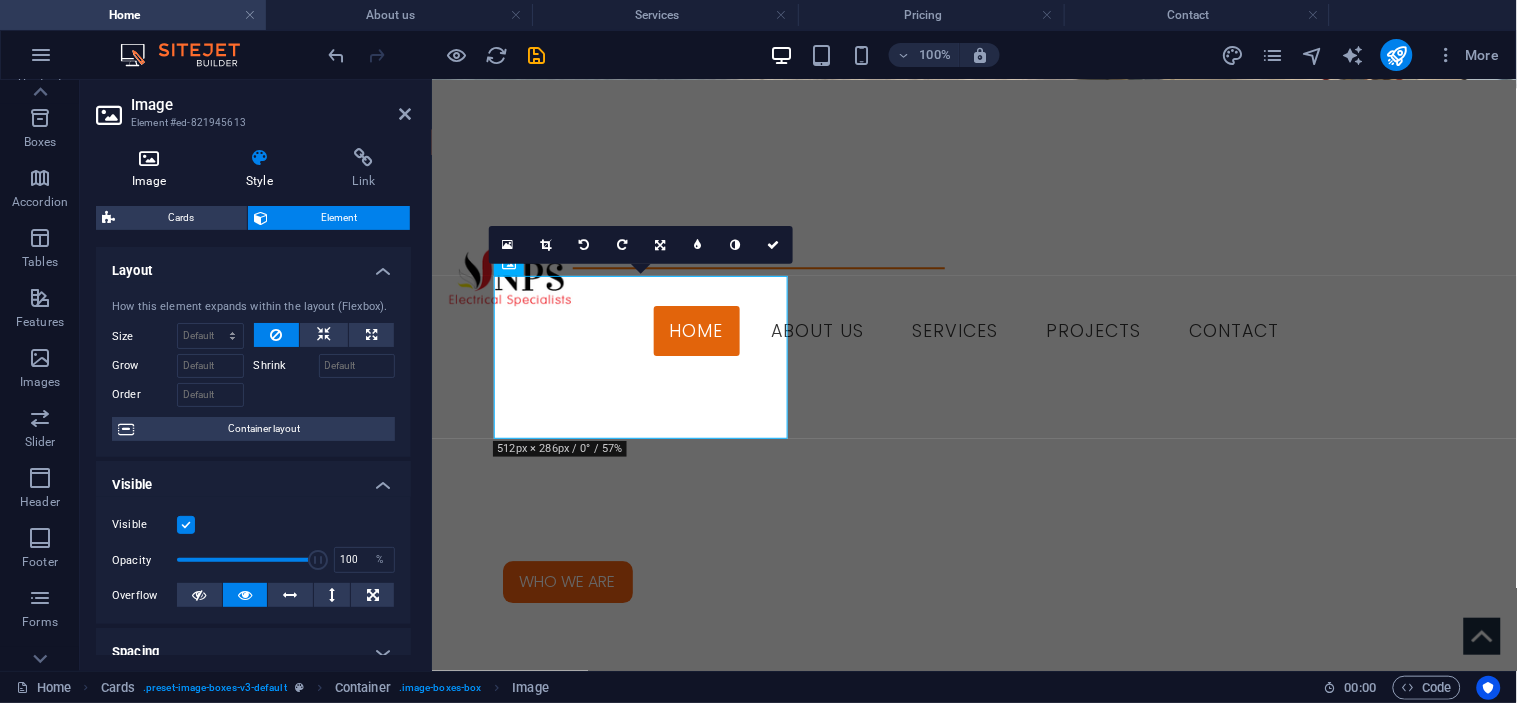 click at bounding box center (149, 158) 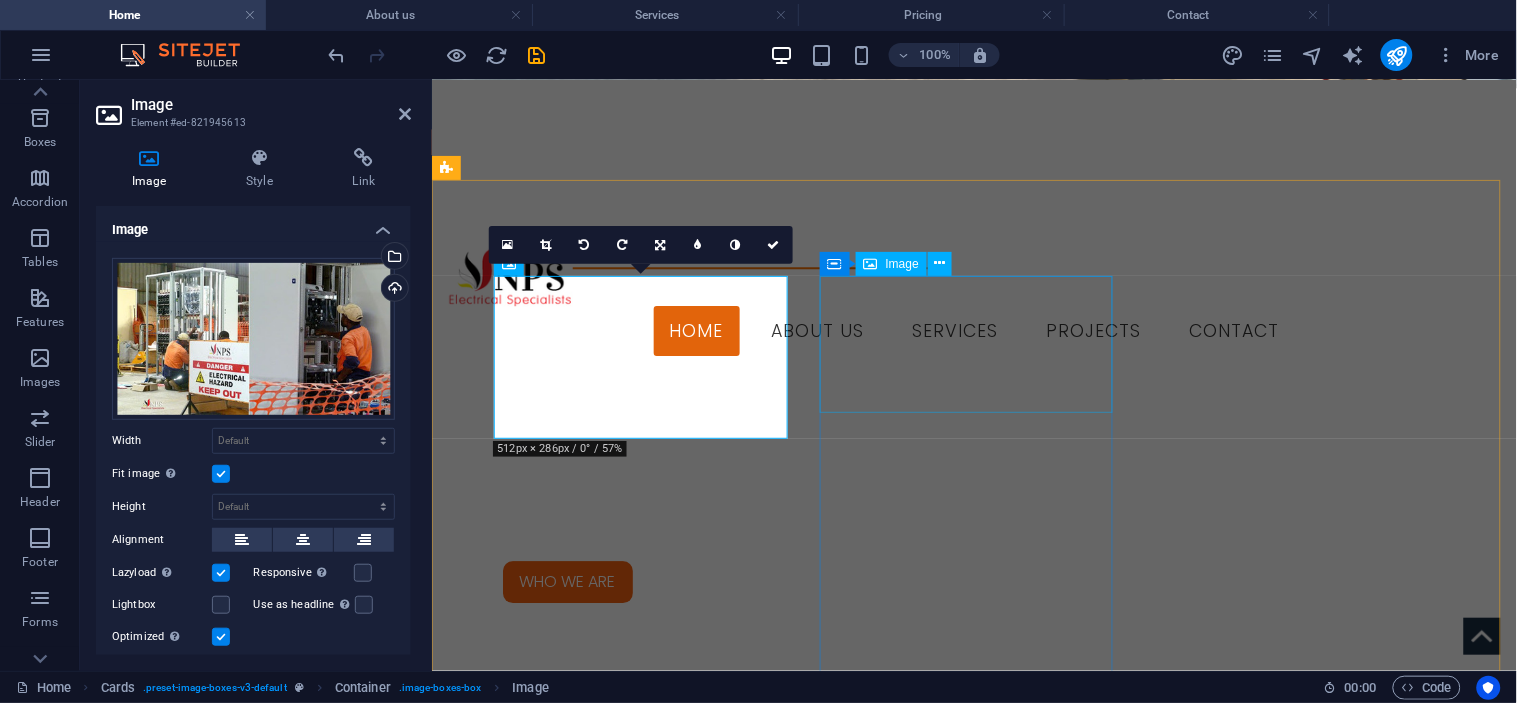 click at bounding box center (593, 2776) 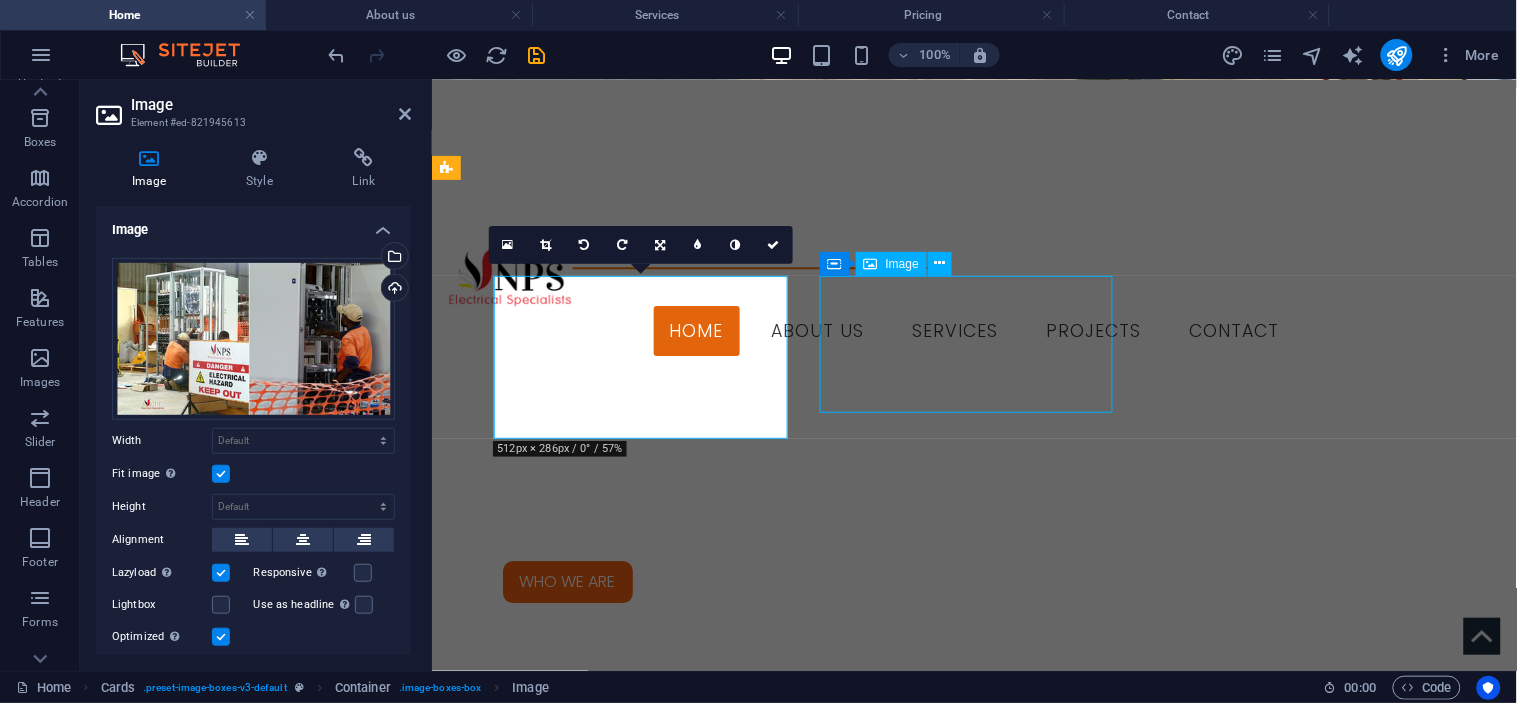 click at bounding box center [593, 2776] 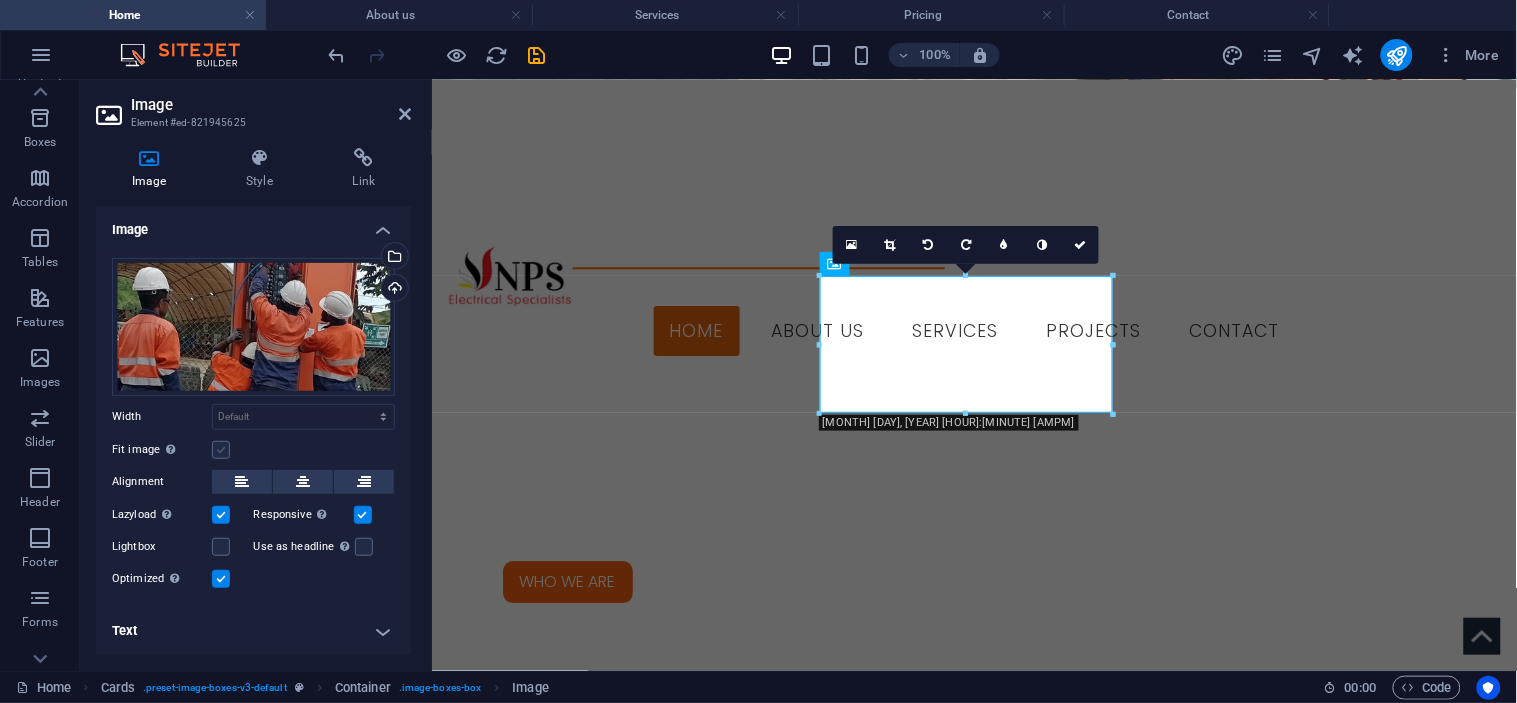 click at bounding box center (221, 450) 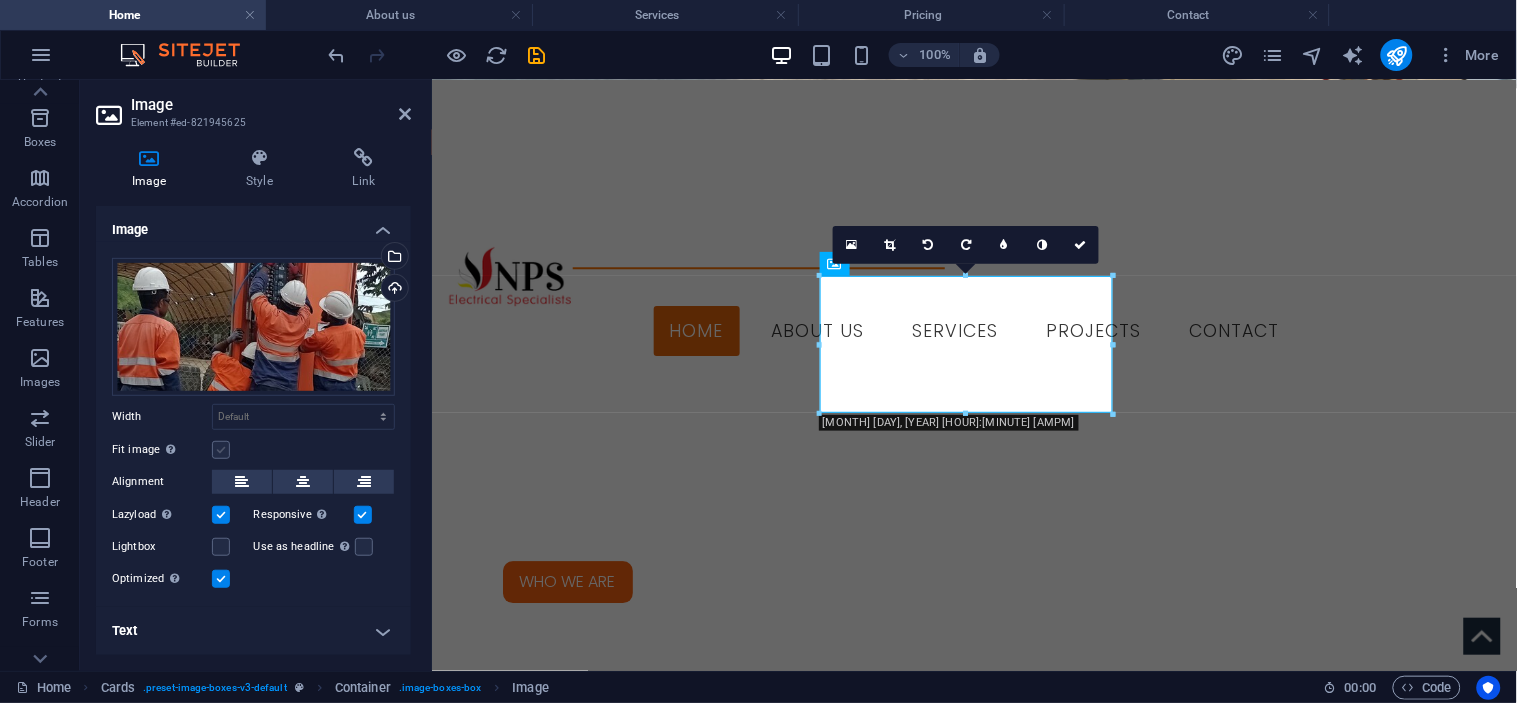 click on "Fit image Automatically fit image to a fixed width and height" at bounding box center [0, 0] 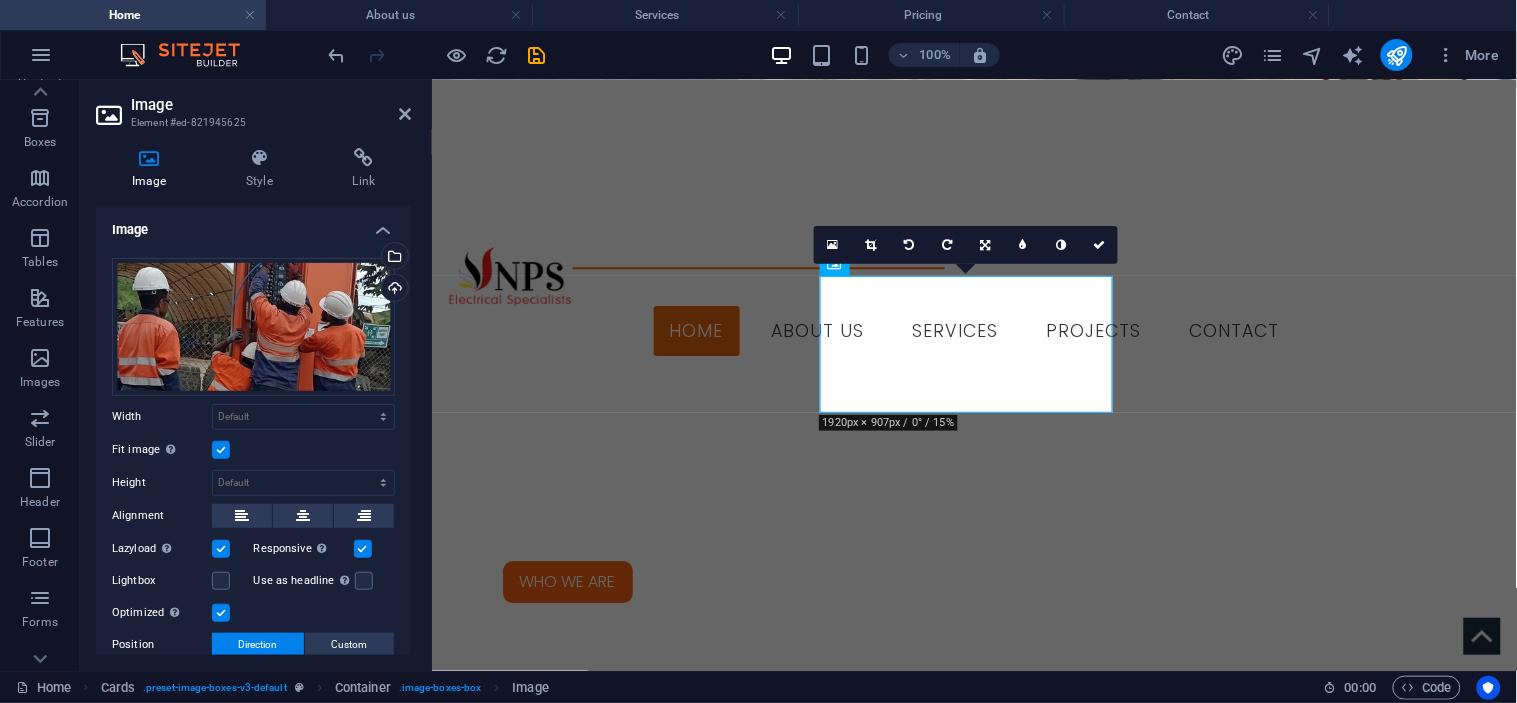 click at bounding box center (221, 450) 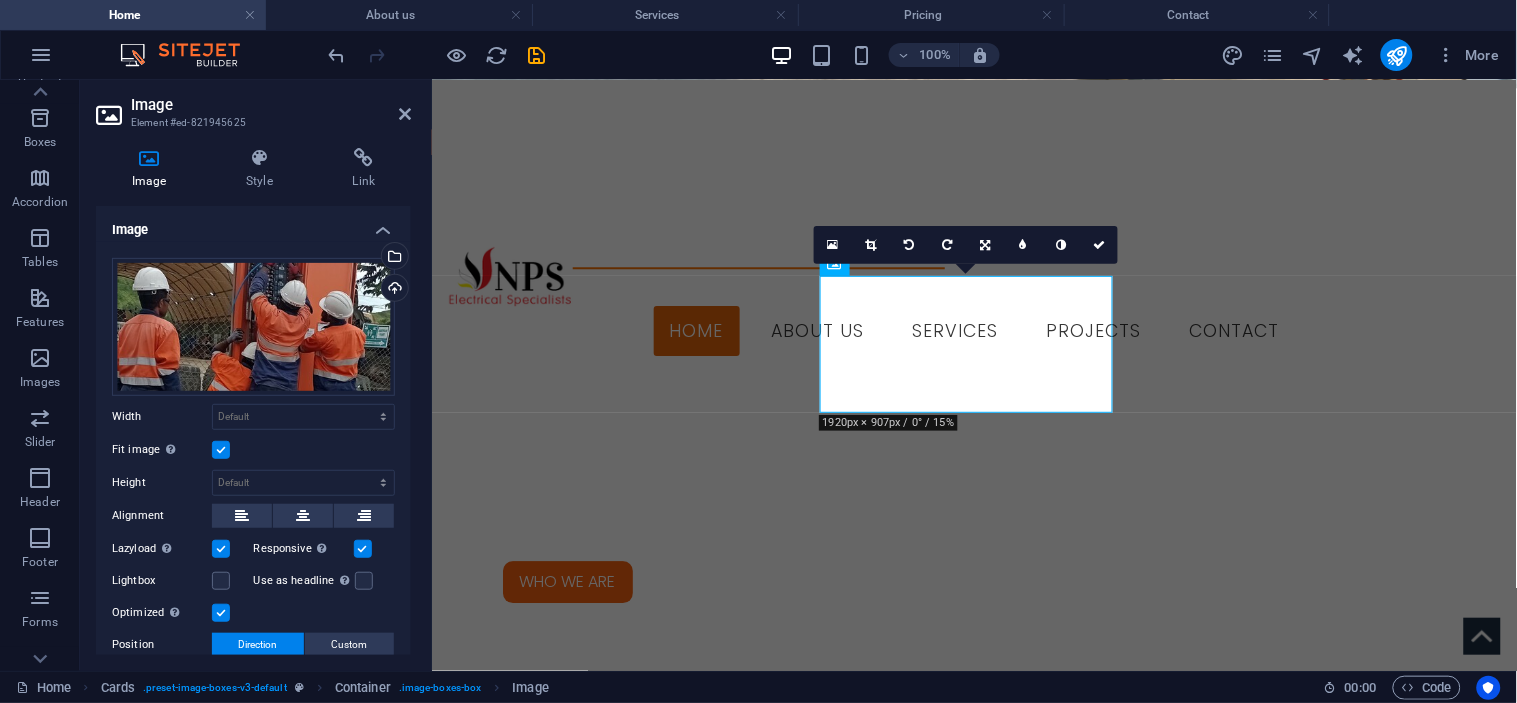 click on "Fit image Automatically fit image to a fixed width and height" at bounding box center [0, 0] 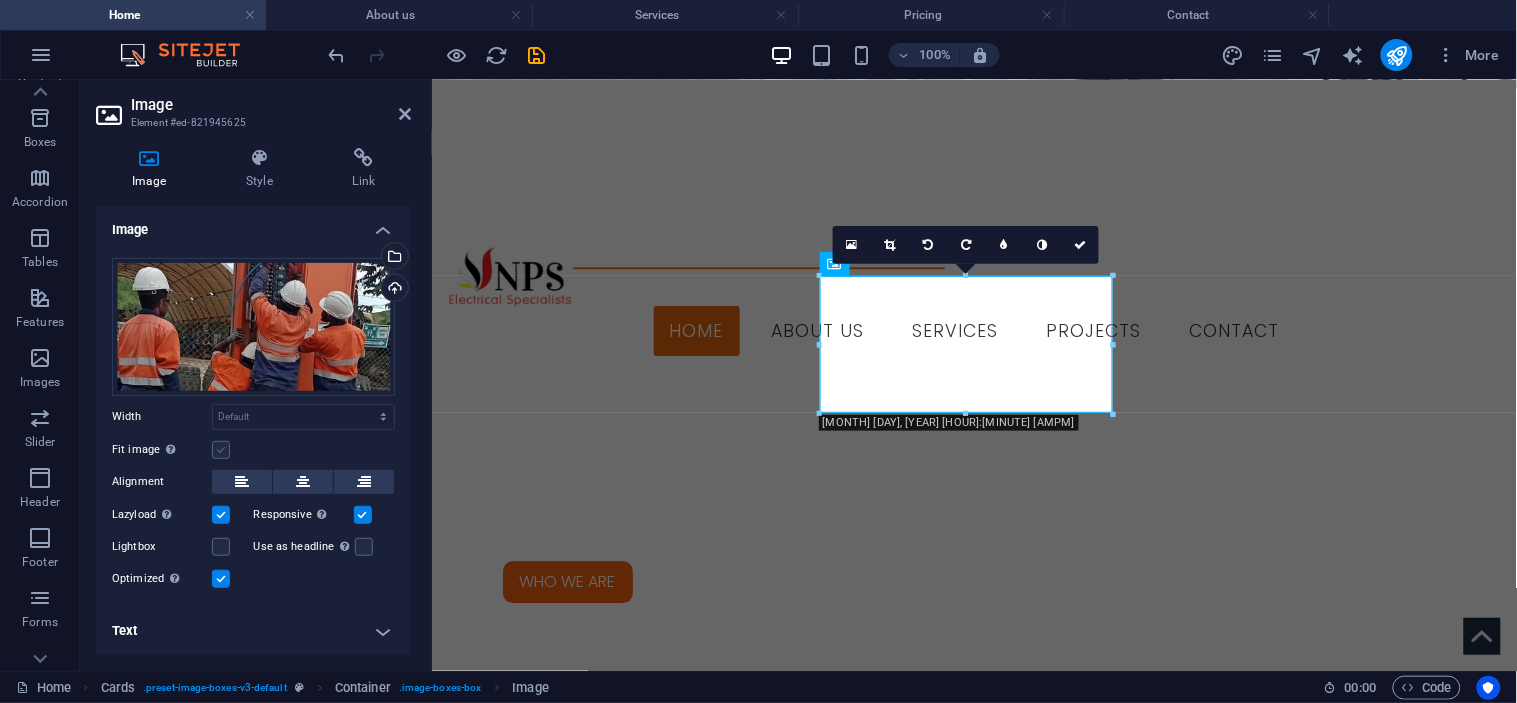 click at bounding box center (221, 450) 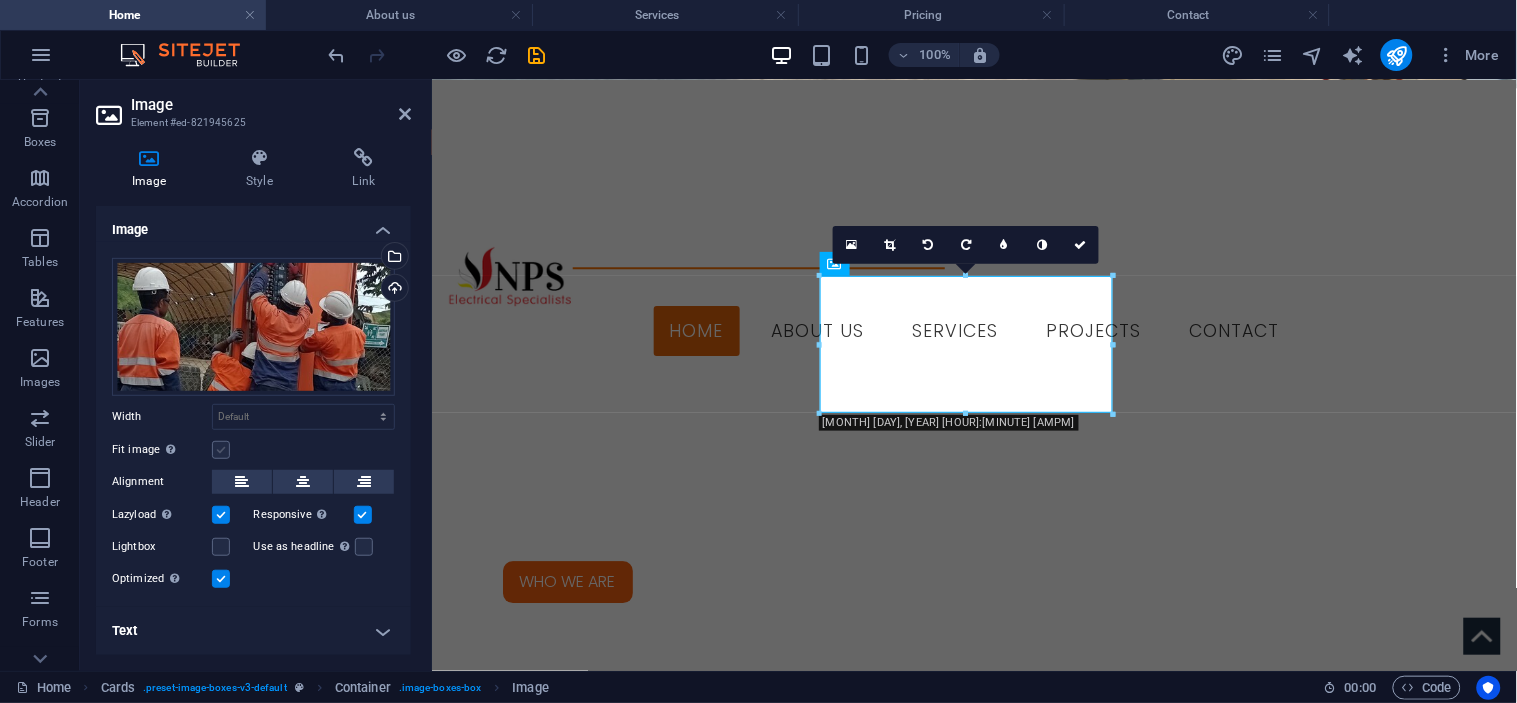 click on "Fit image Automatically fit image to a fixed width and height" at bounding box center (0, 0) 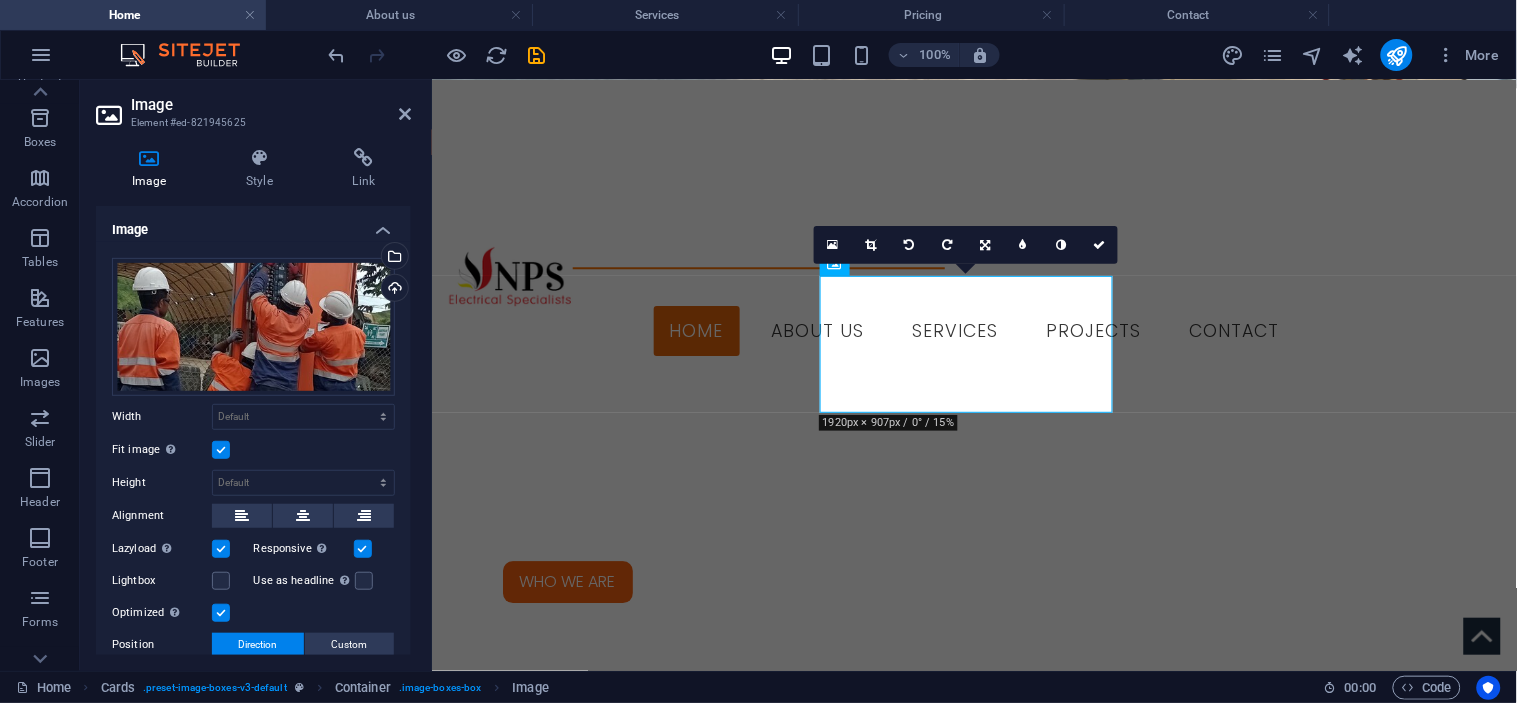 click at bounding box center [221, 450] 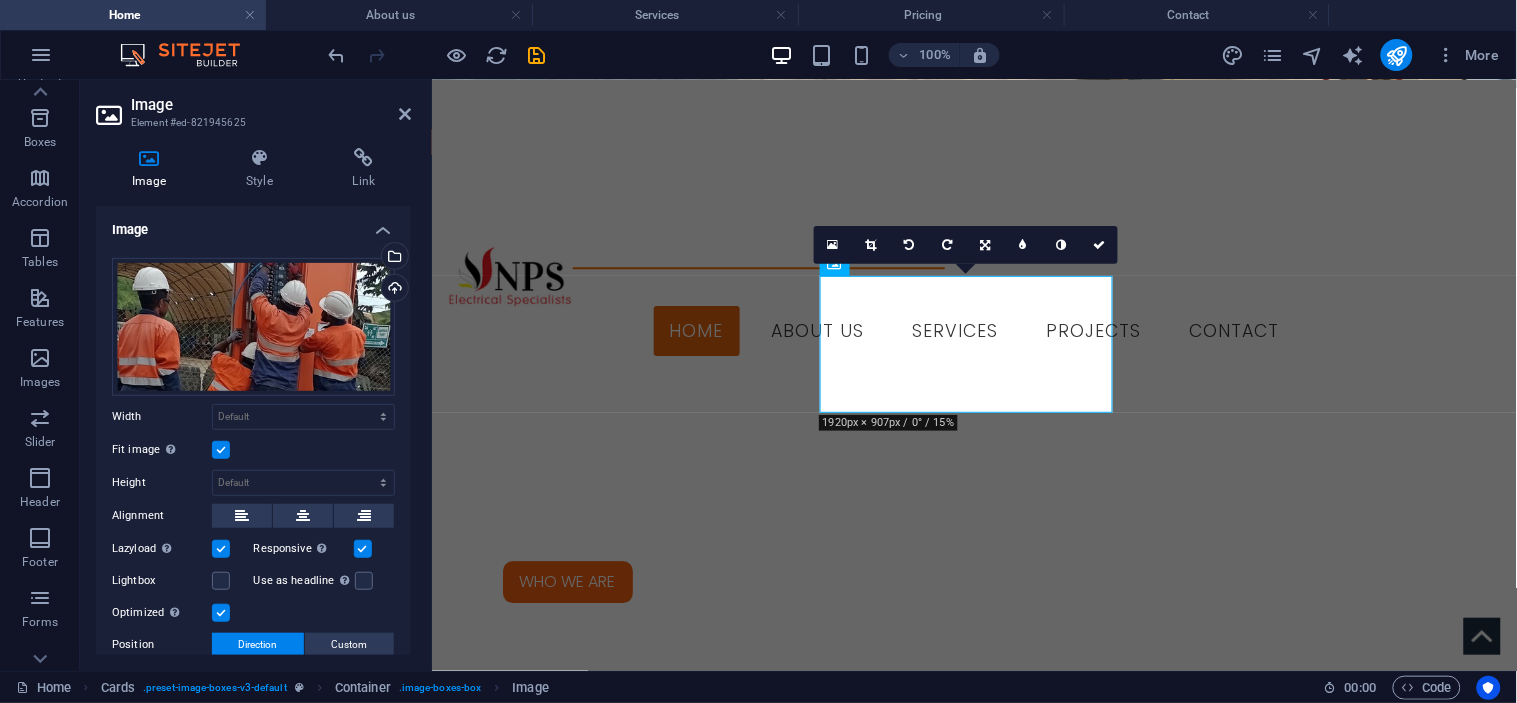 click on "Fit image Automatically fit image to a fixed width and height" at bounding box center (0, 0) 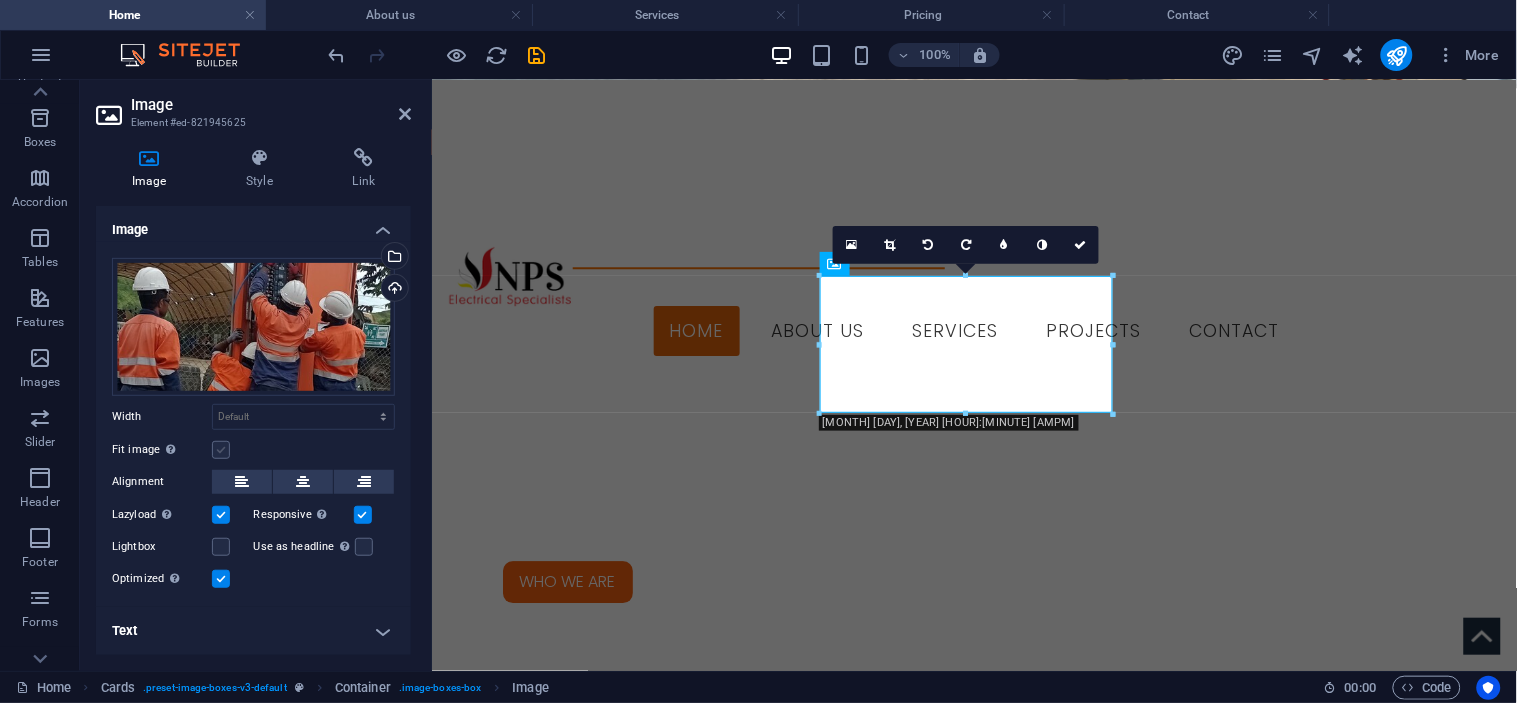 click at bounding box center (221, 450) 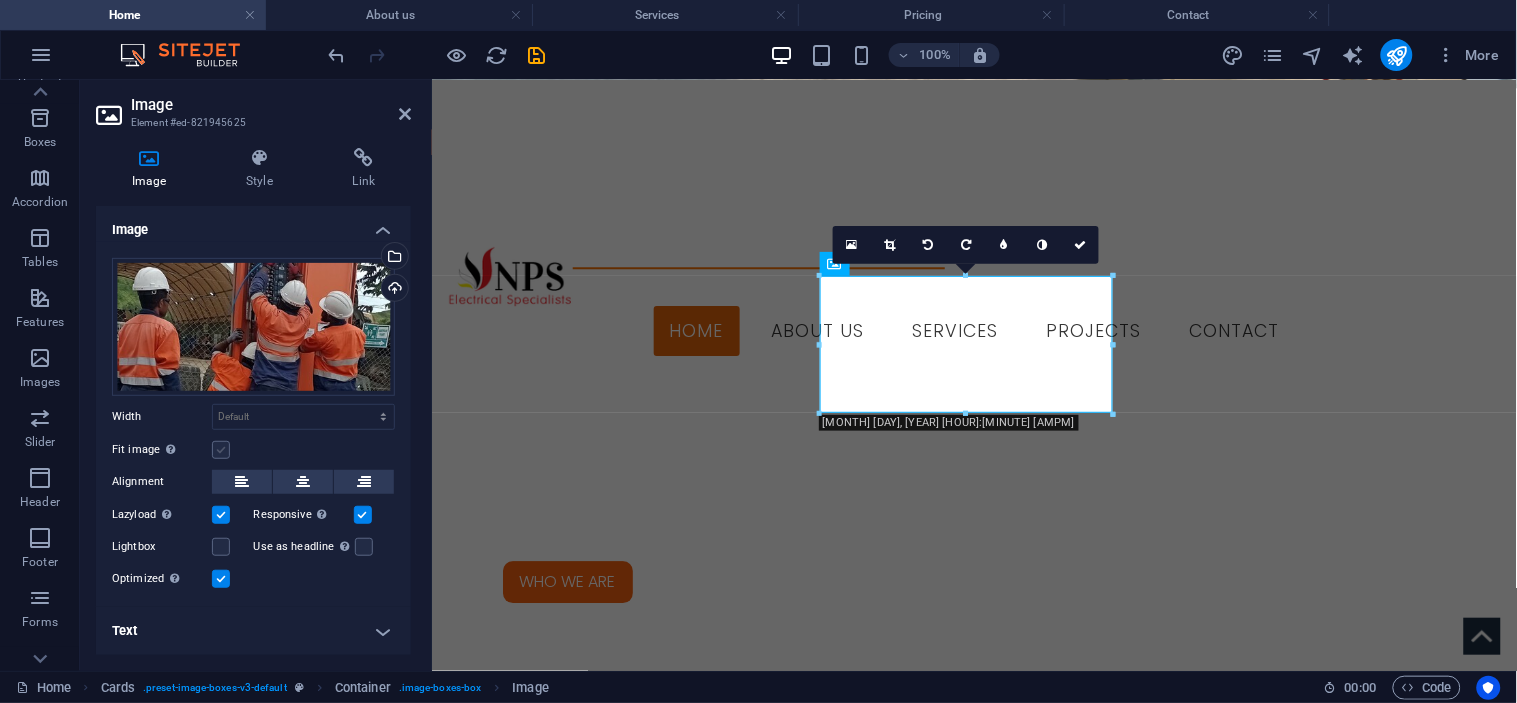 click on "Fit image Automatically fit image to a fixed width and height" at bounding box center (0, 0) 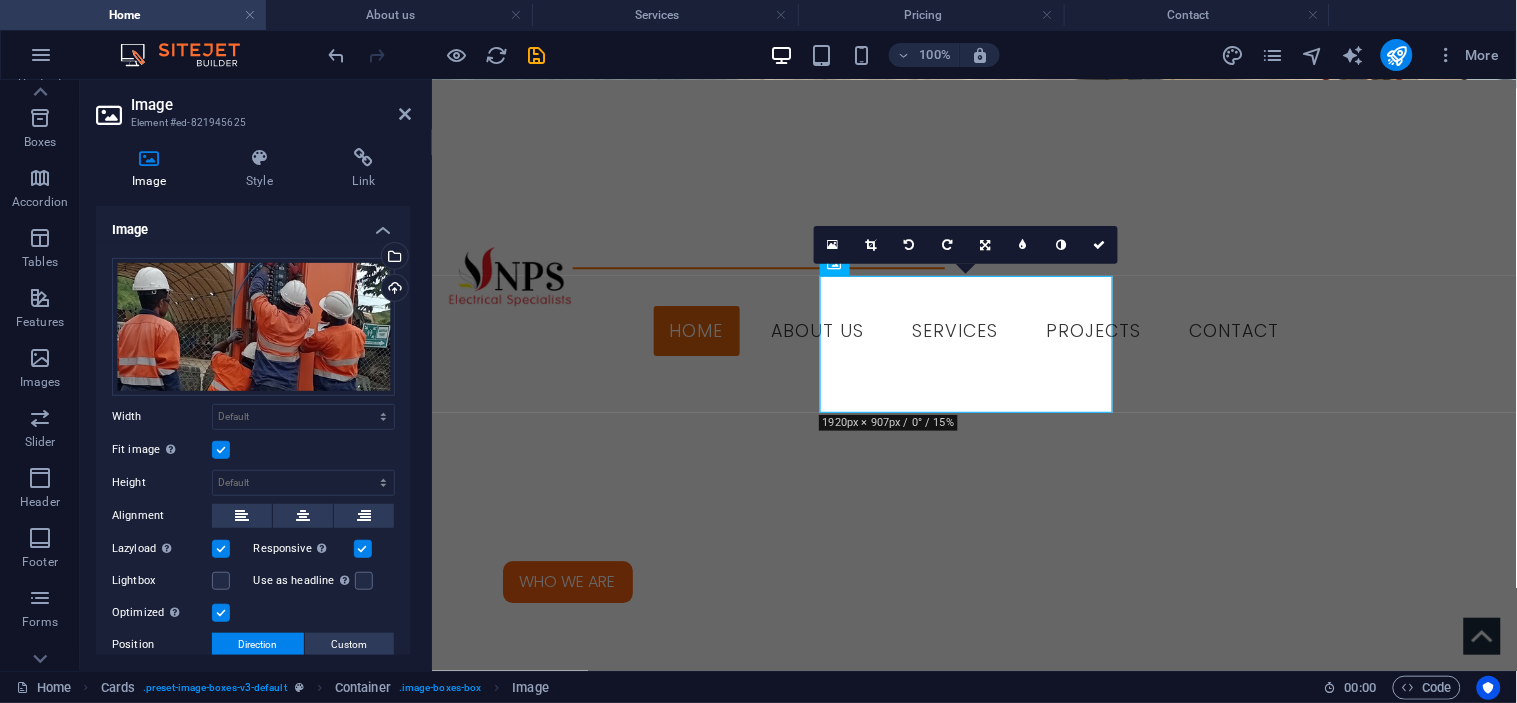 click at bounding box center (221, 450) 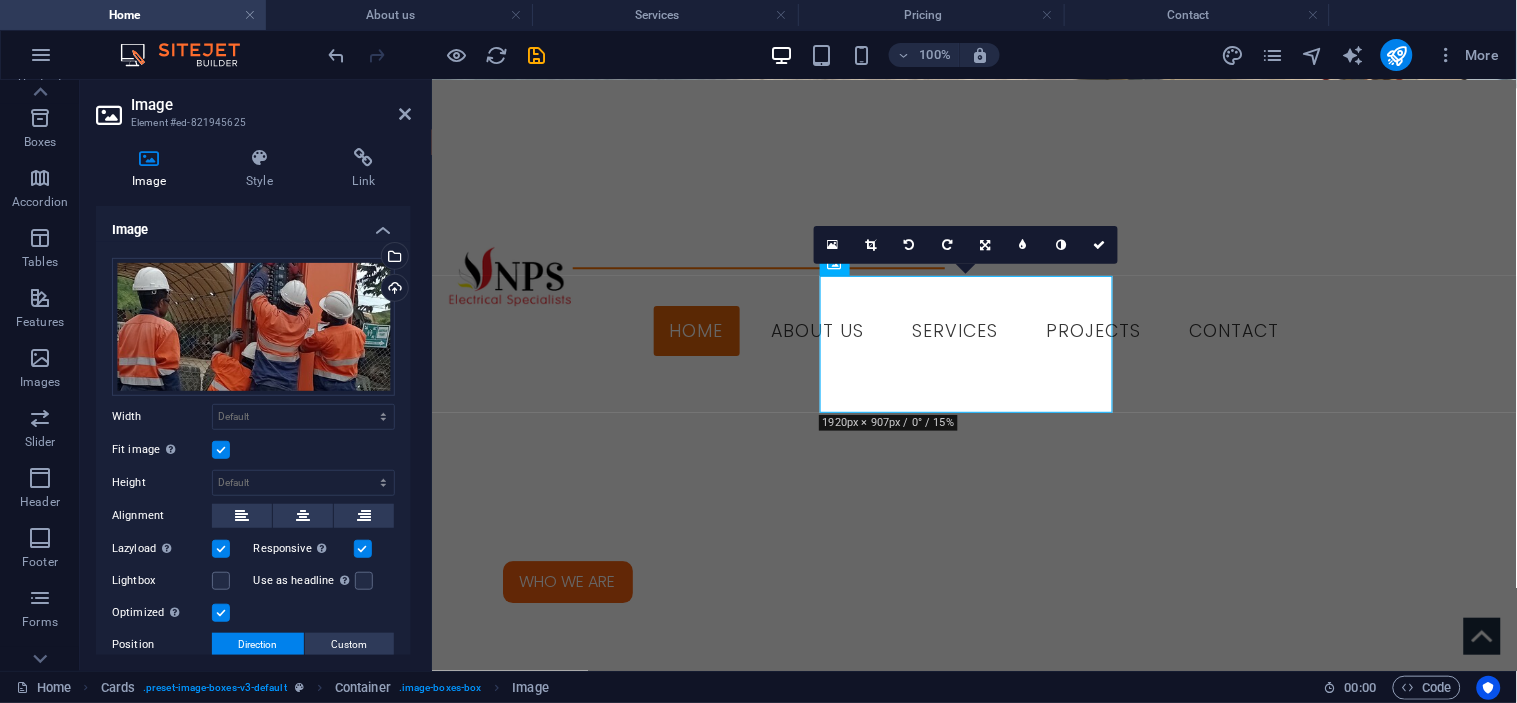 click on "Fit image Automatically fit image to a fixed width and height" at bounding box center (0, 0) 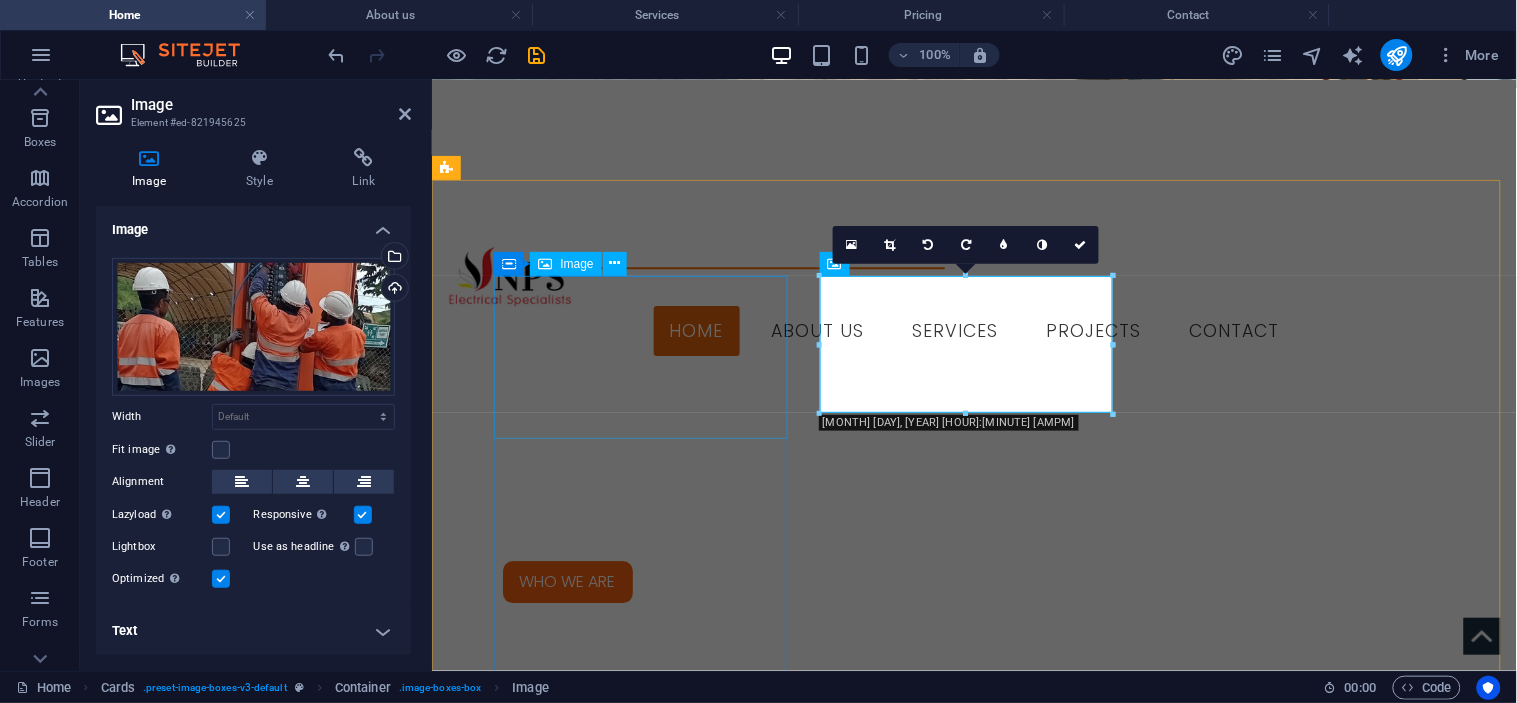 click at bounding box center (593, 2192) 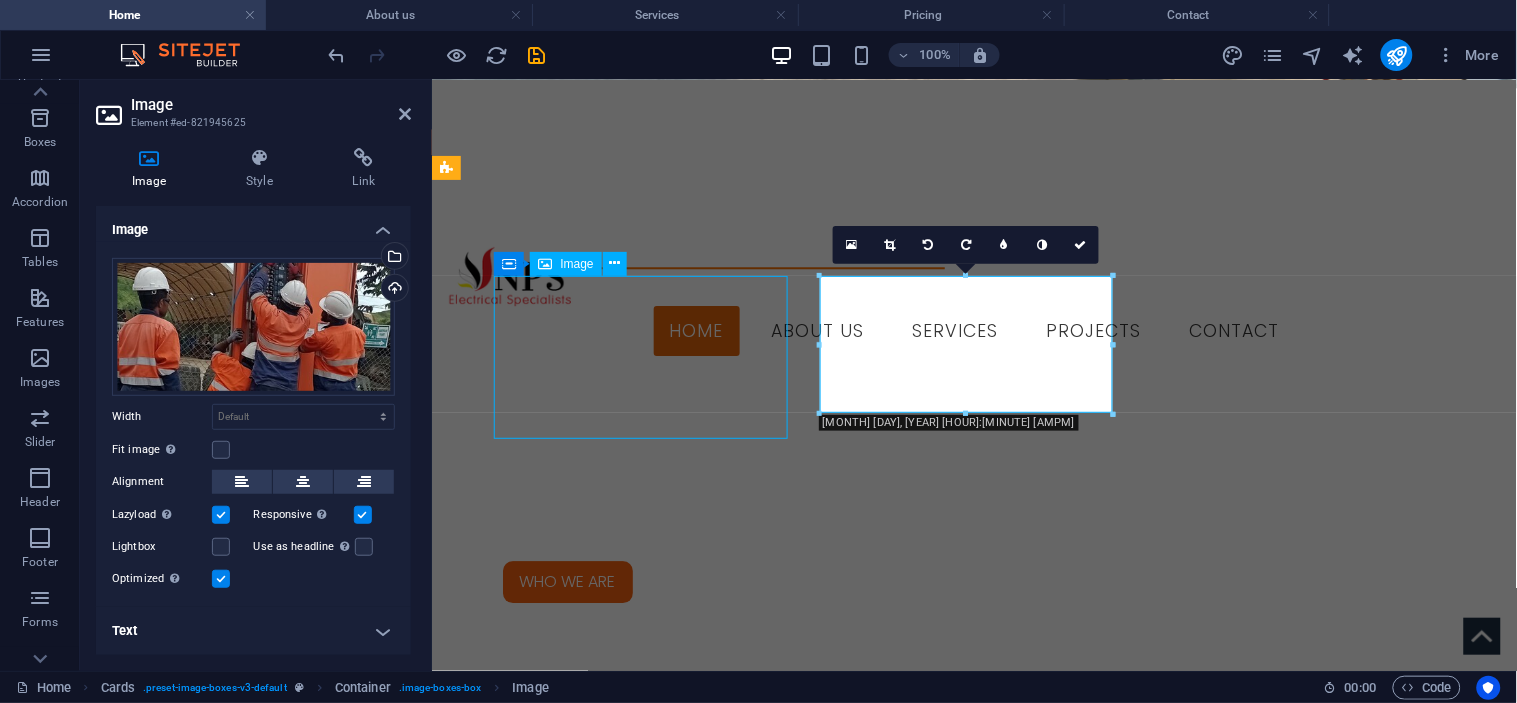 click at bounding box center (593, 2192) 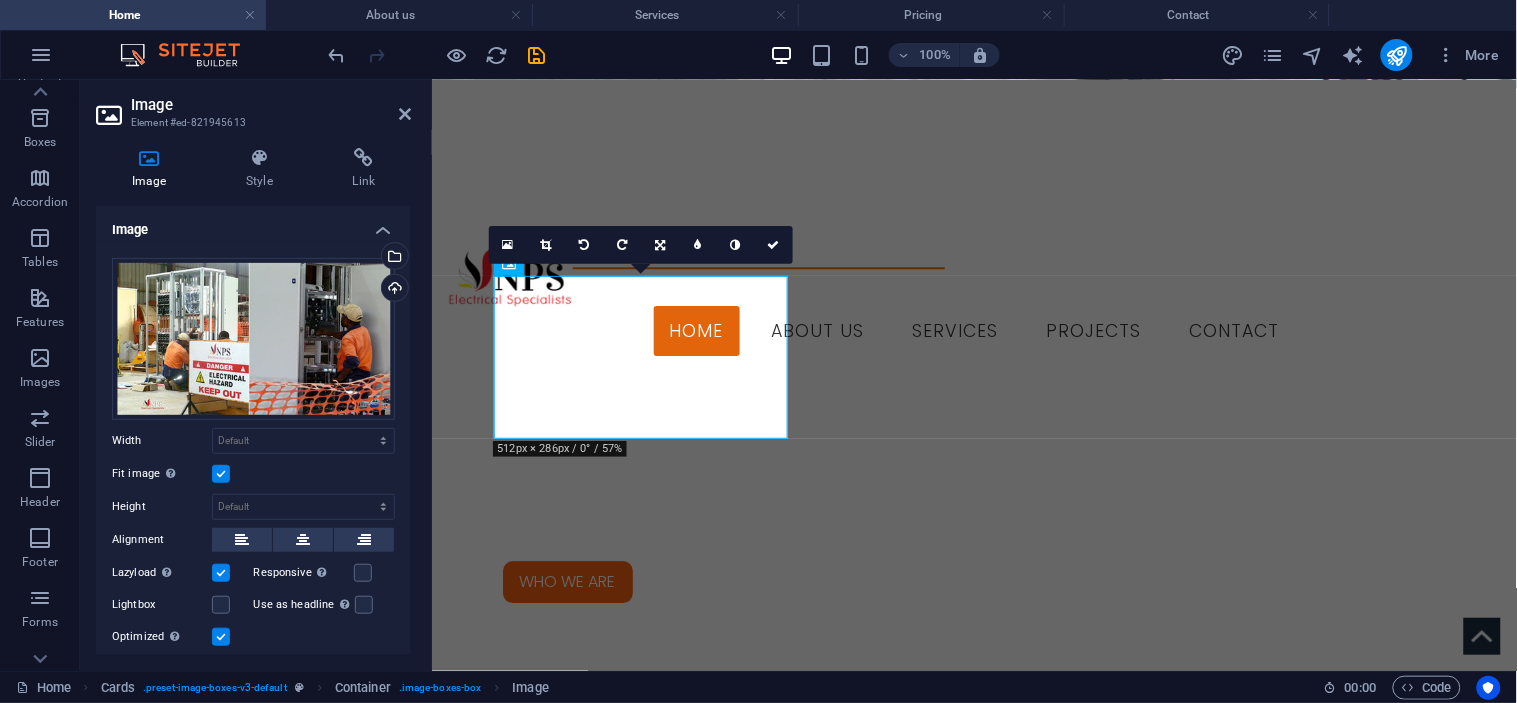 click at bounding box center [221, 474] 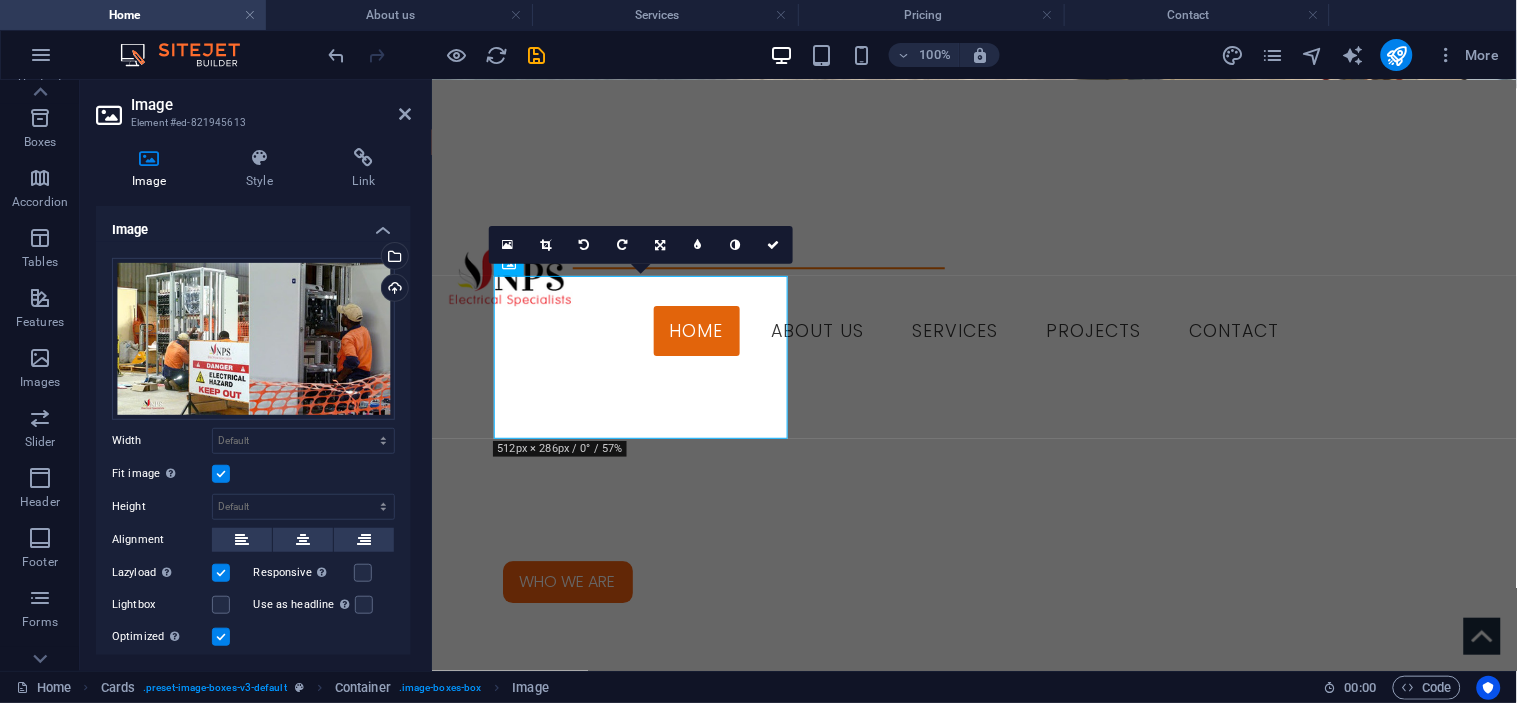 click on "Fit image Automatically fit image to a fixed width and height" at bounding box center (0, 0) 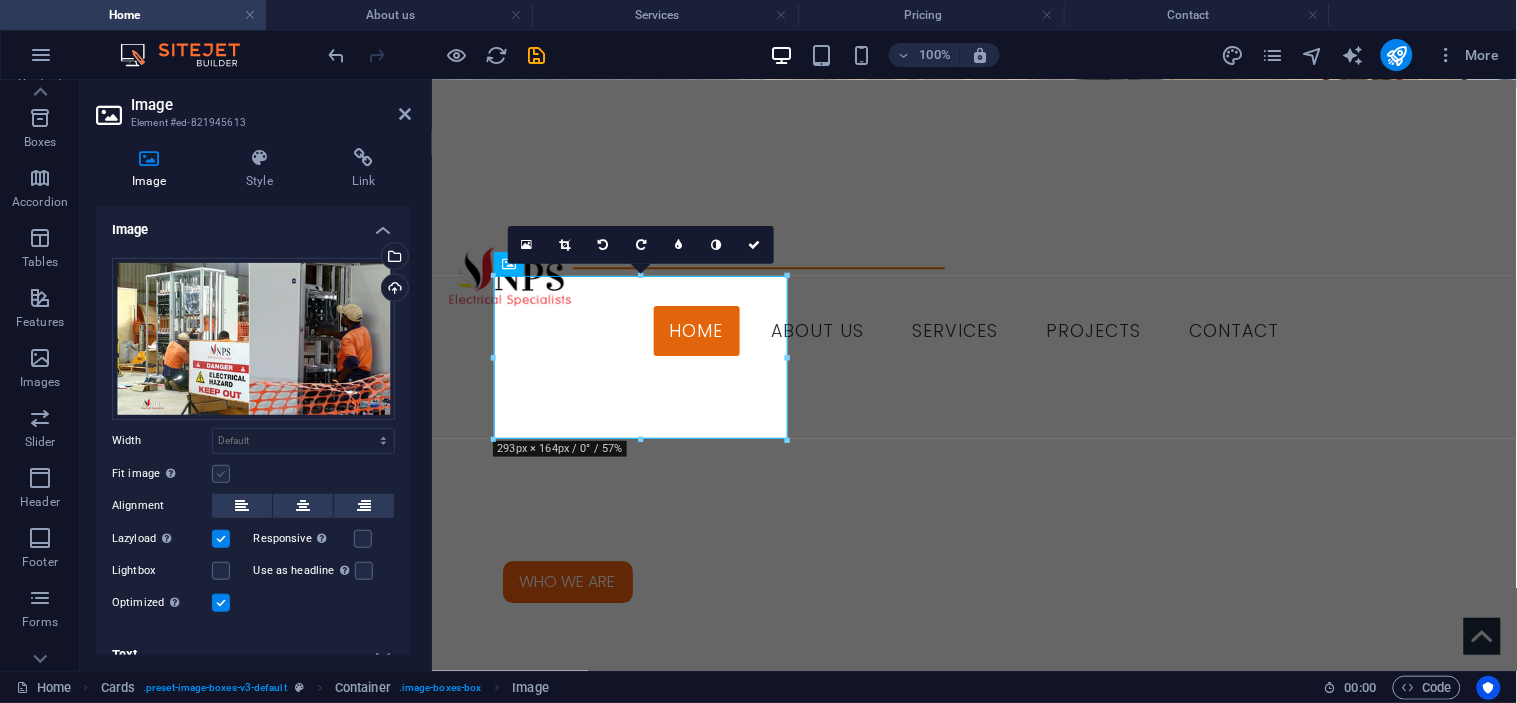 click at bounding box center (221, 474) 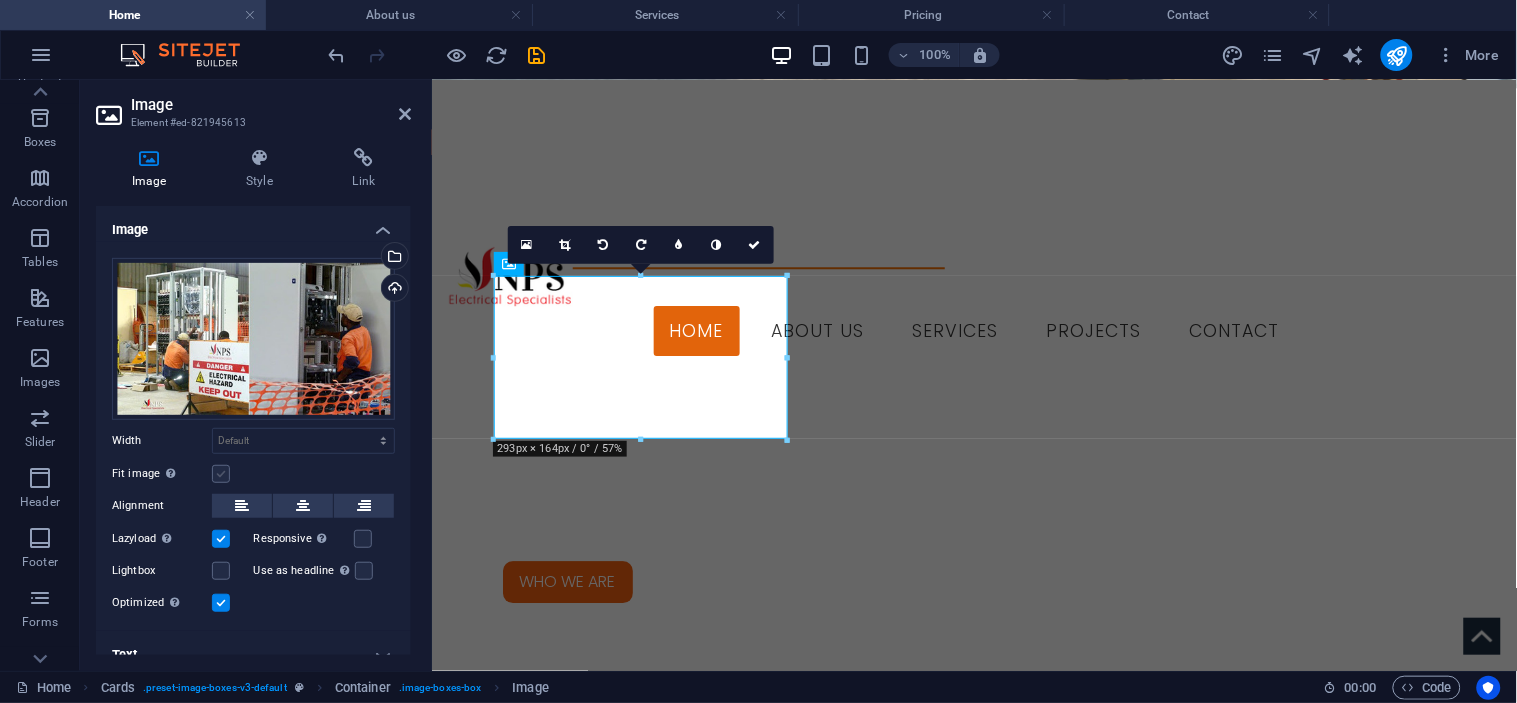 click on "Fit image Automatically fit image to a fixed width and height" at bounding box center (0, 0) 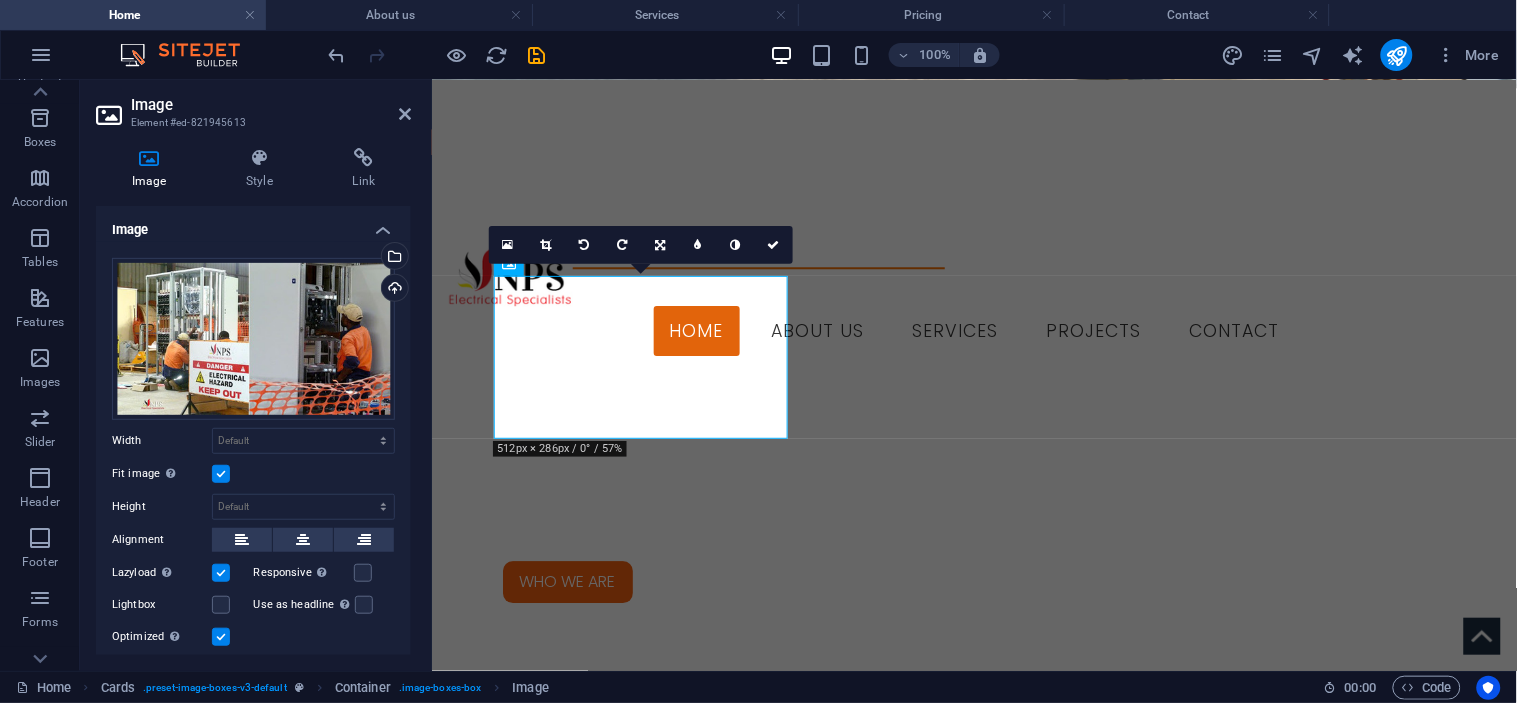 click at bounding box center [221, 474] 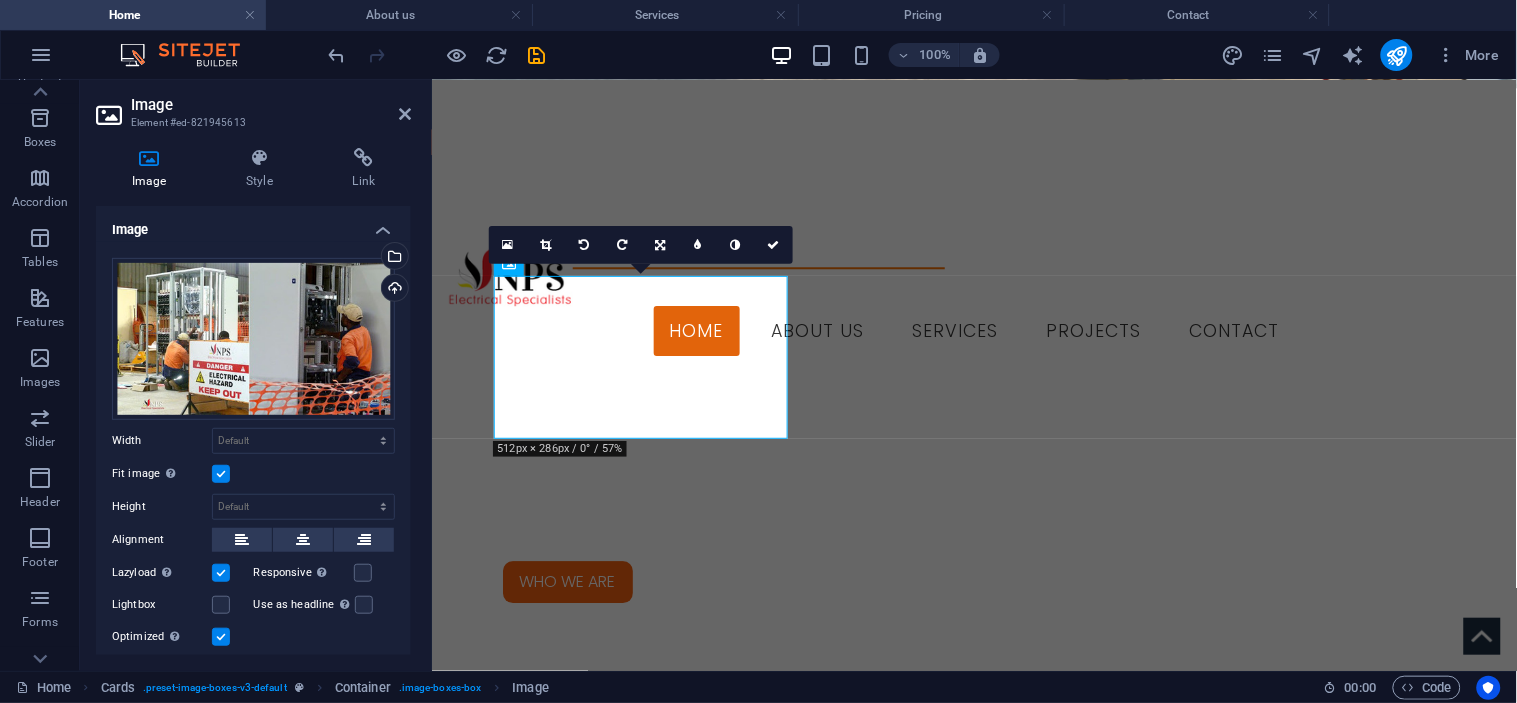click on "Fit image Automatically fit image to a fixed width and height" at bounding box center (0, 0) 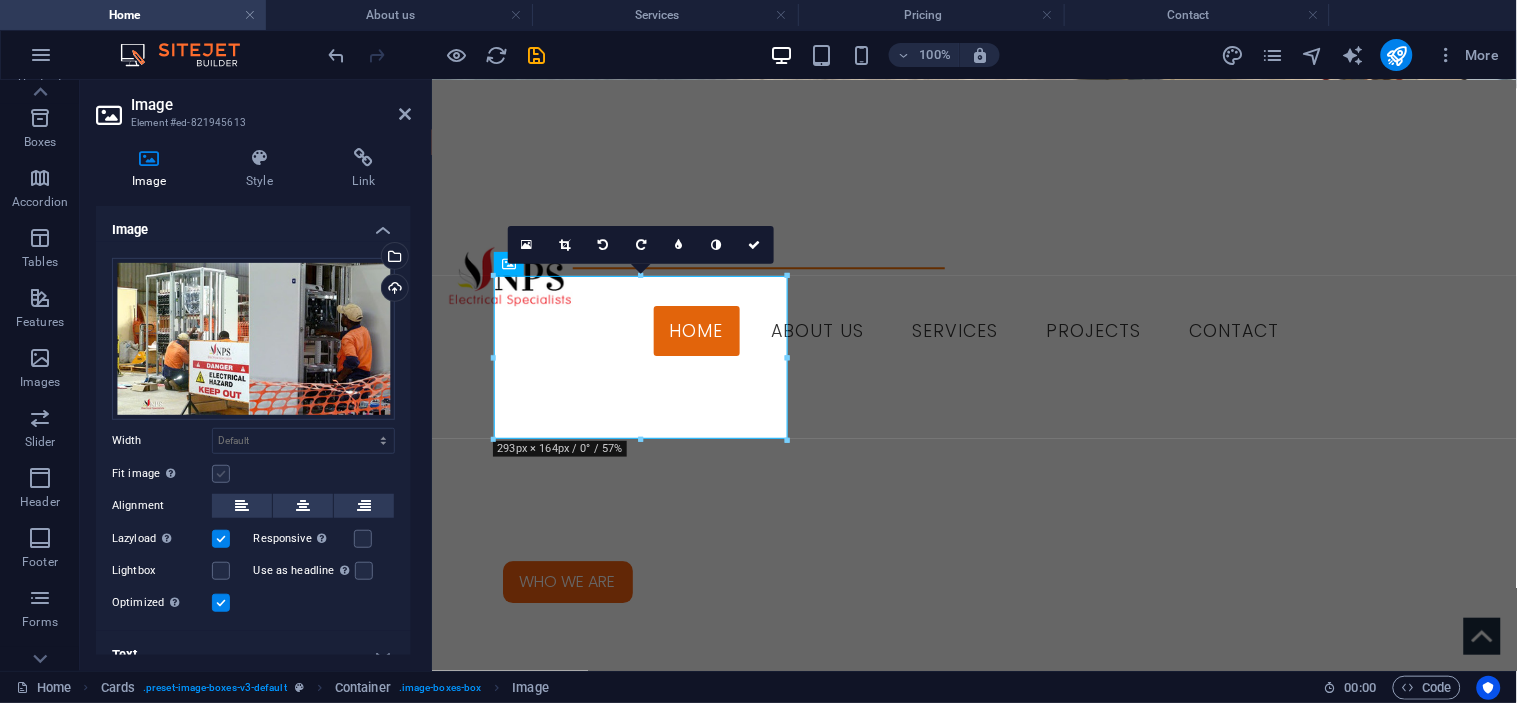 click at bounding box center (221, 474) 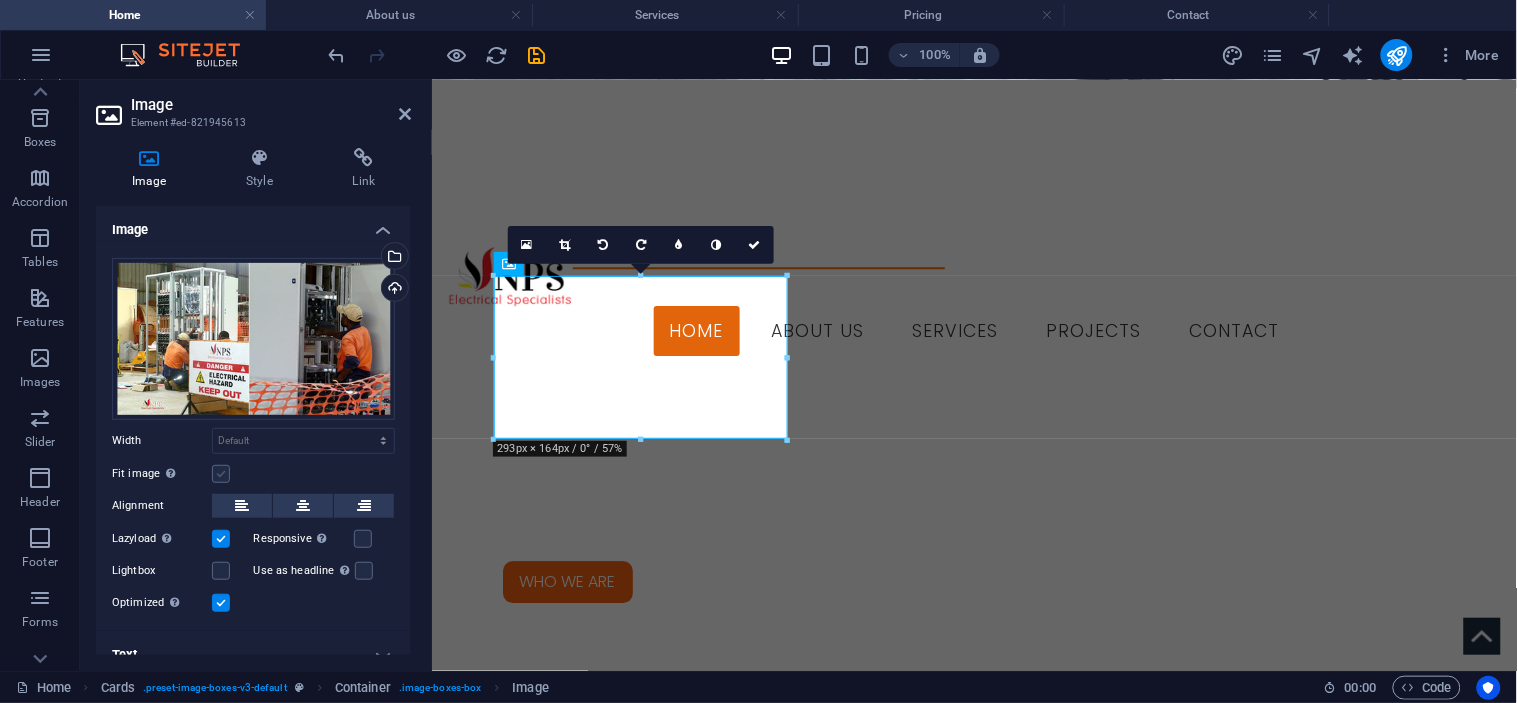 click on "Fit image Automatically fit image to a fixed width and height" at bounding box center [0, 0] 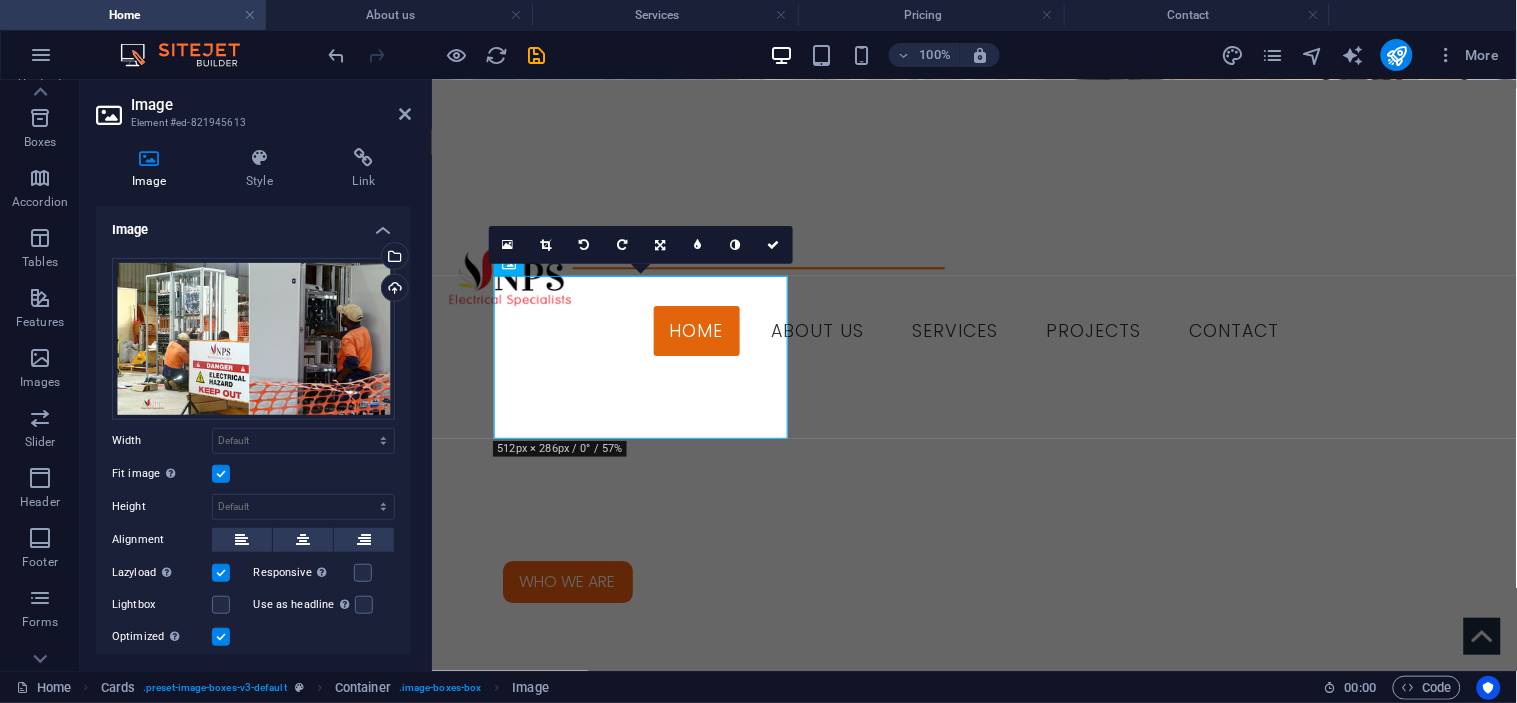 click at bounding box center (221, 474) 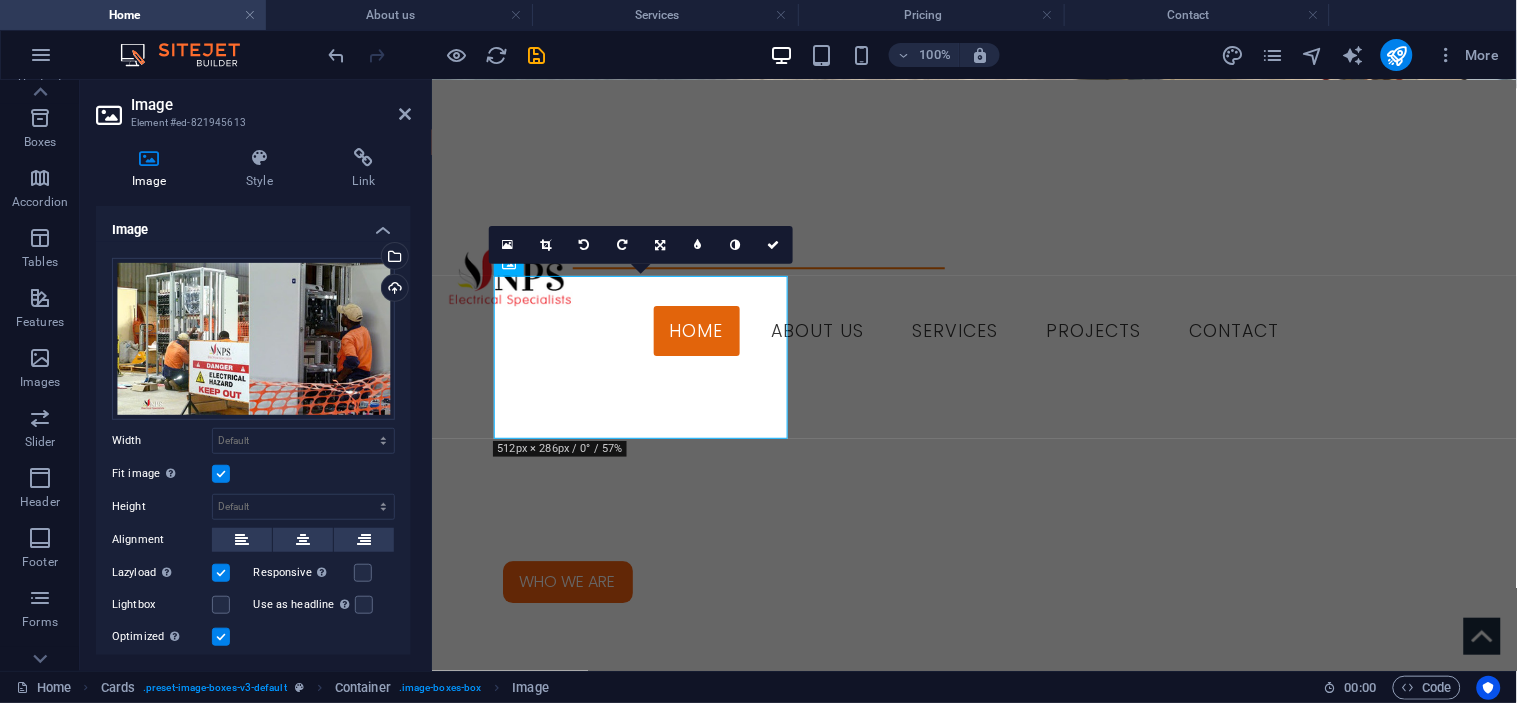 click on "Fit image Automatically fit image to a fixed width and height" at bounding box center (0, 0) 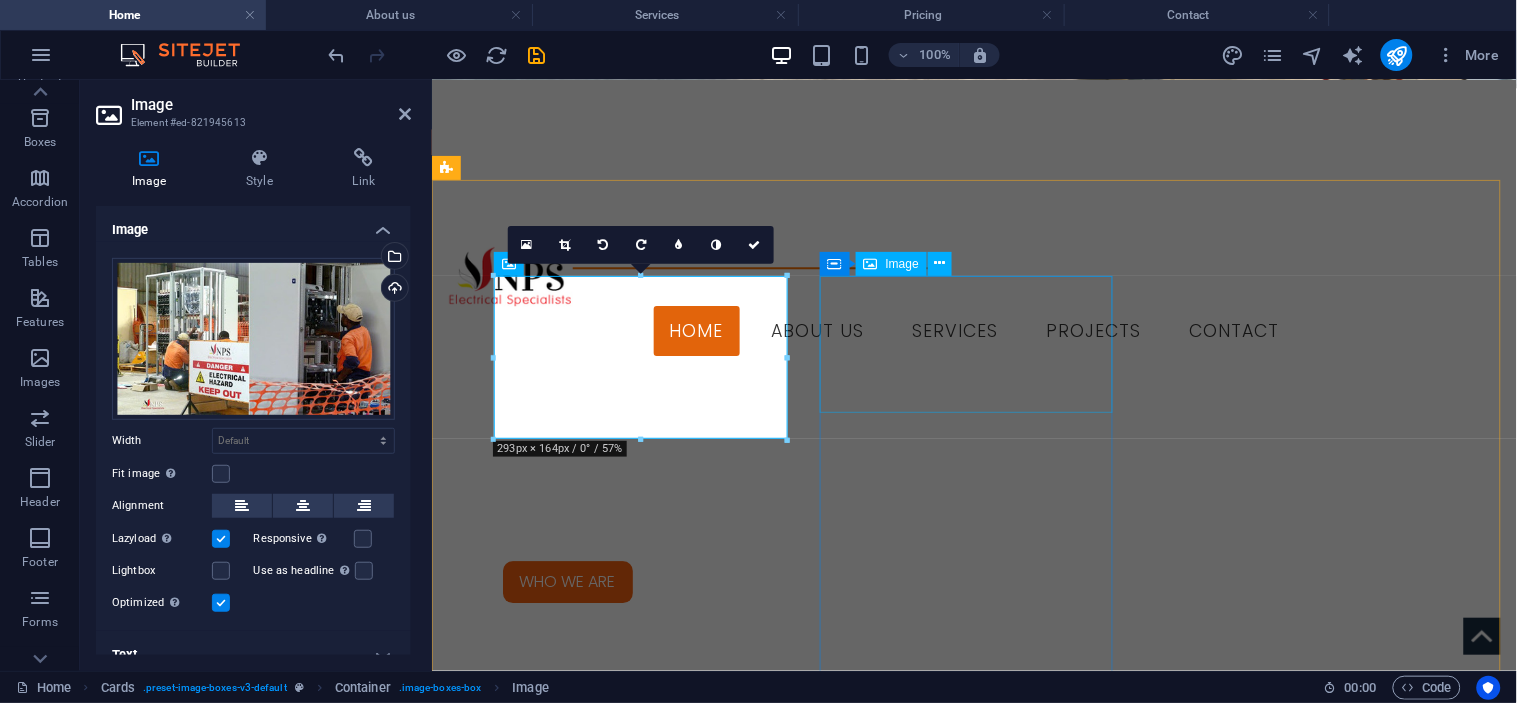 click at bounding box center [593, 2776] 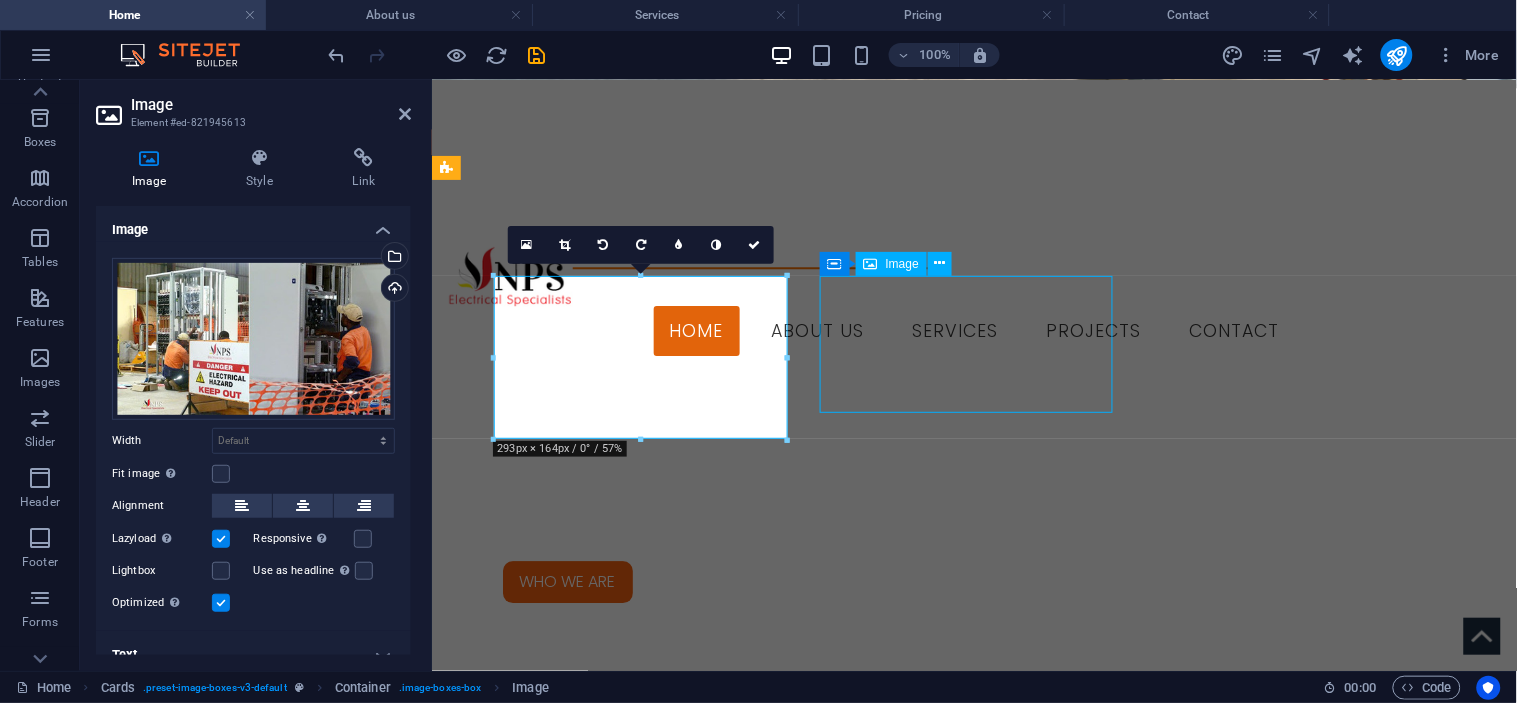 click at bounding box center [593, 2776] 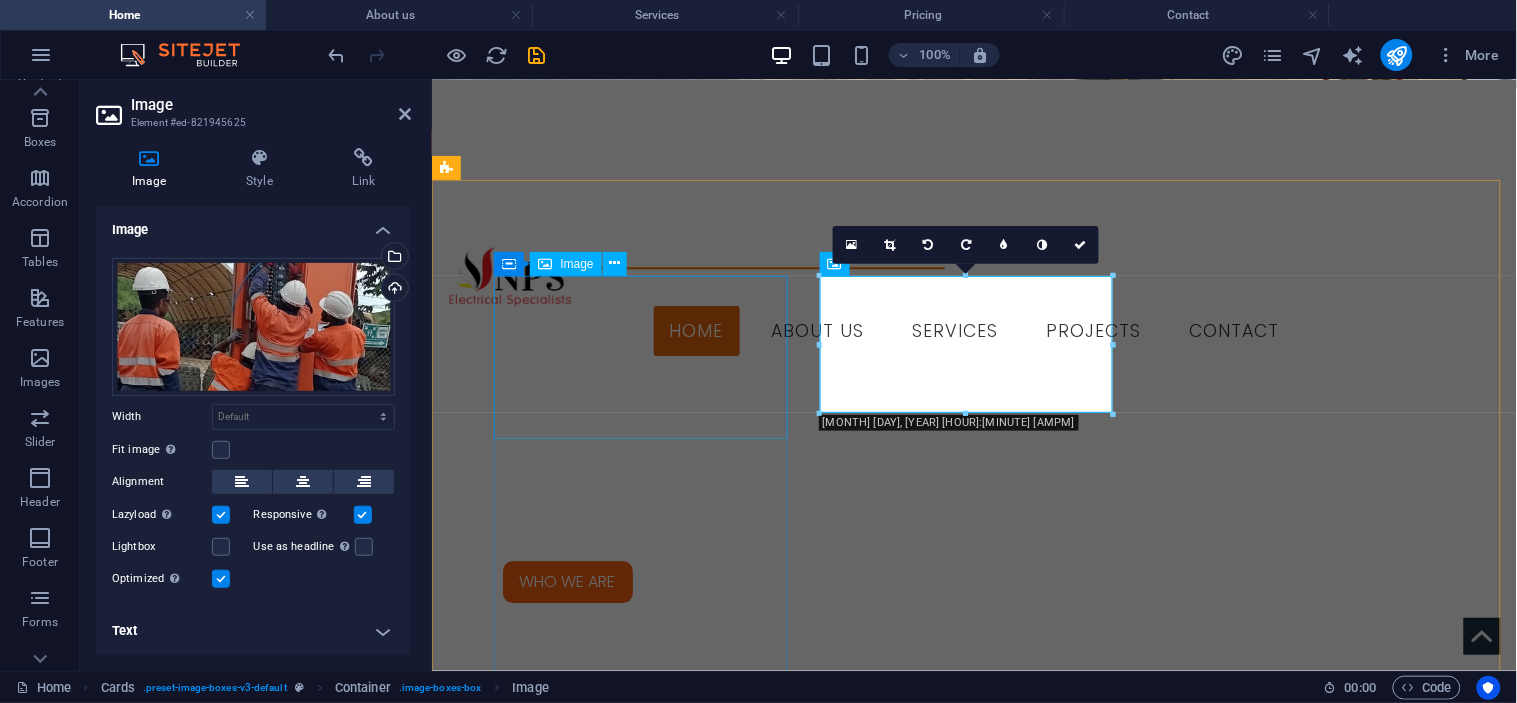 click at bounding box center [593, 2192] 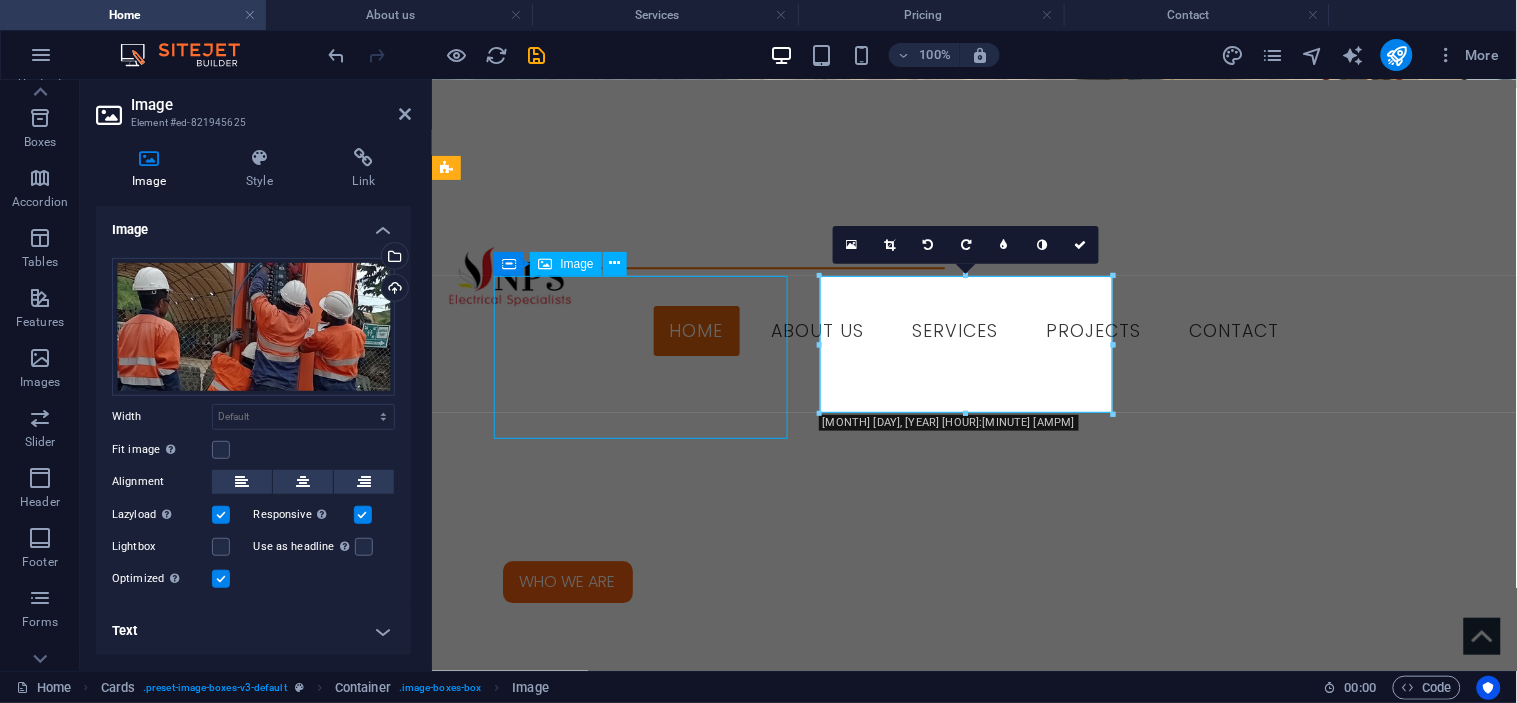 click at bounding box center [593, 2192] 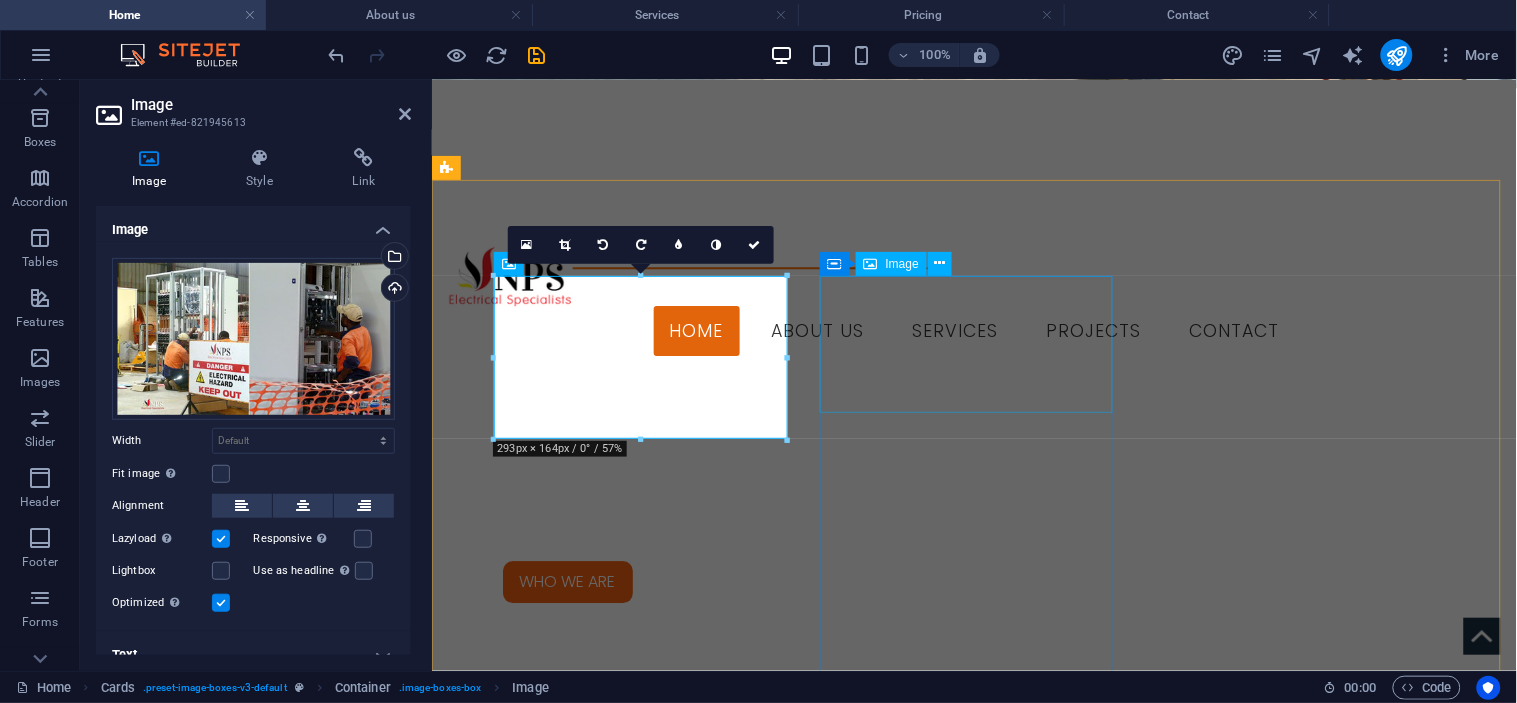 click at bounding box center (593, 2776) 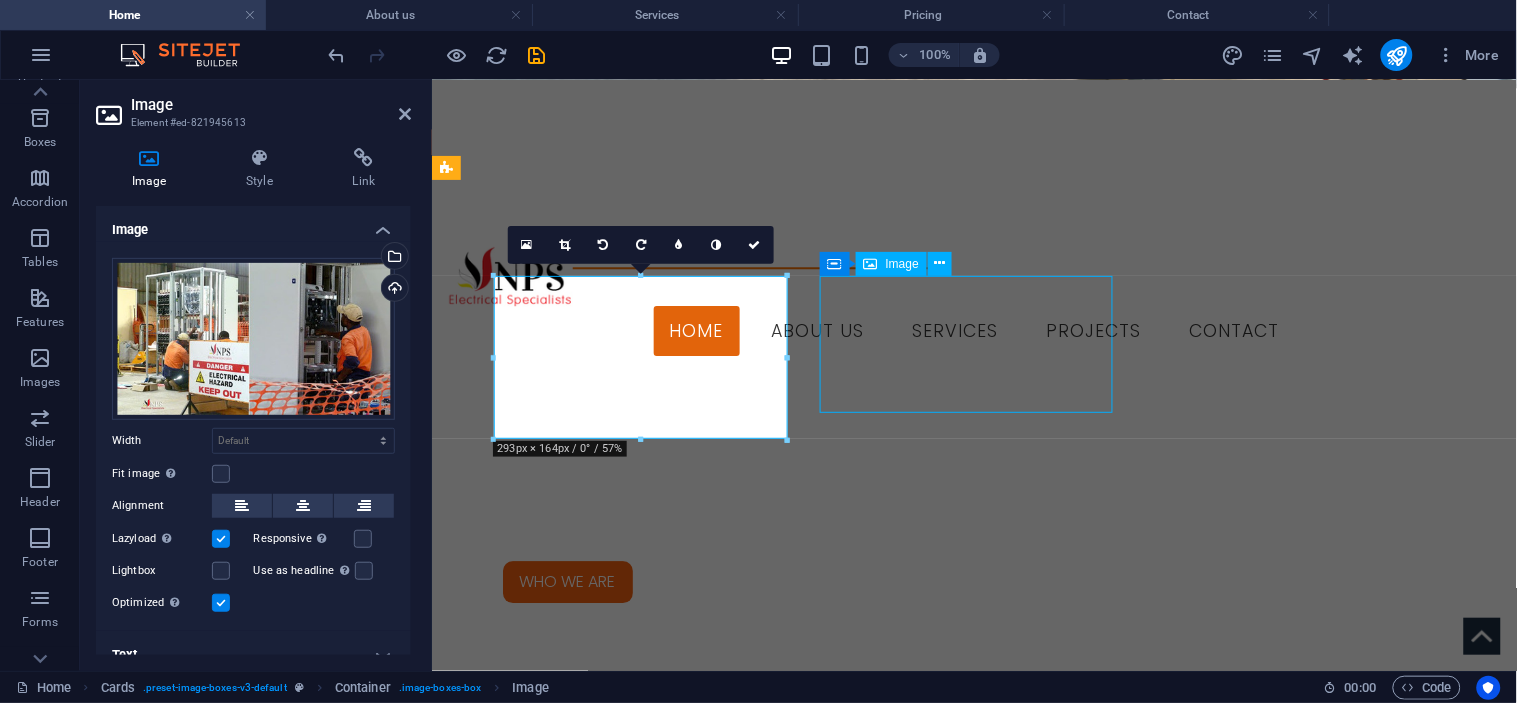click at bounding box center [593, 2776] 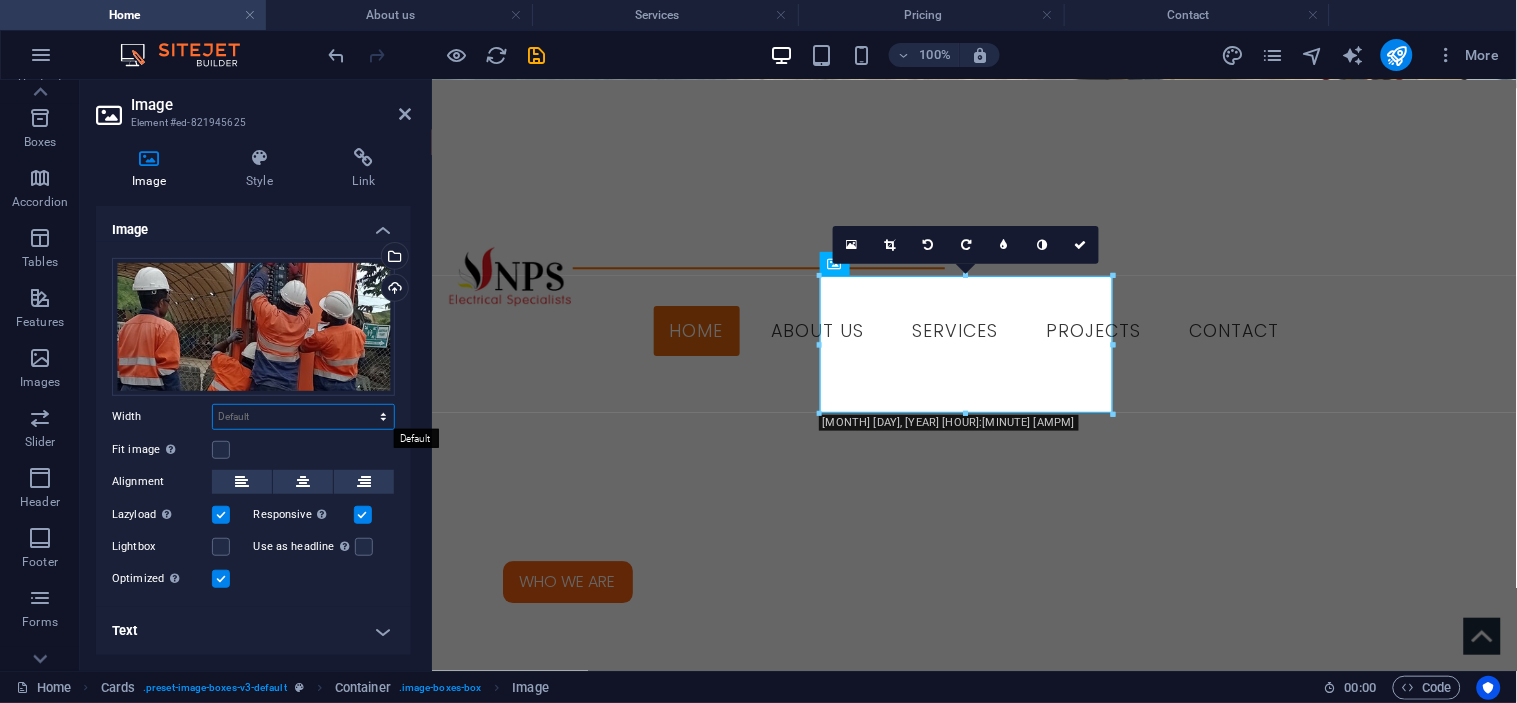 click on "Default auto px rem % em vh vw" at bounding box center [303, 417] 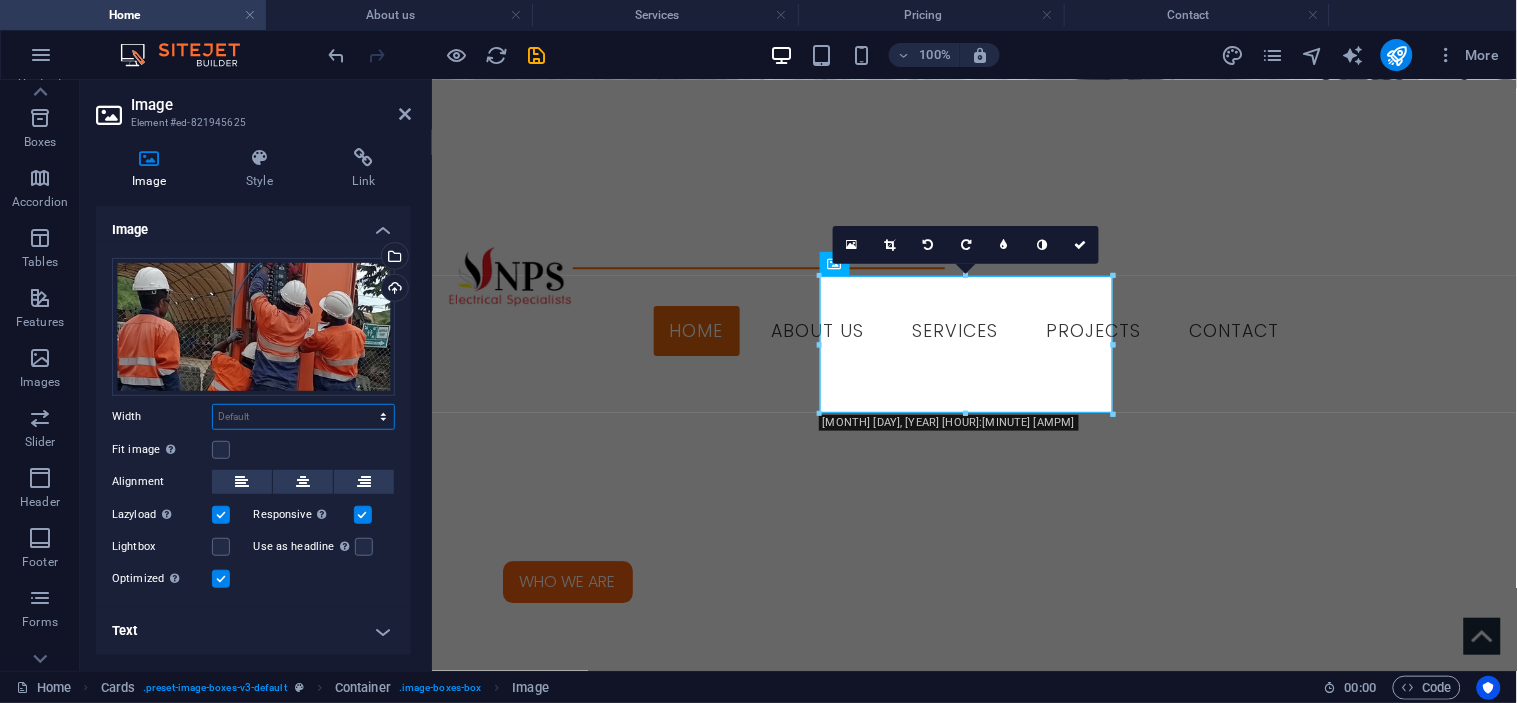 select on "px" 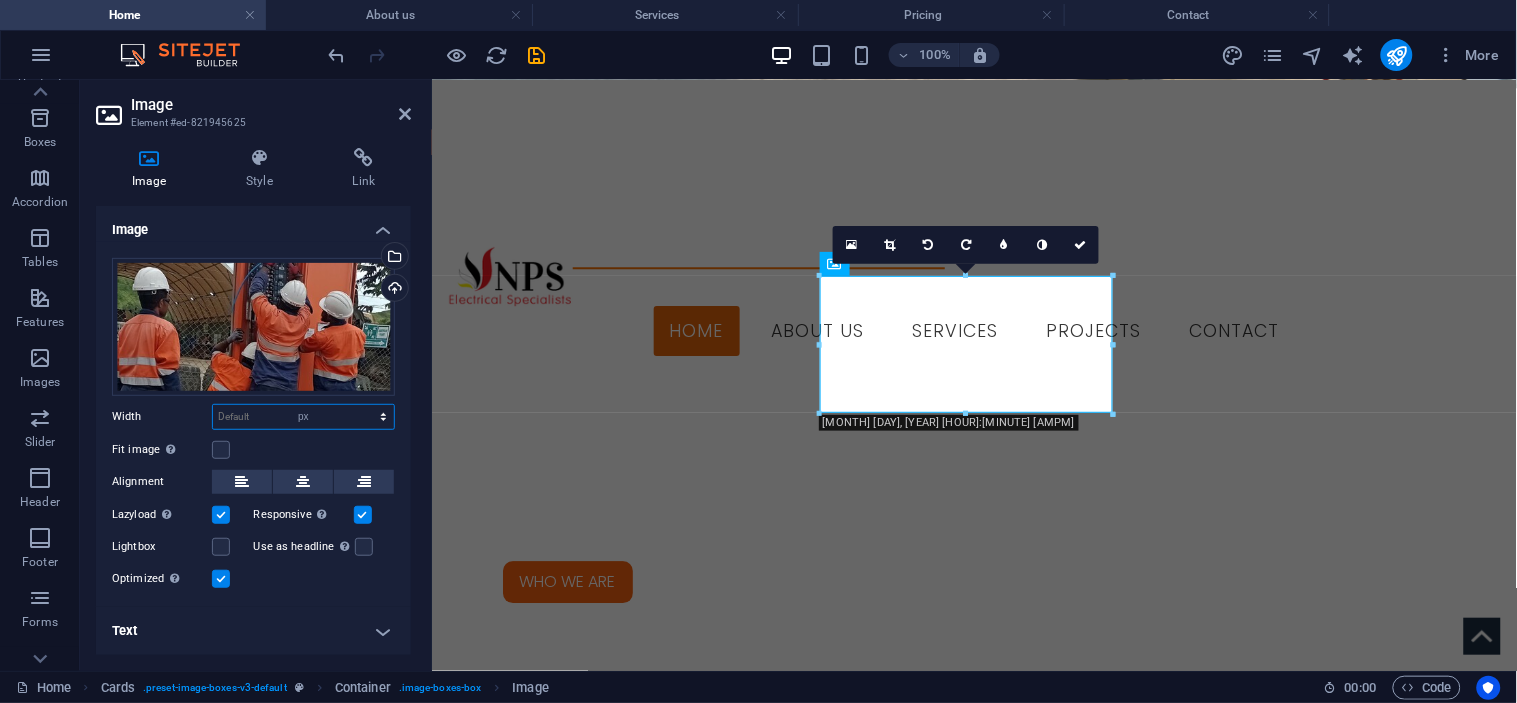 click on "Default auto px rem % em vh vw" at bounding box center (303, 417) 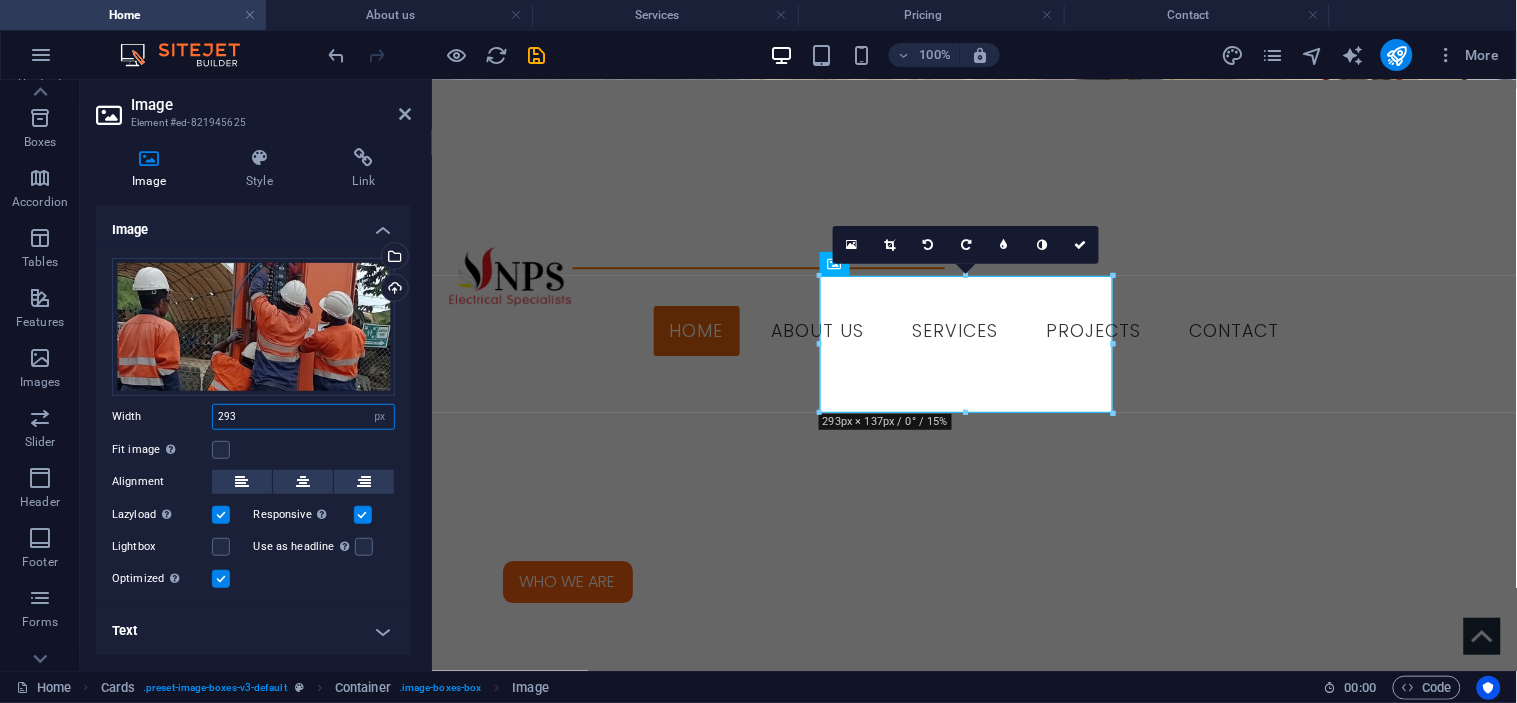 click on "293" at bounding box center (303, 417) 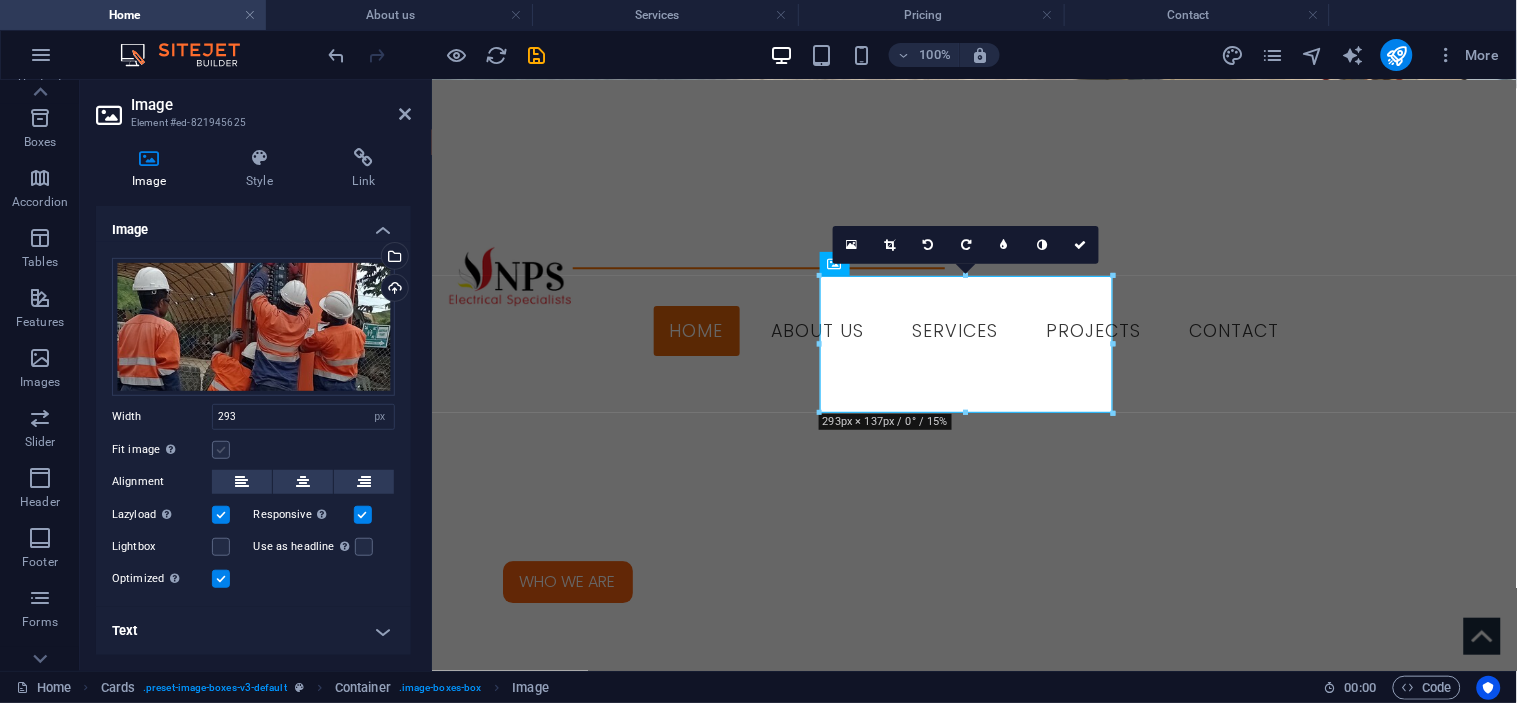 click at bounding box center [221, 450] 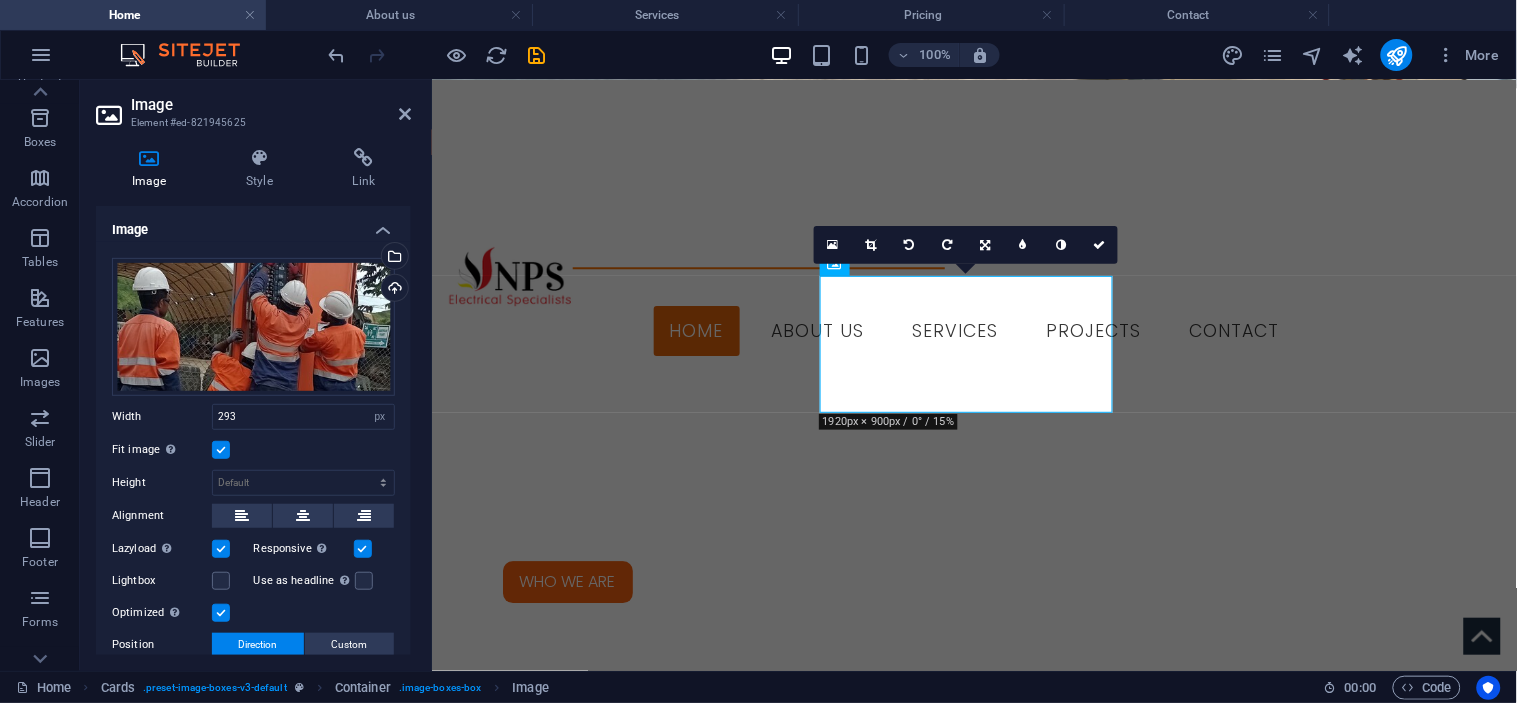 click at bounding box center (221, 450) 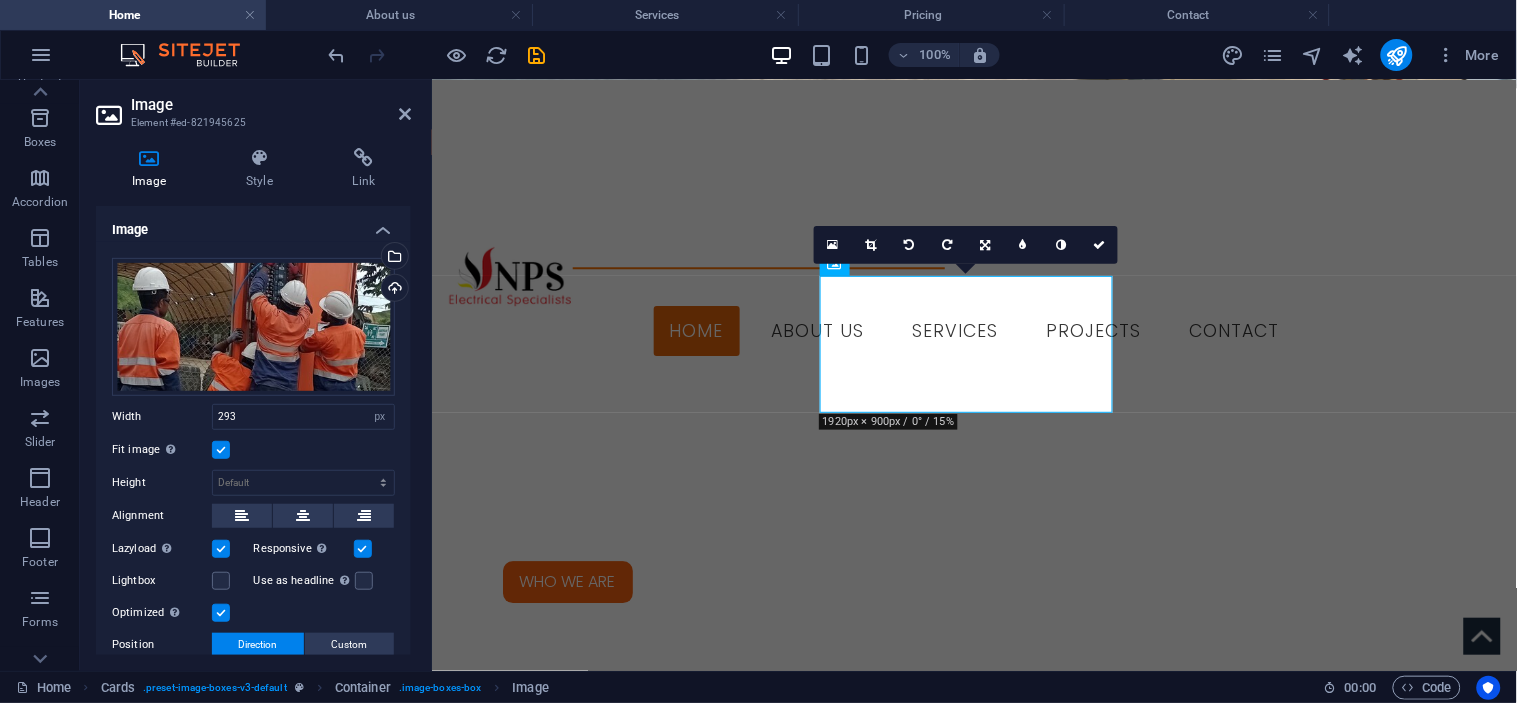 click on "Fit image Automatically fit image to a fixed width and height" at bounding box center [0, 0] 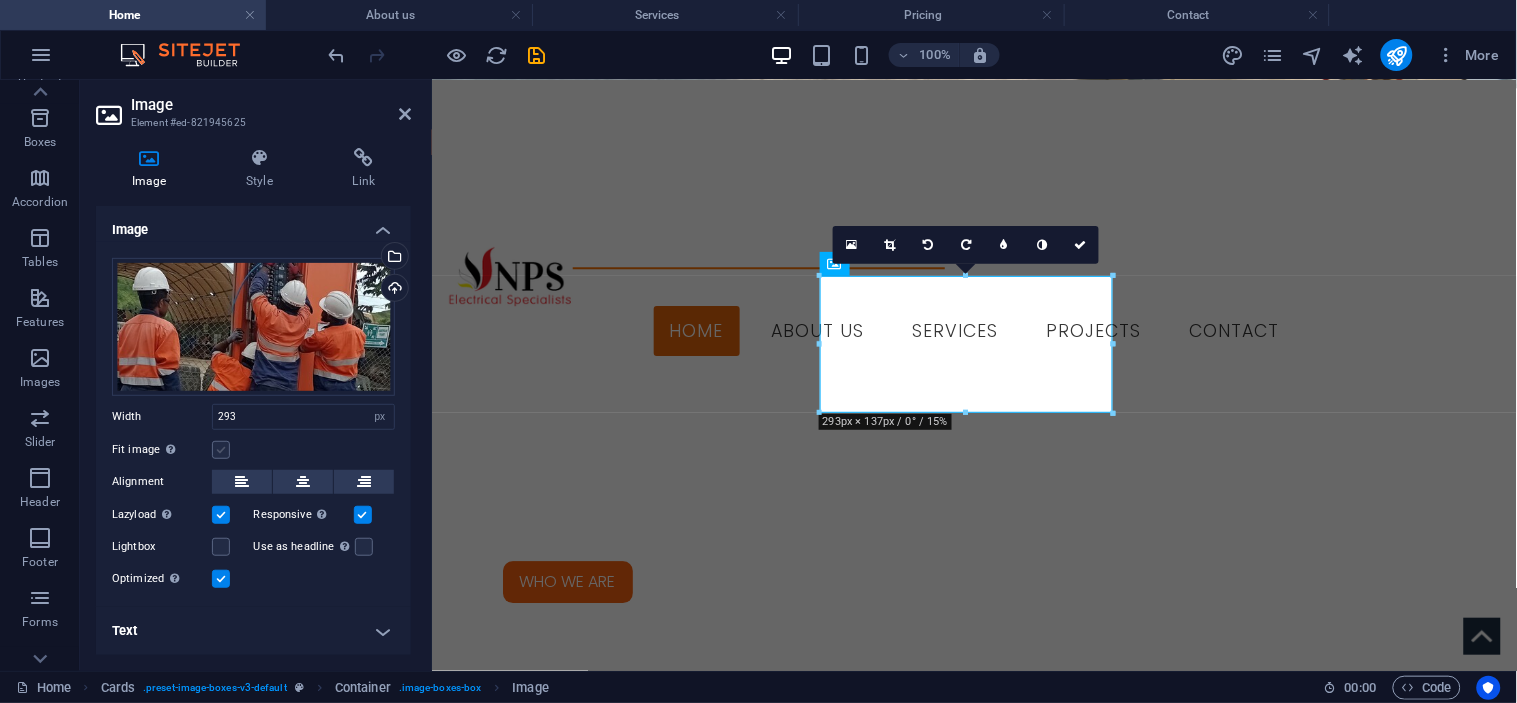 click at bounding box center [221, 450] 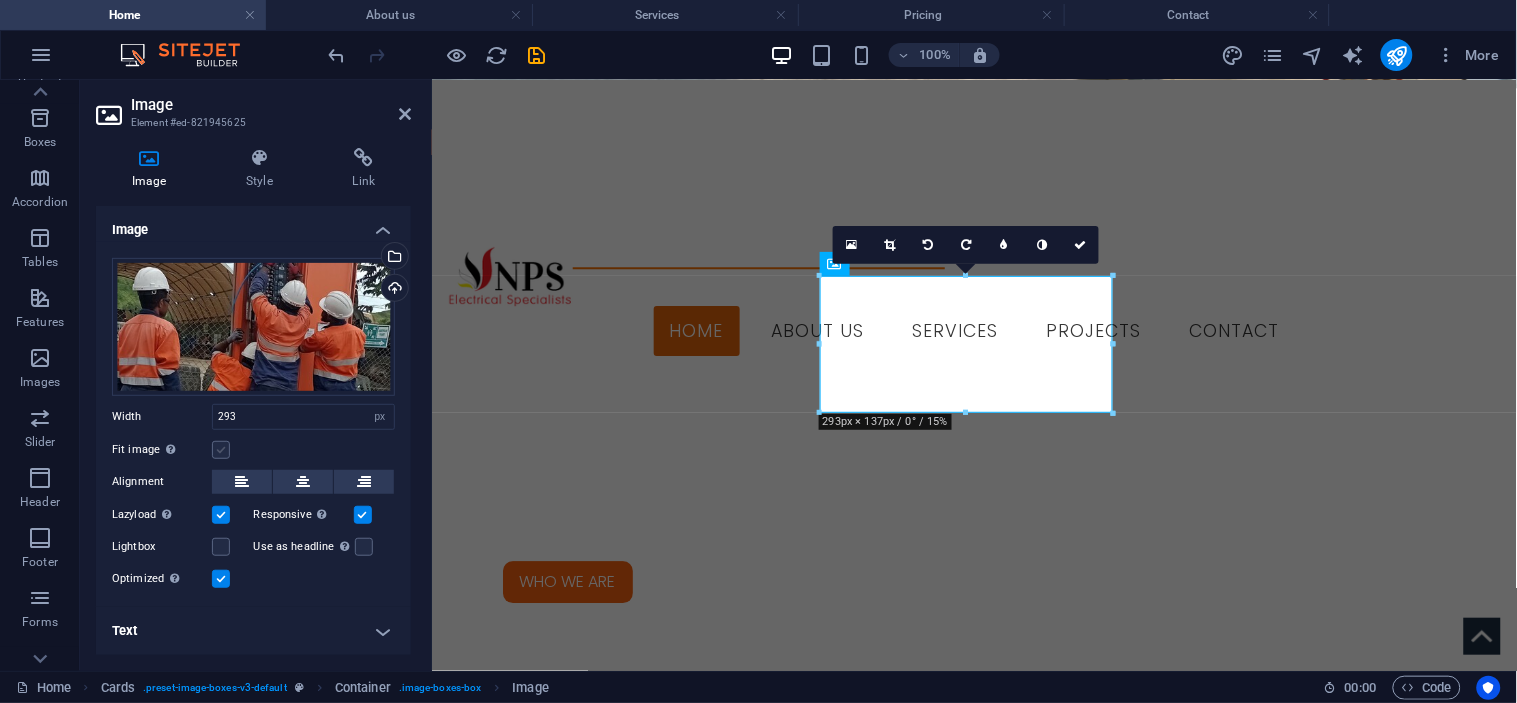 click on "Fit image Automatically fit image to a fixed width and height" at bounding box center (0, 0) 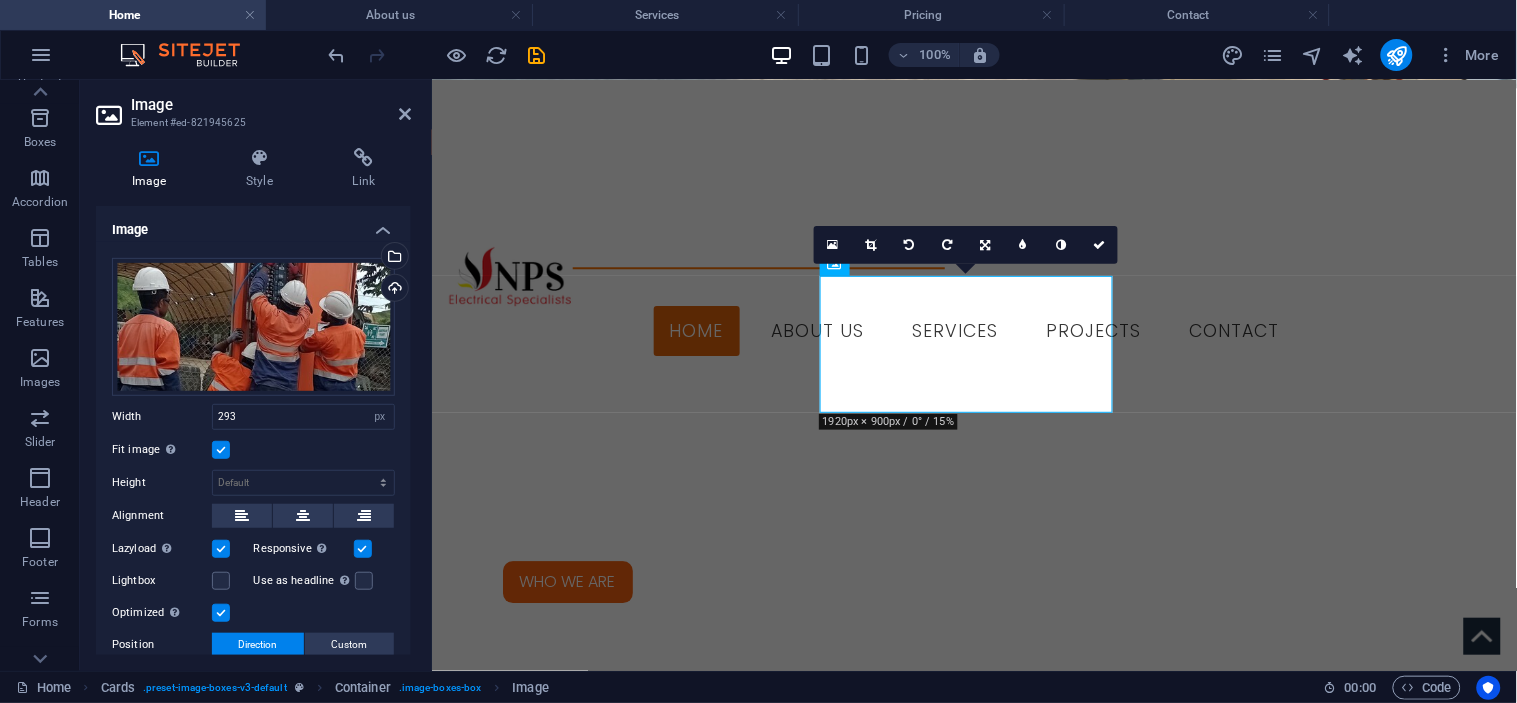 click at bounding box center (221, 450) 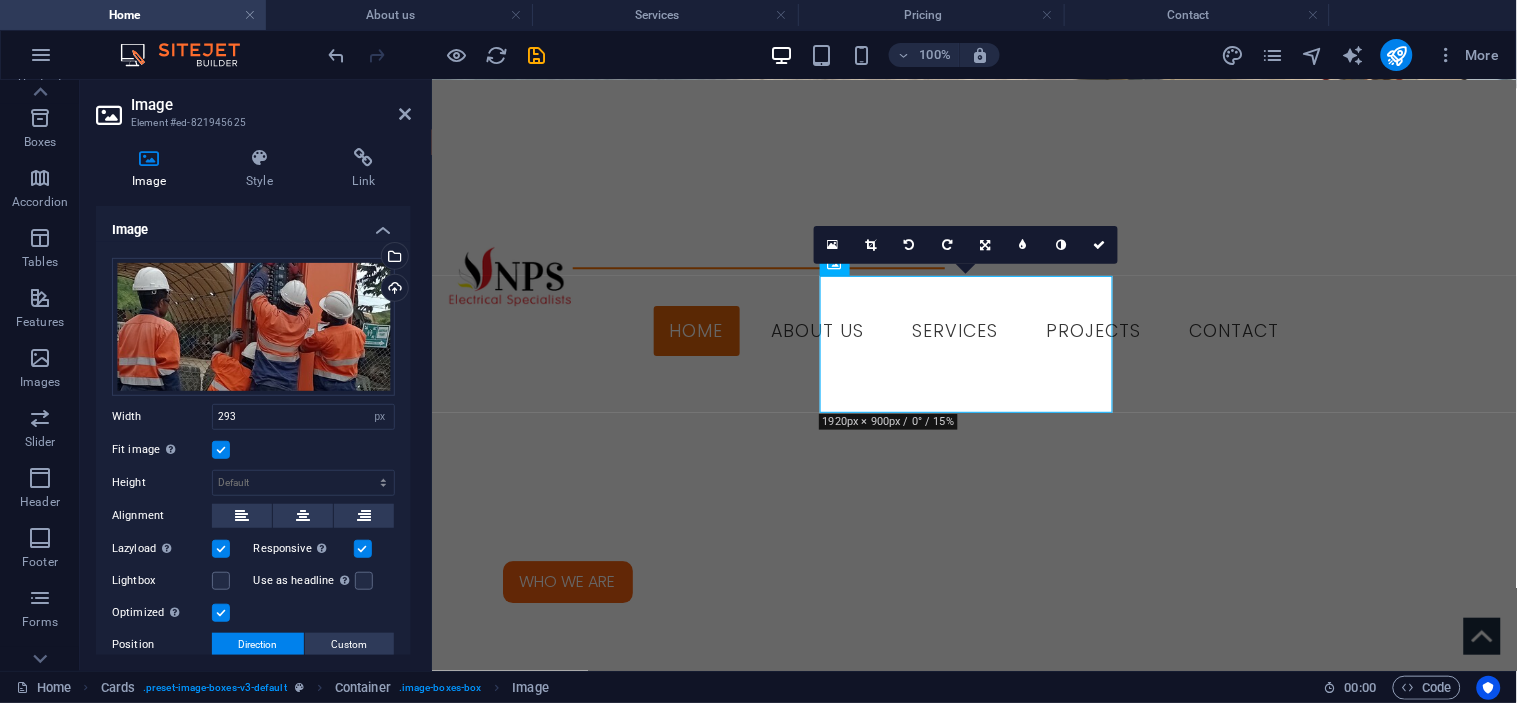 click on "Fit image Automatically fit image to a fixed width and height" at bounding box center (0, 0) 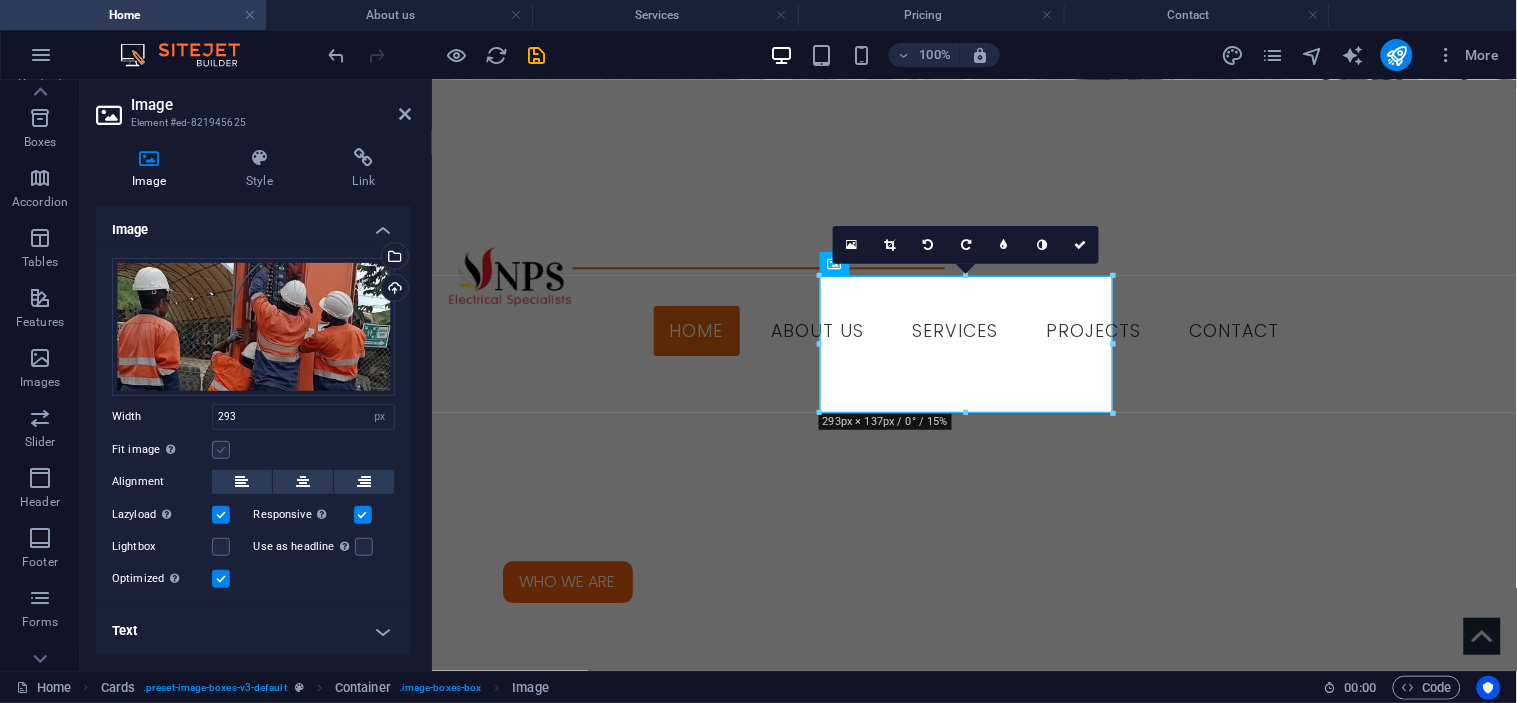 click at bounding box center (221, 450) 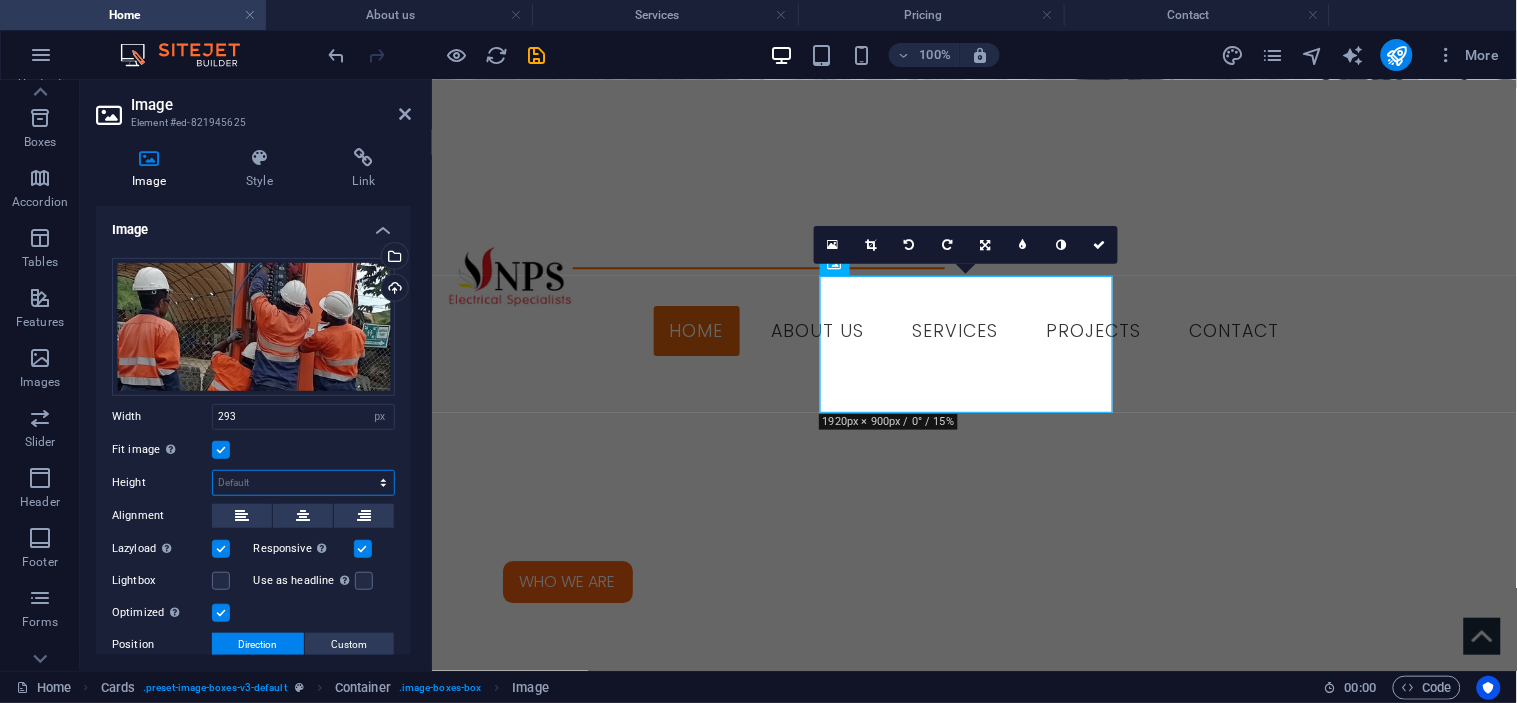 click on "Default auto px" at bounding box center (303, 483) 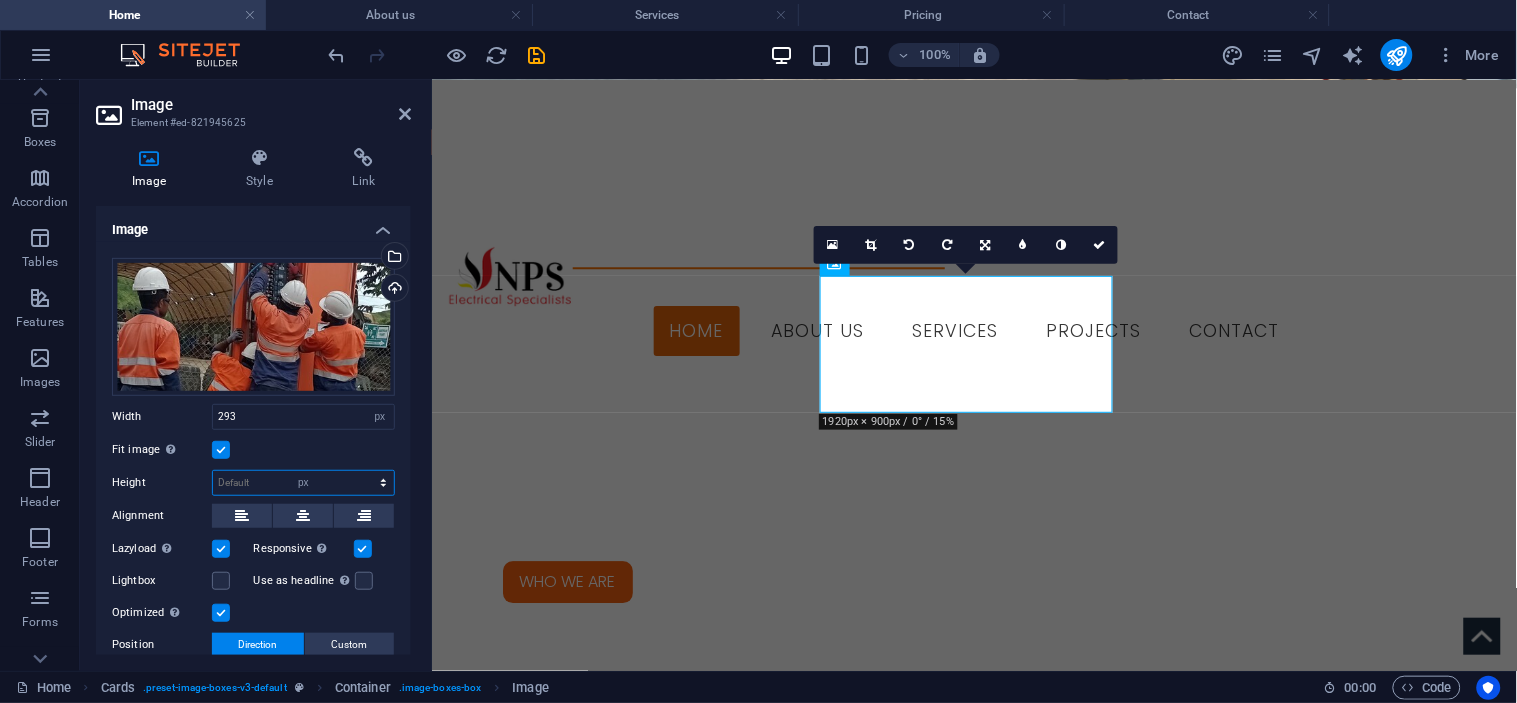 click on "Default auto px" at bounding box center (303, 483) 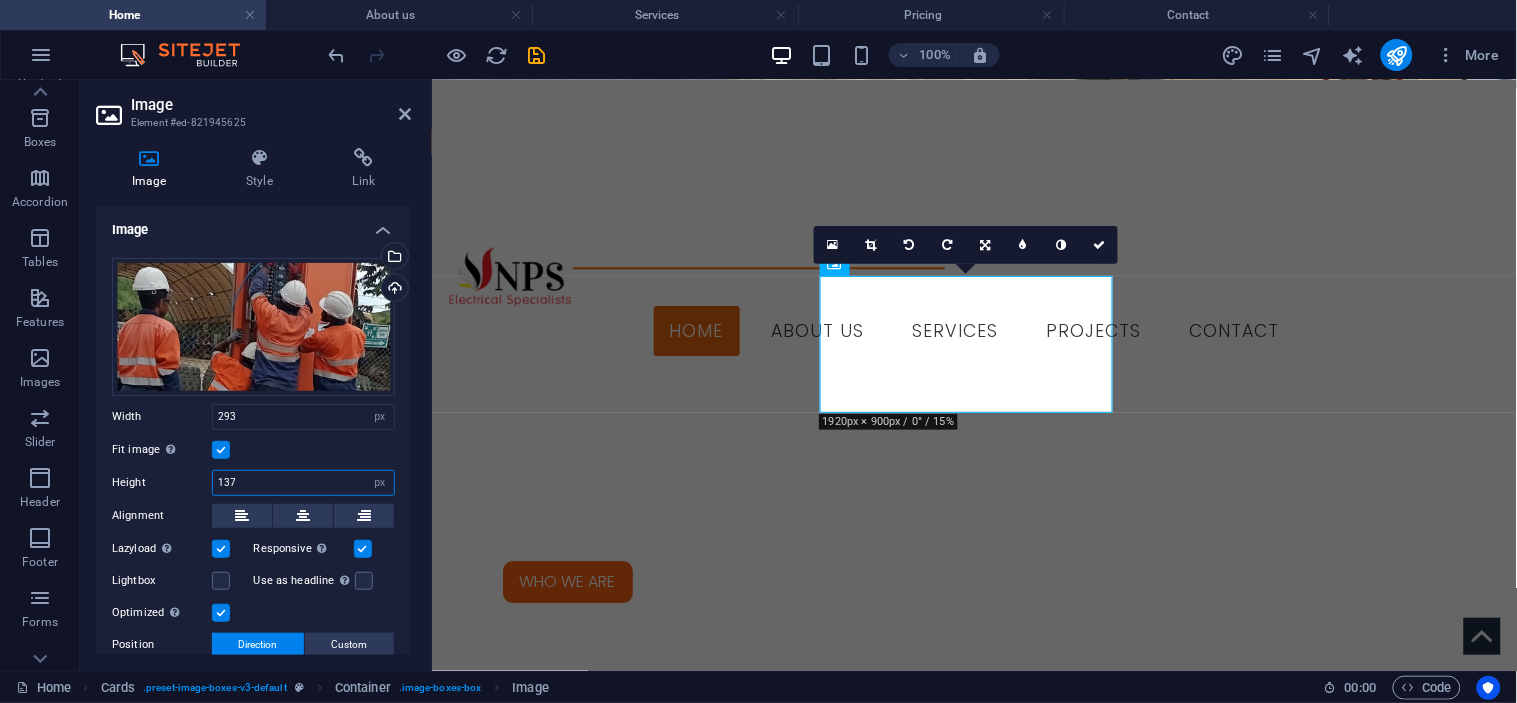 click on "137" at bounding box center (303, 483) 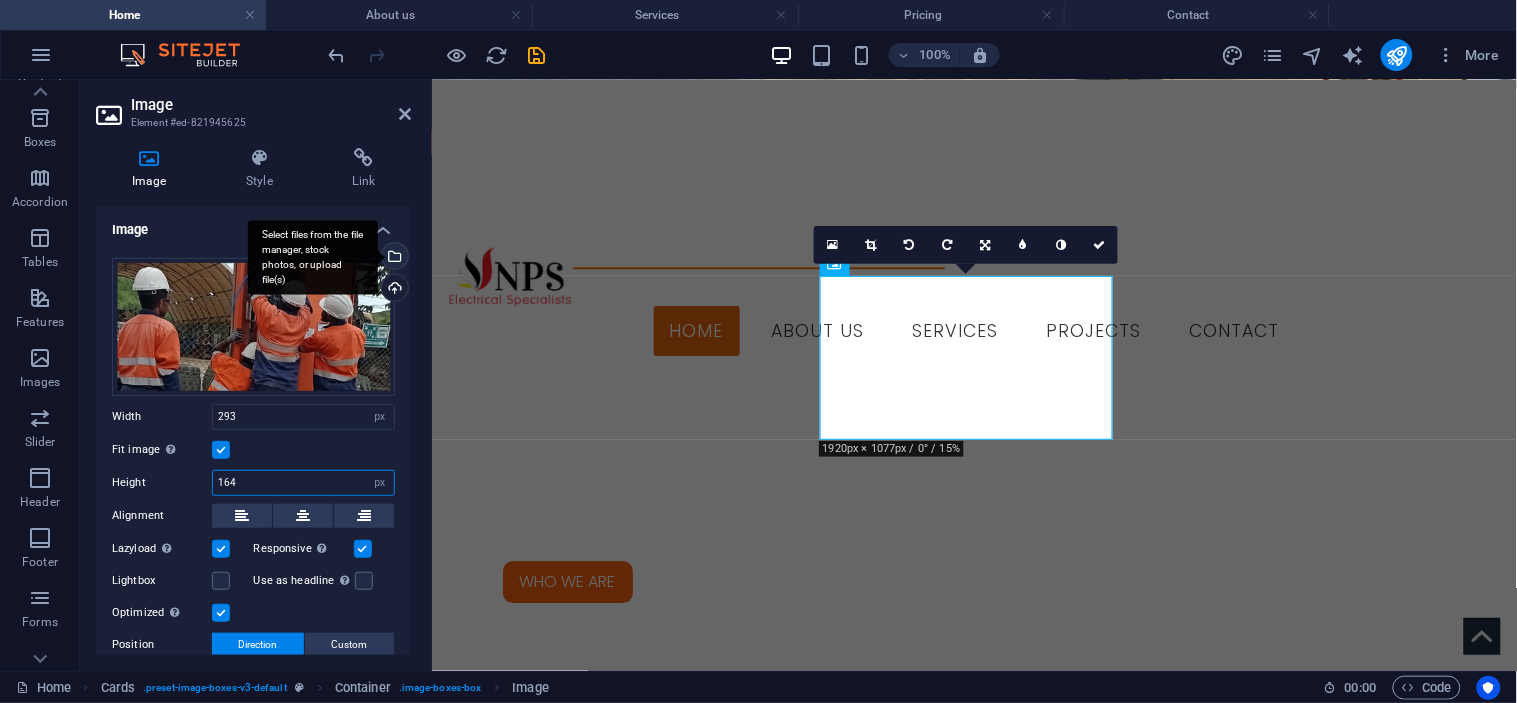 type on "164" 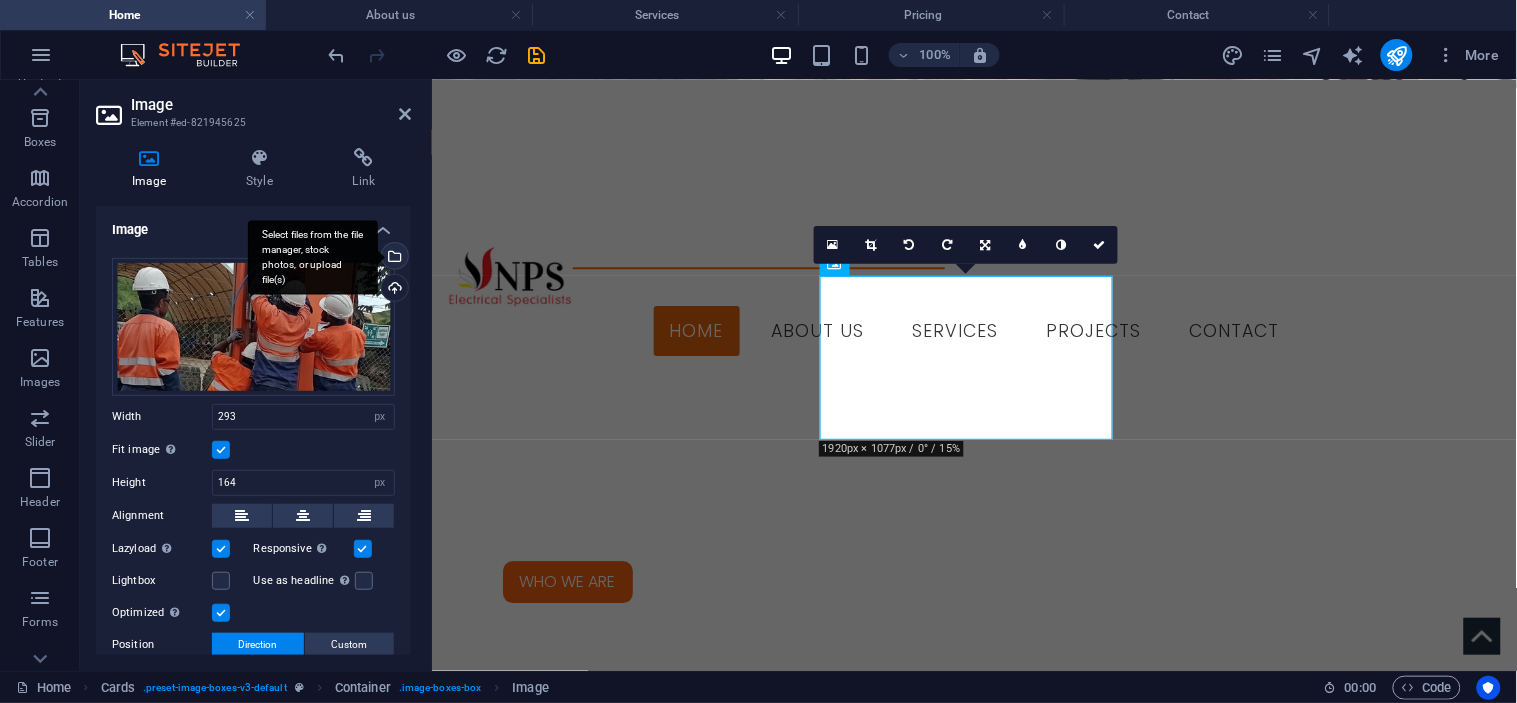 click on "Select files from the file manager, stock photos, or upload file(s)" at bounding box center (393, 258) 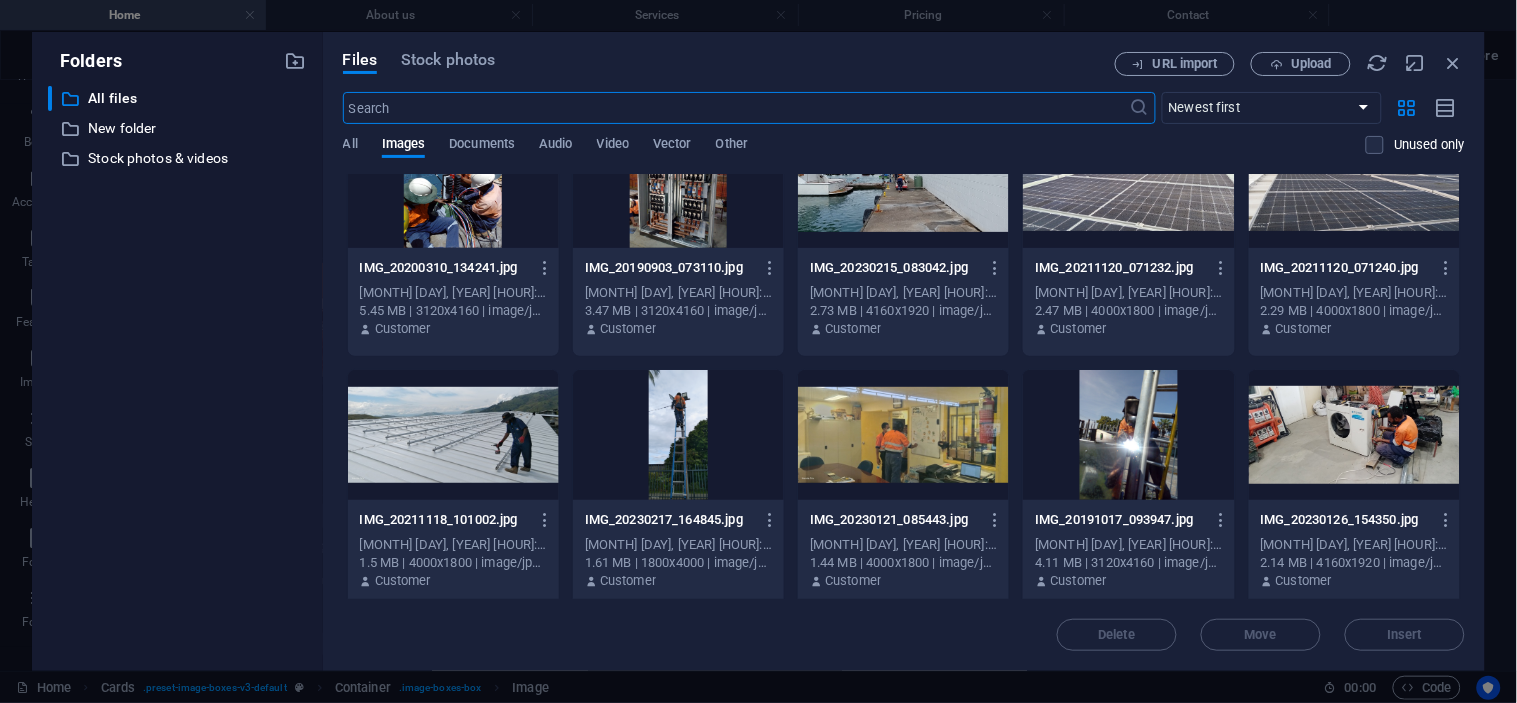 scroll, scrollTop: 3555, scrollLeft: 0, axis: vertical 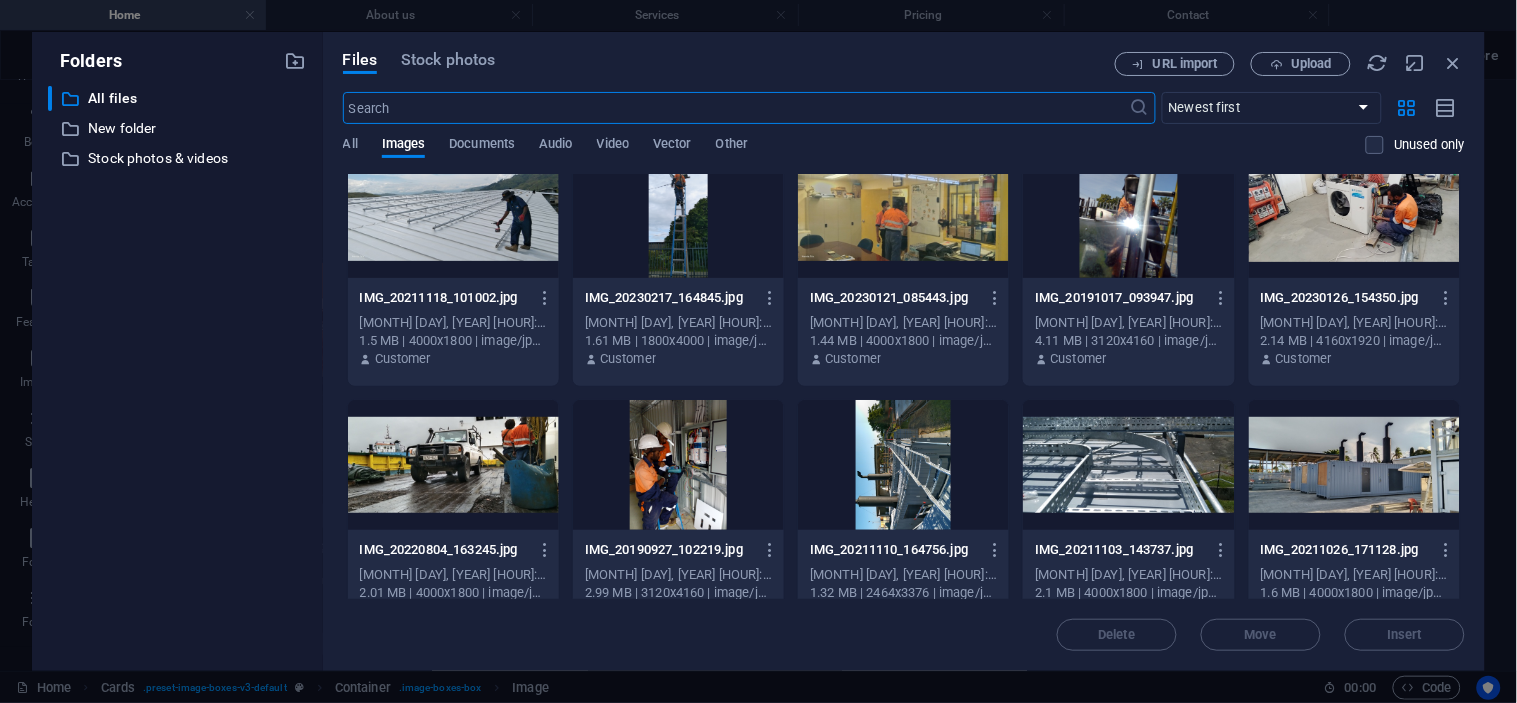 click at bounding box center (678, 465) 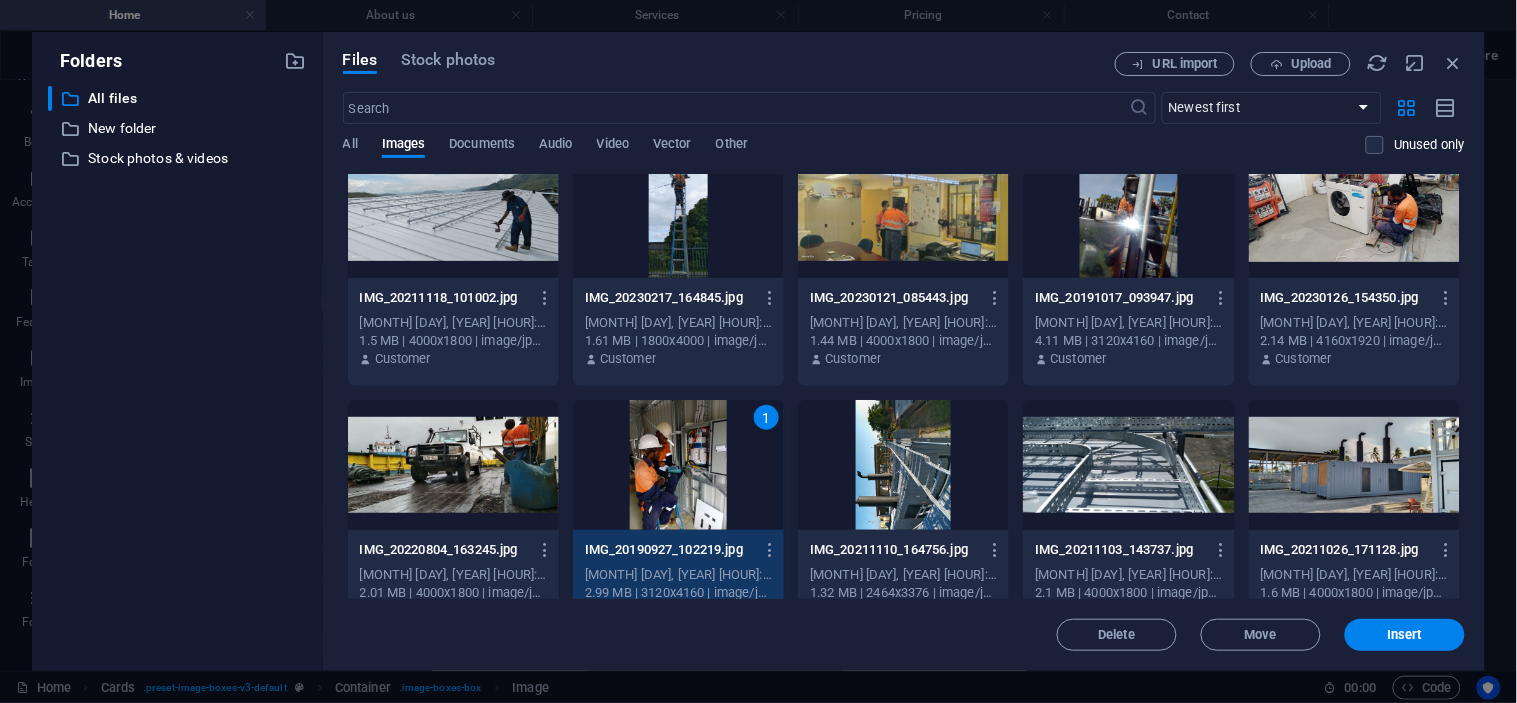 click on "1" at bounding box center (678, 465) 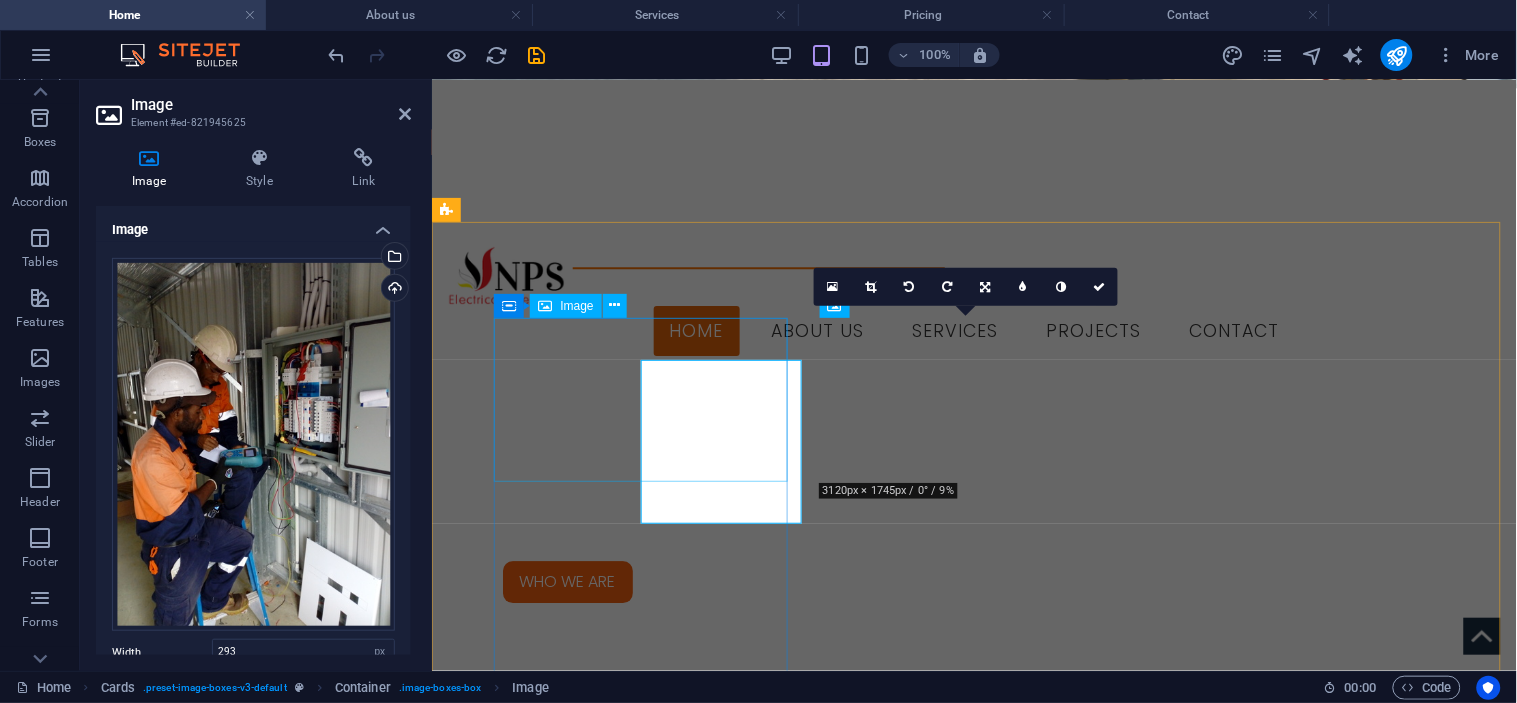 scroll, scrollTop: 1200, scrollLeft: 0, axis: vertical 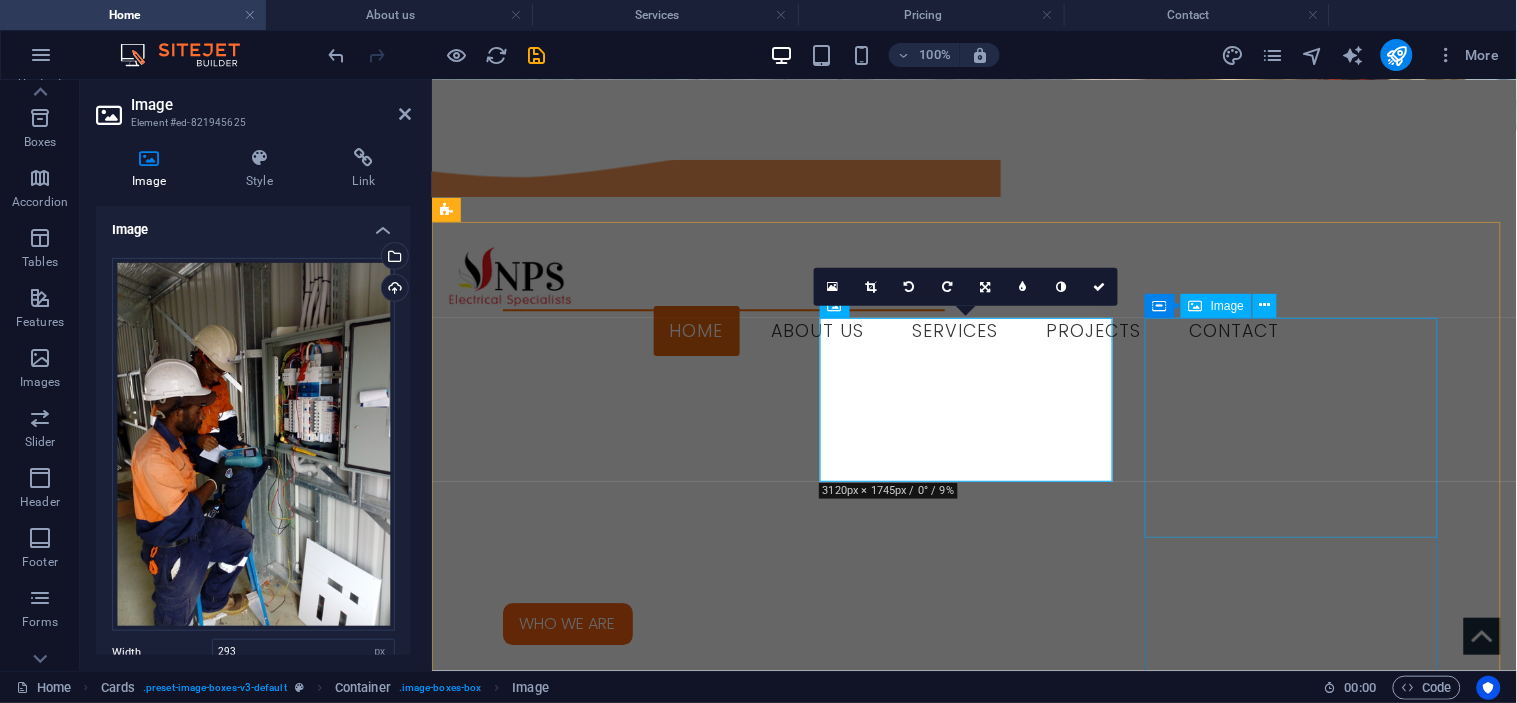 click at bounding box center (593, 3024) 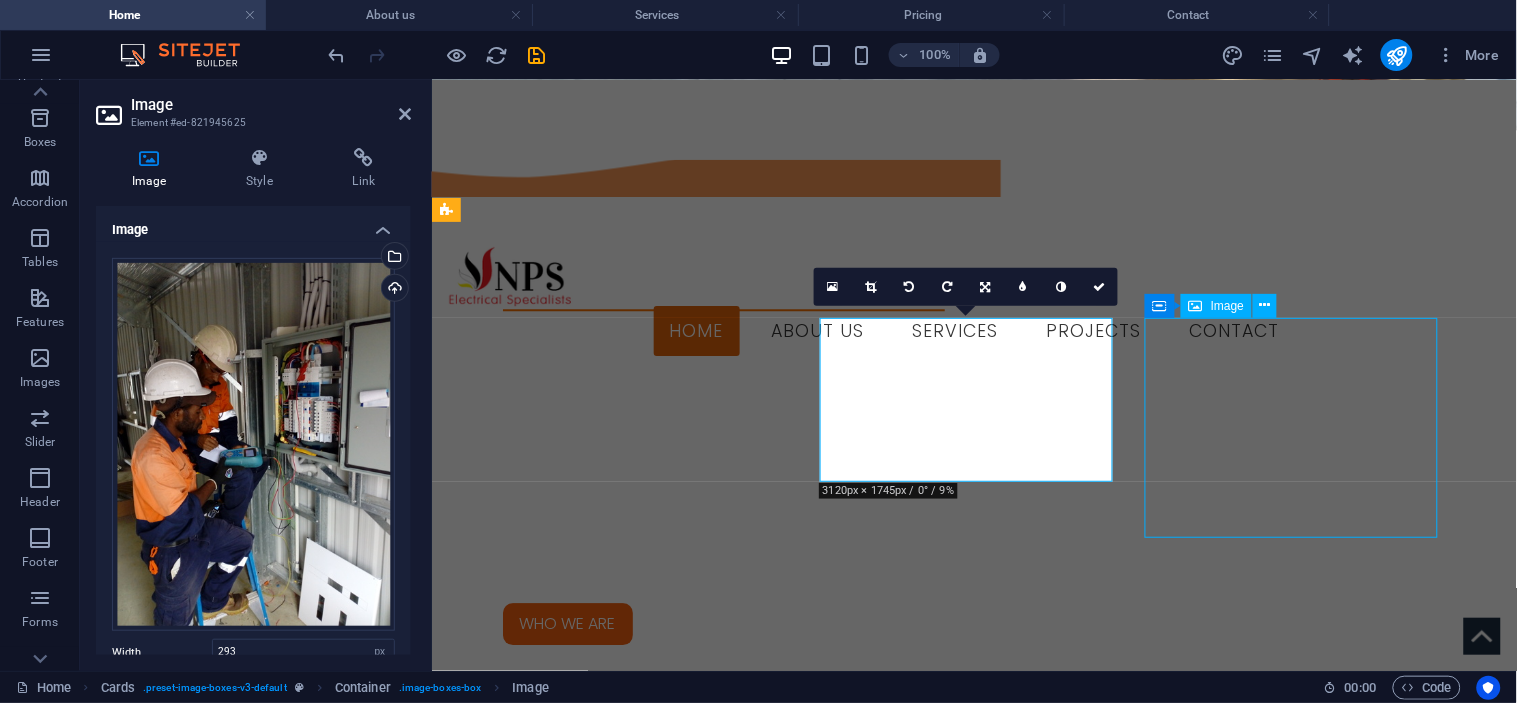 click at bounding box center (593, 3024) 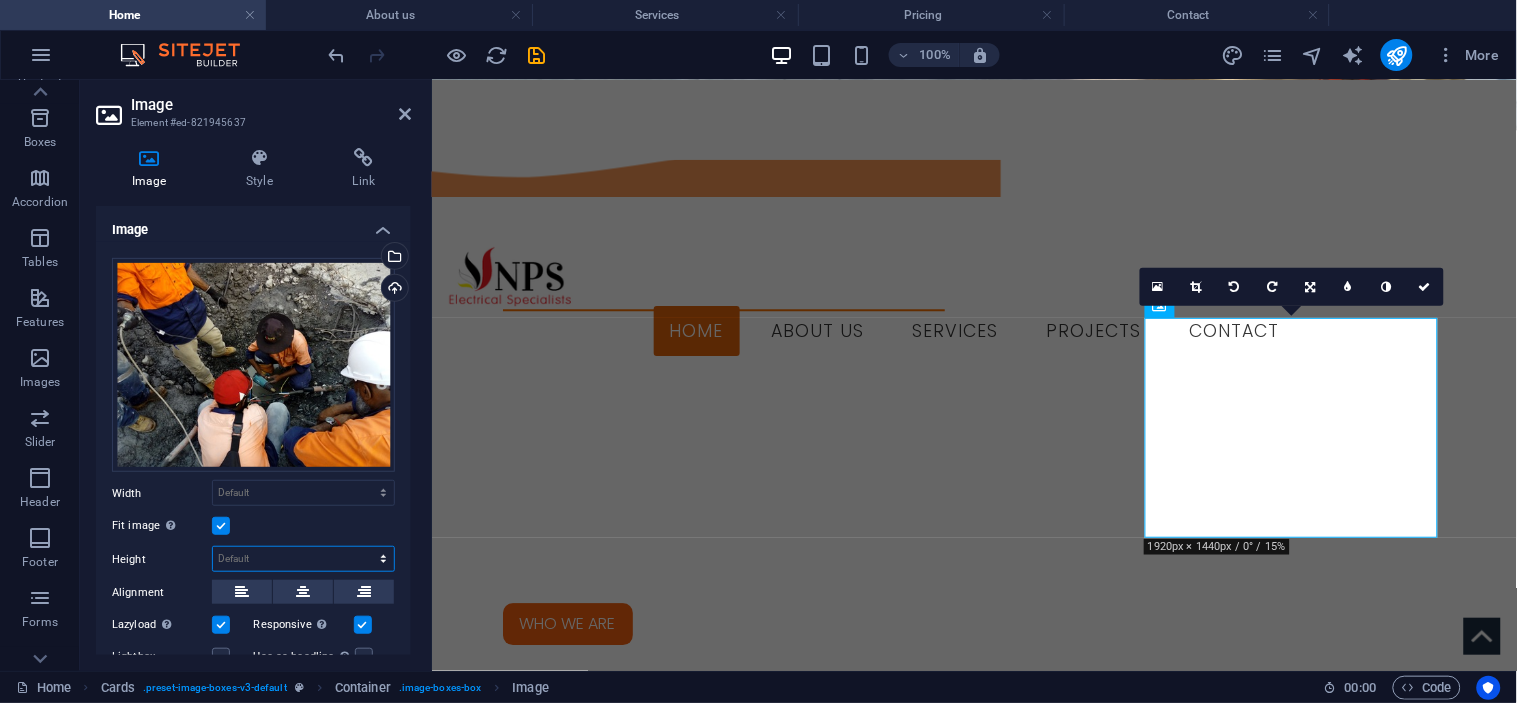 click on "Default auto px" at bounding box center (303, 559) 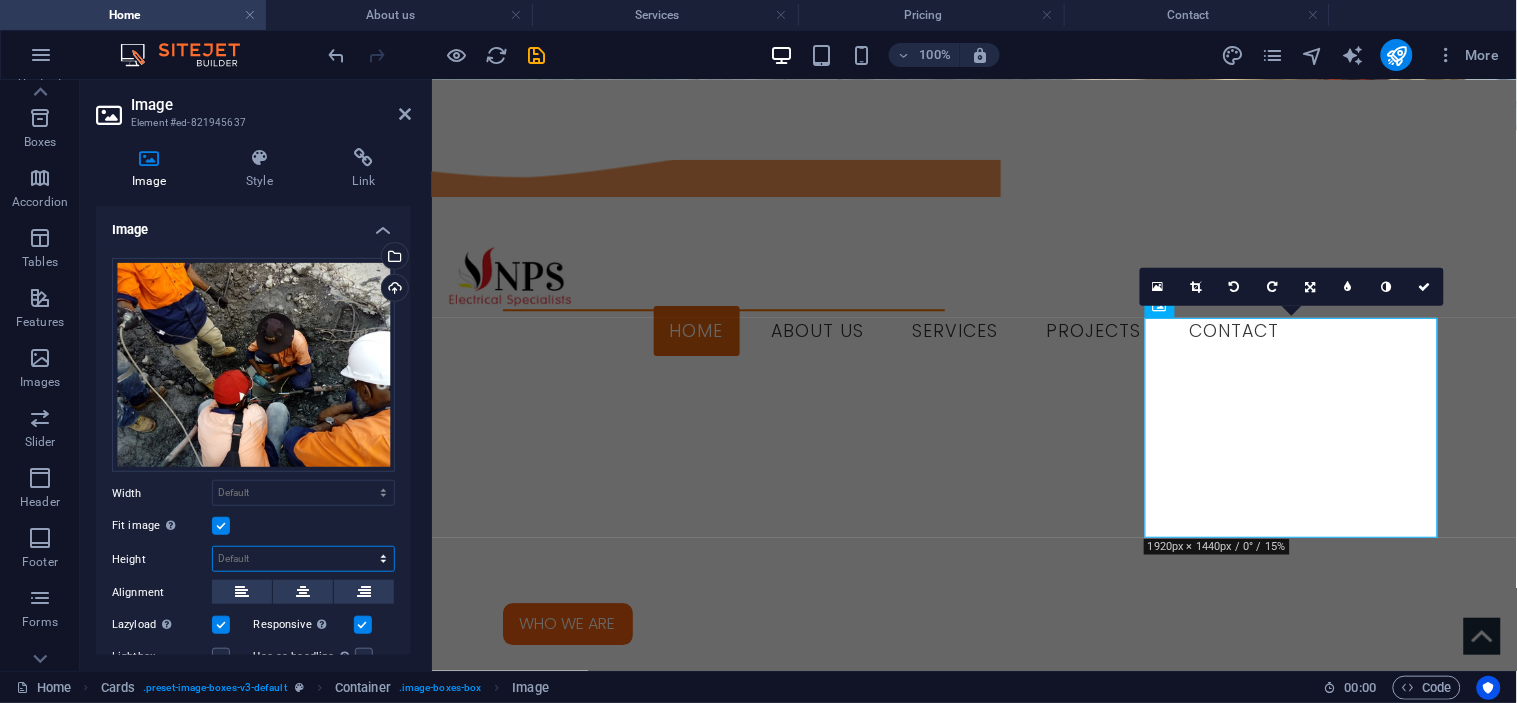 select on "px" 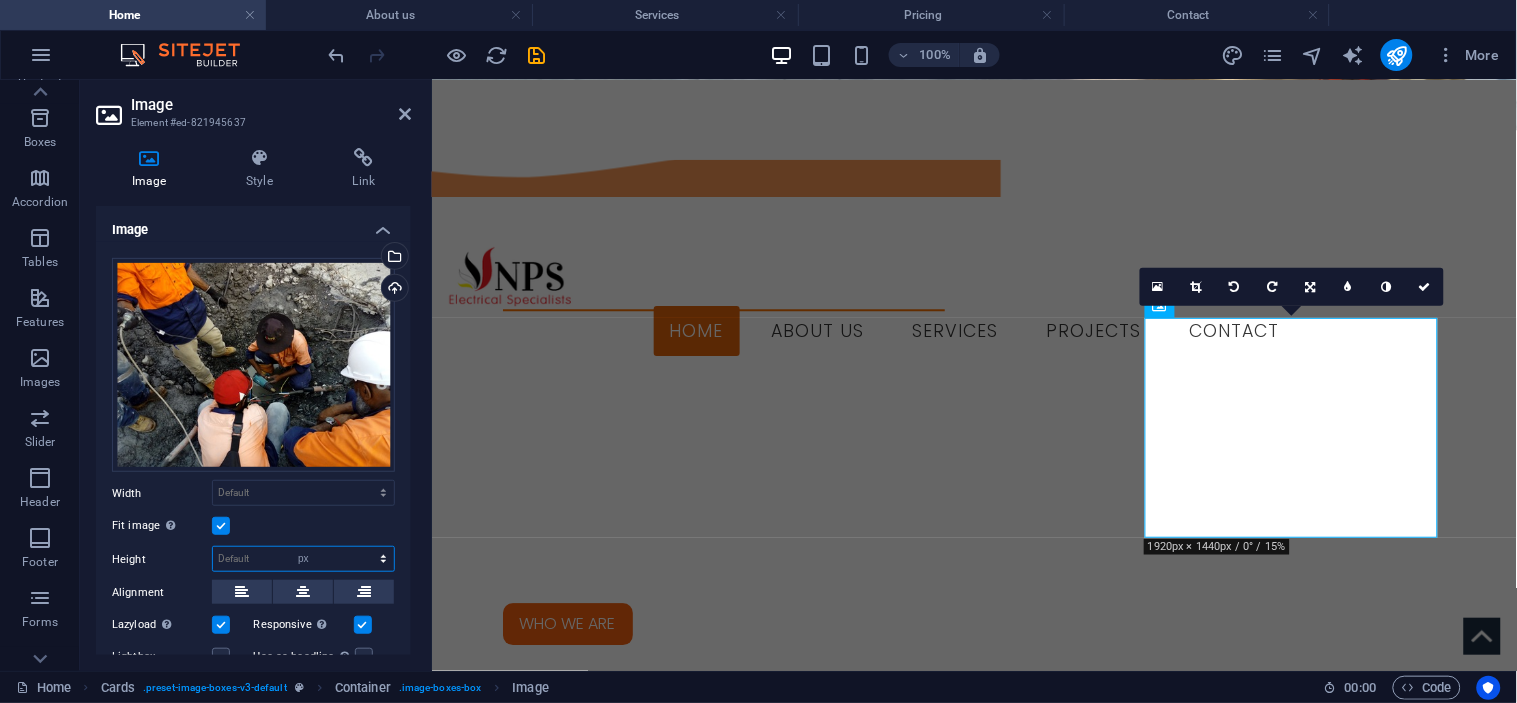 click on "Default auto px" at bounding box center [303, 559] 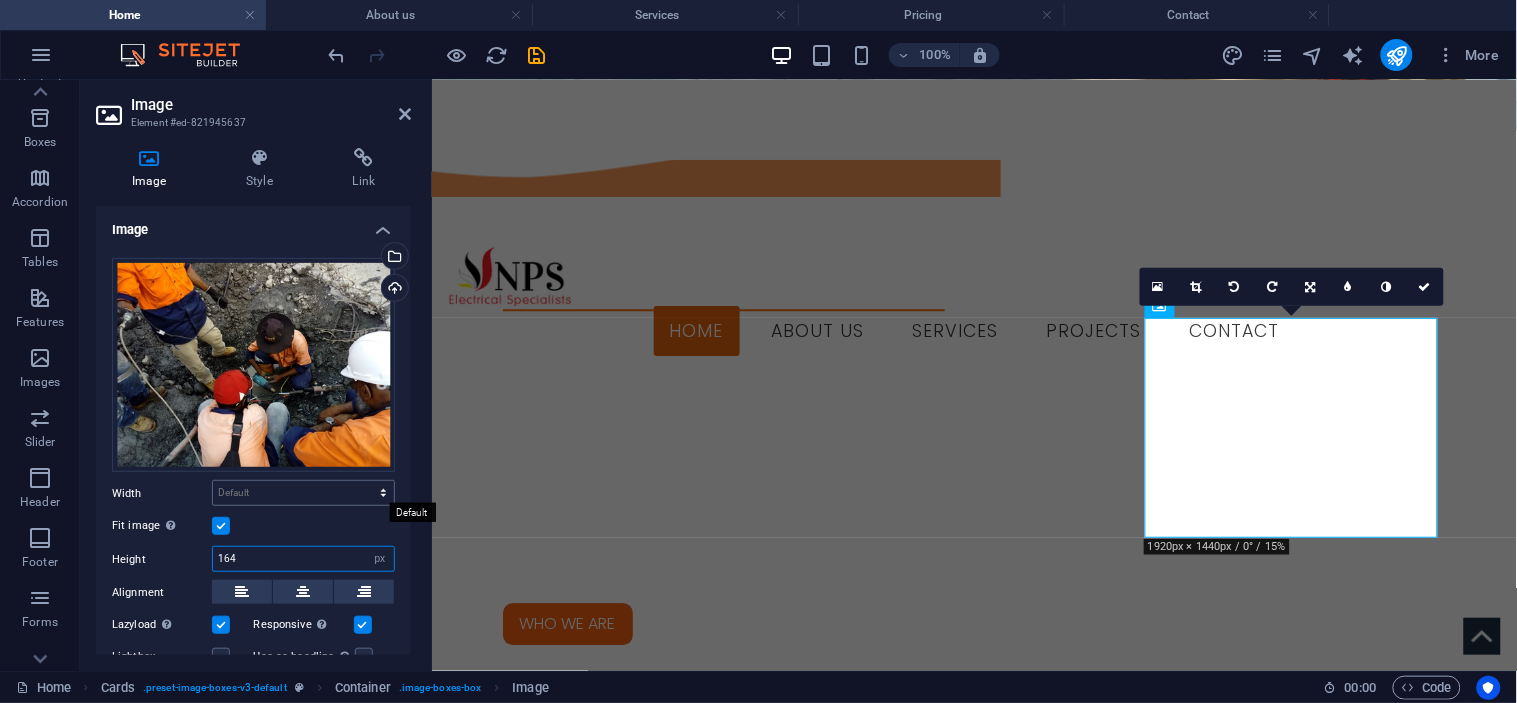 type on "164" 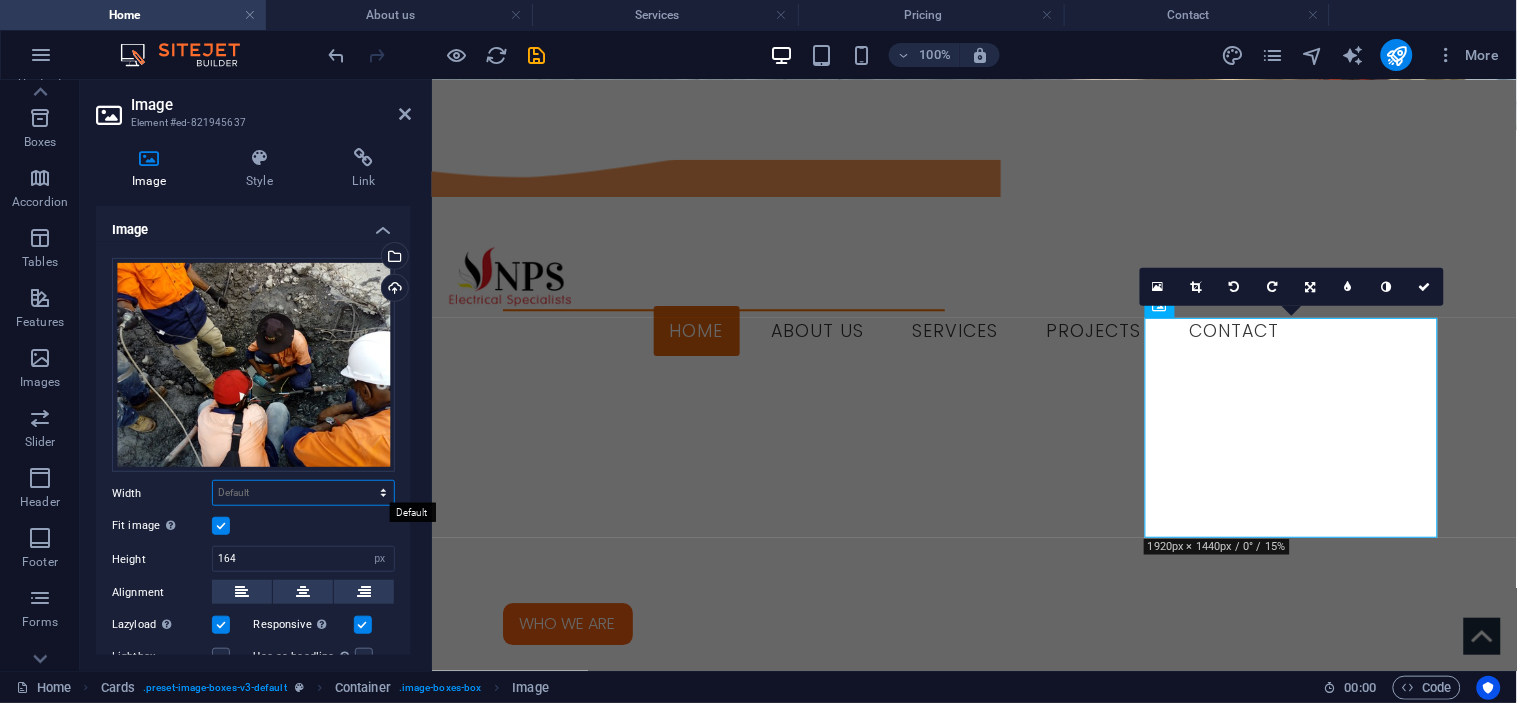 click on "Default auto px rem % em vh vw" at bounding box center [303, 493] 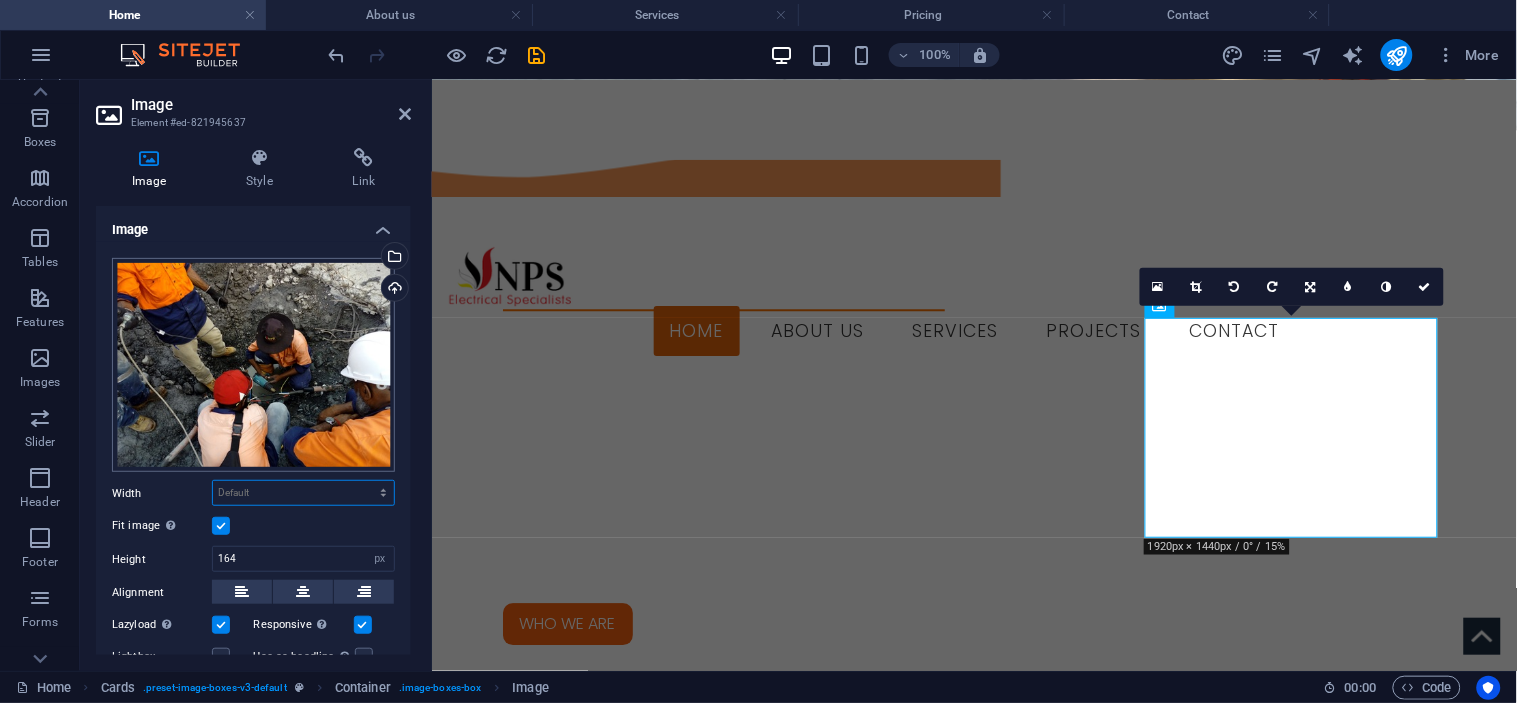 select on "px" 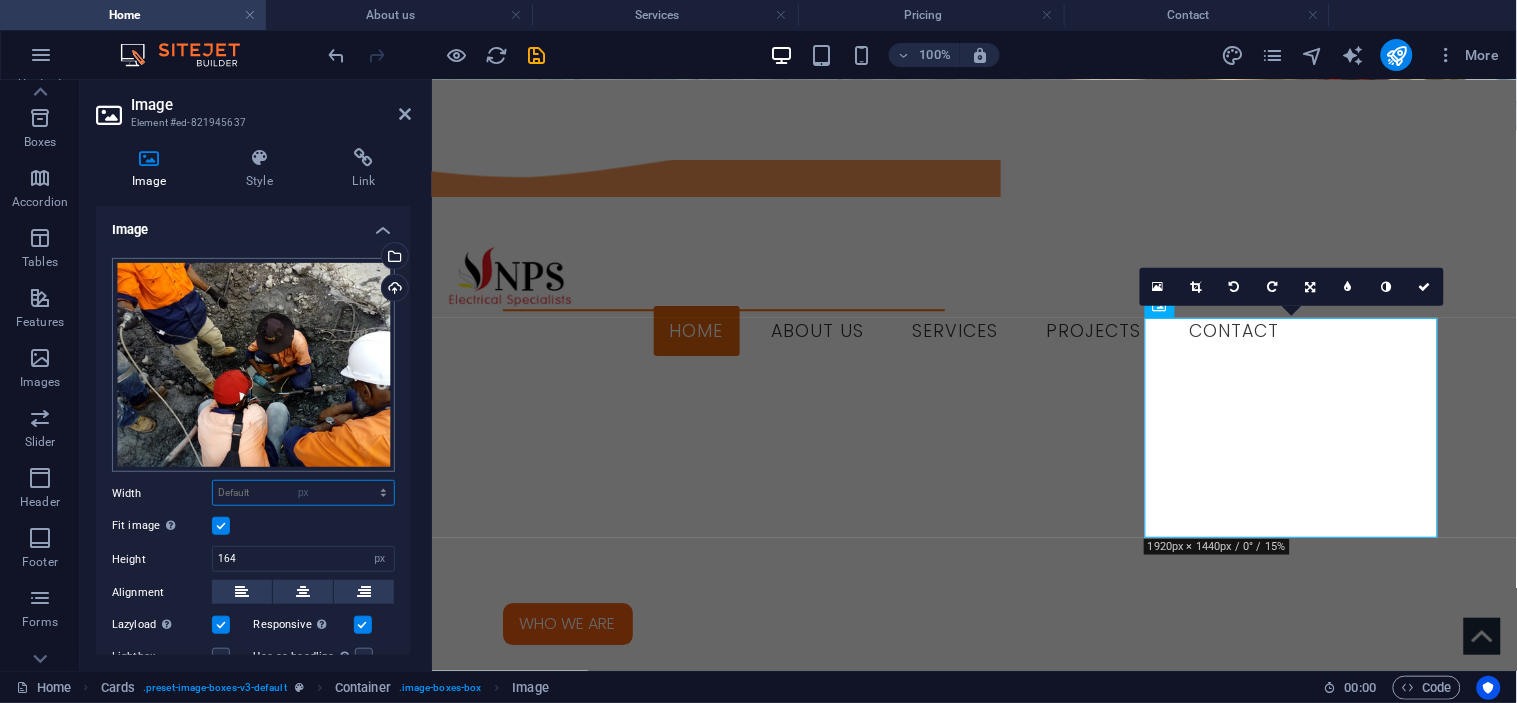 click on "Default auto px rem % em vh vw" at bounding box center (303, 493) 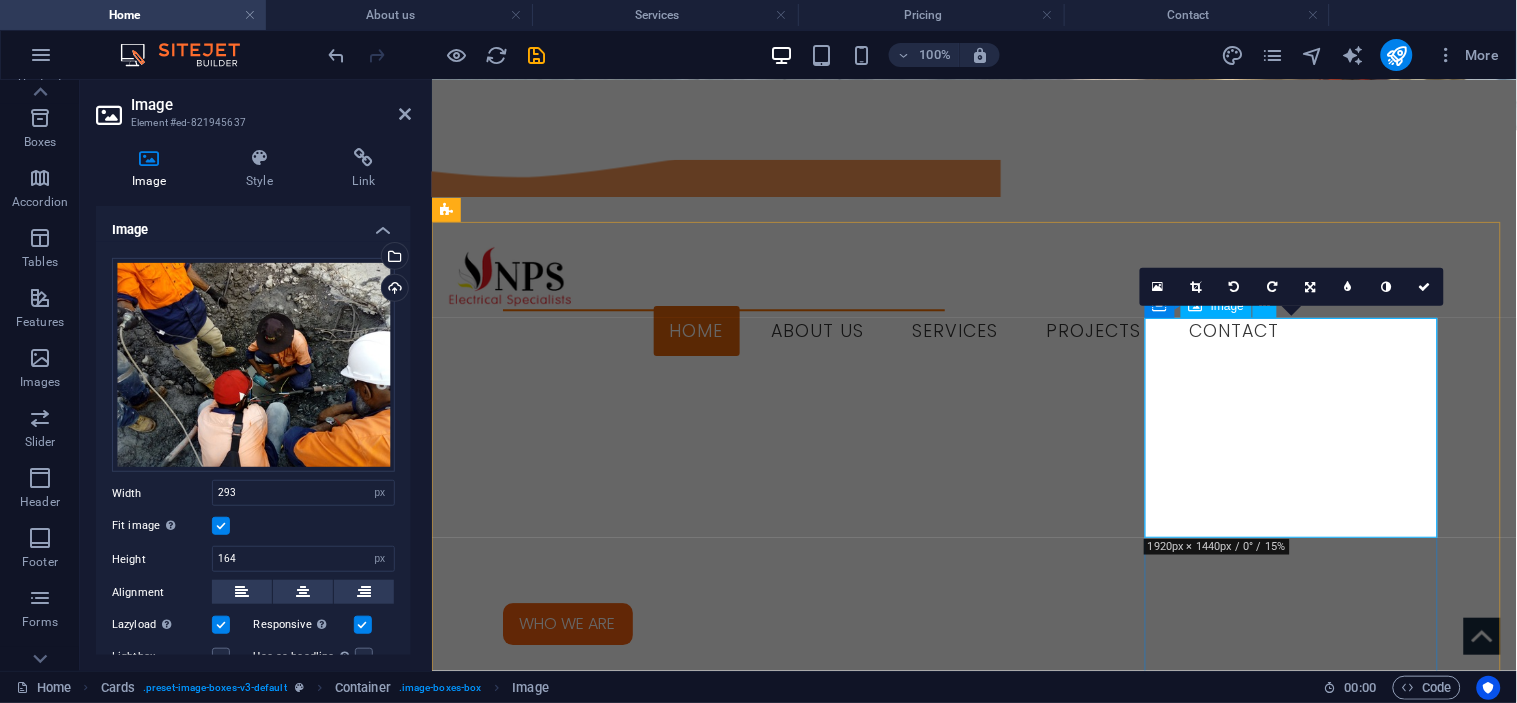 click at bounding box center (593, 3024) 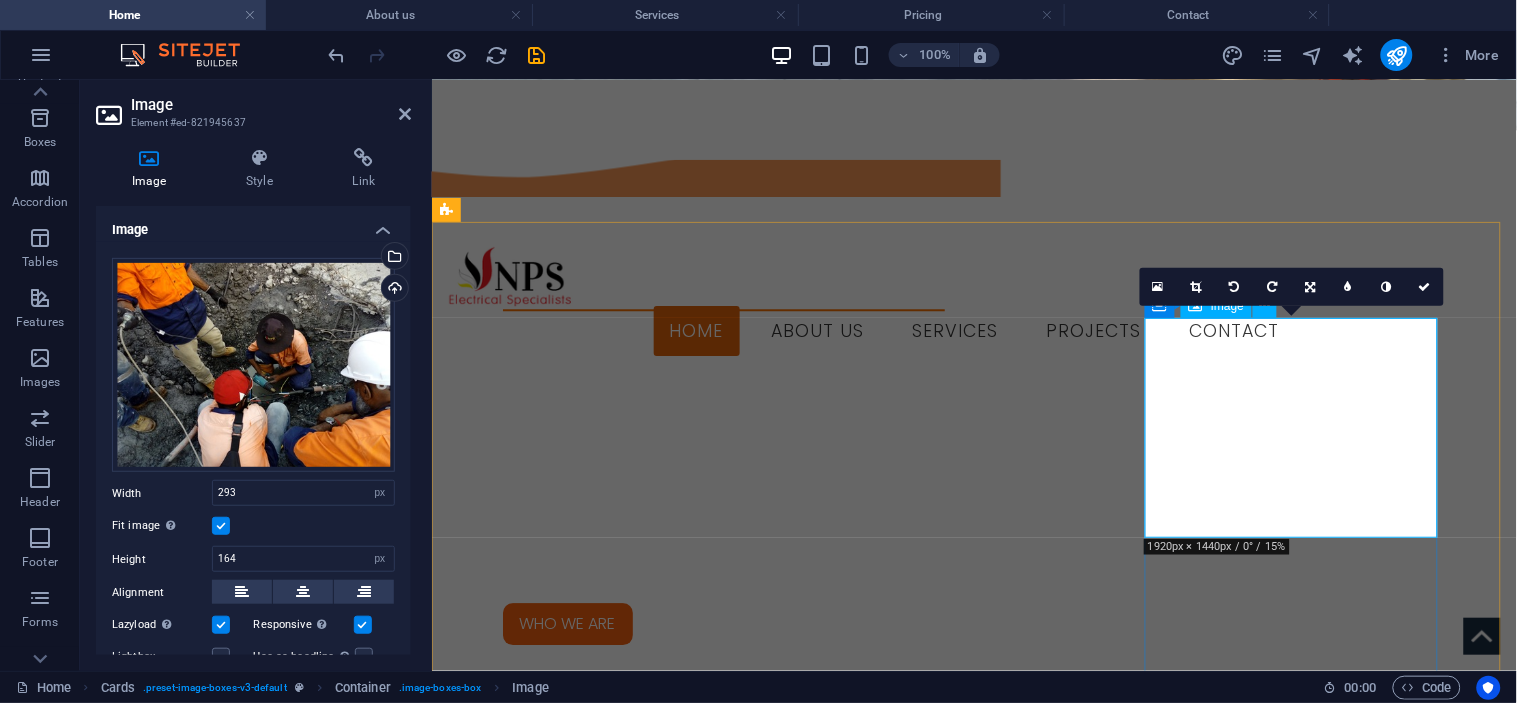 click at bounding box center [593, 3024] 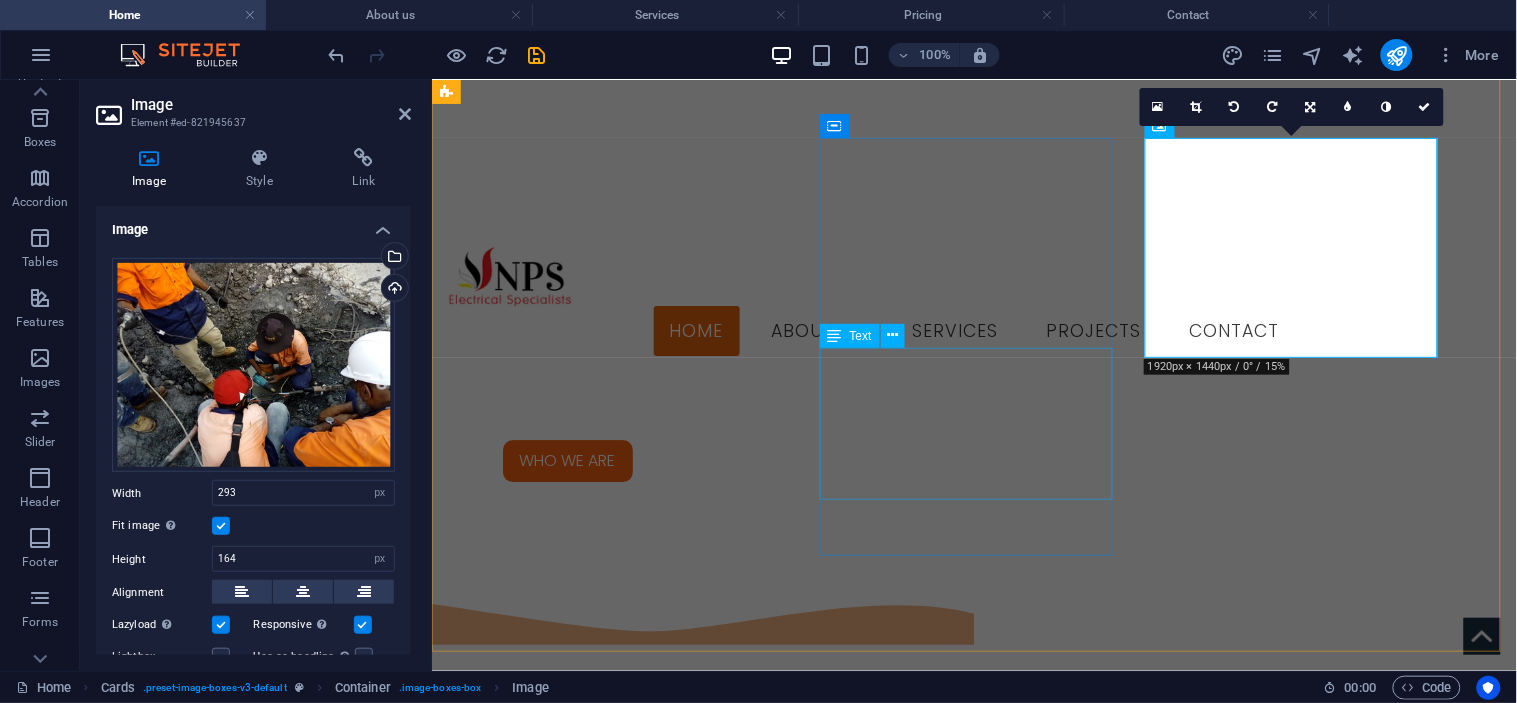 scroll, scrollTop: 1311, scrollLeft: 0, axis: vertical 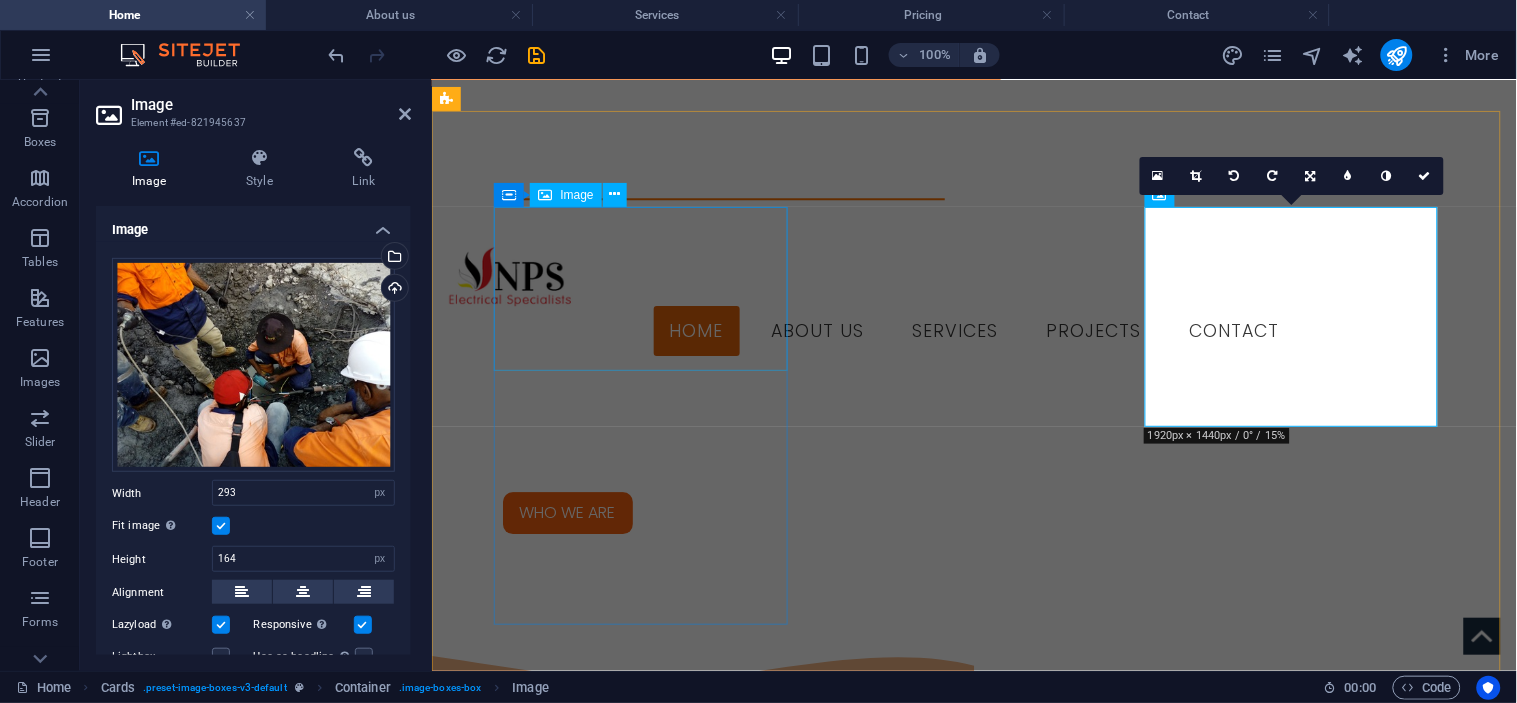 click at bounding box center (593, 2123) 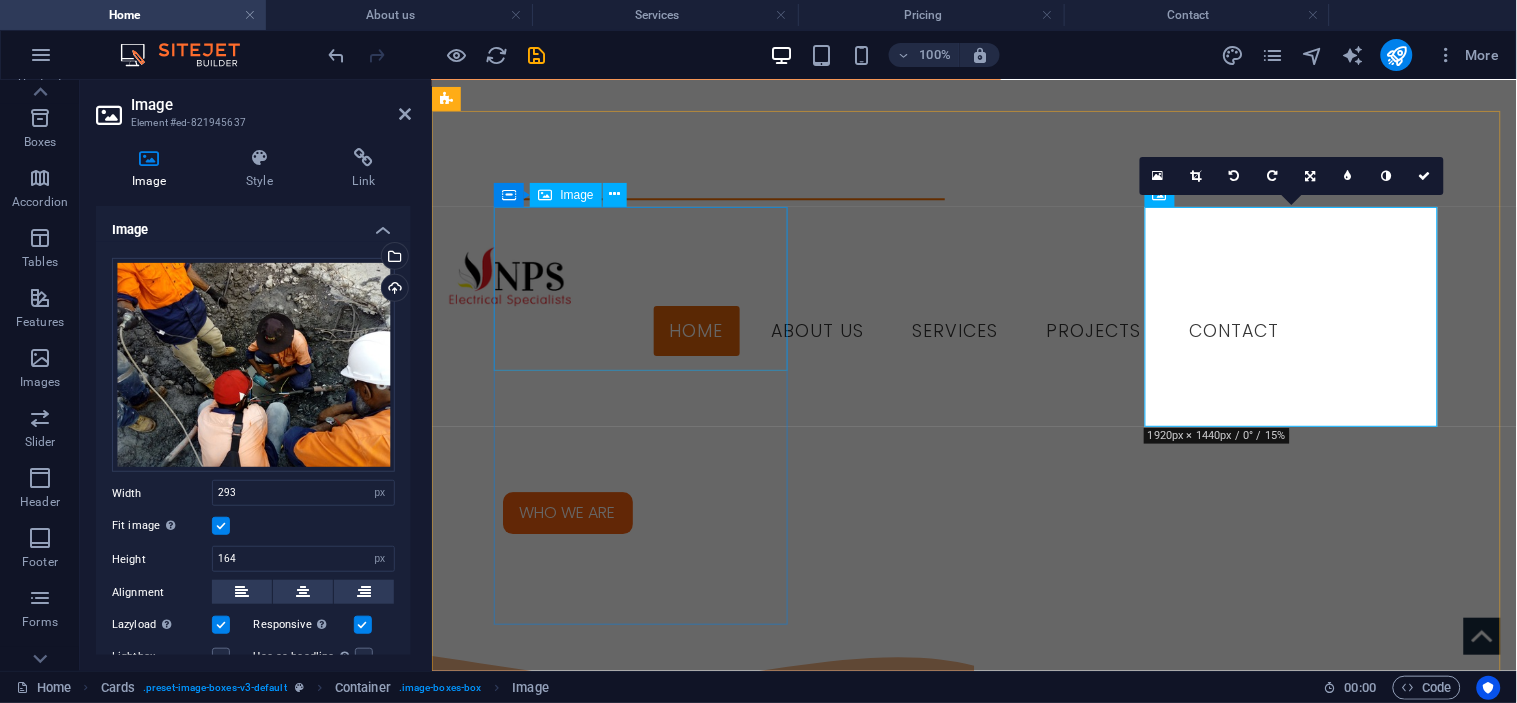 click at bounding box center (593, 2123) 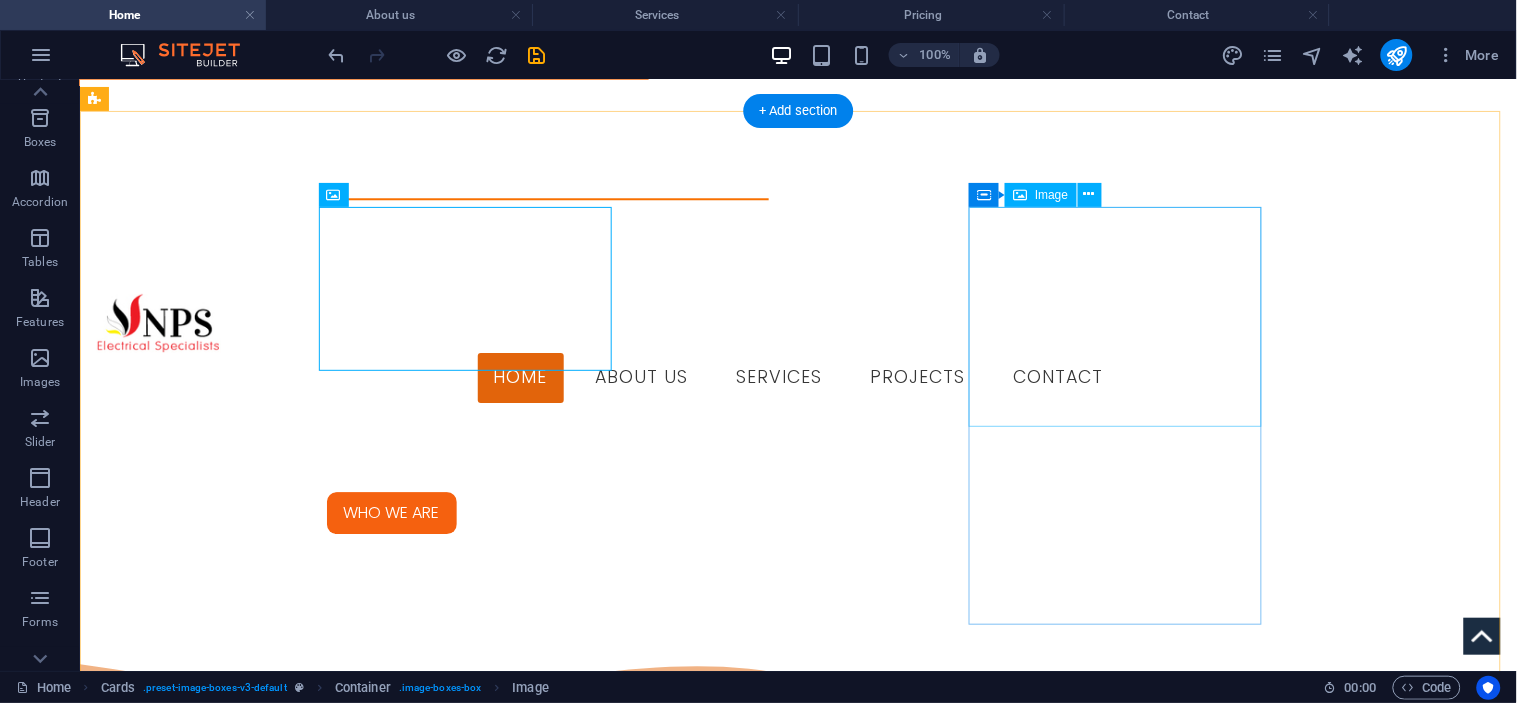 click at bounding box center (241, 2935) 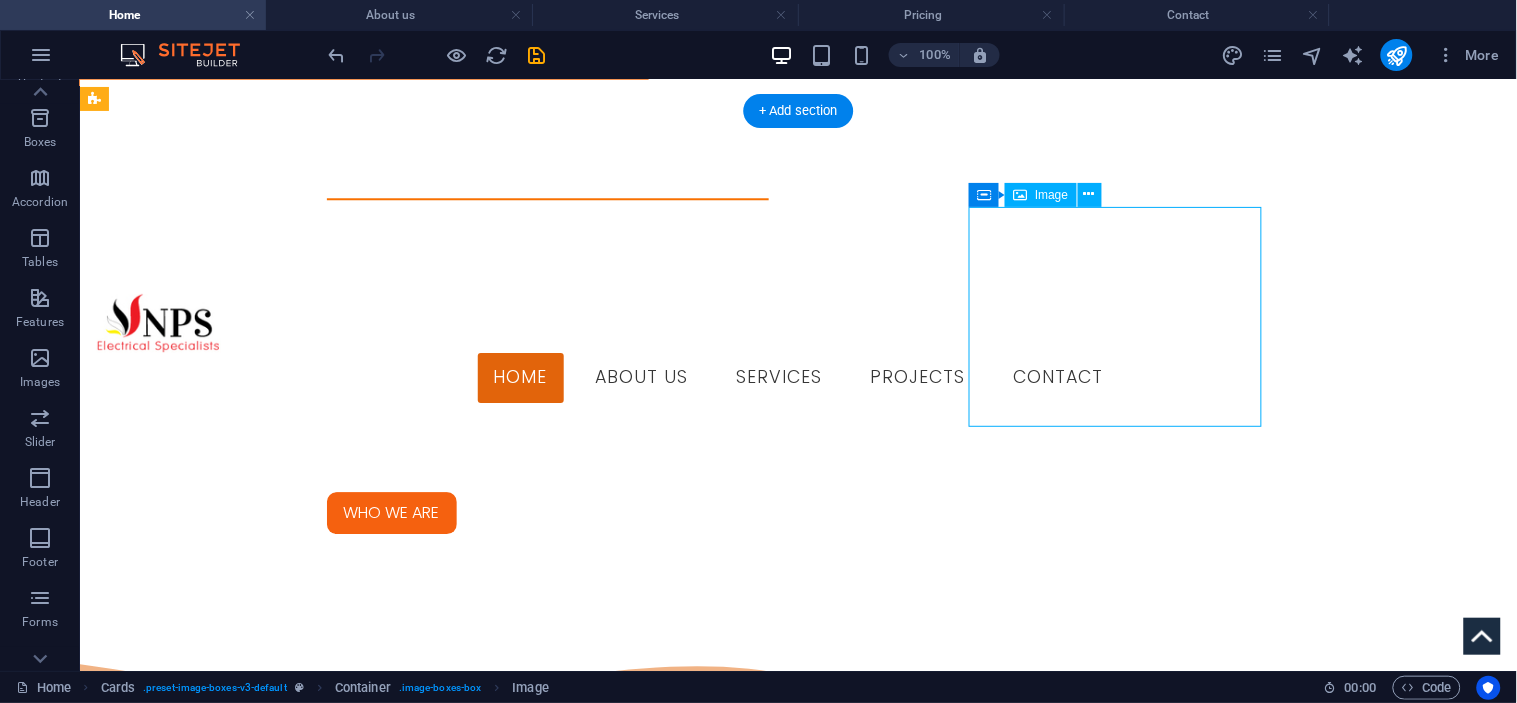 click at bounding box center (241, 2935) 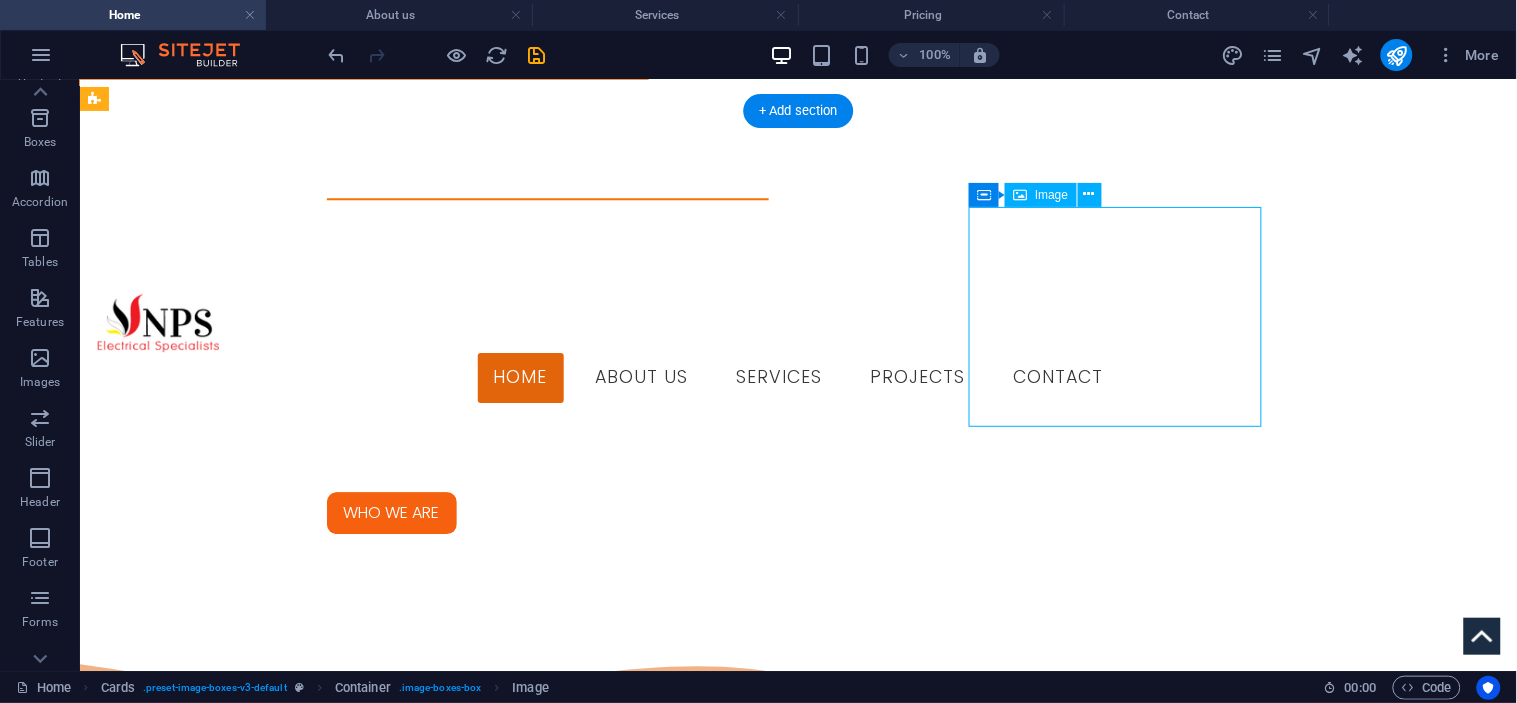 select on "px" 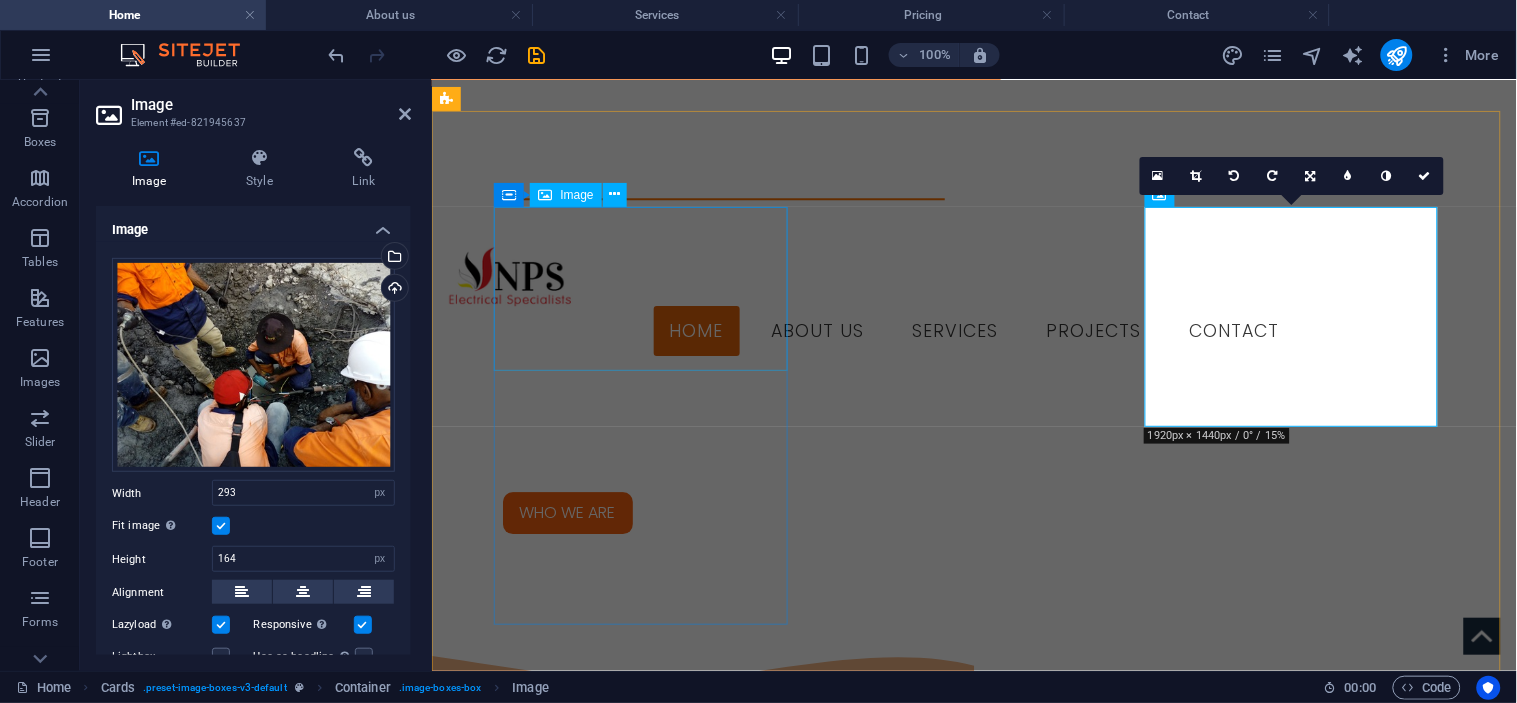 click at bounding box center [593, 2123] 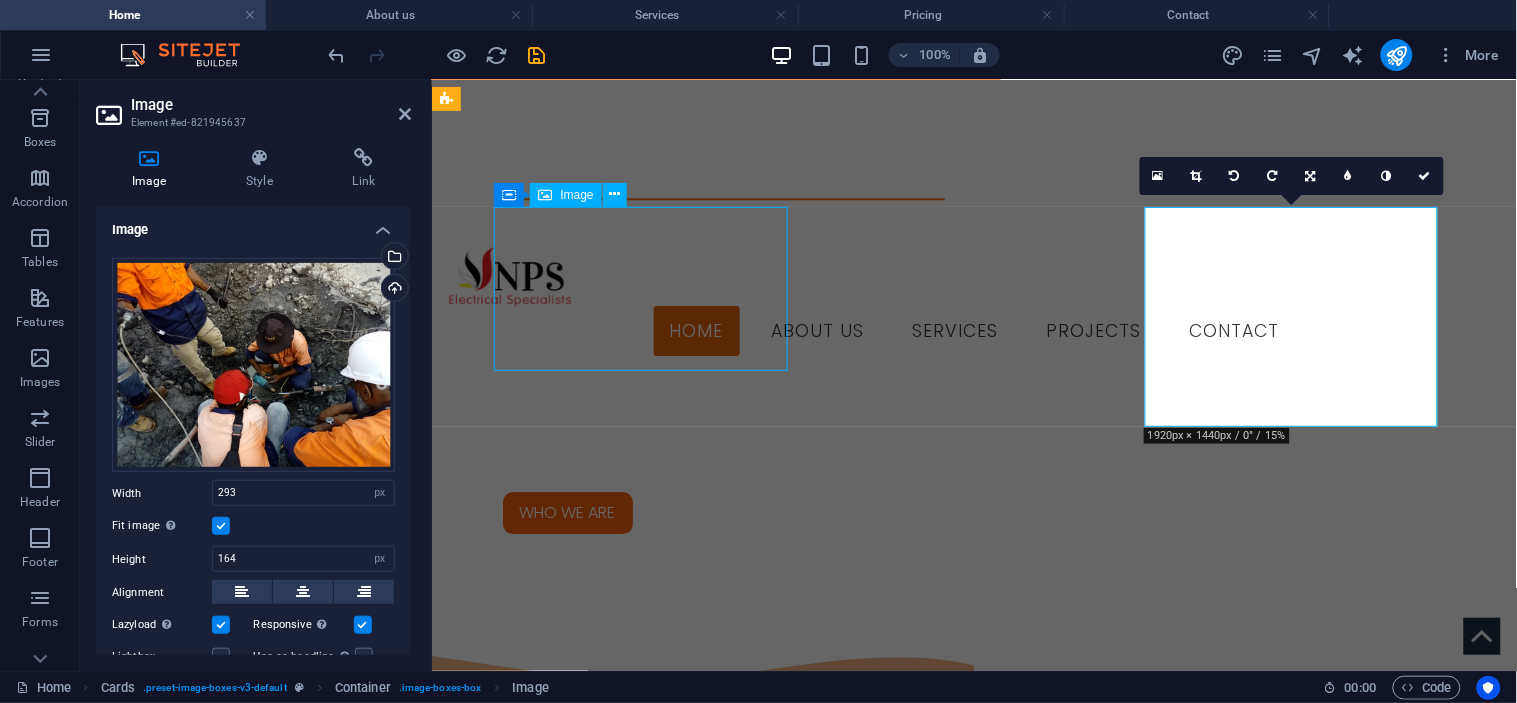 click at bounding box center (593, 2123) 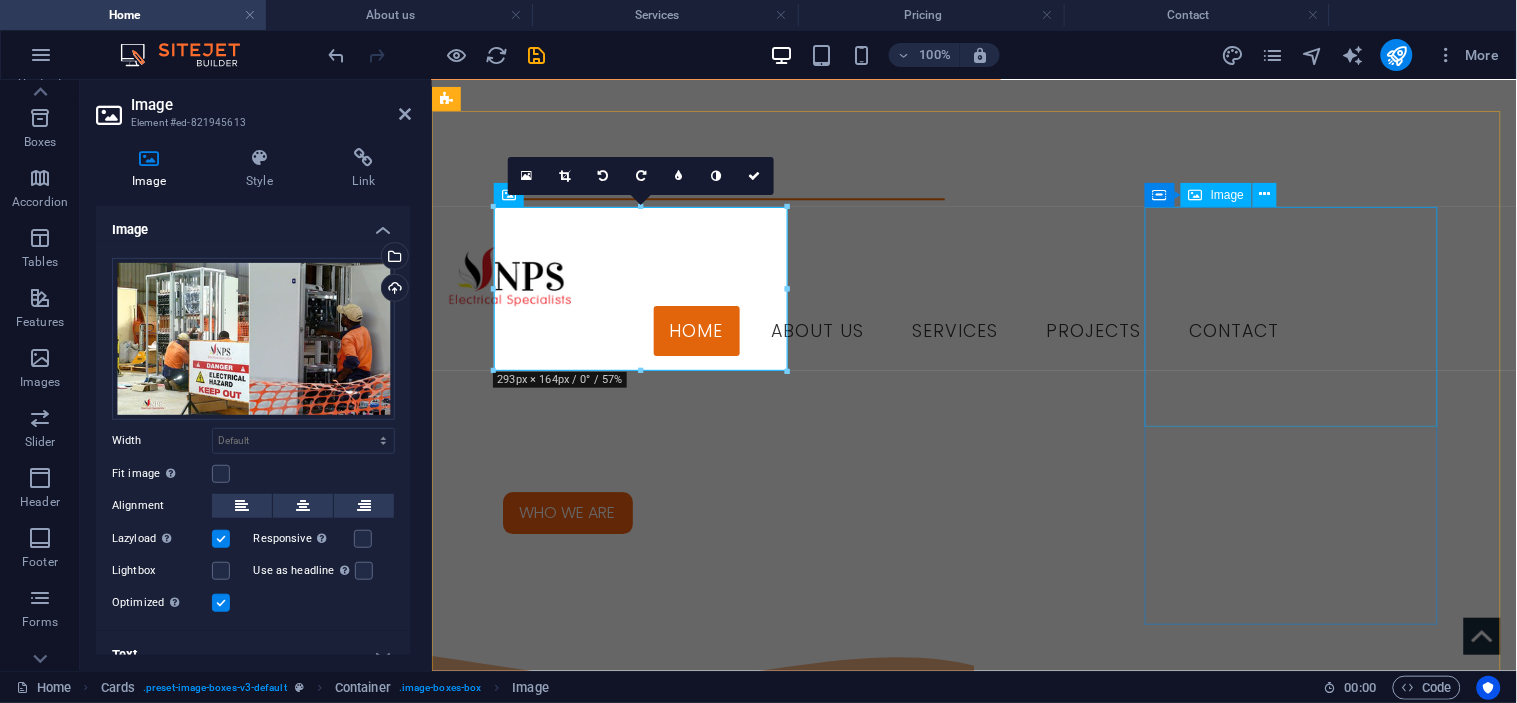 click at bounding box center (593, 2913) 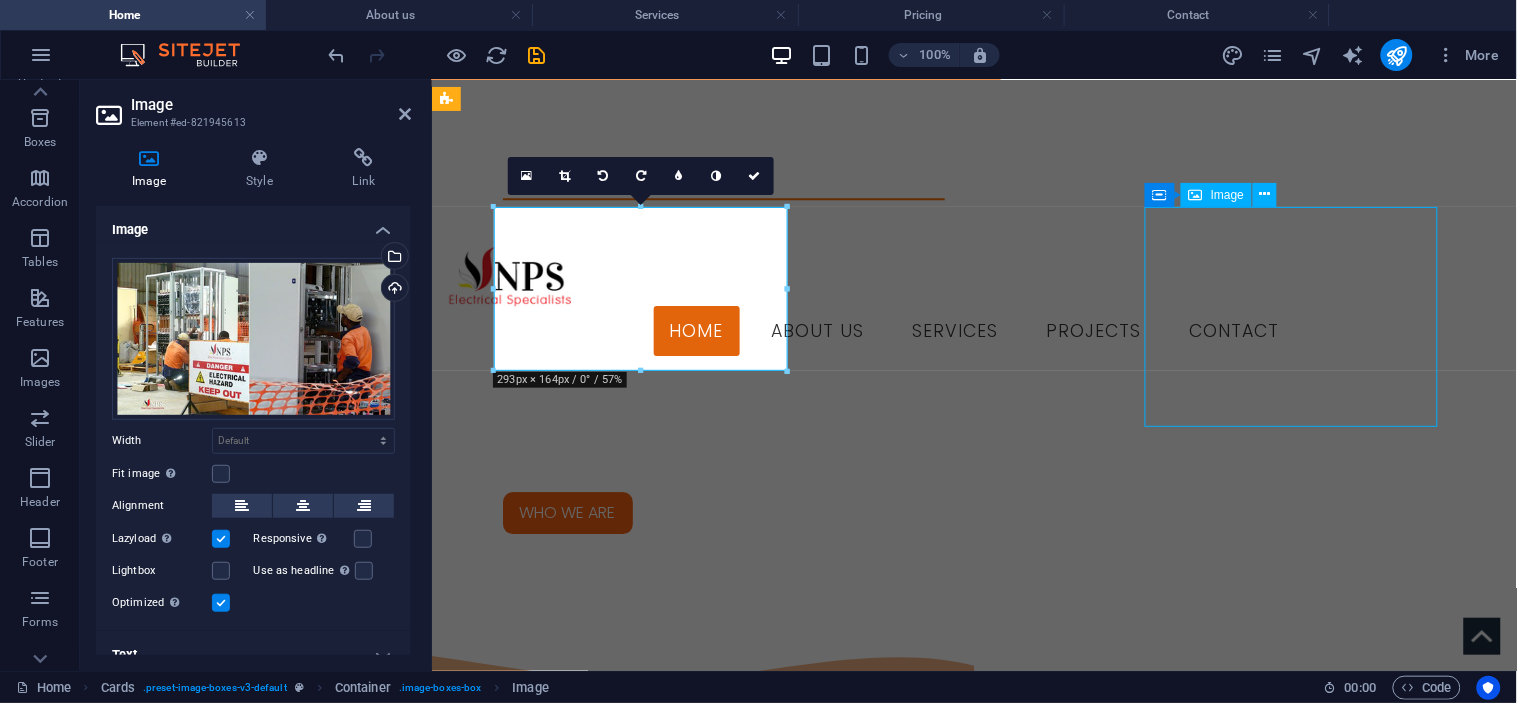 click at bounding box center (593, 2913) 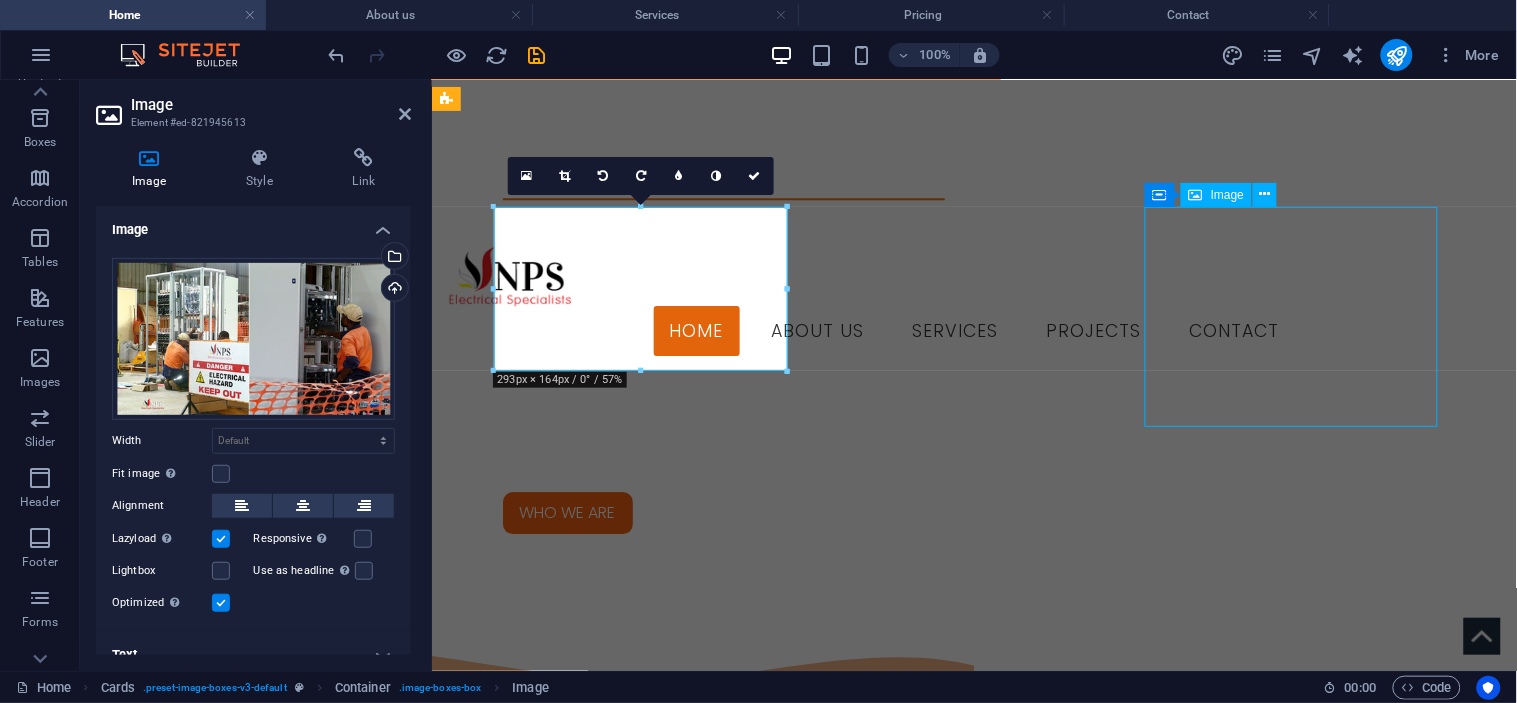 select on "px" 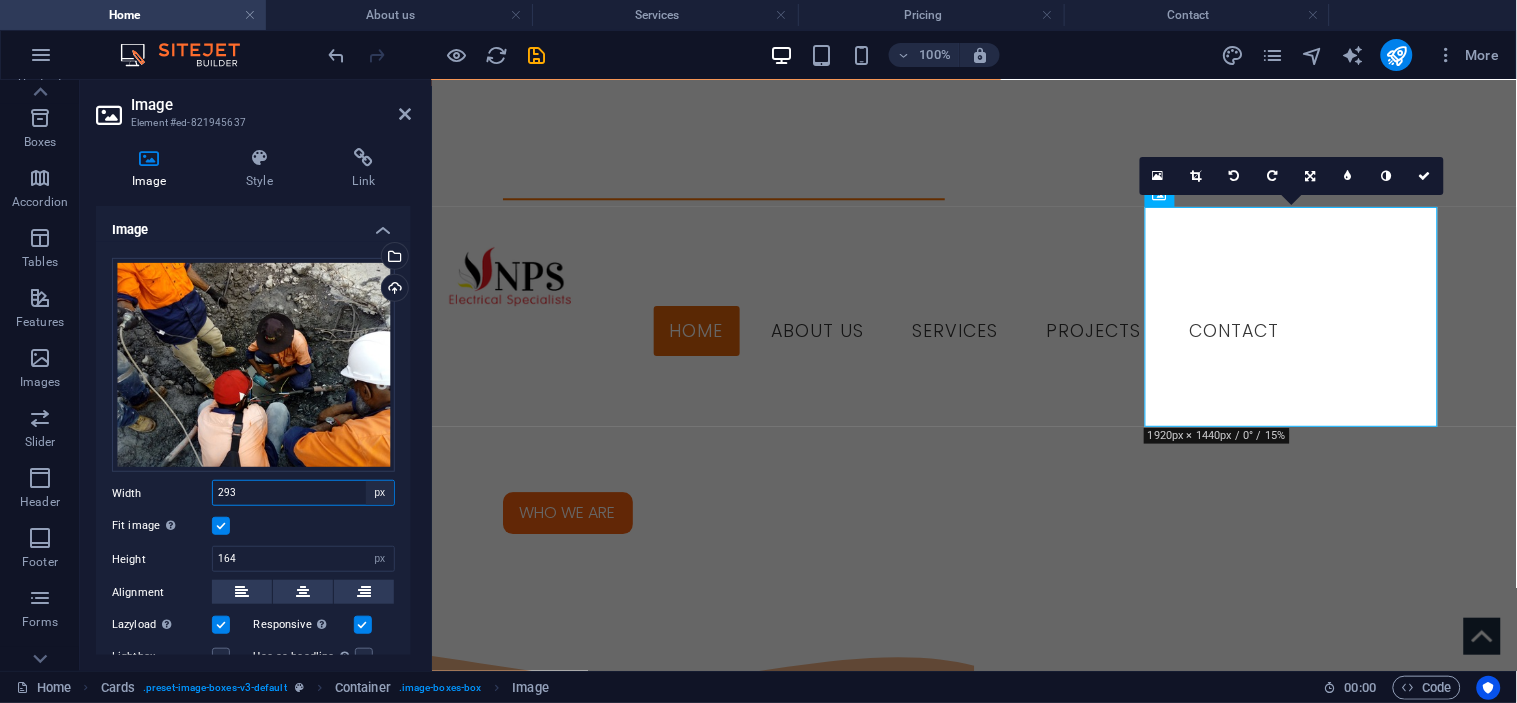 click on "Default auto px rem % em vh vw" at bounding box center [380, 493] 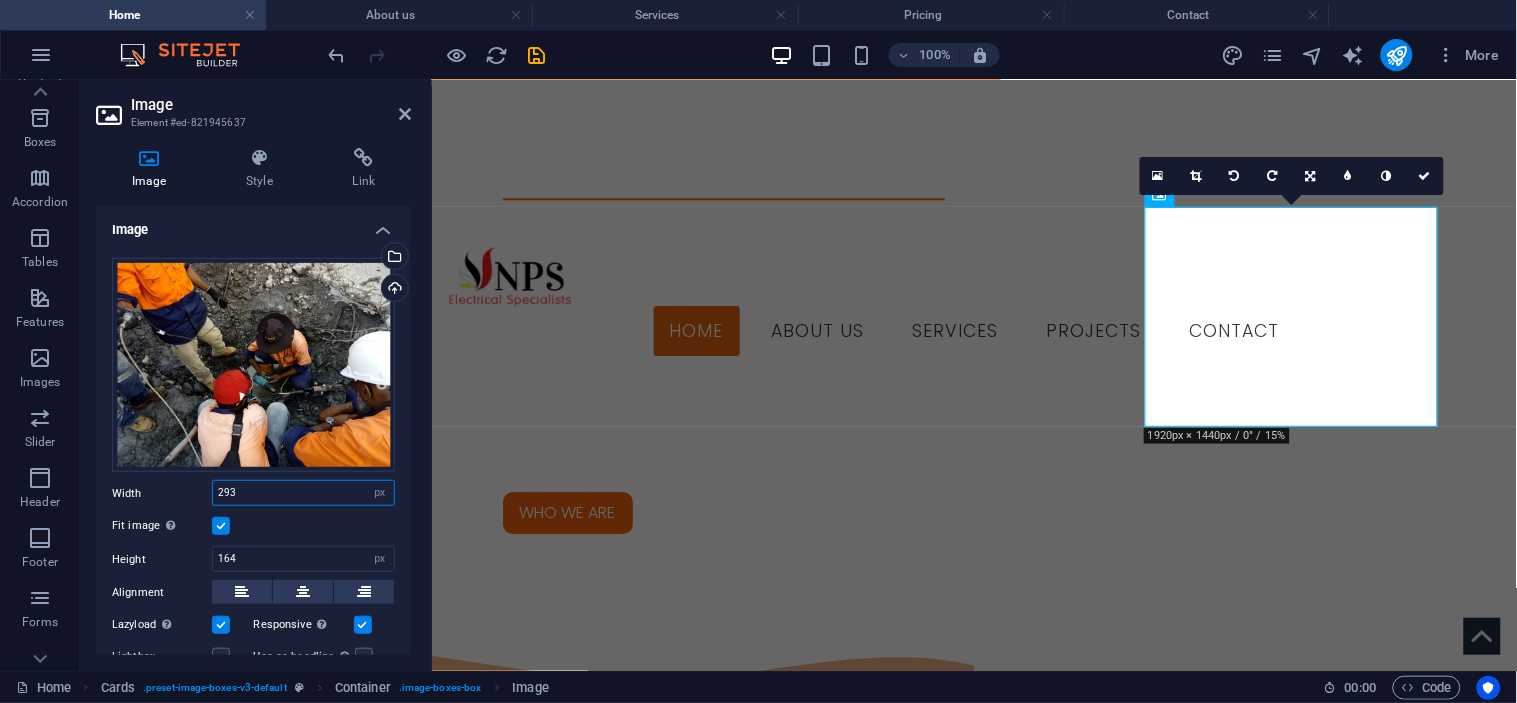 click on "293" at bounding box center (303, 493) 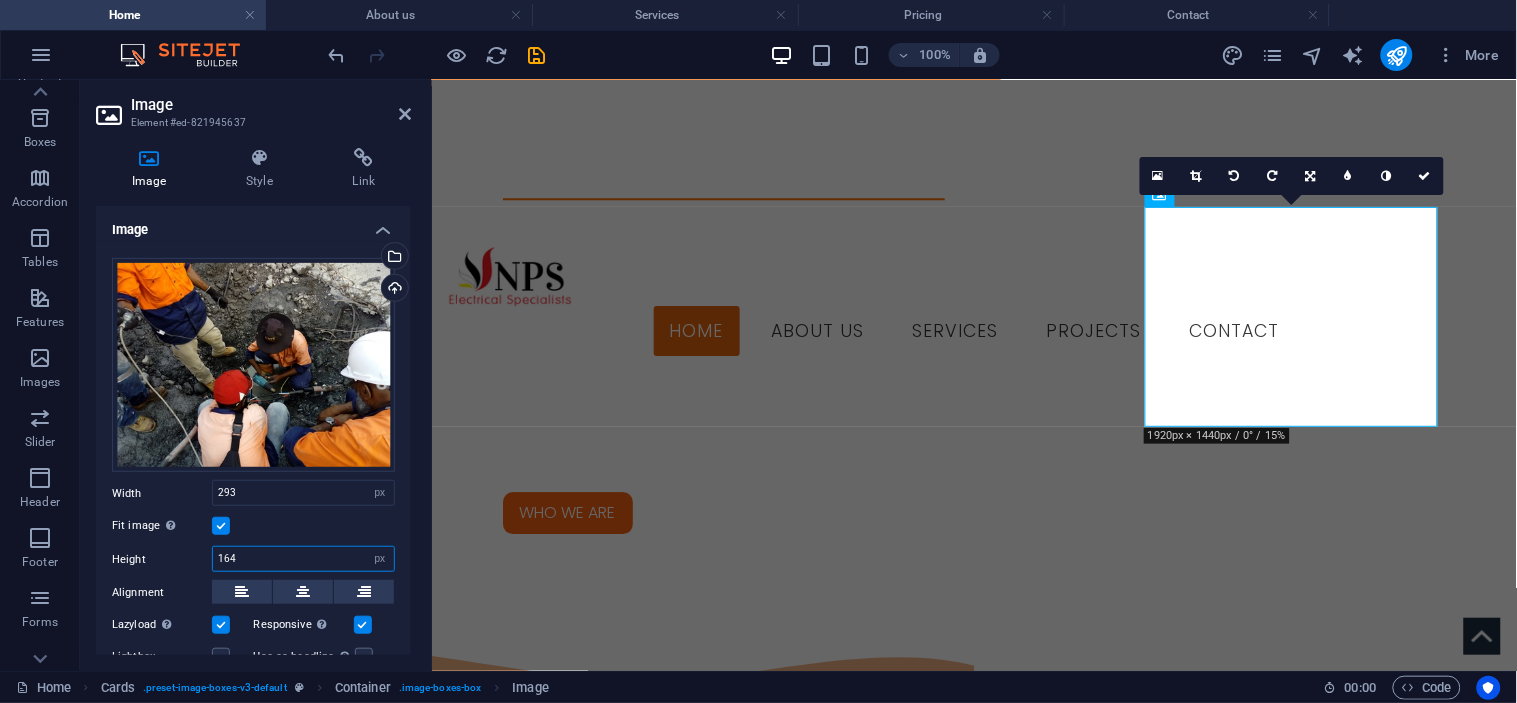 click on "164" at bounding box center (303, 559) 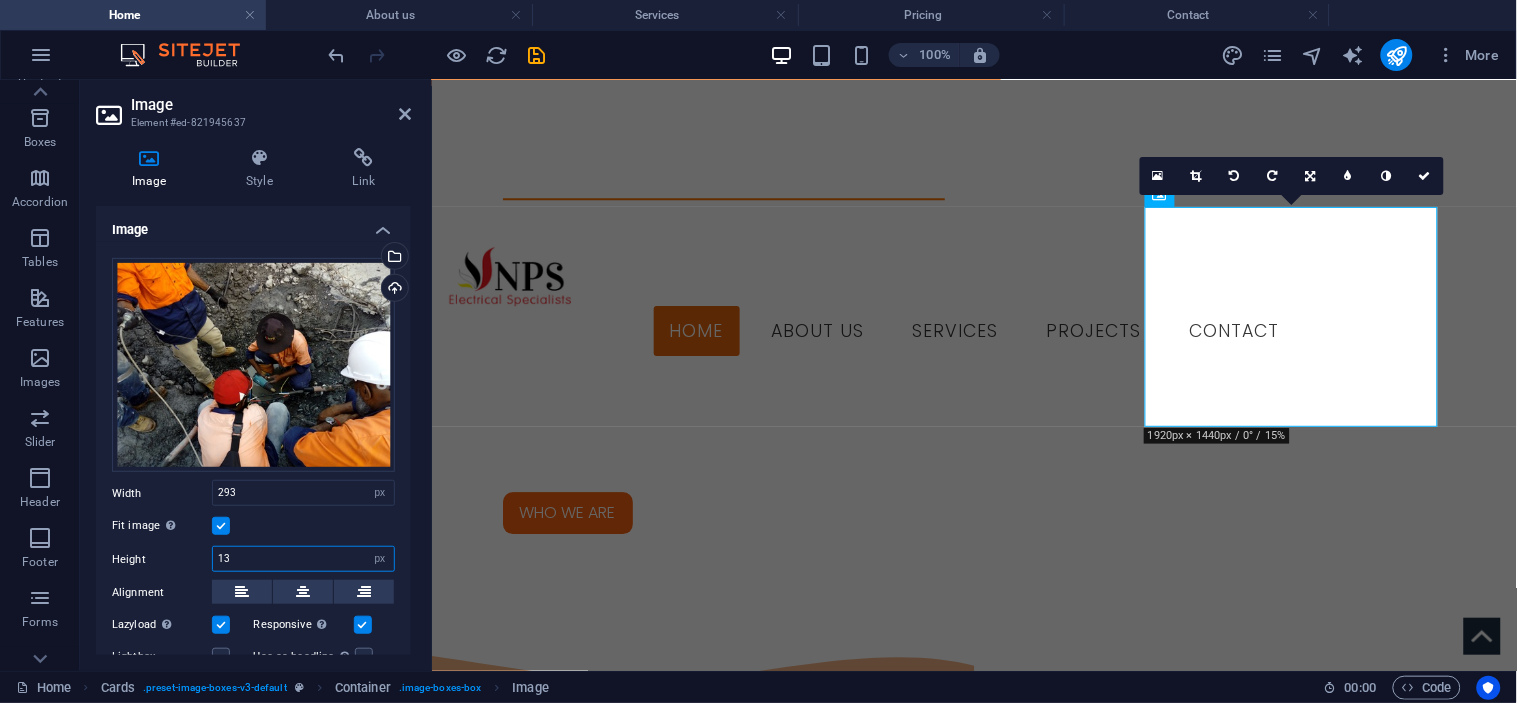 type on "1" 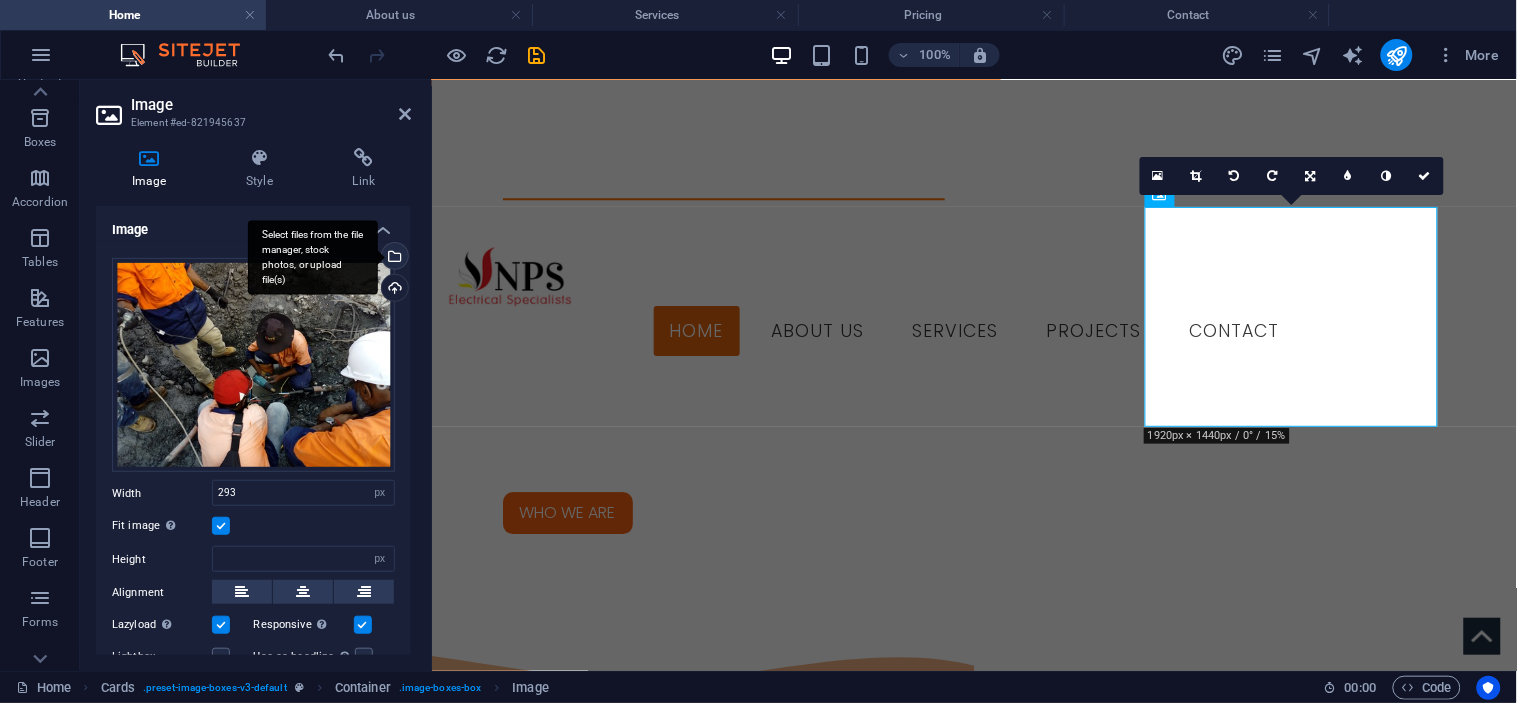 click on "Select files from the file manager, stock photos, or upload file(s)" at bounding box center [393, 258] 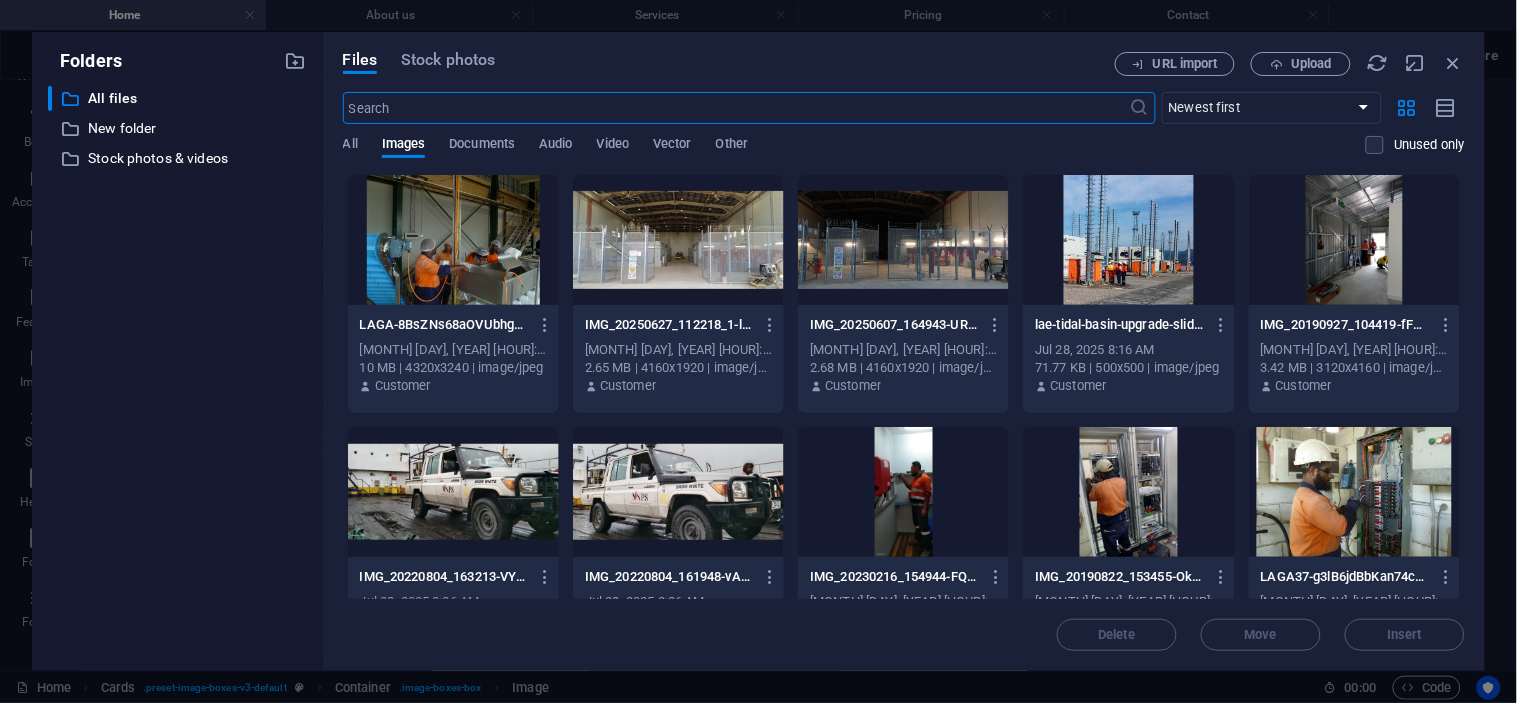 type on "134" 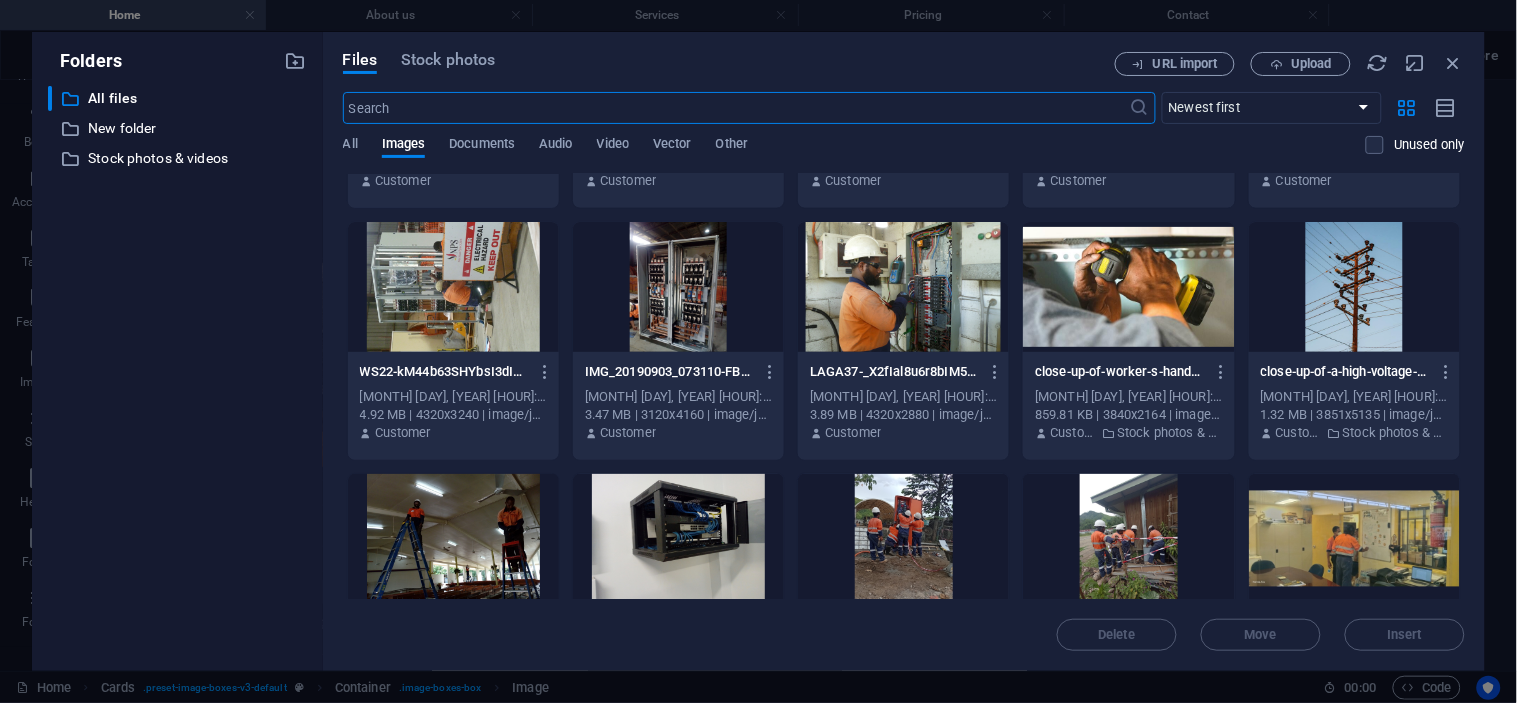 scroll, scrollTop: 2777, scrollLeft: 0, axis: vertical 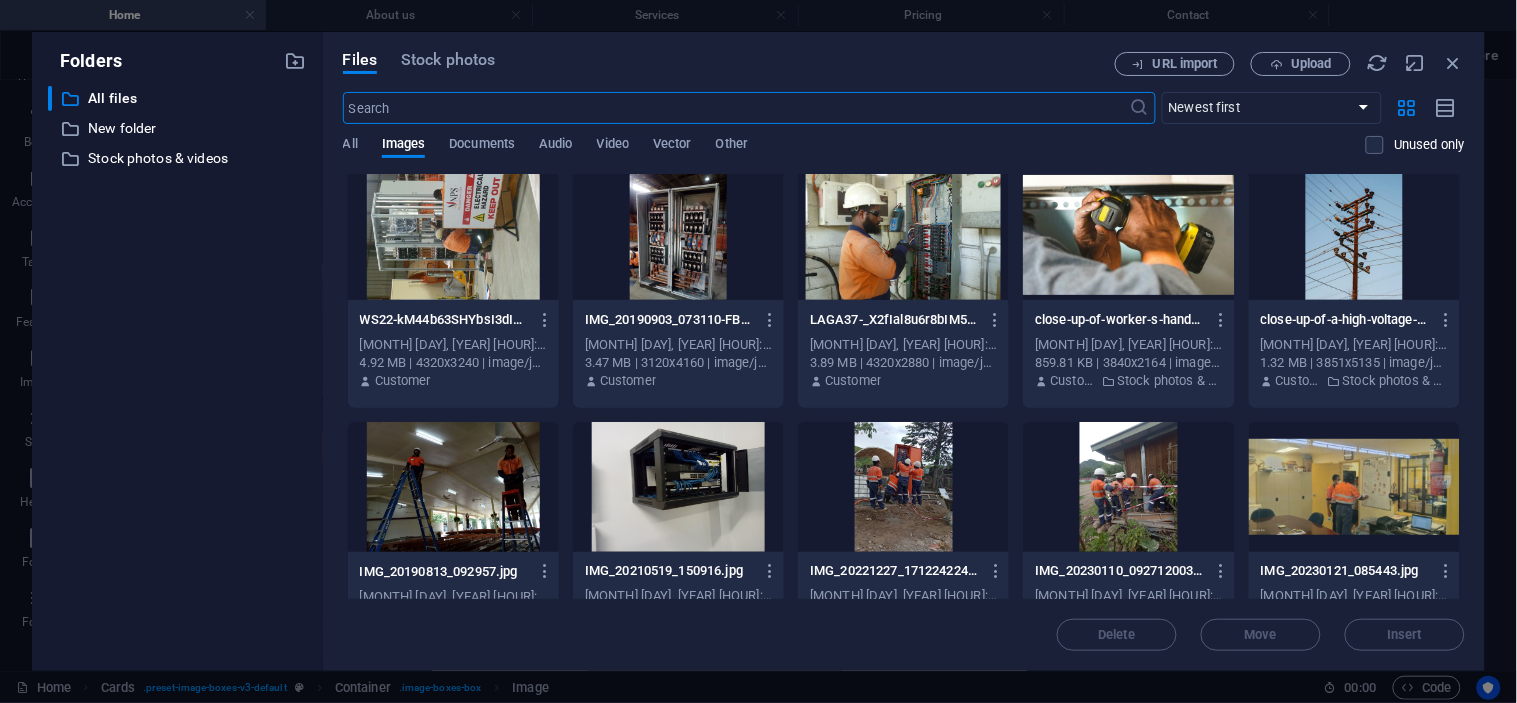 click at bounding box center [453, 487] 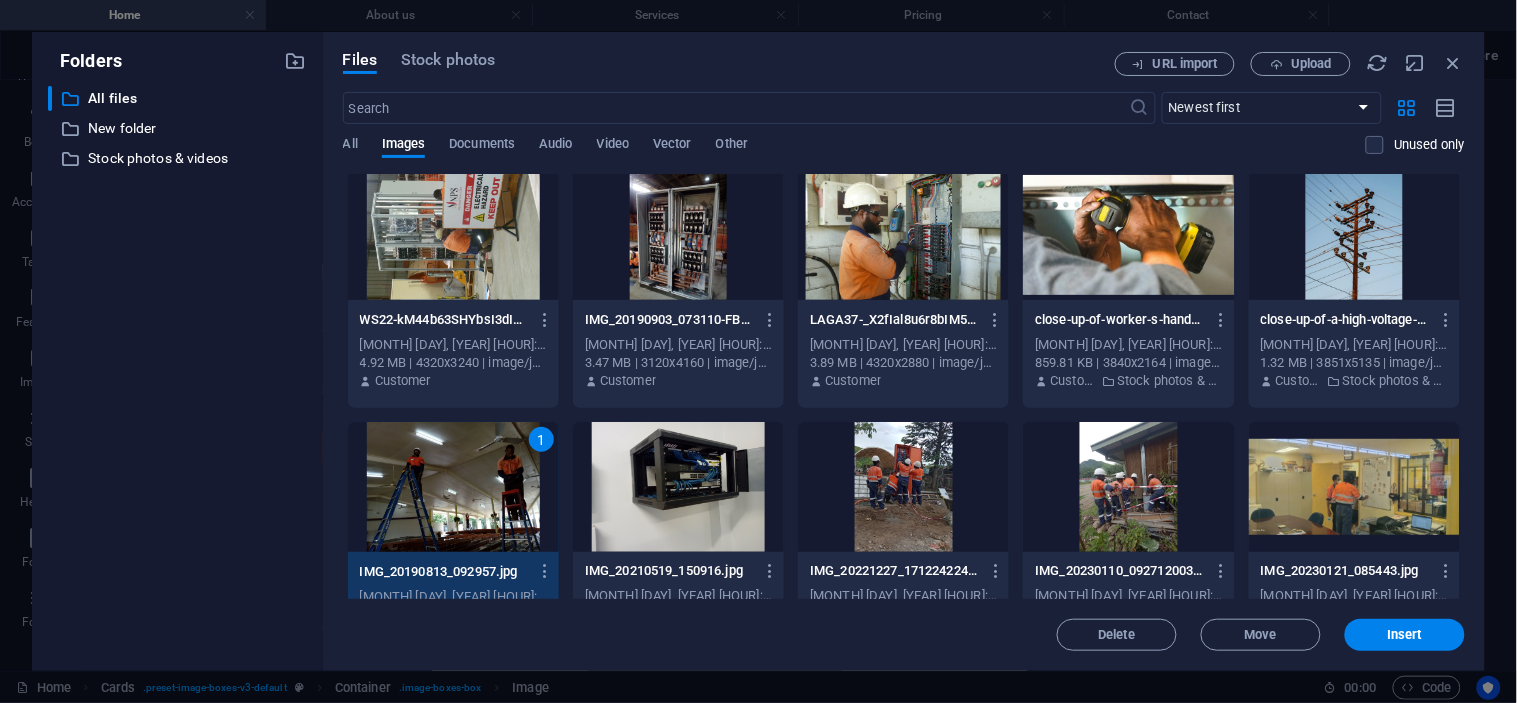 click on "1" at bounding box center (453, 487) 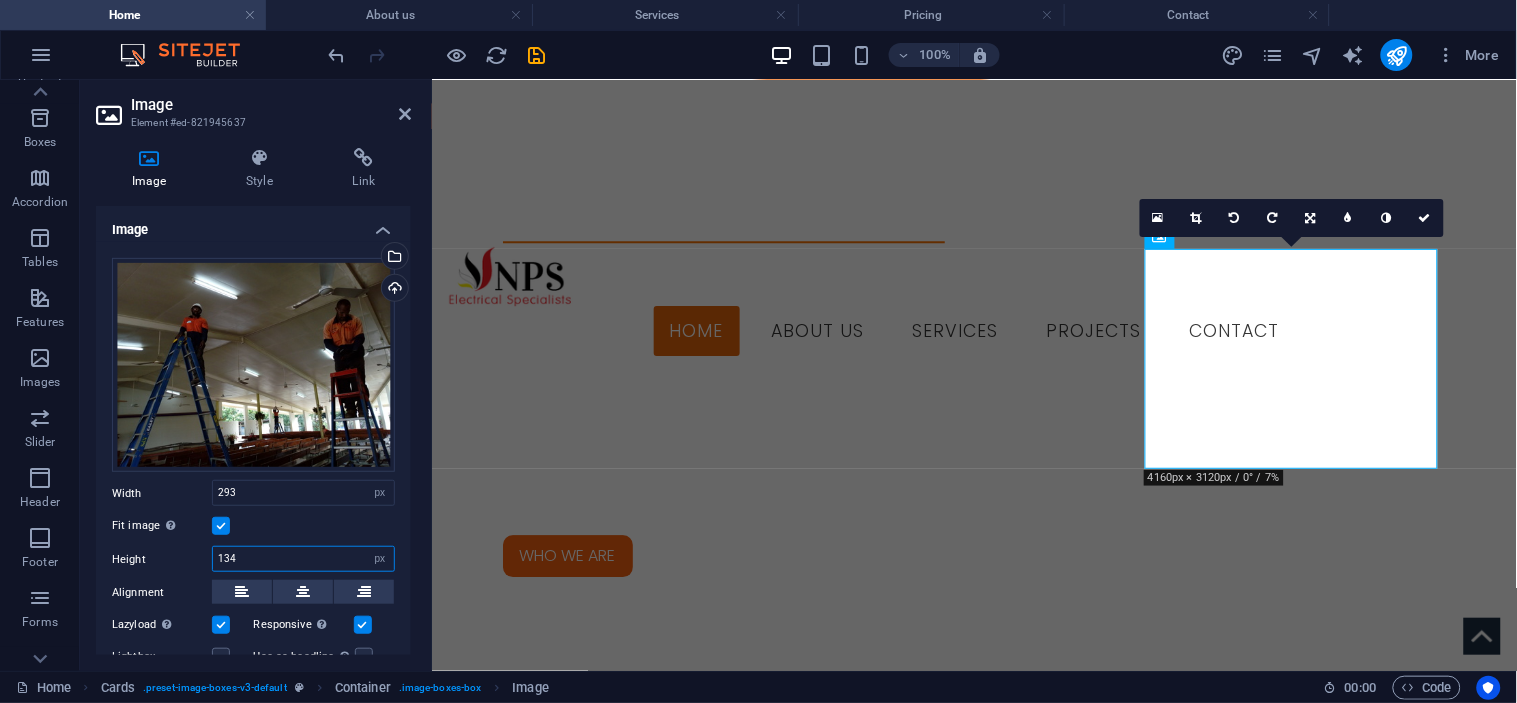 click on "134" at bounding box center (303, 559) 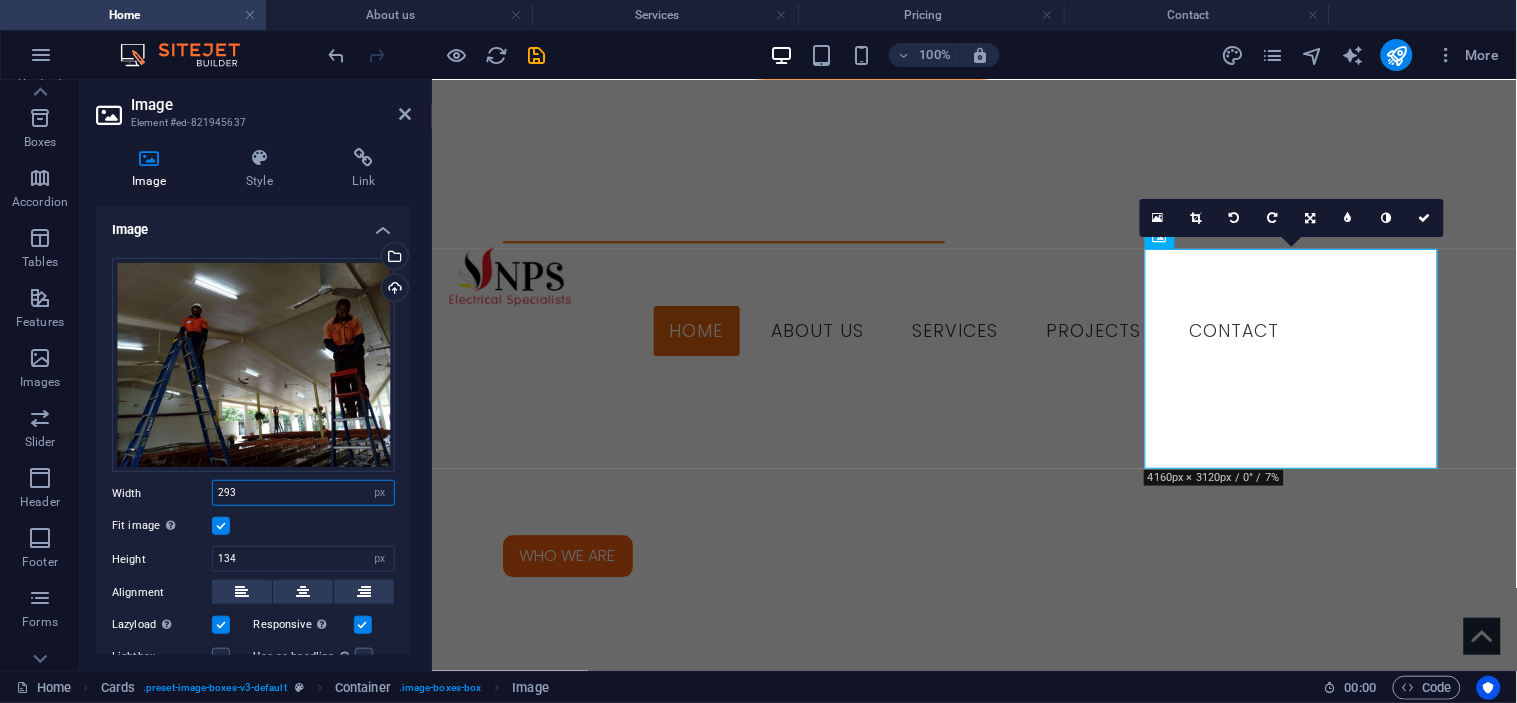 click on "293" at bounding box center (303, 493) 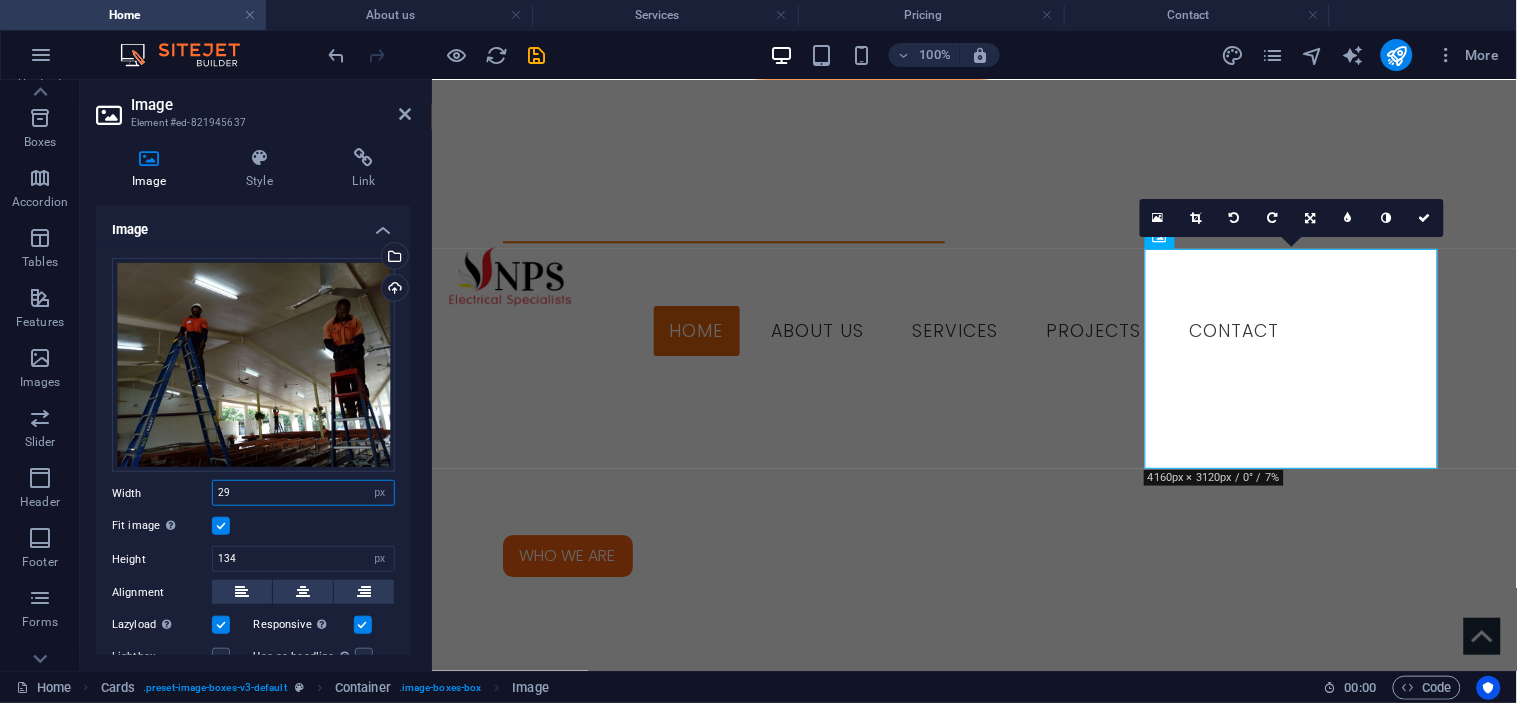 type on "2" 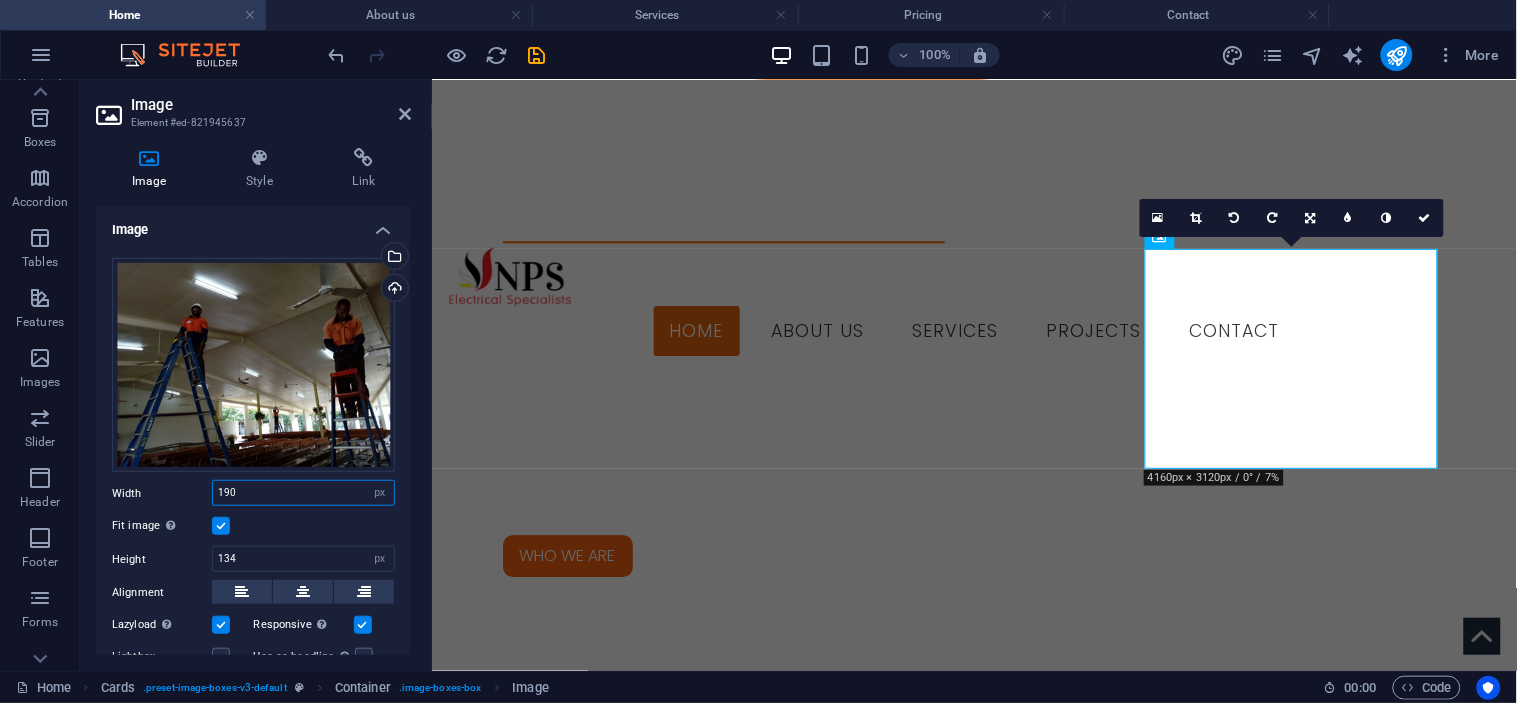 type on "190" 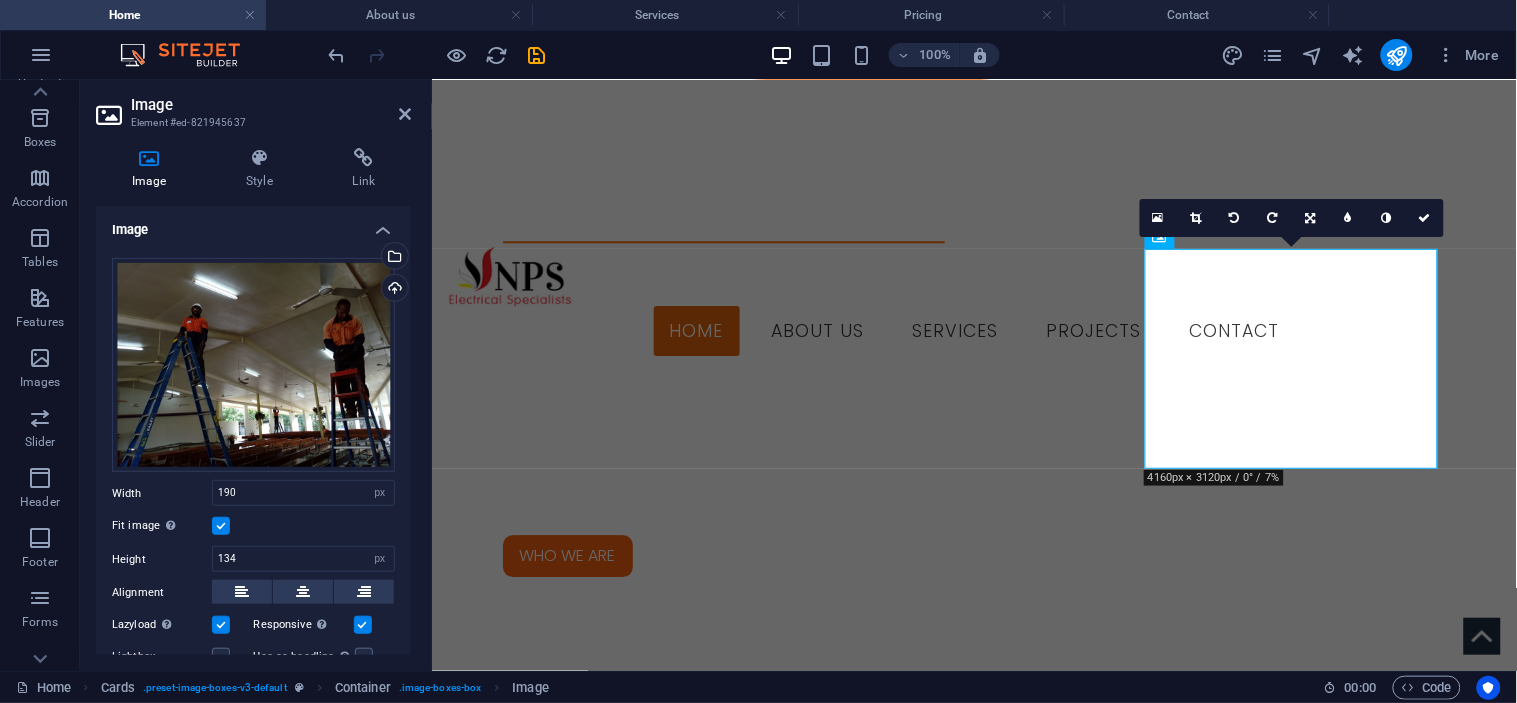 click at bounding box center [221, 526] 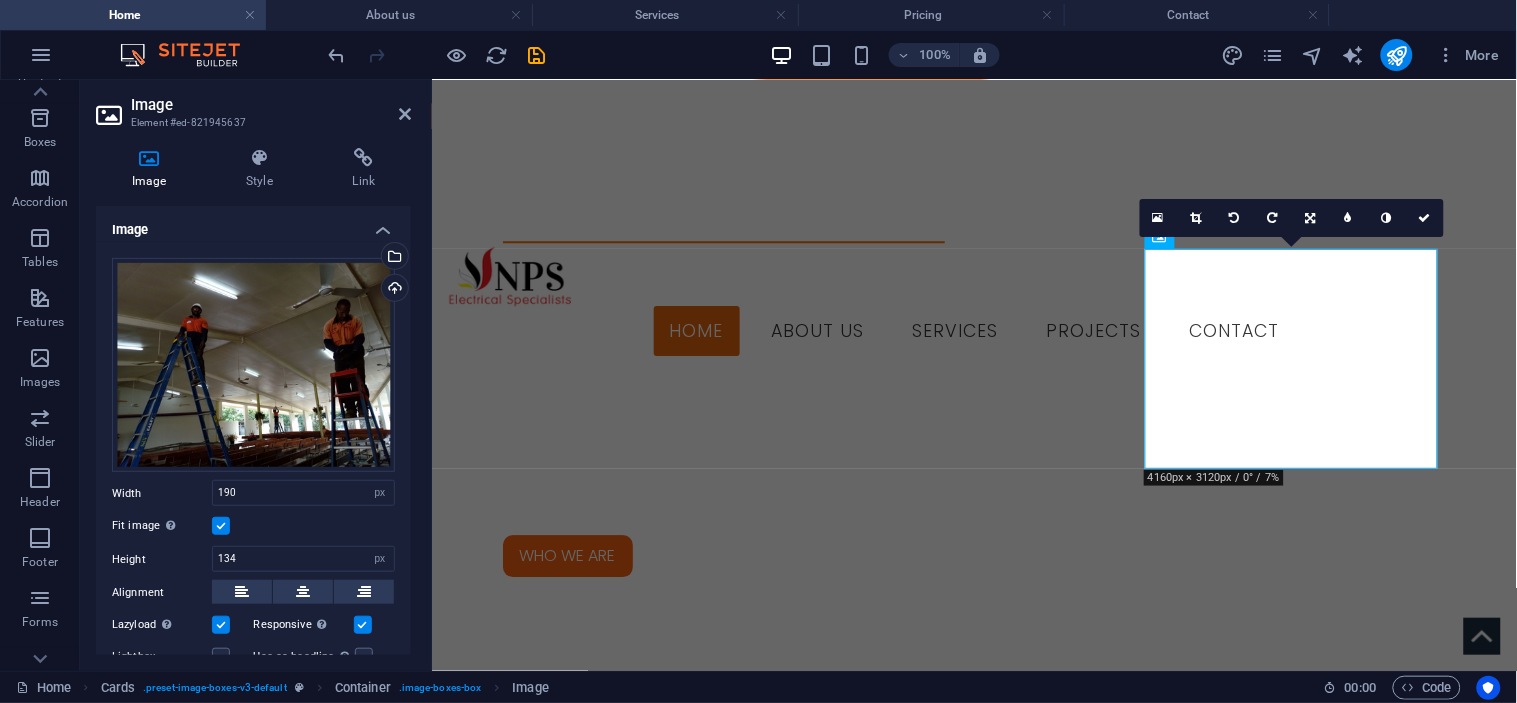 click on "Fit image Automatically fit image to a fixed width and height" at bounding box center [0, 0] 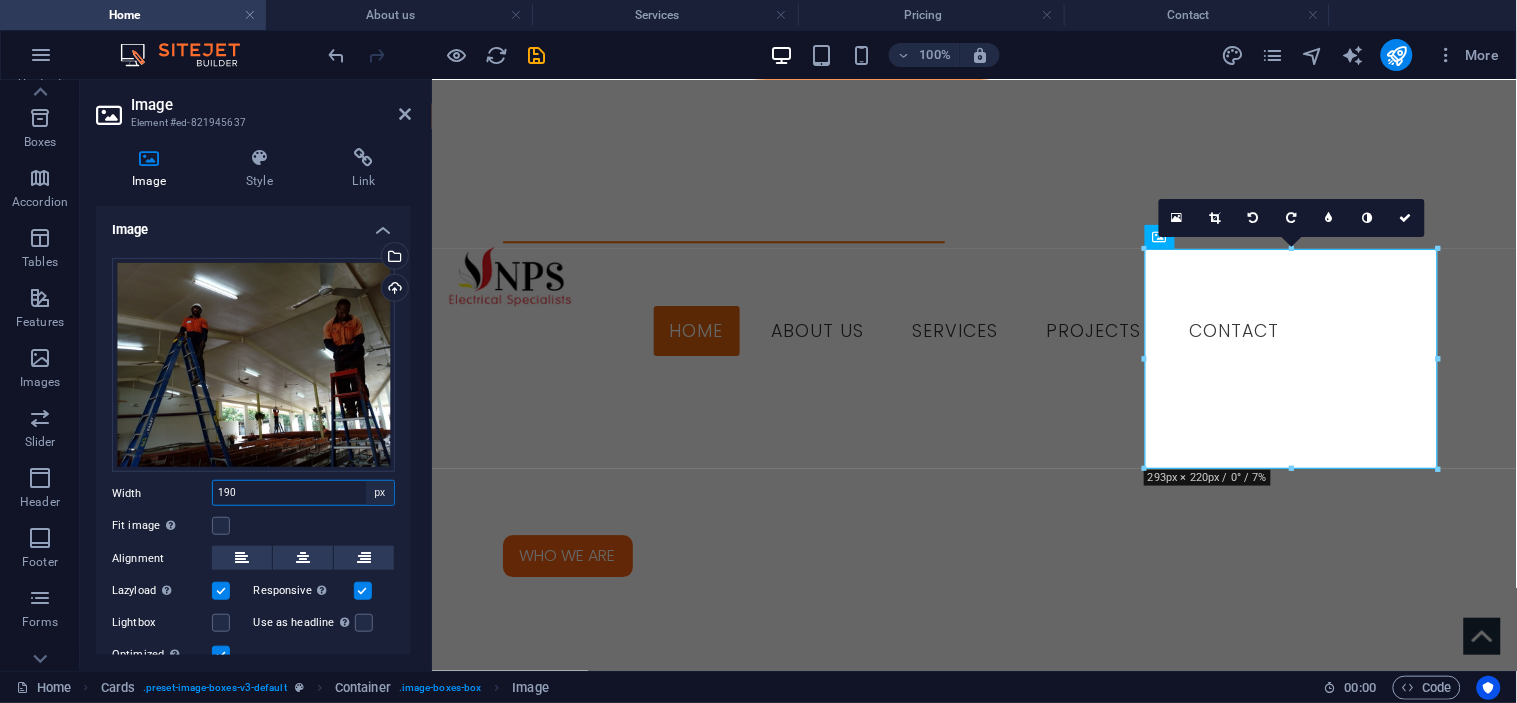 click on "Default auto px rem % em vh vw" at bounding box center [380, 493] 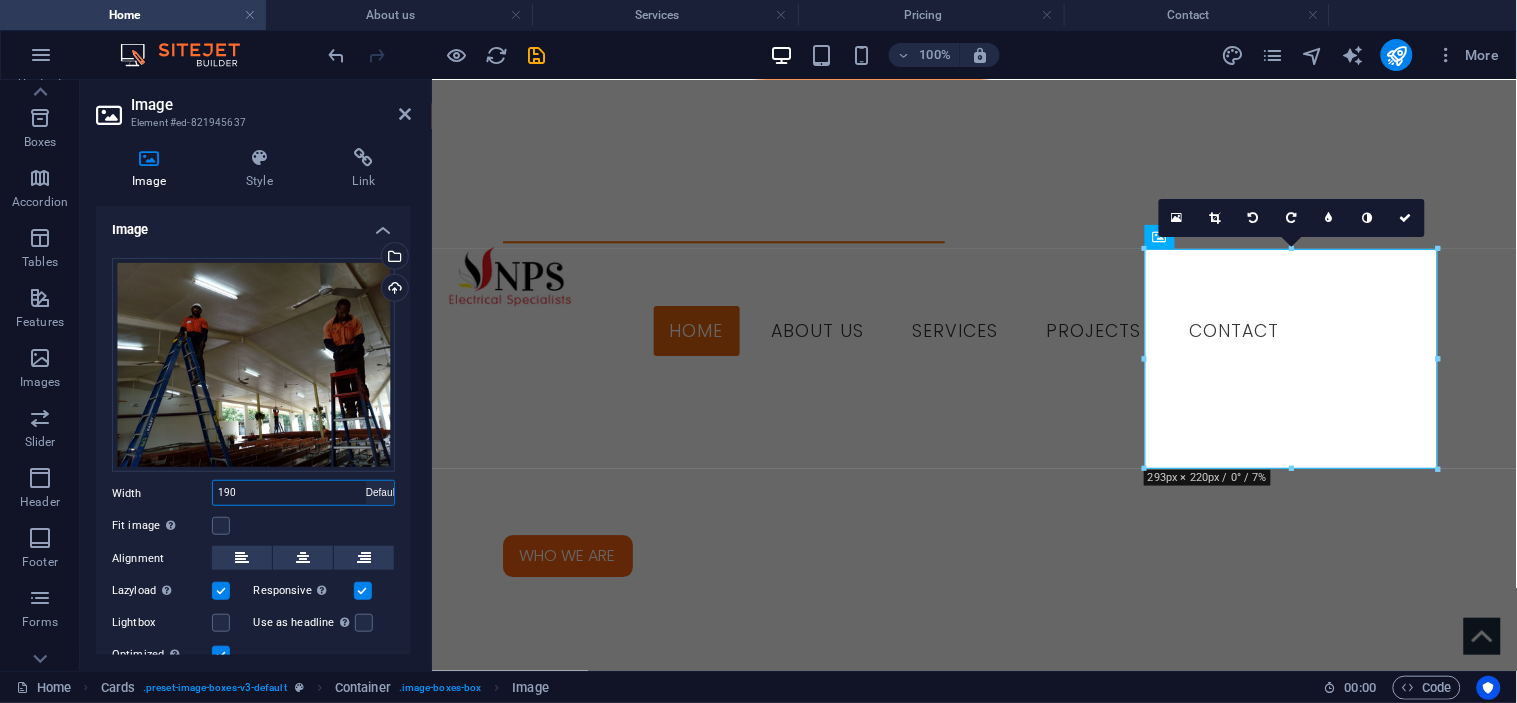 click on "Default auto px rem % em vh vw" at bounding box center (380, 493) 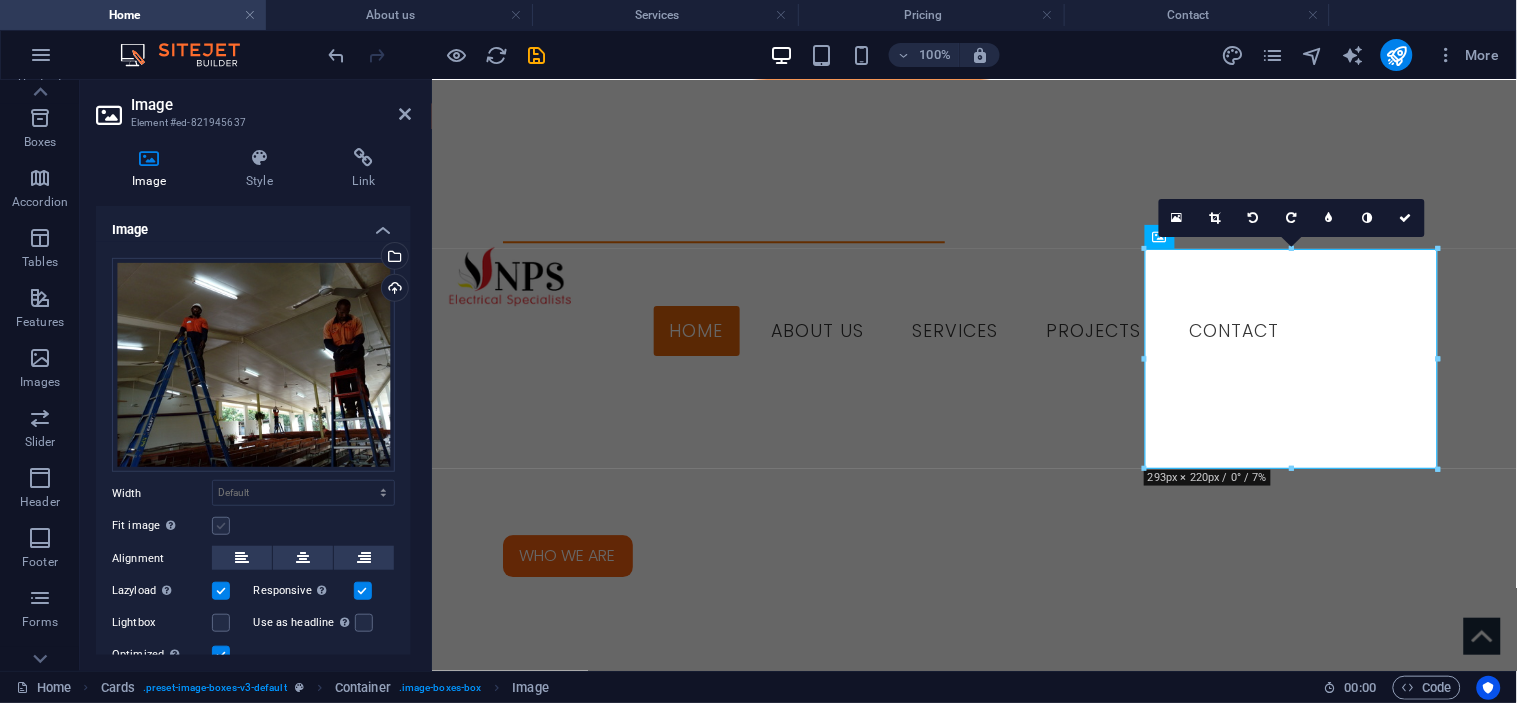 click at bounding box center [221, 526] 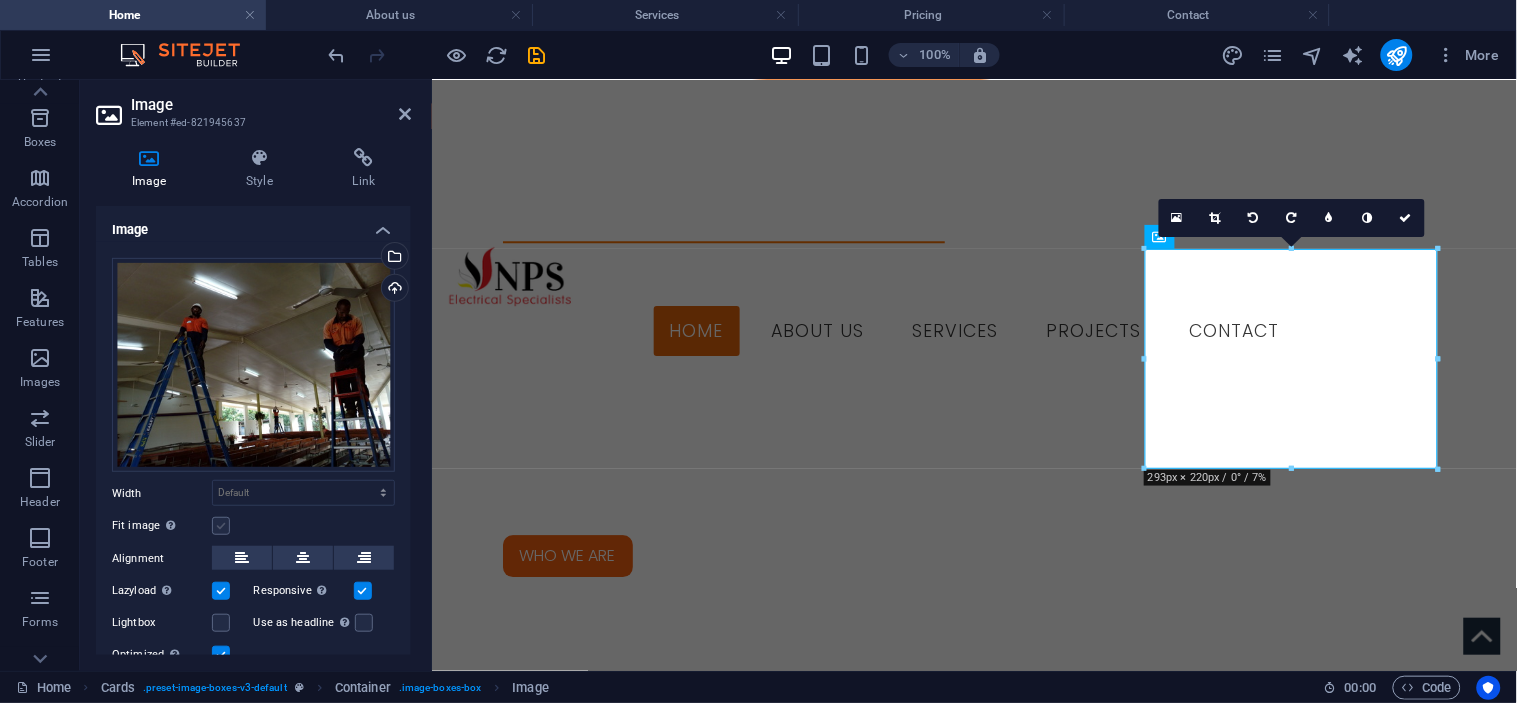 click on "Fit image Automatically fit image to a fixed width and height" at bounding box center [0, 0] 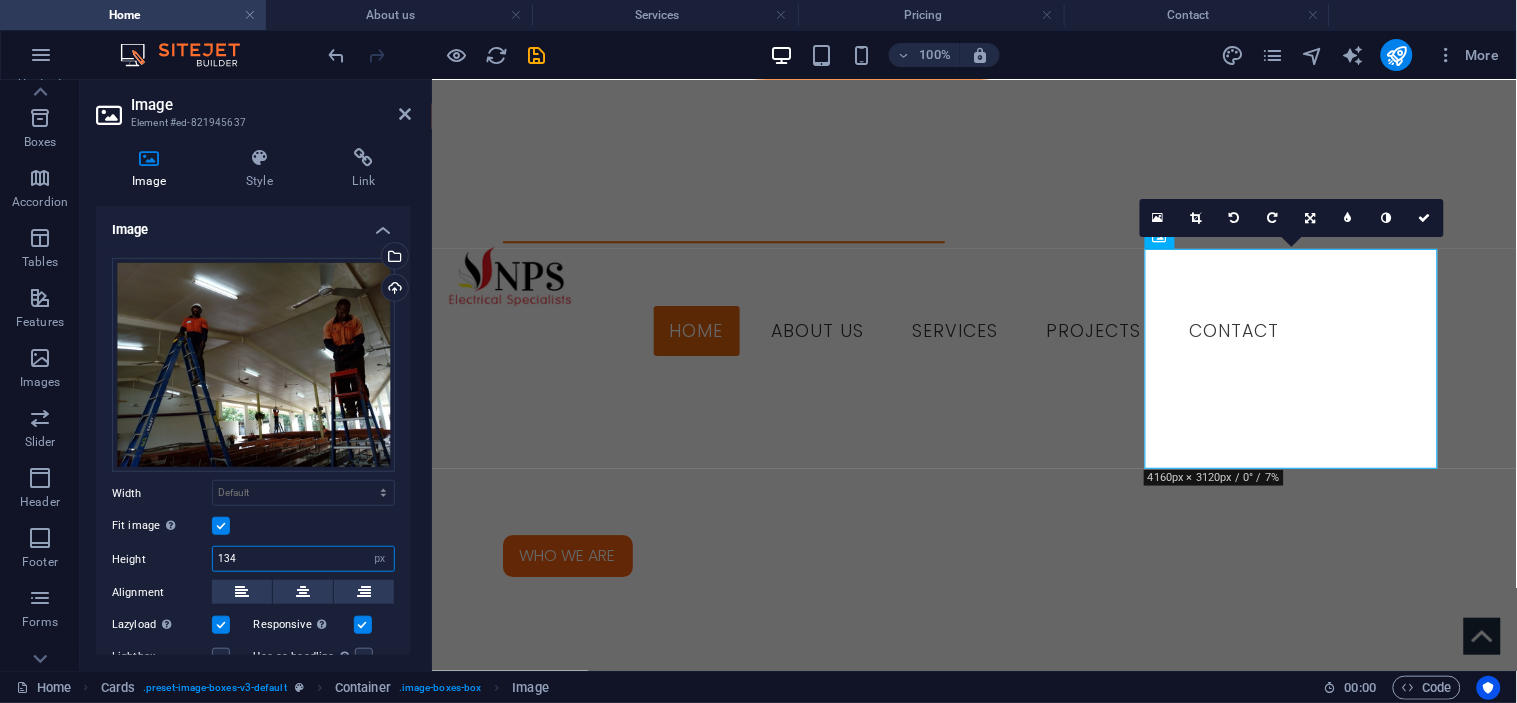 click on "134" at bounding box center [303, 559] 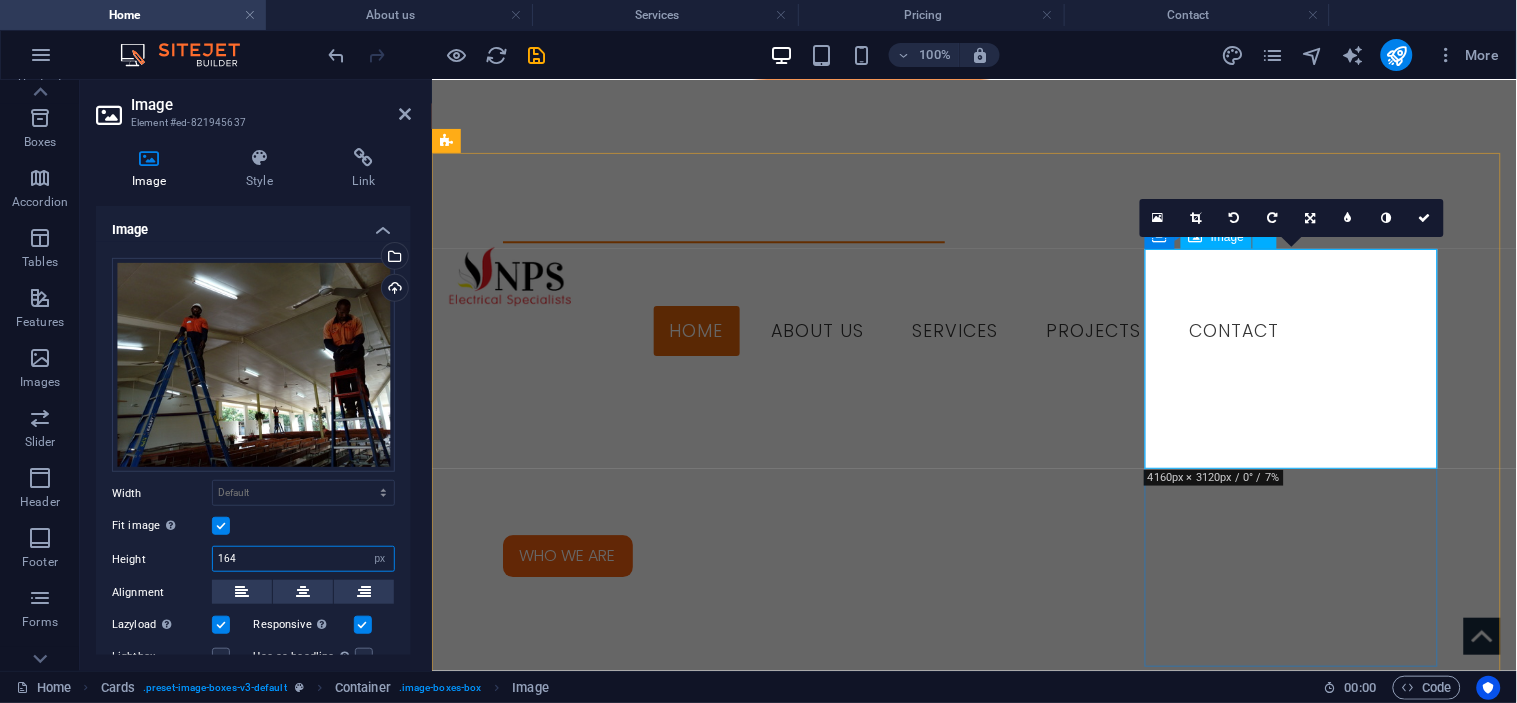 type on "164" 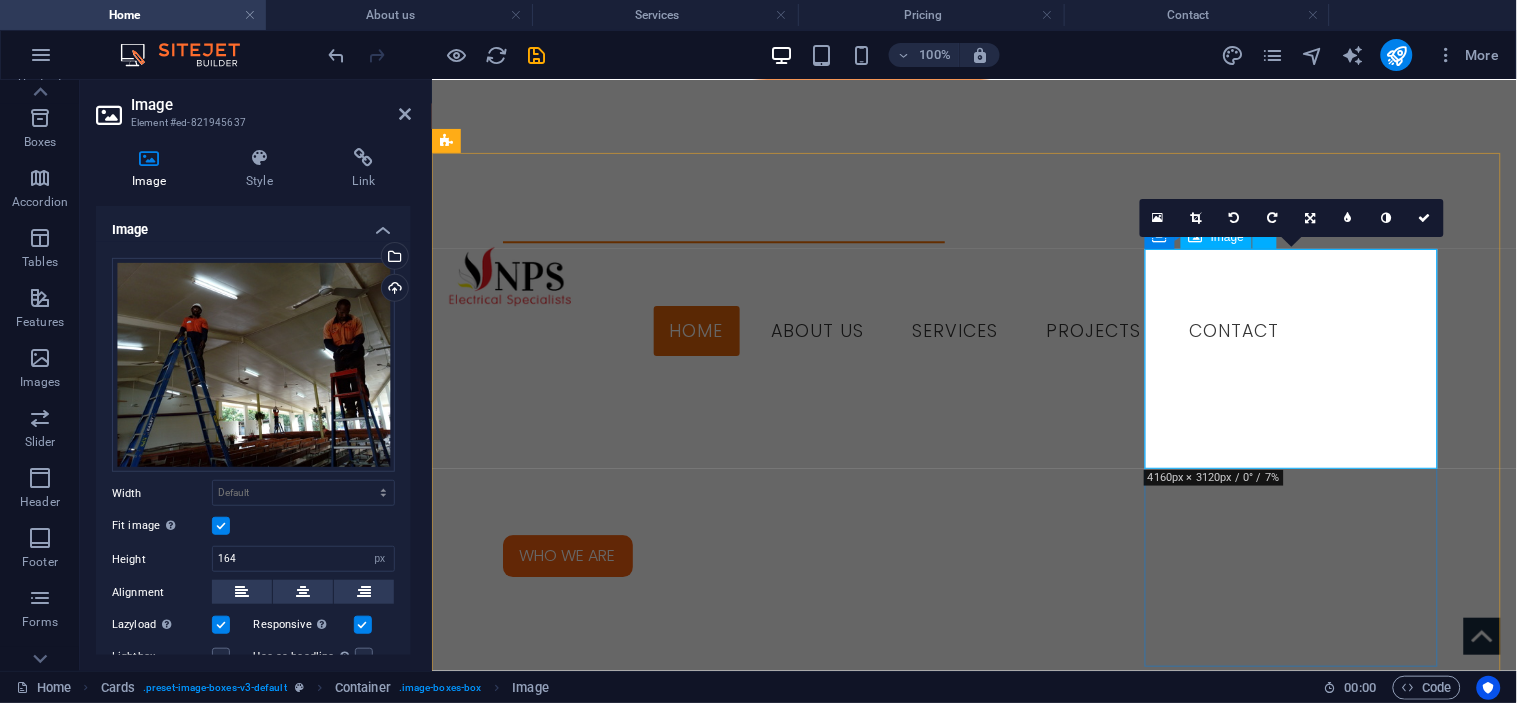 click at bounding box center [593, 2956] 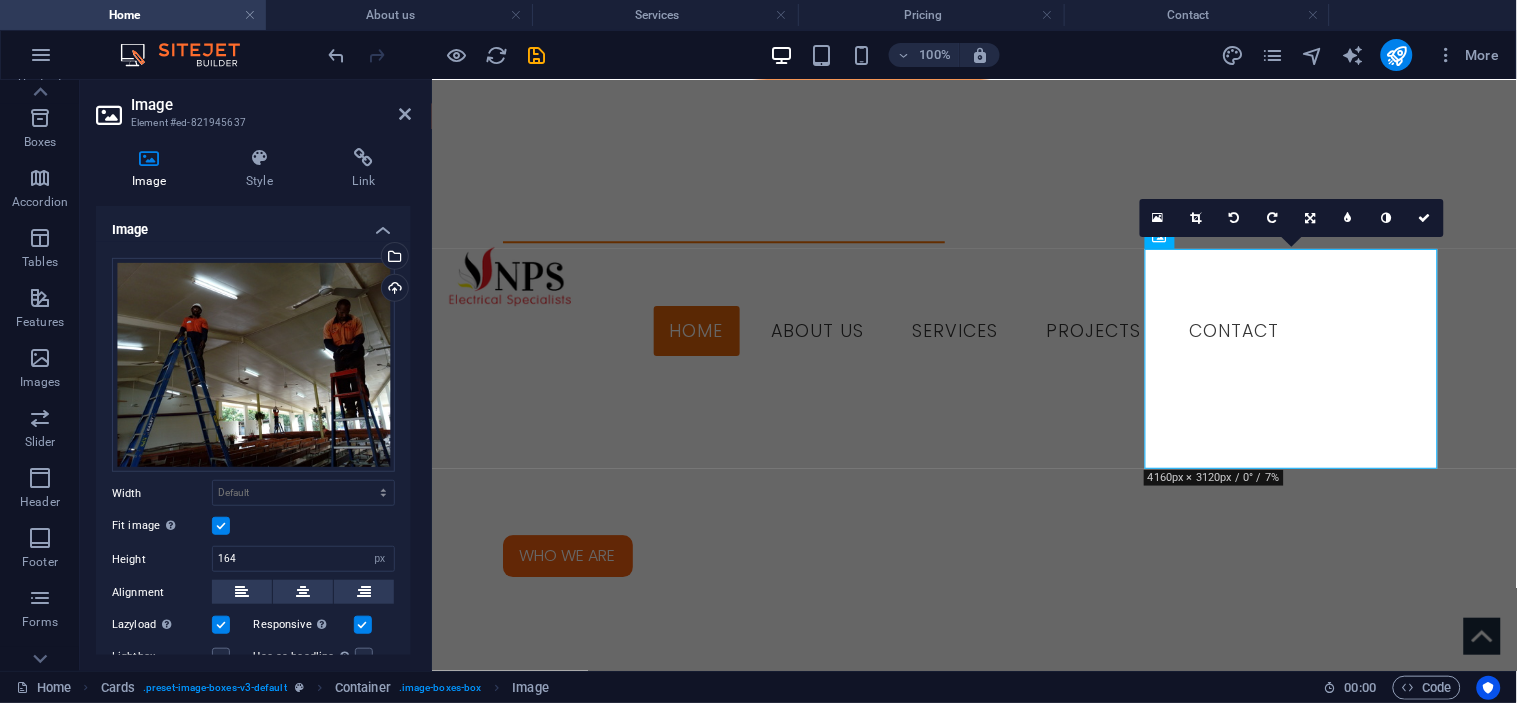 click at bounding box center (221, 526) 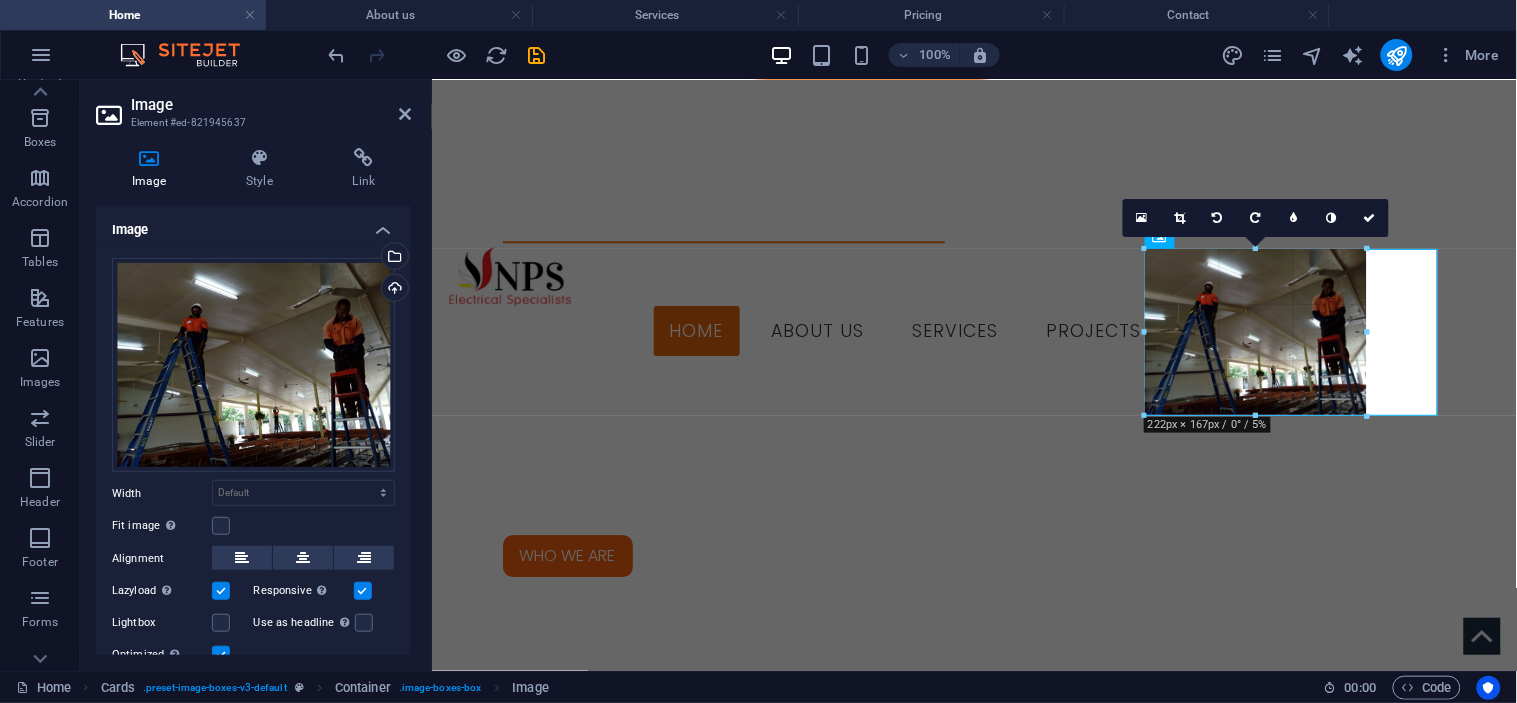 drag, startPoint x: 1293, startPoint y: 473, endPoint x: 1276, endPoint y: 413, distance: 62.361847 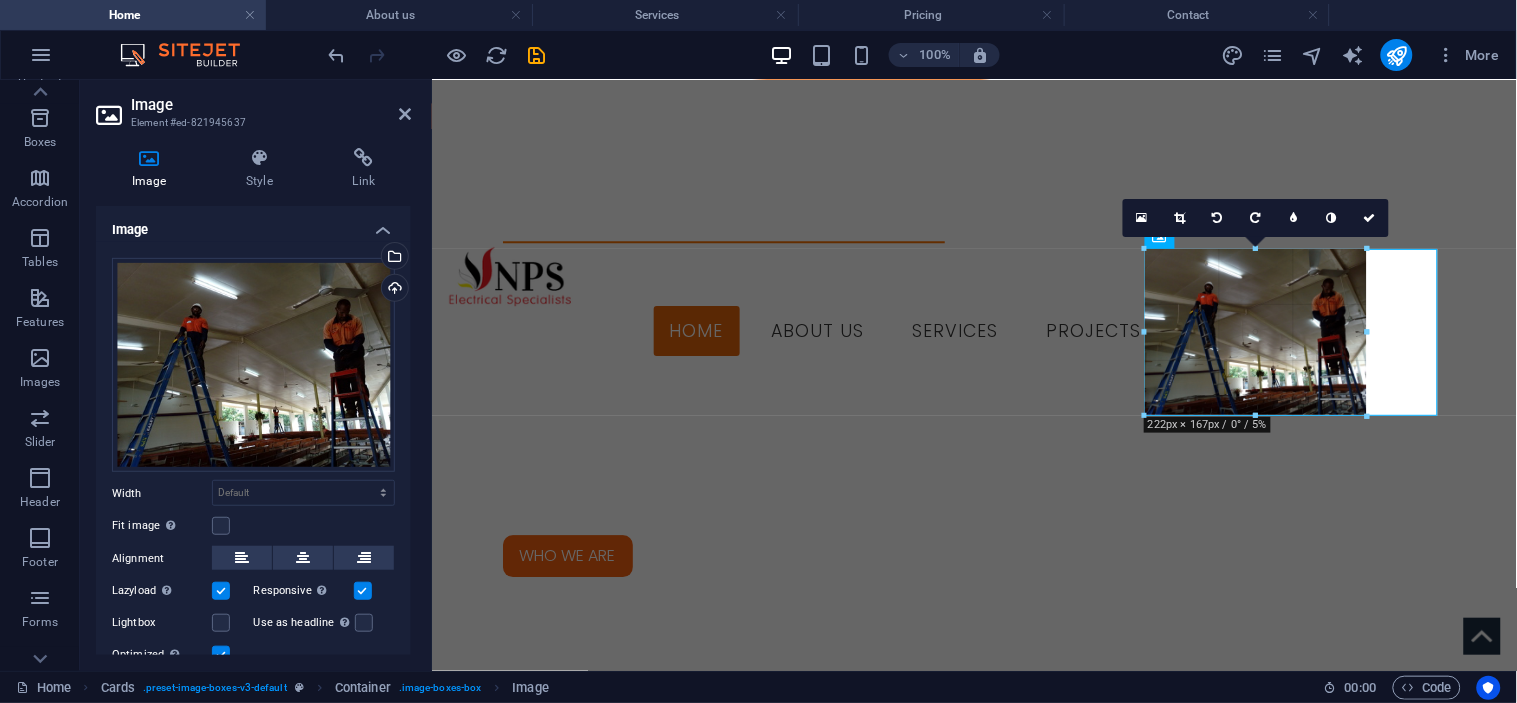 type on "222" 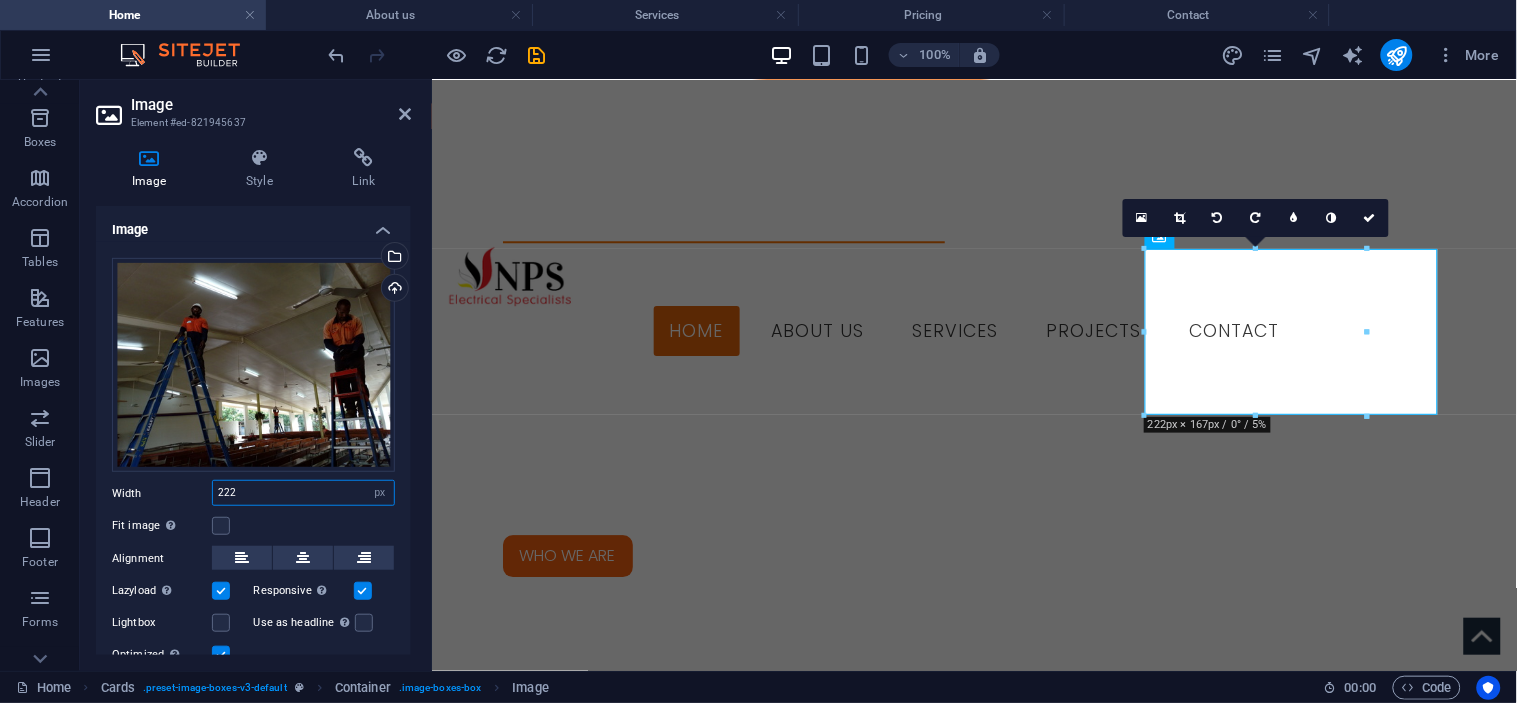 click on "222" at bounding box center [303, 493] 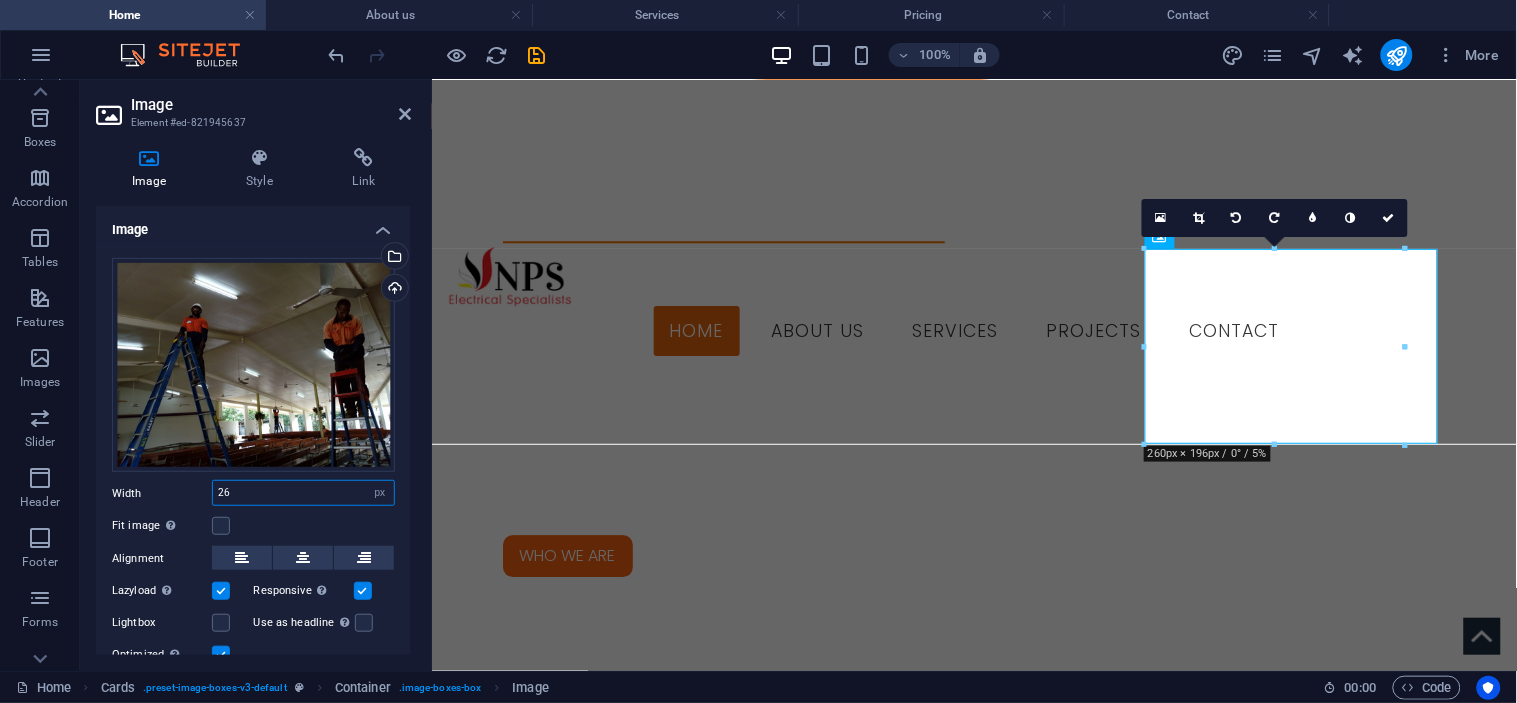 type on "2" 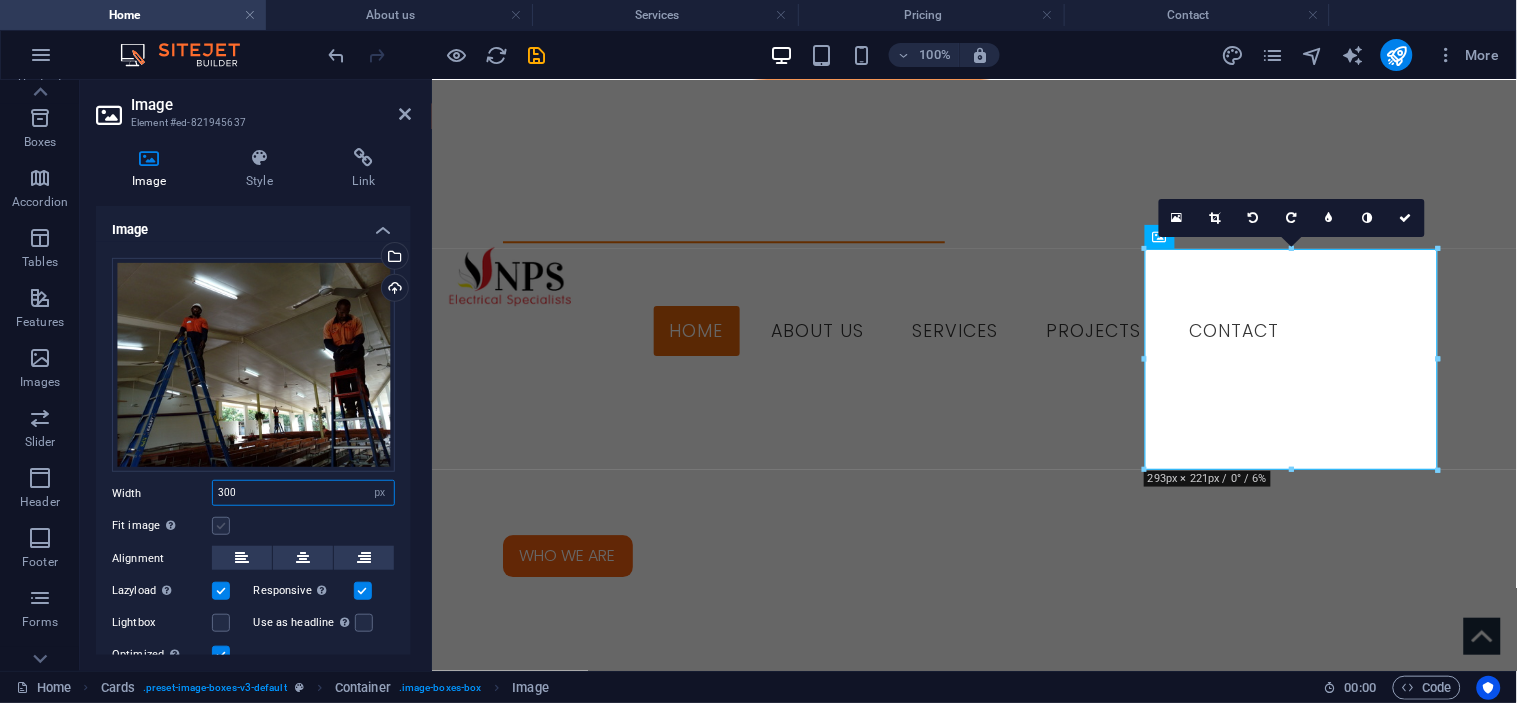 type on "300" 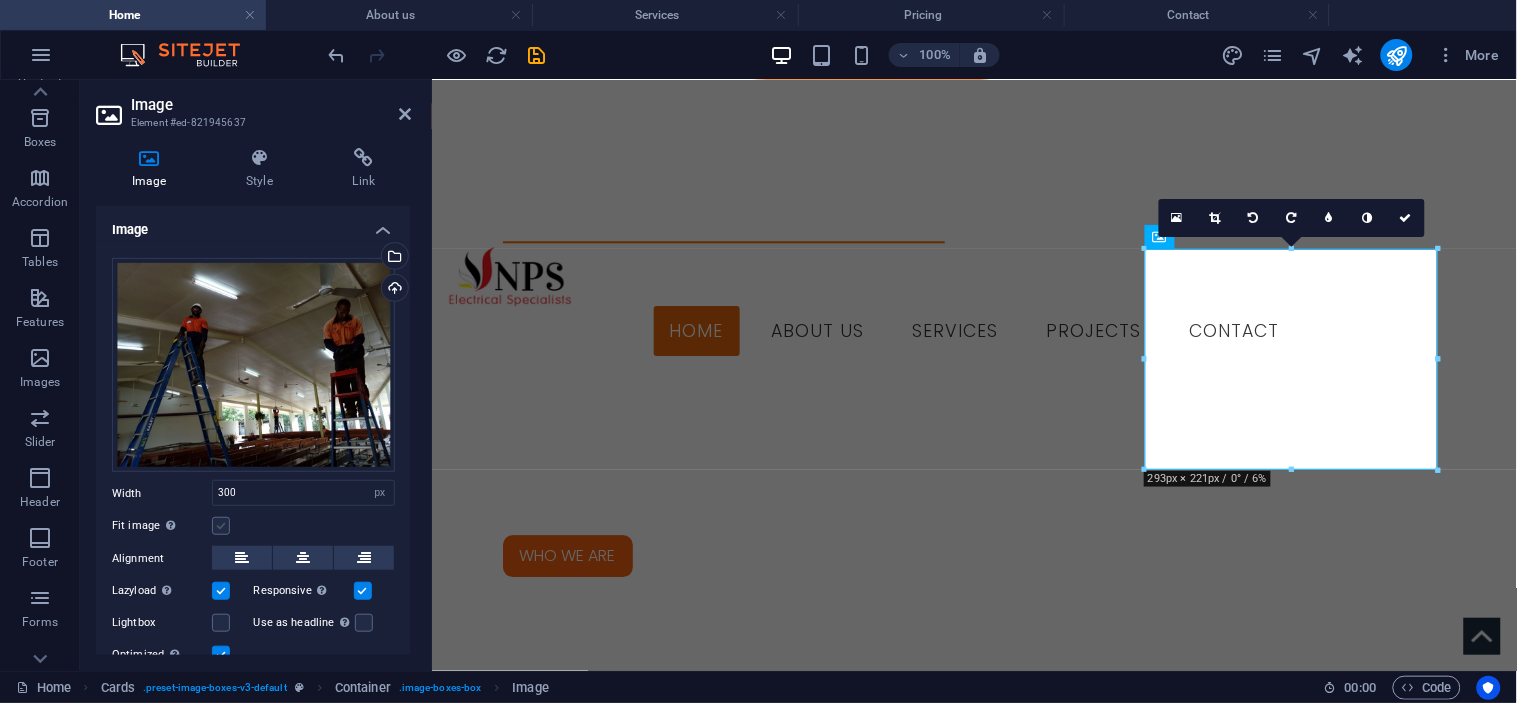 click at bounding box center [221, 526] 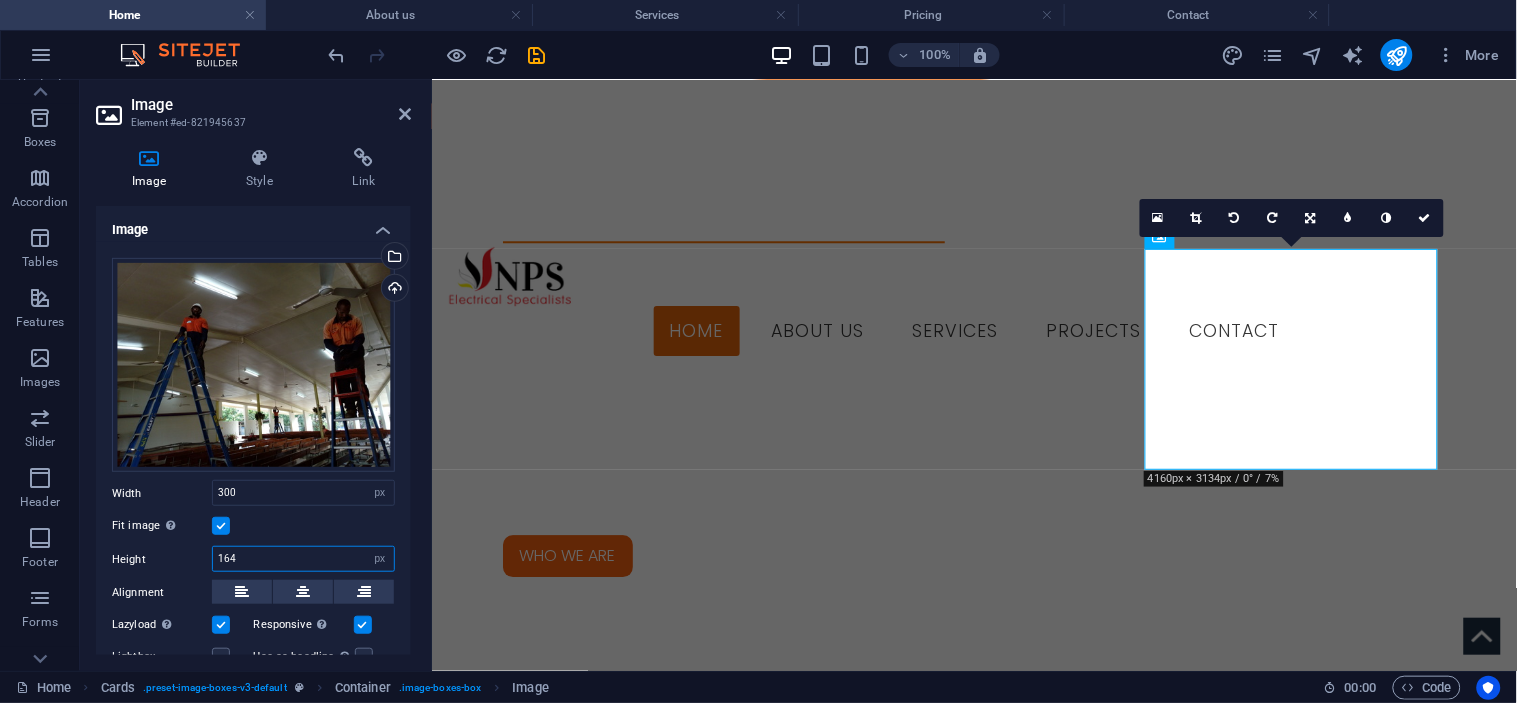 click on "164" at bounding box center [303, 559] 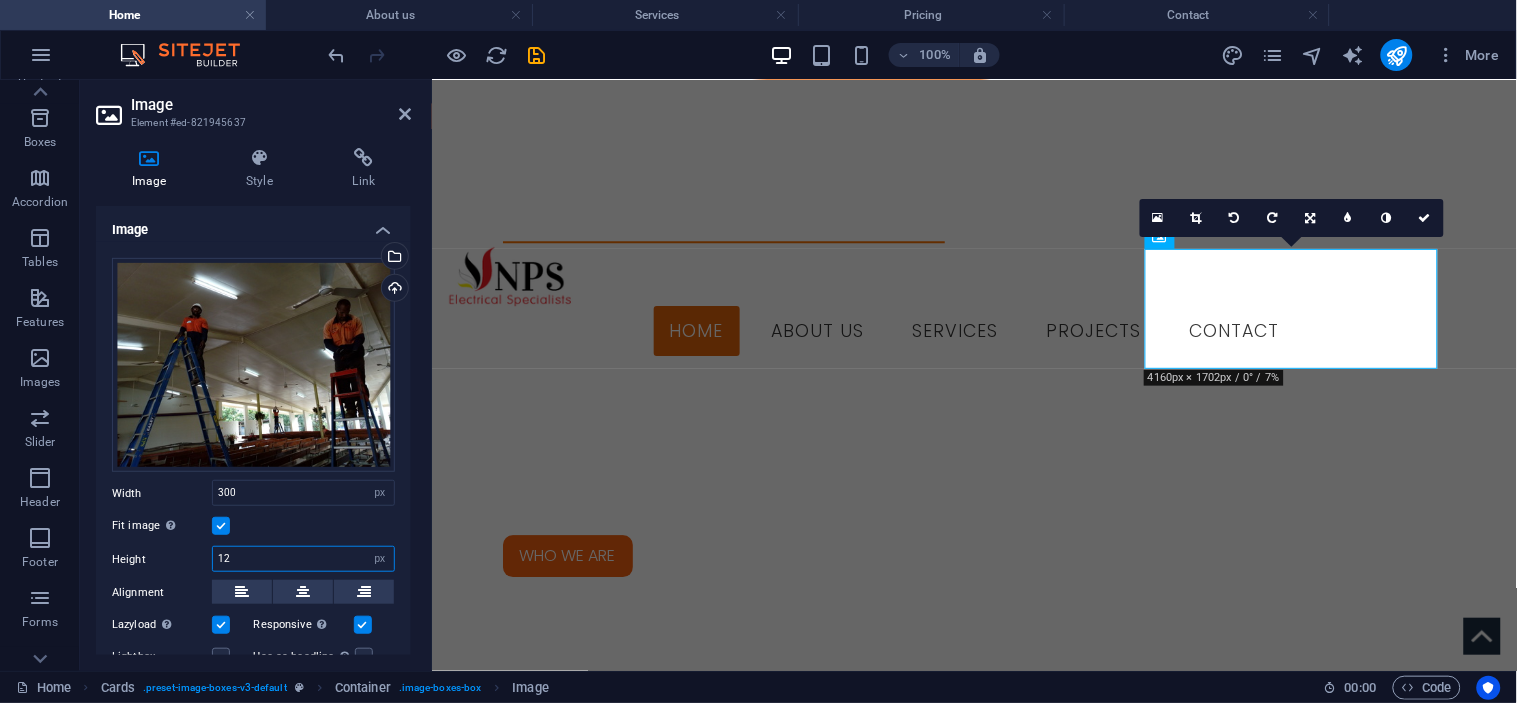 type on "1" 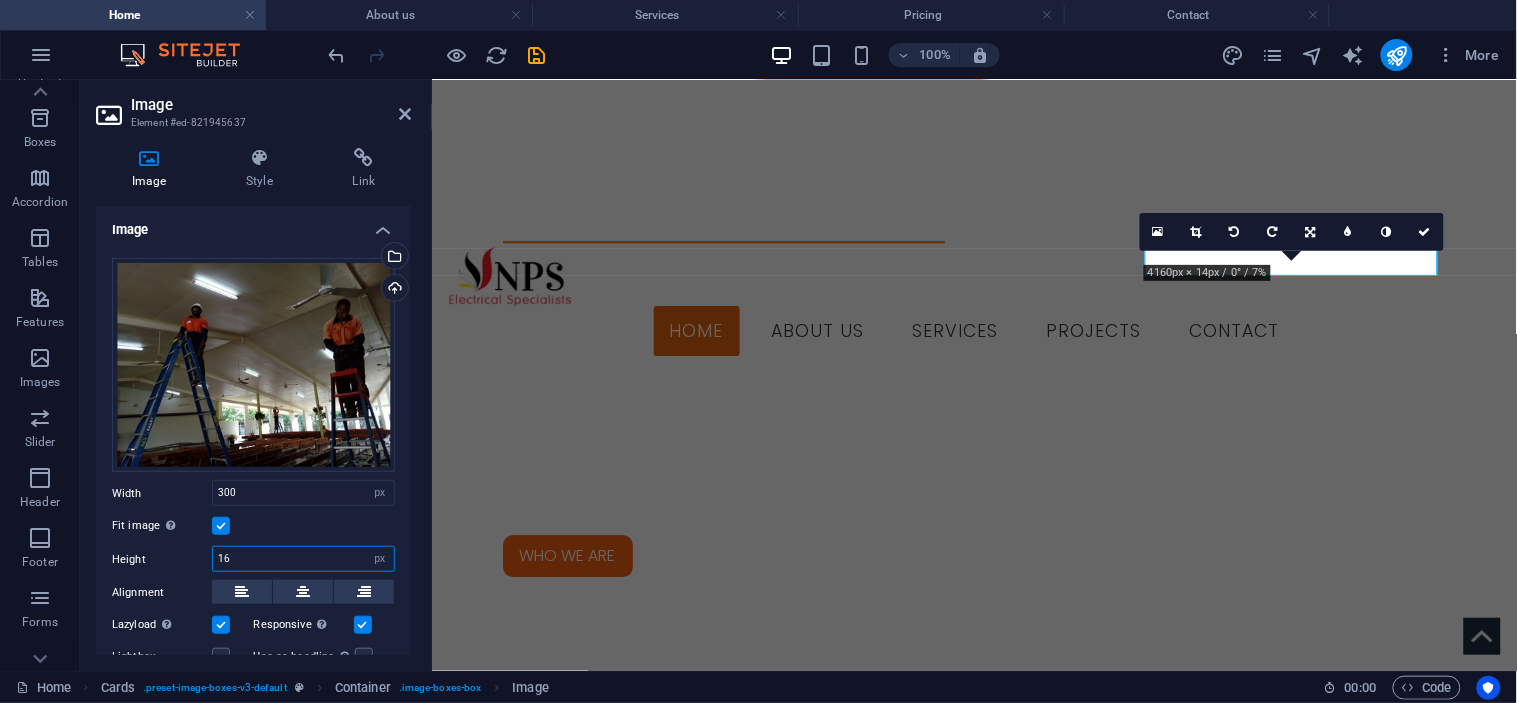 type on "164" 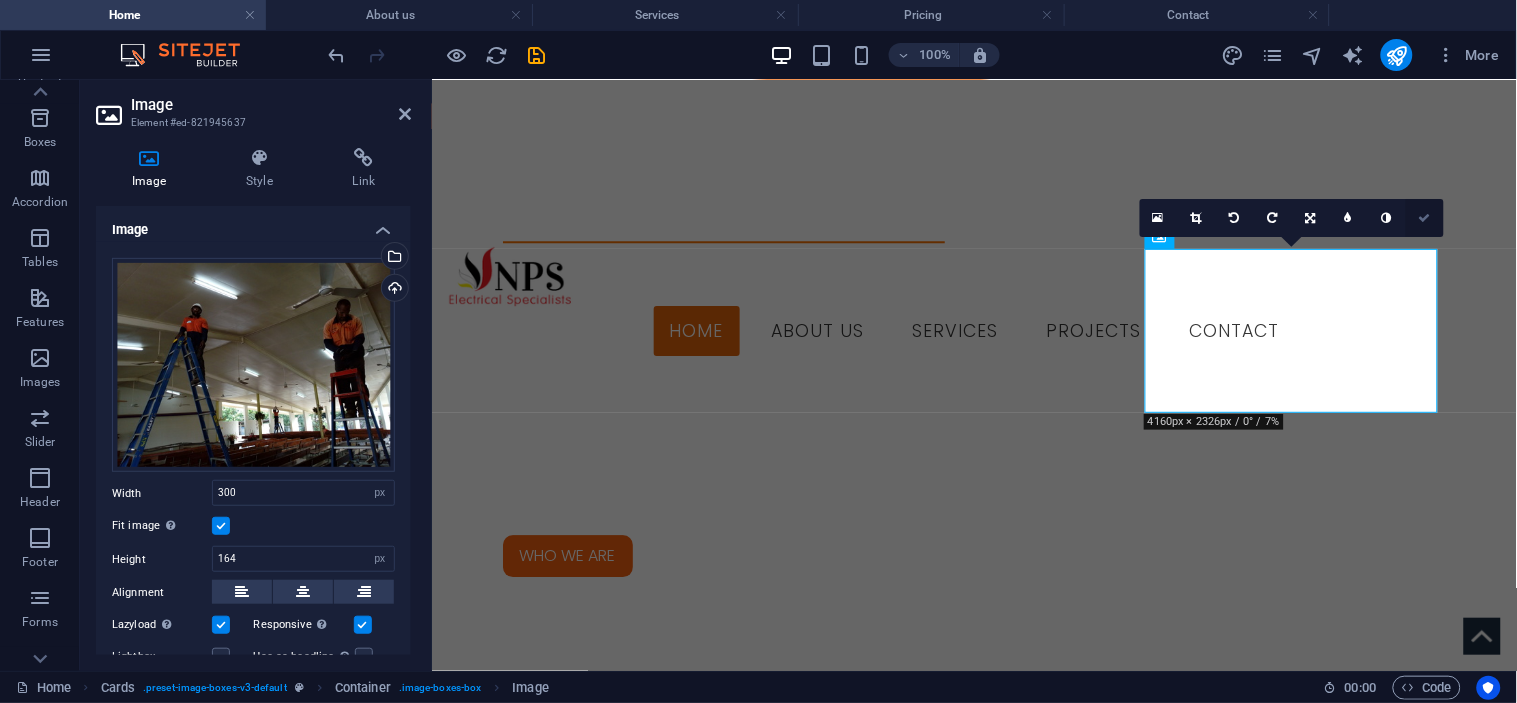 click at bounding box center (1425, 218) 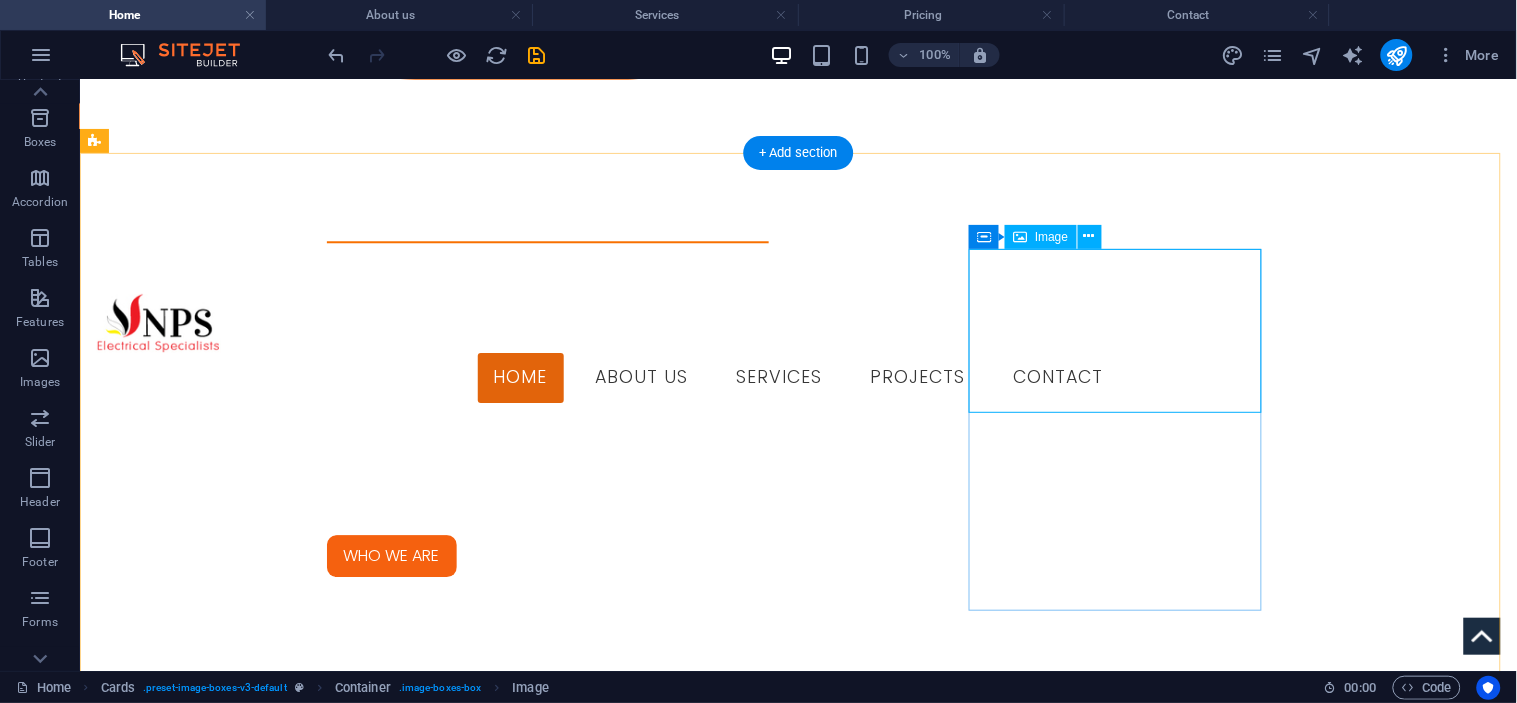 click at bounding box center (241, 2950) 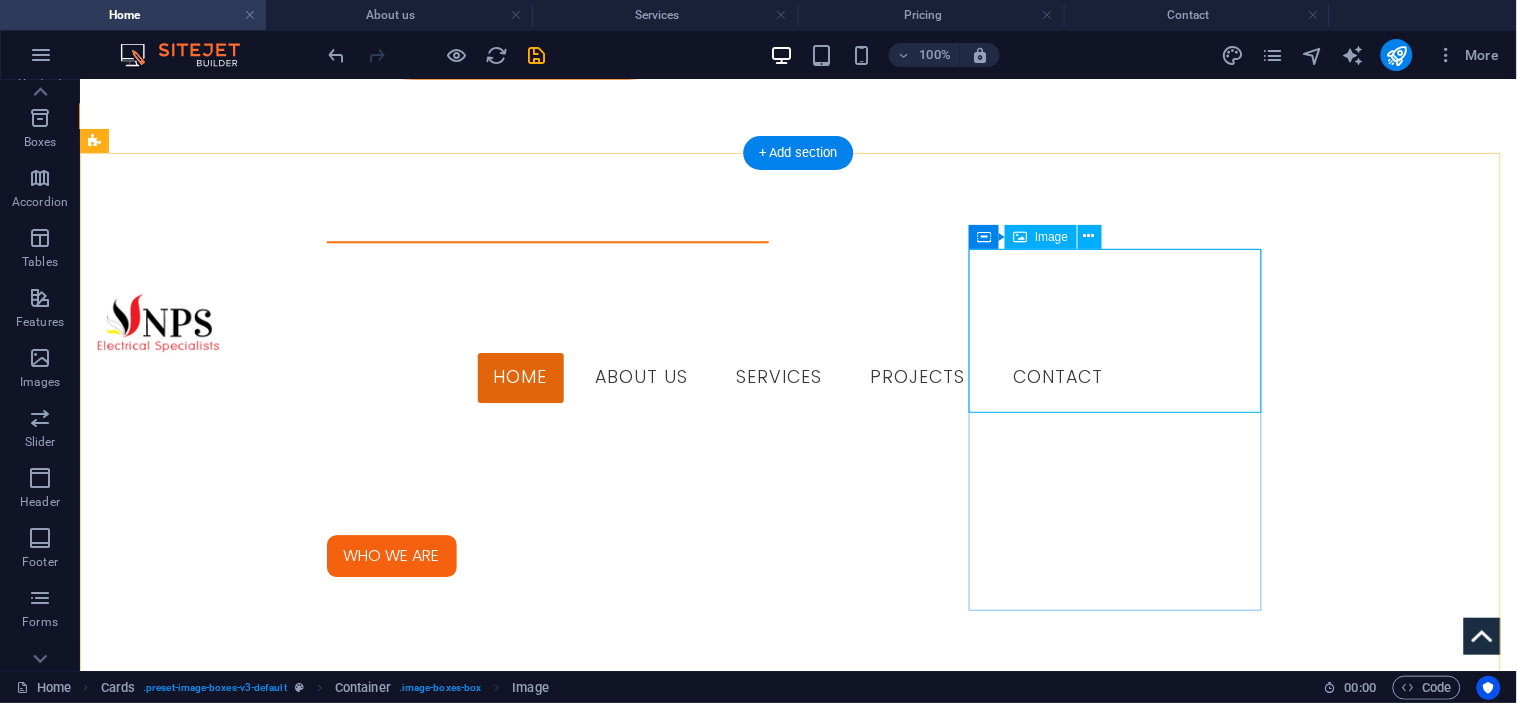 select on "px" 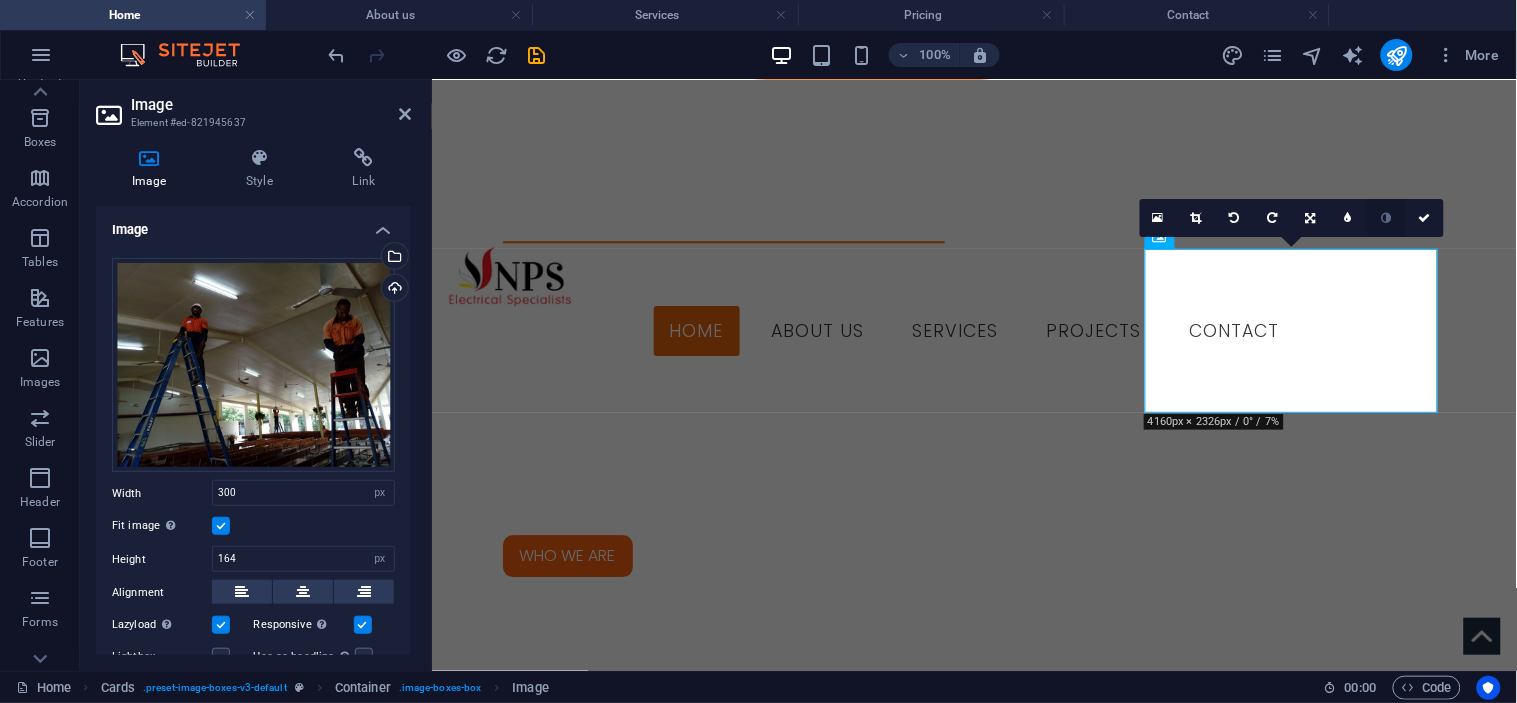 click at bounding box center (1386, 218) 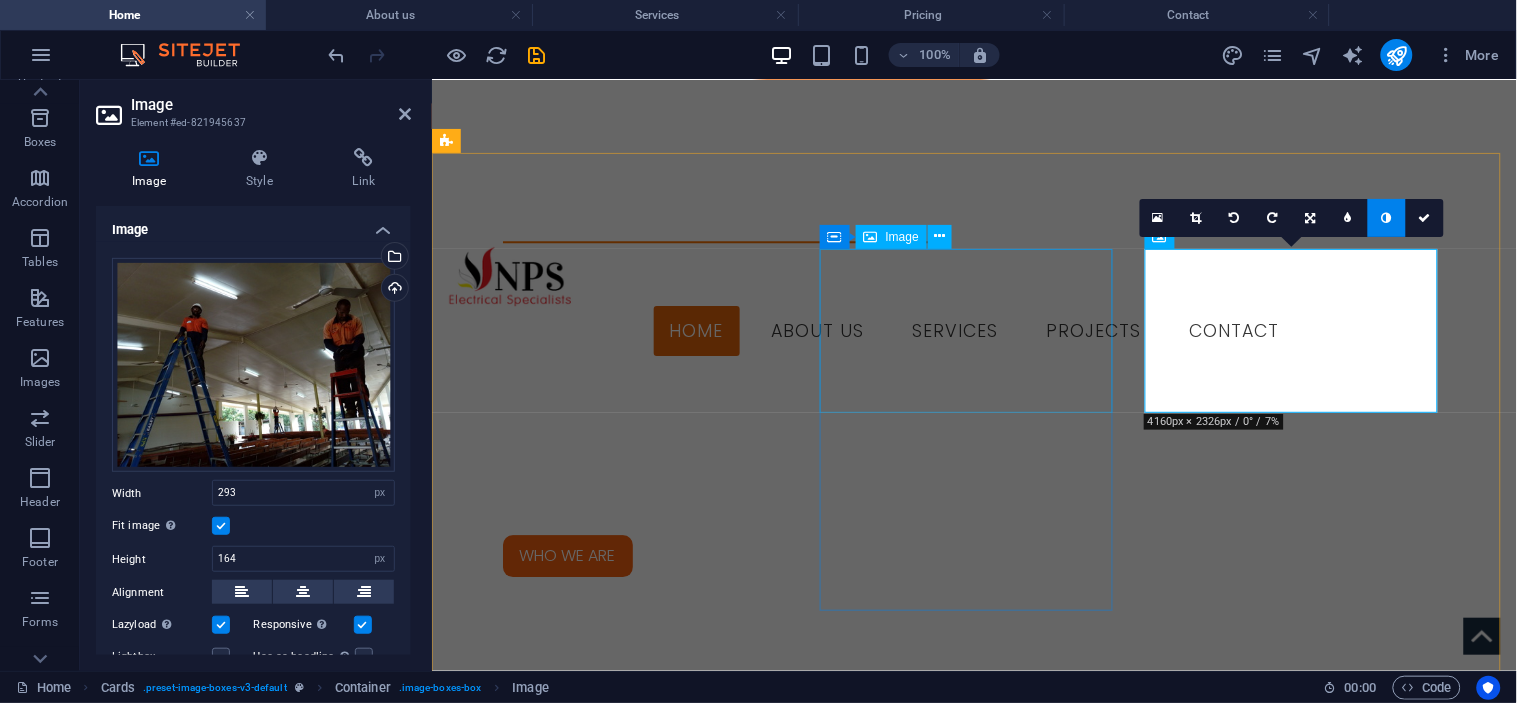 click at bounding box center (593, 2578) 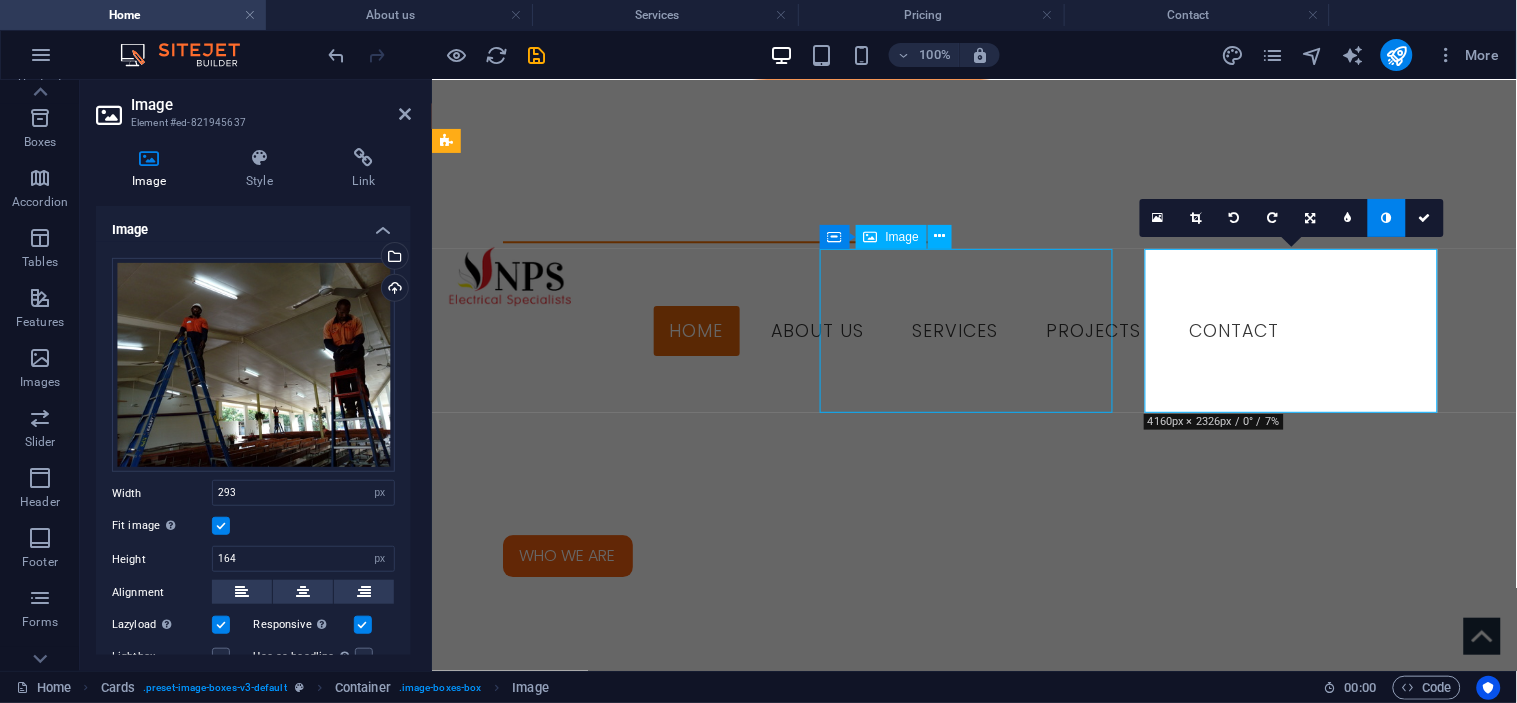 click at bounding box center (593, 2578) 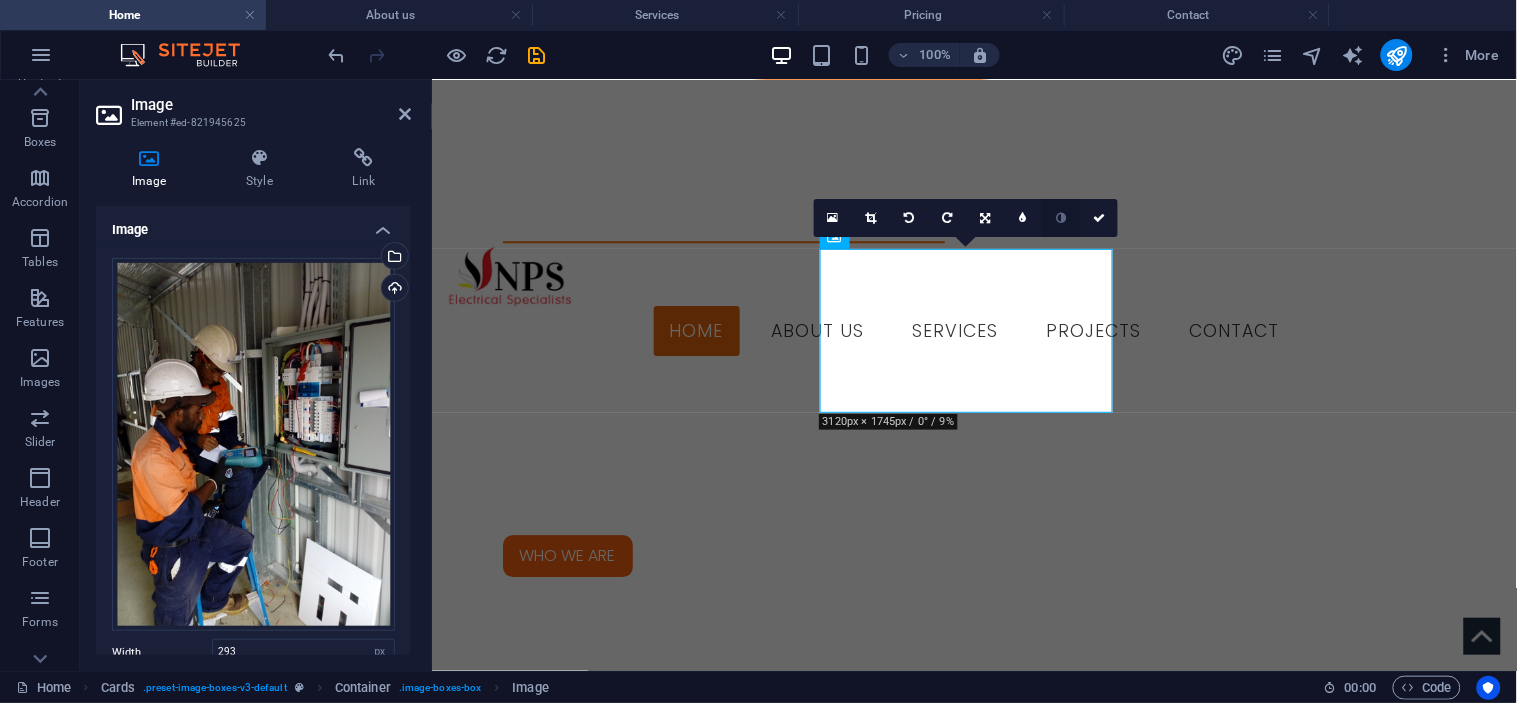 click at bounding box center (1061, 218) 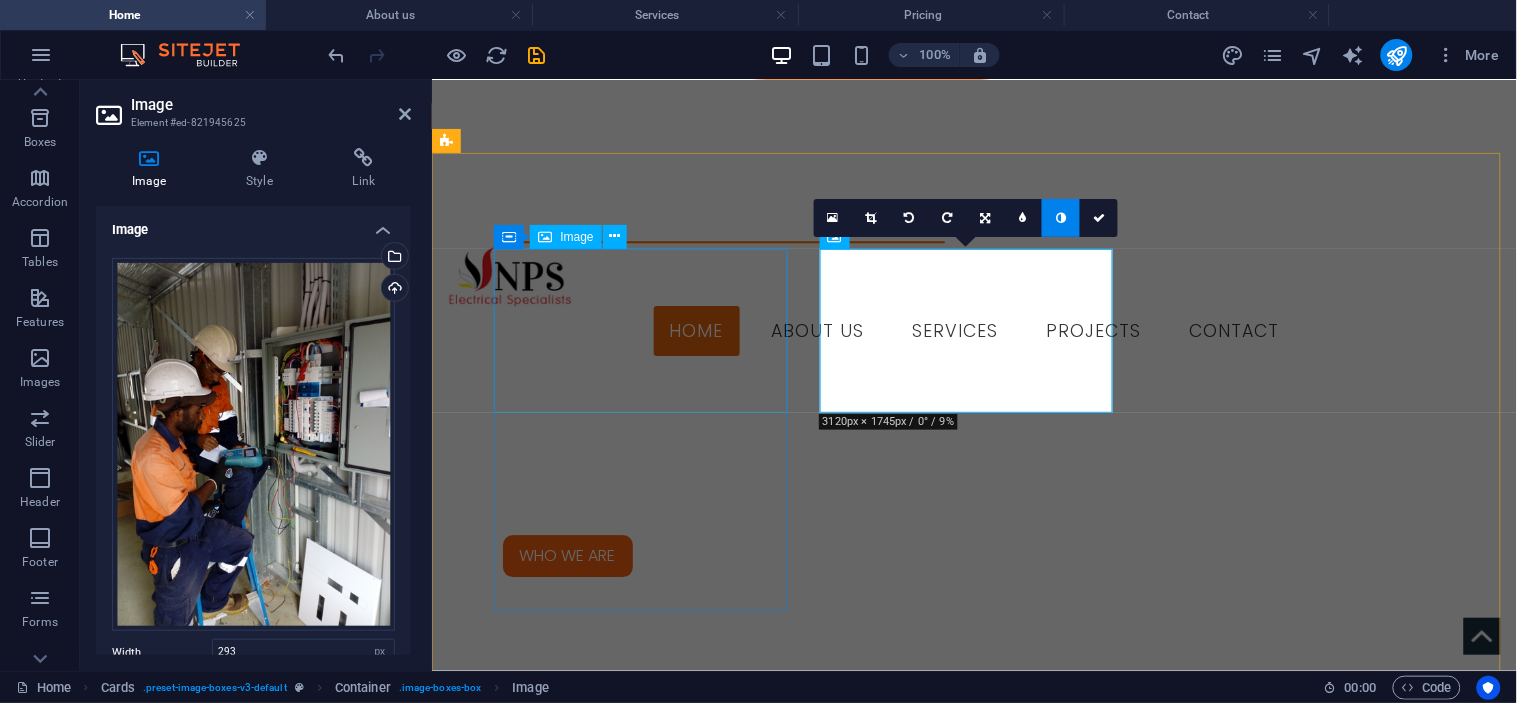 click at bounding box center [593, 2166] 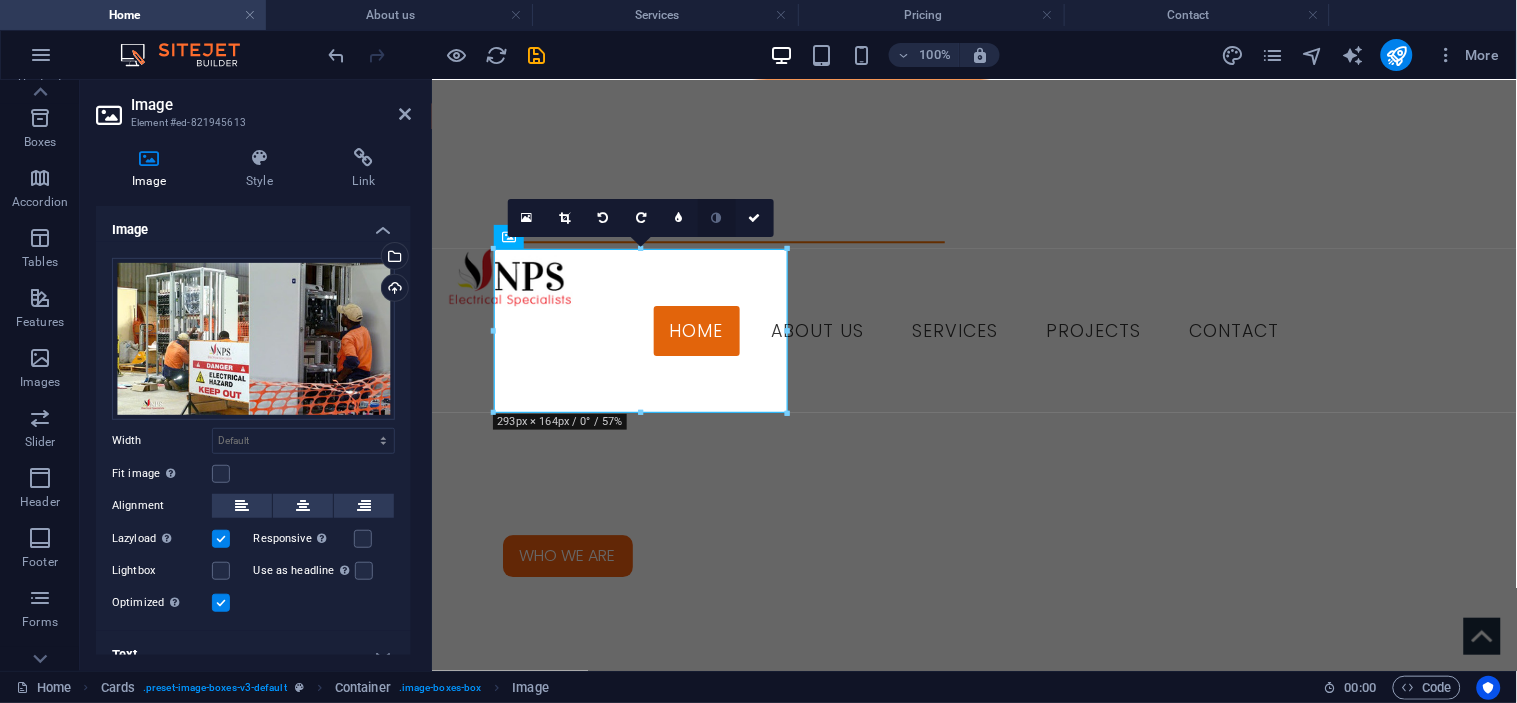 click at bounding box center [717, 218] 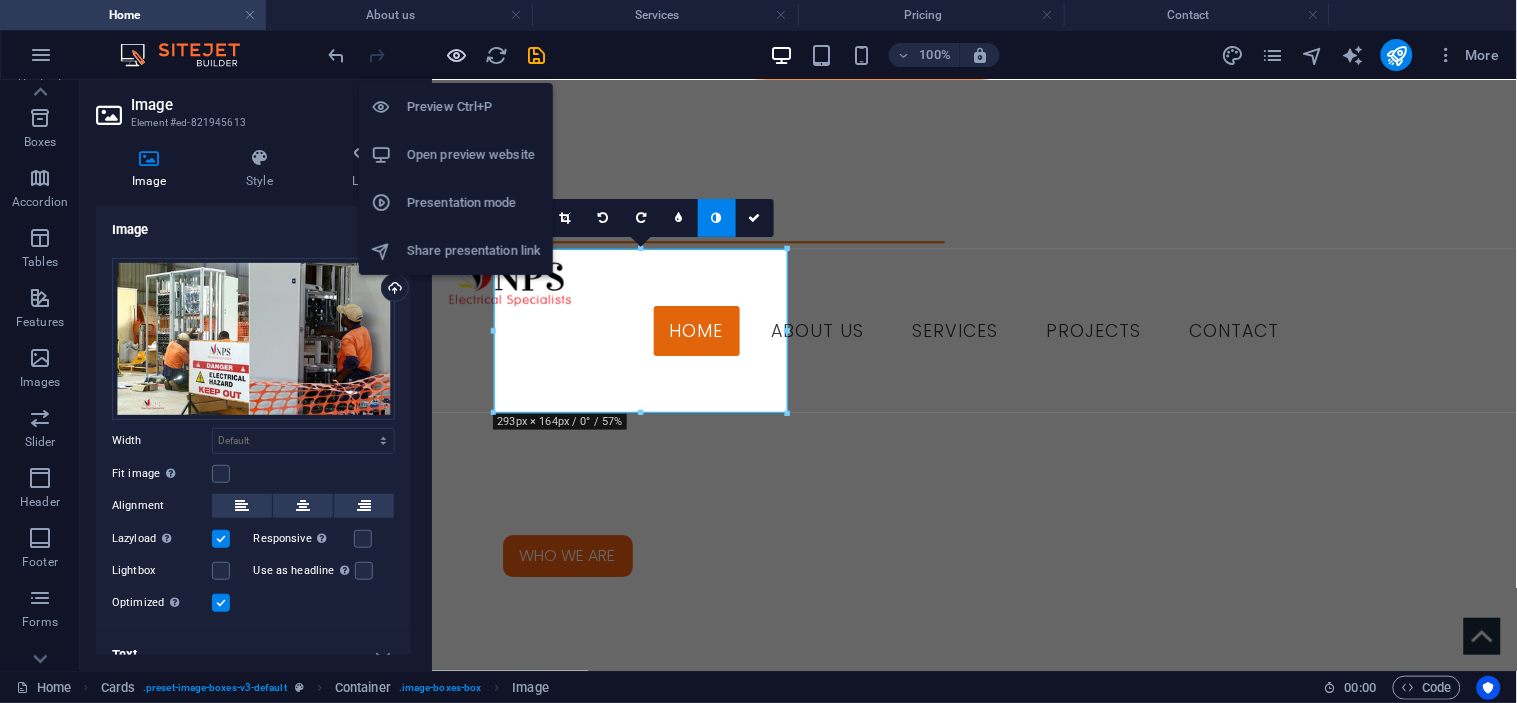 click at bounding box center [457, 55] 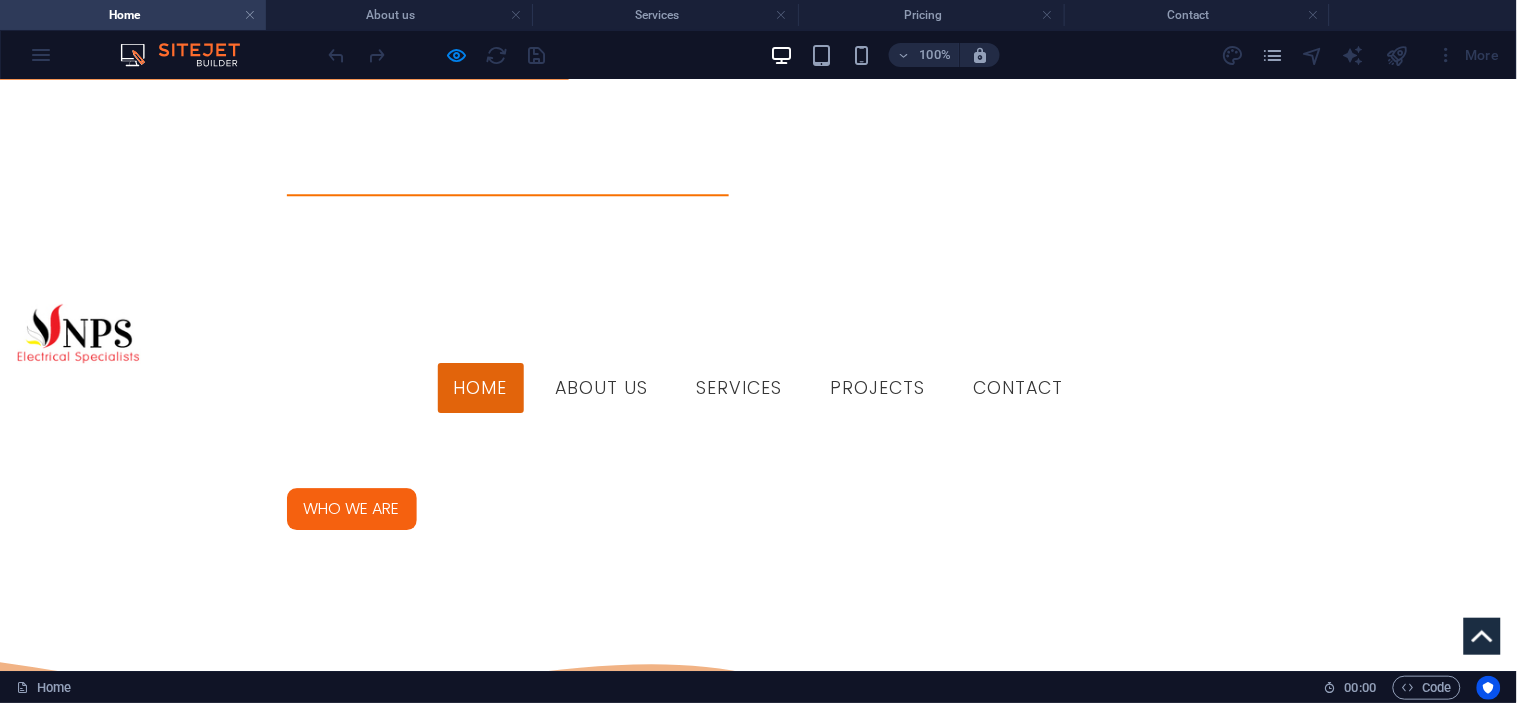 scroll, scrollTop: 1268, scrollLeft: 0, axis: vertical 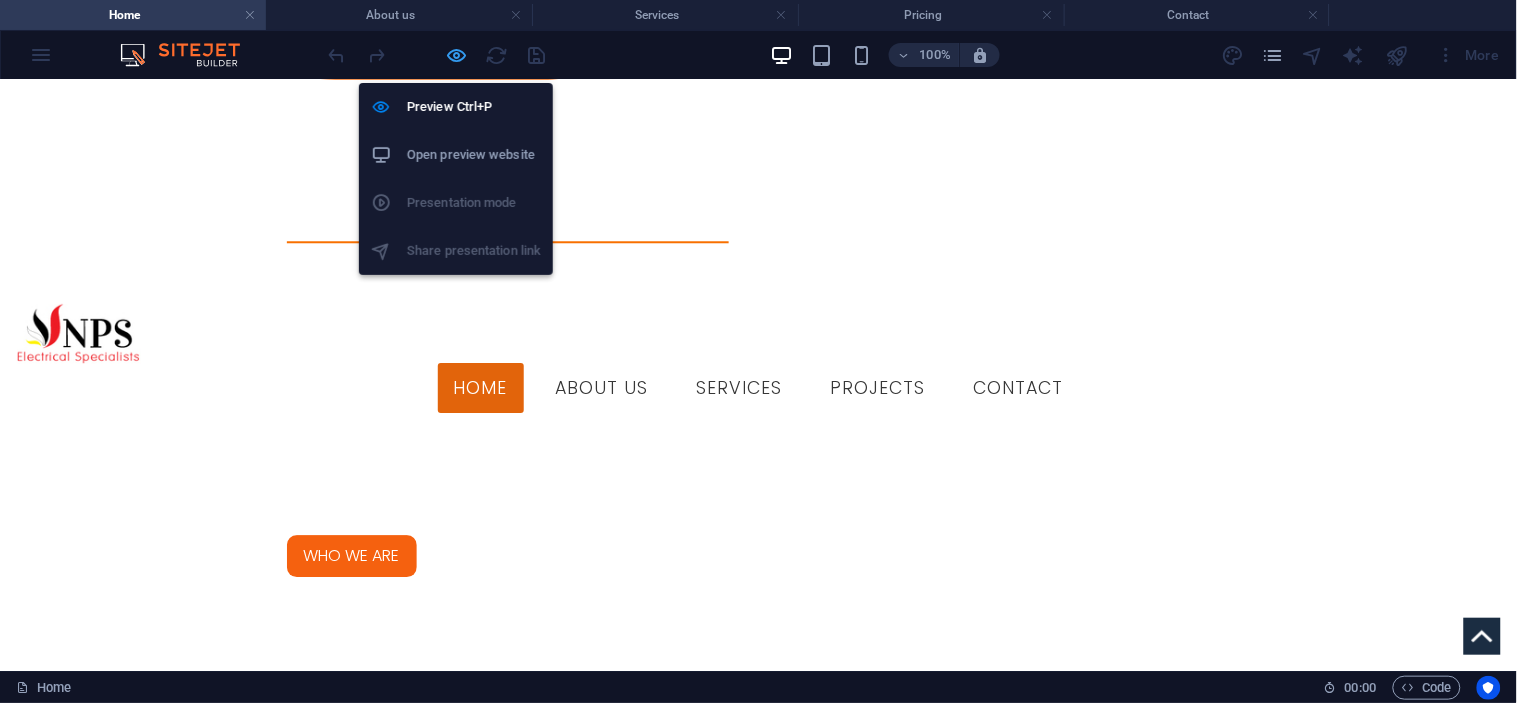 click at bounding box center [457, 55] 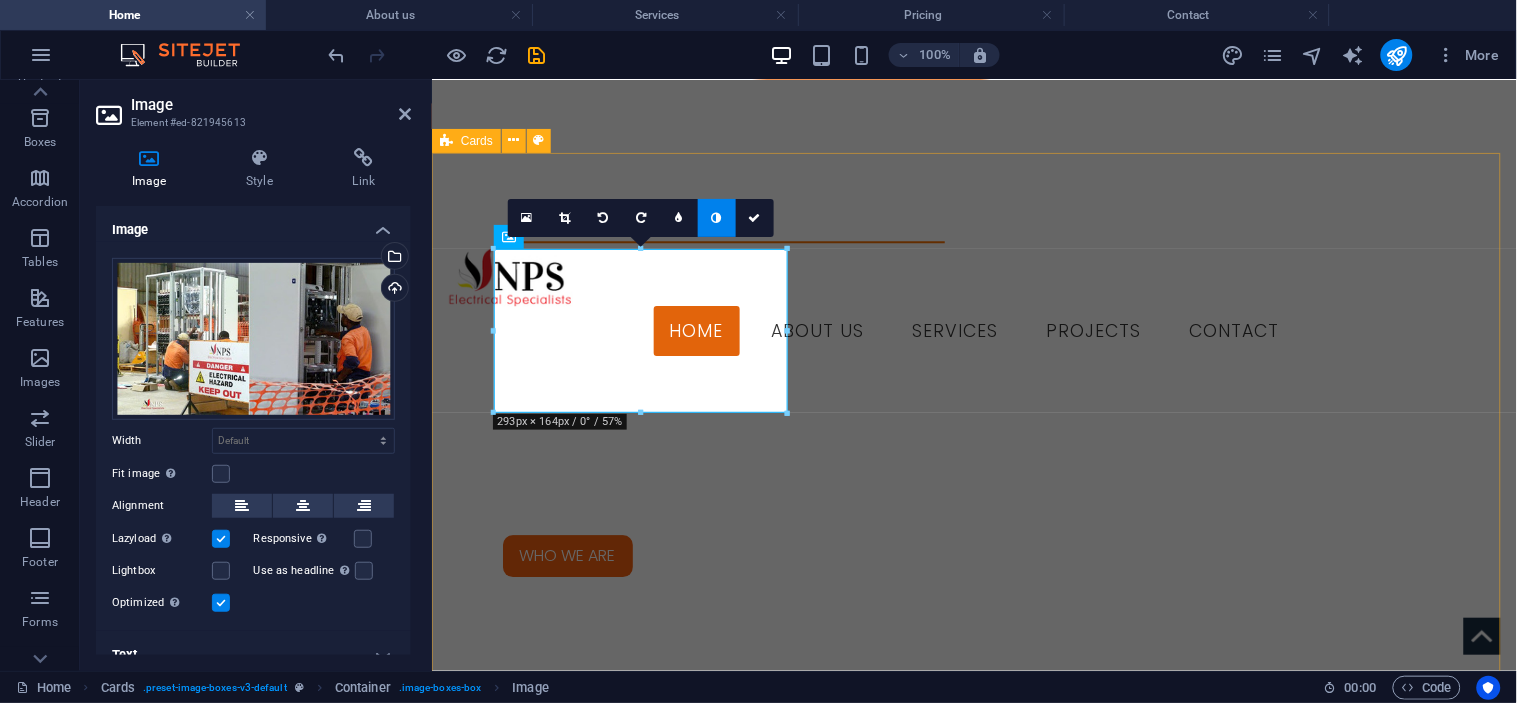 click on "Headline Lorem ipsum dolor sit amet, consectetuer adipiscing elit. Aenean commodo ligula eget dolor. Lorem ipsum dolor sit amet. Headline Lorem ipsum dolor sit amet, consectetuer adipiscing elit. Aenean commodo ligula eget dolor. Lorem ipsum dolor sit amet. Headline Lorem ipsum dolor sit amet, consectetuer adipiscing elit. Aenean commodo ligula eget dolor. Lorem ipsum dolor sit amet." at bounding box center (973, 2602) 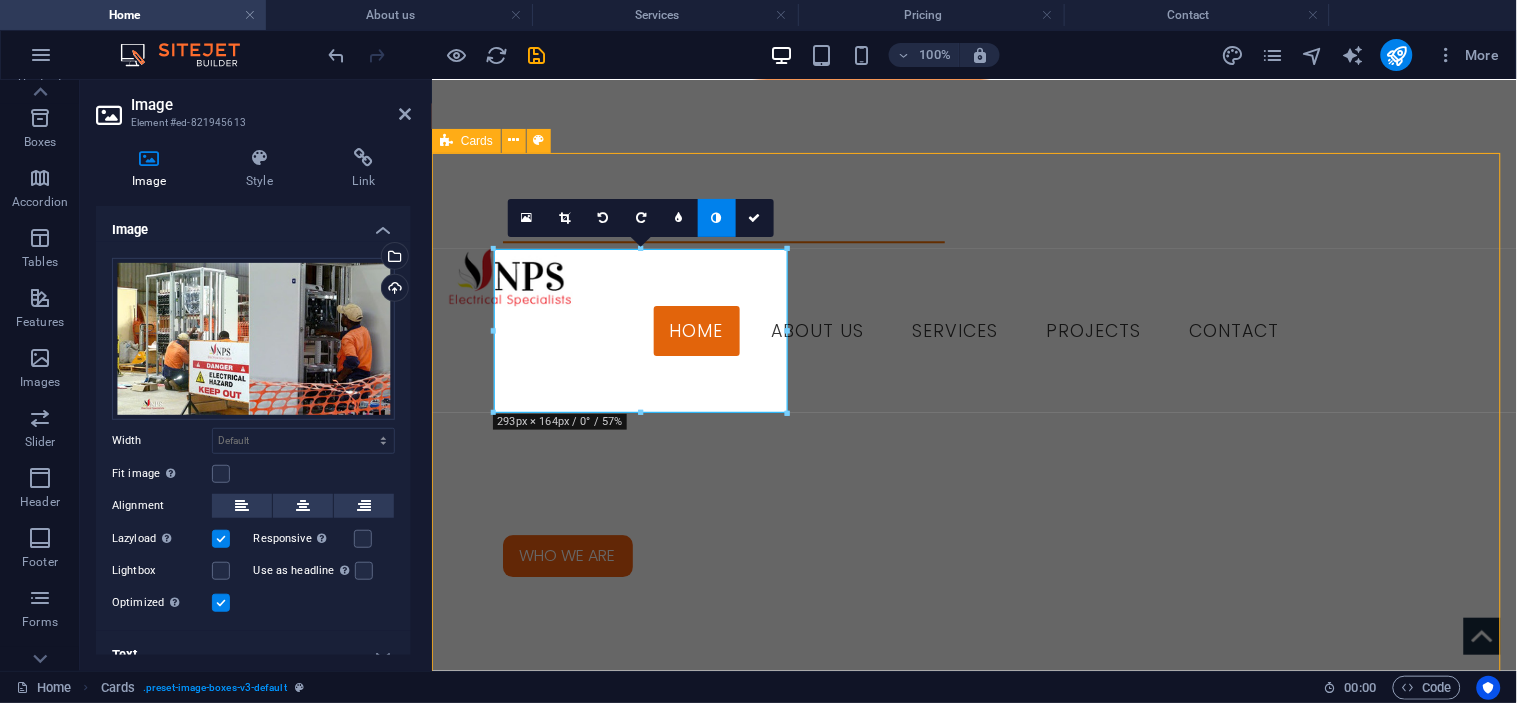 click on "Headline Lorem ipsum dolor sit amet, consectetuer adipiscing elit. Aenean commodo ligula eget dolor. Lorem ipsum dolor sit amet. Headline Lorem ipsum dolor sit amet, consectetuer adipiscing elit. Aenean commodo ligula eget dolor. Lorem ipsum dolor sit amet. Headline Lorem ipsum dolor sit amet, consectetuer adipiscing elit. Aenean commodo ligula eget dolor. Lorem ipsum dolor sit amet." at bounding box center (973, 2602) 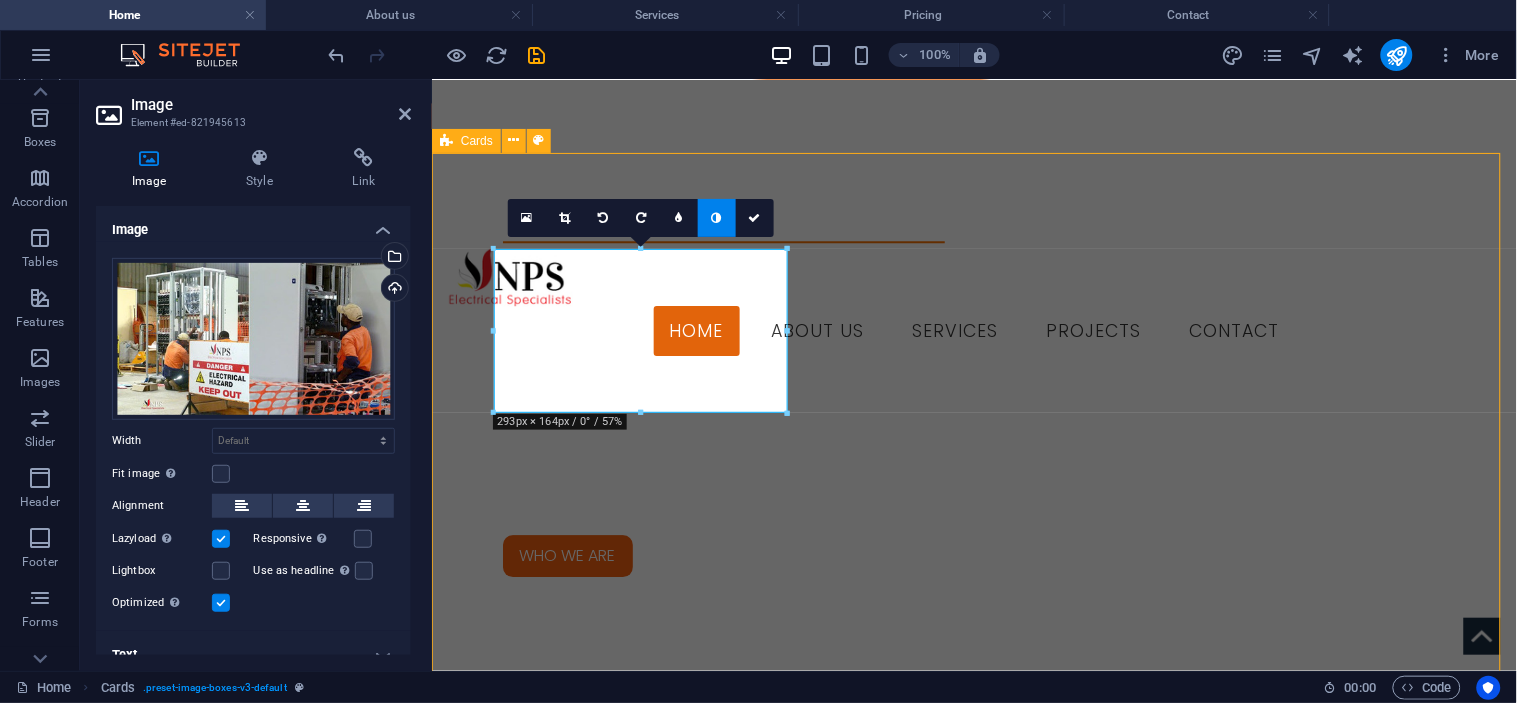 select on "rem" 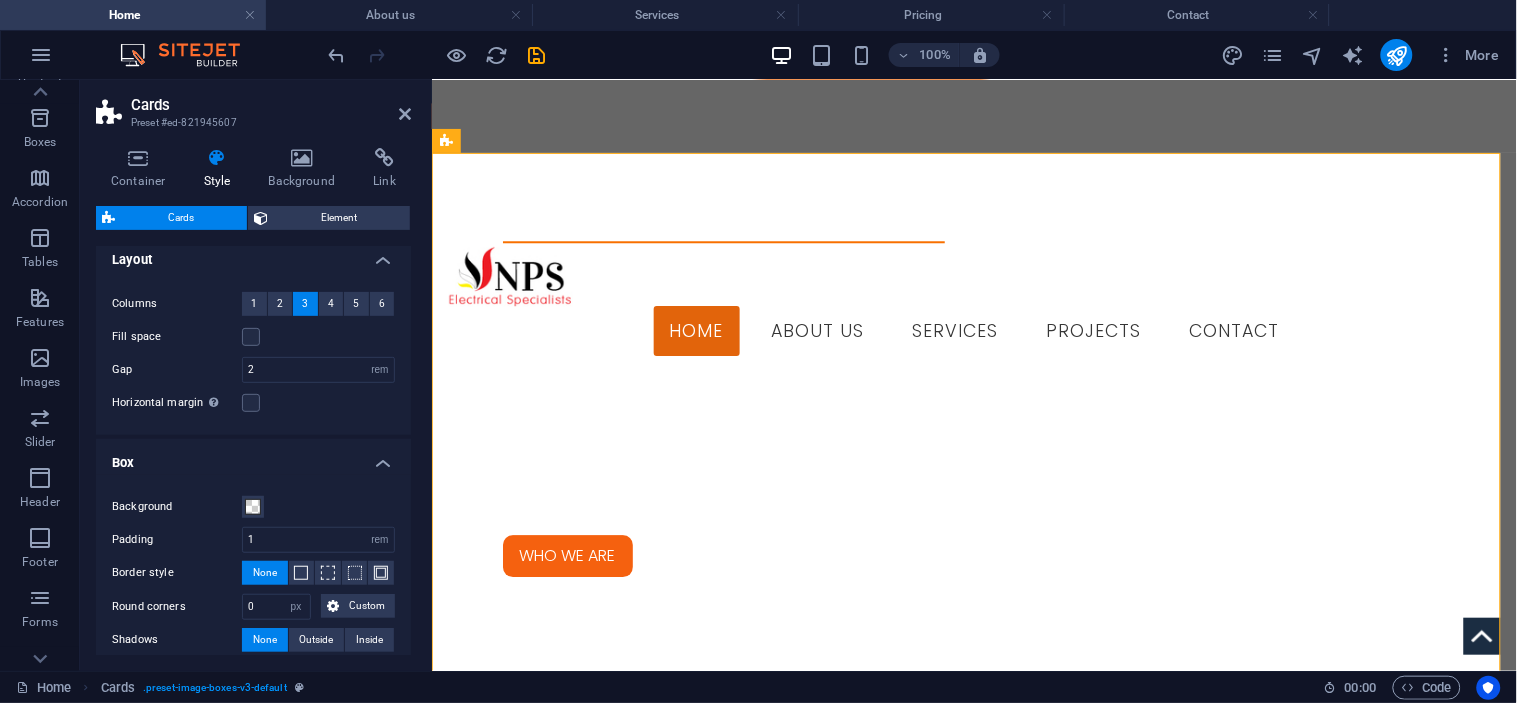 scroll, scrollTop: 222, scrollLeft: 0, axis: vertical 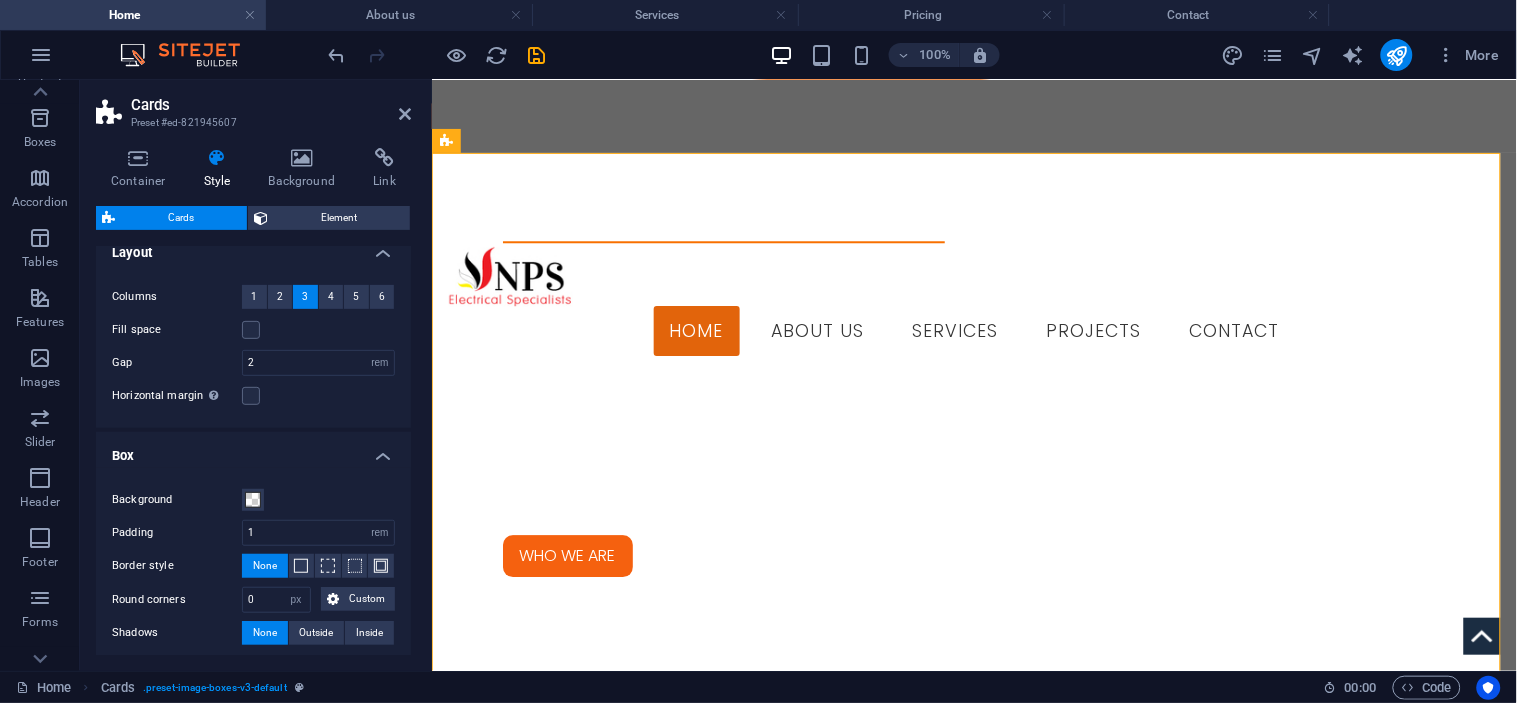 click on "Box" at bounding box center [253, 450] 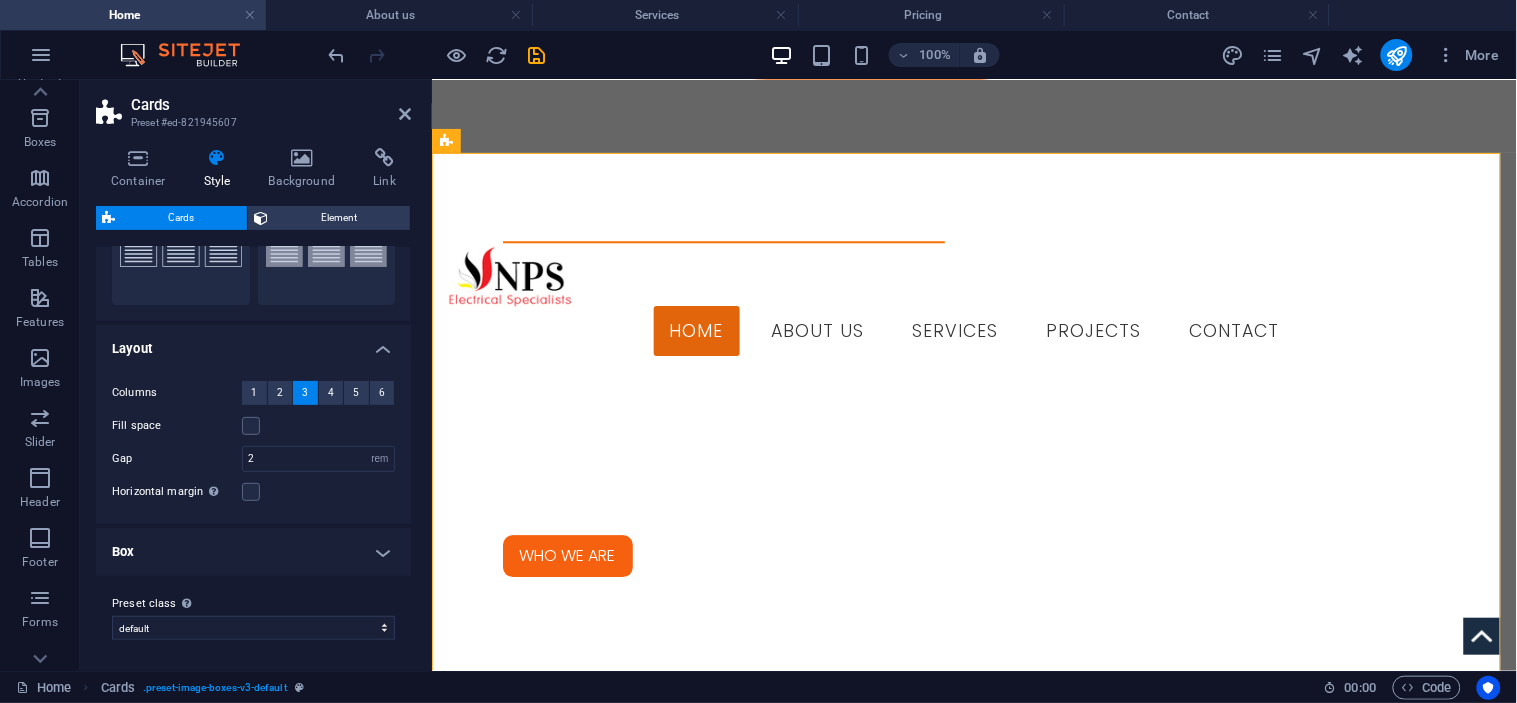 click on "Horizontal margin Only if the containers "Content width" is not set to "Default"" at bounding box center (253, 492) 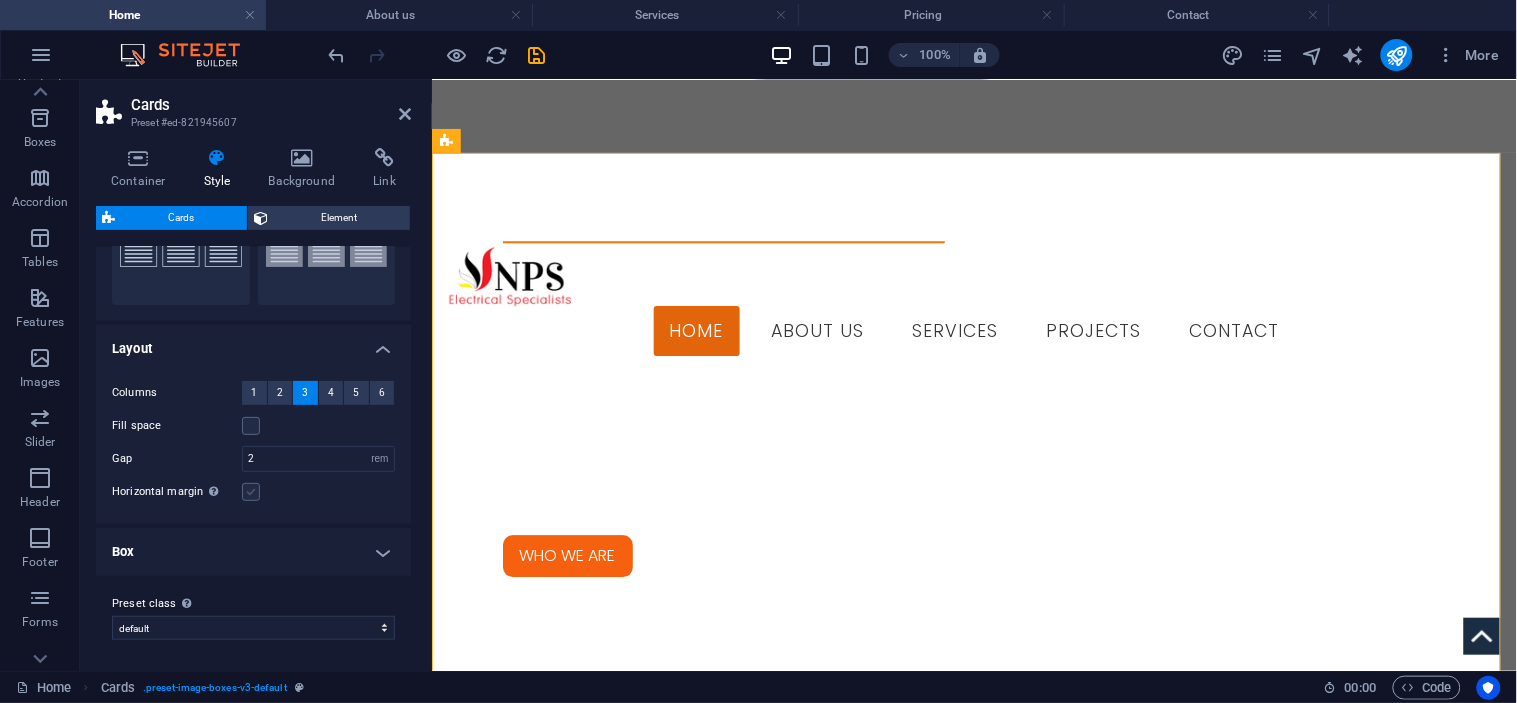 click at bounding box center [251, 492] 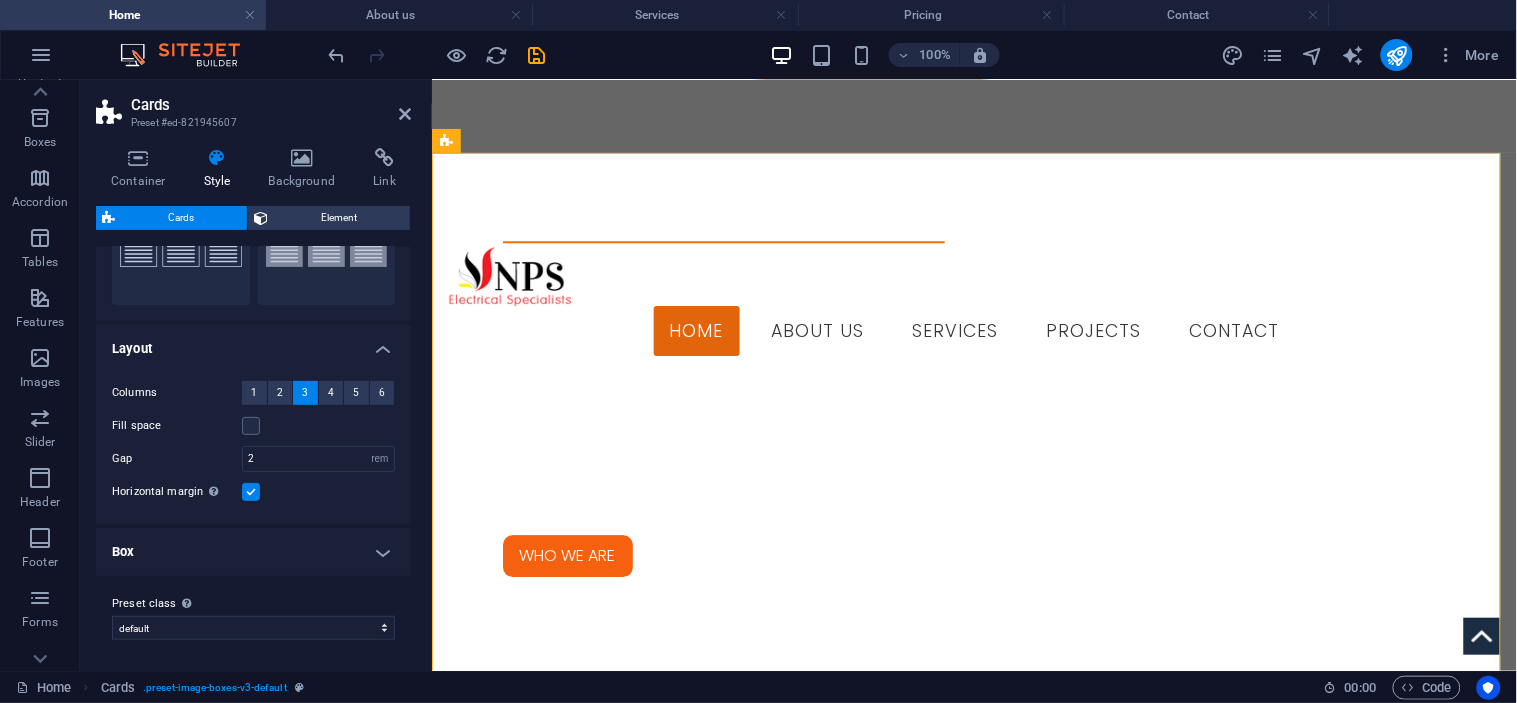 click on "Columns 1 2 3 4 5 6 Fill space Gap 2 px rem % vw vh Horizontal margin Only if the containers "Content width" is not set to "Default"" at bounding box center (253, 442) 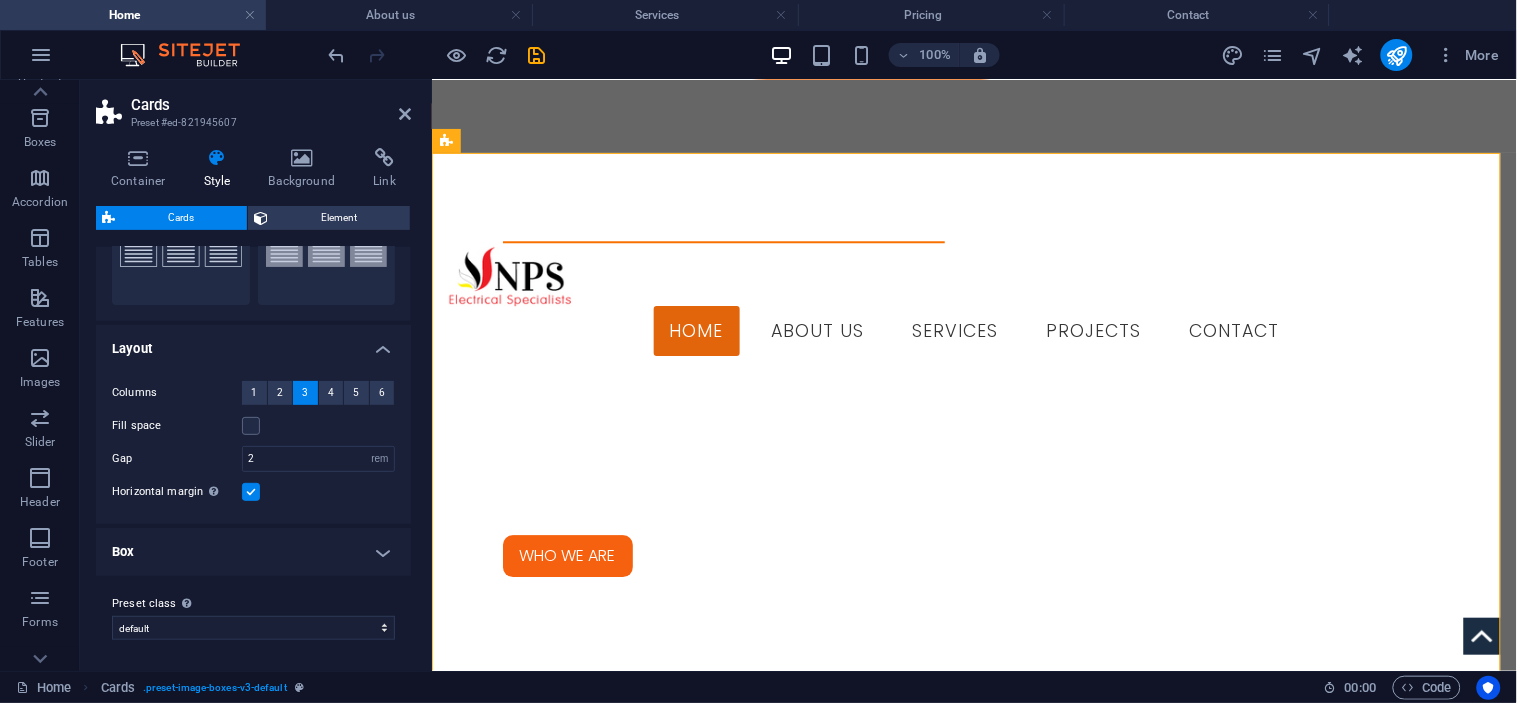 click at bounding box center [251, 492] 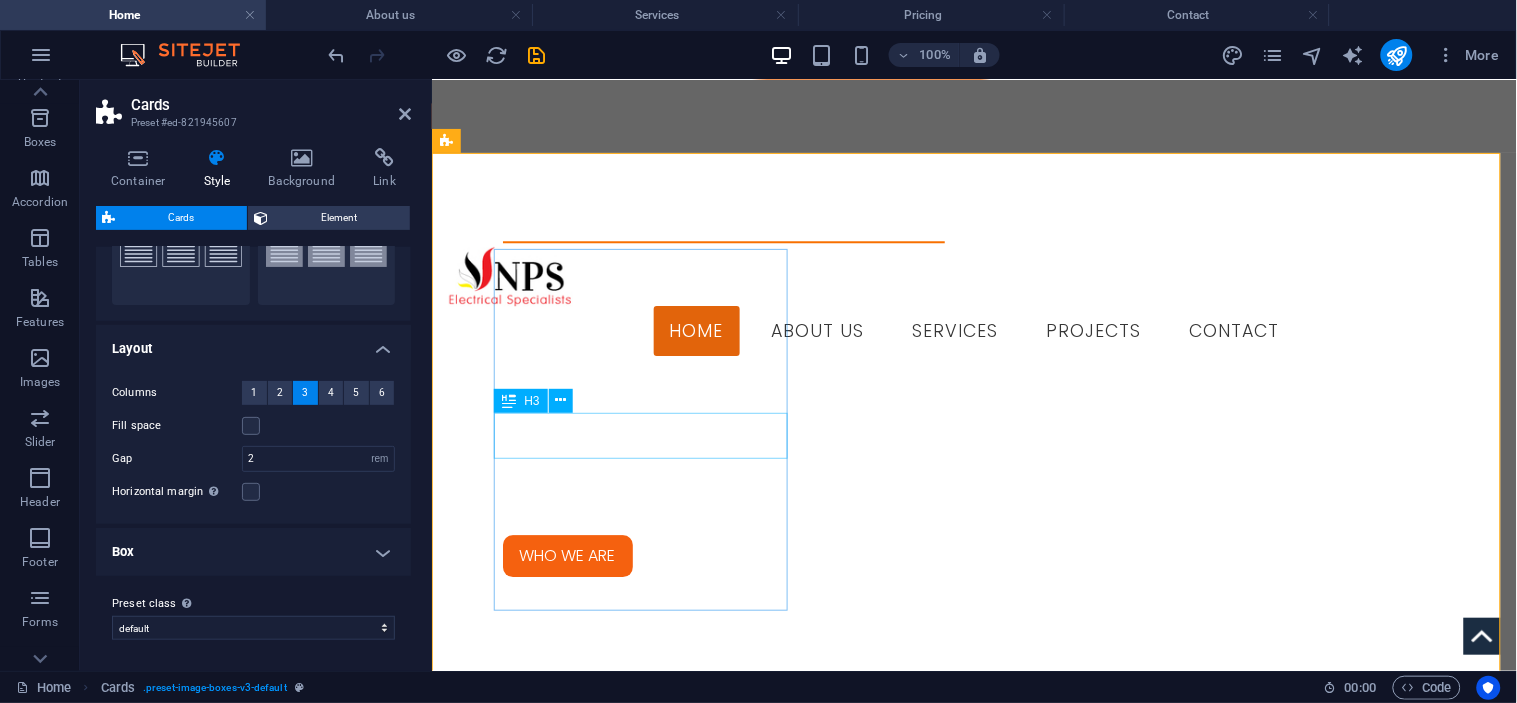 click on "Headline" at bounding box center (593, 2332) 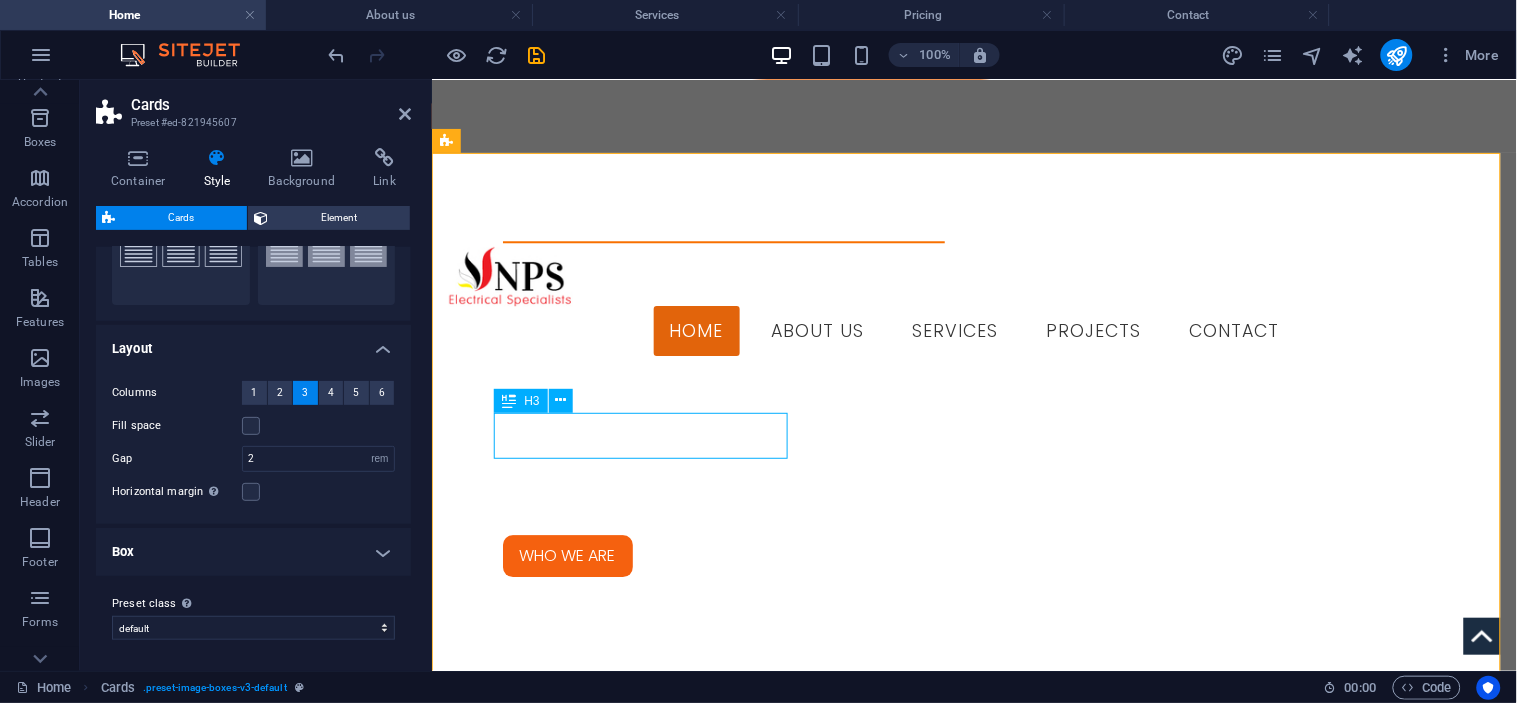 click on "Headline" at bounding box center (593, 2332) 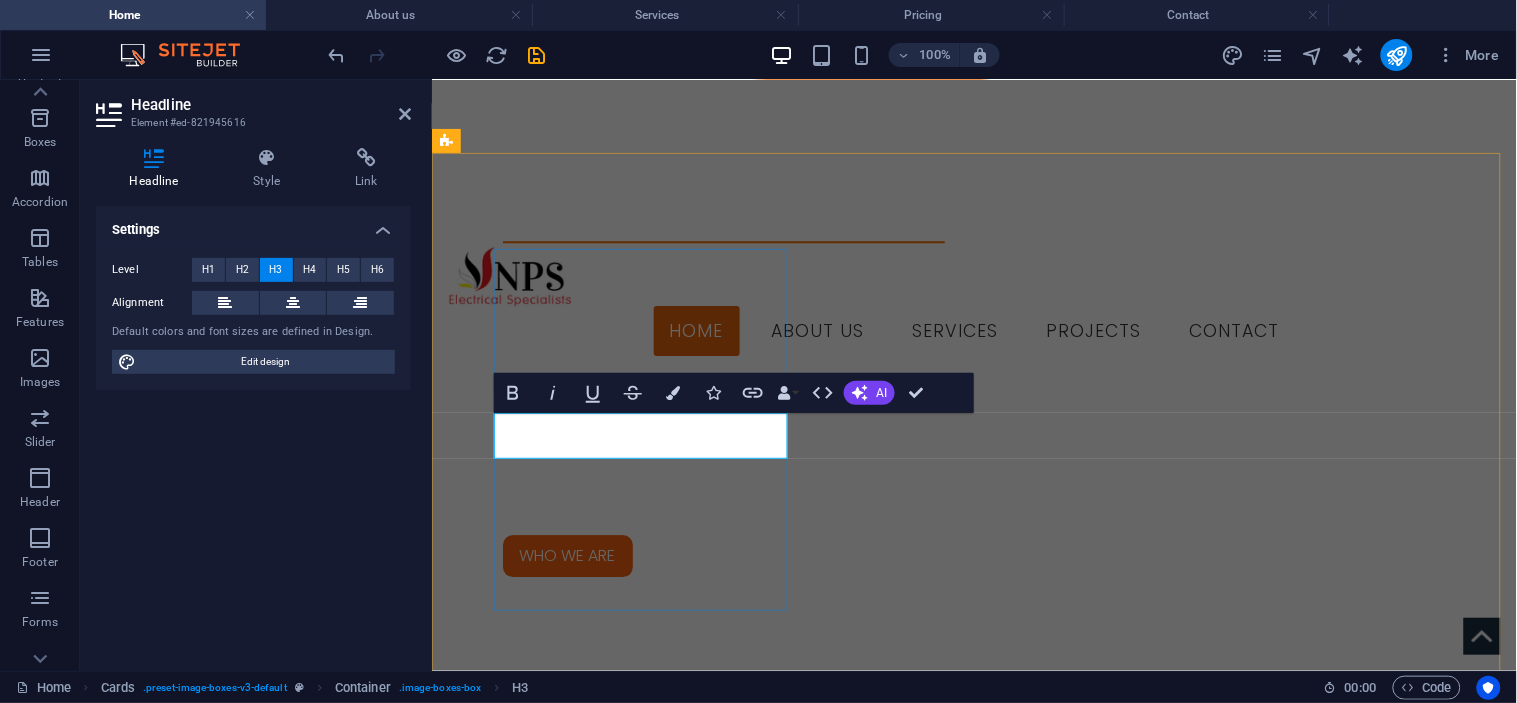 click on "Headline" at bounding box center (593, 2340) 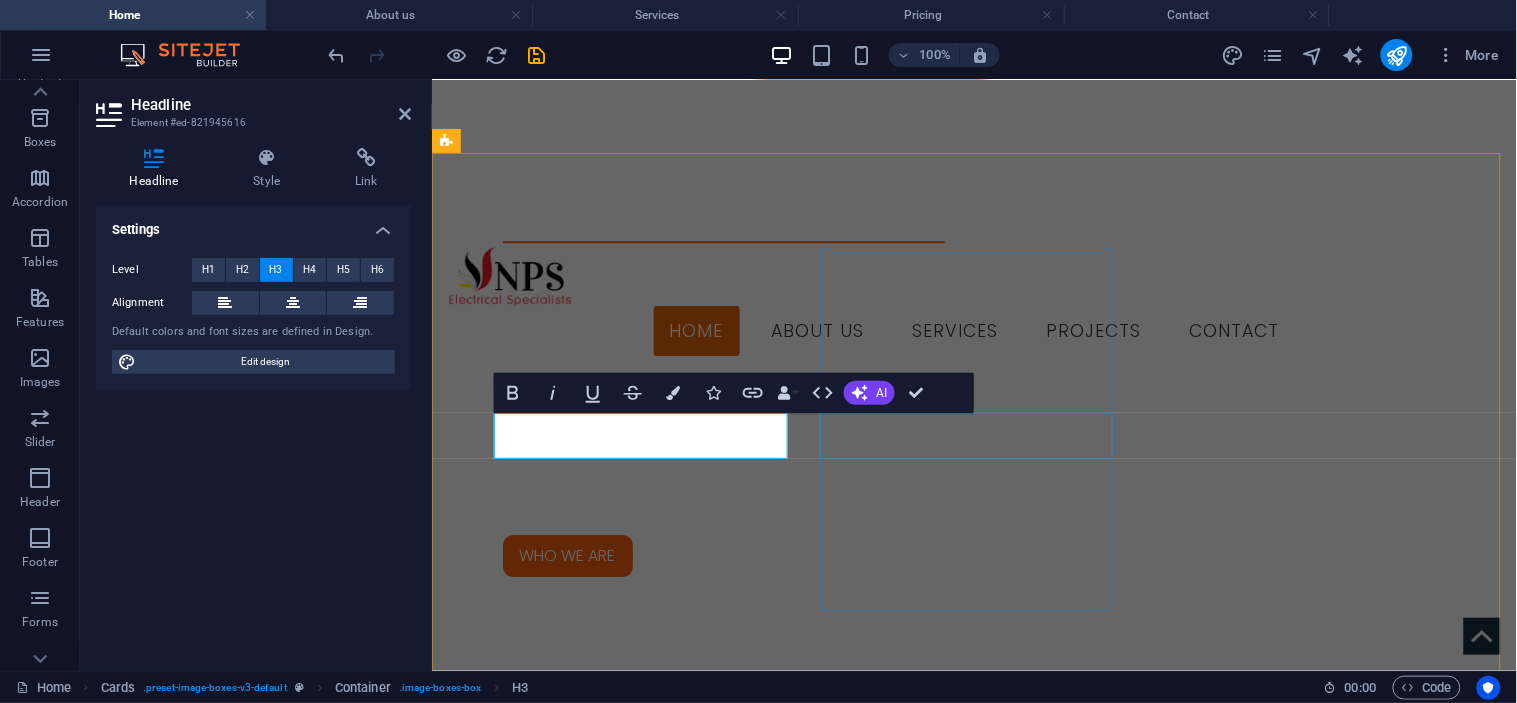 click on "Headline" at bounding box center (593, 2683) 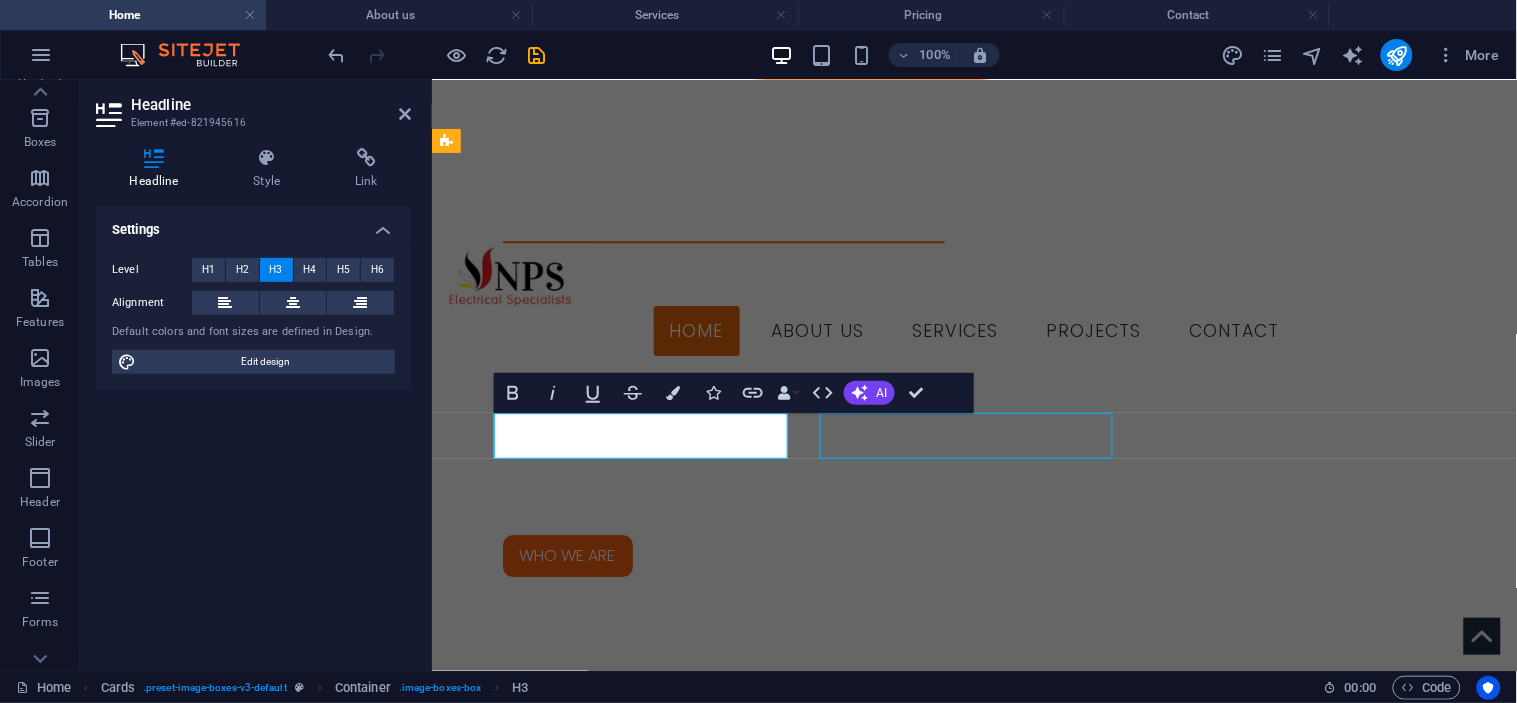 click on "Headline" at bounding box center (593, 2683) 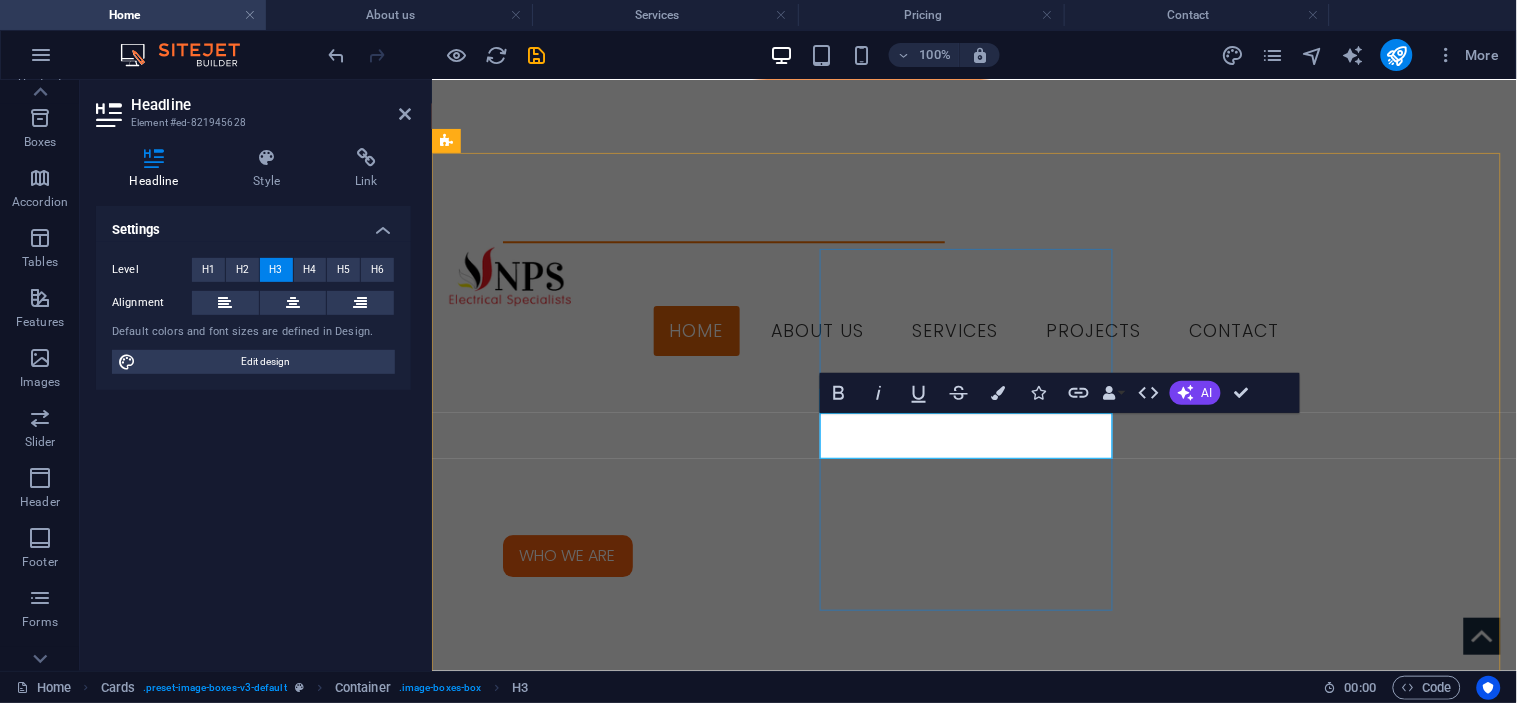 type 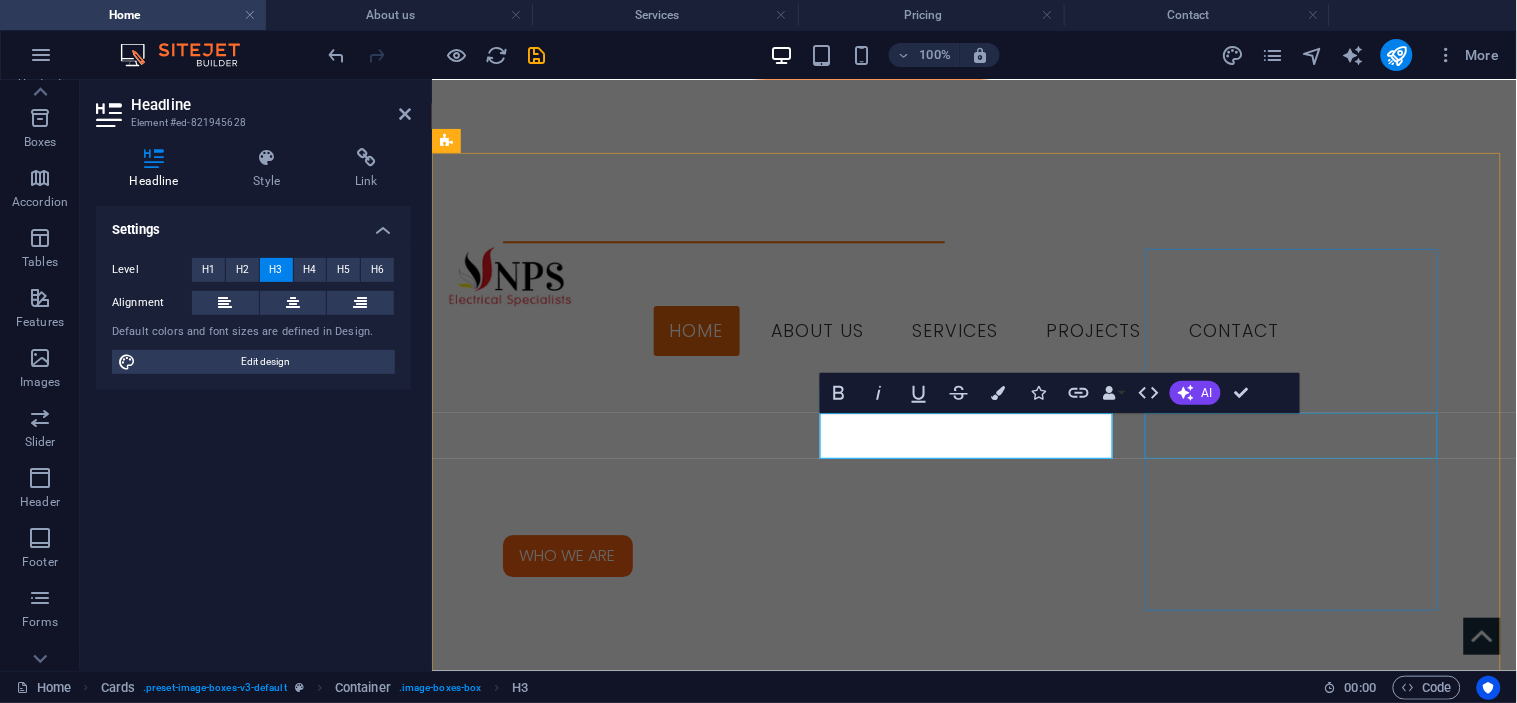 click on "Headline" at bounding box center [593, 3033] 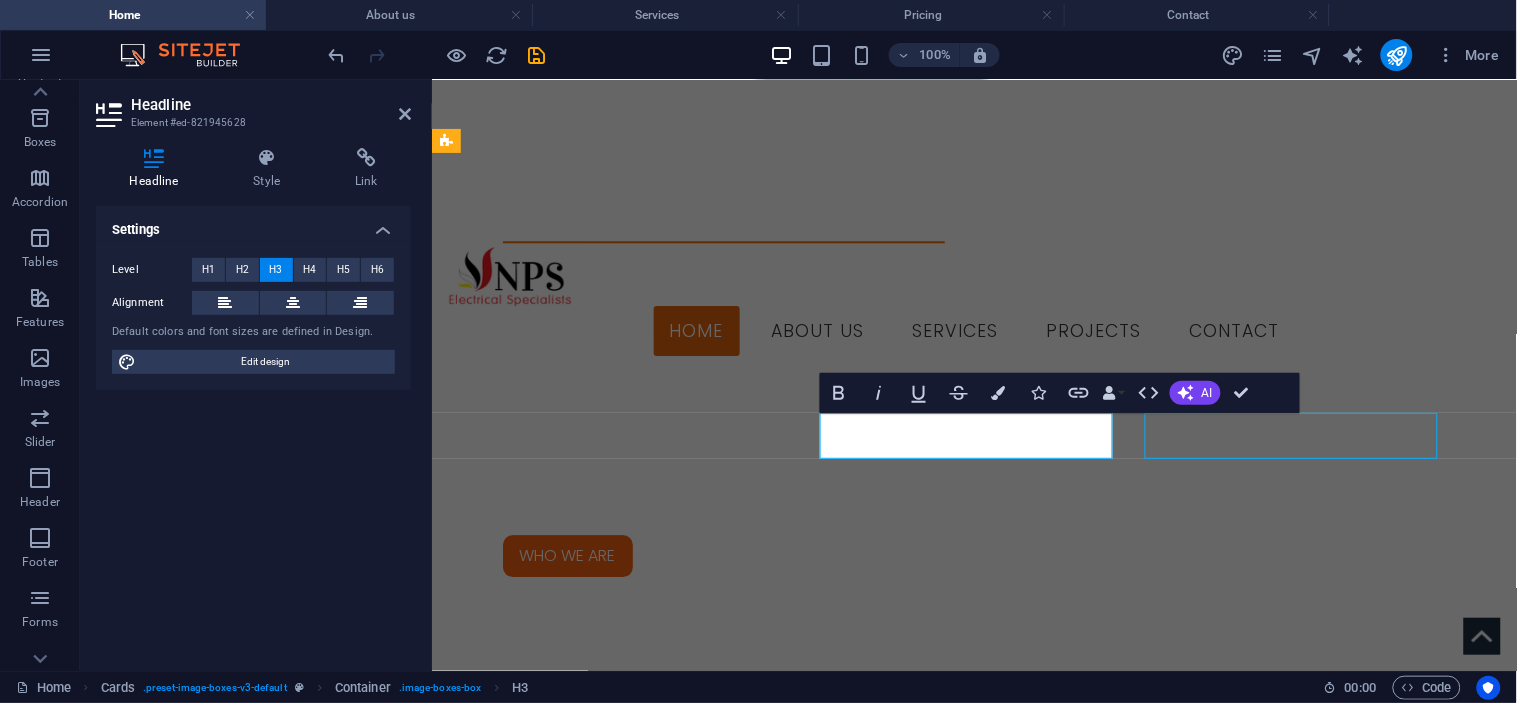 click on "Headline" at bounding box center (593, 3033) 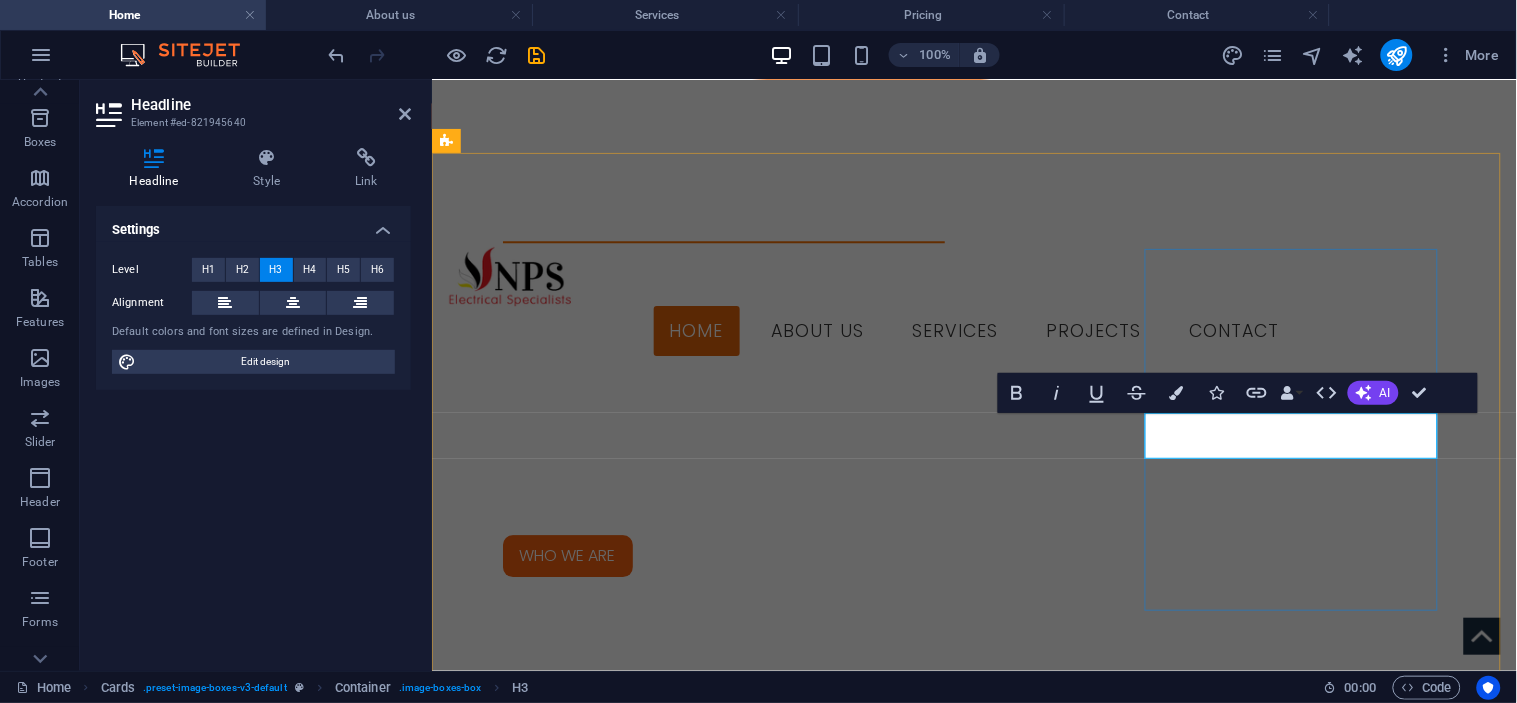 type 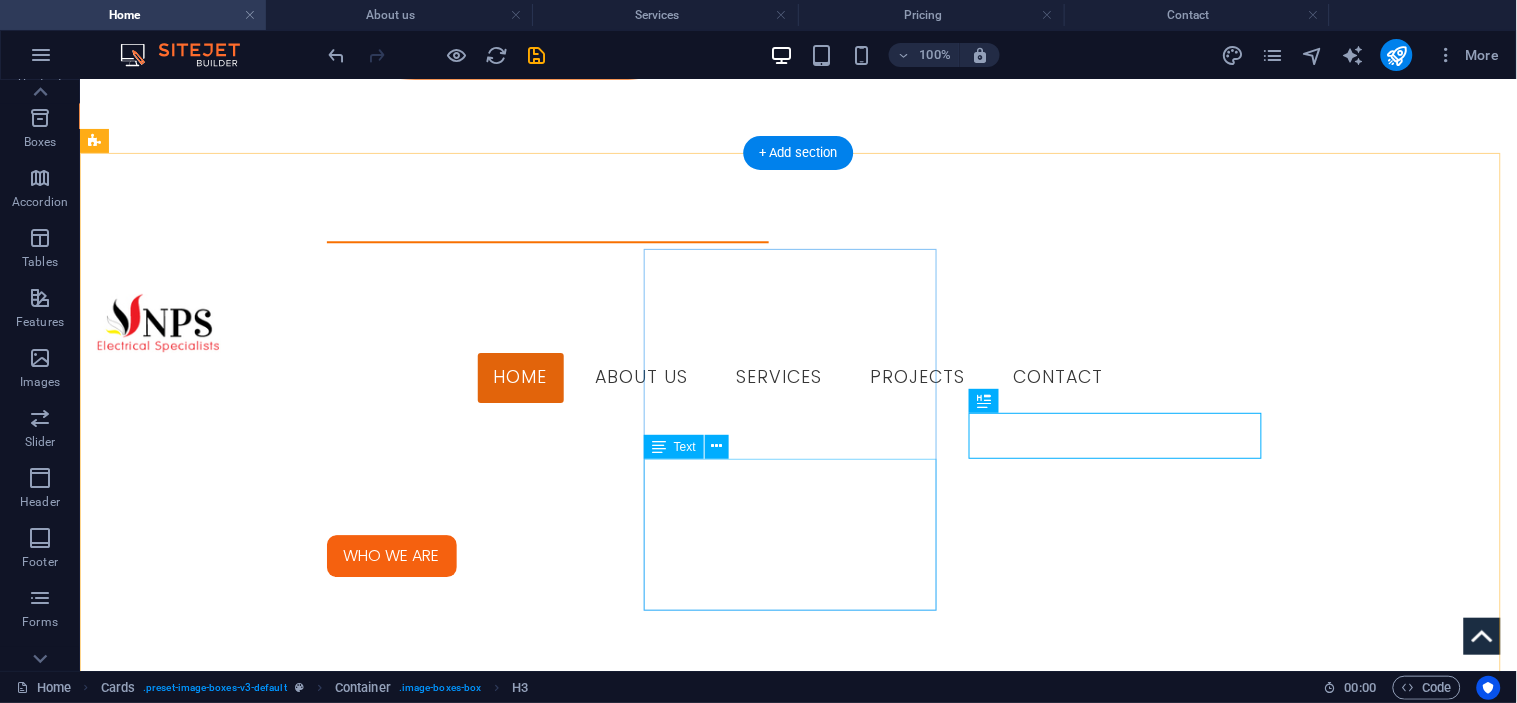 click on "Lorem ipsum dolor sit amet, consectetuer adipiscing elit. Aenean commodo ligula eget dolor. Lorem ipsum dolor sit amet." at bounding box center (241, 2789) 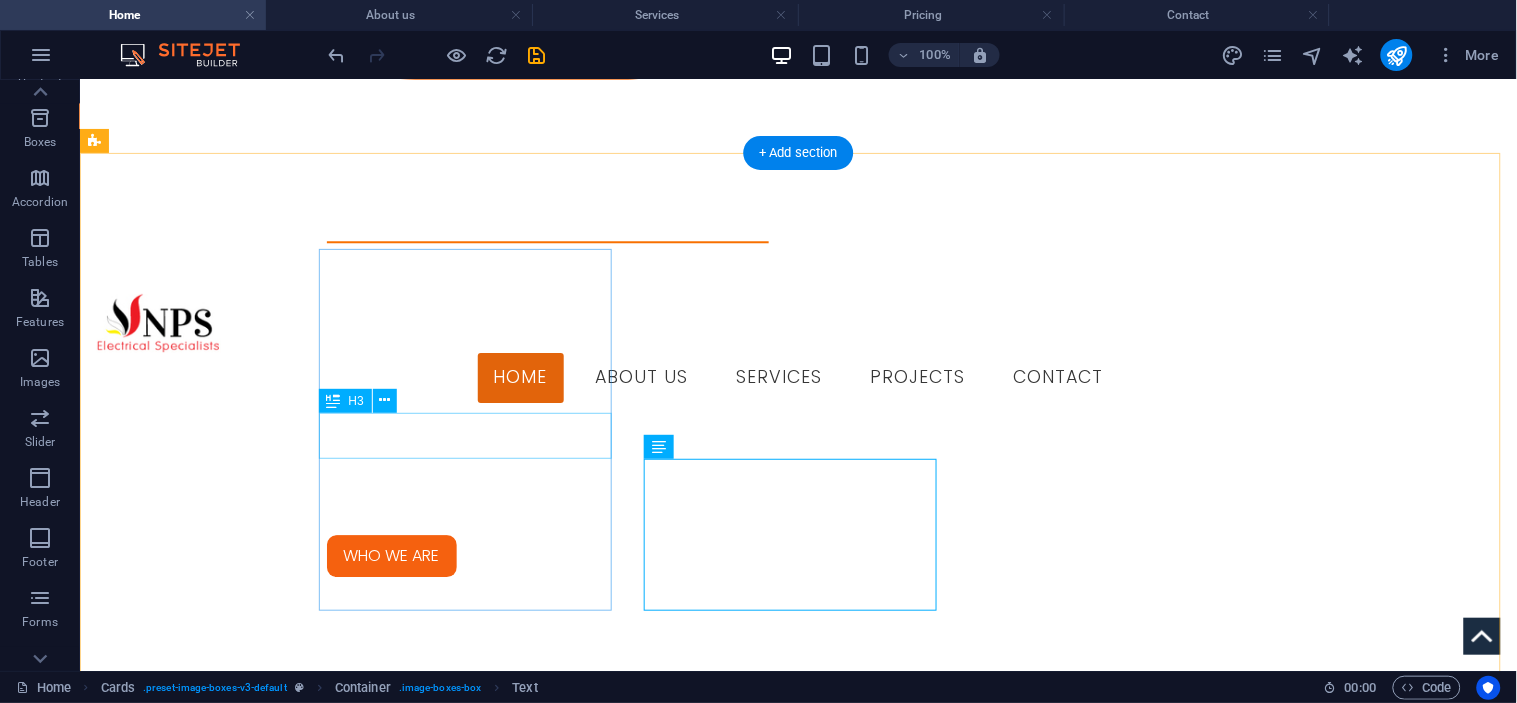 click on "INDUSTRIAL" at bounding box center (241, 2354) 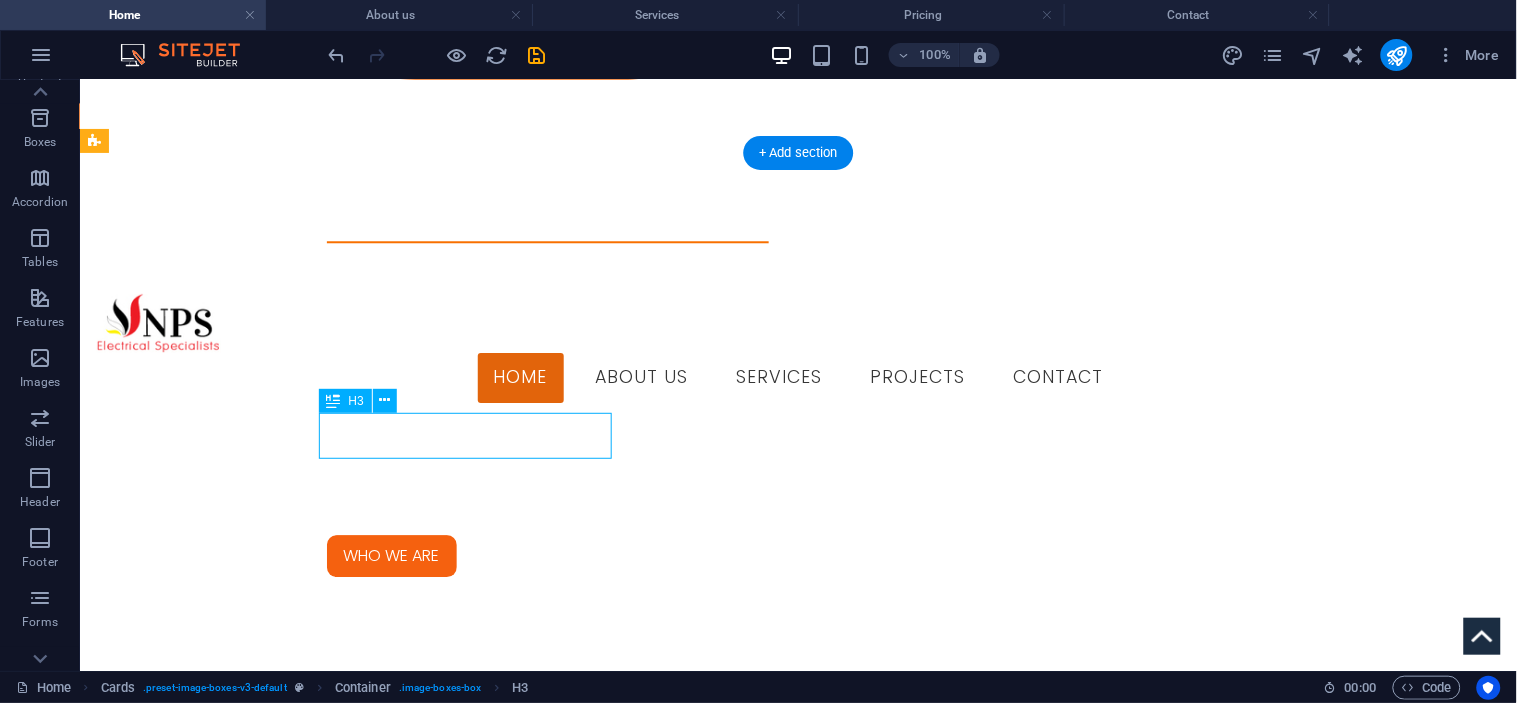 click on "INDUSTRIAL" at bounding box center (241, 2354) 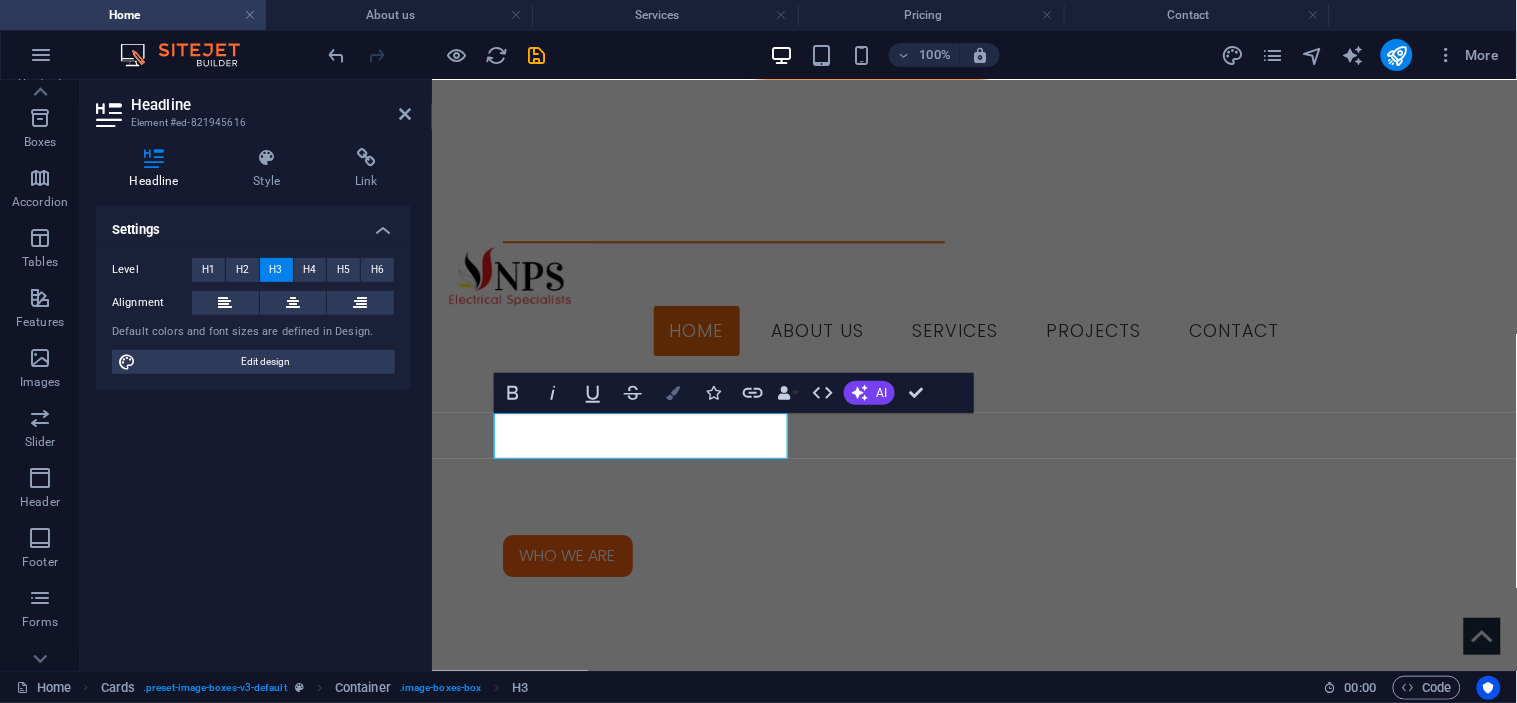 click at bounding box center [673, 393] 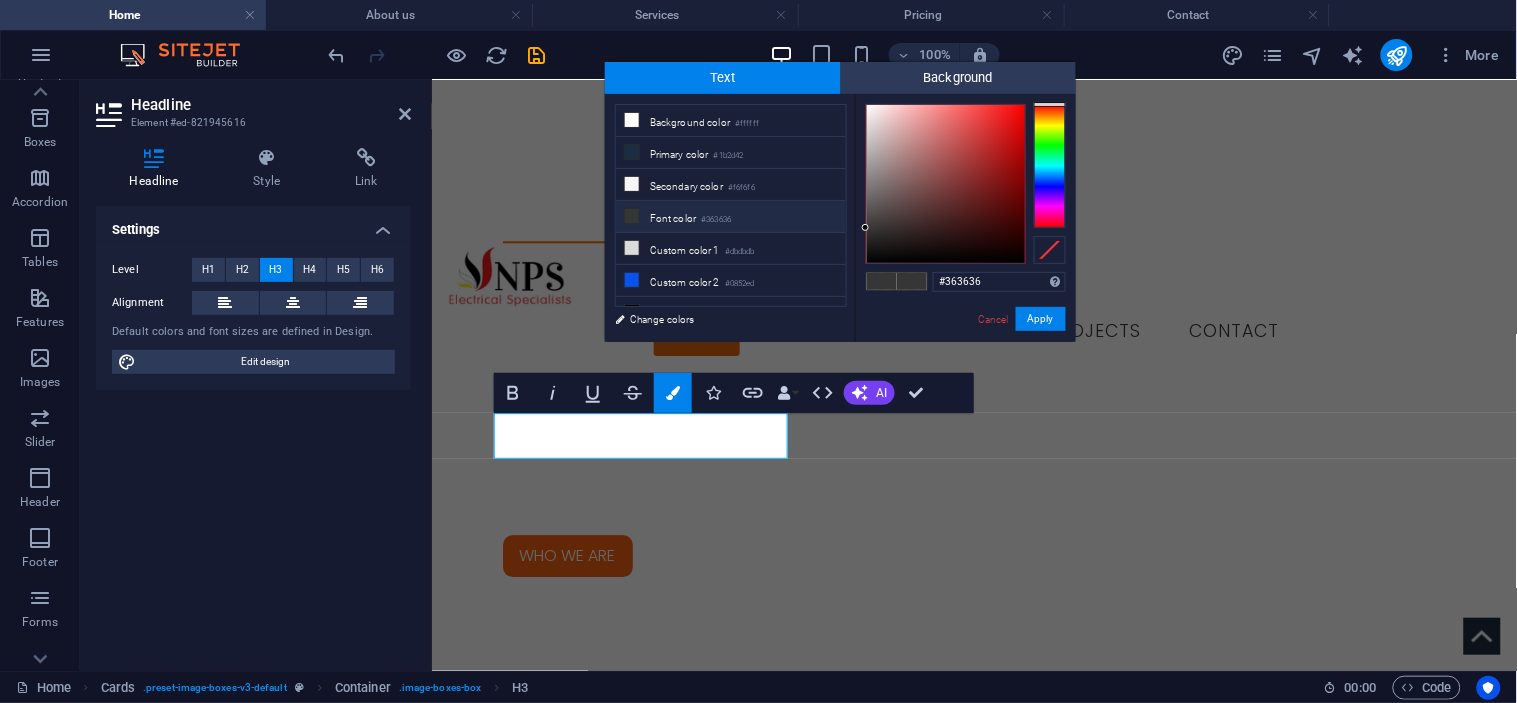 click at bounding box center [1050, 166] 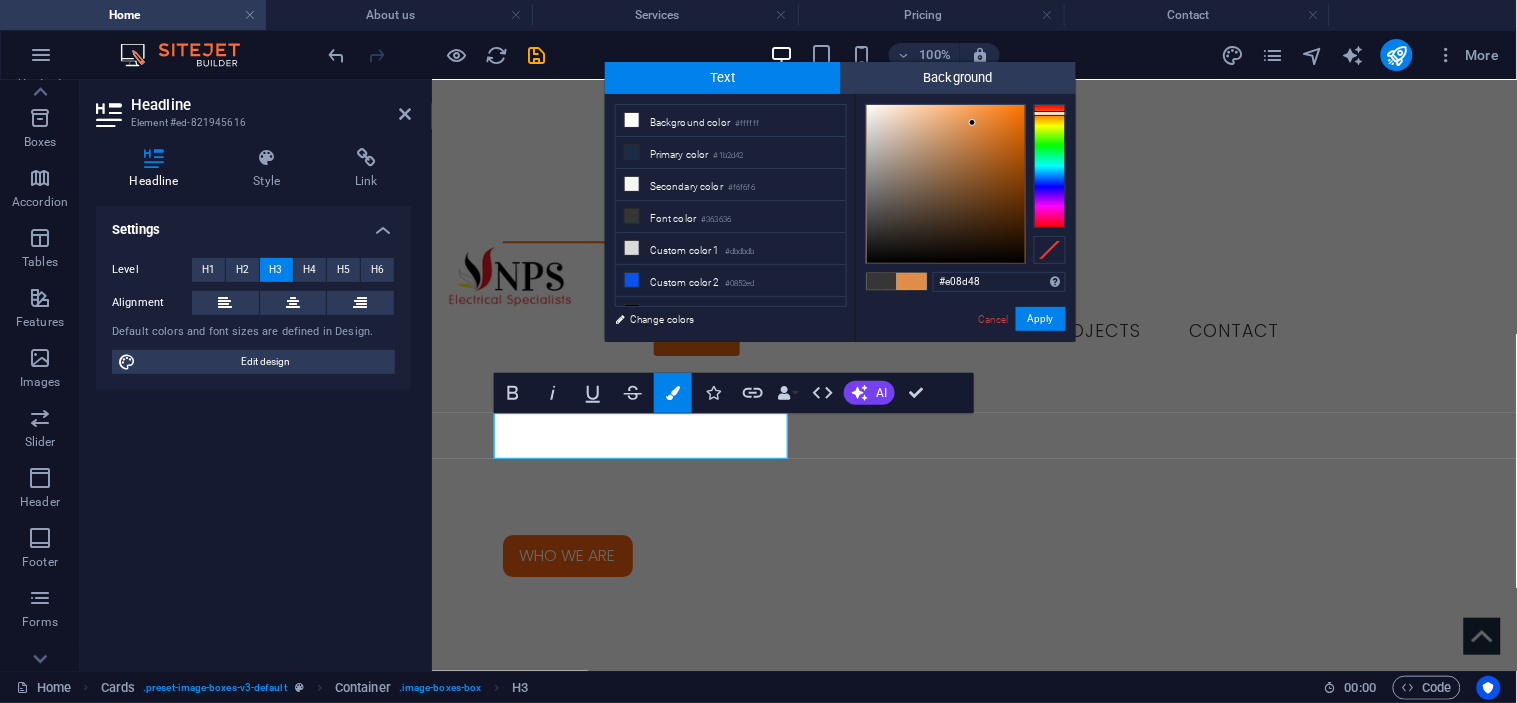 click at bounding box center [946, 184] 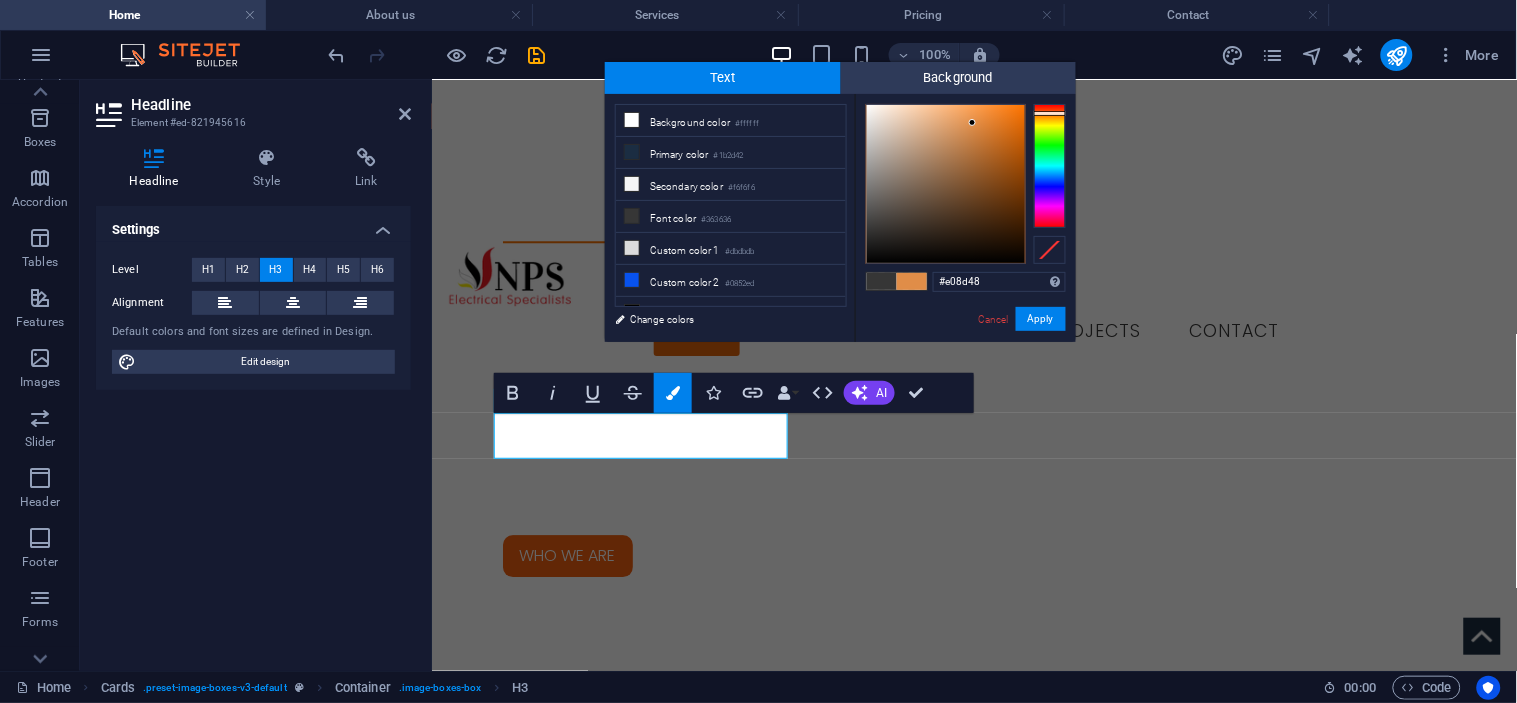 type on "#e37518" 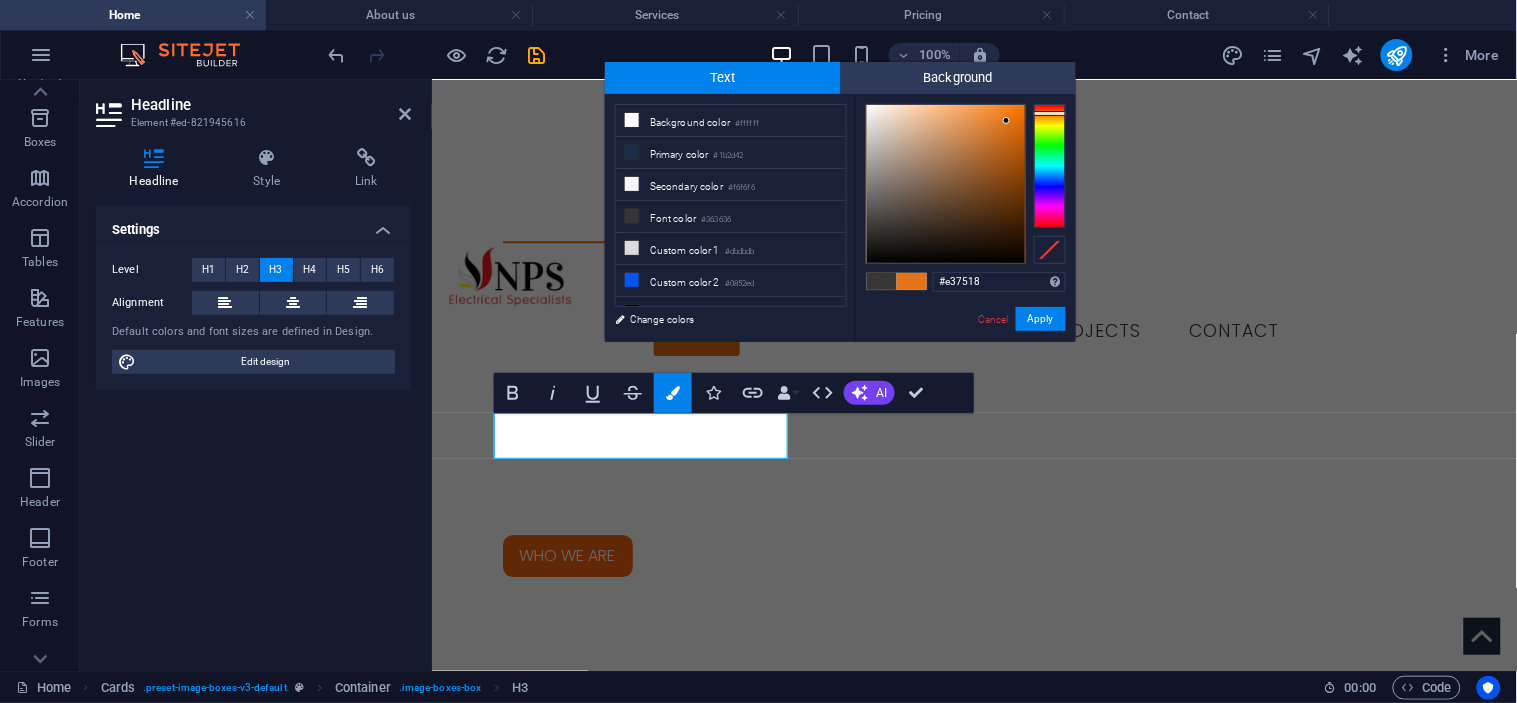 click at bounding box center [946, 184] 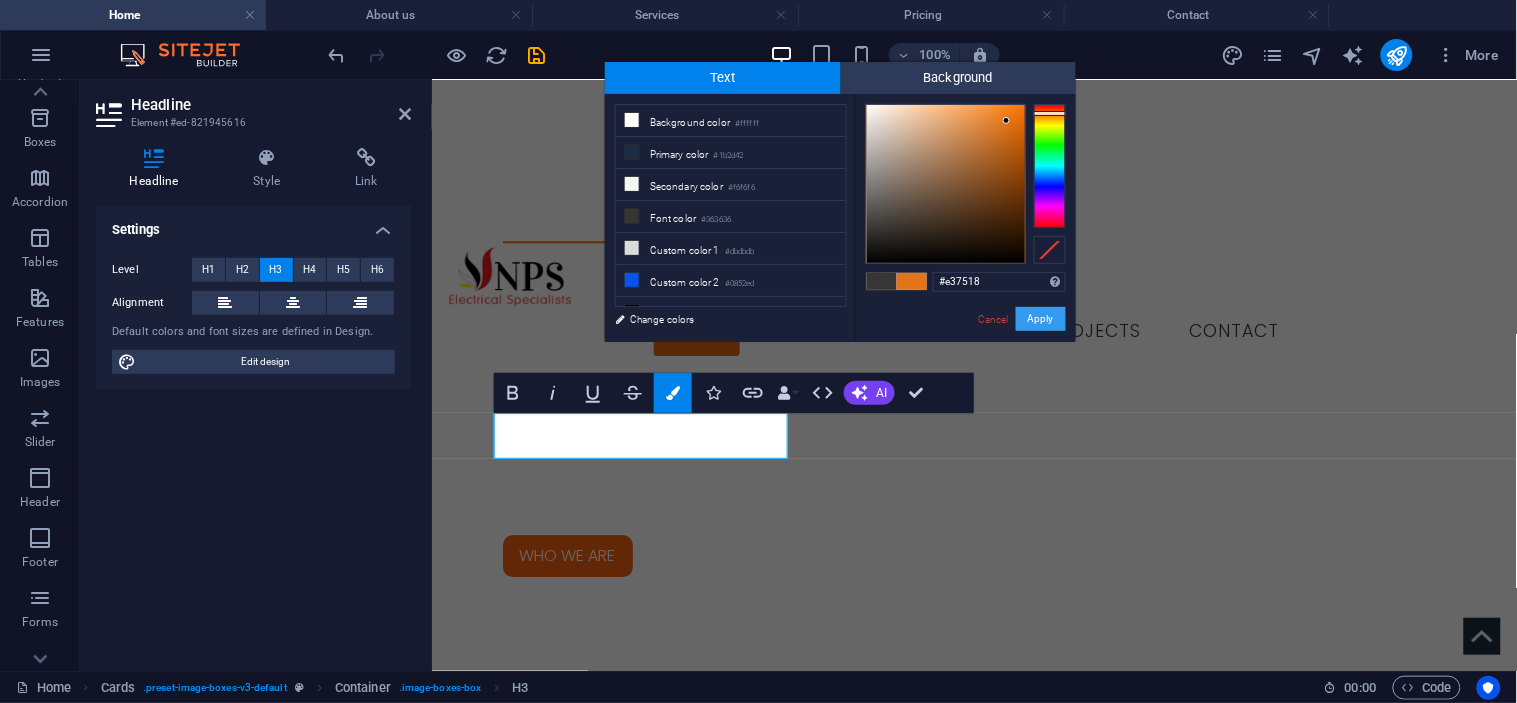 click on "Apply" at bounding box center [1041, 319] 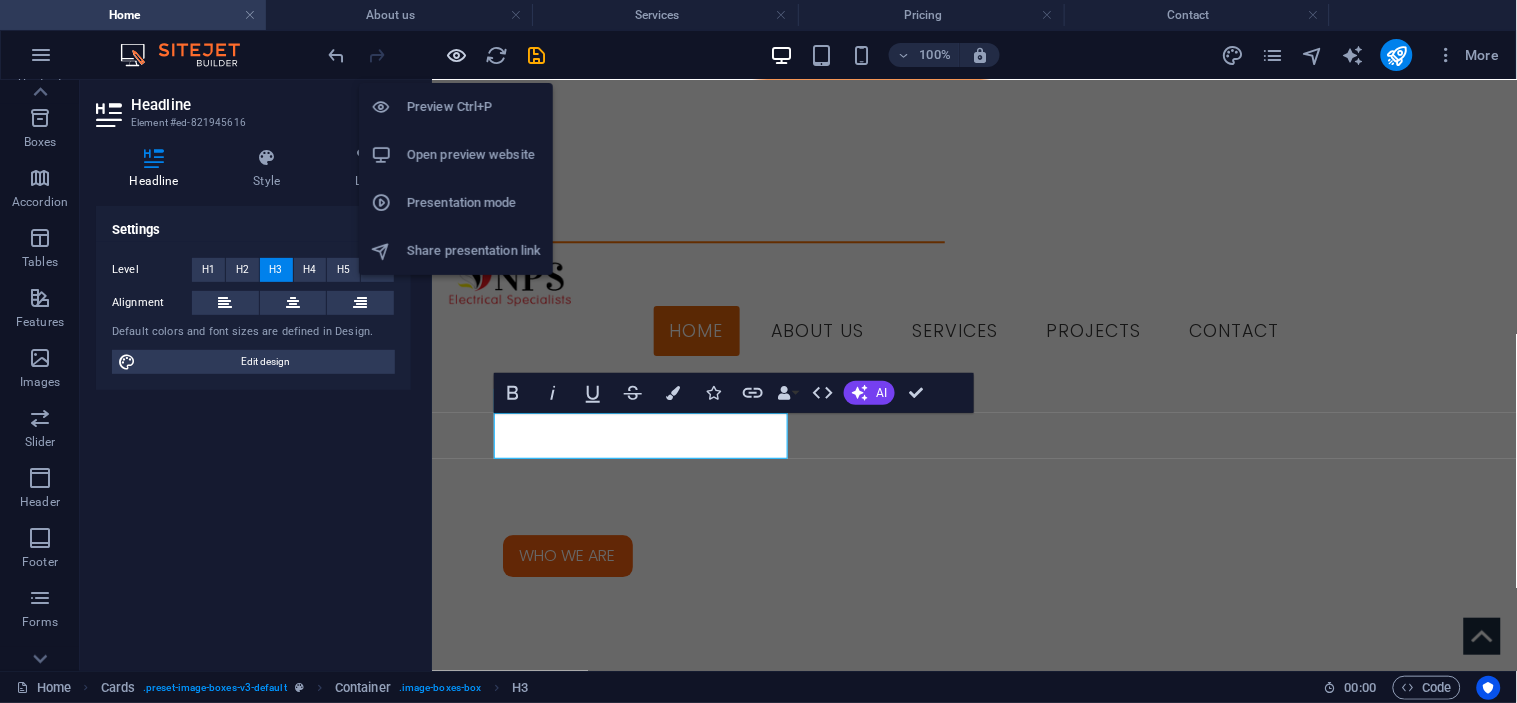 click at bounding box center (457, 55) 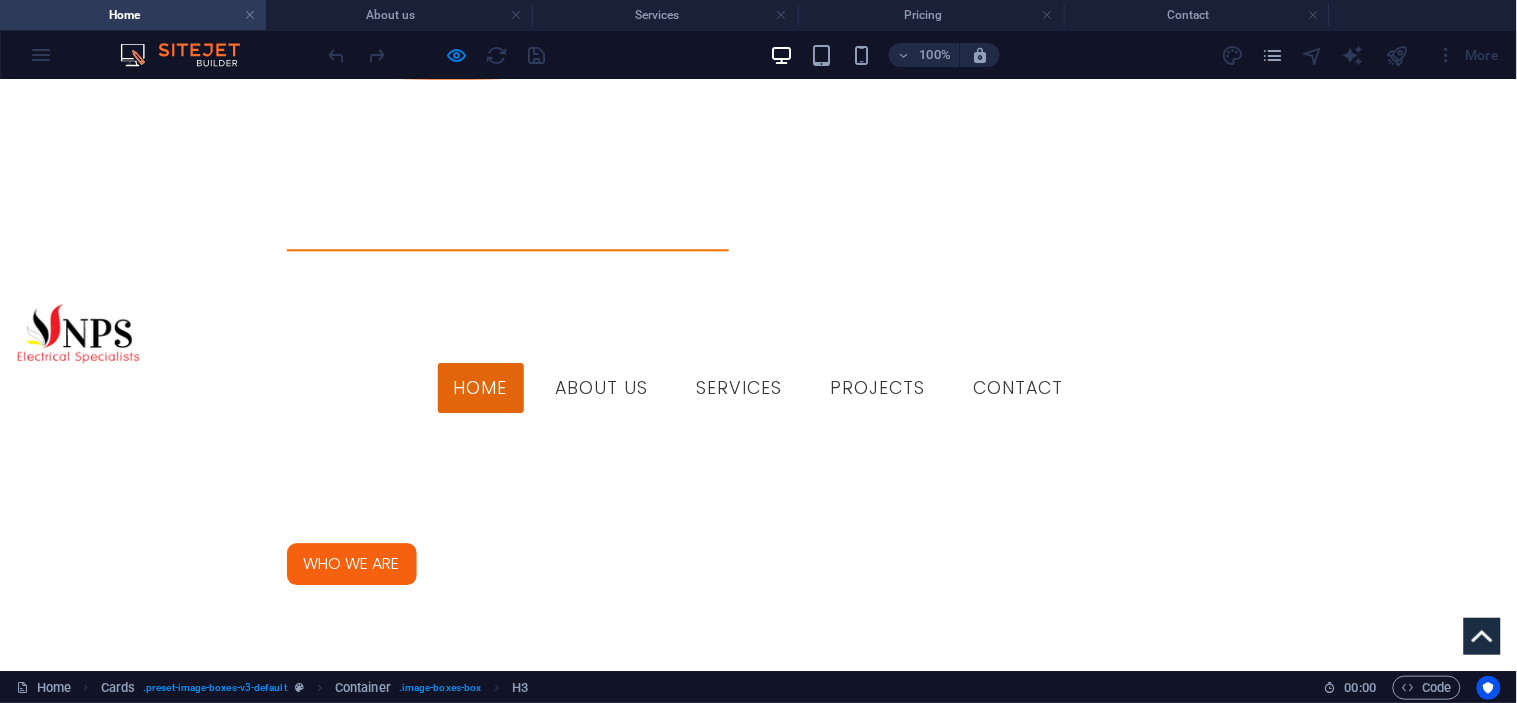 scroll, scrollTop: 1268, scrollLeft: 0, axis: vertical 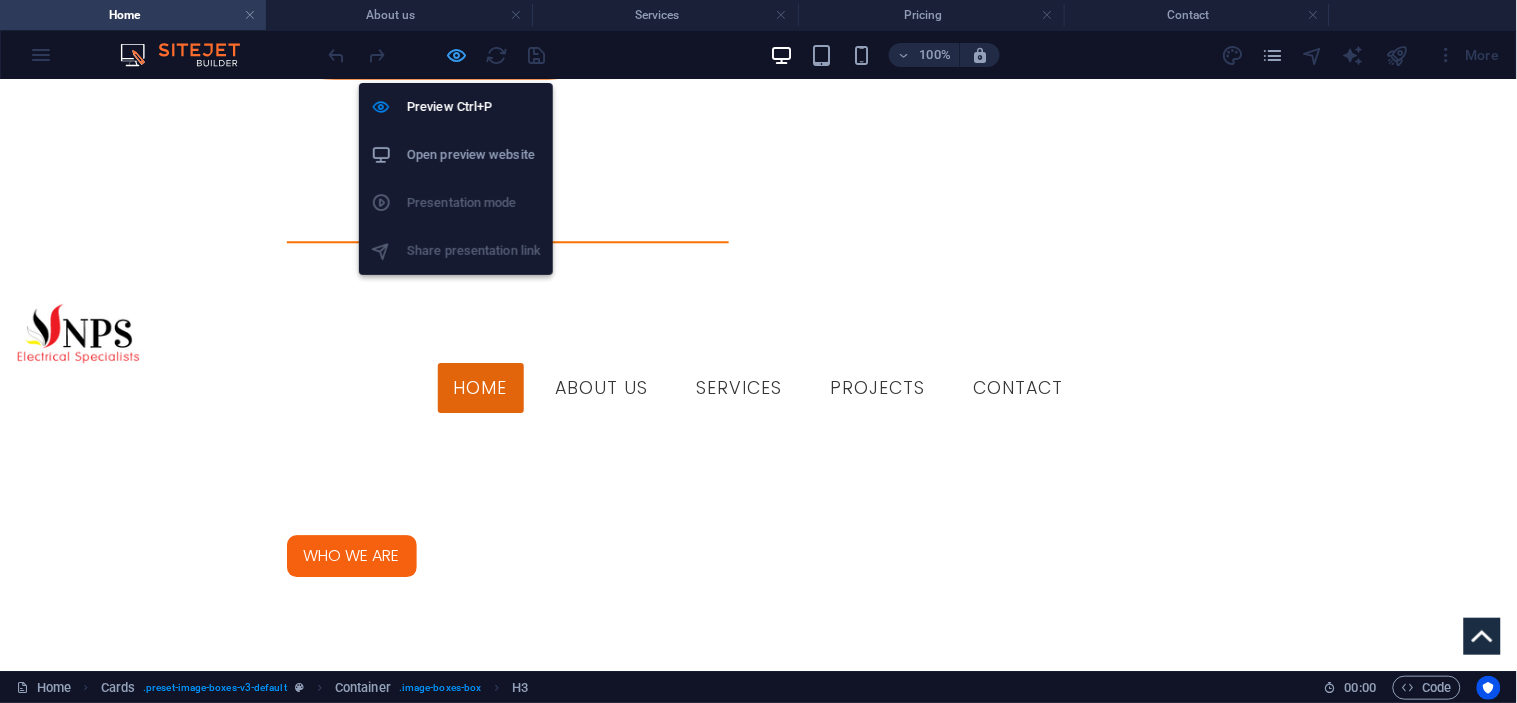 click at bounding box center (457, 55) 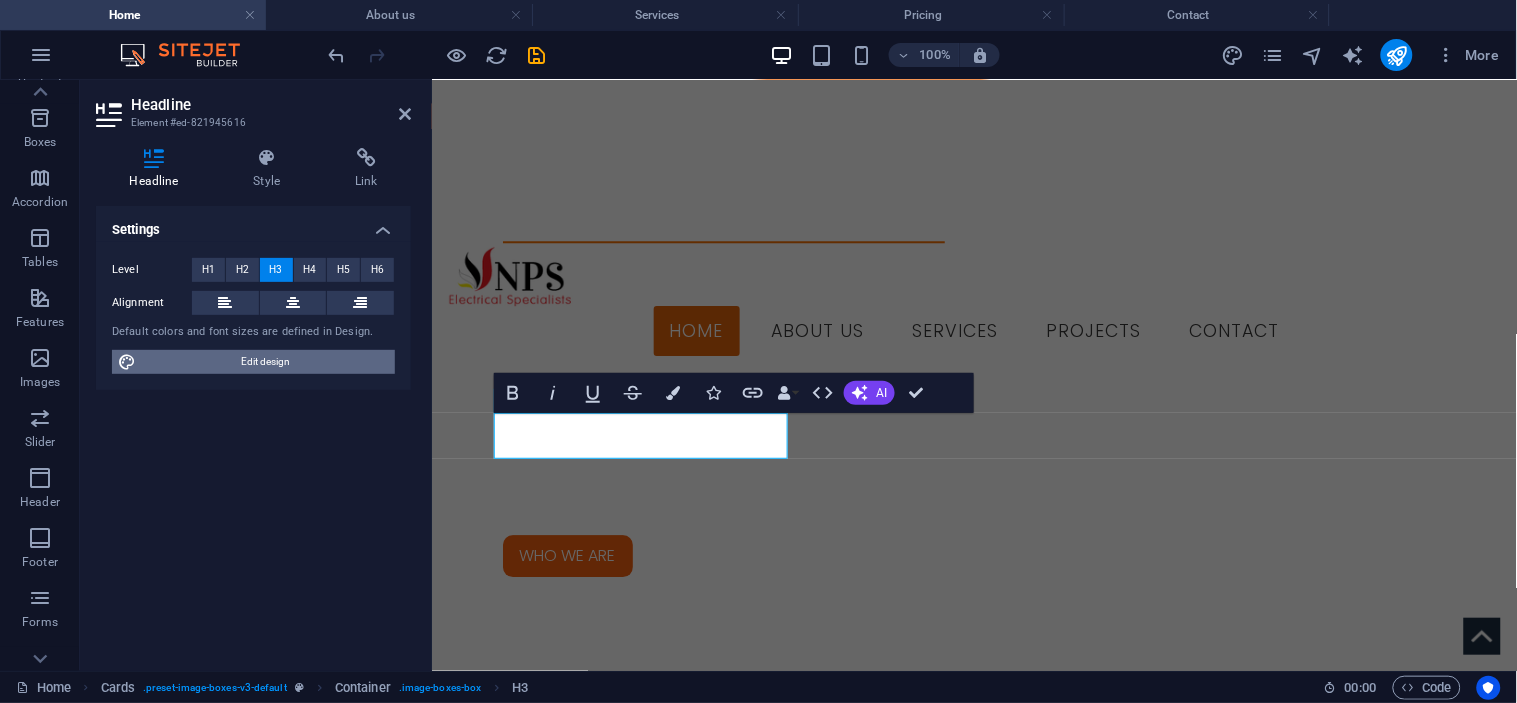 click on "Edit design" at bounding box center (265, 362) 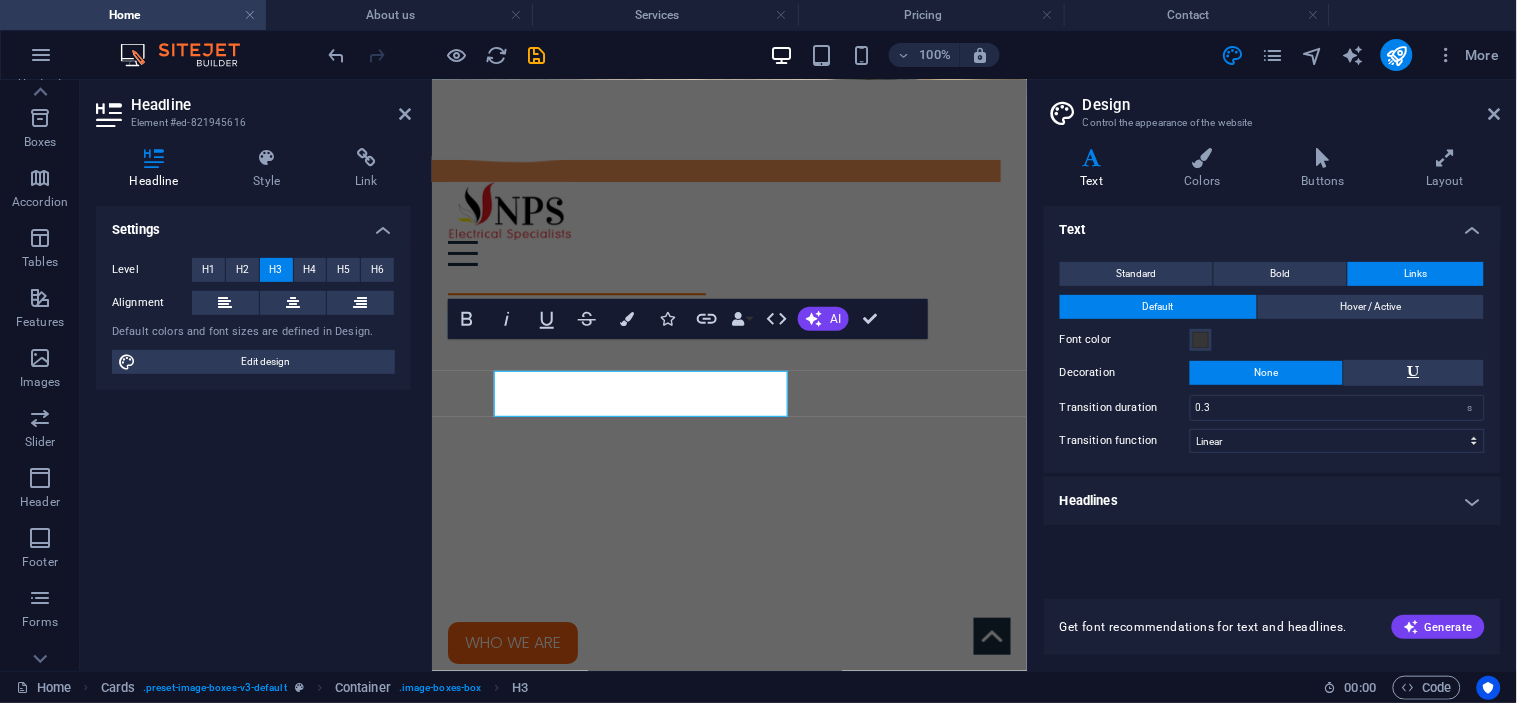 click at bounding box center (728, 252) 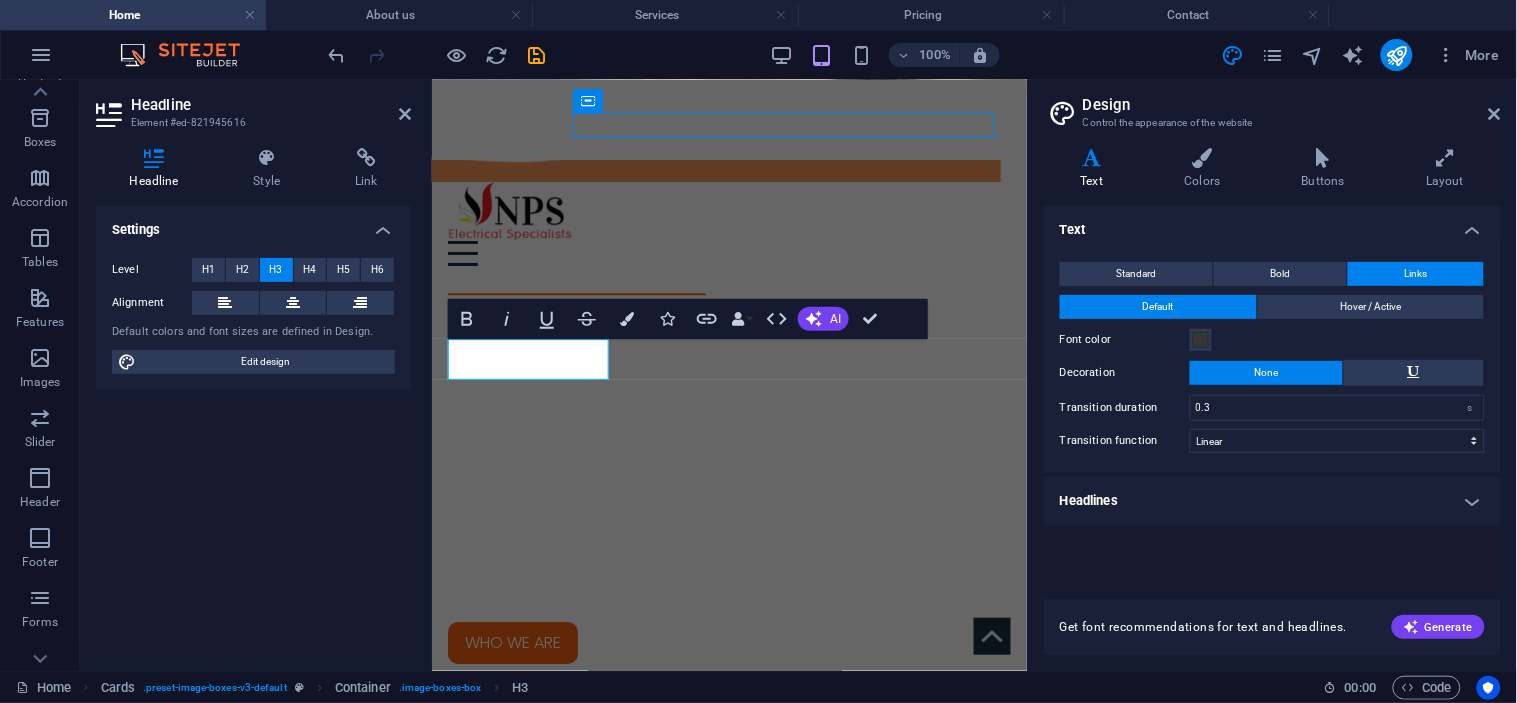 click on "Design Control the appearance of the website Variants  Text  Colors  Buttons  Layout Text Standard Bold Links Font color Font Poppins Font size 16 rem px Line height 1.5 Font weight To display the font weight correctly, it may need to be enabled.  Manage Fonts Thin, 100 Extra-light, 200 Light, 300 Regular, 400 Medium, 500 Semi-bold, 600 Bold, 700 Extra-bold, 800 Black, 900 Letter spacing 0 rem px Font style Text transform Tt TT tt Text align Font weight To display the font weight correctly, it may need to be enabled.  Manage Fonts Thin, 100 Extra-light, 200 Light, 300 Regular, 400 Medium, 500 Semi-bold, 600 Bold, 700 Extra-bold, 800 Black, 900 Default Hover / Active Font color Font color Decoration None Decoration None Transition duration 0.3 s Transition function Ease Ease In Ease Out Ease In/Ease Out Linear Headlines All H1 / Textlogo H2 H3 H4 H5 H6 Font color Font Poppins Line height 1.25 Font weight To display the font weight correctly, it may need to be enabled.  Manage Fonts Thin, 100 Extra-light, 200 0" at bounding box center [1272, 375] 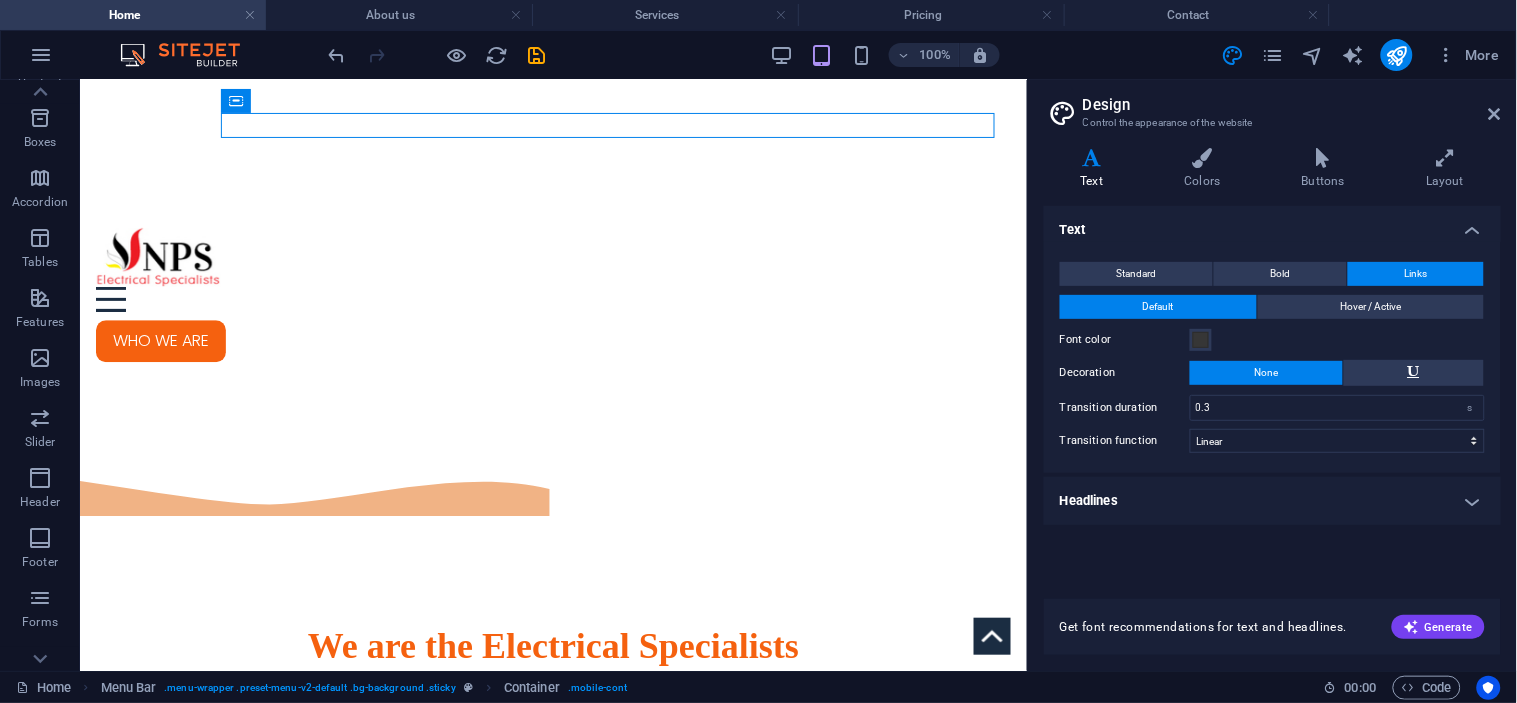 scroll, scrollTop: 1217, scrollLeft: 0, axis: vertical 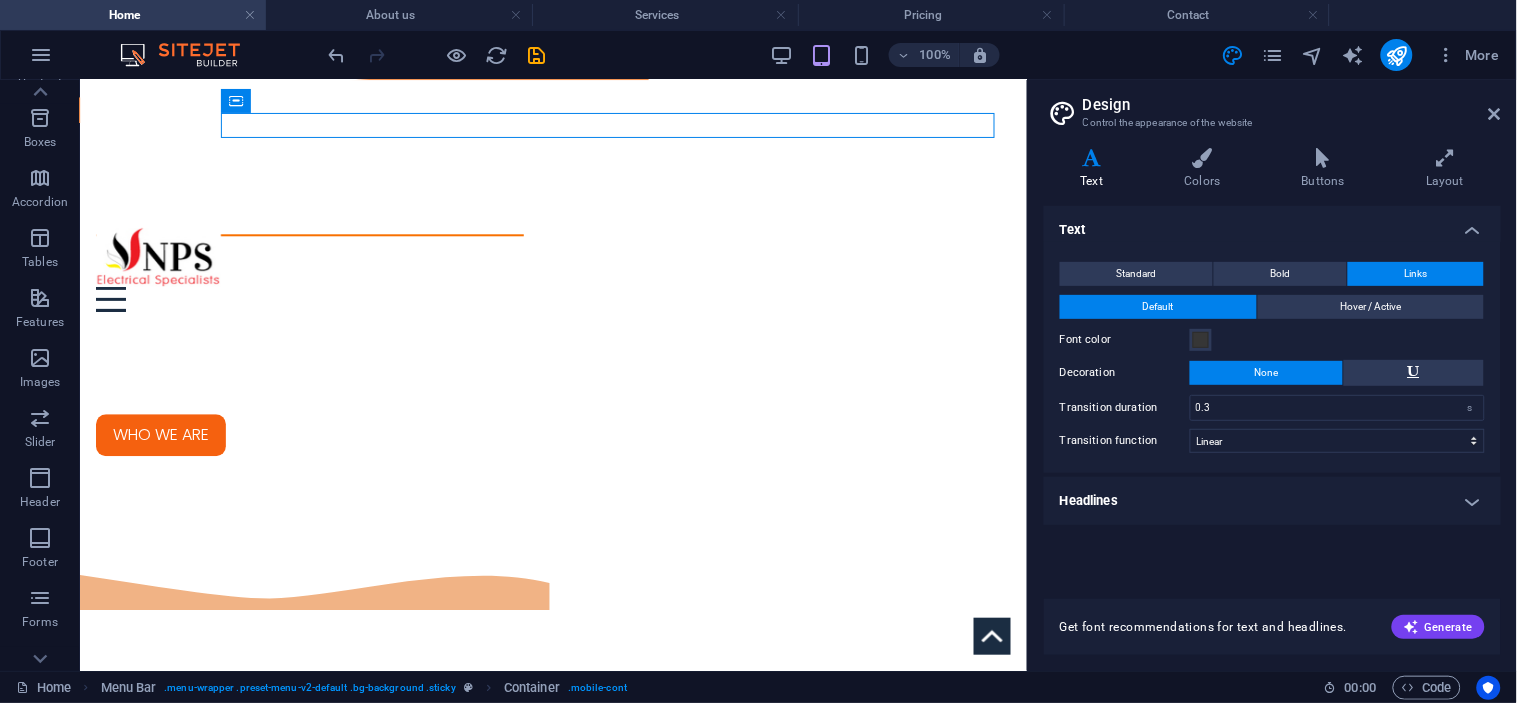 click on "Design Control the appearance of the website Variants  Text  Colors  Buttons  Layout Text Standard Bold Links Font color Font Poppins Font size 16 rem px Line height 1.5 Font weight To display the font weight correctly, it may need to be enabled.  Manage Fonts Thin, 100 Extra-light, 200 Light, 300 Regular, 400 Medium, 500 Semi-bold, 600 Bold, 700 Extra-bold, 800 Black, 900 Letter spacing 0 rem px Font style Text transform Tt TT tt Text align Font weight To display the font weight correctly, it may need to be enabled.  Manage Fonts Thin, 100 Extra-light, 200 Light, 300 Regular, 400 Medium, 500 Semi-bold, 600 Bold, 700 Extra-bold, 800 Black, 900 Default Hover / Active Font color Font color Decoration None Decoration None Transition duration 0.3 s Transition function Ease Ease In Ease Out Ease In/Ease Out Linear Headlines All H1 / Textlogo H2 H3 H4 H5 H6 Font color Font Poppins Line height 1.25 Font weight To display the font weight correctly, it may need to be enabled.  Manage Fonts Thin, 100 Extra-light, 200 0" at bounding box center (1272, 375) 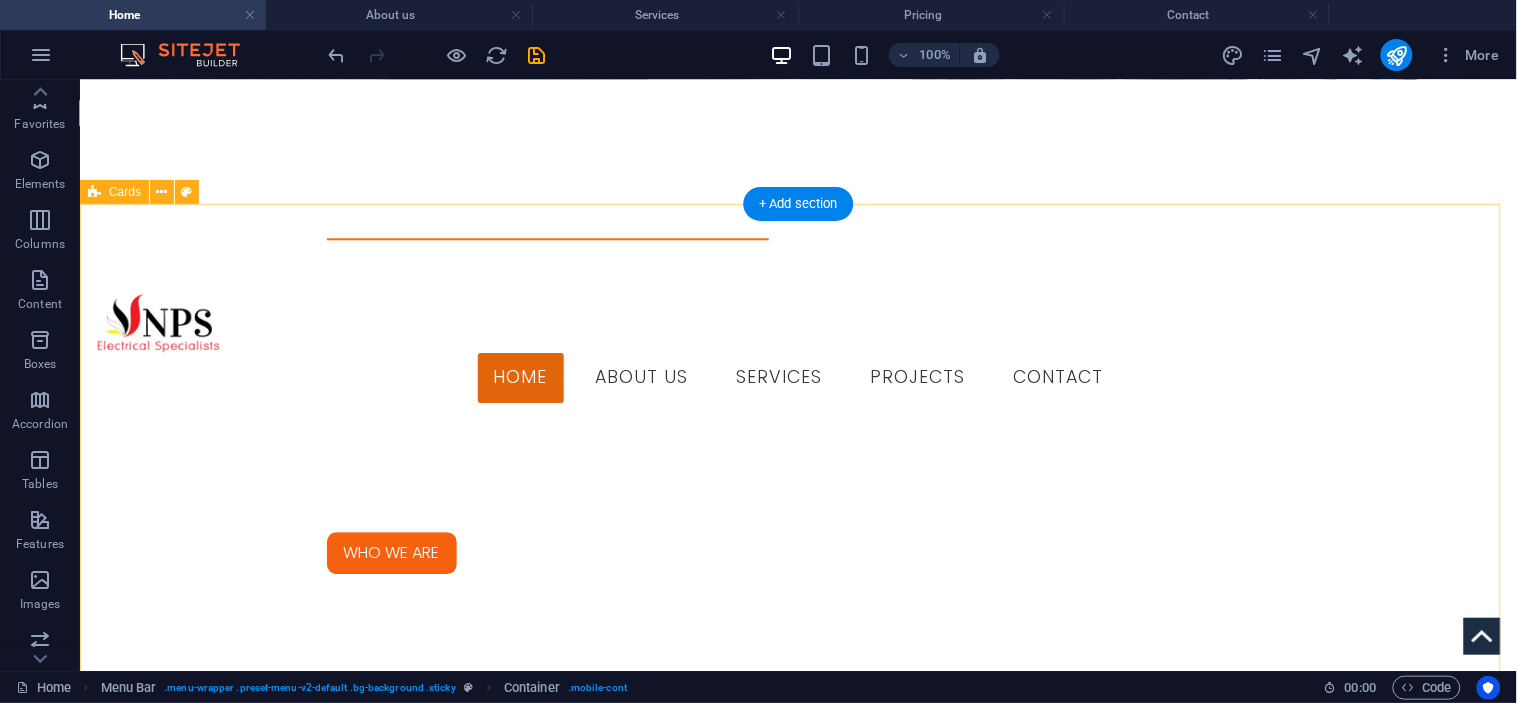 scroll, scrollTop: 0, scrollLeft: 0, axis: both 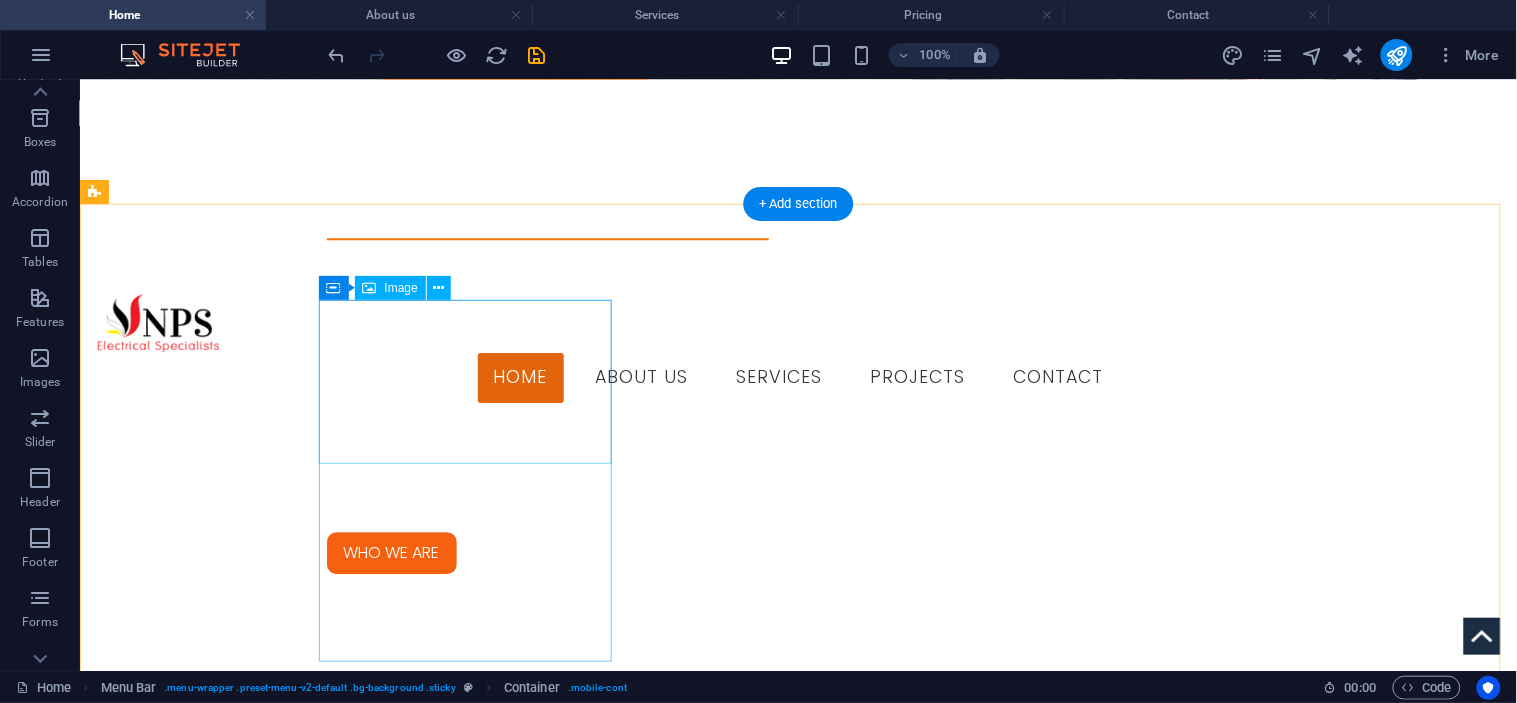 click at bounding box center (241, 2185) 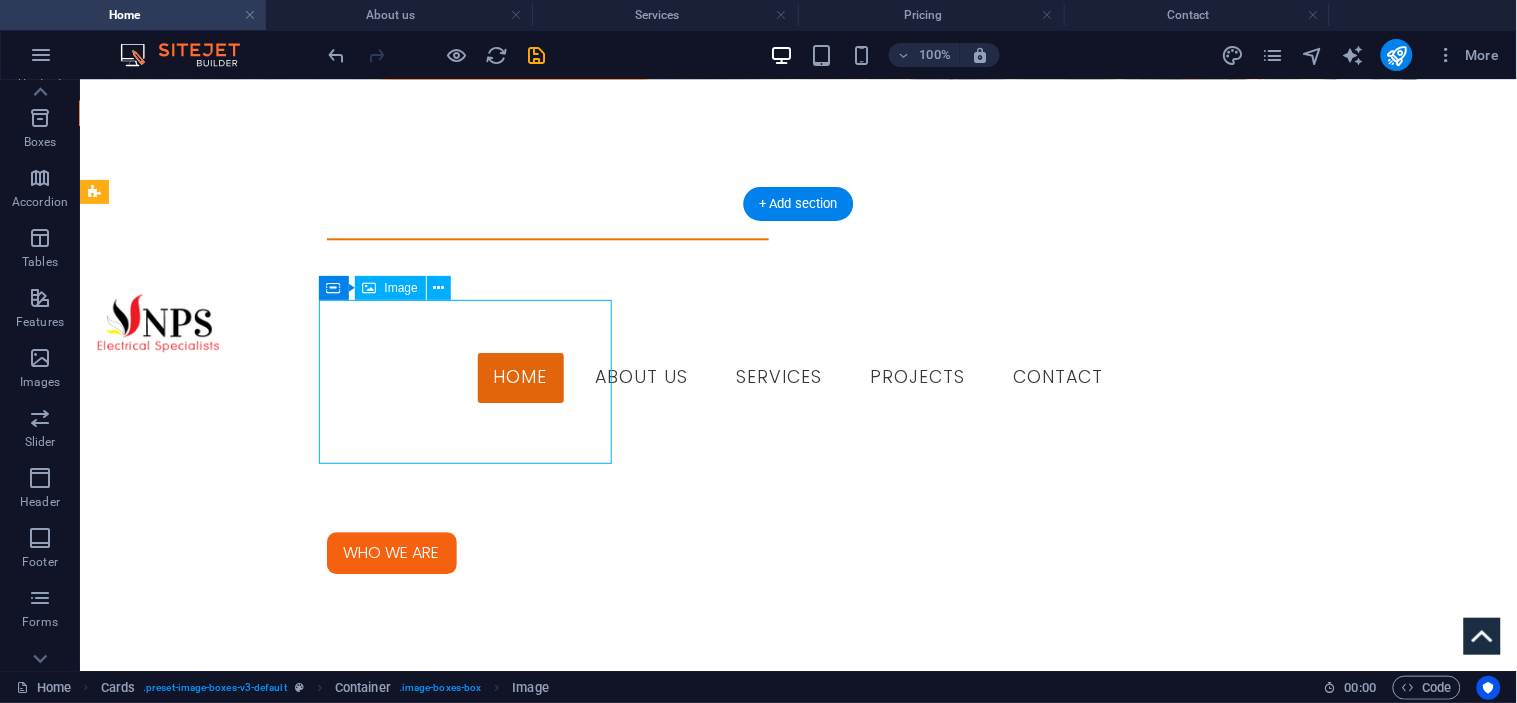 click at bounding box center [241, 2185] 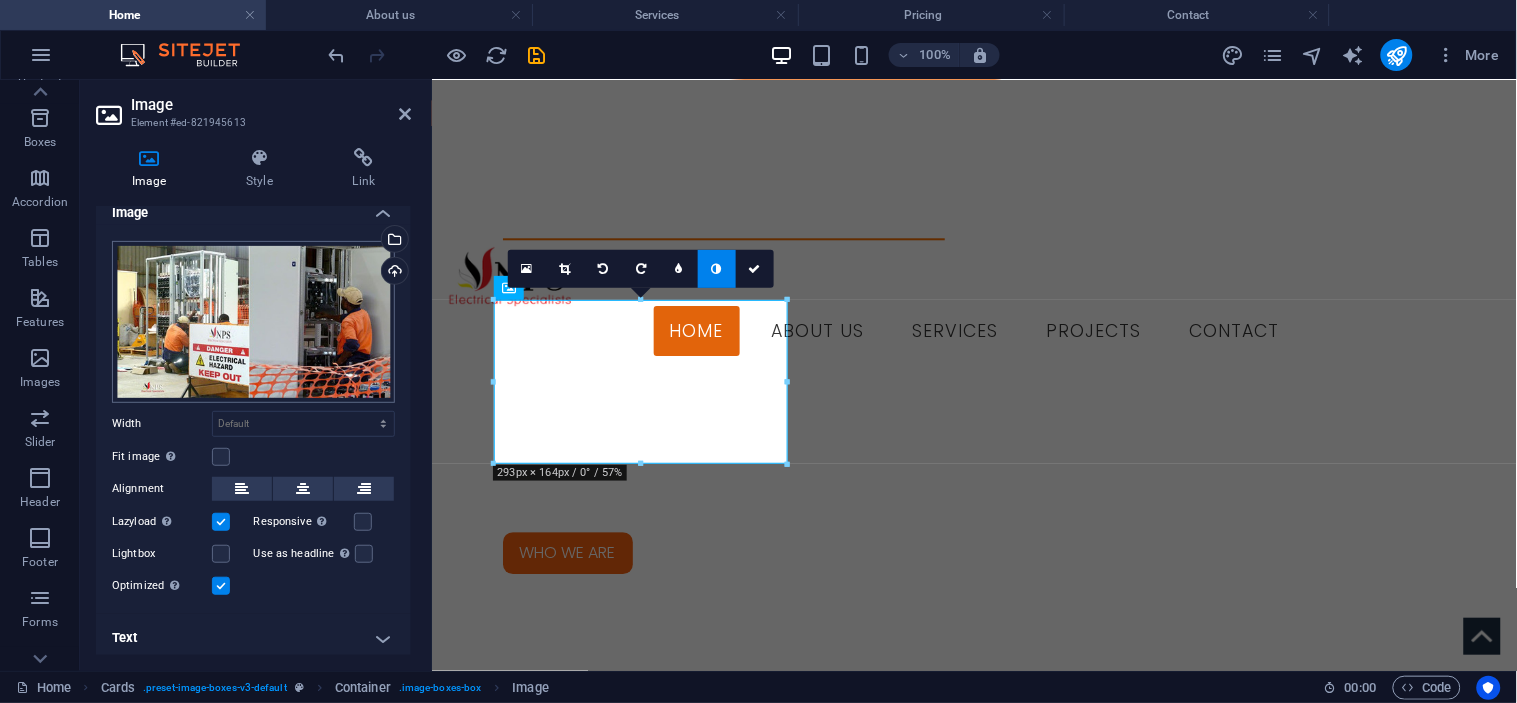 scroll, scrollTop: 21, scrollLeft: 0, axis: vertical 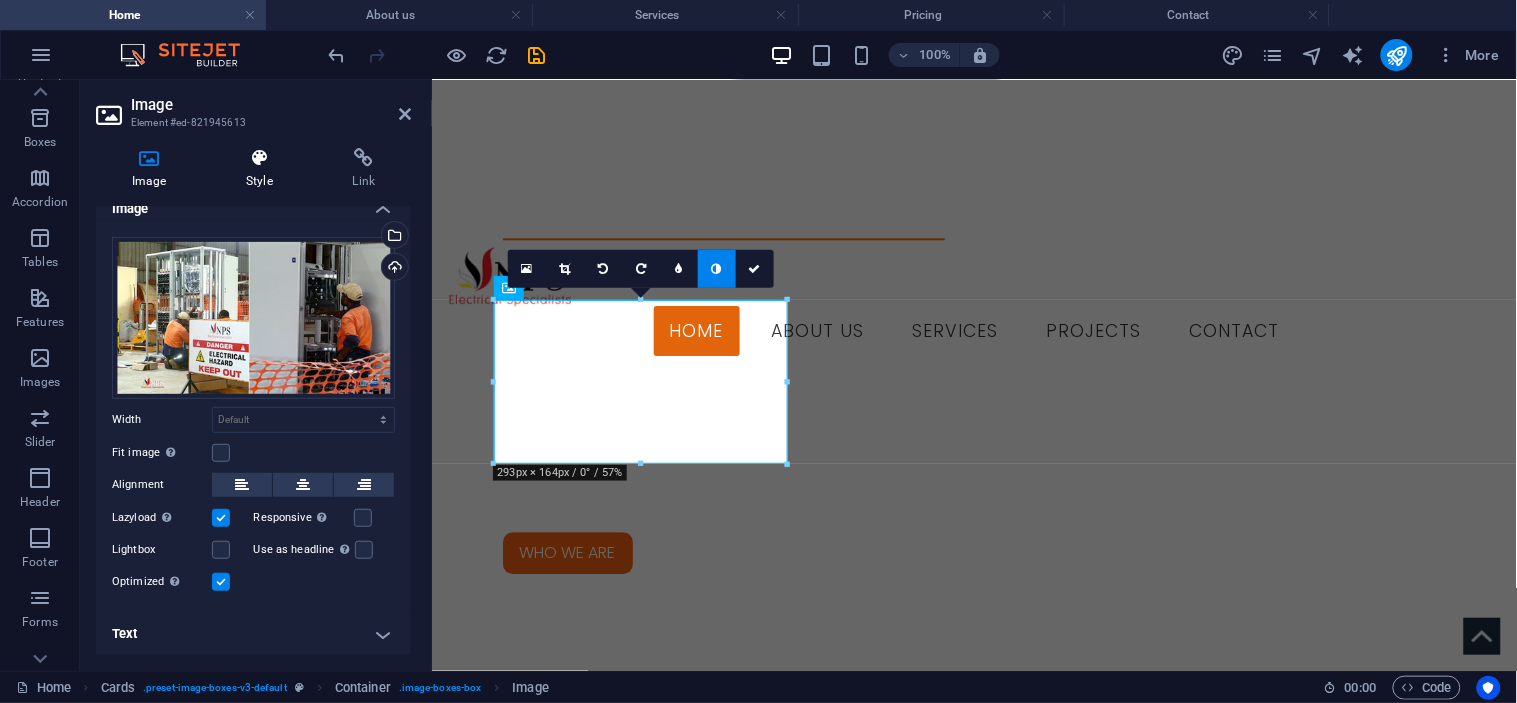 click on "Style" at bounding box center [263, 169] 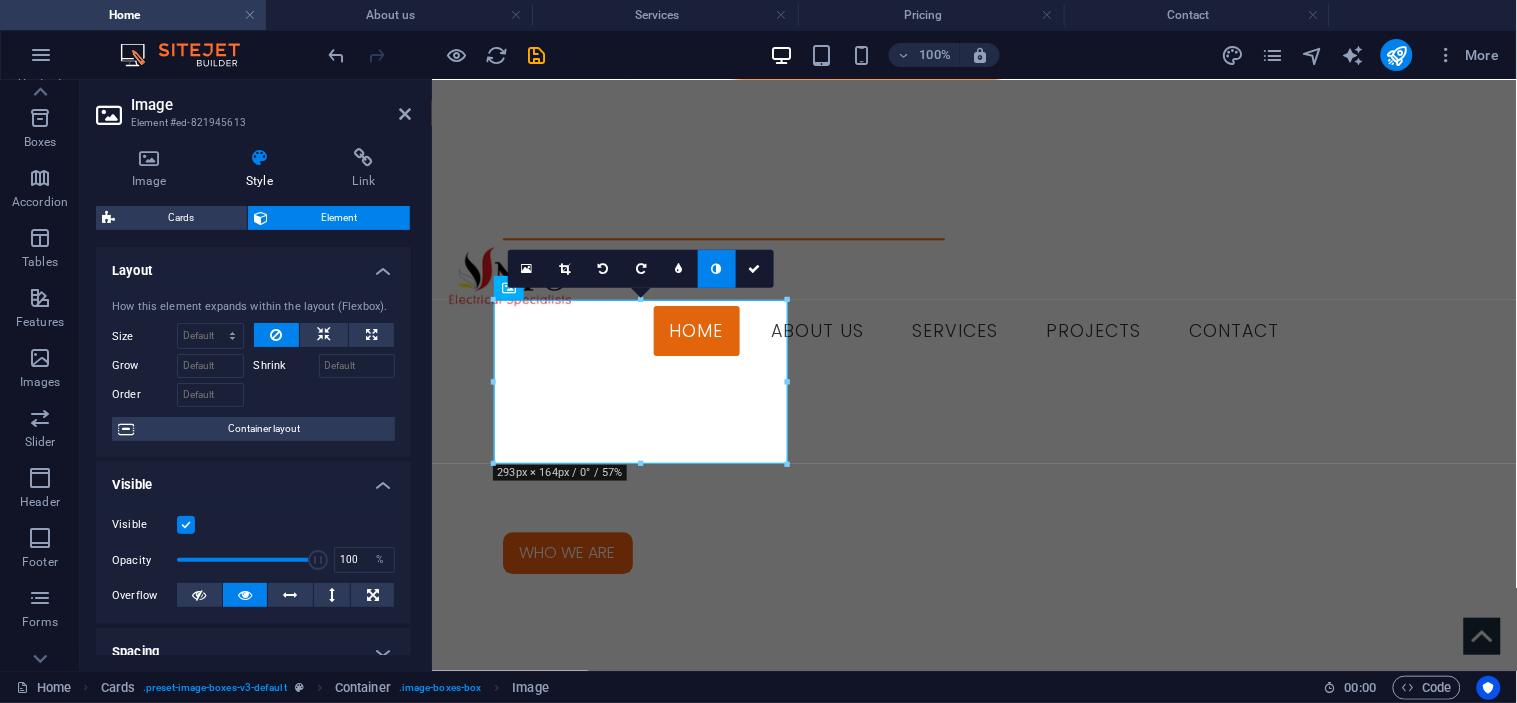 click at bounding box center [247, 560] 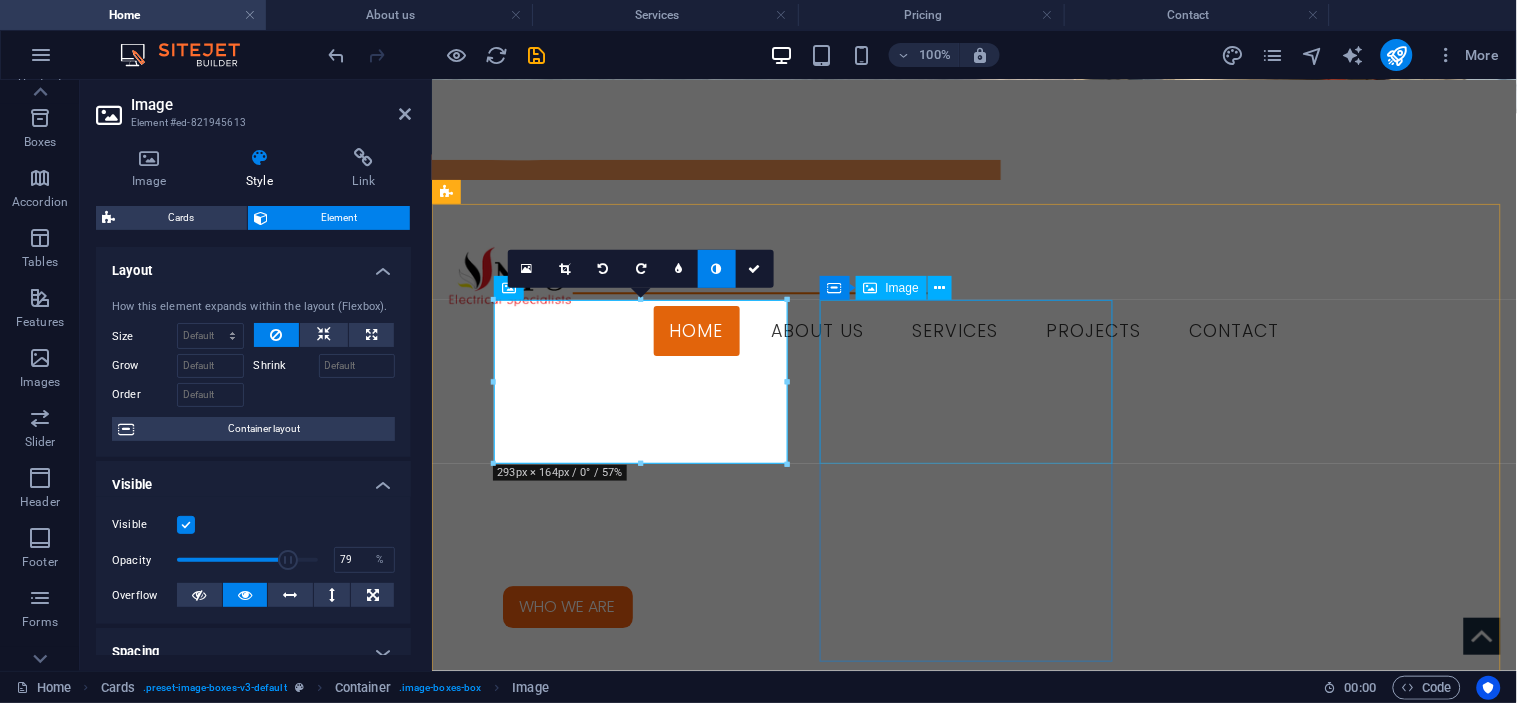 click at bounding box center [593, 2629] 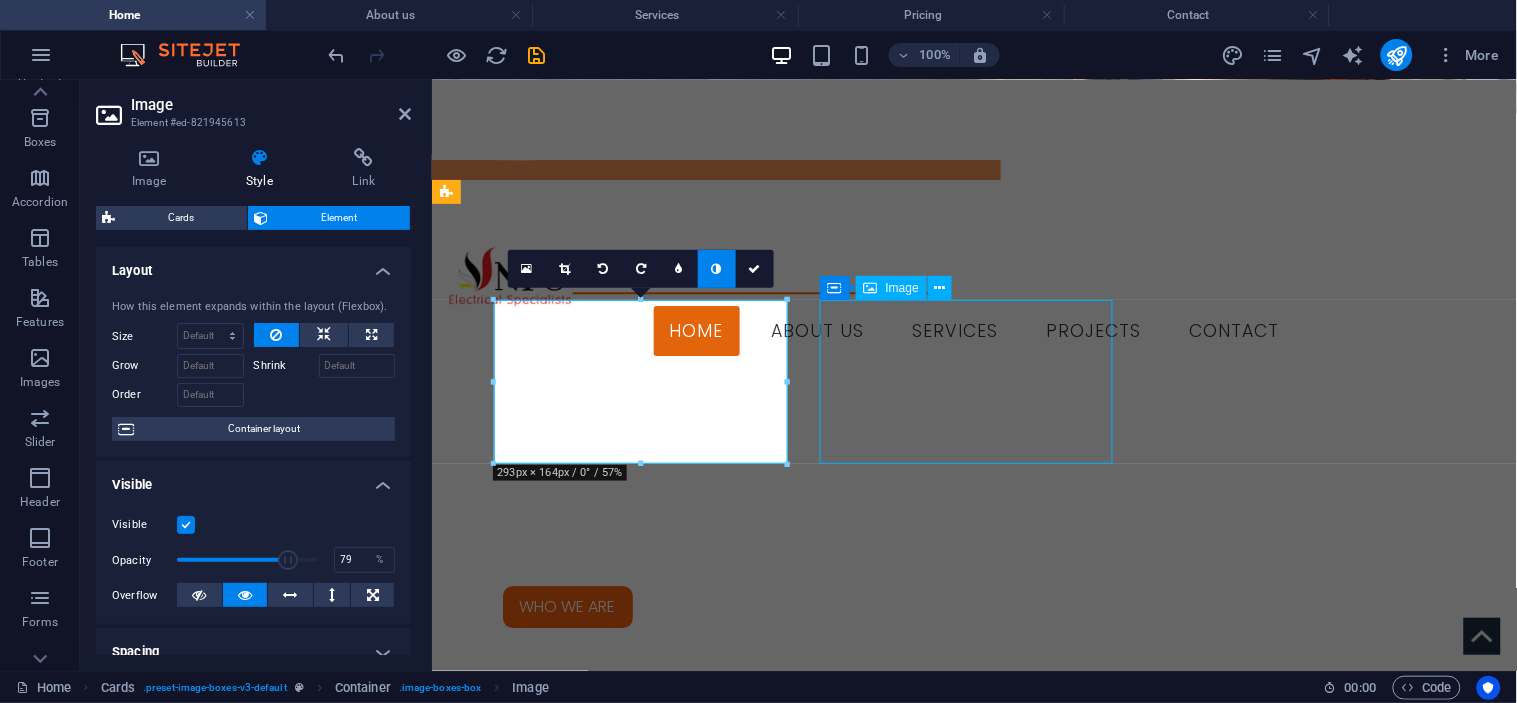 click at bounding box center [593, 2629] 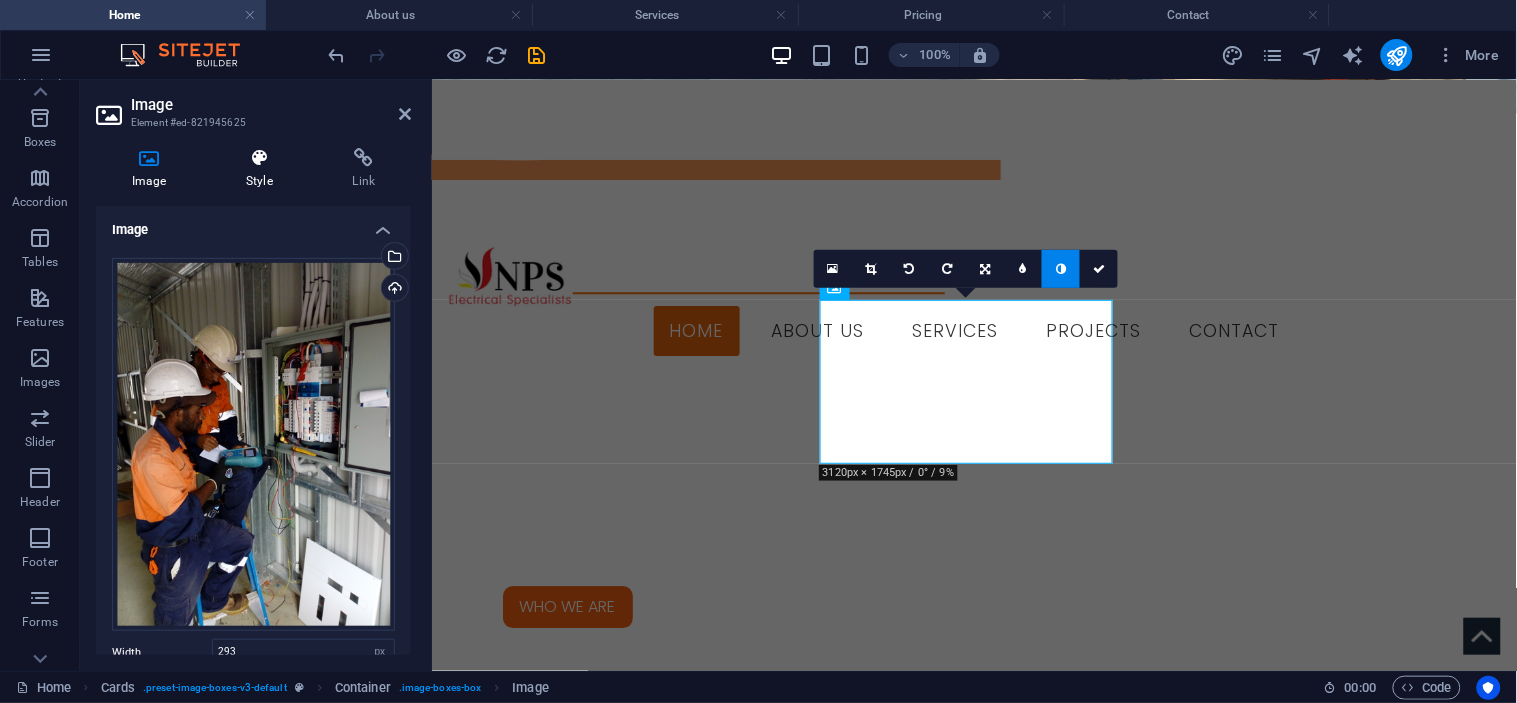 click at bounding box center (259, 158) 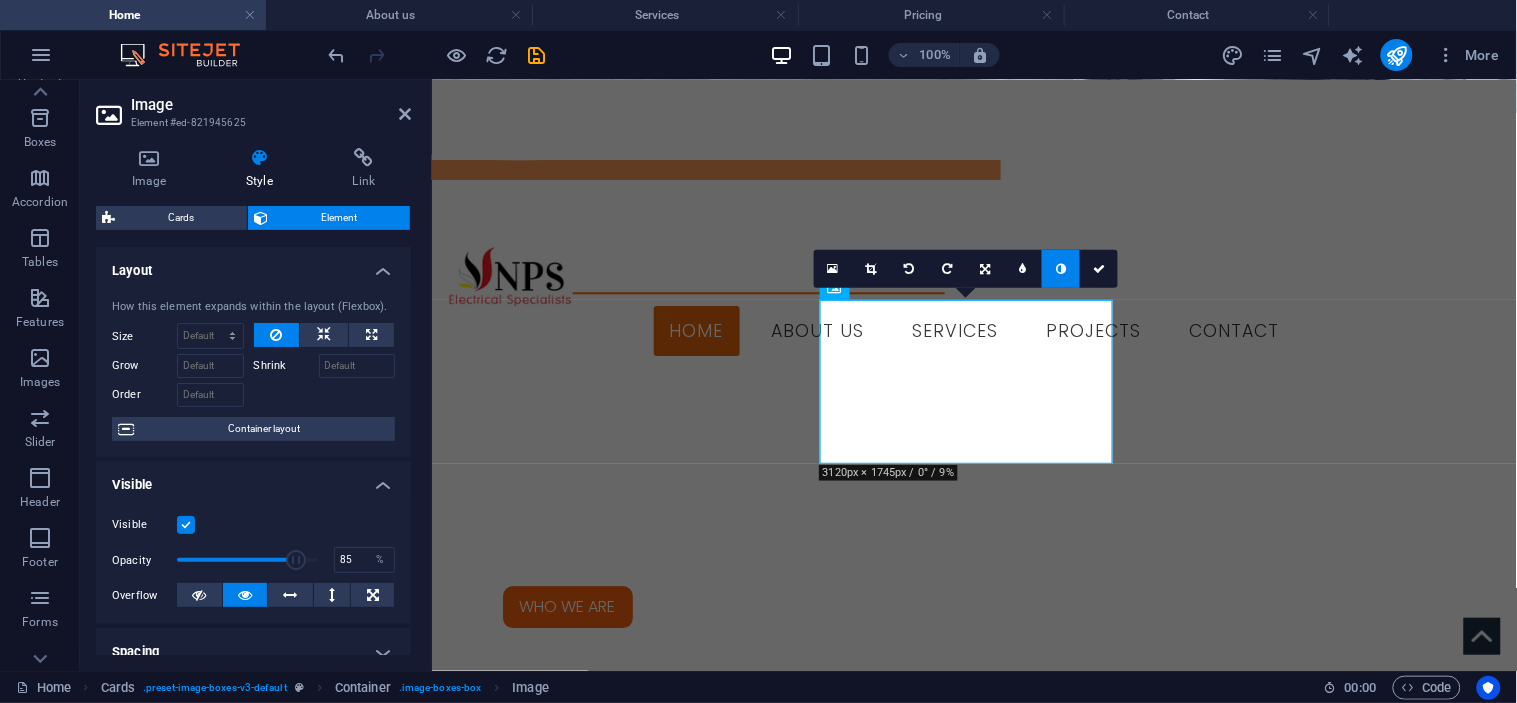 click at bounding box center [247, 560] 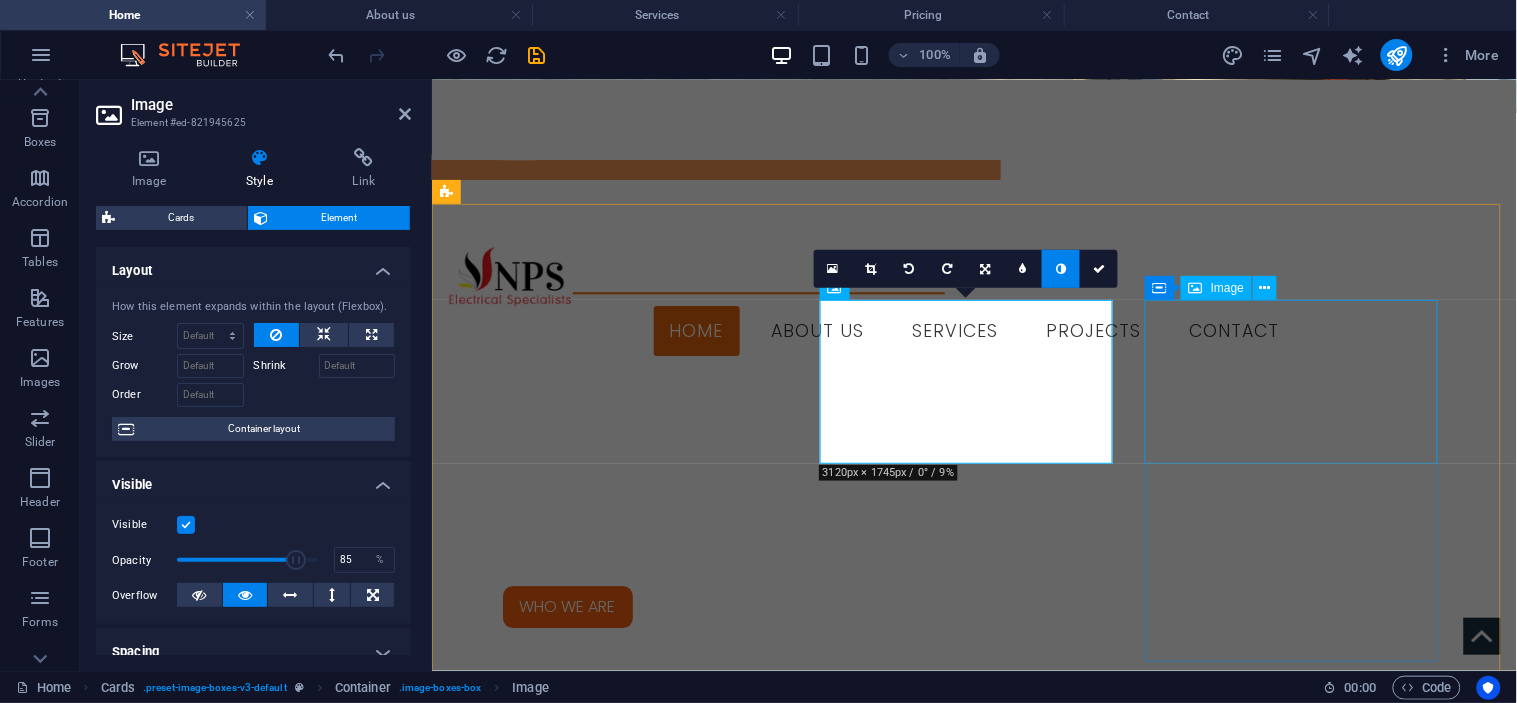 click at bounding box center (593, 2979) 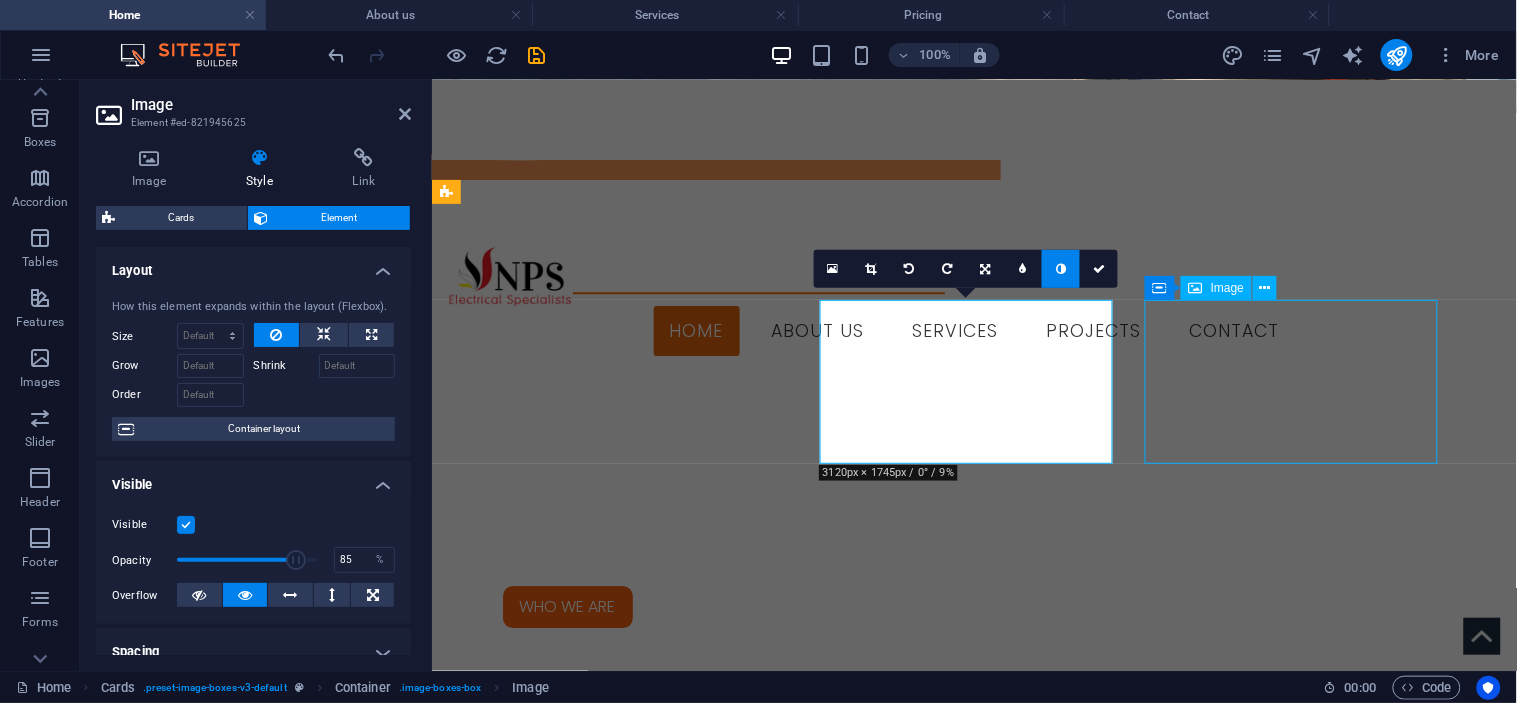 click at bounding box center [593, 2979] 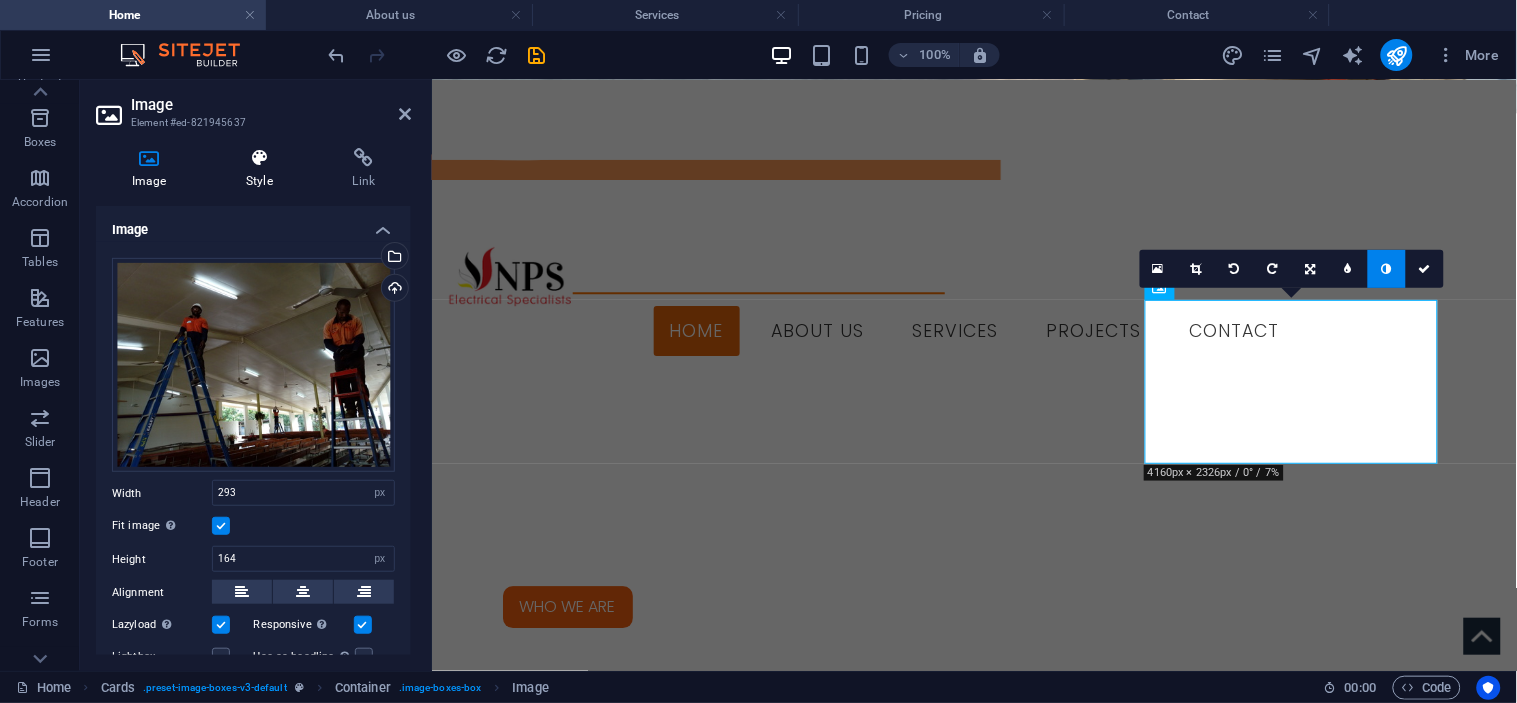 click at bounding box center (259, 158) 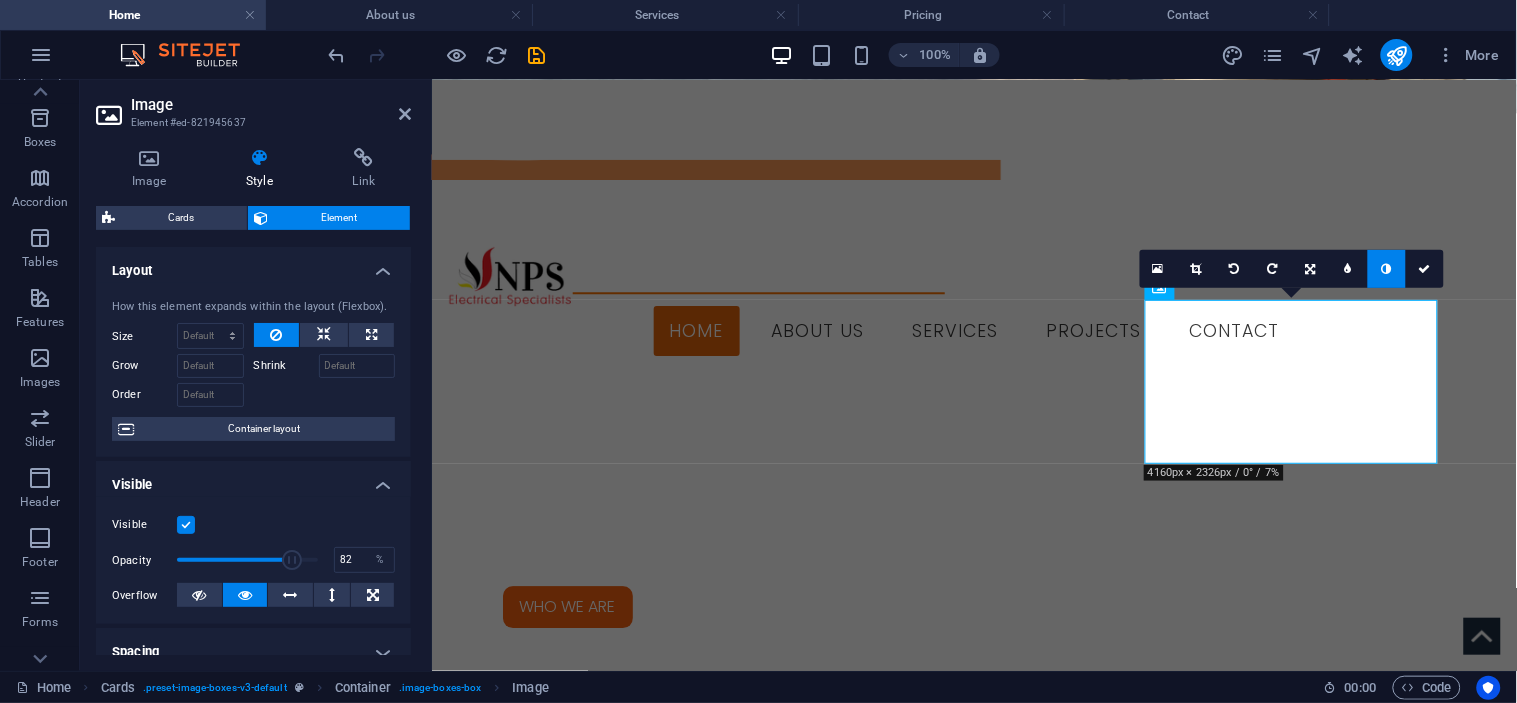 click at bounding box center (247, 560) 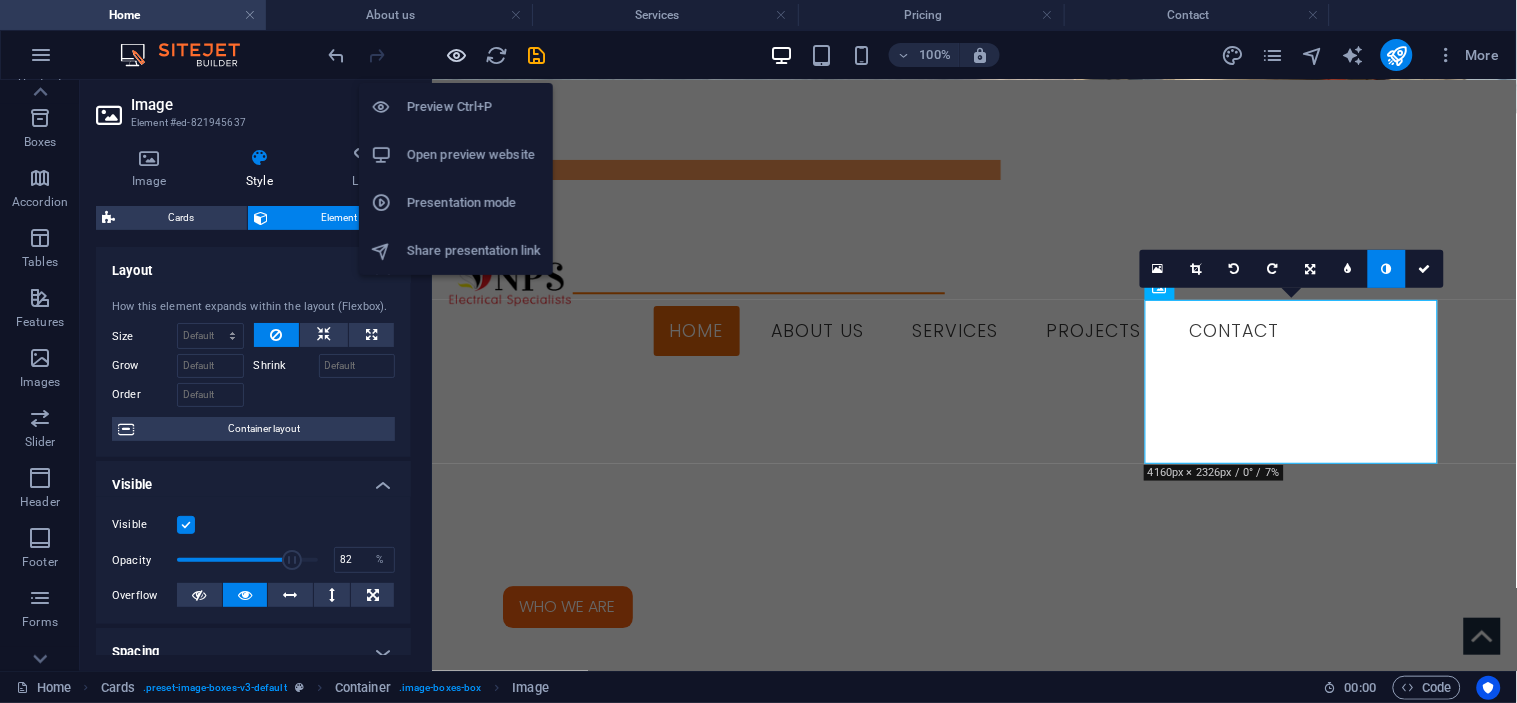 click at bounding box center (457, 55) 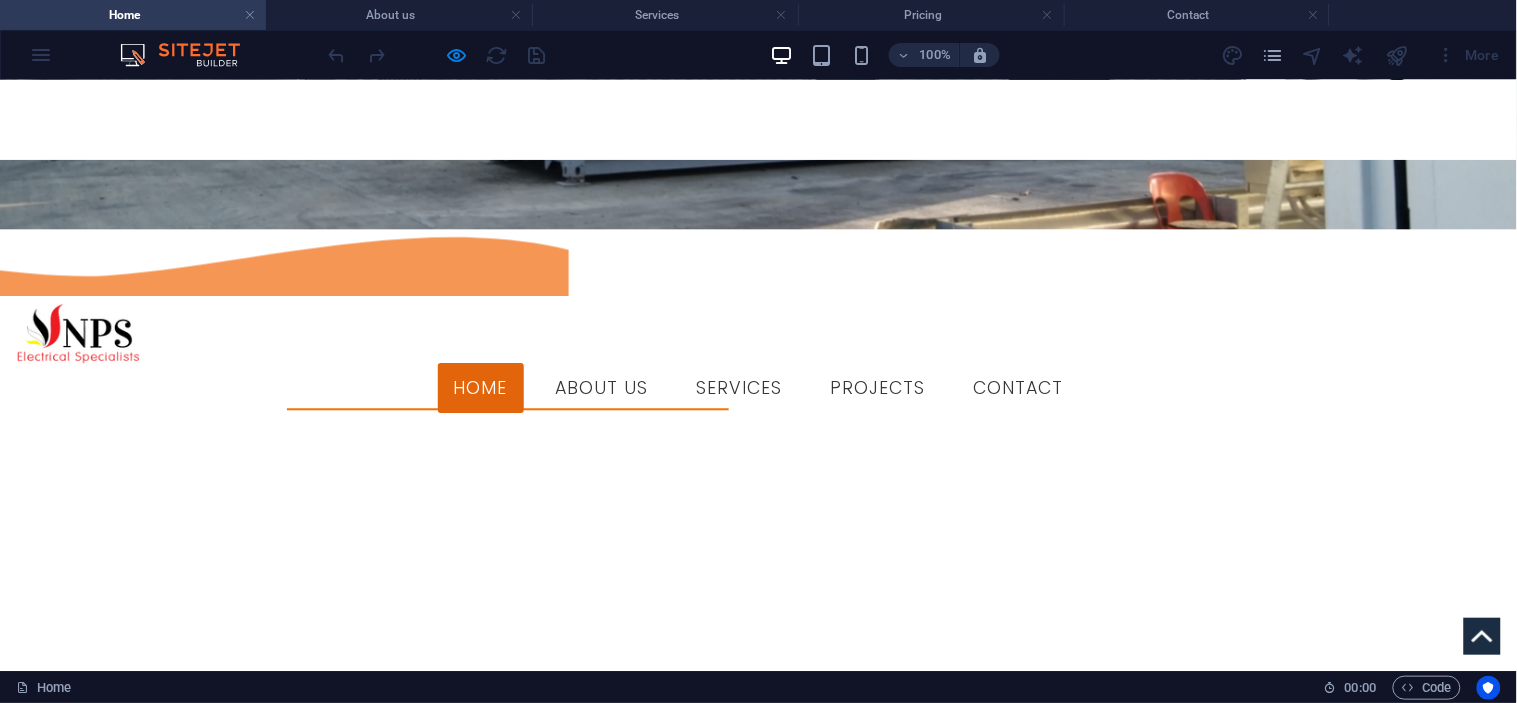 scroll, scrollTop: 1106, scrollLeft: 0, axis: vertical 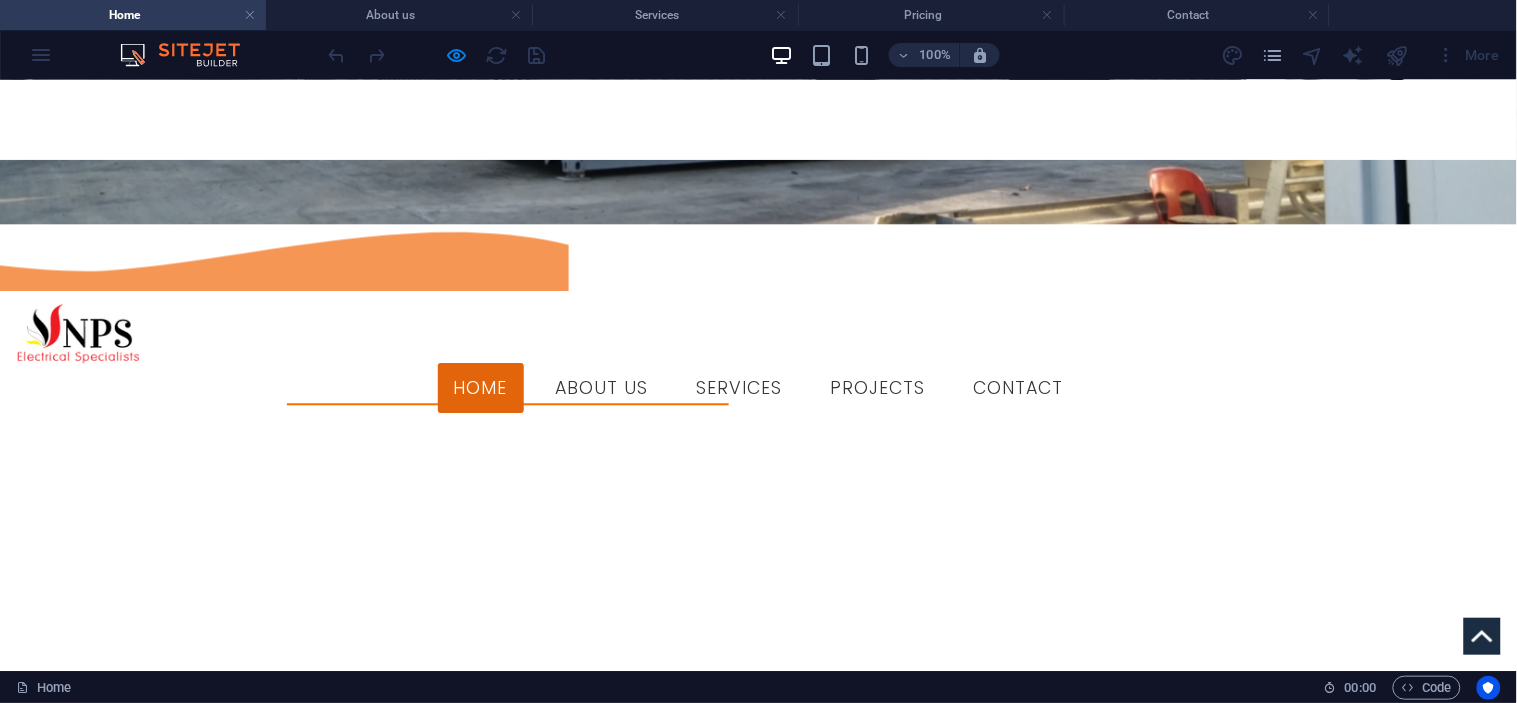 click at bounding box center [162, 2766] 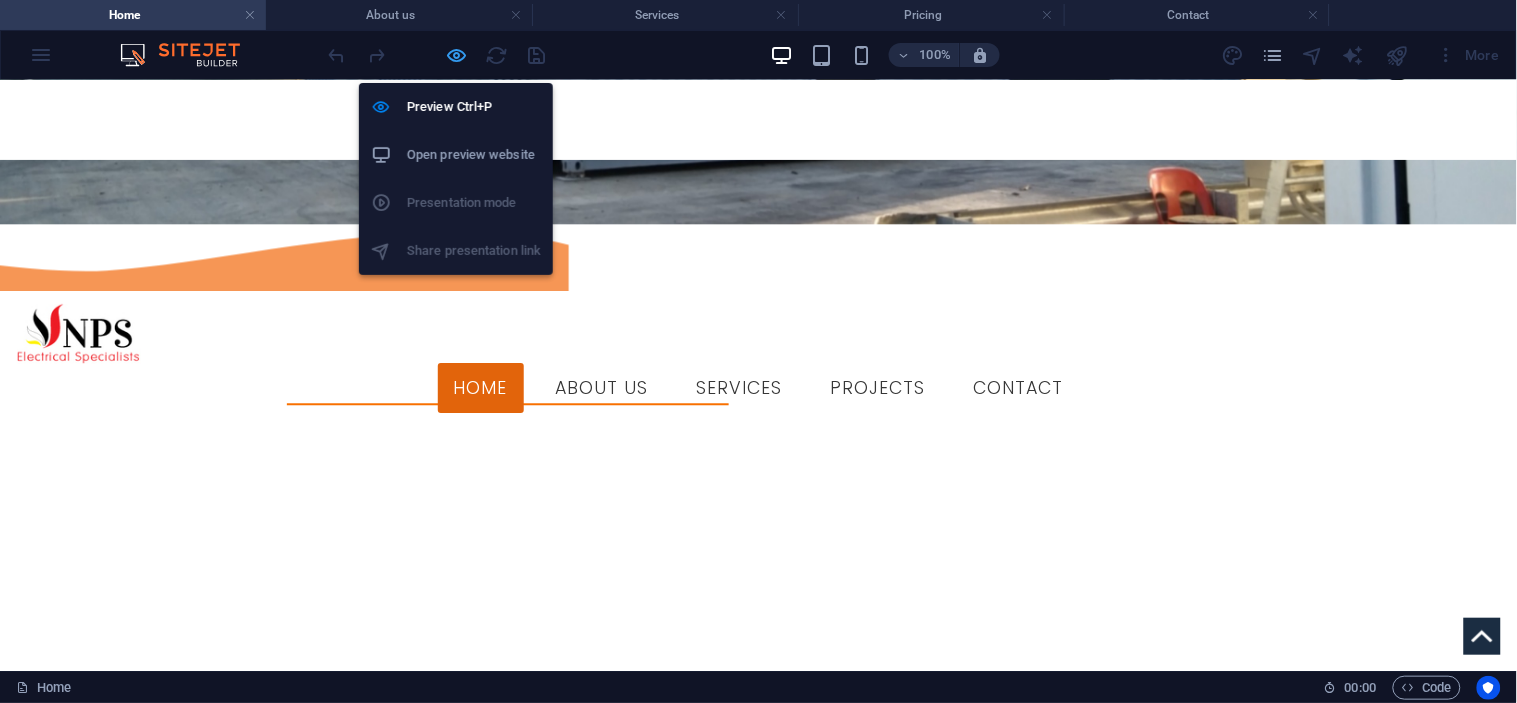 click at bounding box center (457, 55) 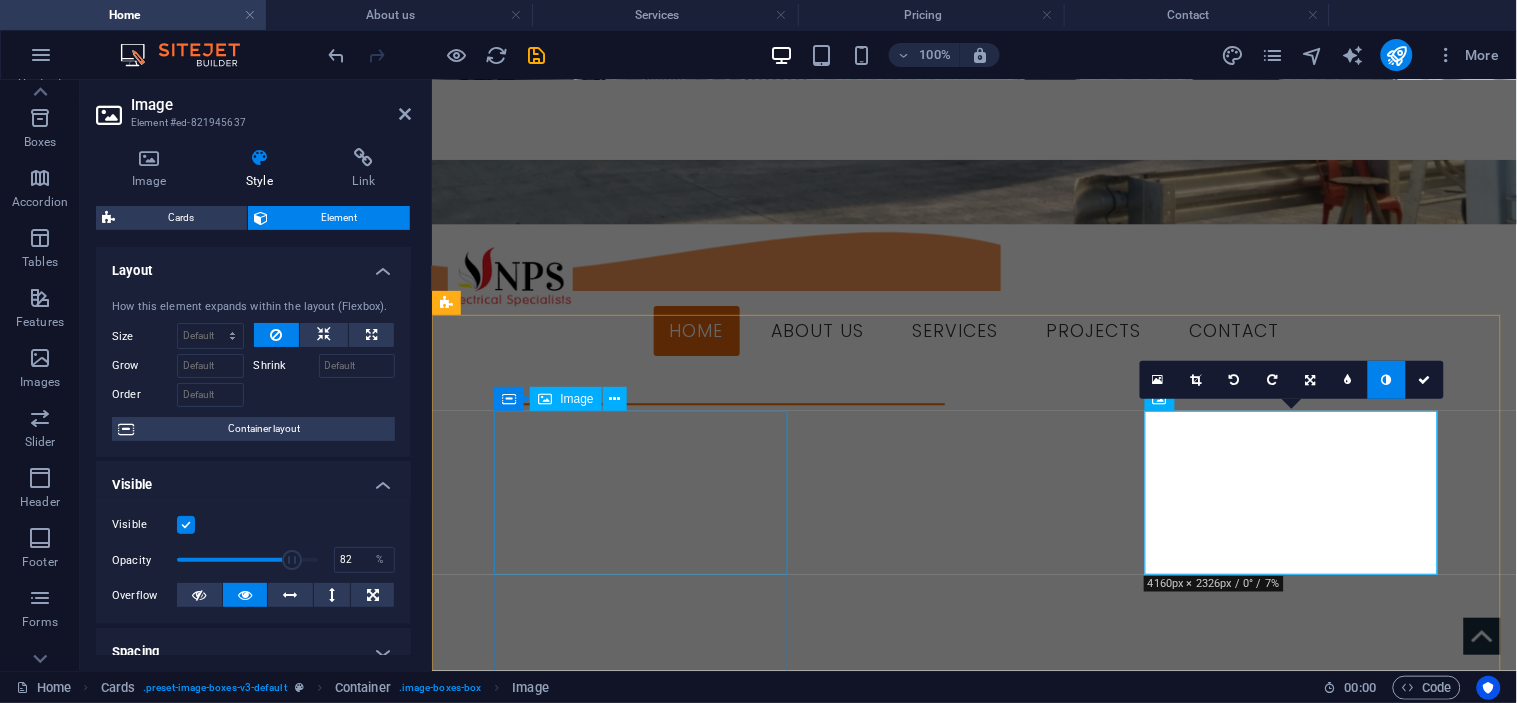 click at bounding box center (593, 2328) 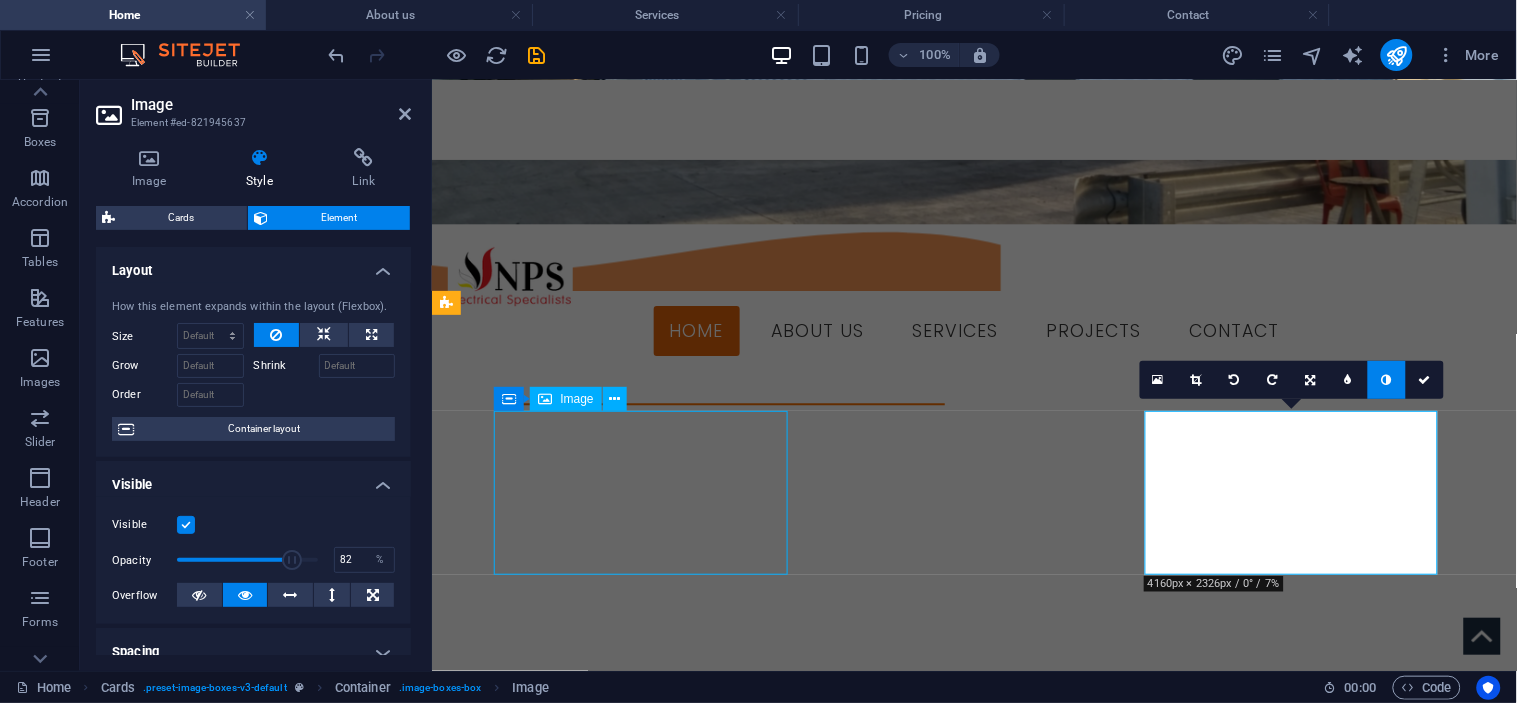 click at bounding box center (593, 2328) 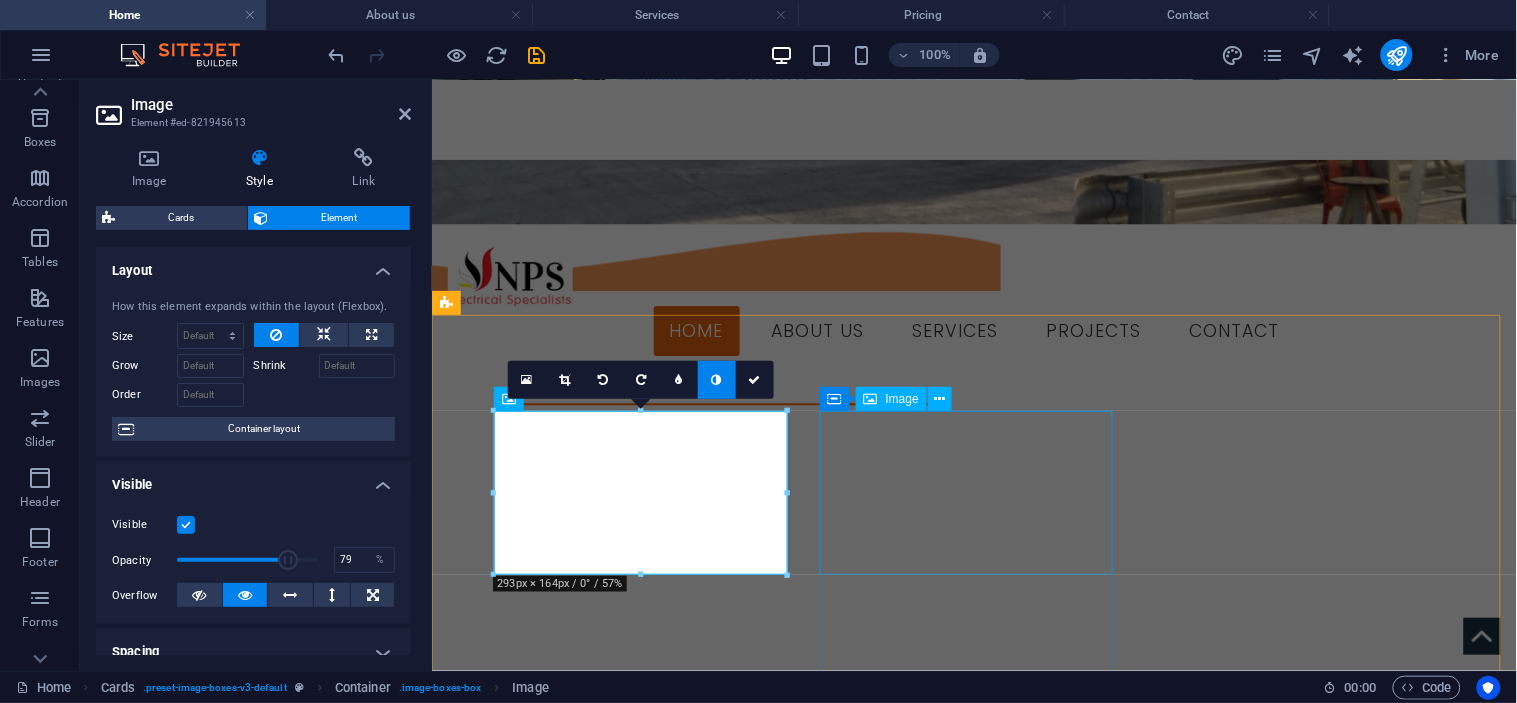 click at bounding box center [593, 2740] 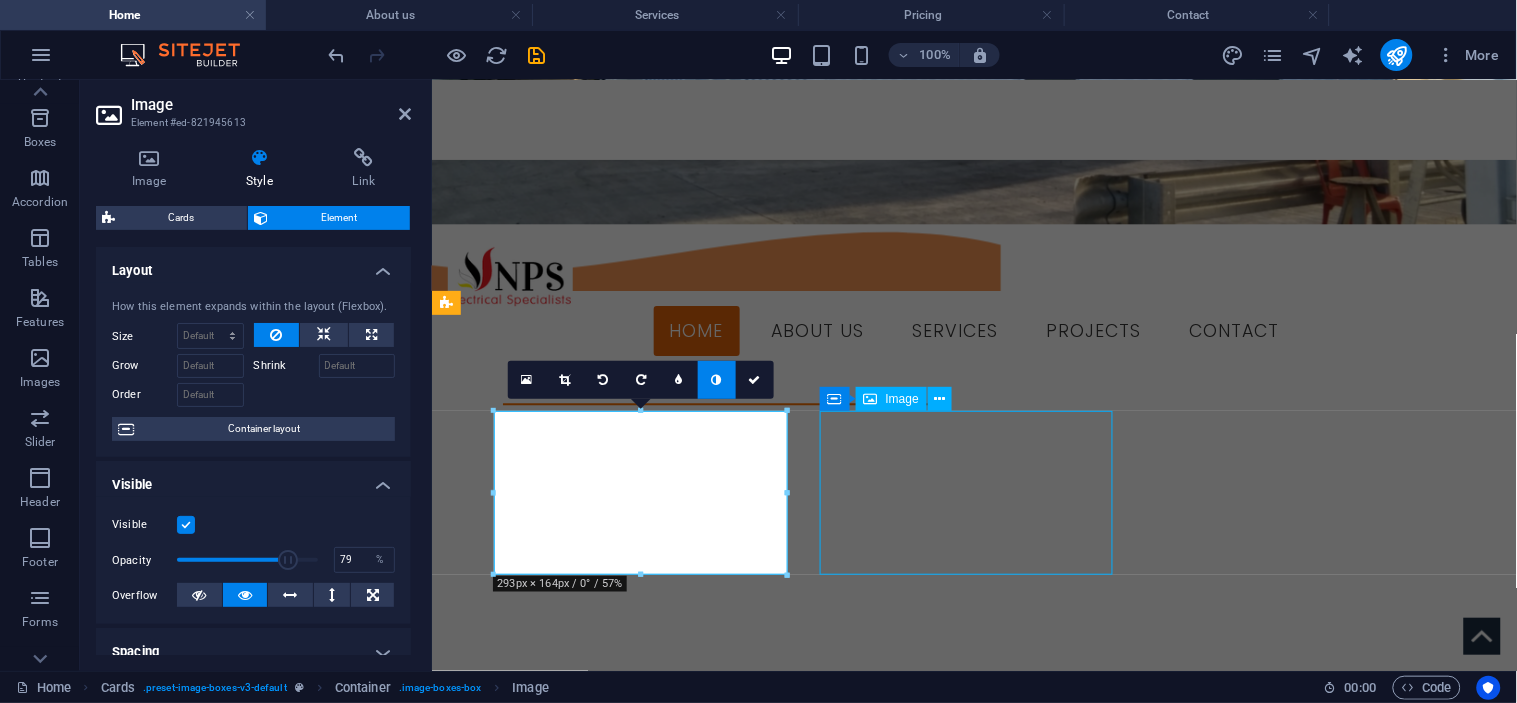 click at bounding box center [593, 2740] 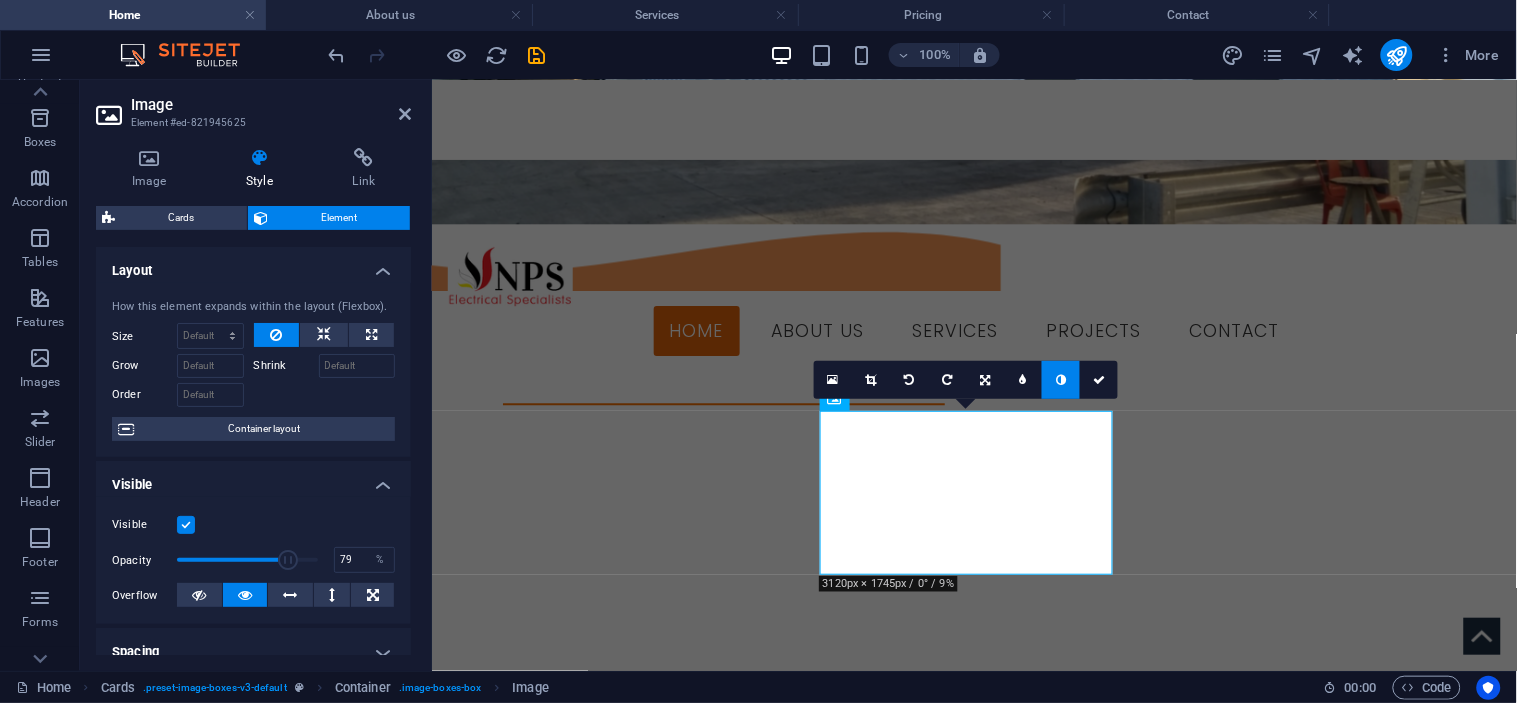 drag, startPoint x: 297, startPoint y: 561, endPoint x: 285, endPoint y: 557, distance: 12.649111 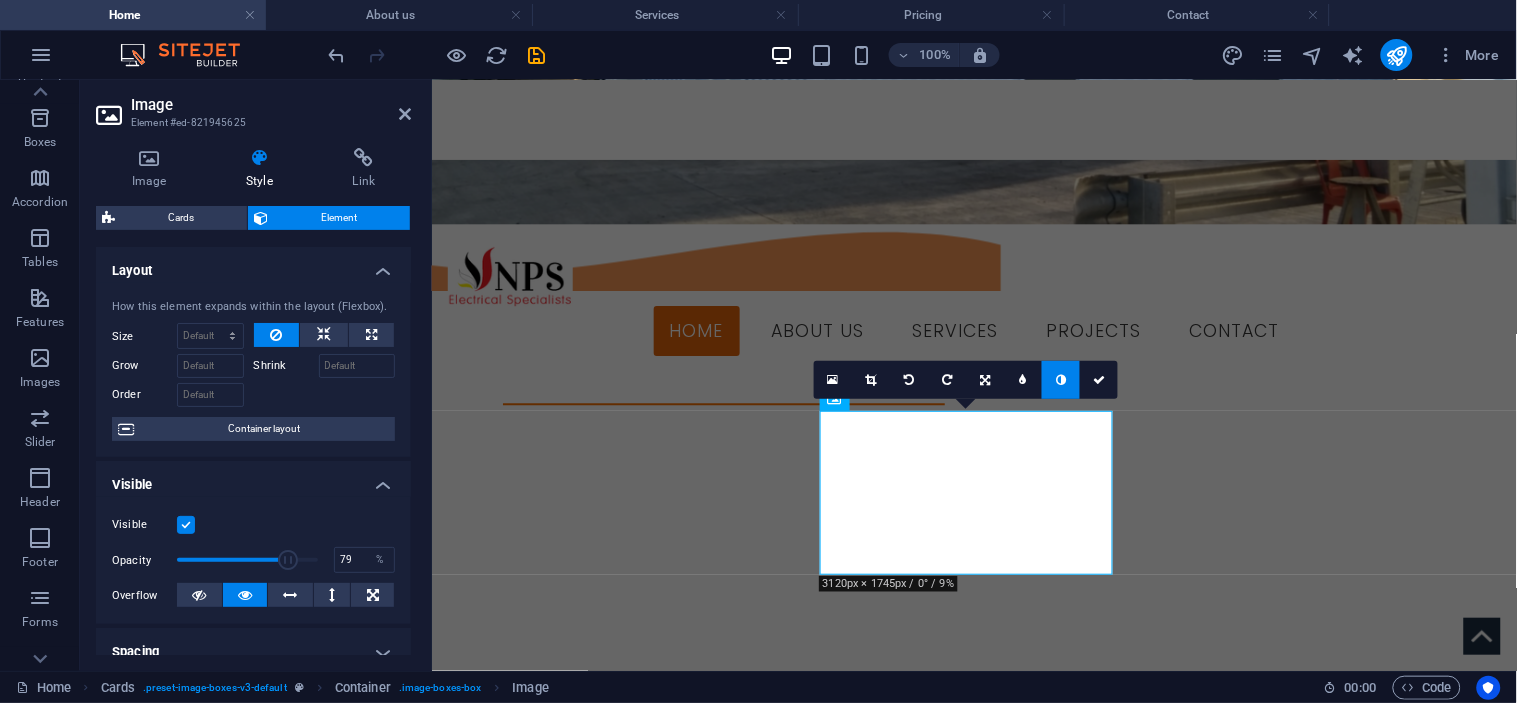 click at bounding box center [288, 560] 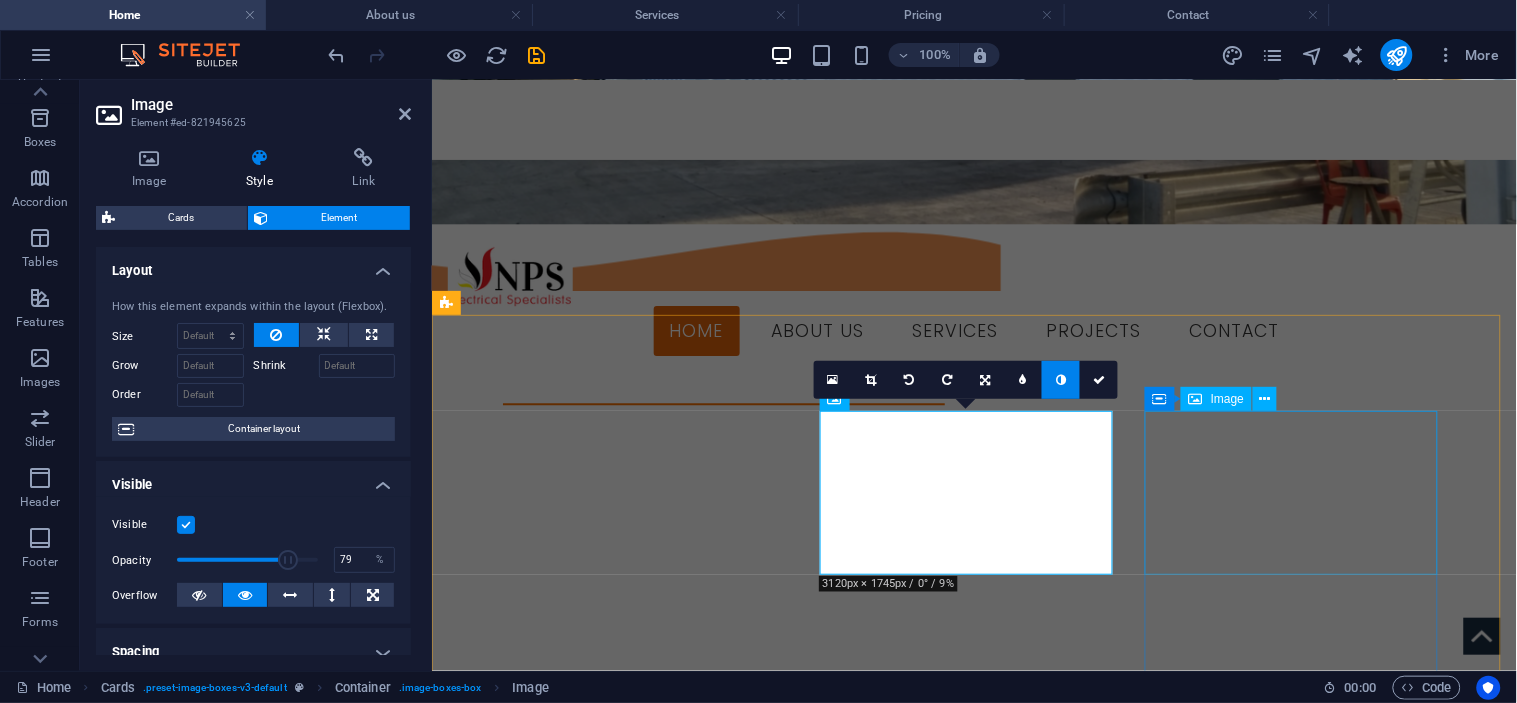 click at bounding box center (593, 3090) 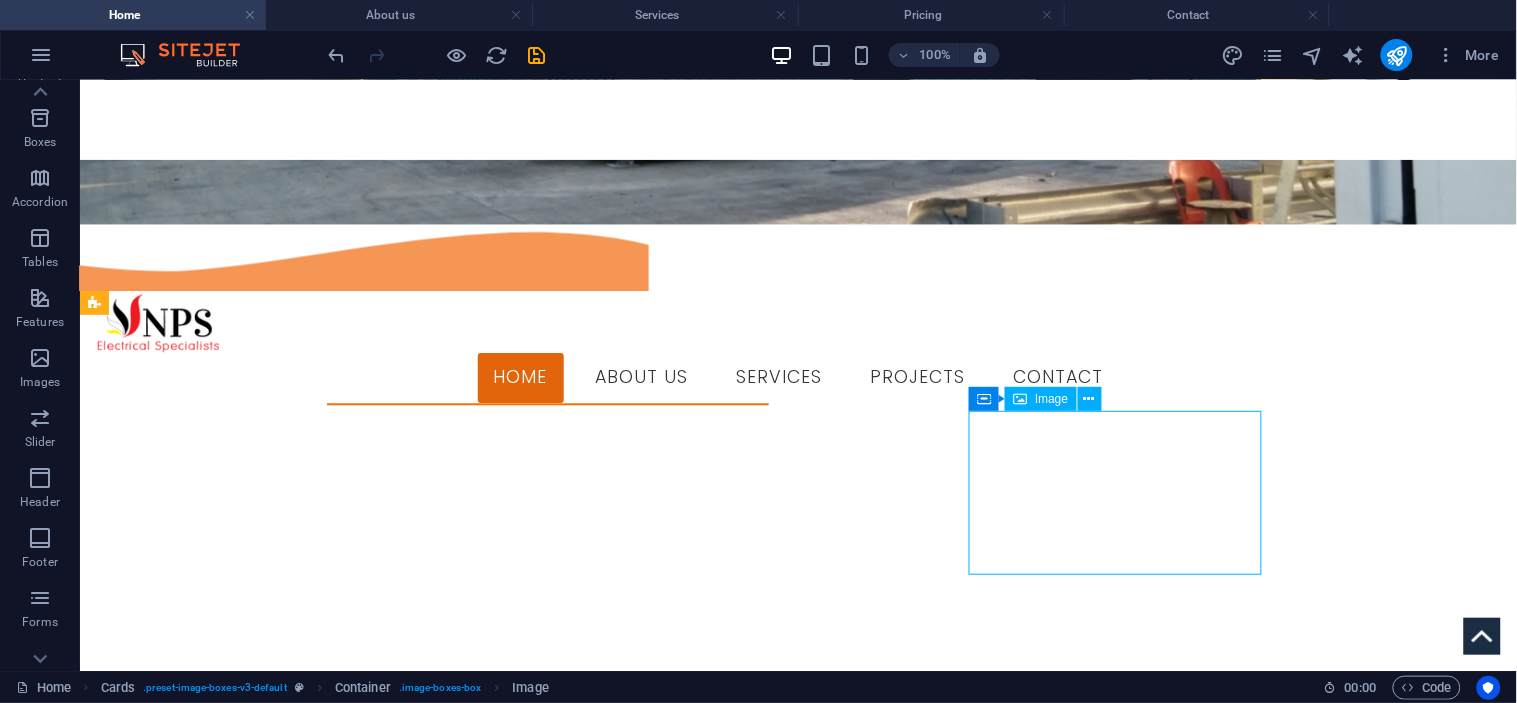 click at bounding box center (241, 3112) 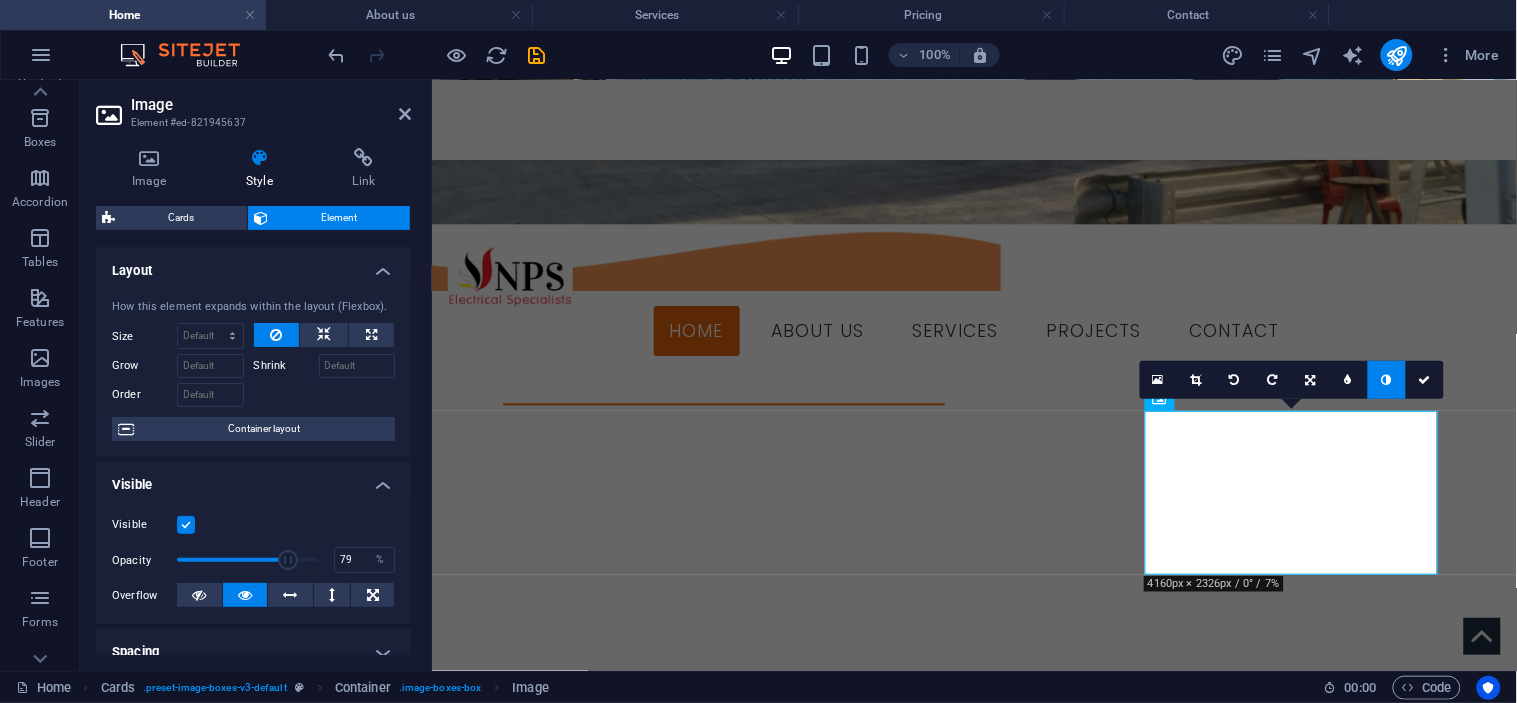 click at bounding box center (288, 560) 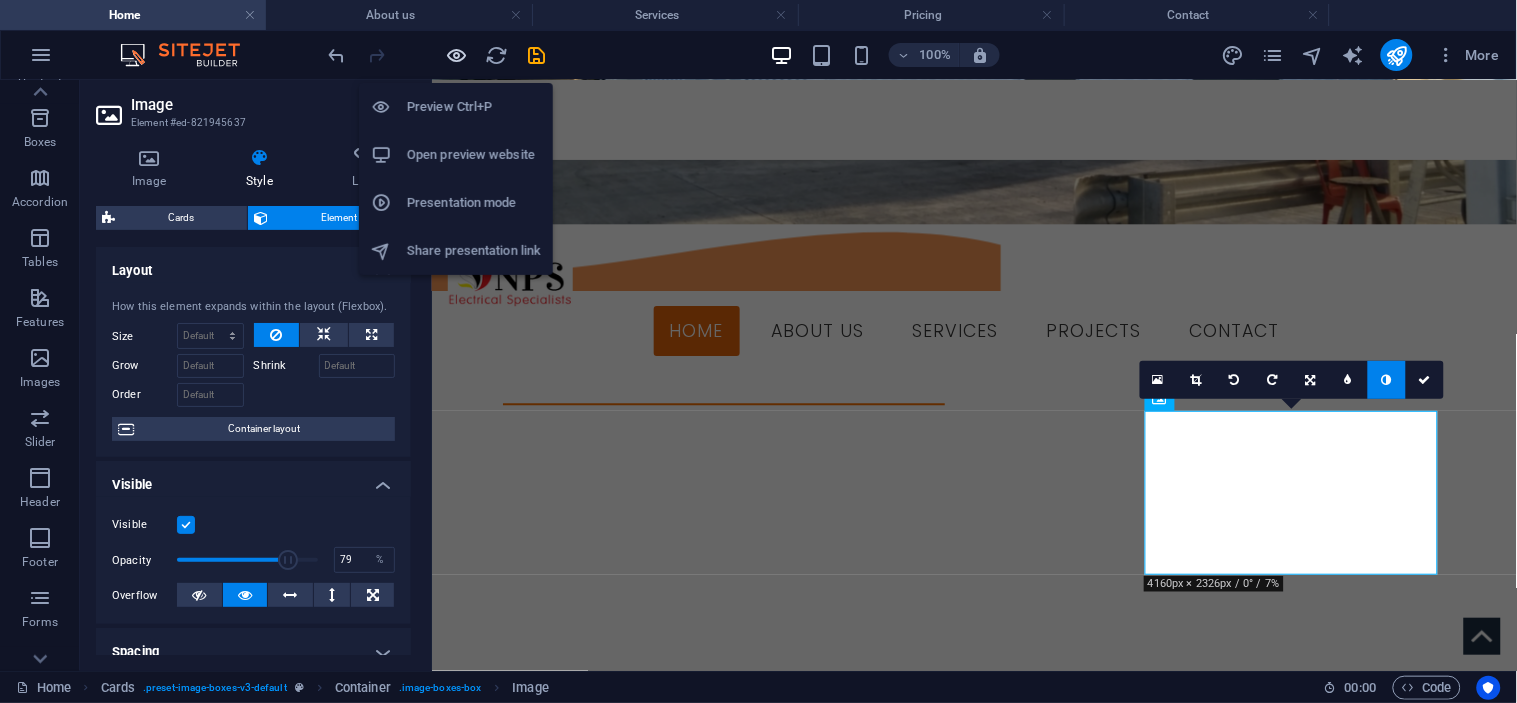click at bounding box center (457, 55) 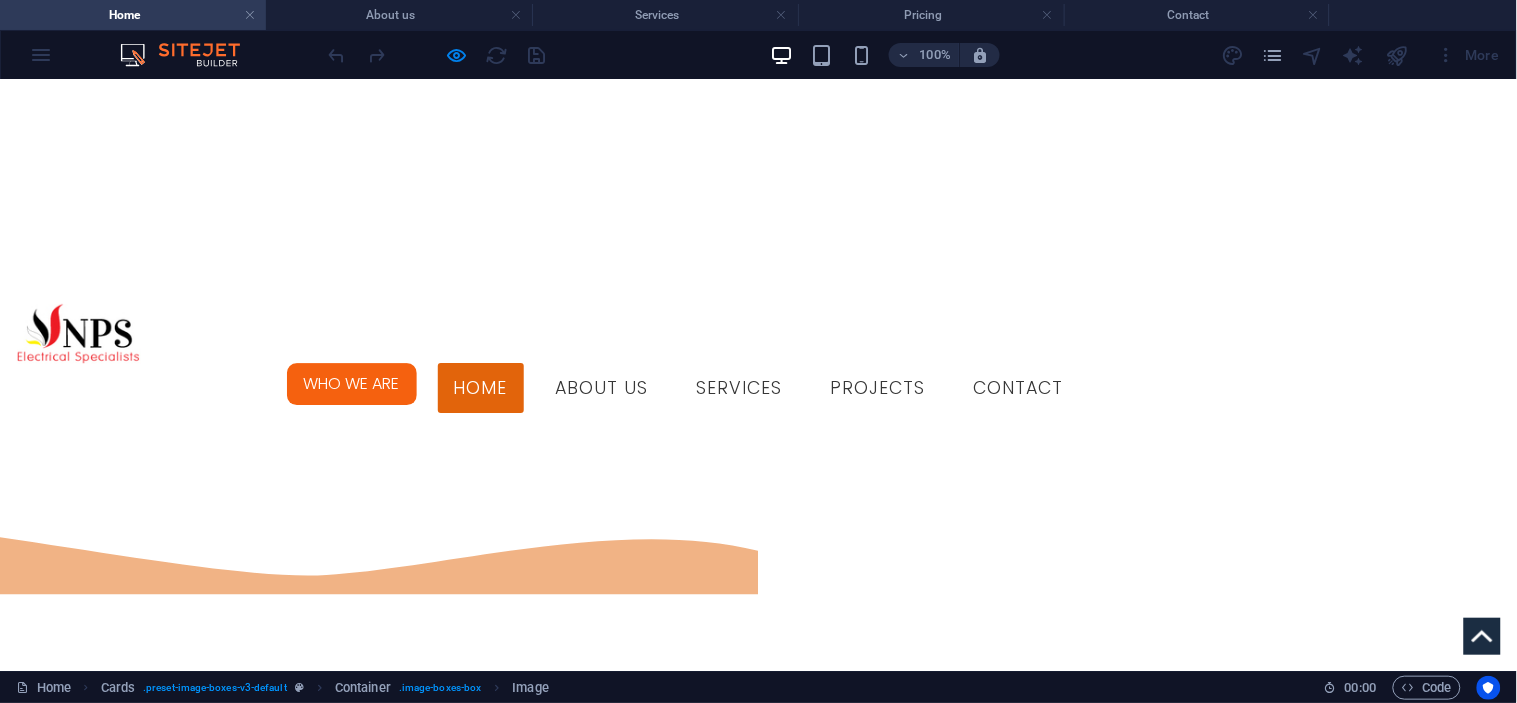 scroll, scrollTop: 1217, scrollLeft: 0, axis: vertical 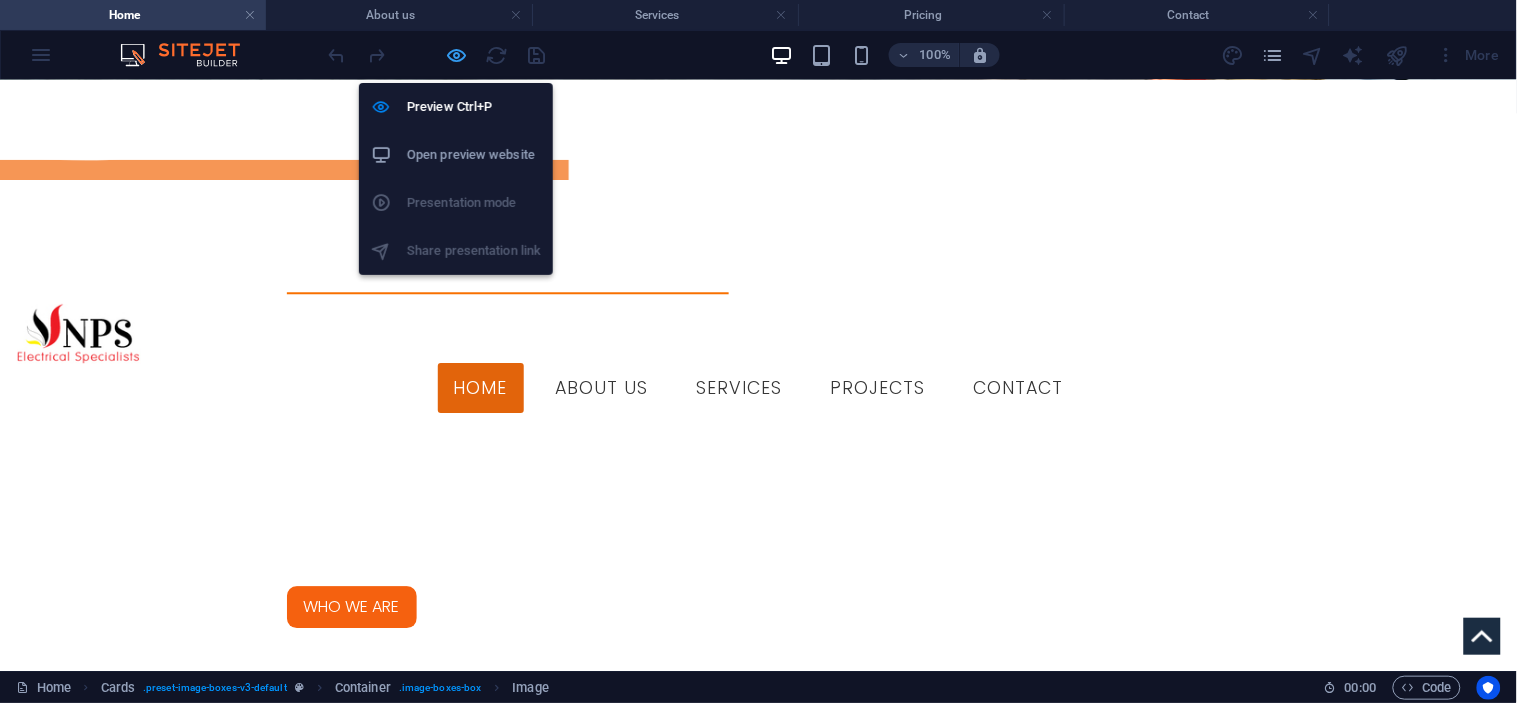 click at bounding box center (457, 55) 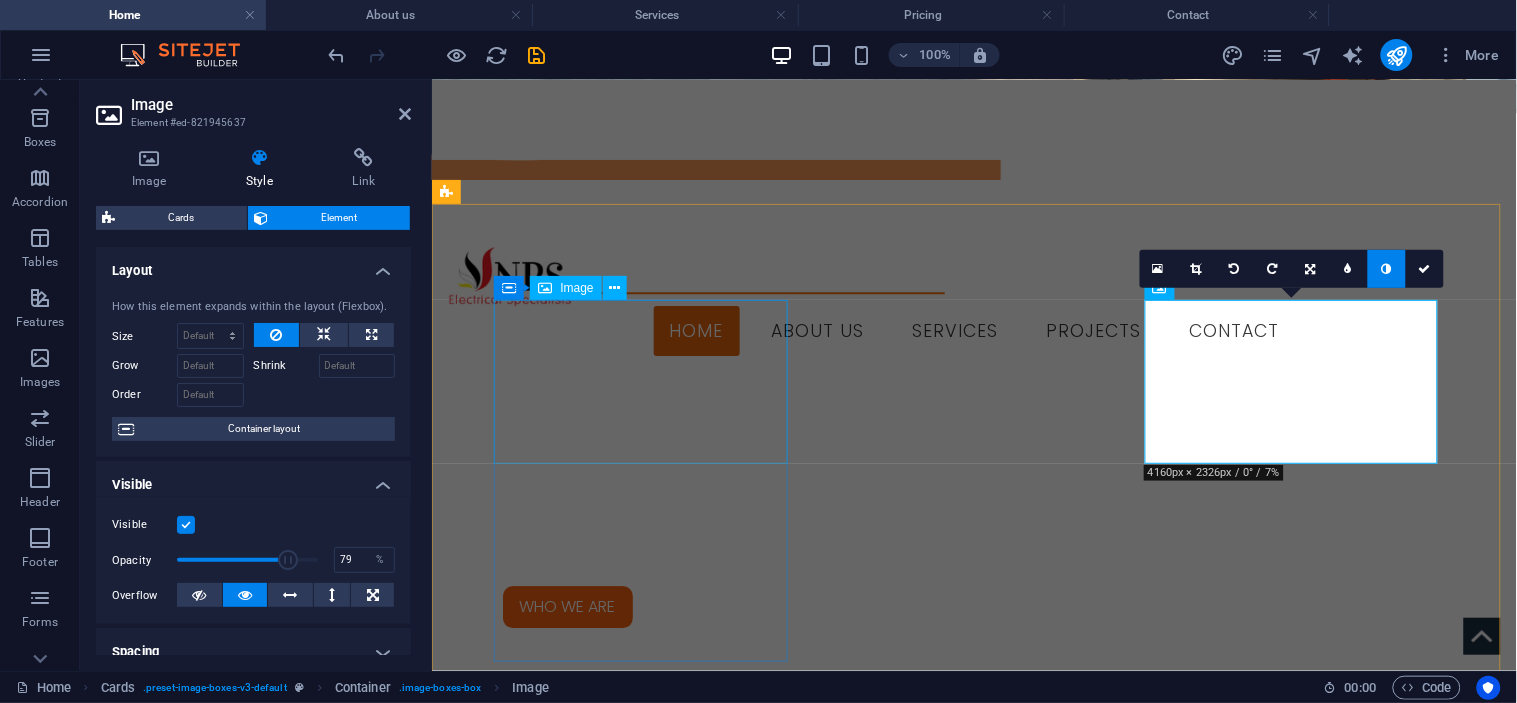 click at bounding box center (593, 2217) 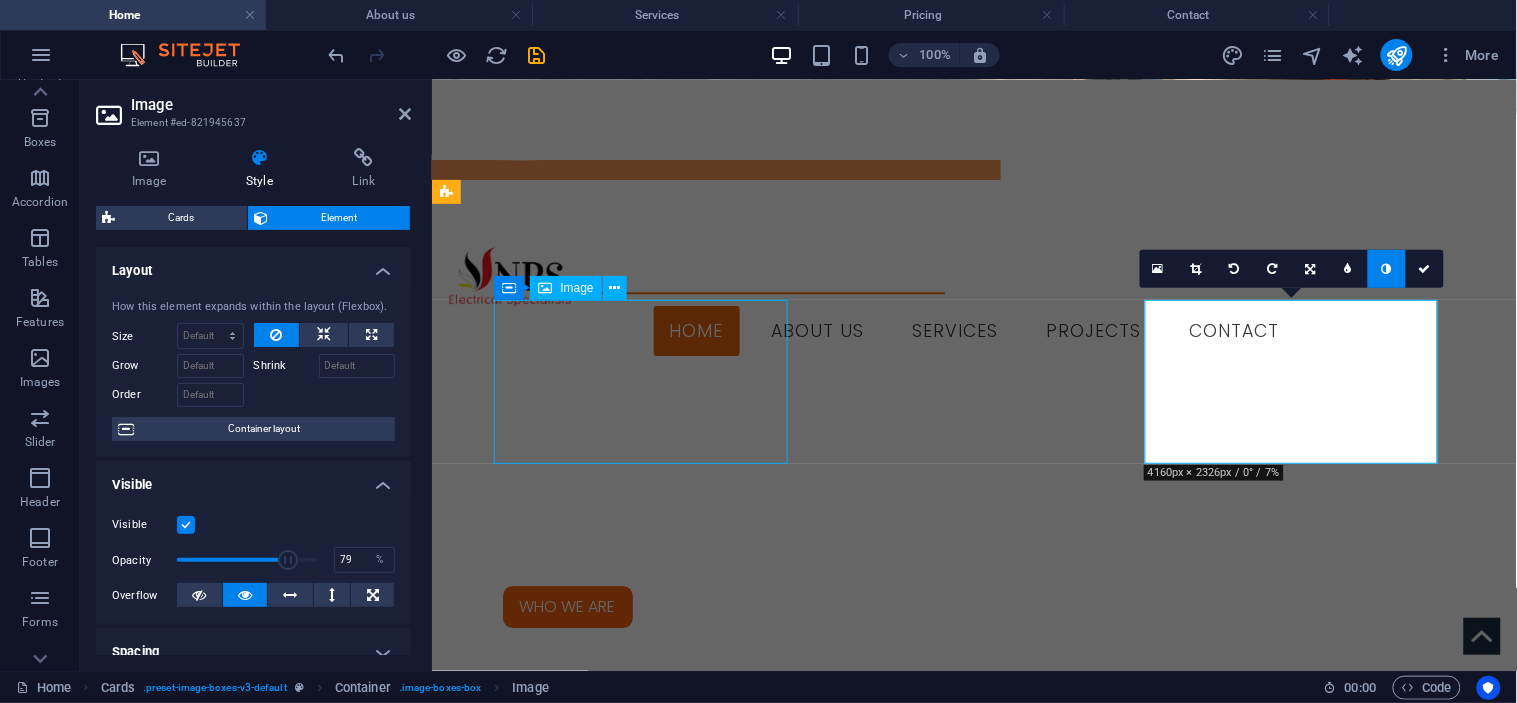 click at bounding box center (593, 2217) 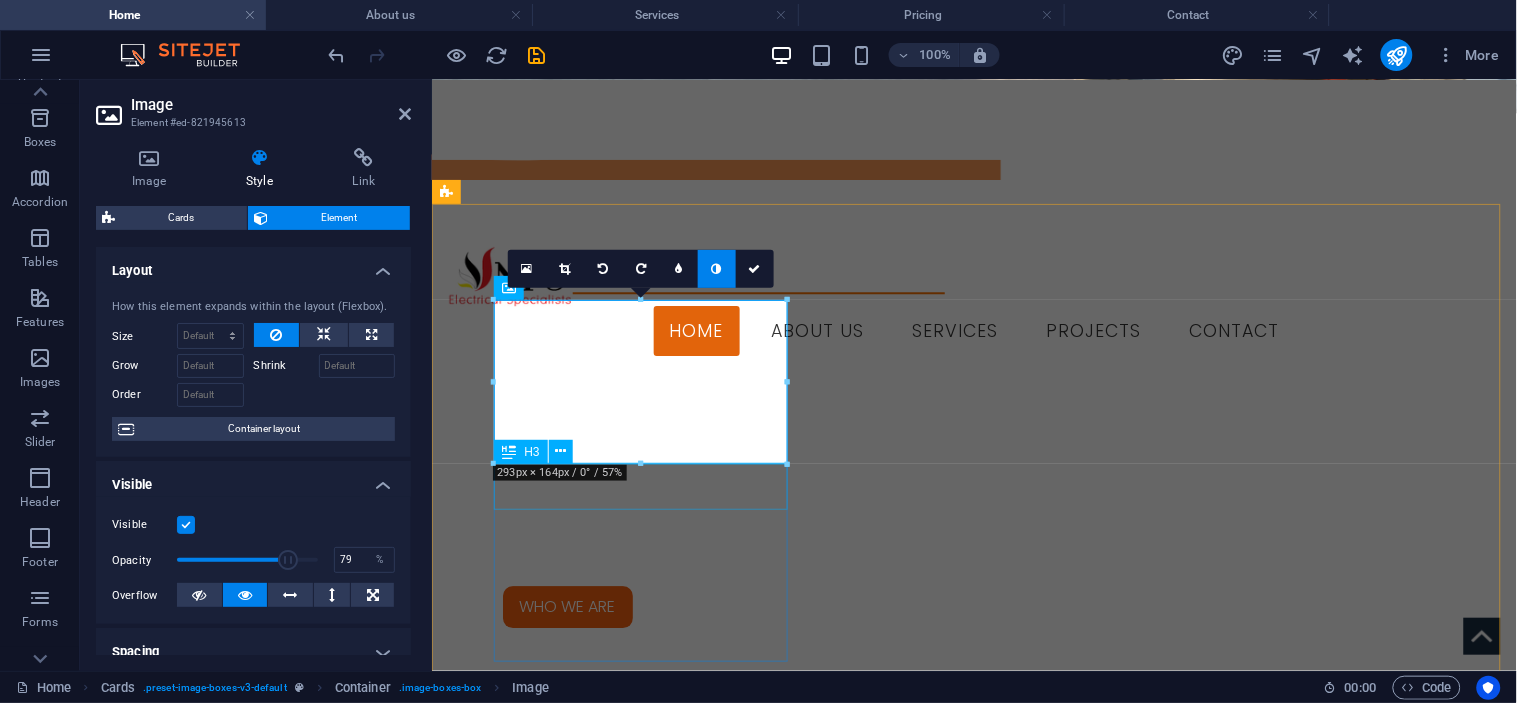 click on "INDUSTRIAL" at bounding box center (593, 2383) 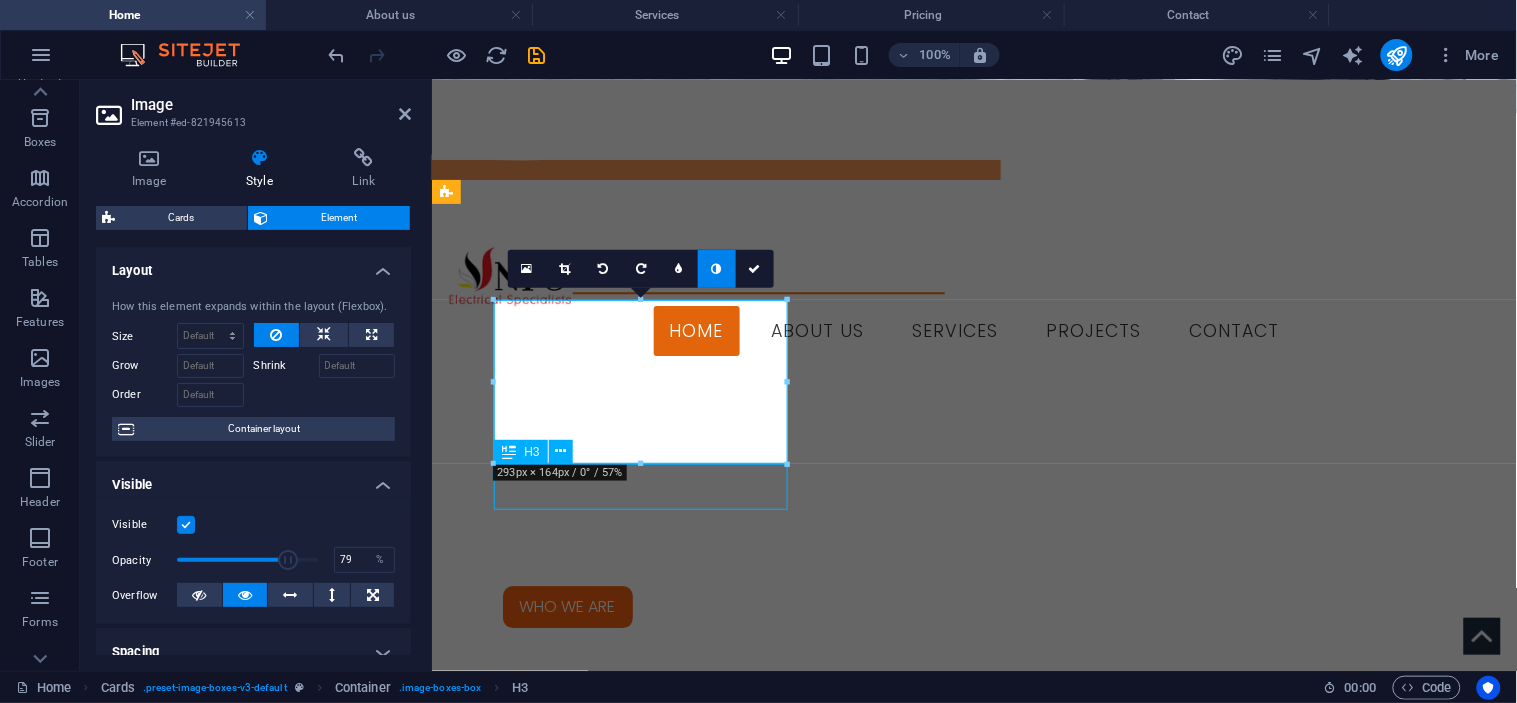 click on "INDUSTRIAL" at bounding box center [593, 2383] 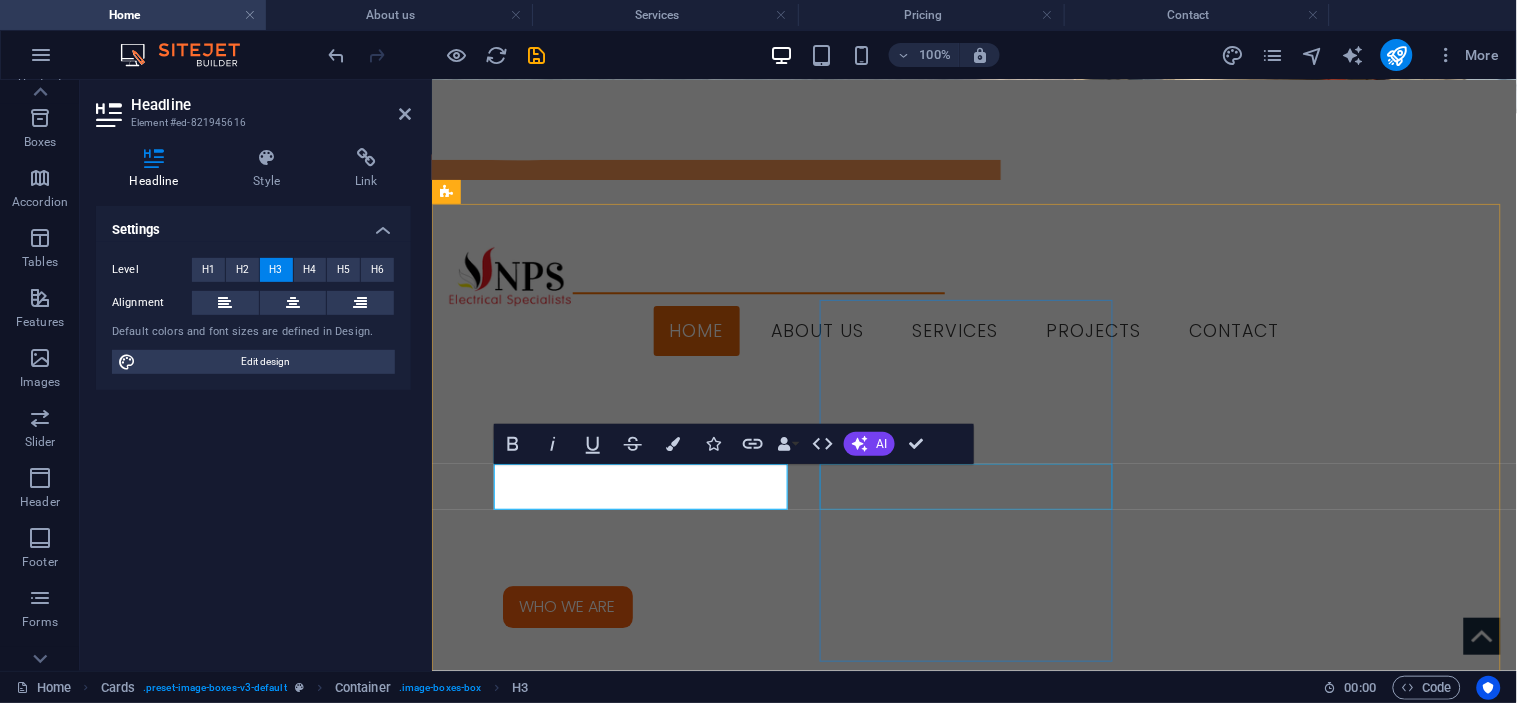 click on "COMMERCIAL" at bounding box center [593, 2734] 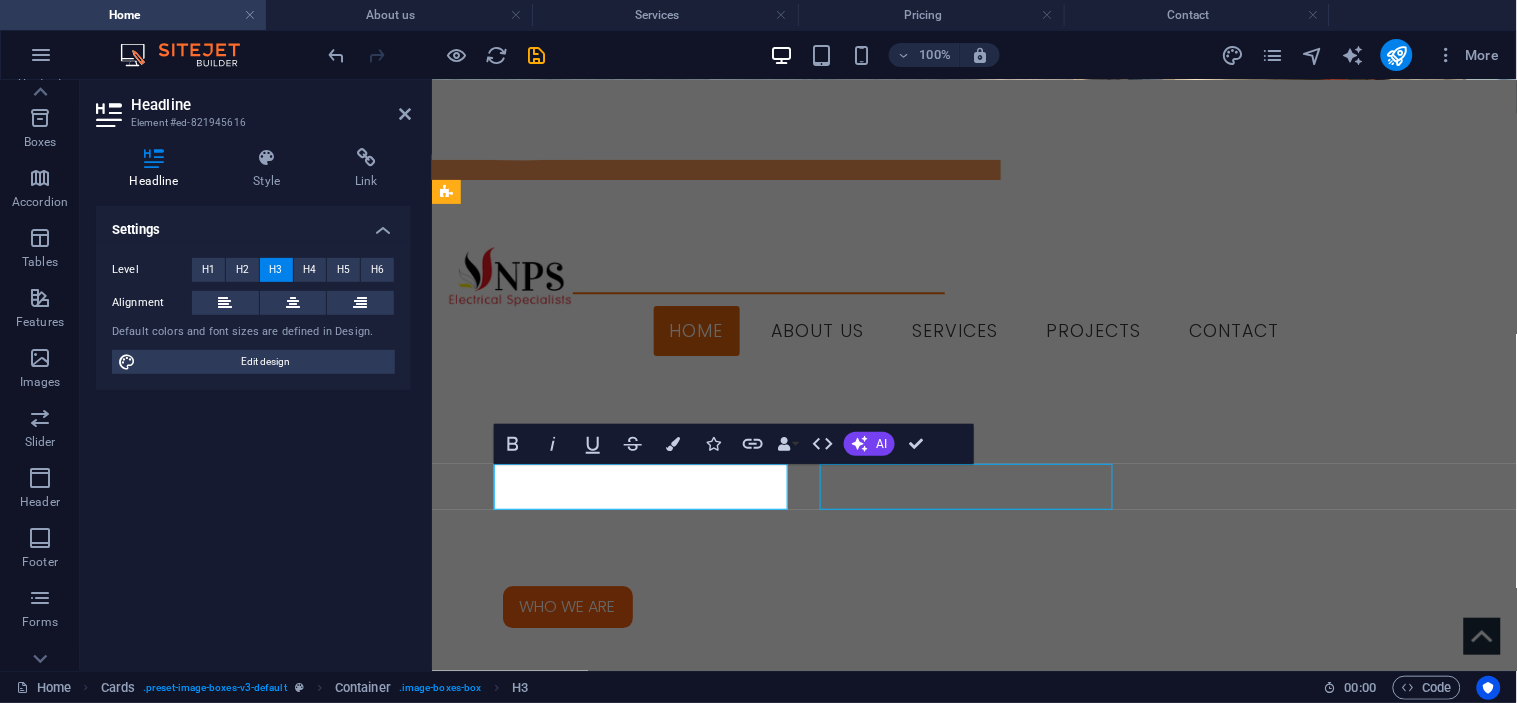 click on "COMMERCIAL" at bounding box center [593, 2734] 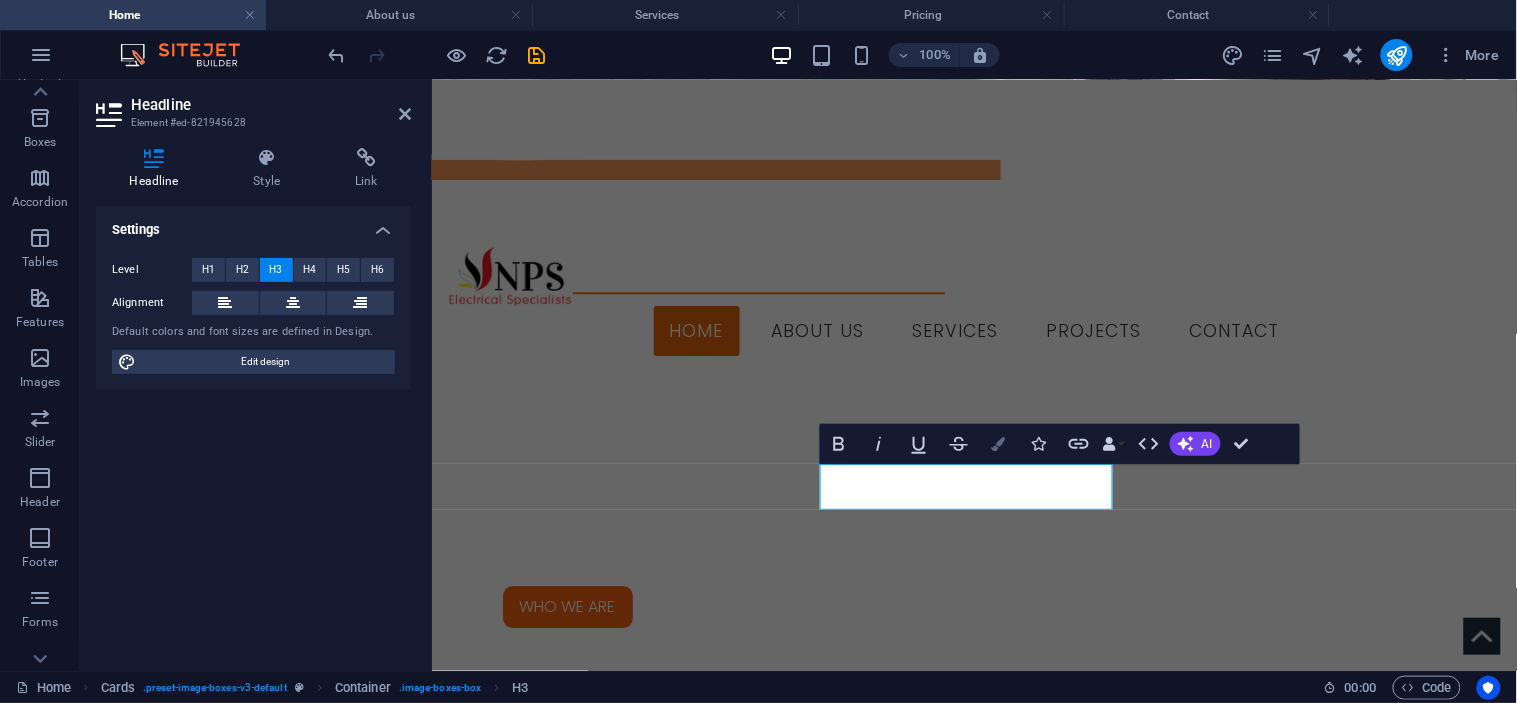 click on "Colors" at bounding box center (999, 444) 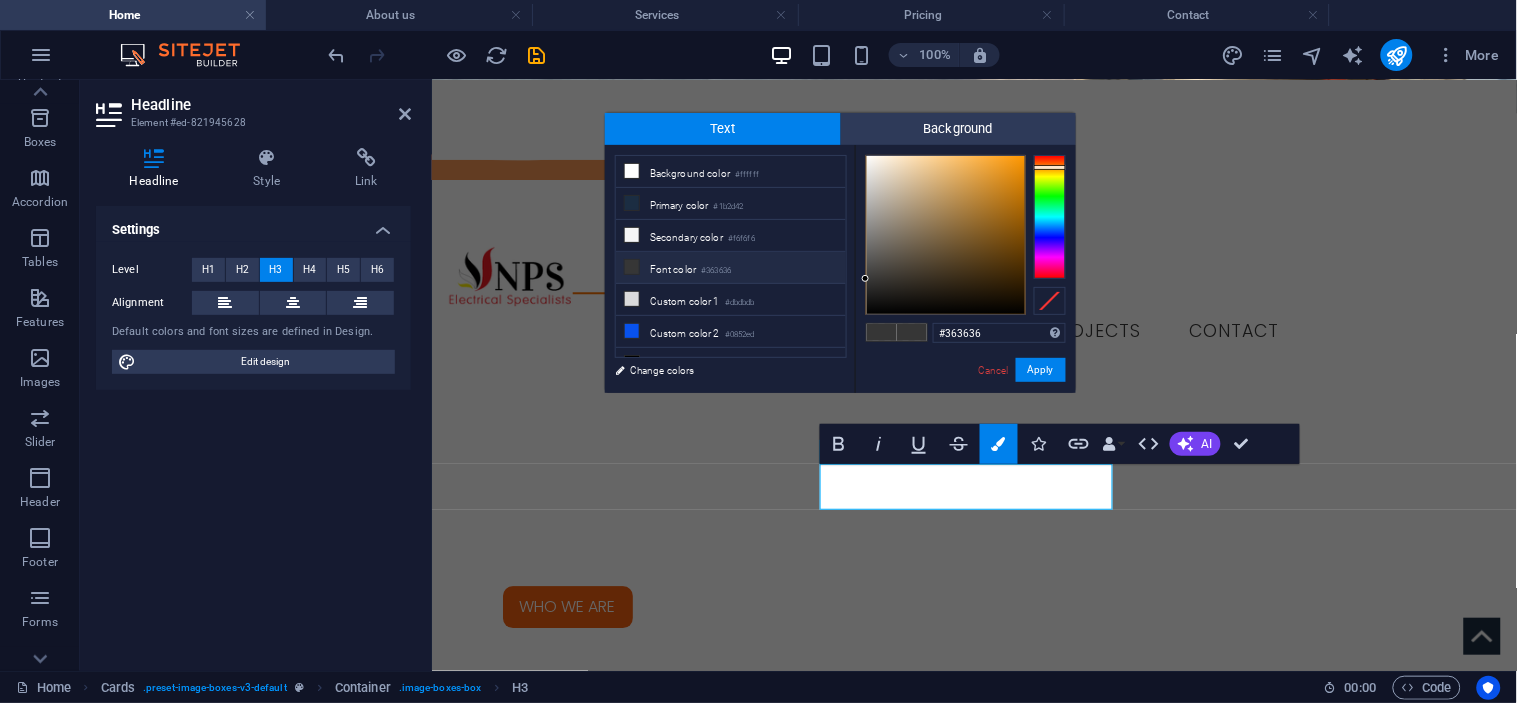 click at bounding box center [1050, 217] 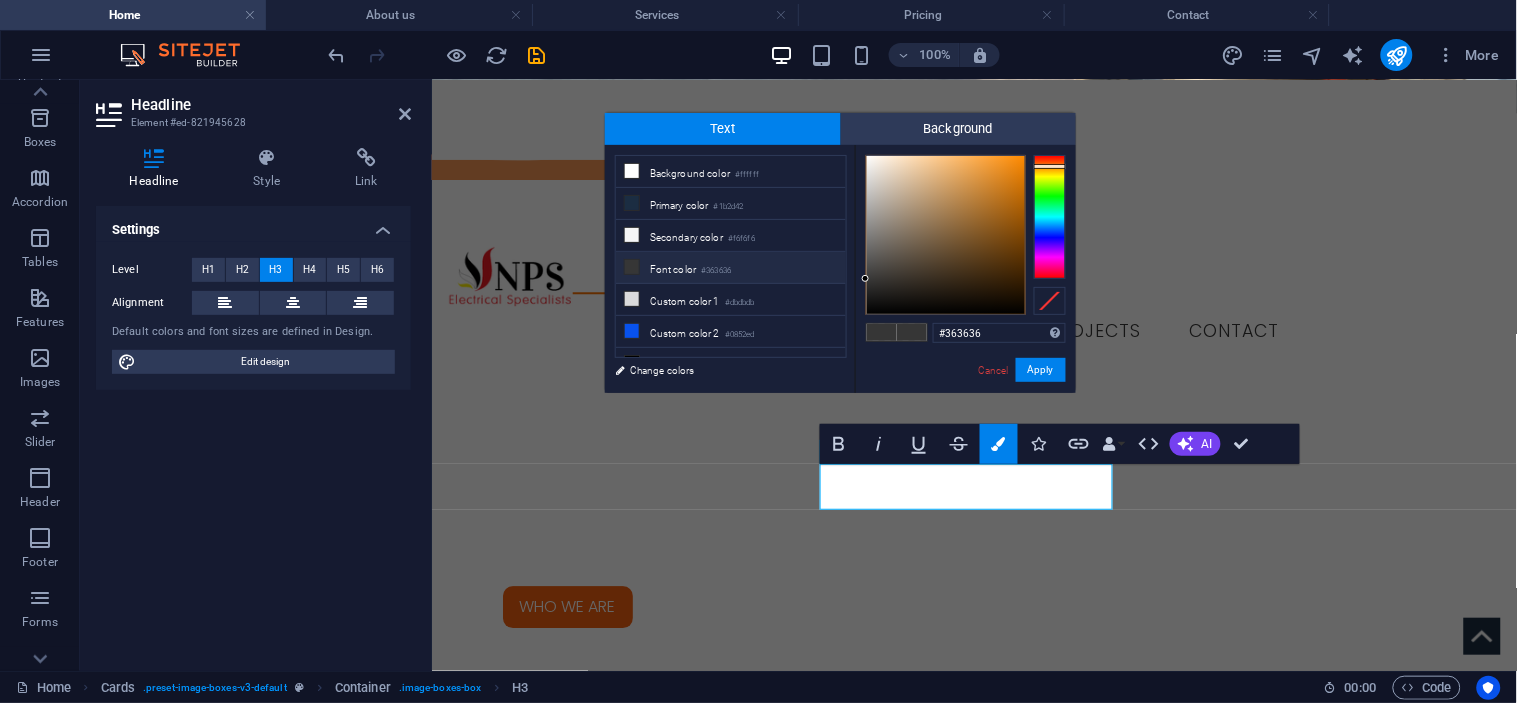 click at bounding box center [1050, 166] 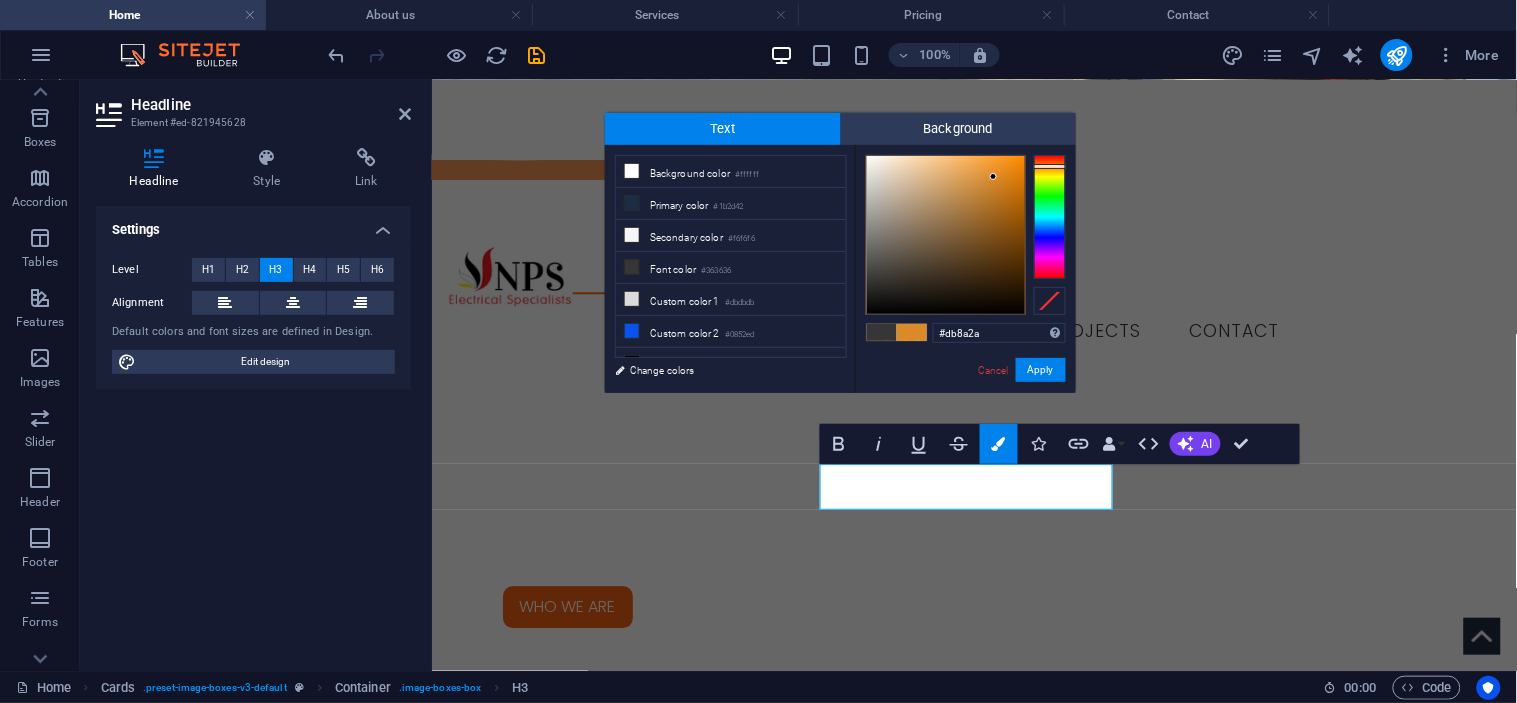 click at bounding box center [946, 235] 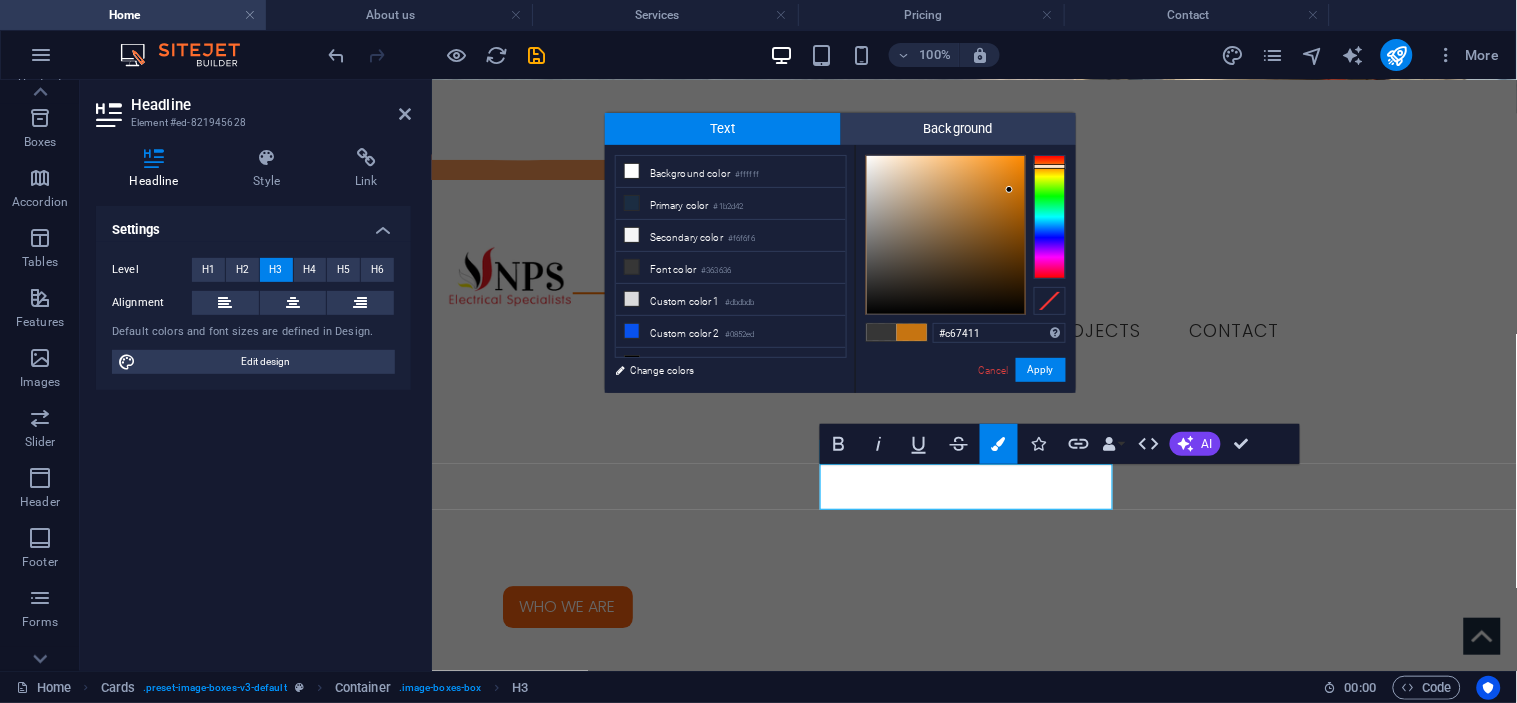 click at bounding box center [946, 235] 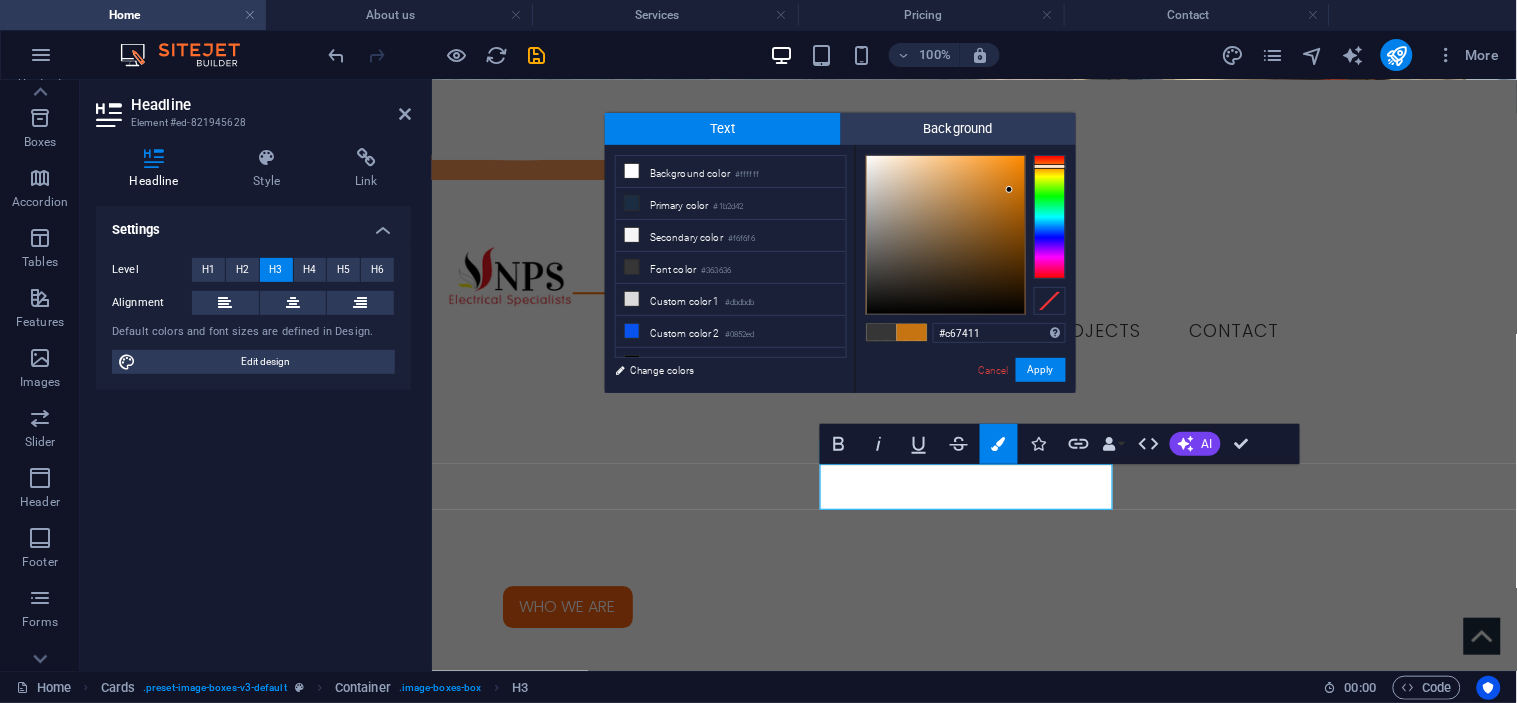 type on "#c66b11" 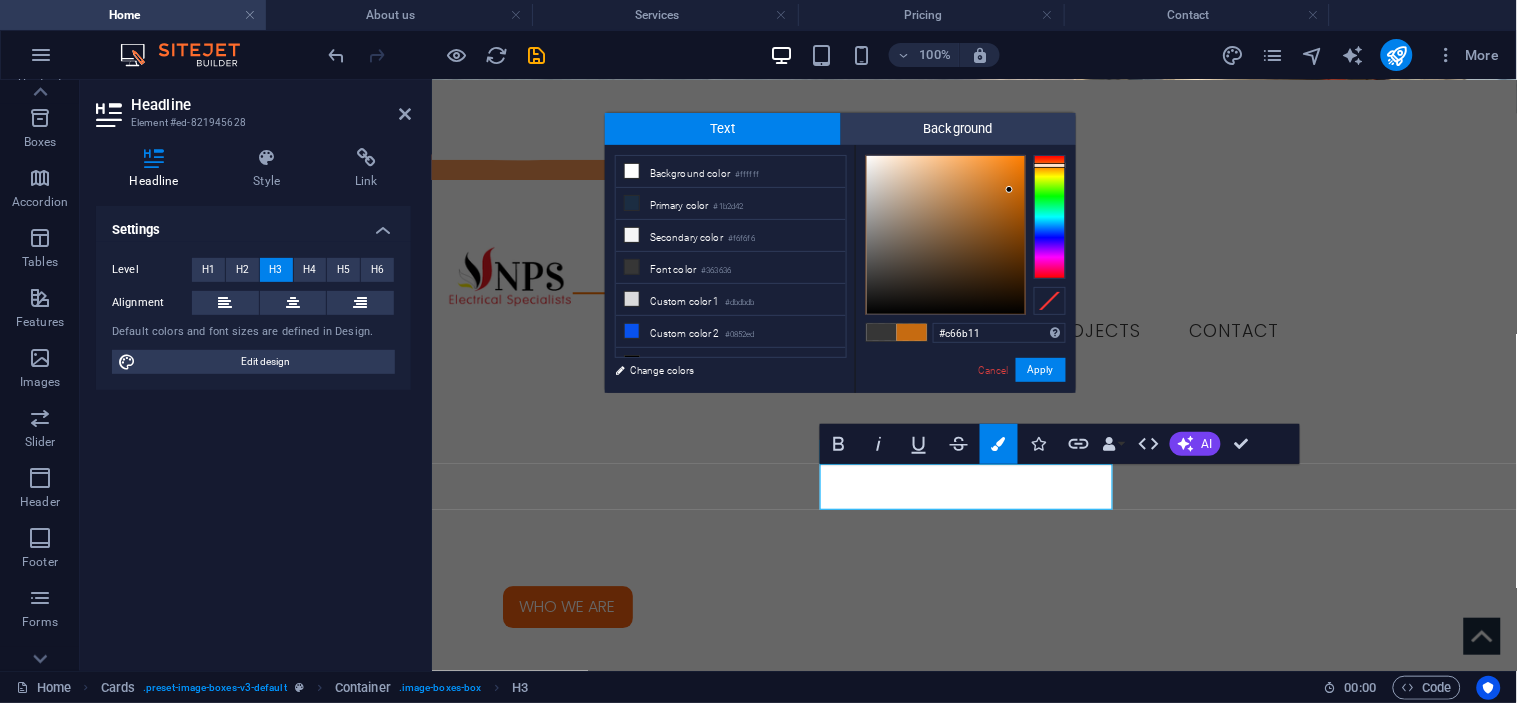 click at bounding box center (1050, 165) 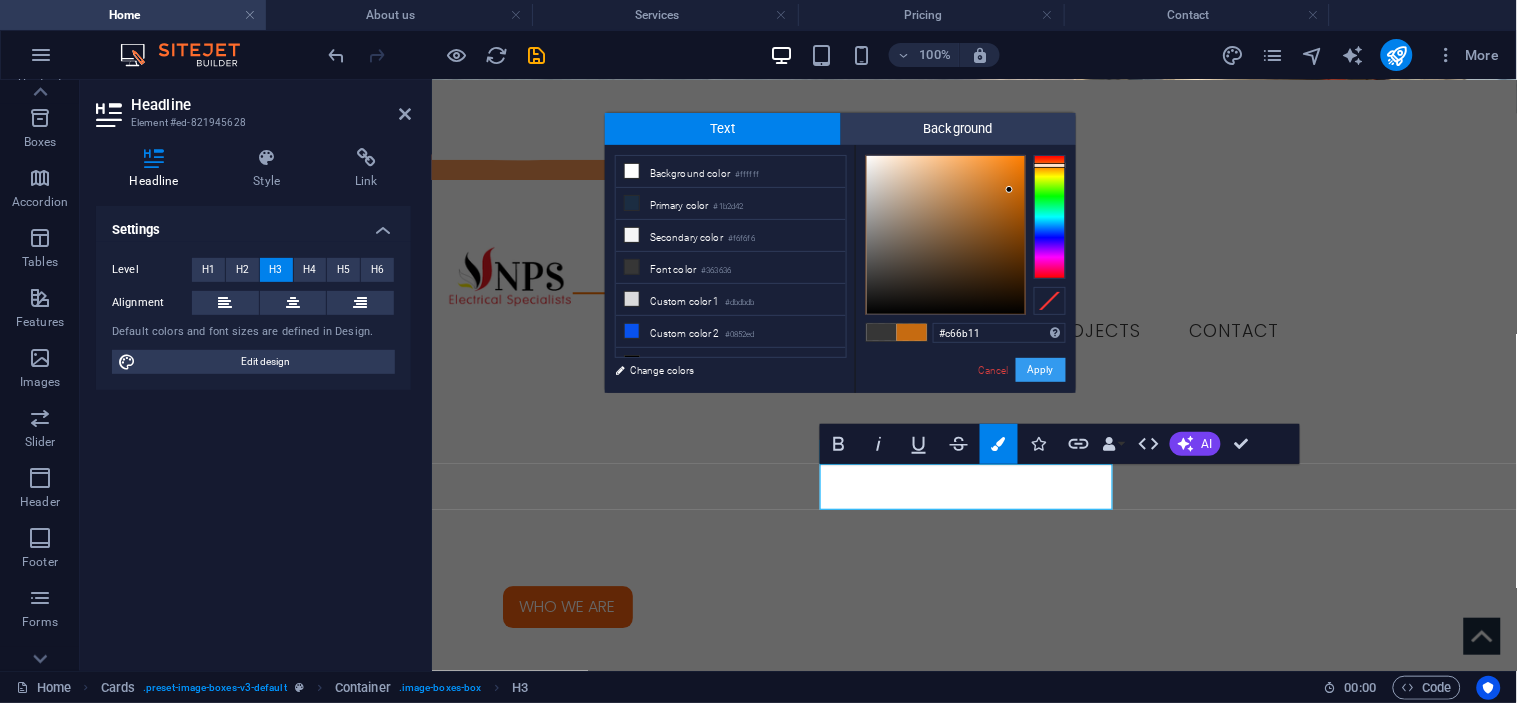 click on "Apply" at bounding box center [1041, 370] 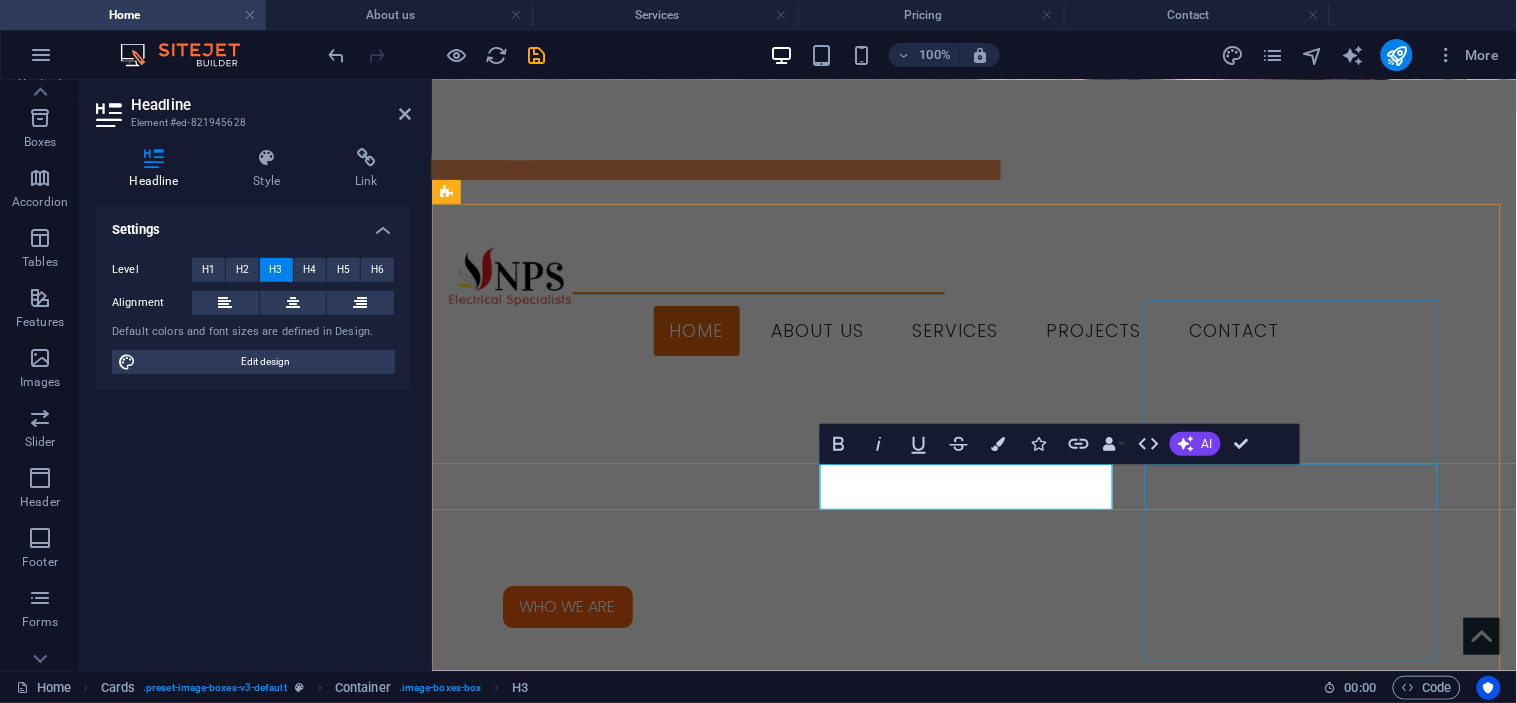 click on "DOMESTIC" at bounding box center (593, 3084) 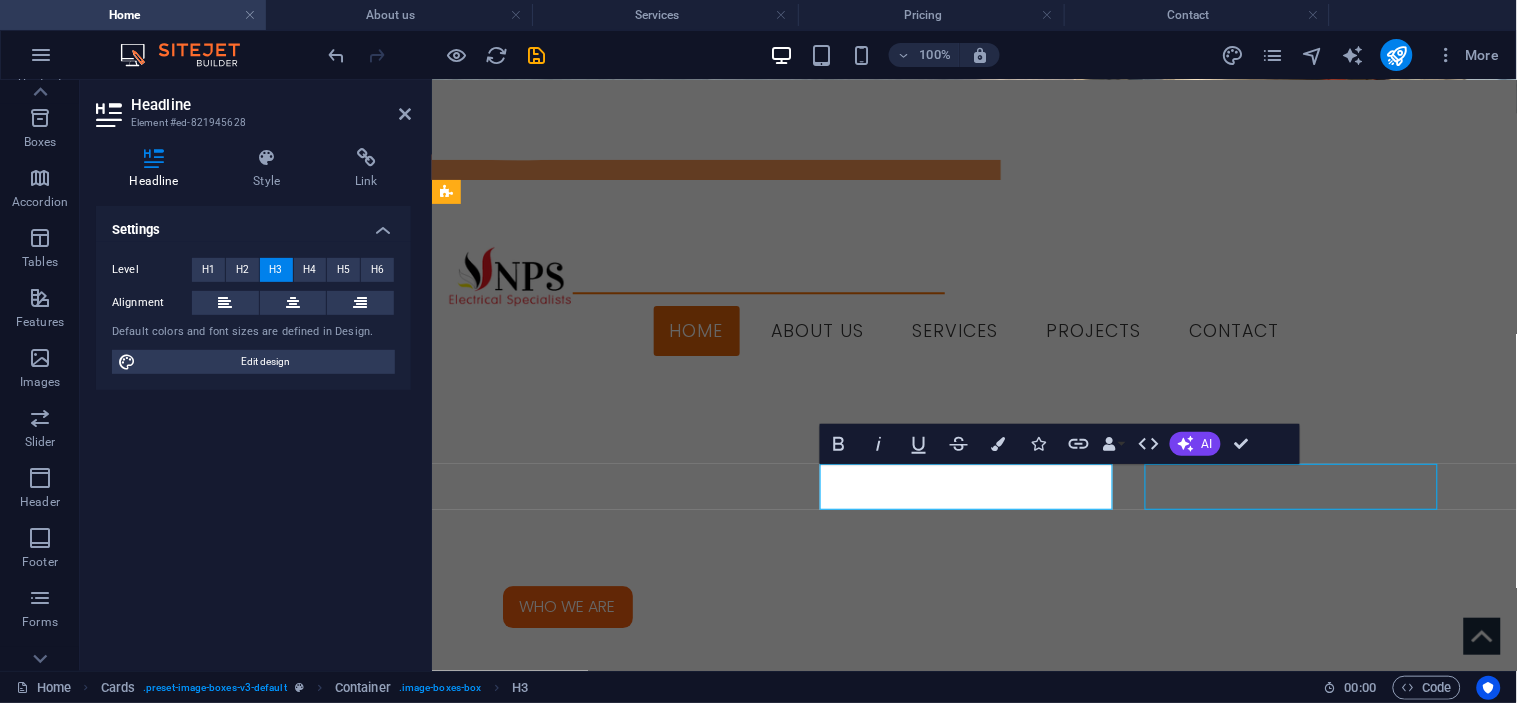 click on "DOMESTIC" at bounding box center (593, 3084) 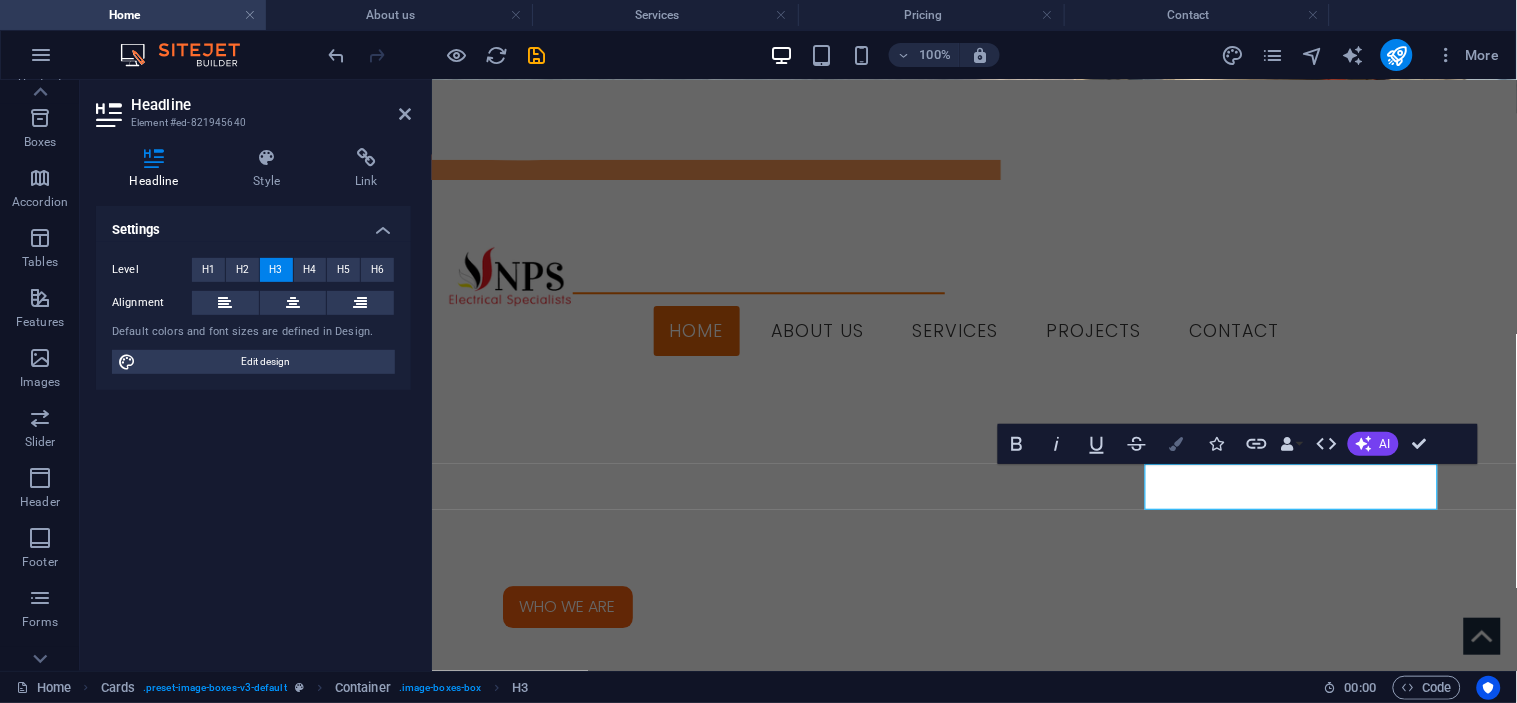click at bounding box center (1177, 444) 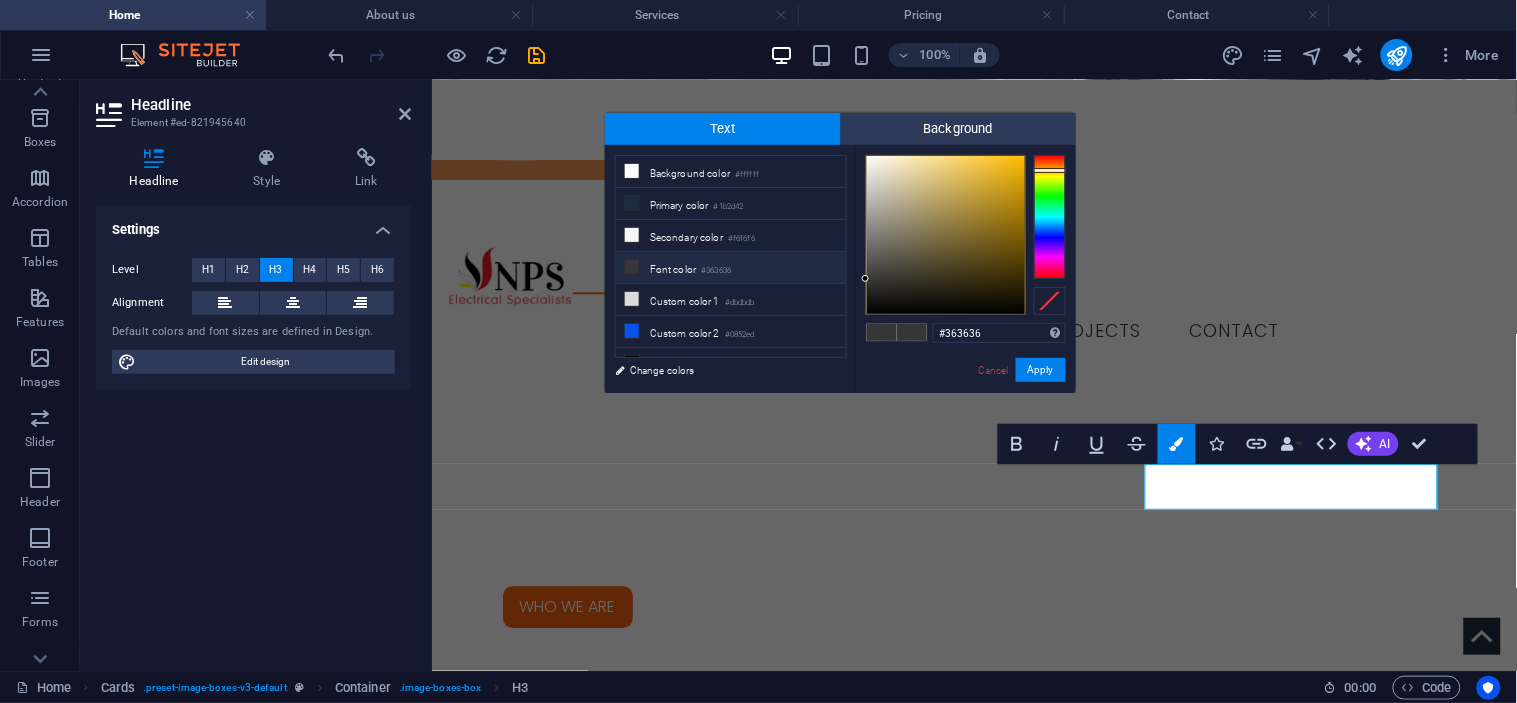 click at bounding box center (1050, 217) 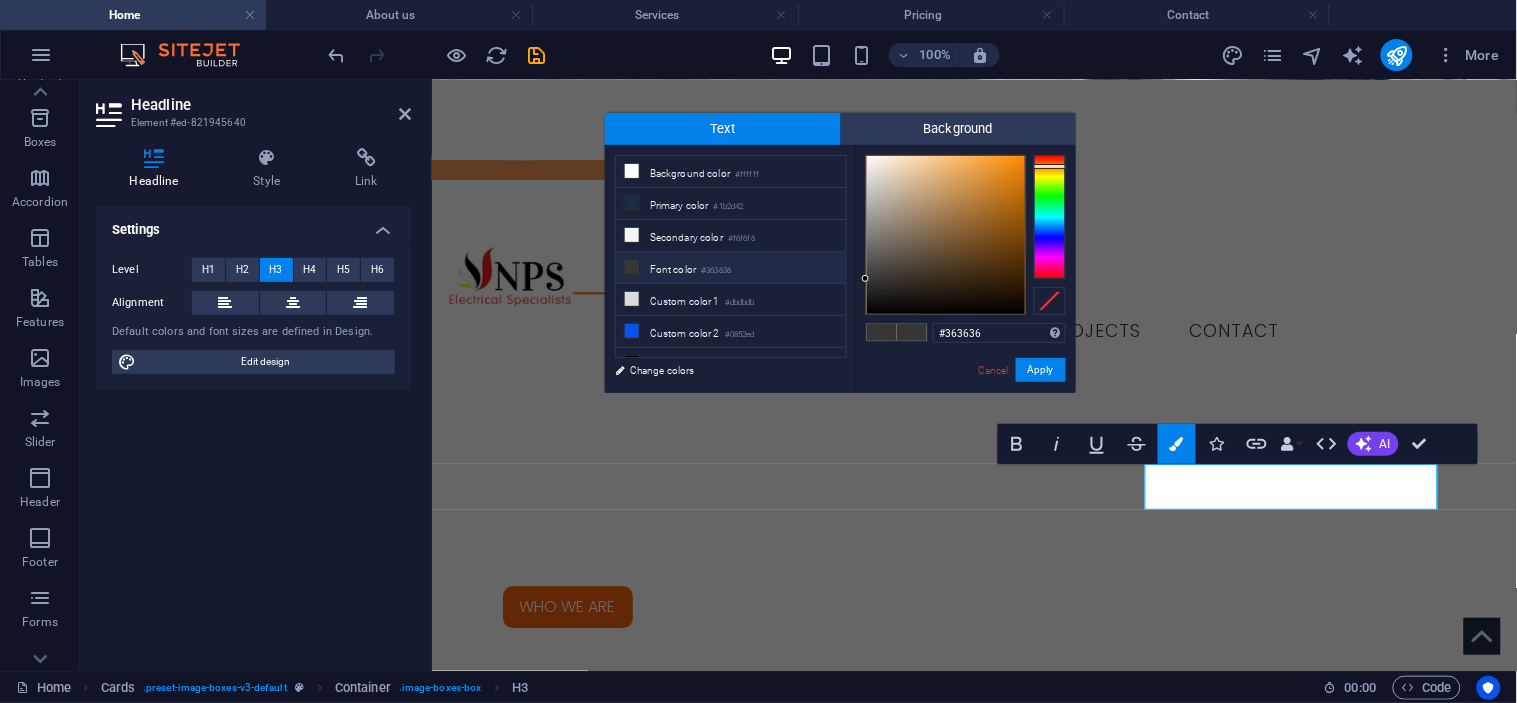 click at bounding box center [1050, 166] 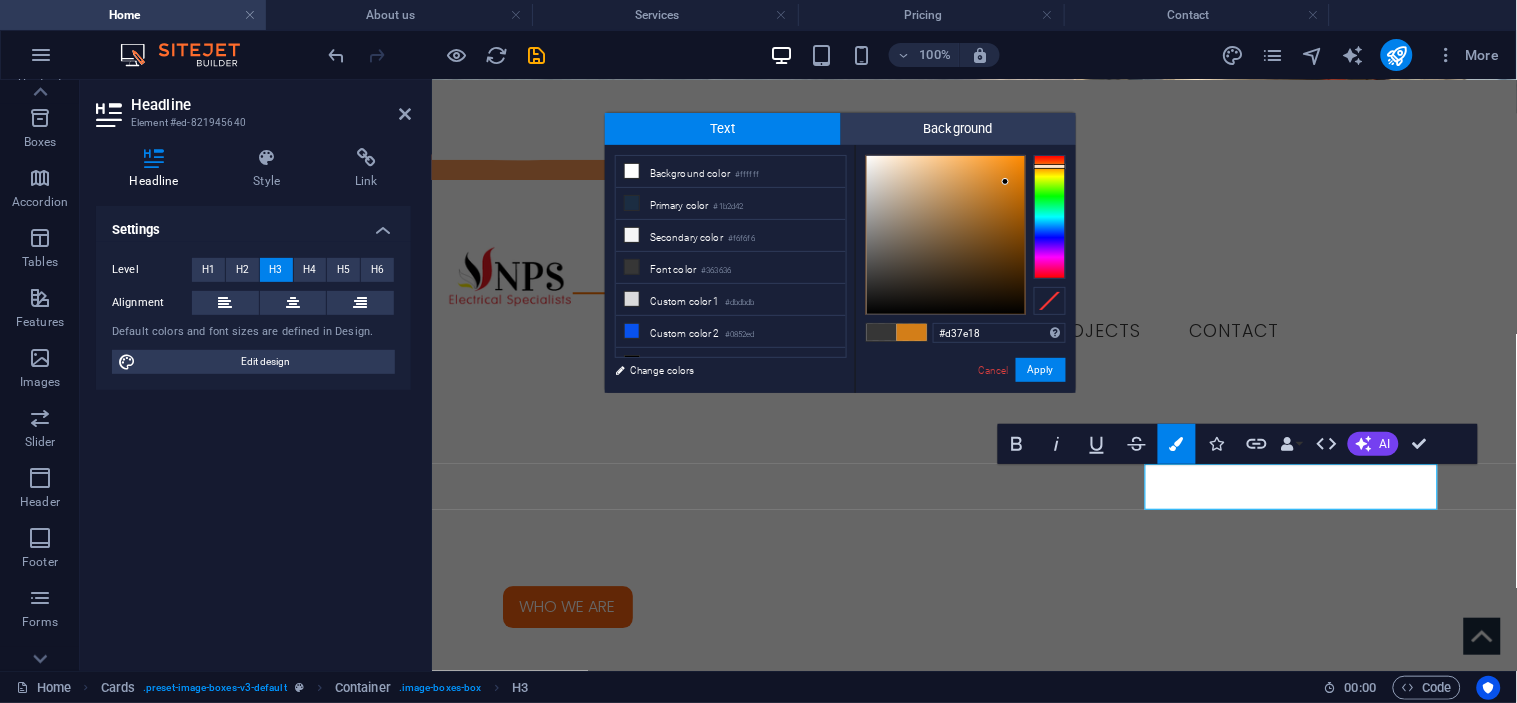 click at bounding box center (946, 235) 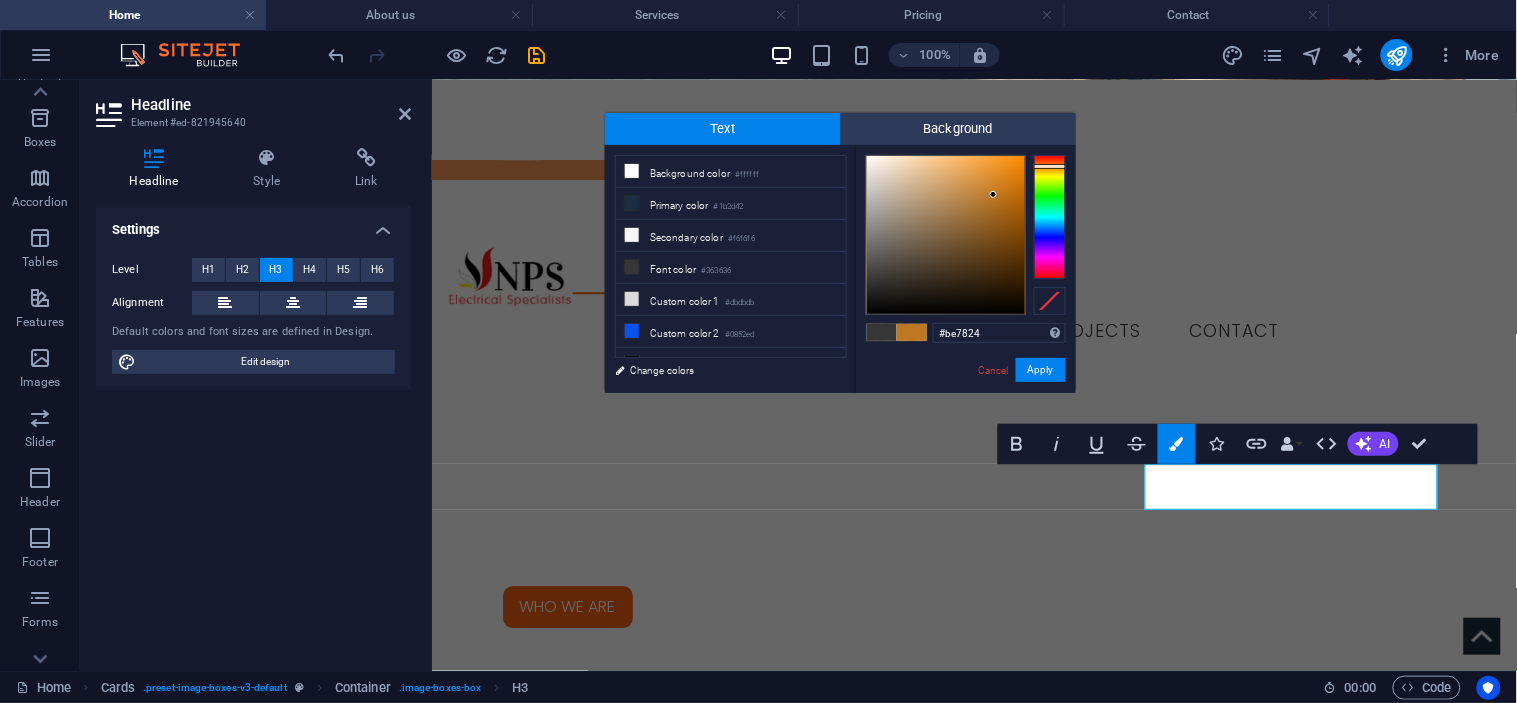 click at bounding box center [946, 235] 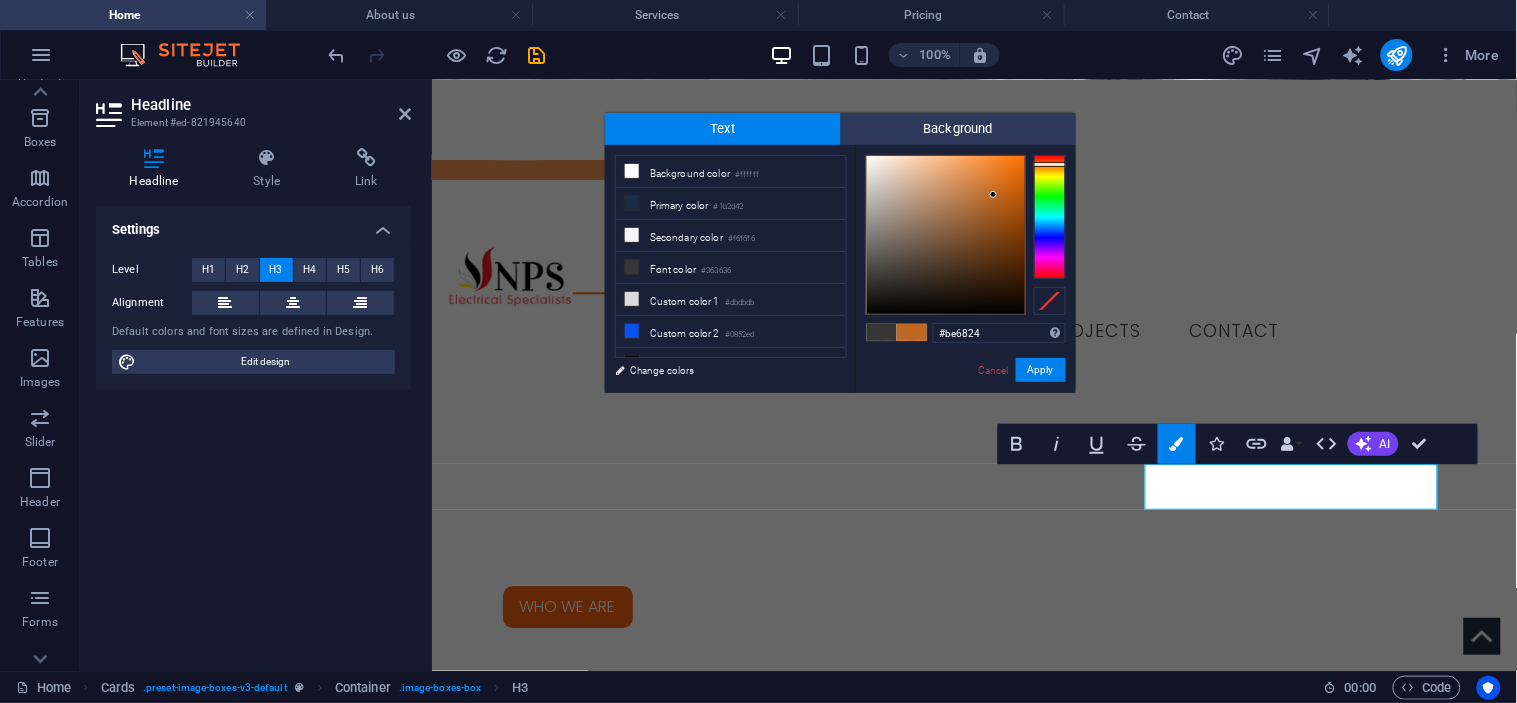 click at bounding box center [1050, 164] 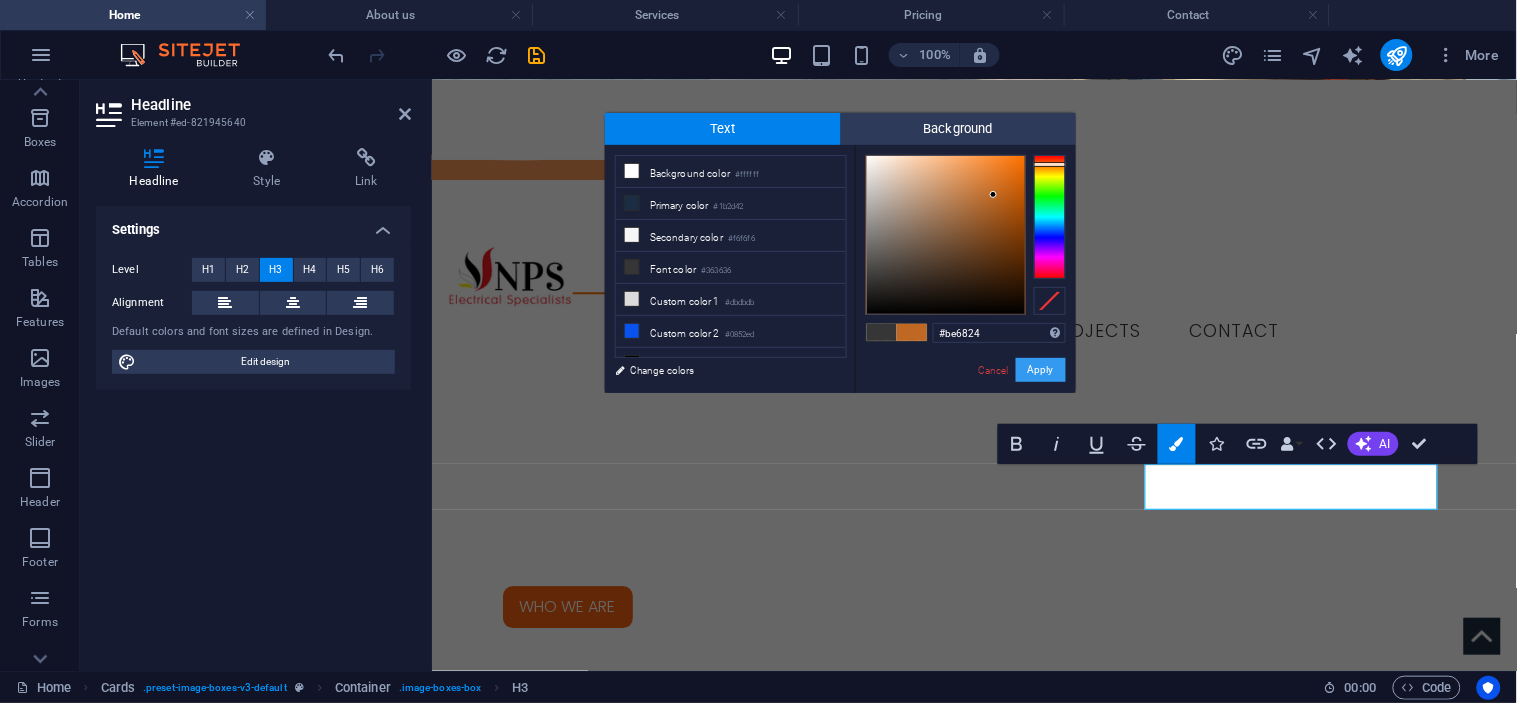 click on "Apply" at bounding box center [1041, 370] 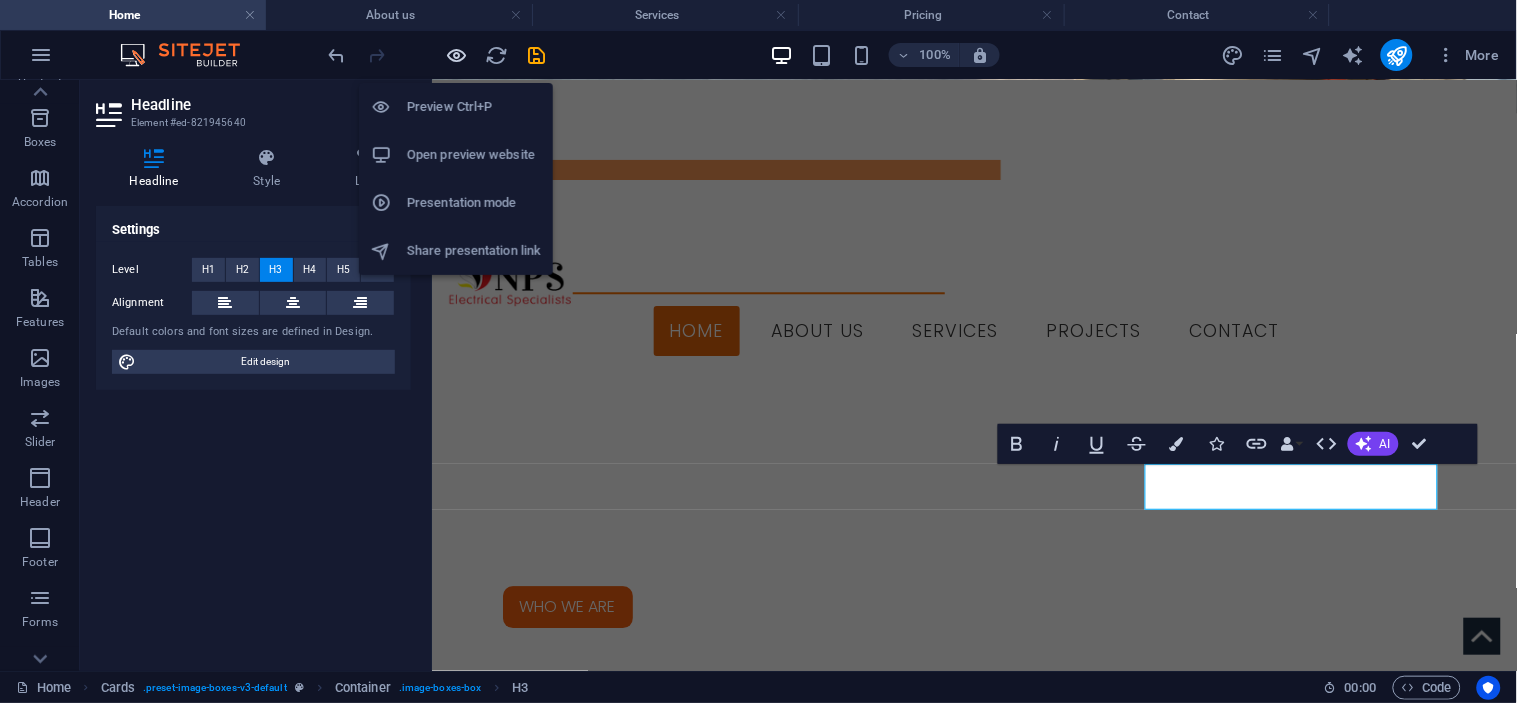 click at bounding box center (457, 55) 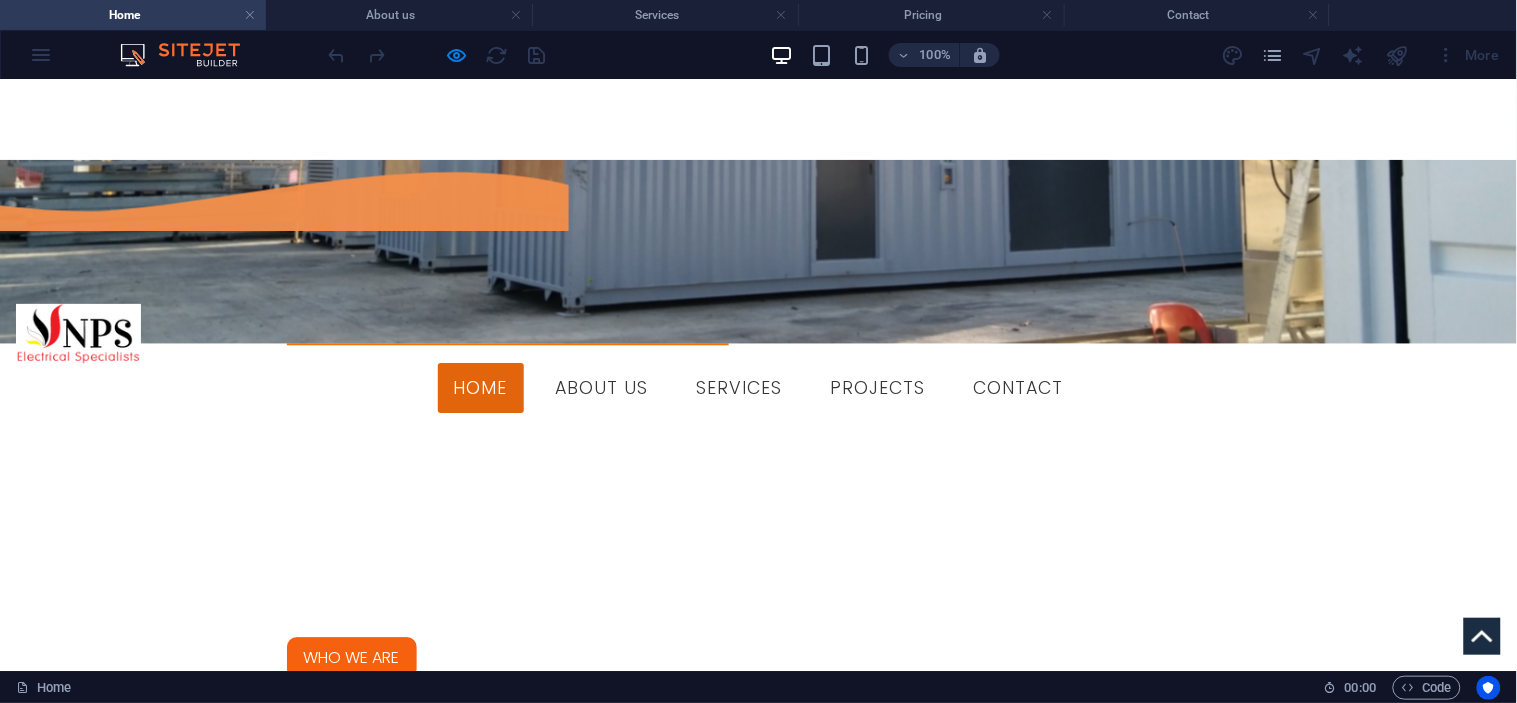 scroll, scrollTop: 1217, scrollLeft: 0, axis: vertical 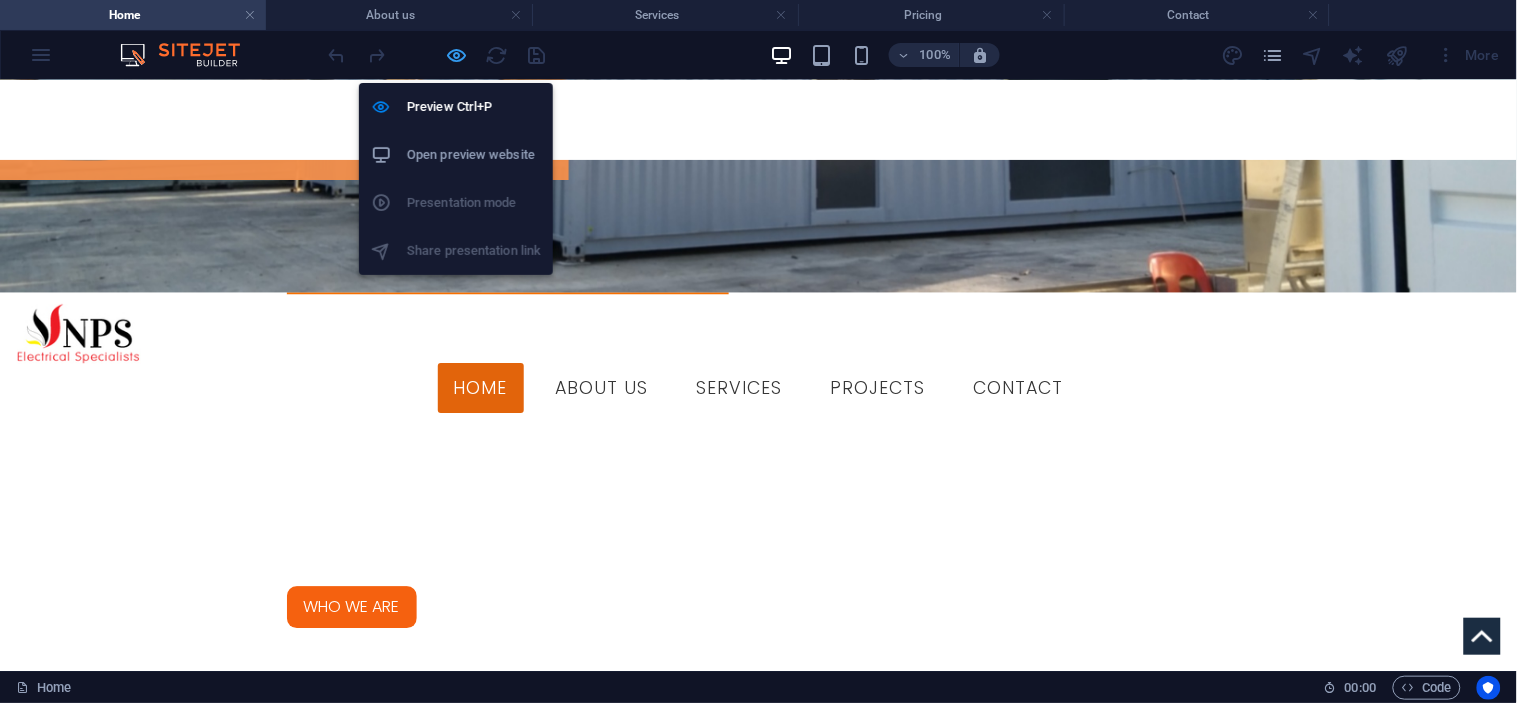 click at bounding box center (457, 55) 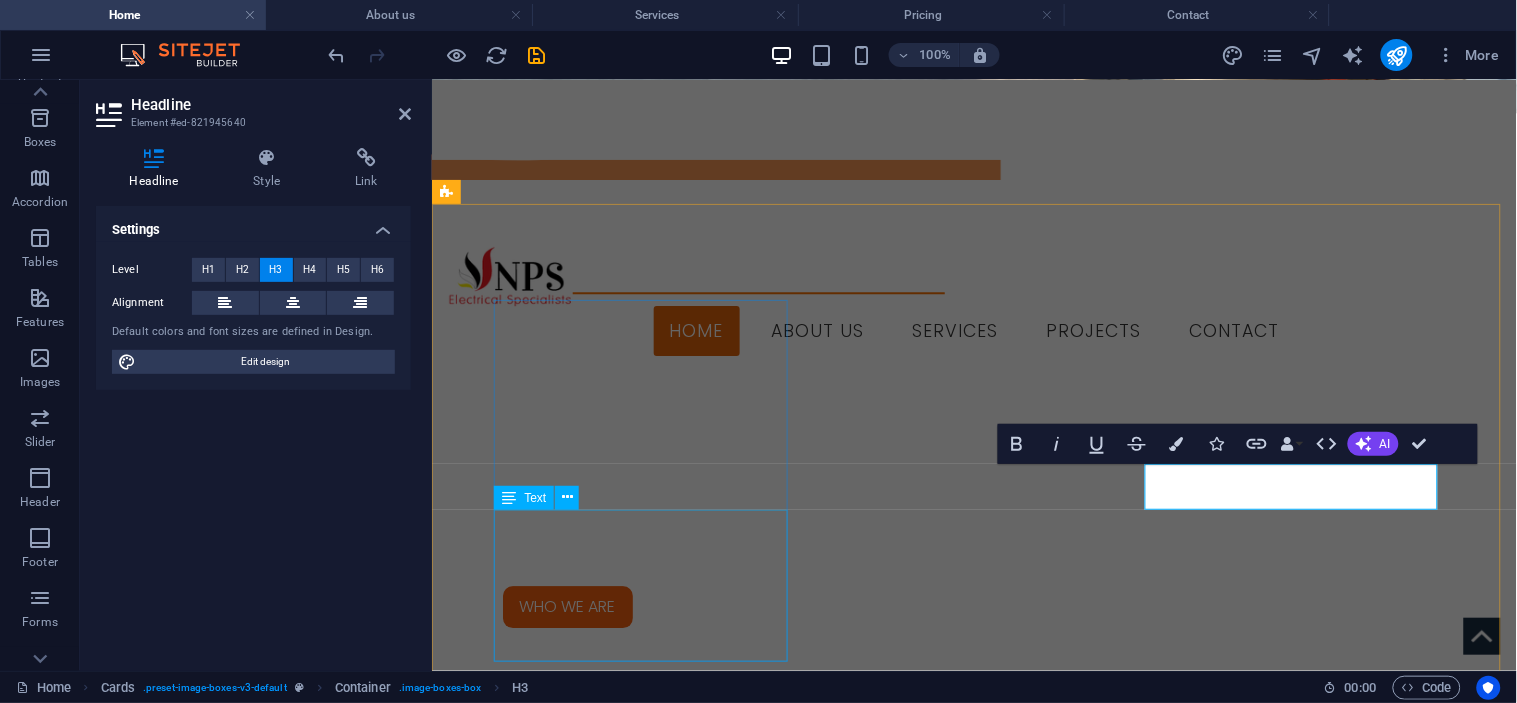 click on "Lorem ipsum dolor sit amet, consectetuer adipiscing elit. Aenean commodo ligula eget dolor. Lorem ipsum dolor sit amet." at bounding box center (593, 2468) 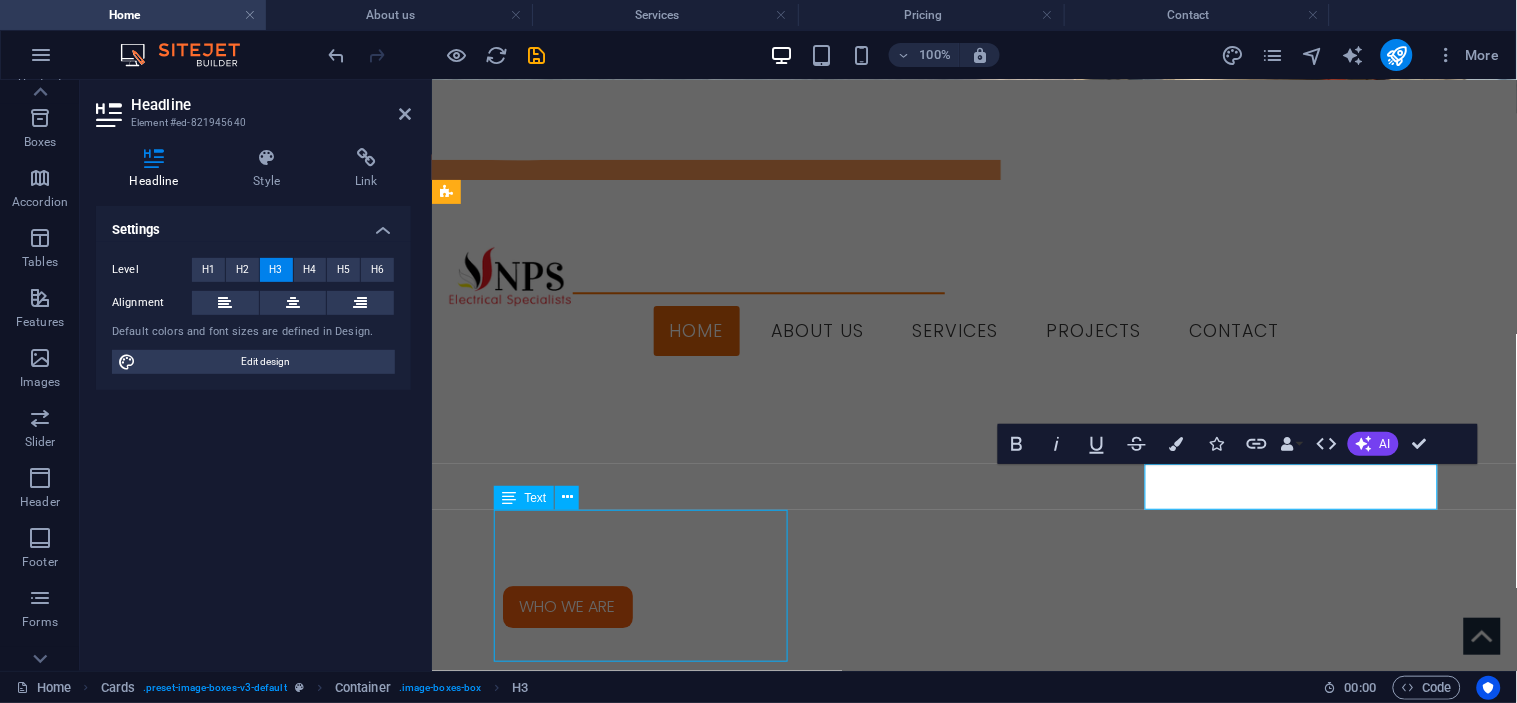 click on "Lorem ipsum dolor sit amet, consectetuer adipiscing elit. Aenean commodo ligula eget dolor. Lorem ipsum dolor sit amet." at bounding box center [593, 2468] 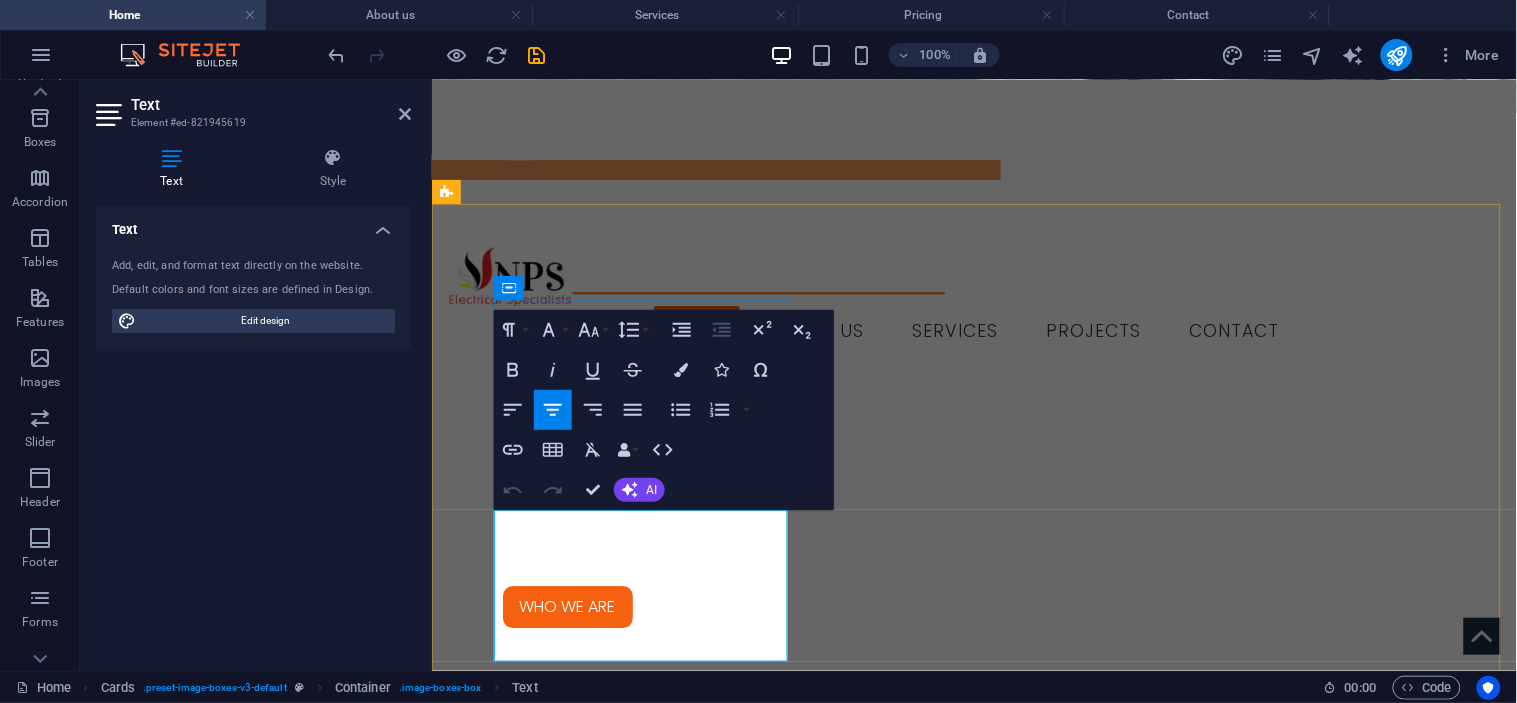 drag, startPoint x: 706, startPoint y: 630, endPoint x: 533, endPoint y: 527, distance: 201.34052 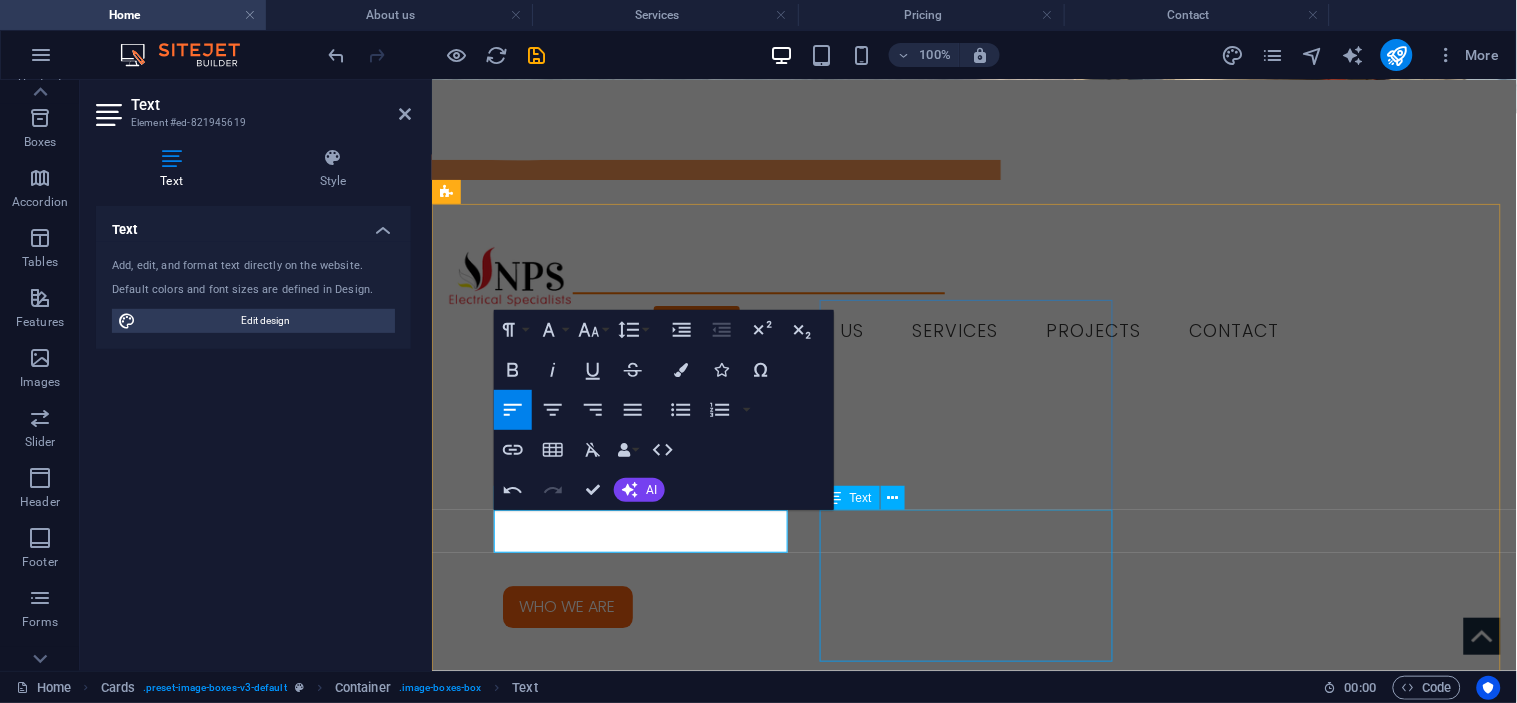 click on "Lorem ipsum dolor sit amet, consectetuer adipiscing elit. Aenean commodo ligula eget dolor. Lorem ipsum dolor sit amet." at bounding box center (593, 2737) 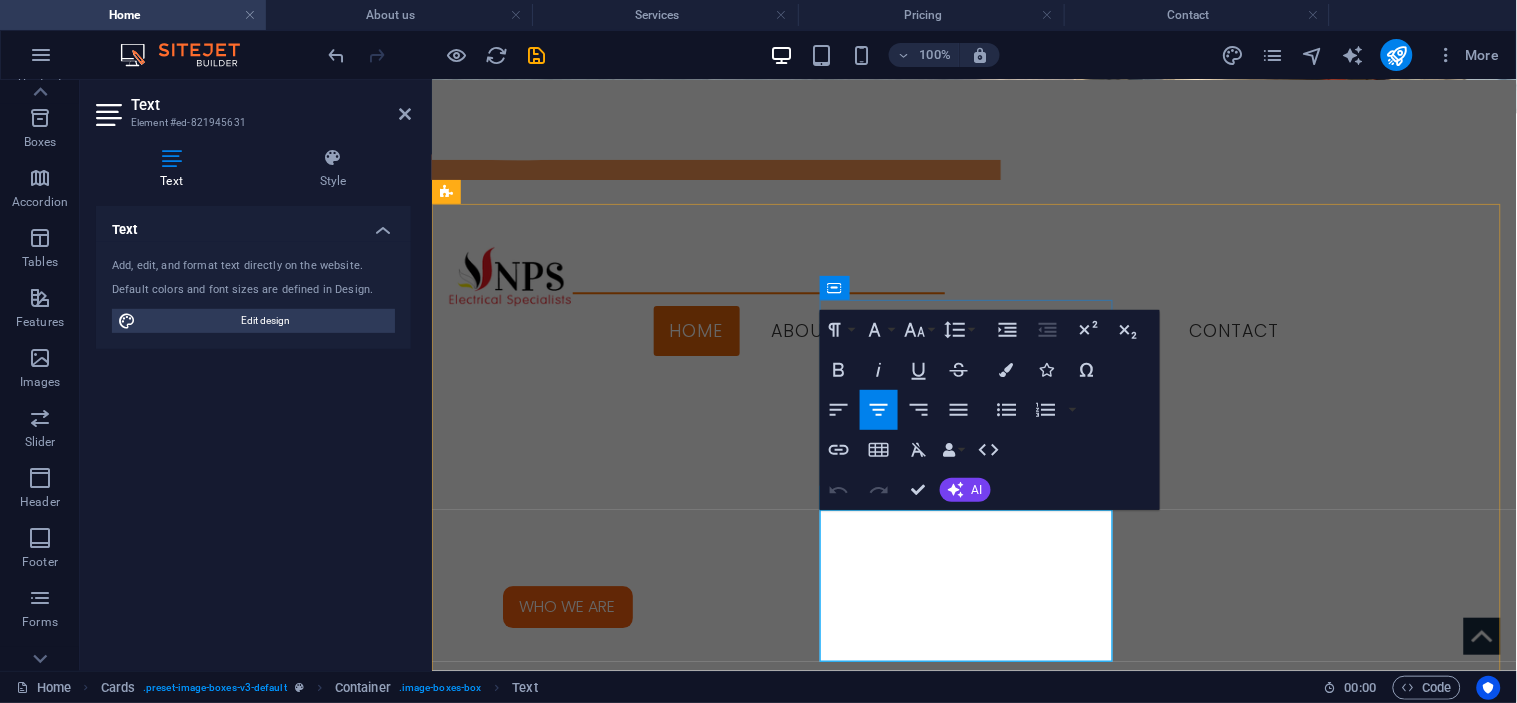 drag, startPoint x: 1030, startPoint y: 631, endPoint x: 853, endPoint y: 520, distance: 208.92583 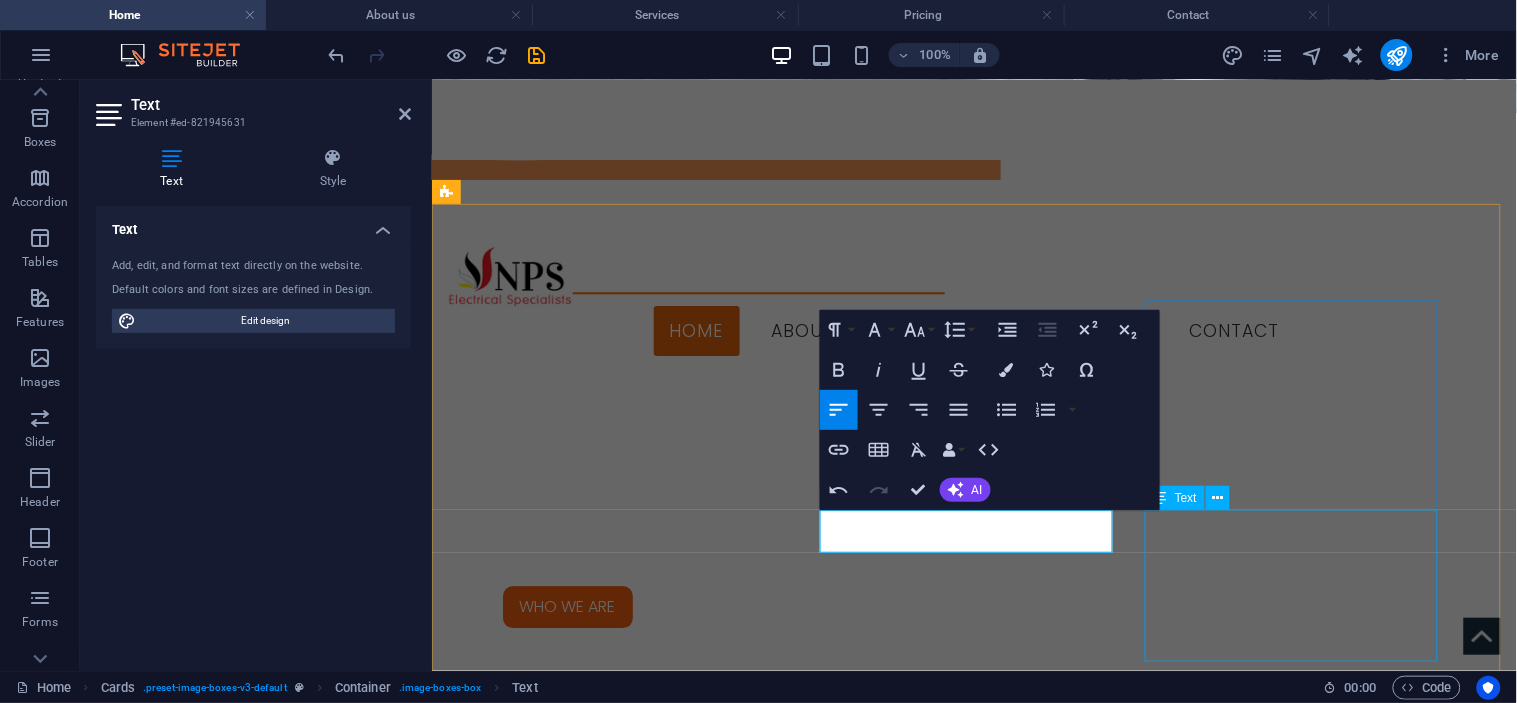 click on "Lorem ipsum dolor sit amet, consectetuer adipiscing elit. Aenean commodo ligula eget dolor. Lorem ipsum dolor sit amet." at bounding box center (593, 2979) 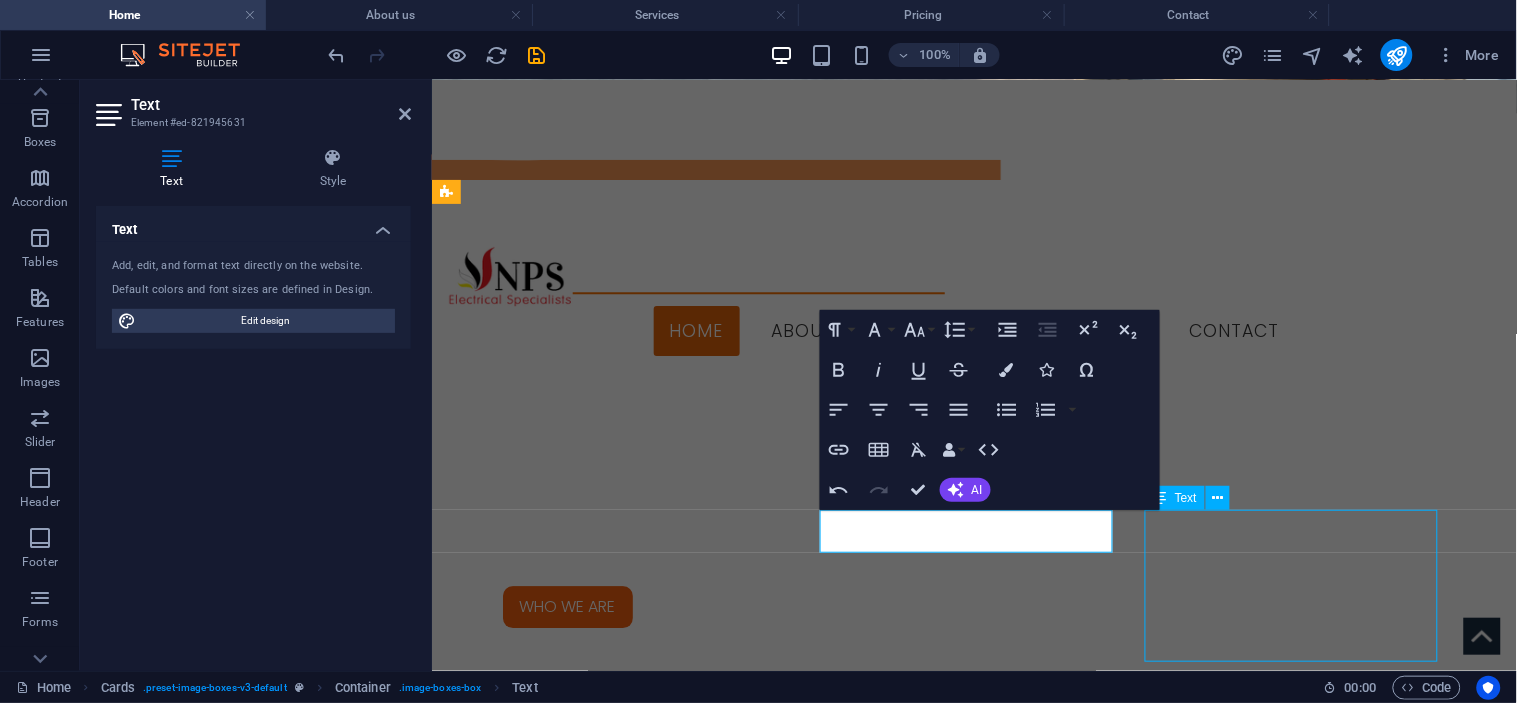click on "Lorem ipsum dolor sit amet, consectetuer adipiscing elit. Aenean commodo ligula eget dolor. Lorem ipsum dolor sit amet." at bounding box center [593, 2979] 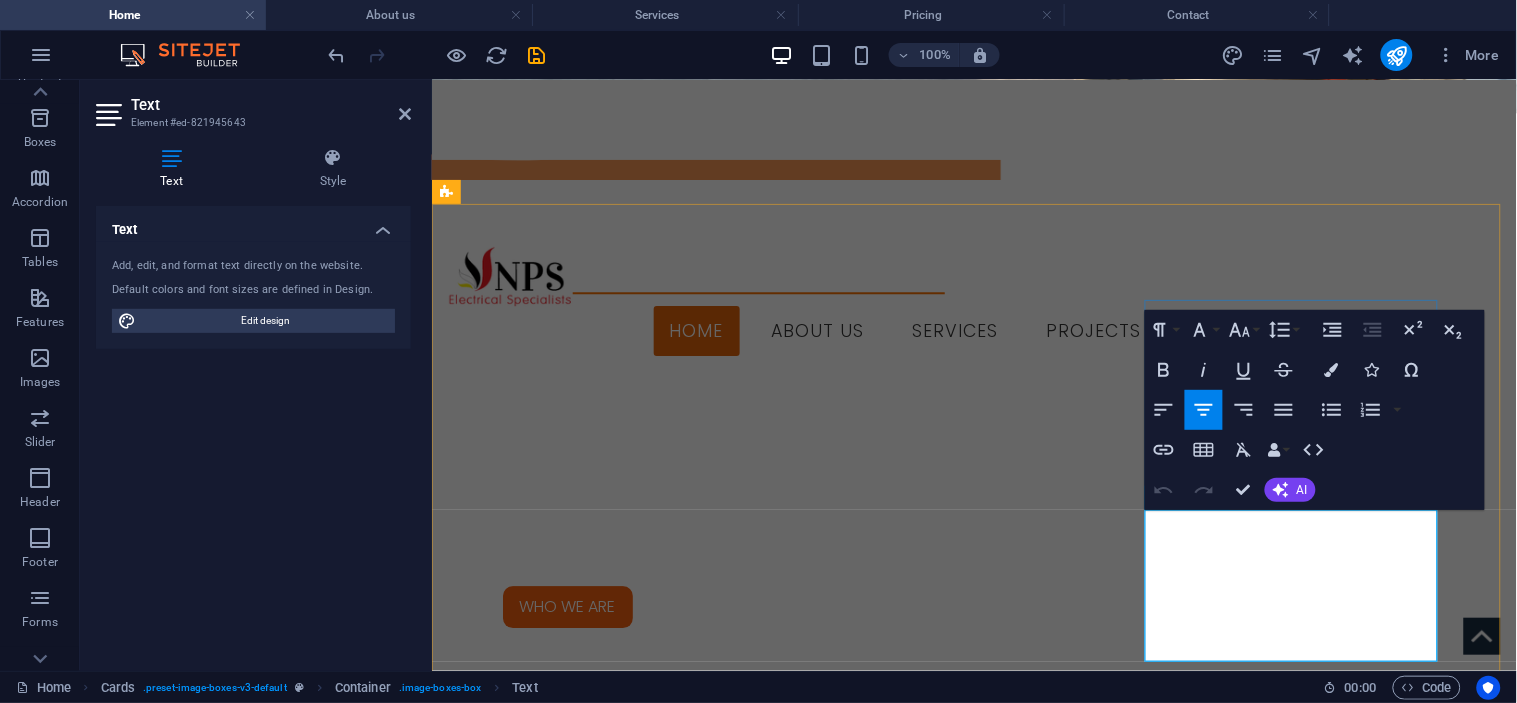 drag, startPoint x: 1367, startPoint y: 624, endPoint x: 1181, endPoint y: 511, distance: 217.63501 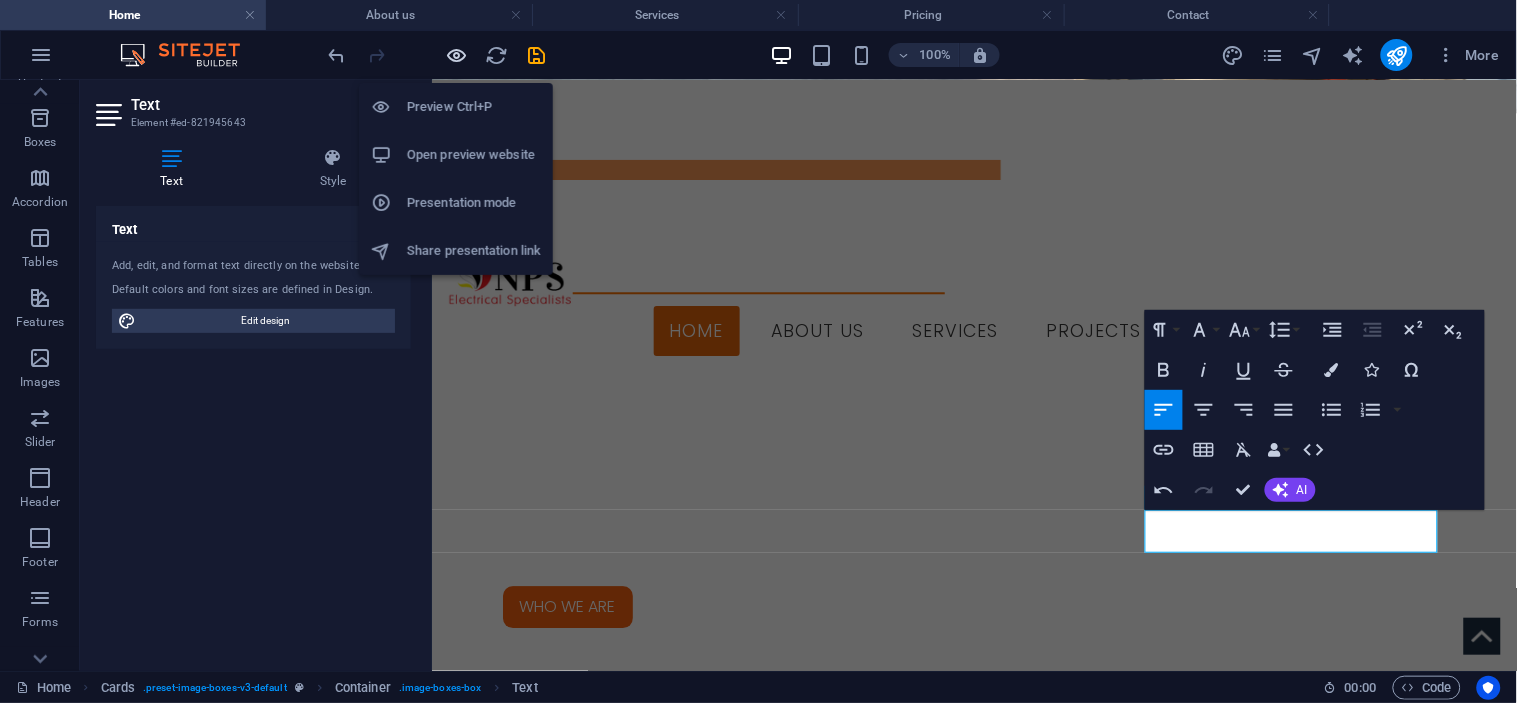 click at bounding box center (457, 55) 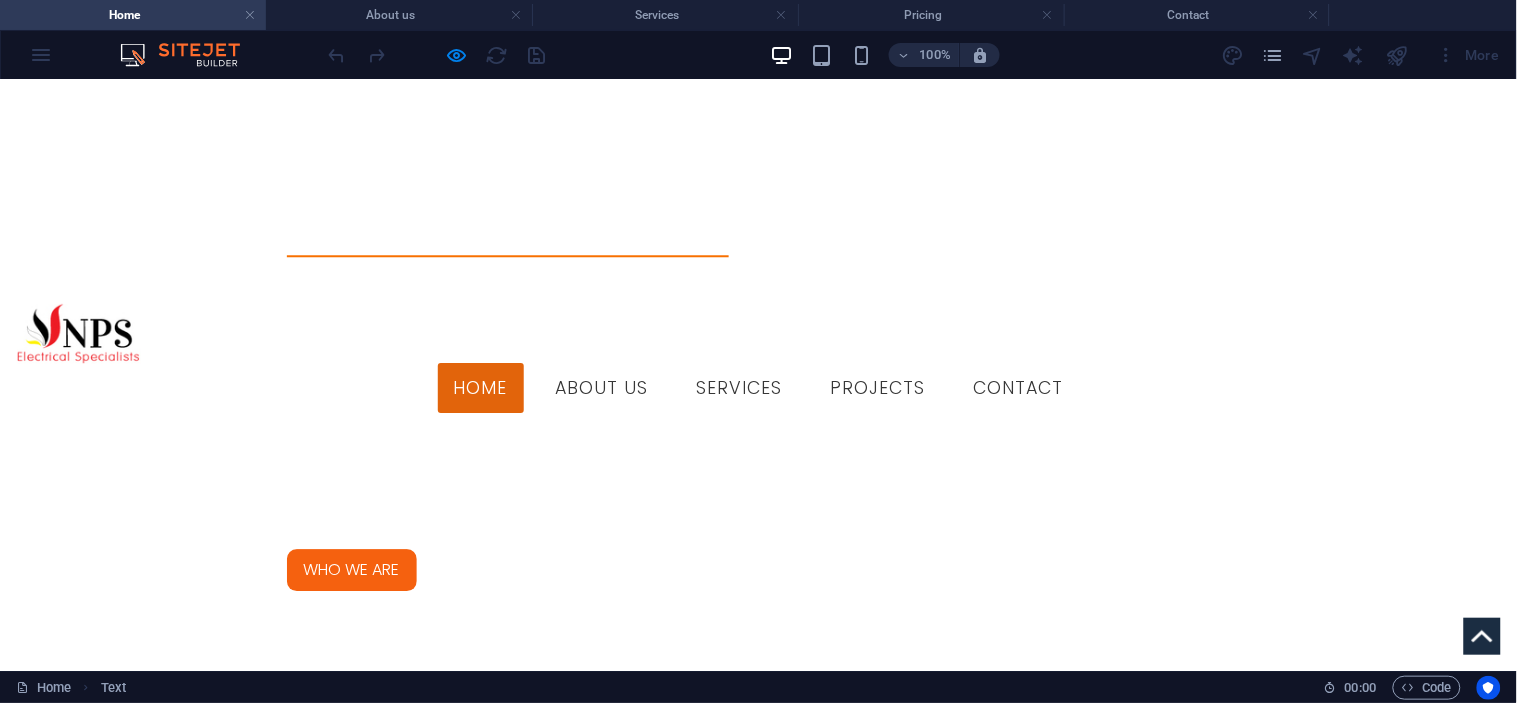 scroll, scrollTop: 1217, scrollLeft: 0, axis: vertical 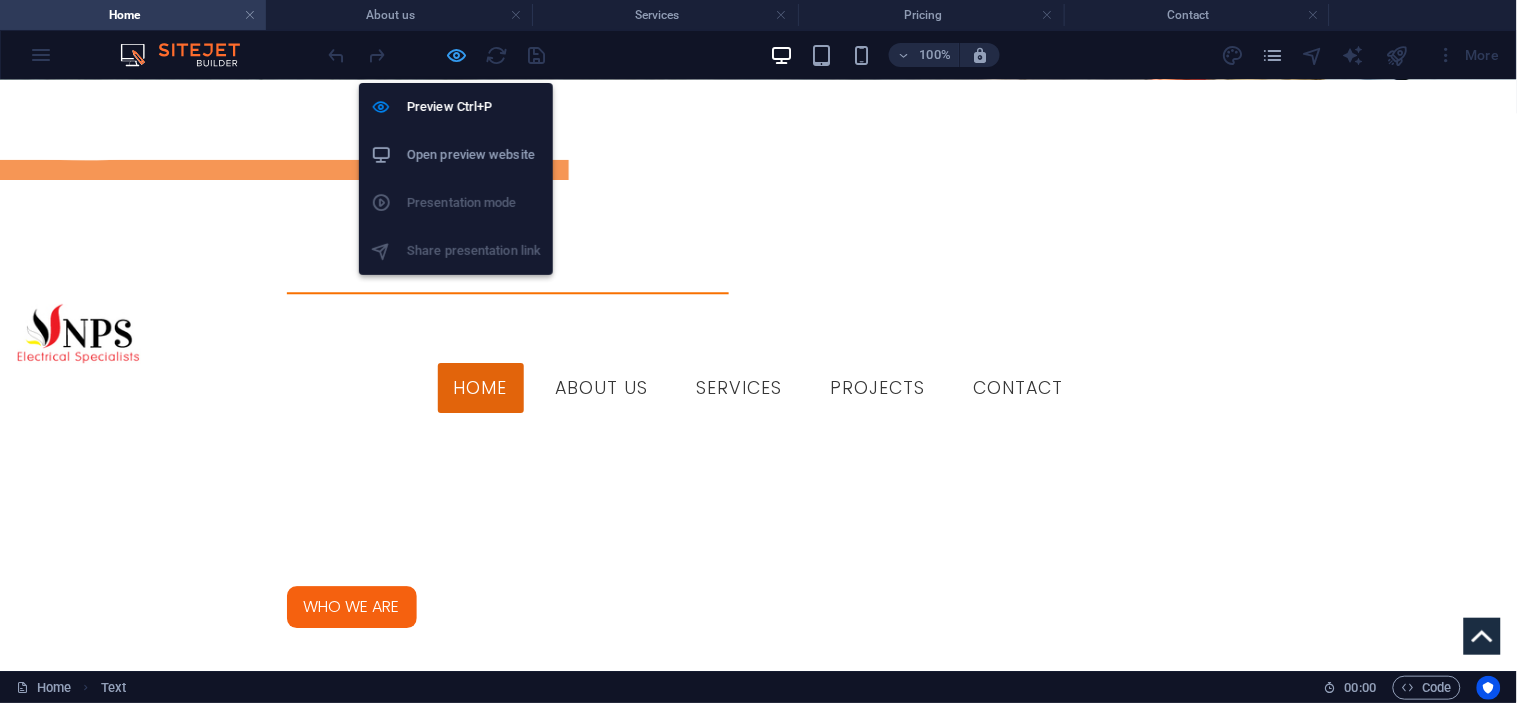 click at bounding box center [457, 55] 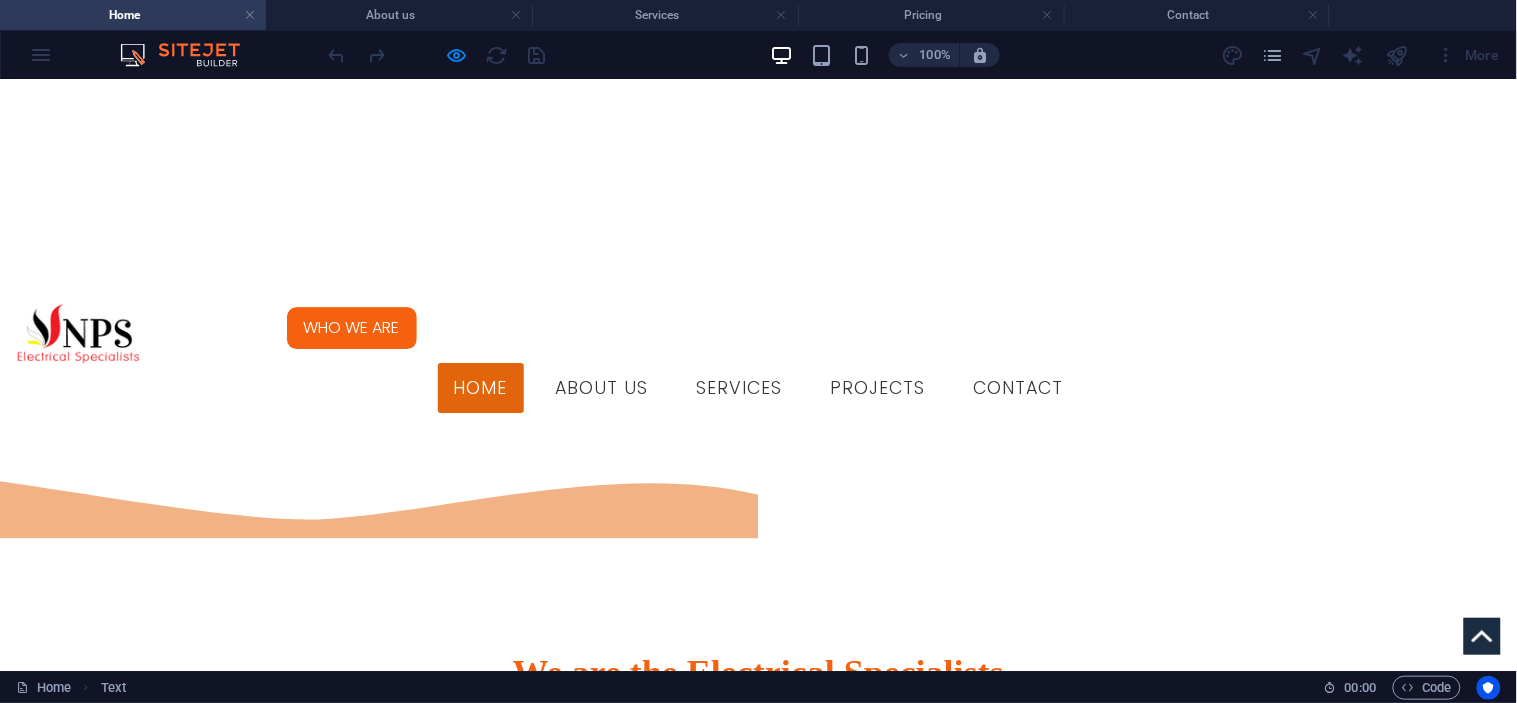 scroll, scrollTop: 1551, scrollLeft: 0, axis: vertical 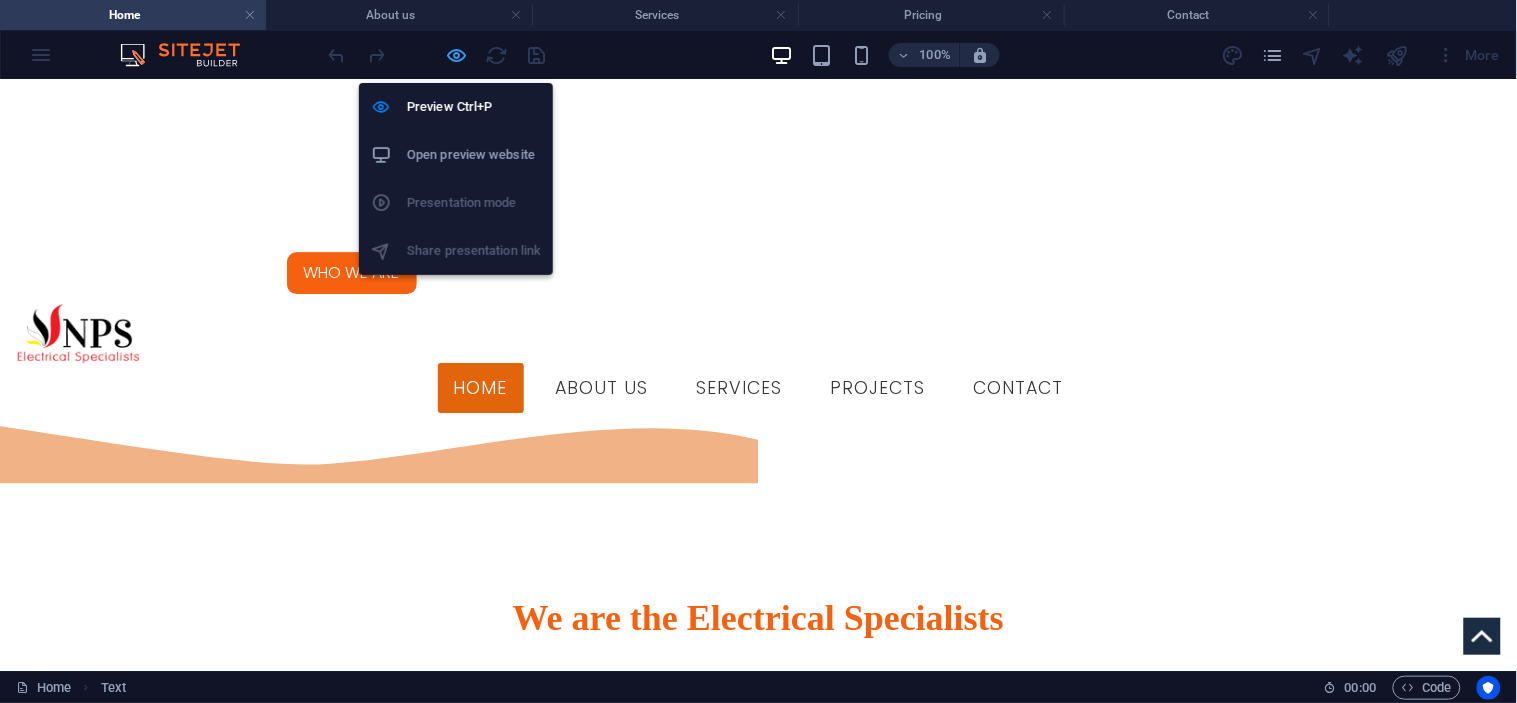 click at bounding box center (457, 55) 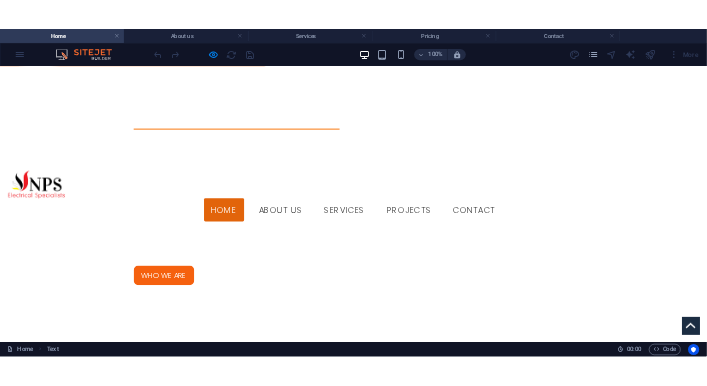 scroll, scrollTop: 1328, scrollLeft: 0, axis: vertical 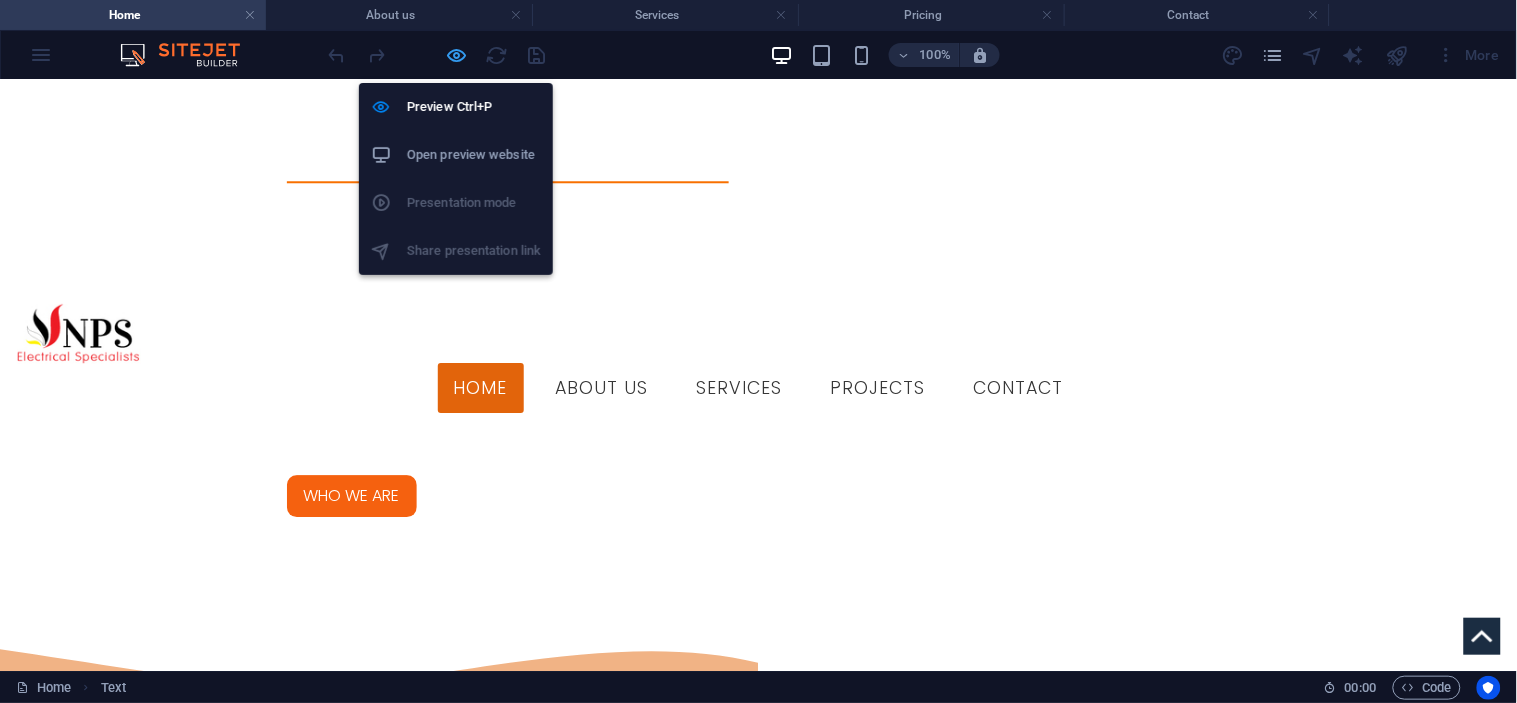 click at bounding box center (457, 55) 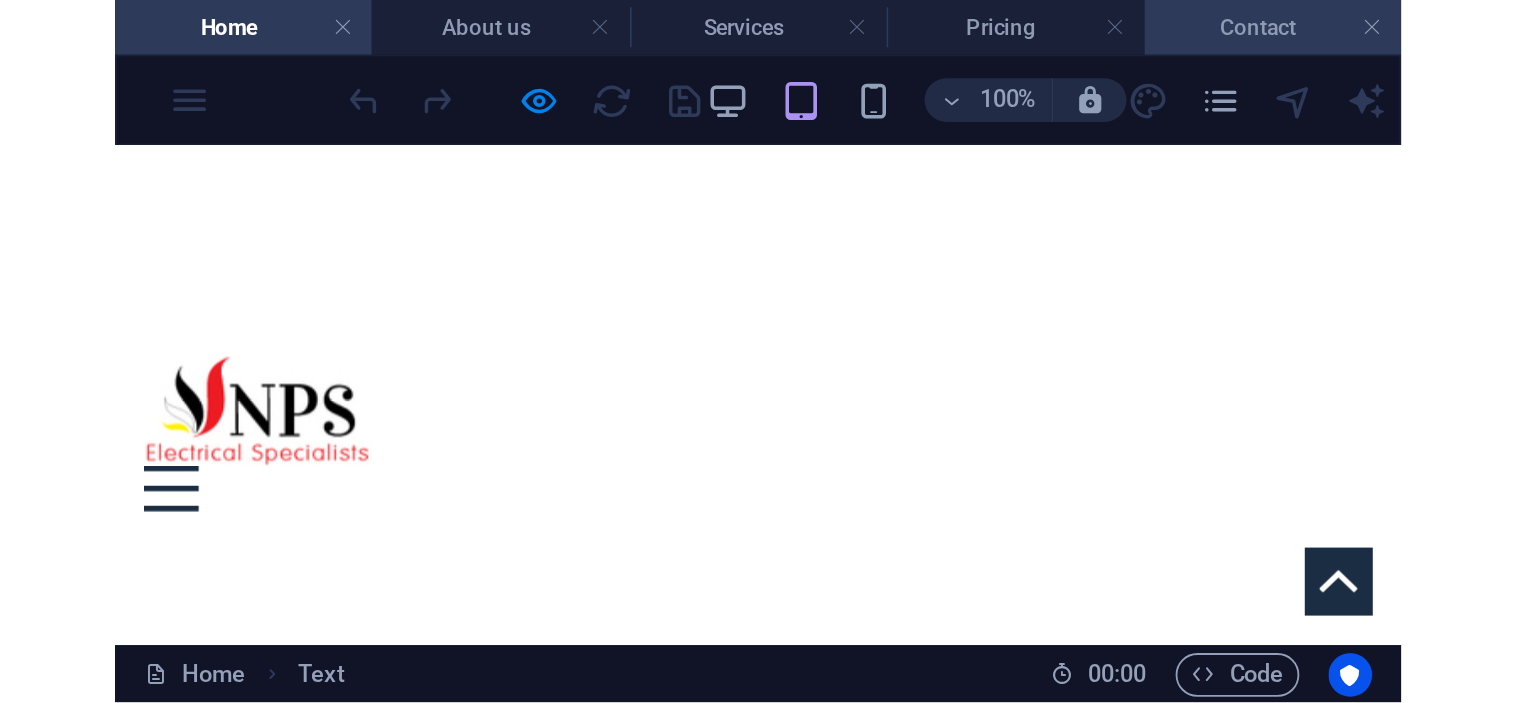 scroll, scrollTop: 1347, scrollLeft: 0, axis: vertical 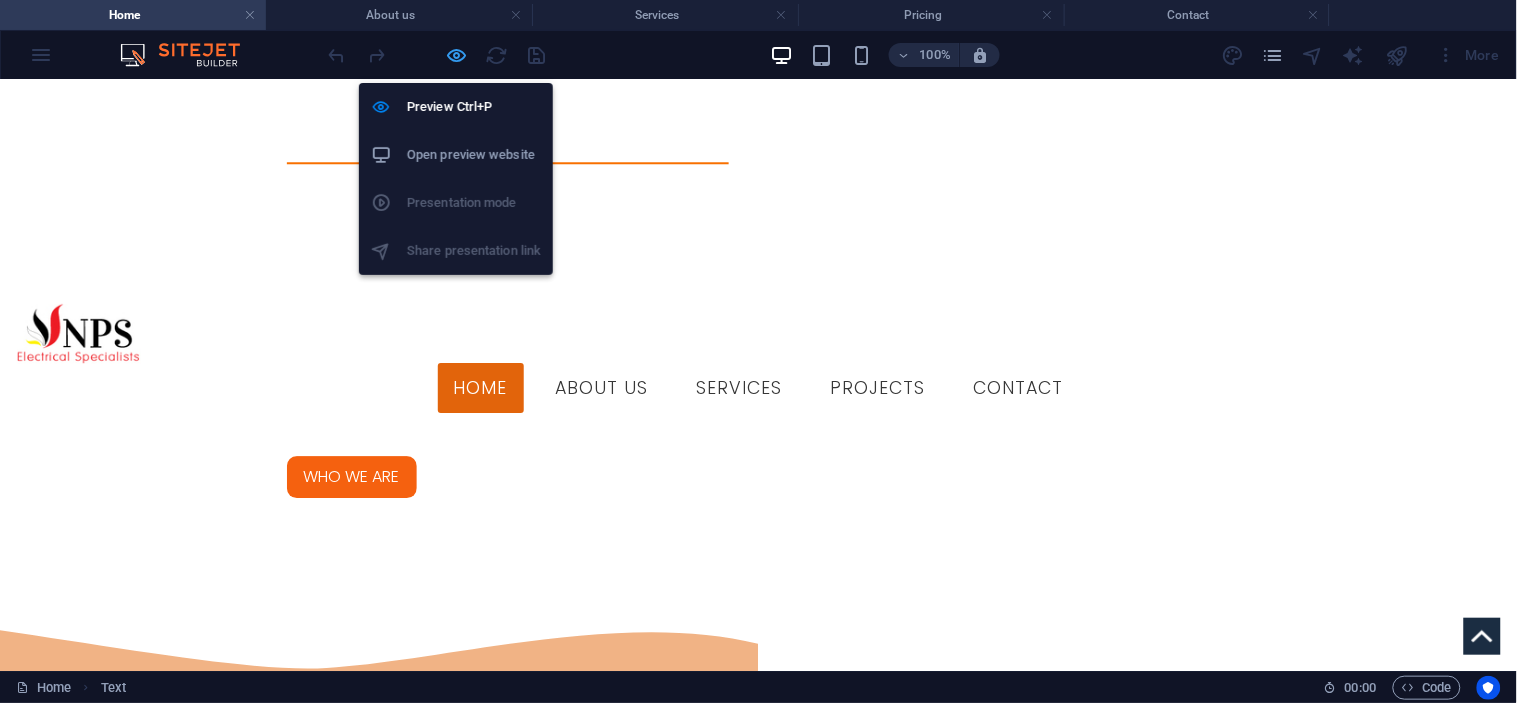 click at bounding box center [457, 55] 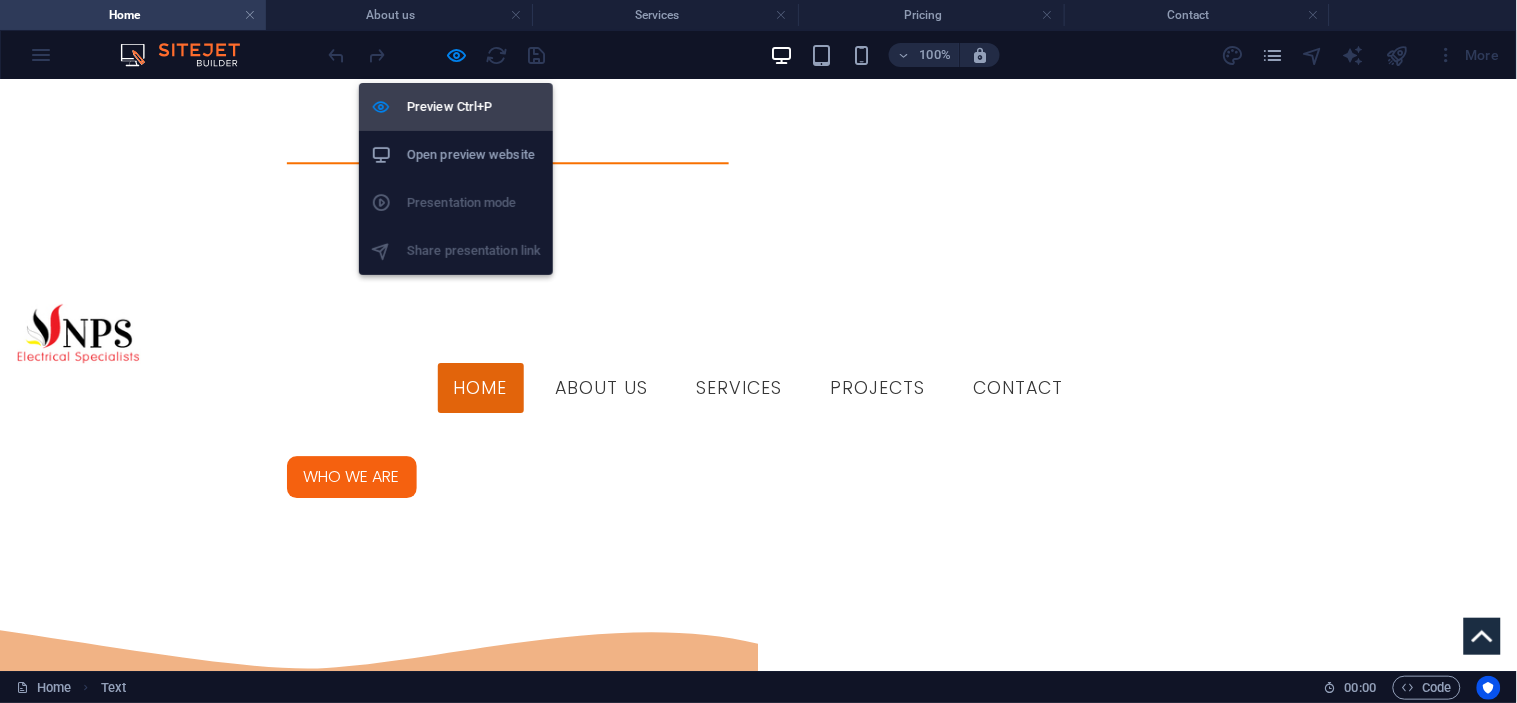 click on "Preview Ctrl+P" at bounding box center (474, 107) 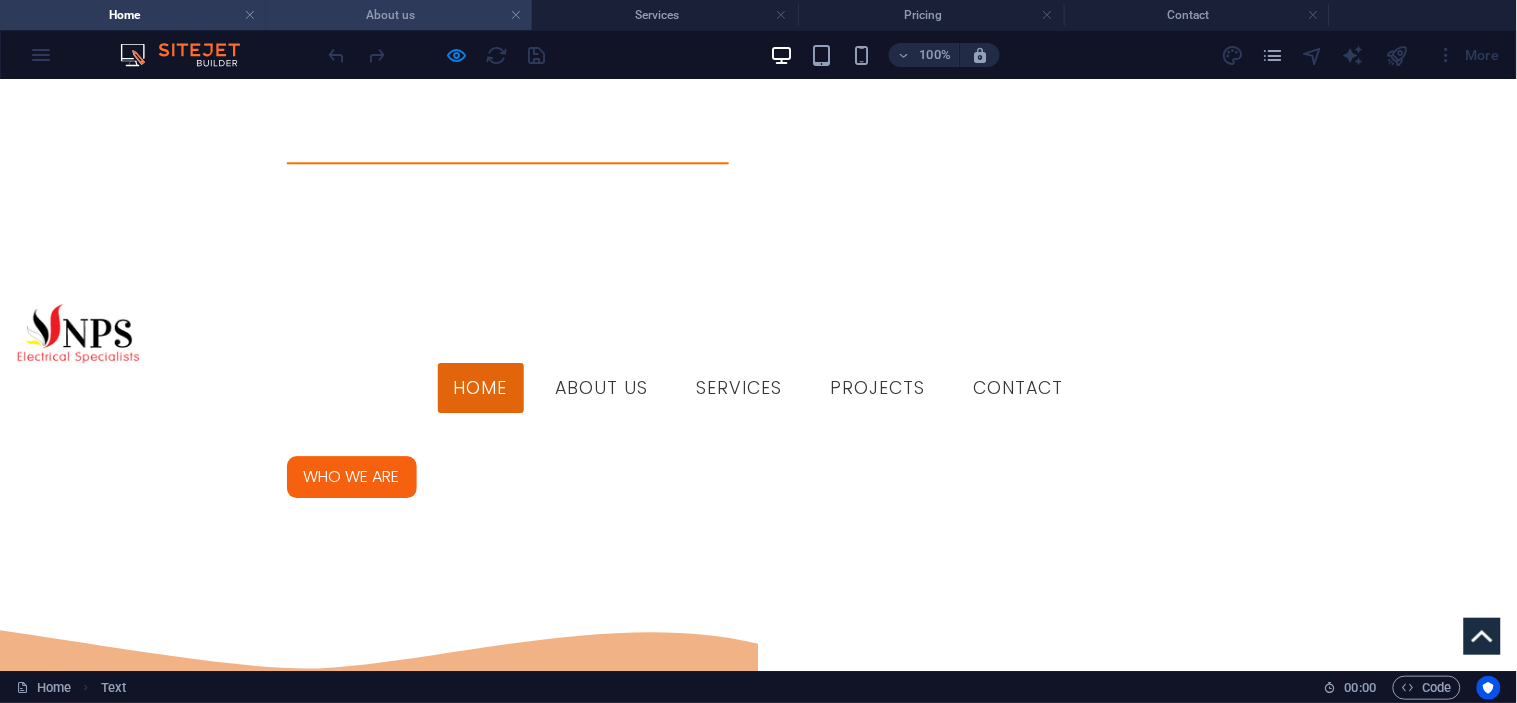 click on "About us" at bounding box center (399, 15) 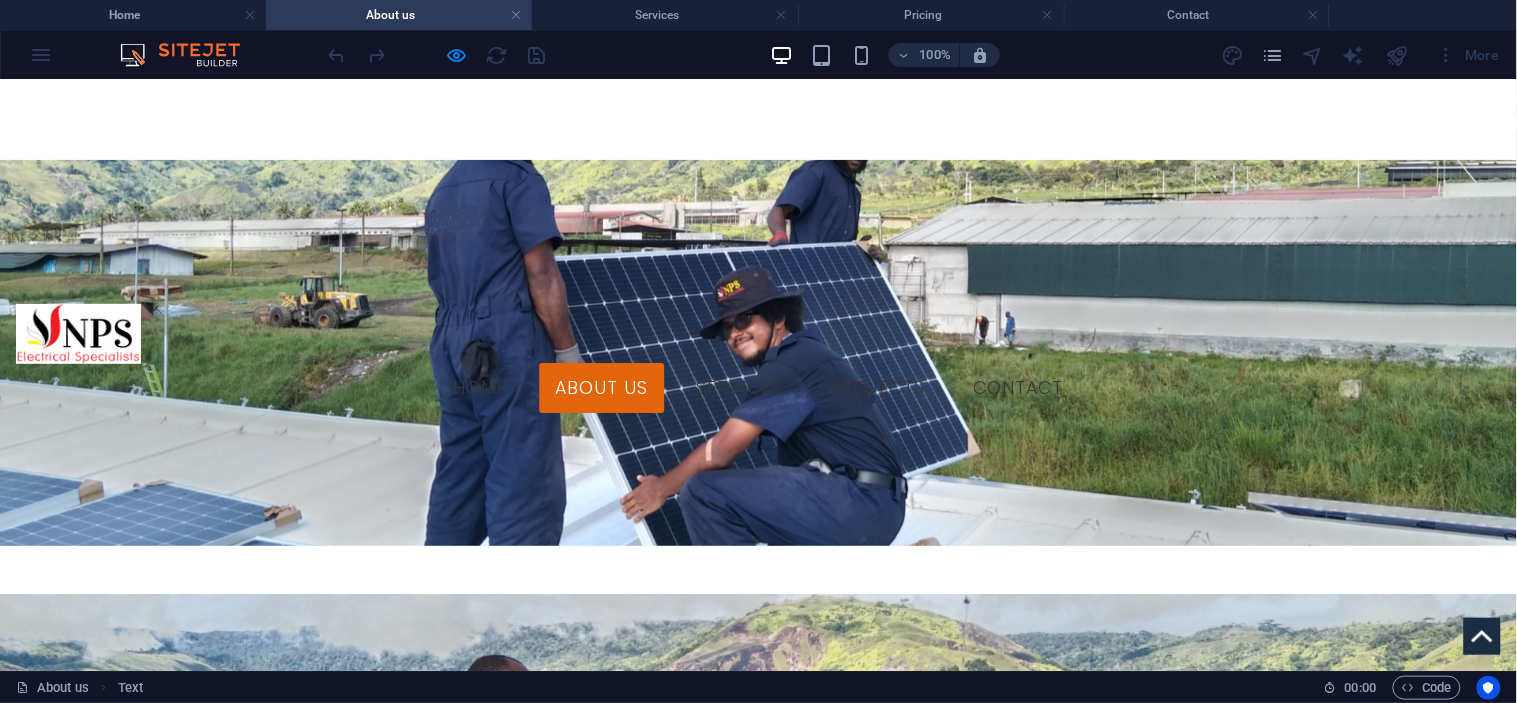 scroll, scrollTop: 138, scrollLeft: 0, axis: vertical 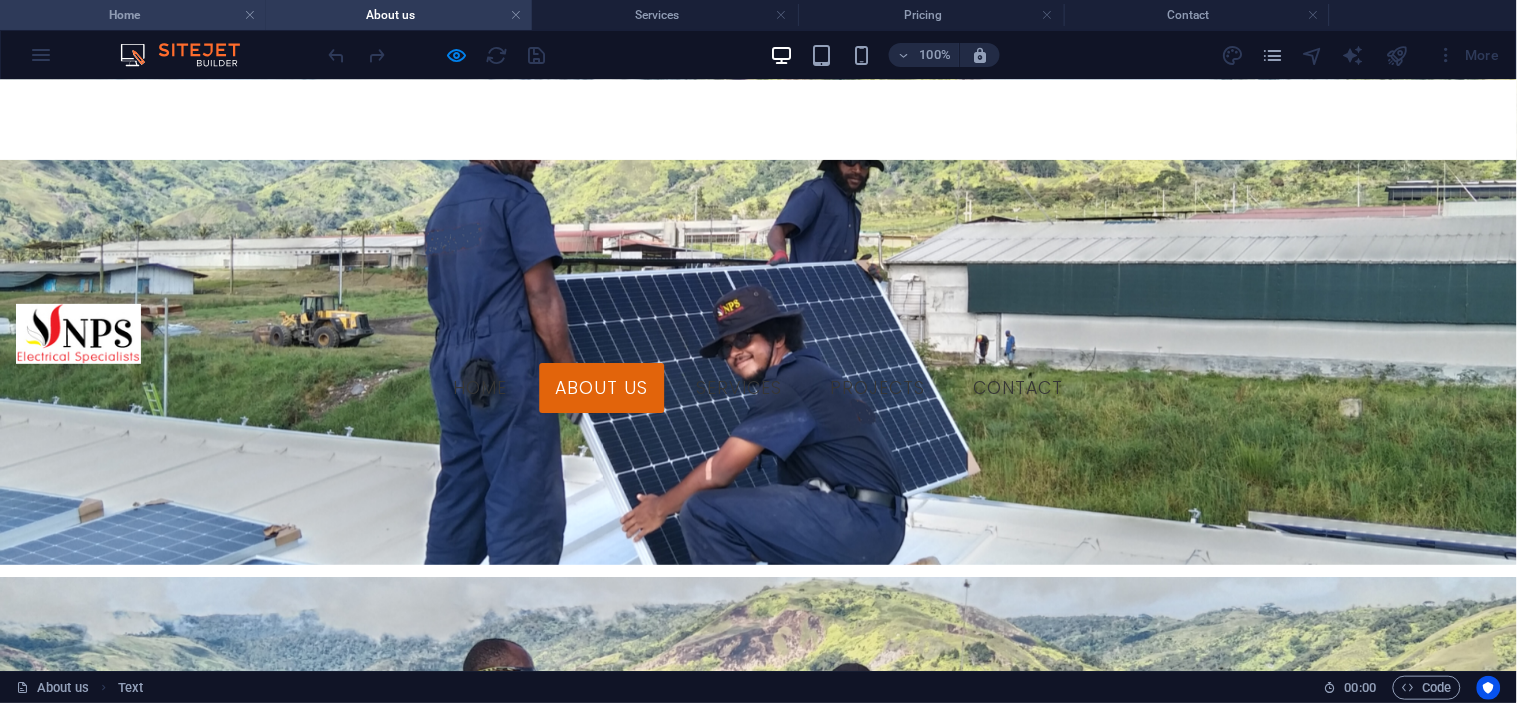 click on "Home" at bounding box center [133, 15] 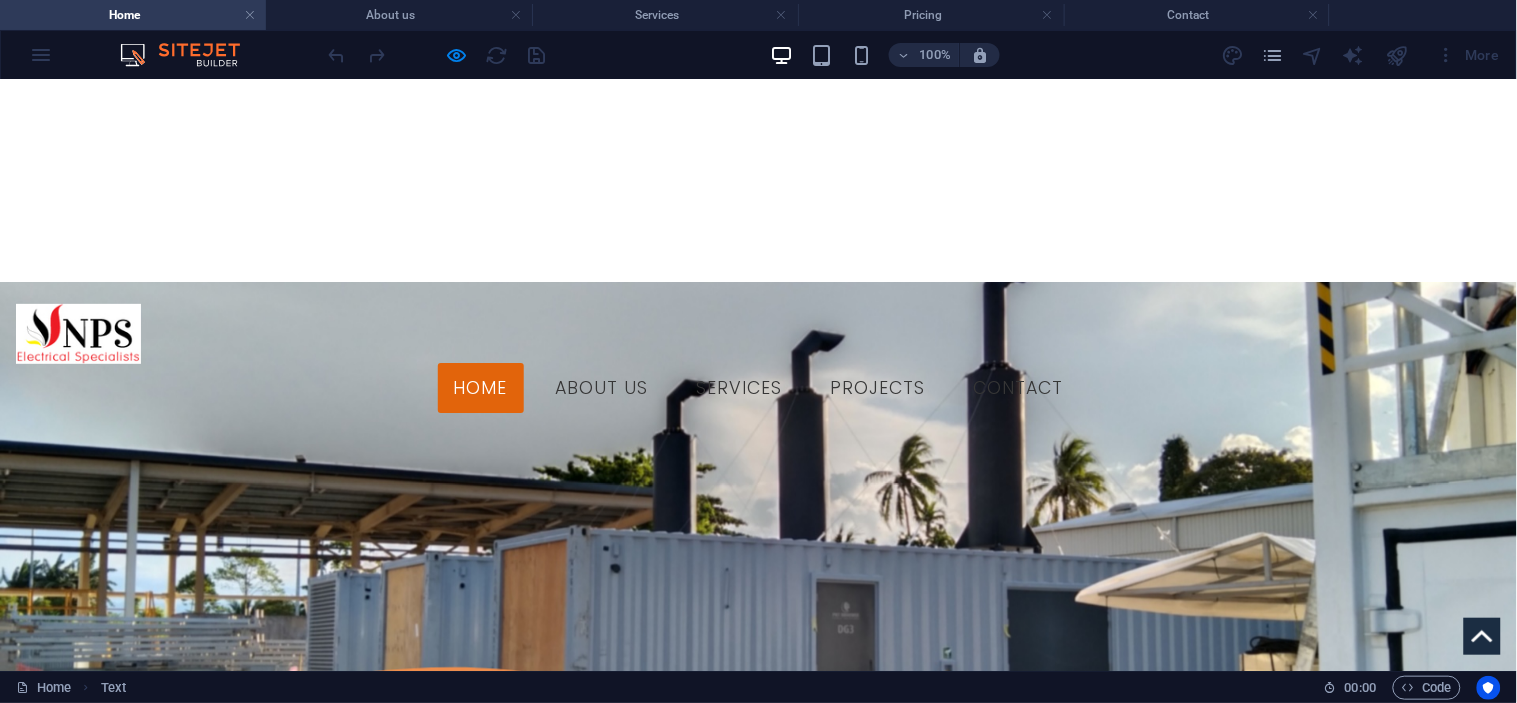 scroll, scrollTop: 792, scrollLeft: 0, axis: vertical 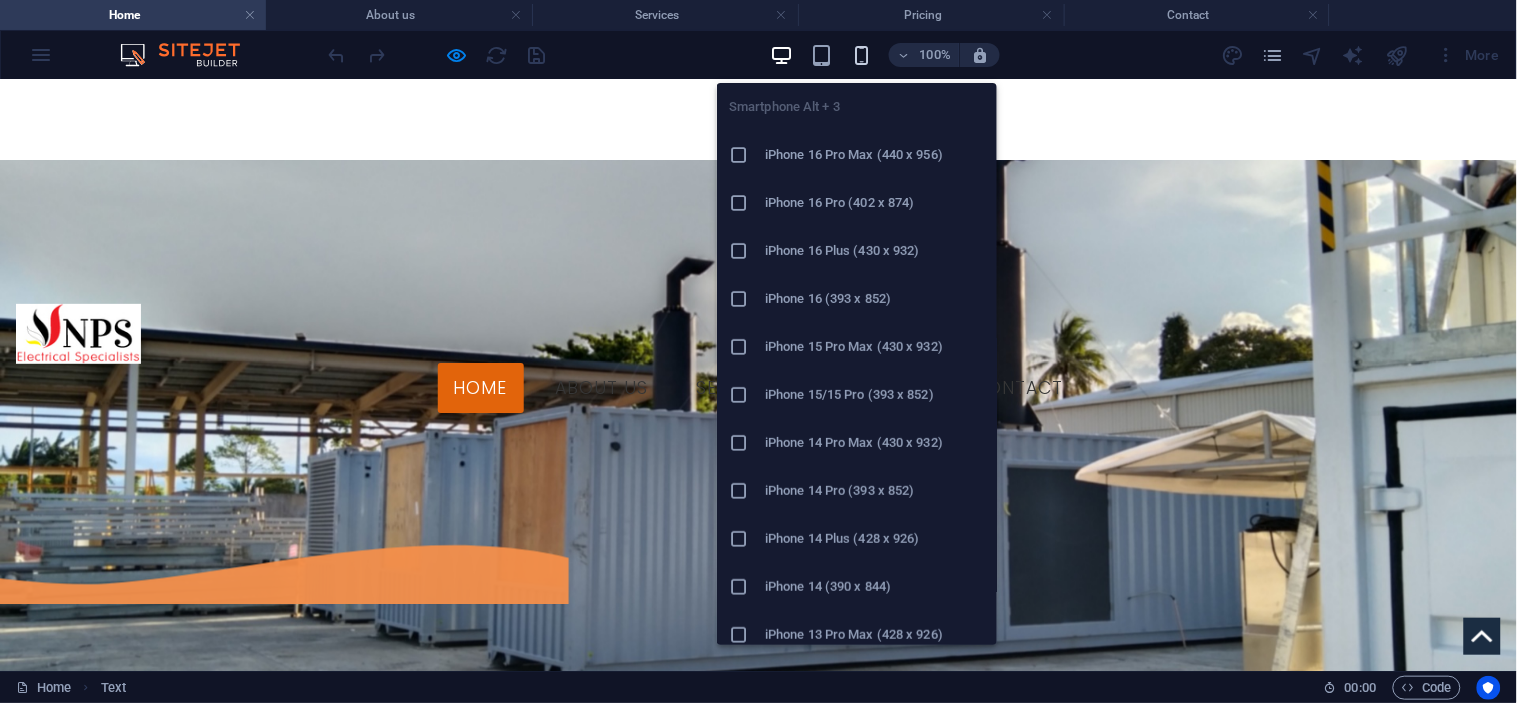click at bounding box center (861, 55) 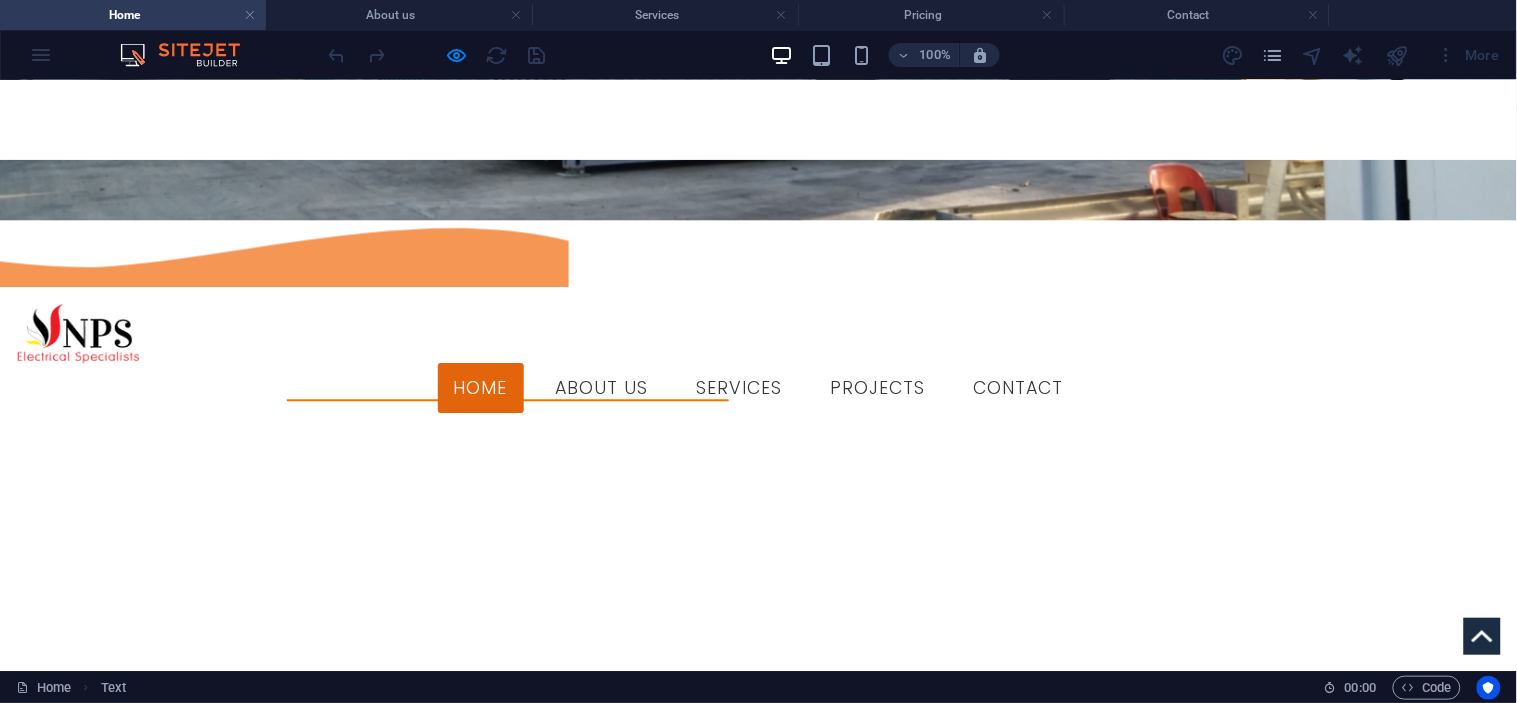 scroll, scrollTop: 1236, scrollLeft: 0, axis: vertical 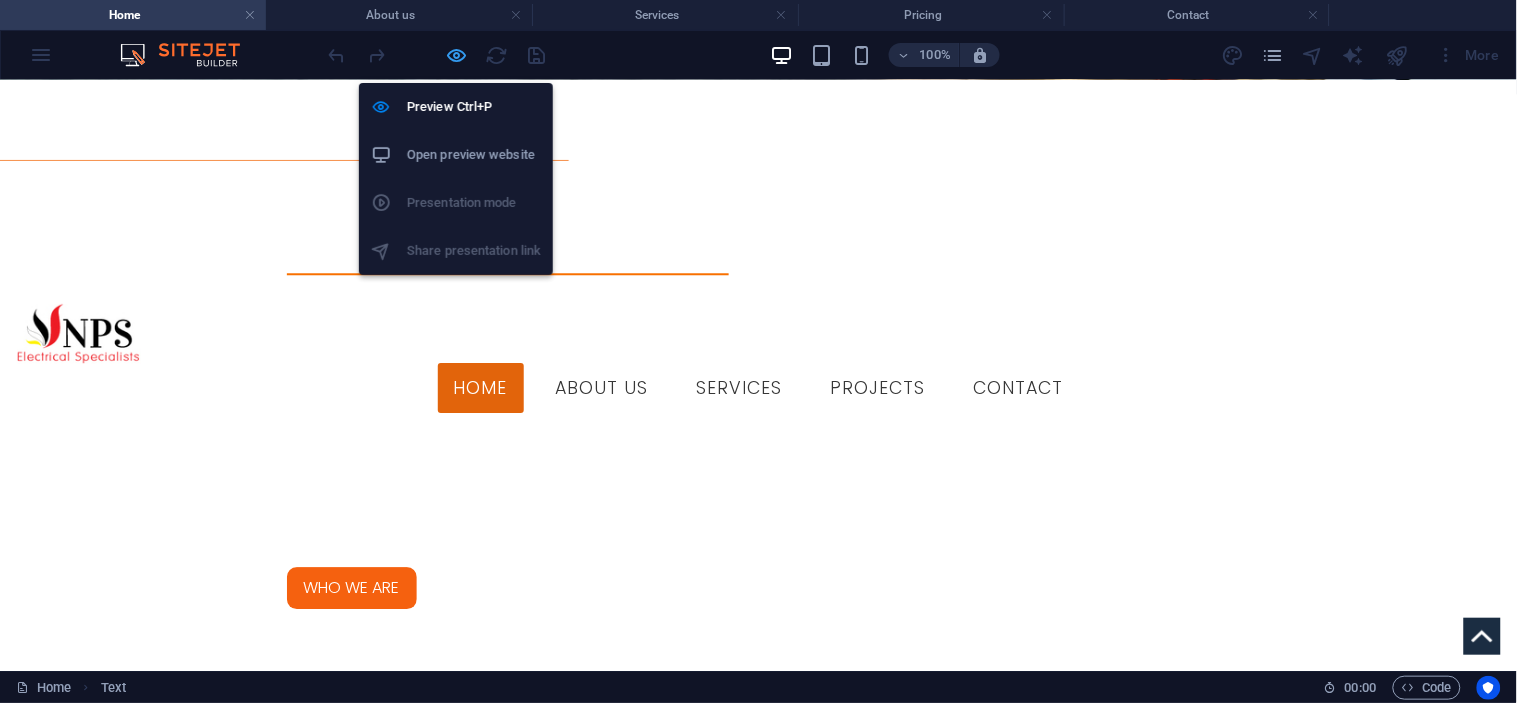 click at bounding box center [457, 55] 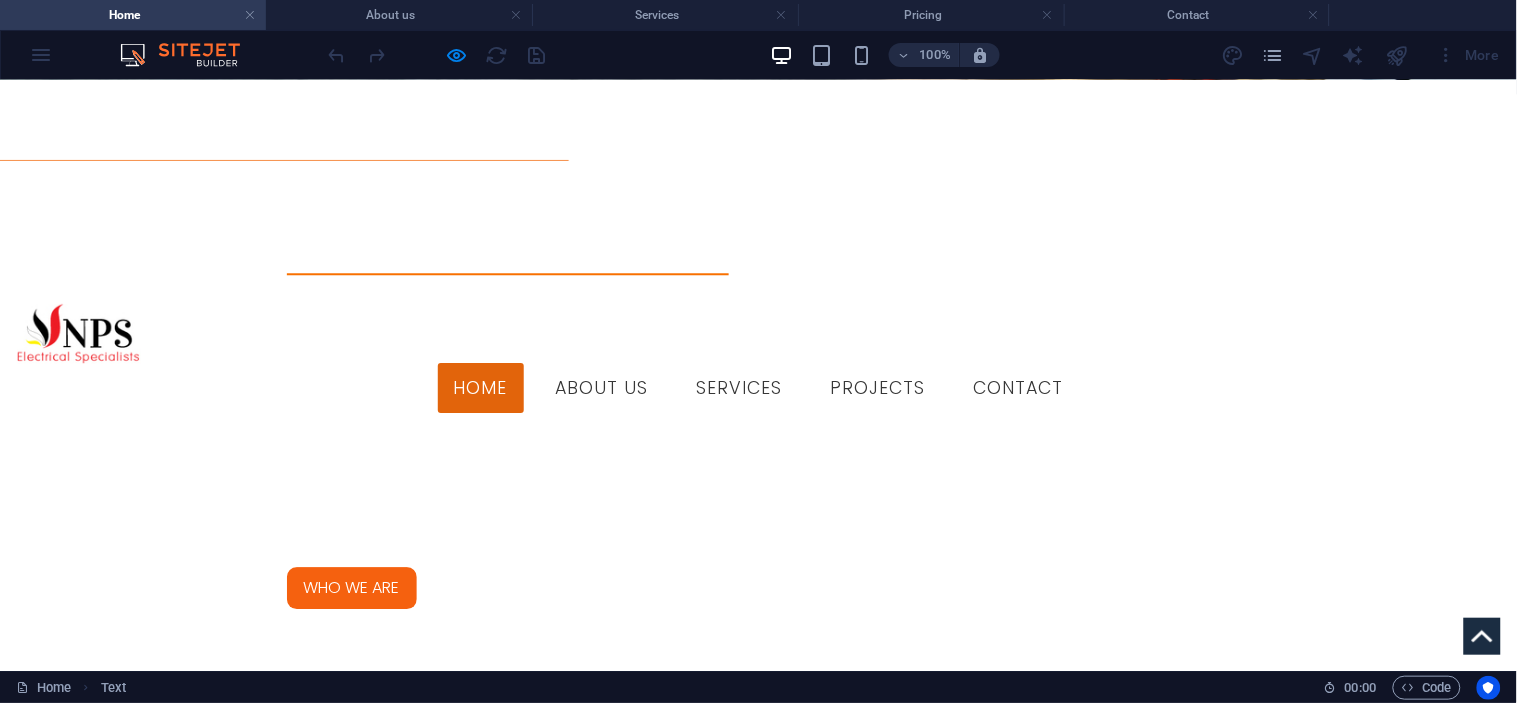 type 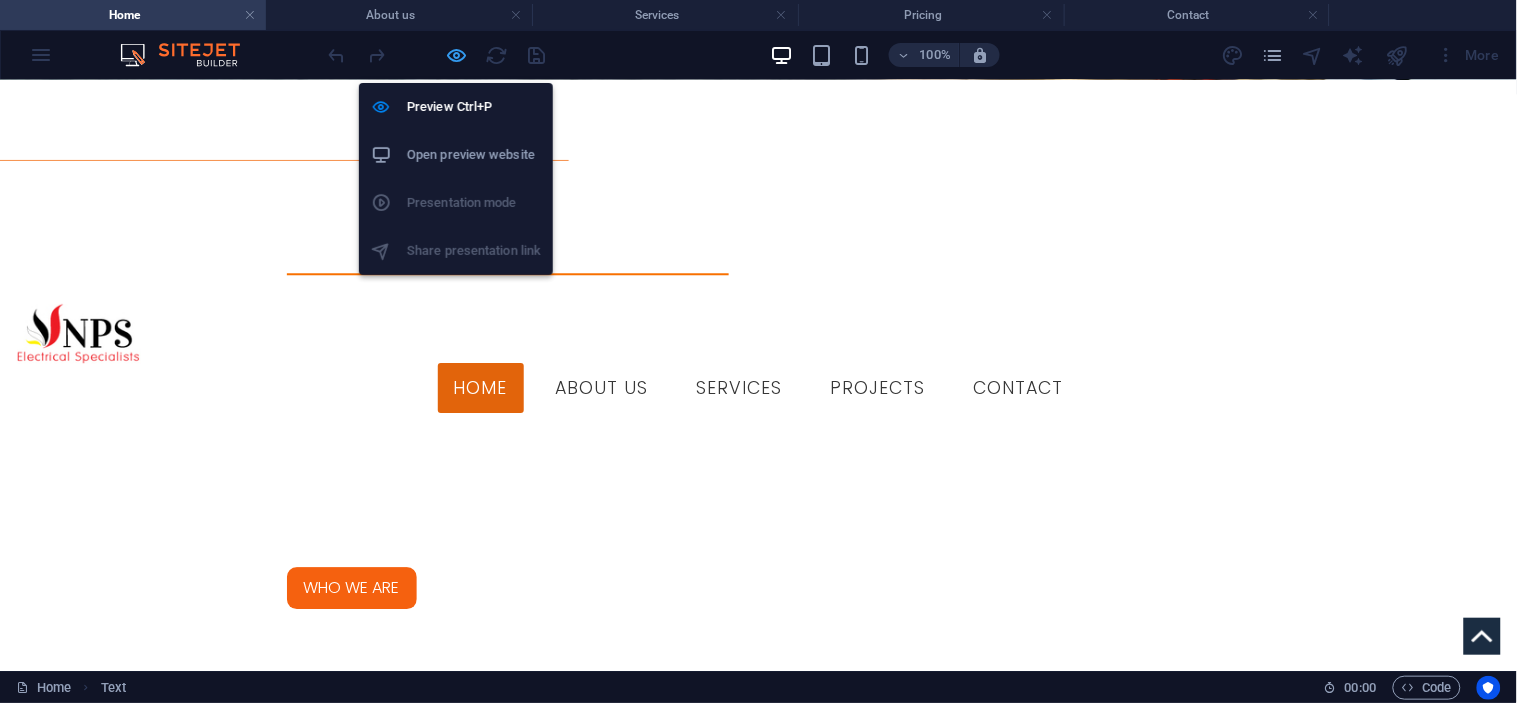 click at bounding box center [457, 55] 